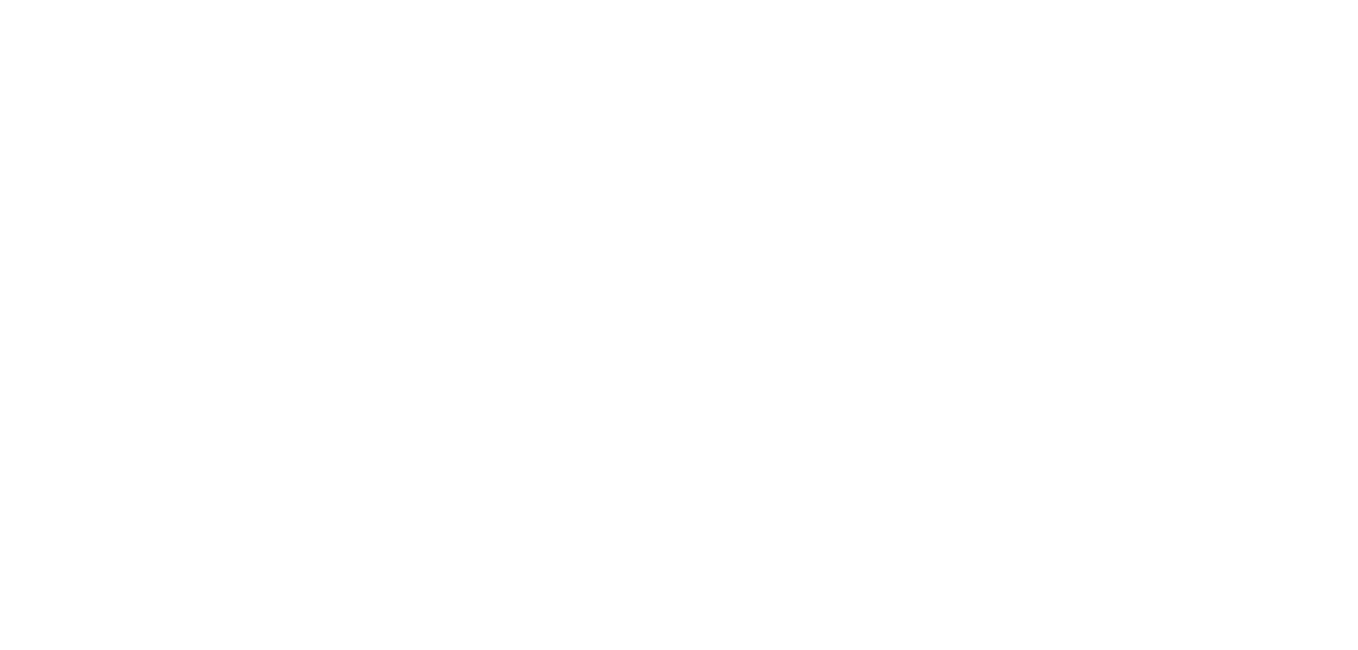 scroll, scrollTop: 0, scrollLeft: 0, axis: both 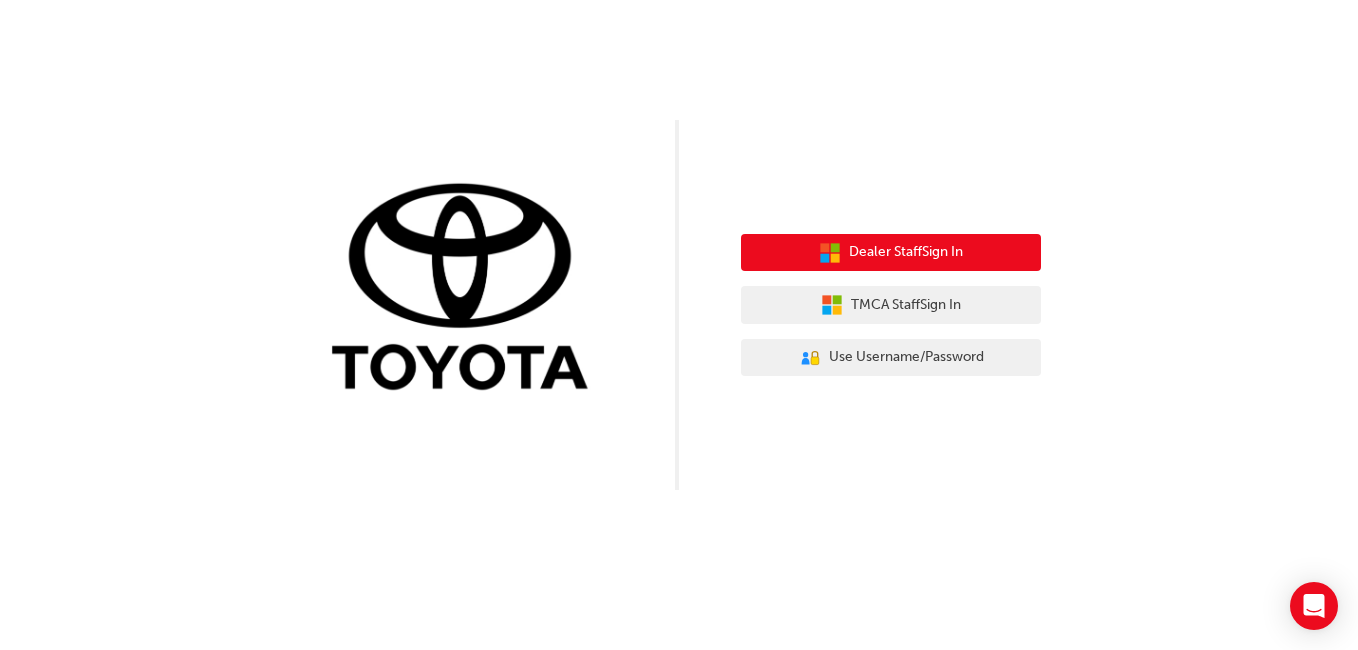 click on "Dealer Staff  Sign In" at bounding box center (906, 252) 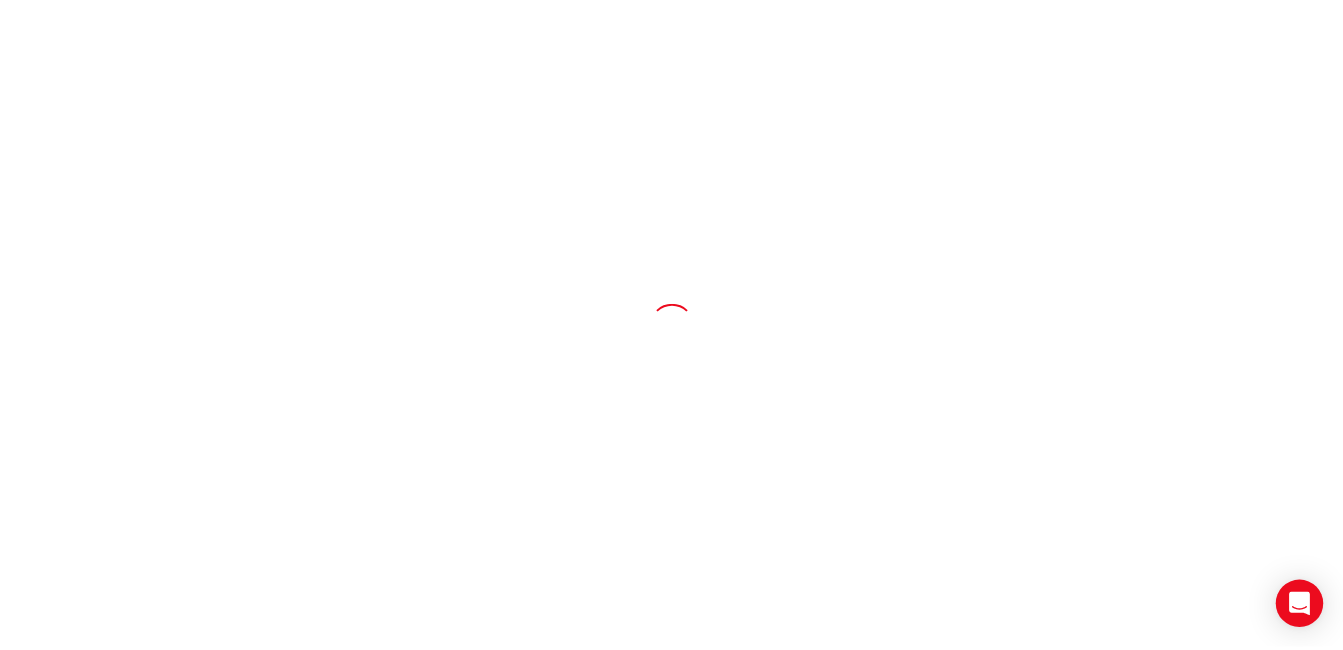 scroll, scrollTop: 0, scrollLeft: 0, axis: both 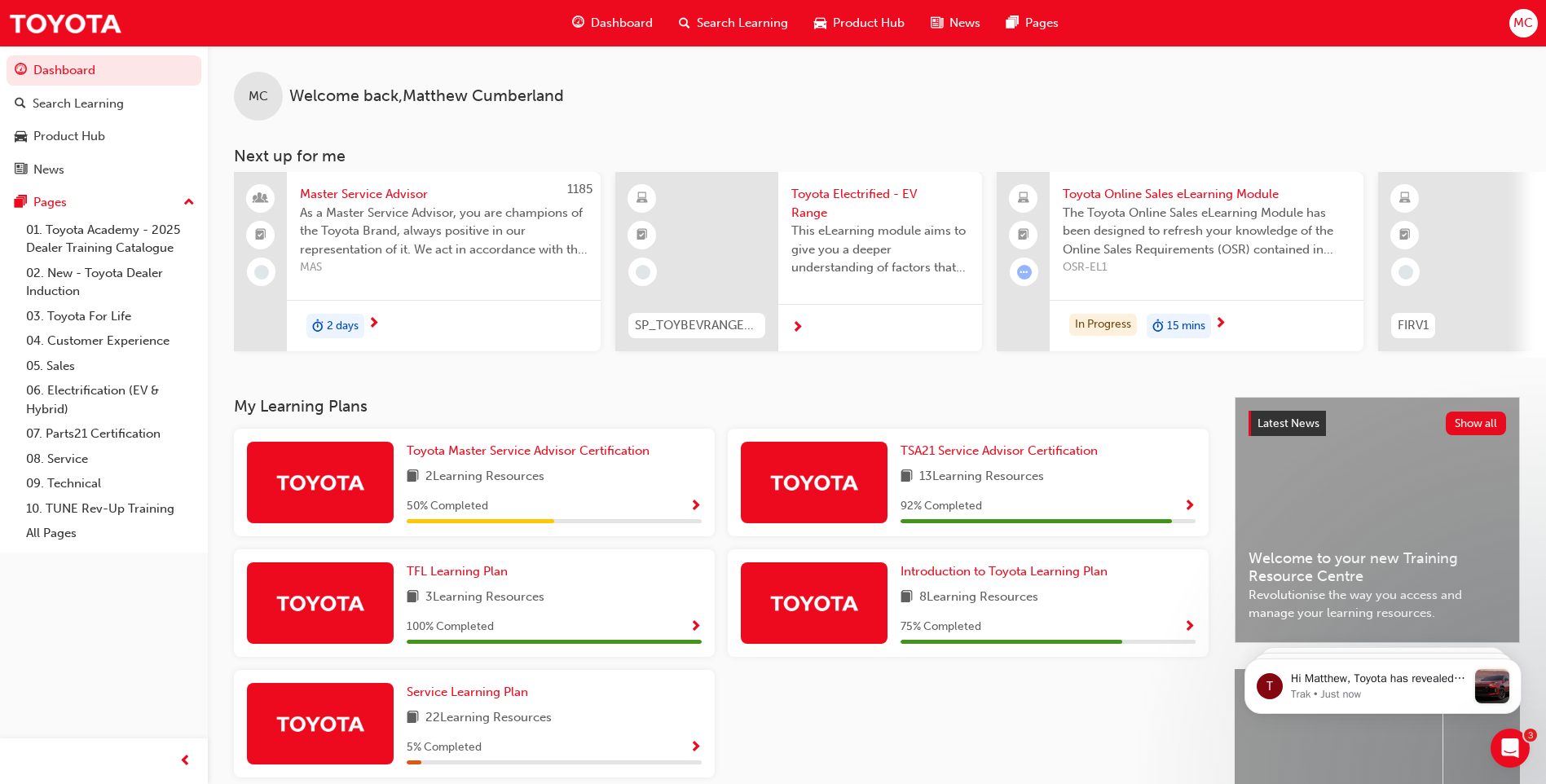 click on "Search Learning" at bounding box center [742, 23] 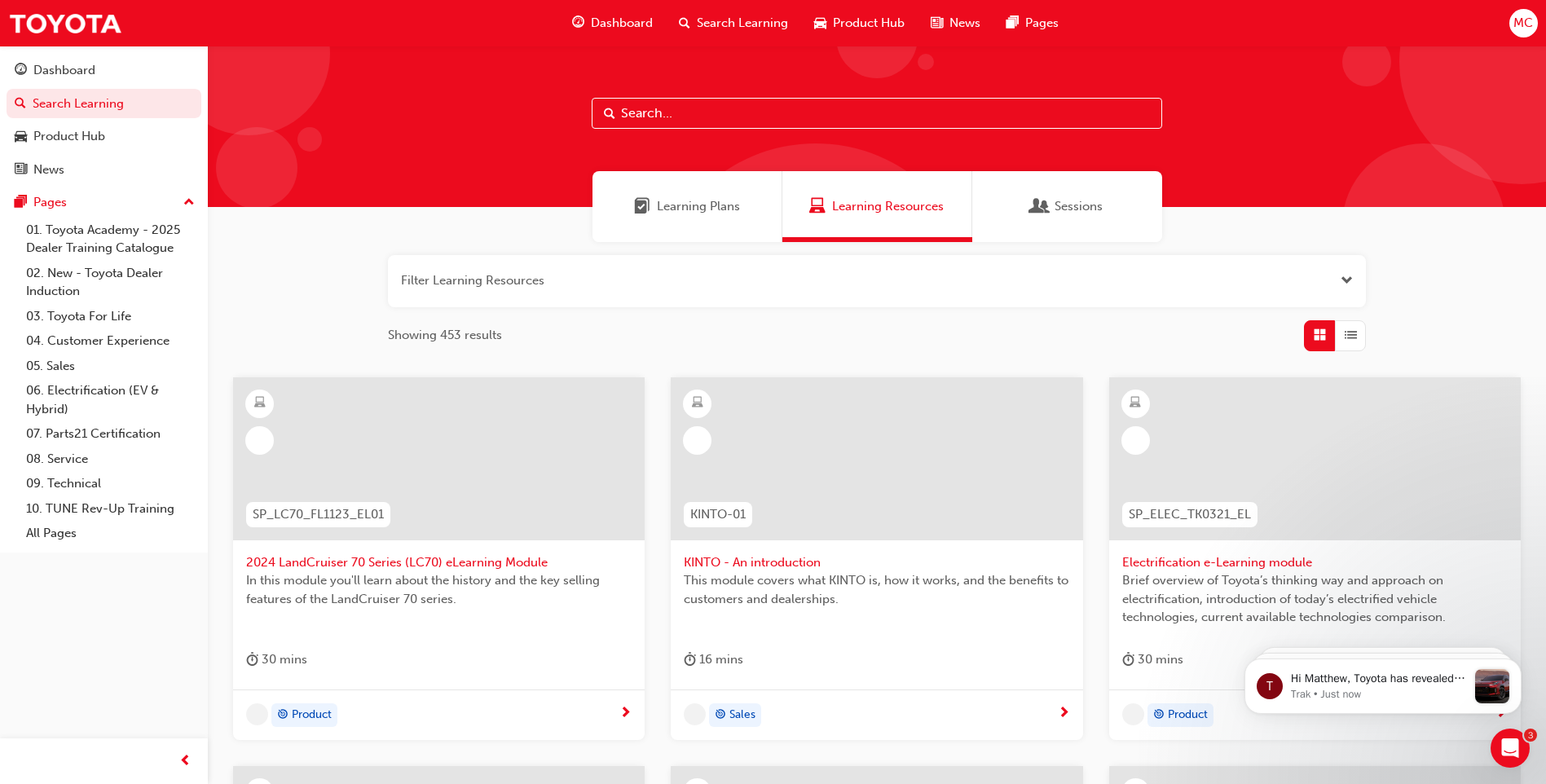 click at bounding box center [877, 113] 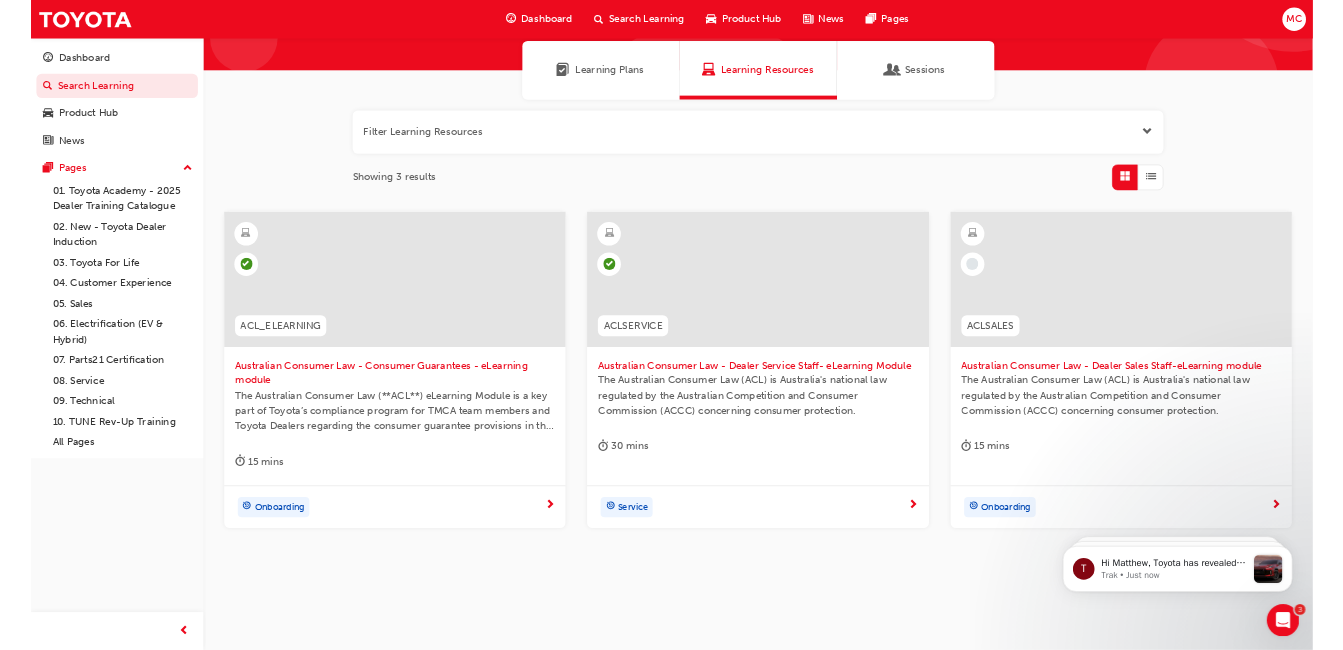 scroll, scrollTop: 163, scrollLeft: 0, axis: vertical 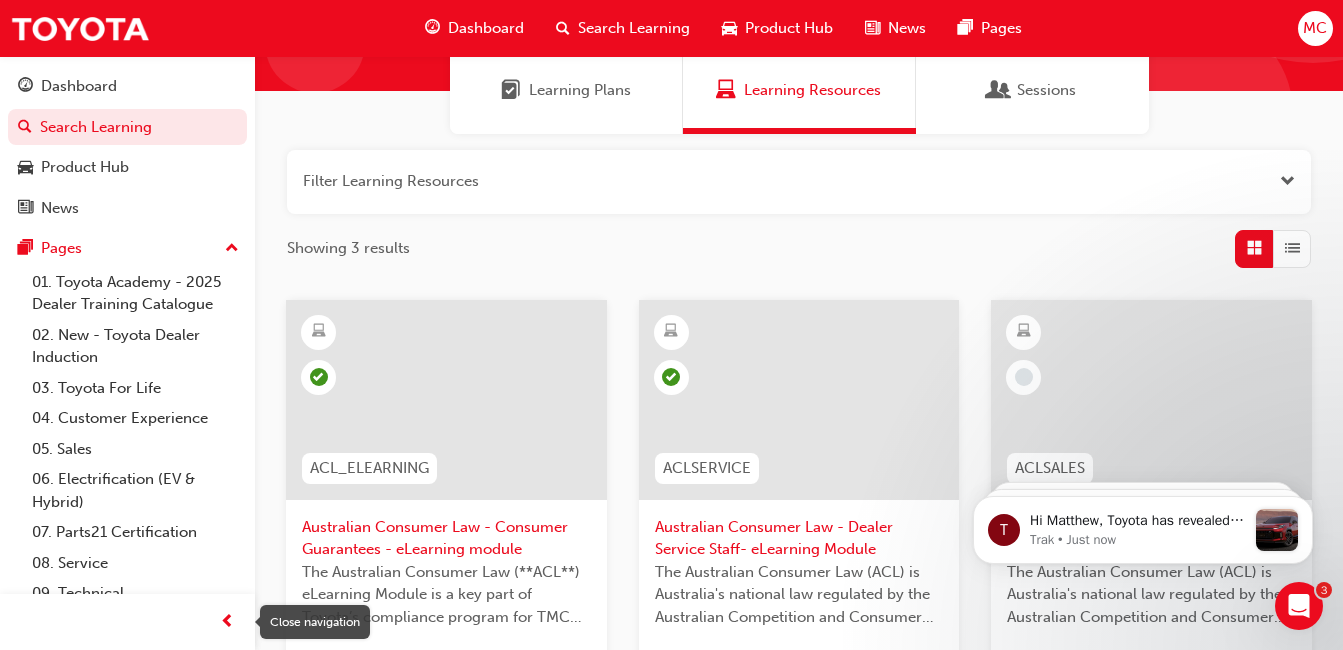 type on "acl" 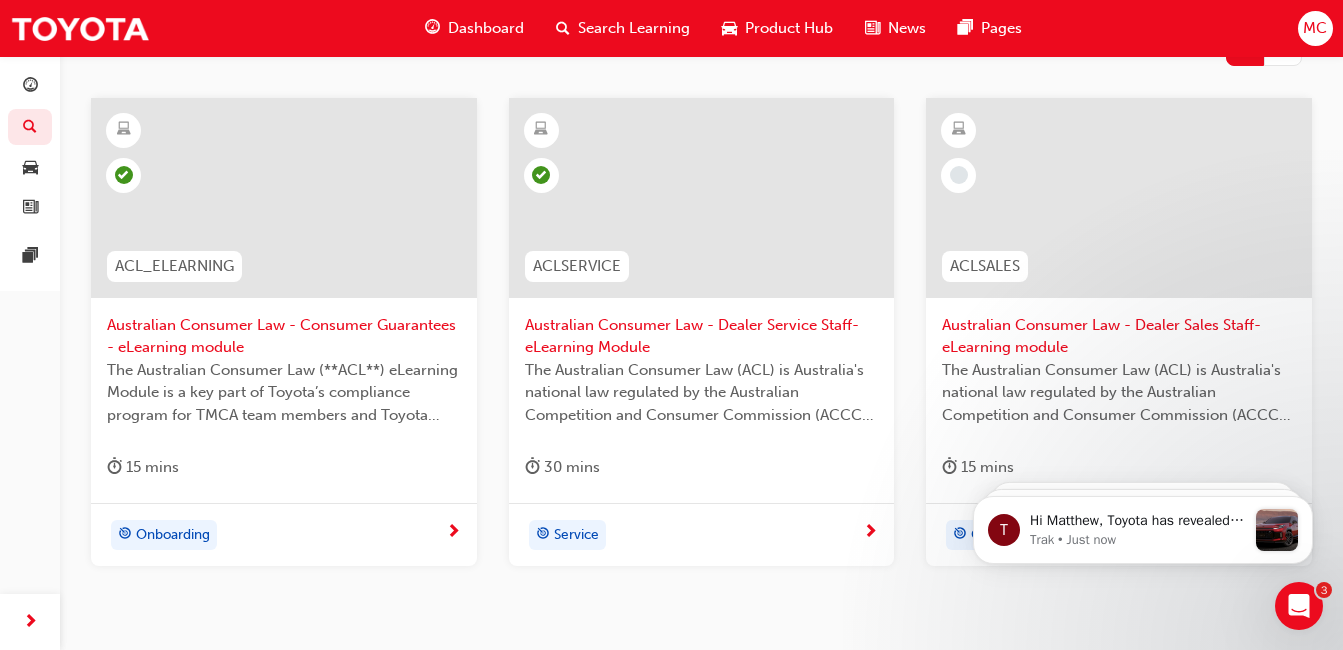 scroll, scrollTop: 475, scrollLeft: 0, axis: vertical 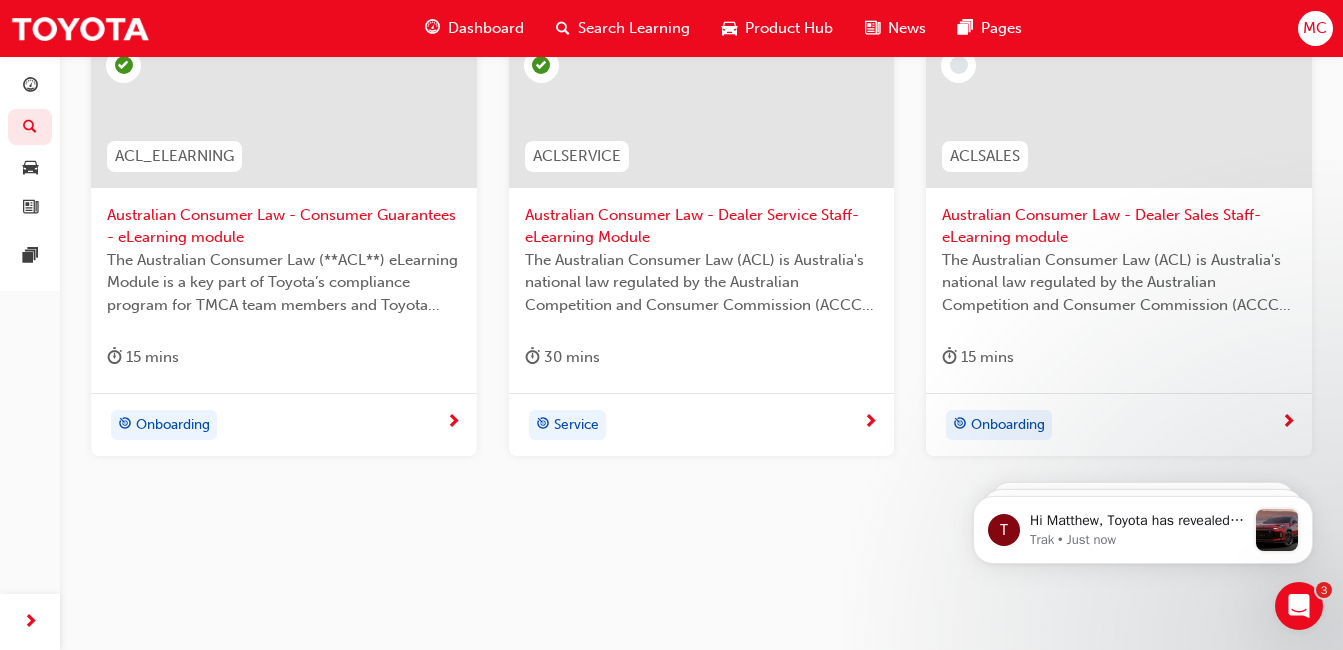 click at bounding box center [453, 422] 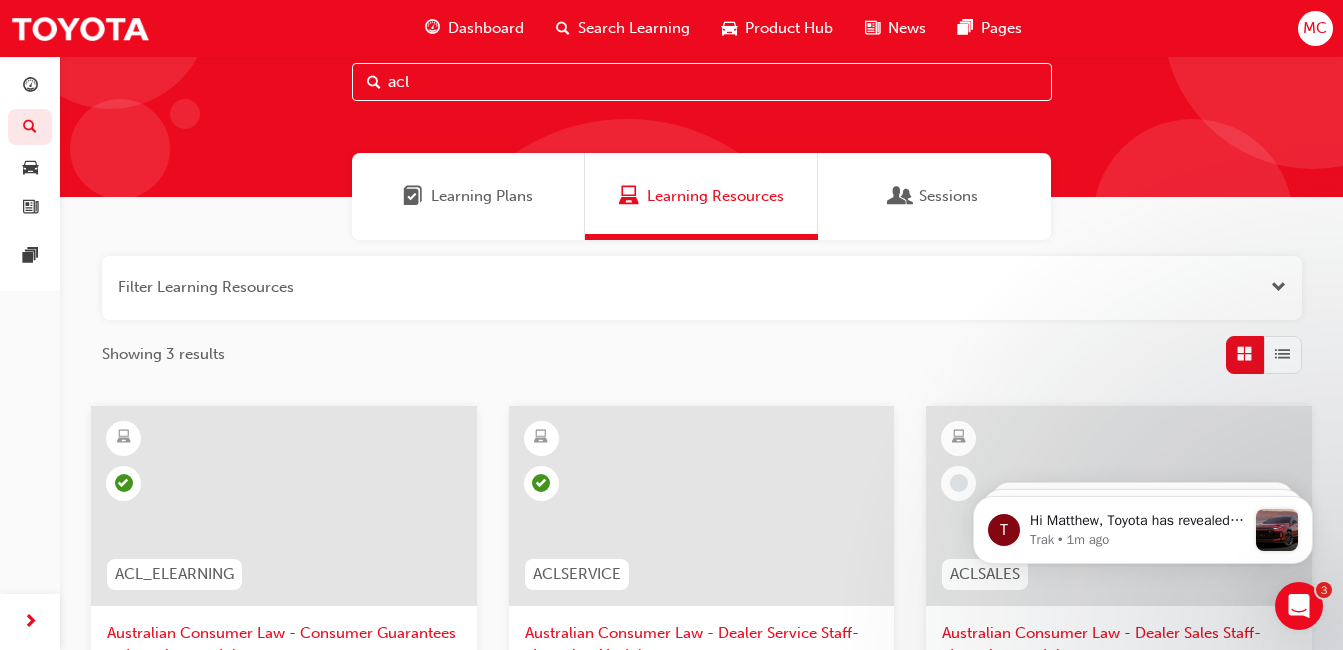 scroll, scrollTop: 0, scrollLeft: 0, axis: both 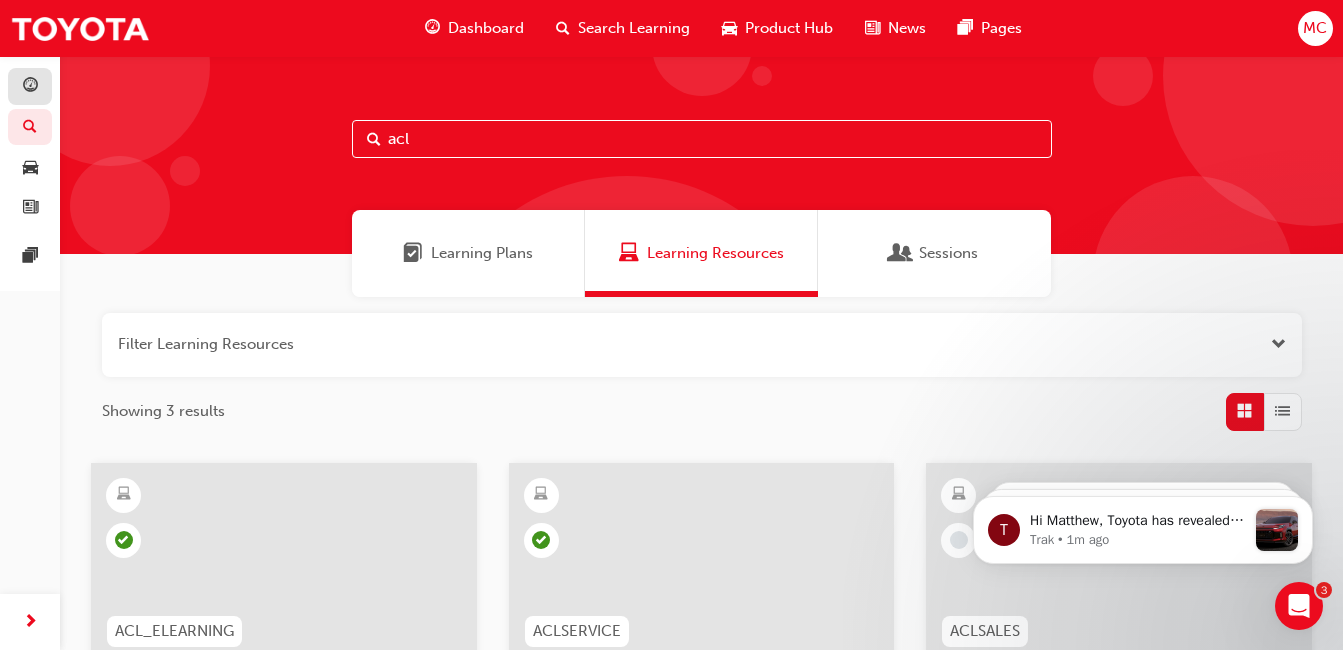 drag, startPoint x: 438, startPoint y: 138, endPoint x: 8, endPoint y: 83, distance: 433.50317 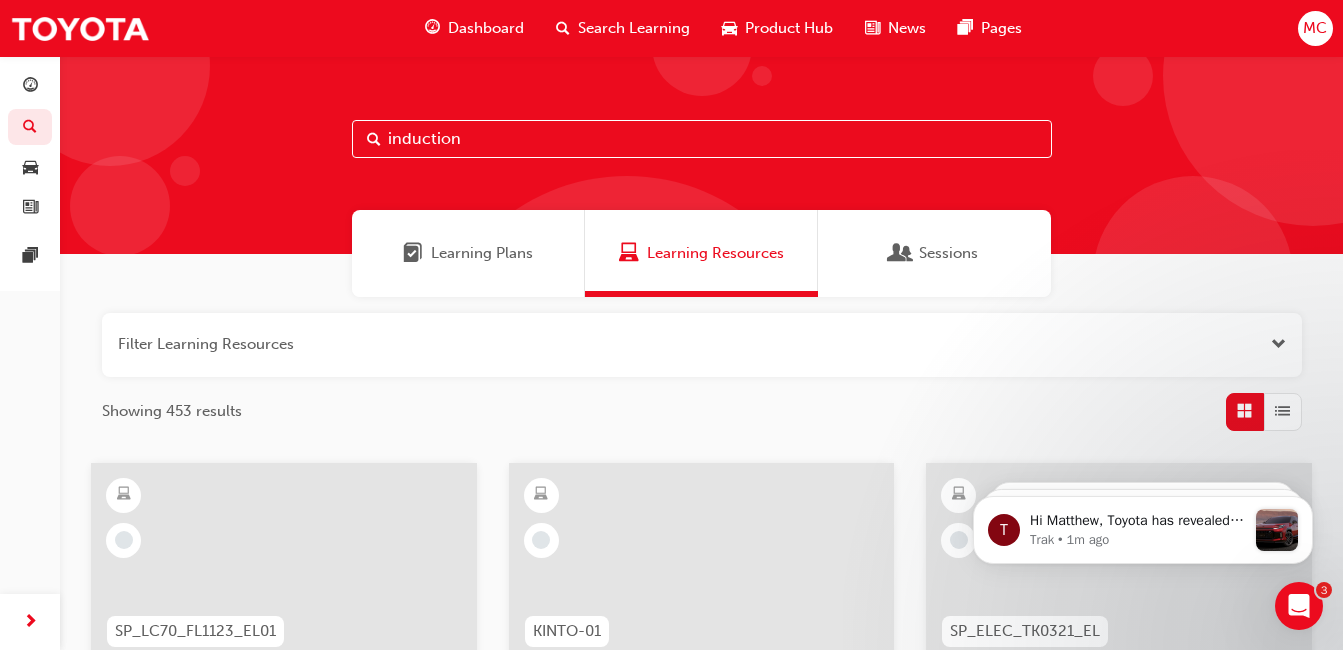 type on "induction" 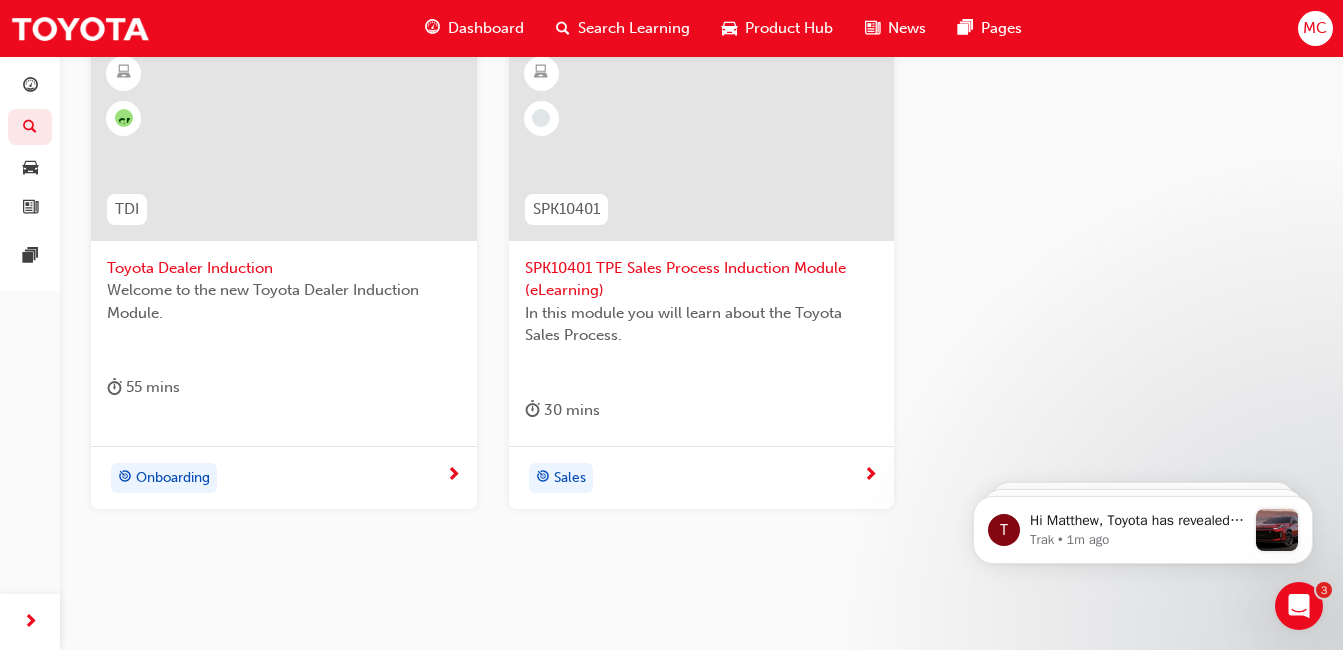 scroll, scrollTop: 375, scrollLeft: 0, axis: vertical 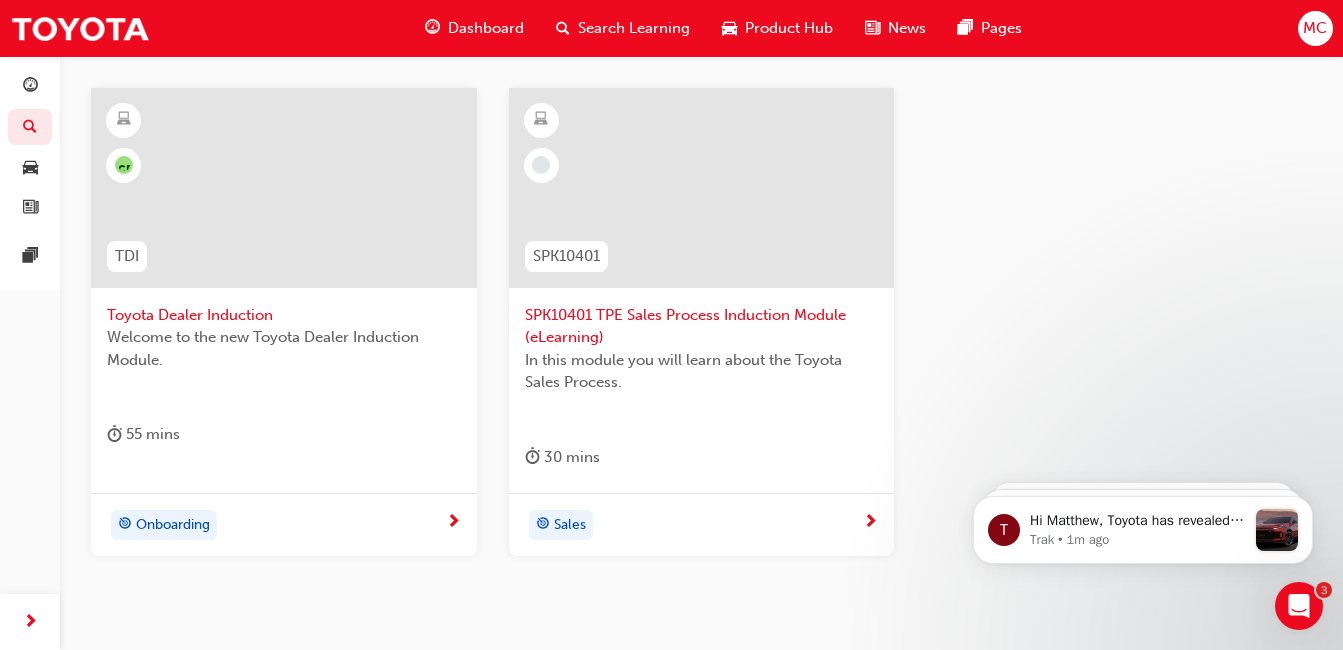 click at bounding box center (453, 523) 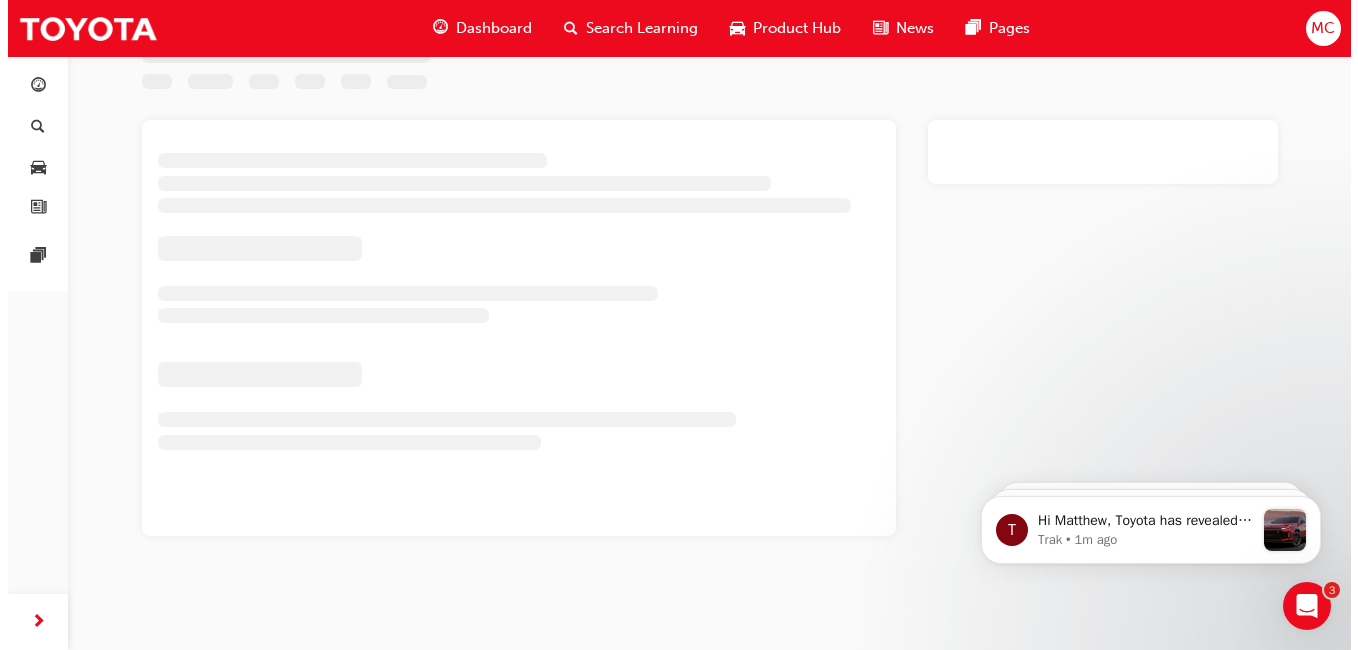 scroll, scrollTop: 0, scrollLeft: 0, axis: both 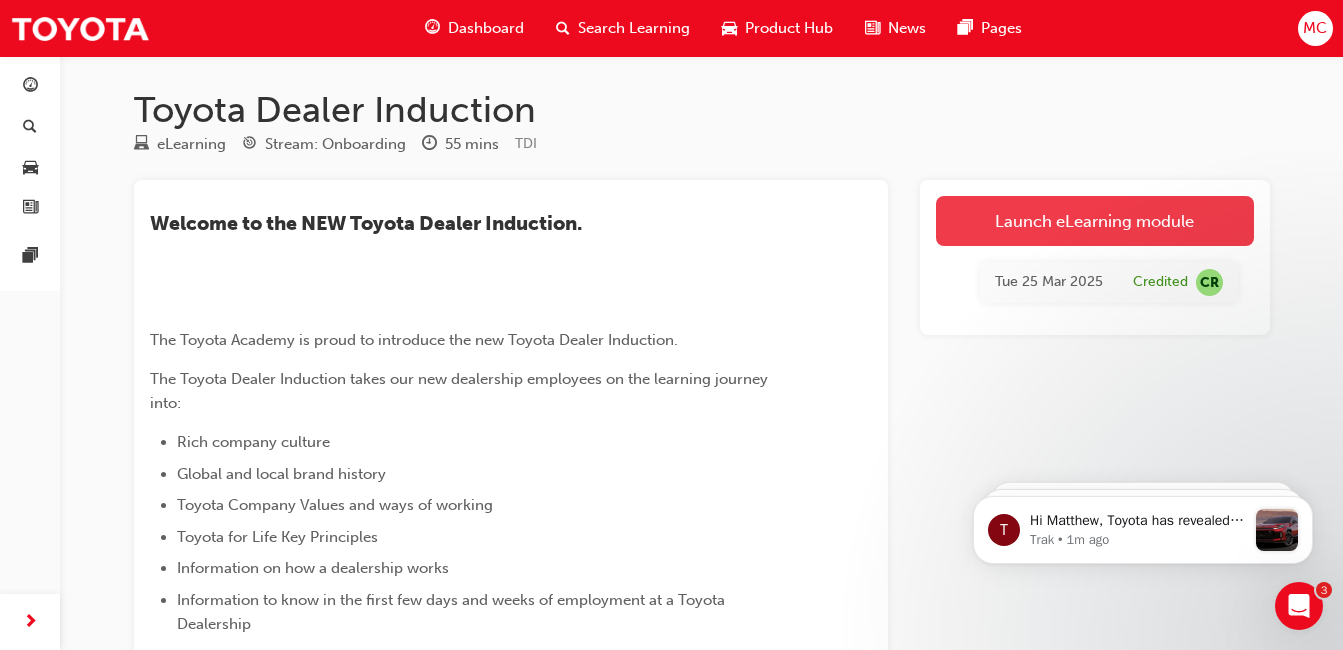 click on "Launch eLearning module" at bounding box center (1095, 221) 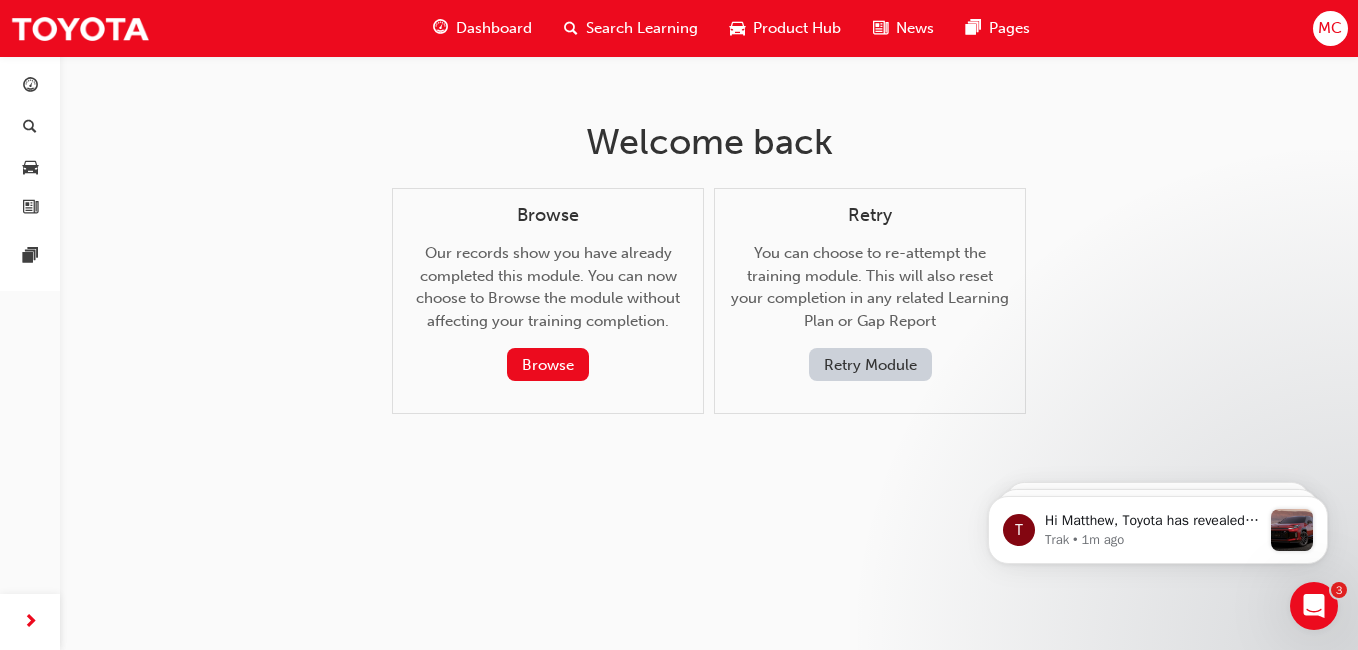 click on "Retry Module" at bounding box center [870, 364] 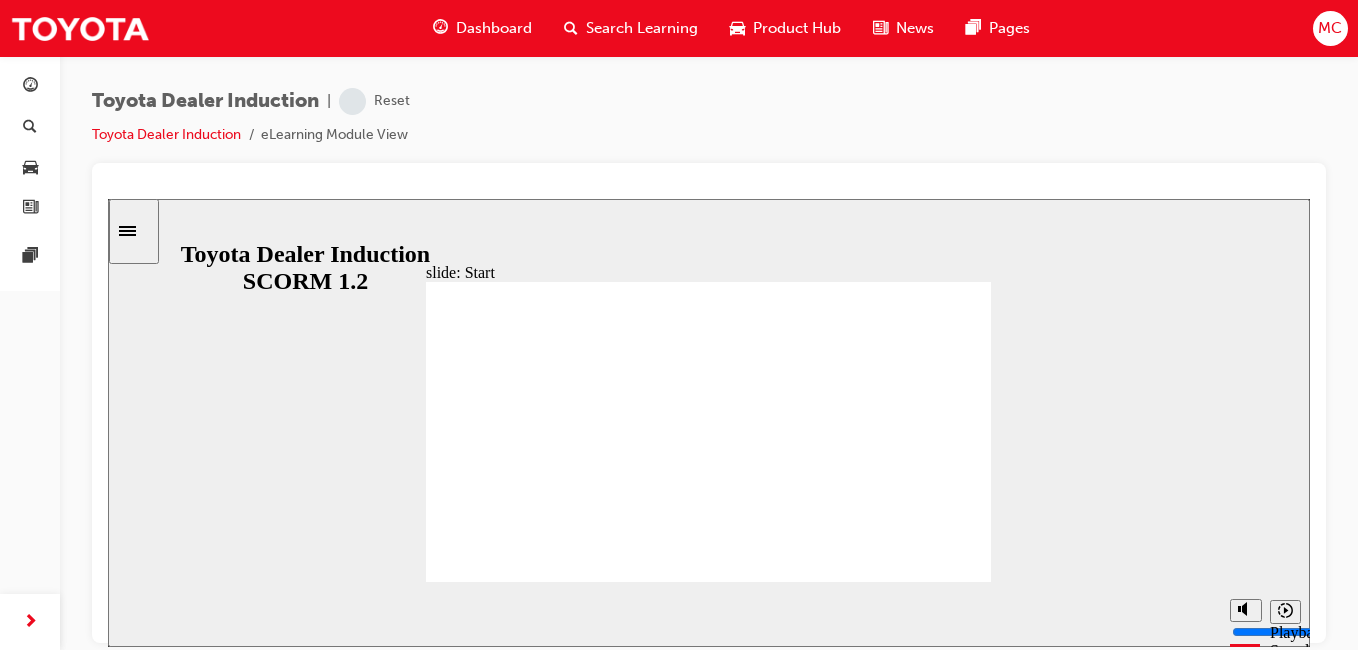 scroll, scrollTop: 0, scrollLeft: 0, axis: both 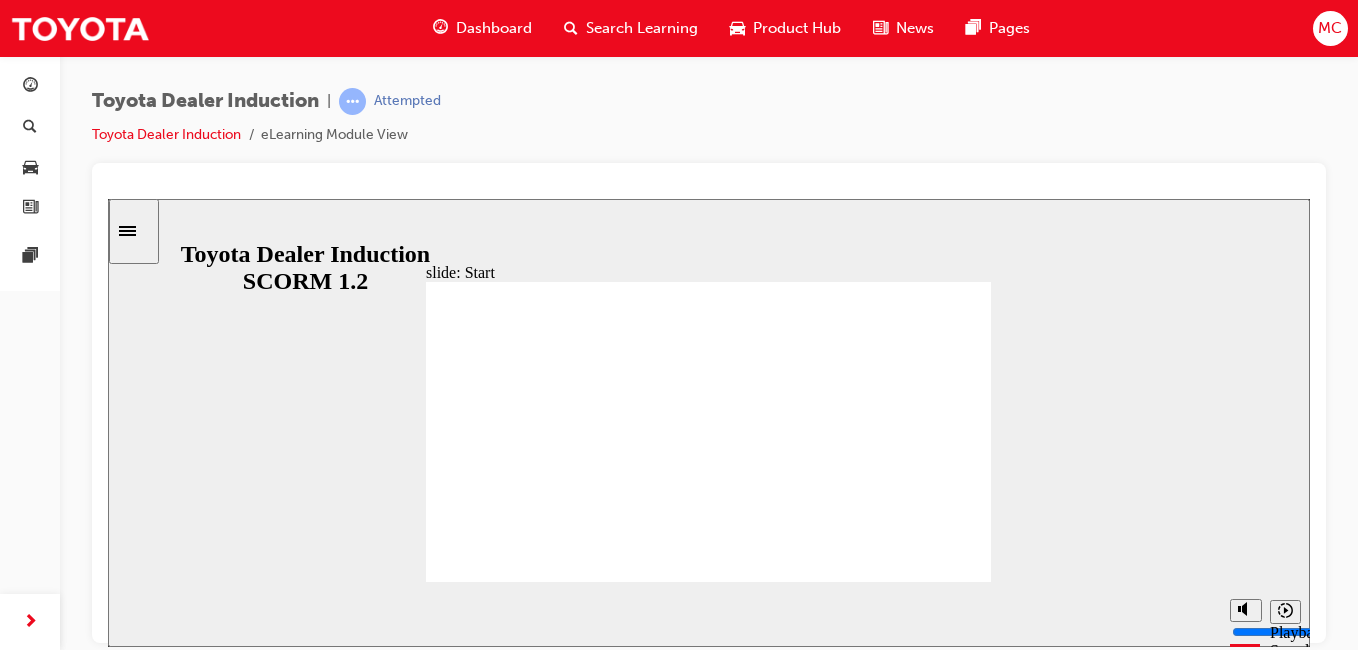 drag, startPoint x: 797, startPoint y: 507, endPoint x: 786, endPoint y: 521, distance: 17.804493 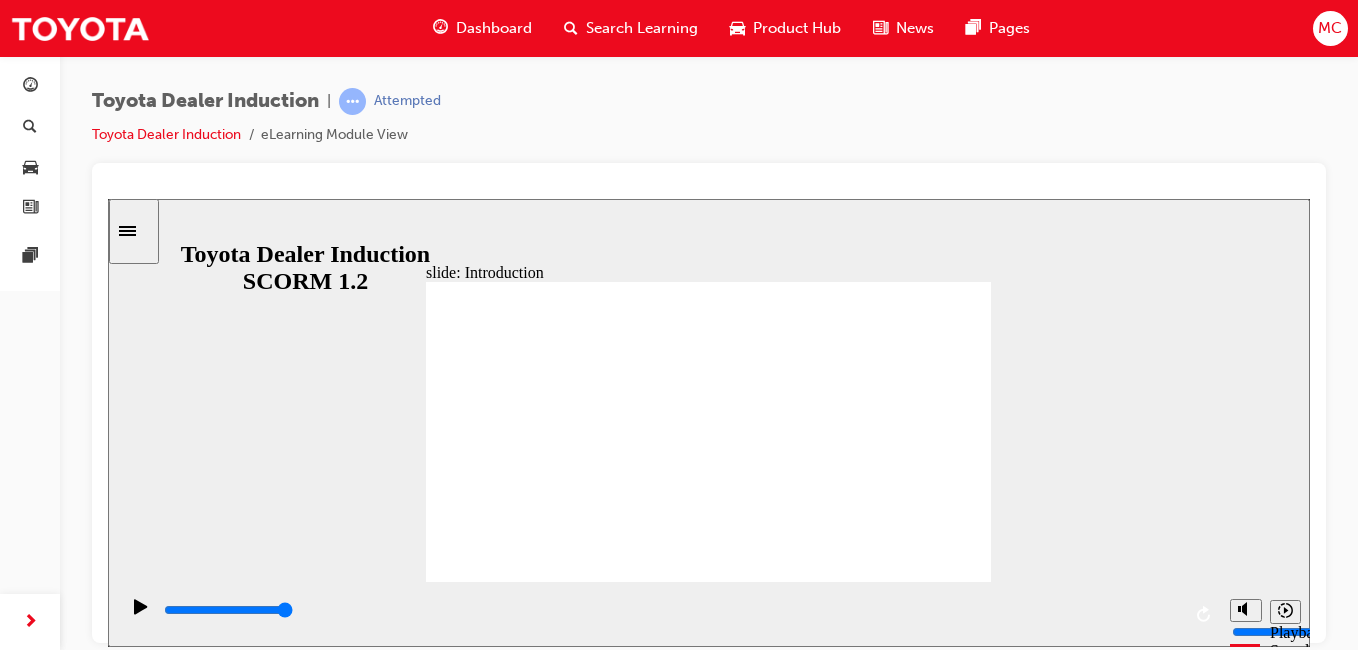 click 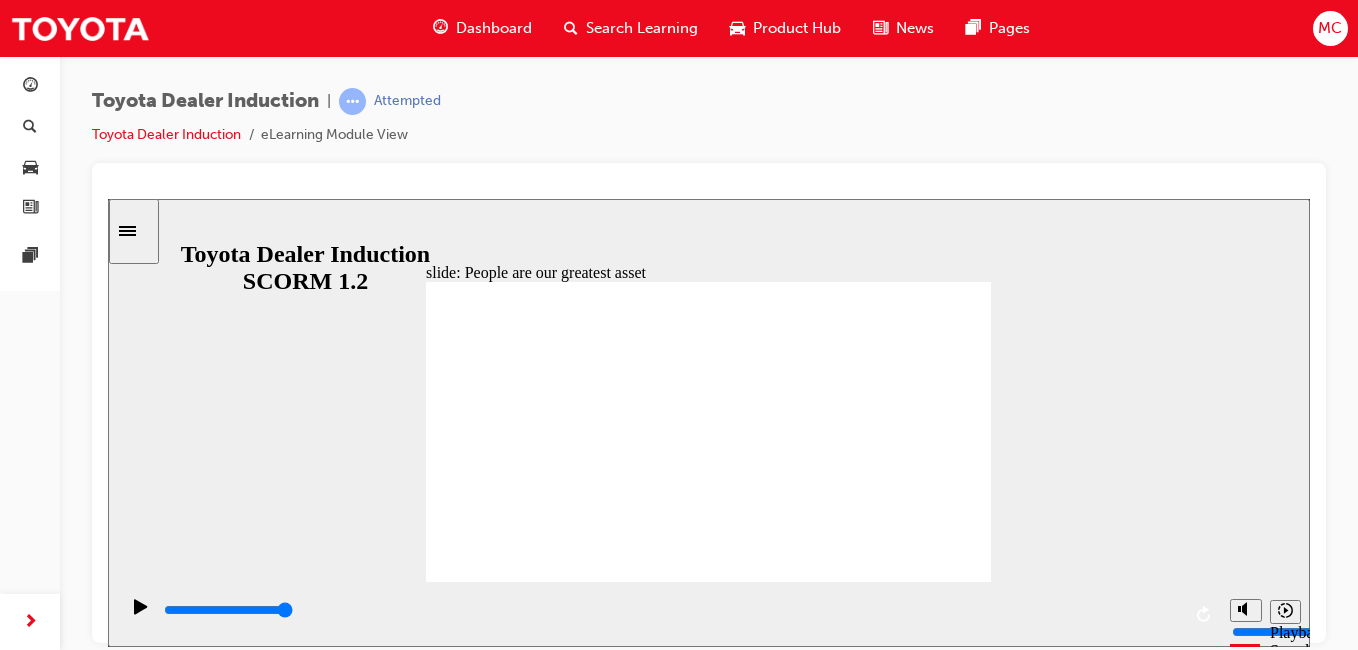 click 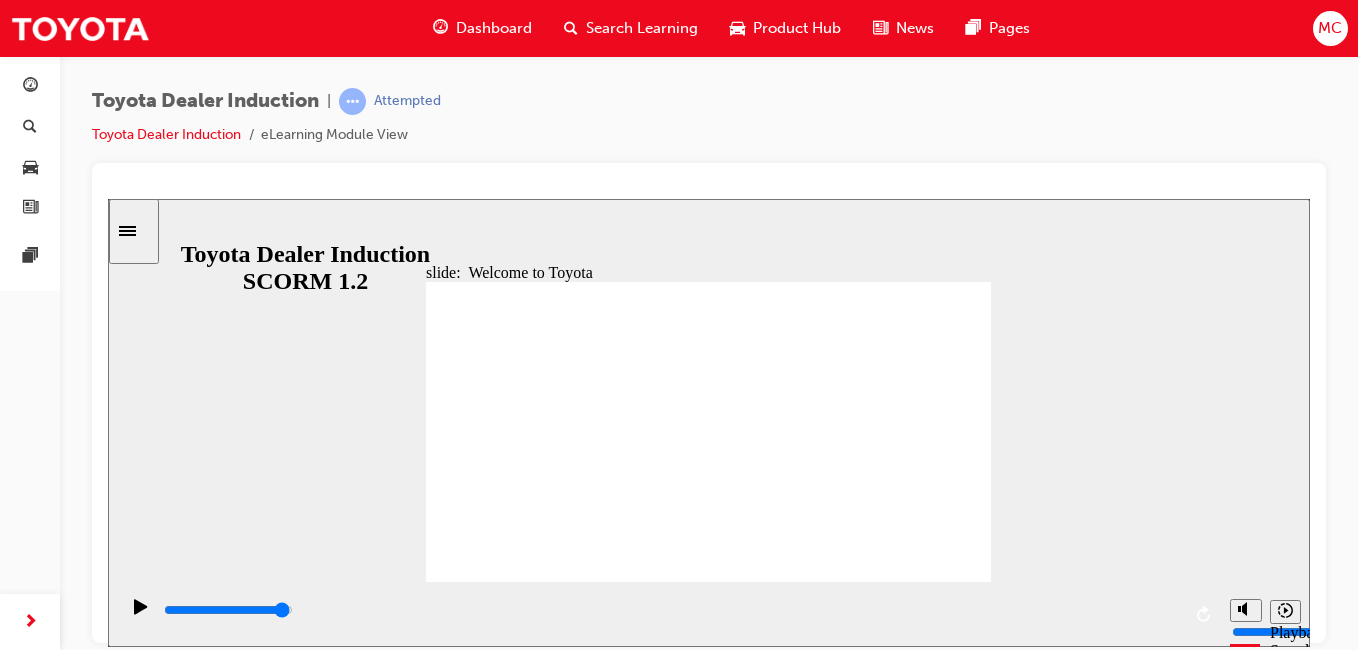 click 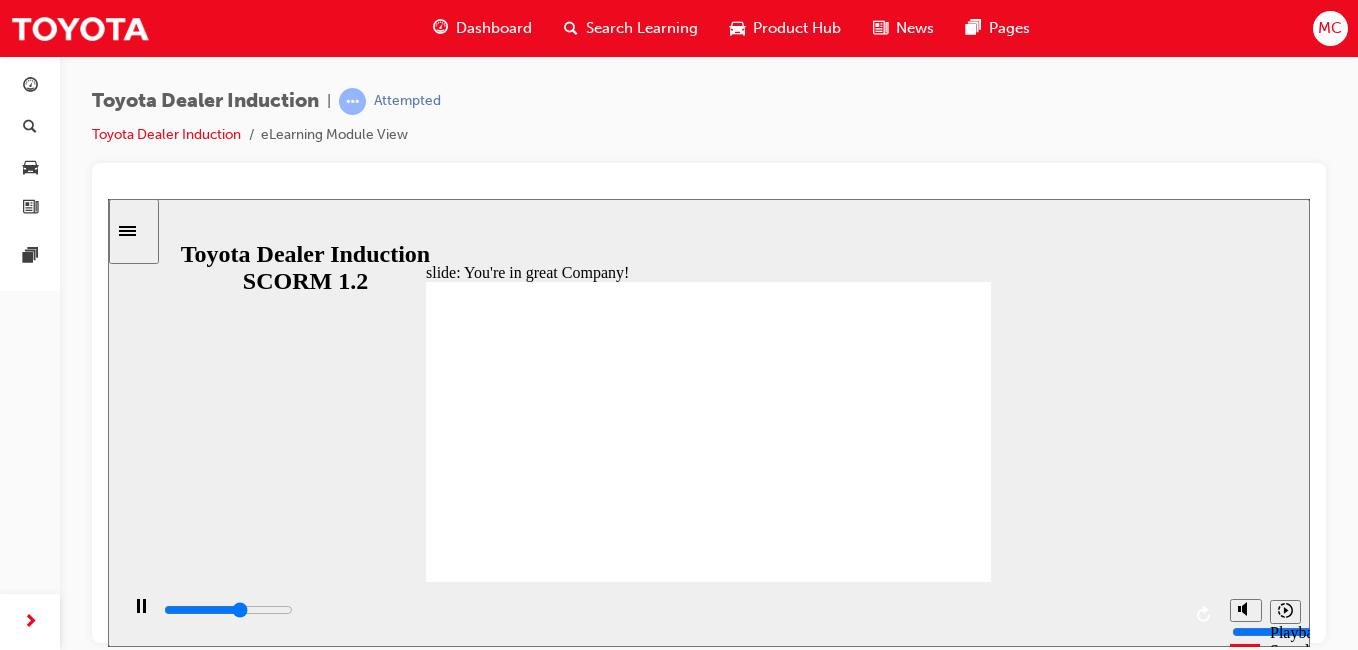 click 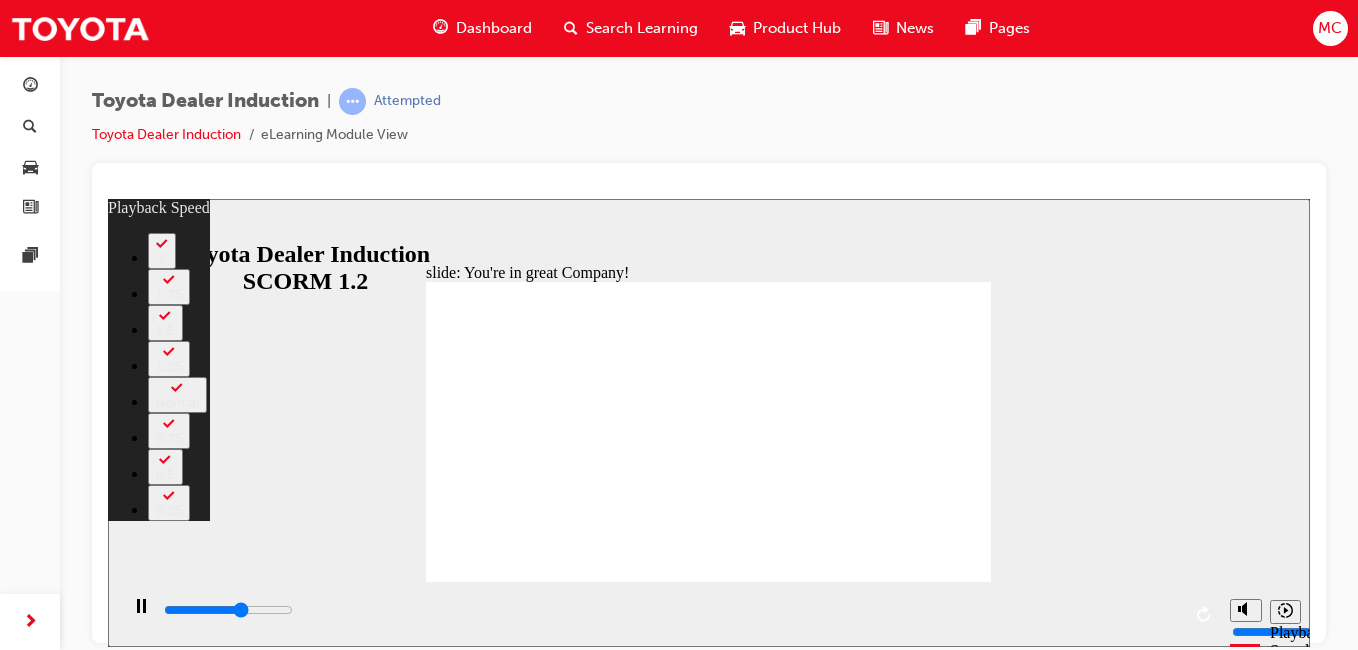 type on "4600" 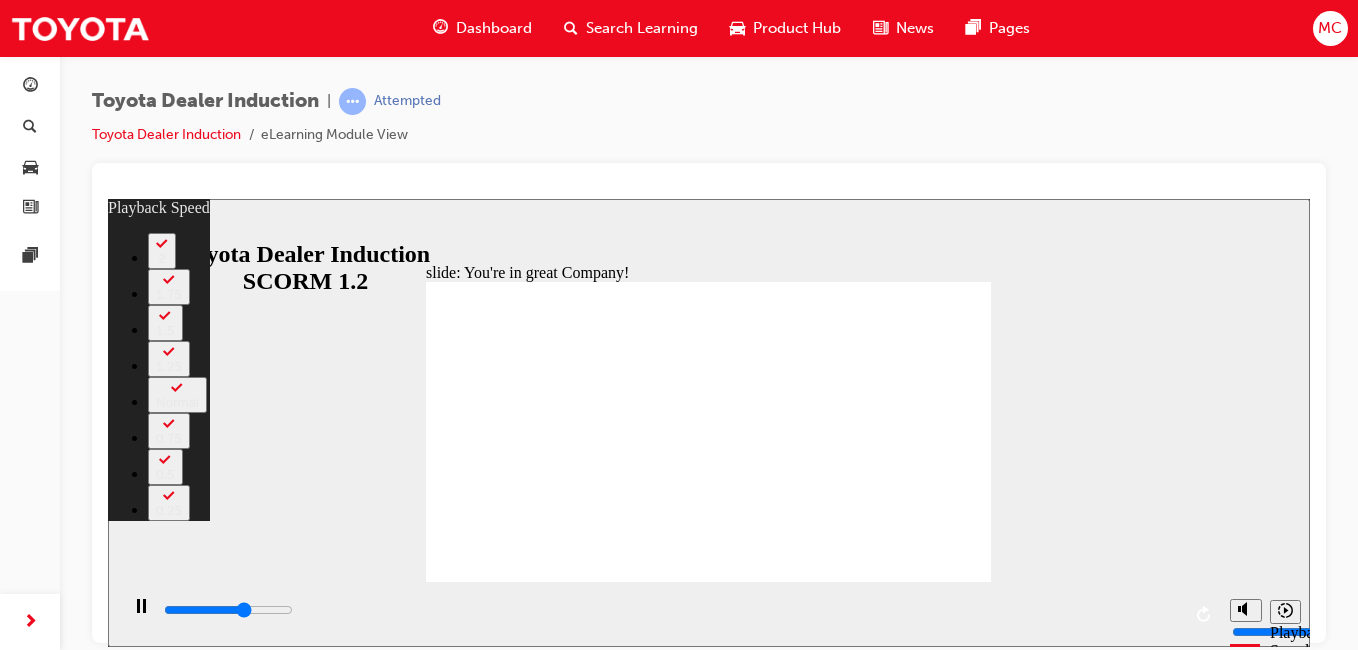type on "4800" 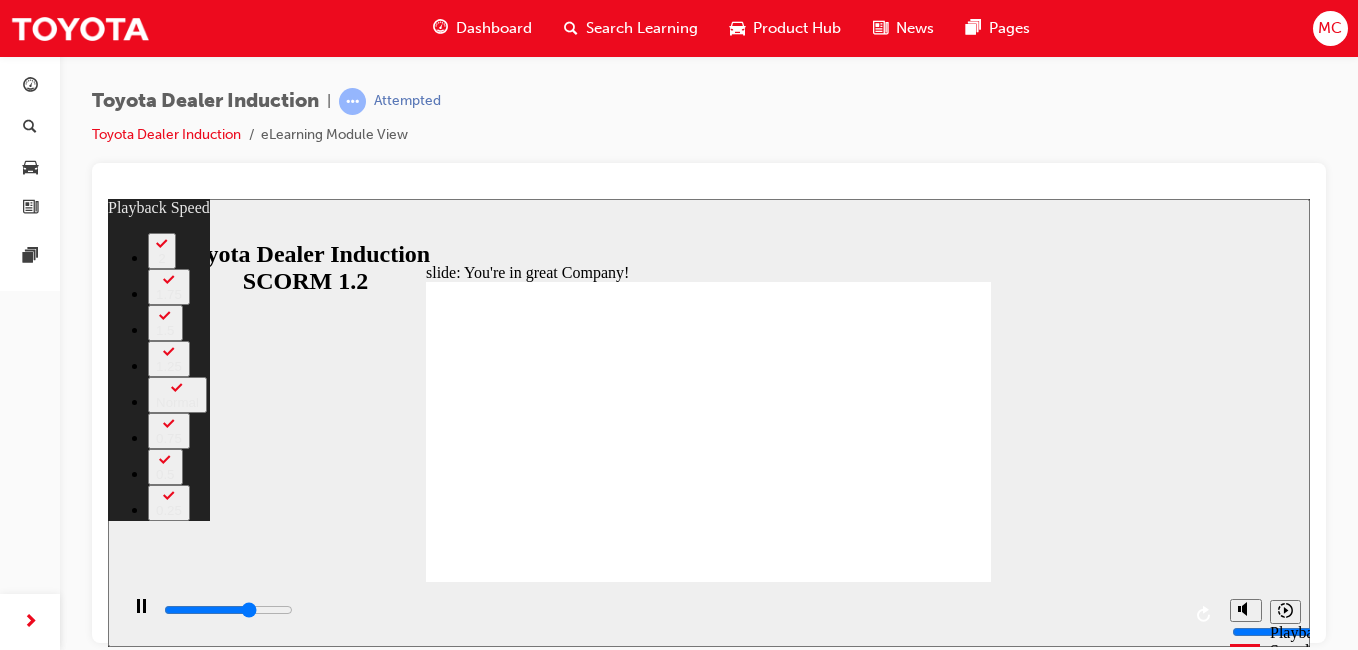type on "5100" 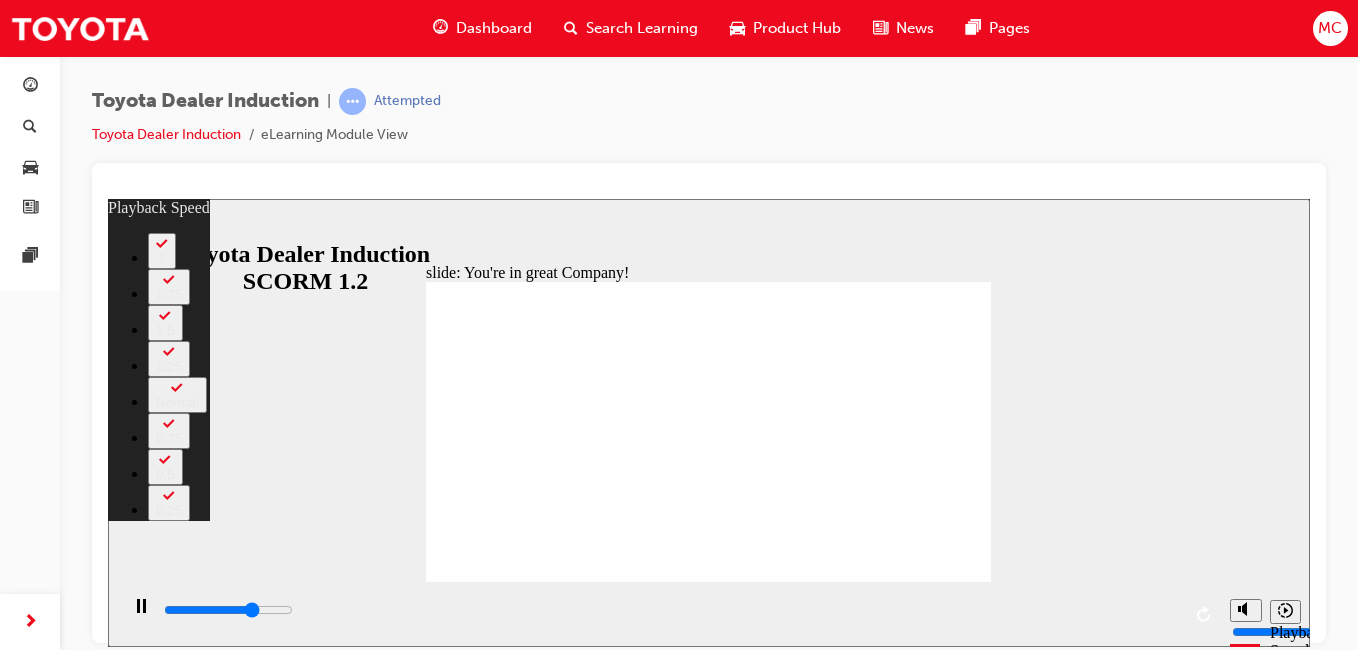 type on "5400" 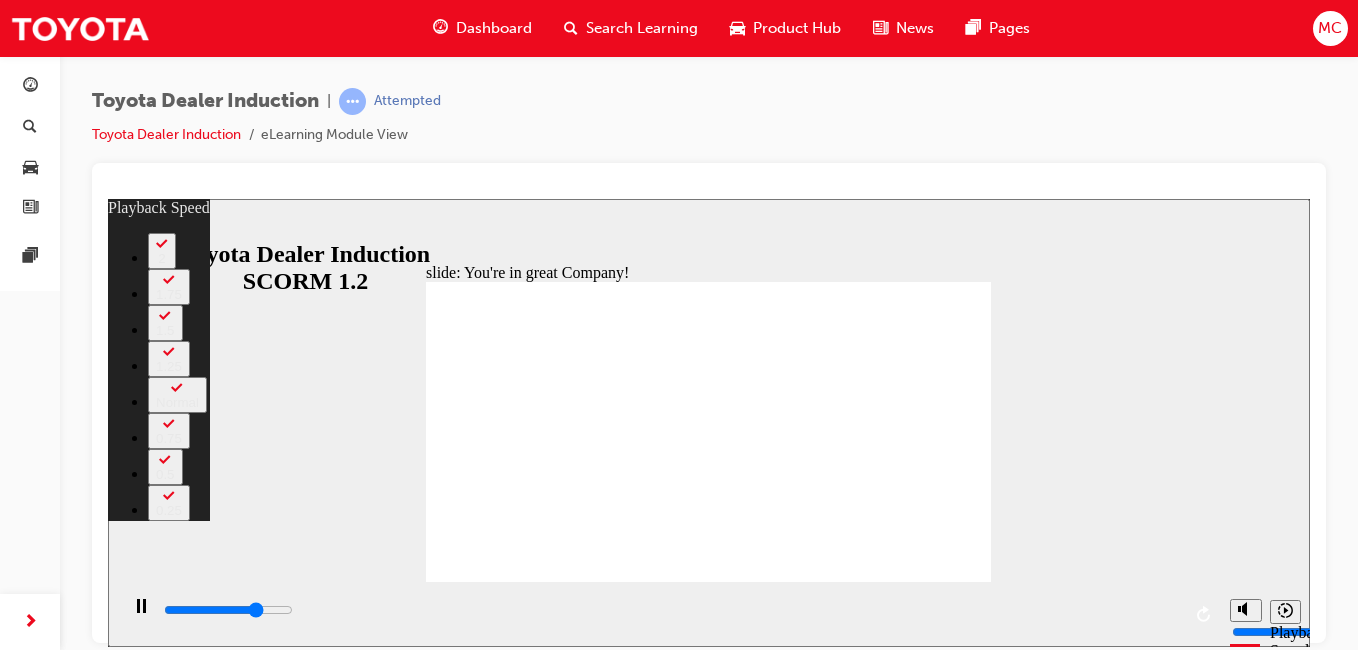 type on "5600" 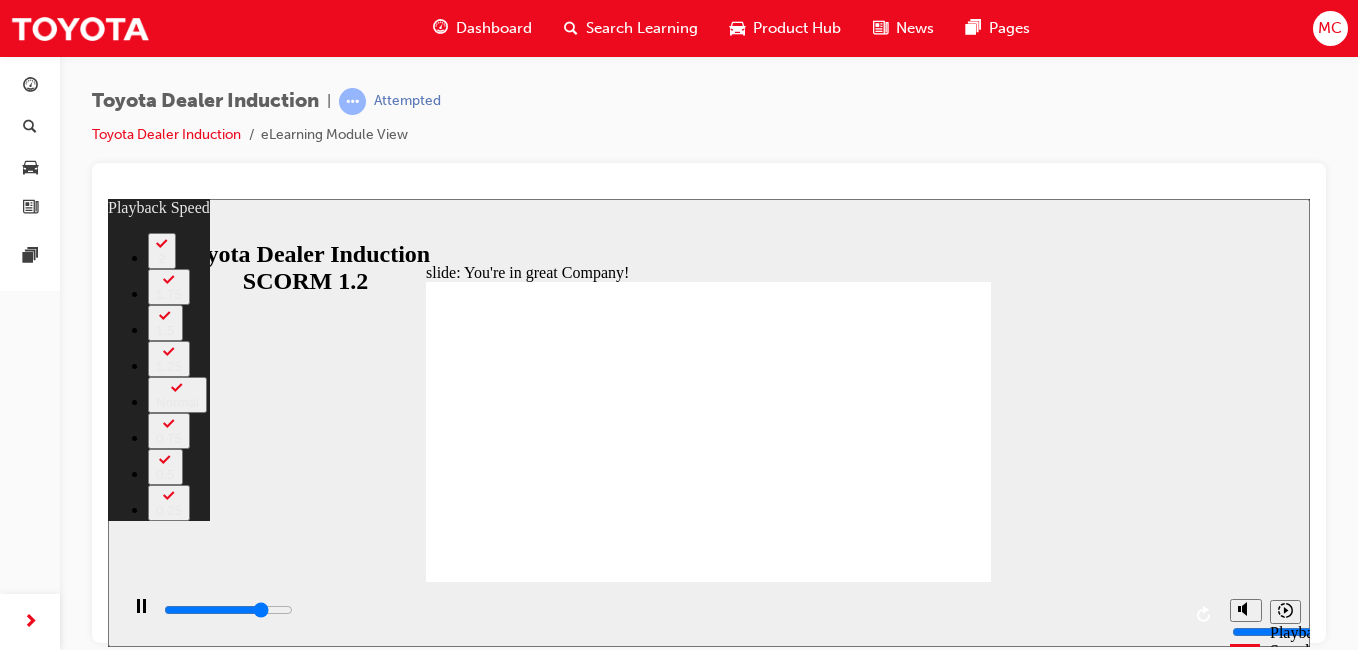 type on "5900" 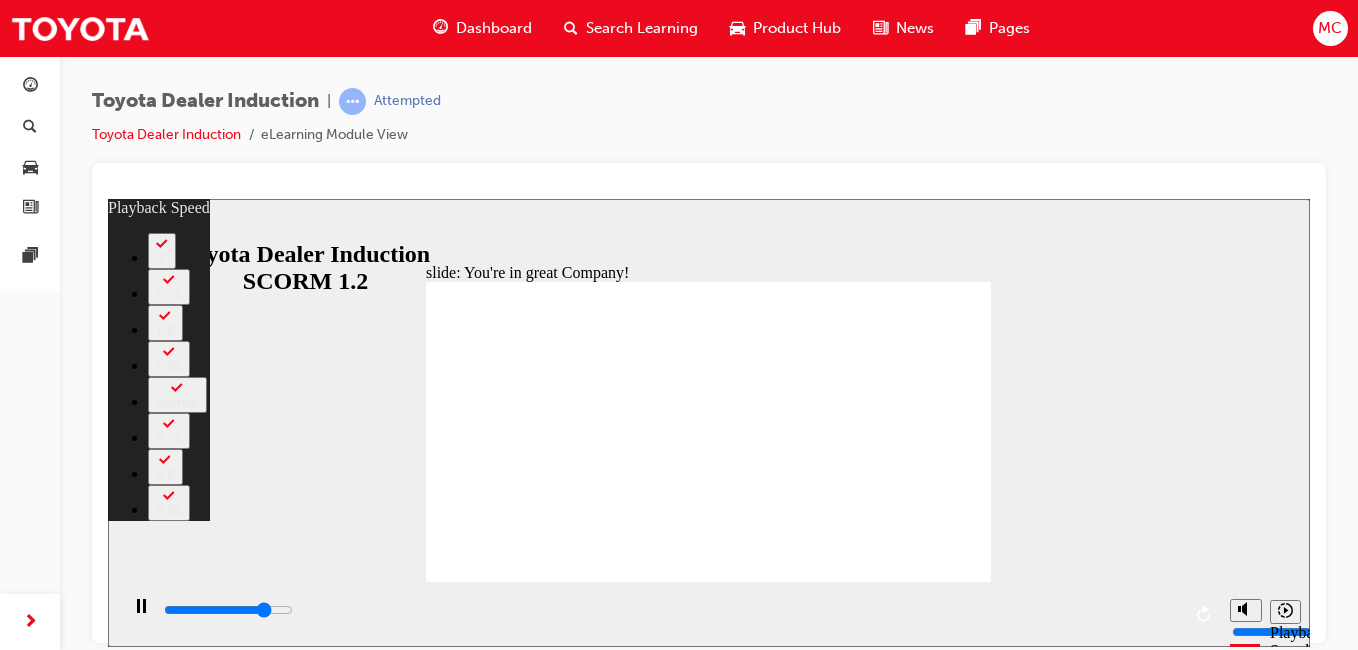 type on "6100" 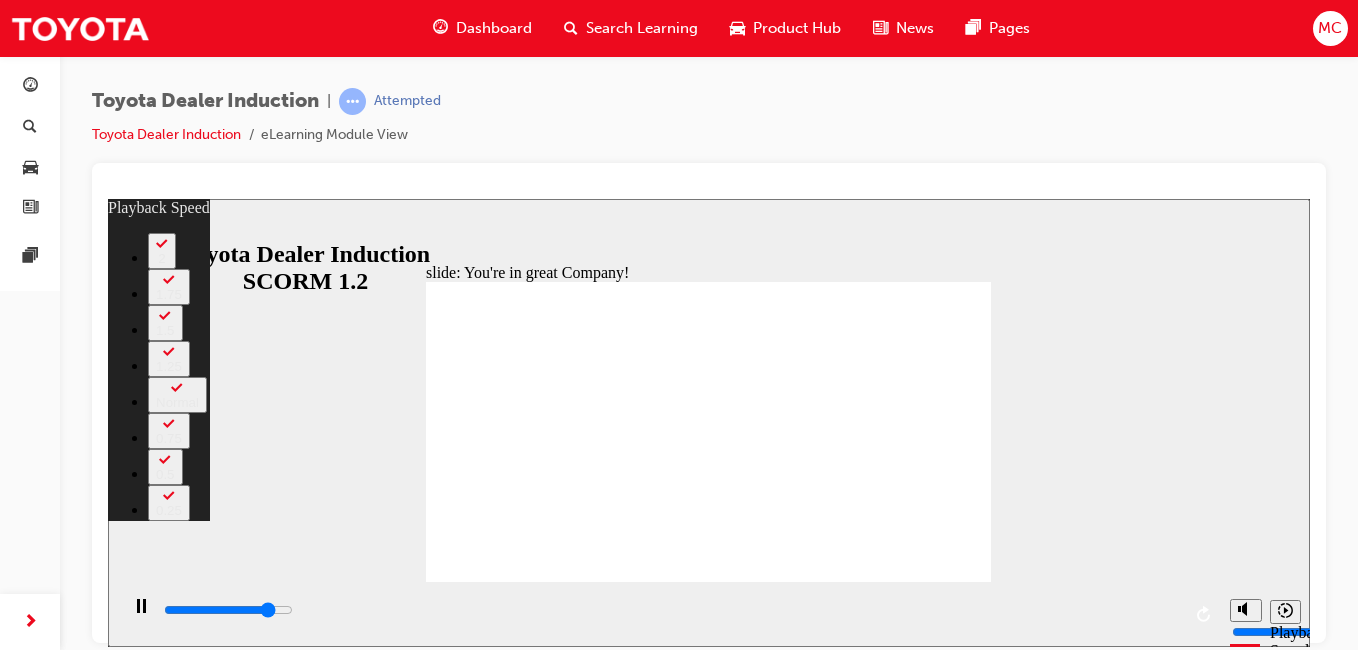type on "6400" 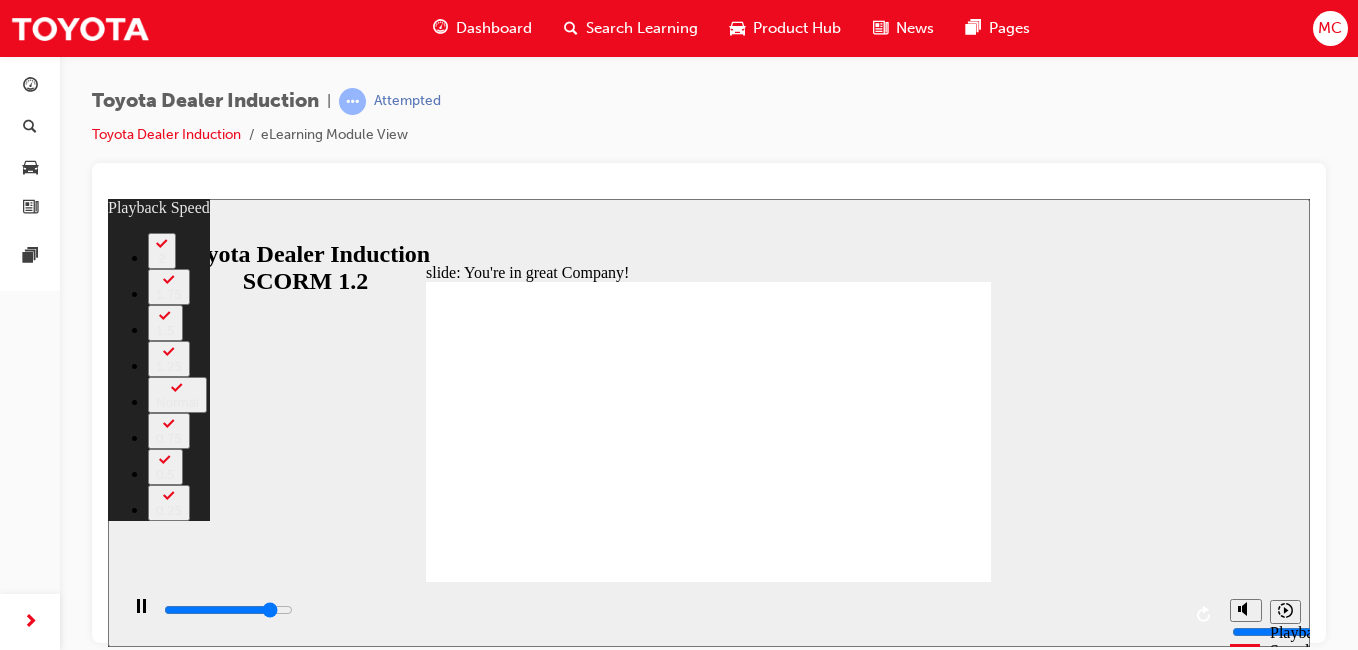 type on "6500" 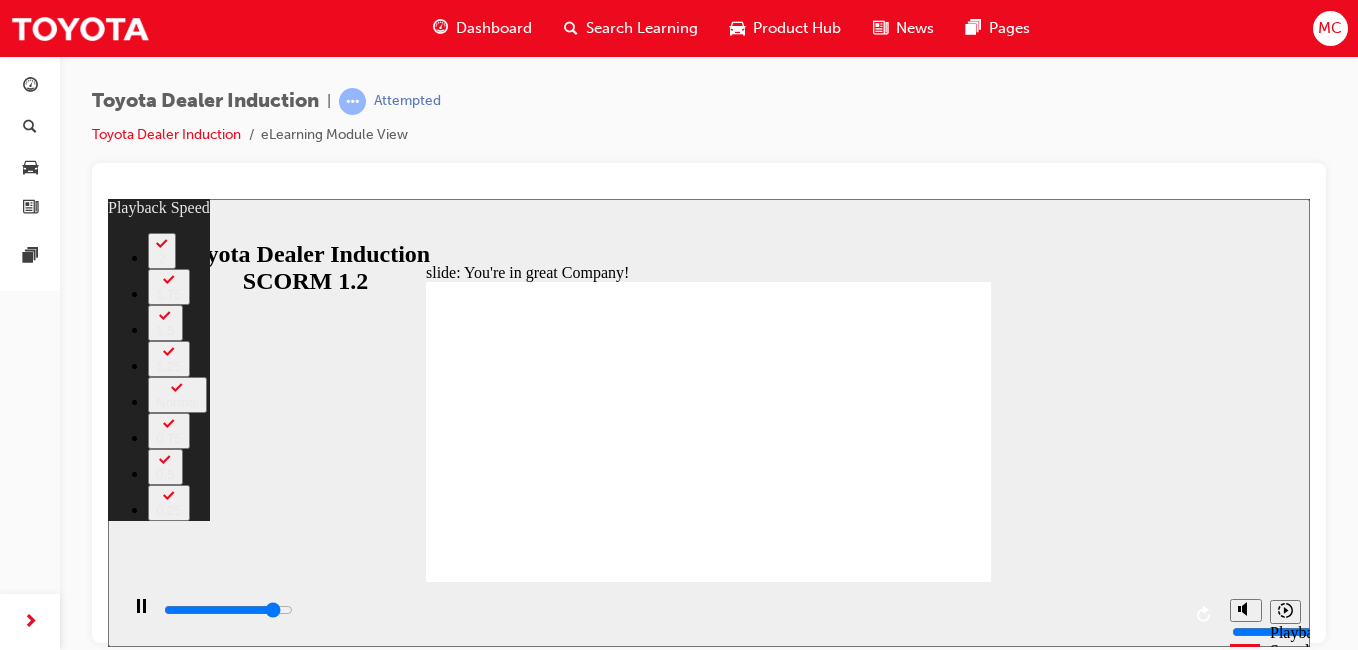 type on "6700" 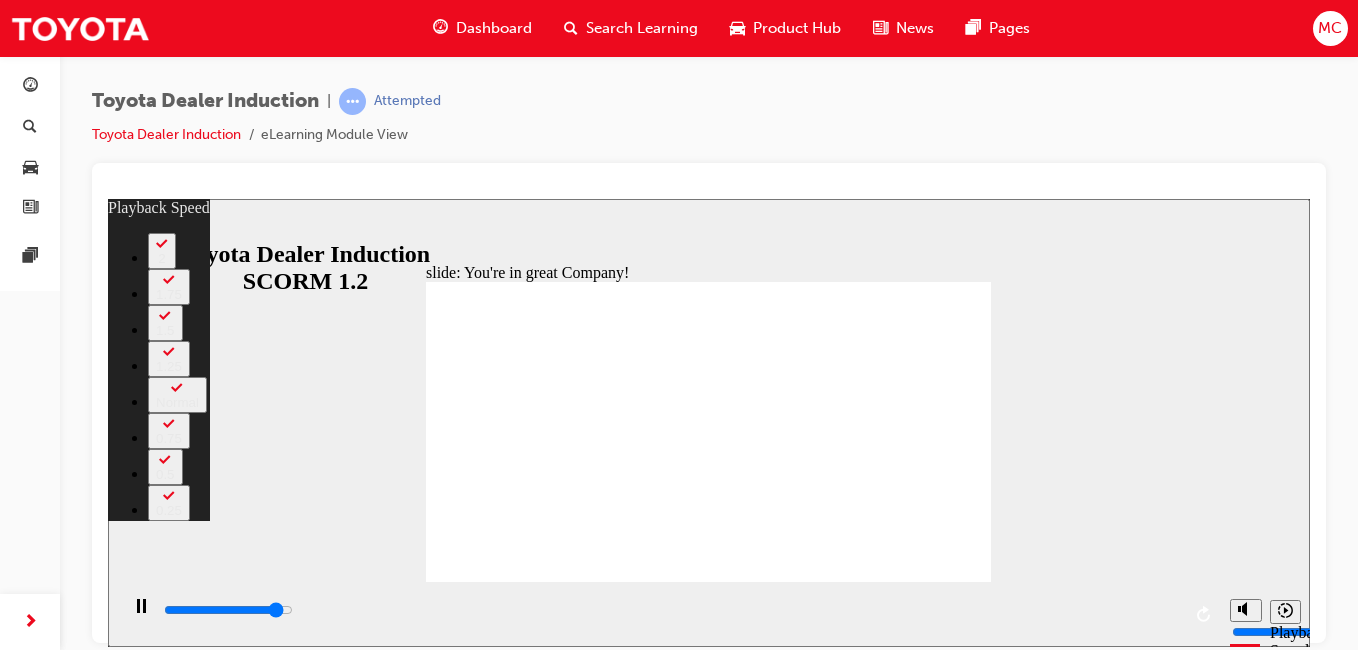type on "6900" 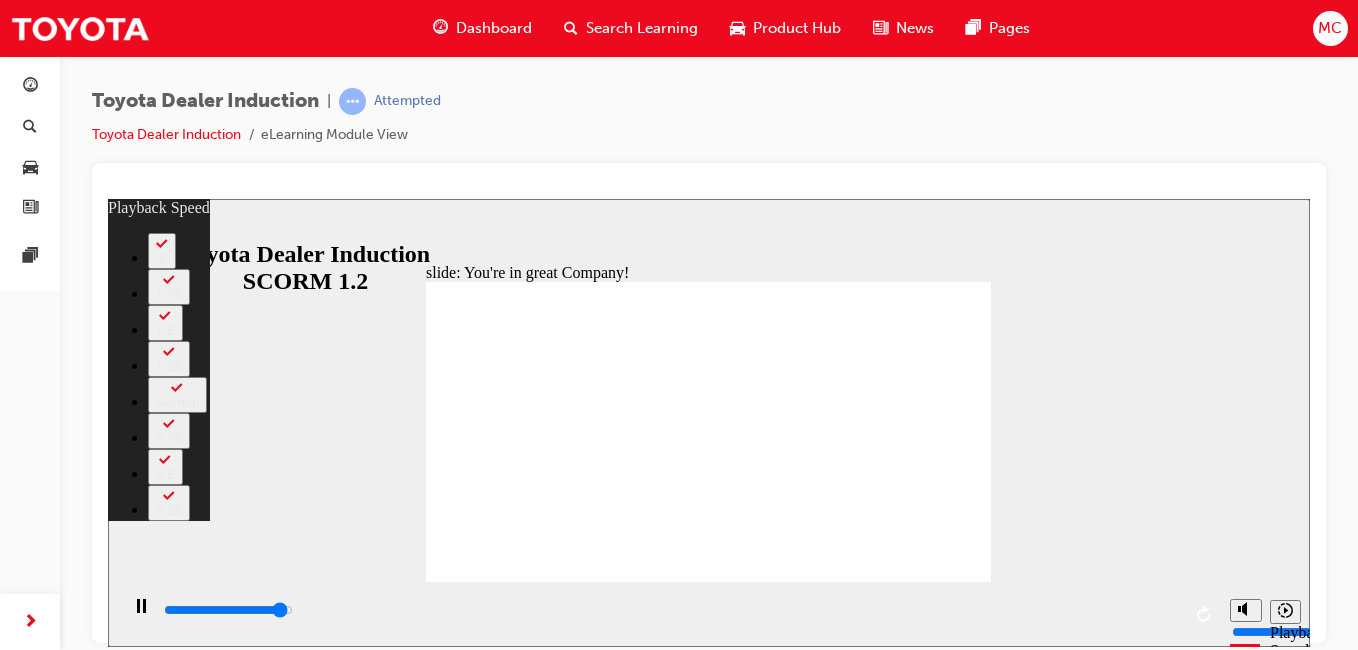 type on "7200" 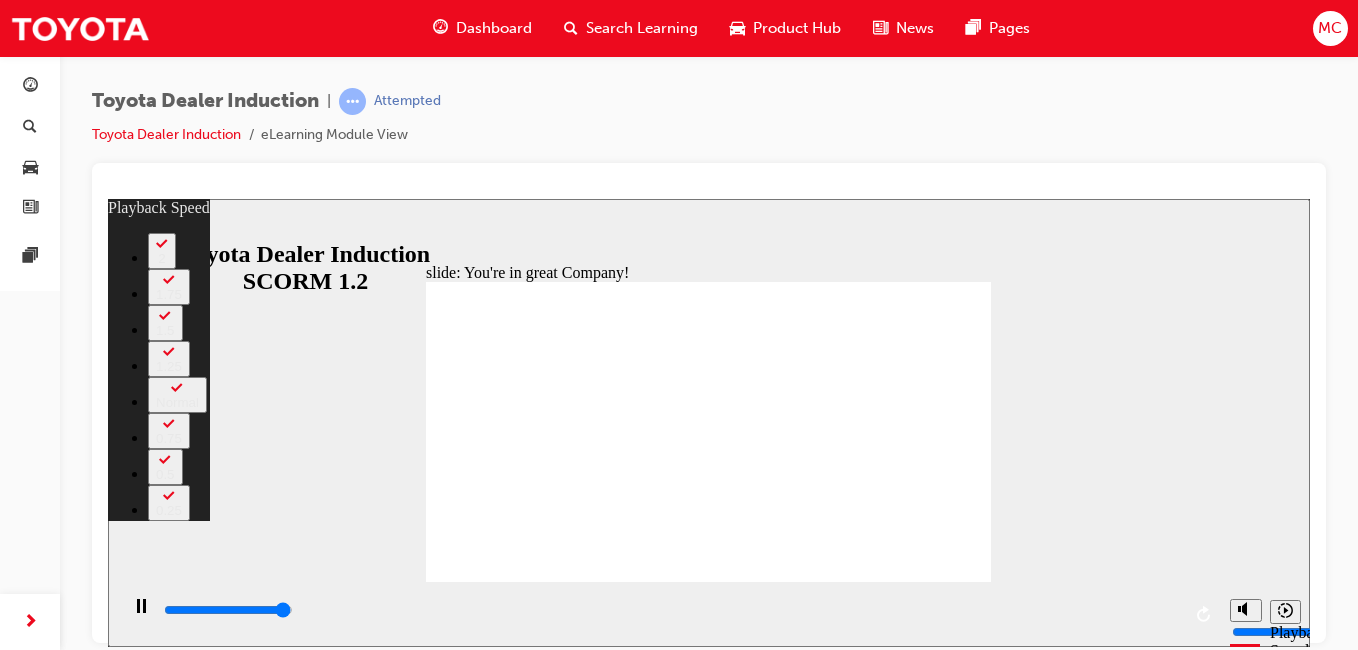 type on "7500" 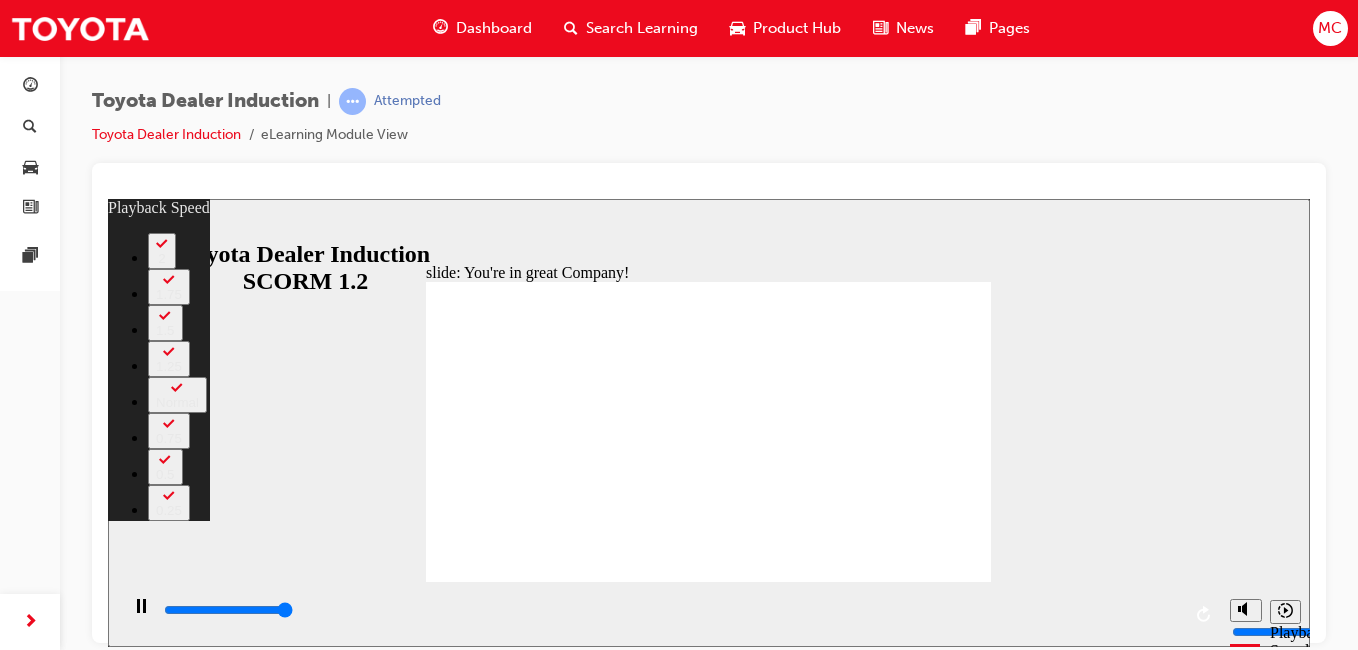 type on "7500" 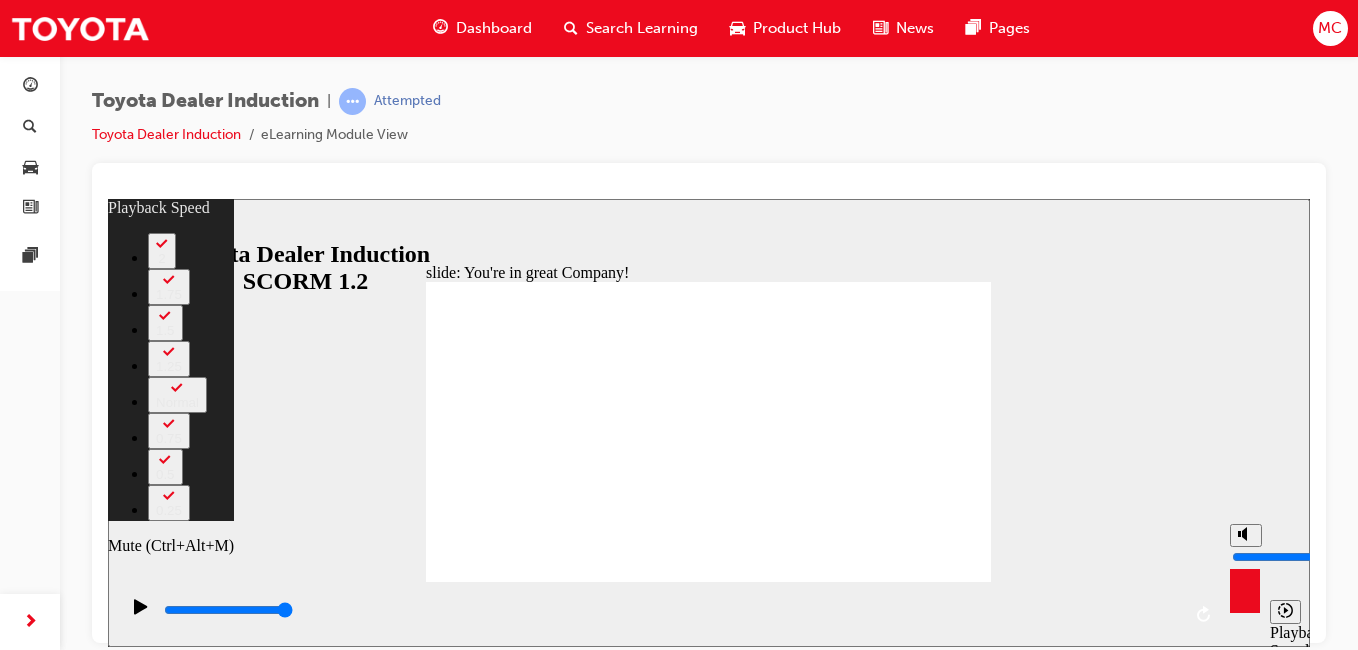 type on "8" 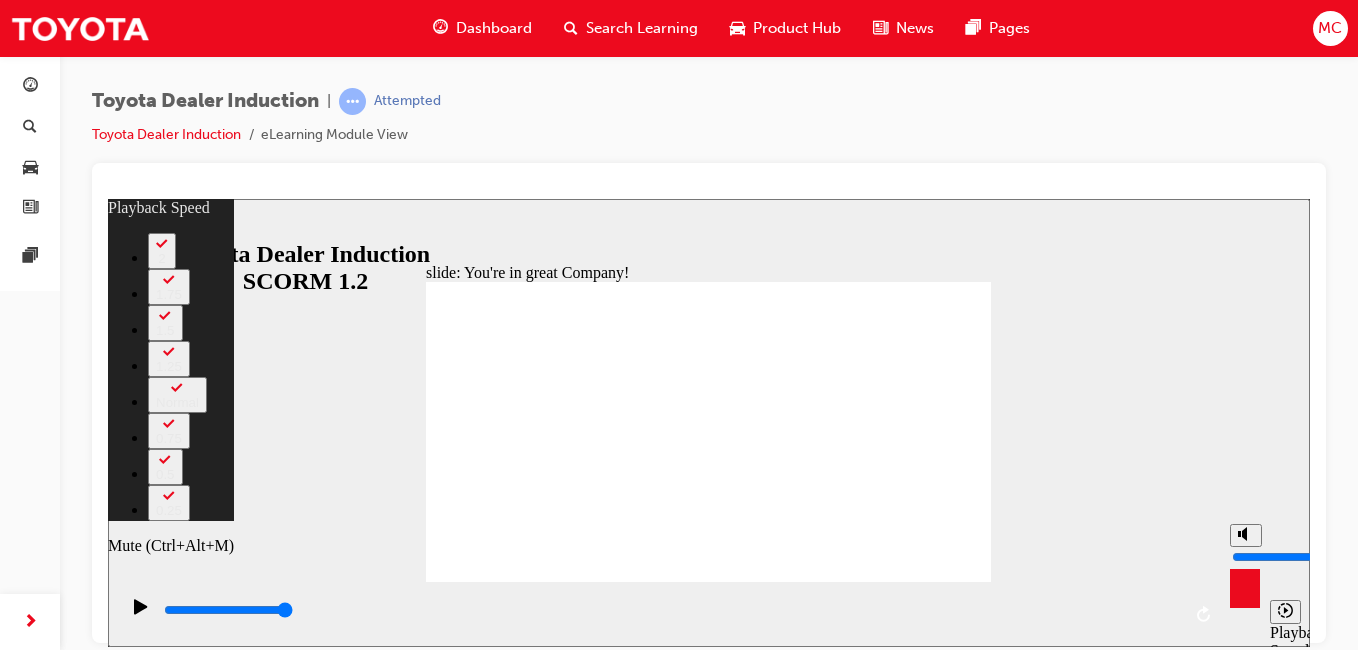type on "8" 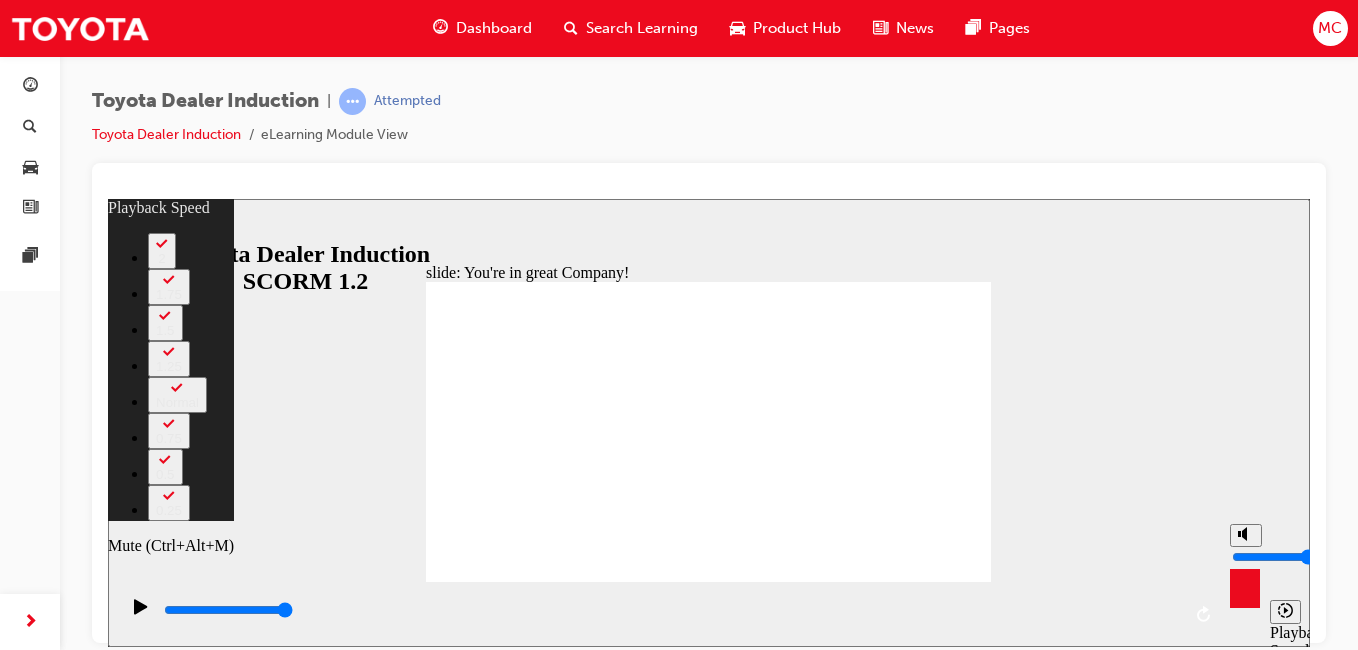 type on "8" 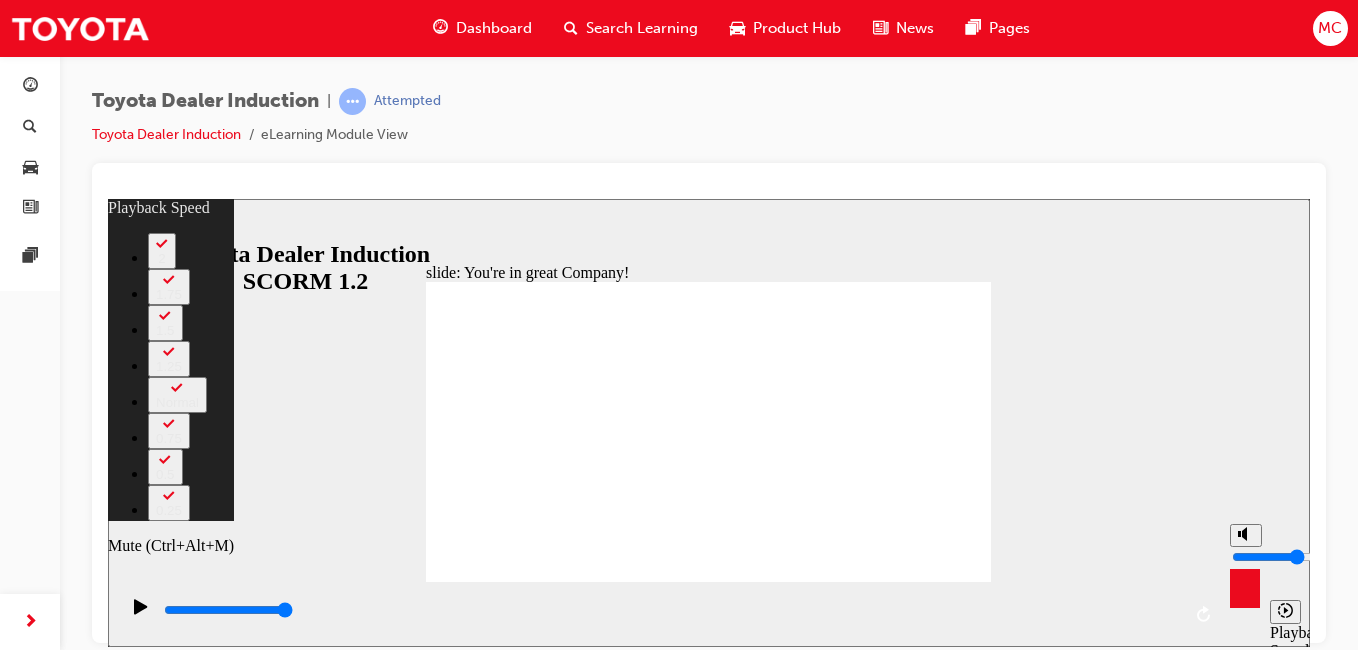 type on "4" 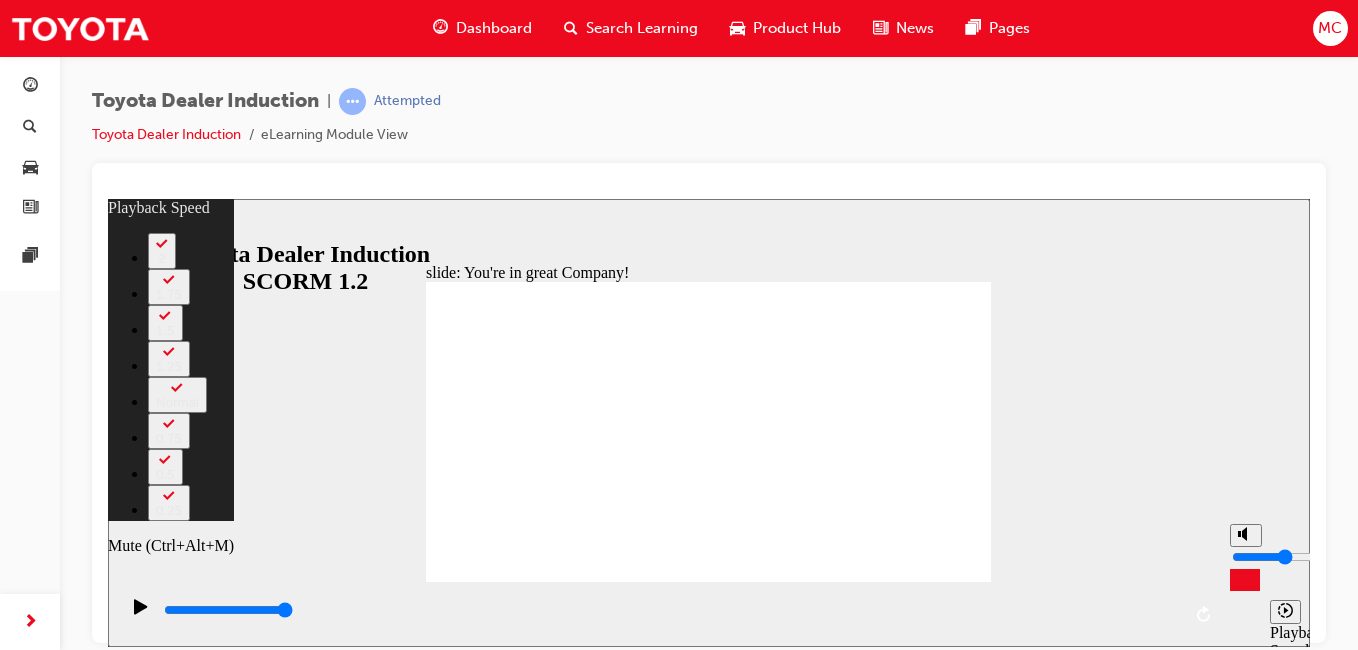 type on "9" 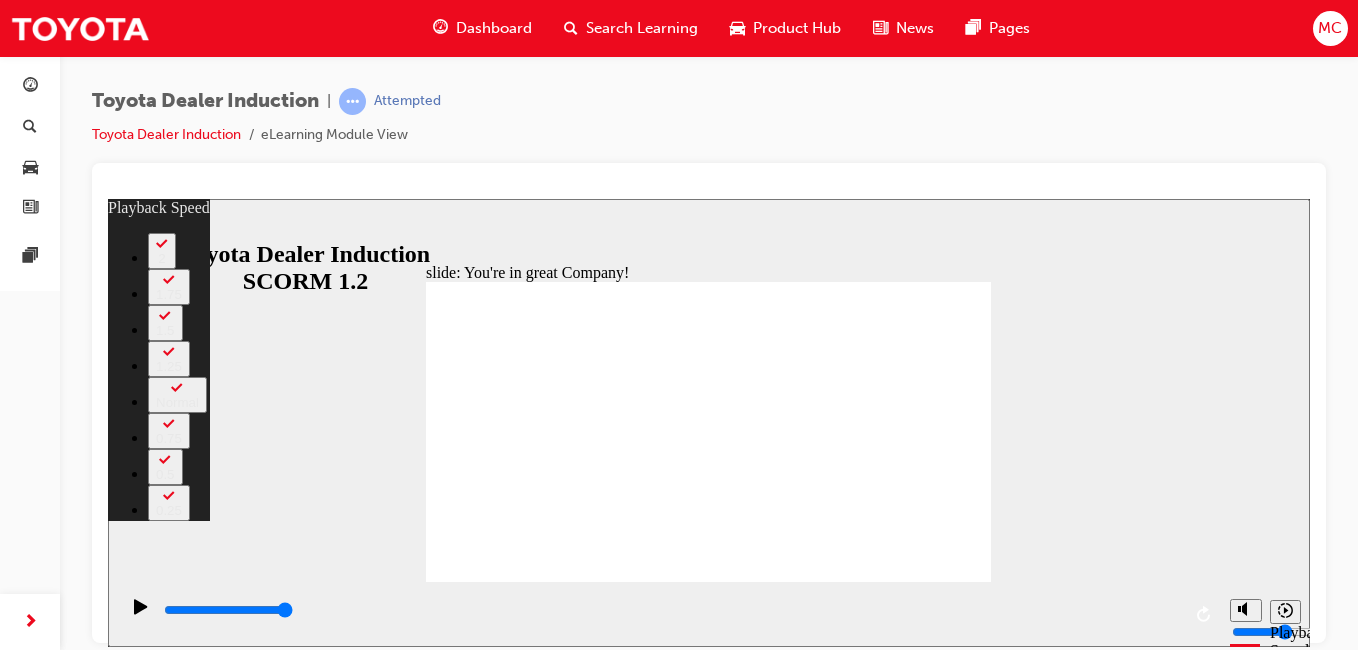 click on "slide: You're in great Company!
playback speed 2 1.75 1.5 1.25 Normal 0.75 0.5 0.25 Rectangle 1 Rectangle 1 Multiply 1 Close You're in great Company!  Group 2 Oval 35 2 Oval 33 1 Check out this video that highlights some of the  great things  about working for Toyota. Group 1 Rectangle 3 BACK BACK NEXT NEXT You're in great Company!  Check out this video that  highlights some o the  great things  about  working or Toyota. BACK BACK NEXT NEXT 00:00 00:09 / 02:35 Playback Speed 2 1.75 1.5 1.25 Normal 0.75 0.5 0.25 Close Back to top
Playback Speed
2 1.75" at bounding box center (709, 422) 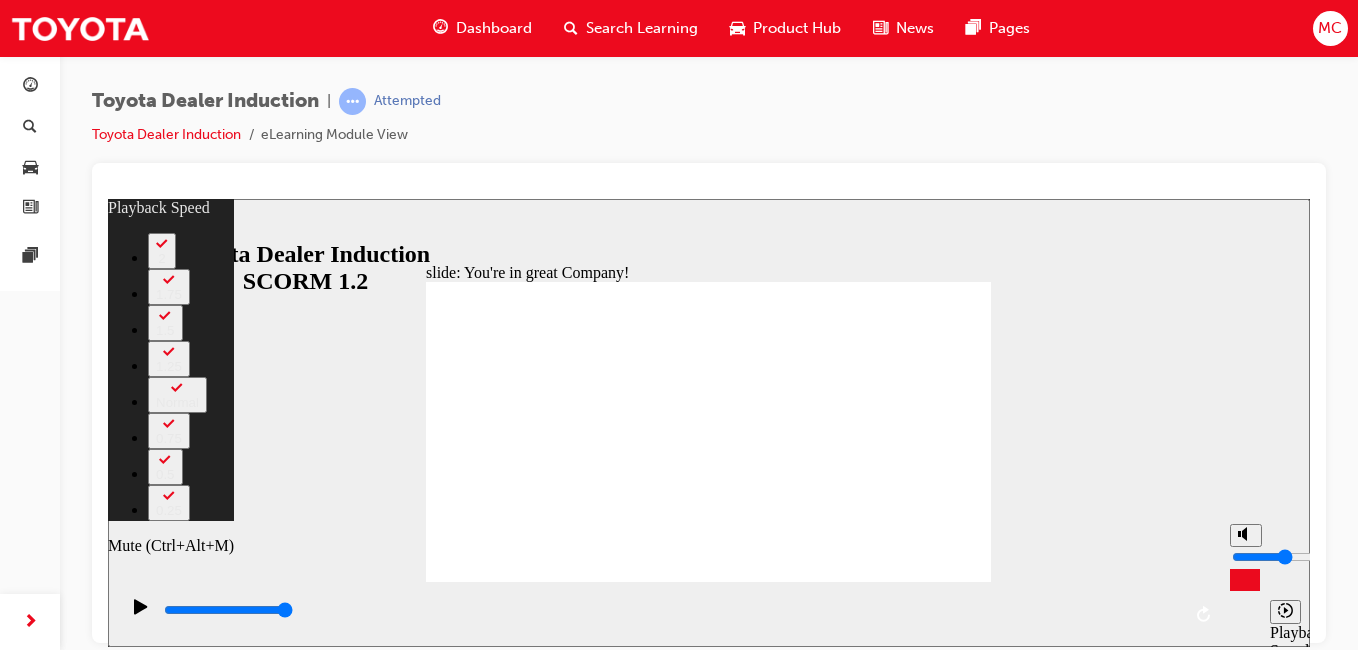 type on "98" 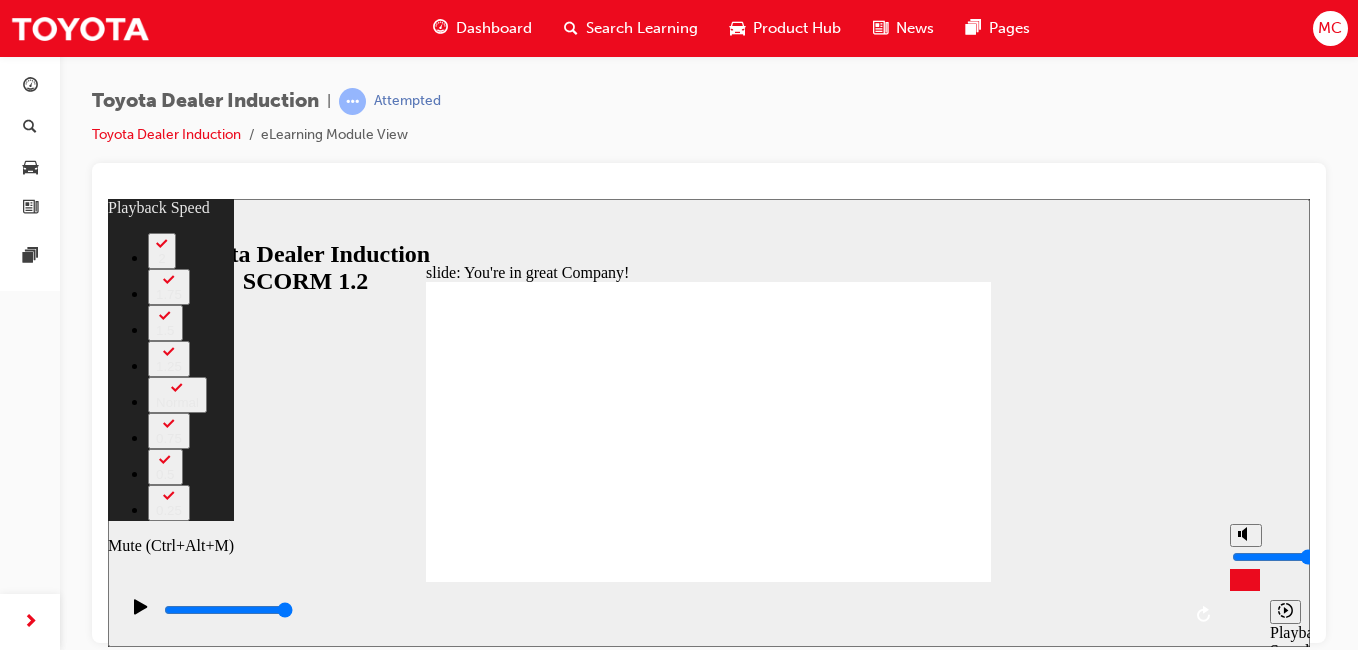 click at bounding box center [1296, 556] 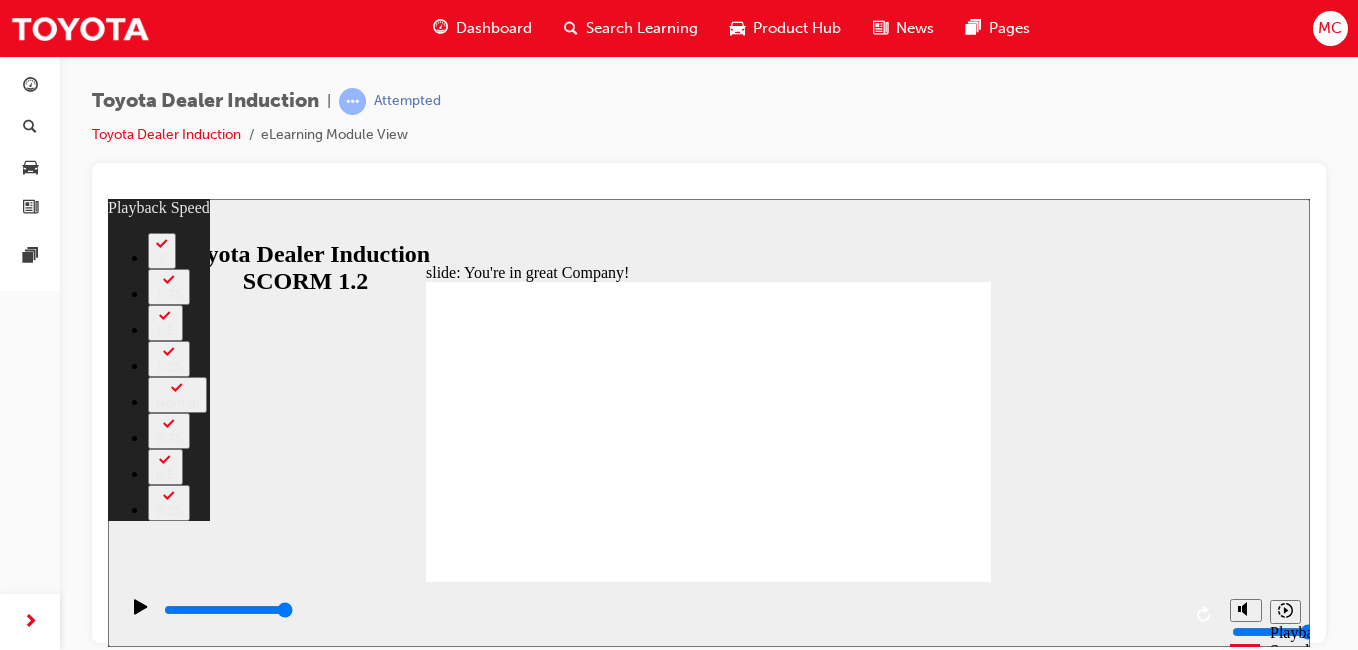 click 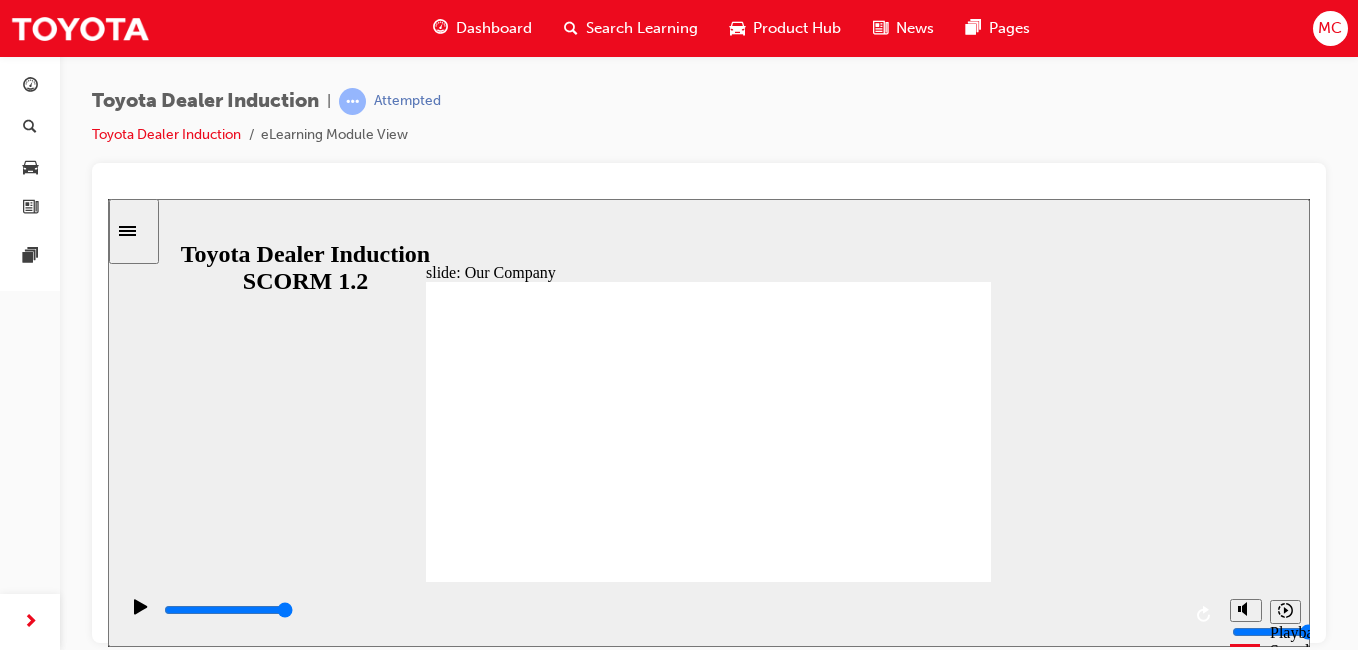 click 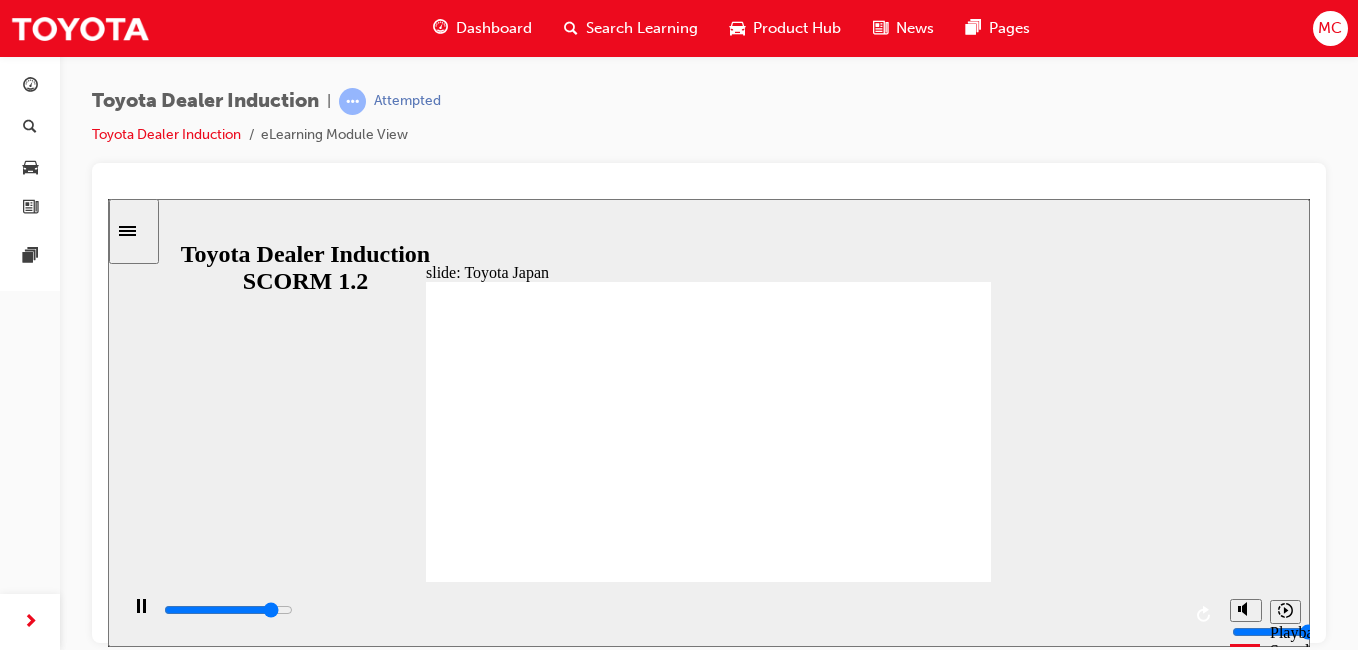 click 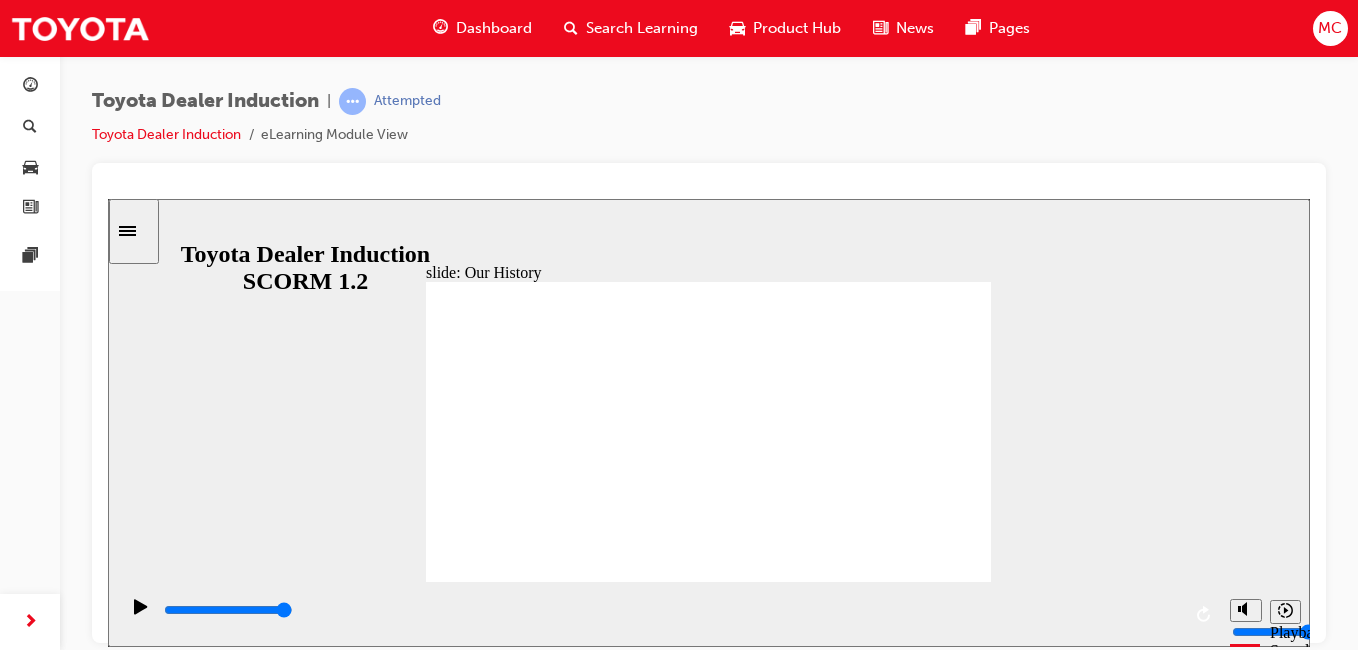 click 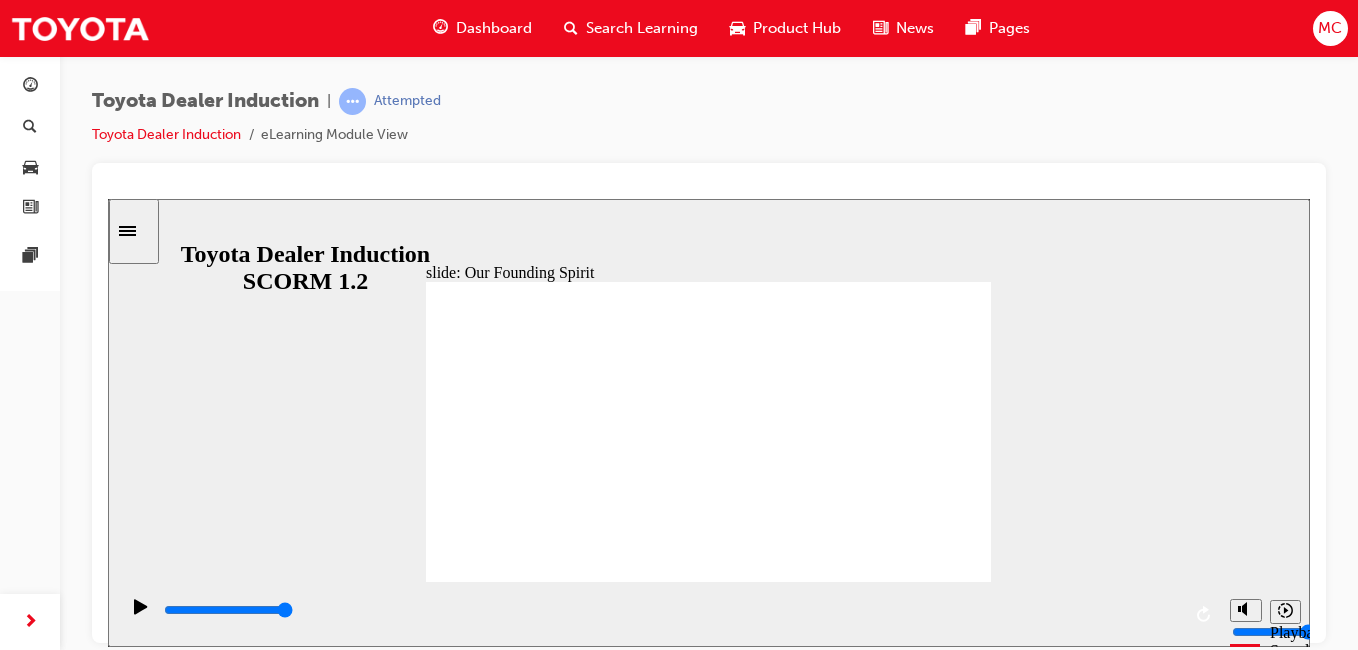 click 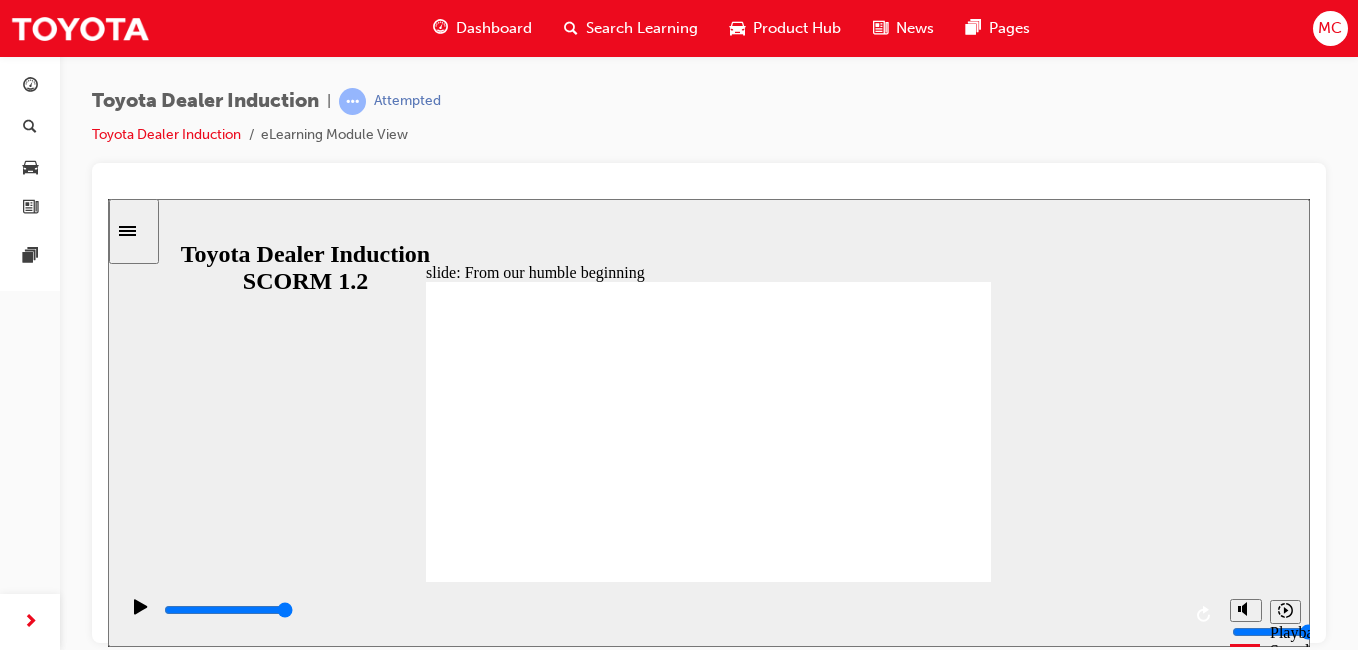 click 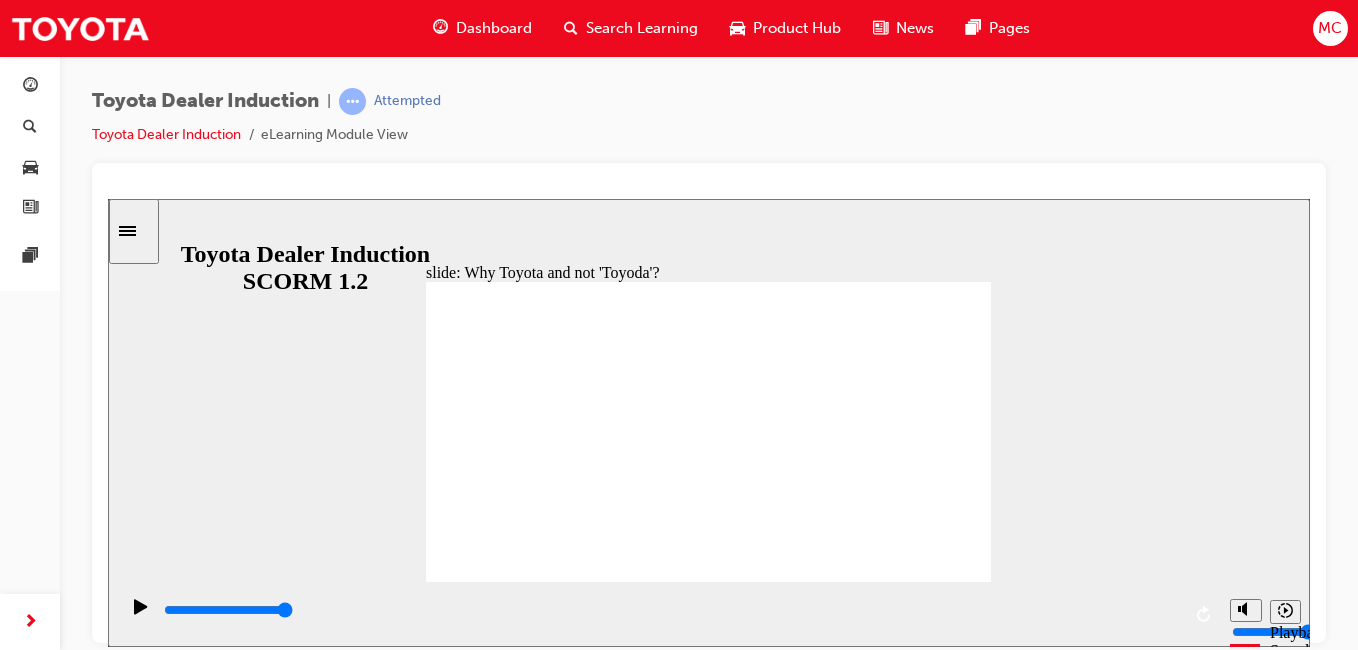 click 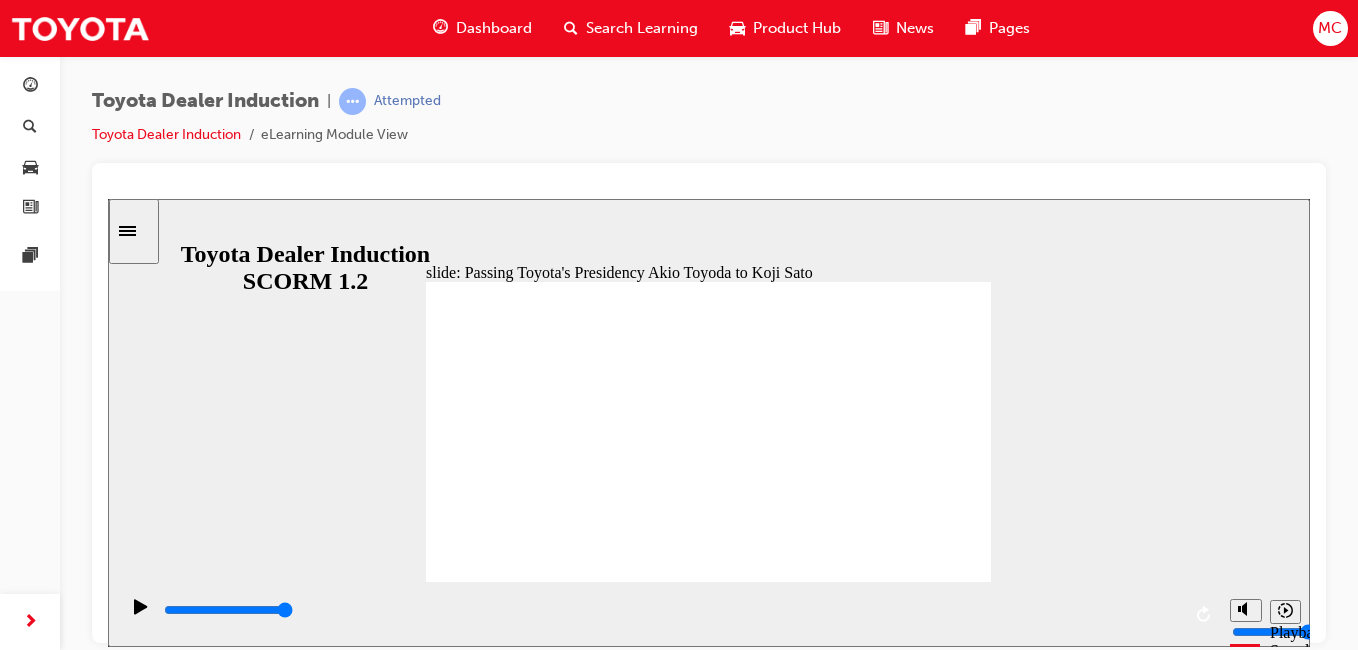 click 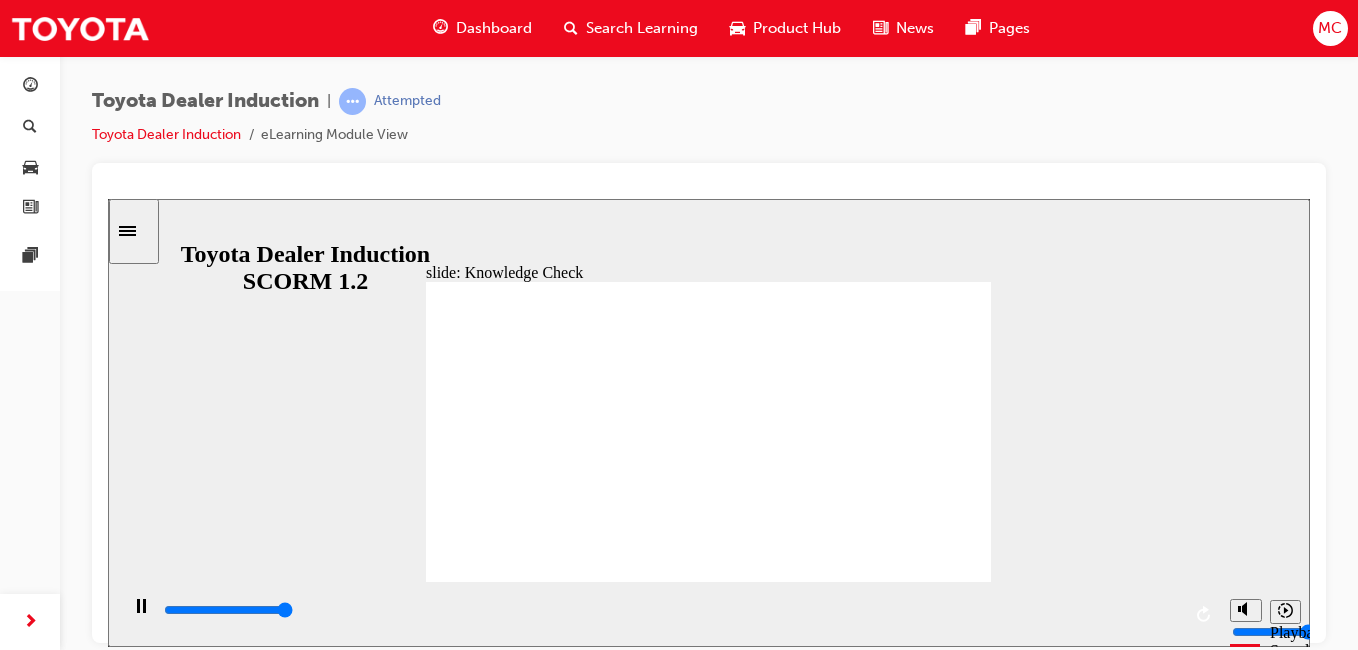 type on "5000" 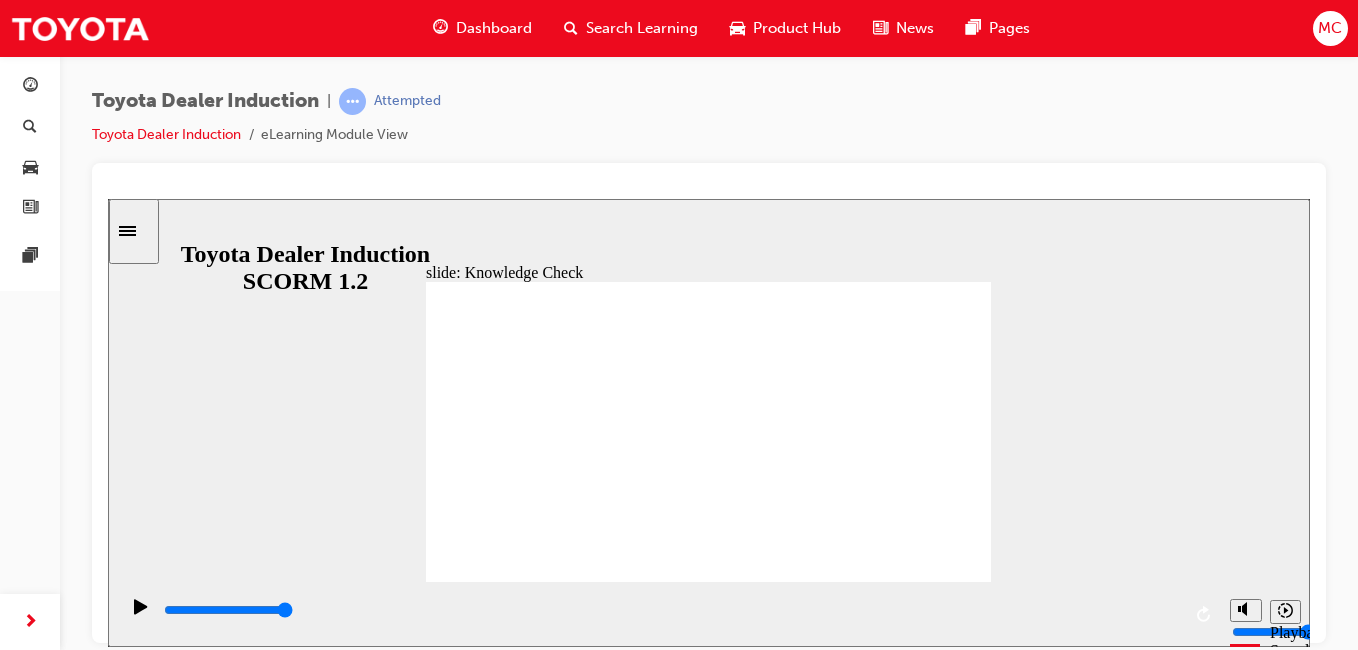 radio on "true" 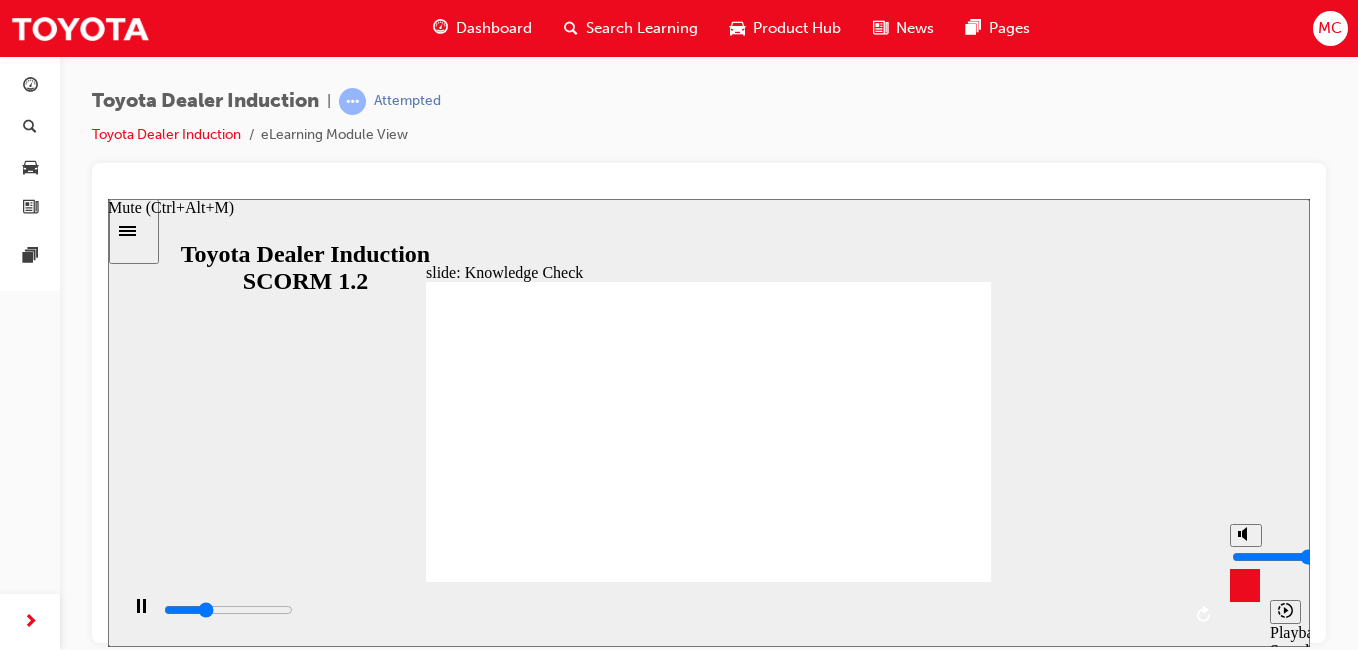 click at bounding box center [1245, 583] 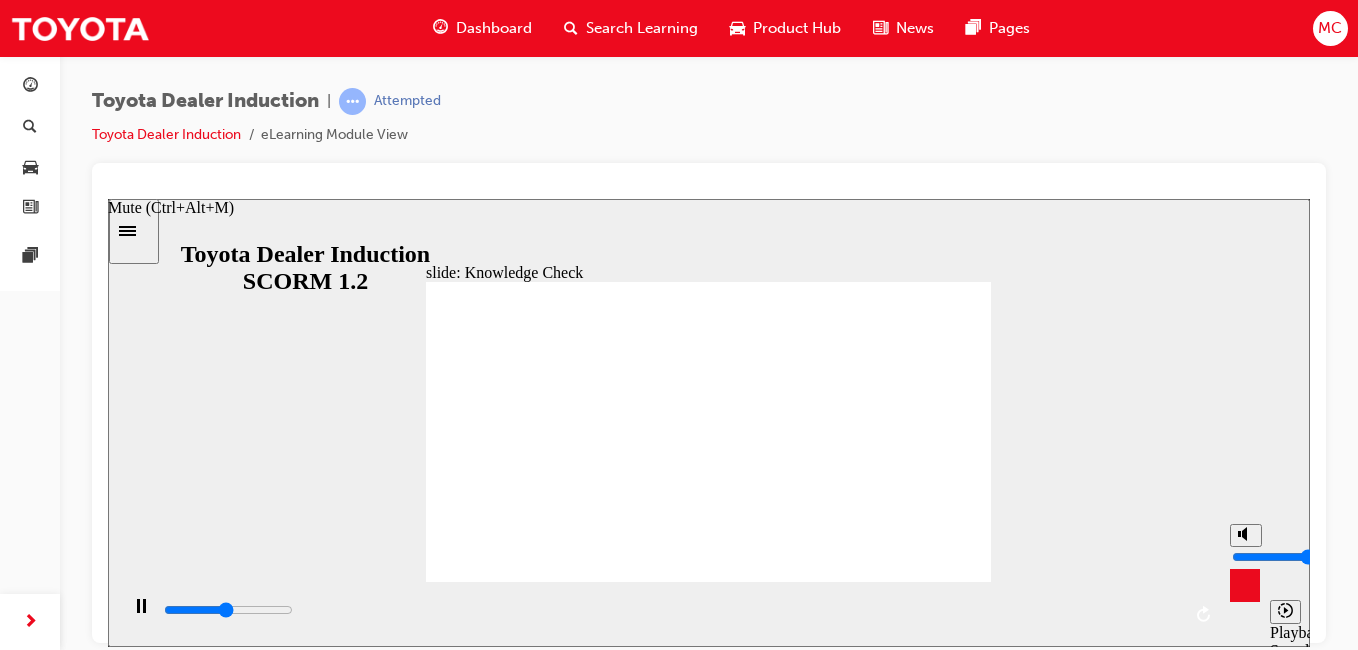 type on "2400" 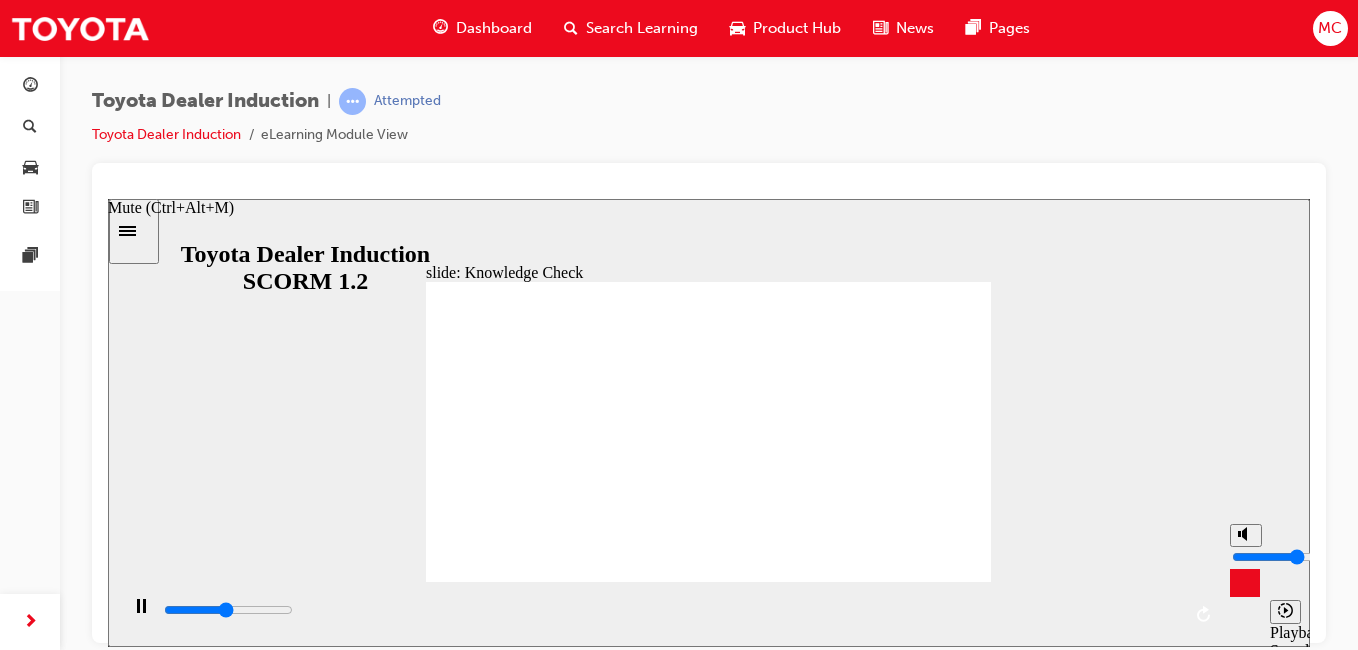 type on "2400" 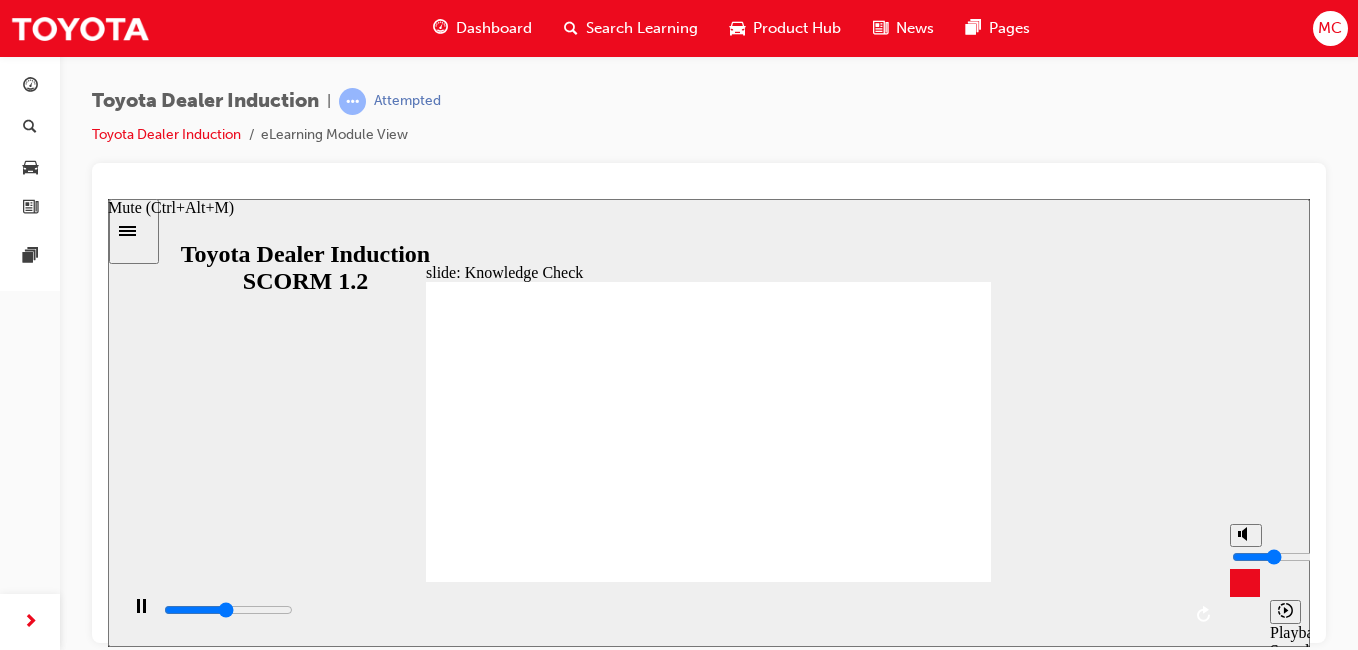 type on "2500" 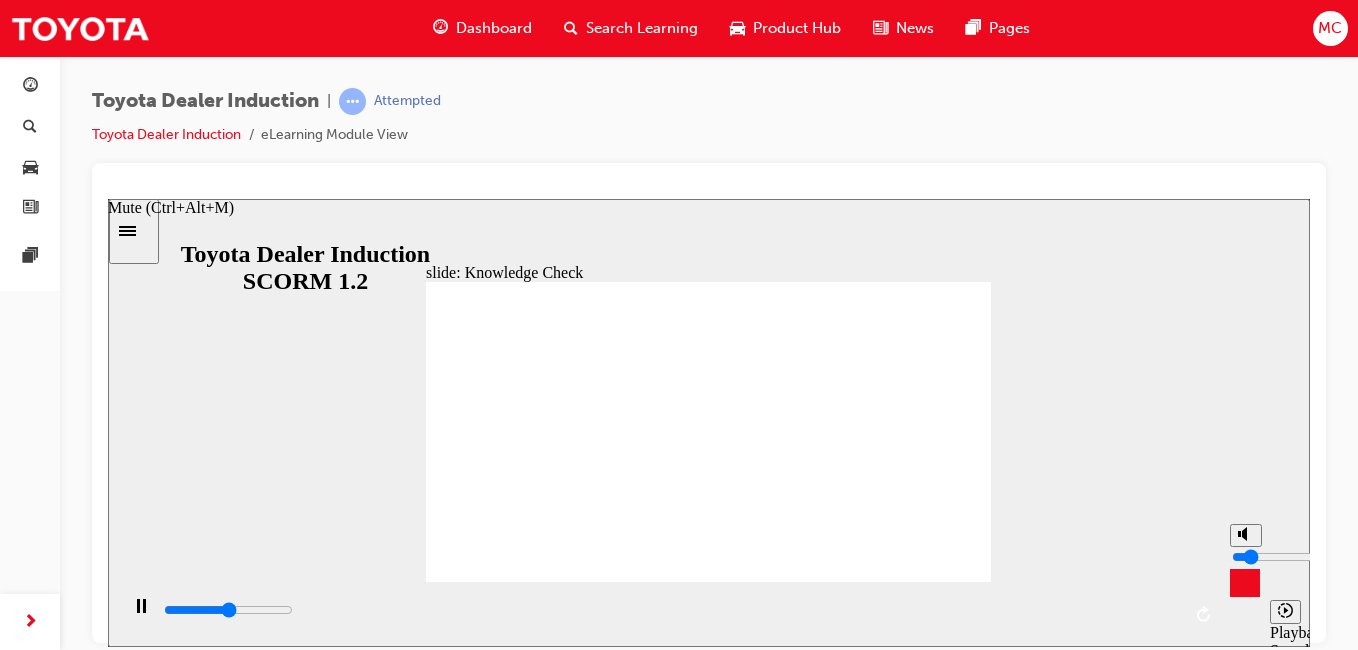 type on "2500" 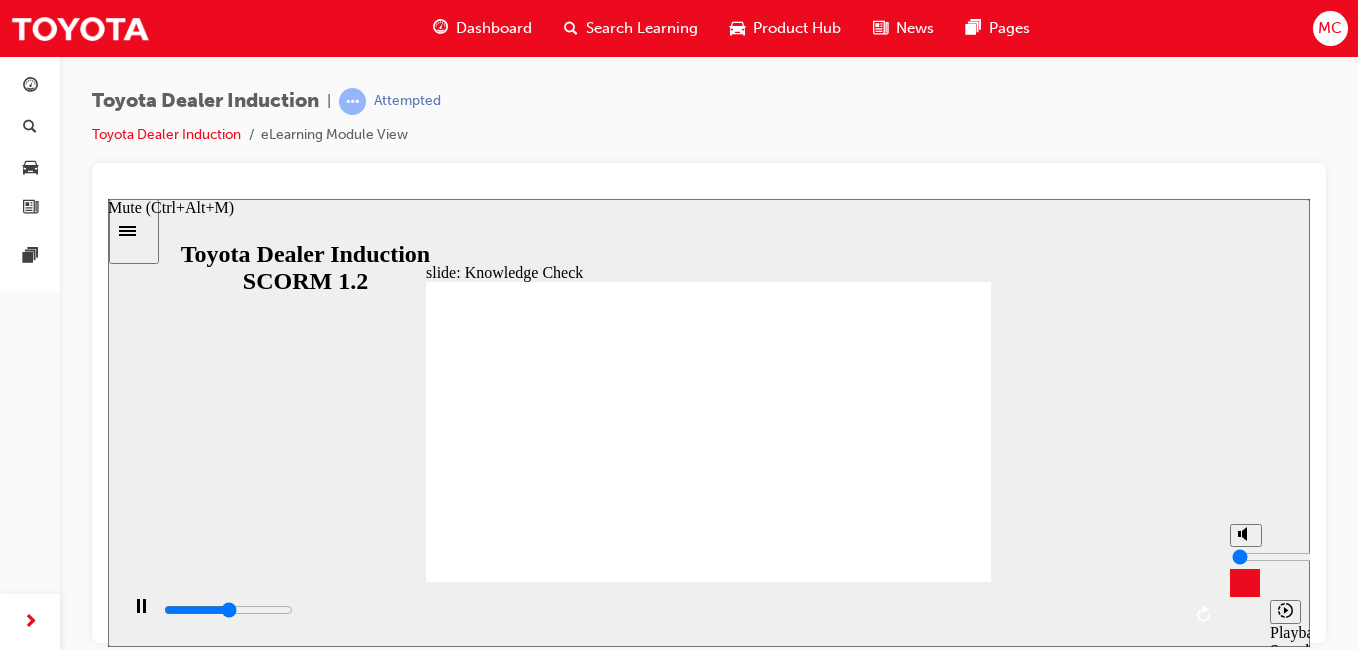 type on "2600" 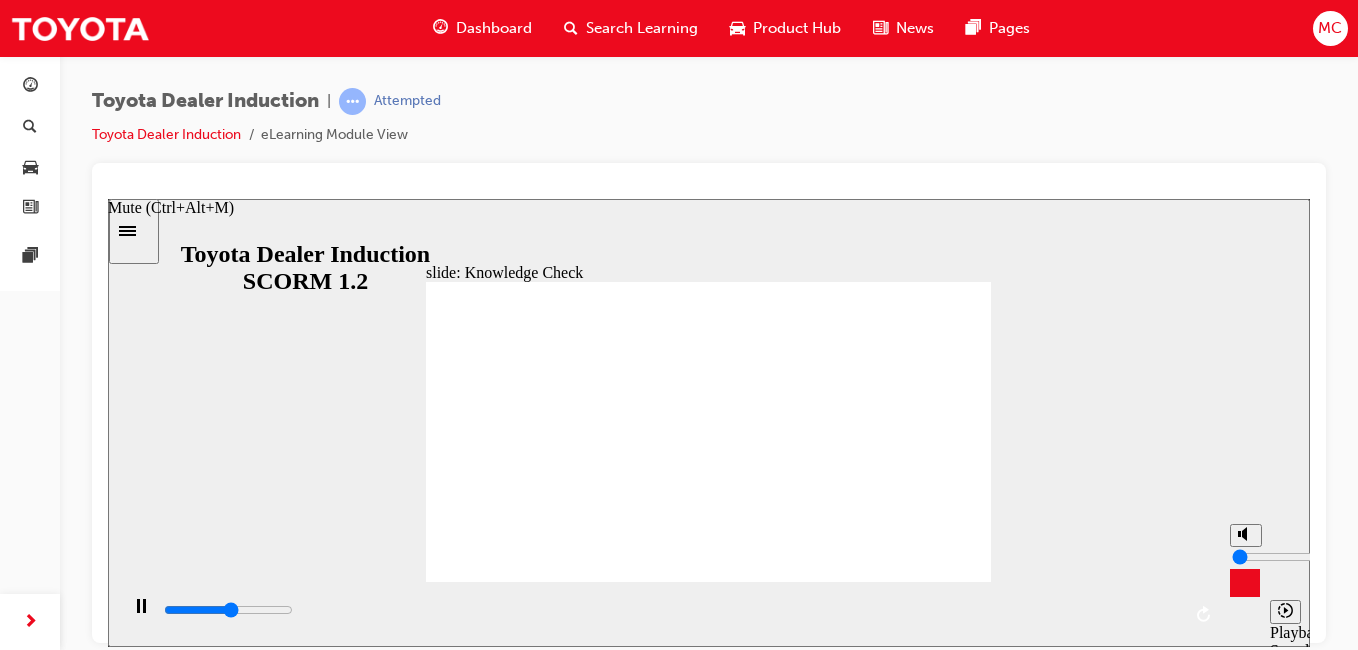 drag, startPoint x: 1249, startPoint y: 548, endPoint x: 1246, endPoint y: 600, distance: 52.086468 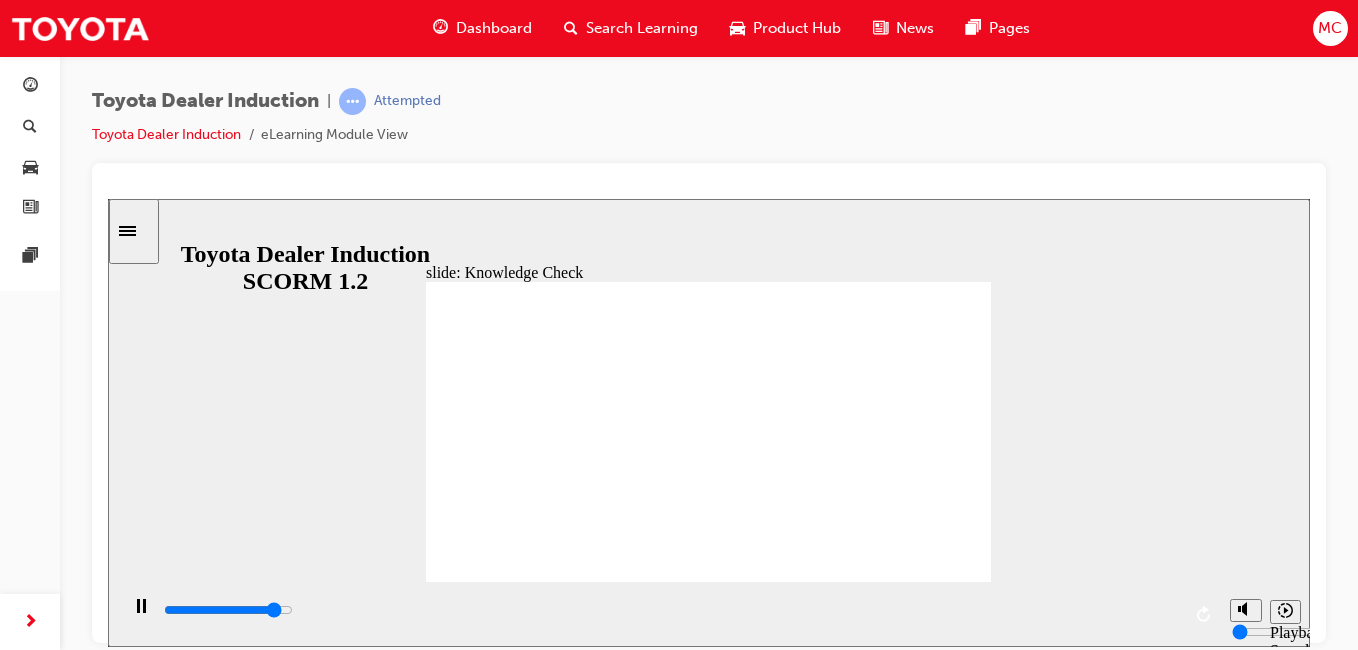 type on "4500" 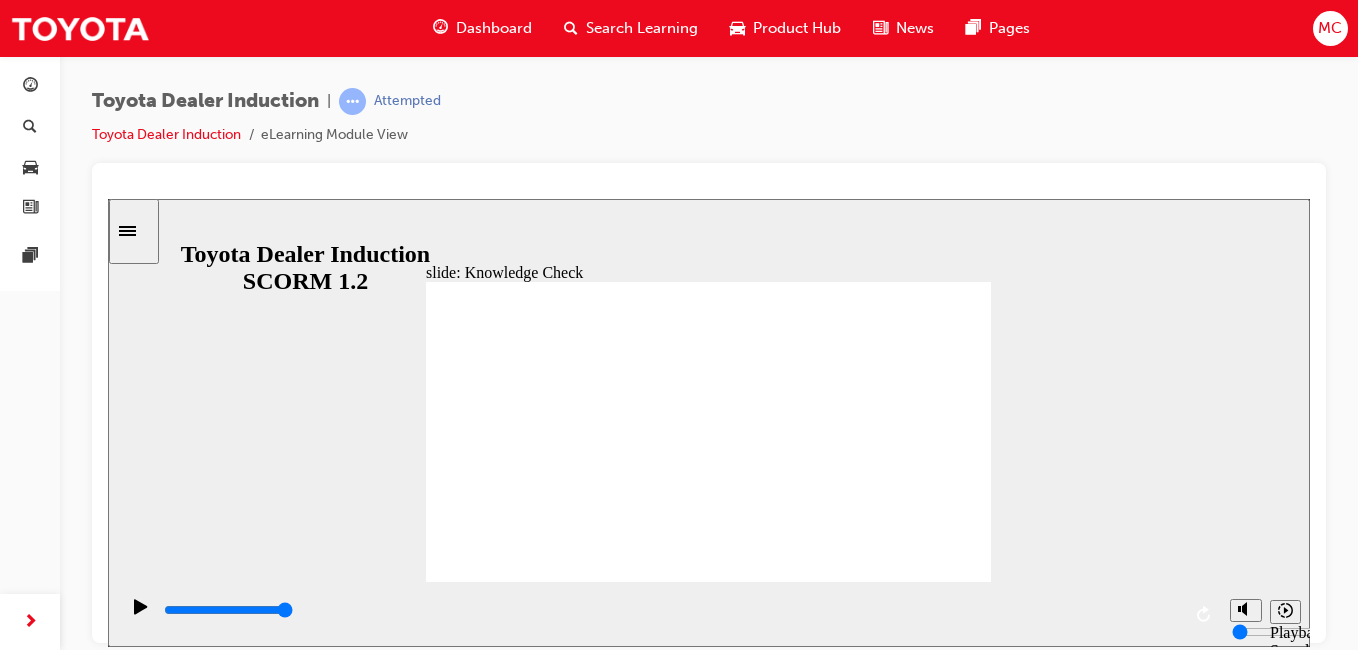 click 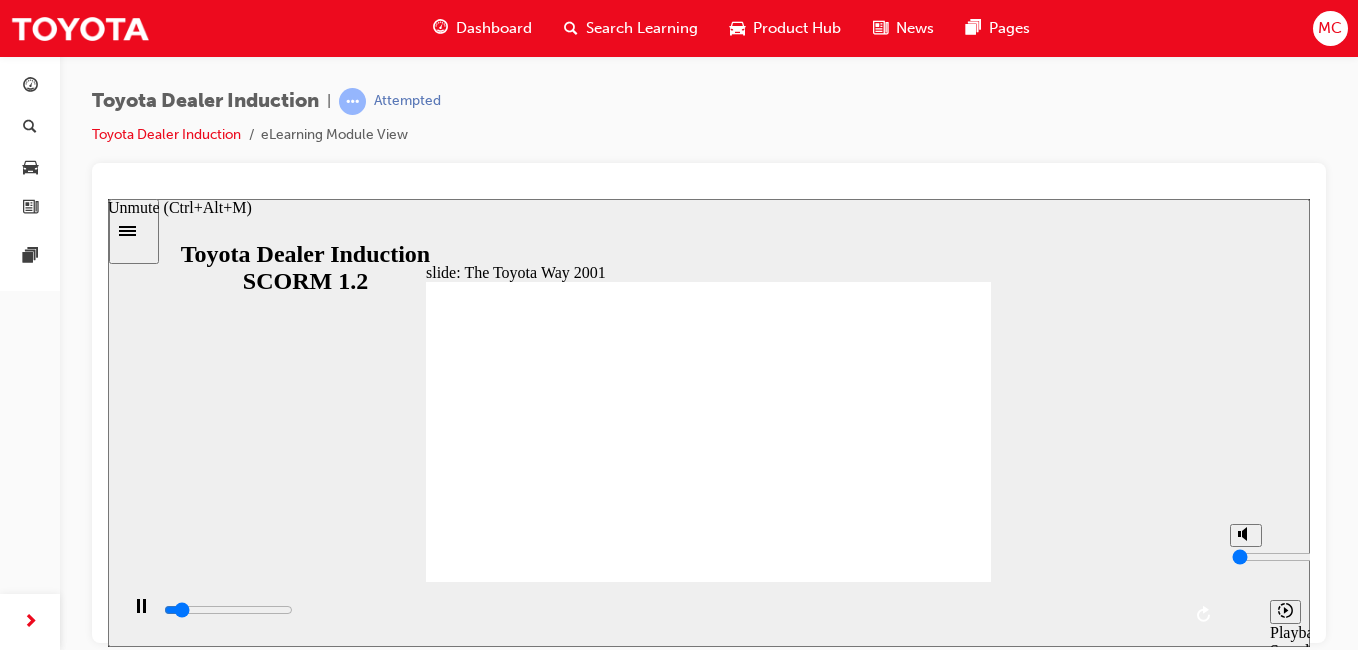 type on "3200" 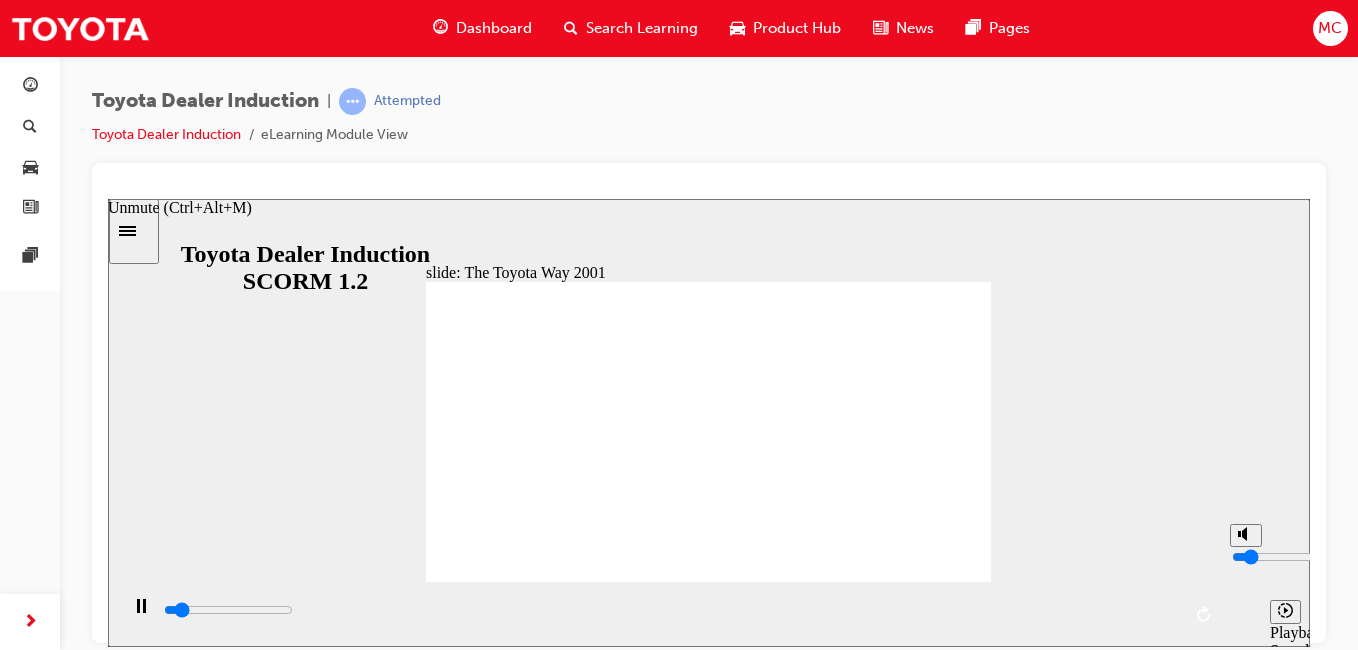 type on "3400" 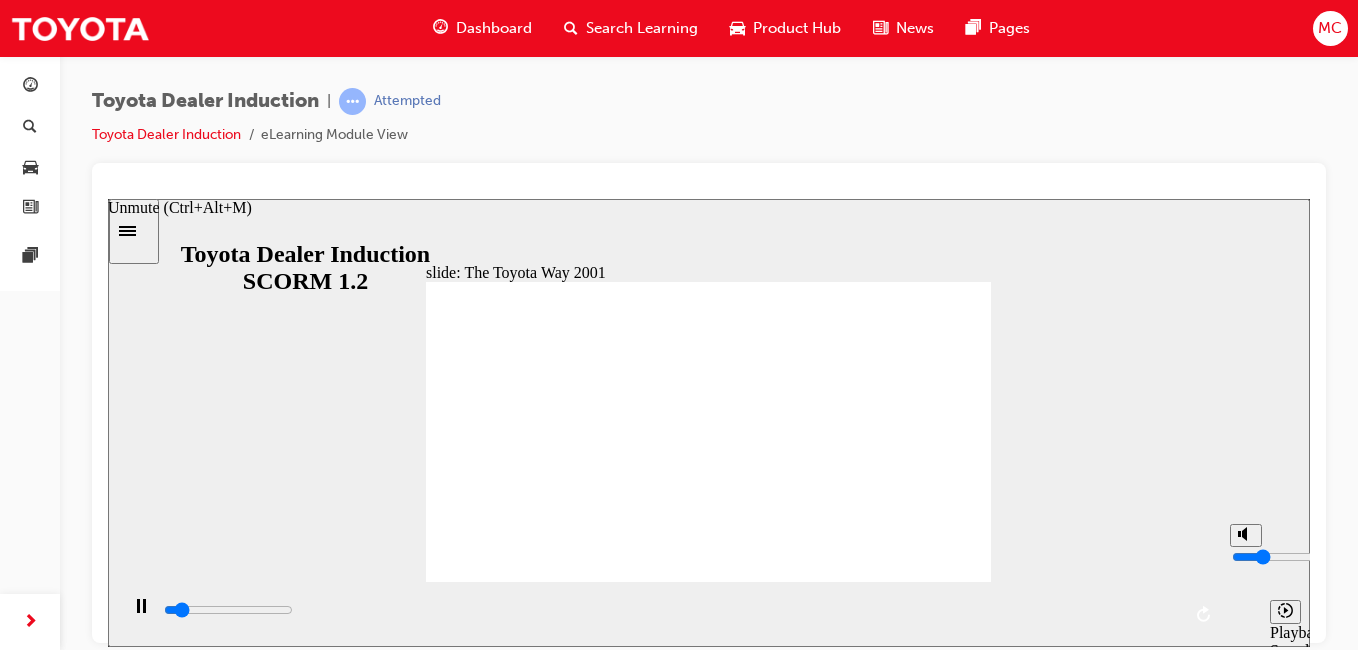 type on "3400" 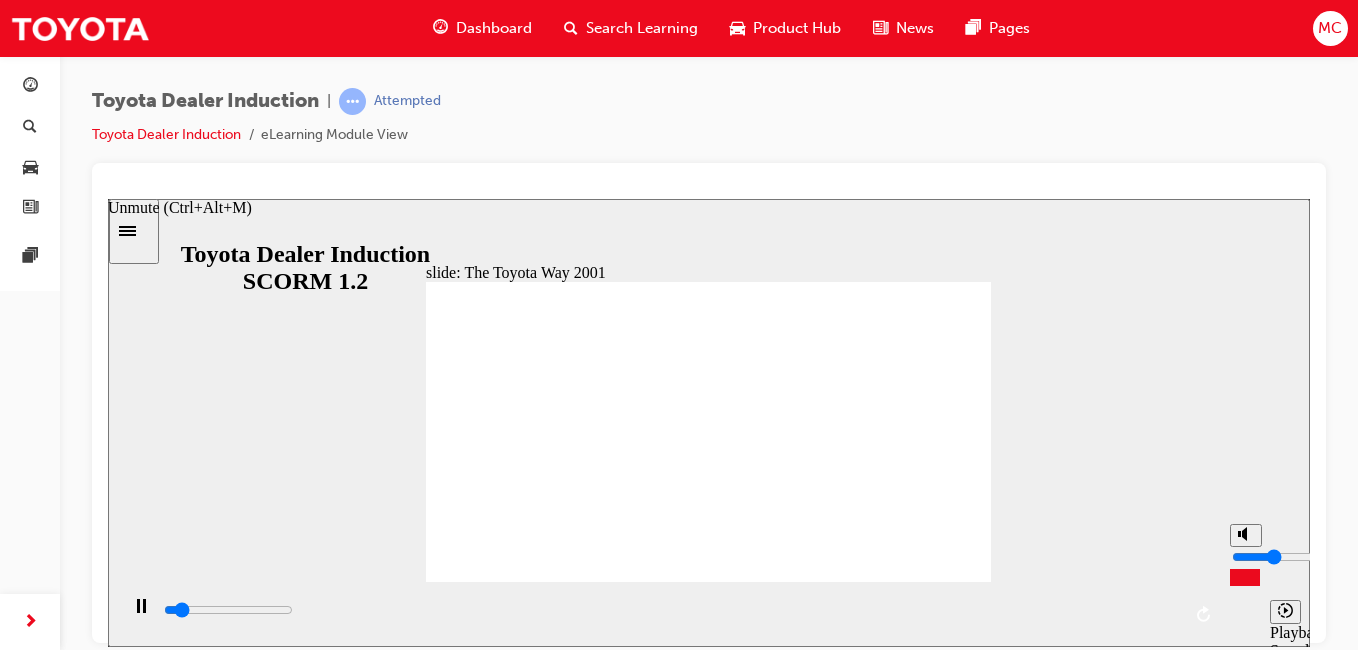 type on "3500" 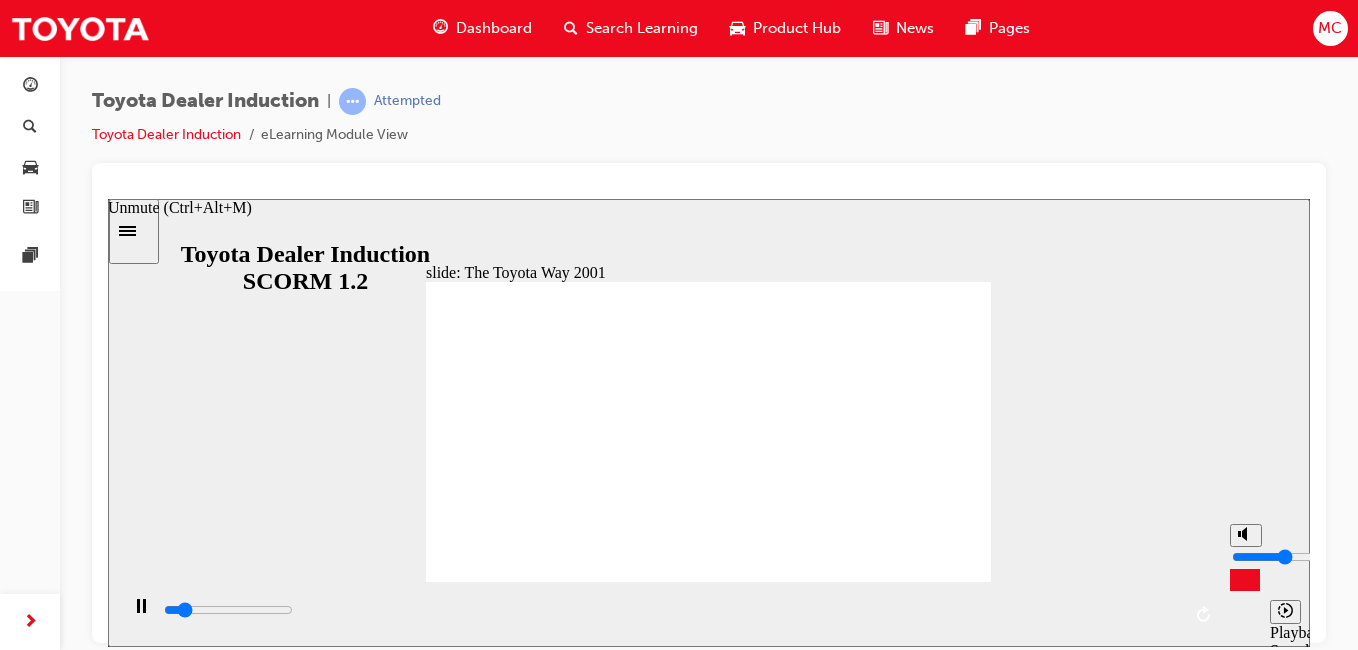 type on "4300" 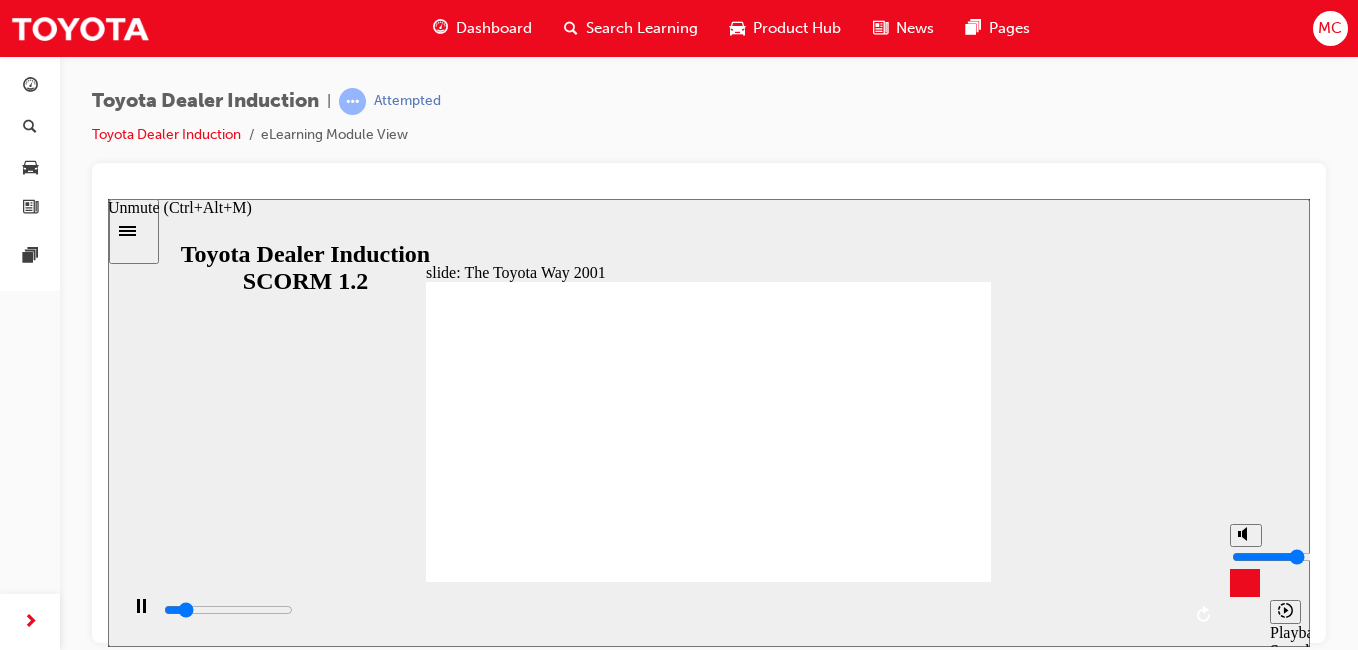 type on "4600" 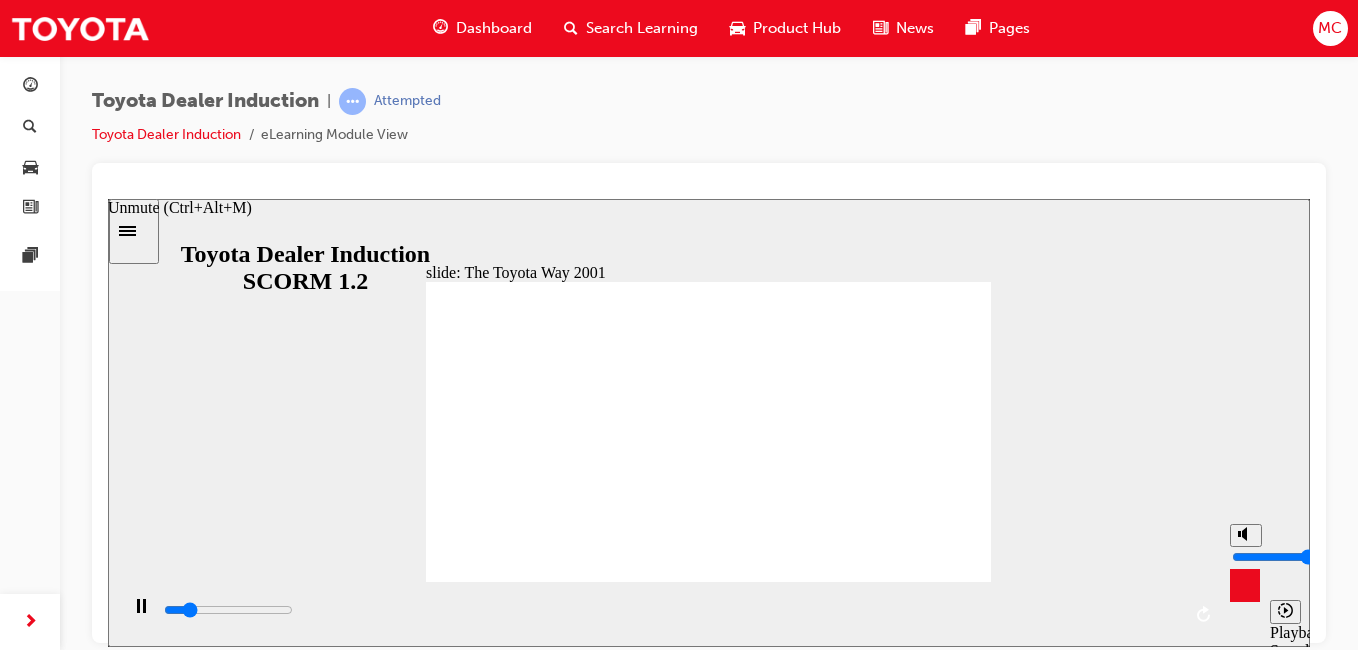 type on "6100" 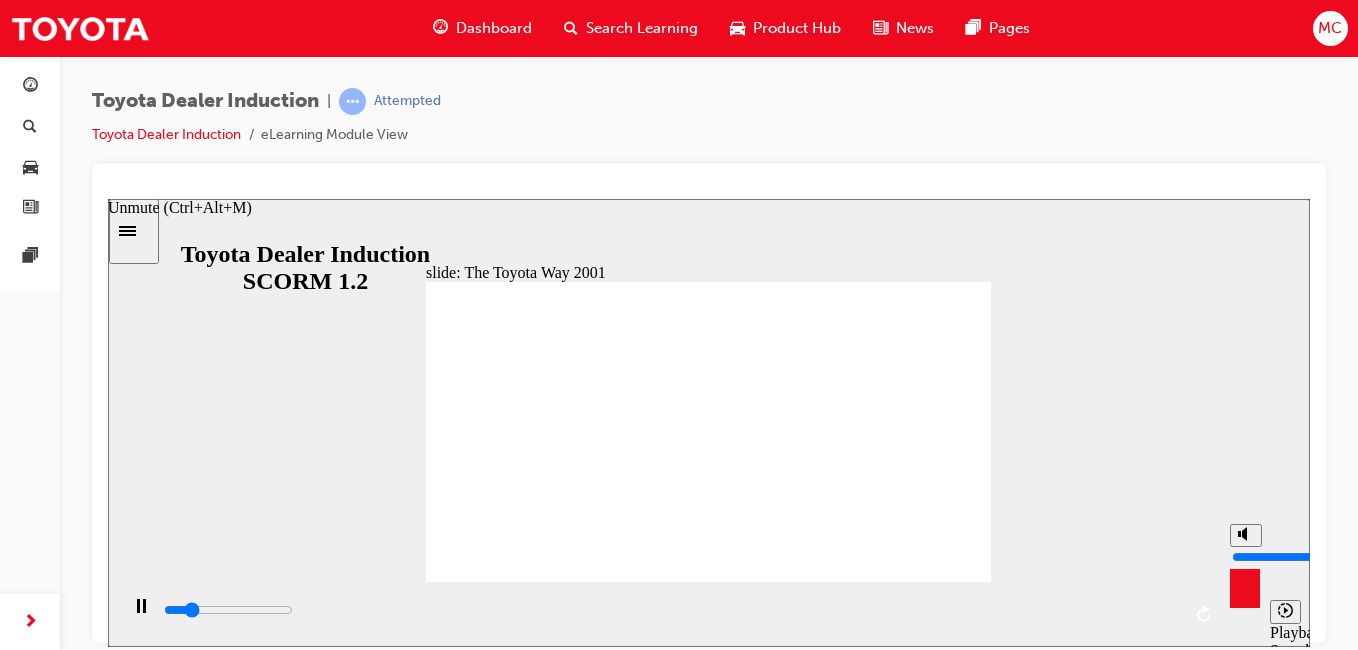 type on "6700" 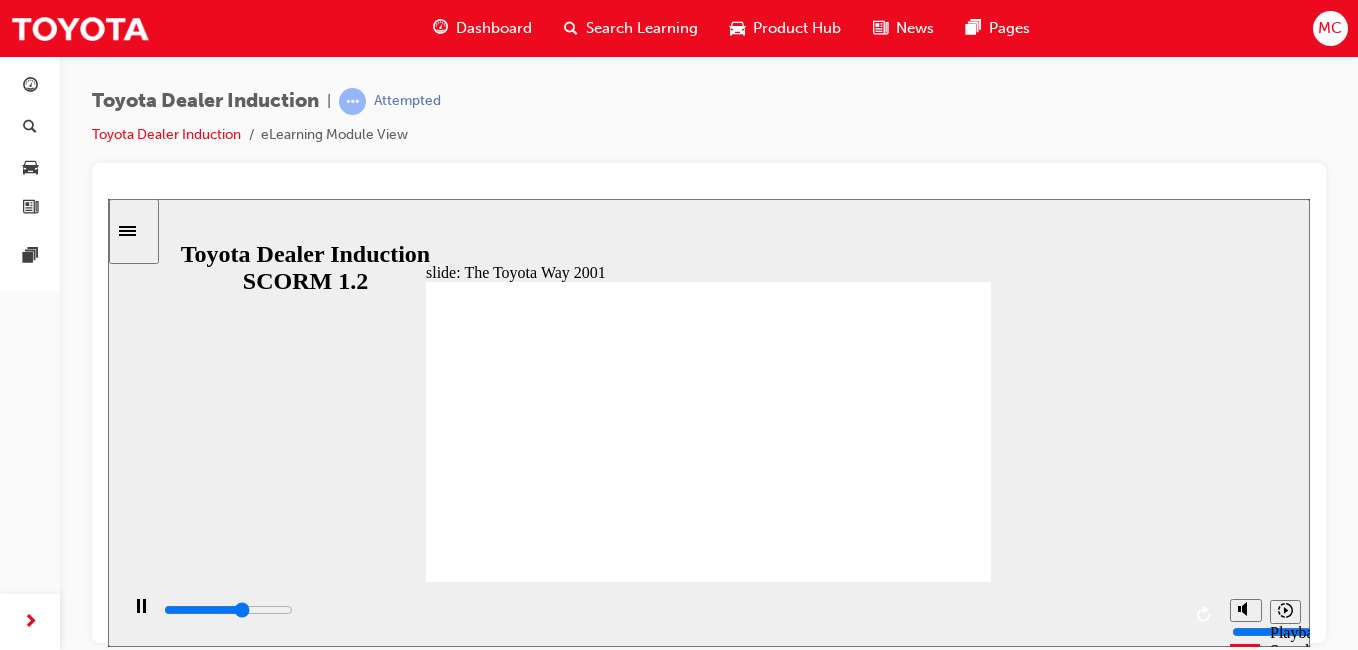 click 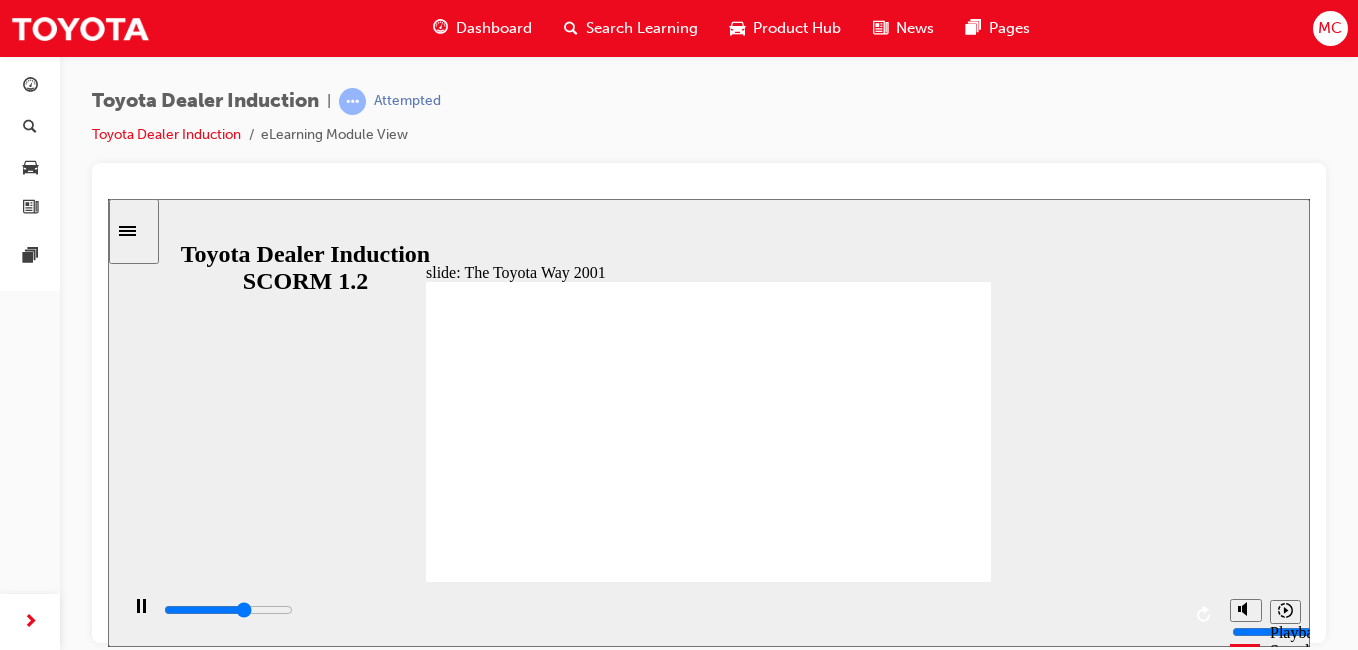 click 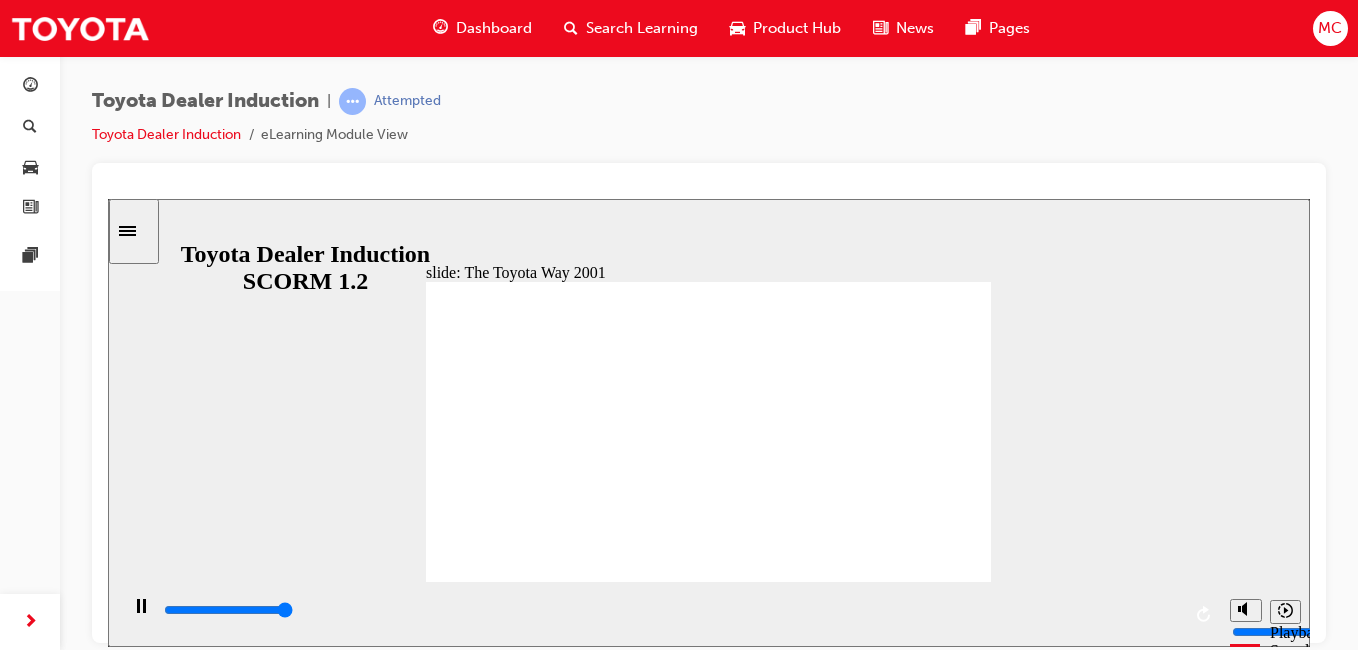 click 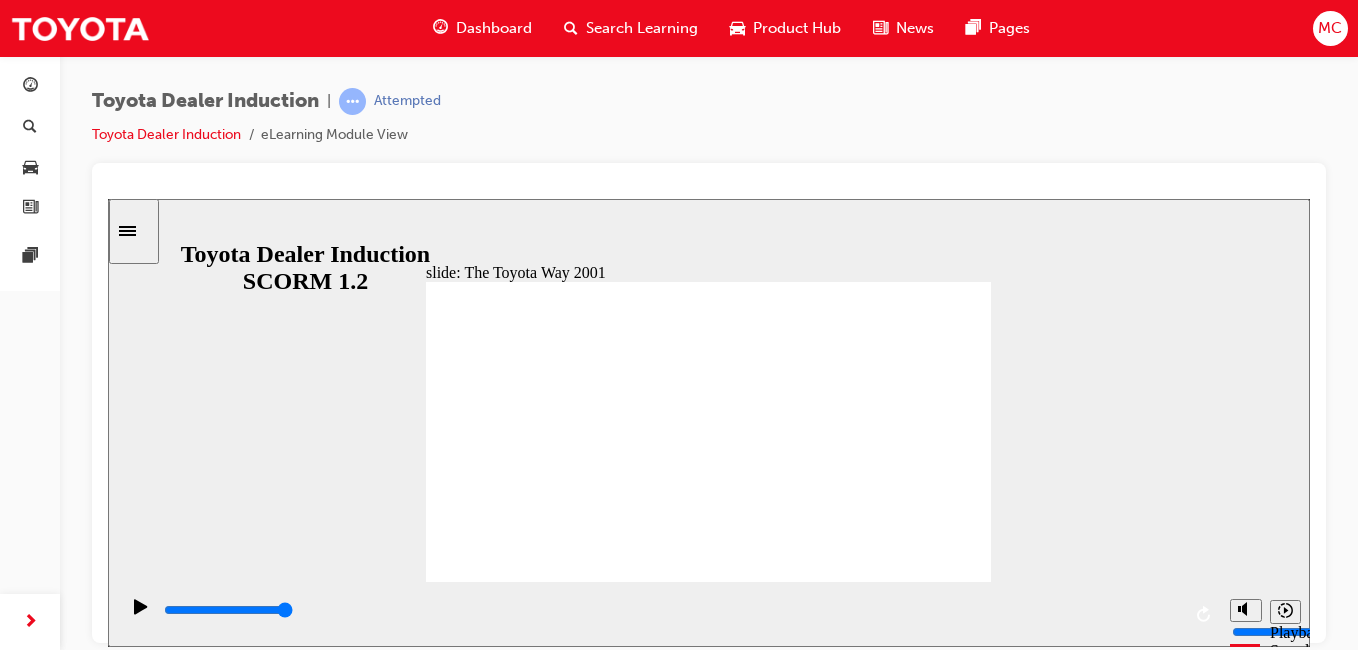 click 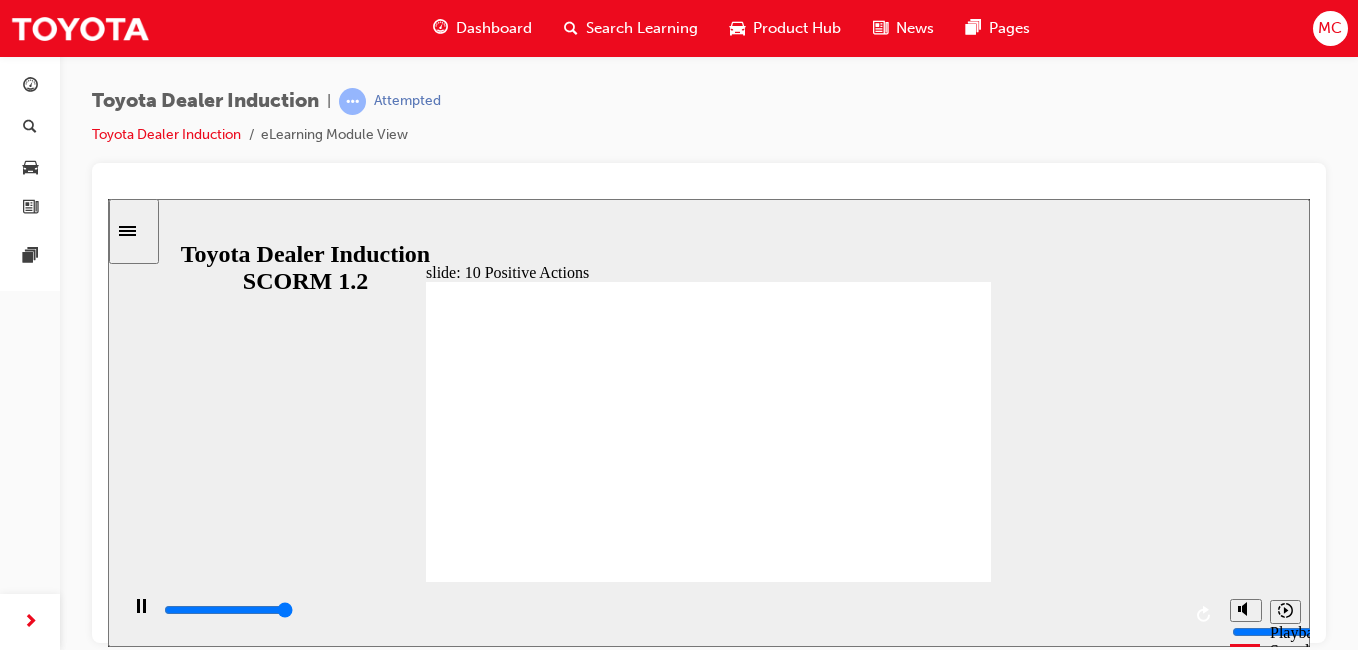 type on "19900" 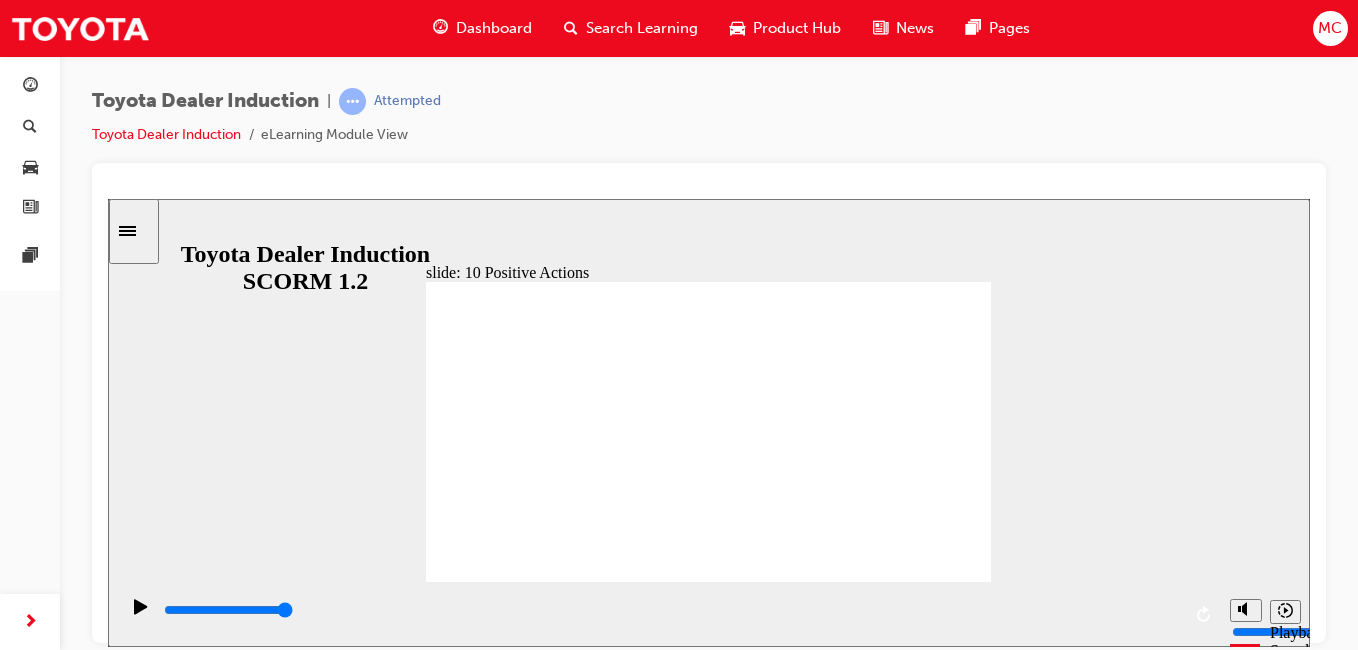 click 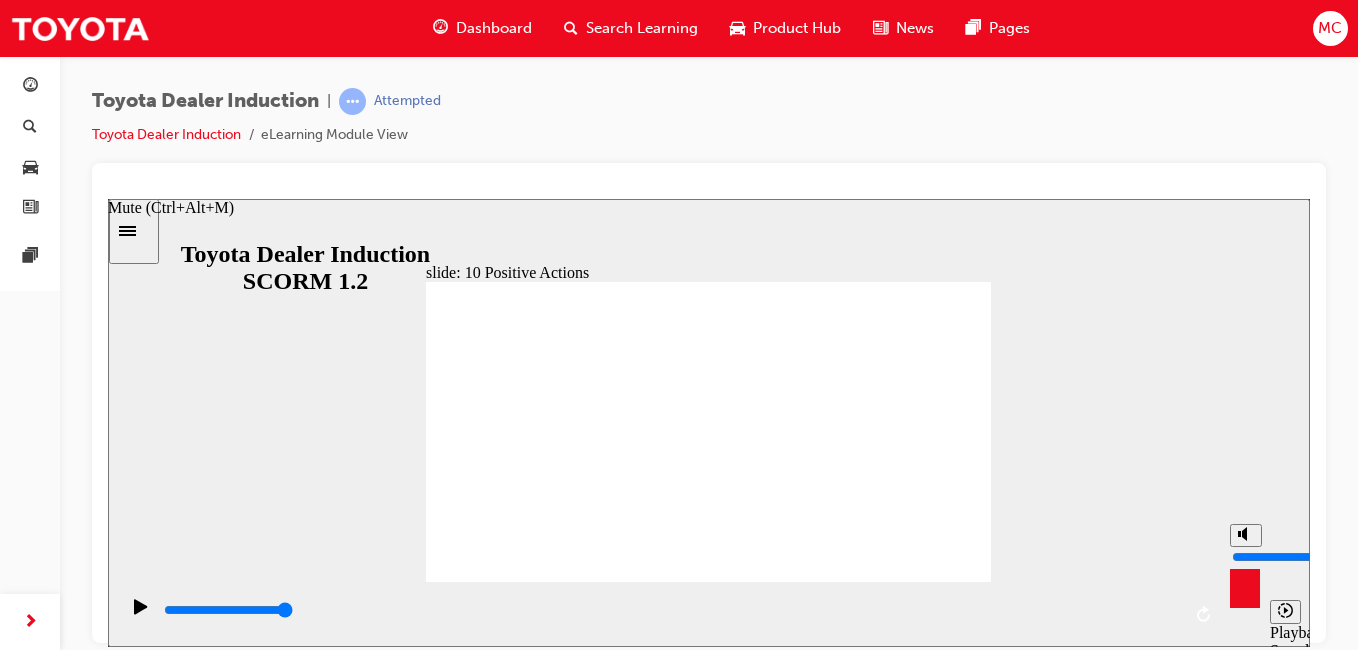 click 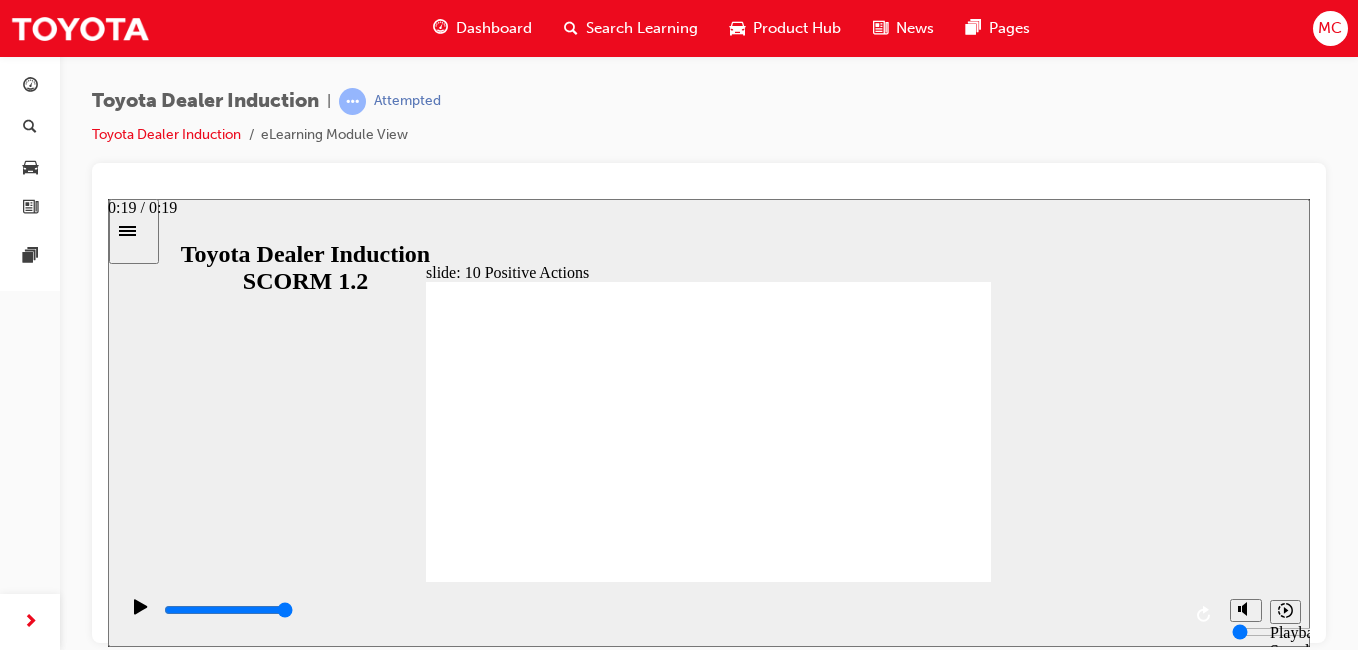 click 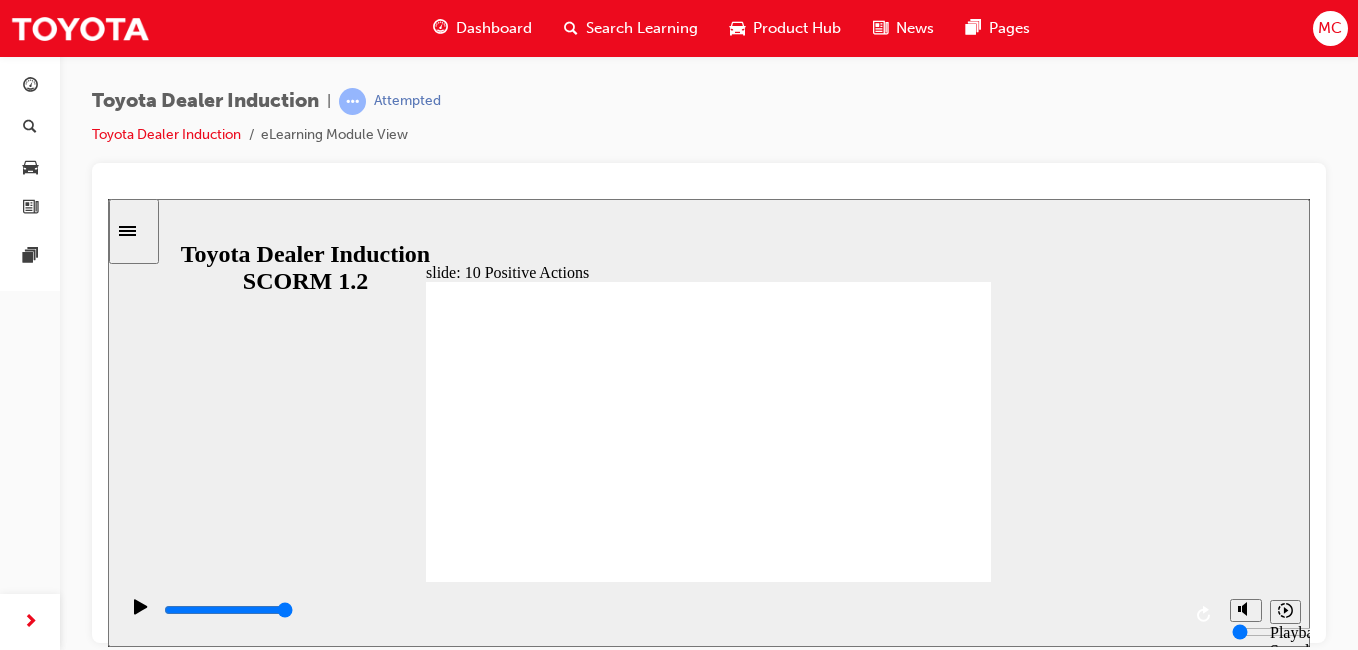 click 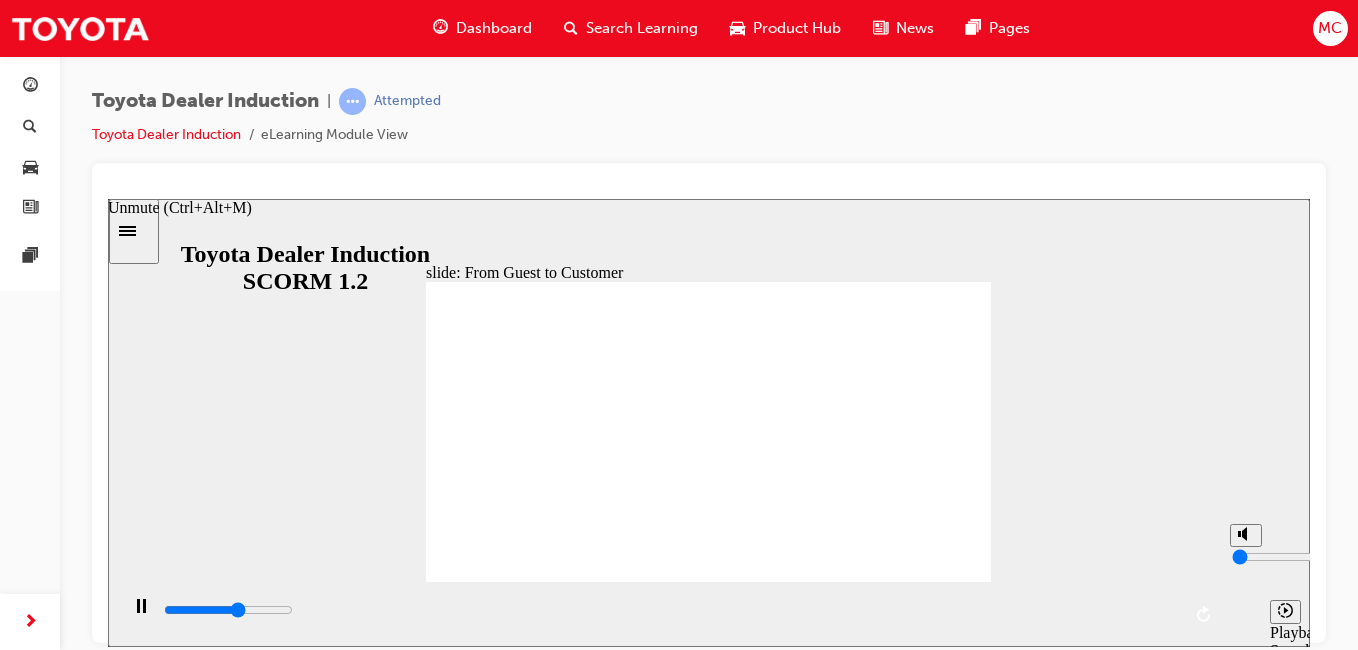 click at bounding box center [1245, 583] 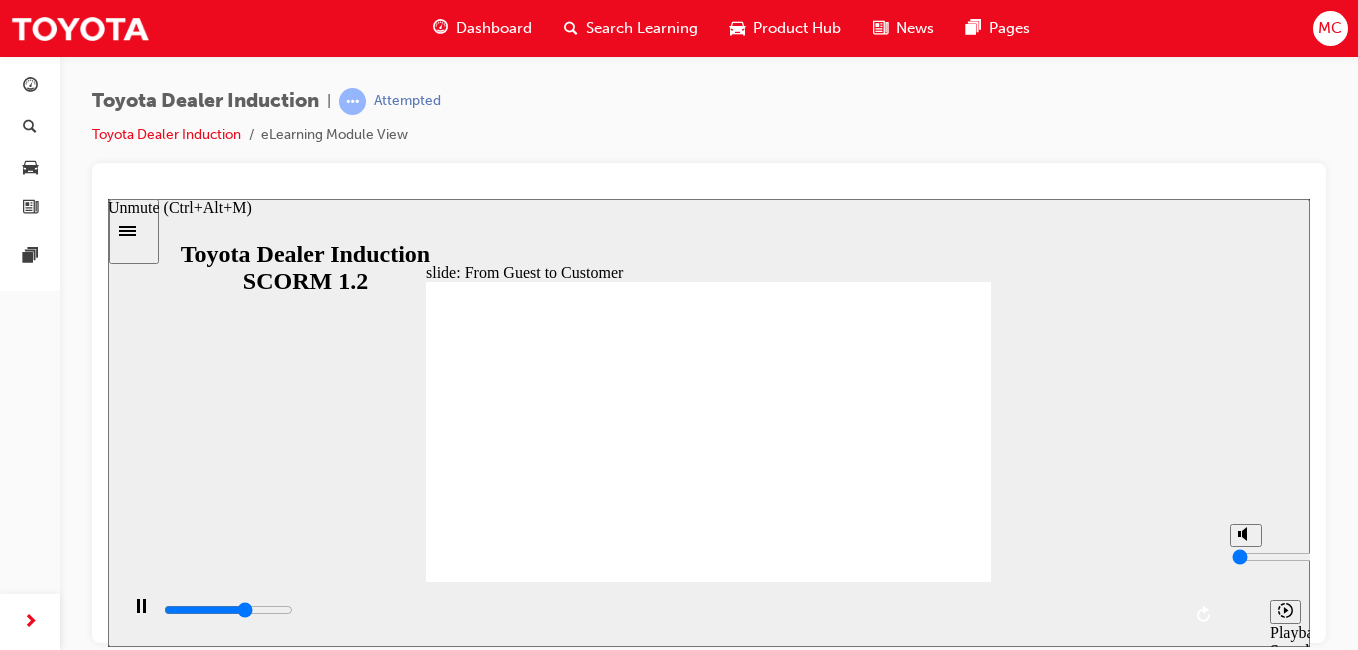type on "7000" 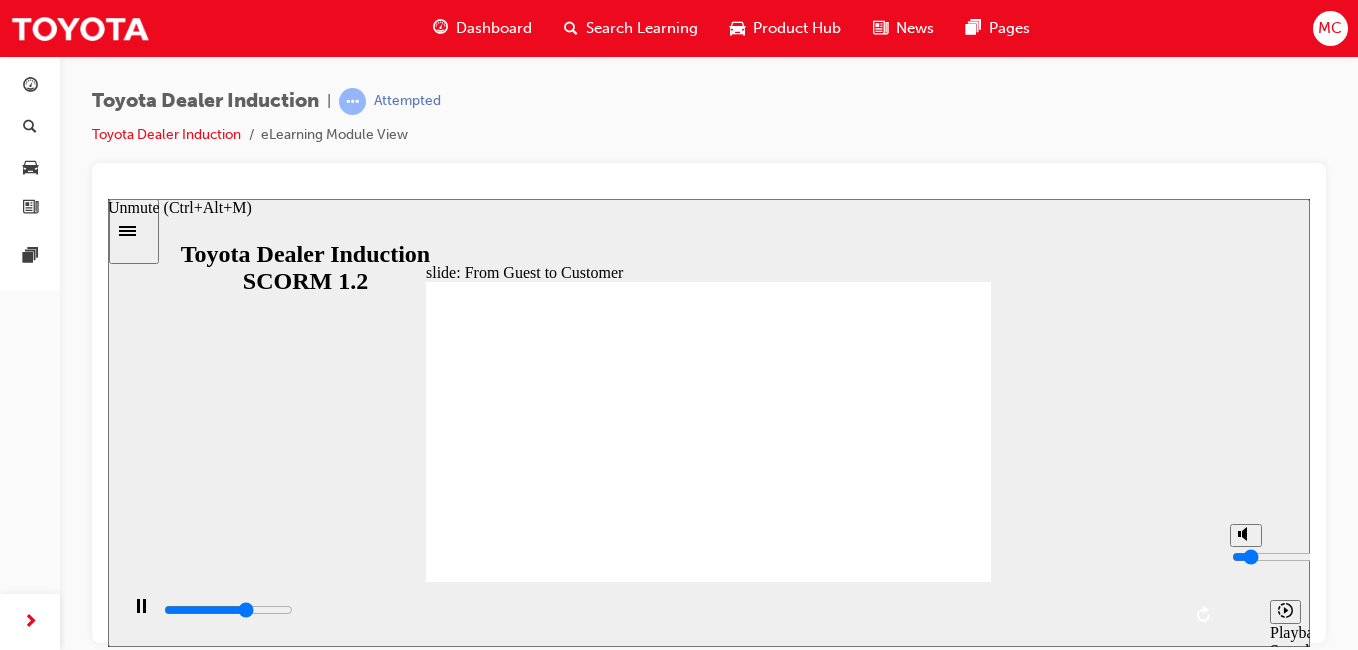 type on "7000" 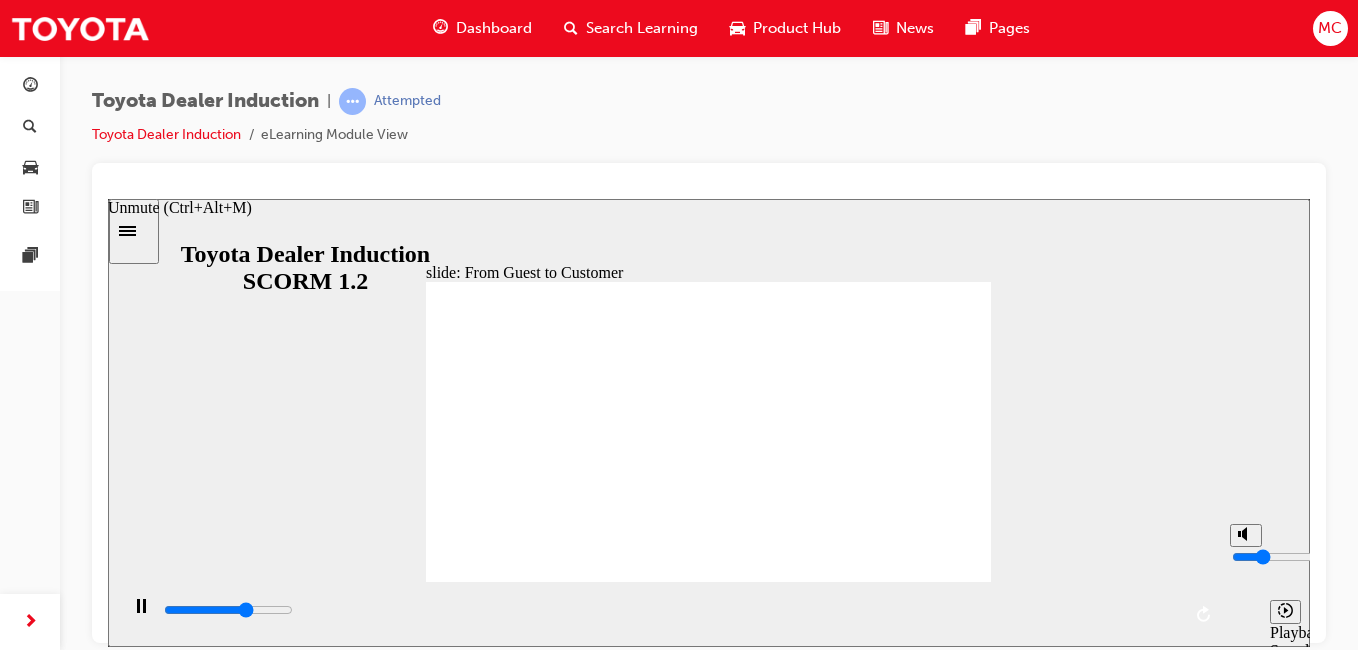 type on "7000" 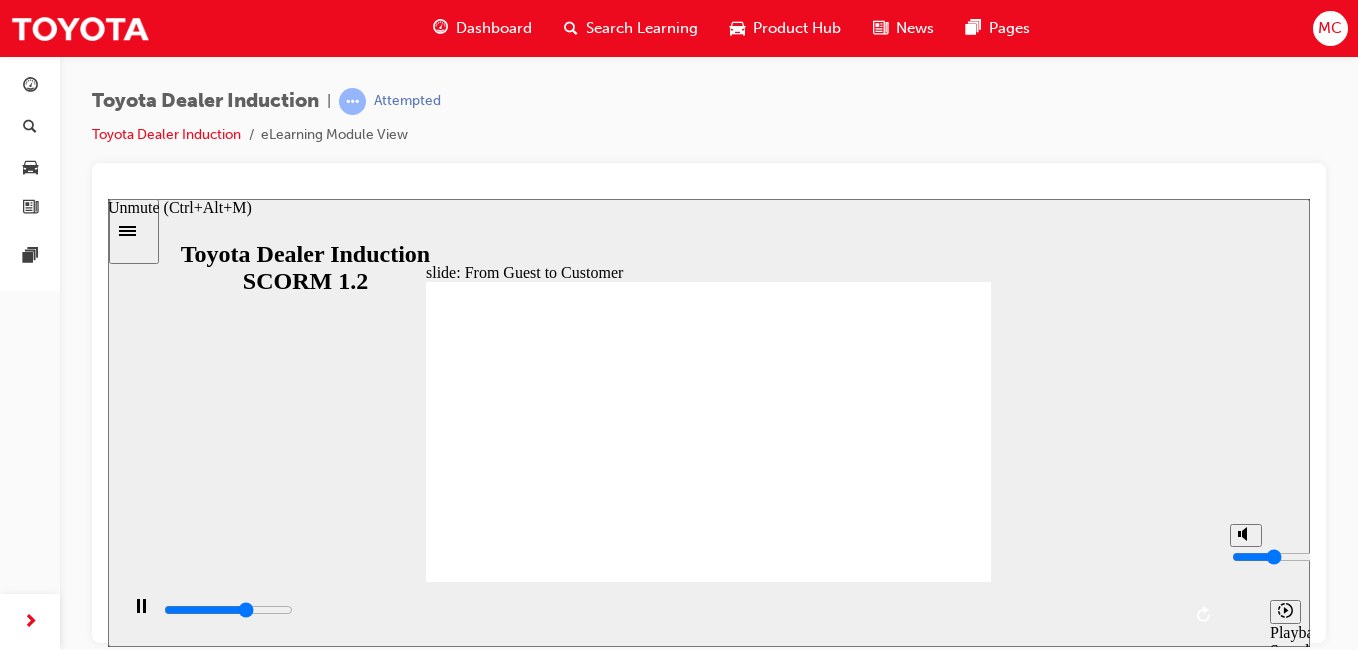 type on "7000" 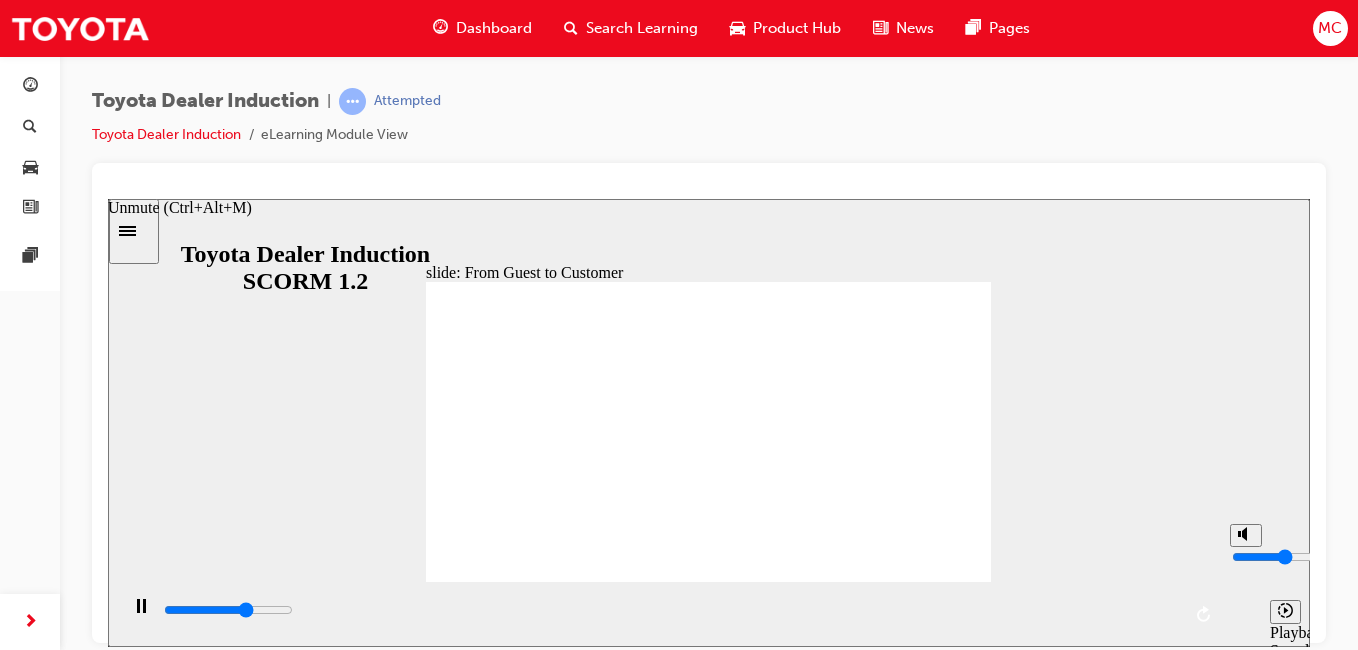 type on "7000" 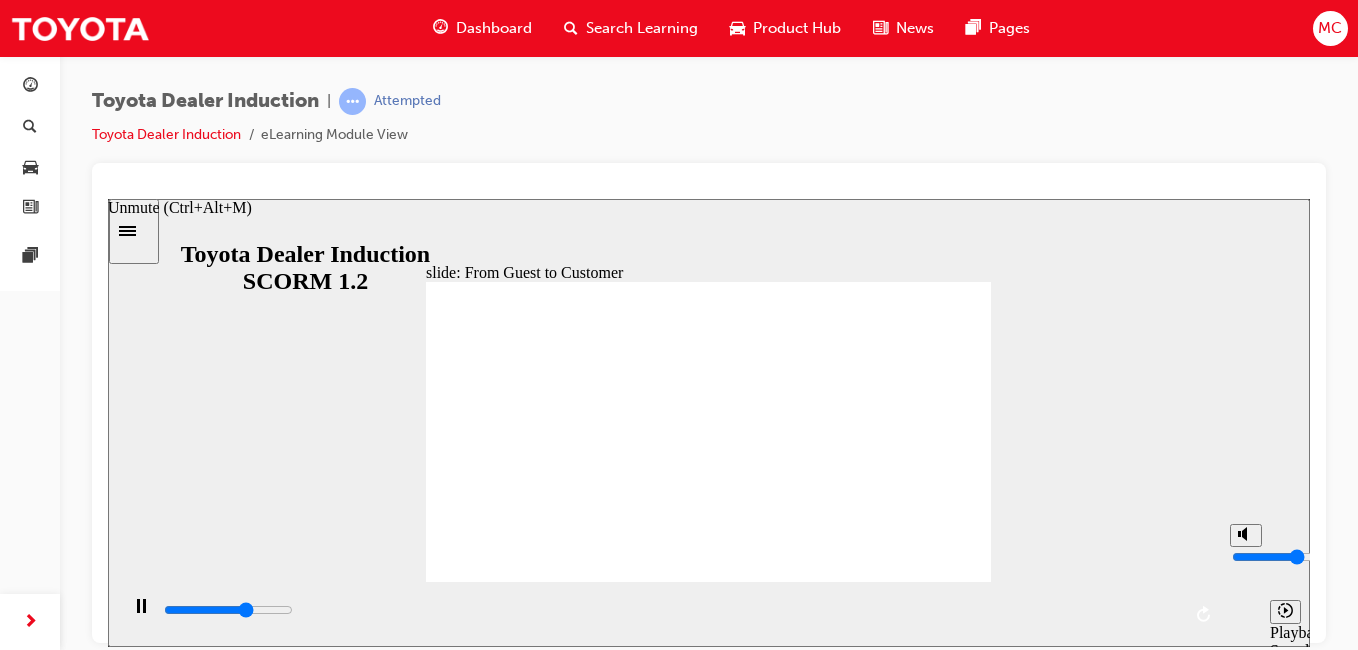 type on "7000" 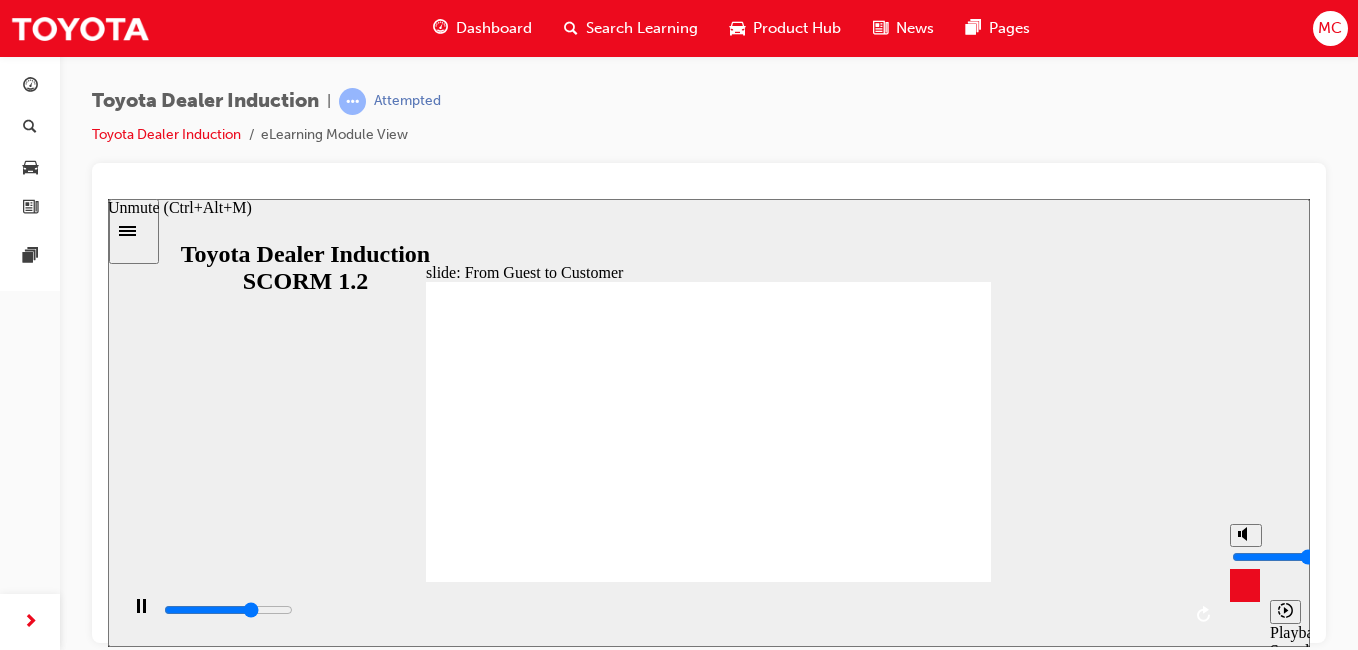 type on "7500" 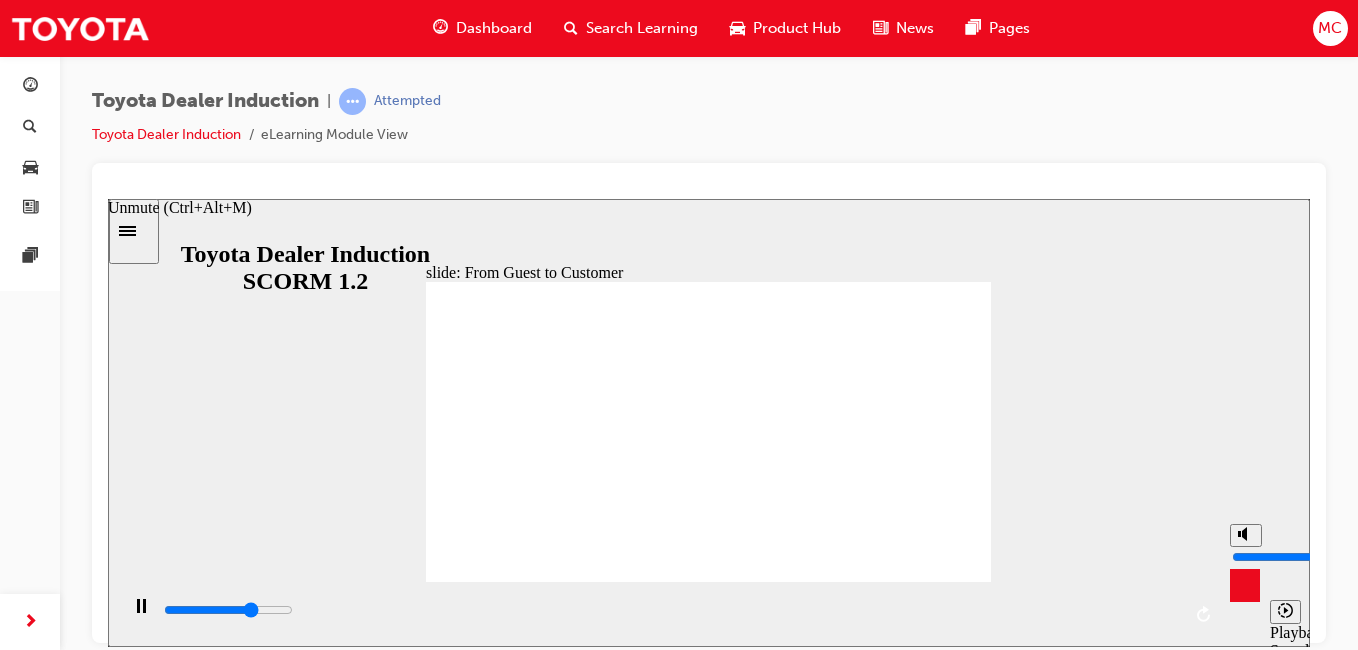 type on "7500" 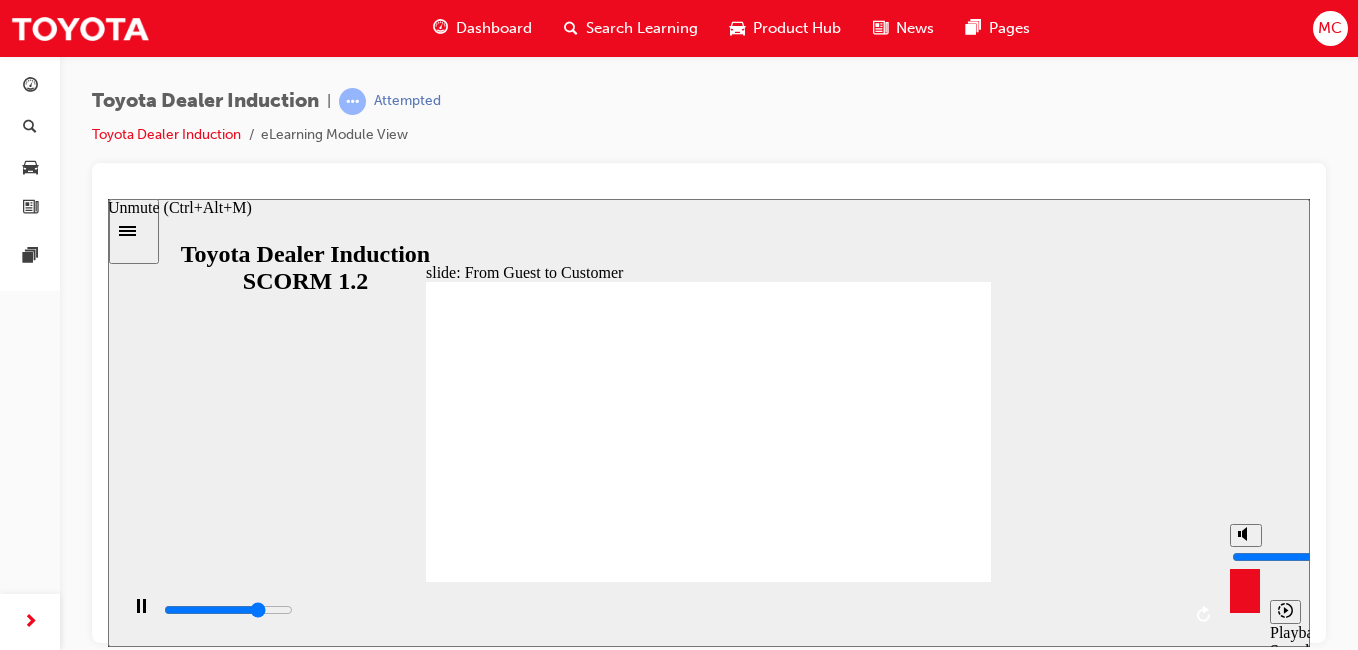 type on "8200" 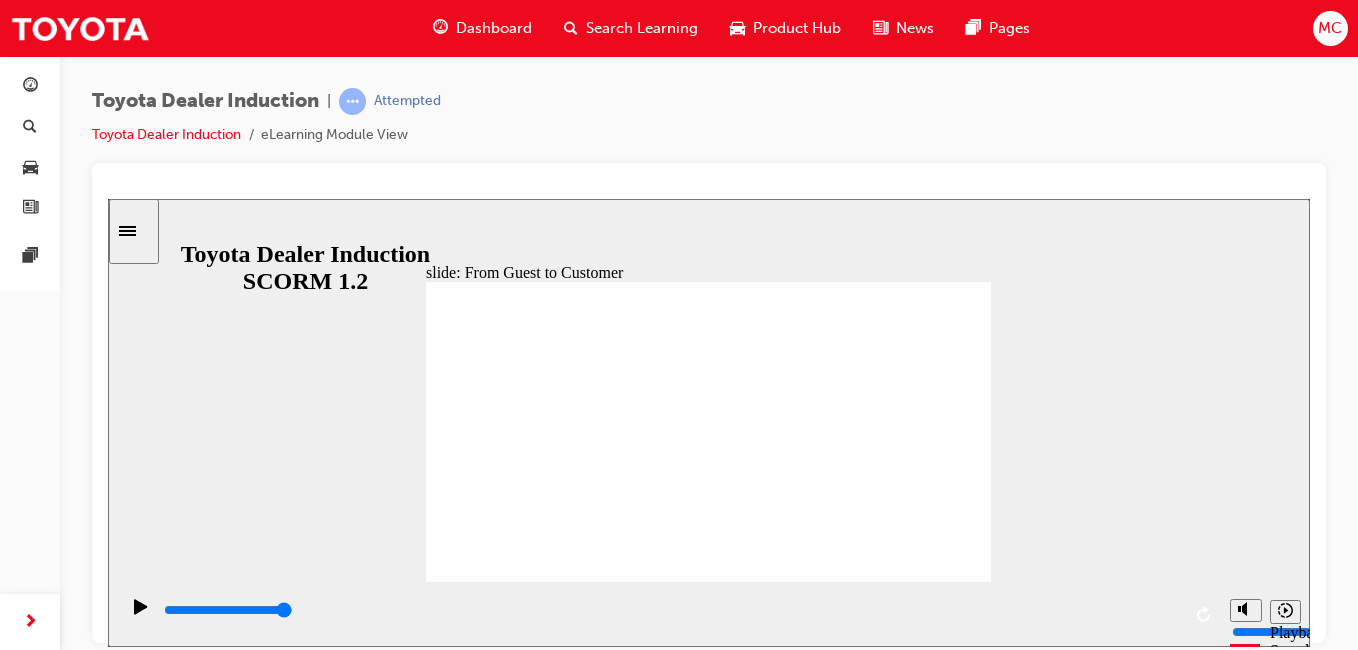 click 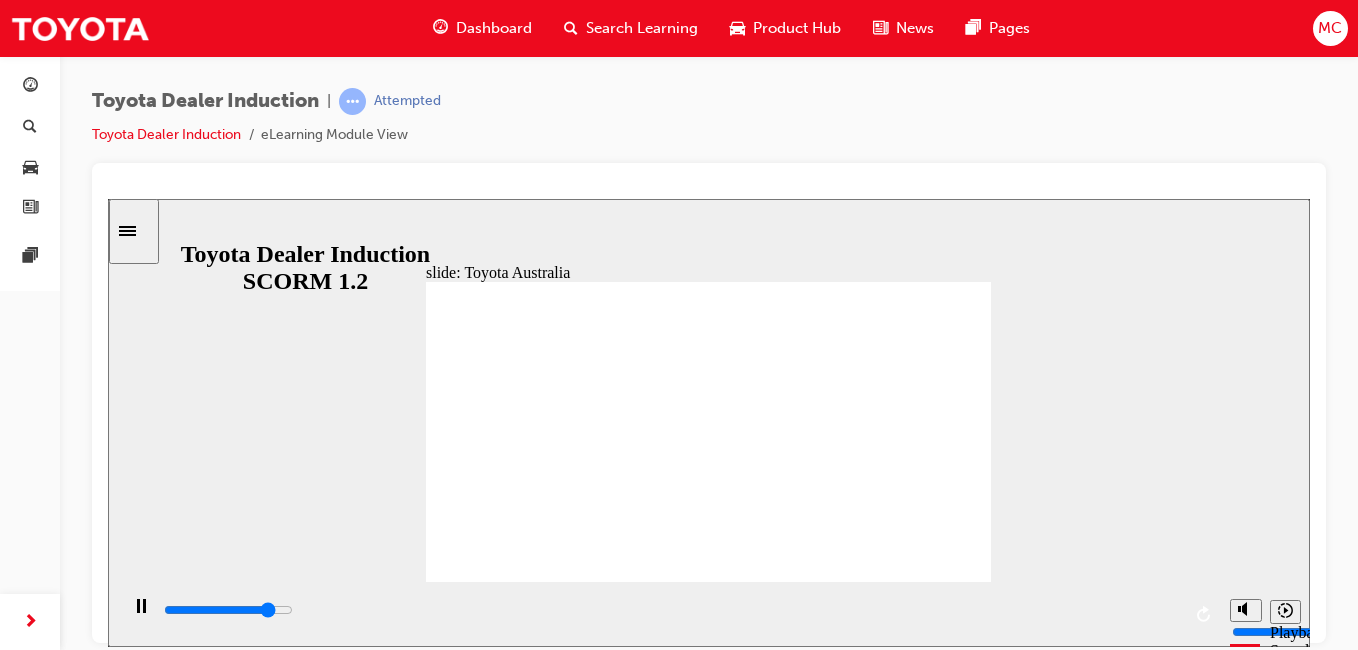 click 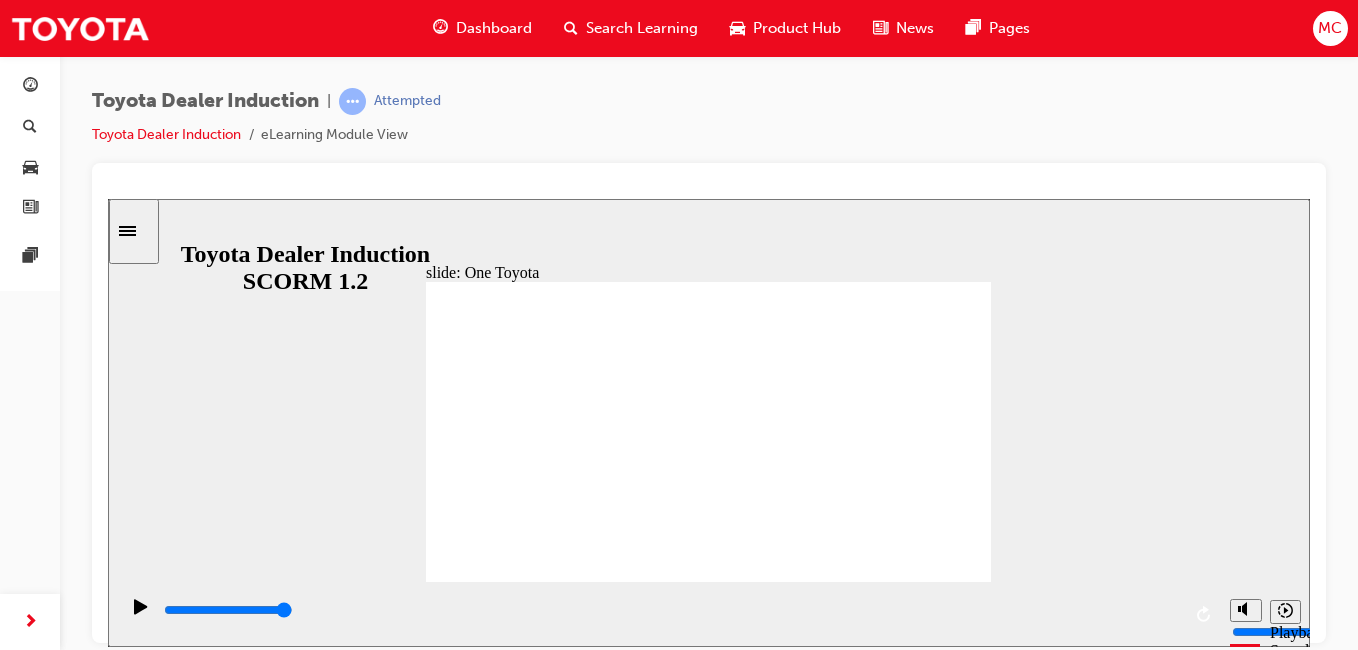 click 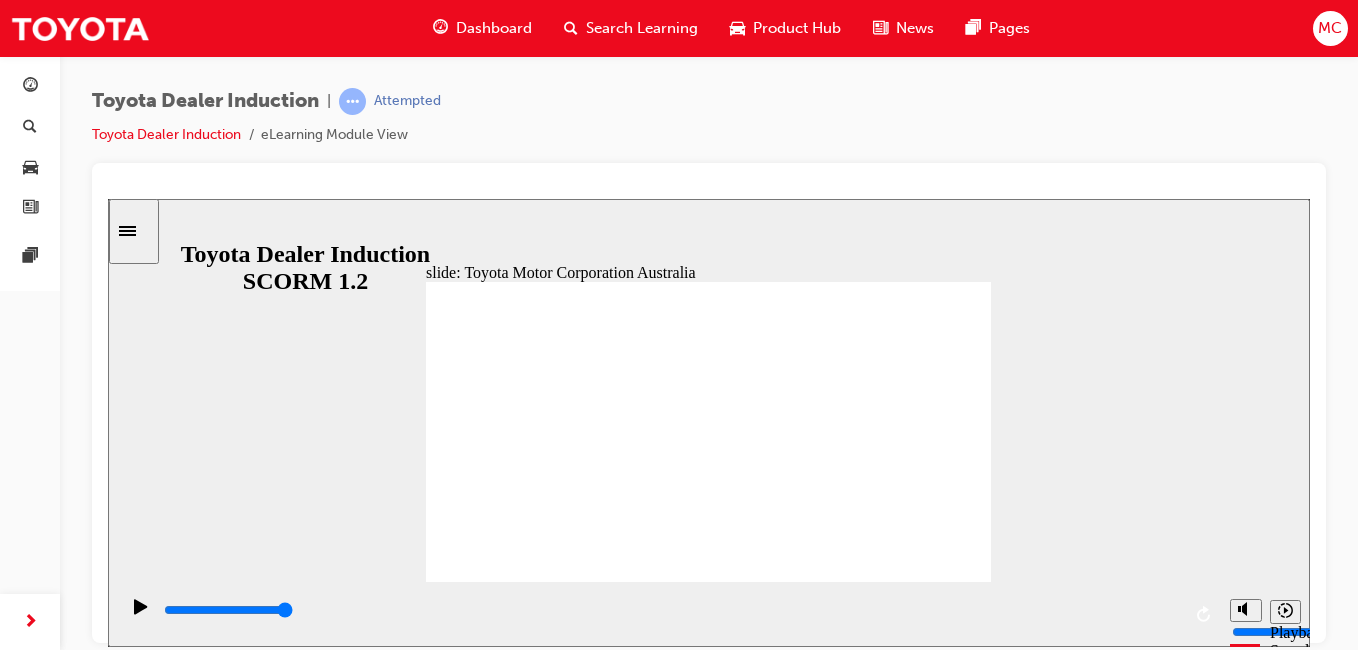 click 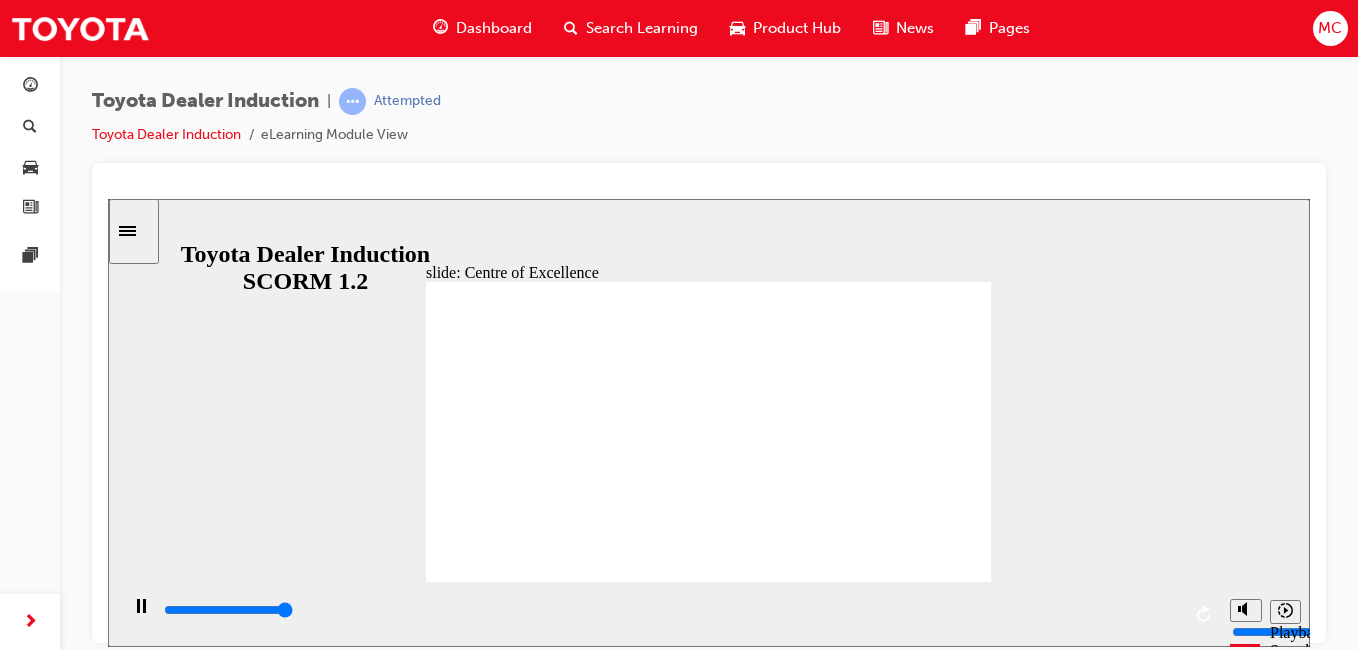 type on "15300" 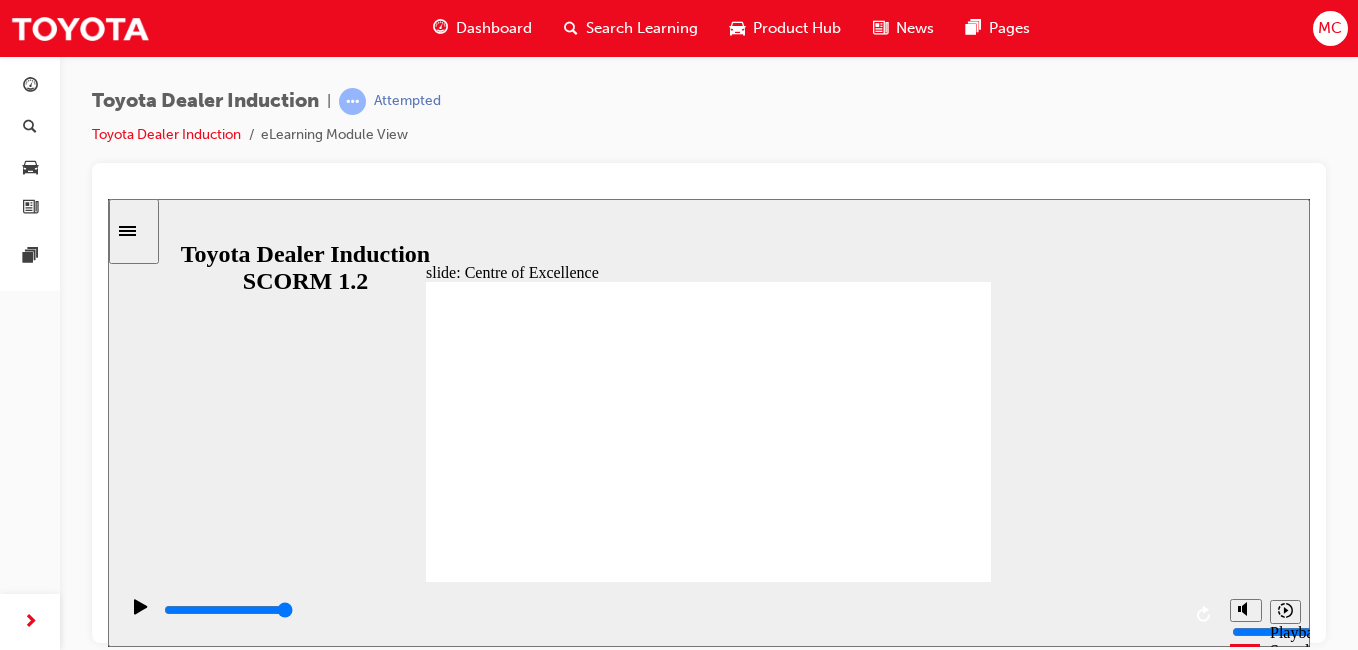 drag, startPoint x: 814, startPoint y: 461, endPoint x: 814, endPoint y: 473, distance: 12 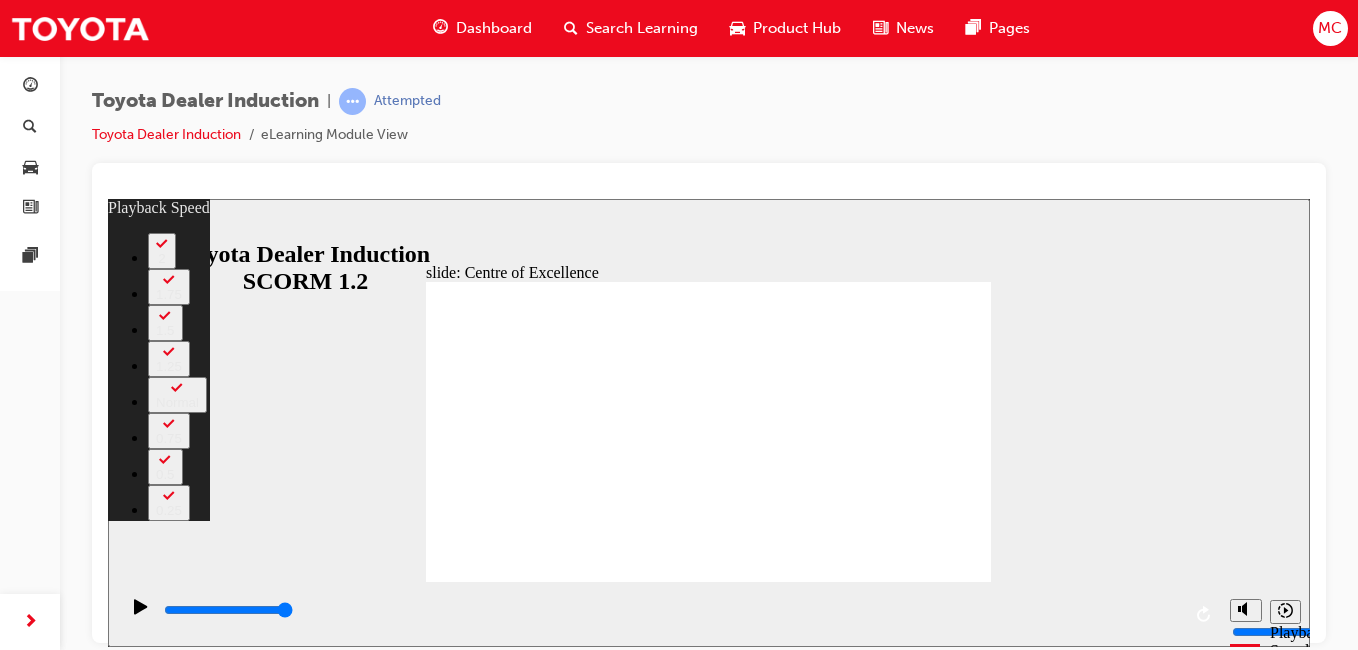 click 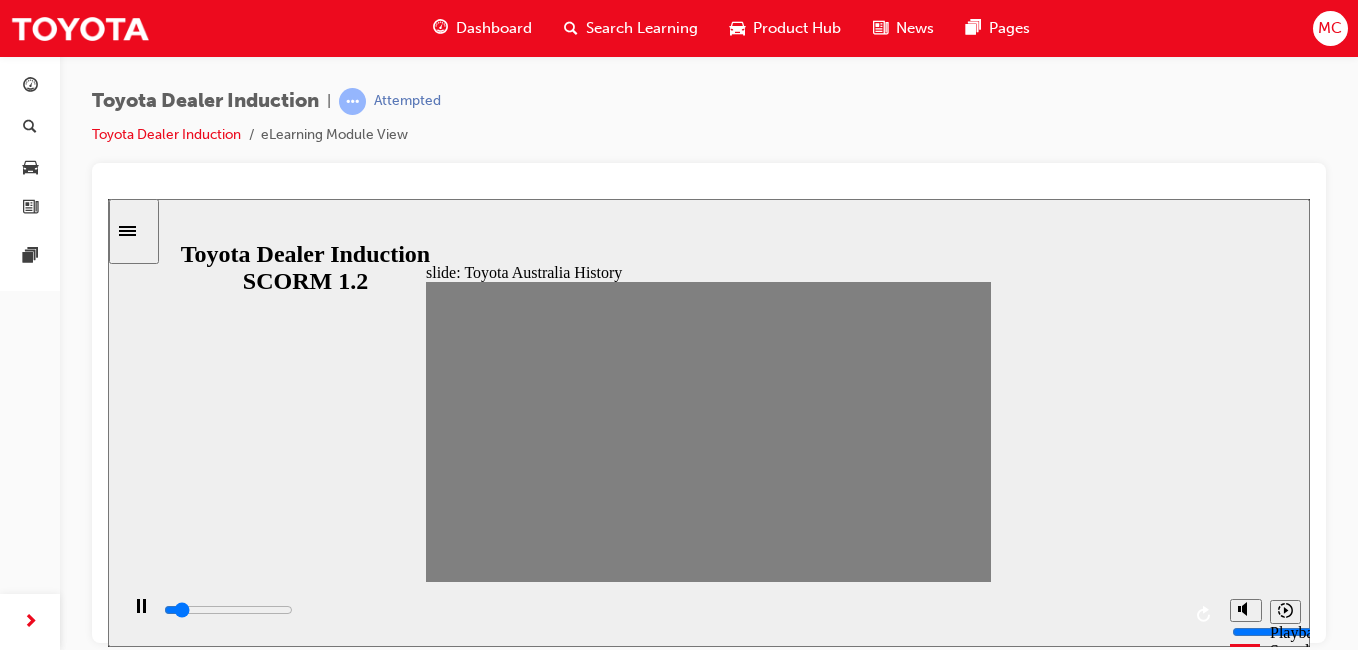 drag, startPoint x: 447, startPoint y: 434, endPoint x: 473, endPoint y: 439, distance: 26.476404 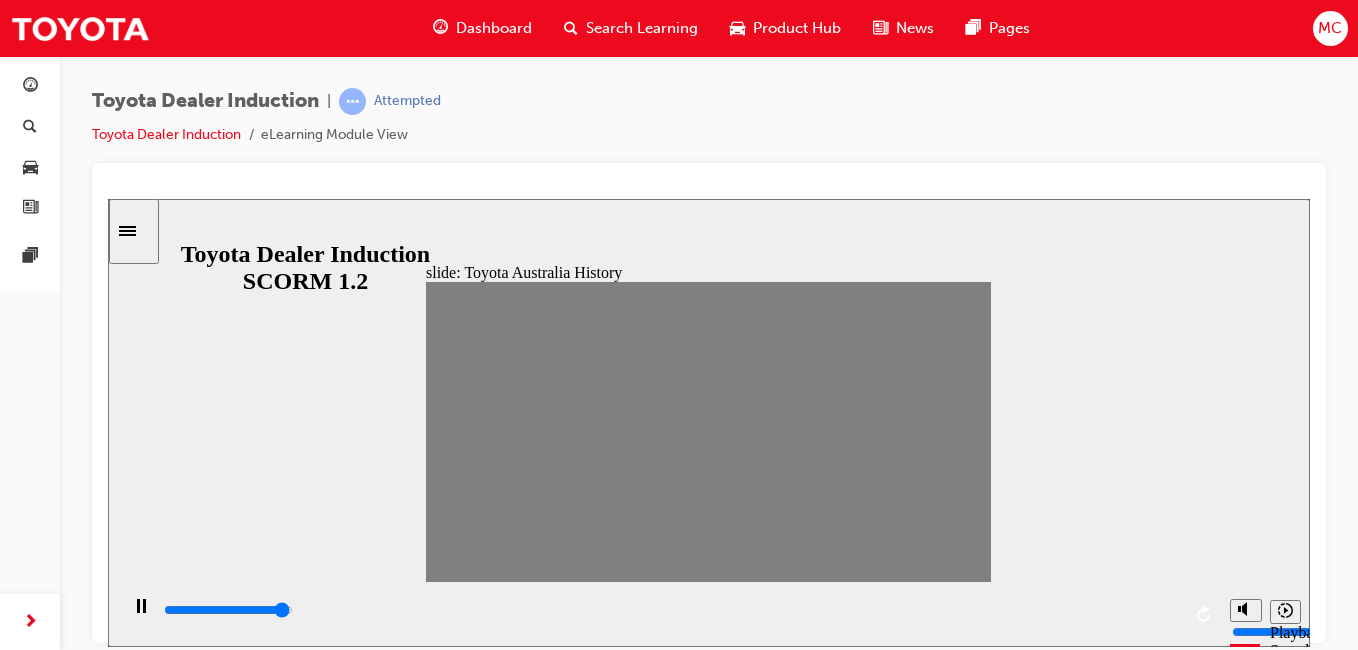 click 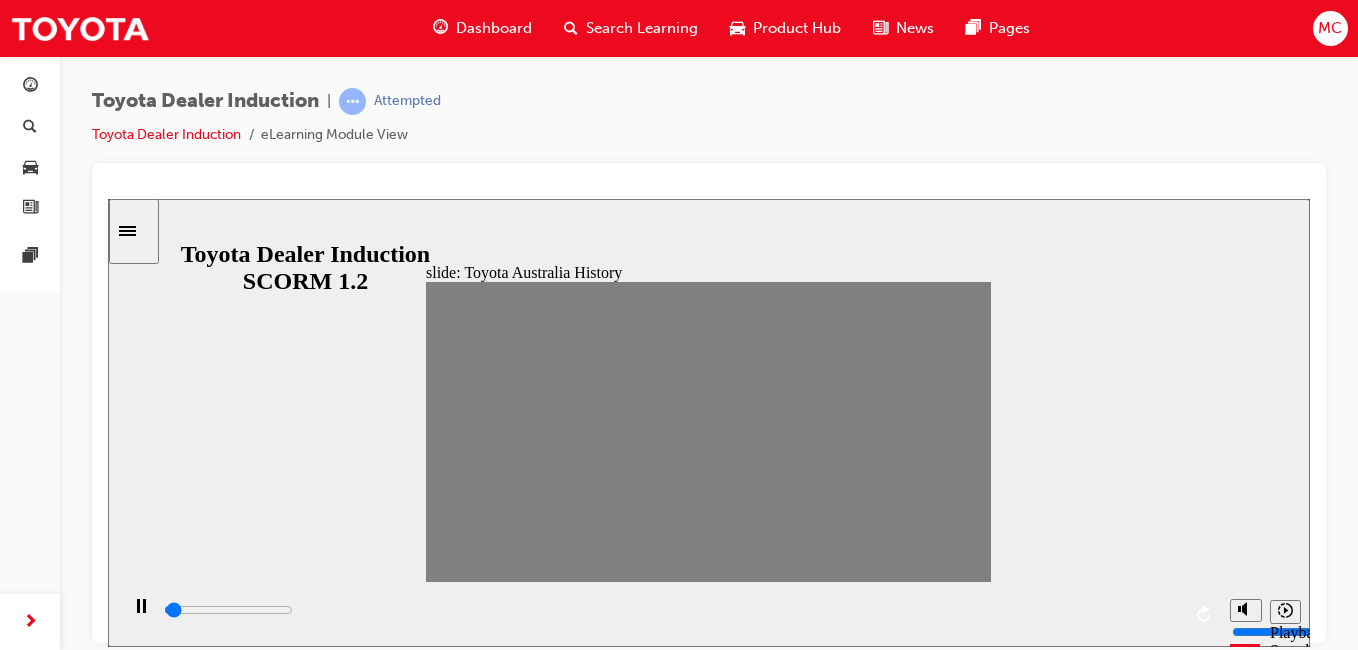 drag, startPoint x: 480, startPoint y: 438, endPoint x: 496, endPoint y: 438, distance: 16 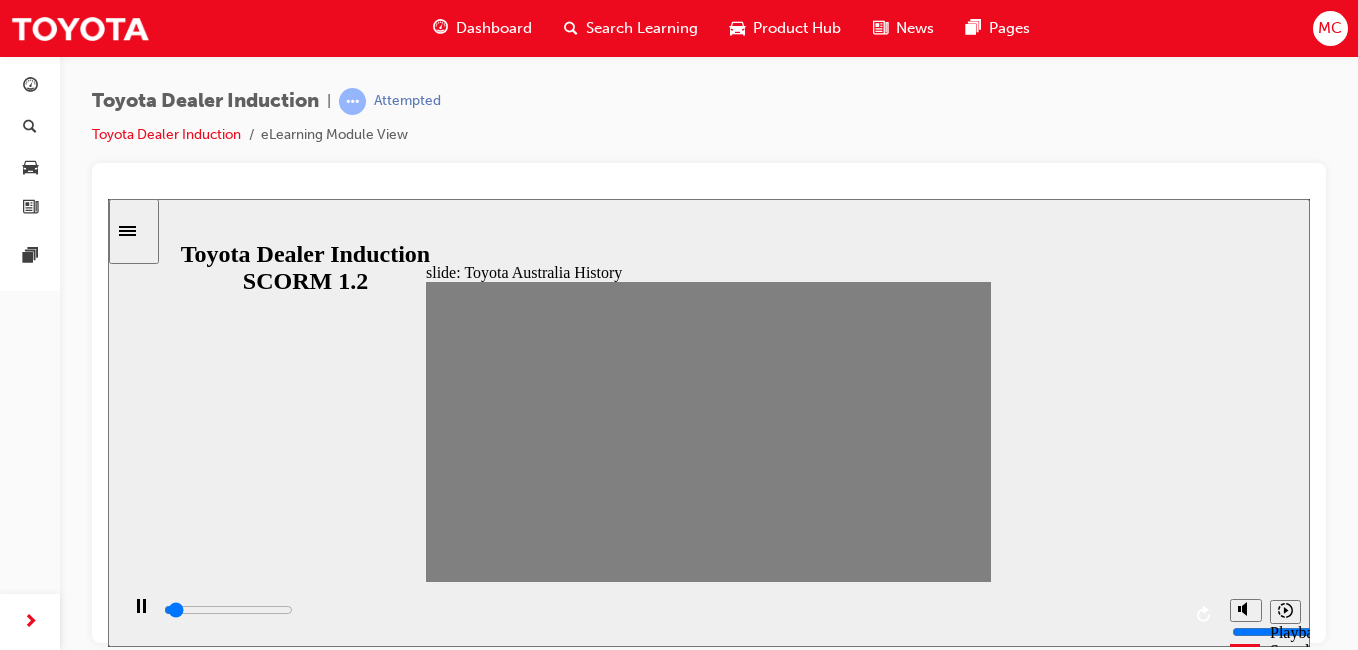 drag, startPoint x: 519, startPoint y: 433, endPoint x: 548, endPoint y: 426, distance: 29.832869 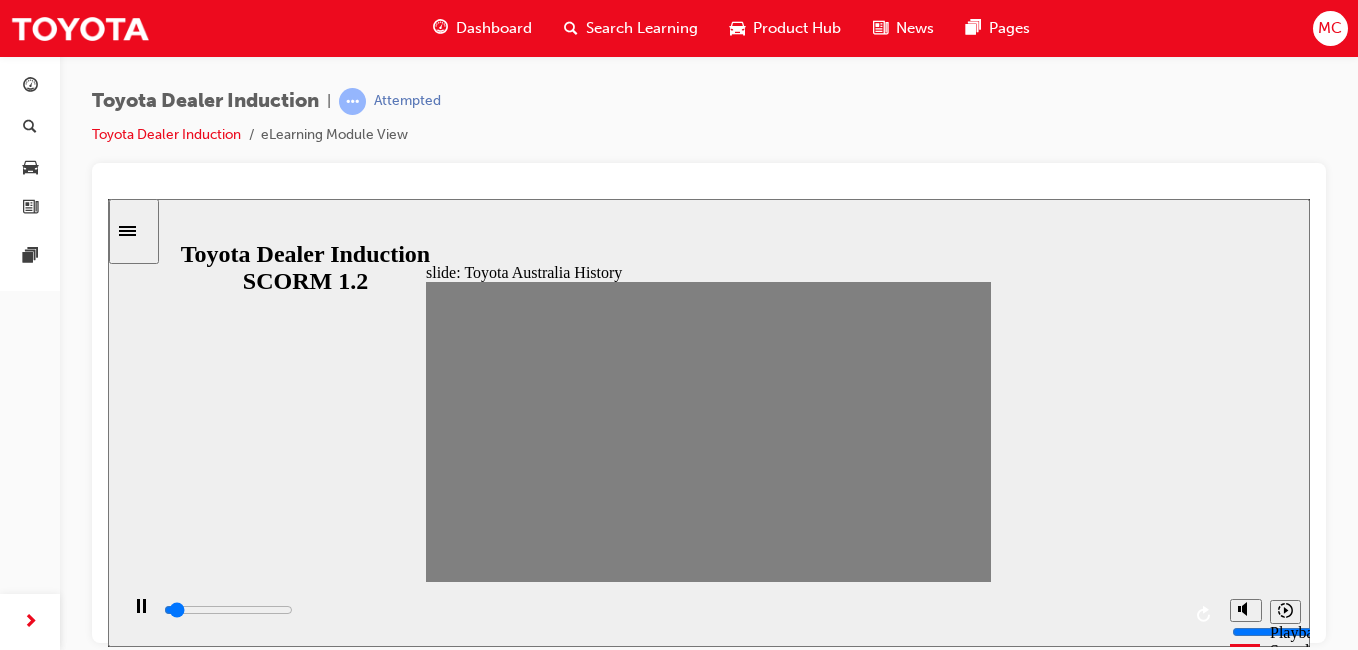 drag, startPoint x: 543, startPoint y: 428, endPoint x: 621, endPoint y: 426, distance: 78.025635 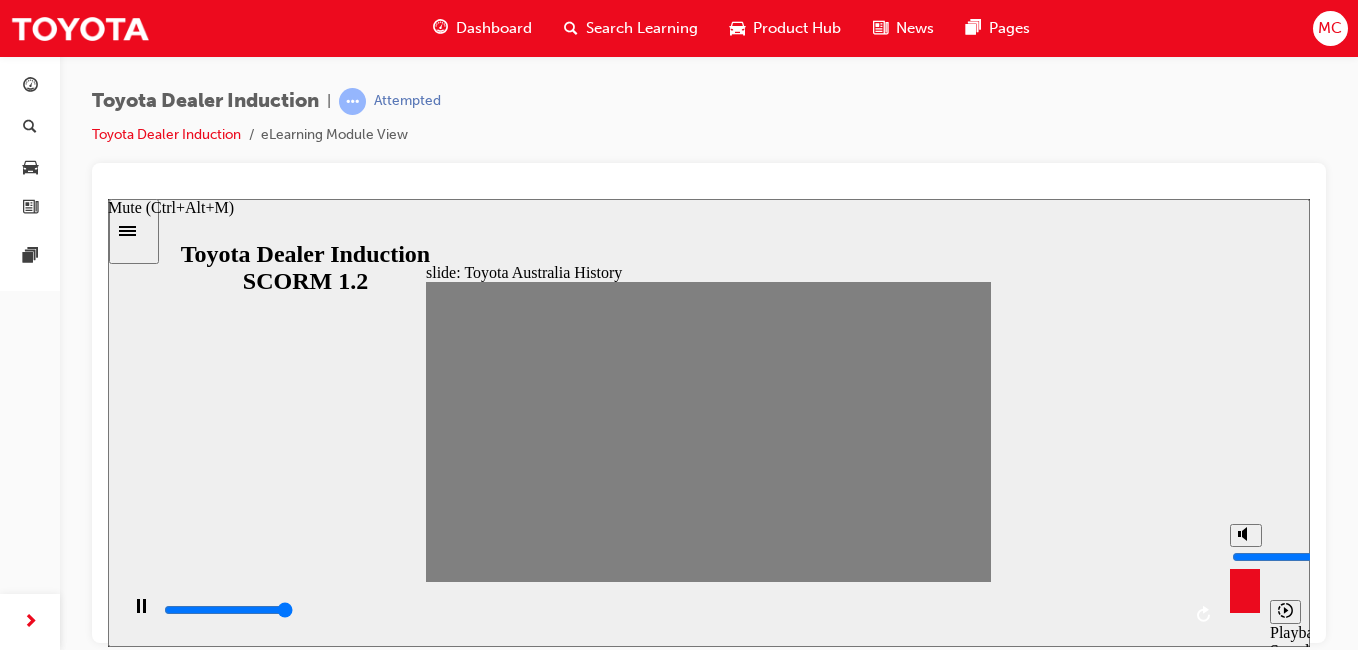 type on "18300" 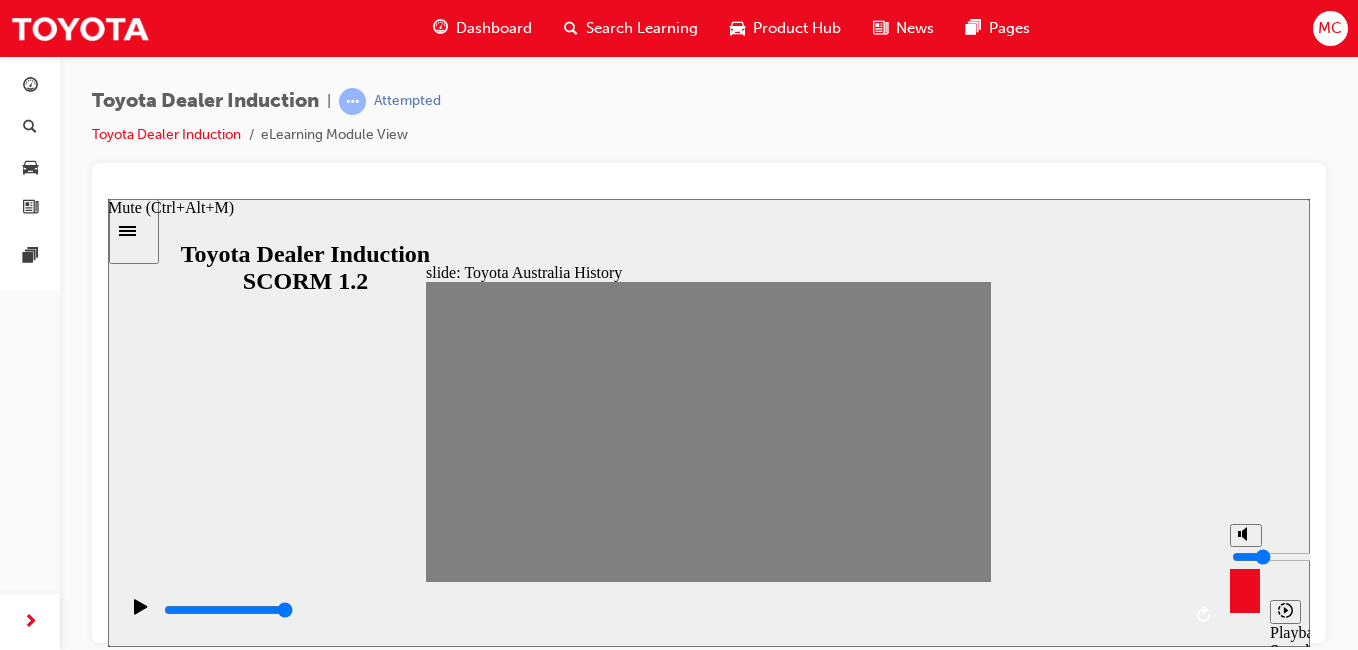 type on "2" 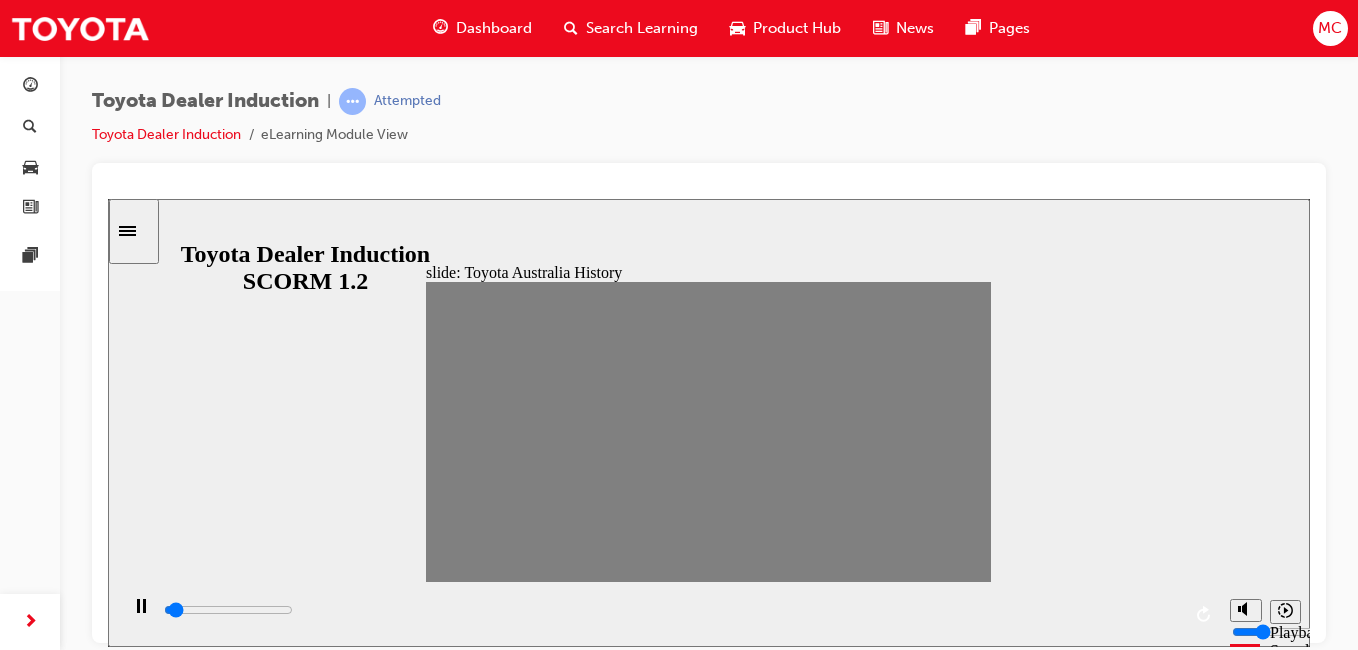 drag, startPoint x: 1363, startPoint y: 583, endPoint x: 1332, endPoint y: 574, distance: 32.280025 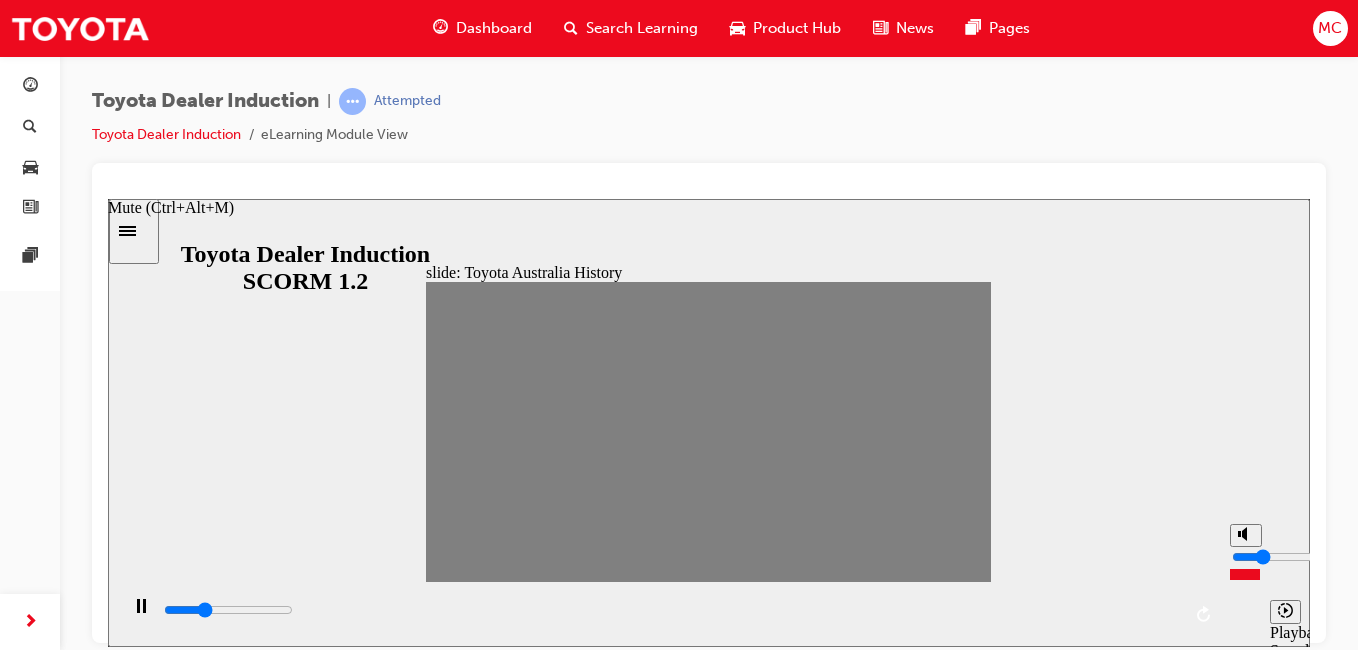 type on "4600" 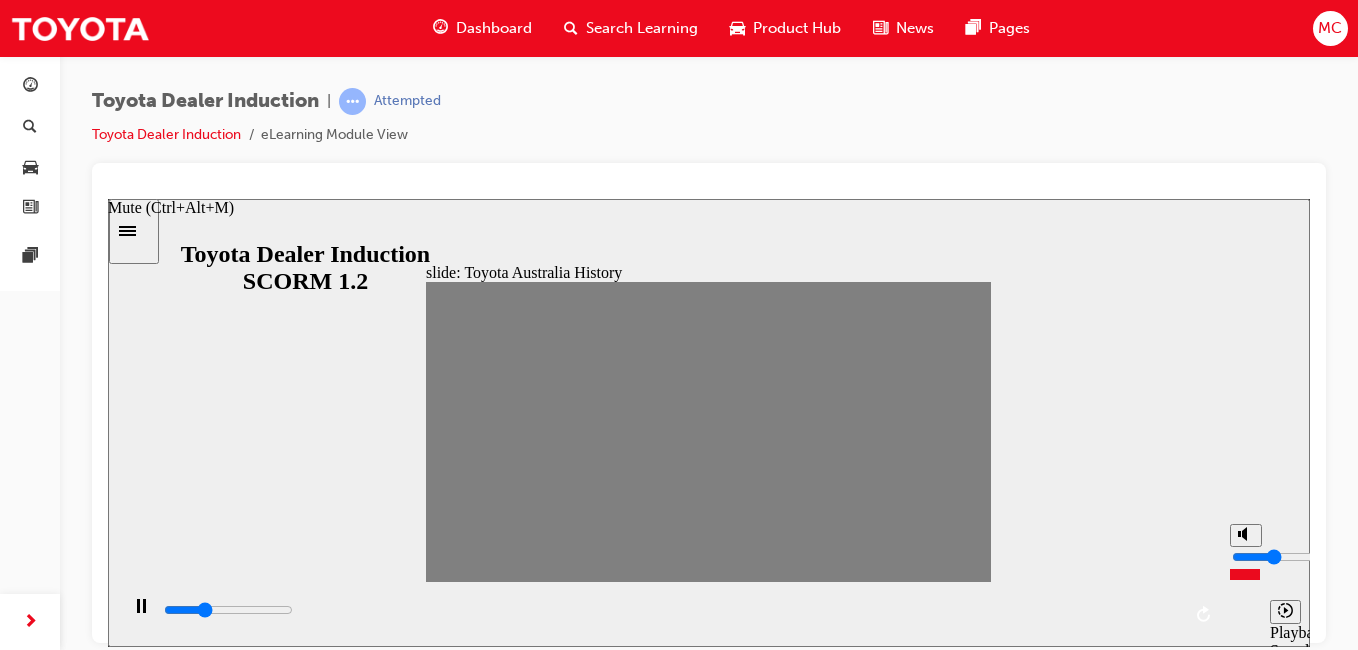type on "4700" 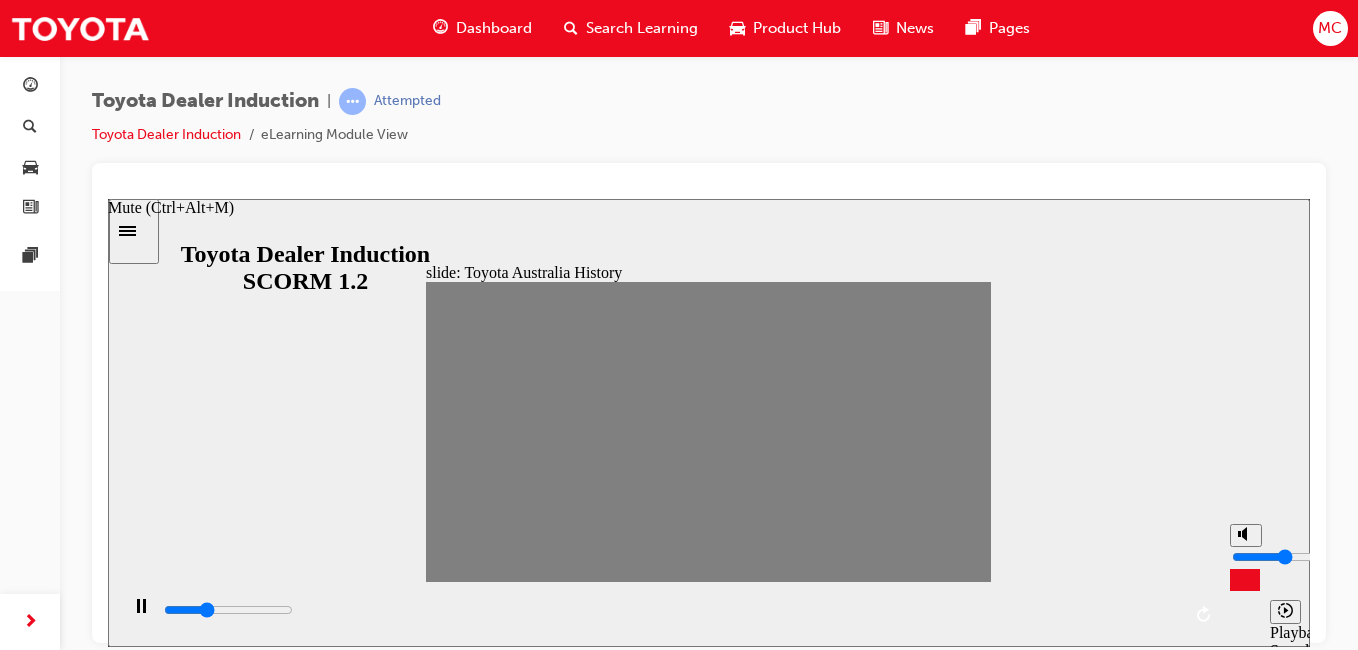 type on "4900" 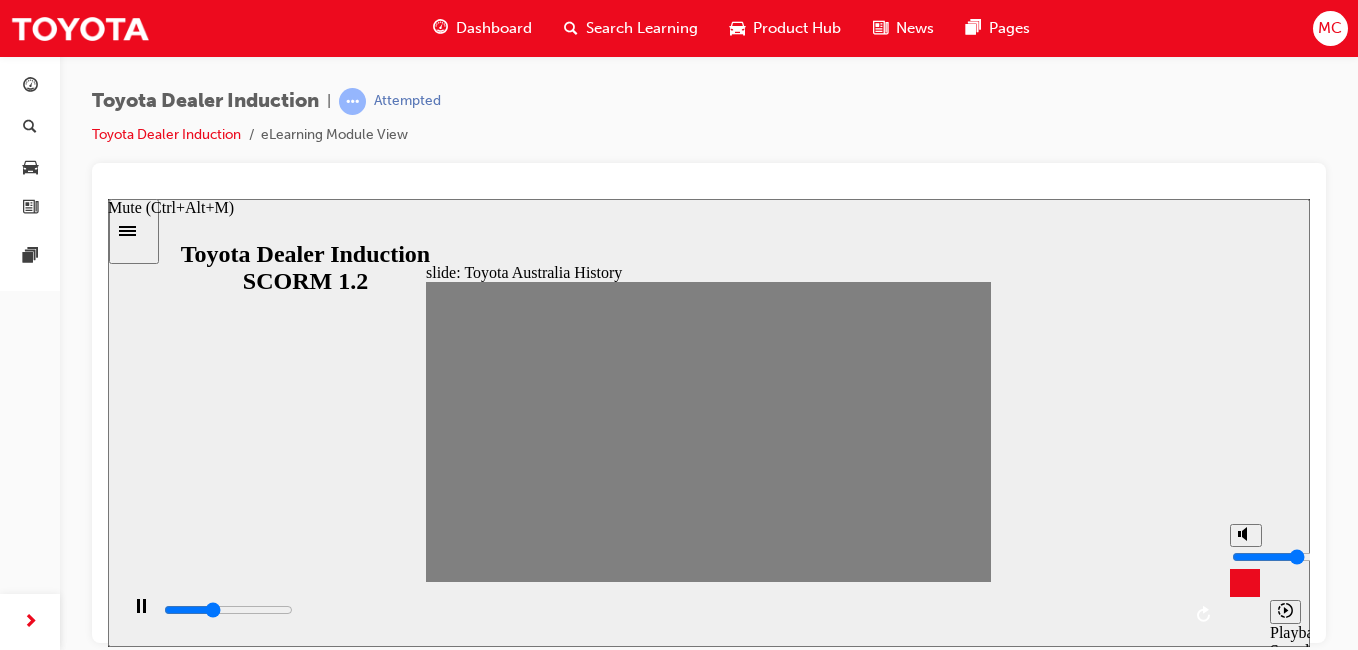 type on "5600" 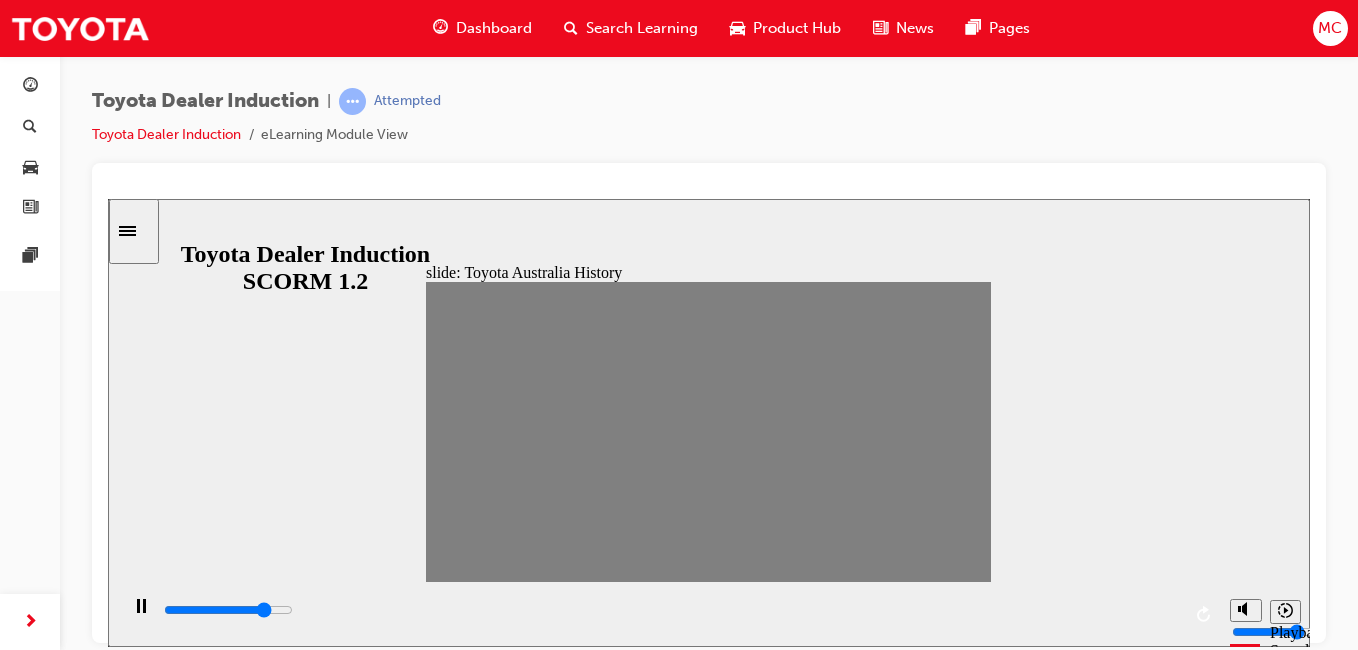click 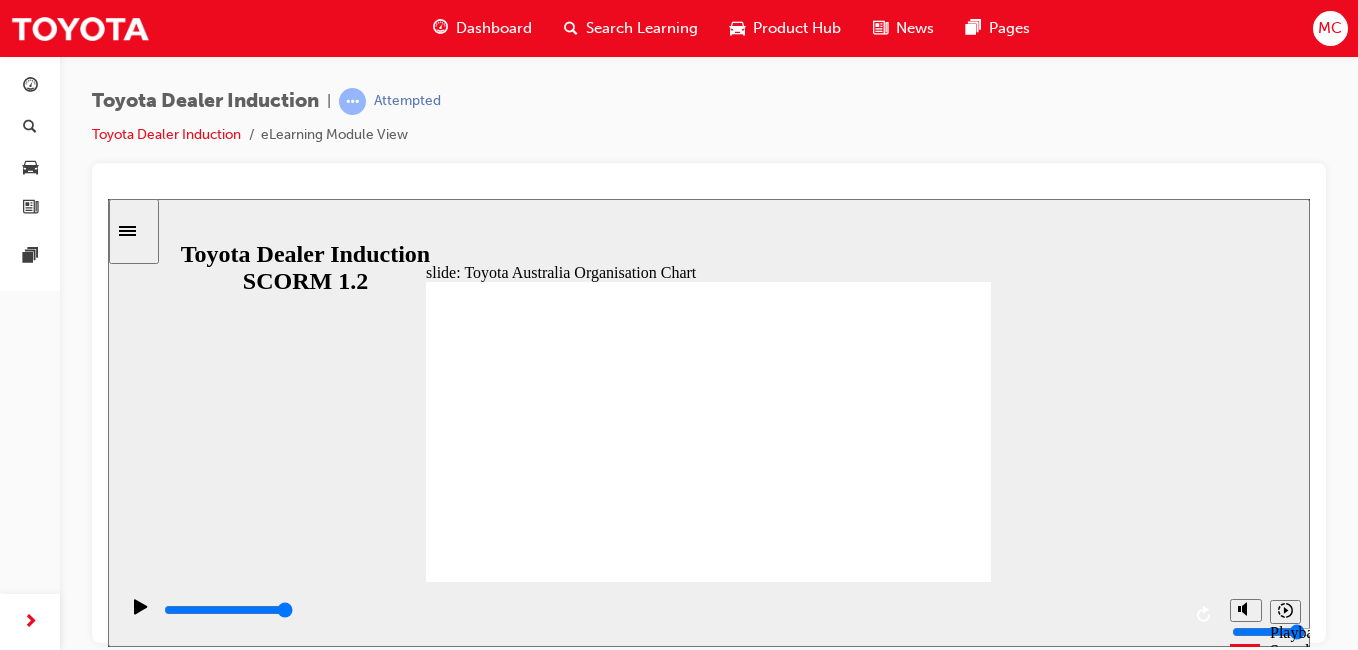 click 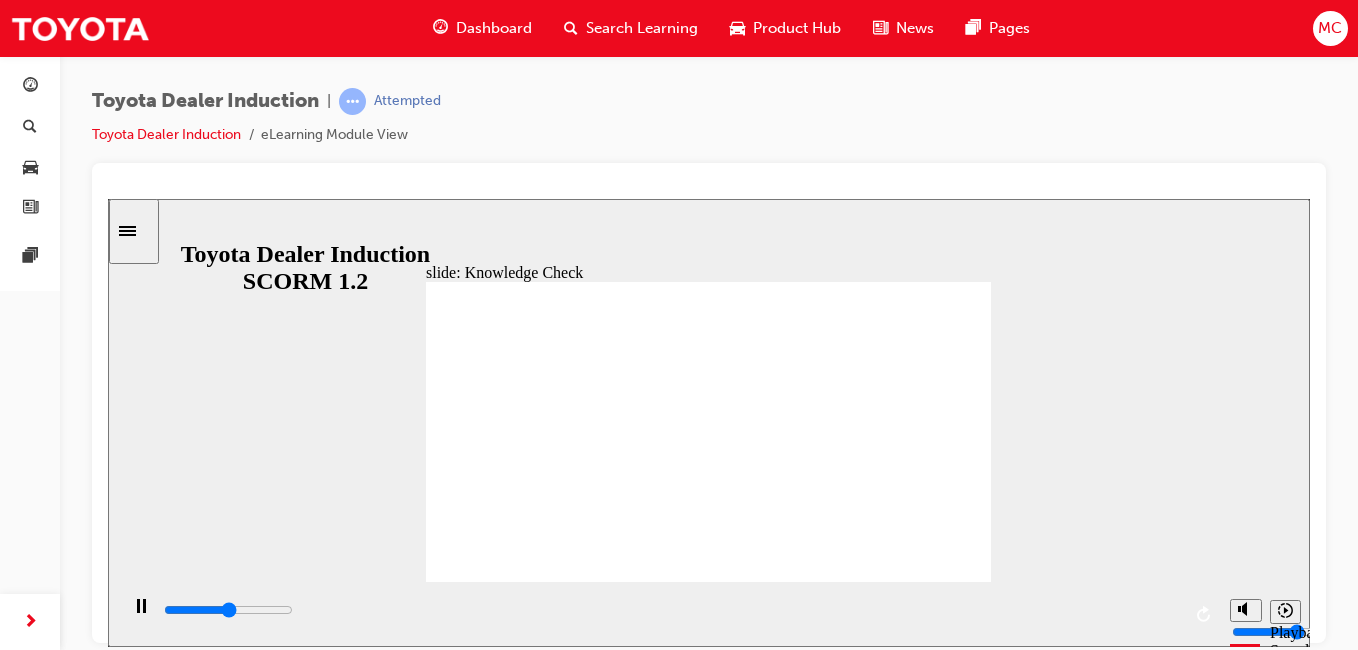 type on "2600" 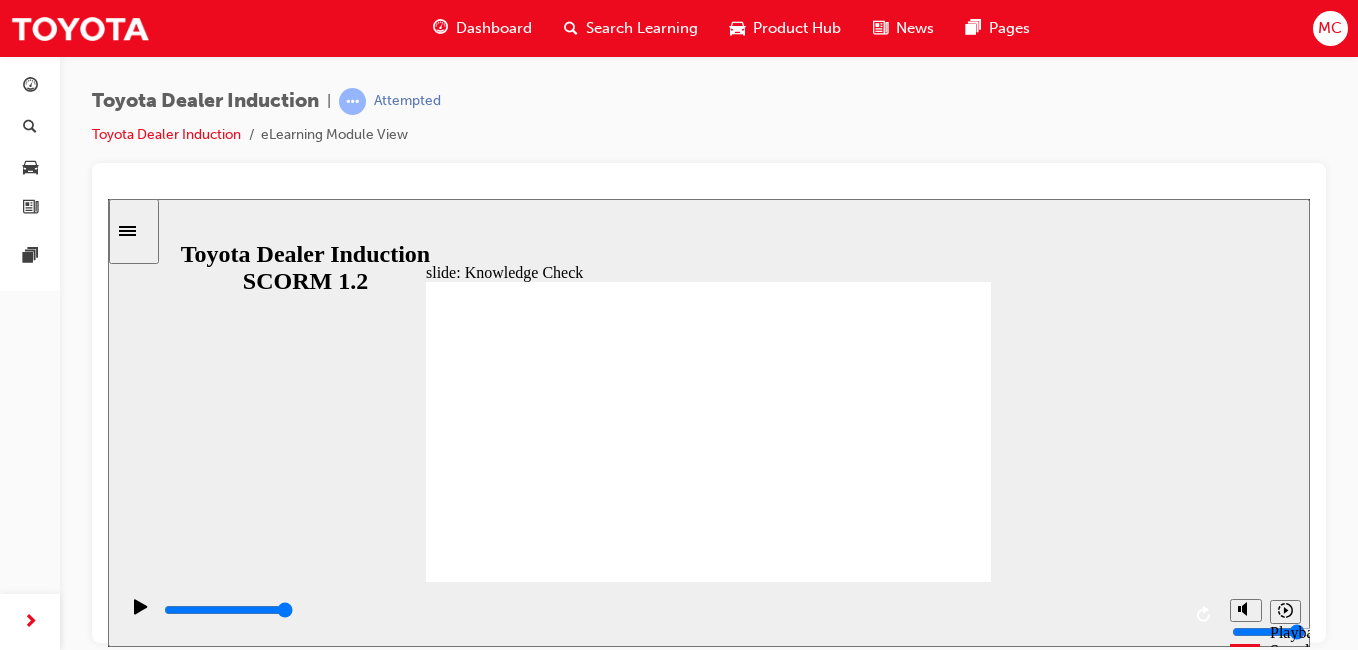 click 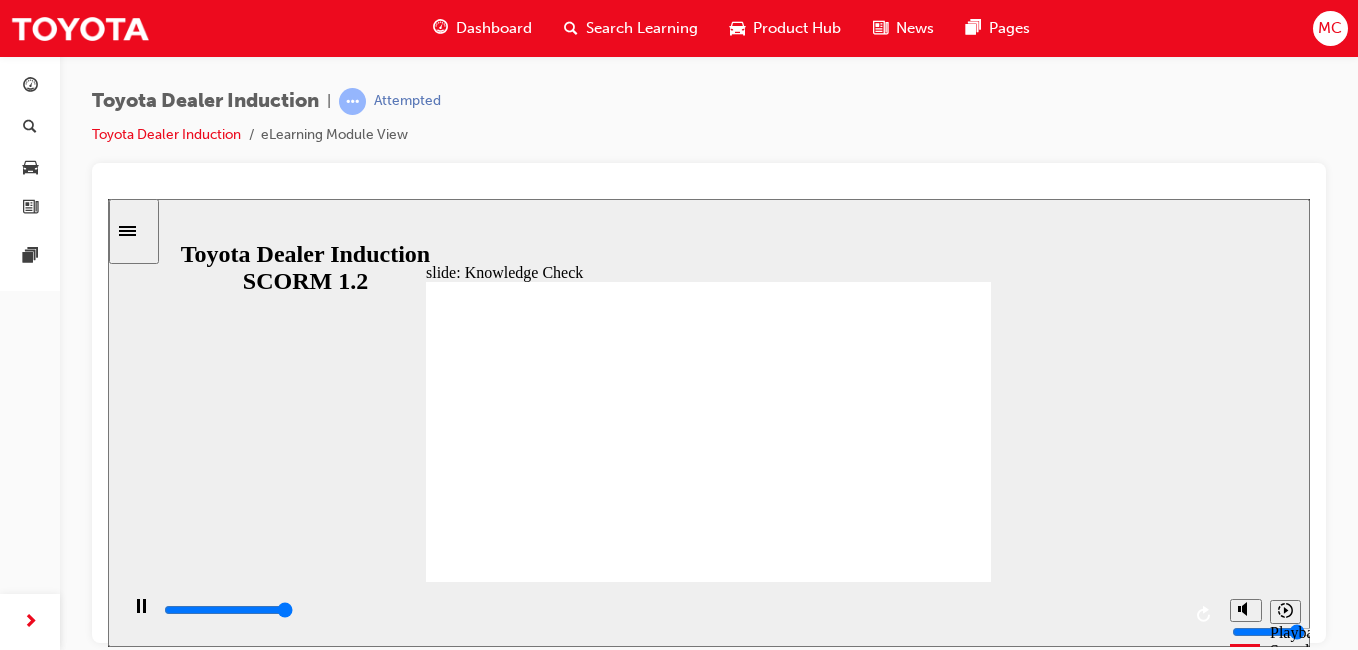 type on "5000" 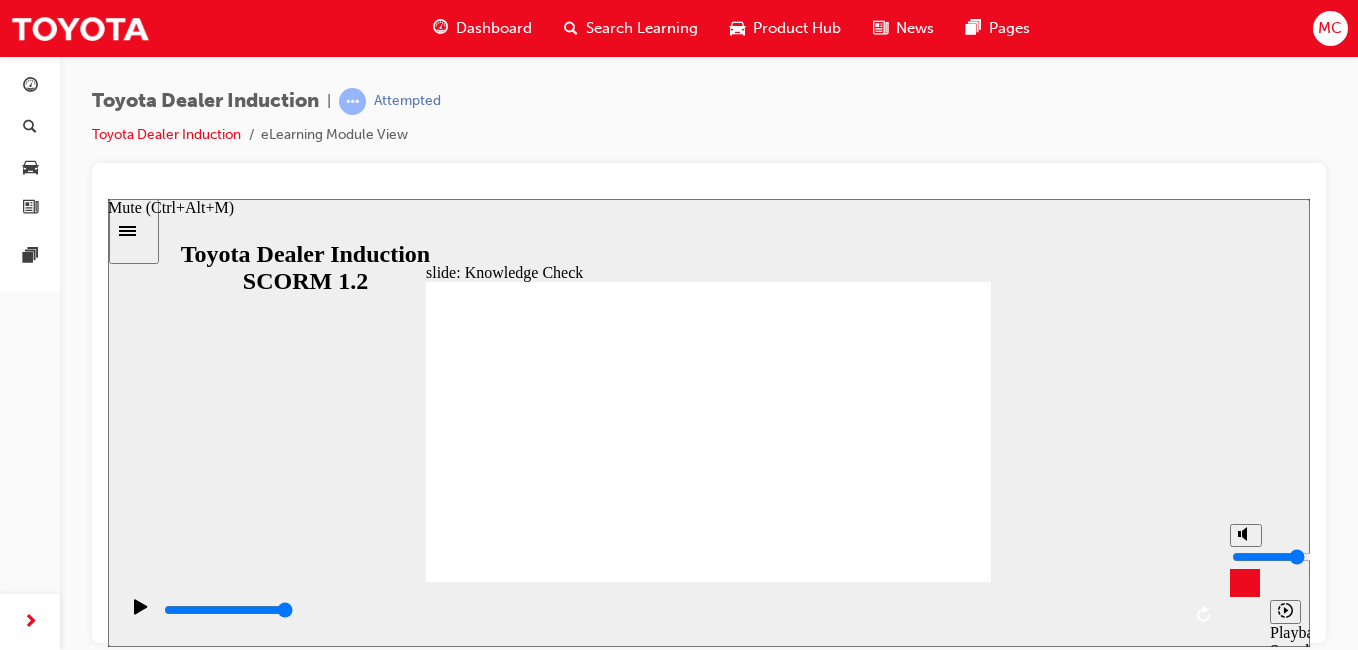 click 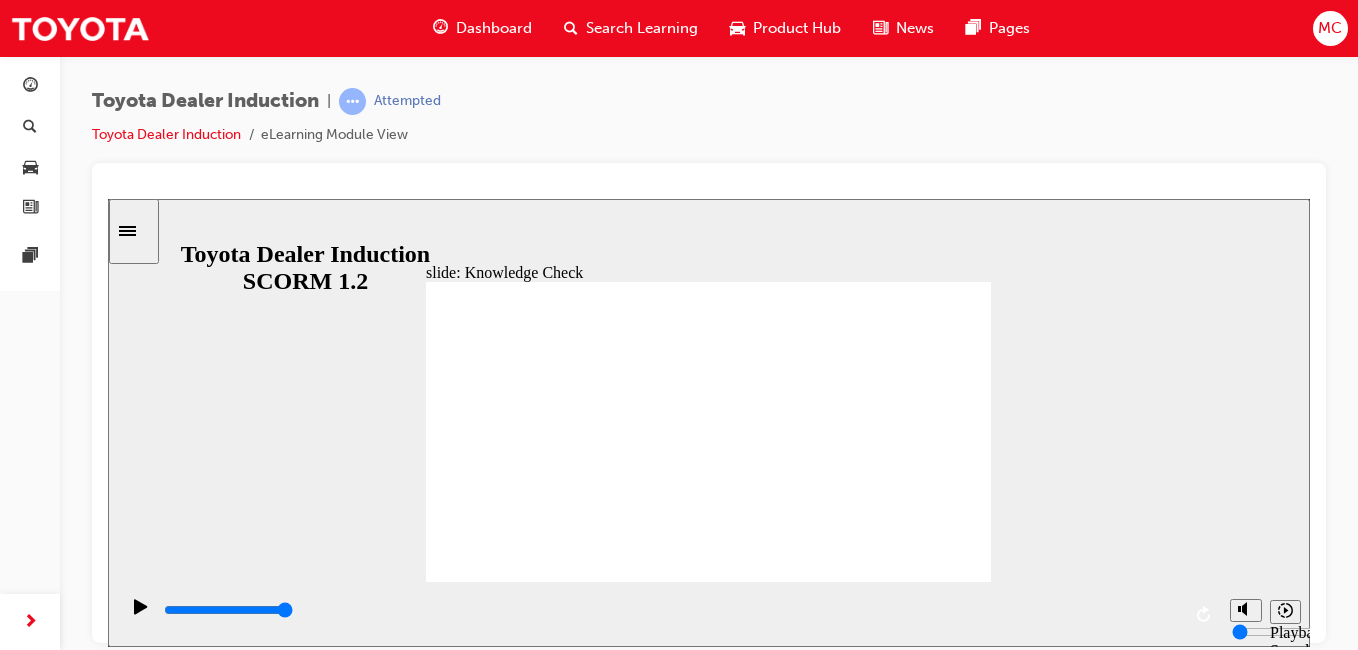 radio on "true" 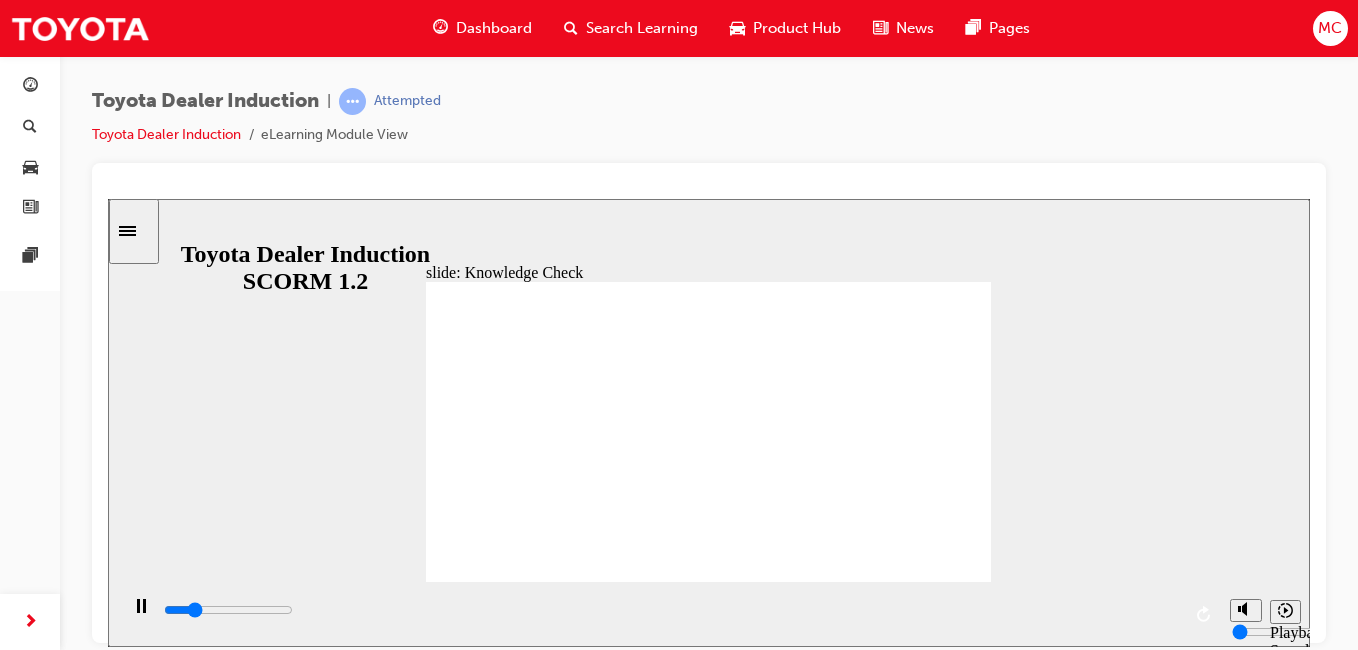 type on "1000" 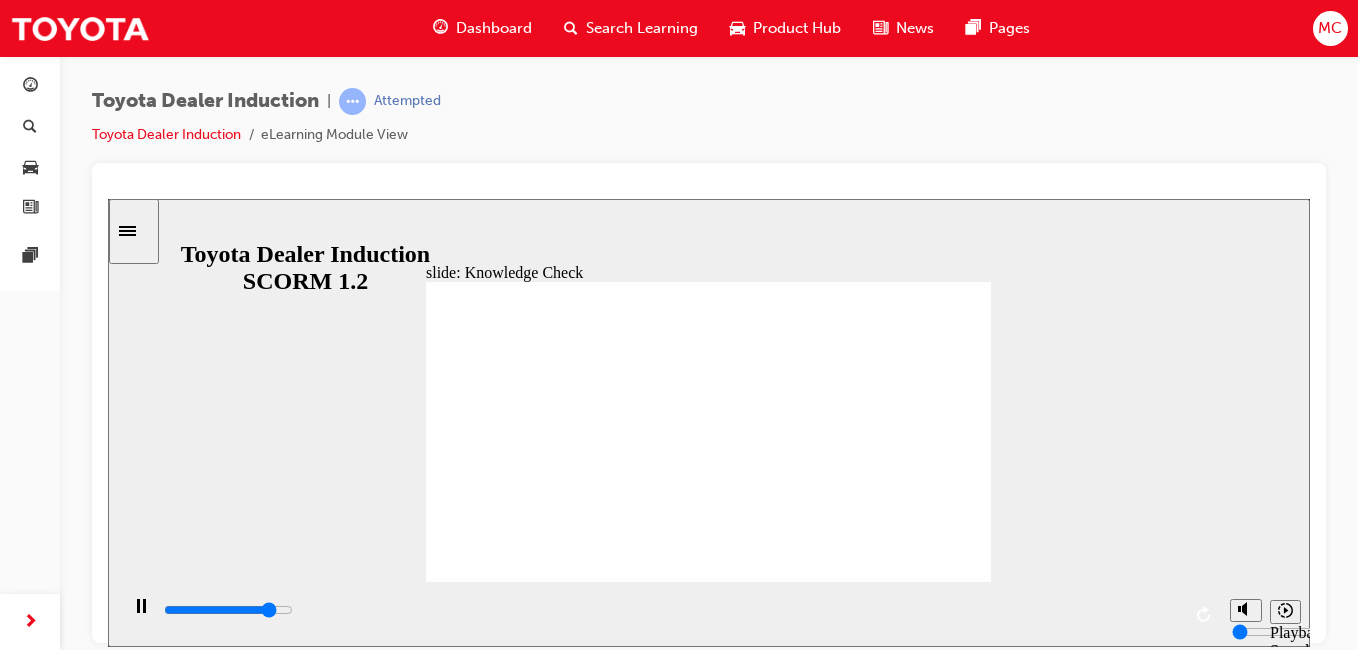click on "False True" at bounding box center [702, 2187] 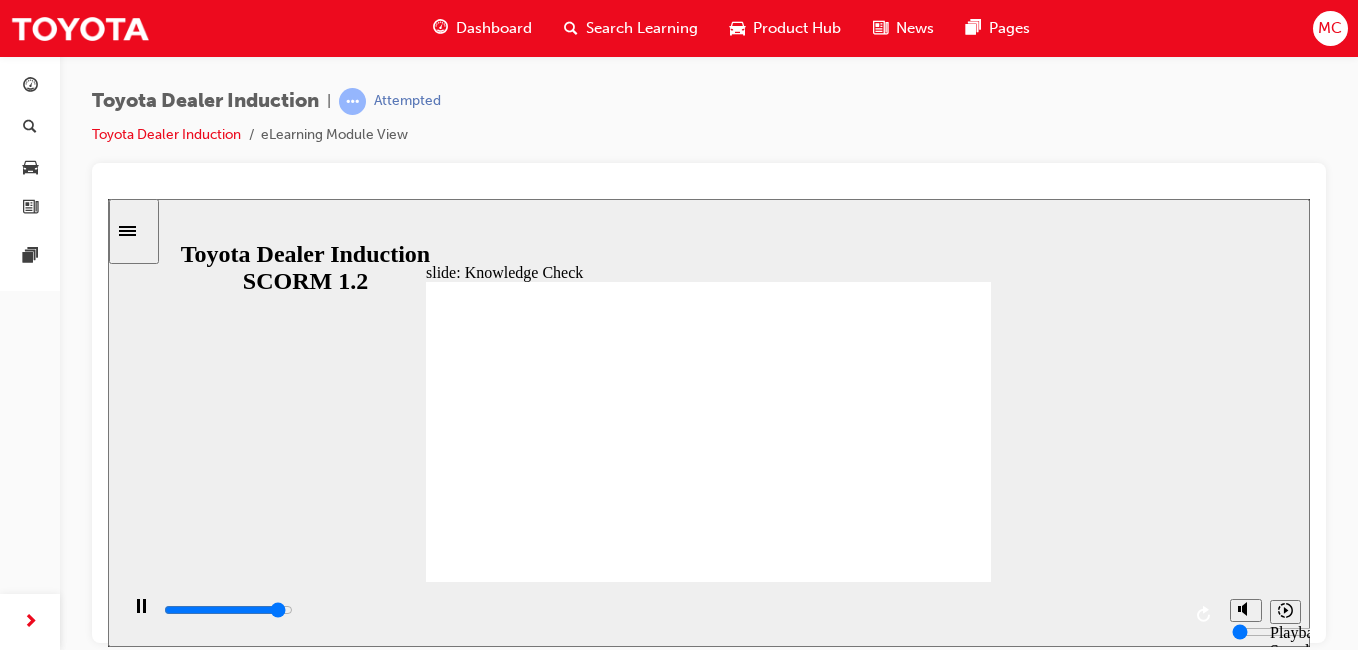 type on "4700" 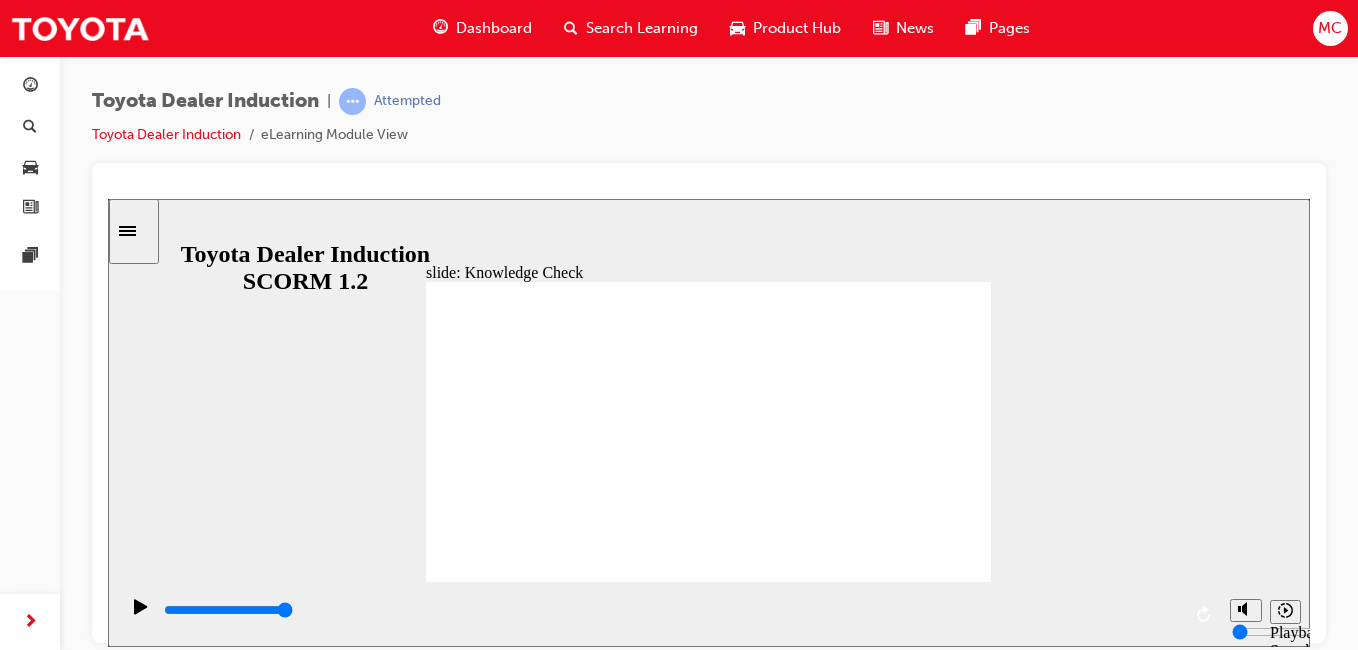 click 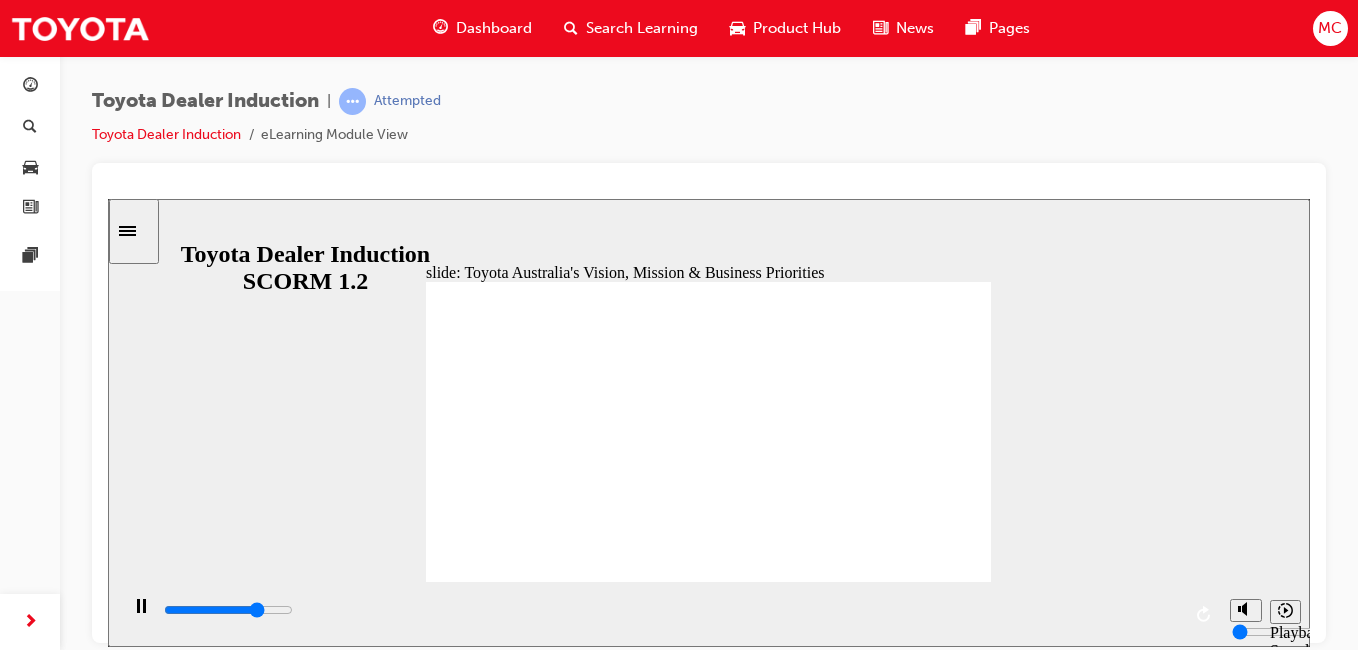 click 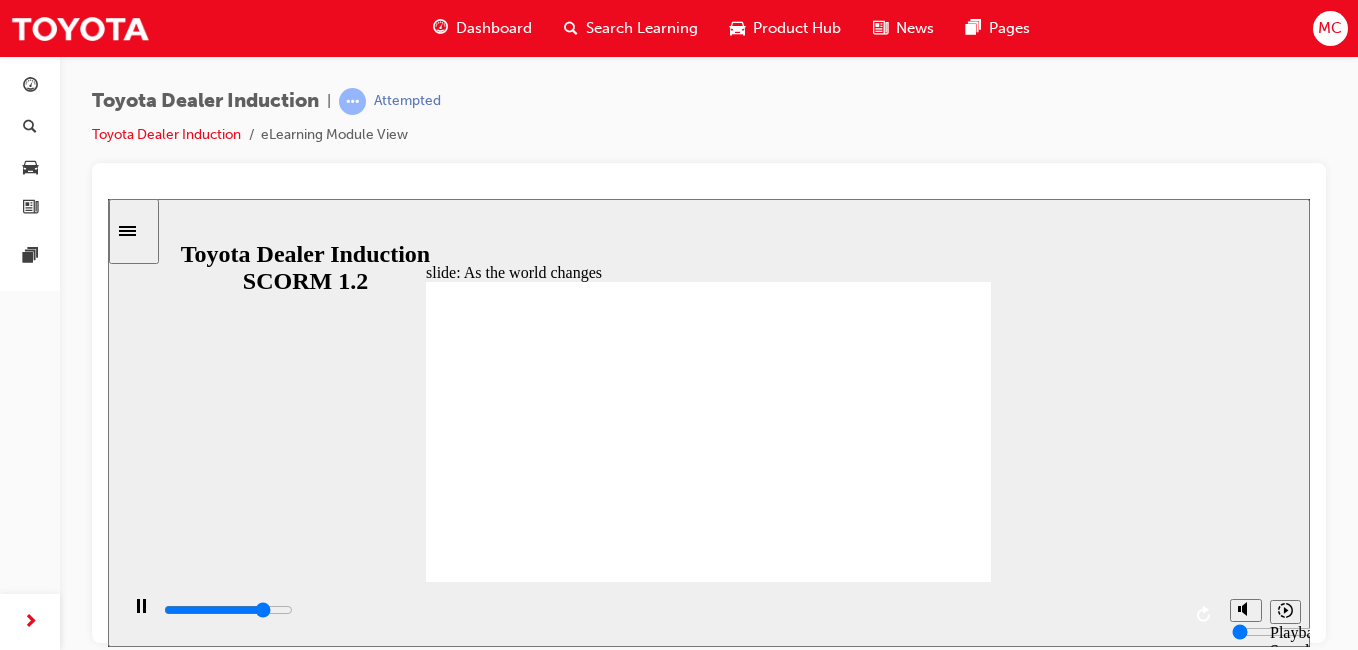 click 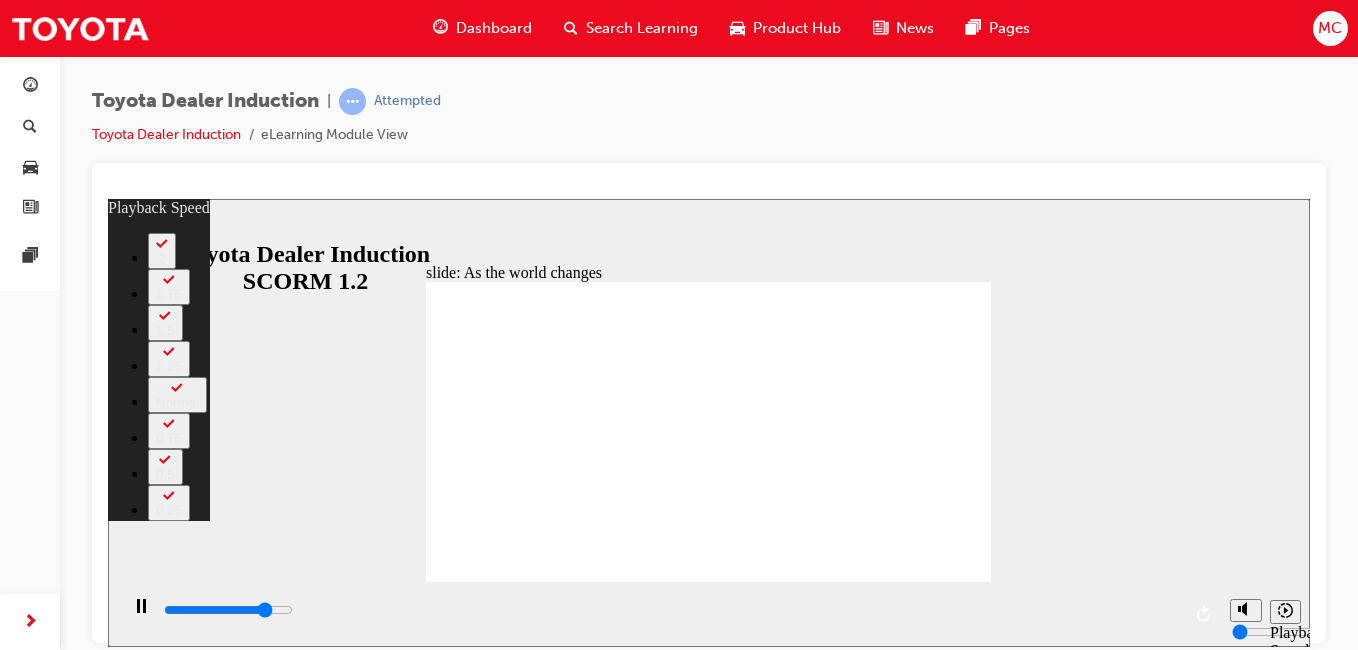 type on "7600" 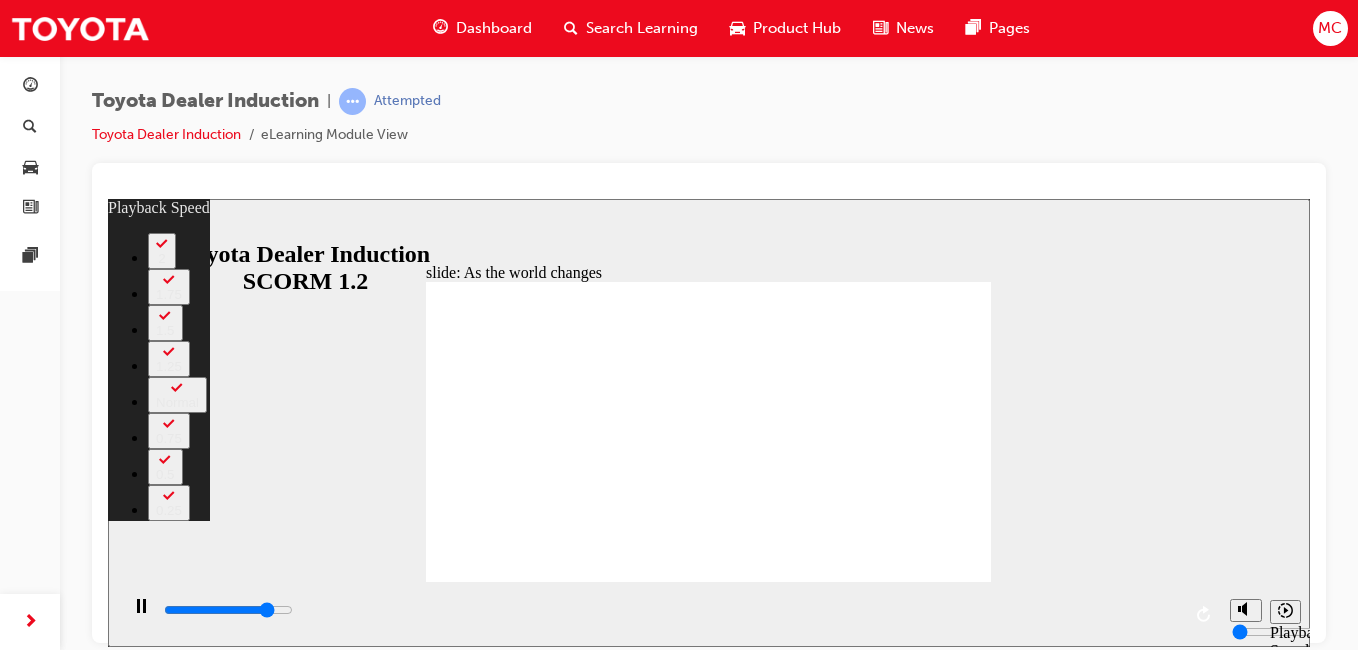 type on "7800" 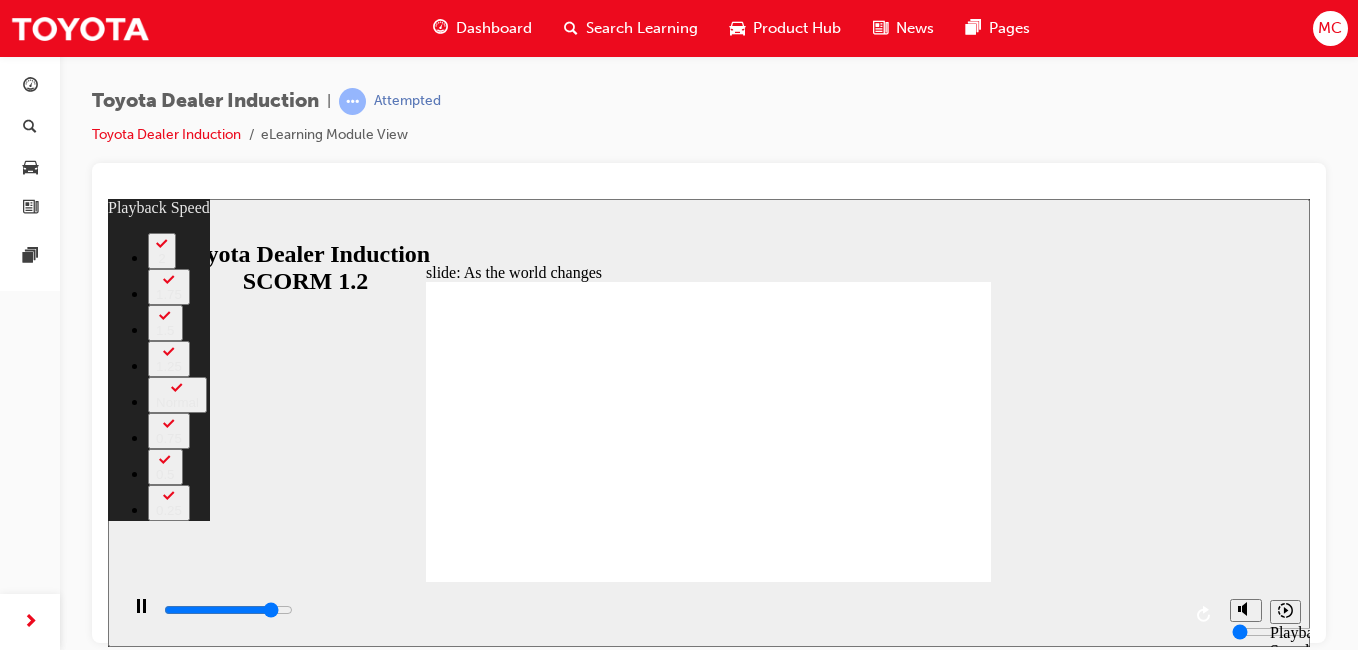 type on "8100" 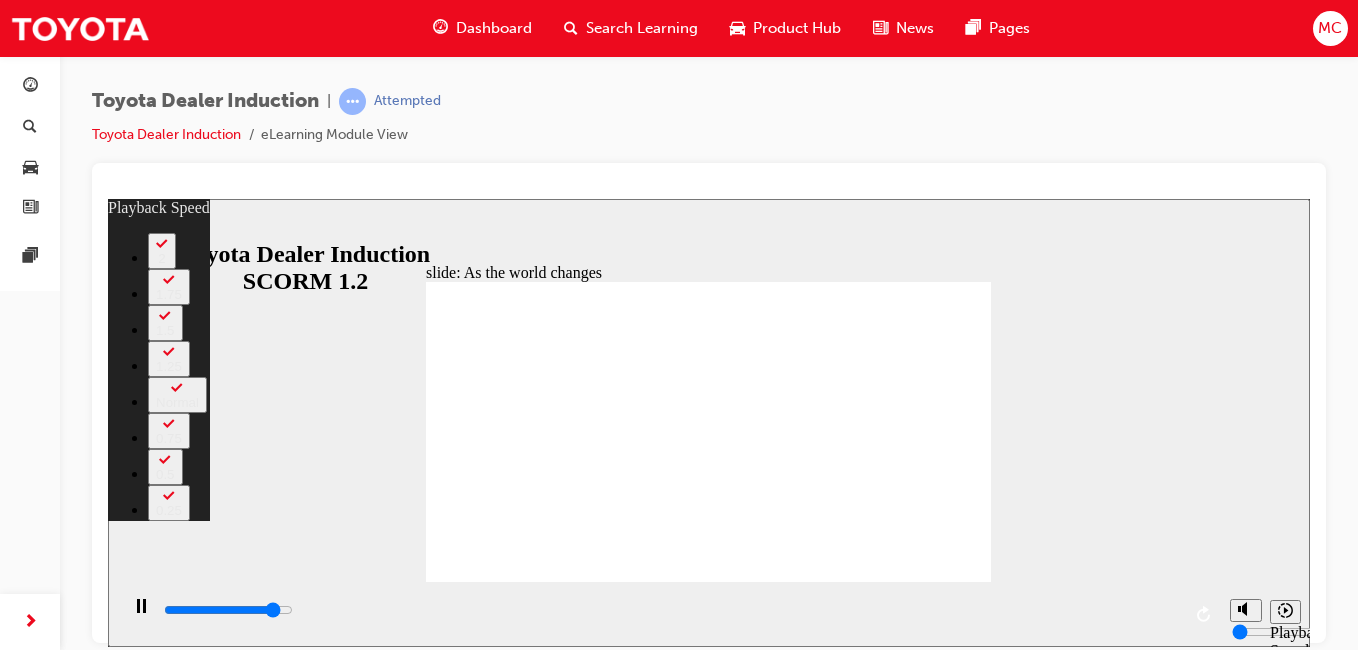 type on "8400" 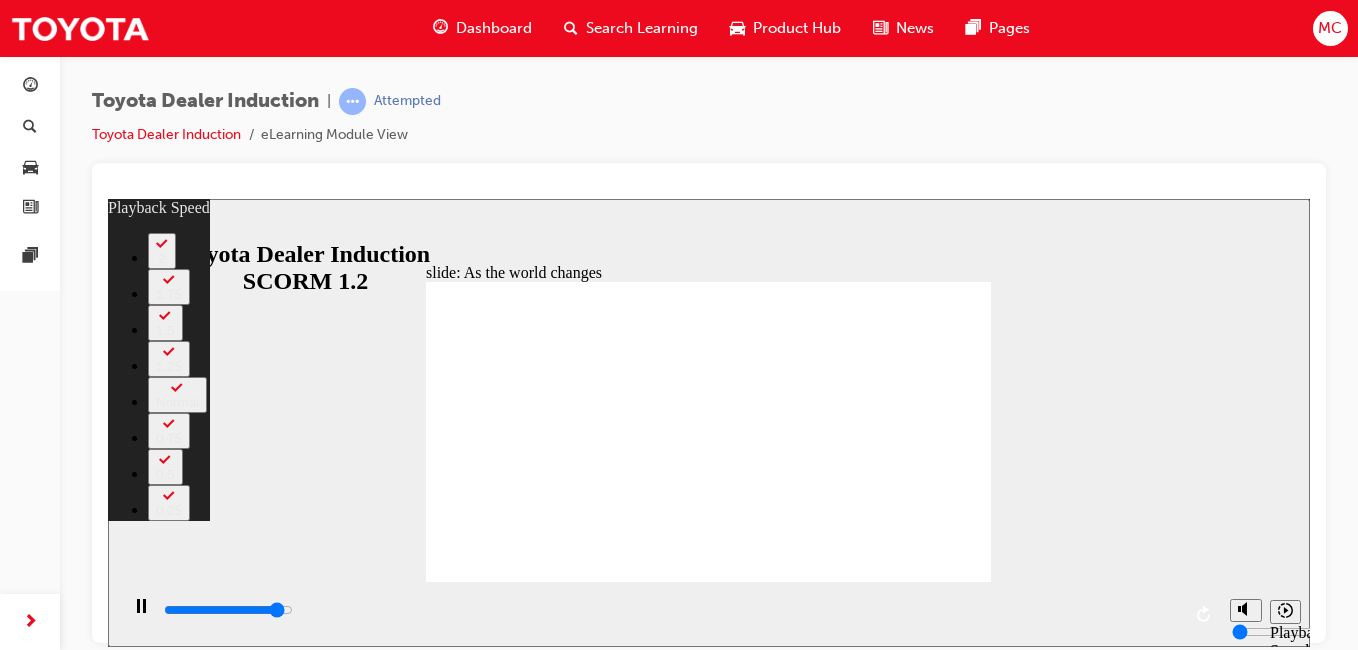 type on "8600" 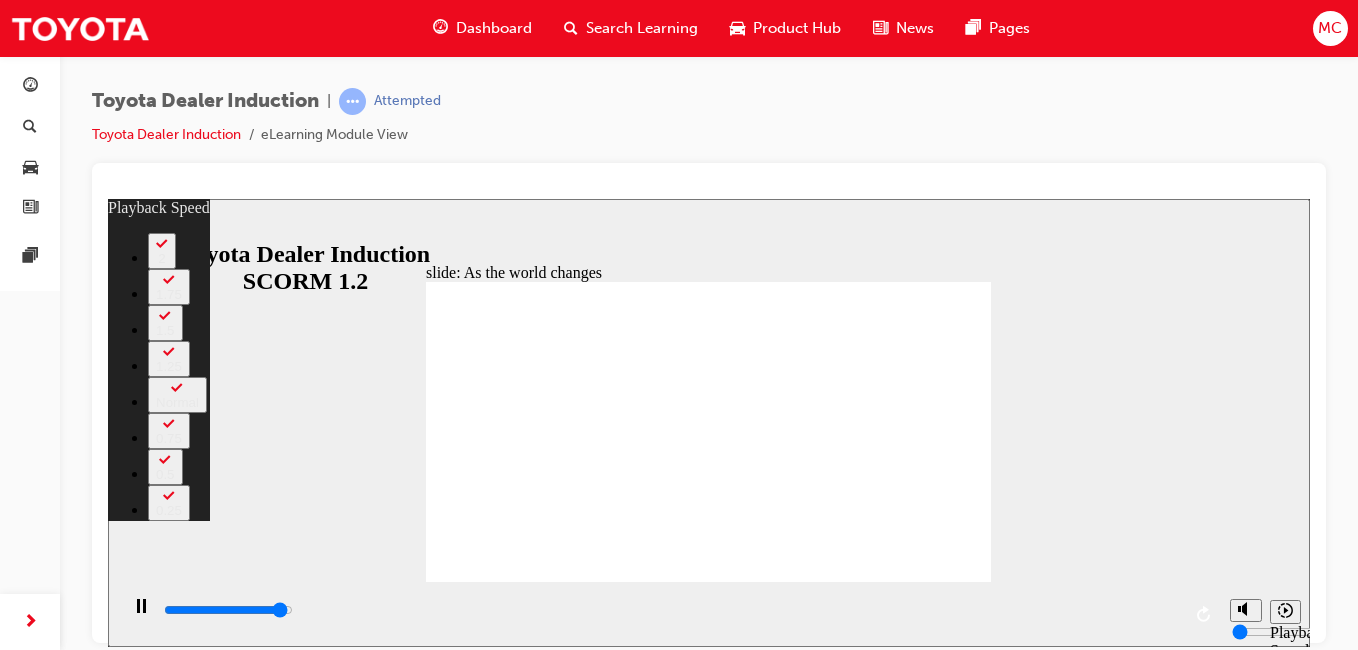 type on "8900" 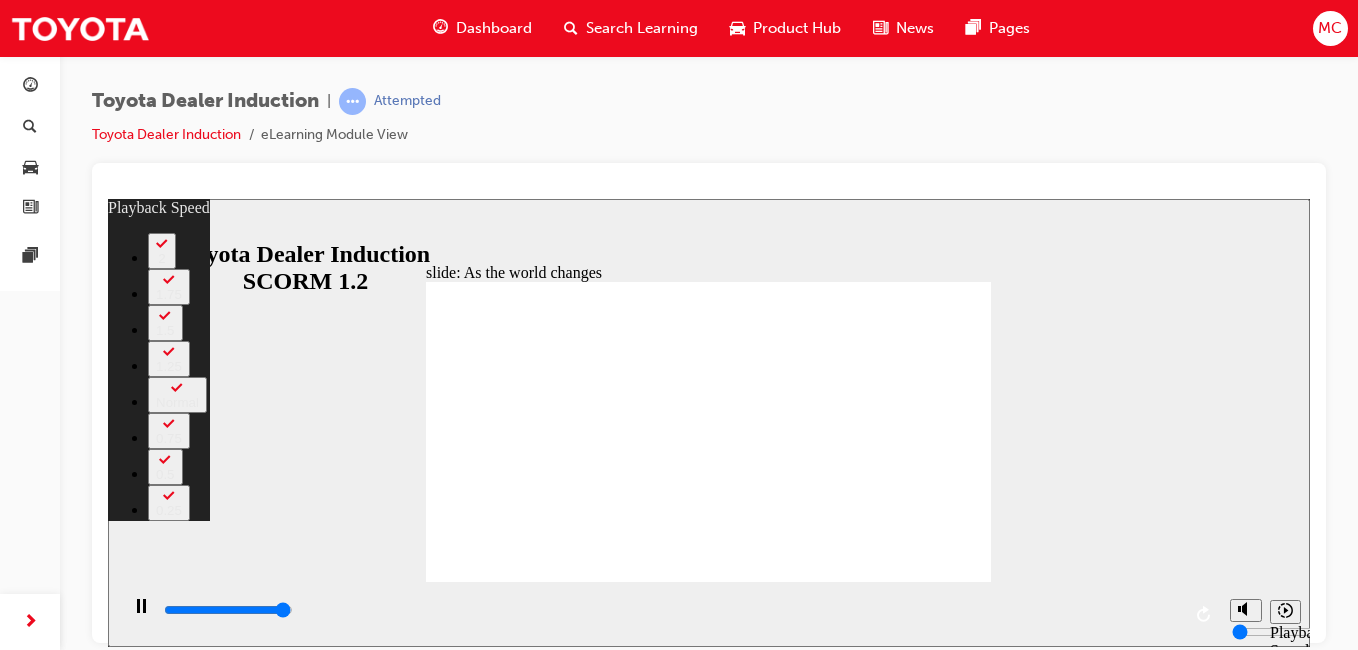 type on "9200" 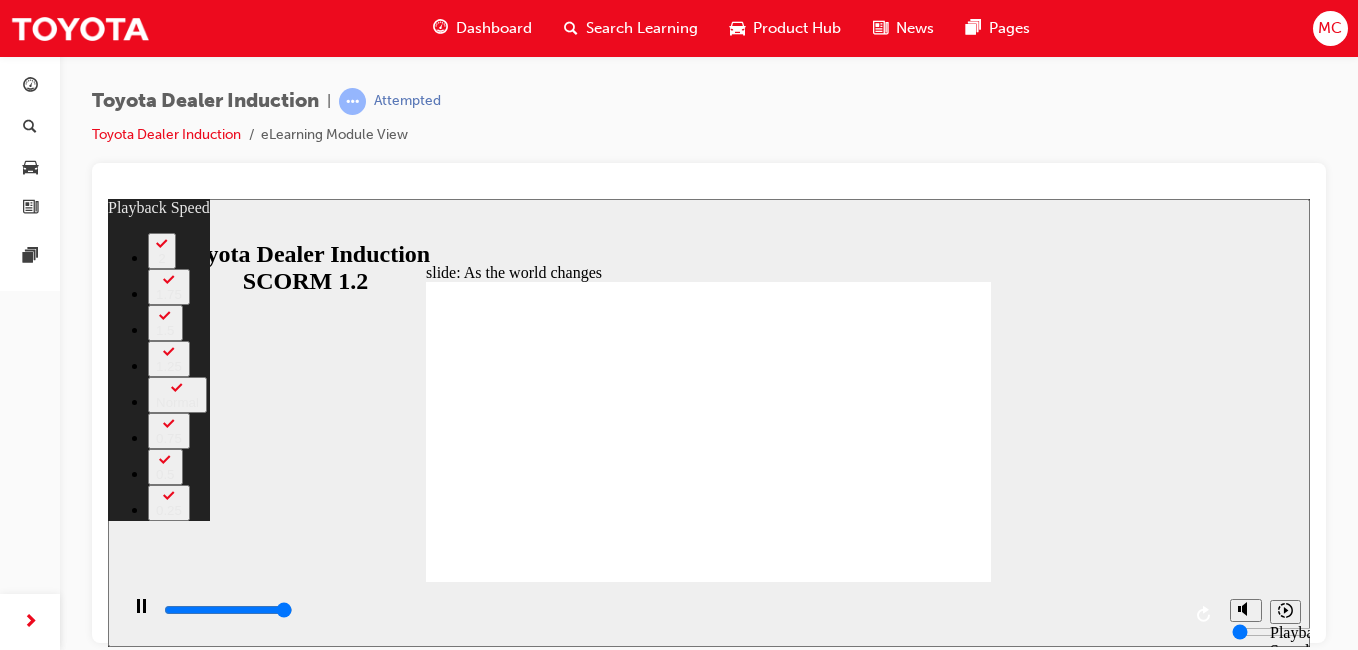 type on "9200" 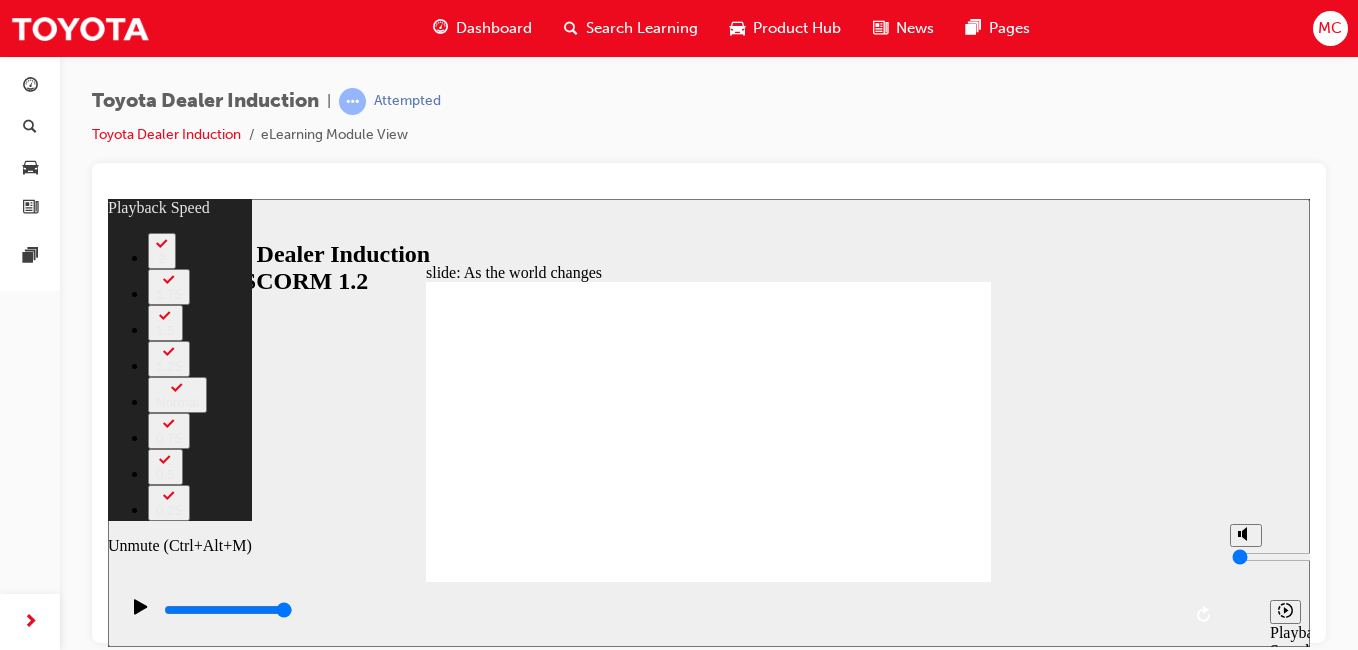 drag, startPoint x: 1261, startPoint y: 561, endPoint x: 1238, endPoint y: 565, distance: 23.345236 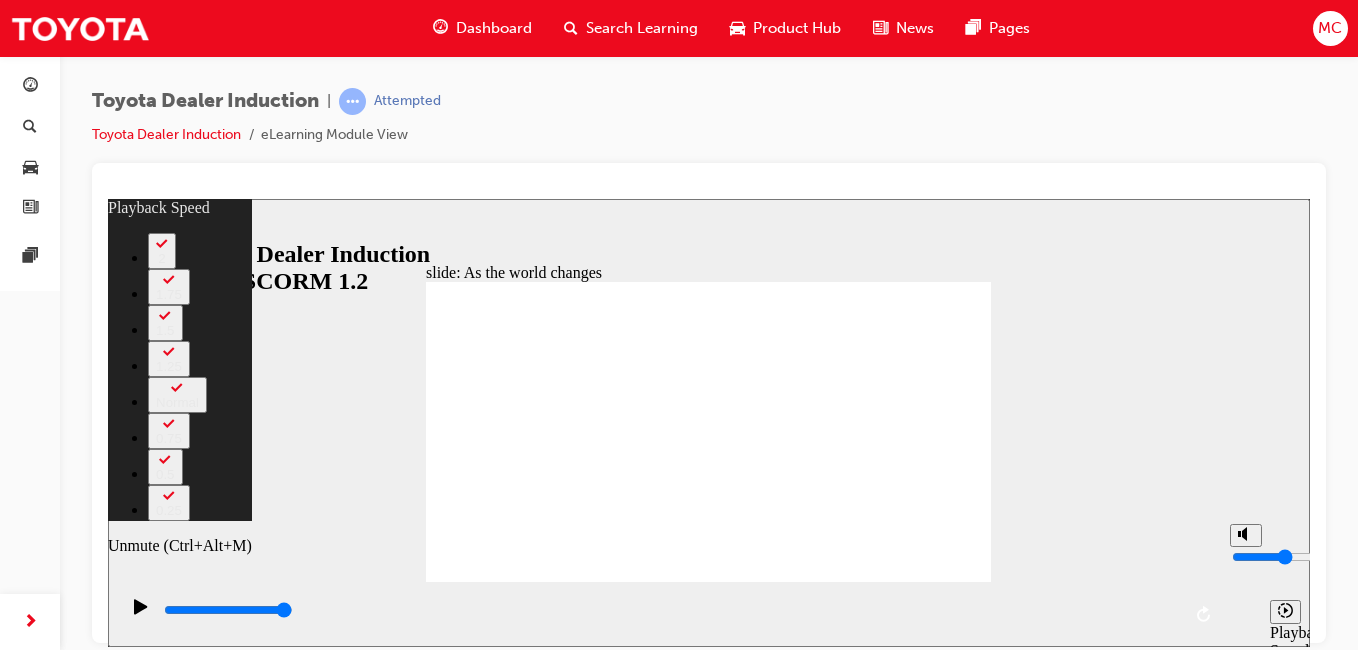 type on "71" 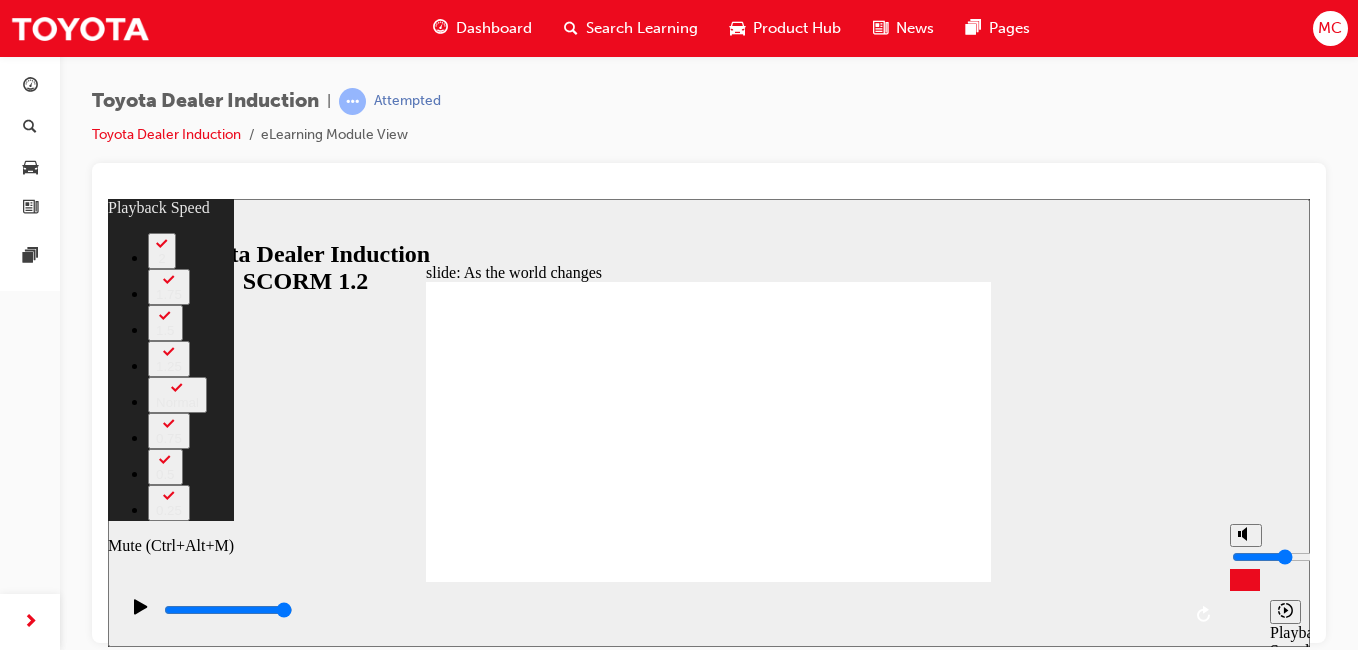type on "5" 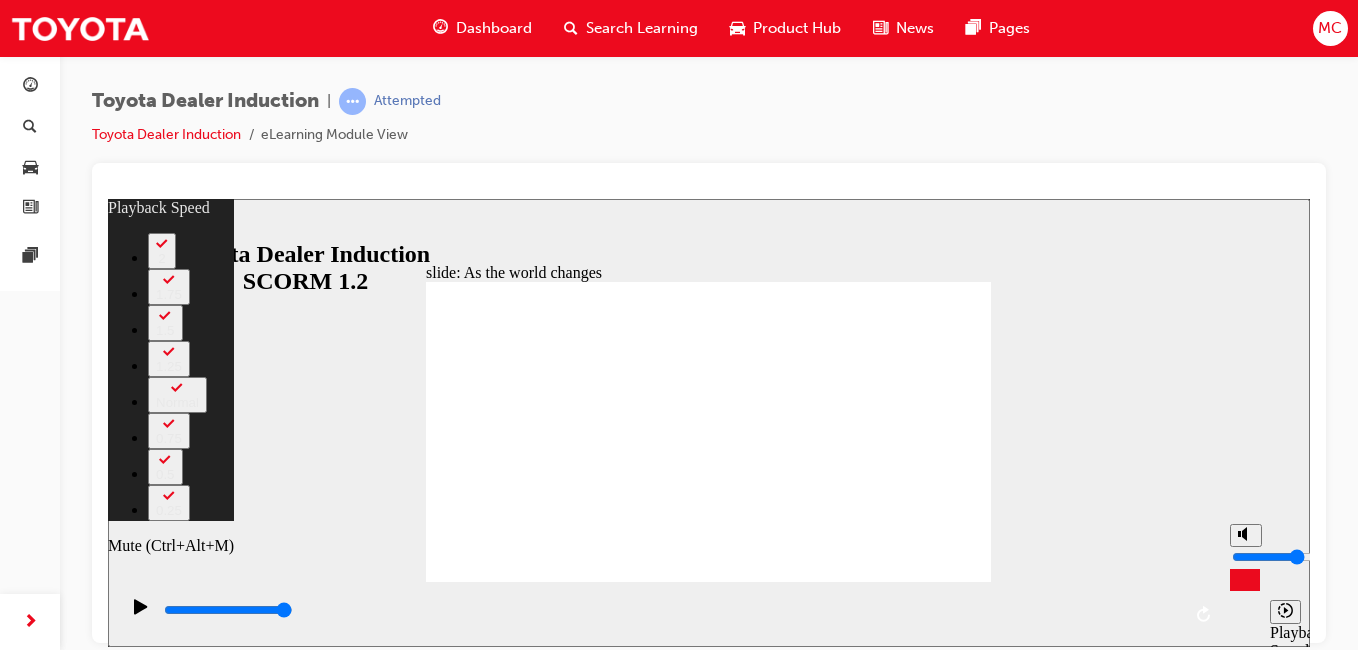 type on "71" 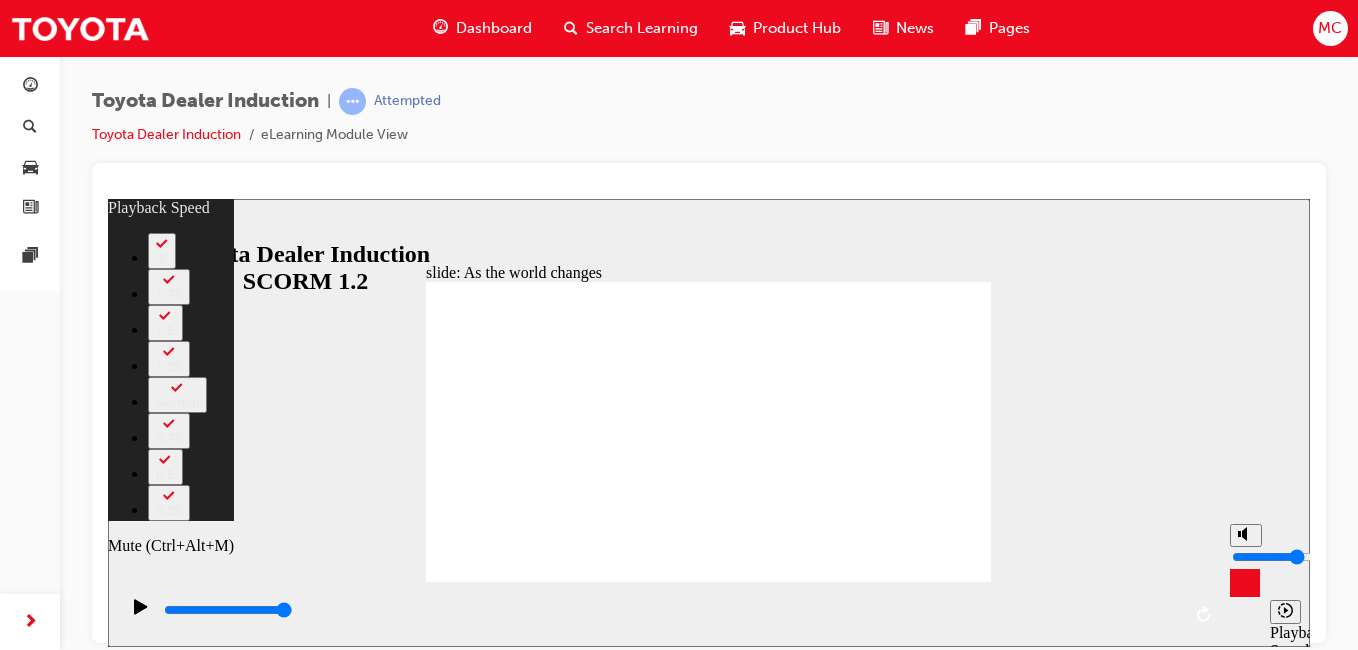 type on "6" 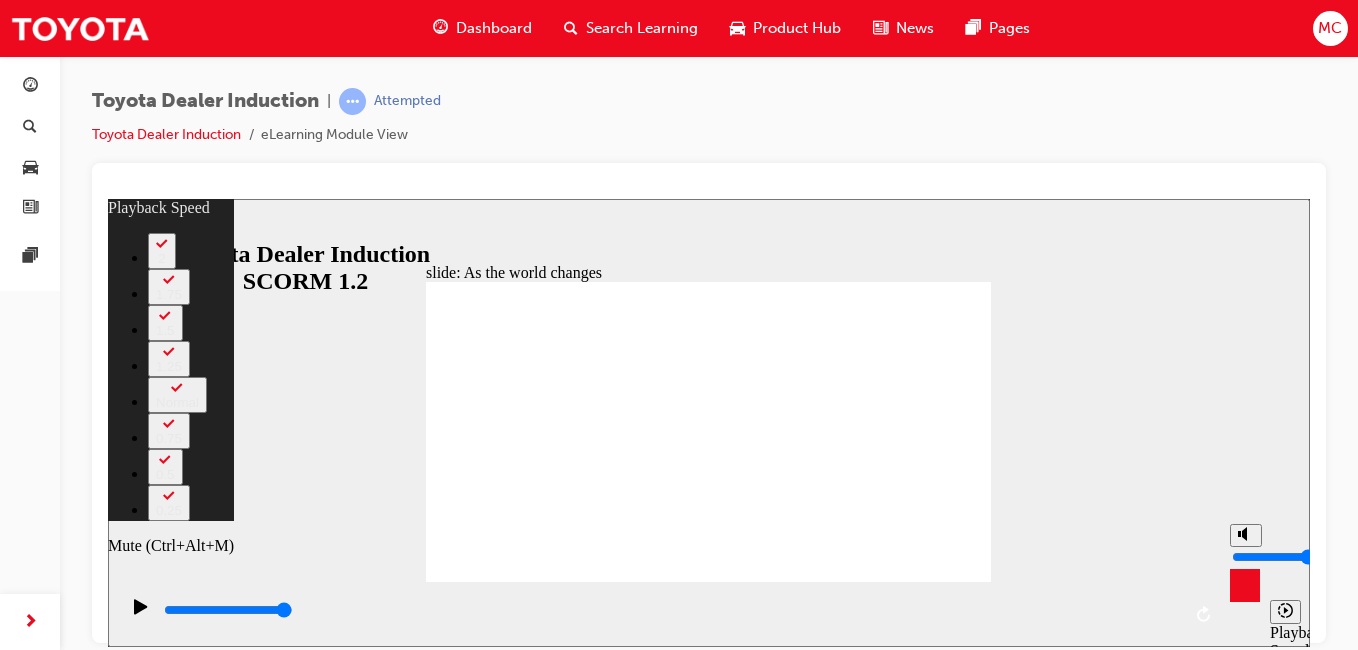 type on "71" 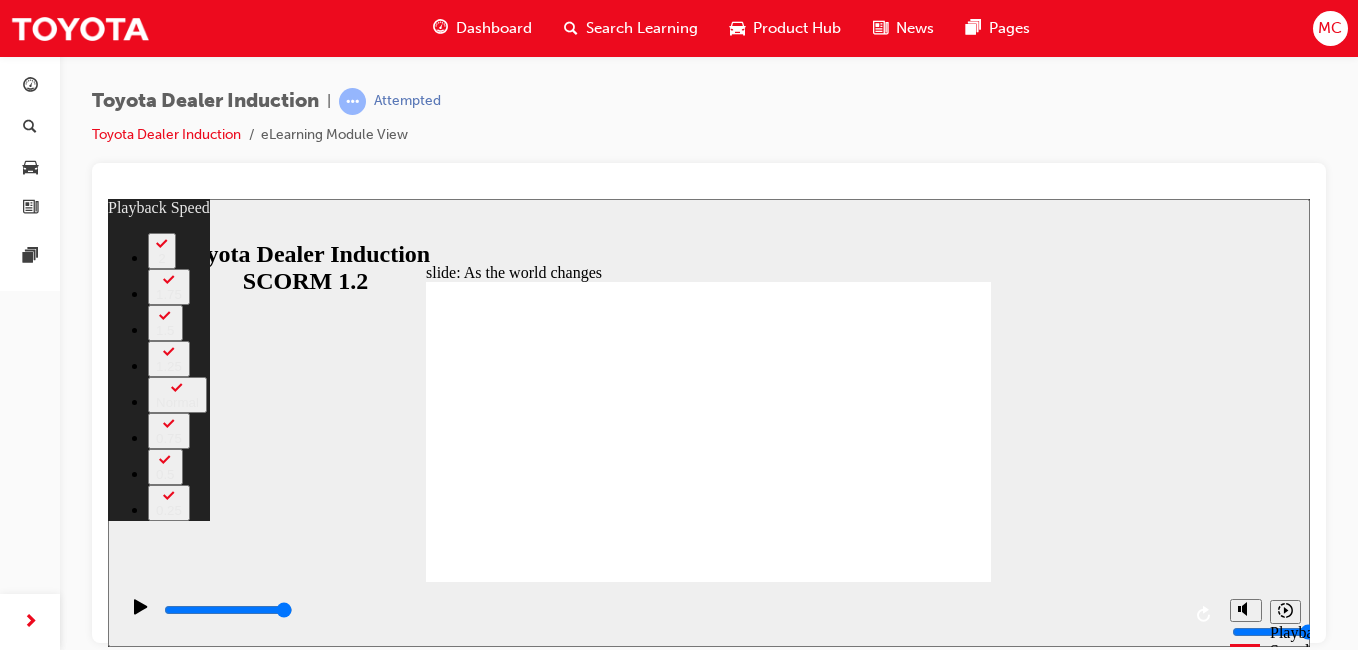 click 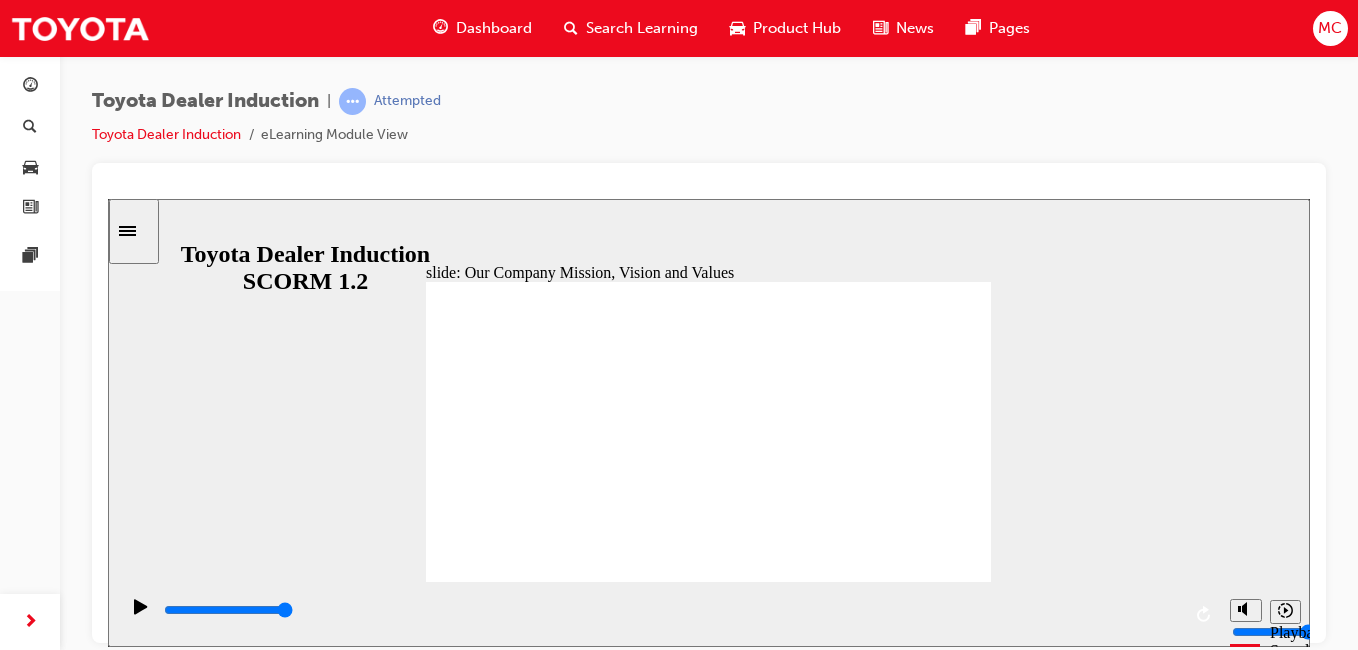 drag, startPoint x: 905, startPoint y: 553, endPoint x: 919, endPoint y: 553, distance: 14 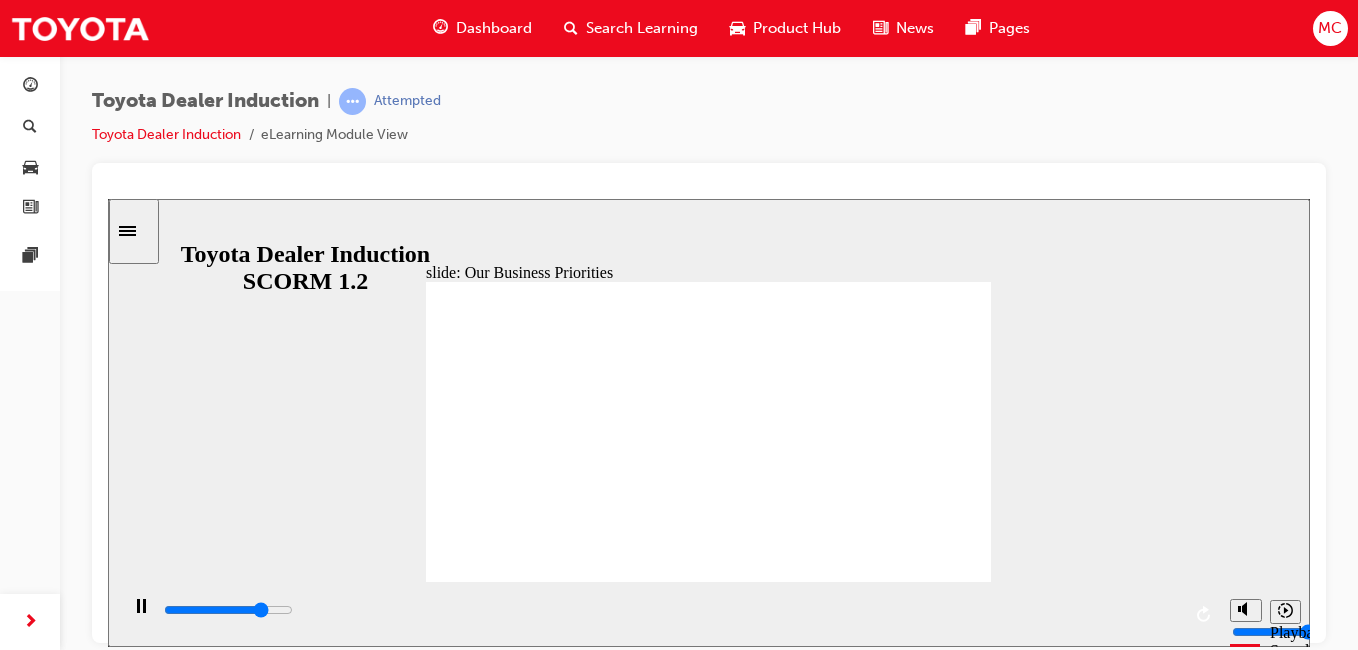 click 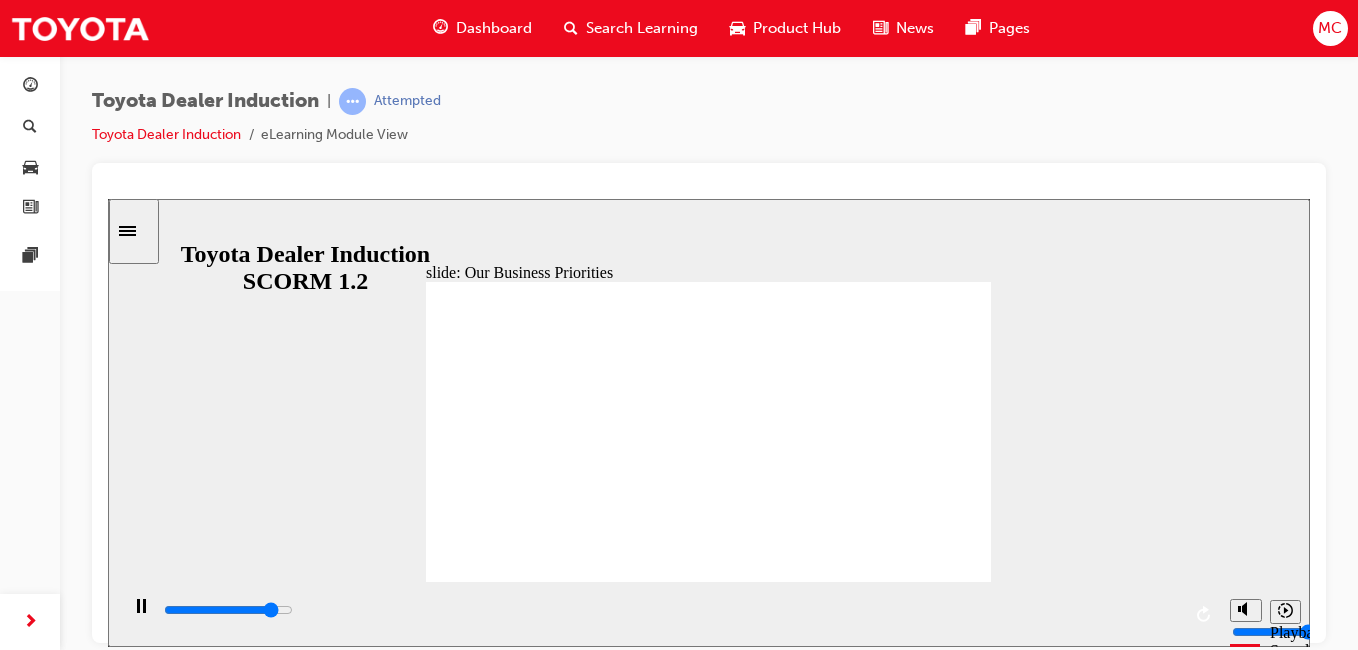 click 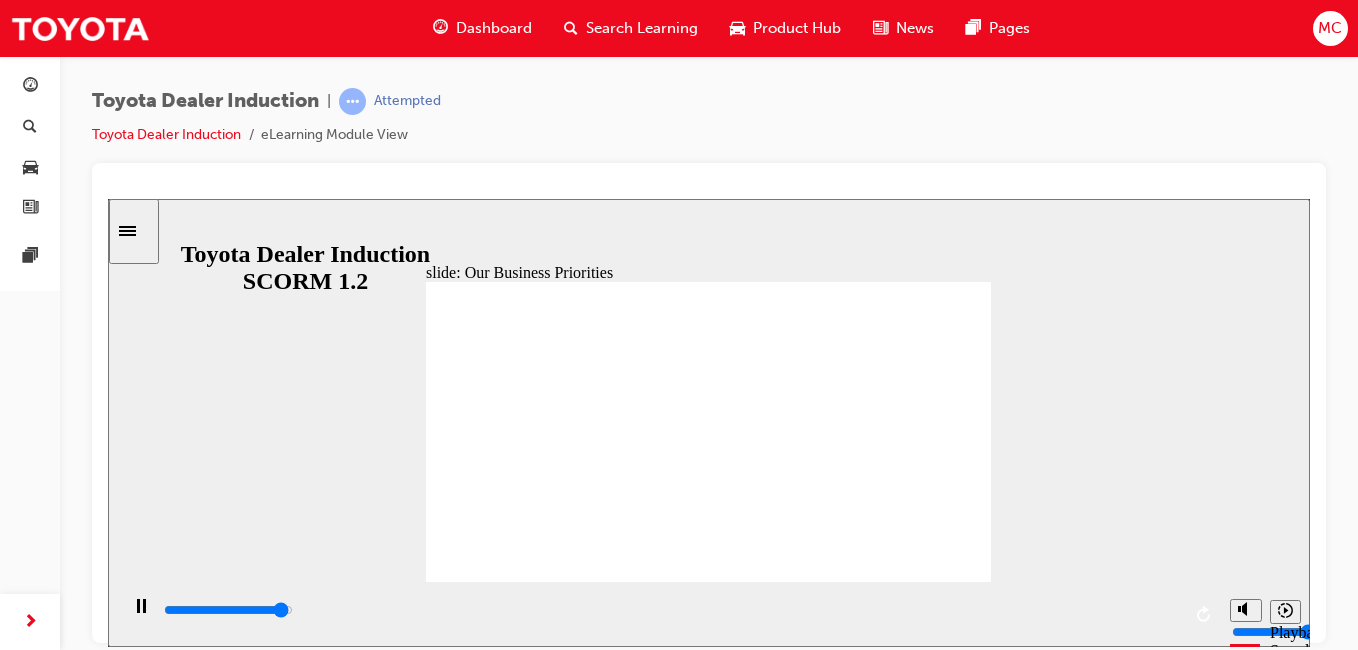 click 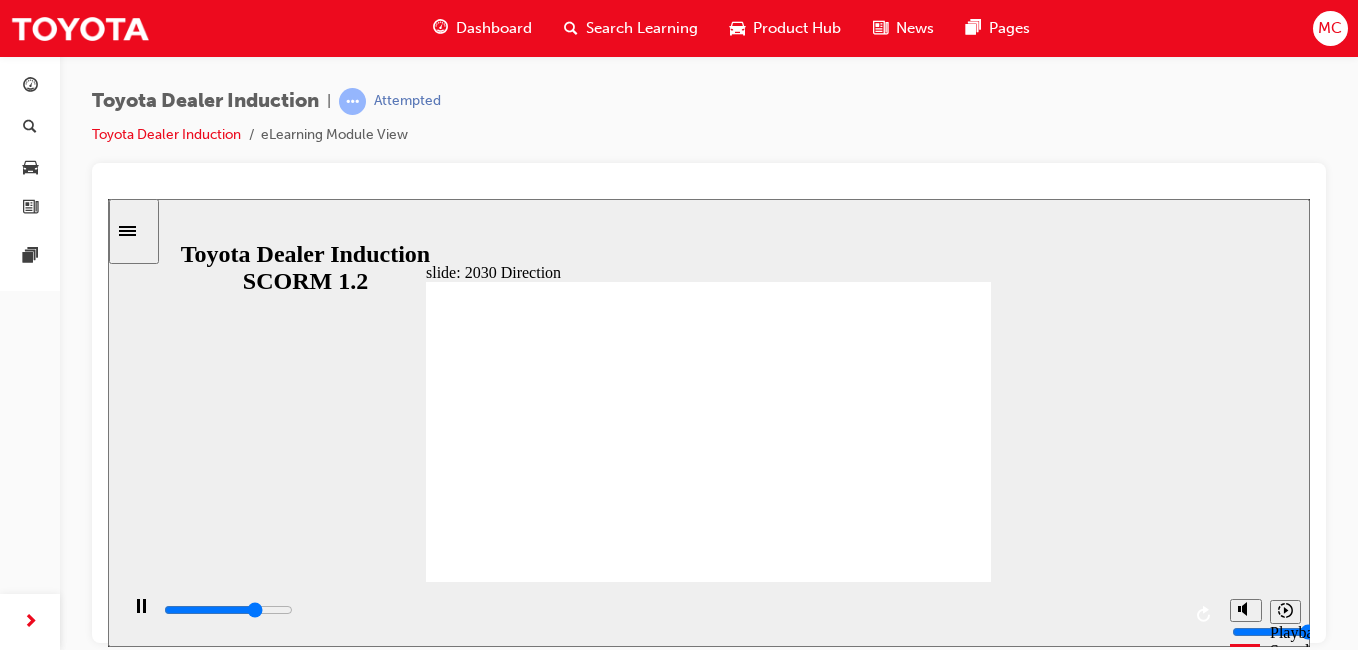 drag, startPoint x: 1160, startPoint y: 591, endPoint x: 538, endPoint y: 524, distance: 625.5981 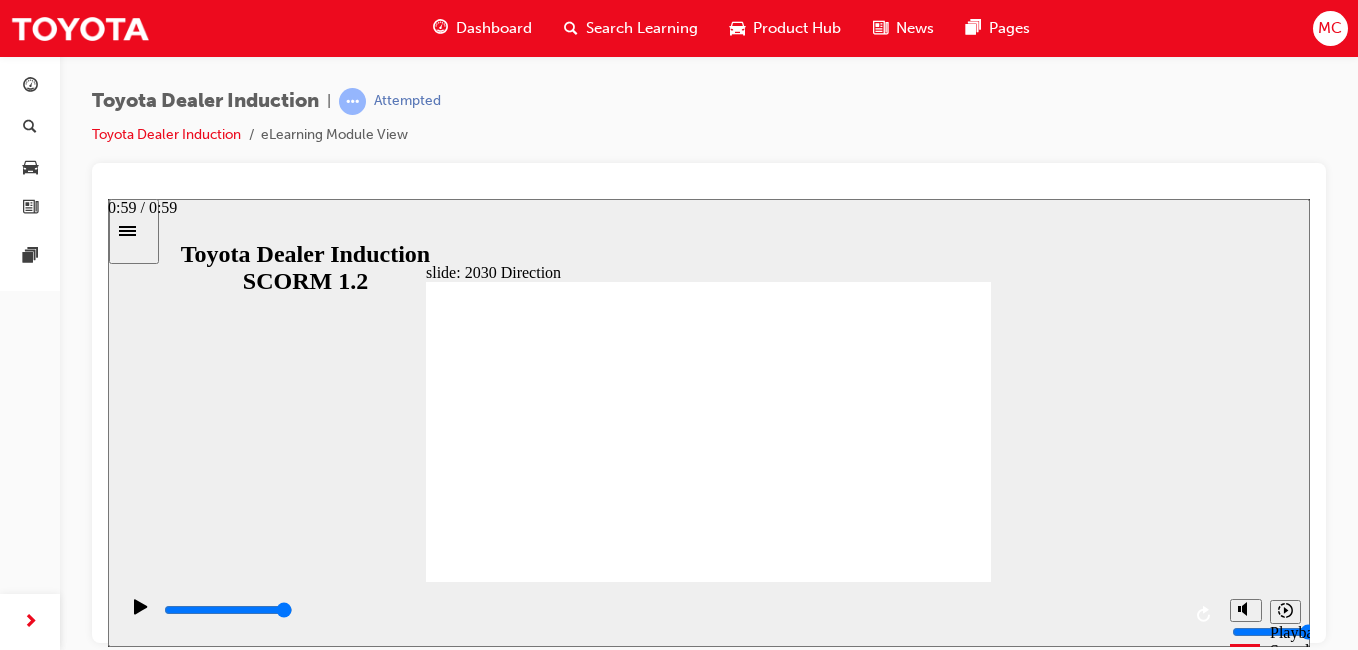 click at bounding box center (671, 610) 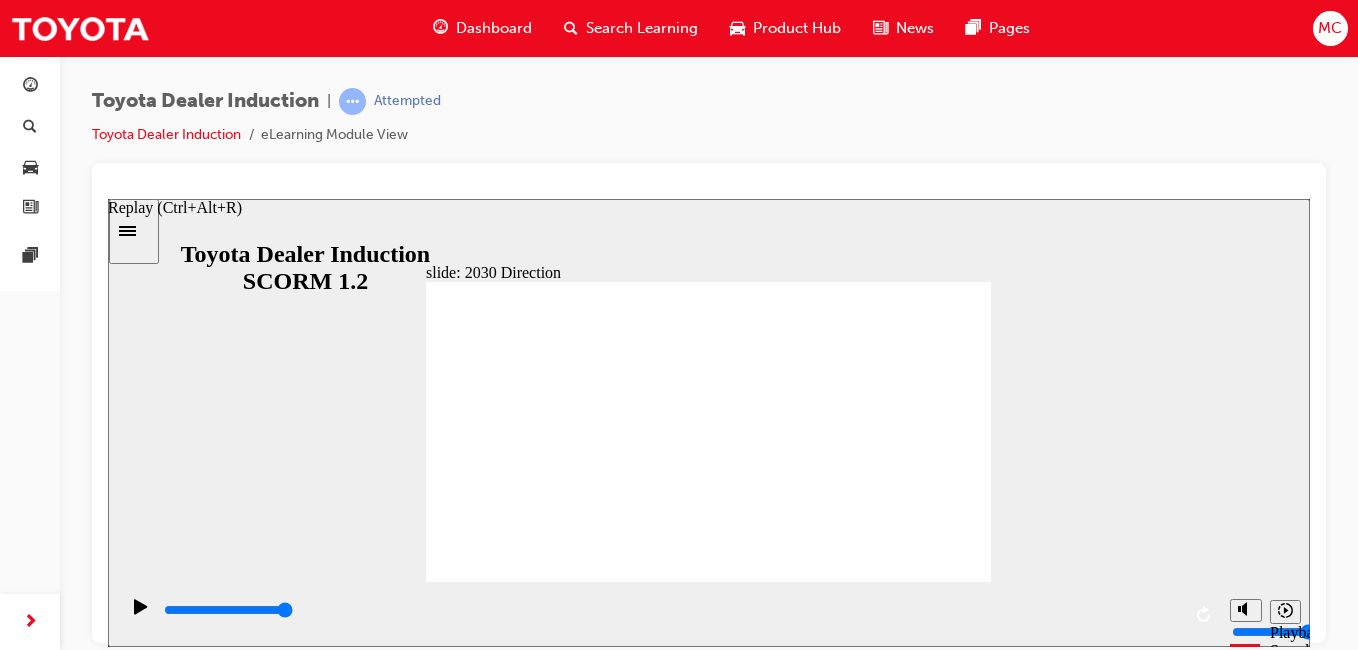 click 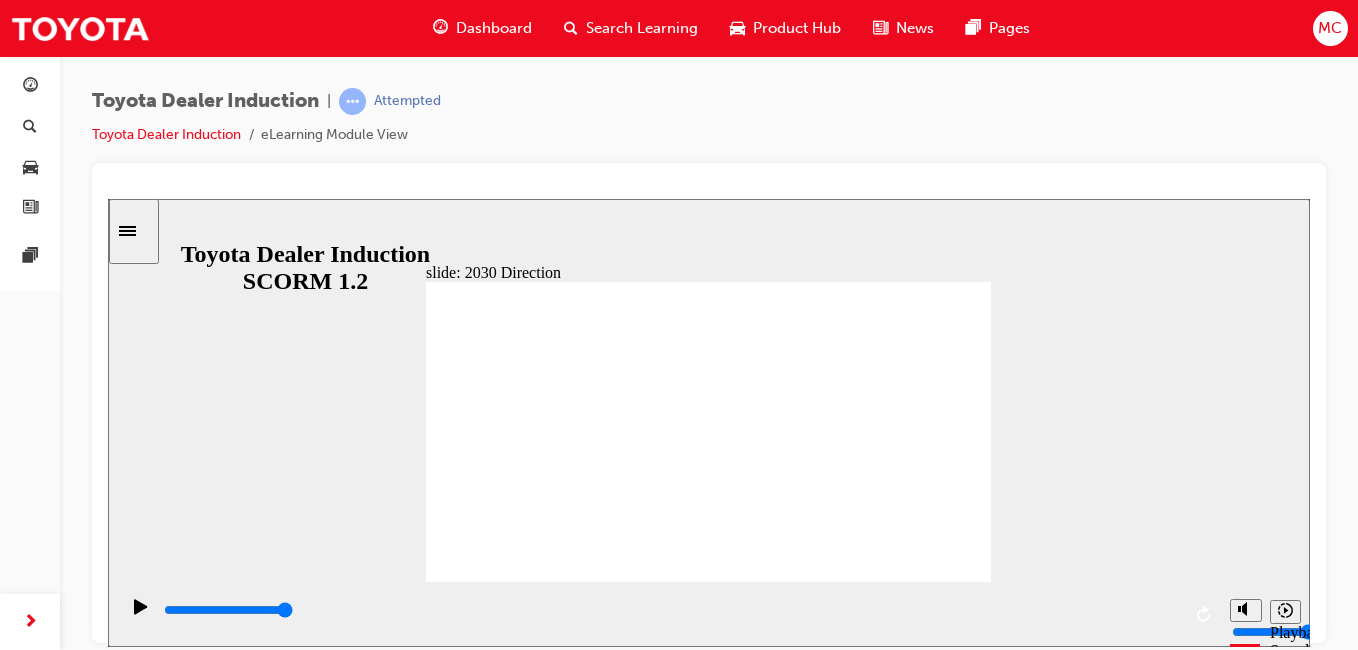 click 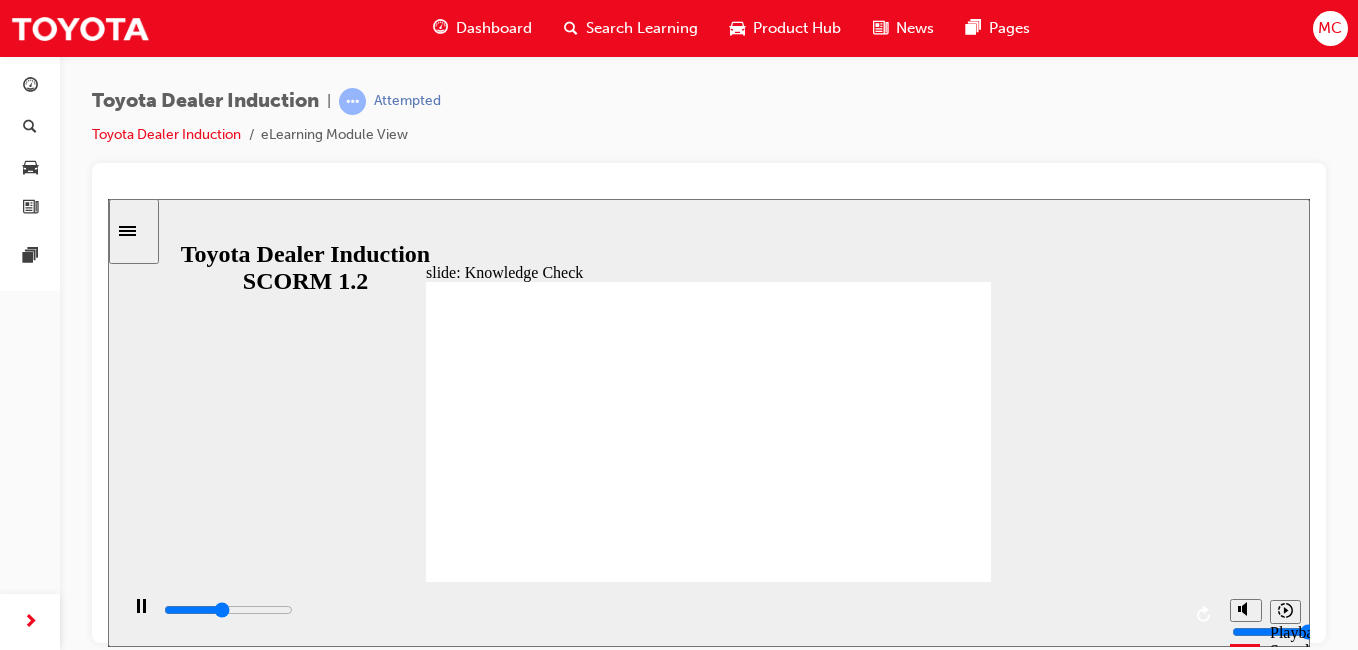 click at bounding box center (504, 1271) 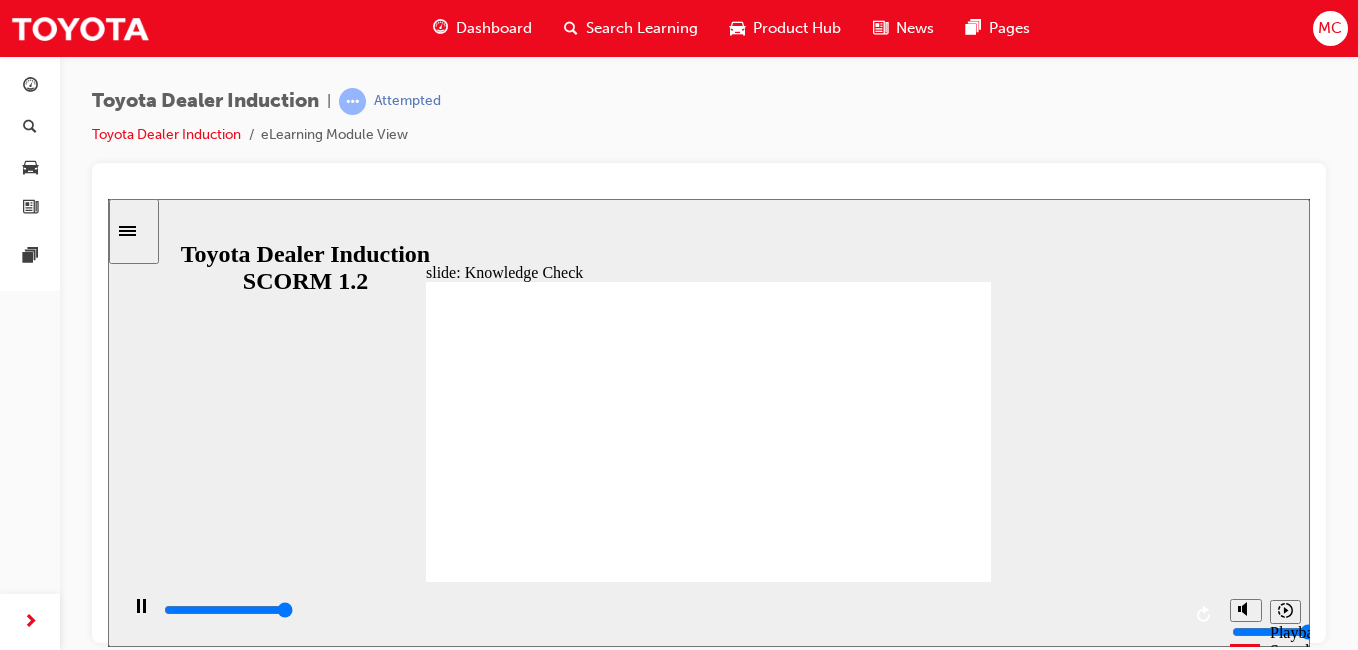 type on "5000" 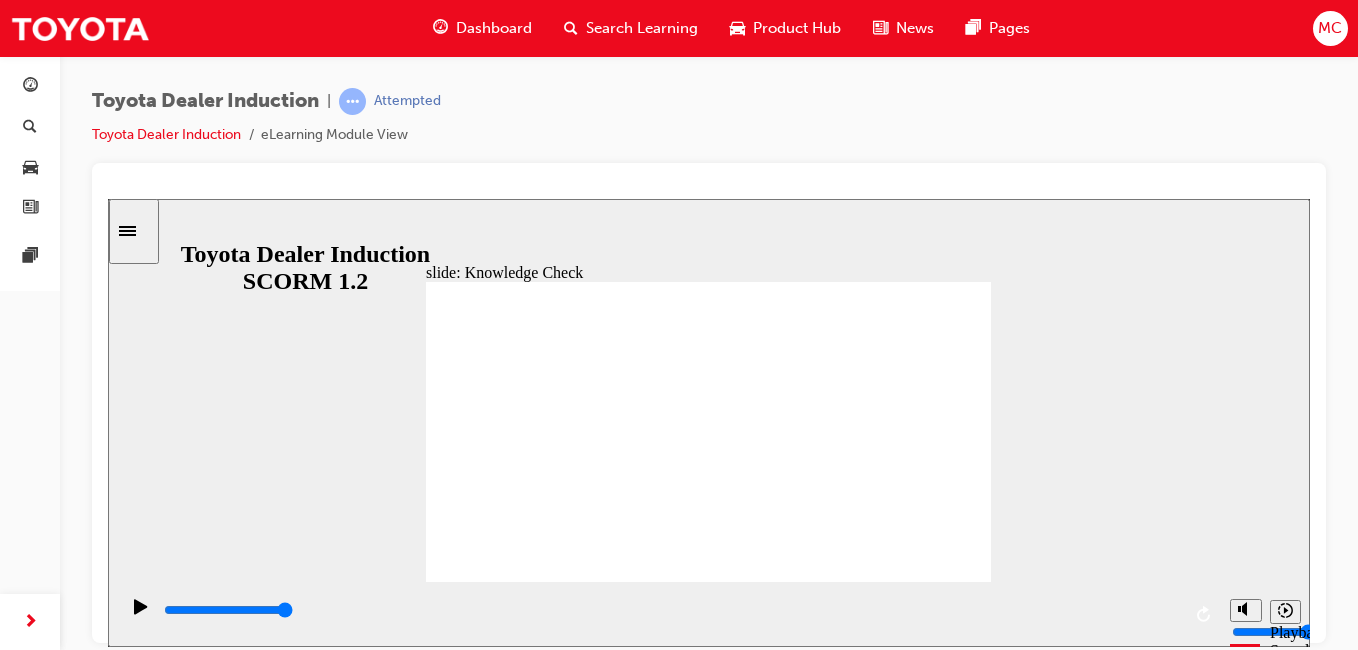 click 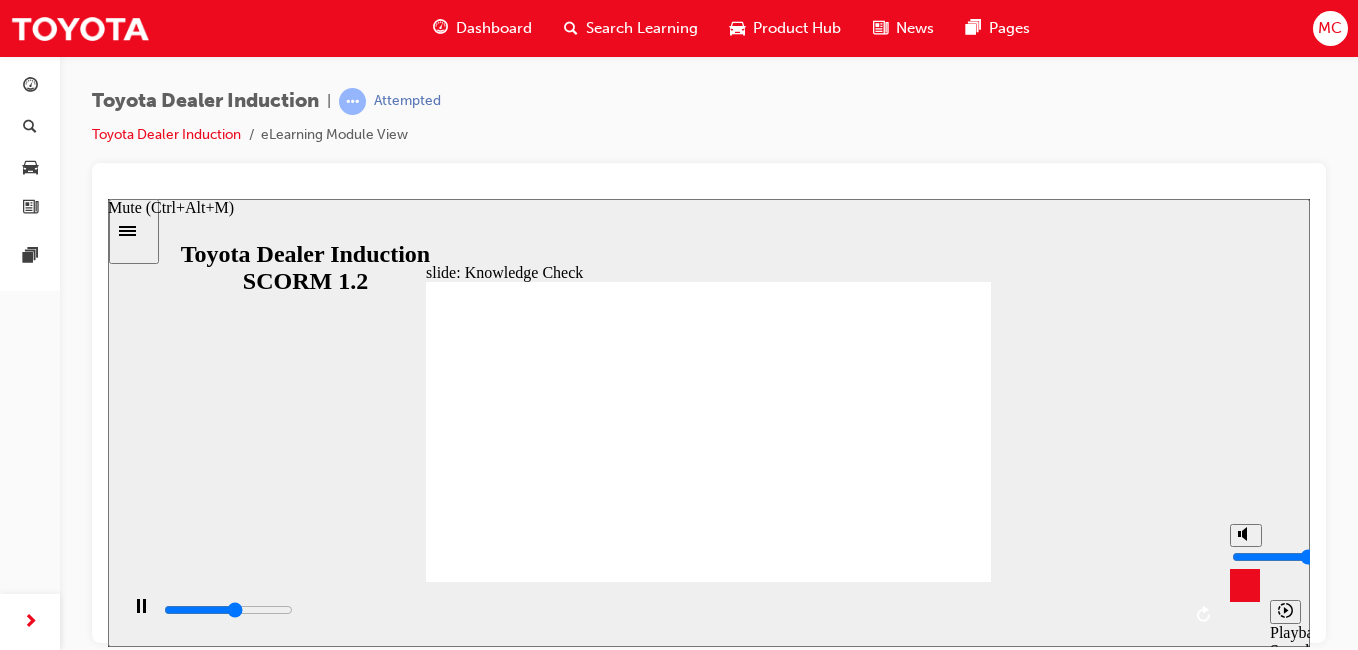 click at bounding box center (1245, 583) 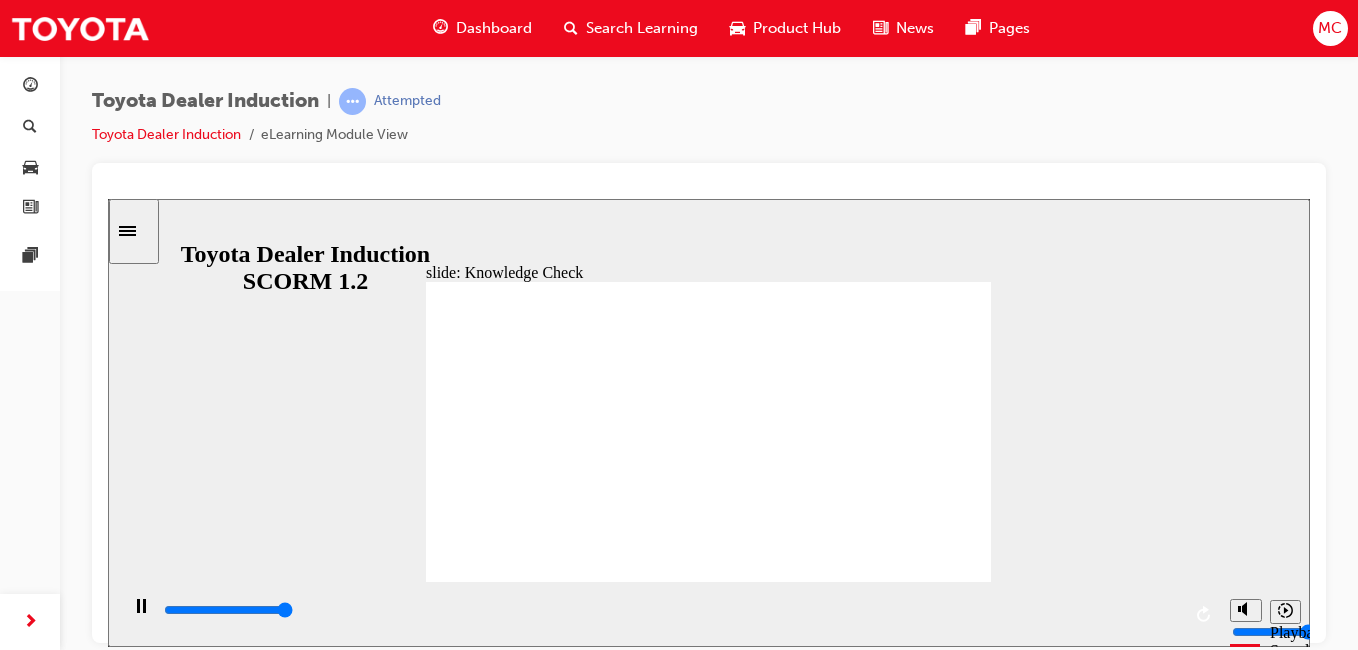 type on "5000" 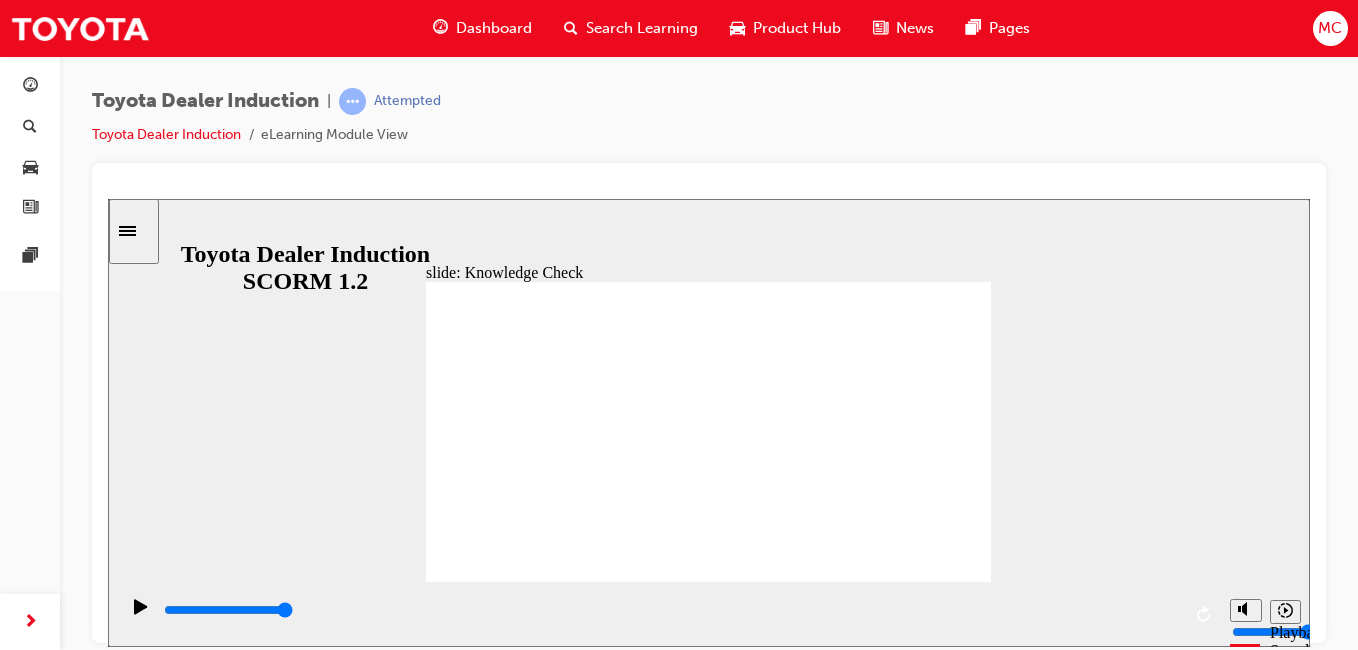click at bounding box center (504, 1271) 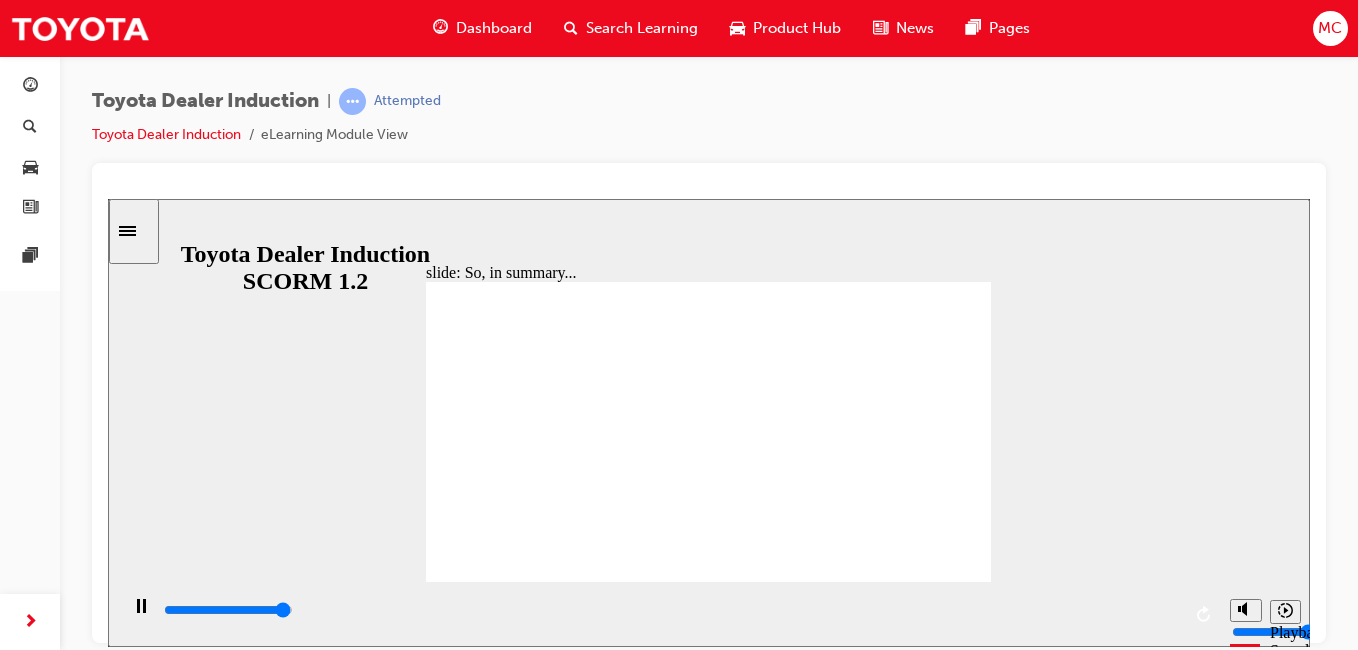 type on "6500" 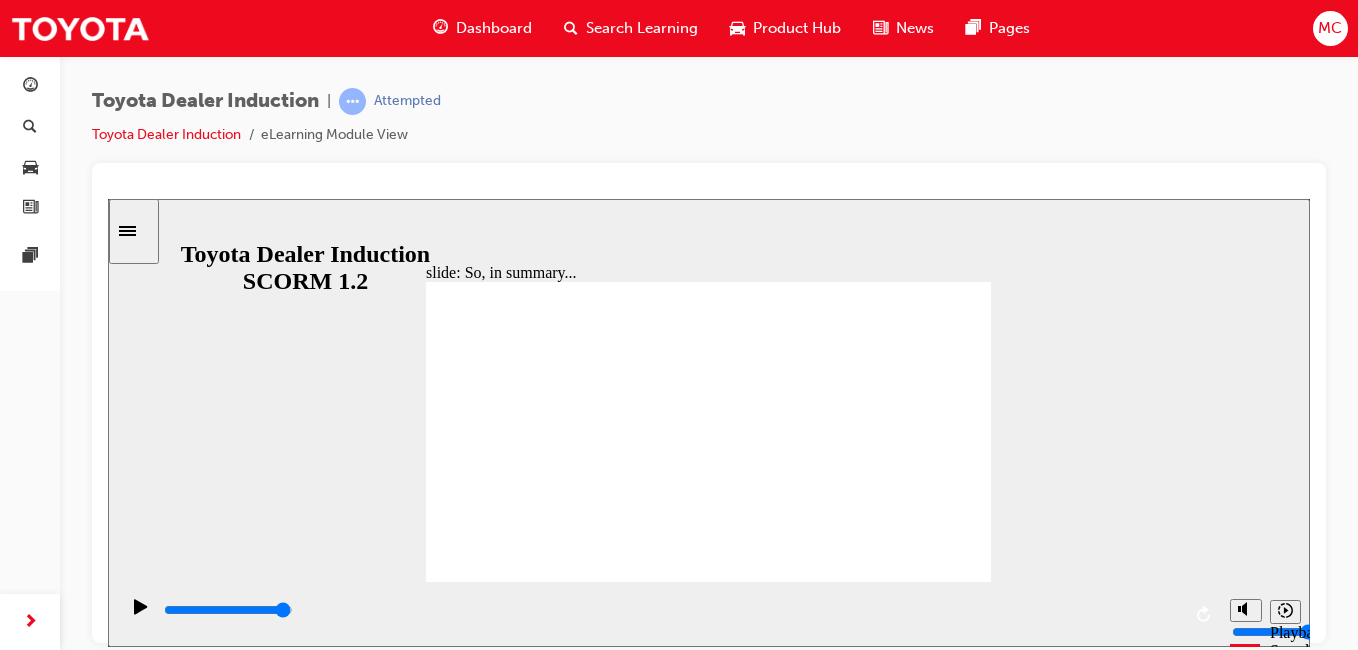 click 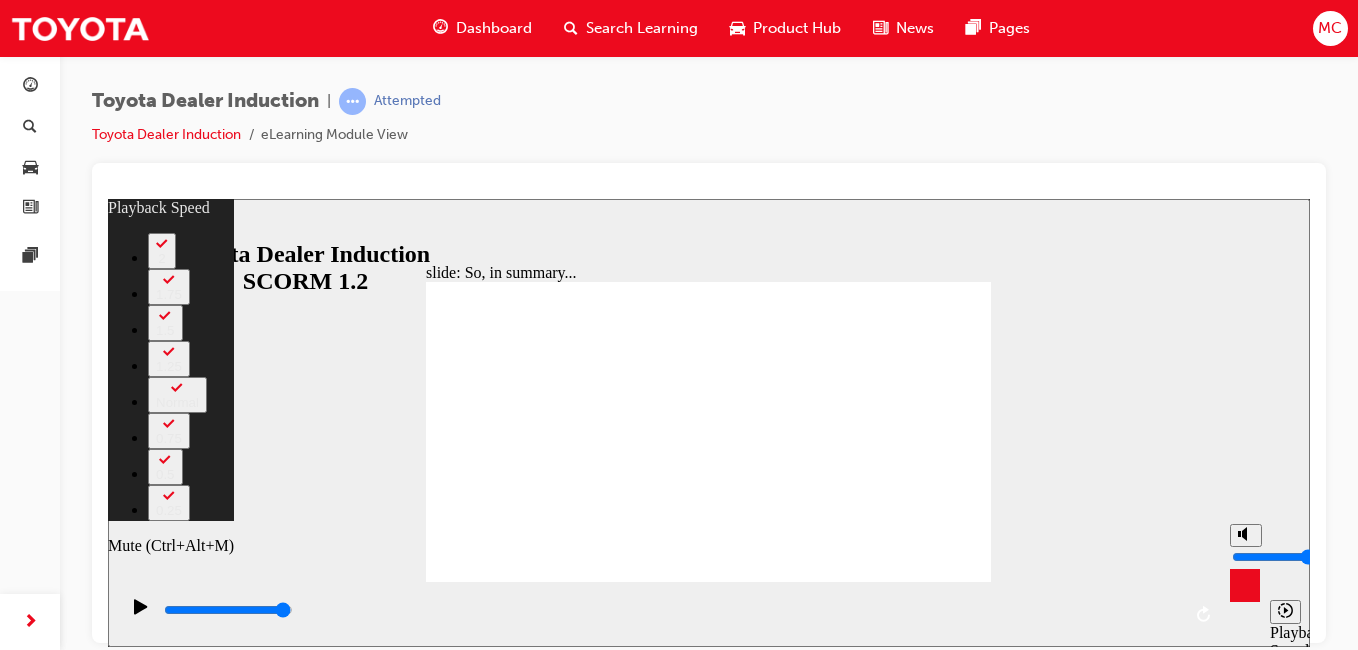 type on "3" 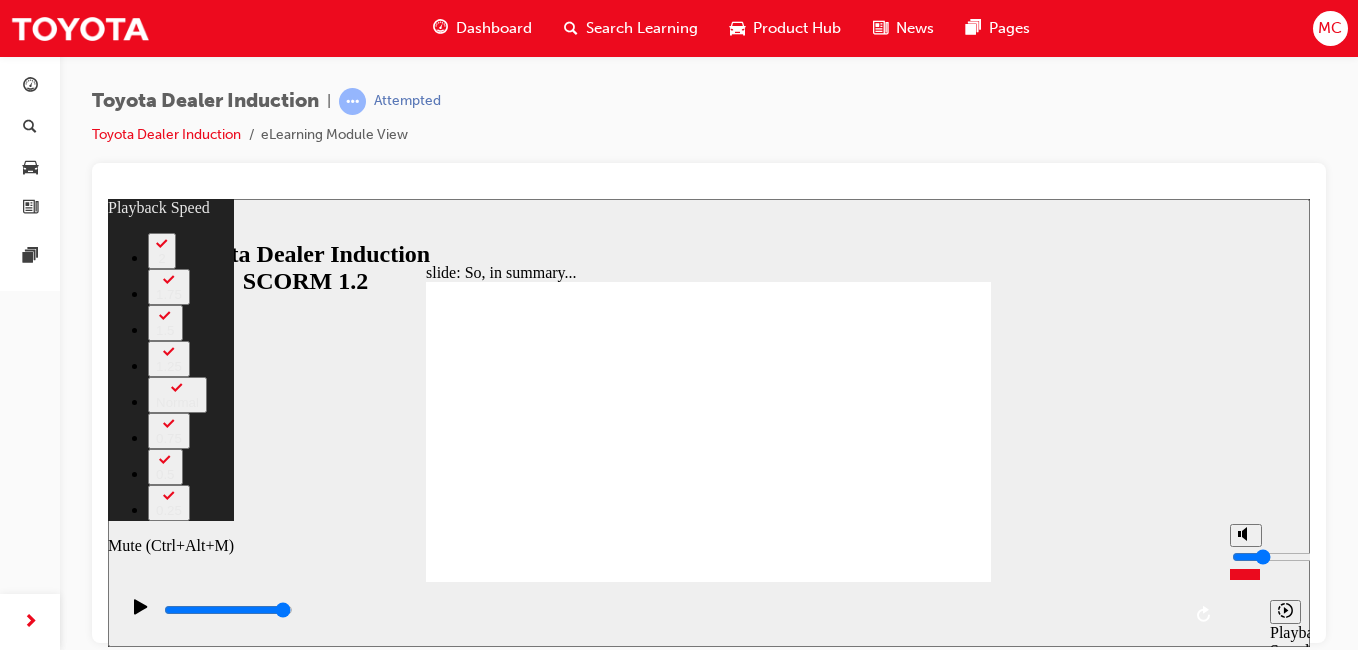 type on "4" 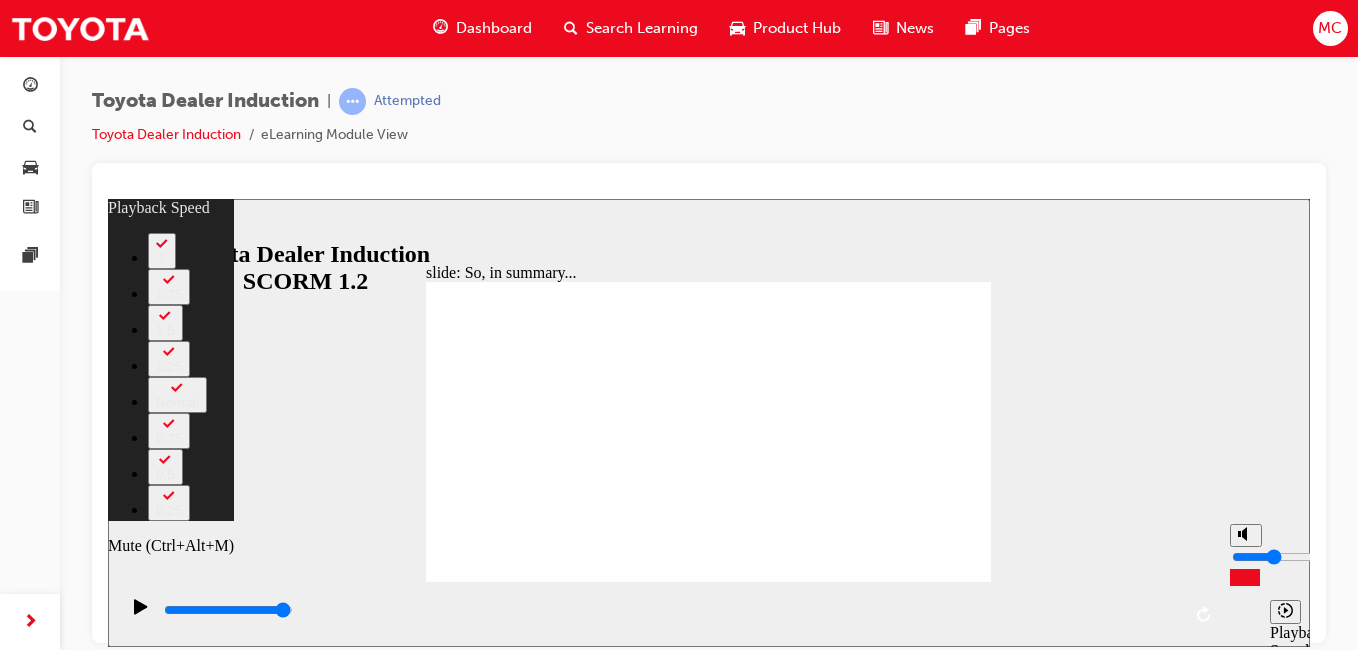 type on "5" 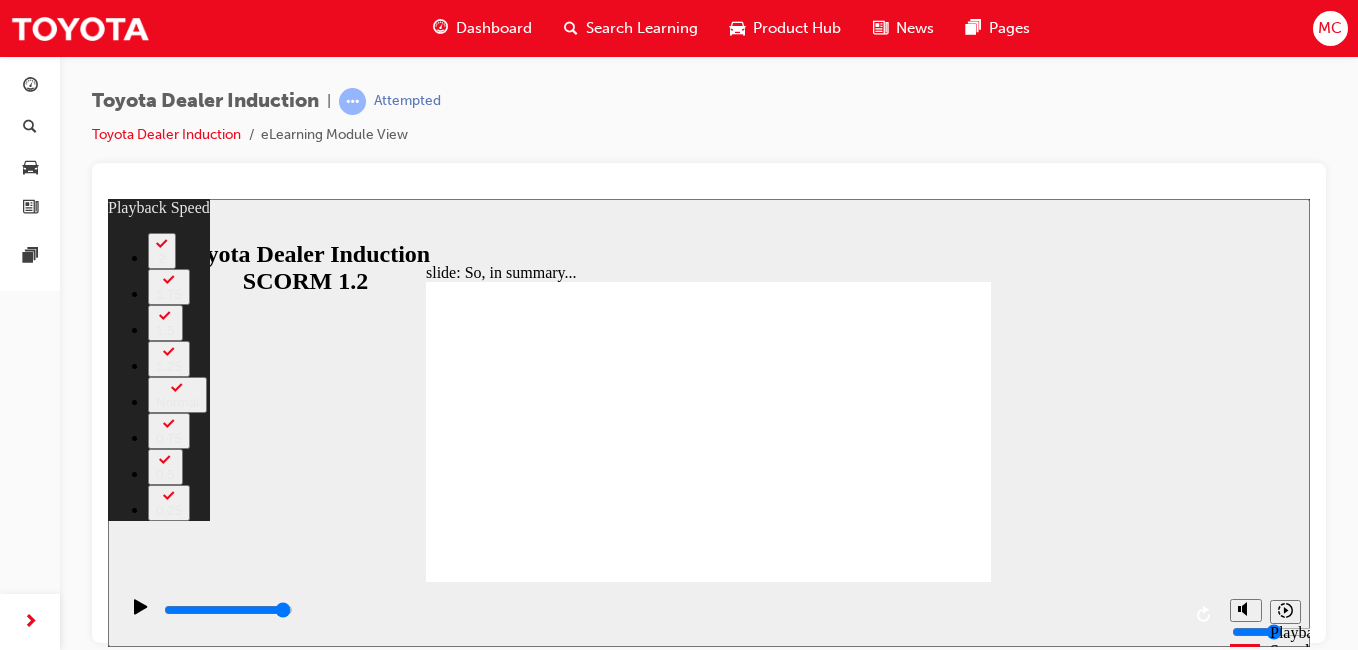 click 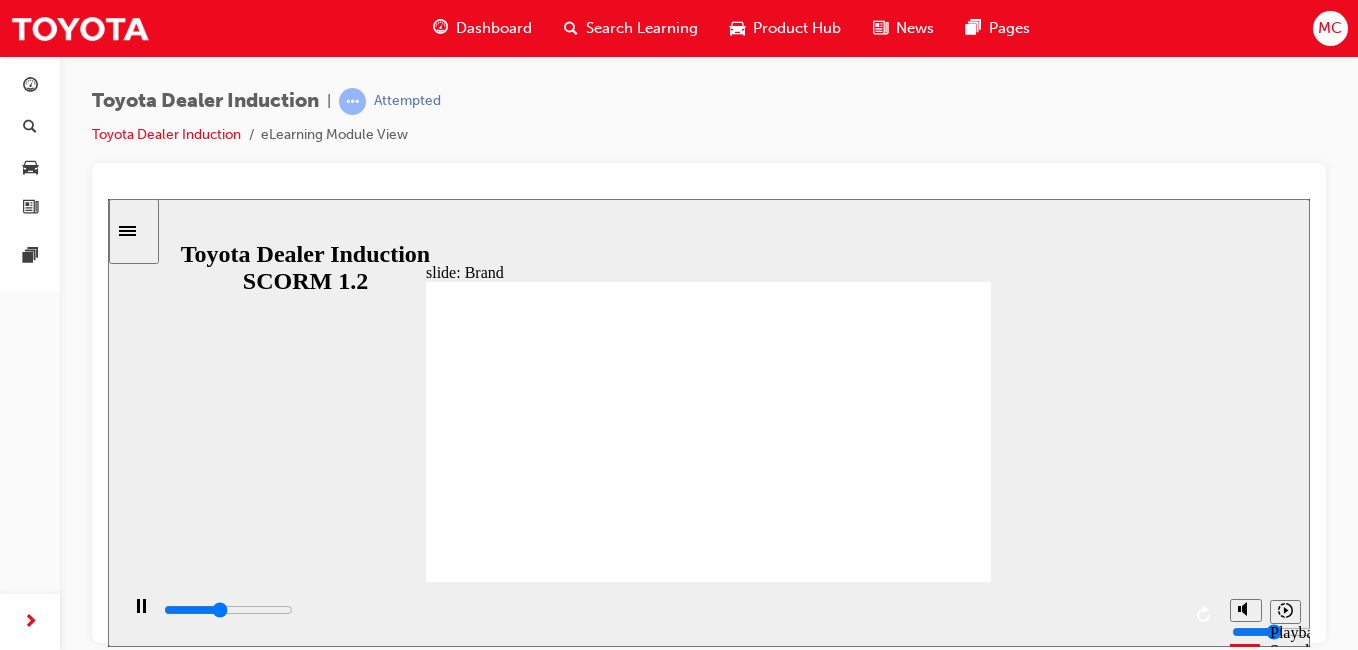 click 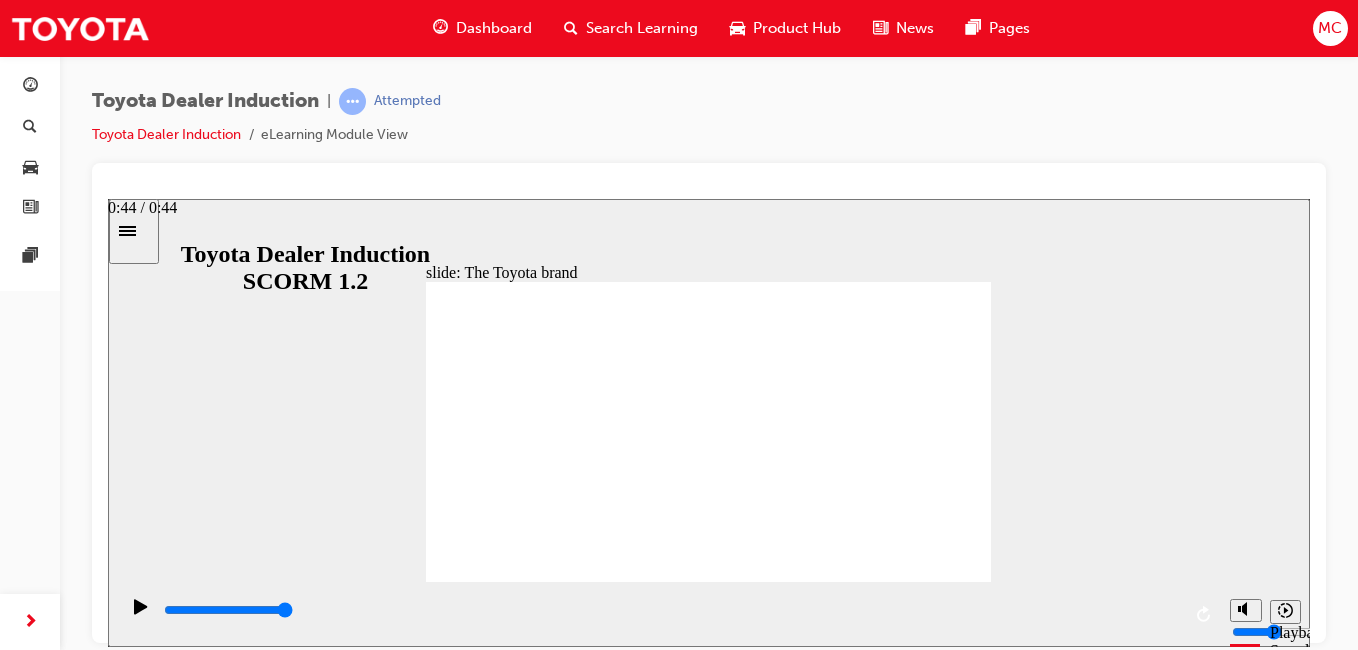 click at bounding box center [228, 609] 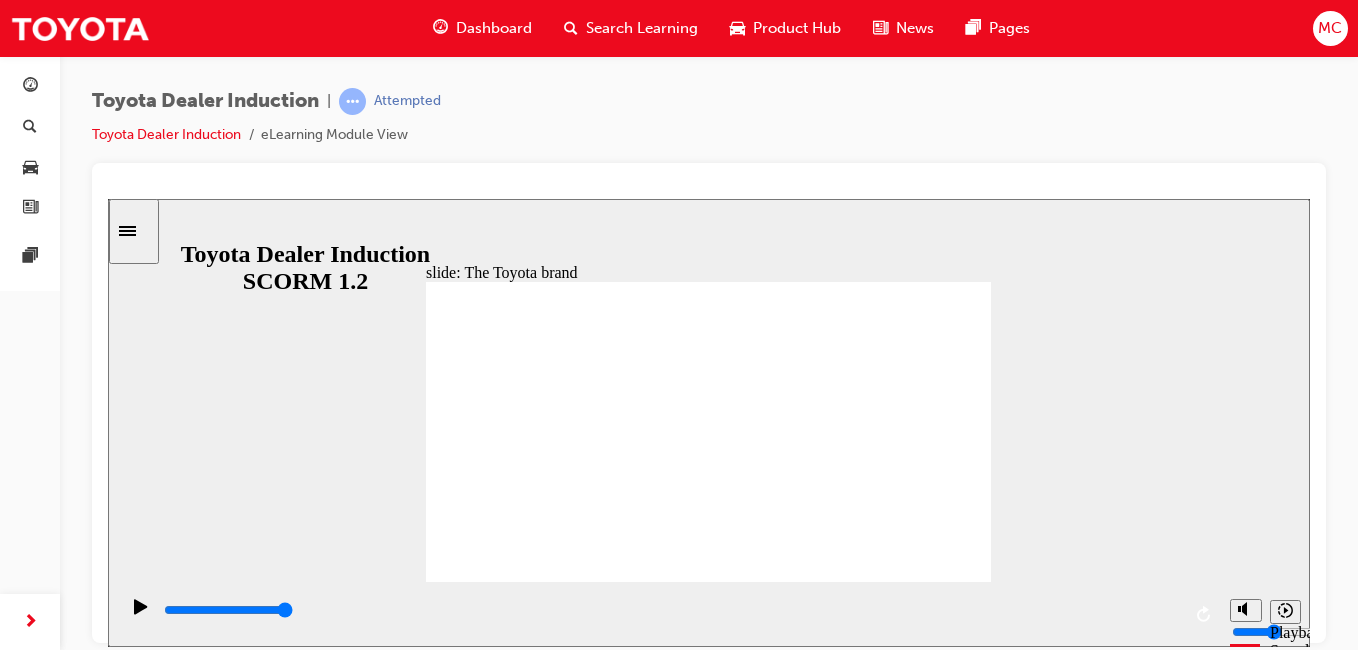 click 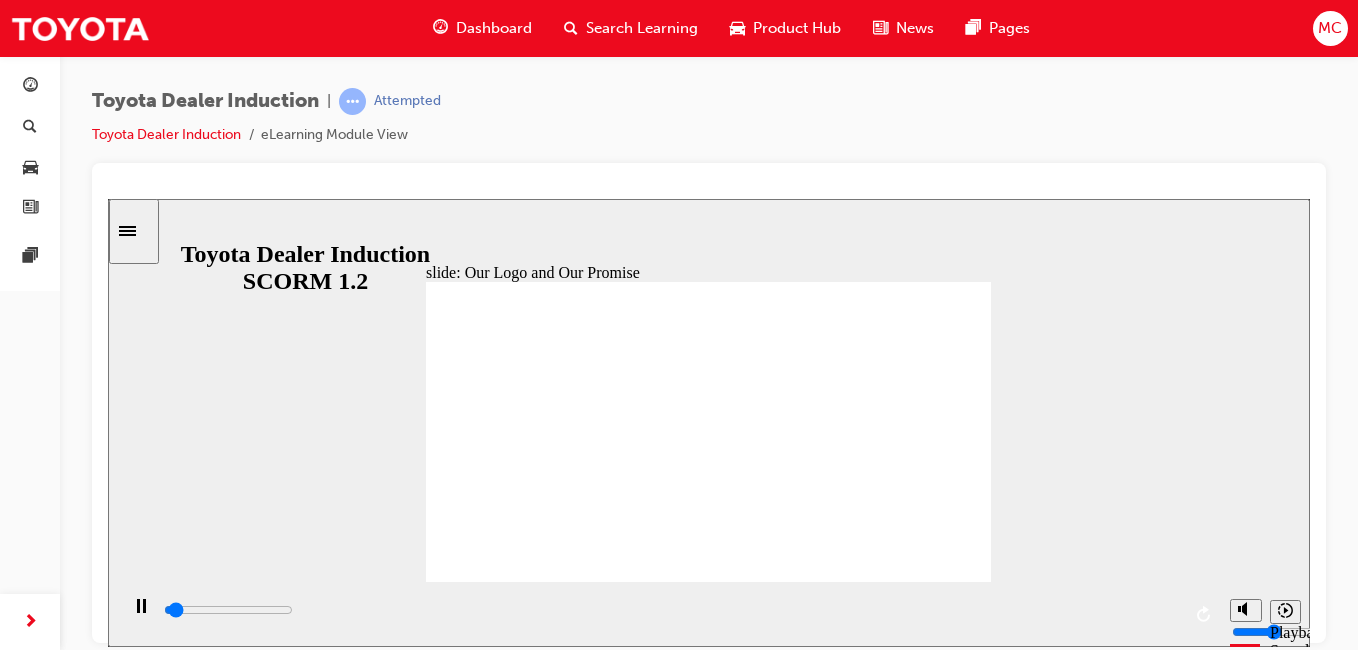 click 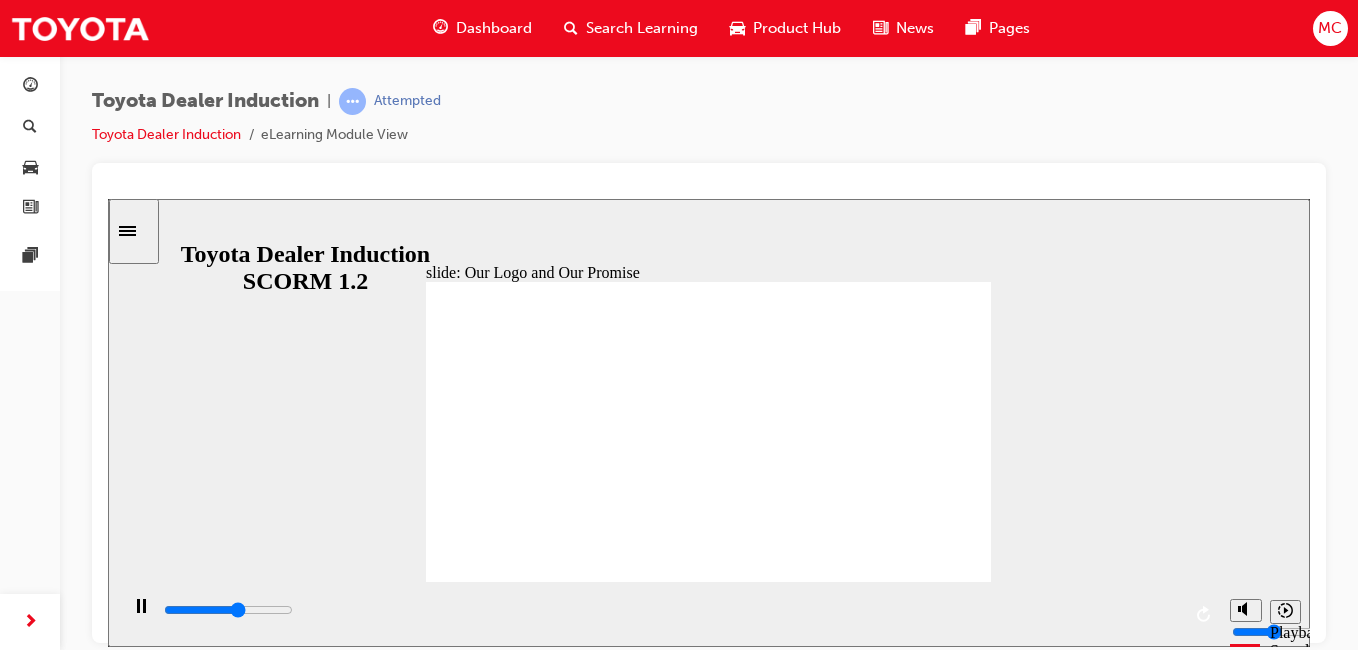 type on "33300" 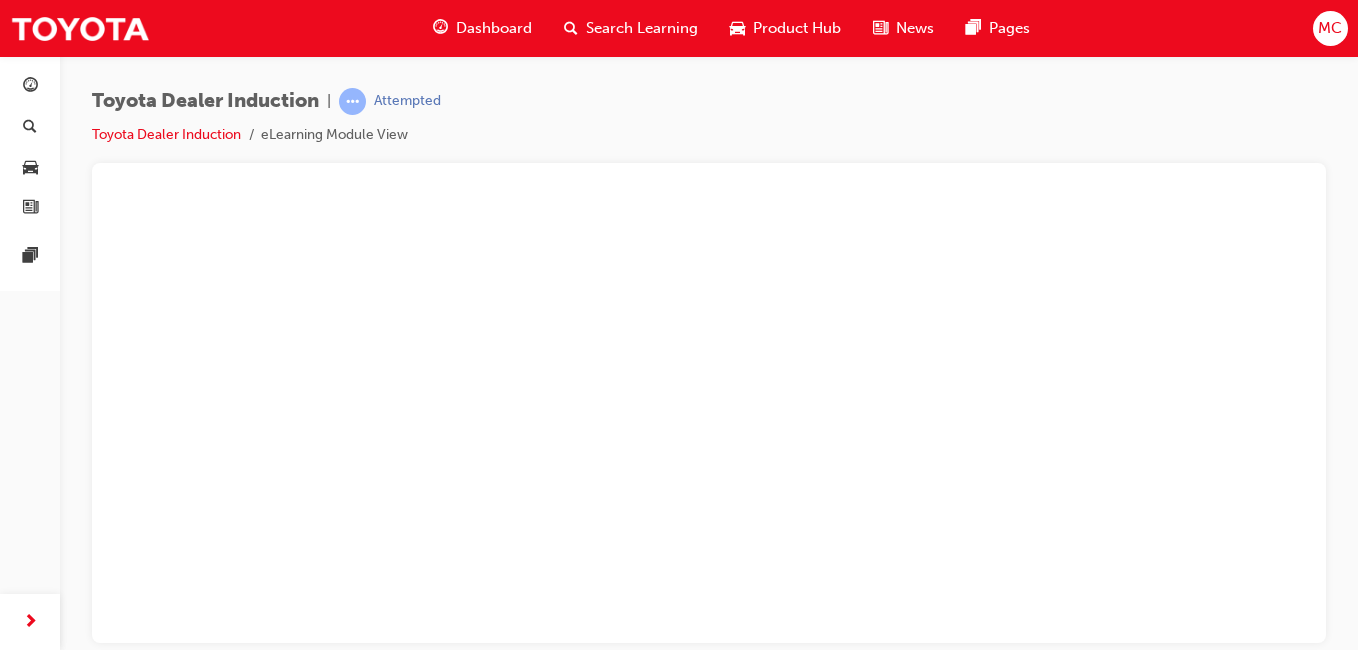 scroll, scrollTop: 0, scrollLeft: 0, axis: both 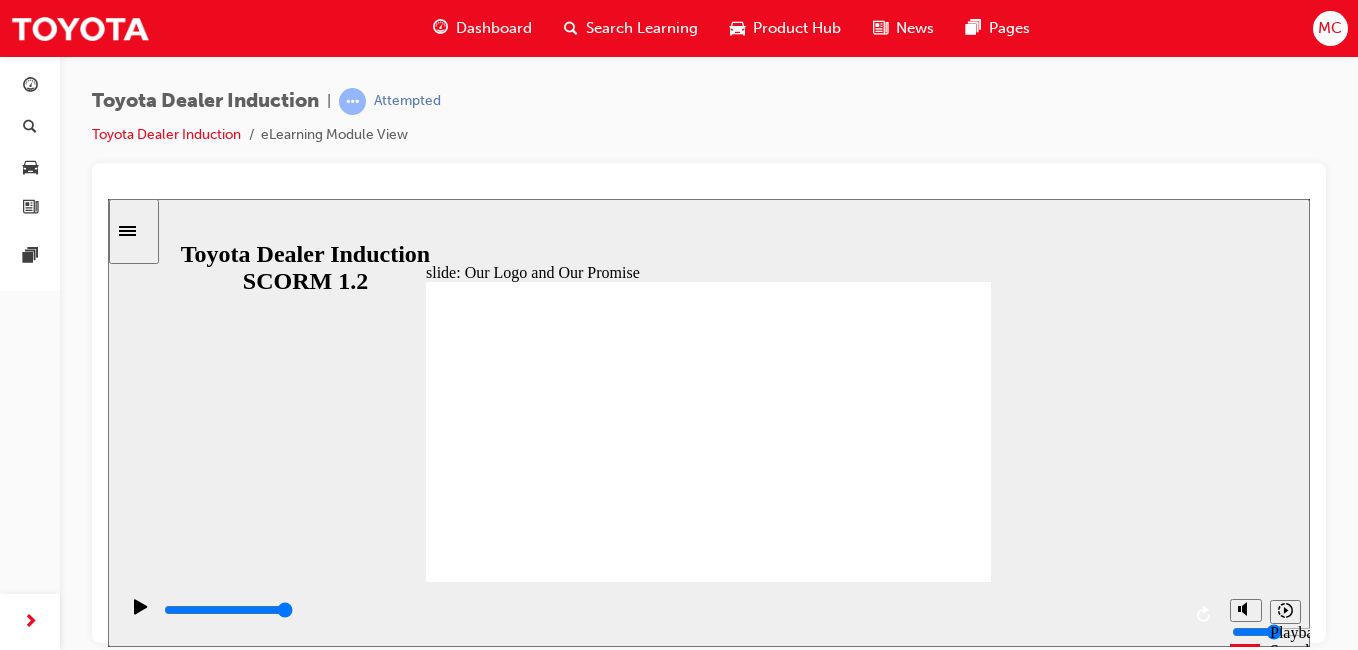 click 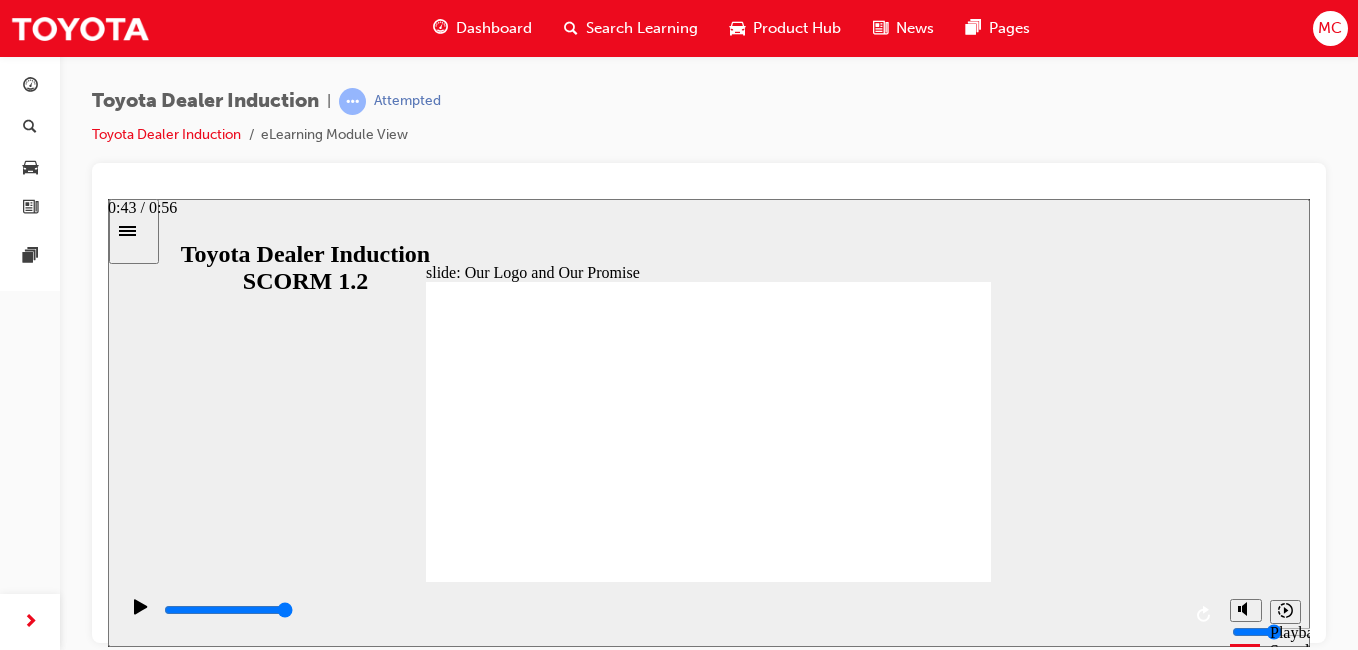 click 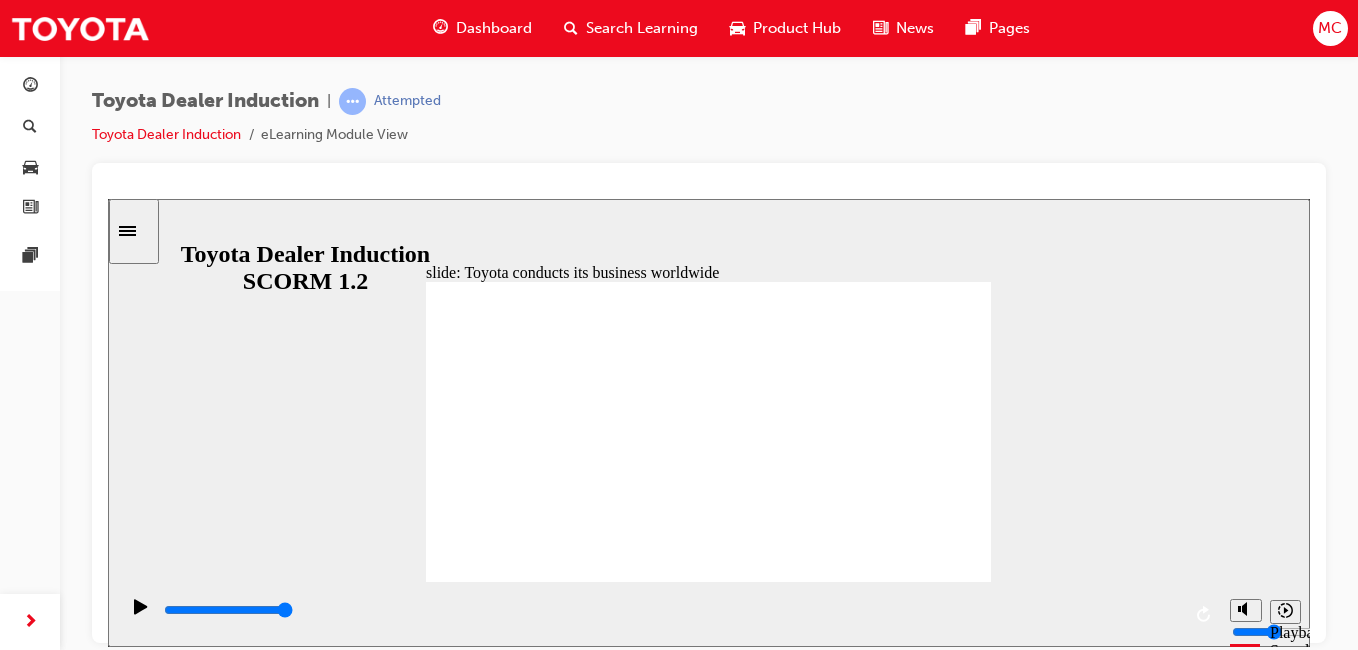 click 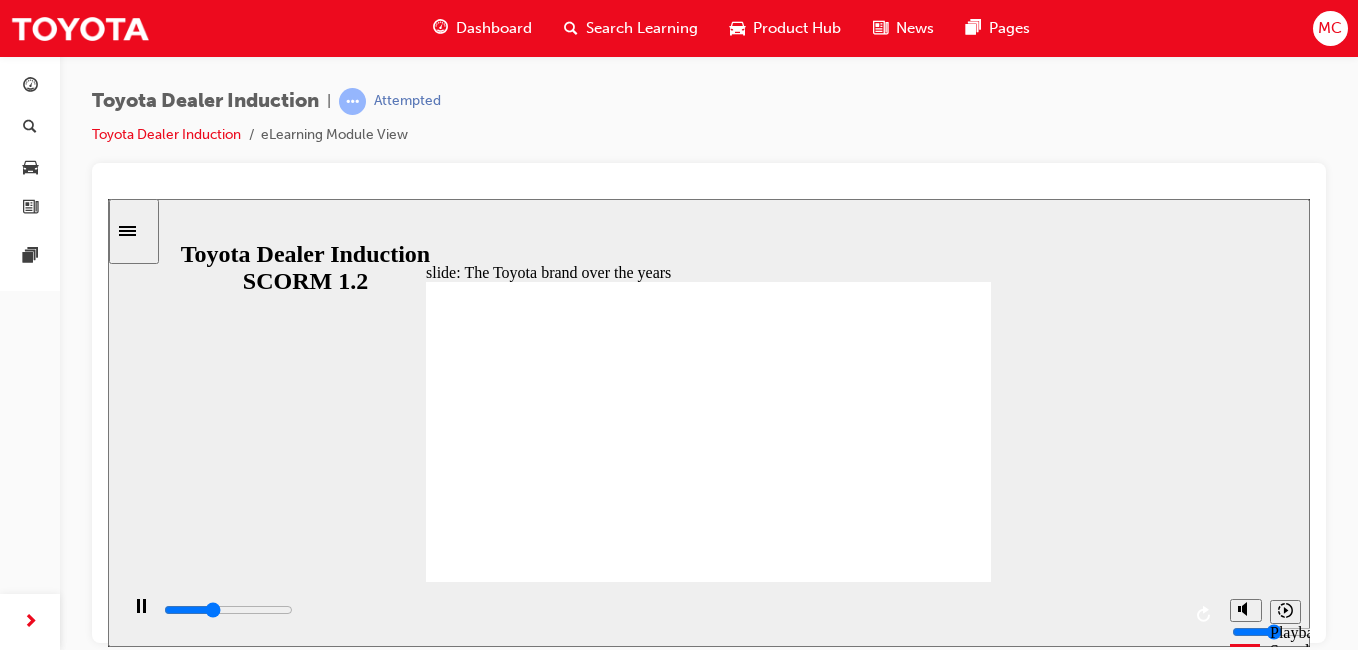 click 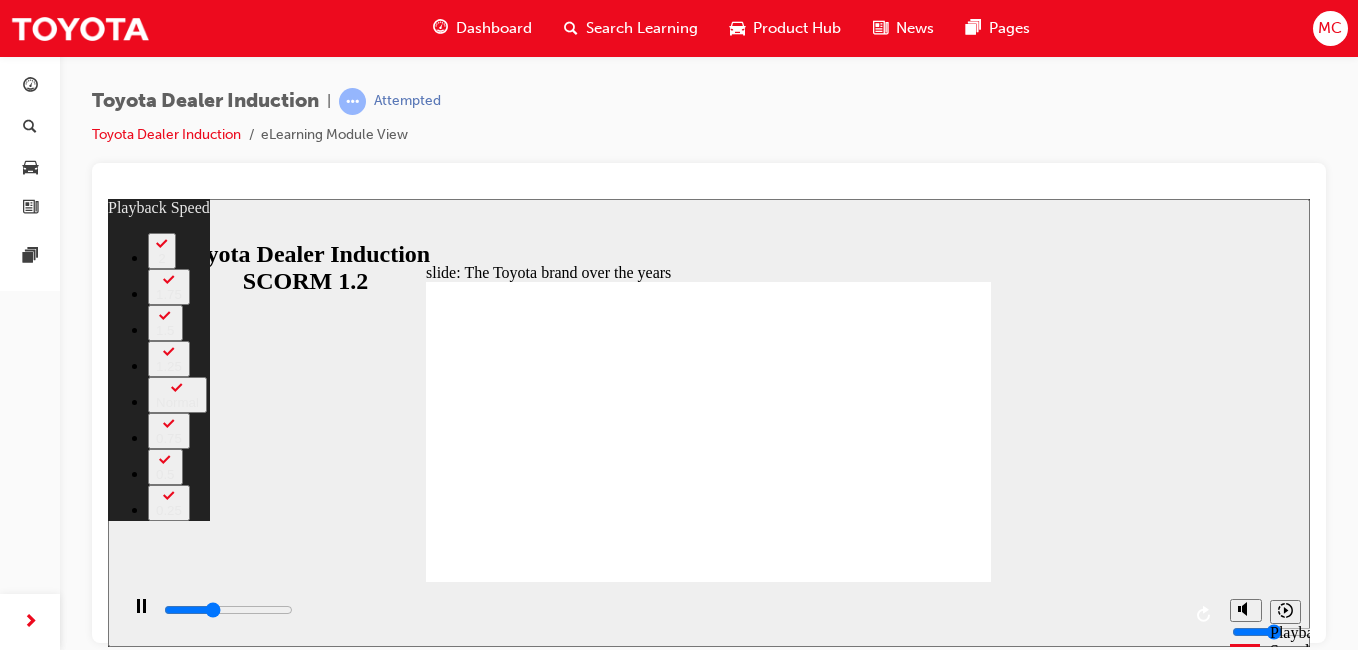 type on "3100" 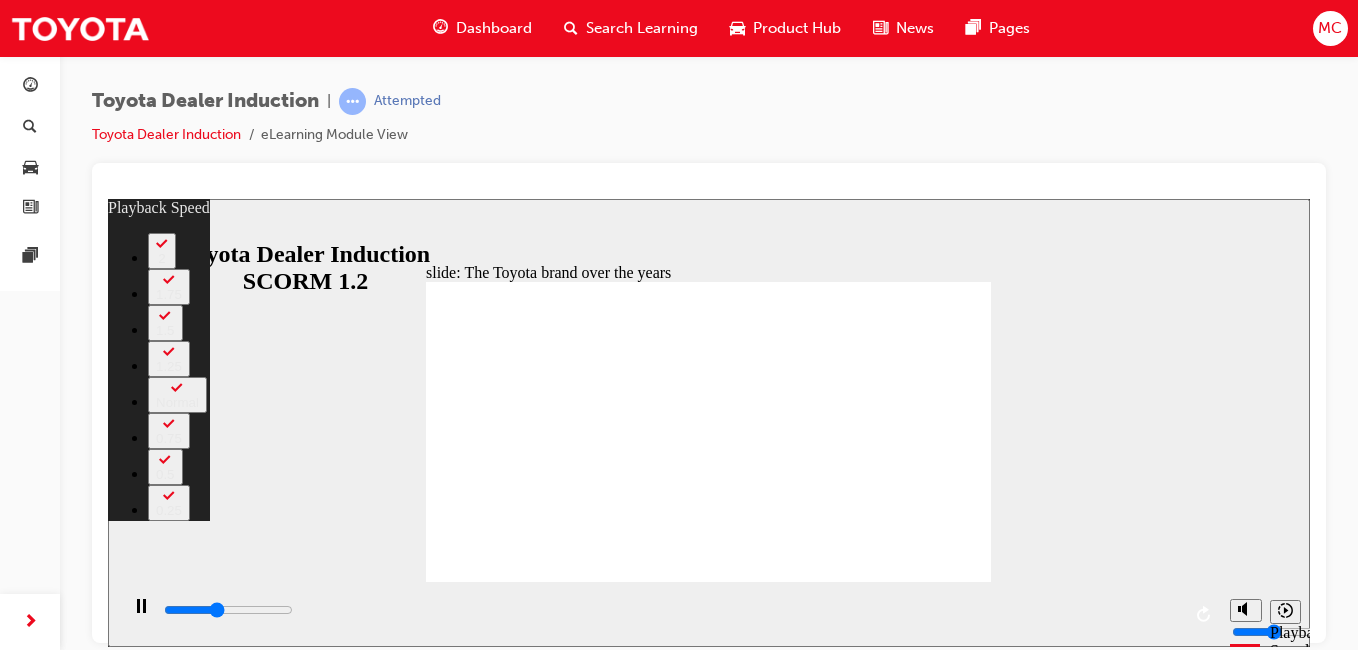 type on "3400" 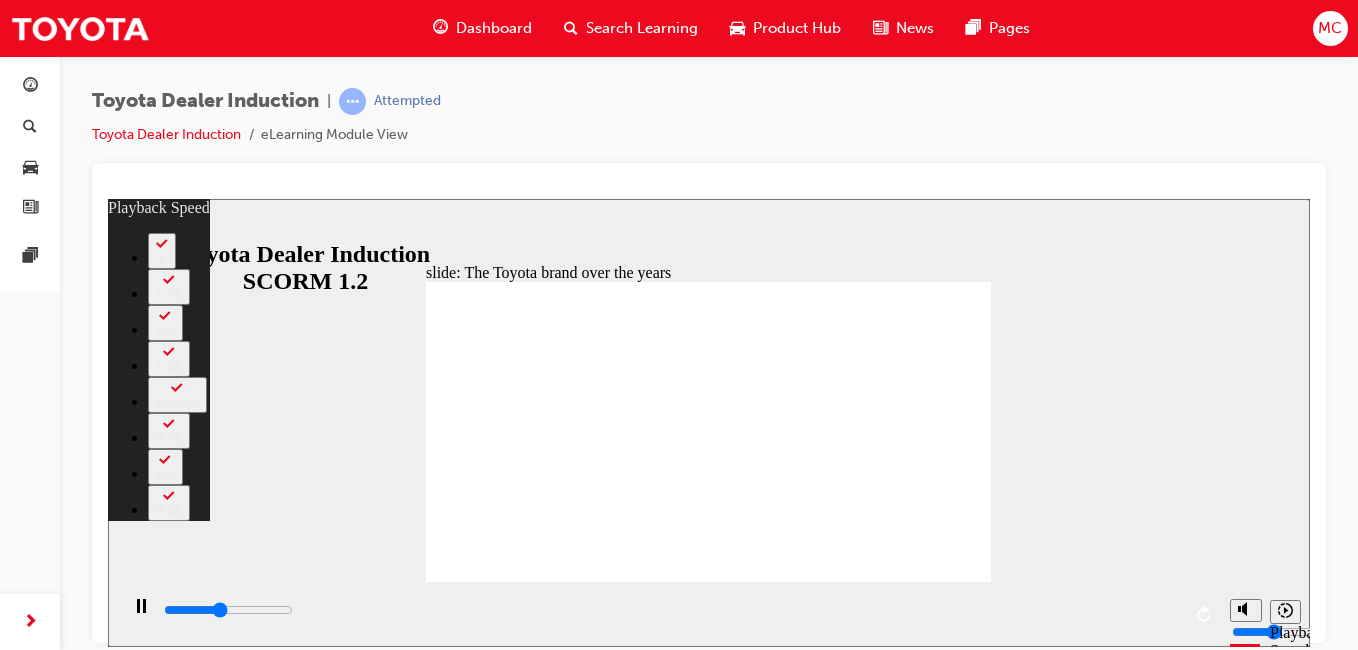 type on "3600" 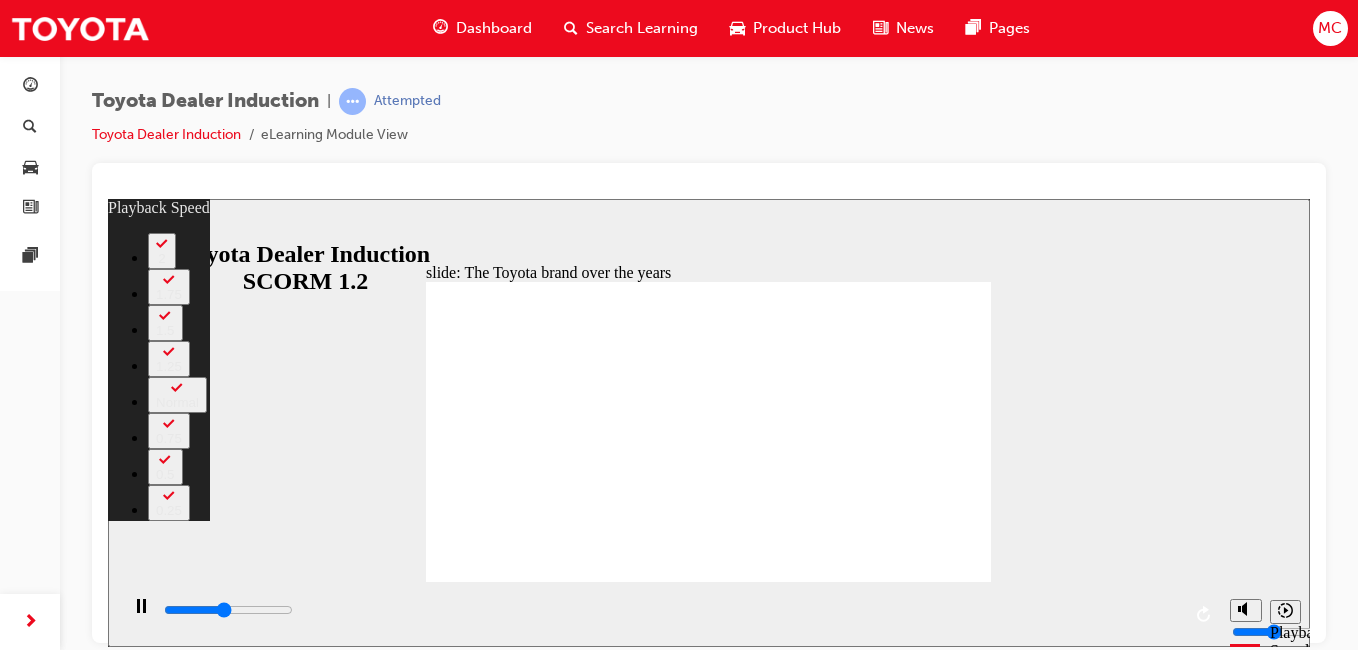 type on "3900" 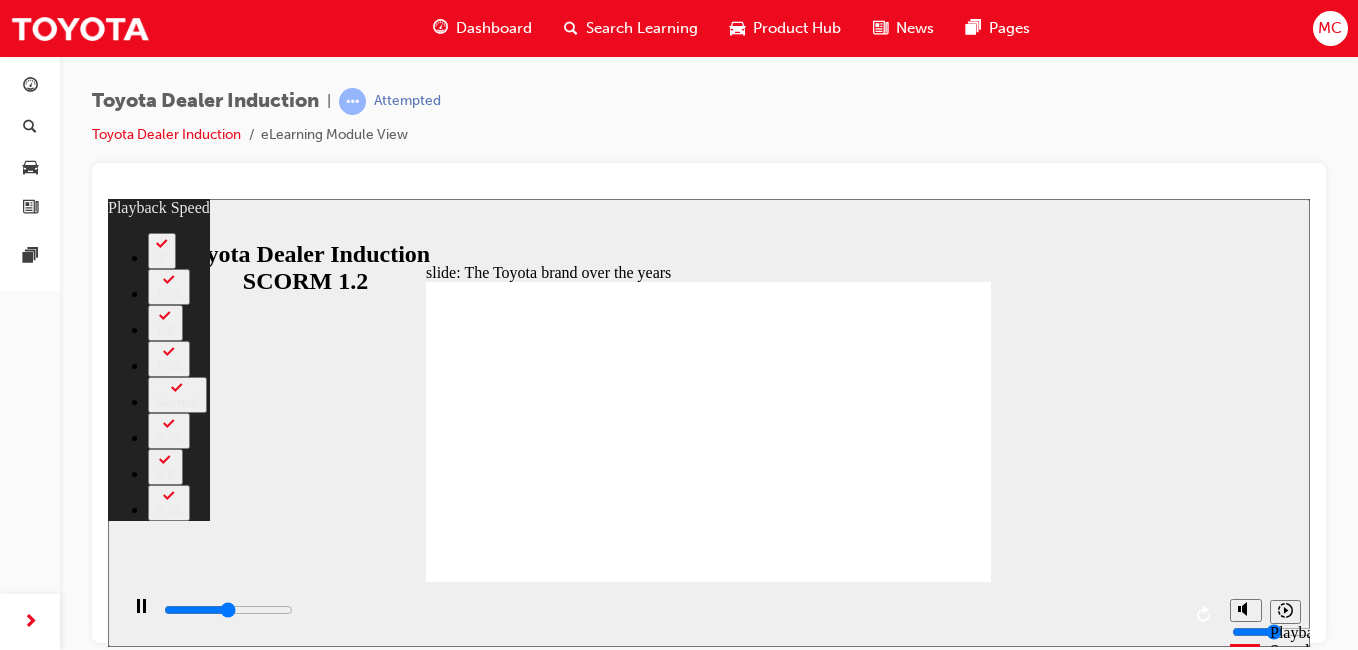 type on "4200" 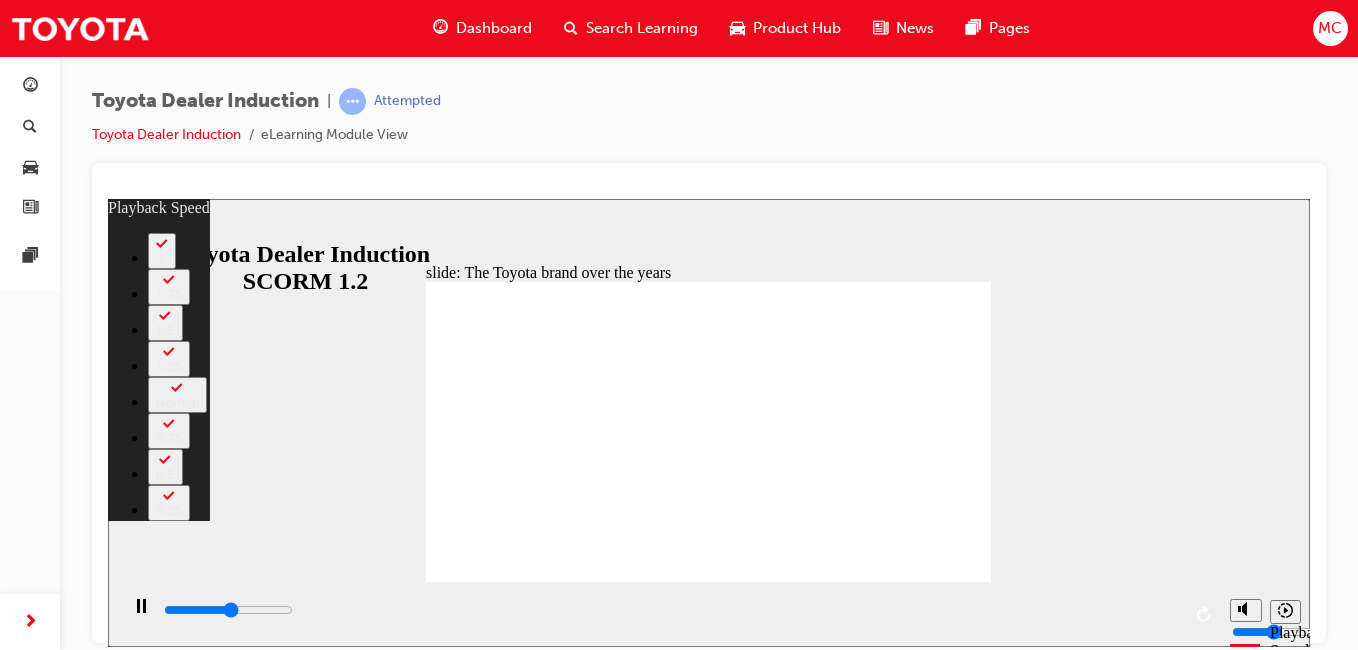 type on "4400" 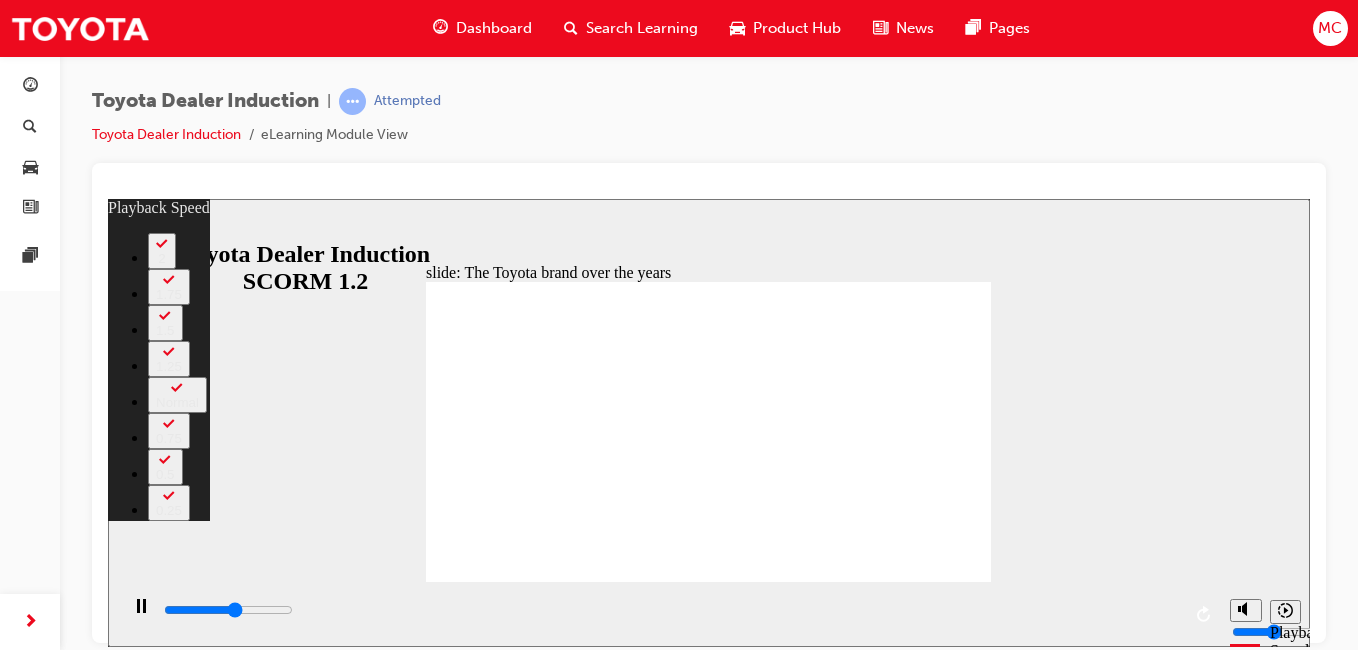 type on "4700" 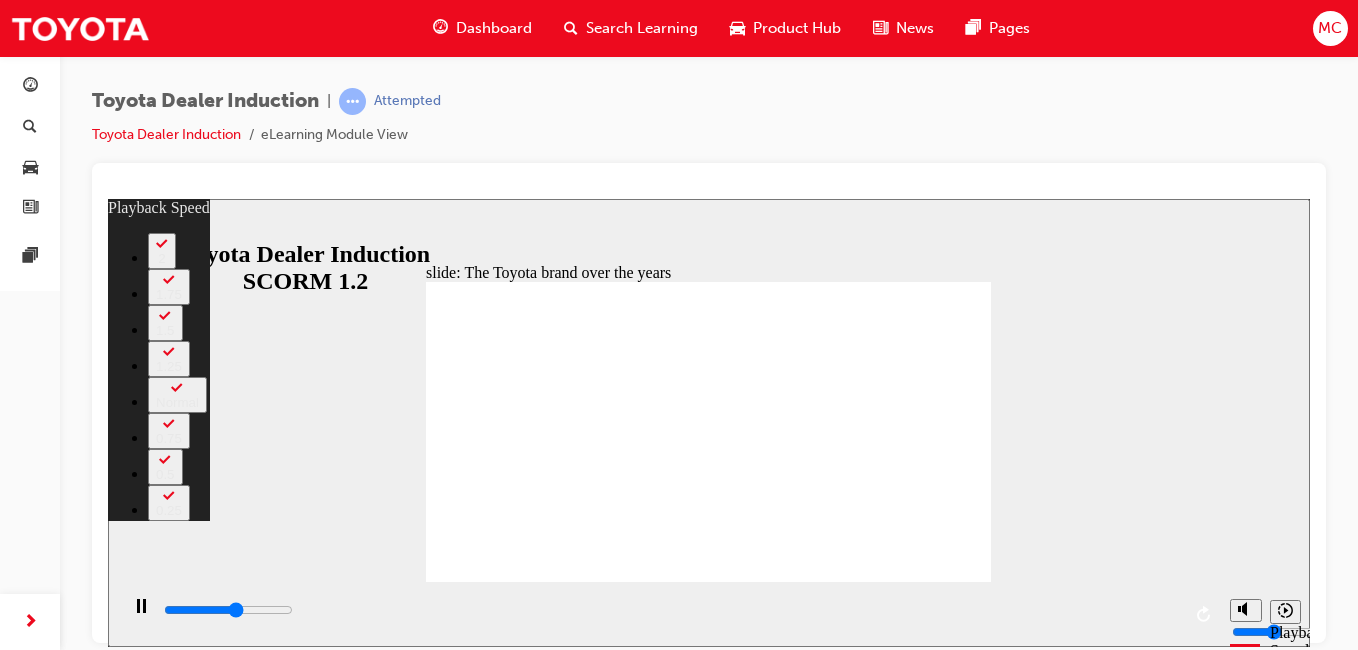 type on "4800" 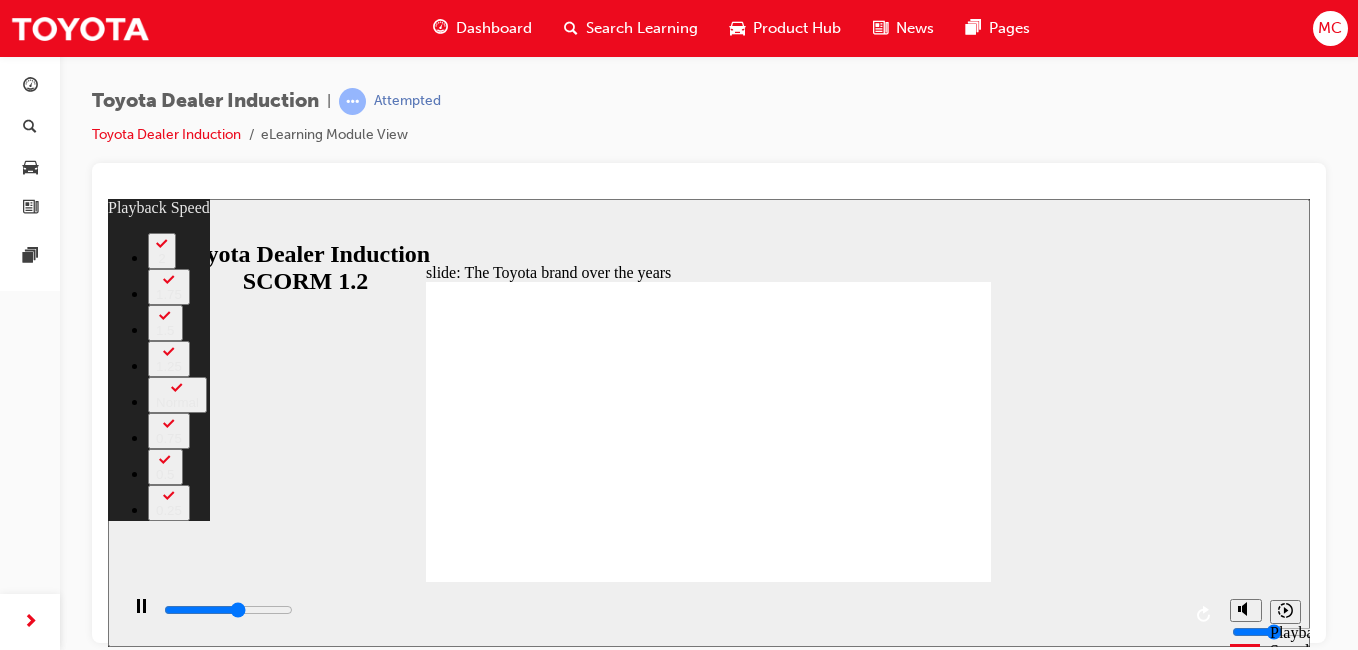 type on "4900" 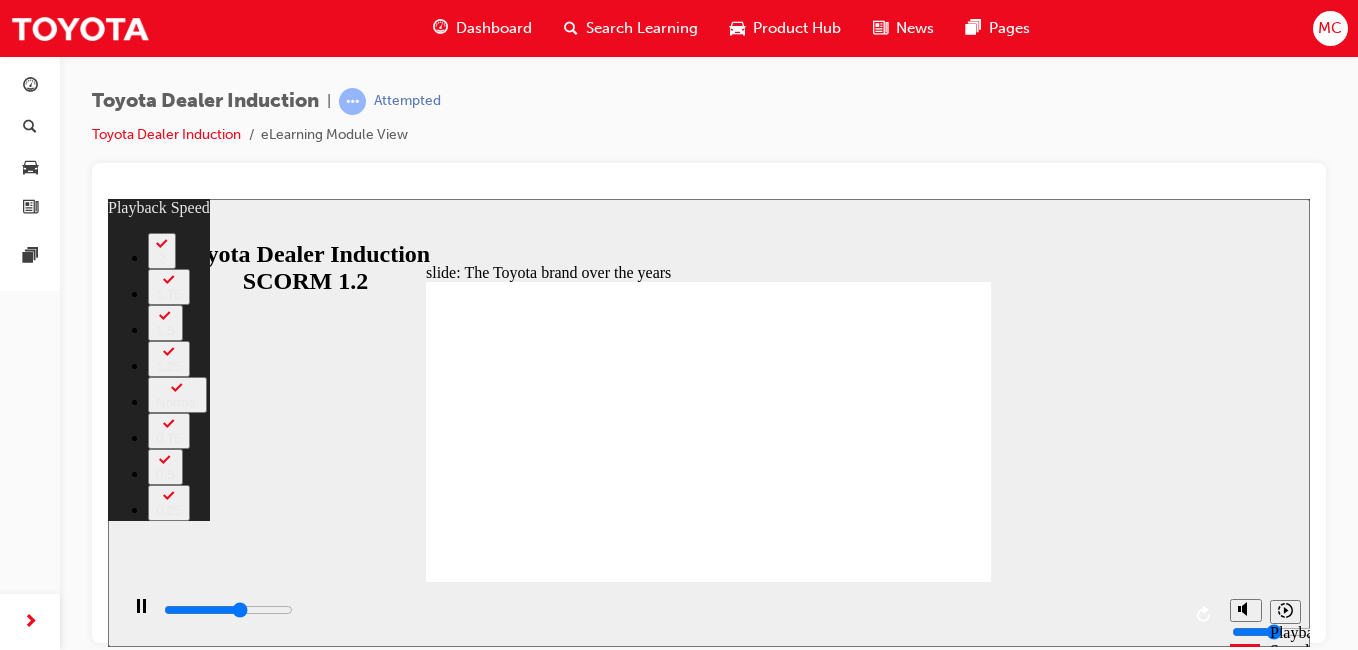 type on "5200" 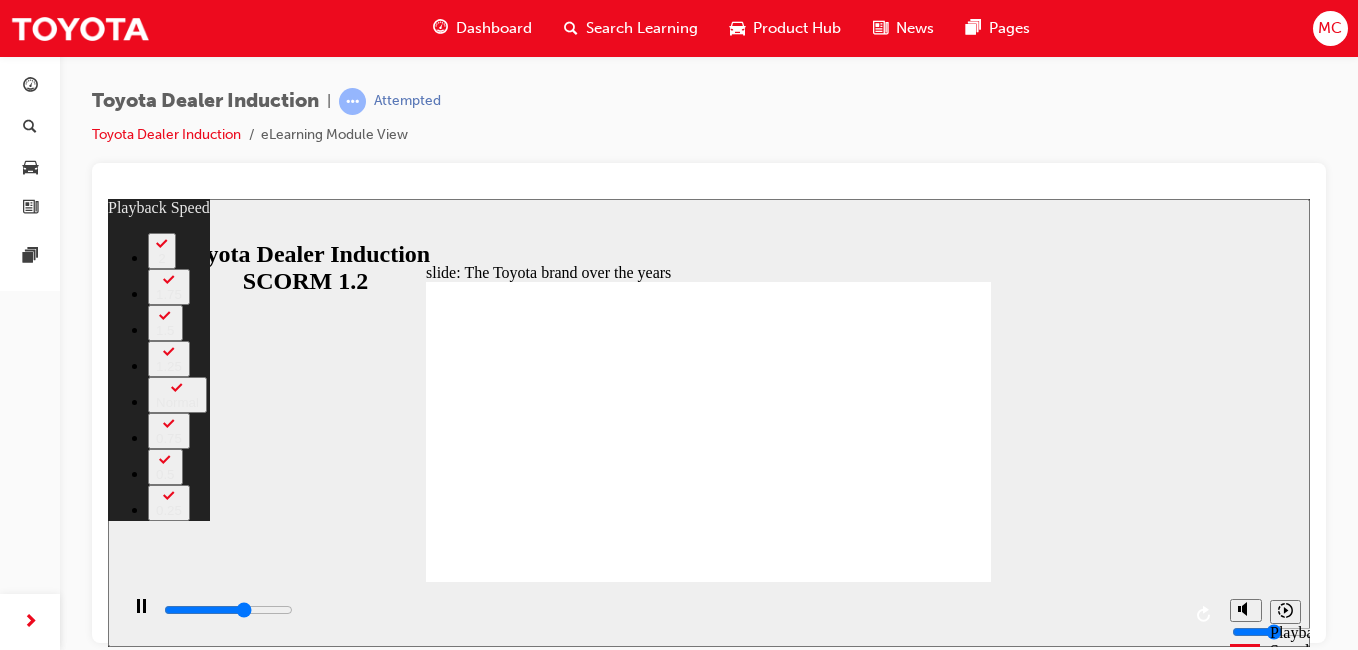 type on "5400" 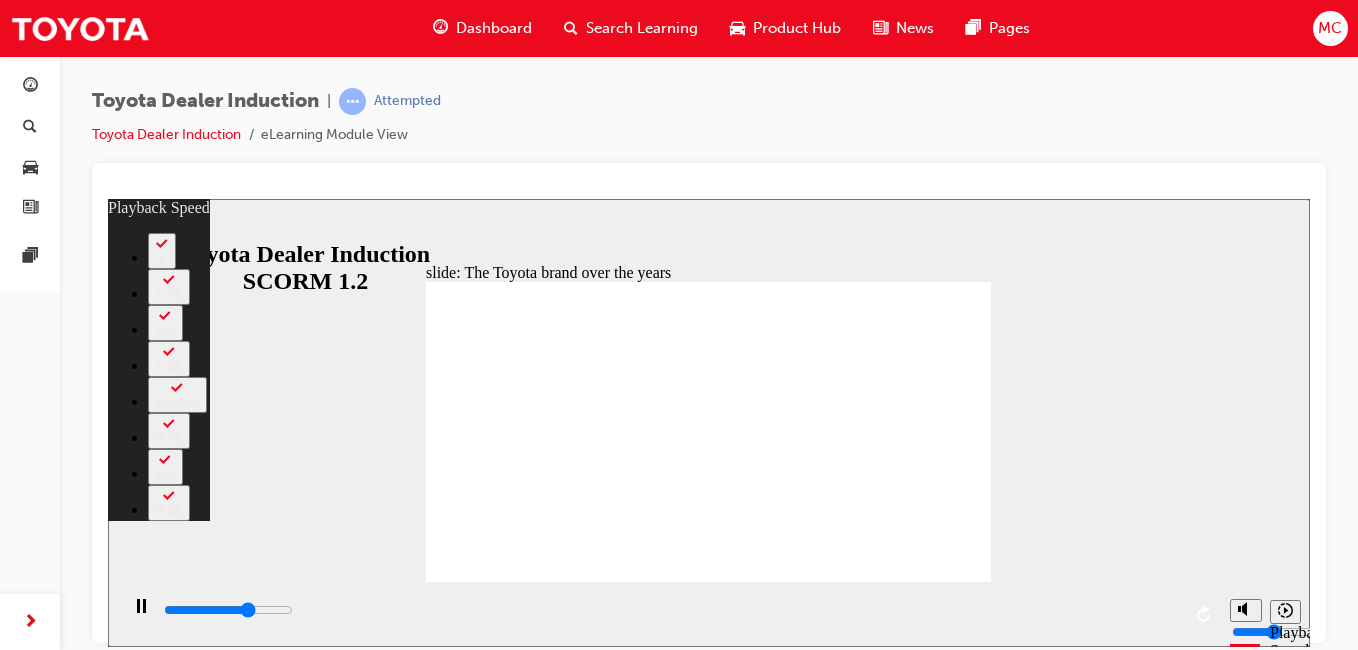 type on "5700" 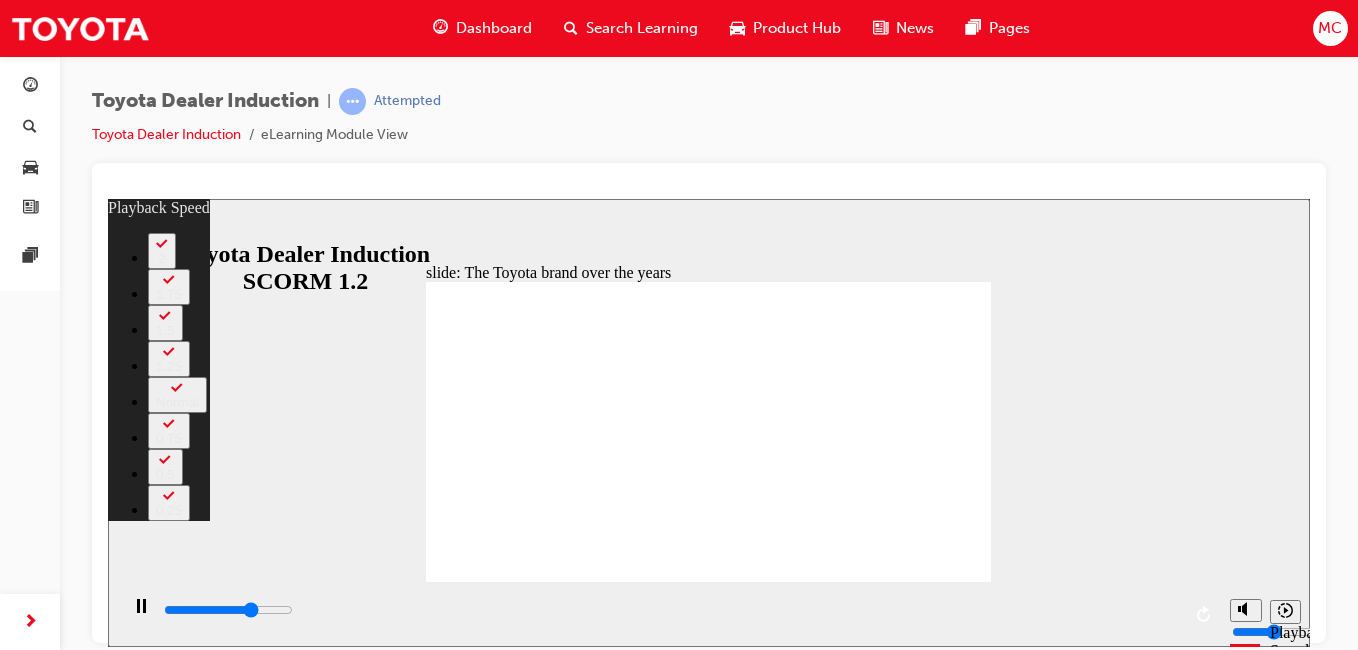 type on "5900" 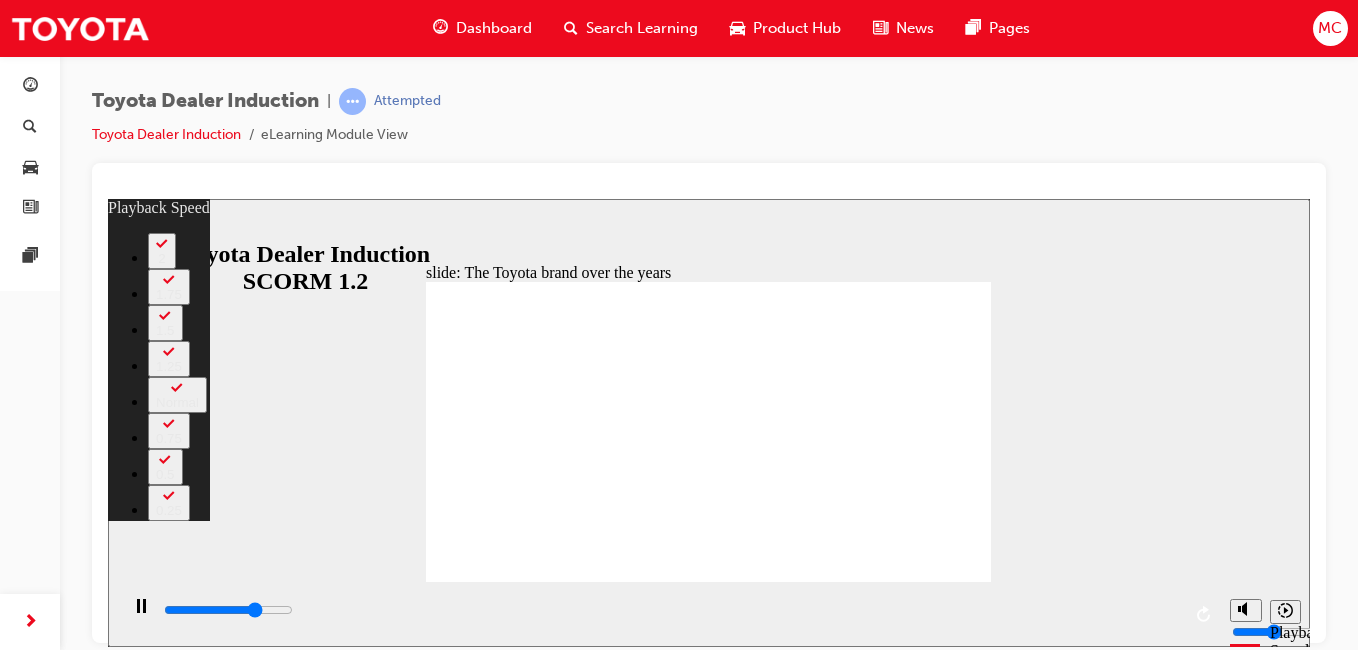 type on "6200" 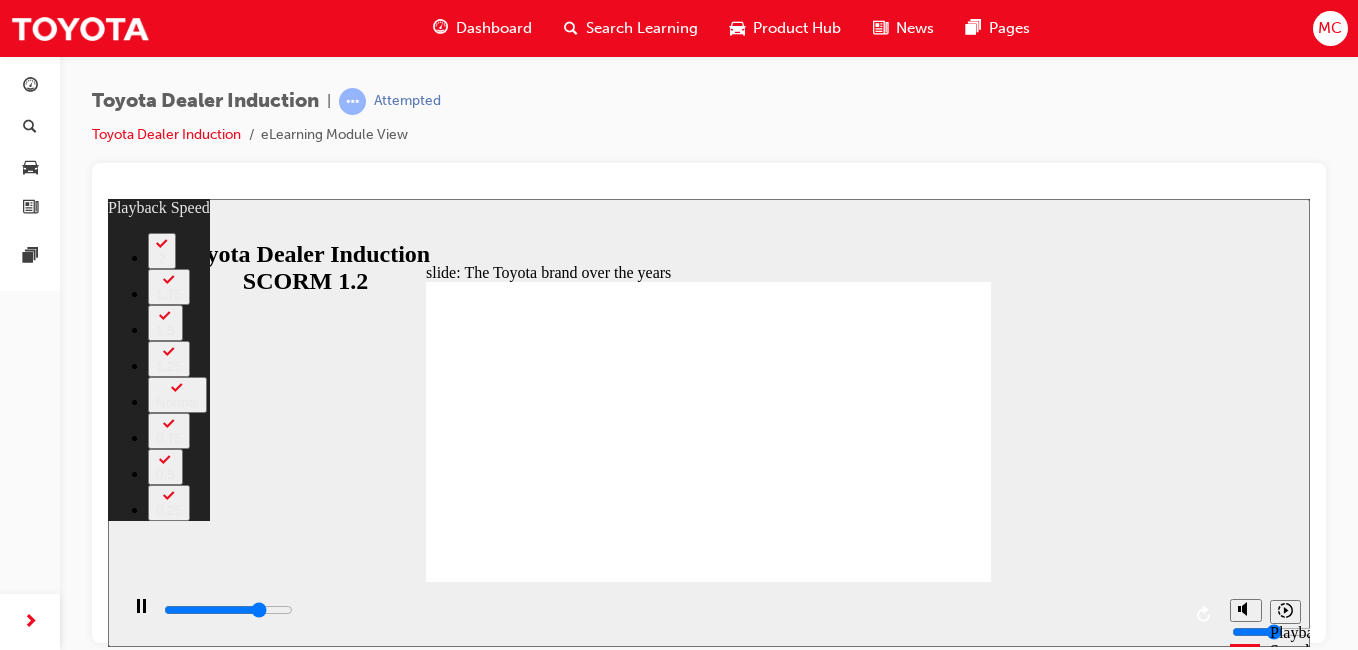 type on "6500" 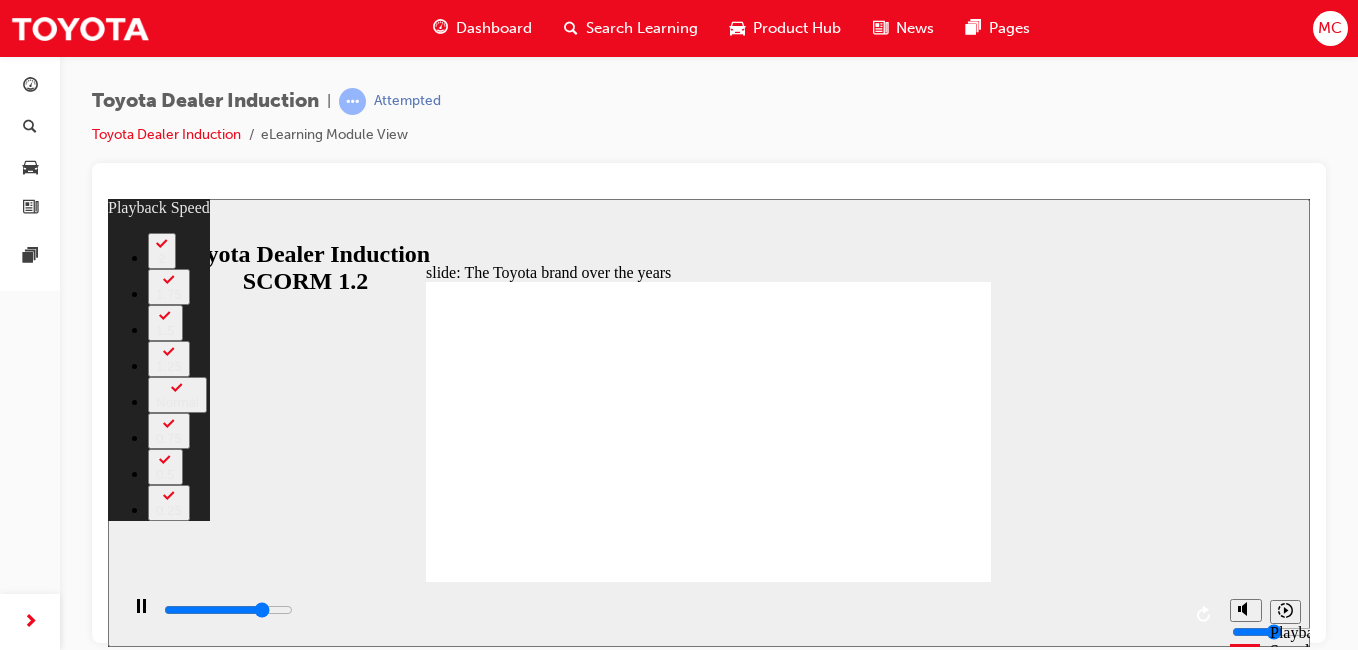 type on "6700" 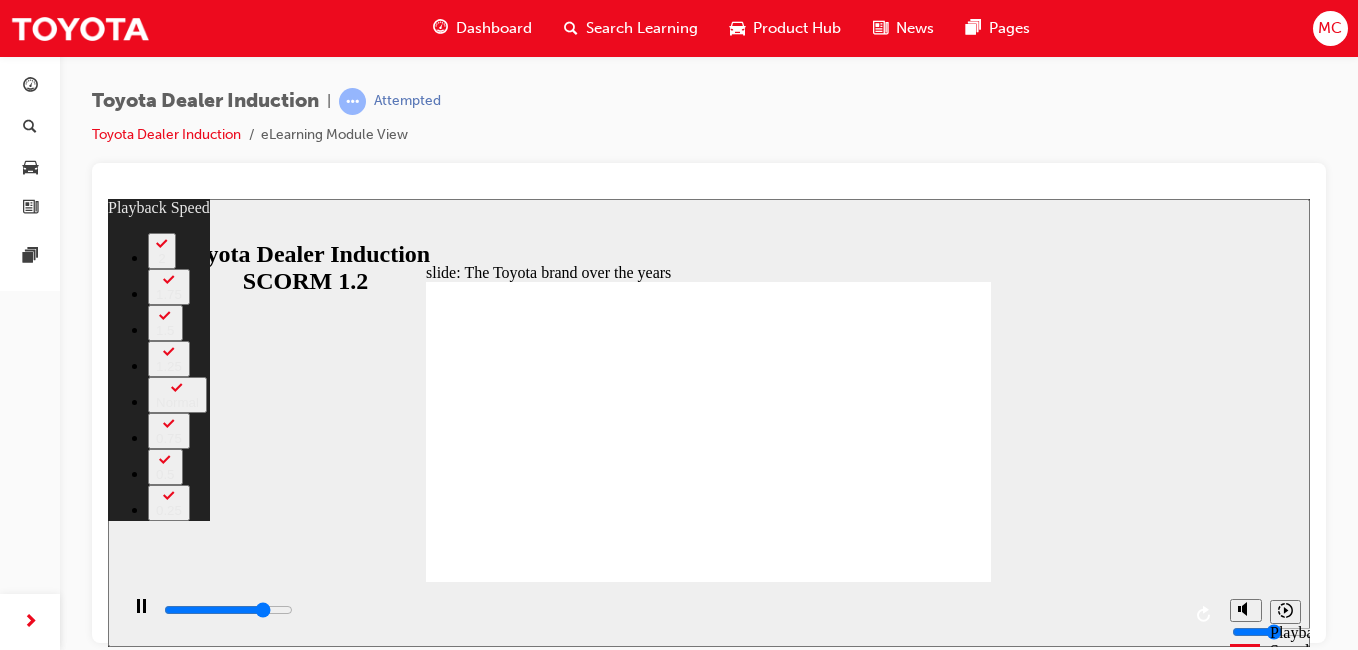 type on "6800" 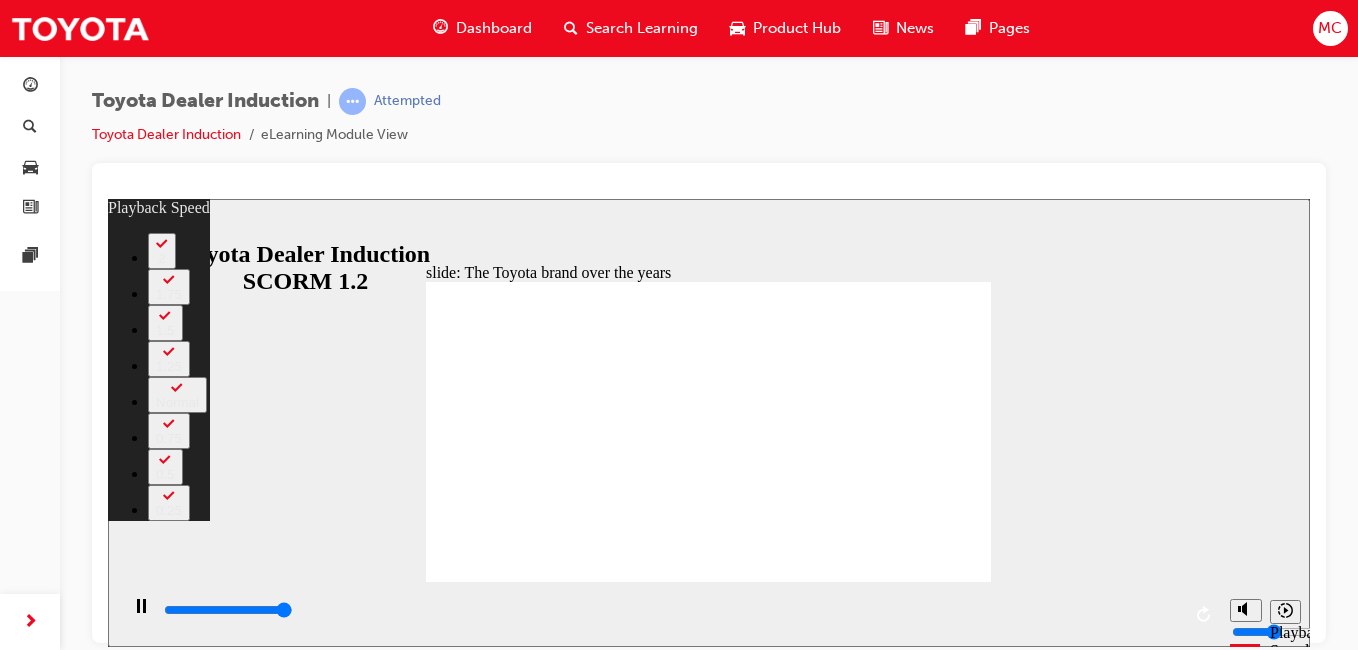 type on "8400" 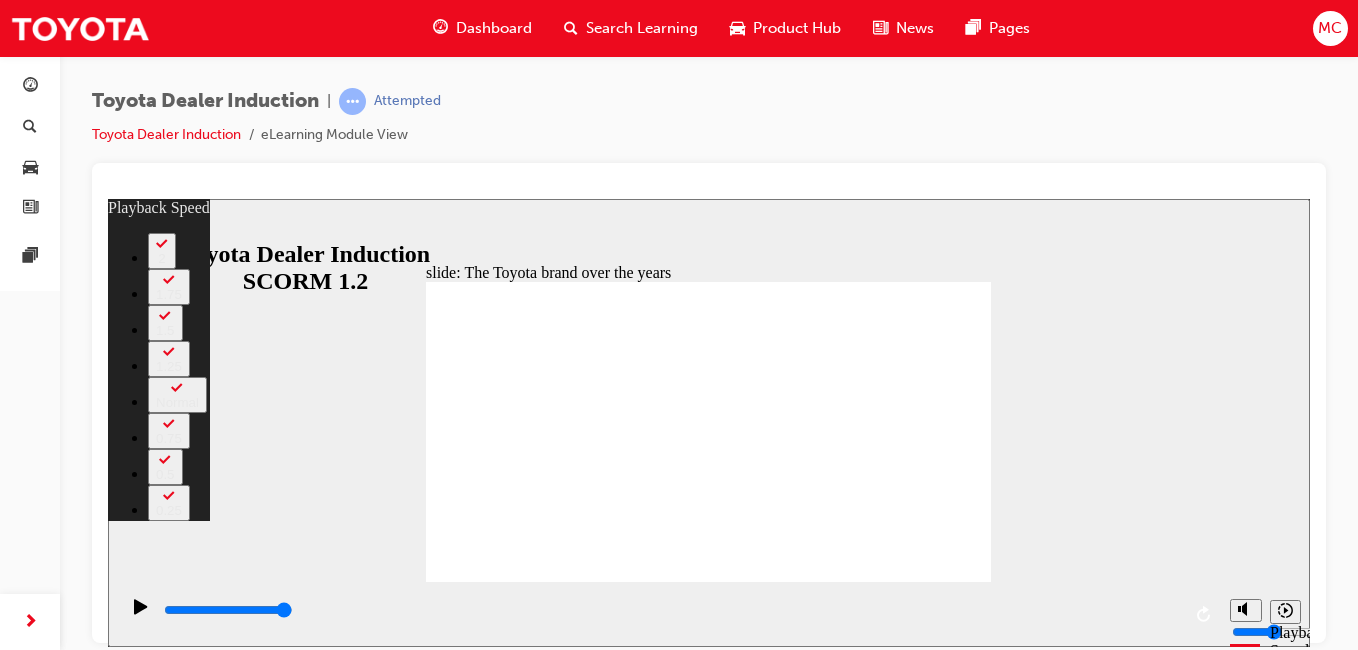 click 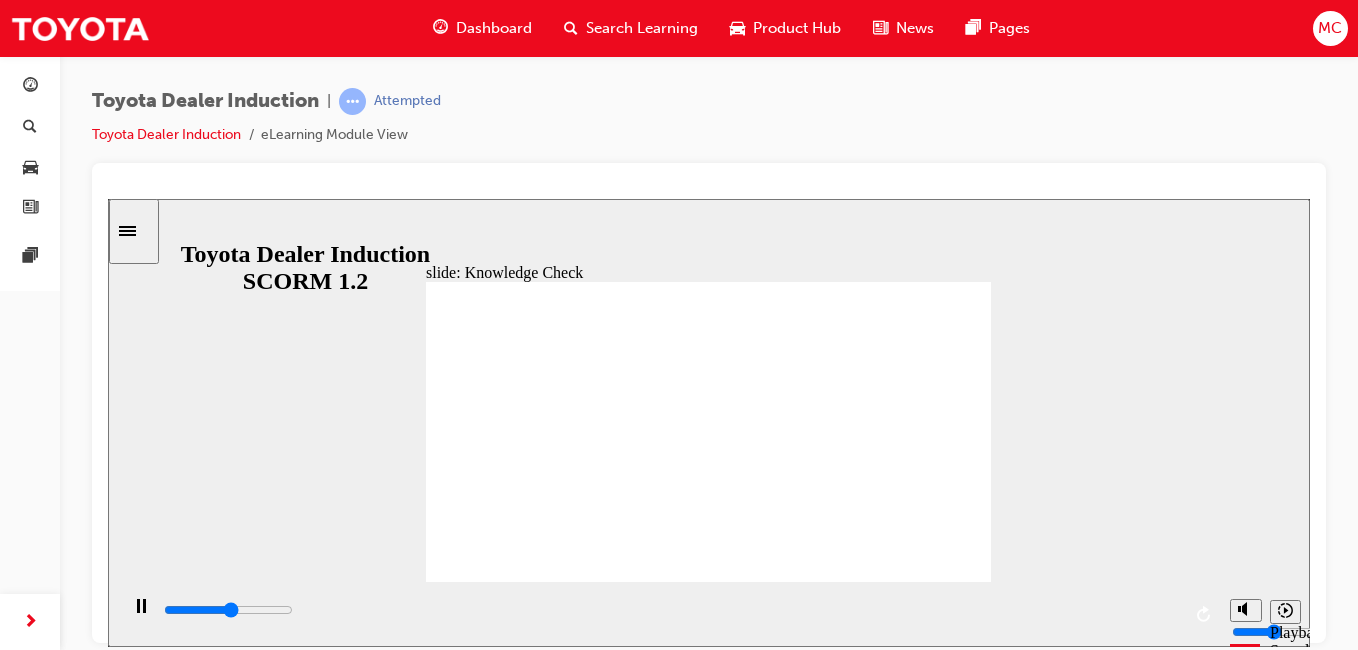 type on "2600" 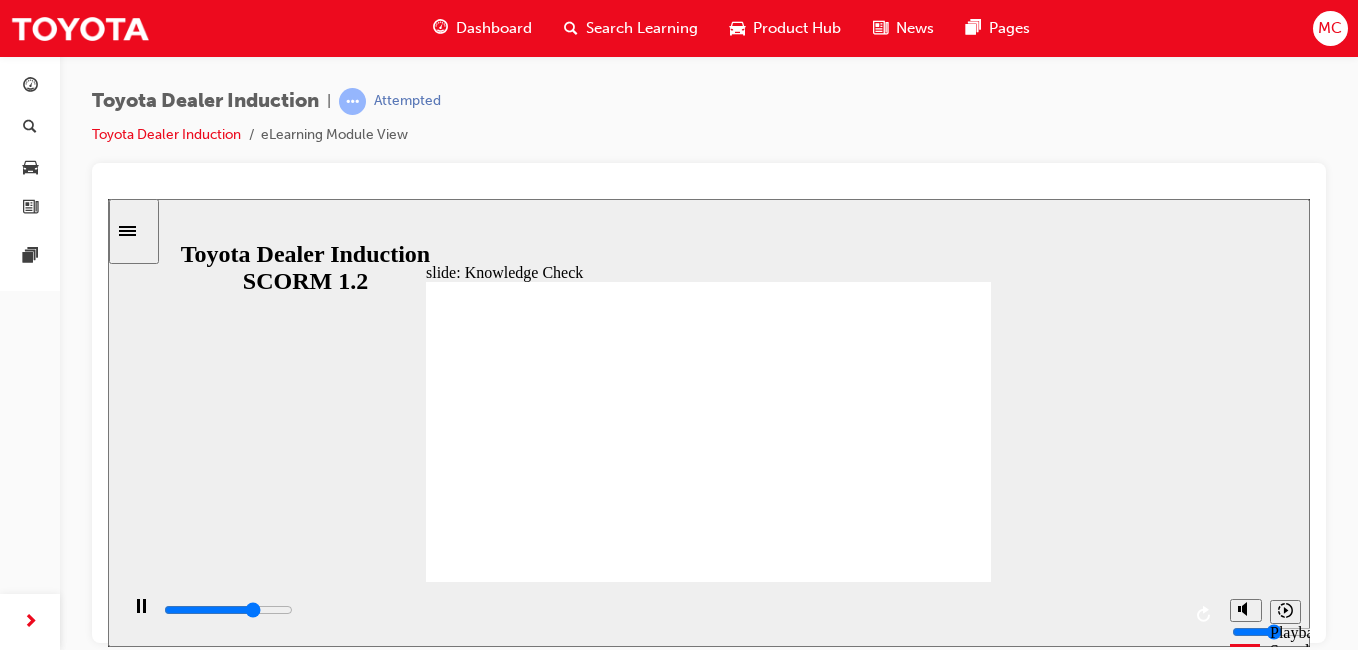 click 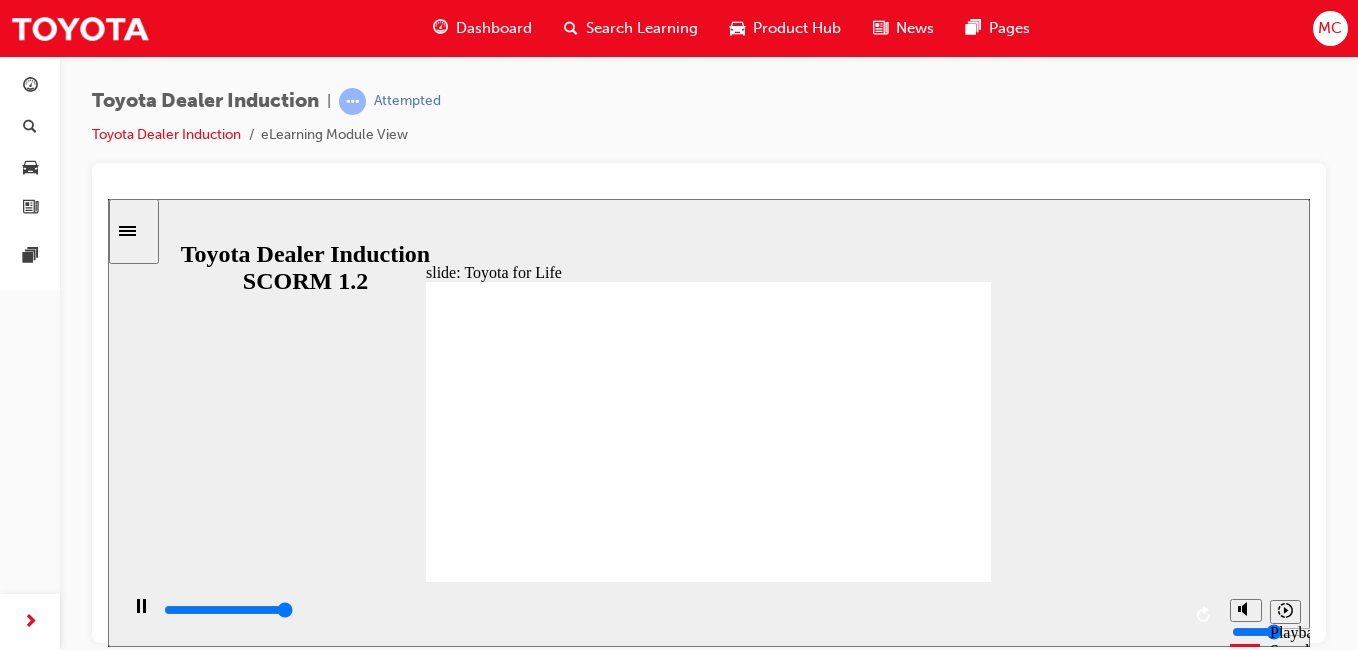 click 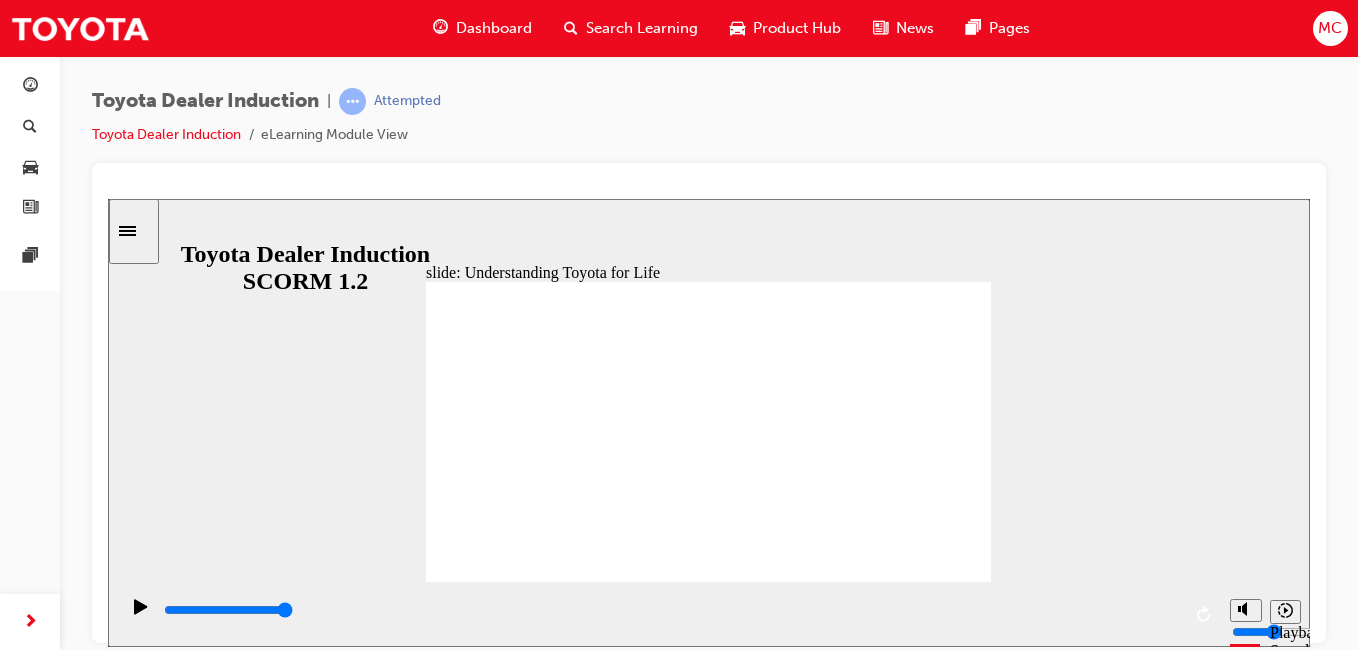 click 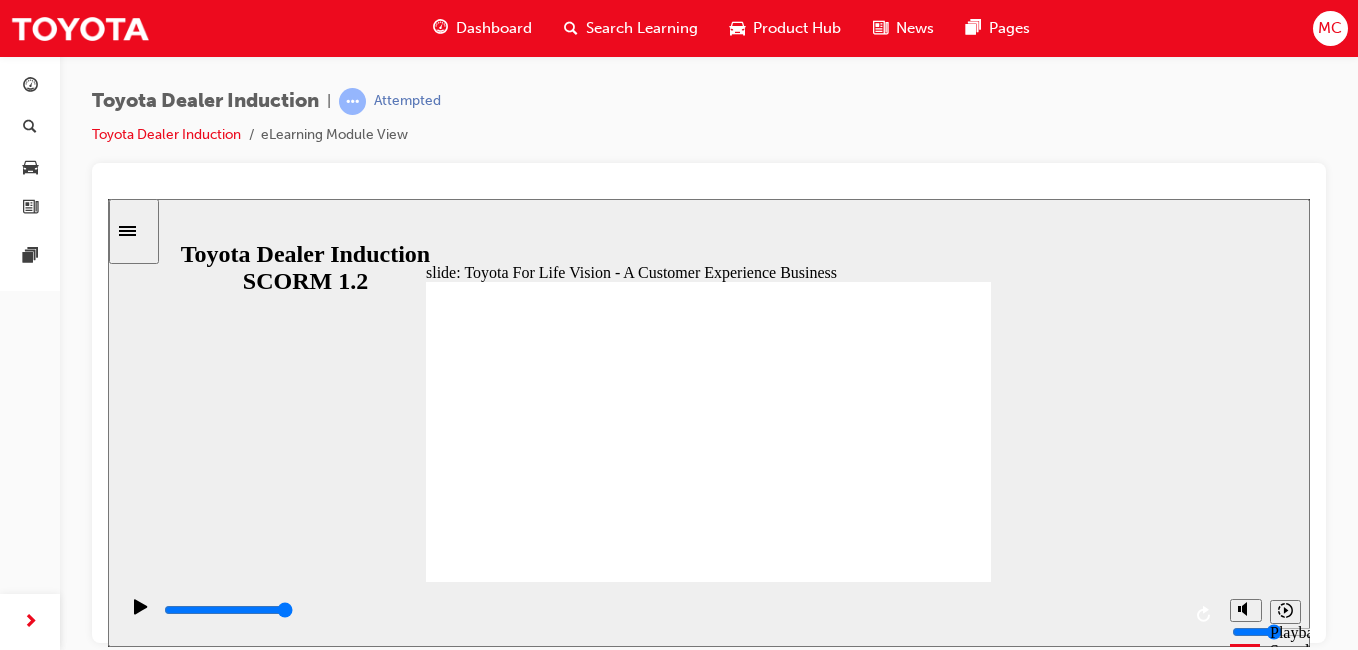 click on "NEXT NEXT" at bounding box center [941, 5640] 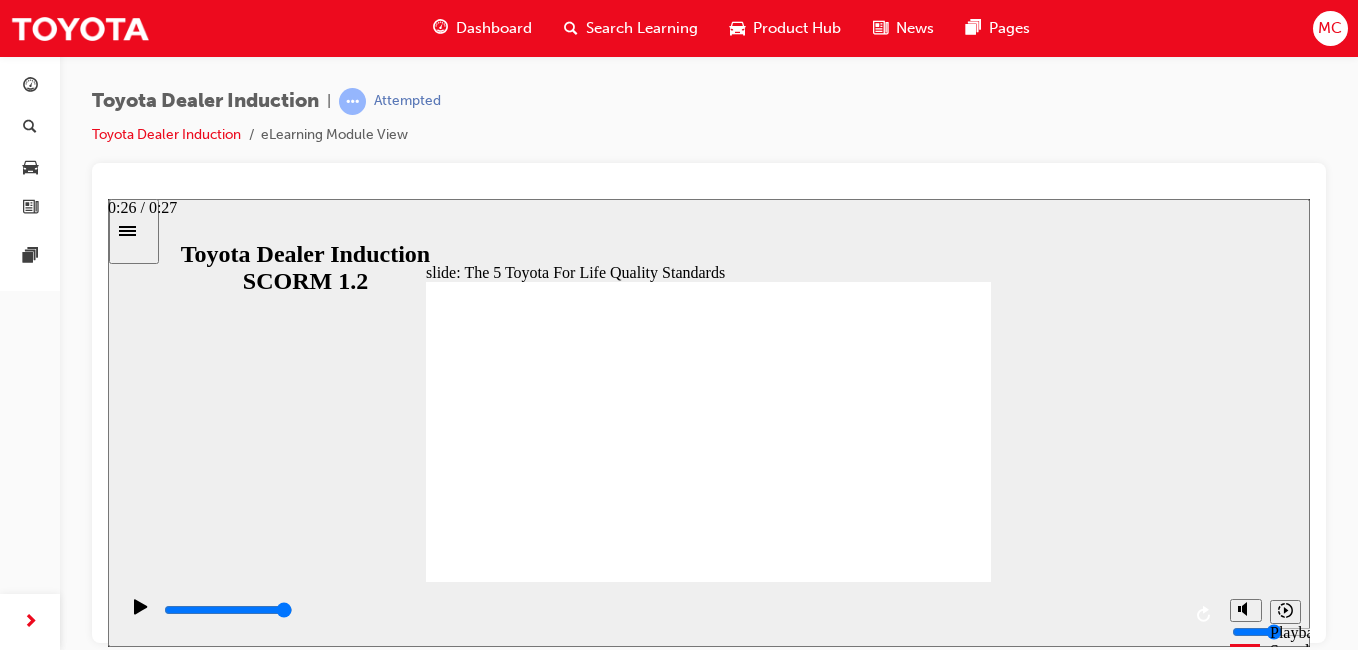 click at bounding box center [671, 610] 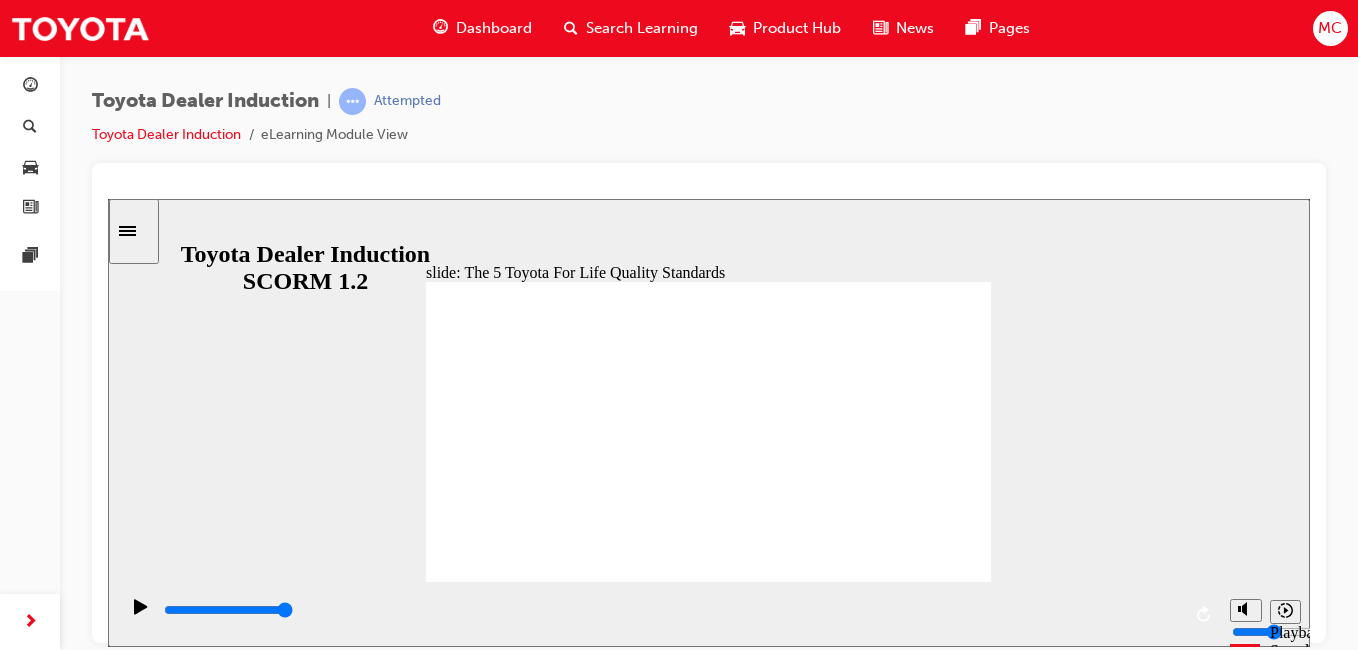 click 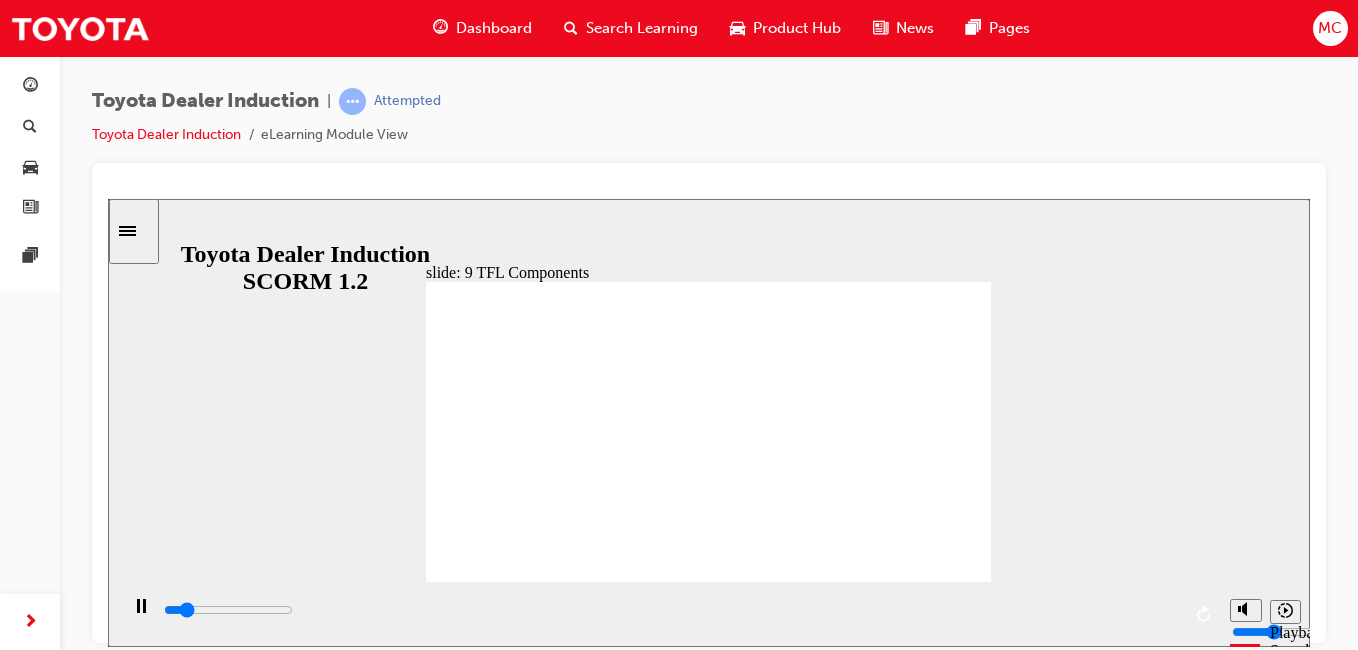 click 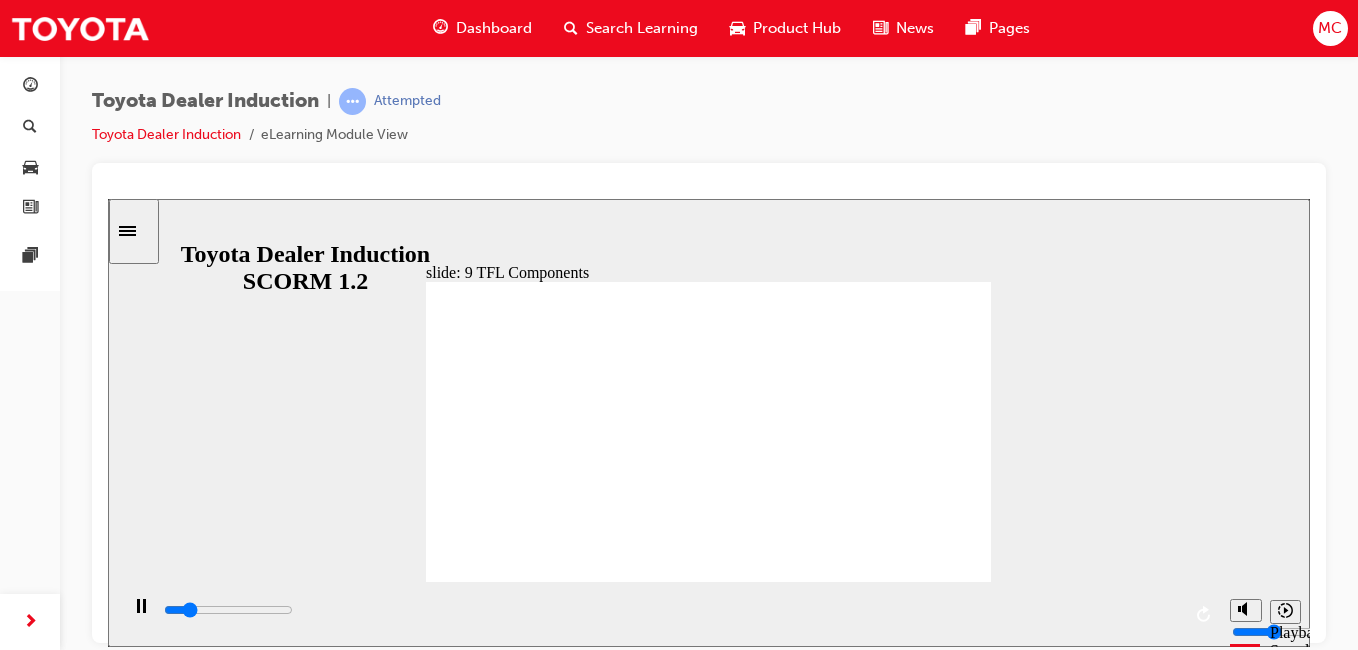 click 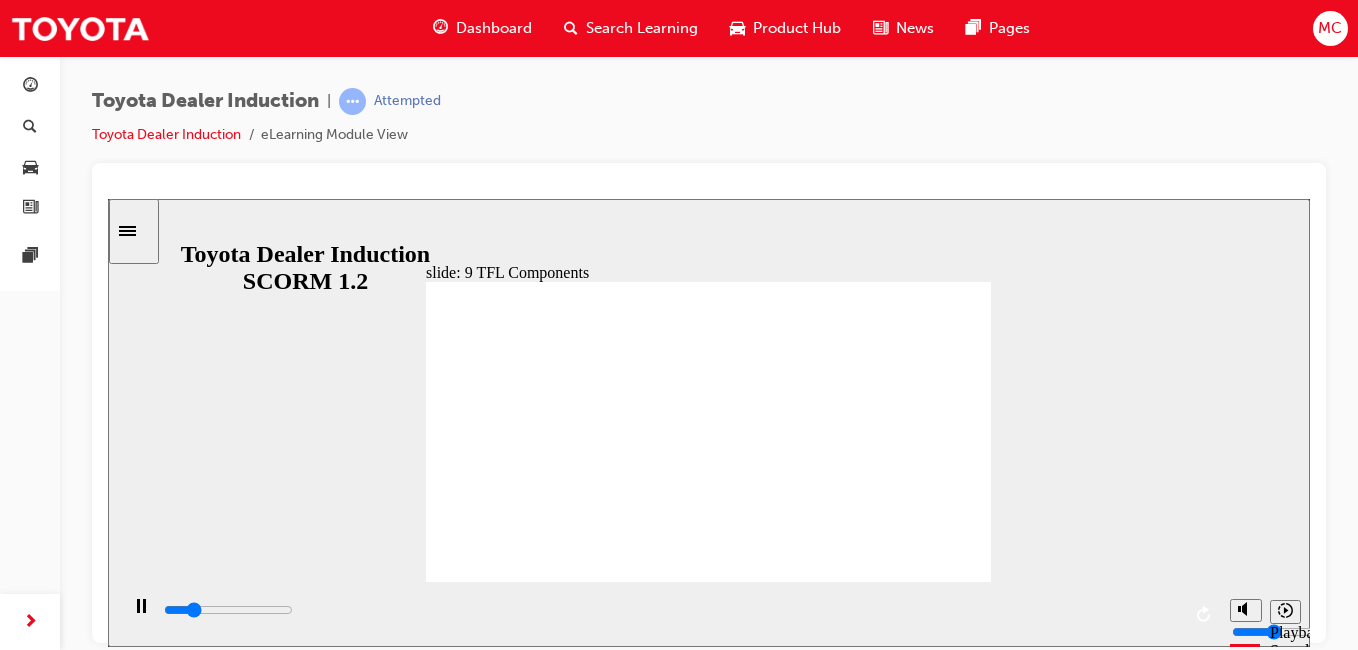 click 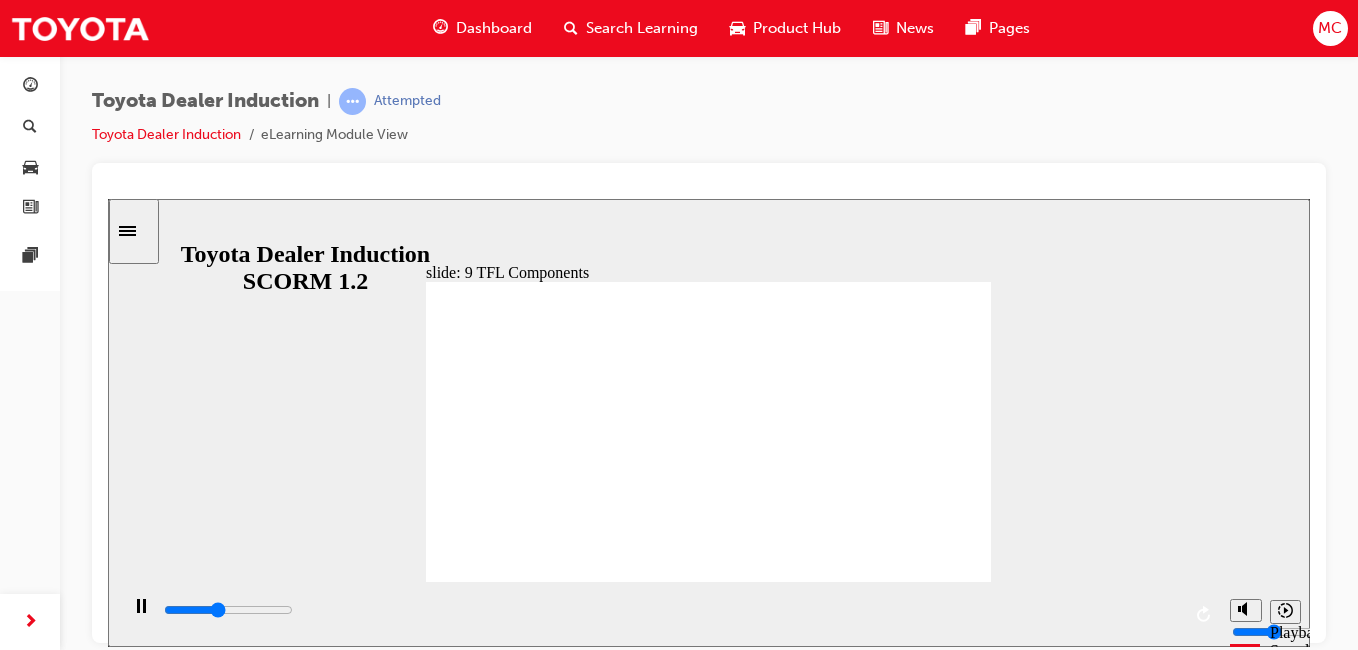 click 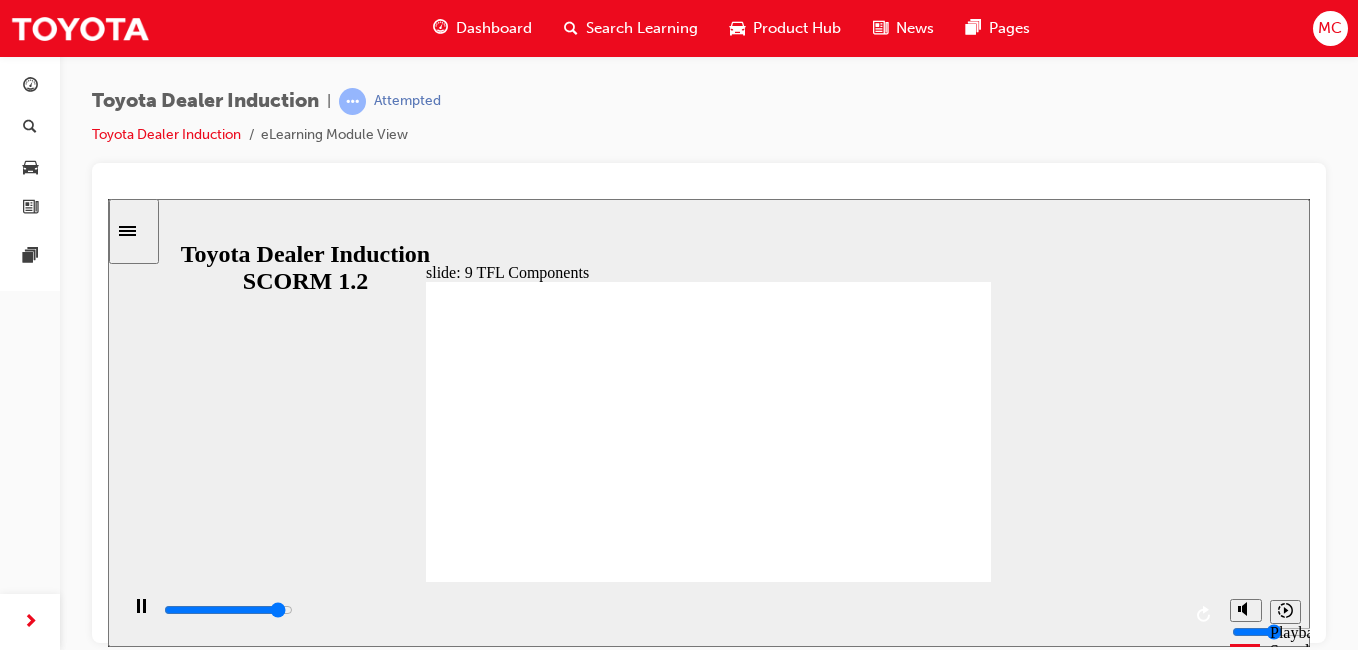 click 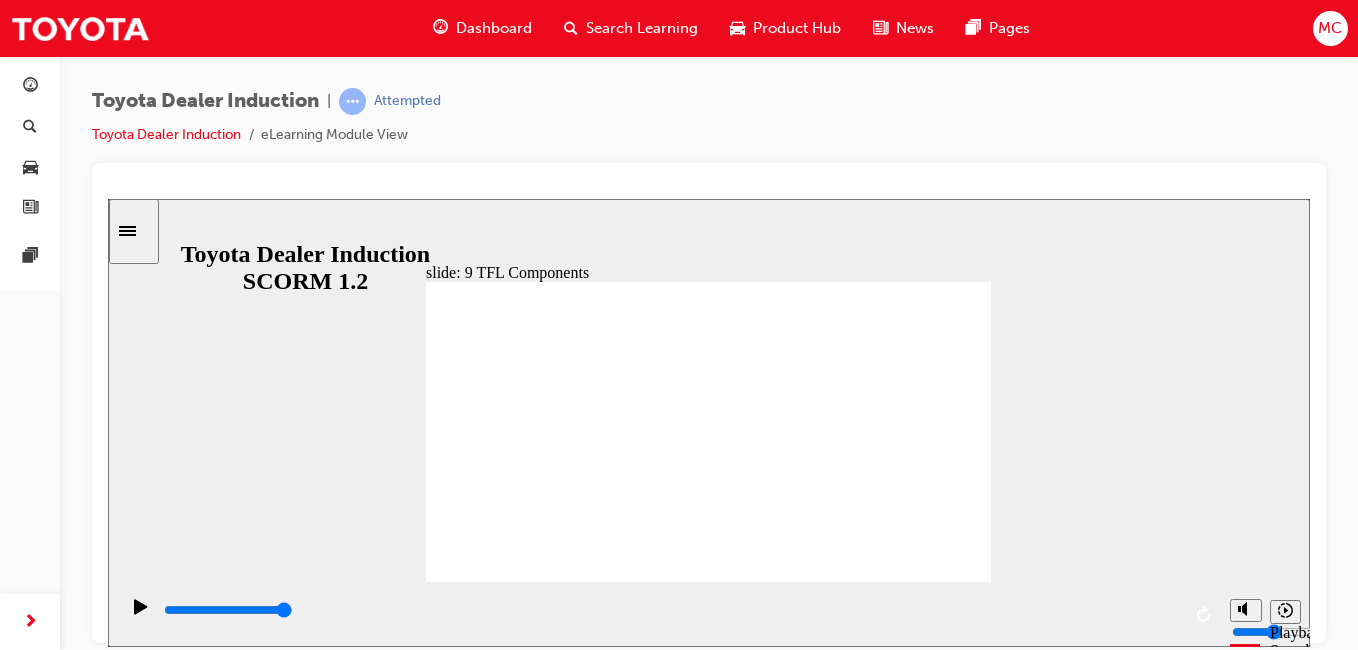 click 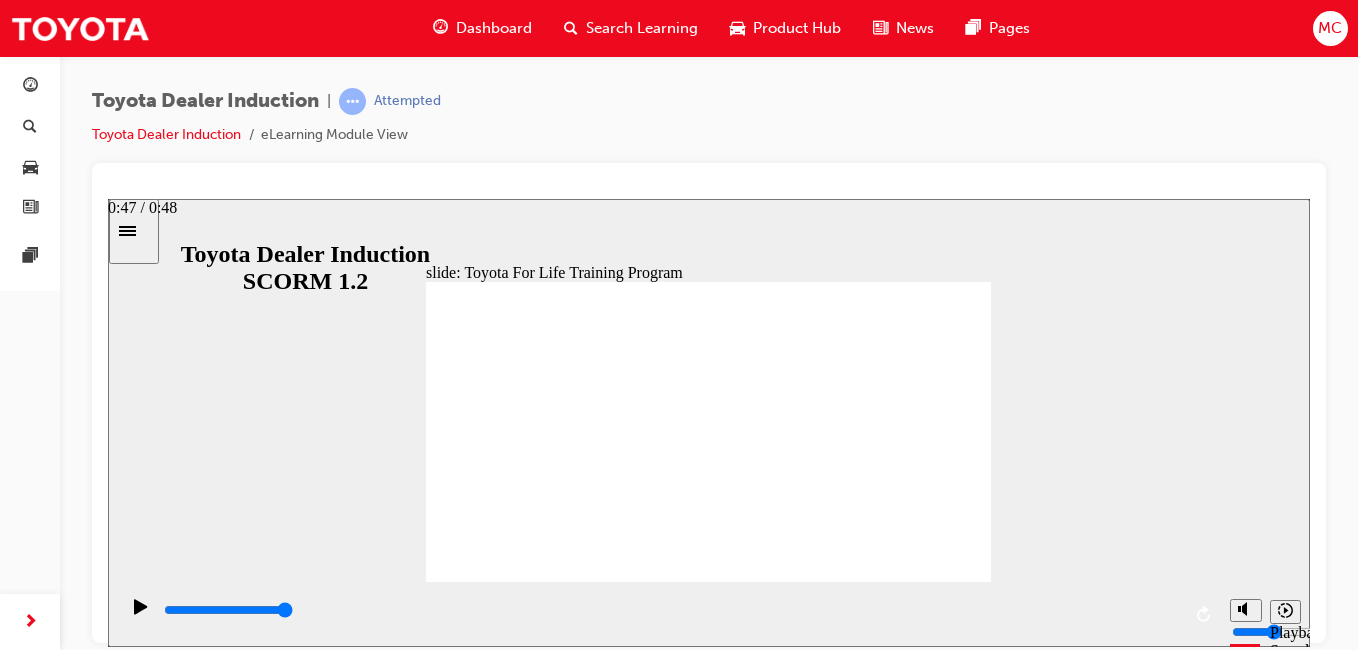 drag, startPoint x: 1176, startPoint y: 605, endPoint x: 1164, endPoint y: 605, distance: 12 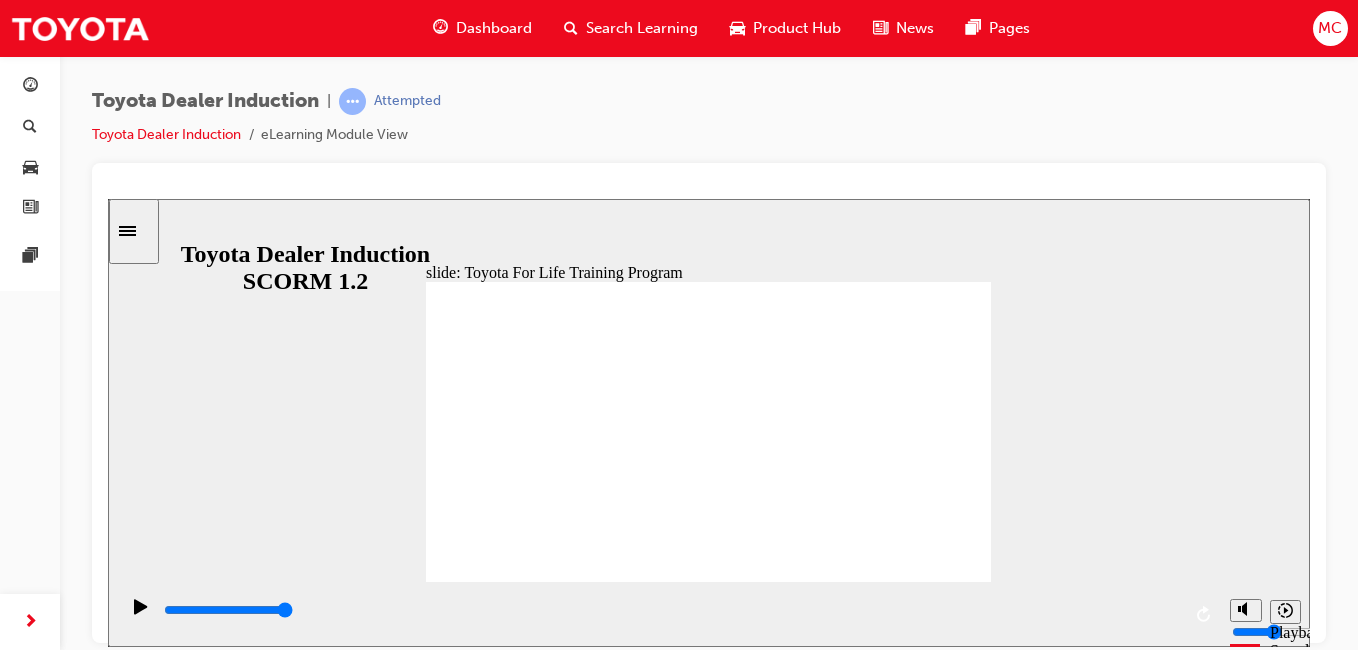 click 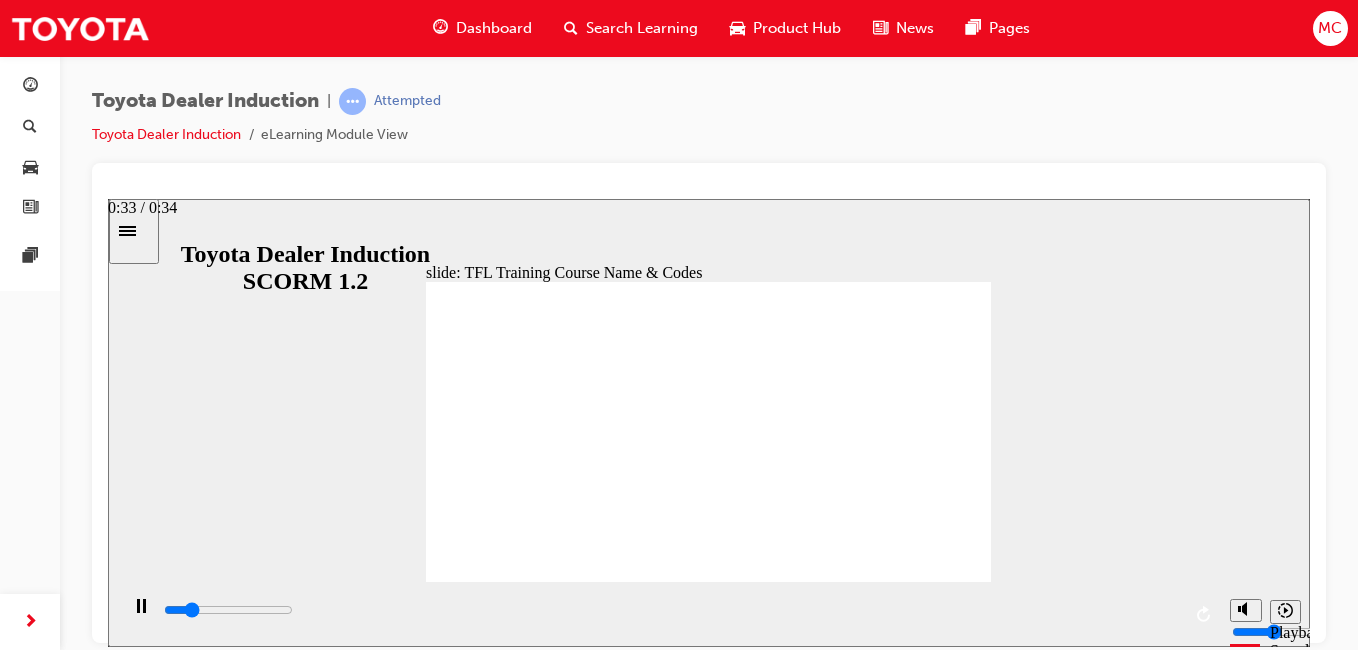 click at bounding box center [671, 610] 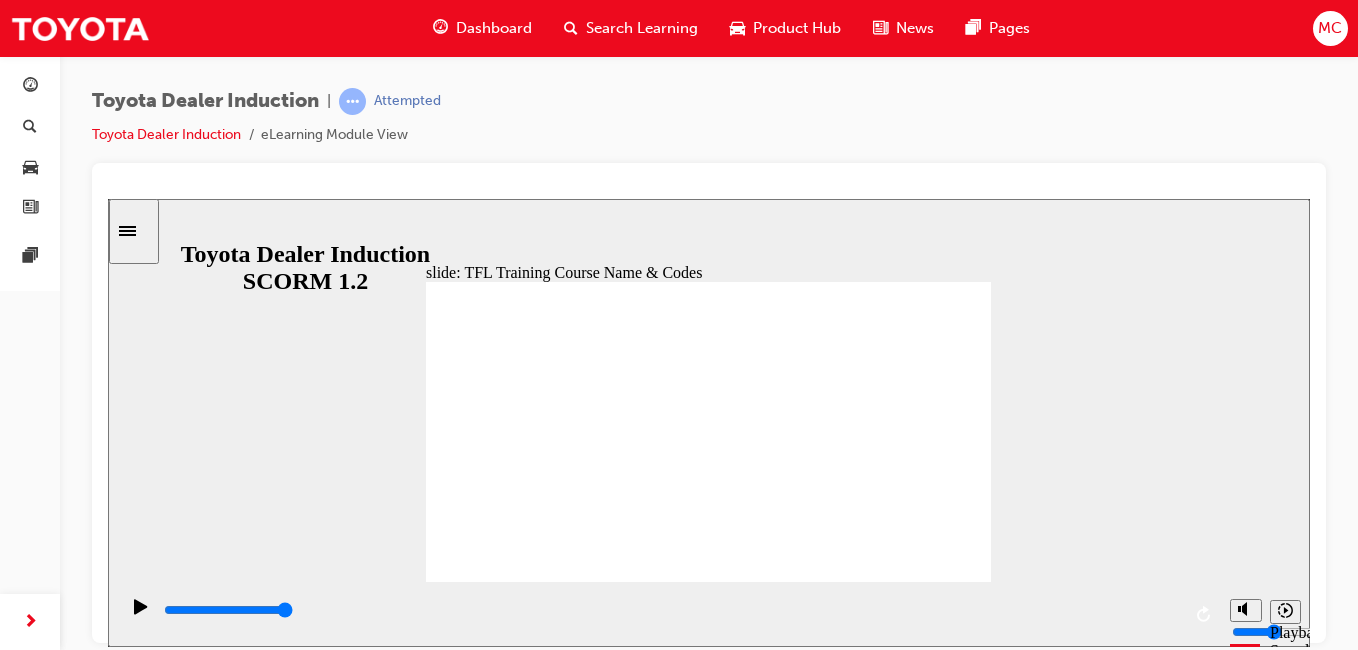 click 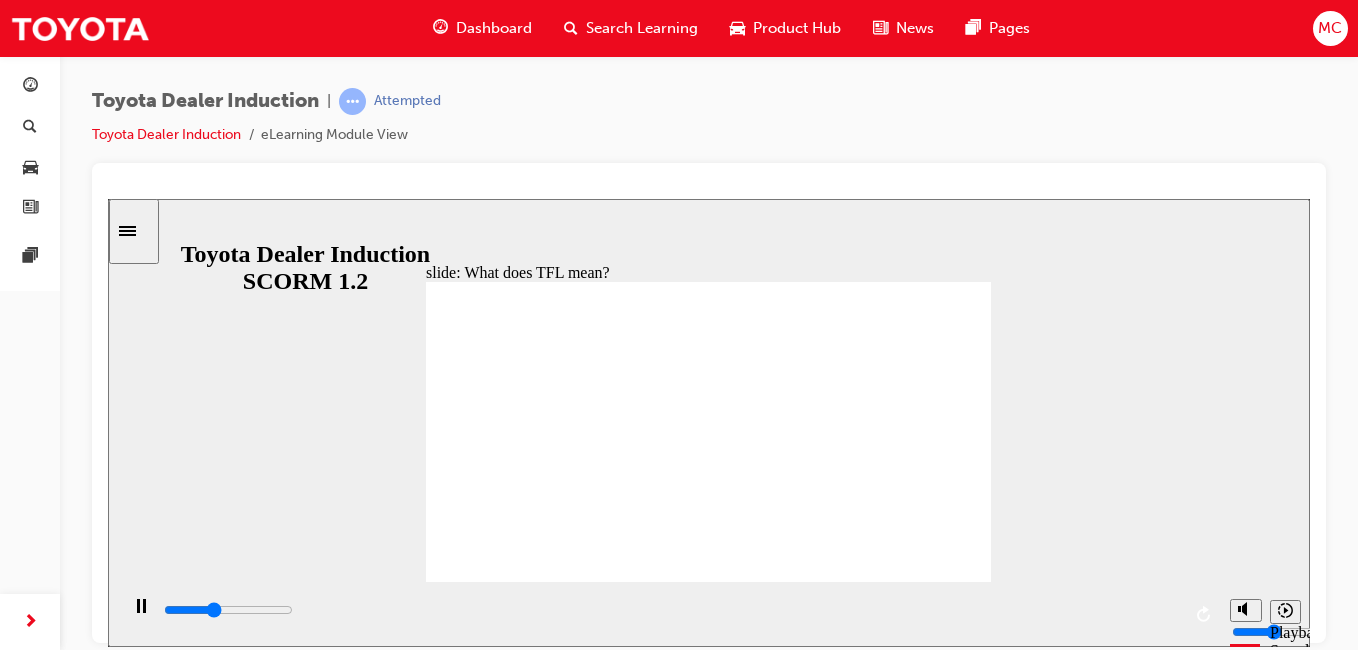 click 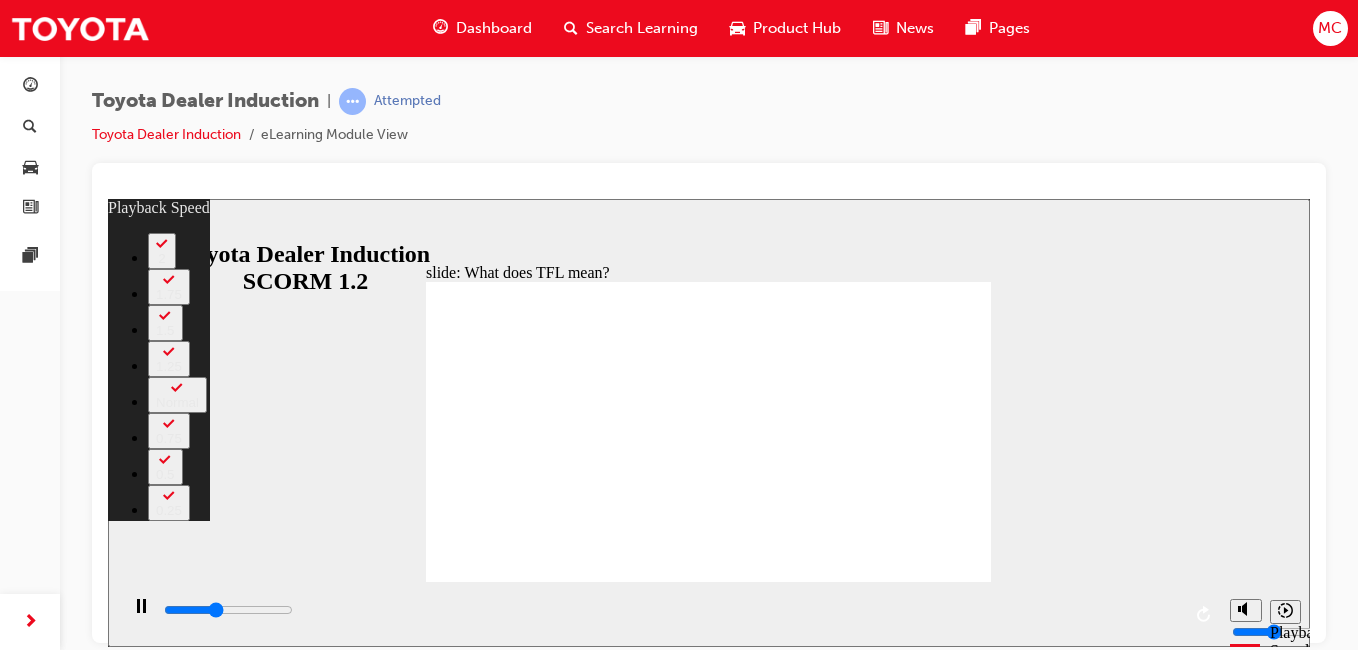 type on "4300" 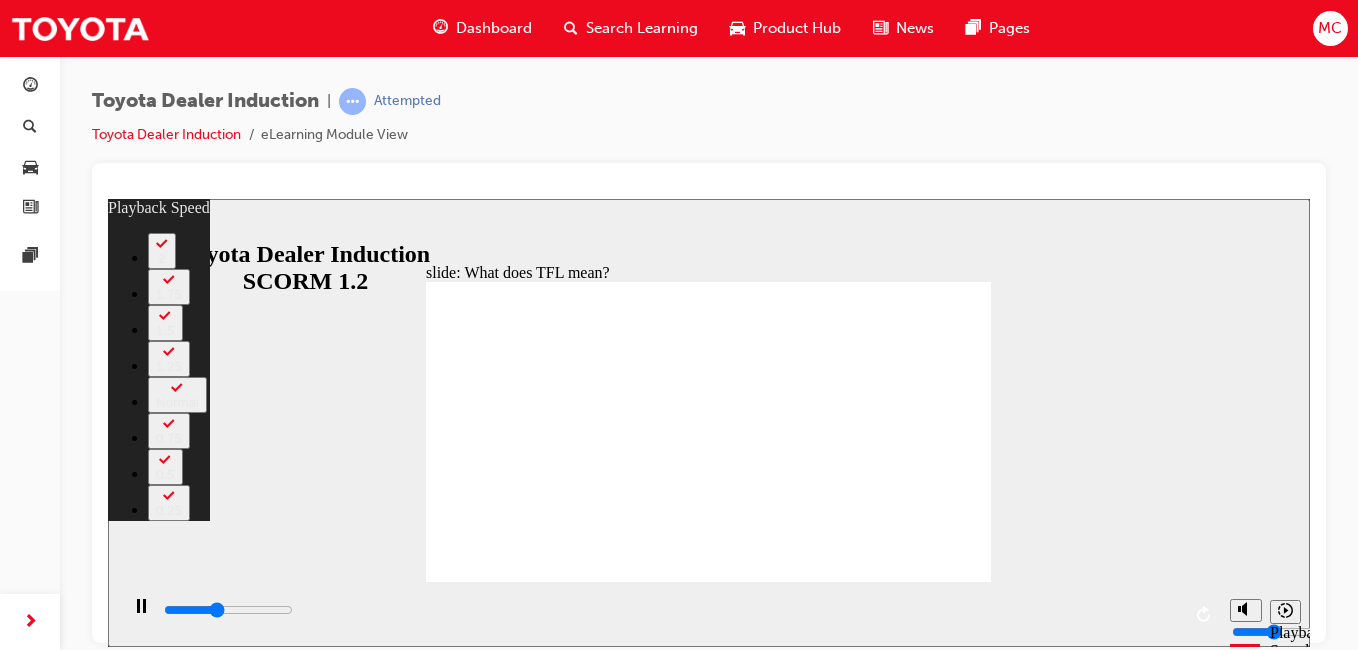 type on "4400" 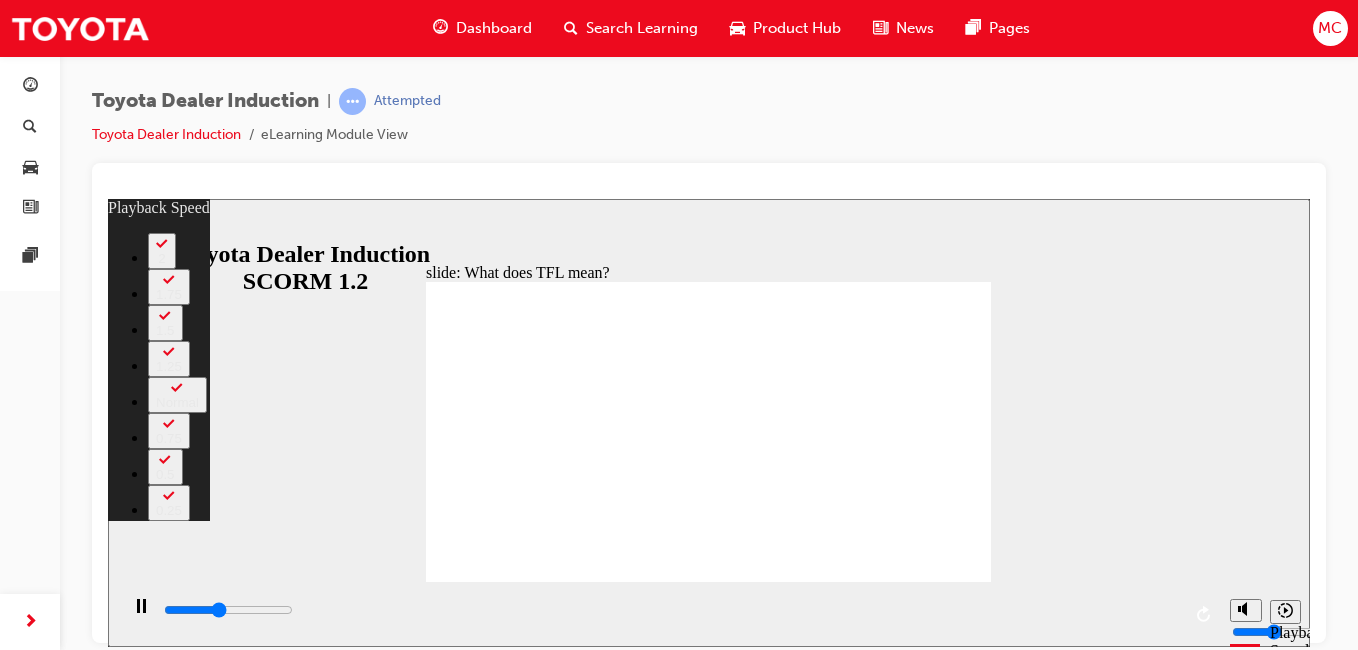 type on "4500" 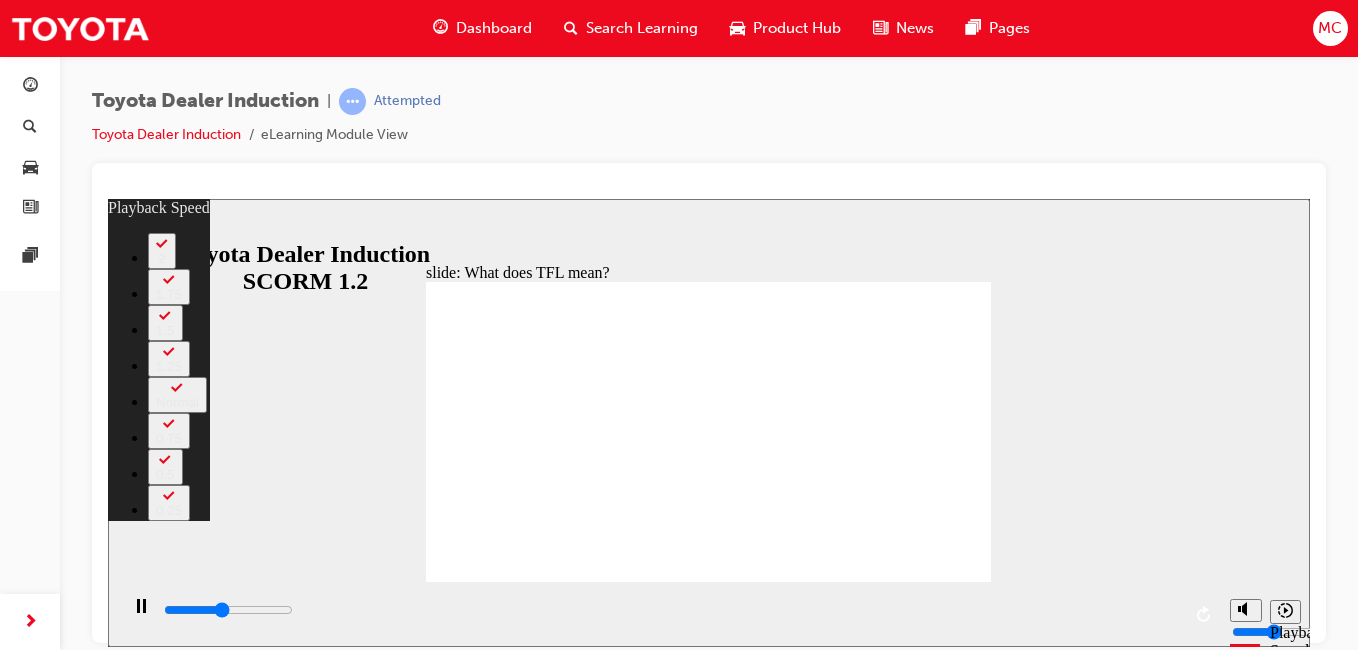type on "4800" 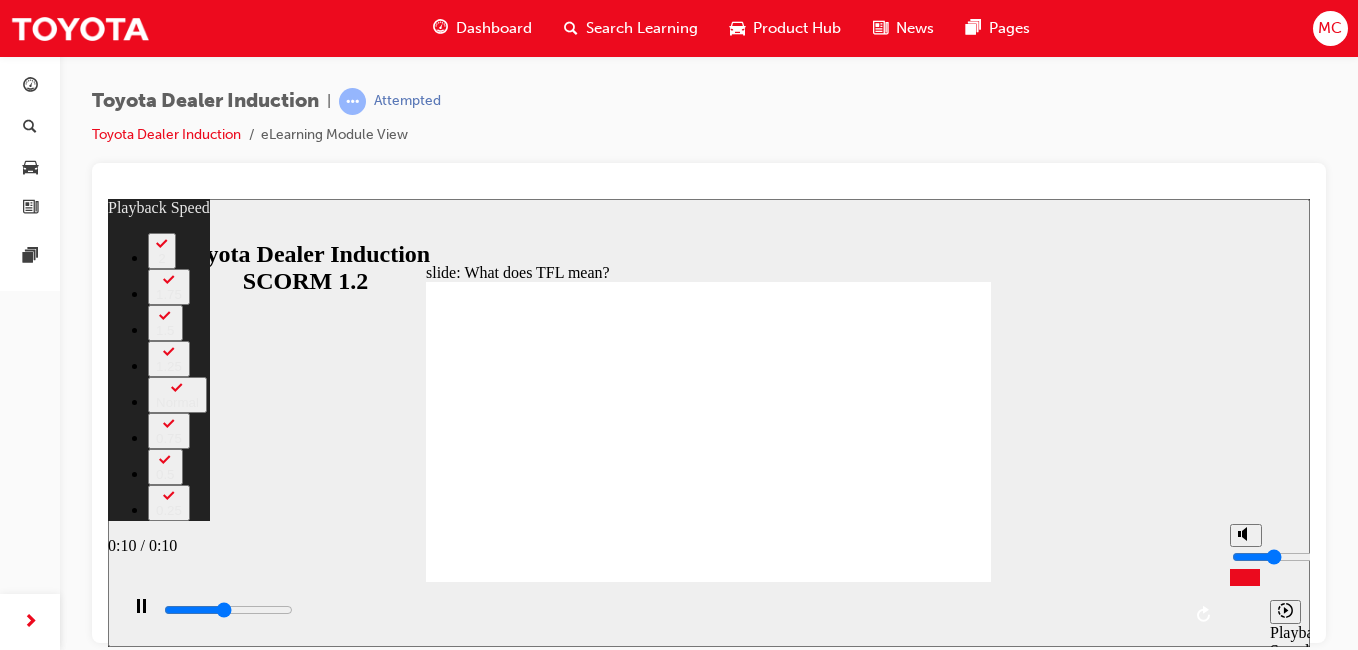 type on "5100" 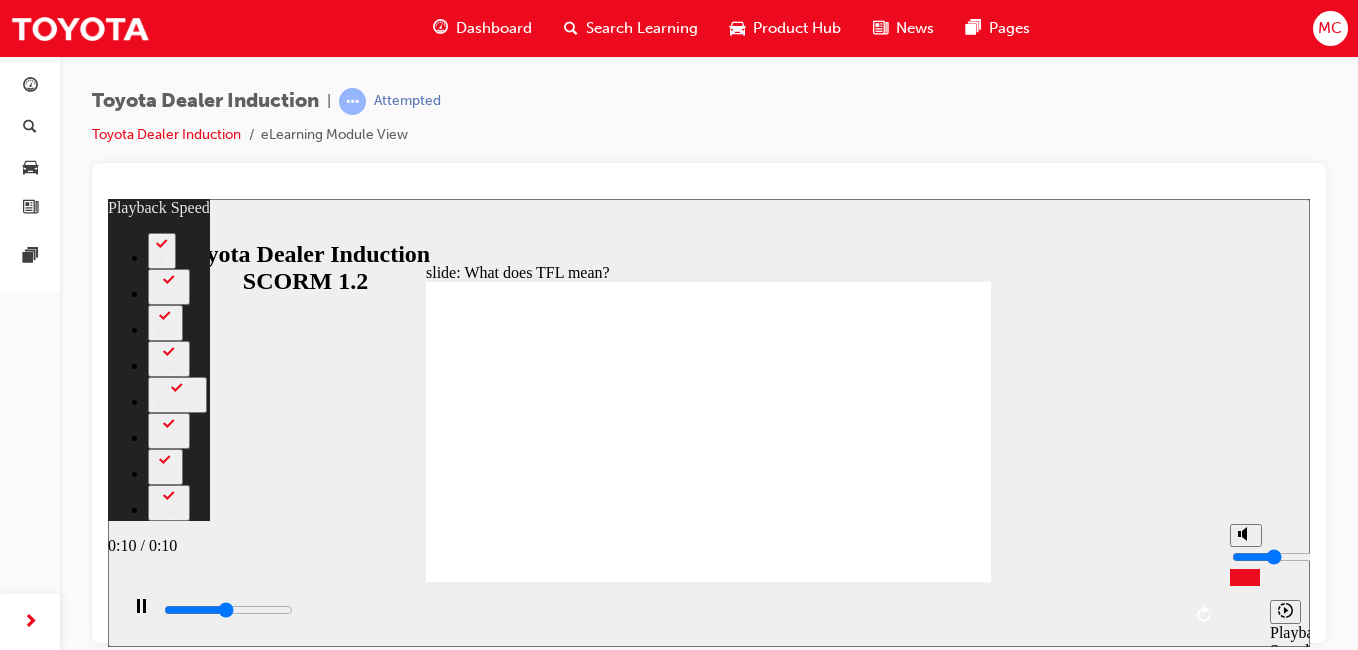 type on "5300" 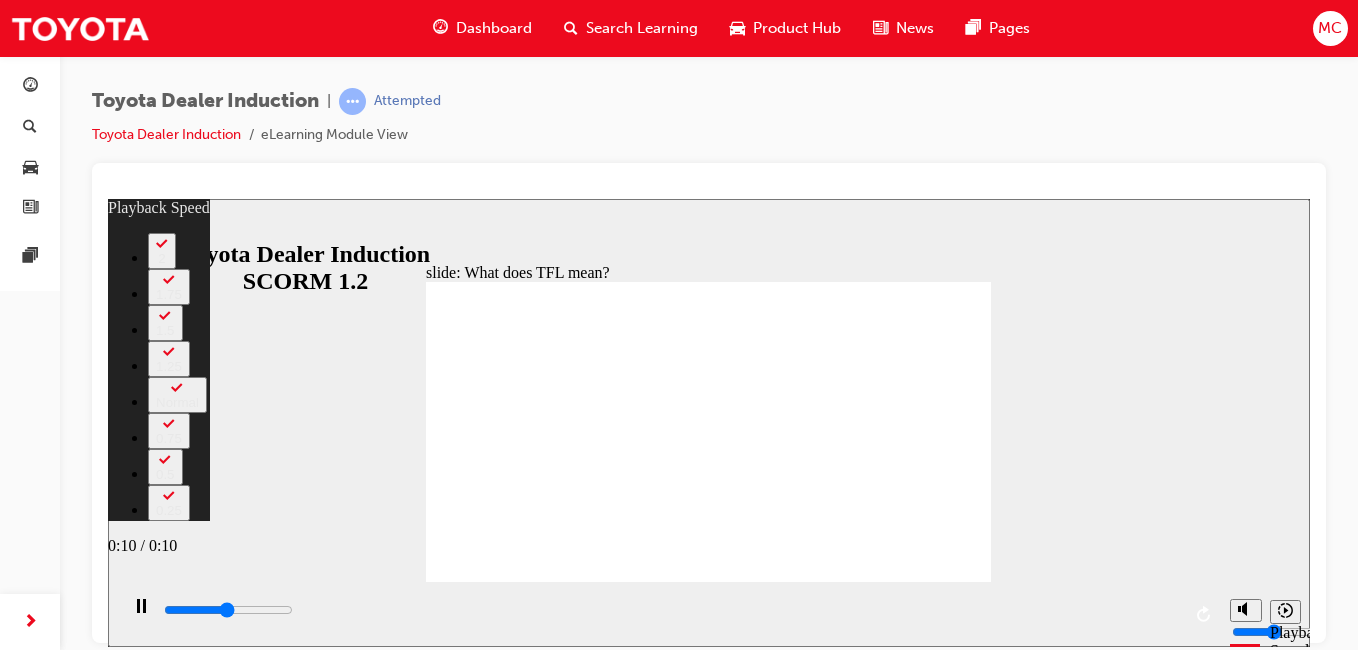 type on "5300" 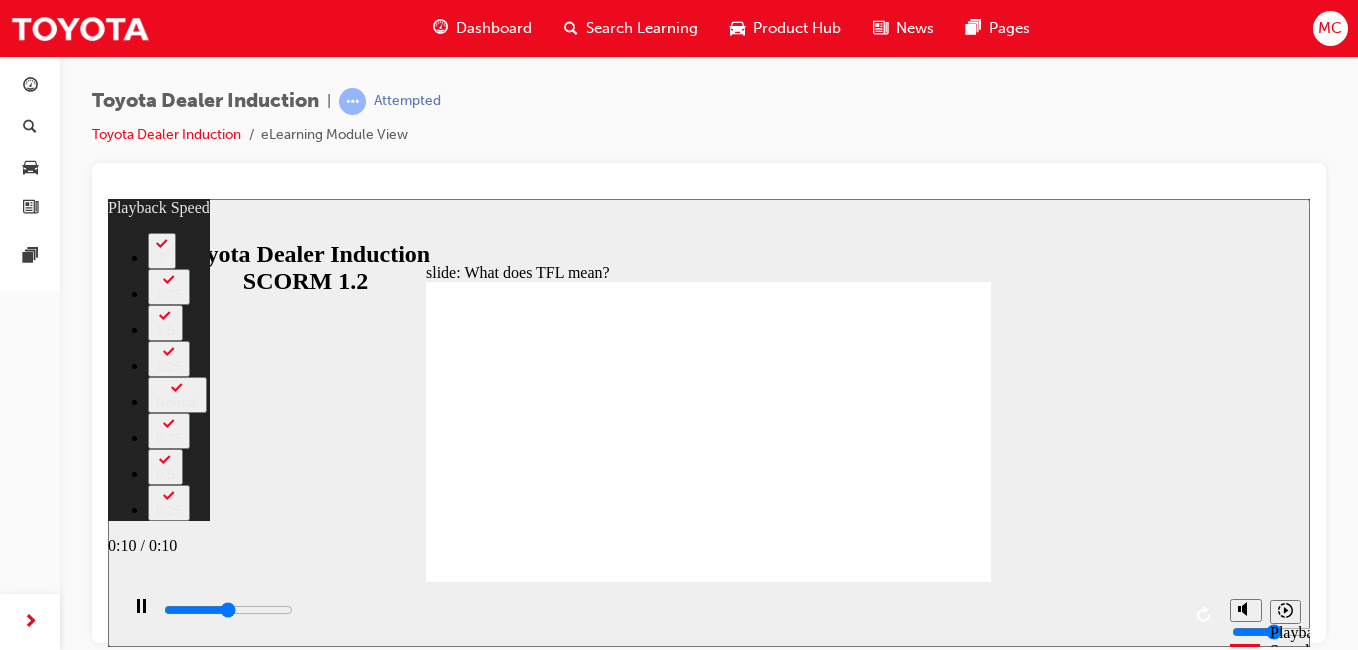 type on "5400" 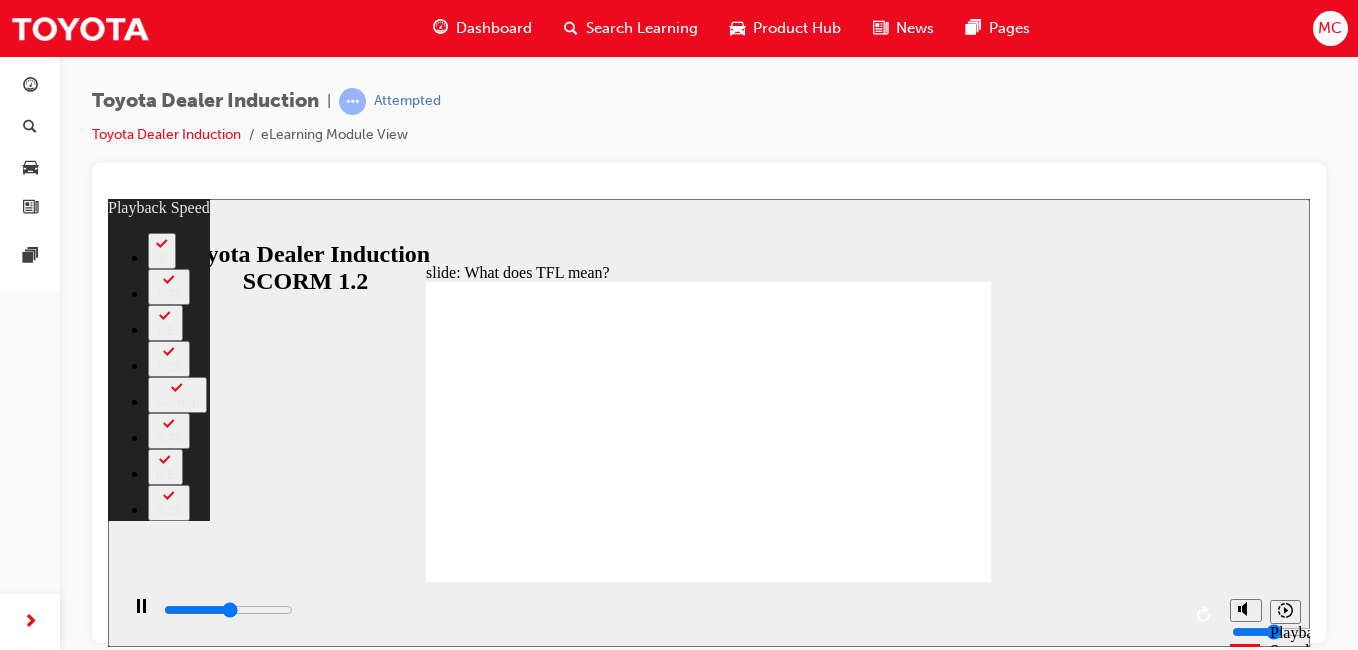 type on "5600" 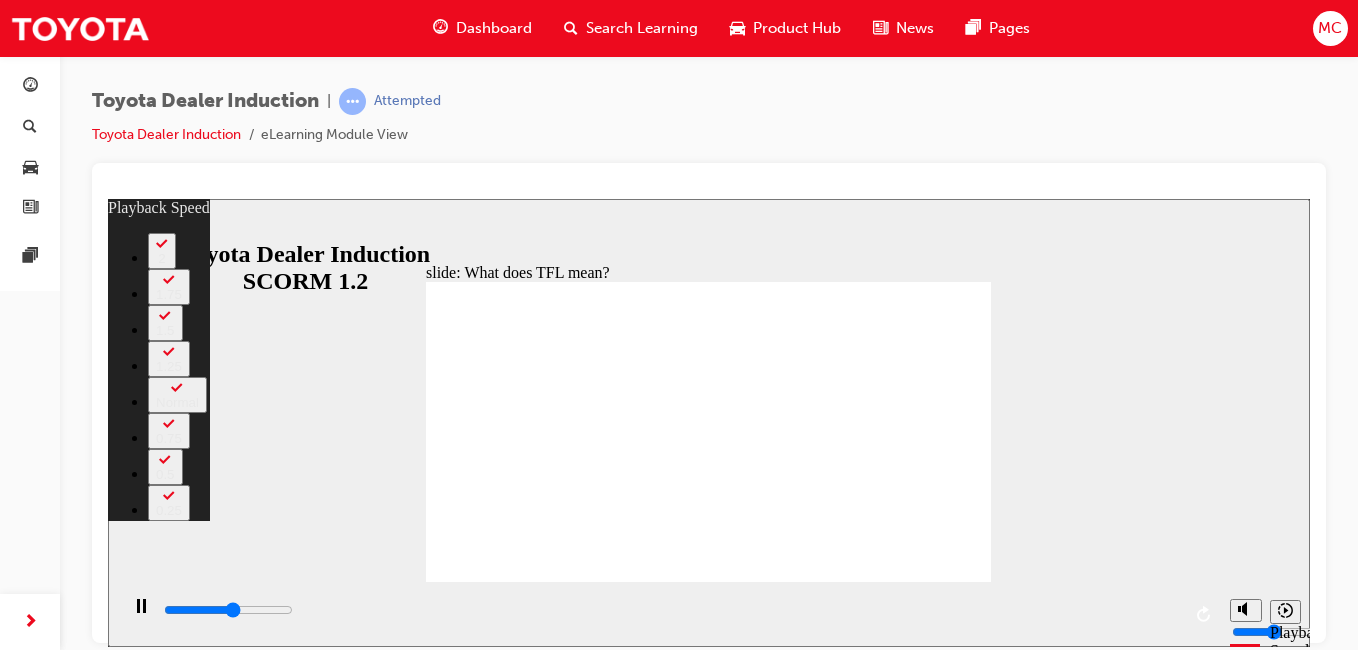 type on "5900" 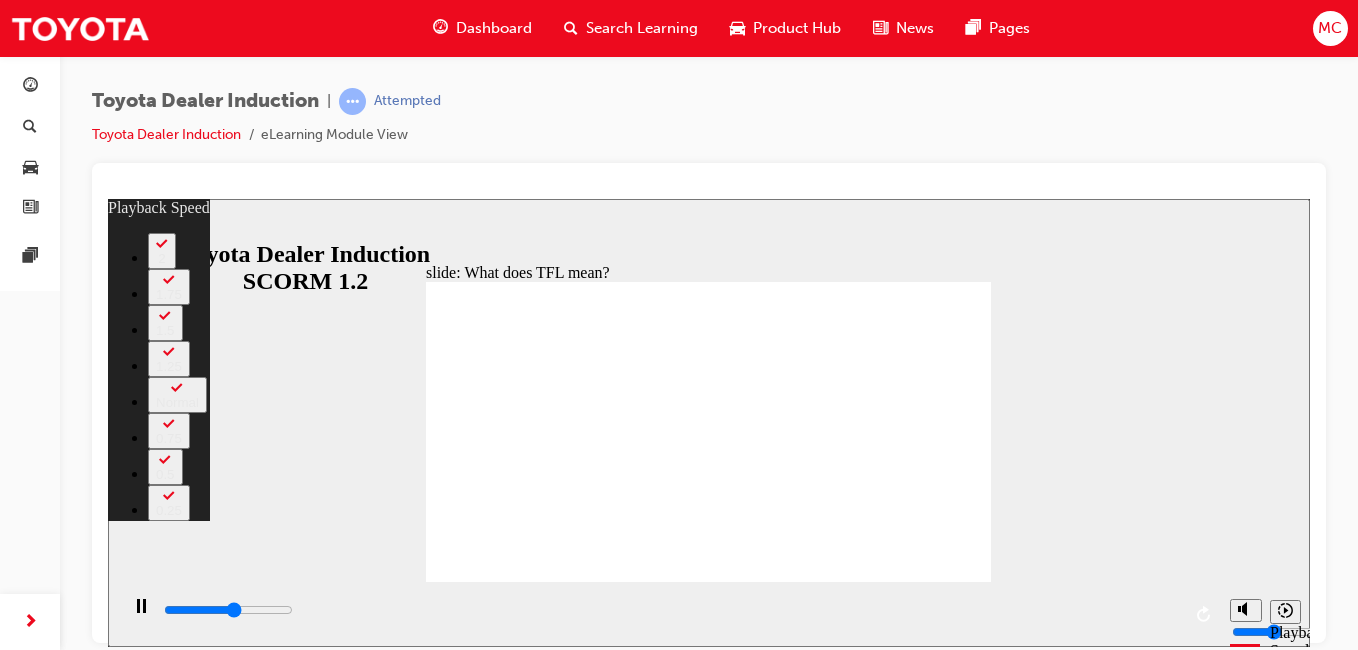 type on "6100" 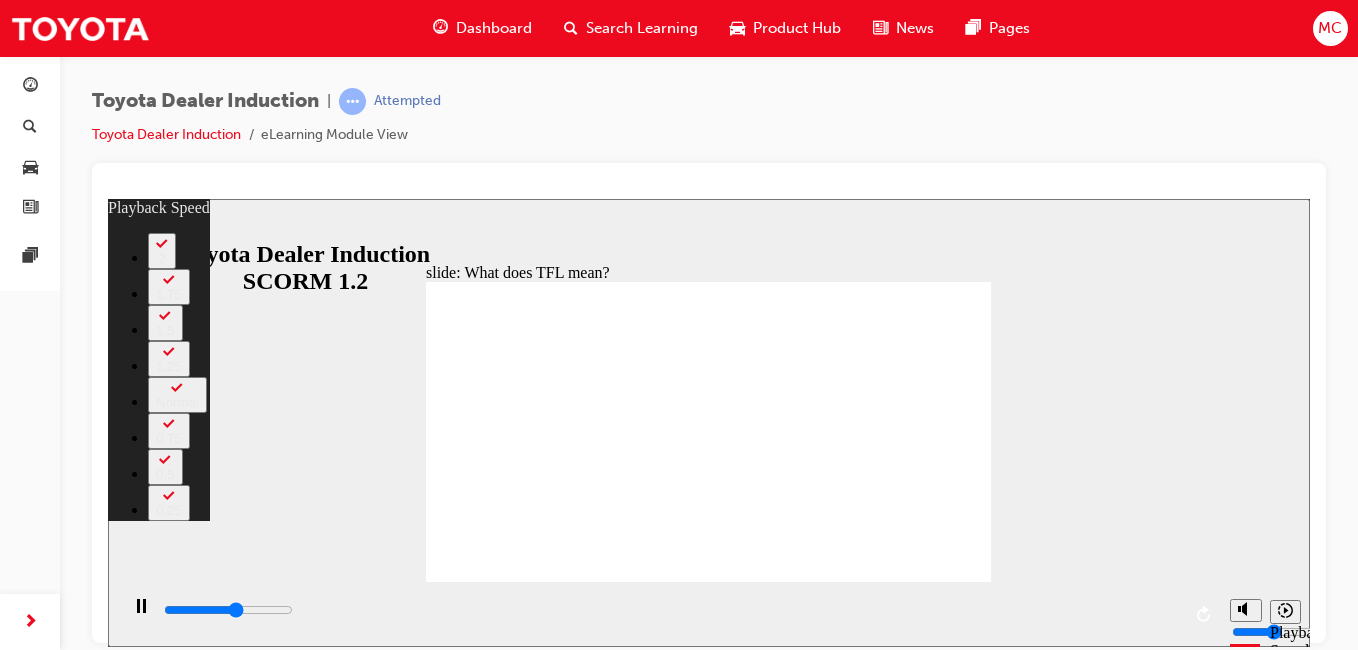 type on "6100" 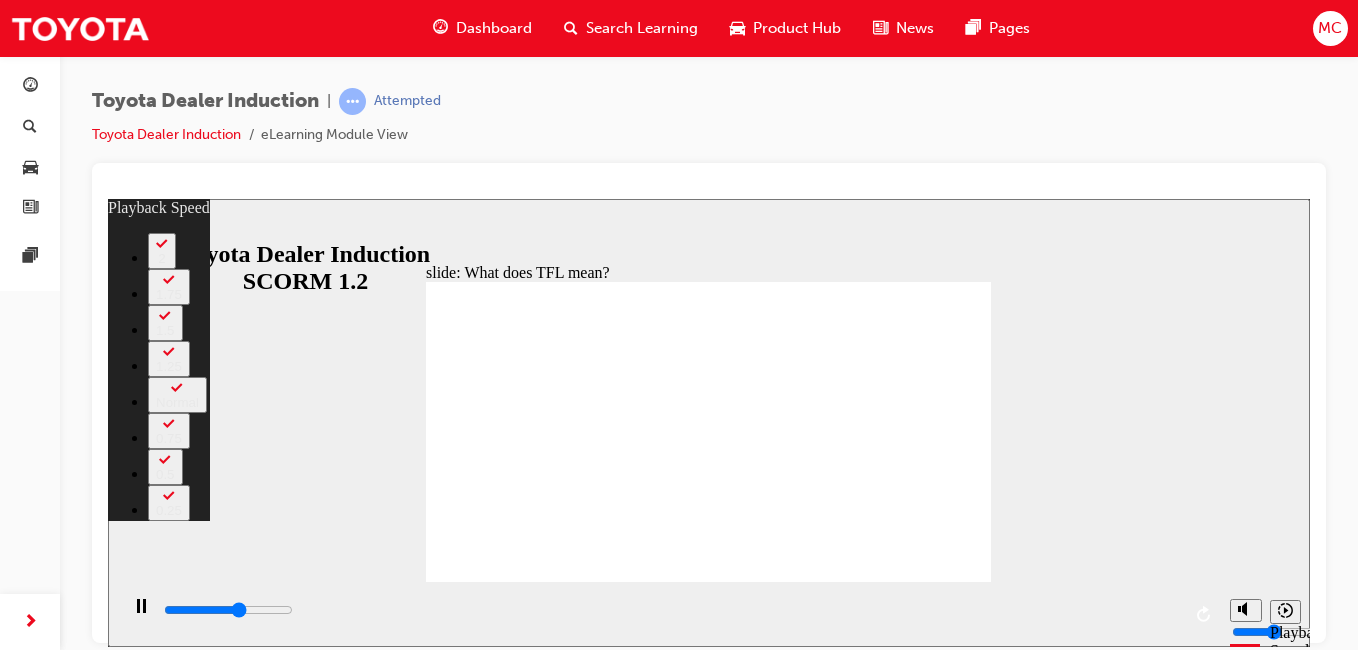 type on "6400" 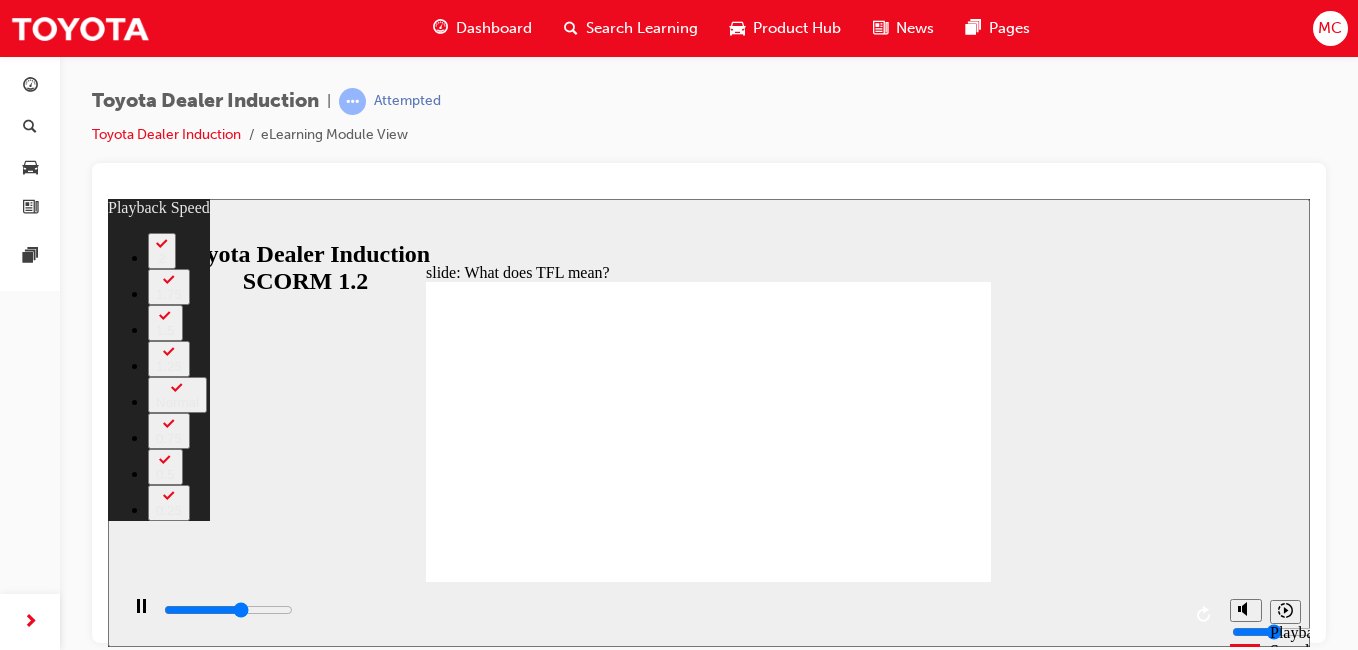 type on "6700" 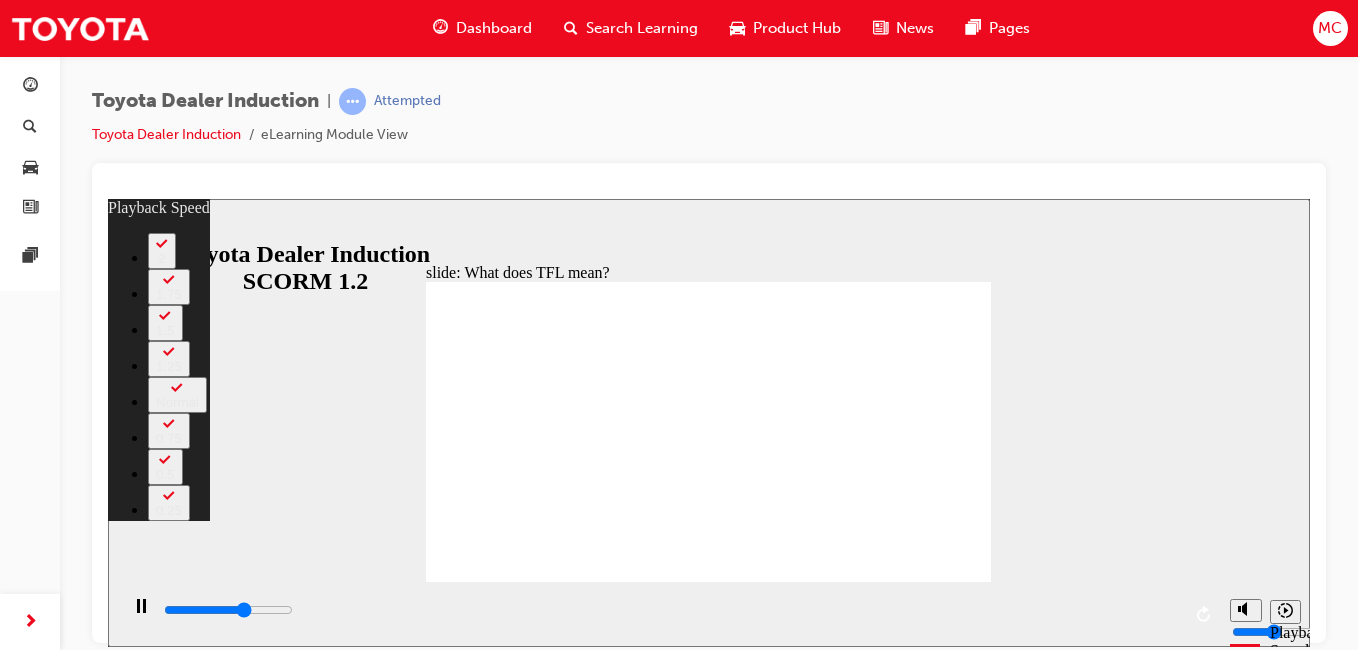 type on "6900" 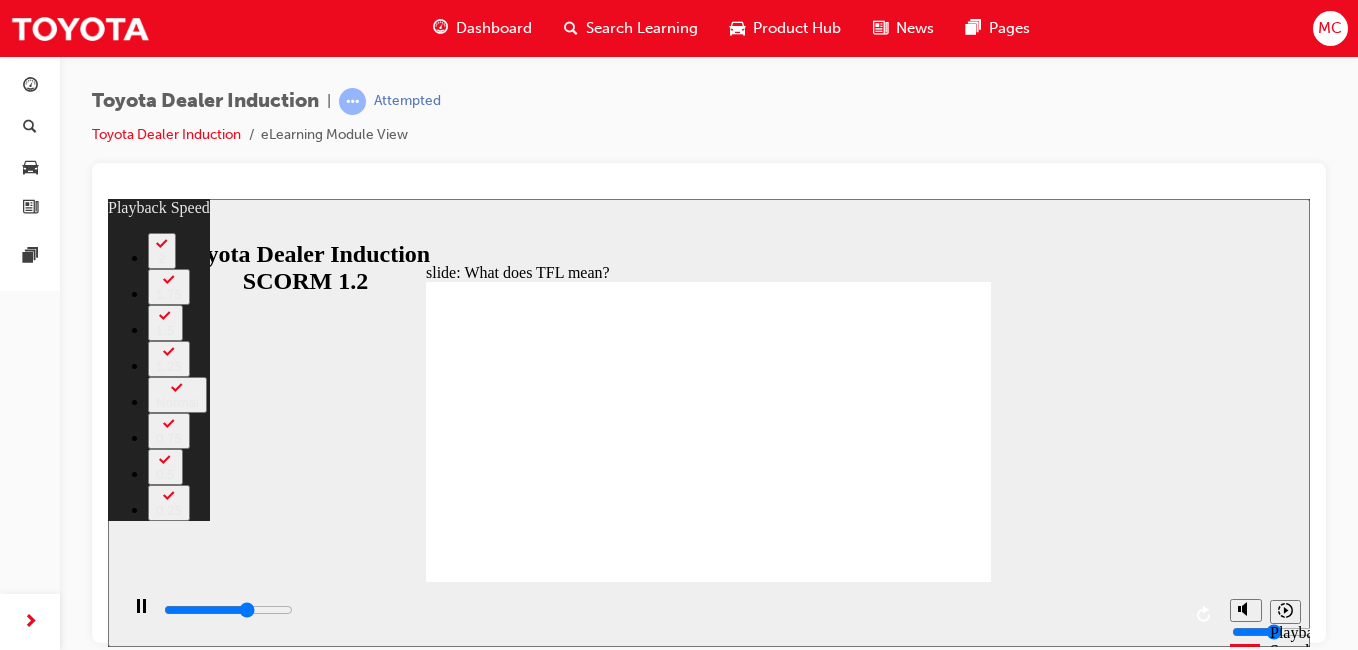 type on "7200" 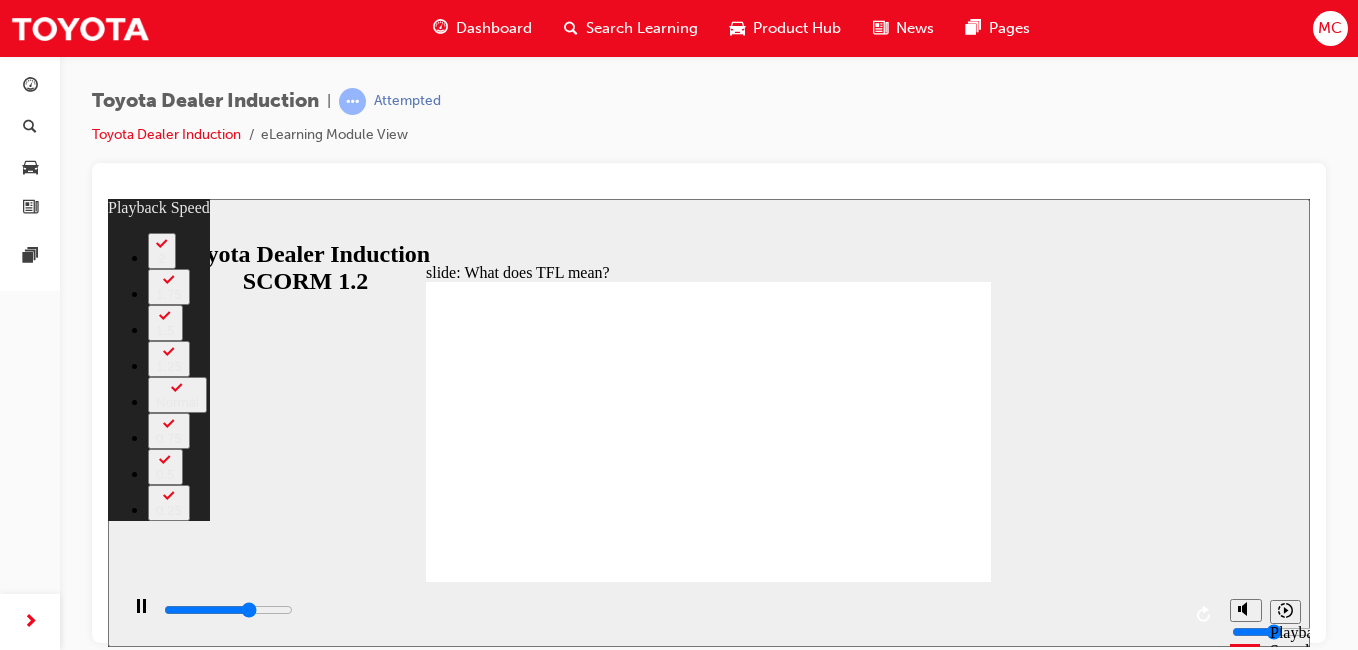 type on "7500" 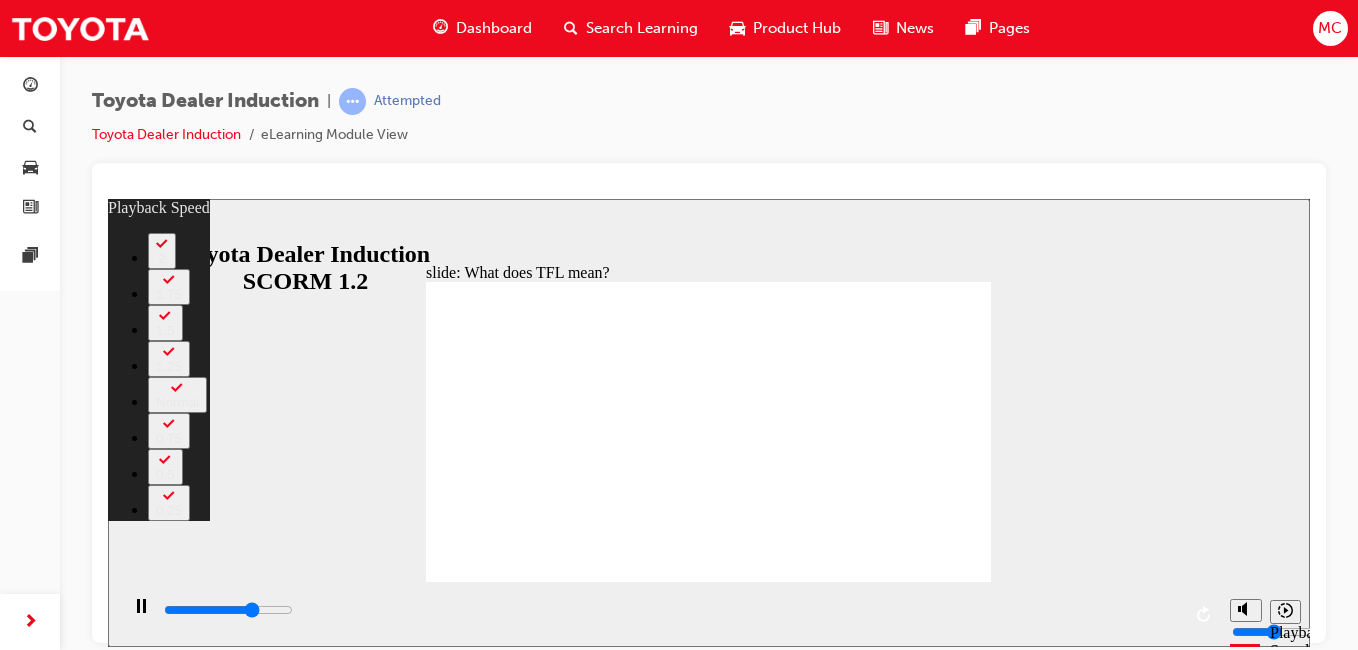 type on "7700" 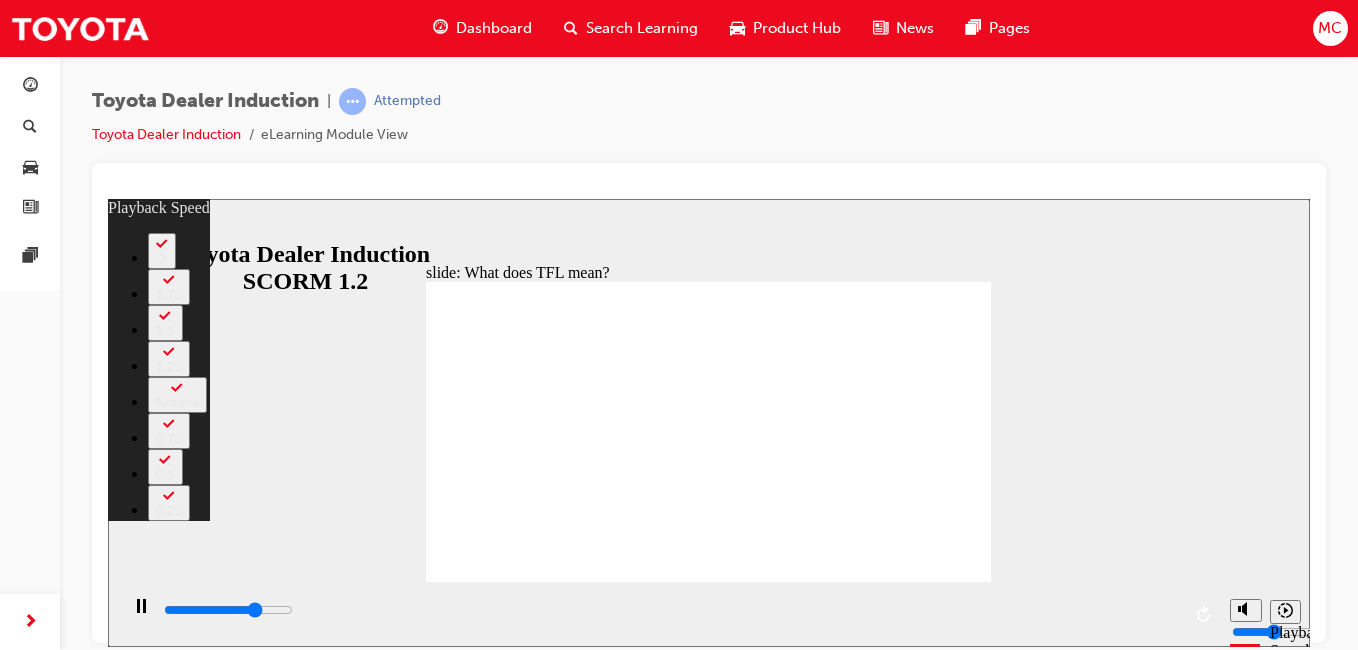 type on "8000" 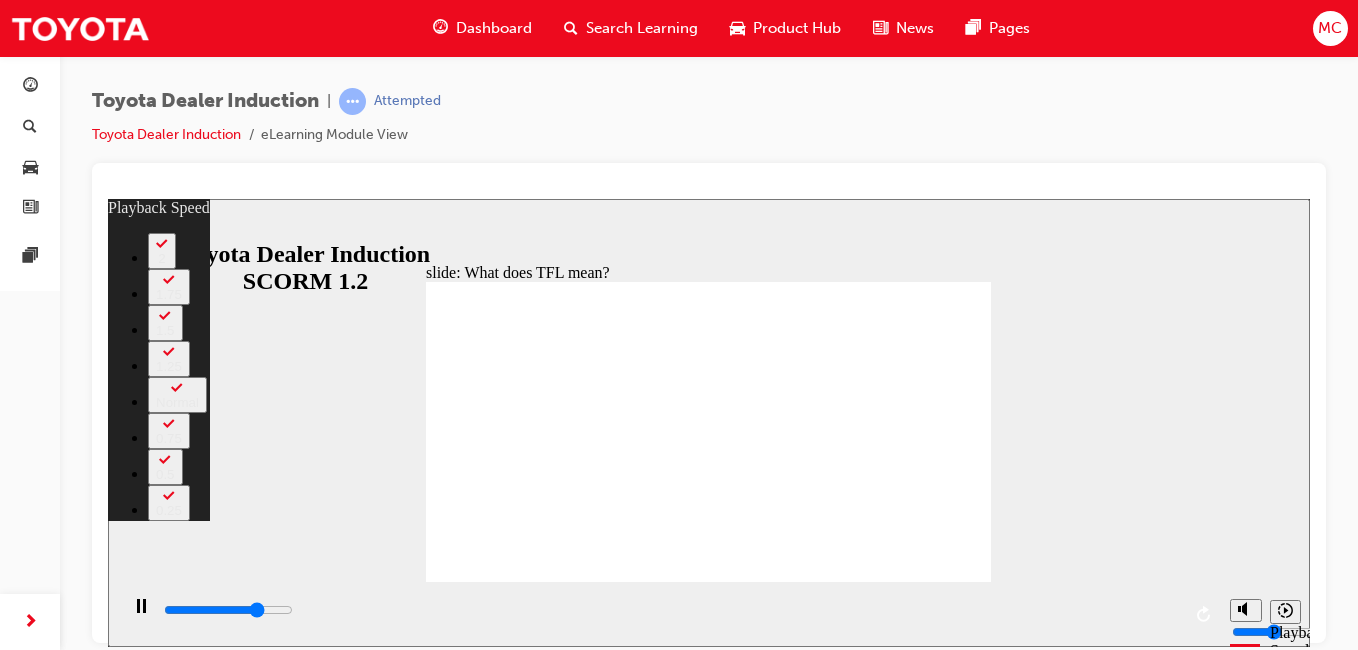 type on "8200" 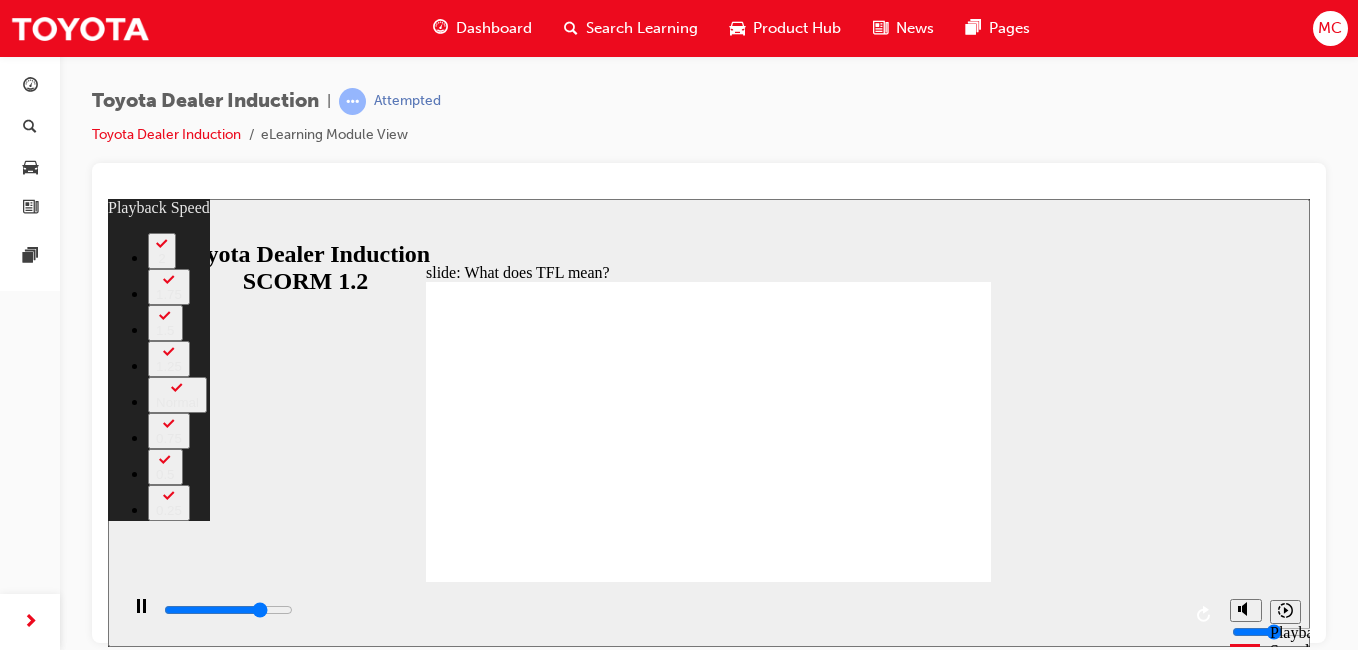 type on "8500" 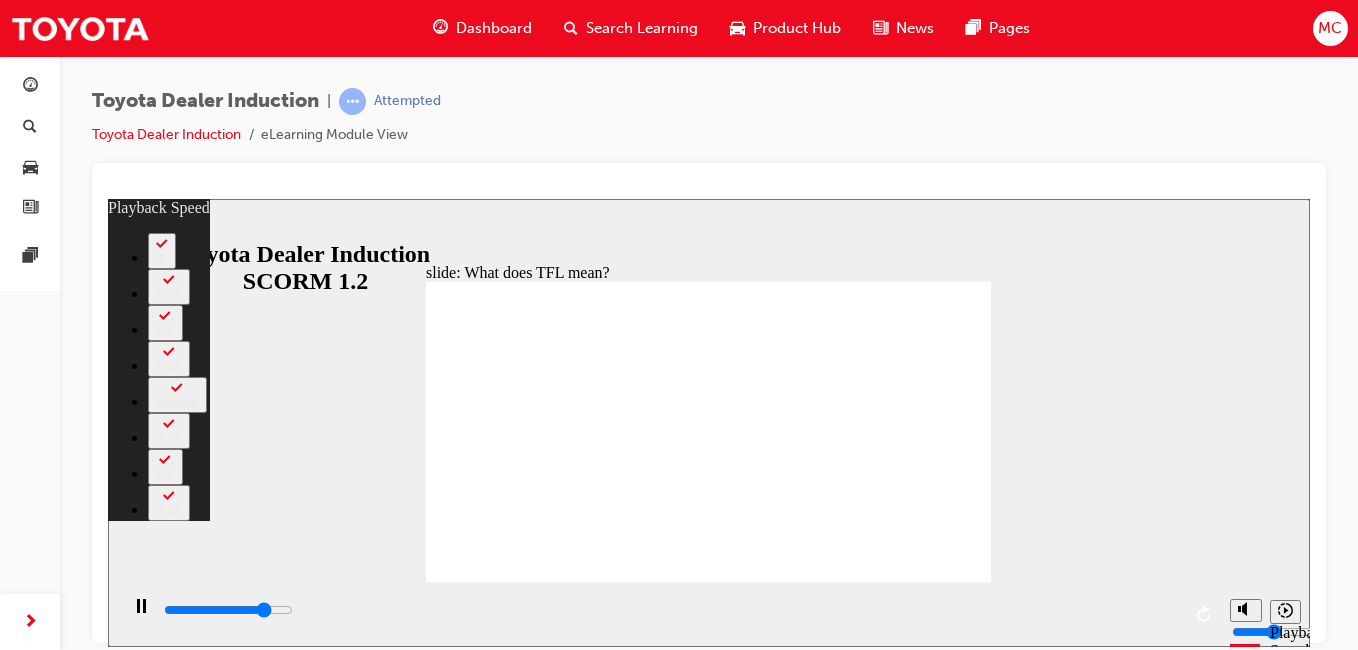 type on "8800" 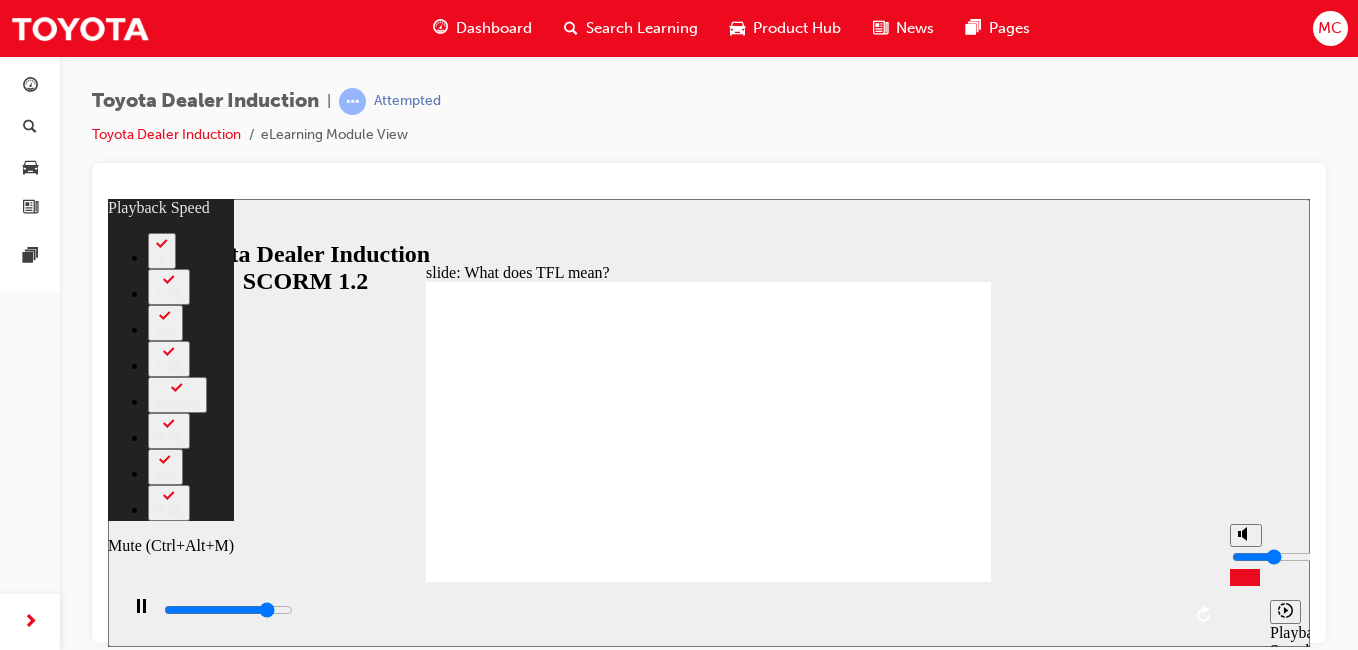 type on "9100" 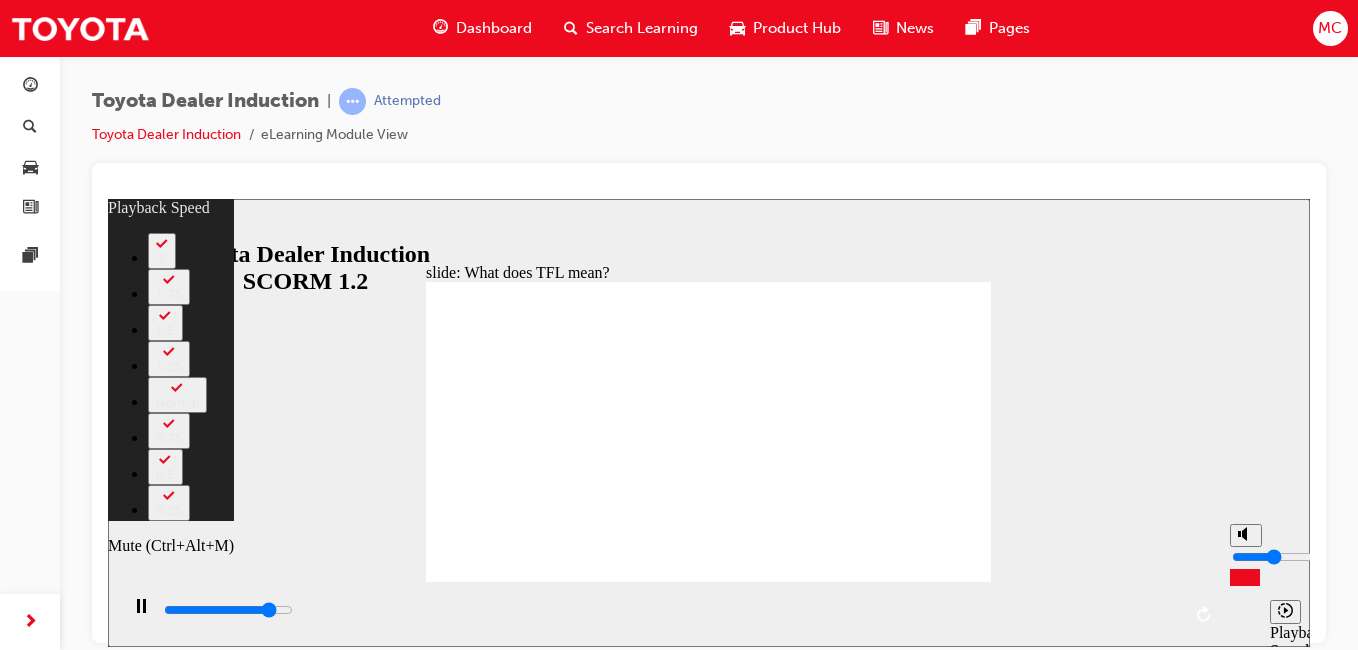 type on "9300" 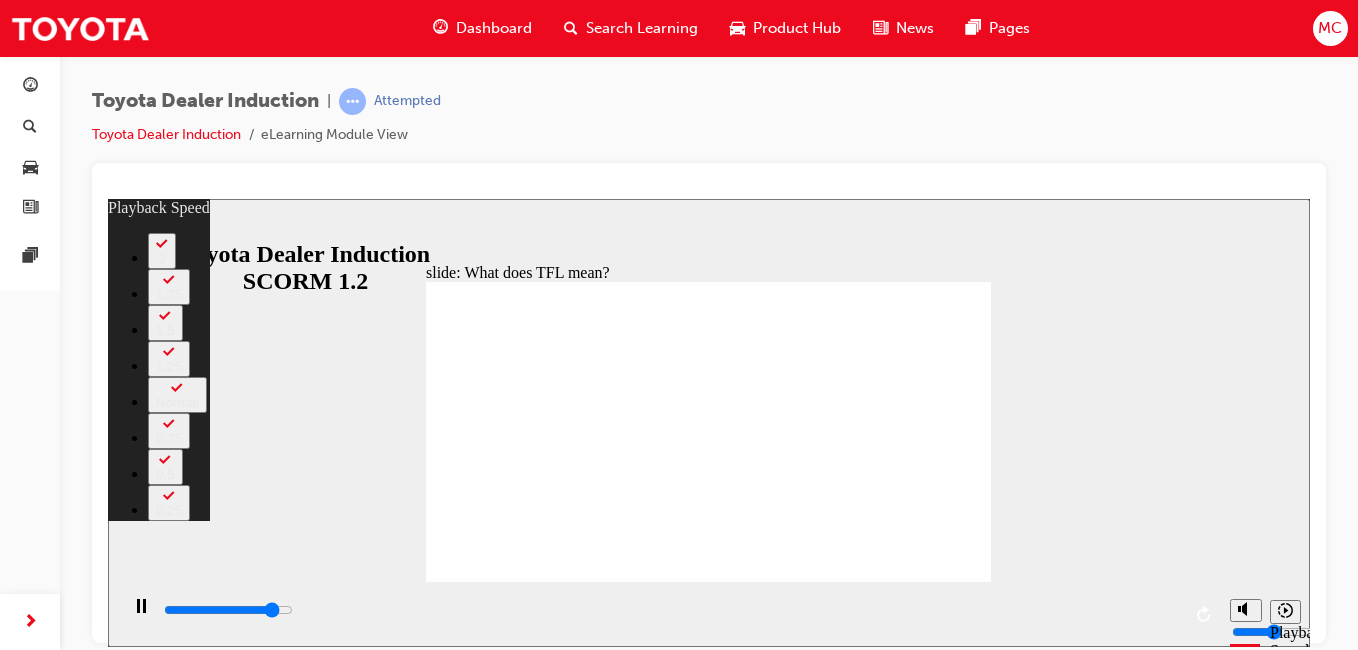 type on "9600" 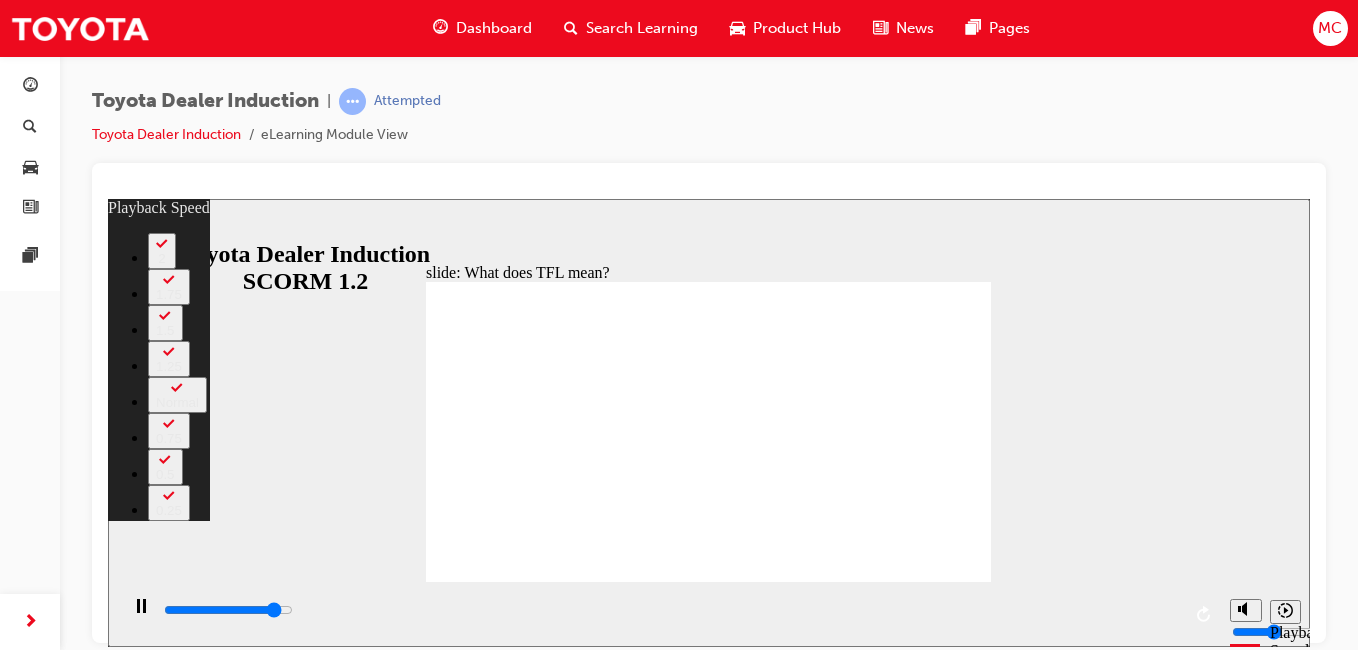 type on "9900" 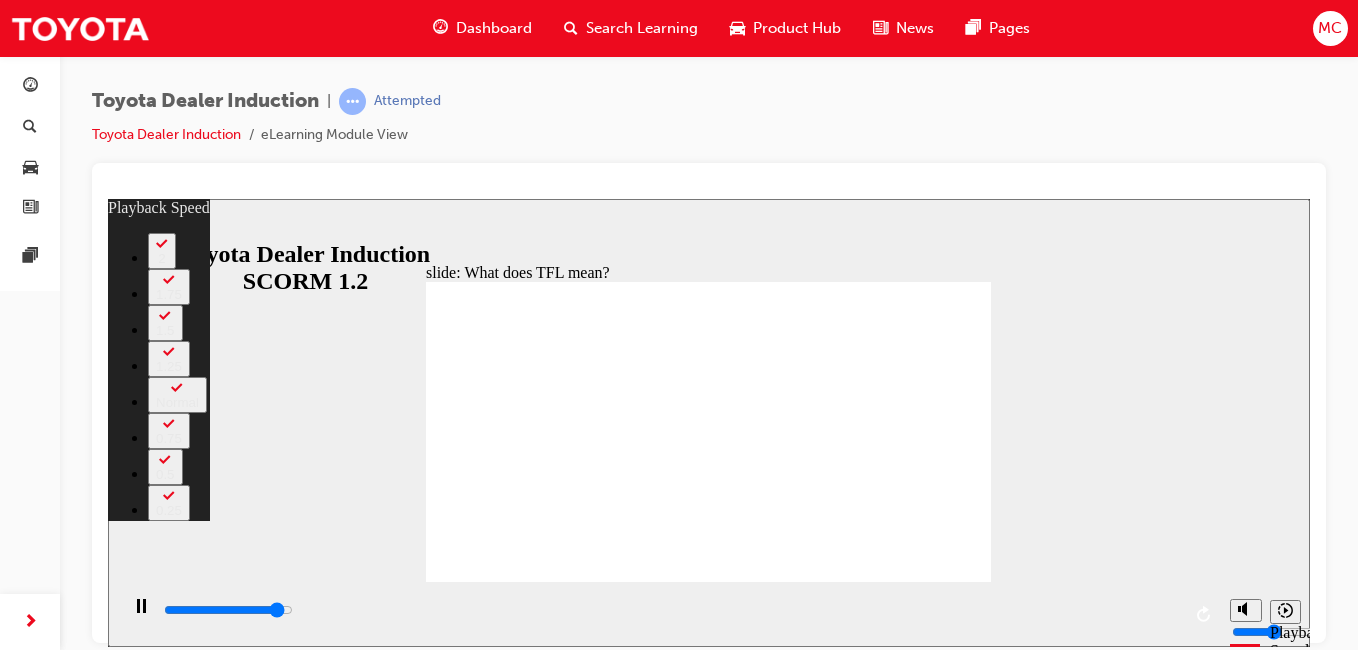 type on "10100" 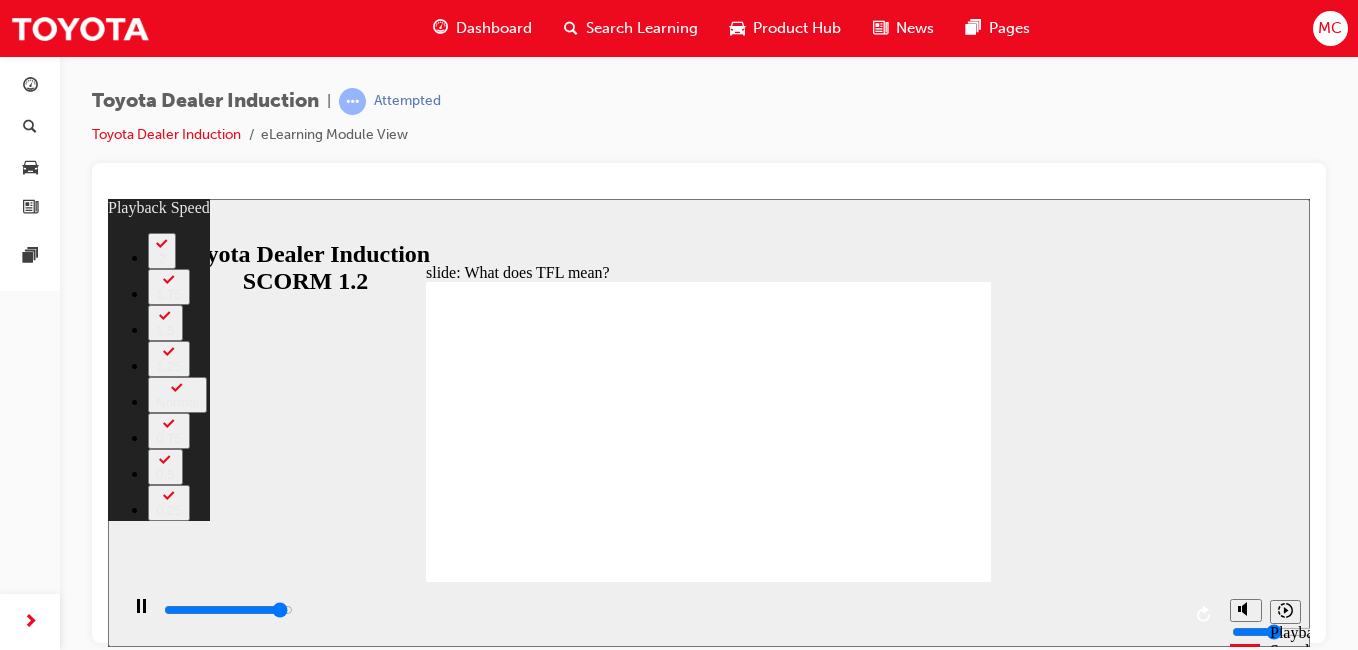 type on "10400" 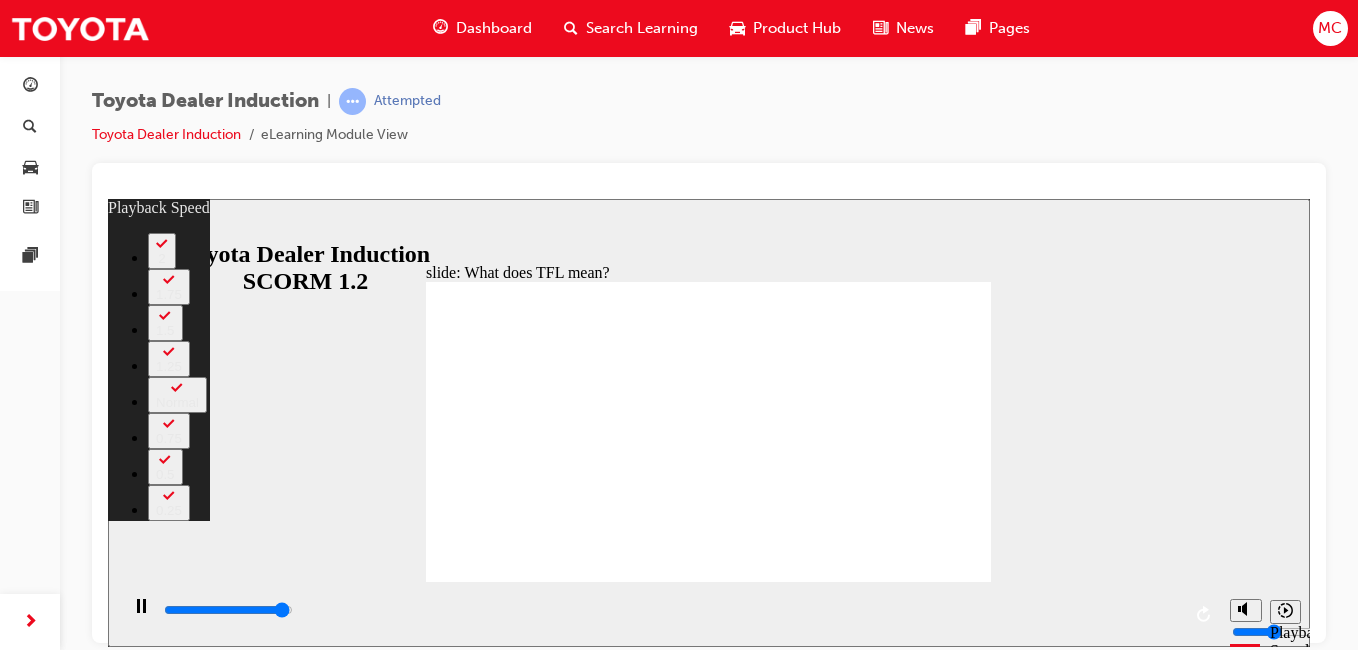 type on "10700" 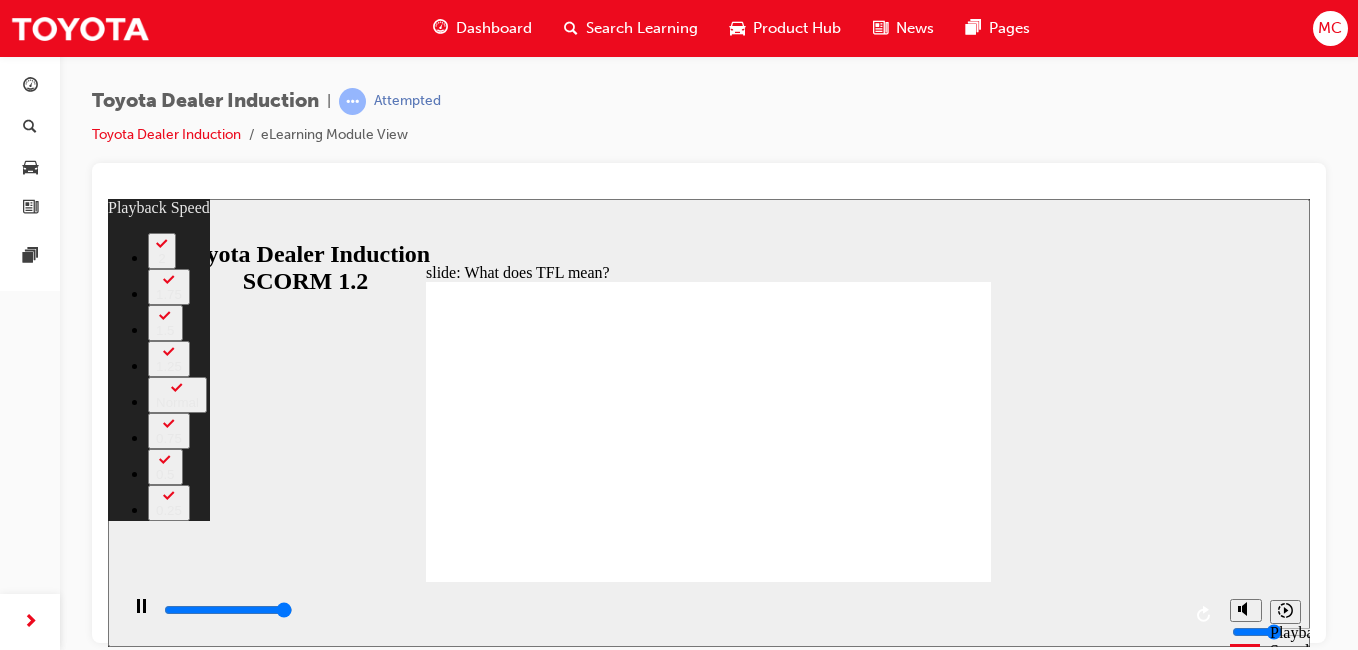 type on "10800" 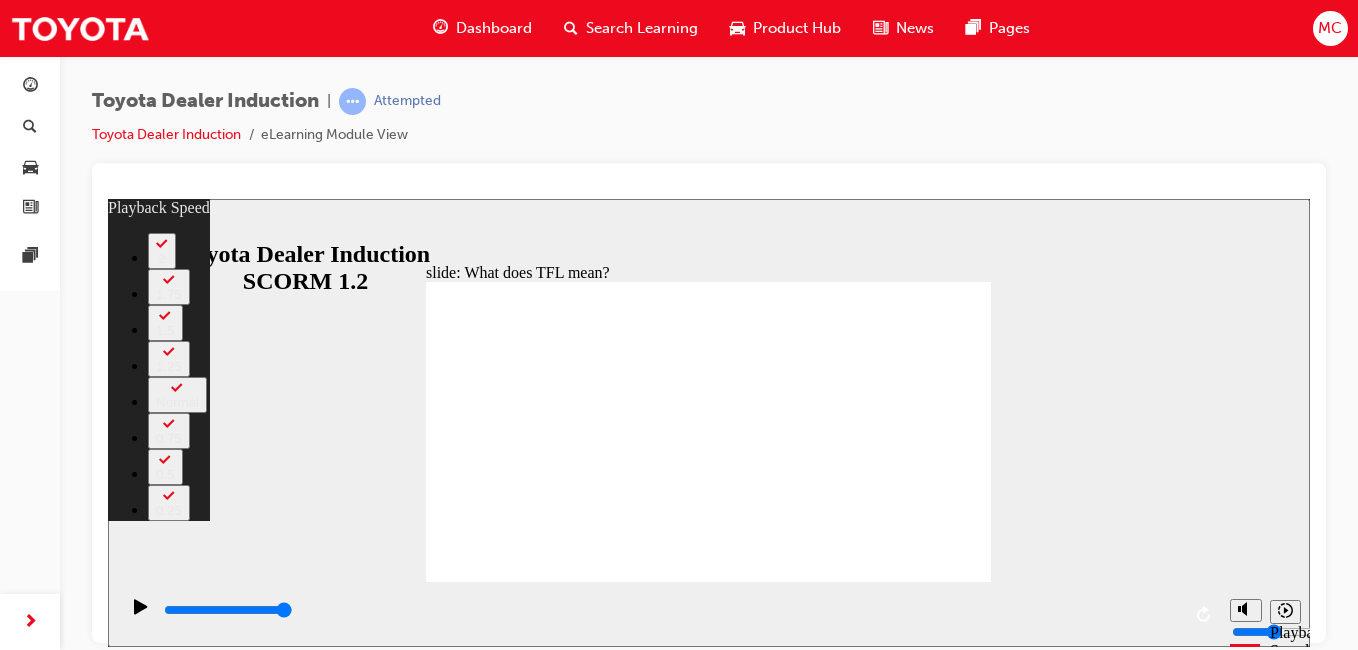 click at bounding box center (576, 1873) 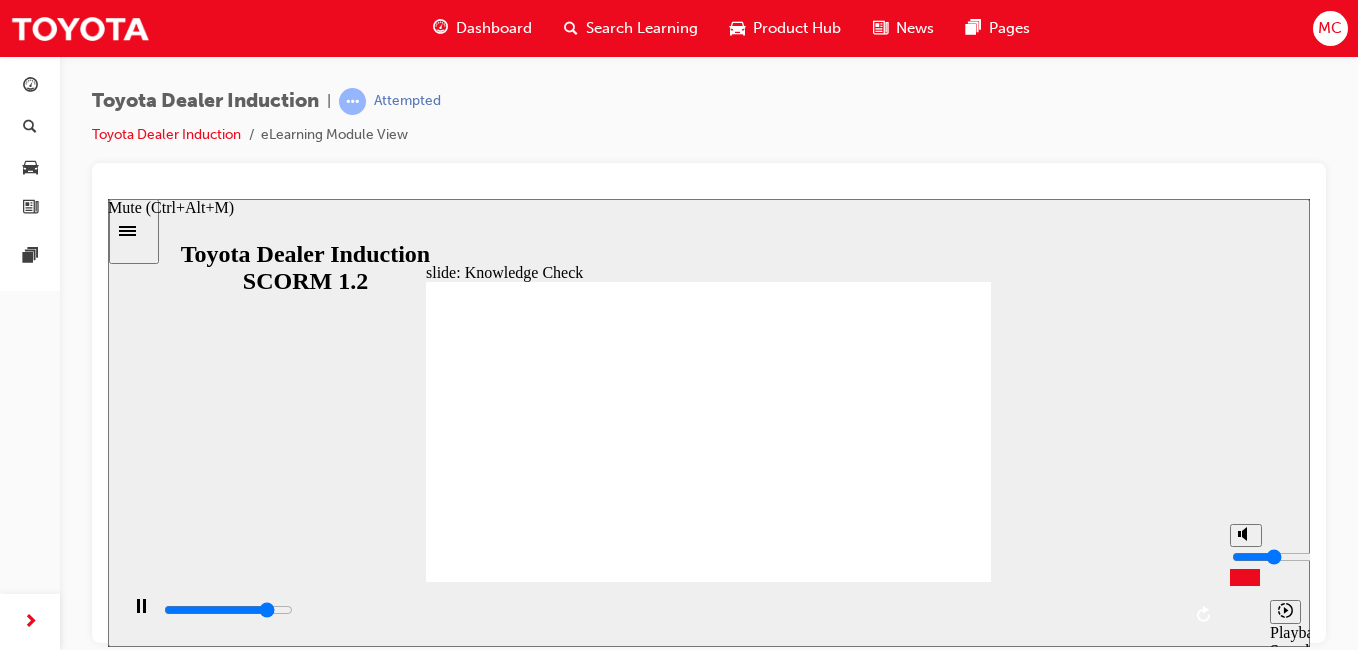 type on "4300" 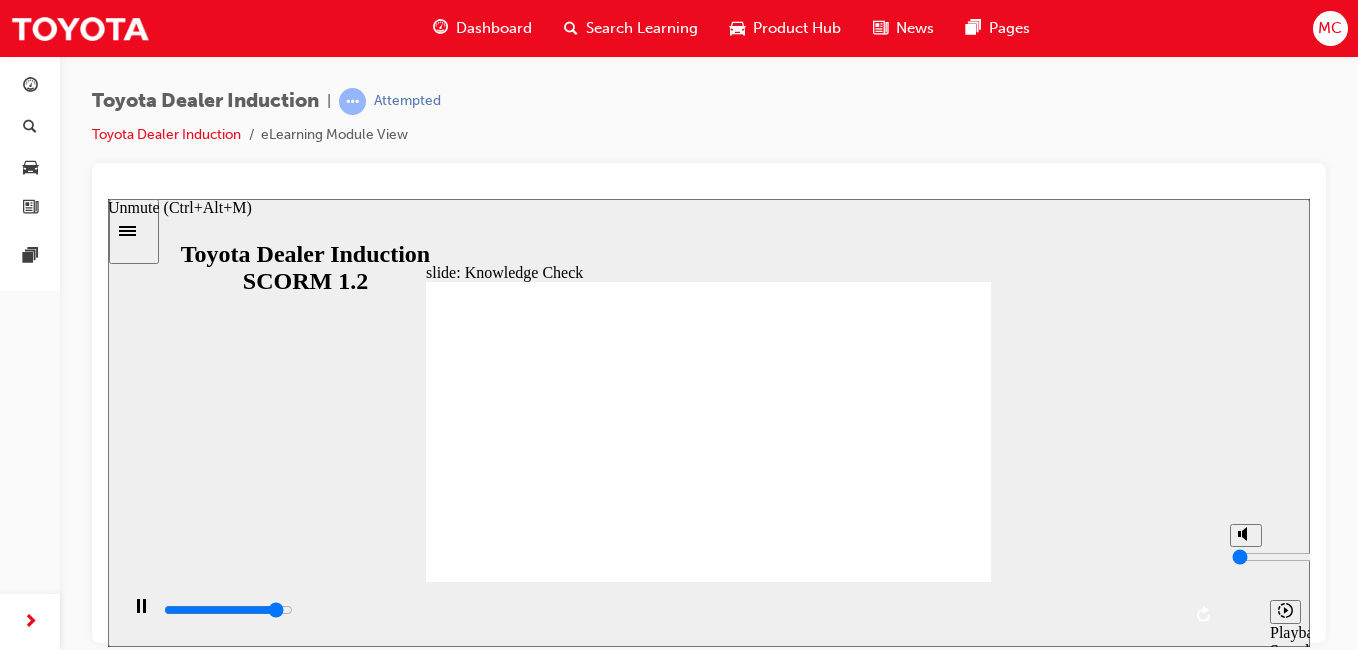 type on "4600" 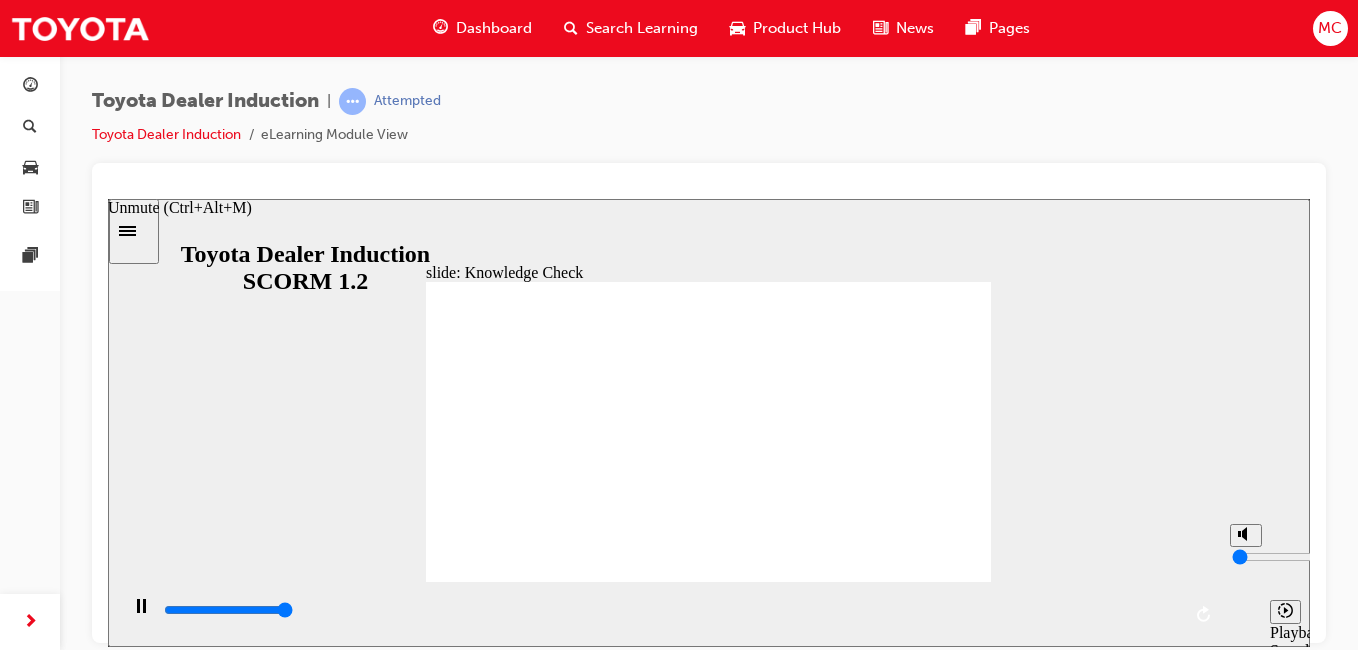 type on "5000" 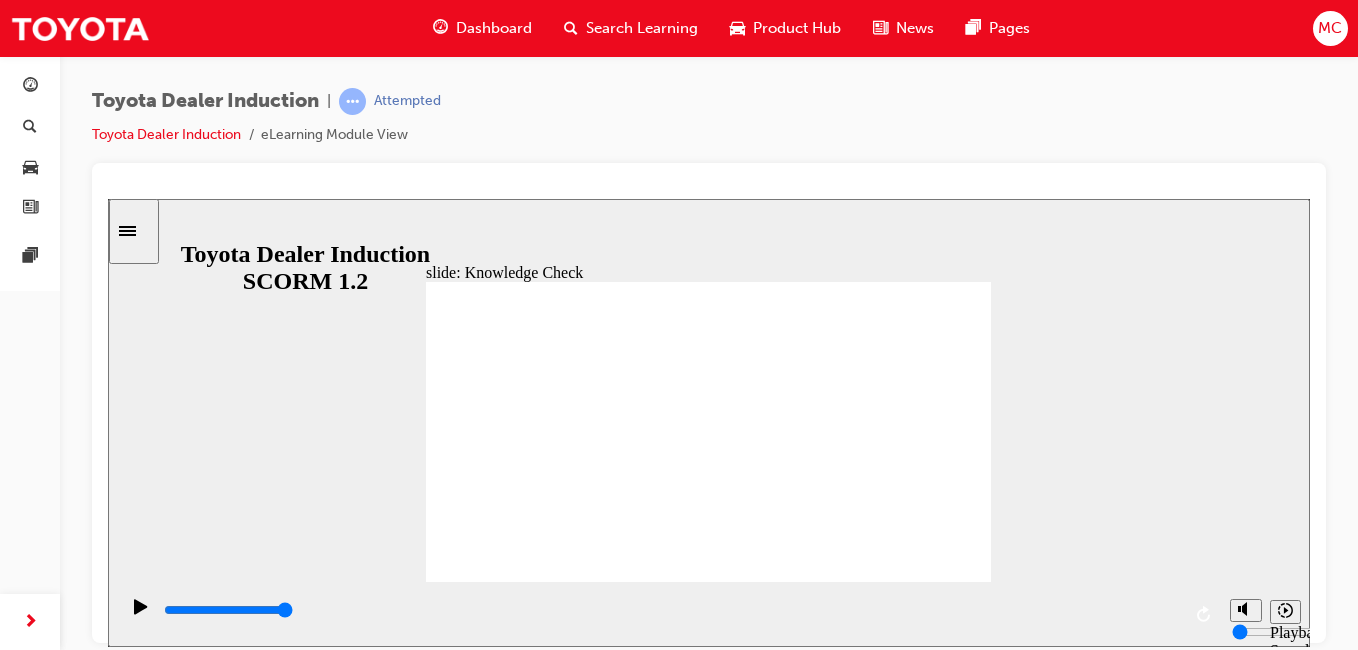 radio on "true" 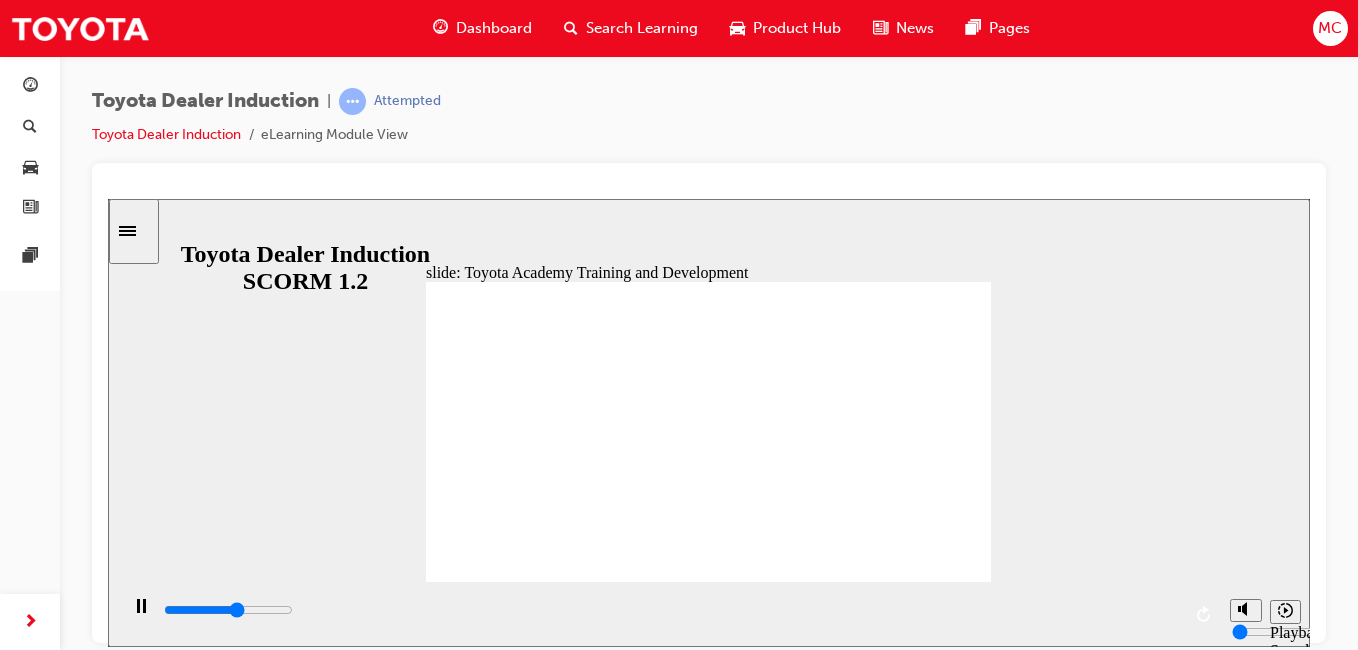 click 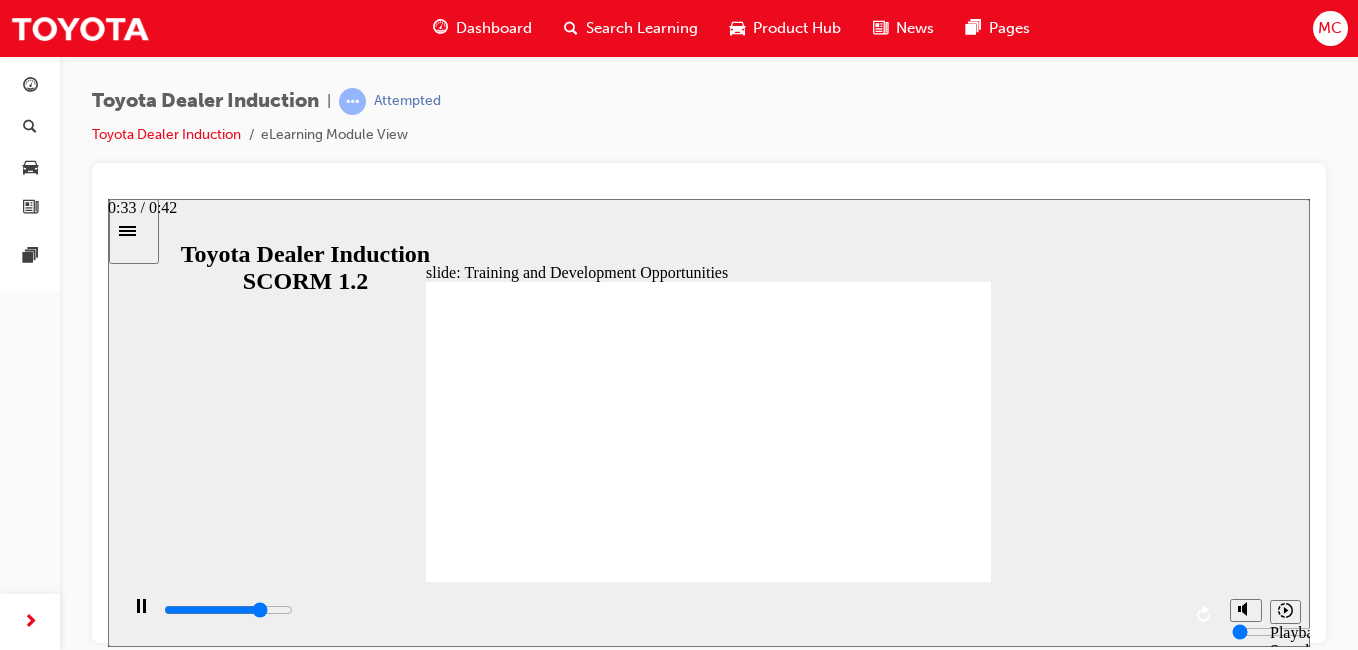 click at bounding box center [671, 610] 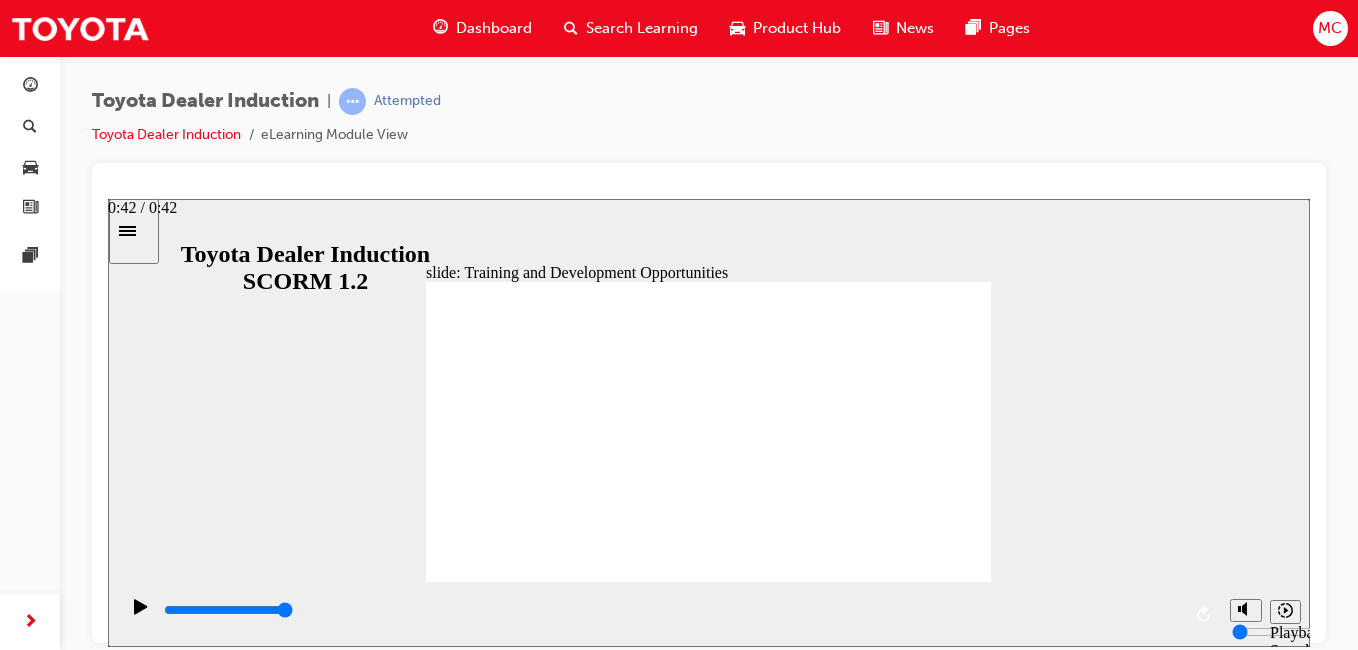 click at bounding box center [671, 610] 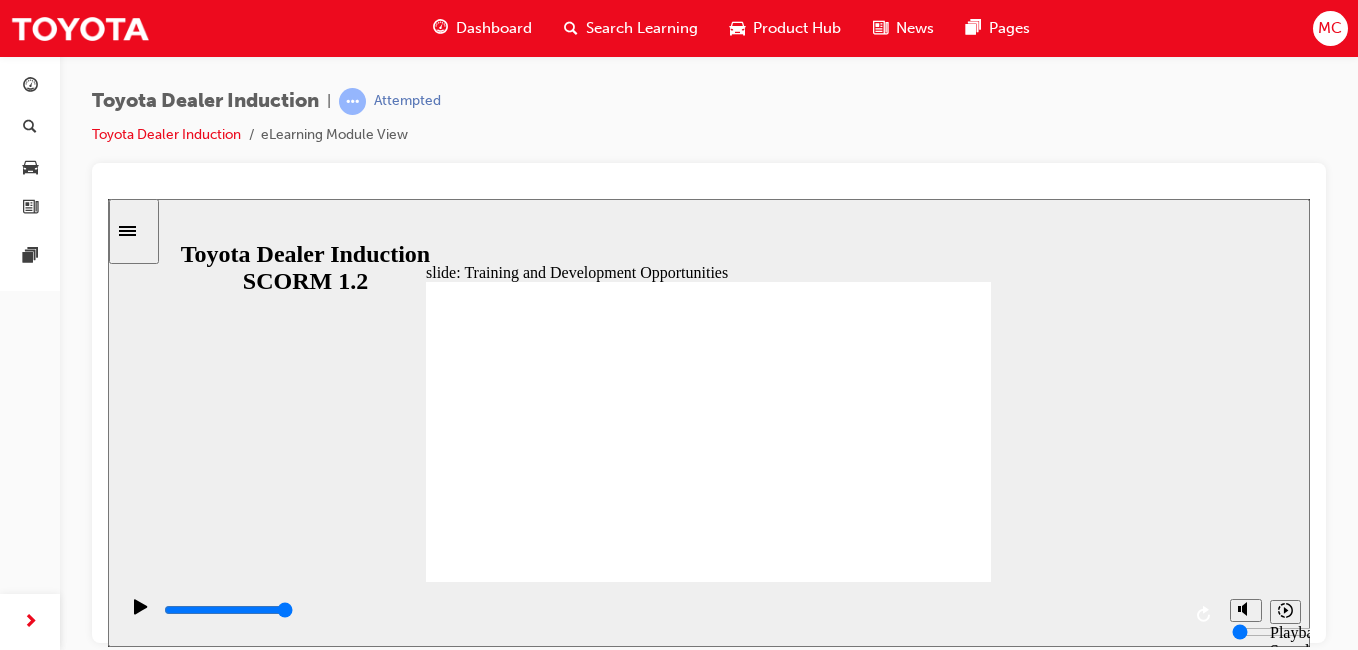 click 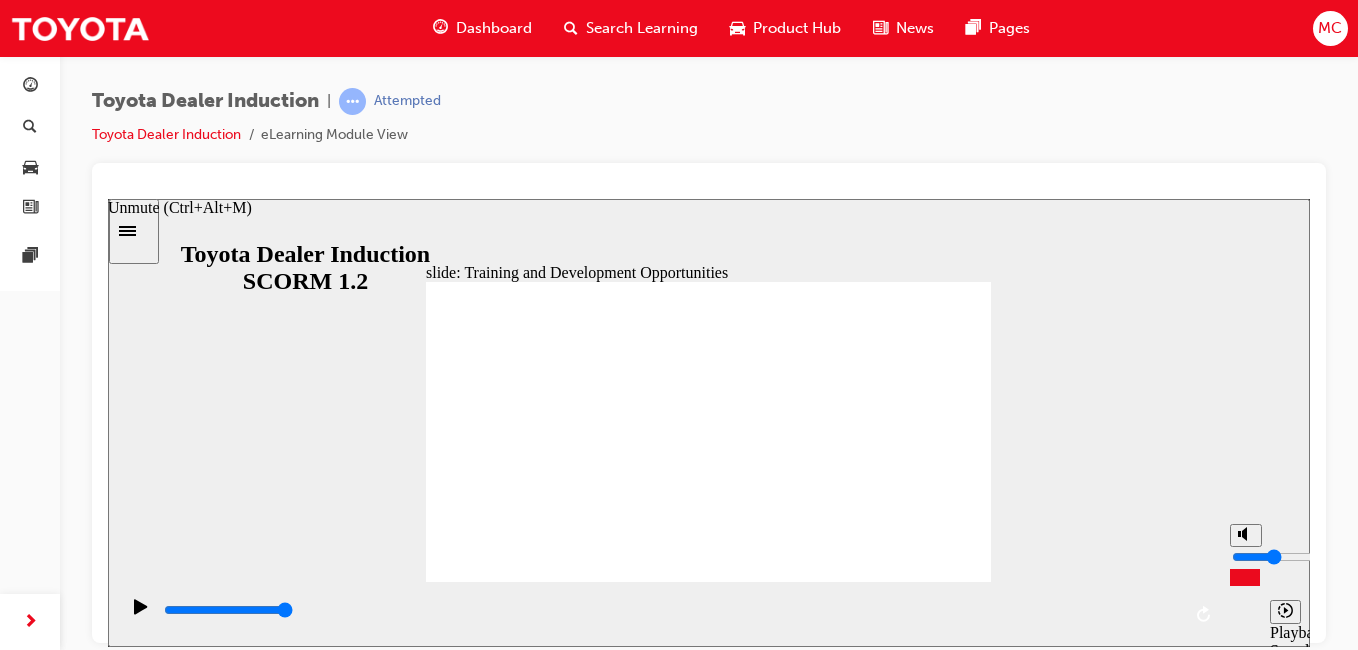 drag, startPoint x: 1248, startPoint y: 581, endPoint x: 1245, endPoint y: 559, distance: 22.203604 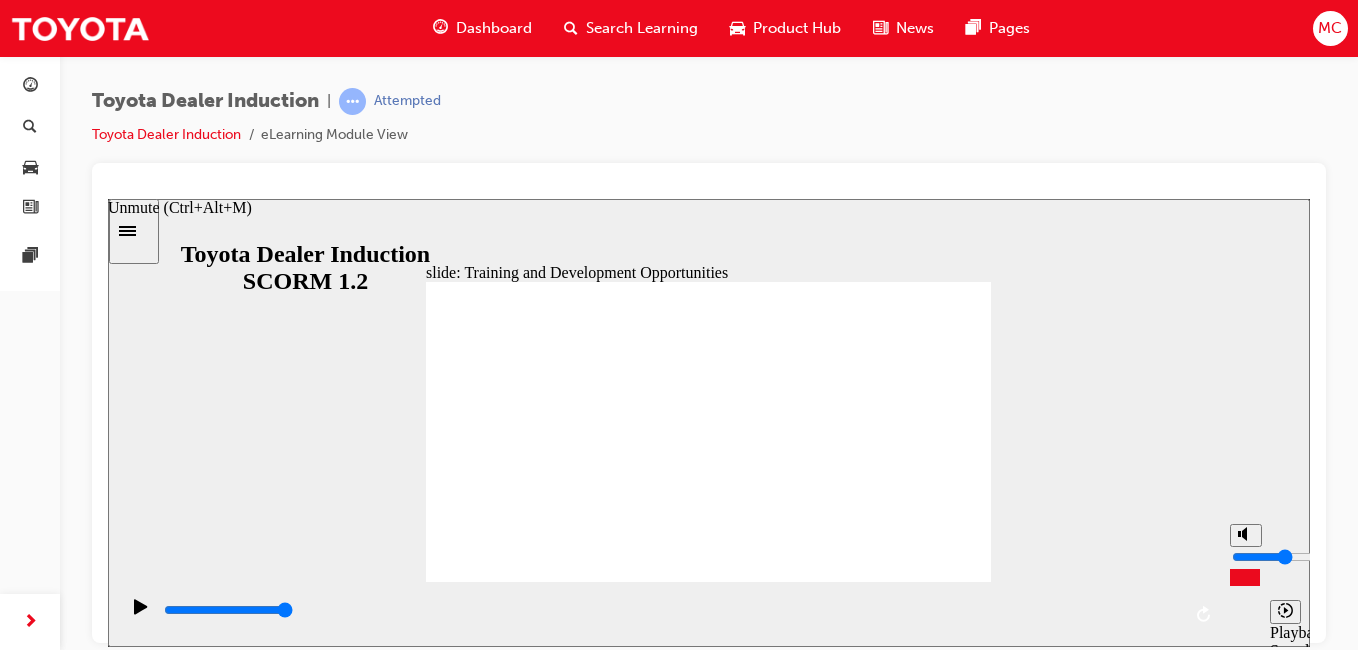 click at bounding box center (1296, 556) 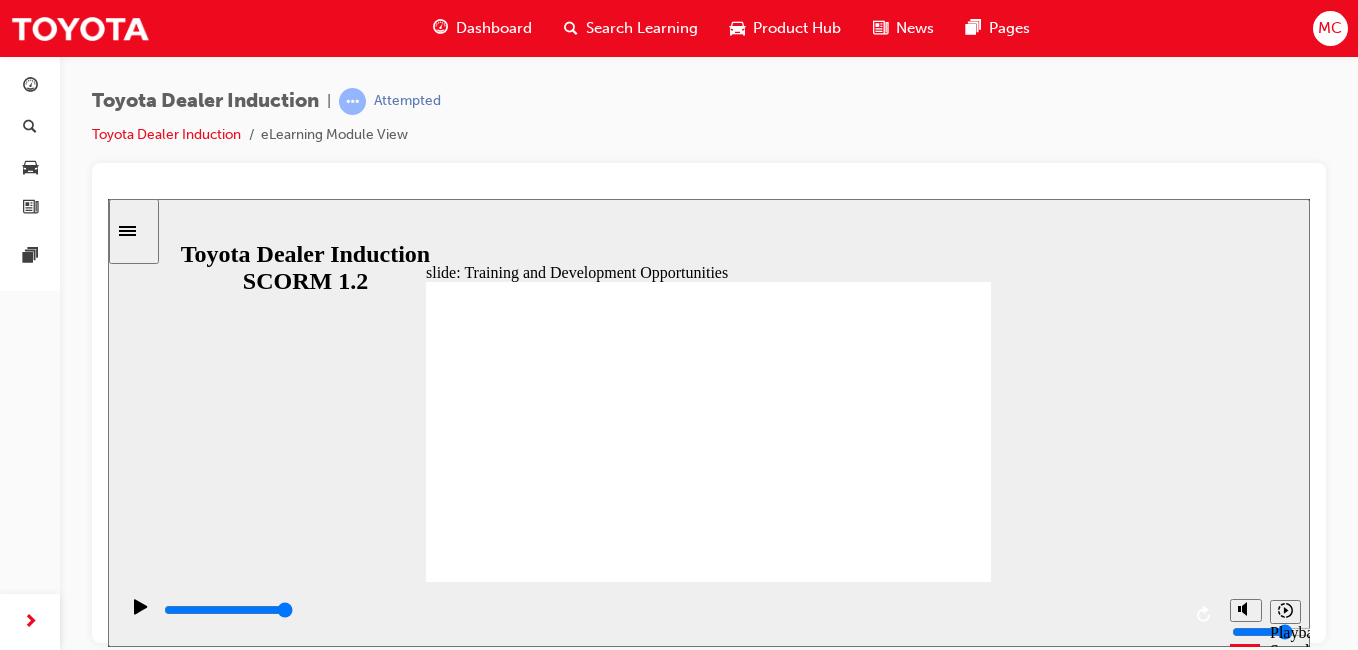 click 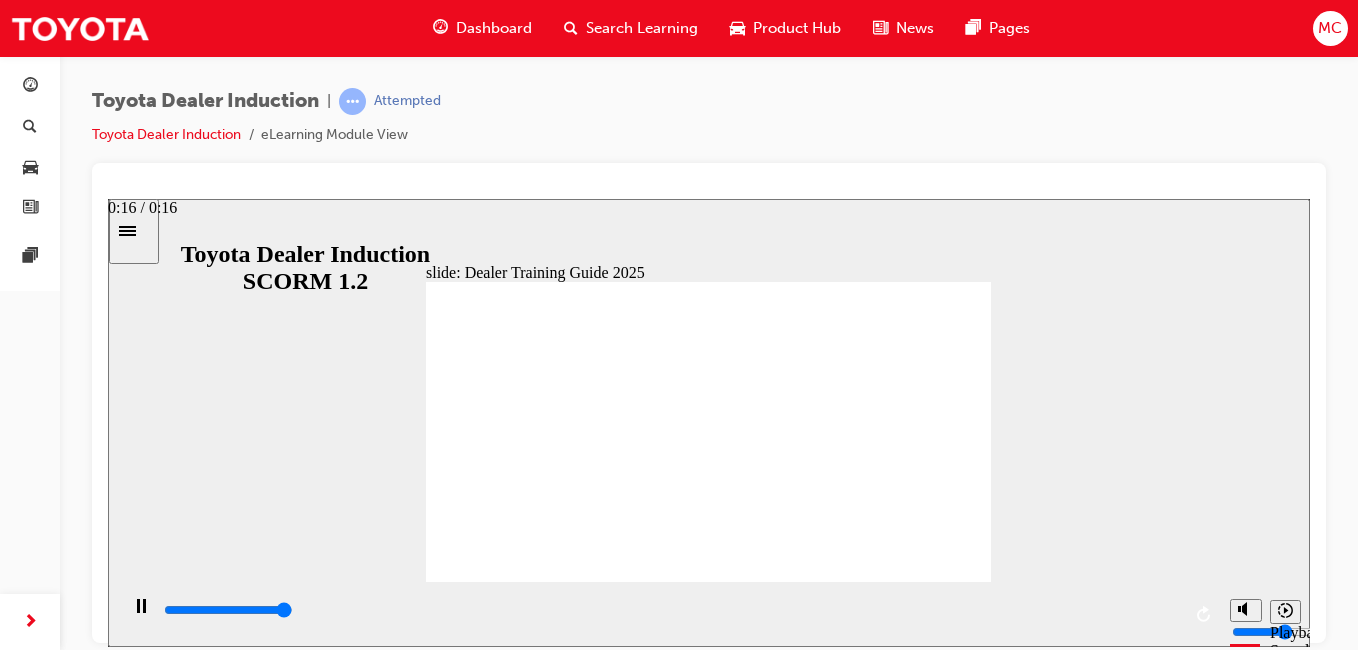 click at bounding box center (671, 610) 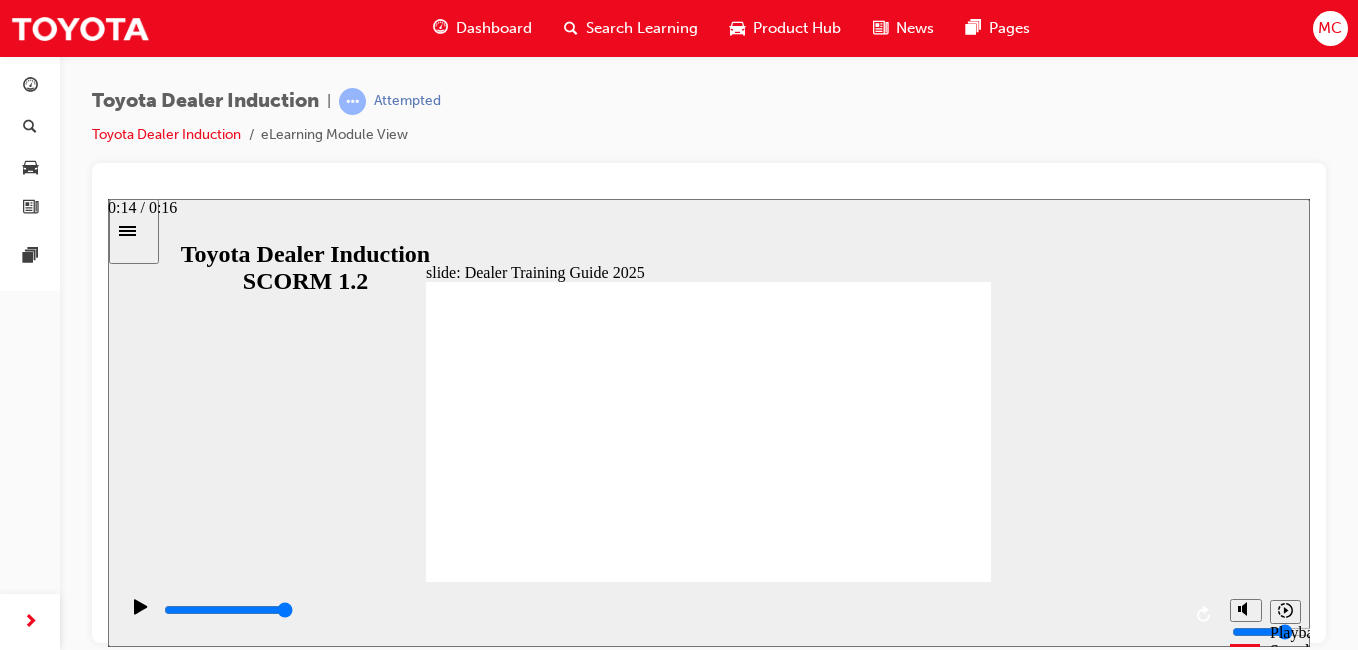 click 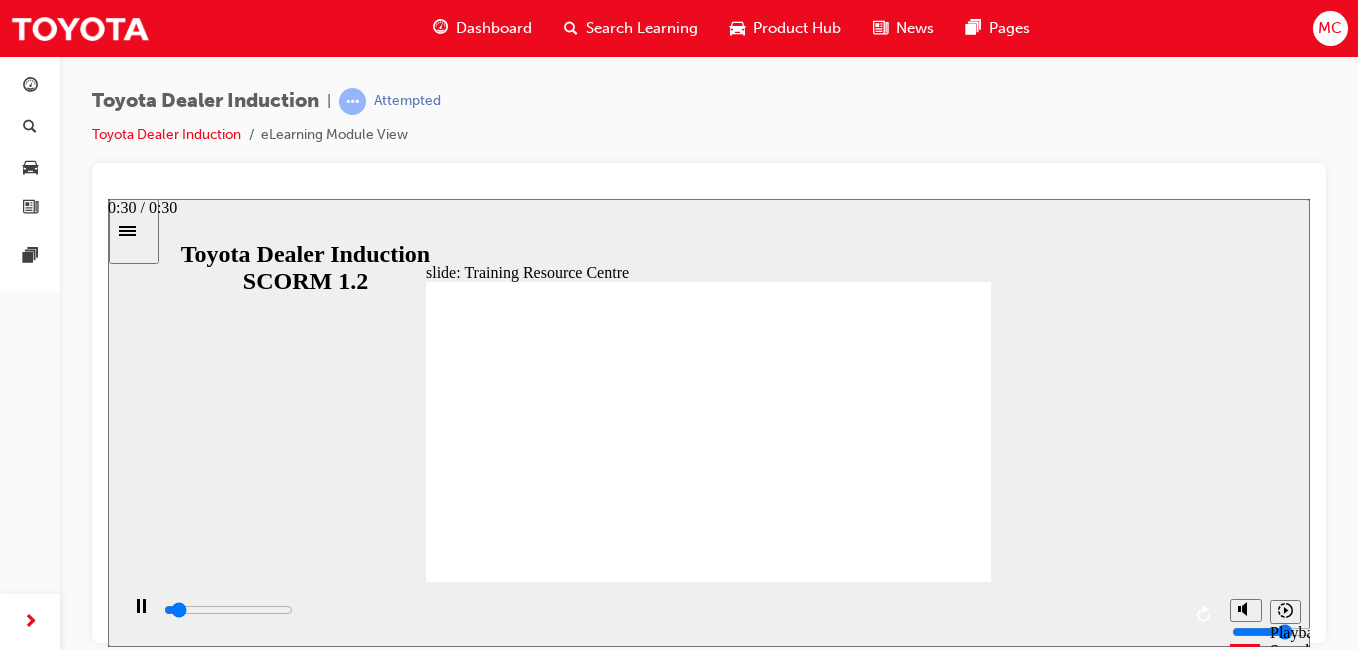 click at bounding box center [671, 610] 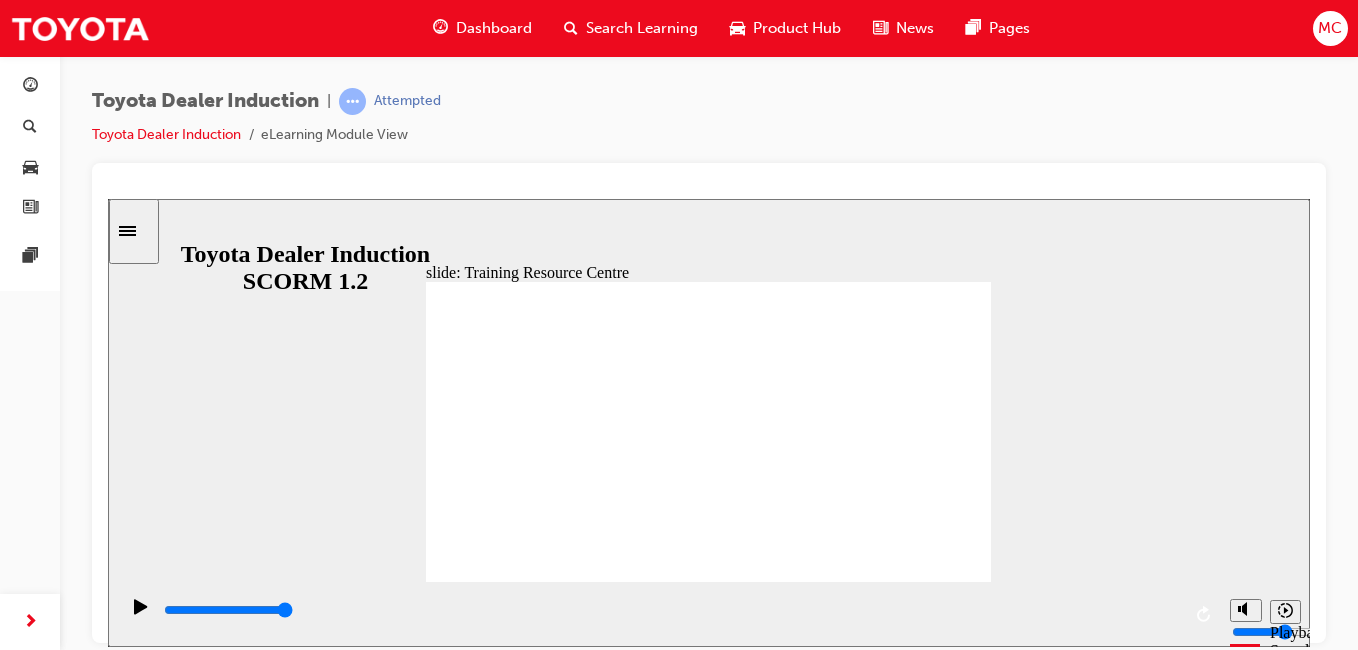 click on "NEXT NEXT" at bounding box center (941, 1905) 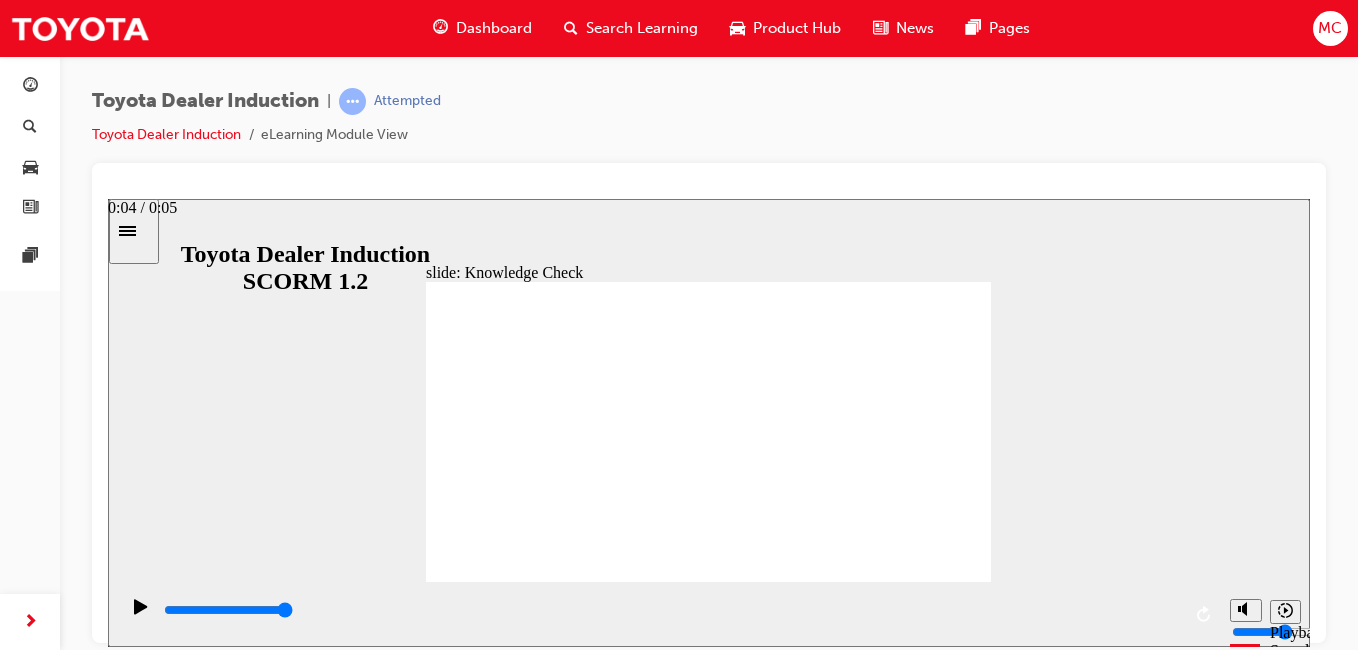 click at bounding box center (671, 610) 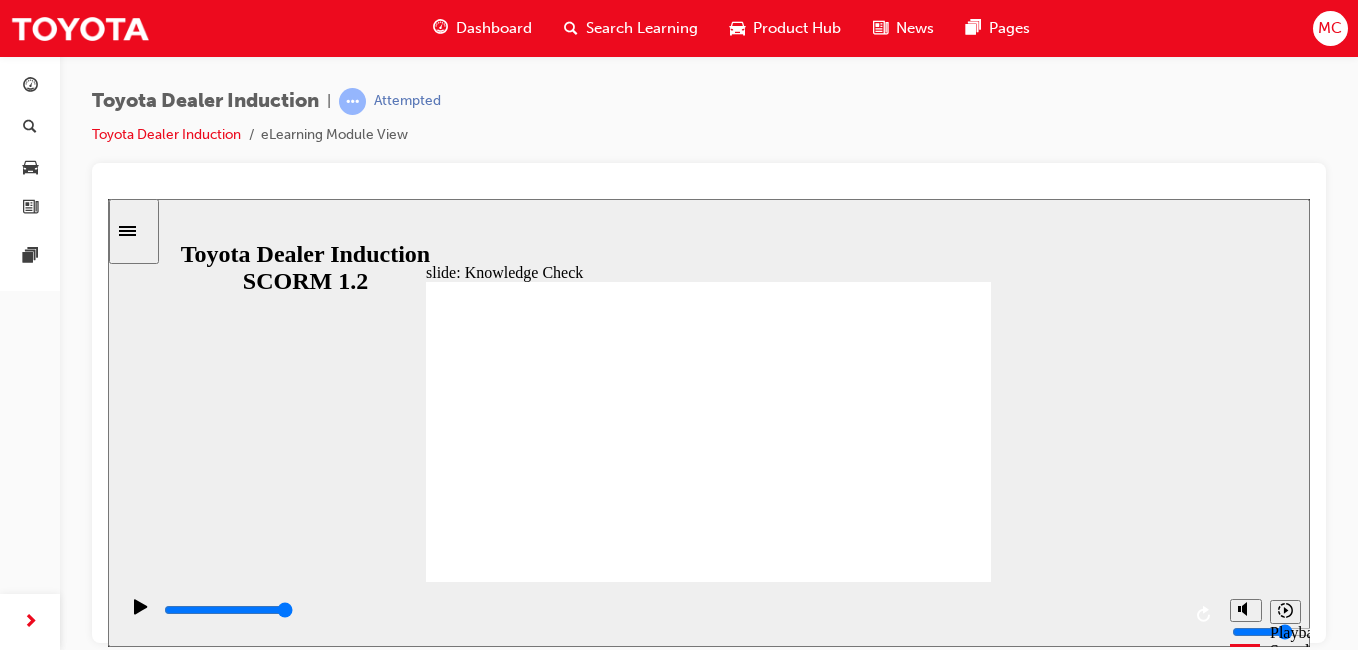 radio on "true" 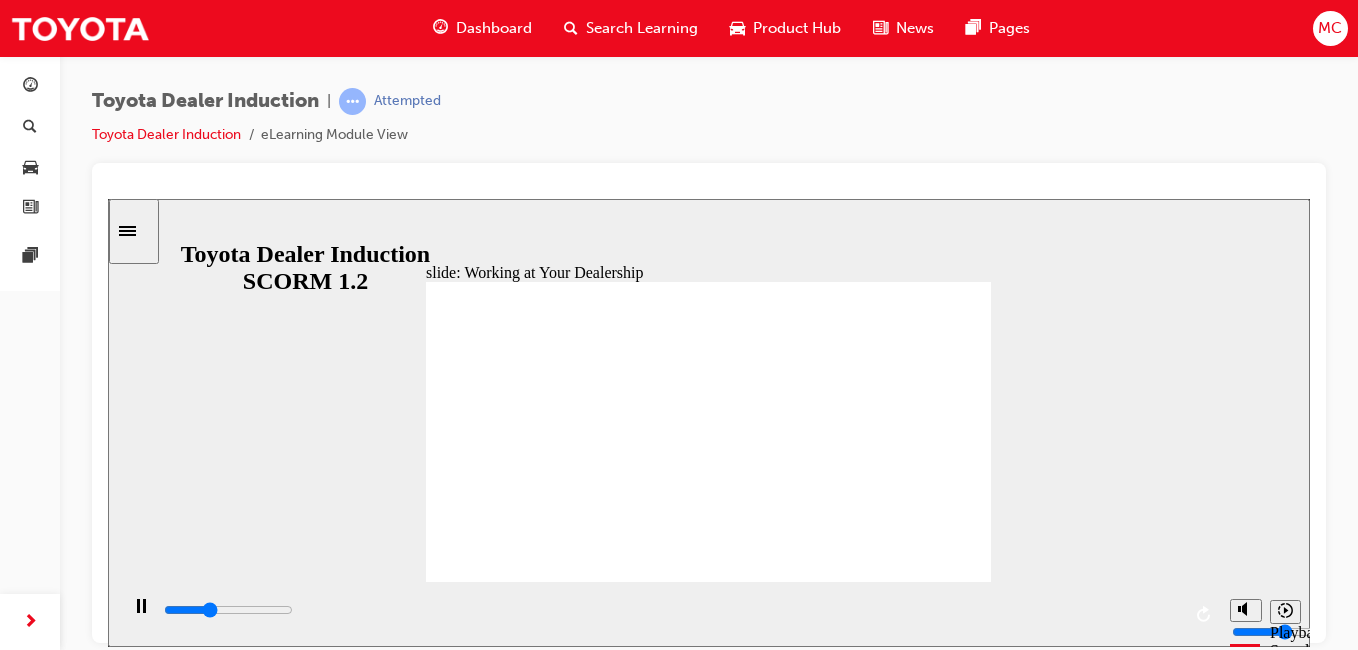 drag, startPoint x: 733, startPoint y: 468, endPoint x: 973, endPoint y: 544, distance: 251.74591 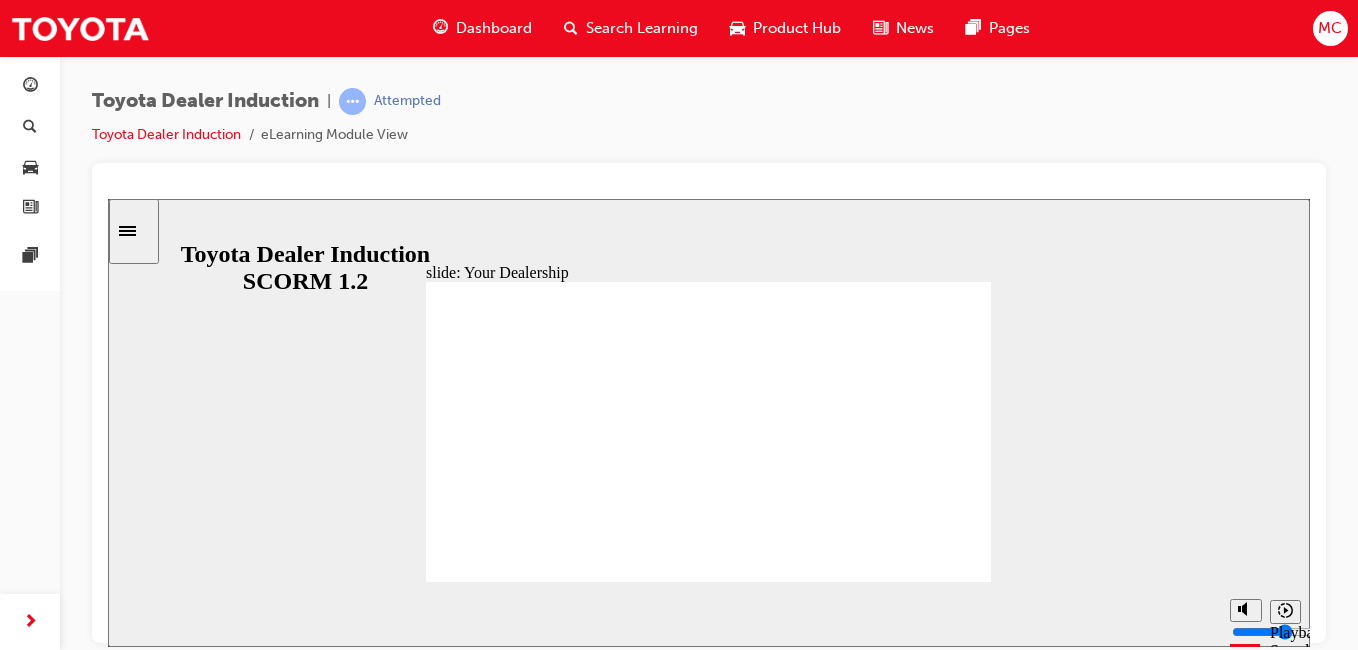 click at bounding box center (576, 1552) 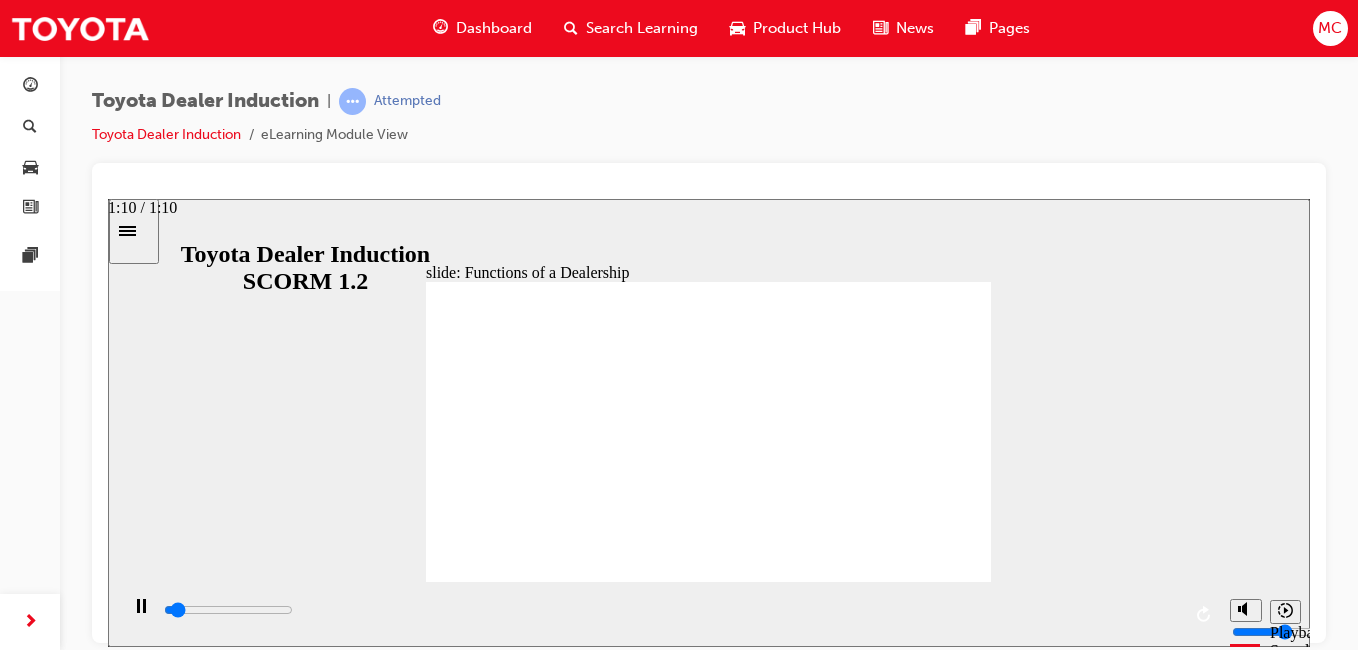 click at bounding box center (671, 610) 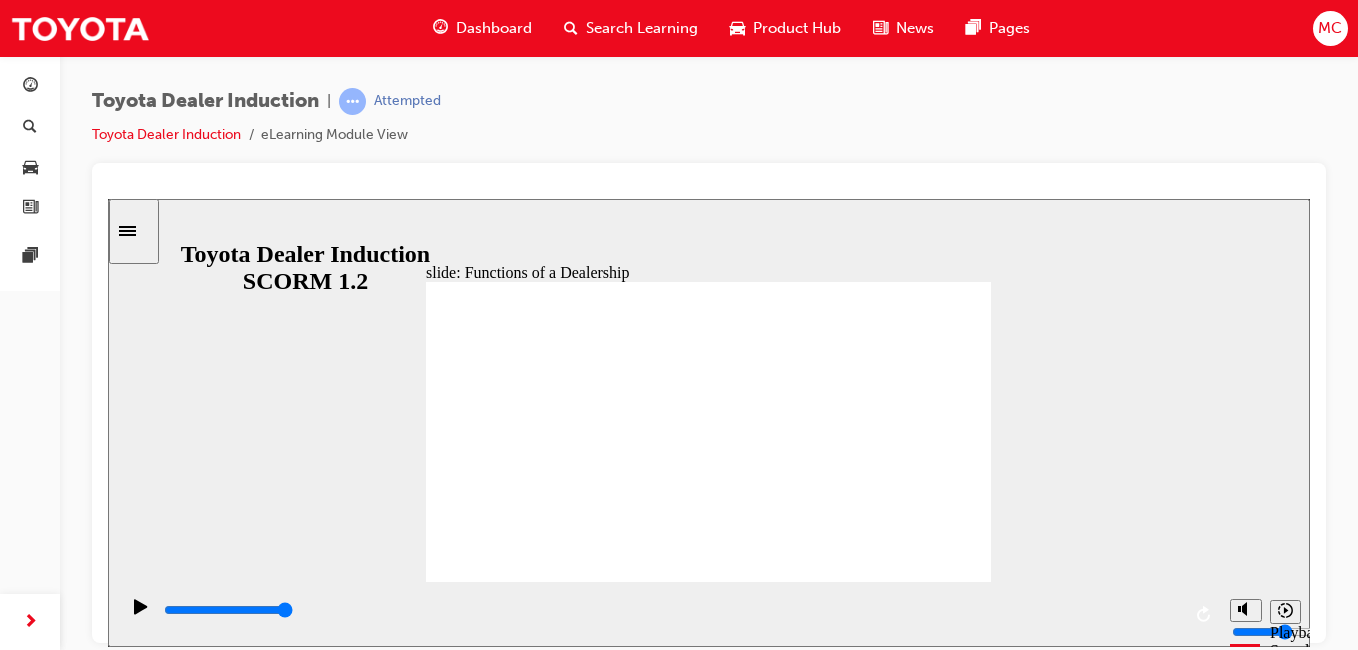 click 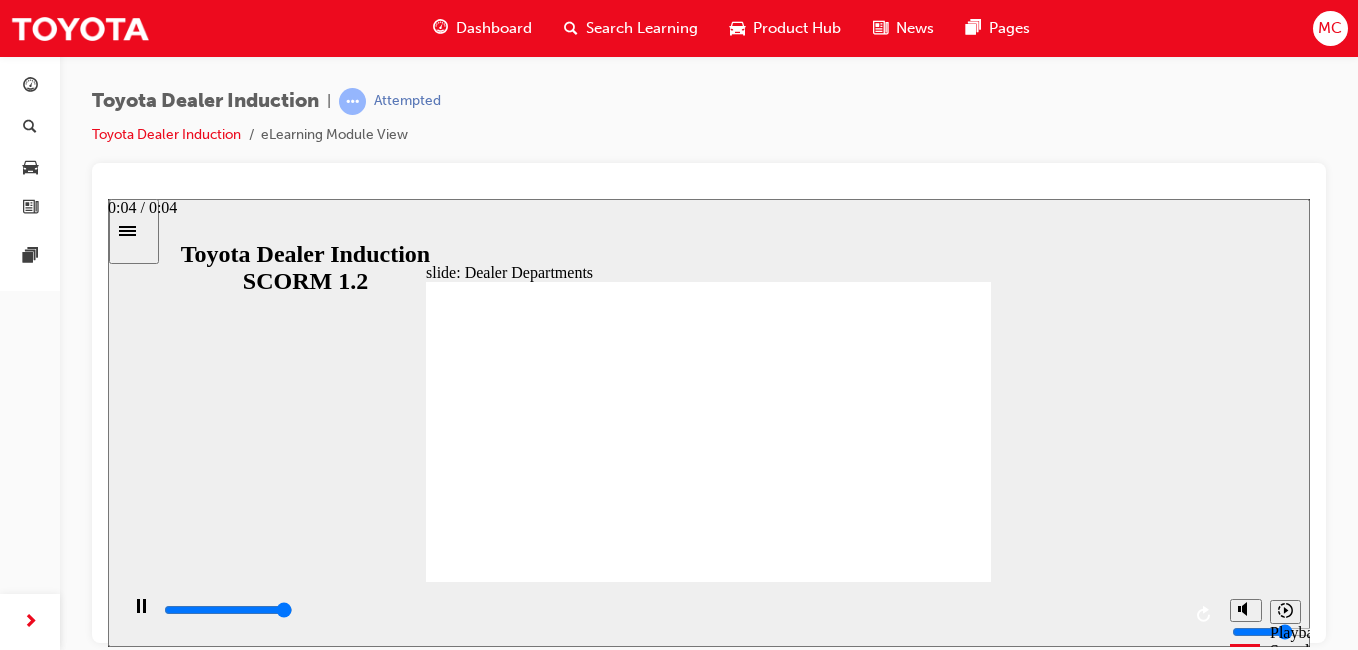 click at bounding box center (671, 610) 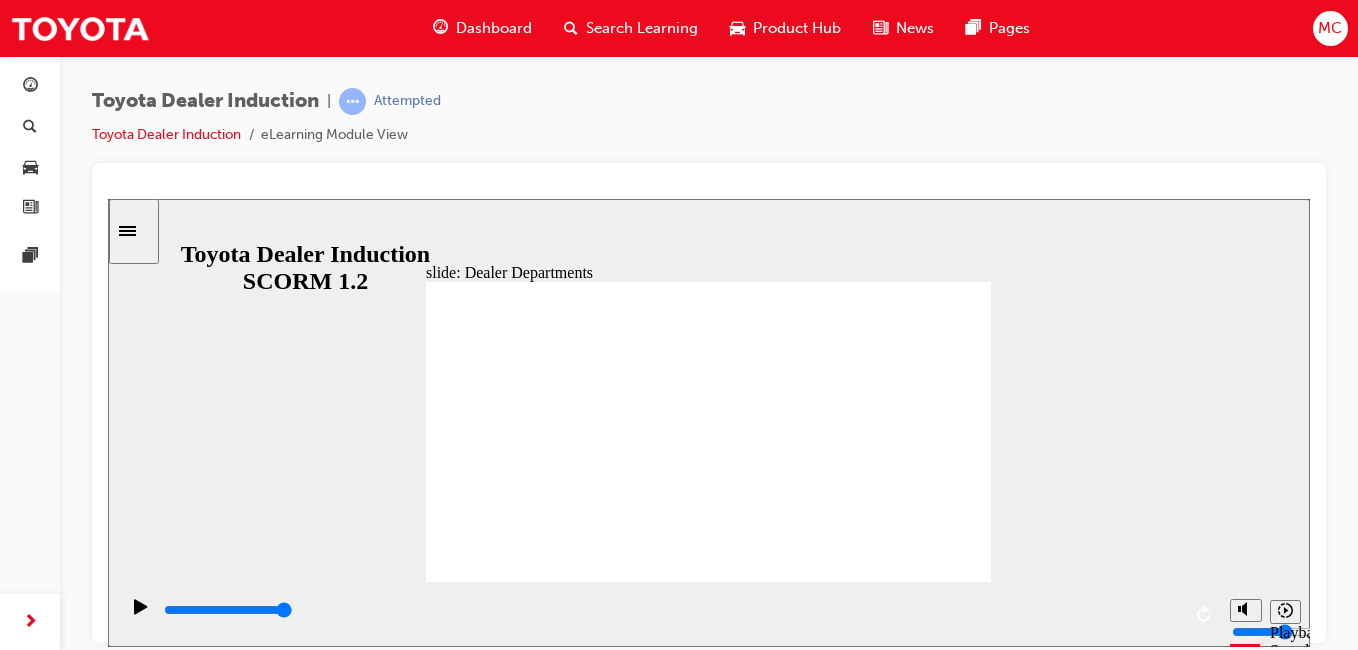 click 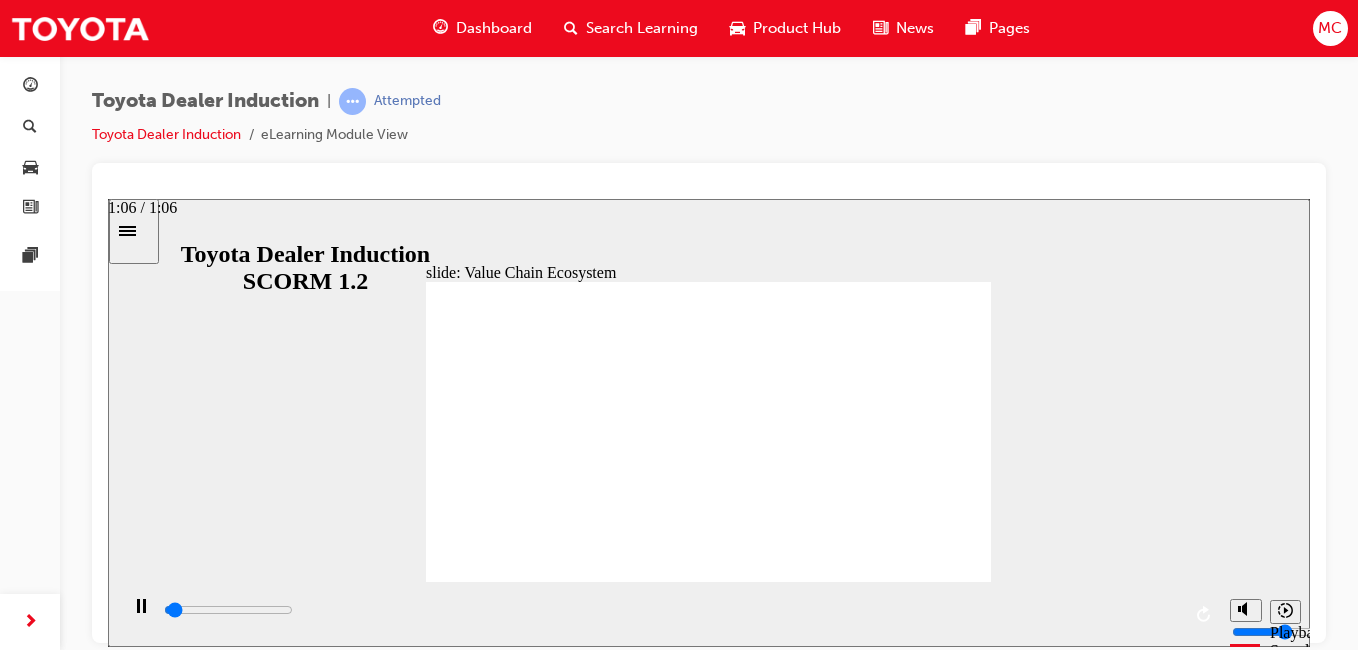 click at bounding box center [671, 610] 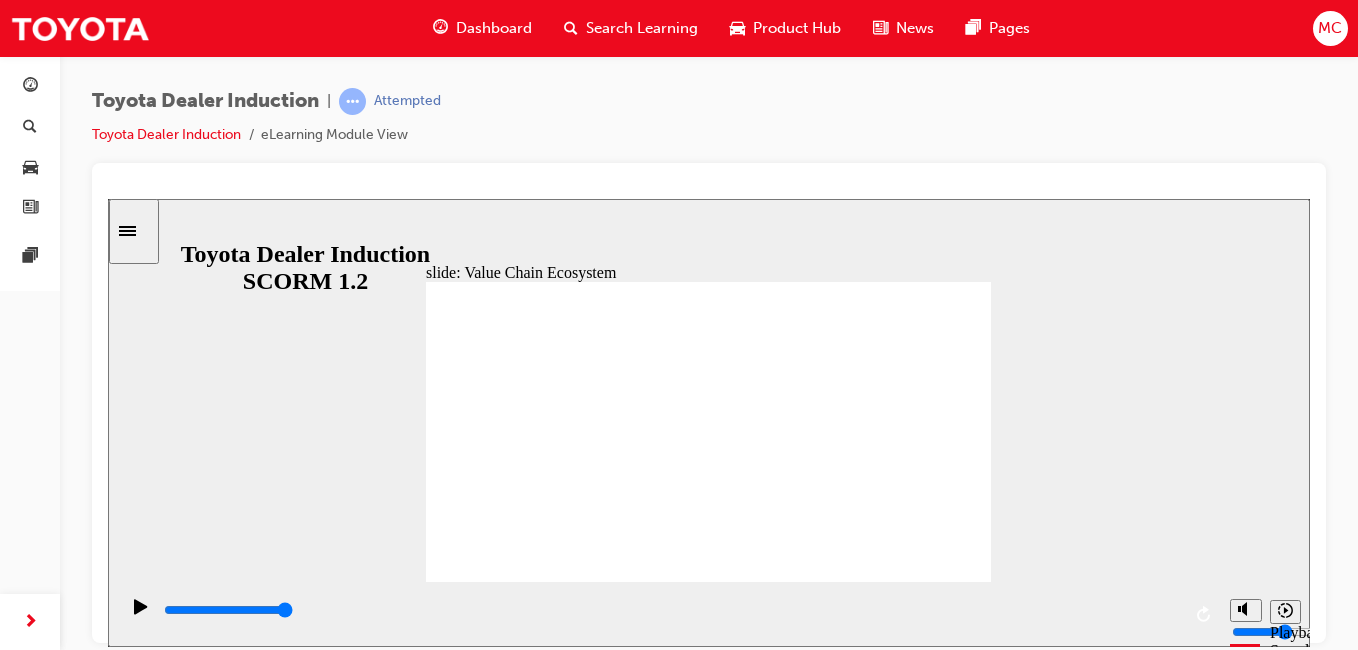 click 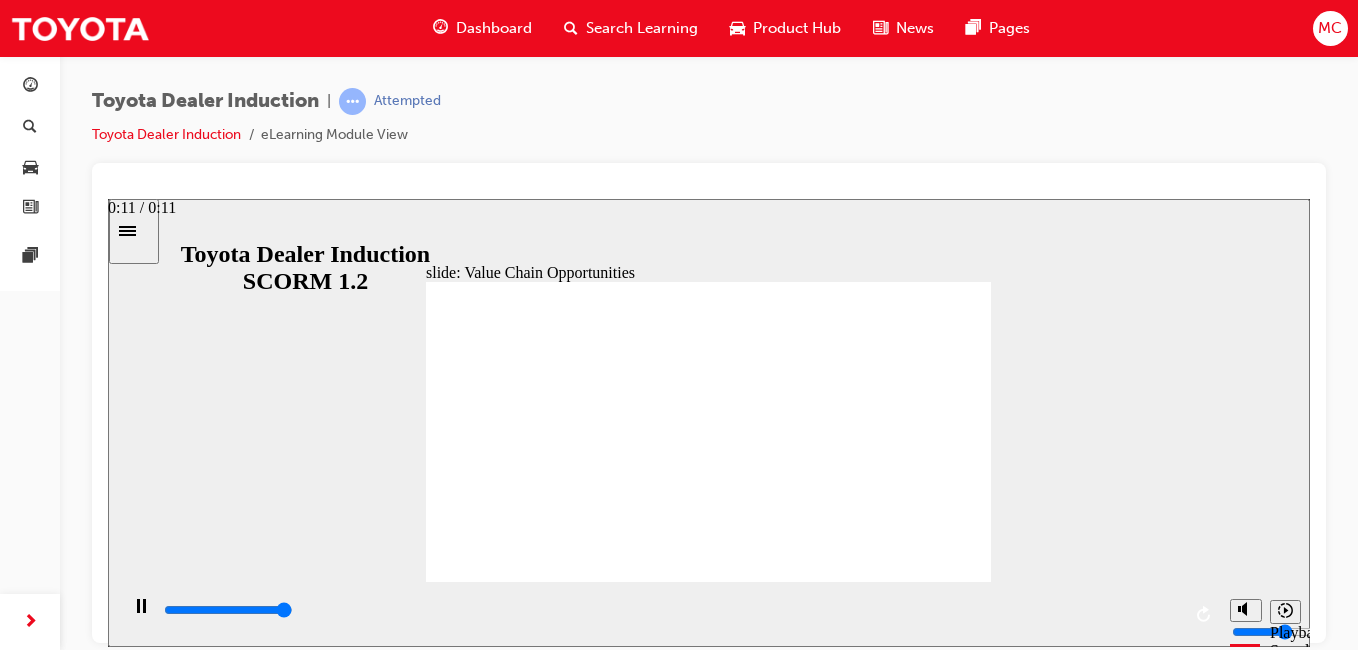 click at bounding box center [671, 610] 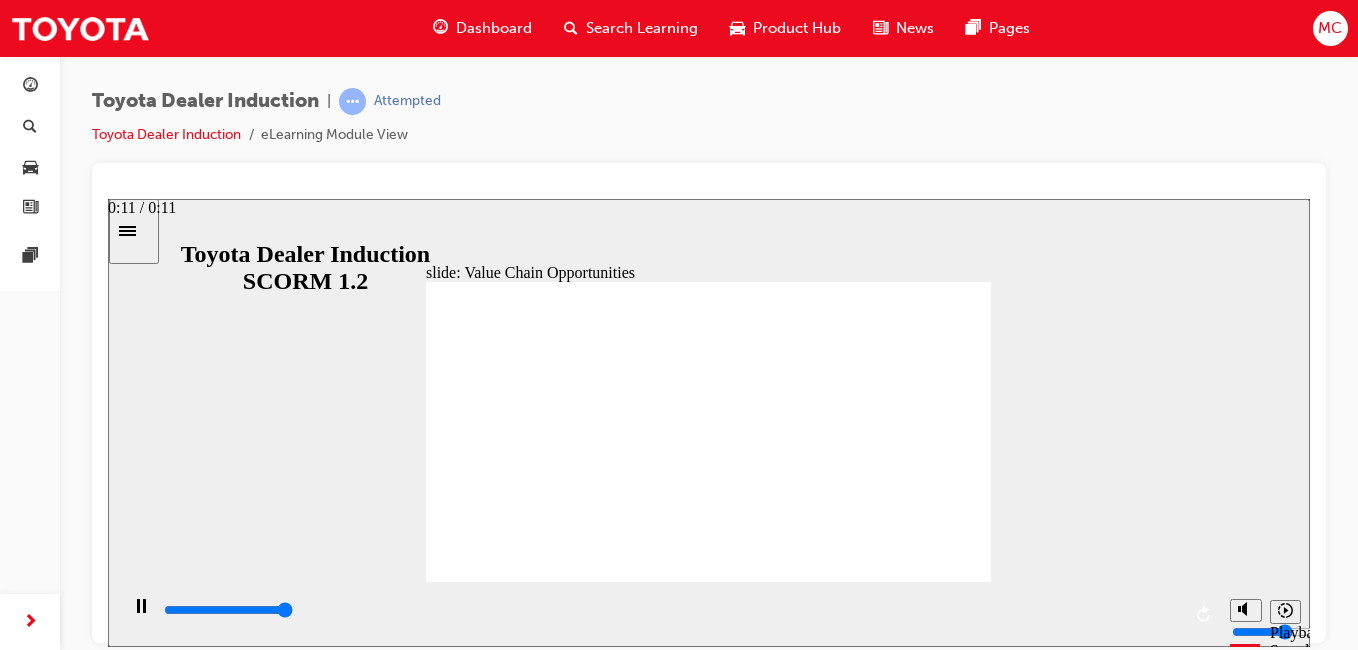 type on "11300" 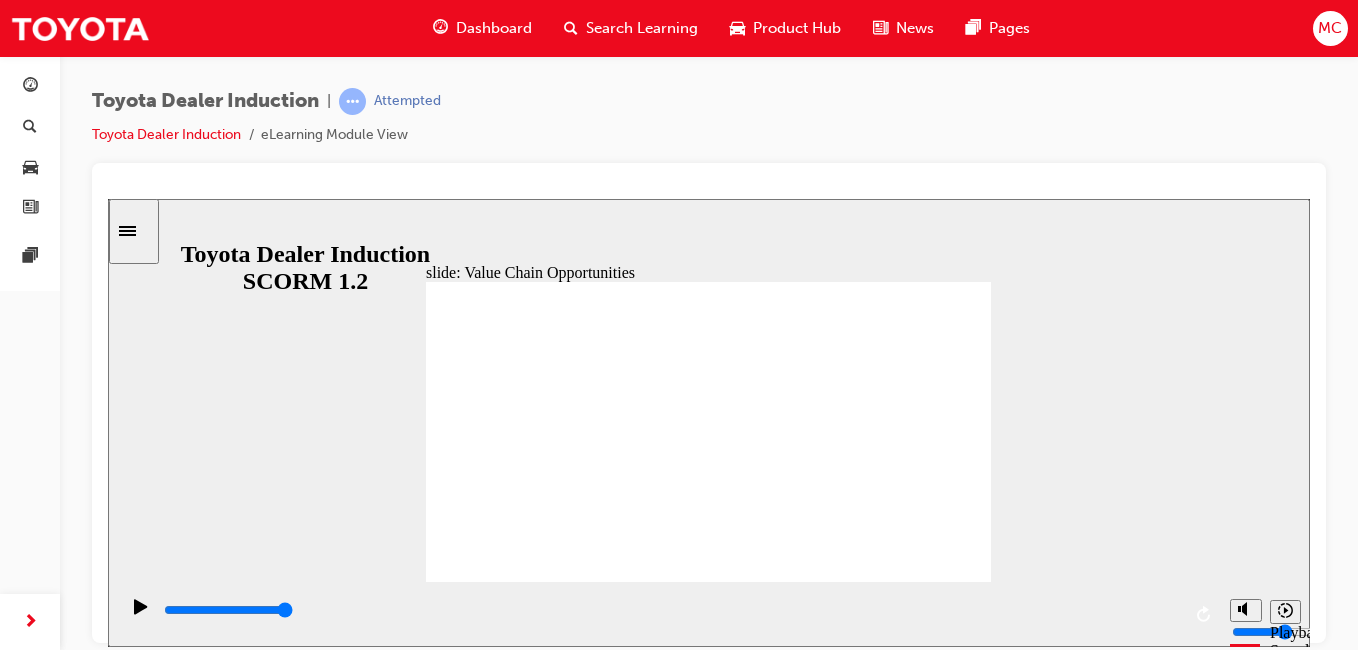 click 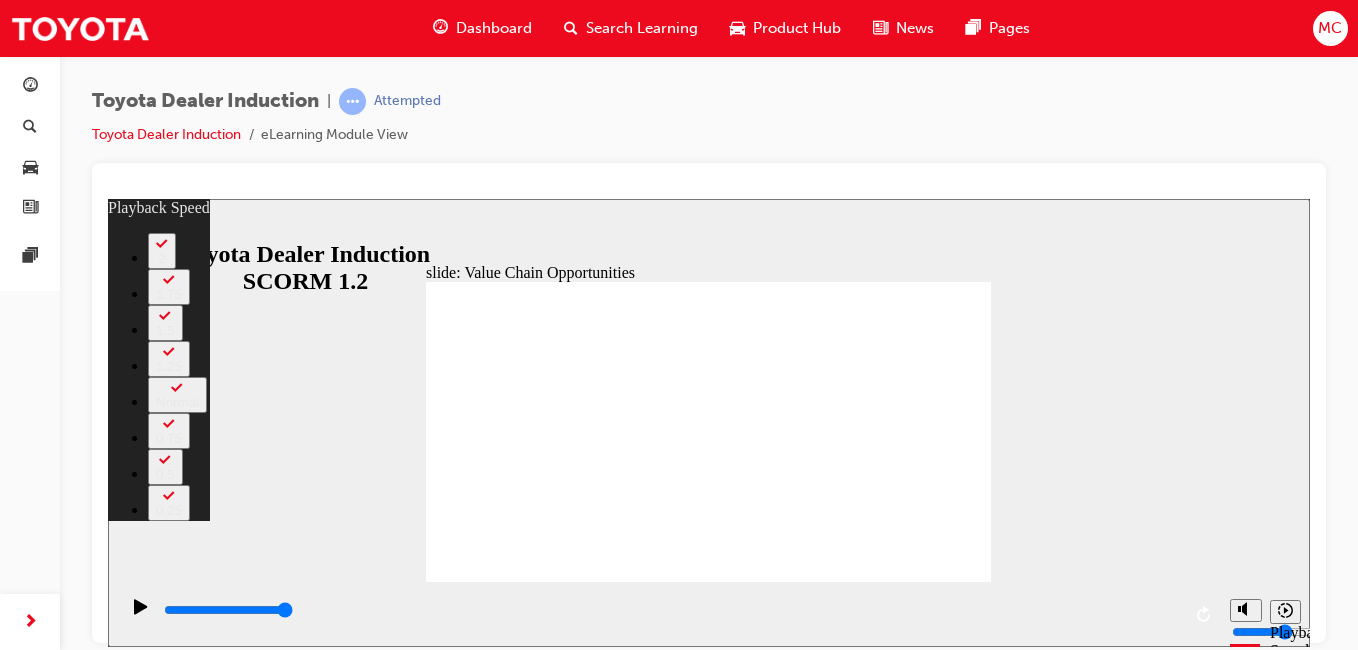click at bounding box center [708, 2682] 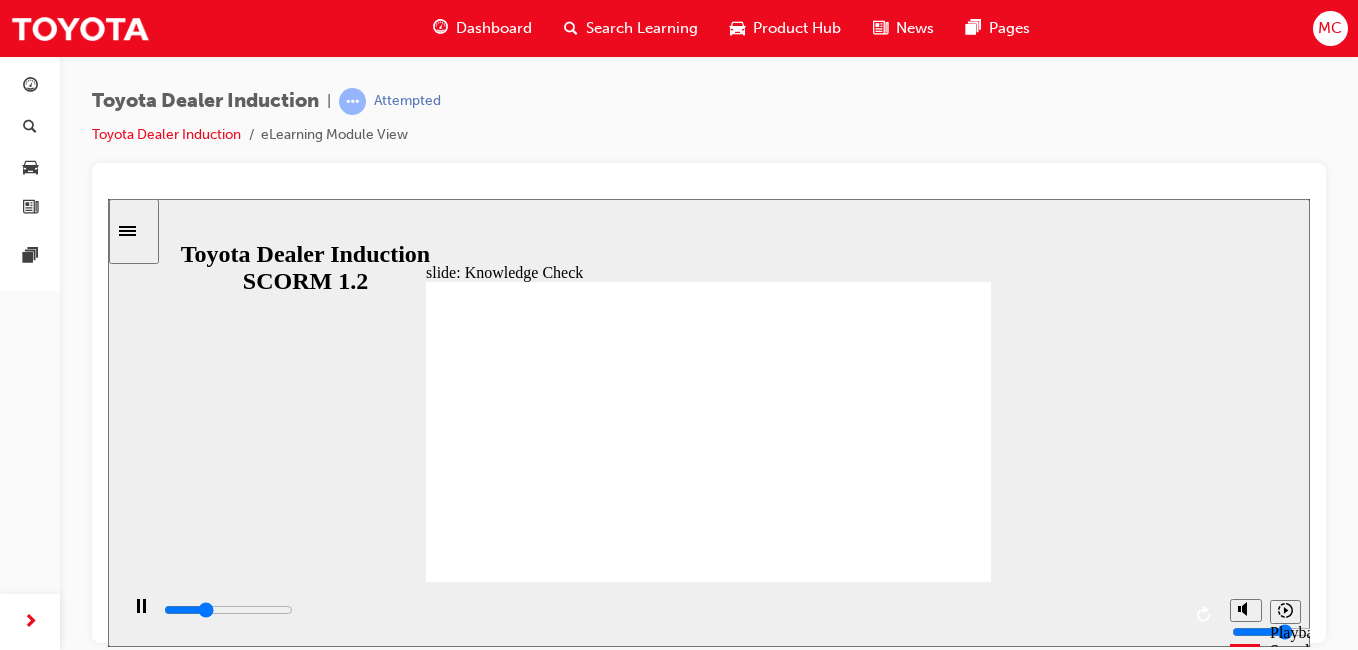 type on "1500" 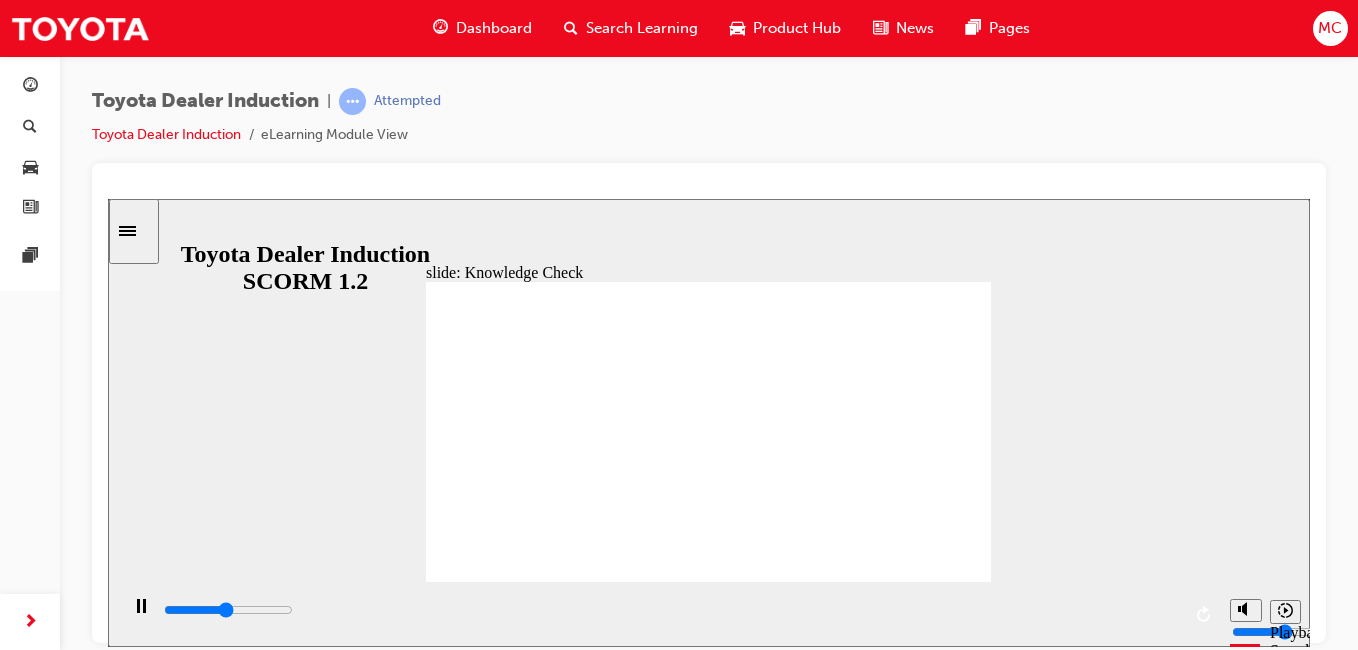 click 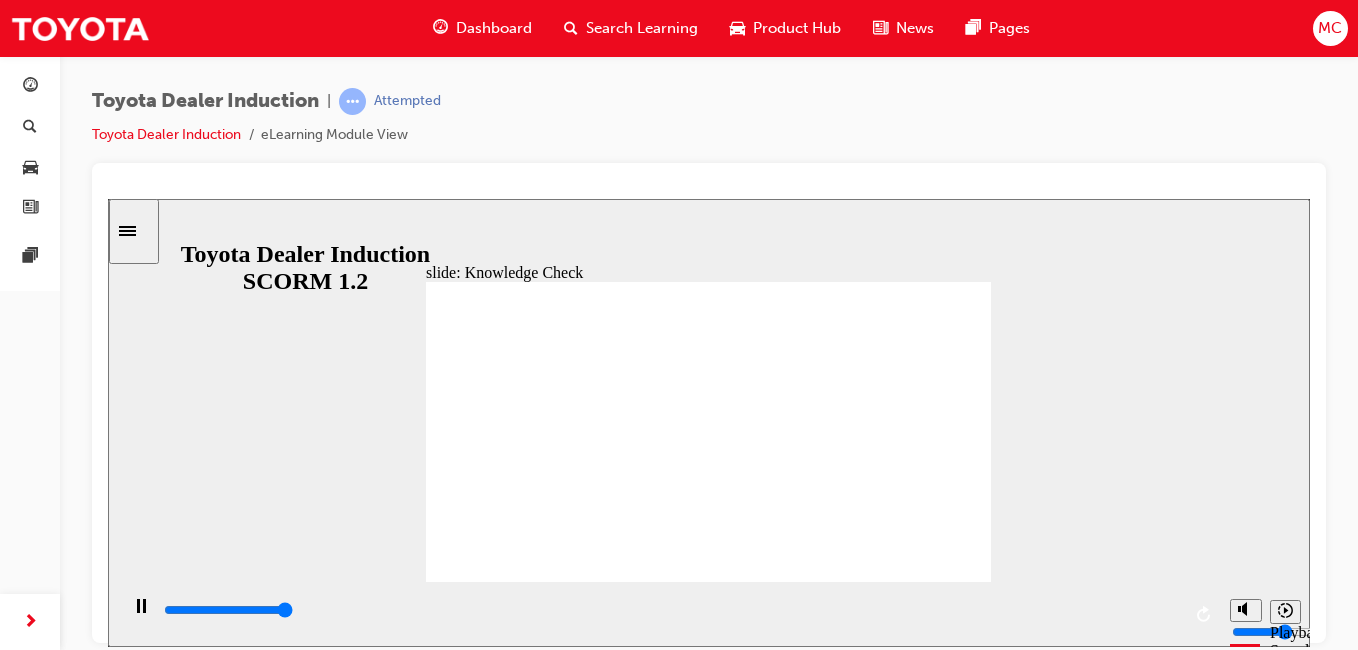 type on "5000" 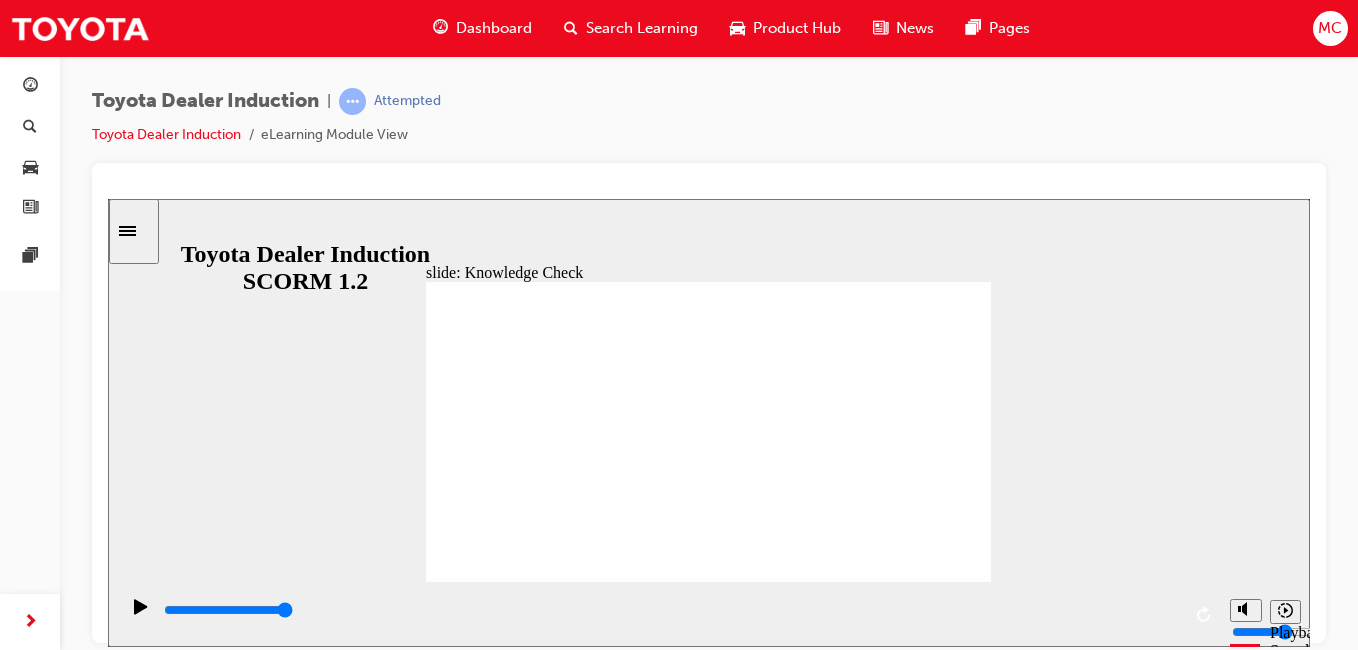 radio on "true" 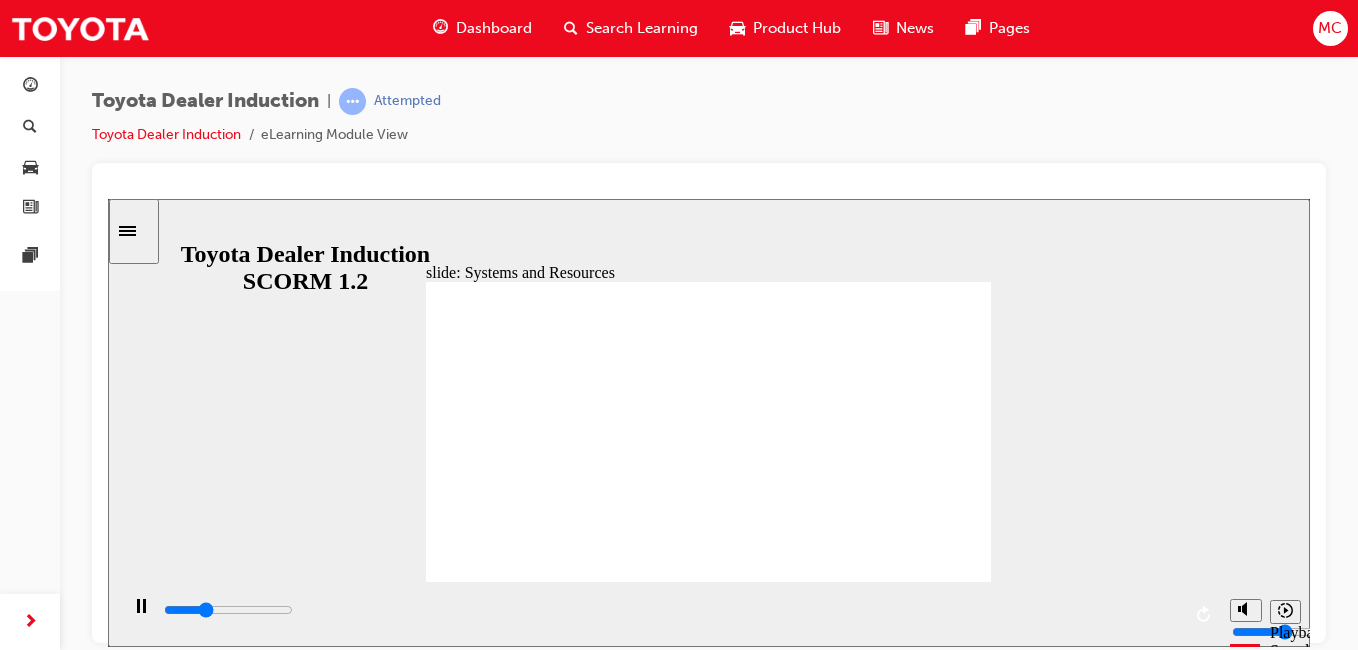 click 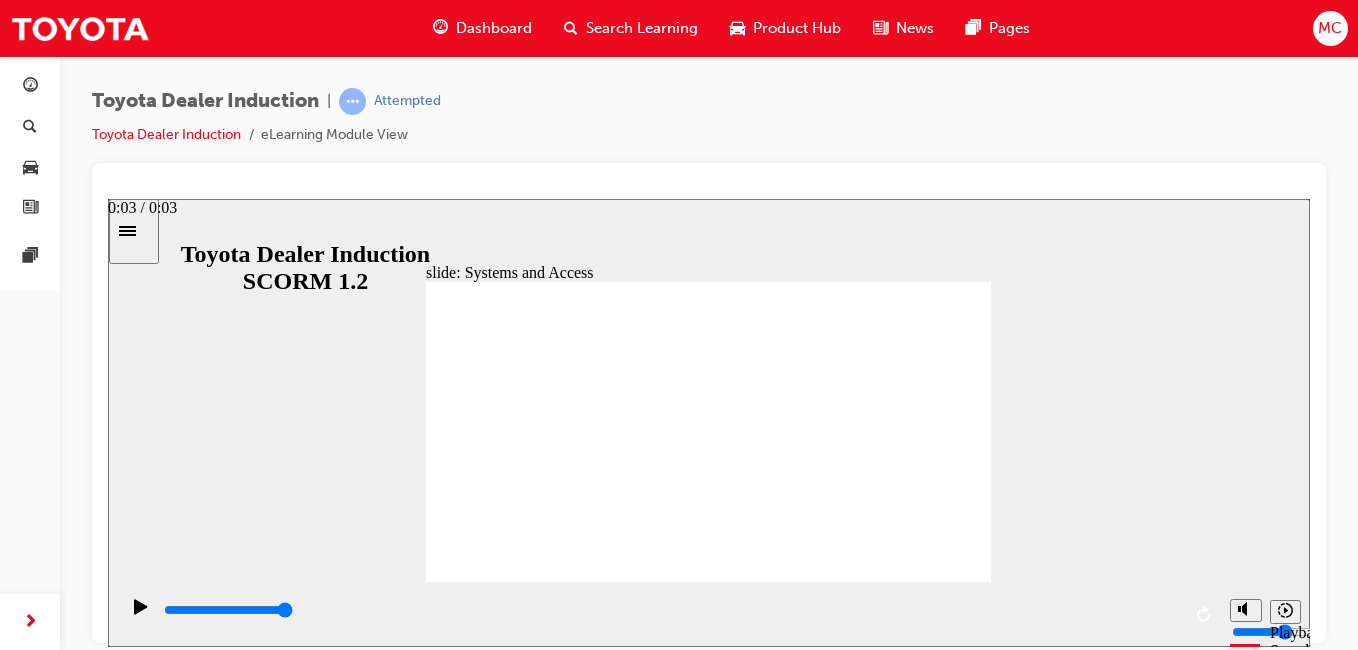 click at bounding box center (228, 609) 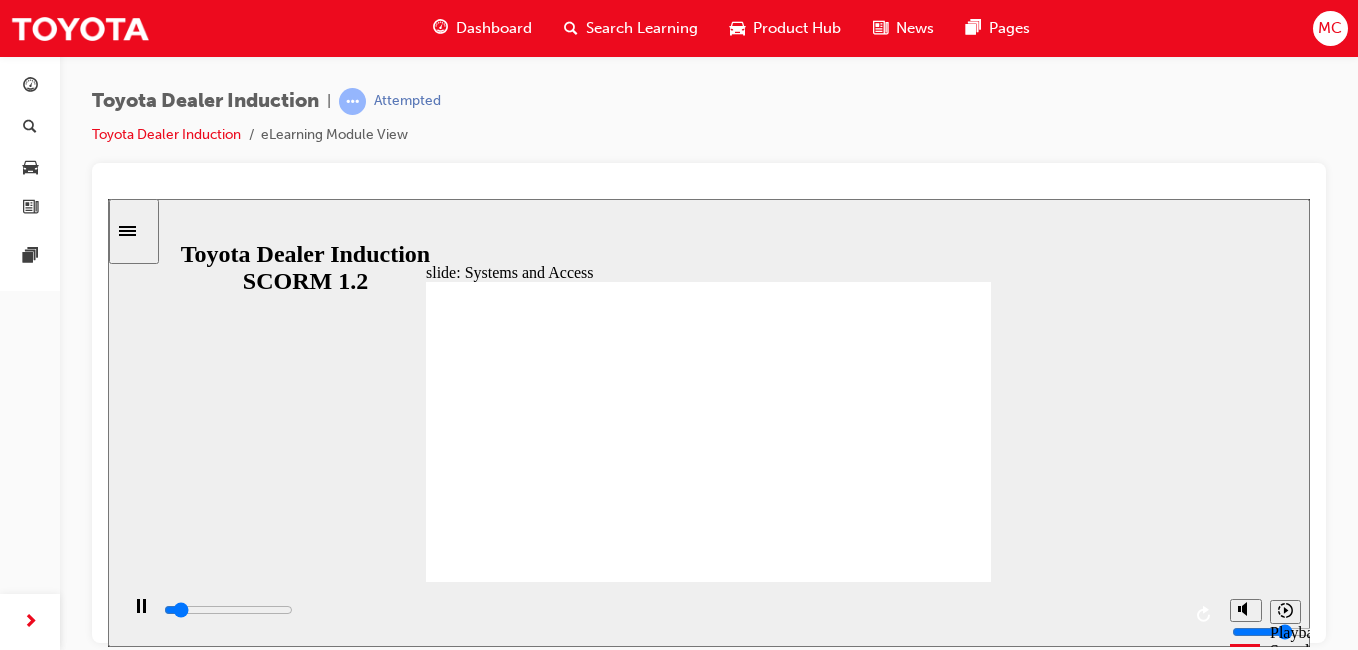 click at bounding box center (669, 613) 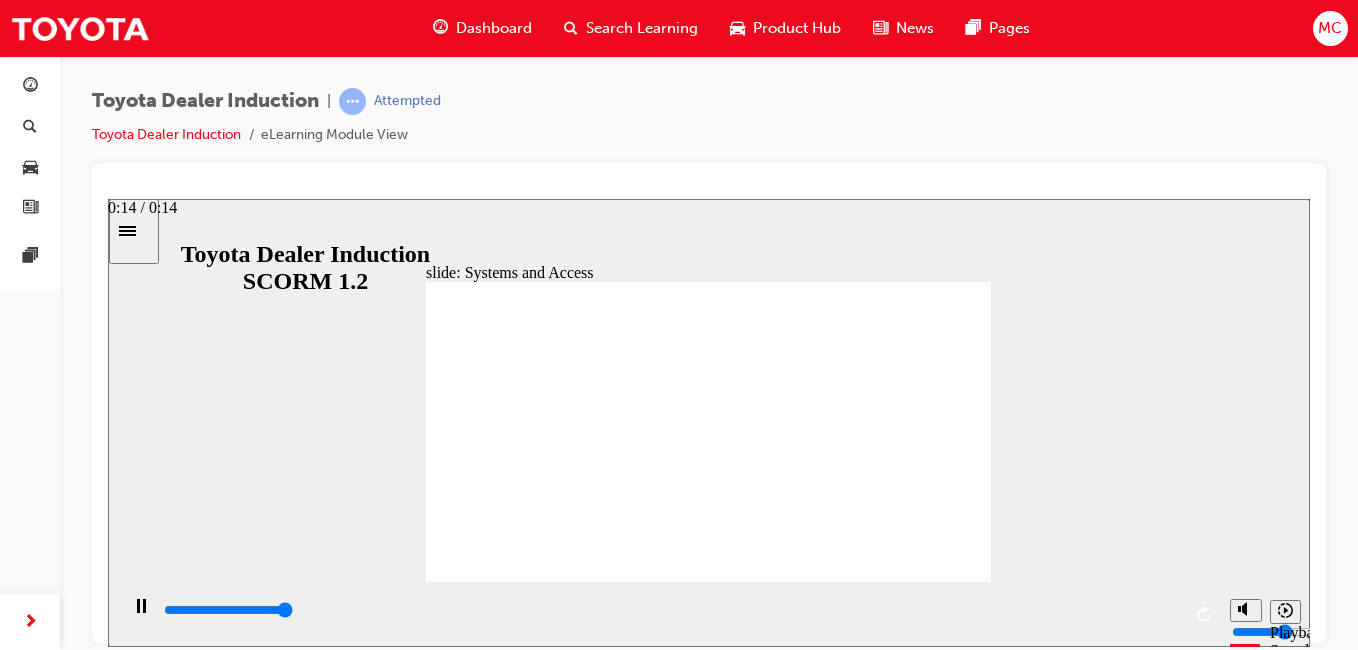 click at bounding box center [671, 610] 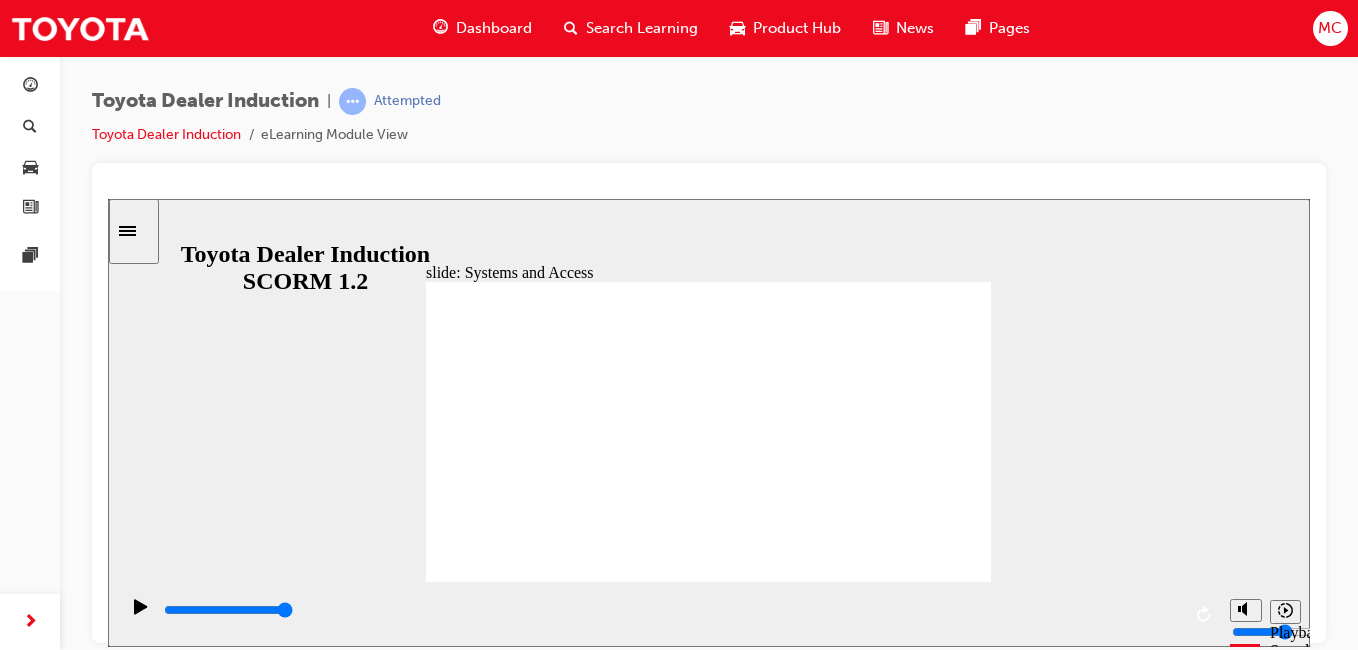 click on "BACK BACK" at bounding box center (475, 2366) 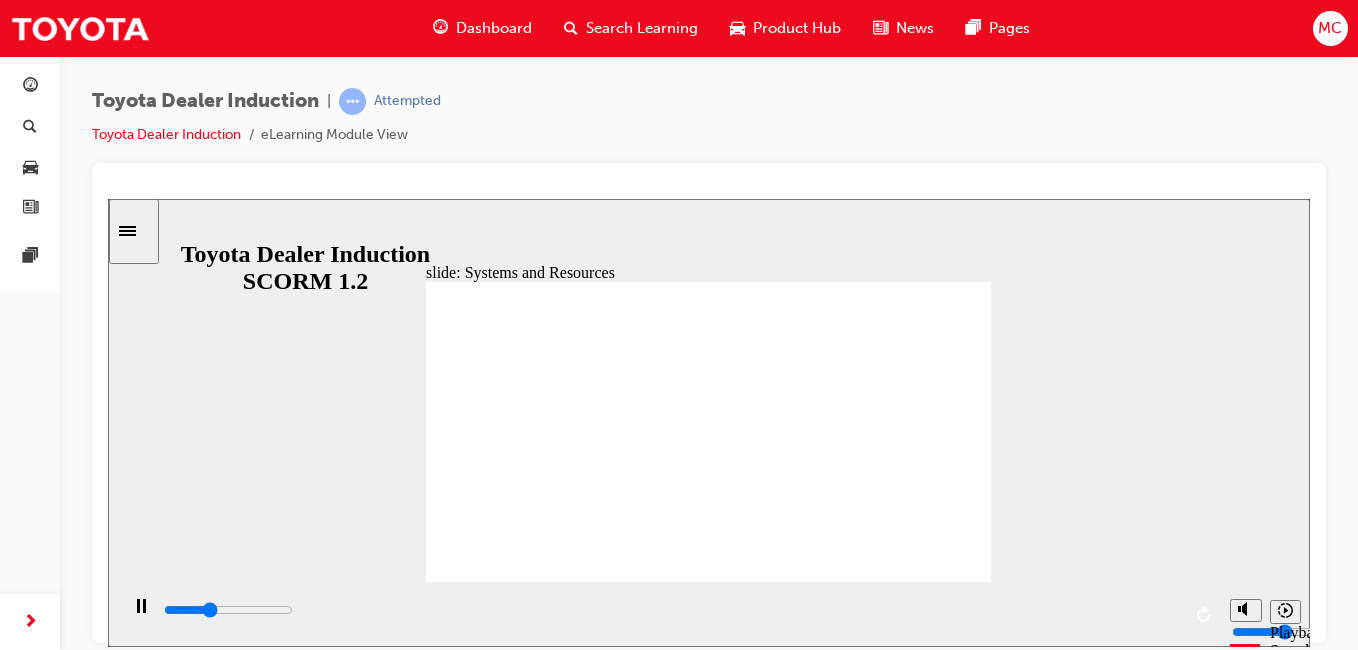 click on "NEXT NEXT" at bounding box center (941, 1870) 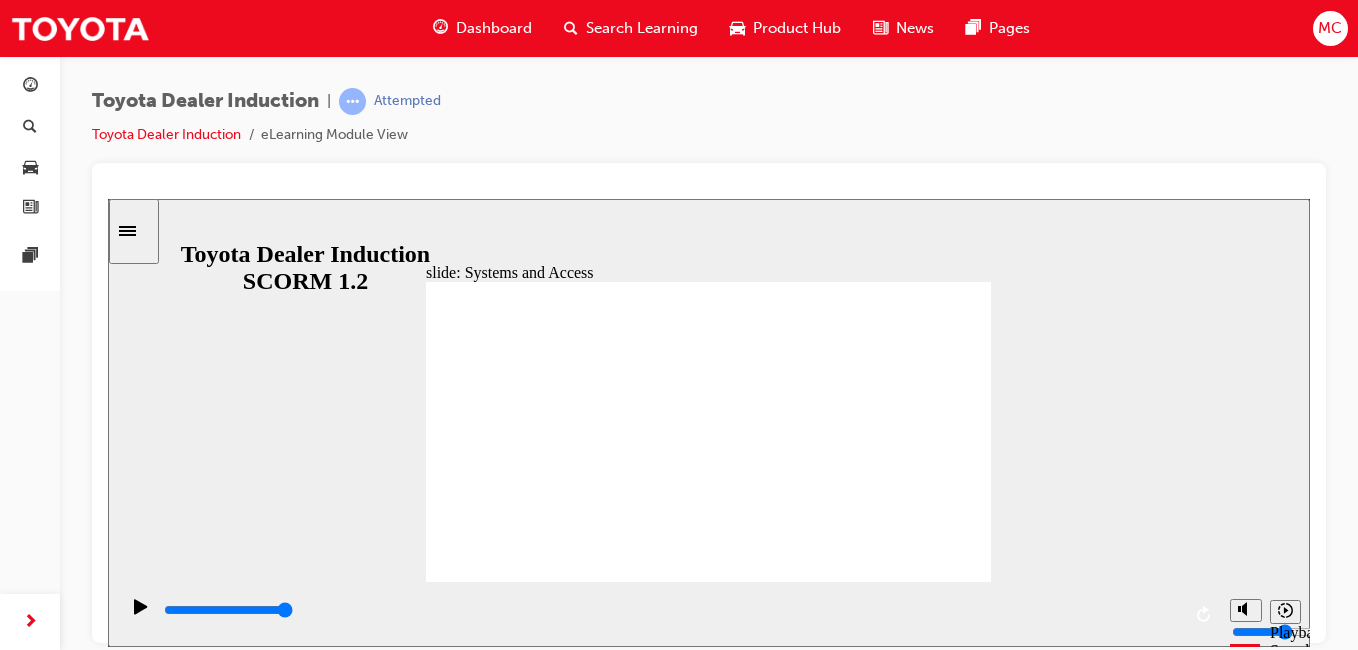 click 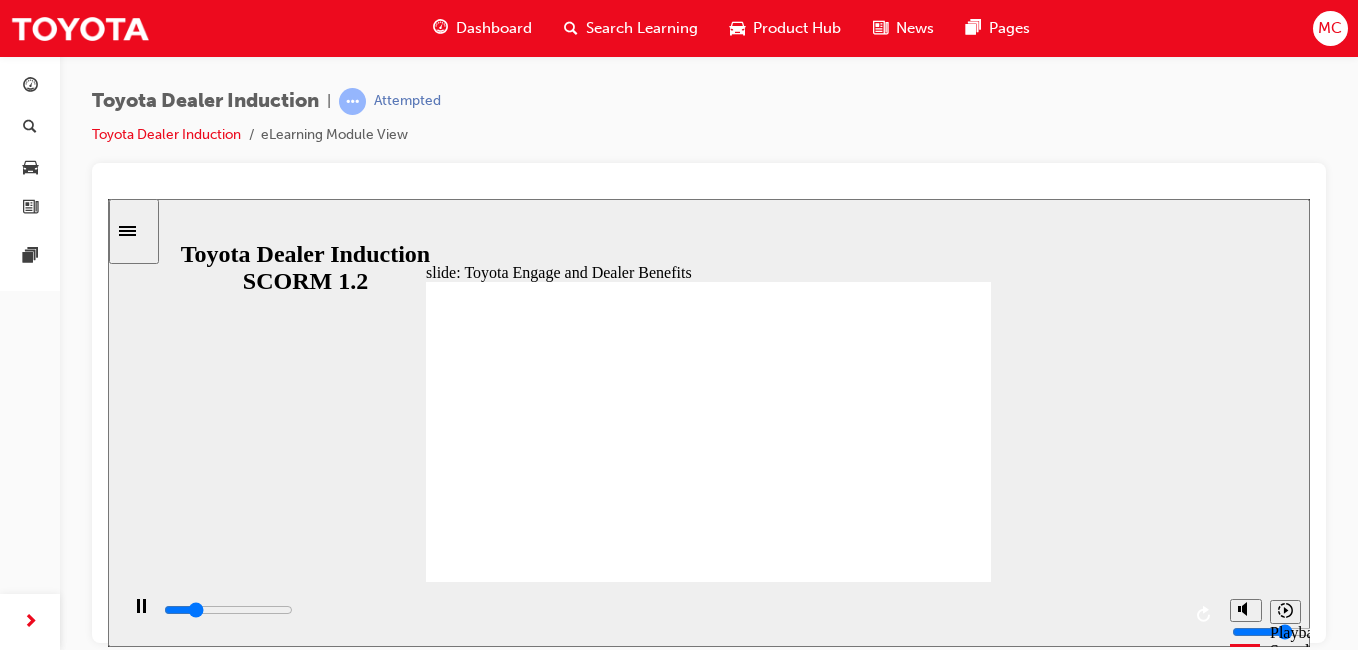 click 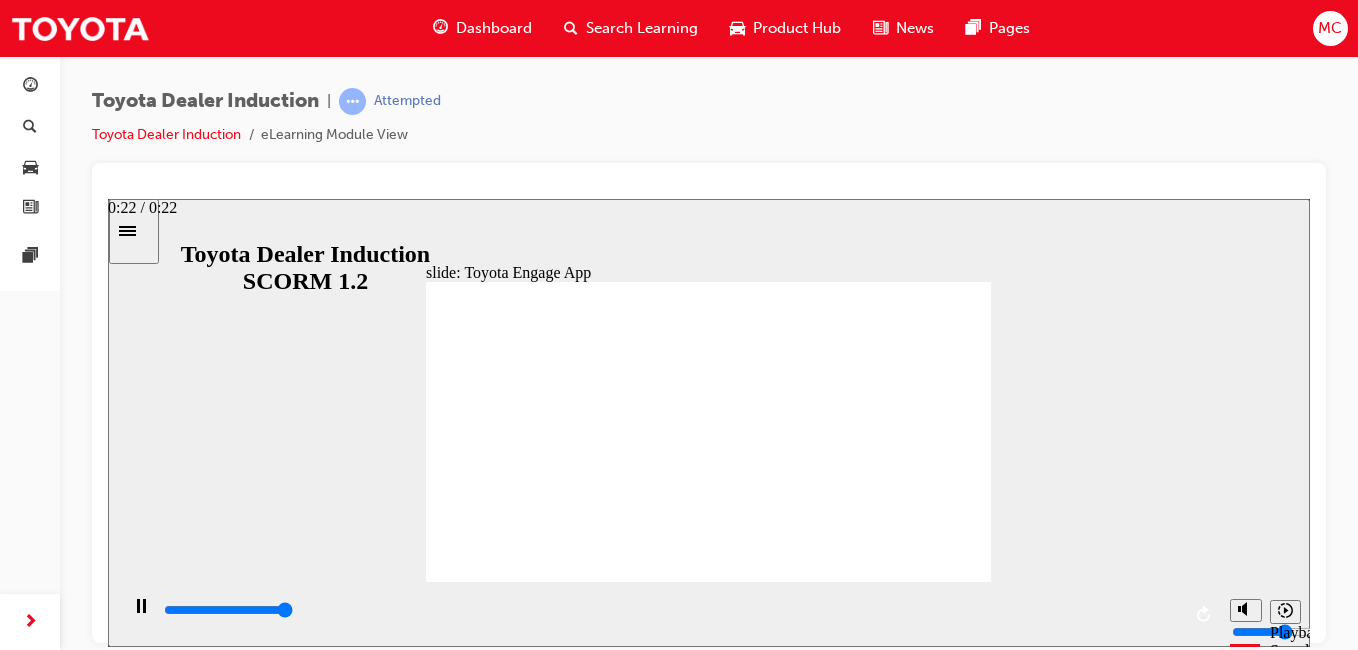 click at bounding box center [671, 610] 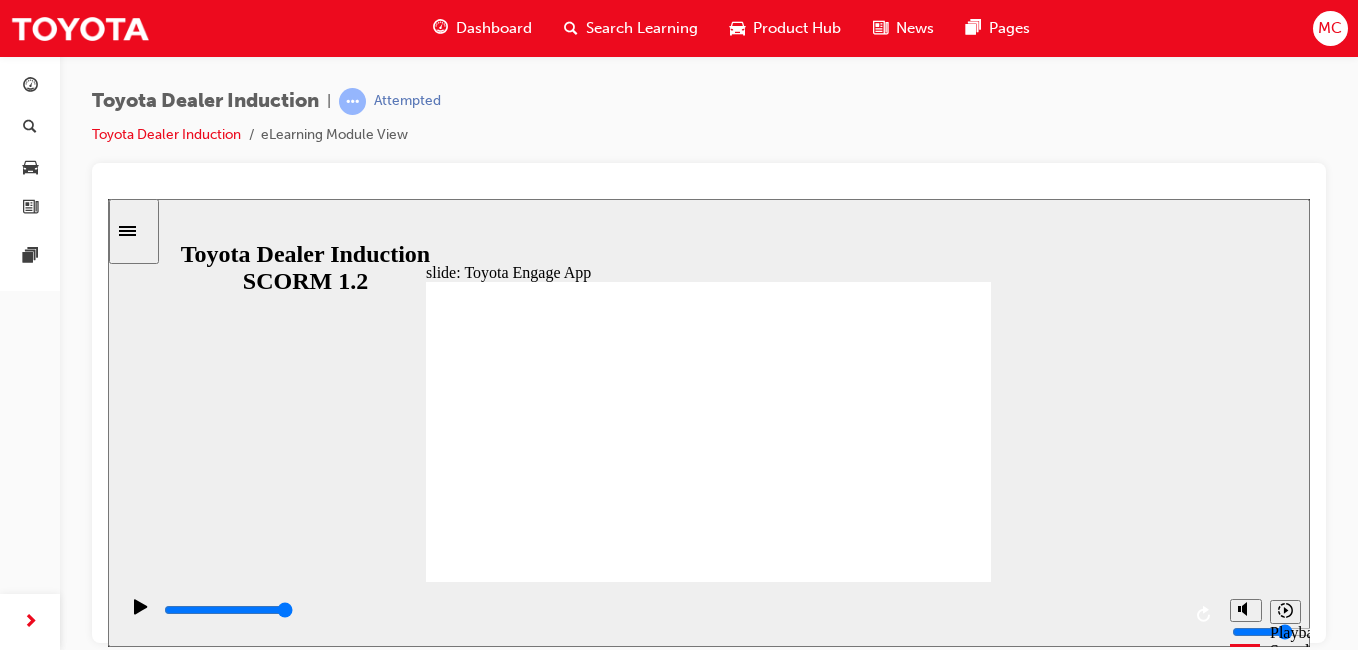 click 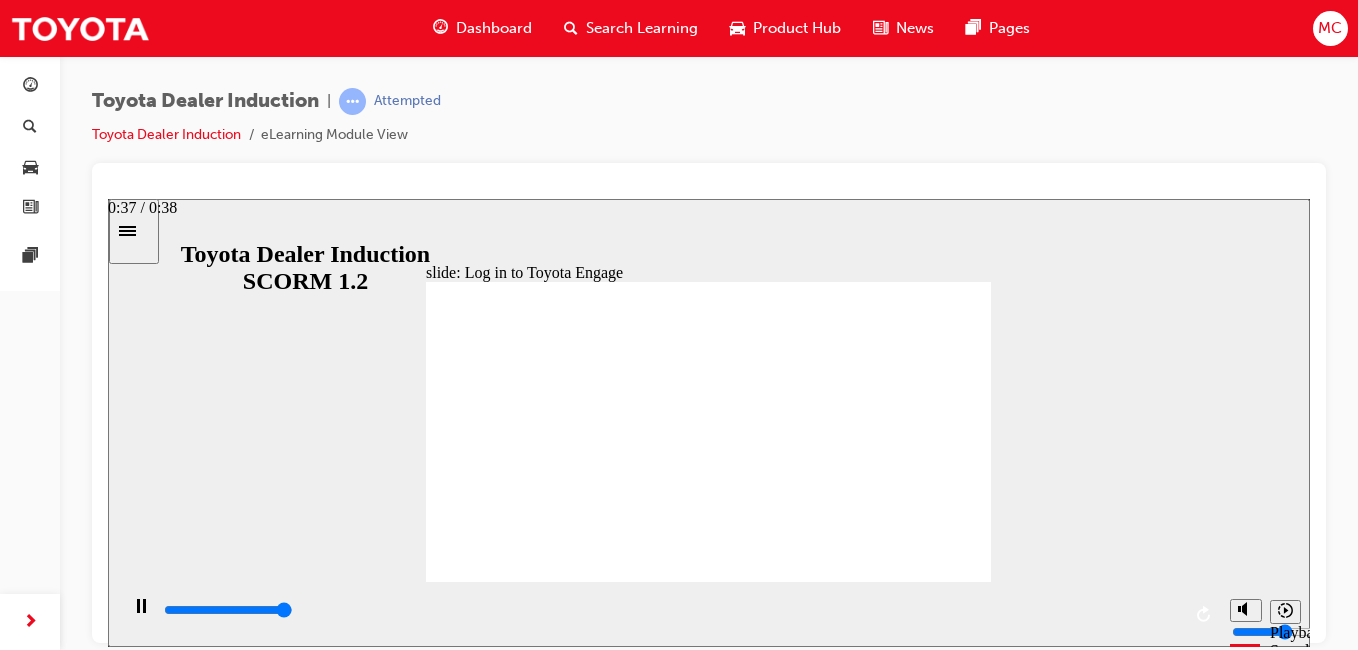 click at bounding box center [671, 610] 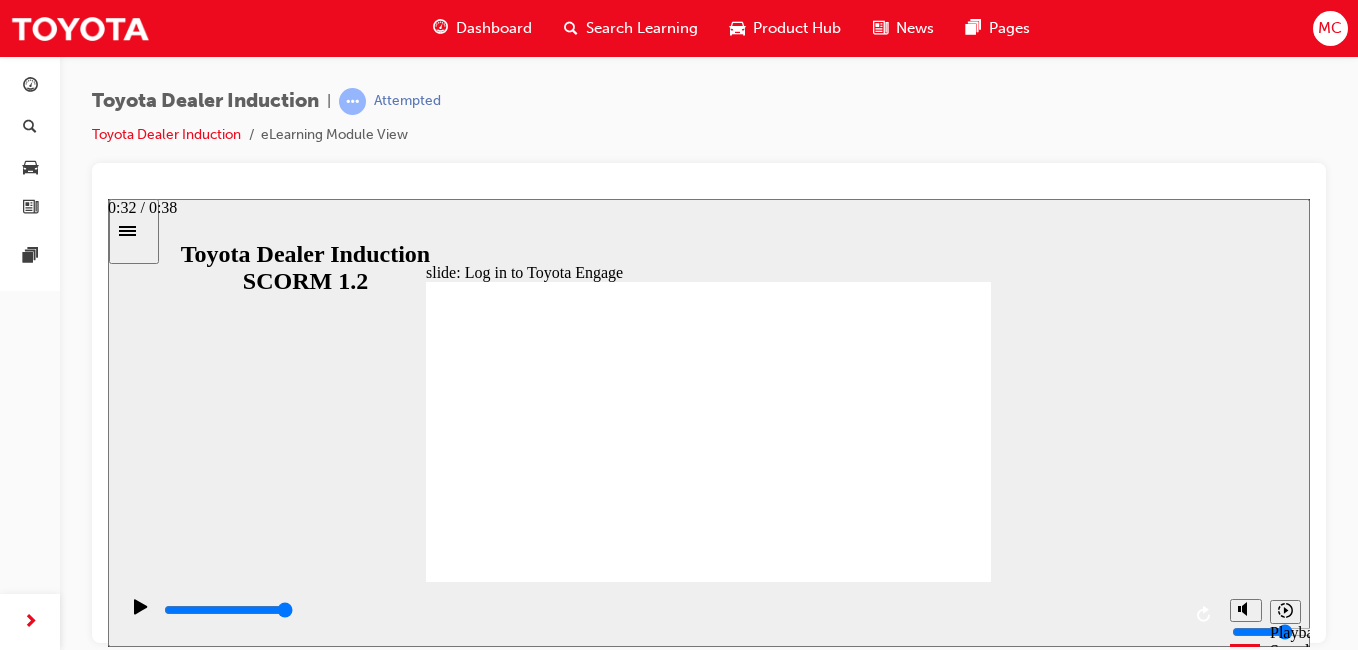 click 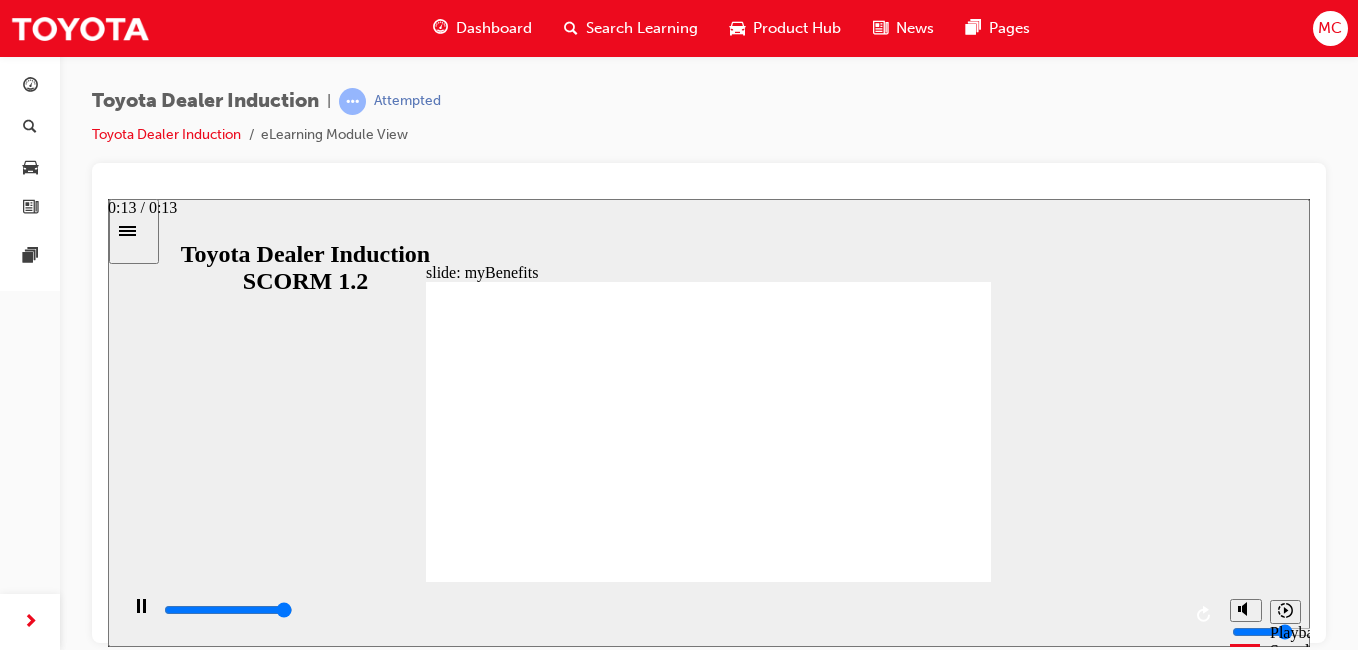 click at bounding box center (671, 610) 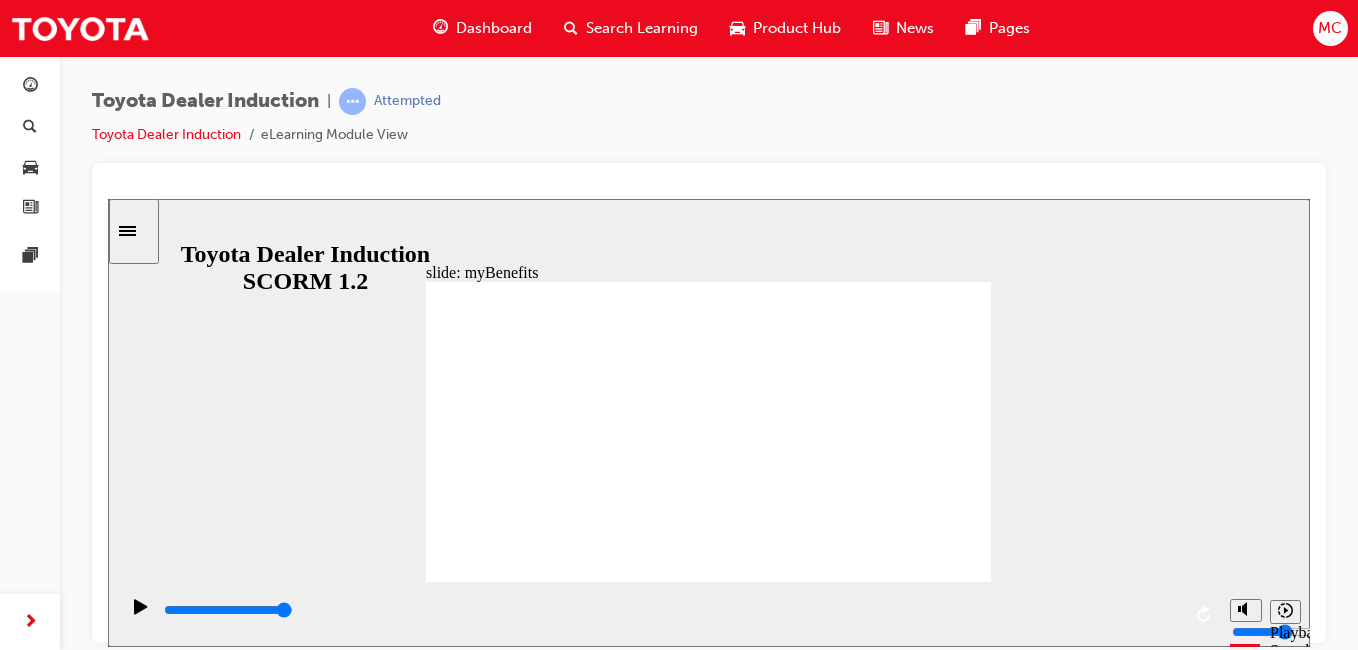 click 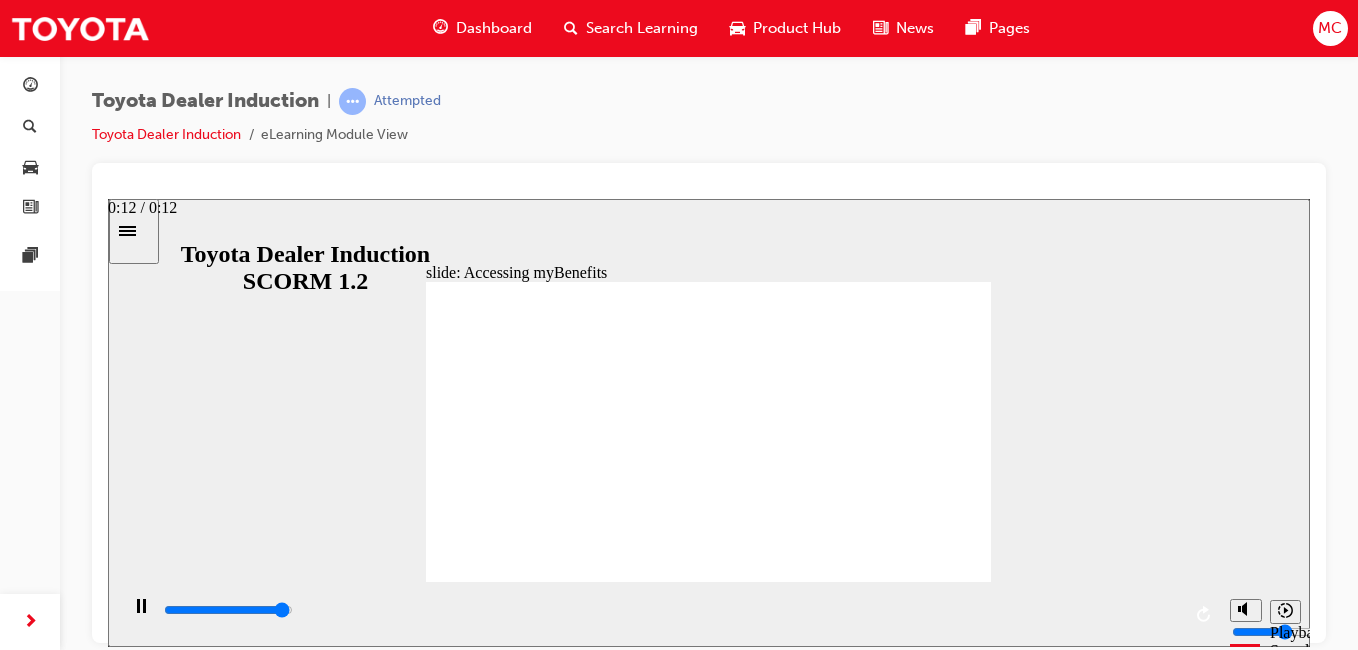 click at bounding box center [671, 614] 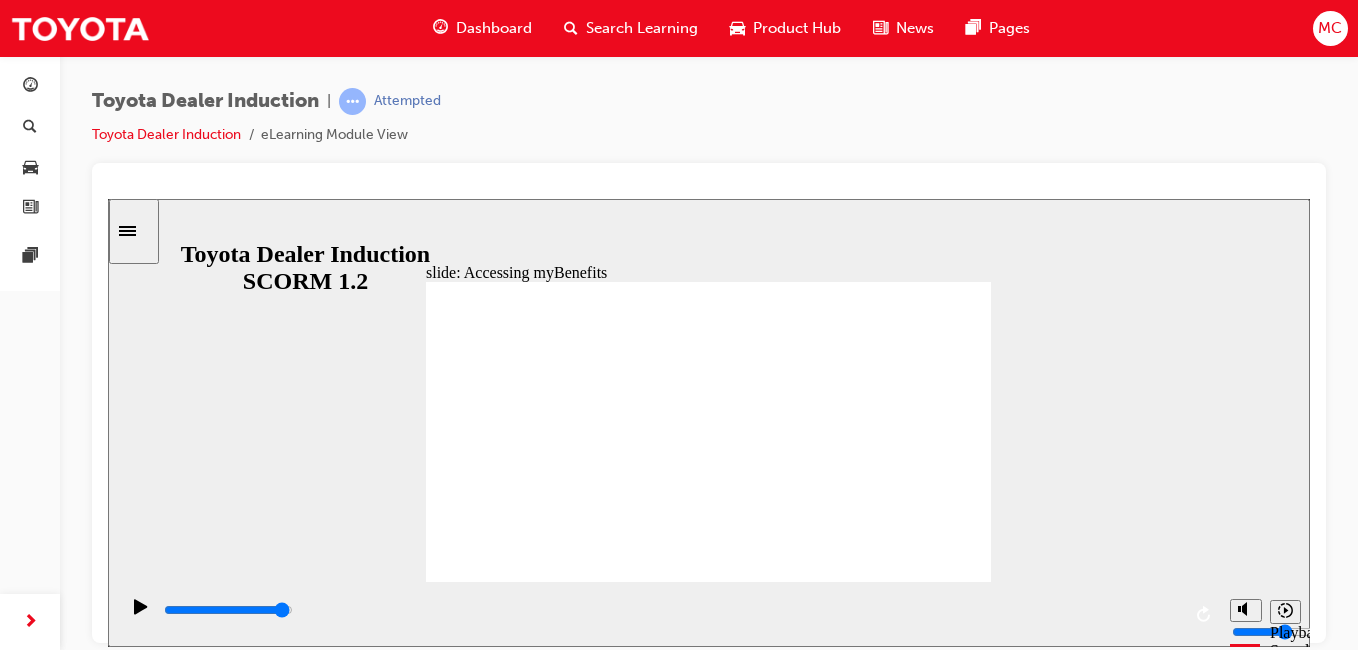 click 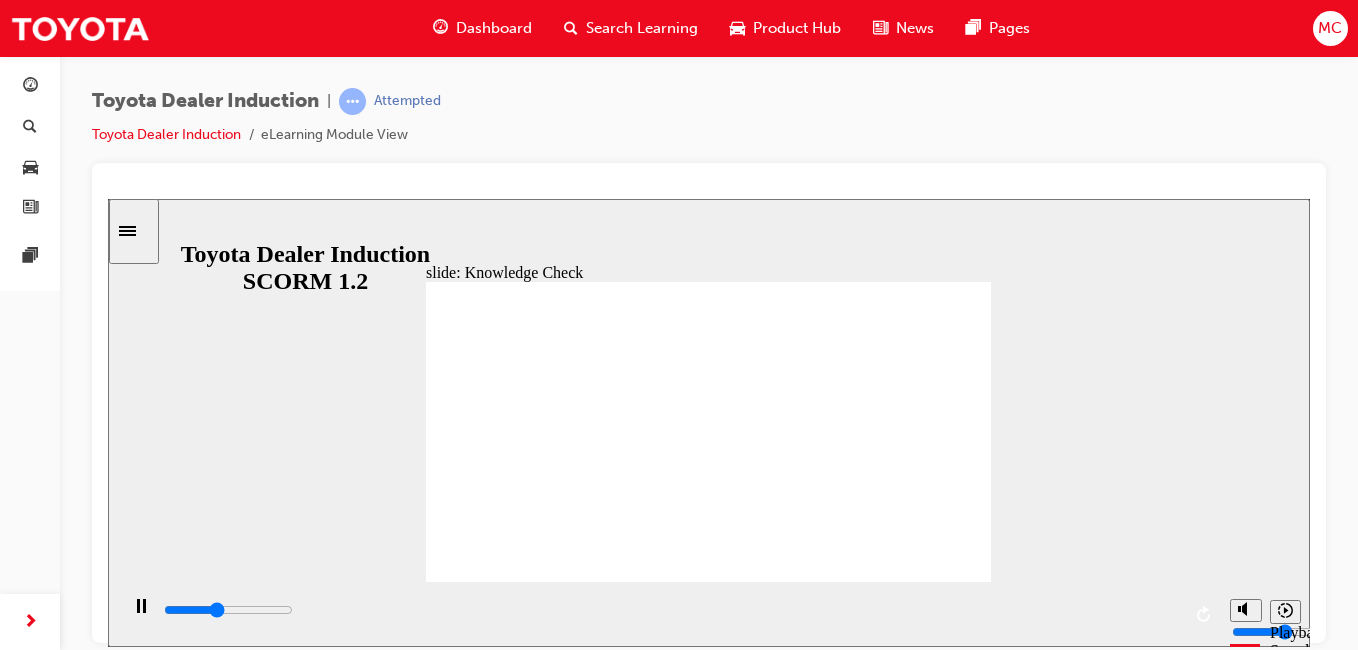 click 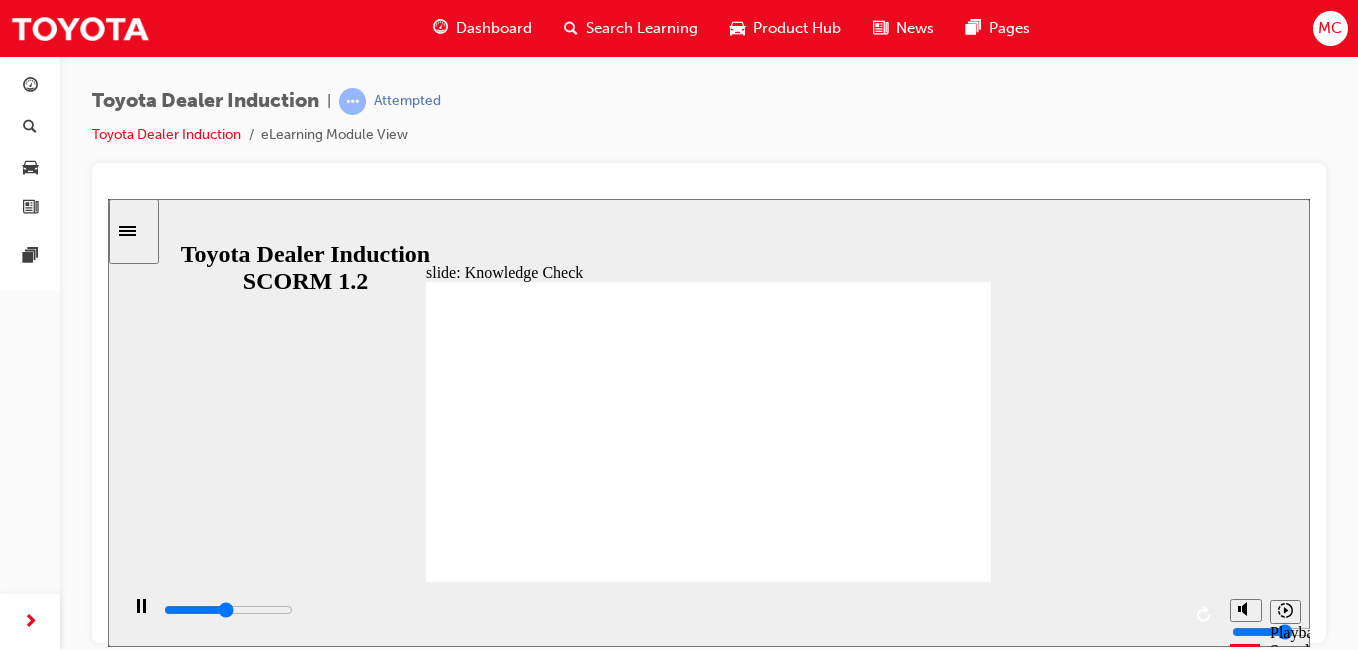 click at bounding box center [504, 1271] 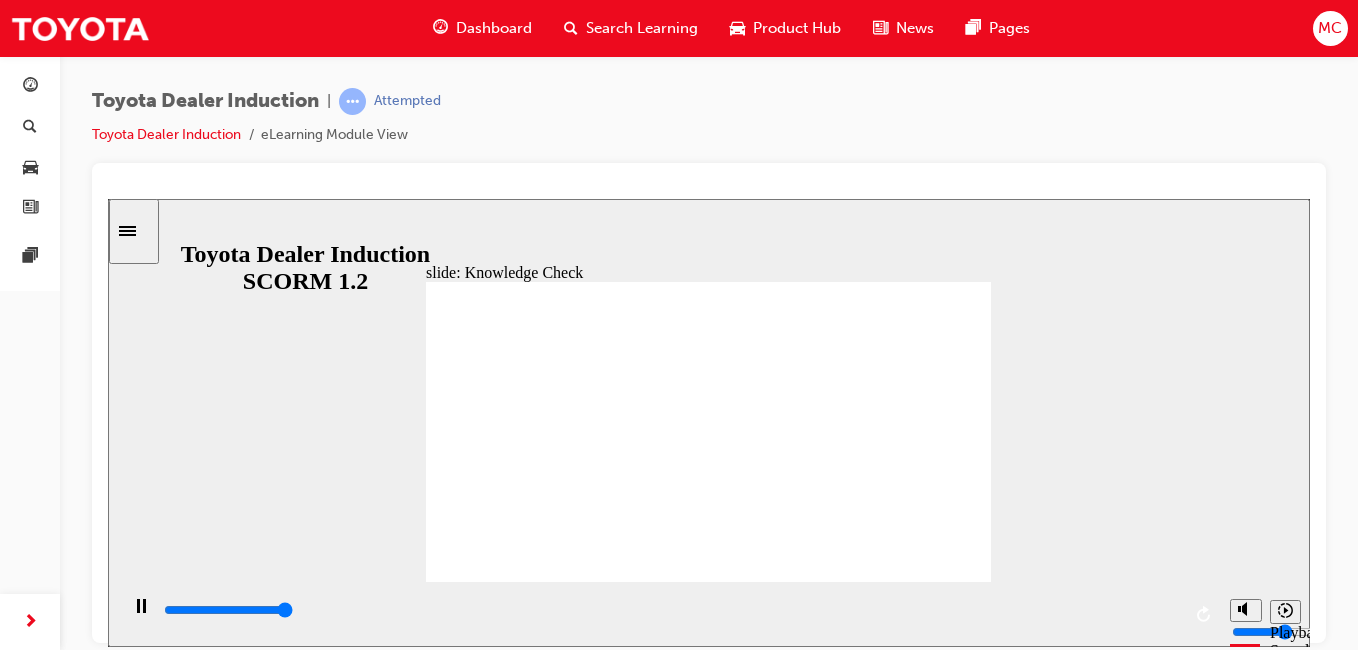 type on "5000" 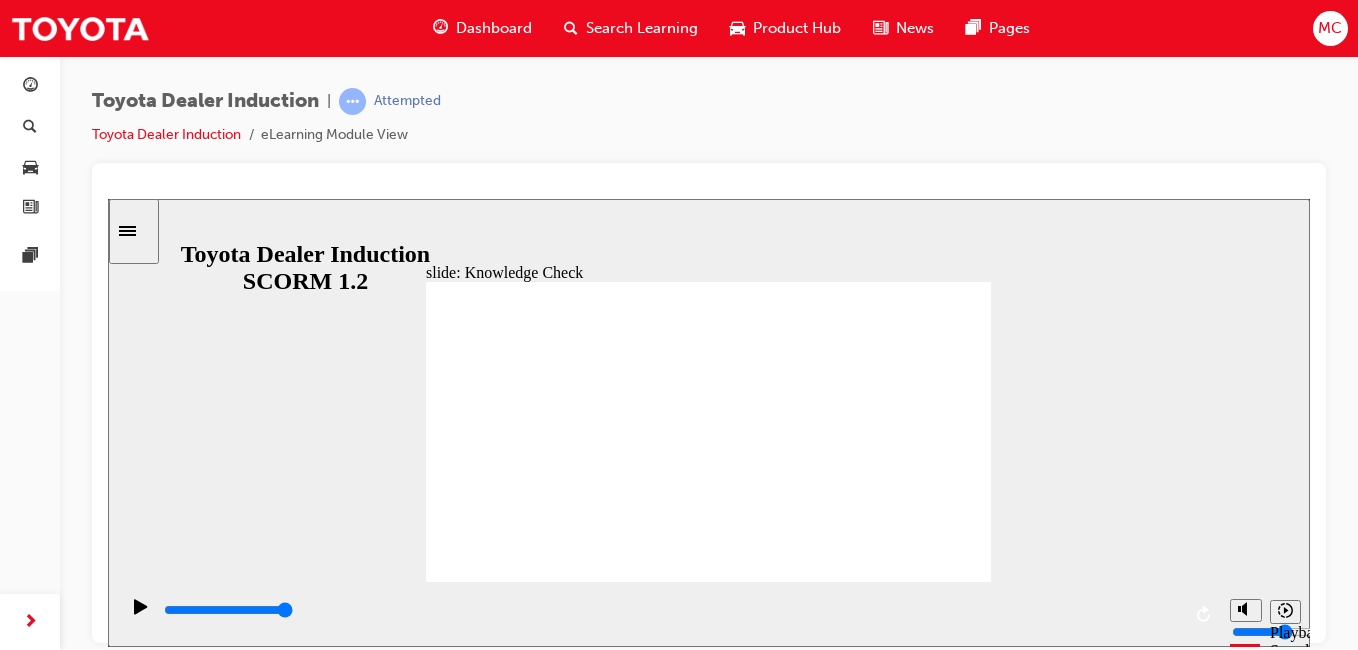 drag, startPoint x: 665, startPoint y: 467, endPoint x: 671, endPoint y: 456, distance: 12.529964 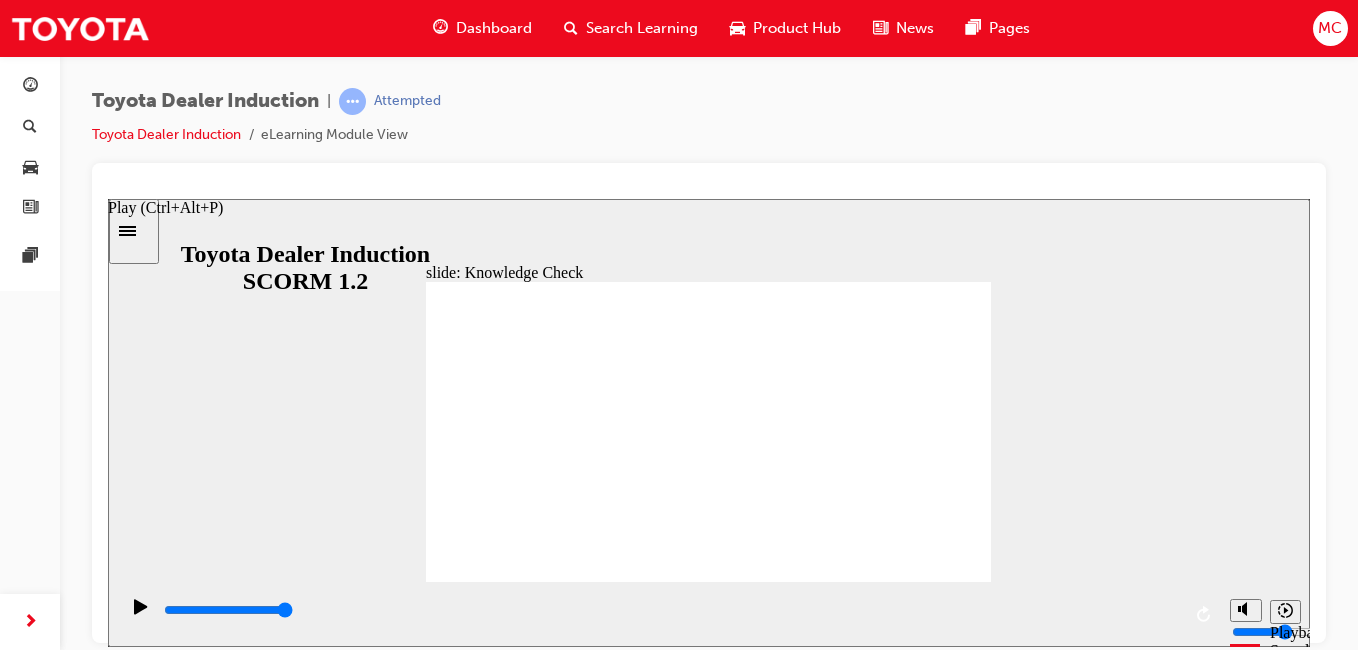 click 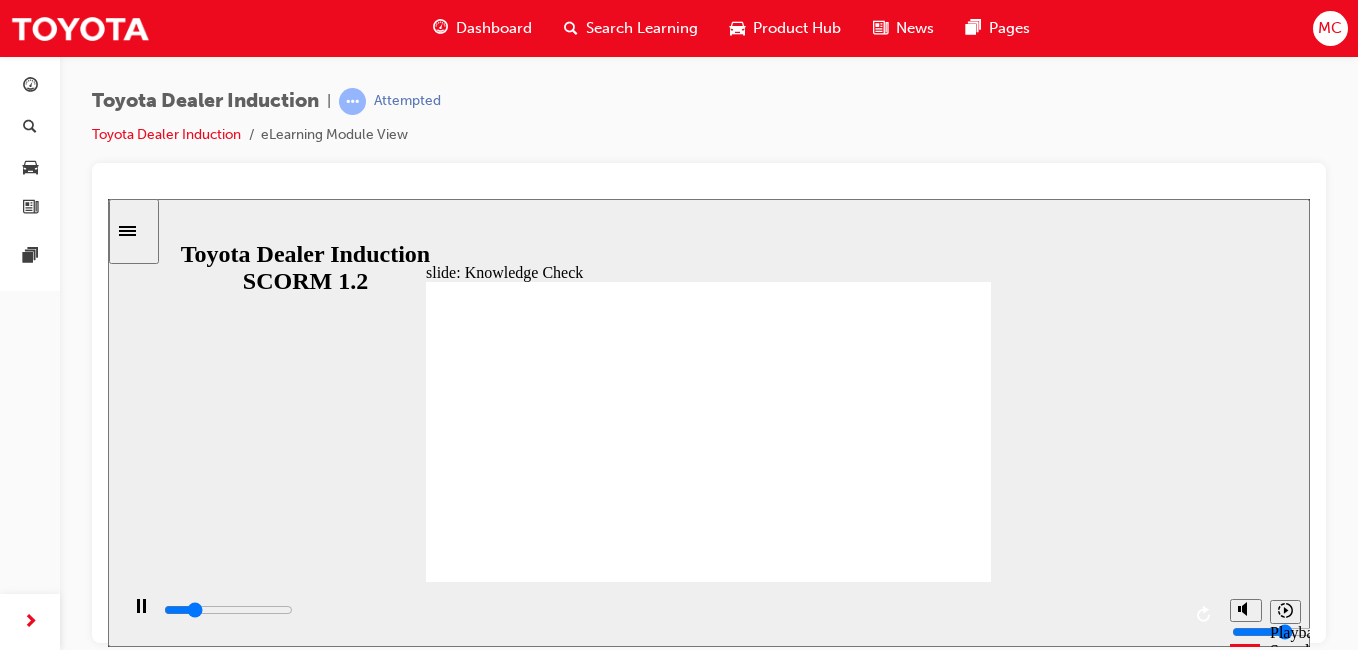 click at bounding box center [504, 1260] 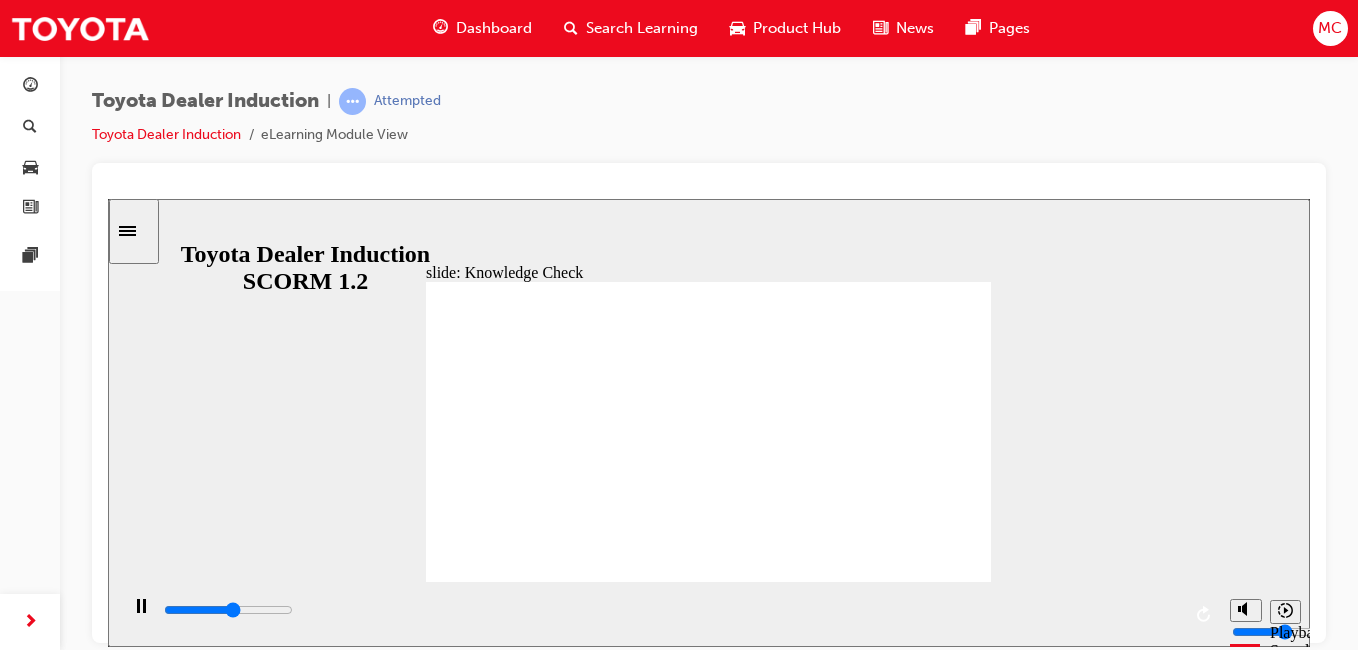 click 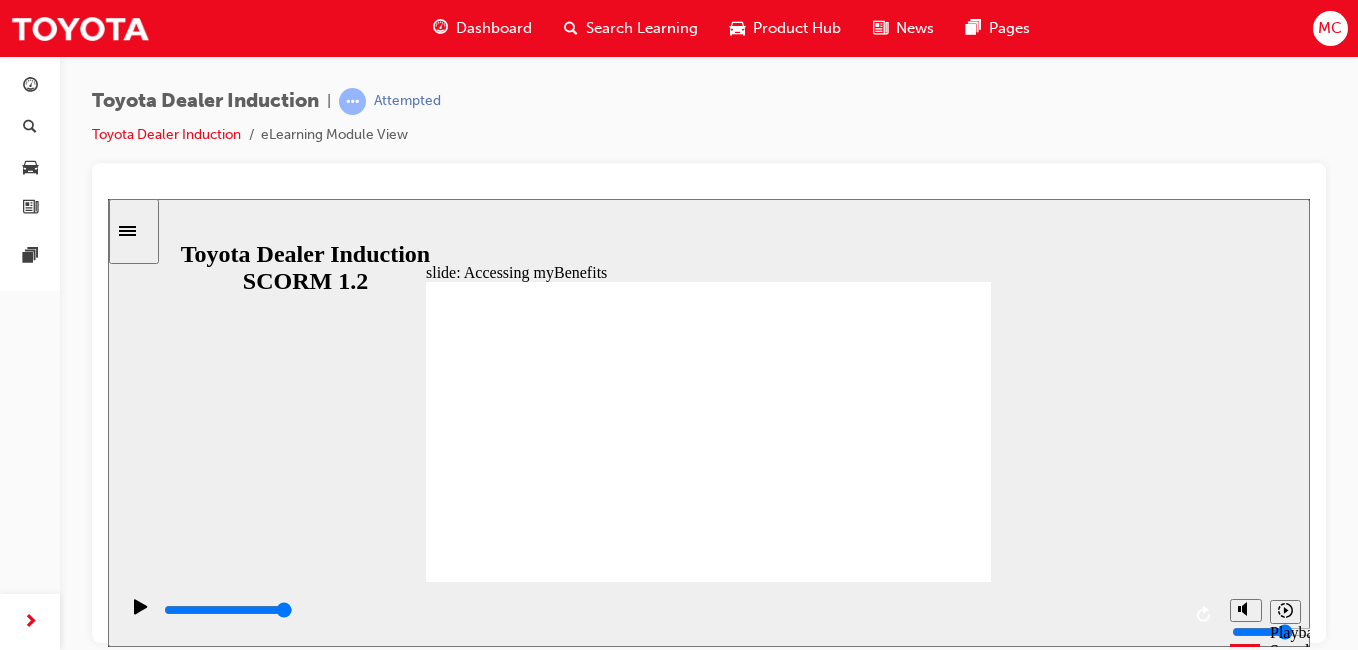click 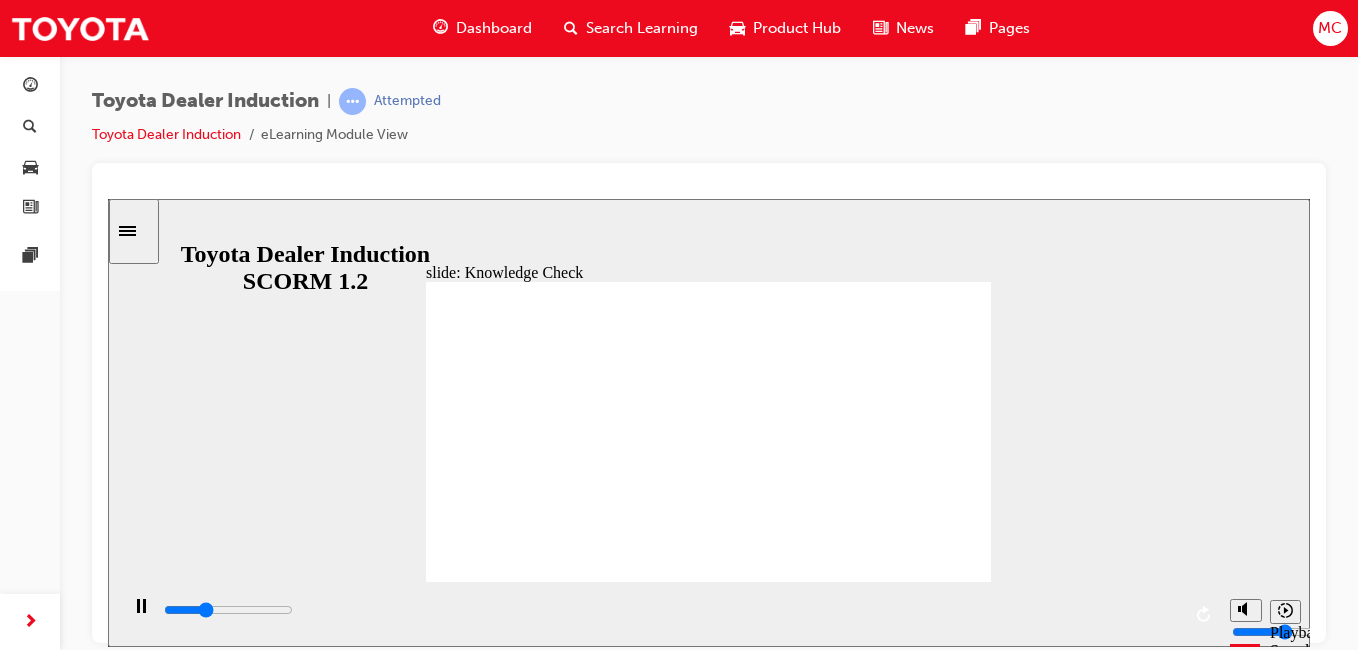 click 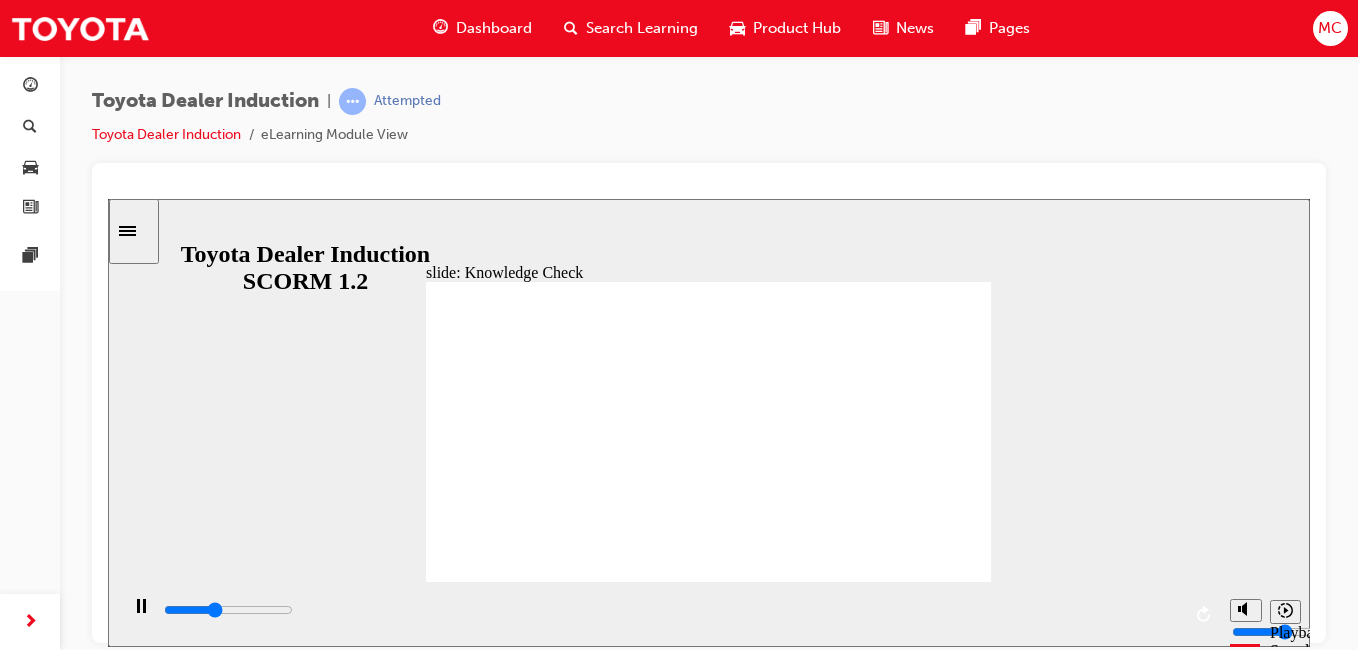 click 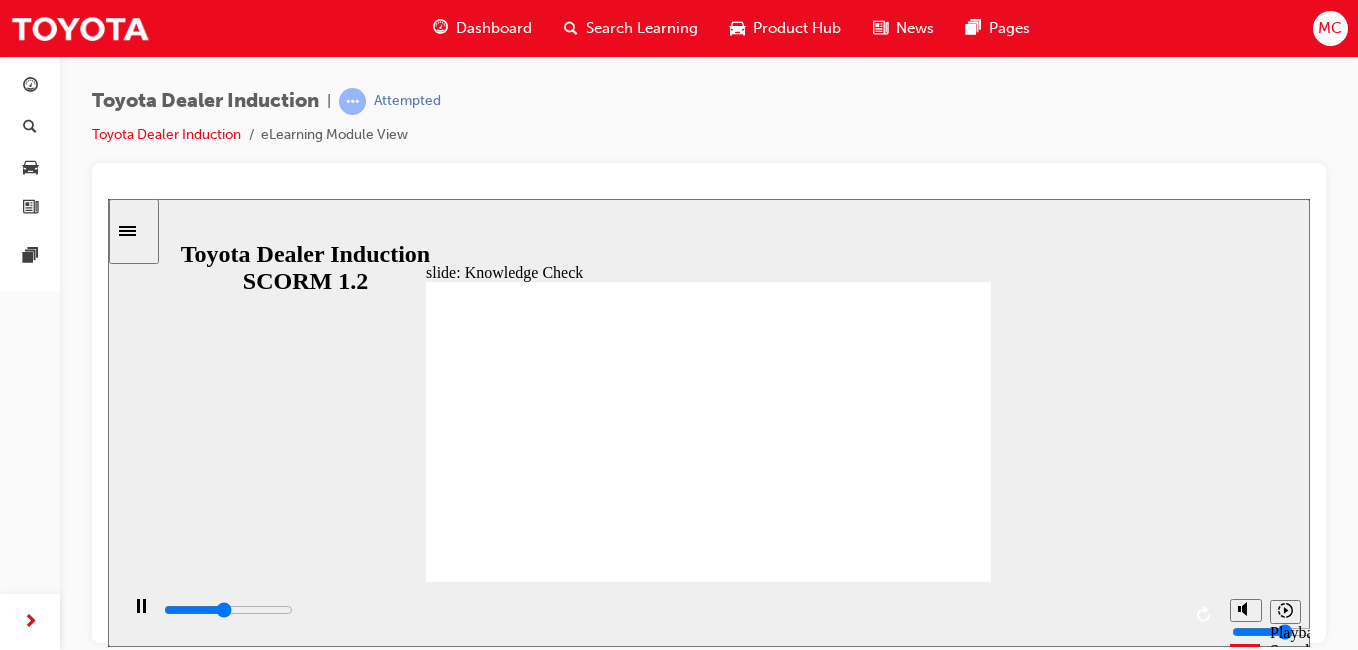 click on "Rectangle 1 BACK BACK SUBMIT SUBMIT Knowledge Check Fill in the missing word:   “ I can access my benefits from the _____________ ." BACK BACK SUBMIT SUBMIT Fill in the missing word: “ I can access my benets rom the _____________ ." Knowledge Check Correct Response Toyota Engage App Engage App The Toyota Engage App Engage Phone iPhone My Benets App Benets App My Benets mybenets app" at bounding box center (708, 1189) 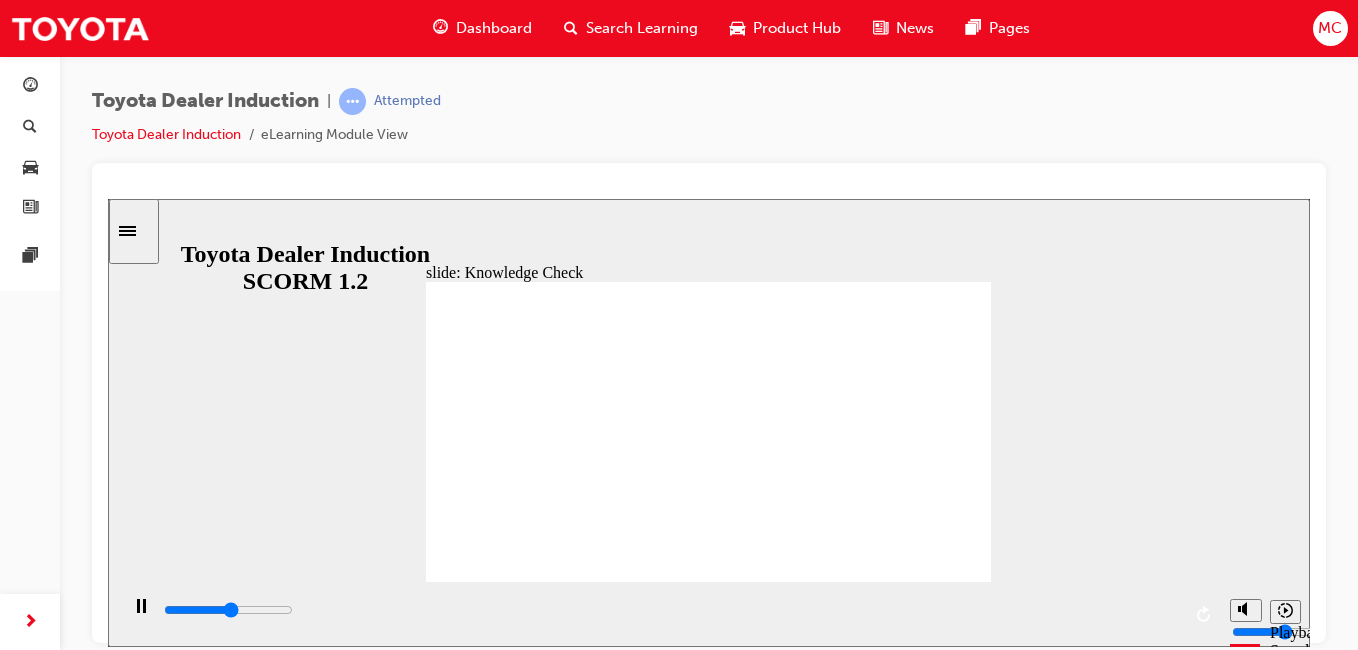 click at bounding box center (504, 1271) 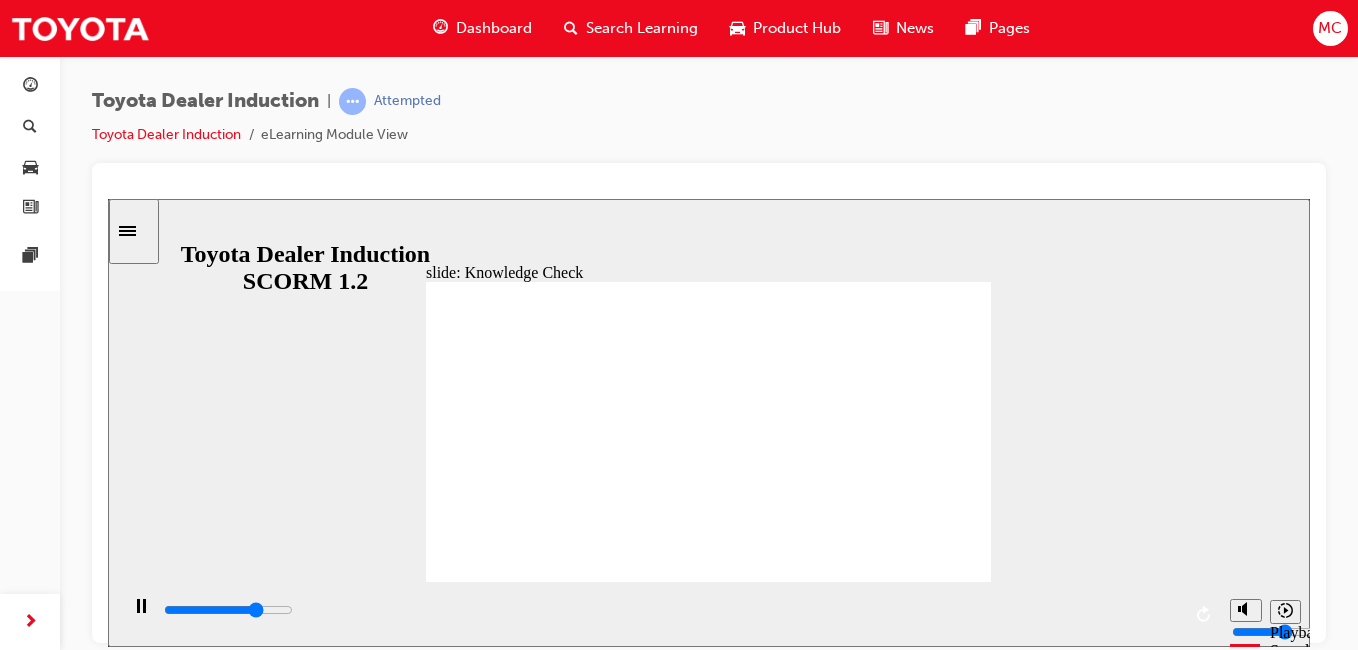 type on "3800" 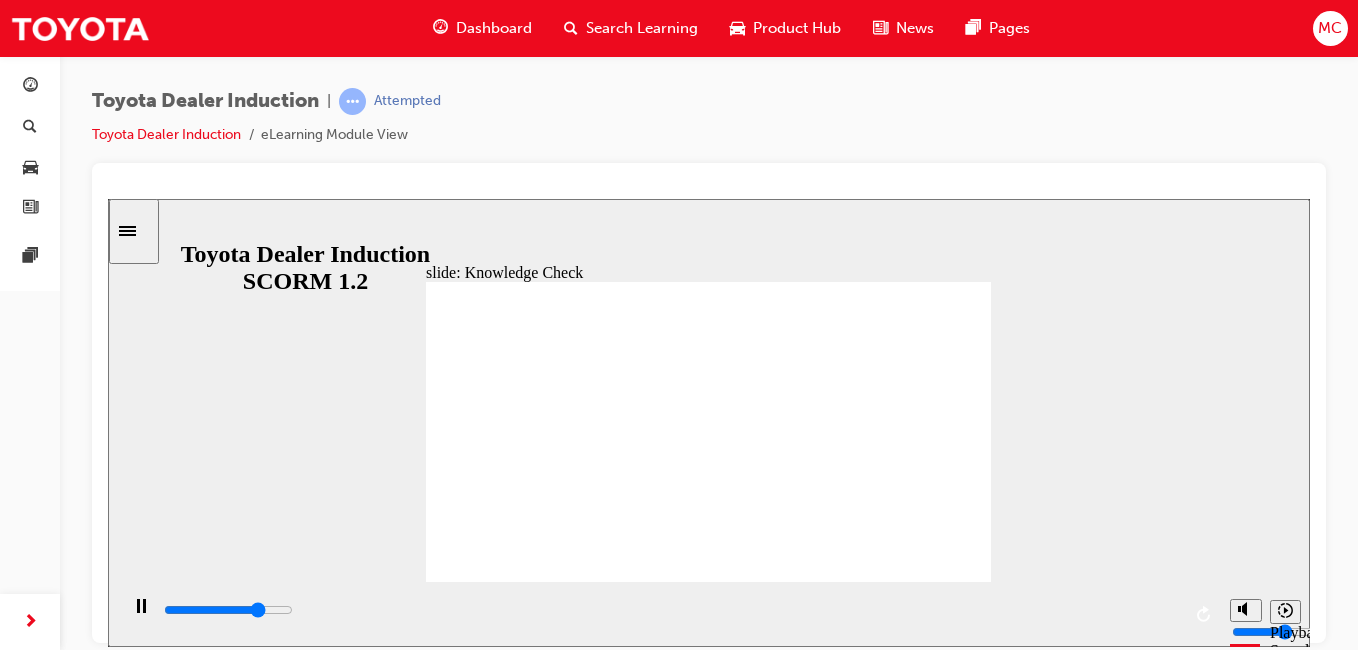 type on "kjh" 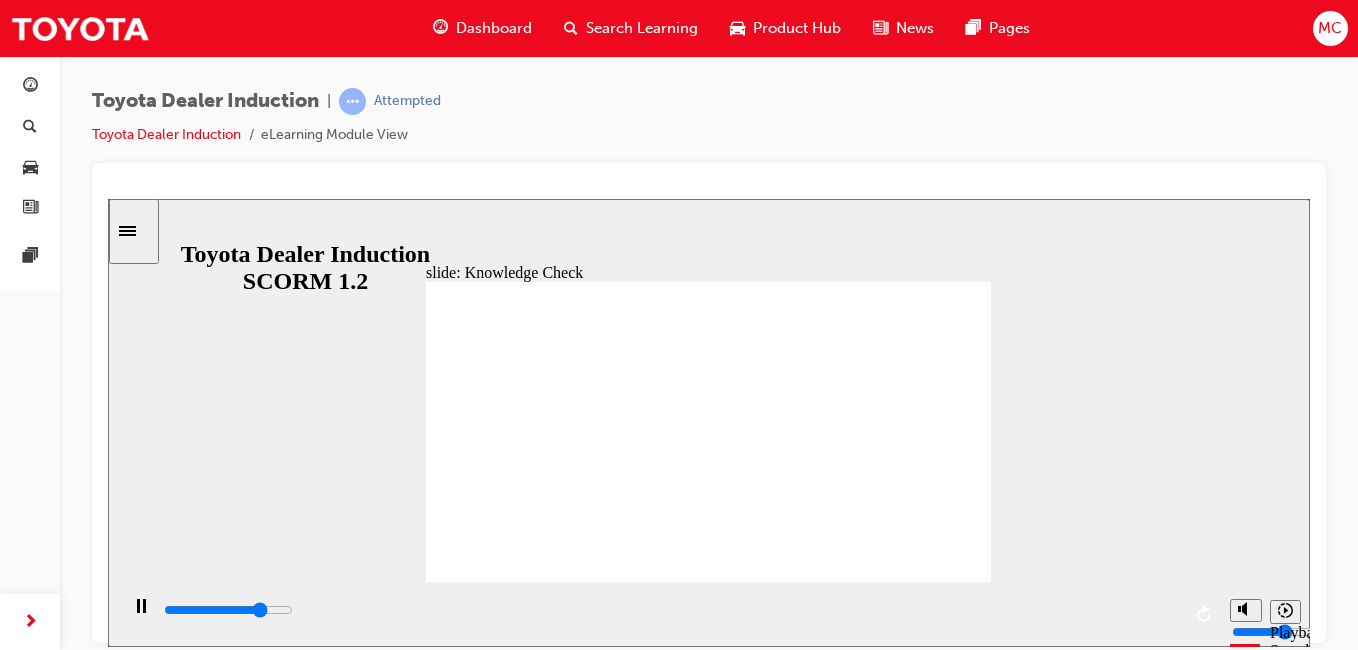 type on "3900" 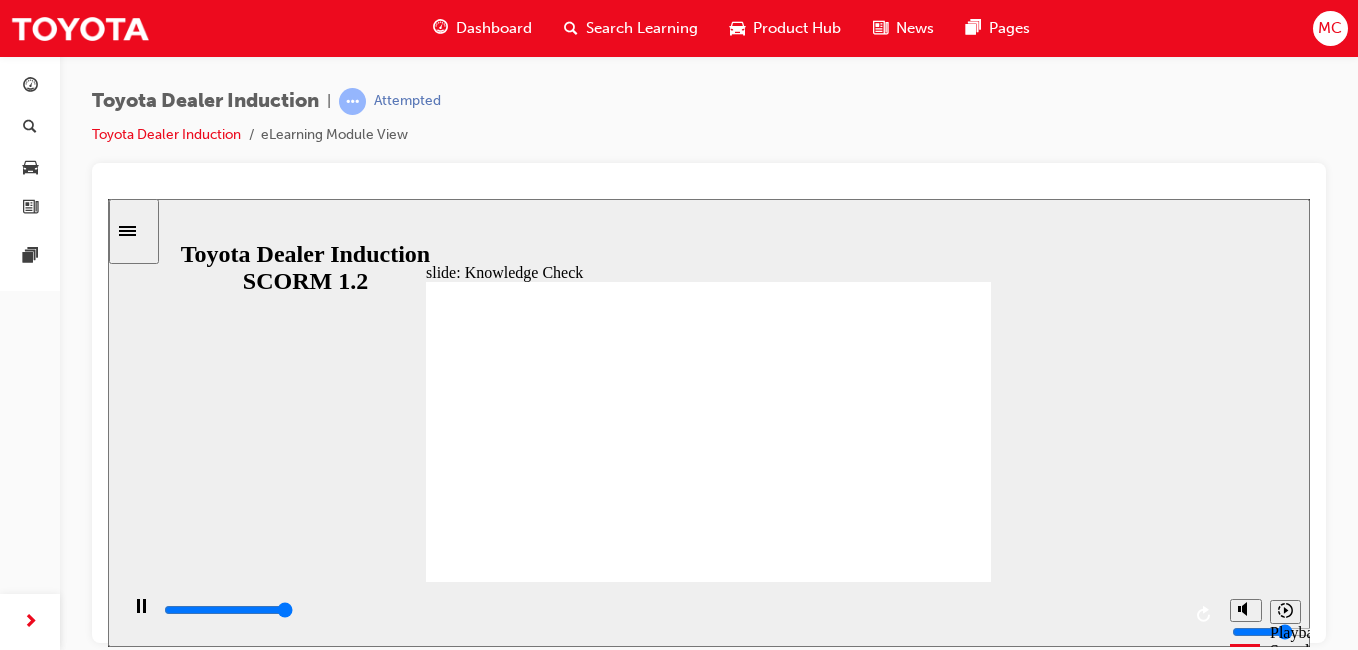 type on "5000" 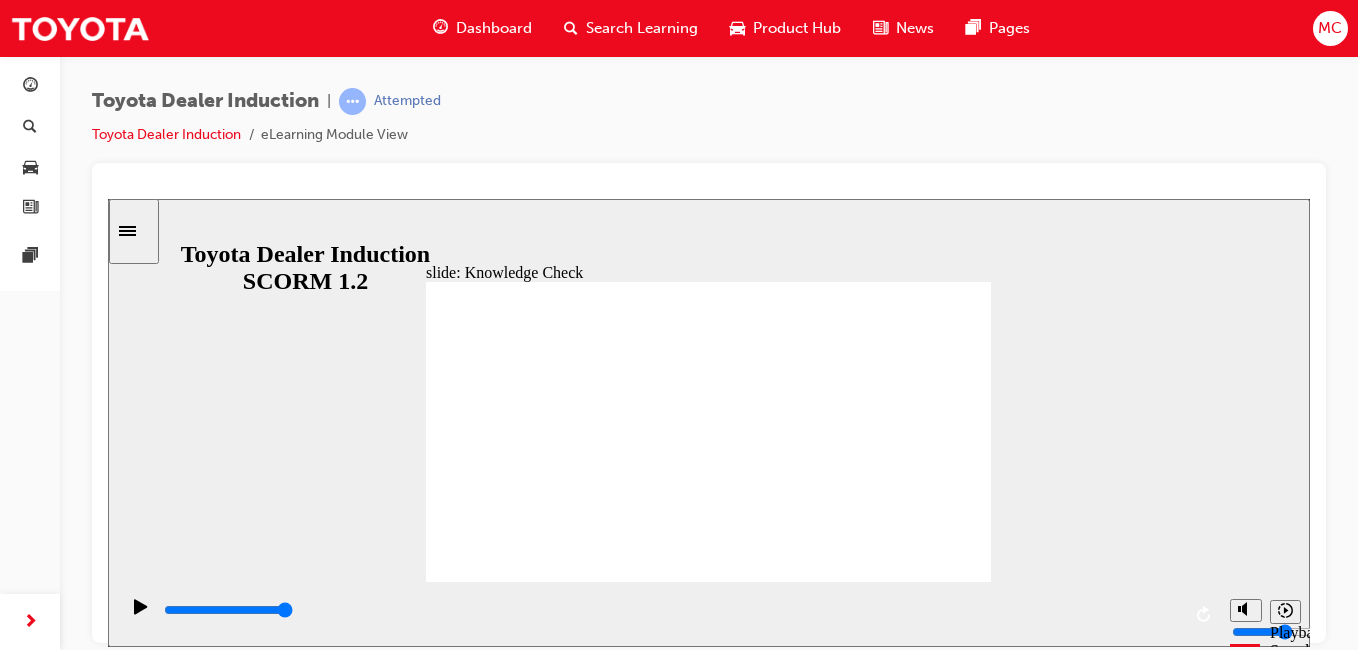 type on "kjhhb6" 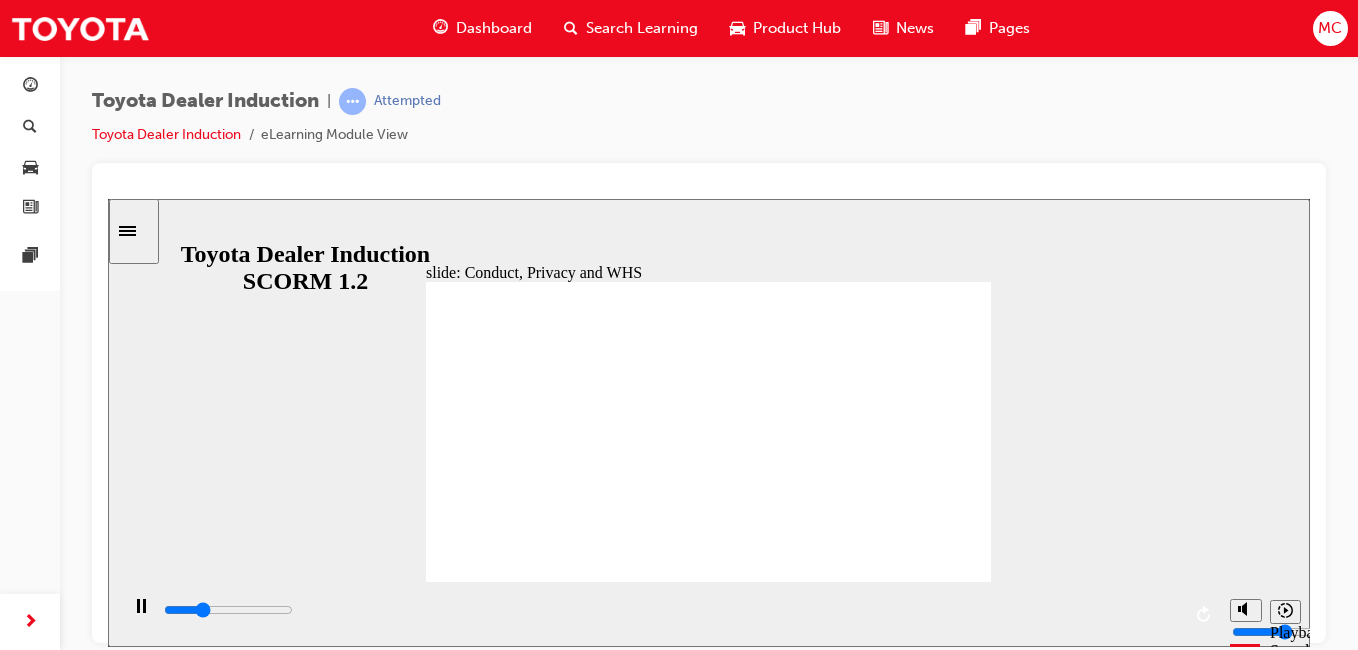click 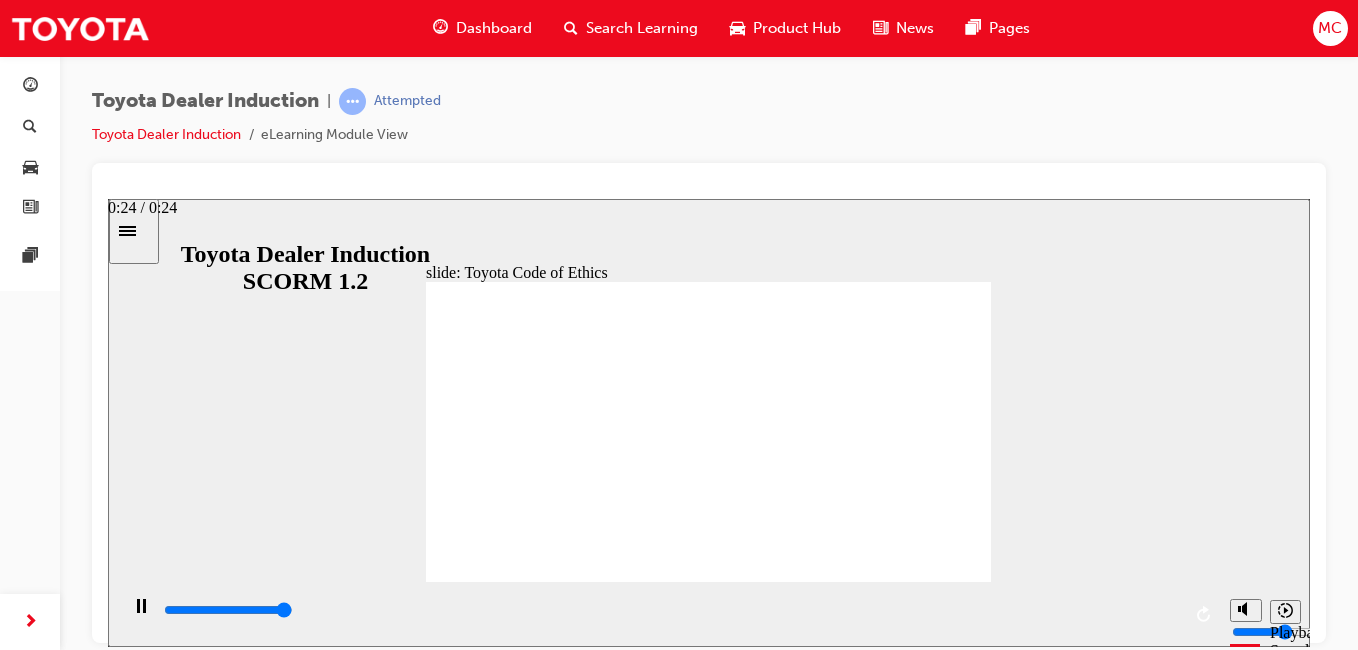 click at bounding box center (671, 610) 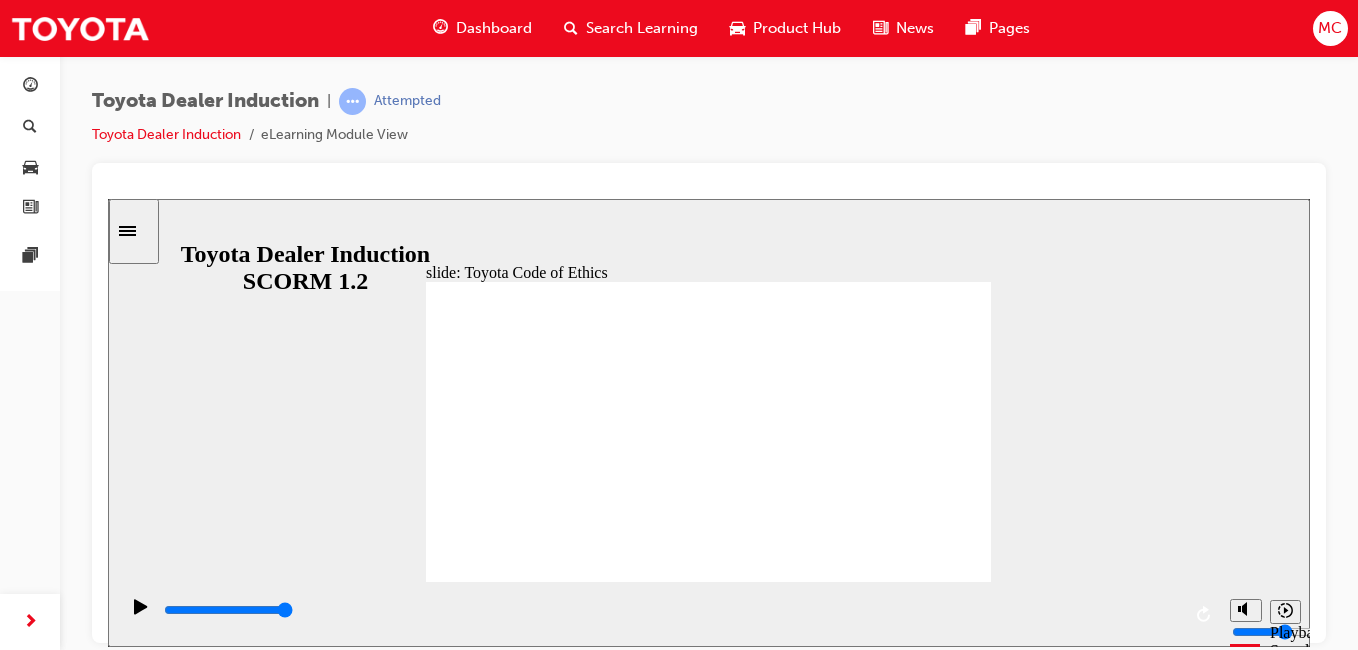 click 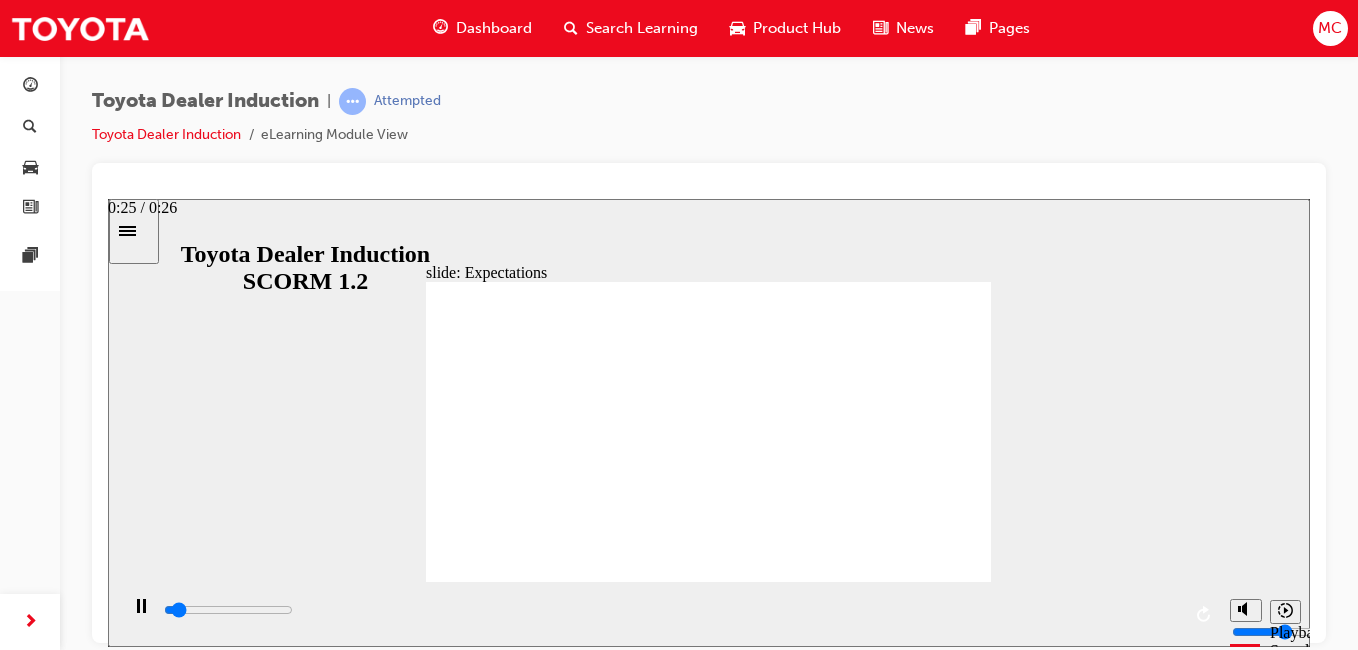 click at bounding box center [671, 610] 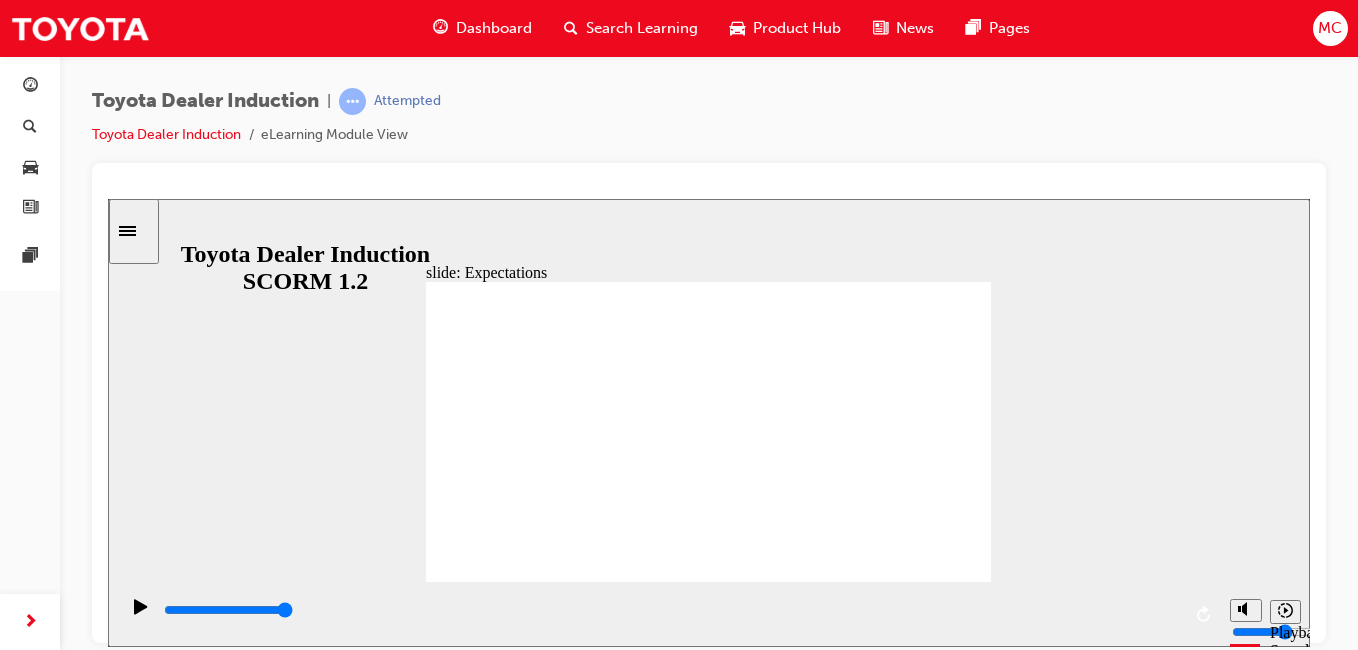 drag, startPoint x: 439, startPoint y: 390, endPoint x: 456, endPoint y: 390, distance: 17 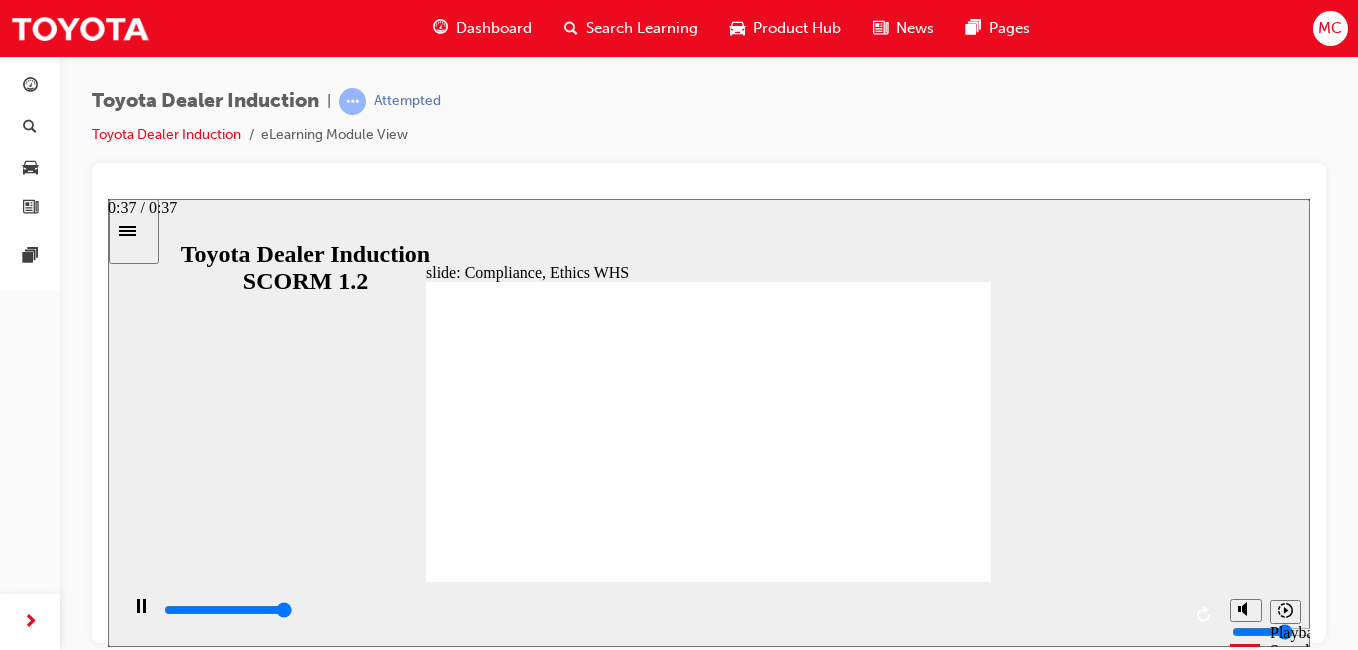 click at bounding box center (671, 610) 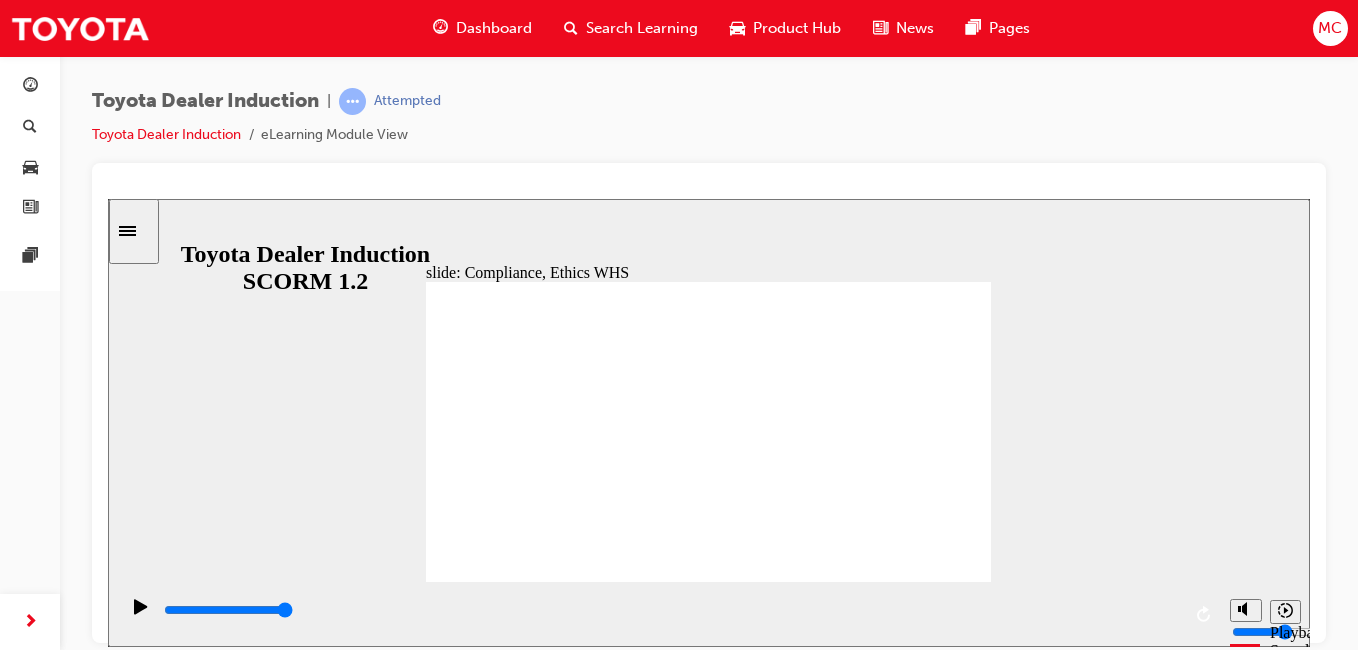click 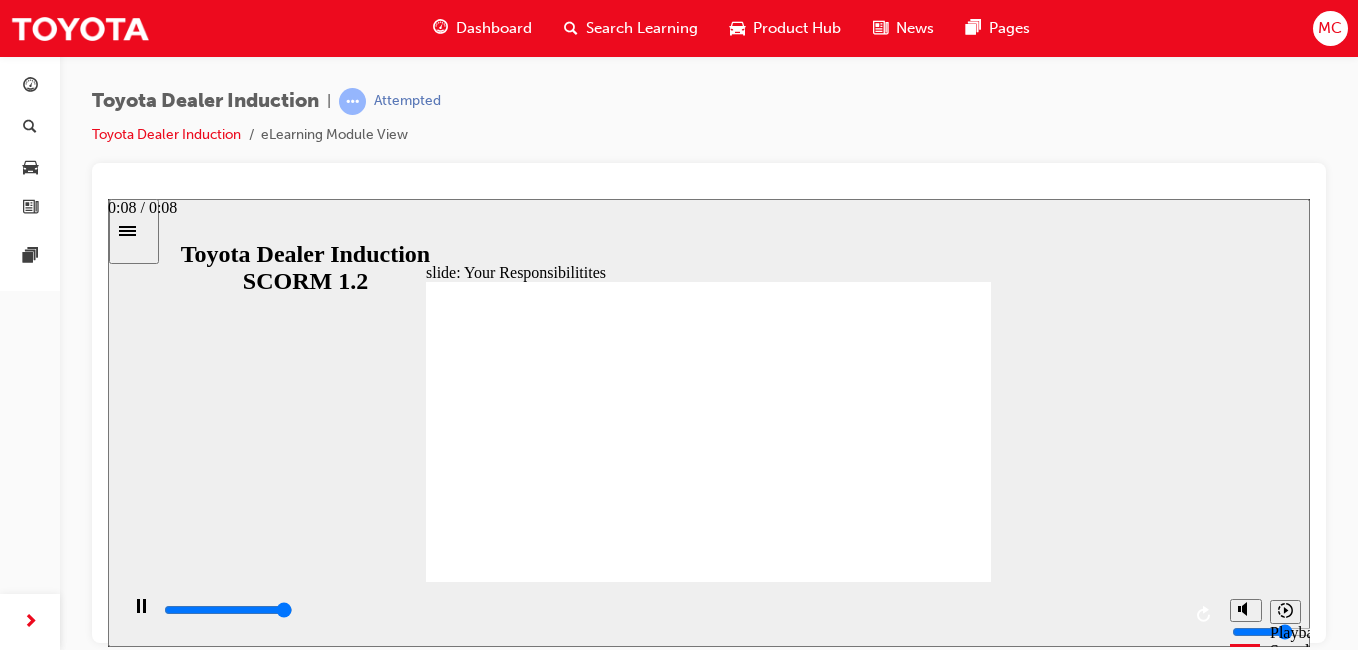 drag, startPoint x: 1173, startPoint y: 614, endPoint x: 1147, endPoint y: 603, distance: 28.231188 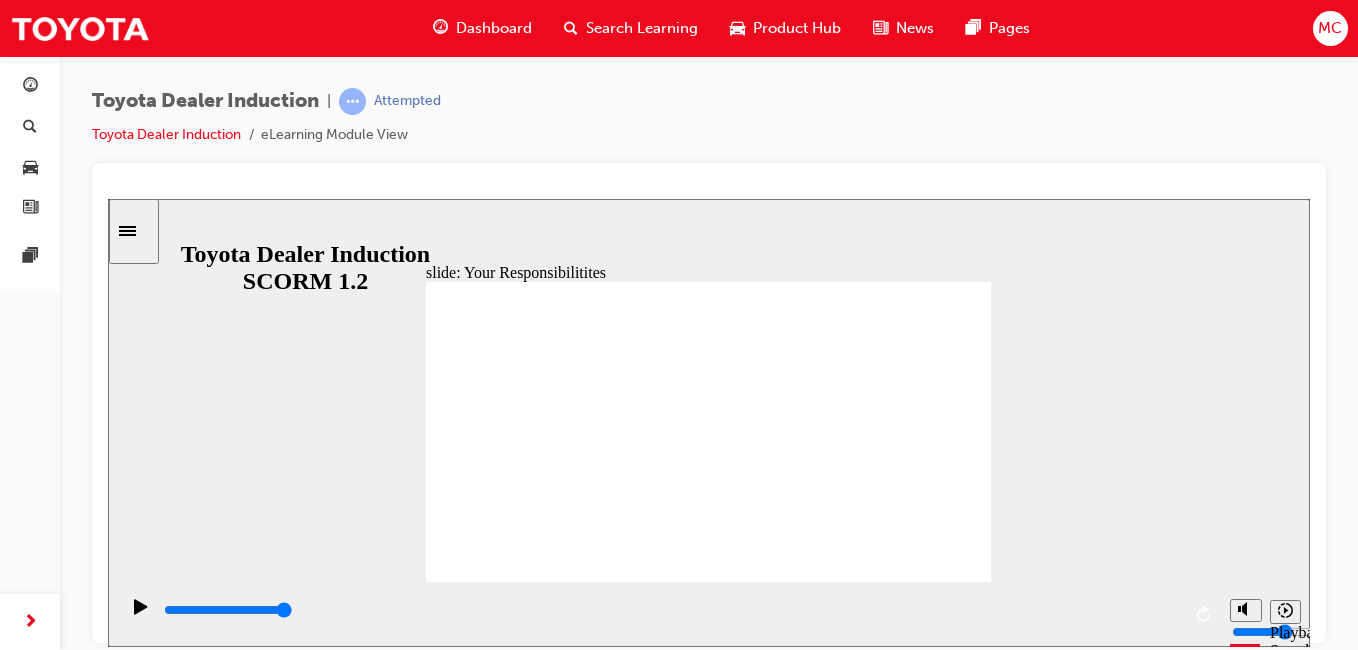 checkbox on "true" 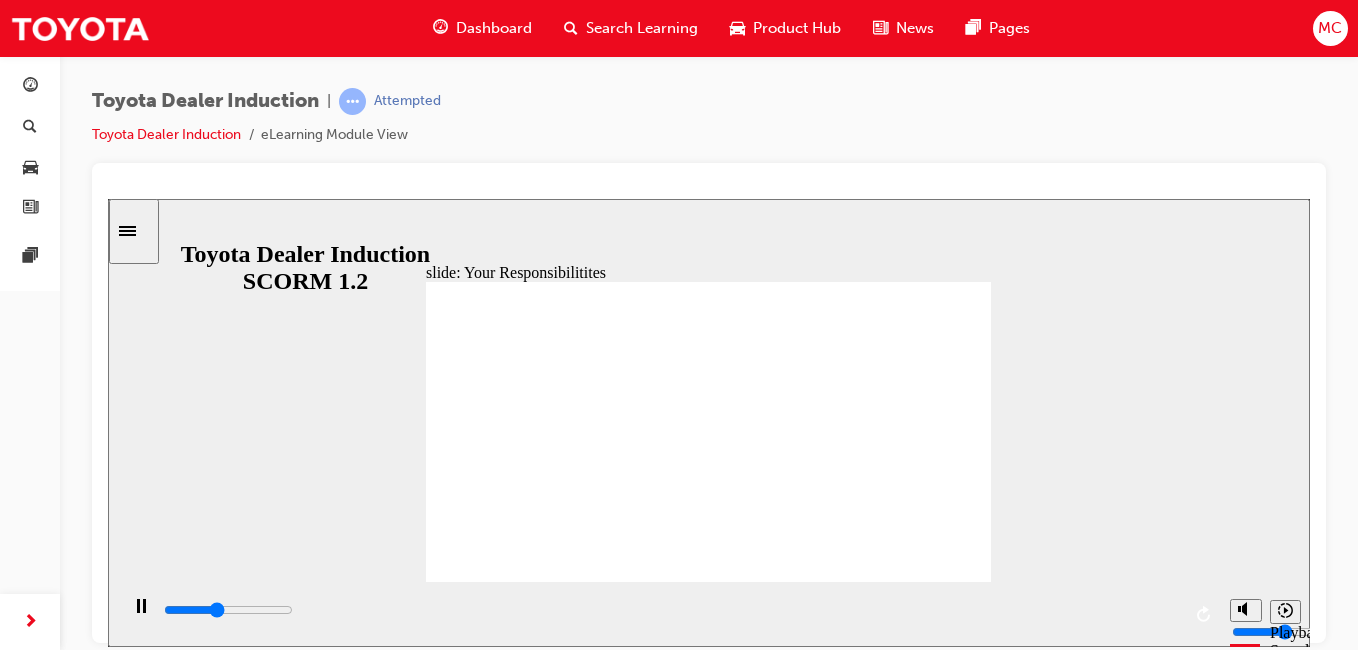 click at bounding box center (708, 1477) 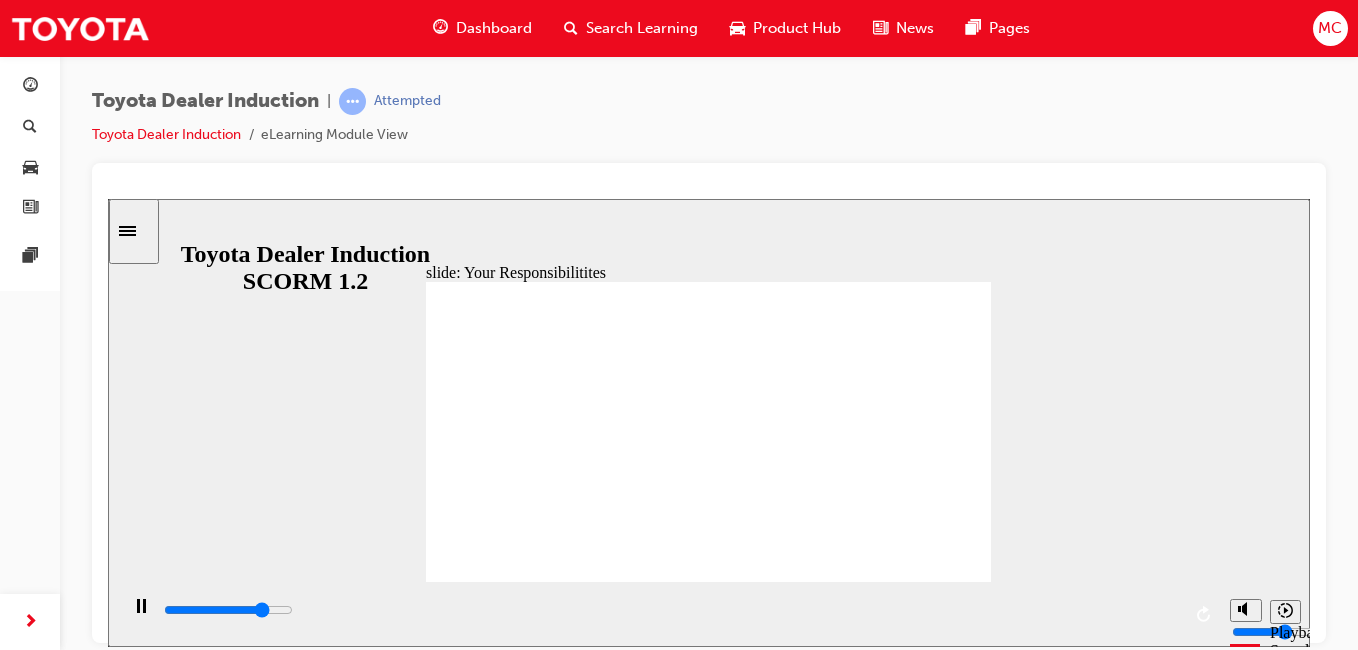 click 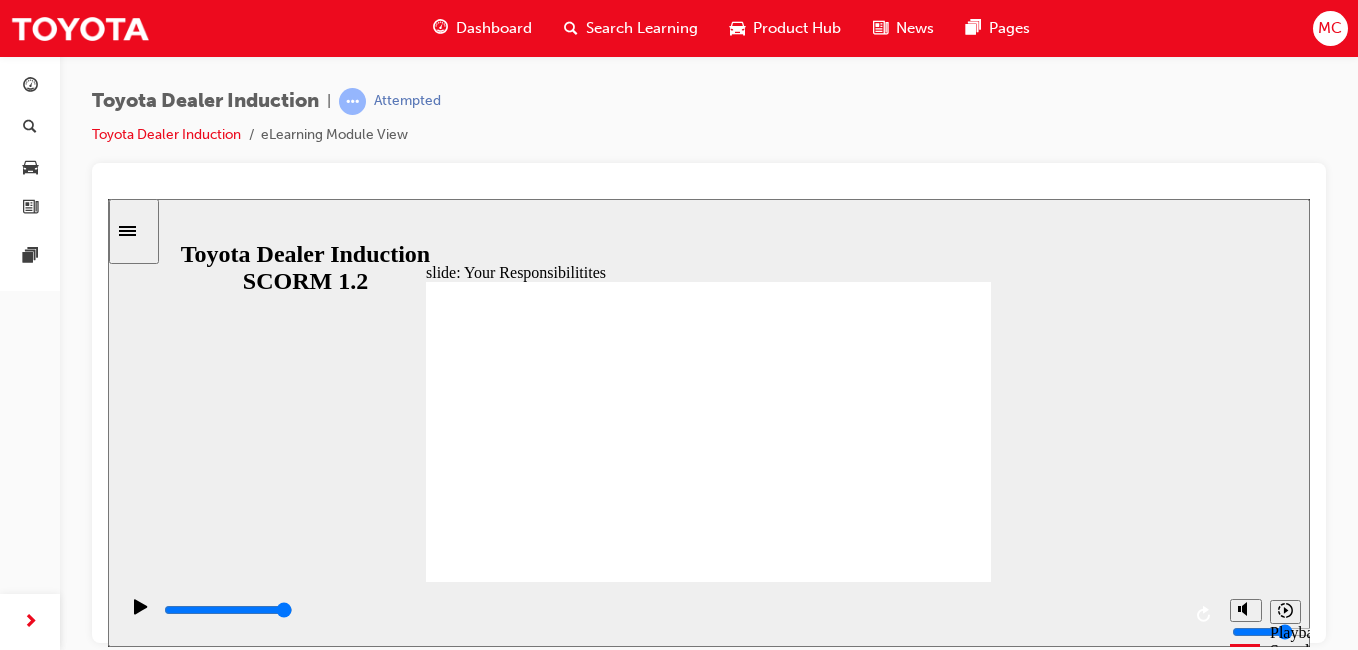 click 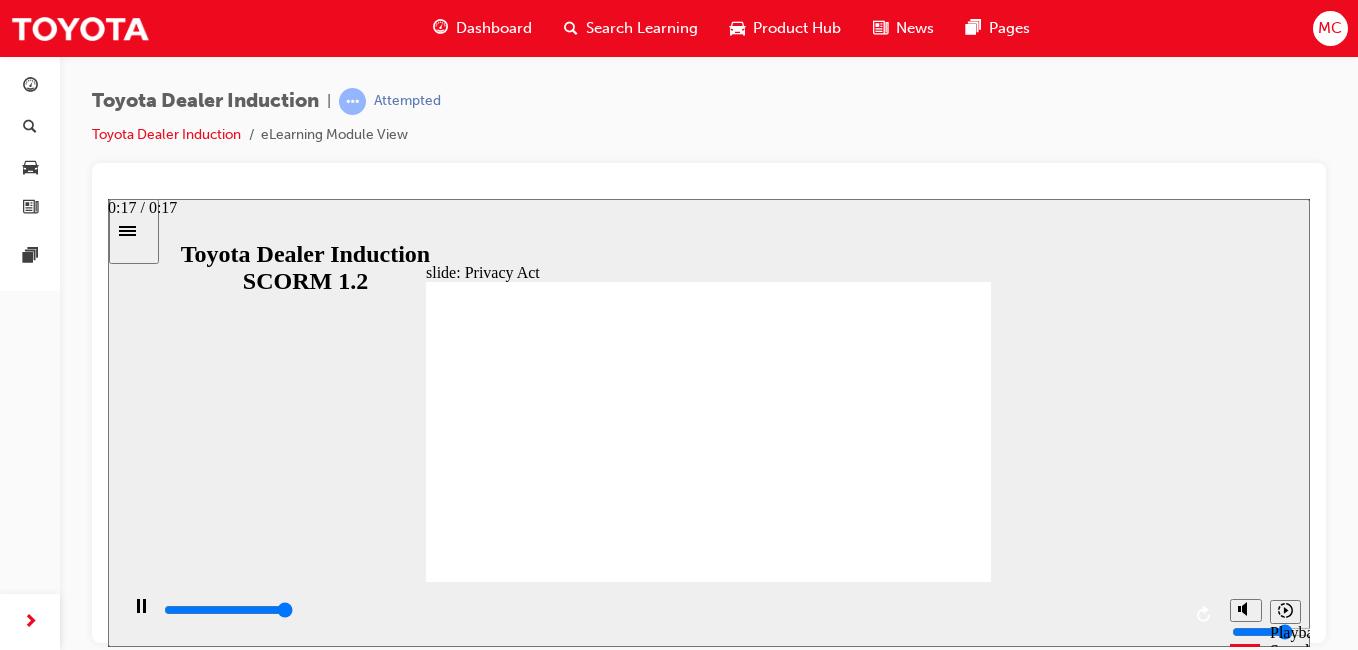 click at bounding box center (671, 610) 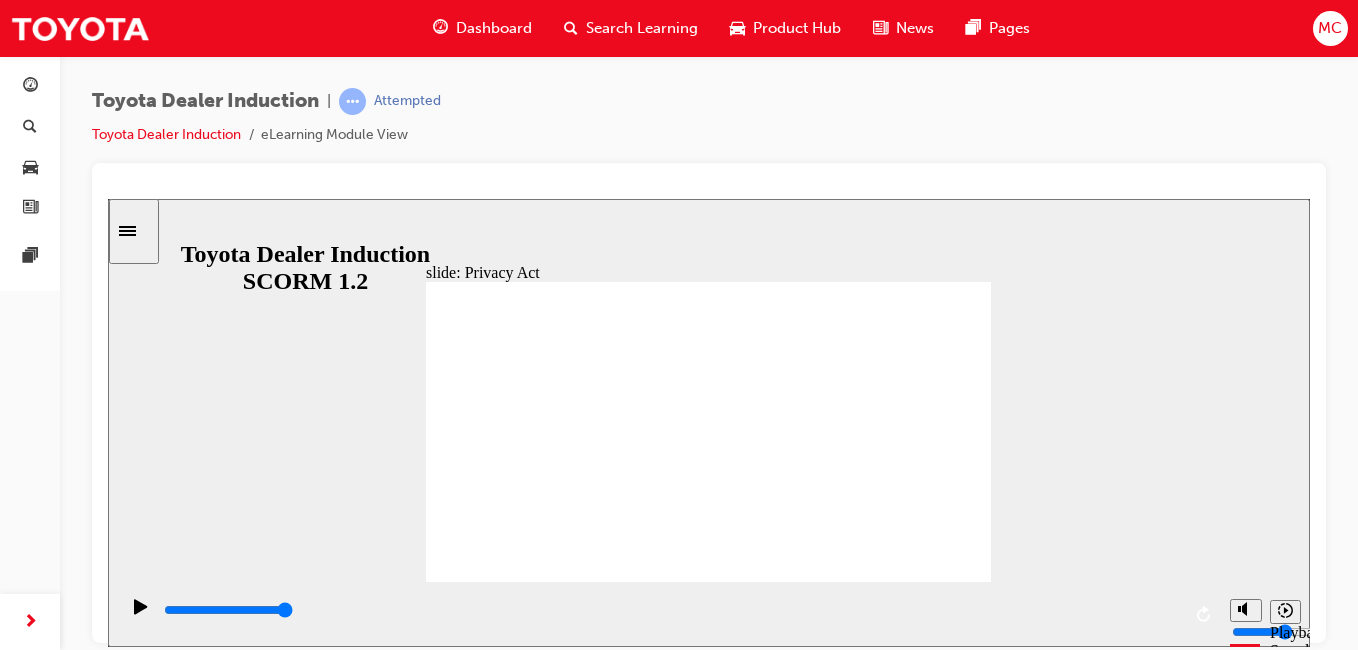 click 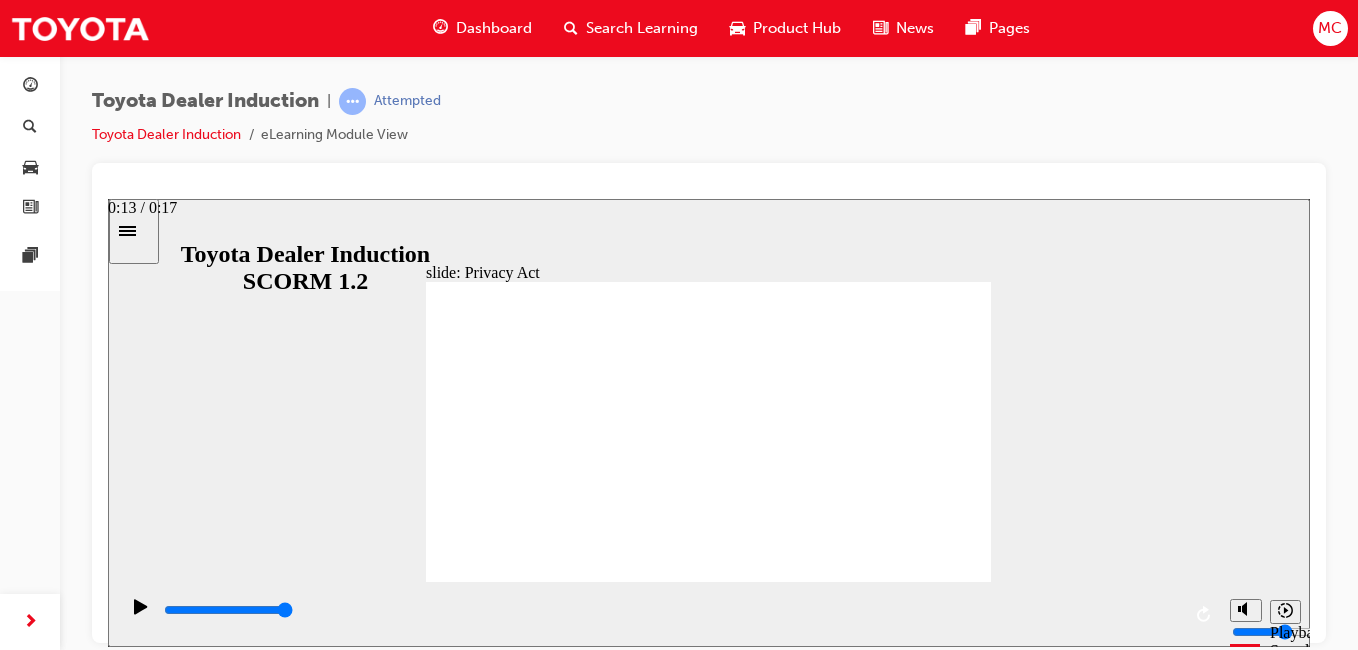 click 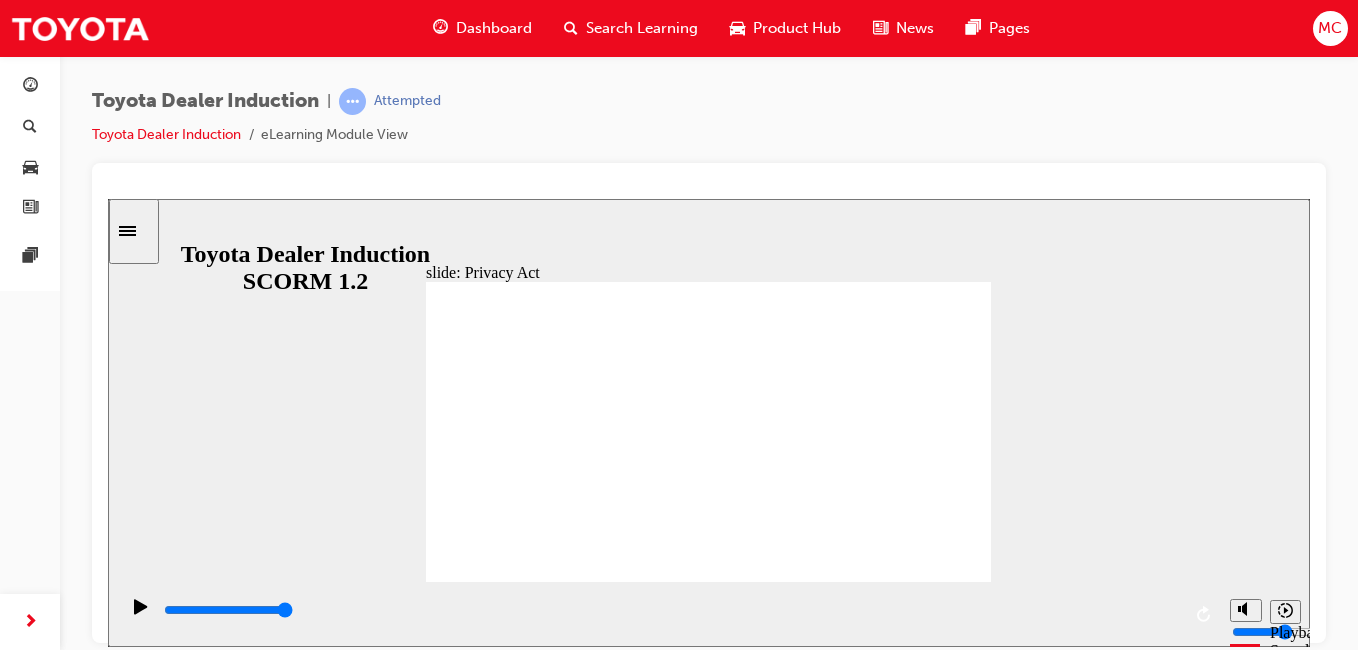 click 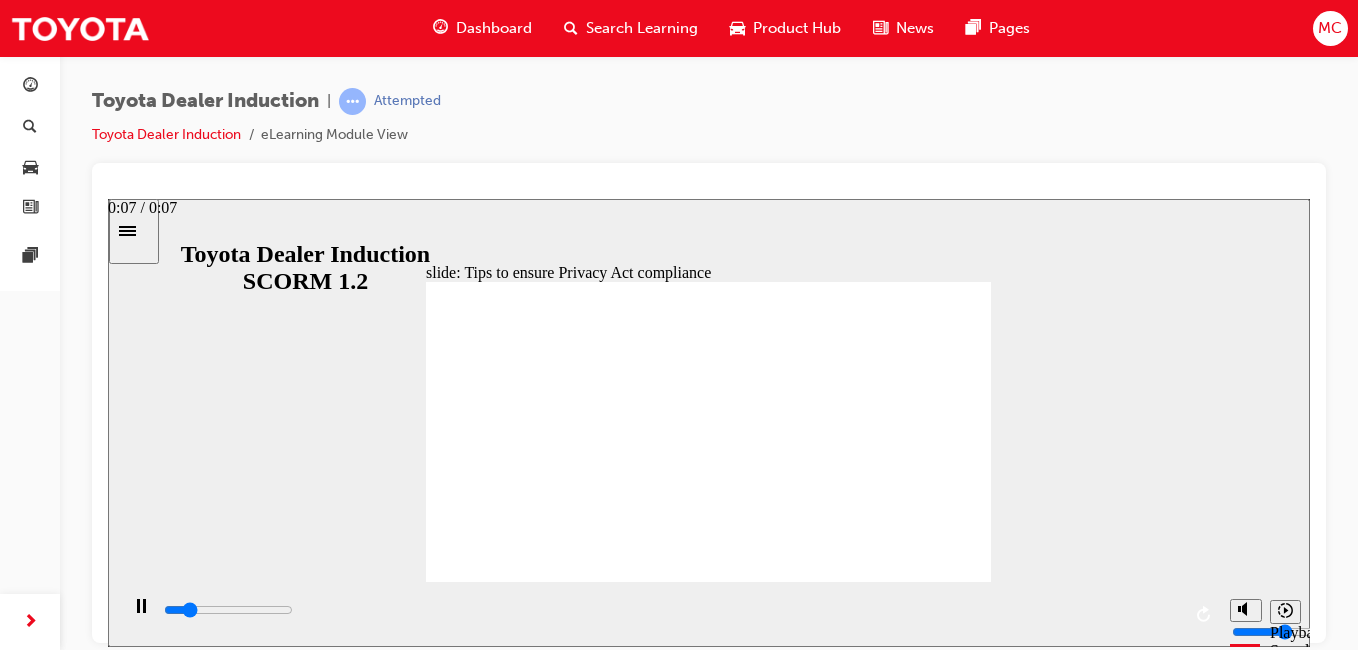 click at bounding box center [671, 614] 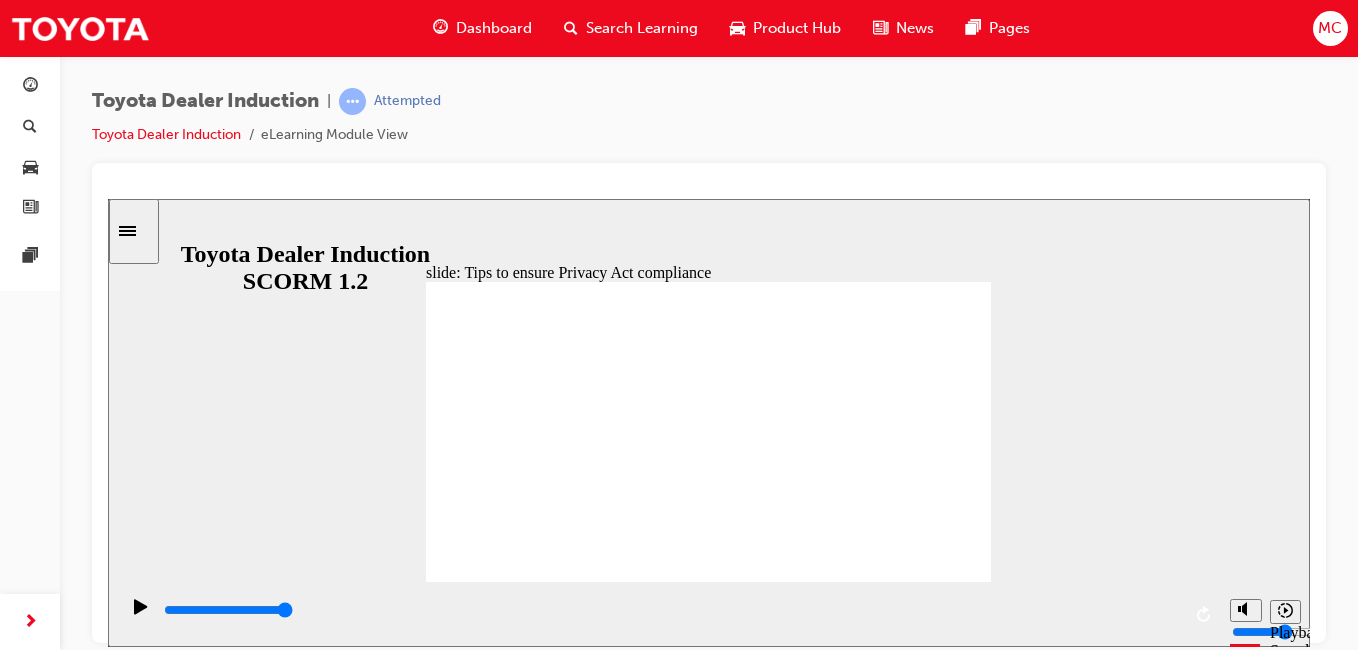 click 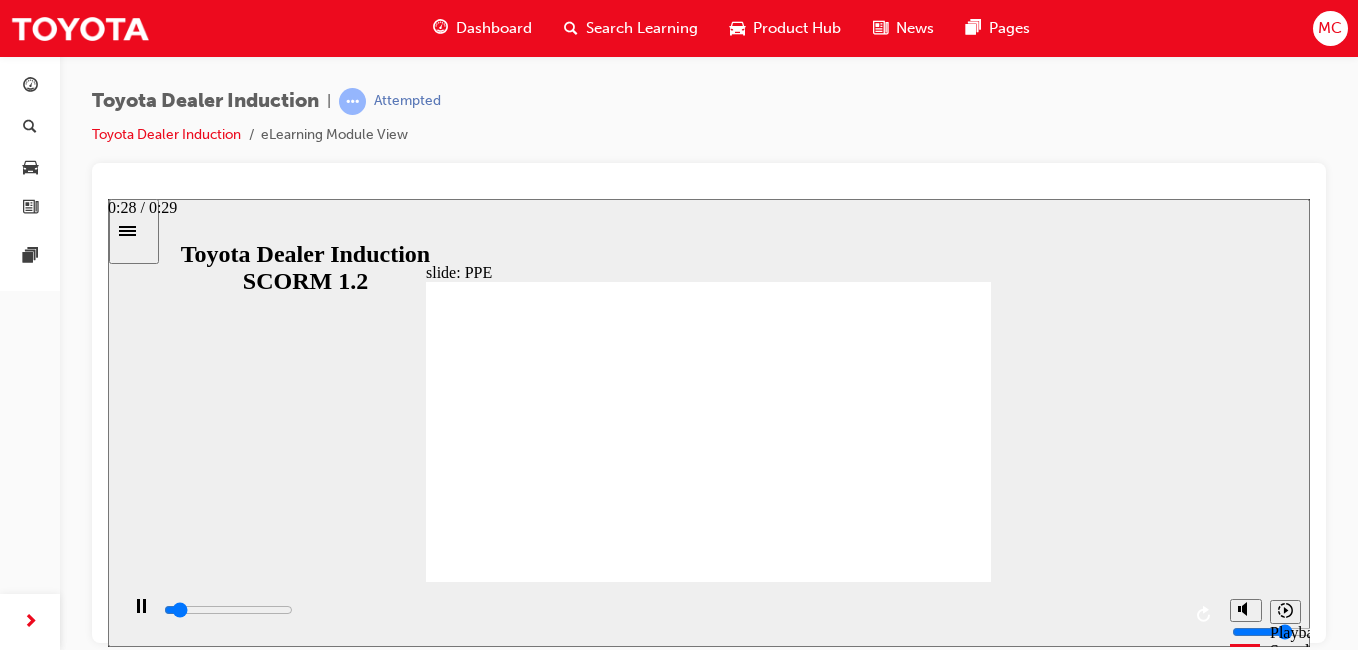 click at bounding box center (671, 610) 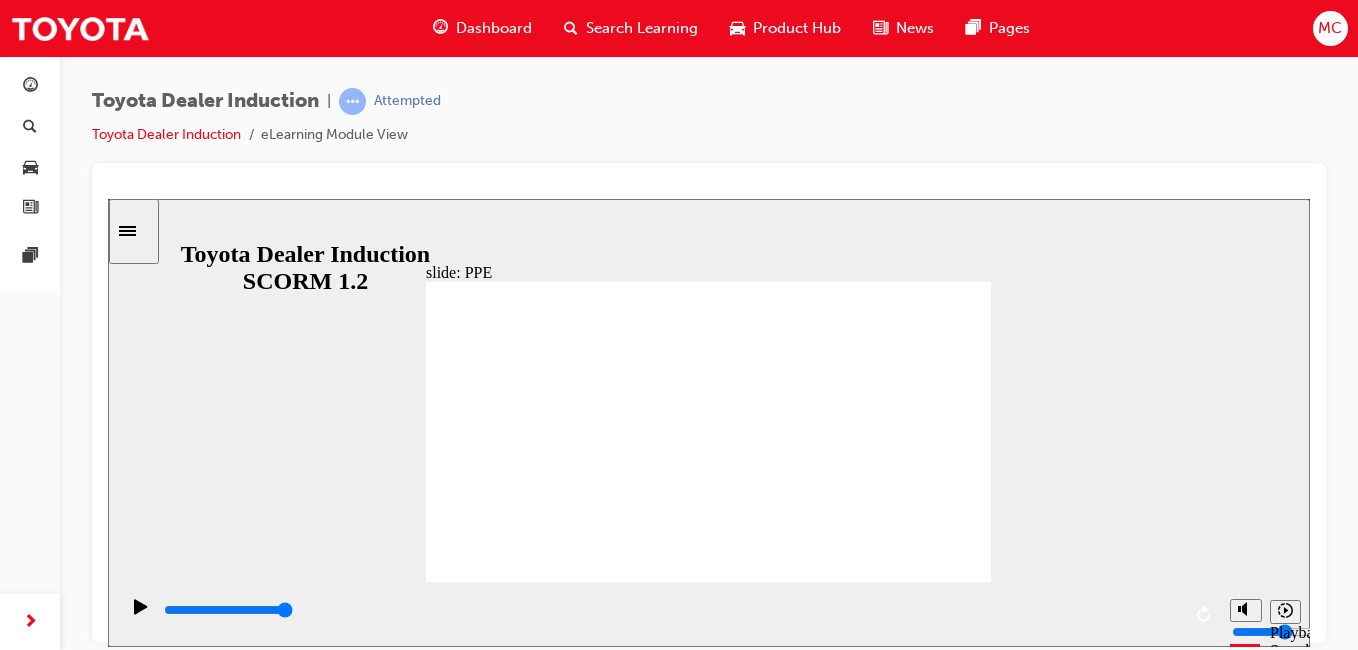 click 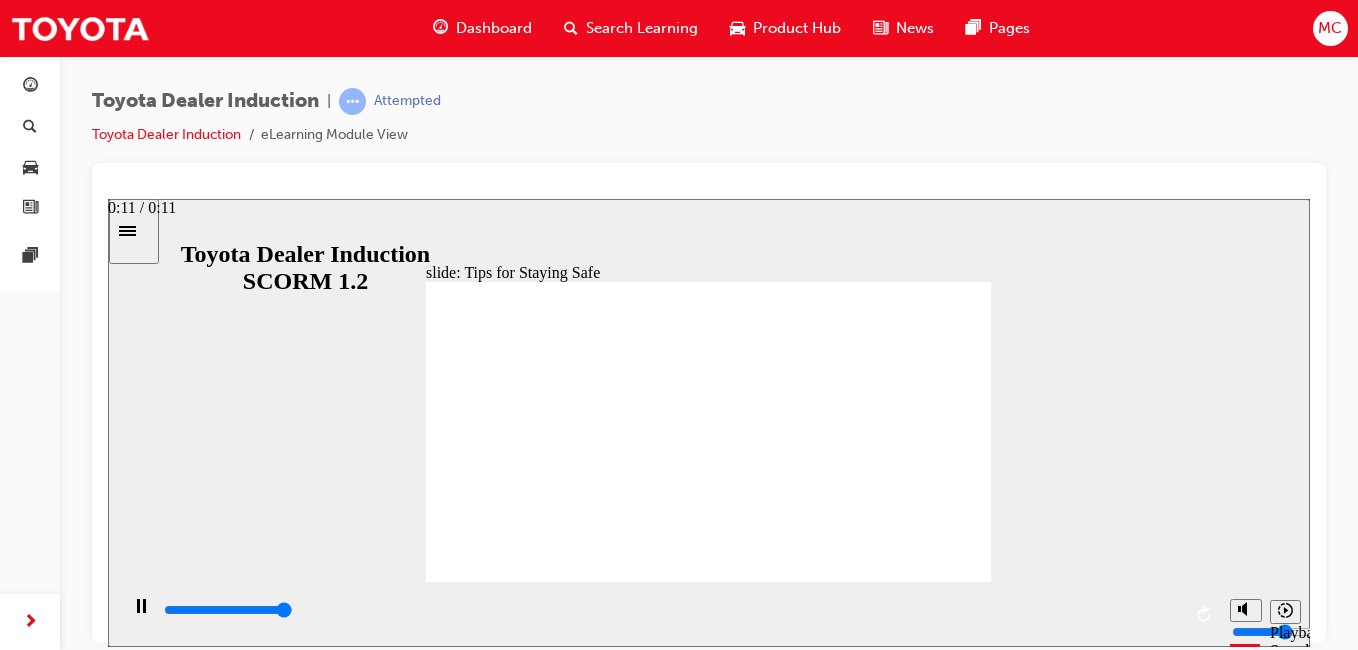 click at bounding box center [228, 609] 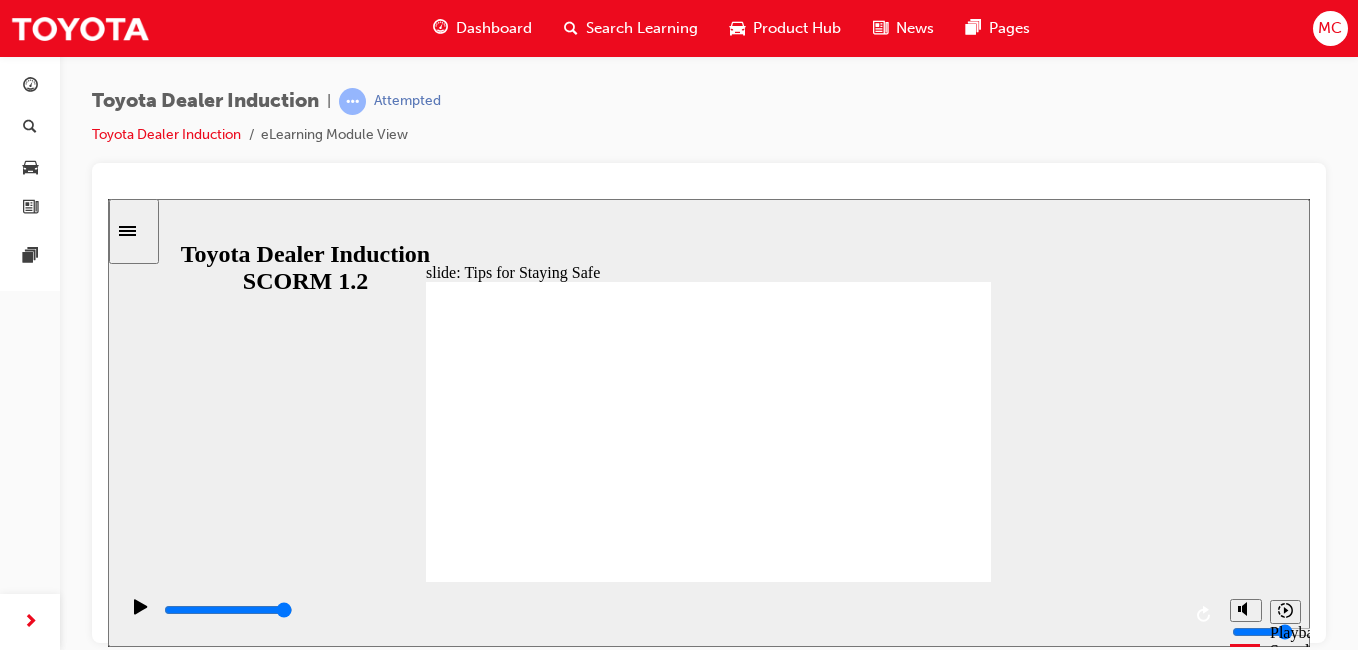 click on "BACK BACK" at bounding box center [475, 2435] 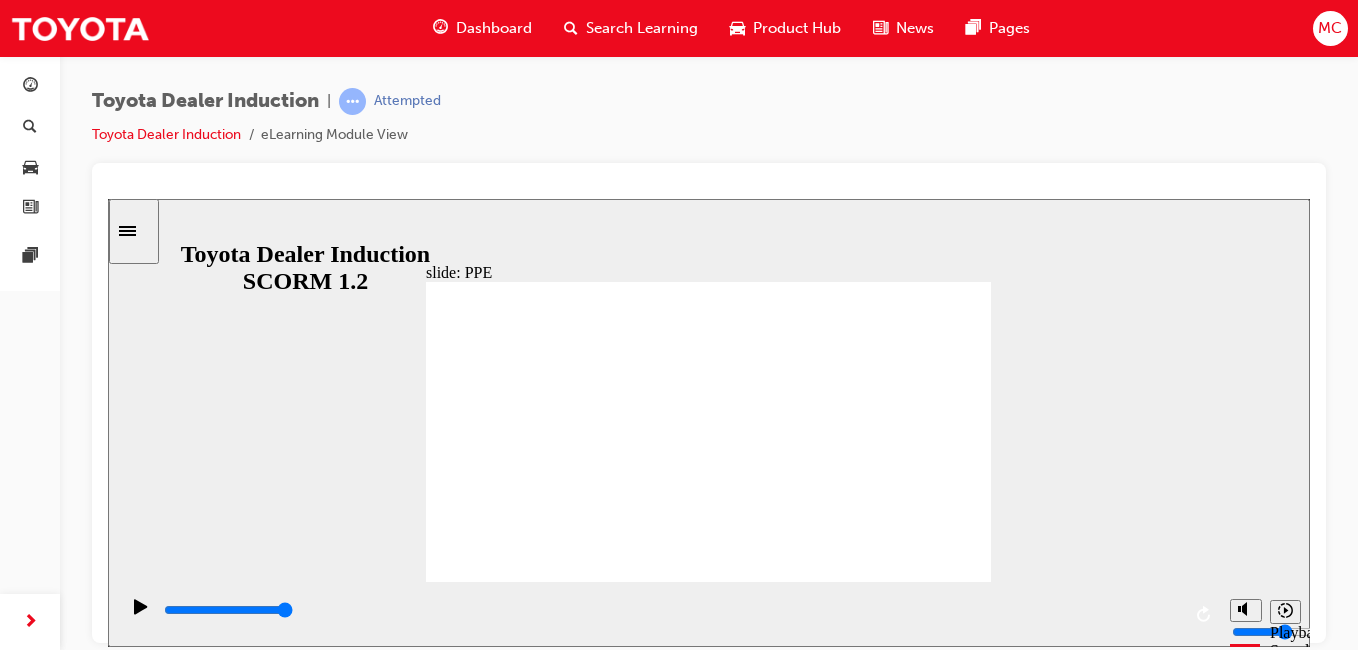 click 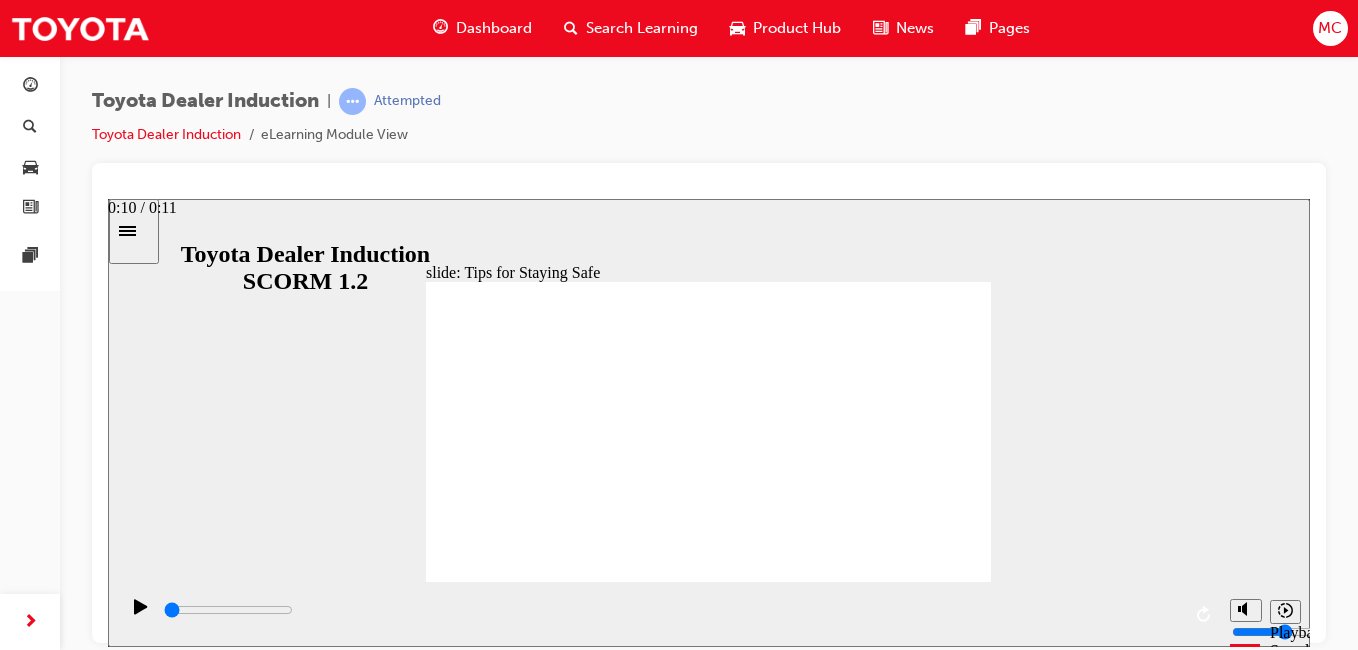 drag, startPoint x: 1160, startPoint y: 613, endPoint x: 103, endPoint y: 589, distance: 1057.2725 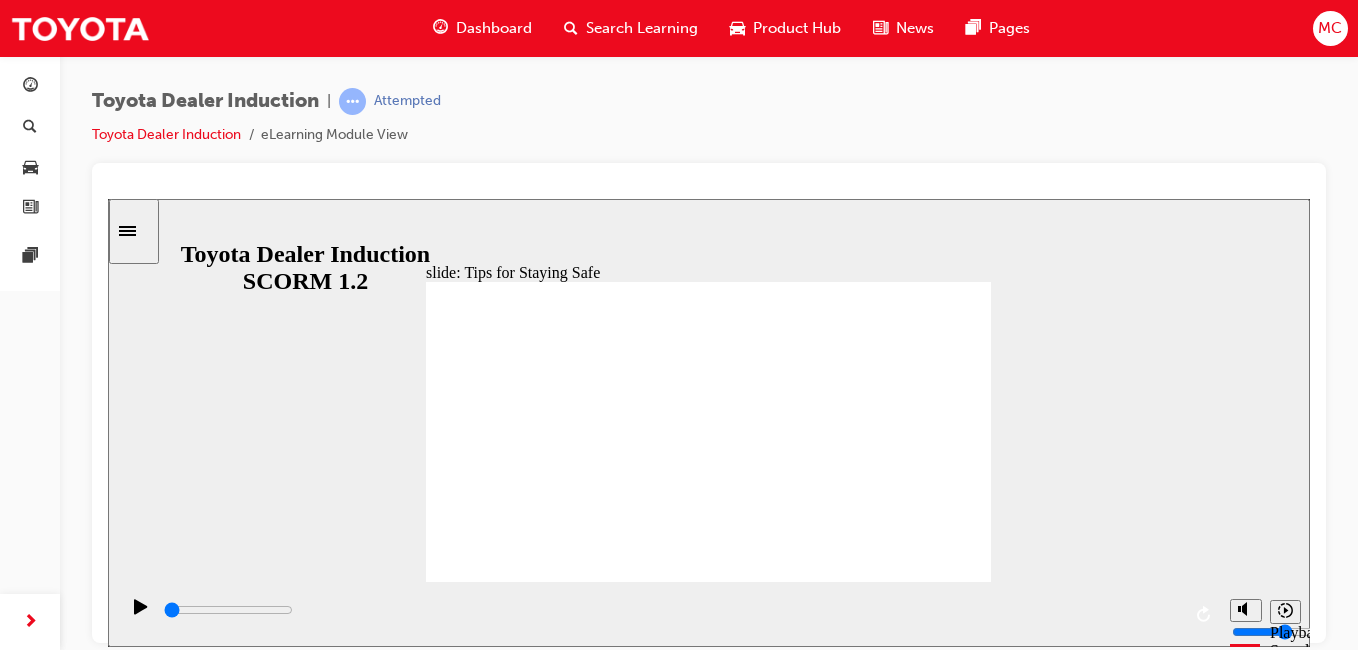 click 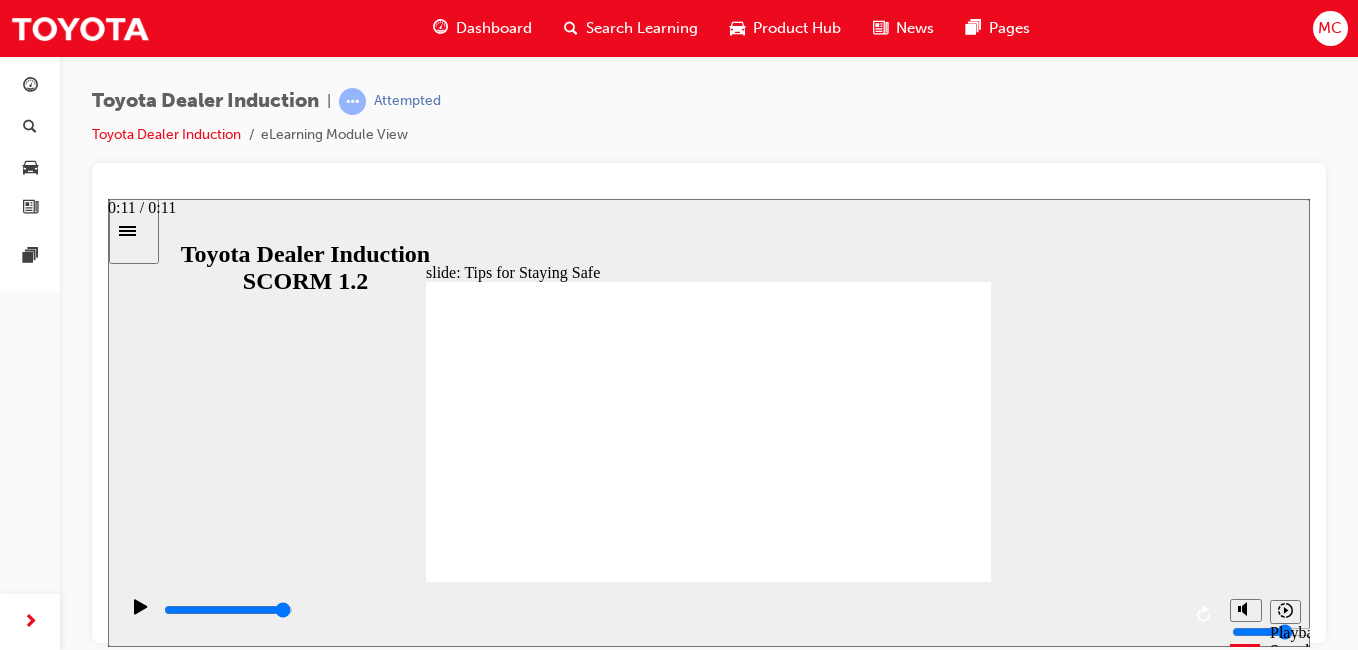 click at bounding box center (671, 610) 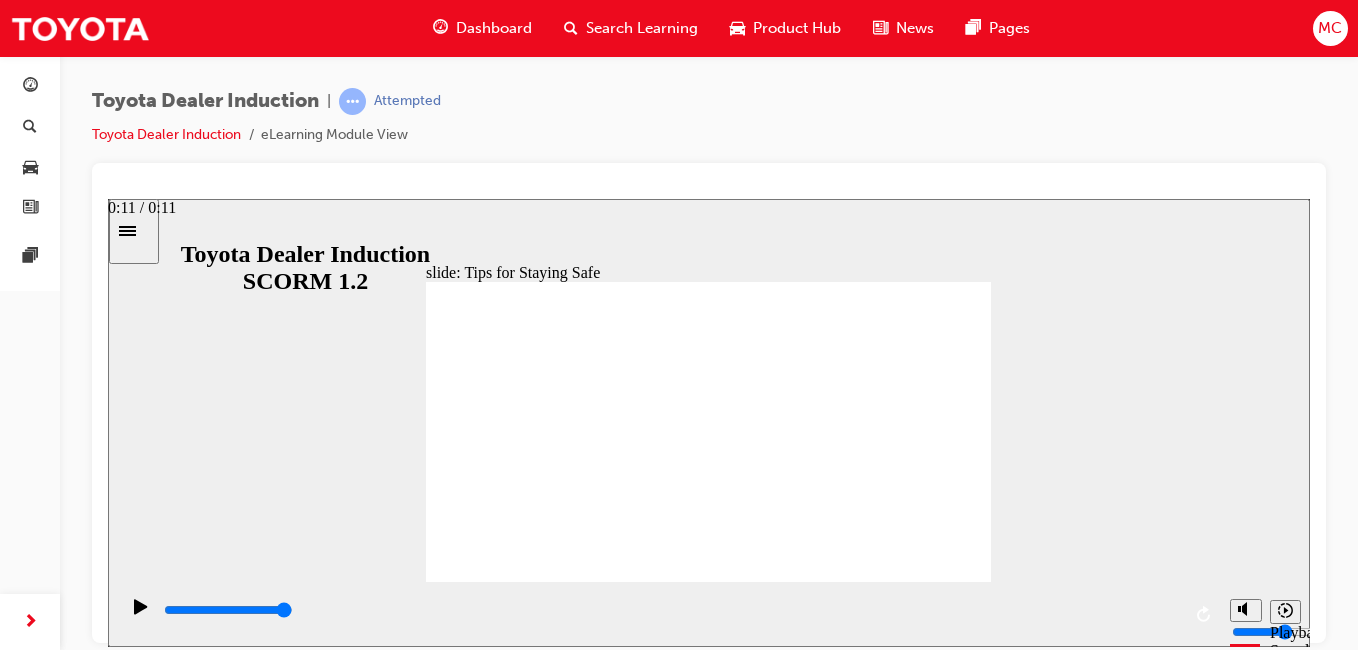 drag, startPoint x: 1163, startPoint y: 620, endPoint x: 1196, endPoint y: 624, distance: 33.24154 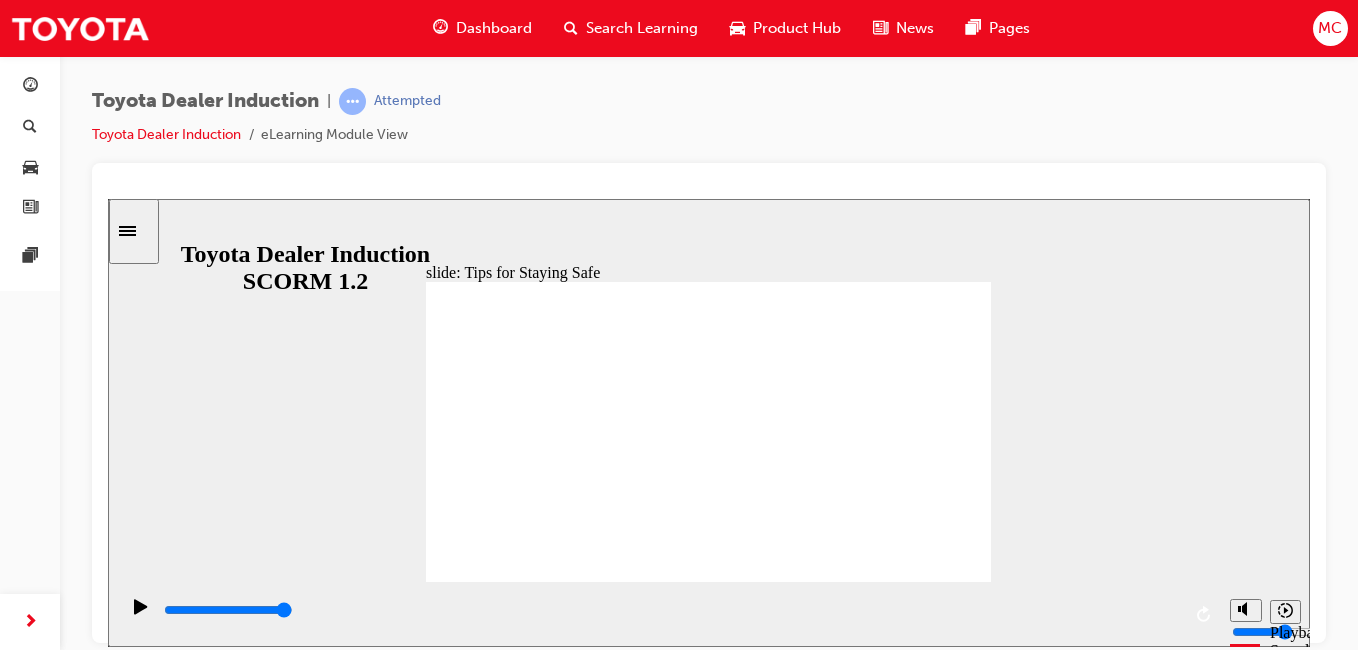 click 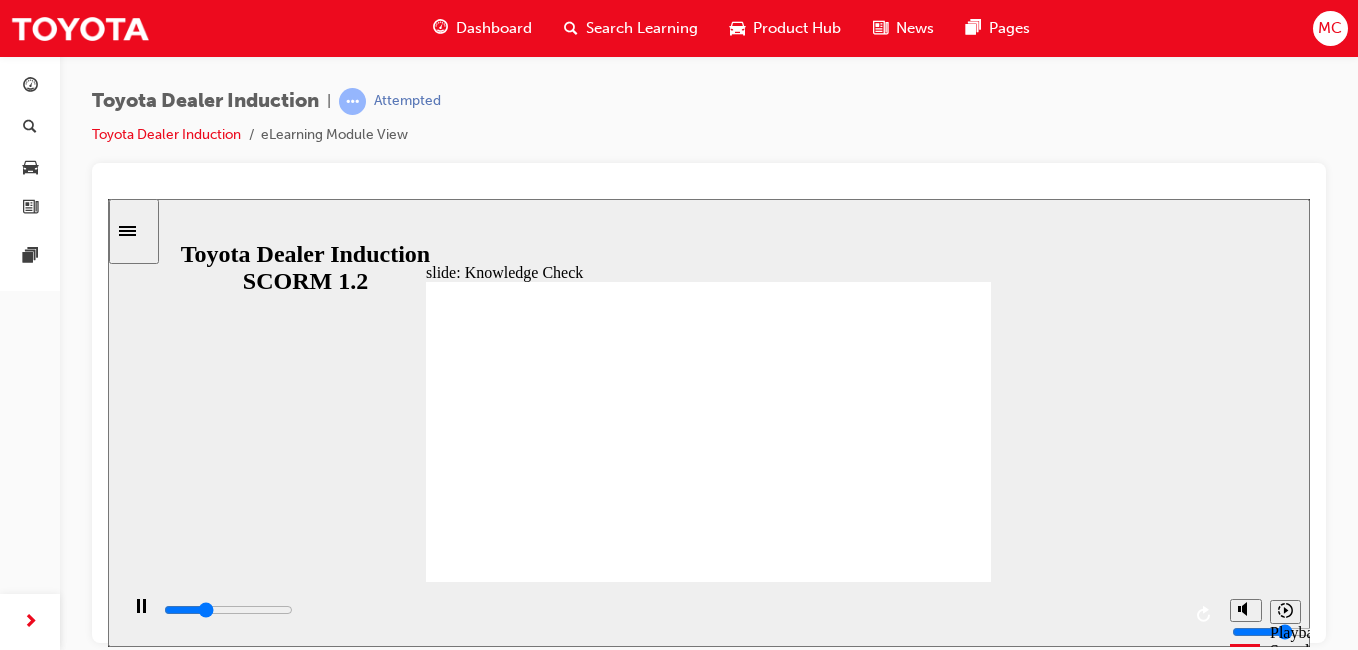 type on "1500" 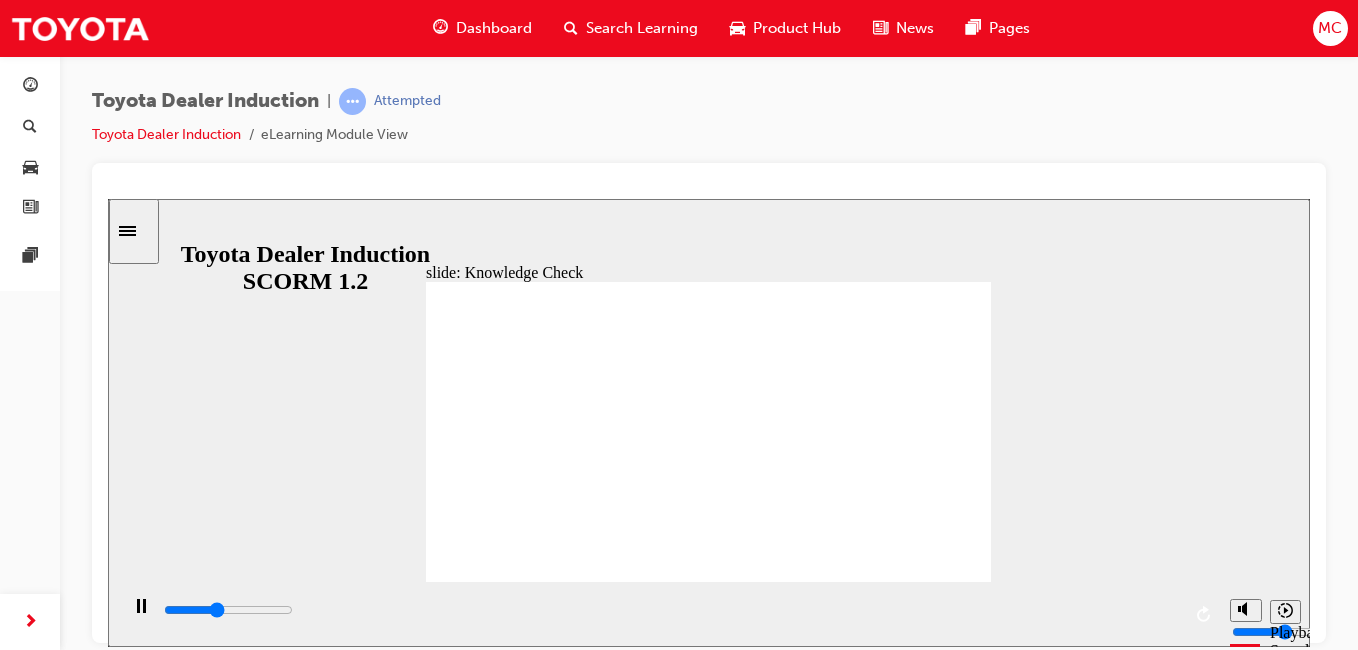 type on "2000" 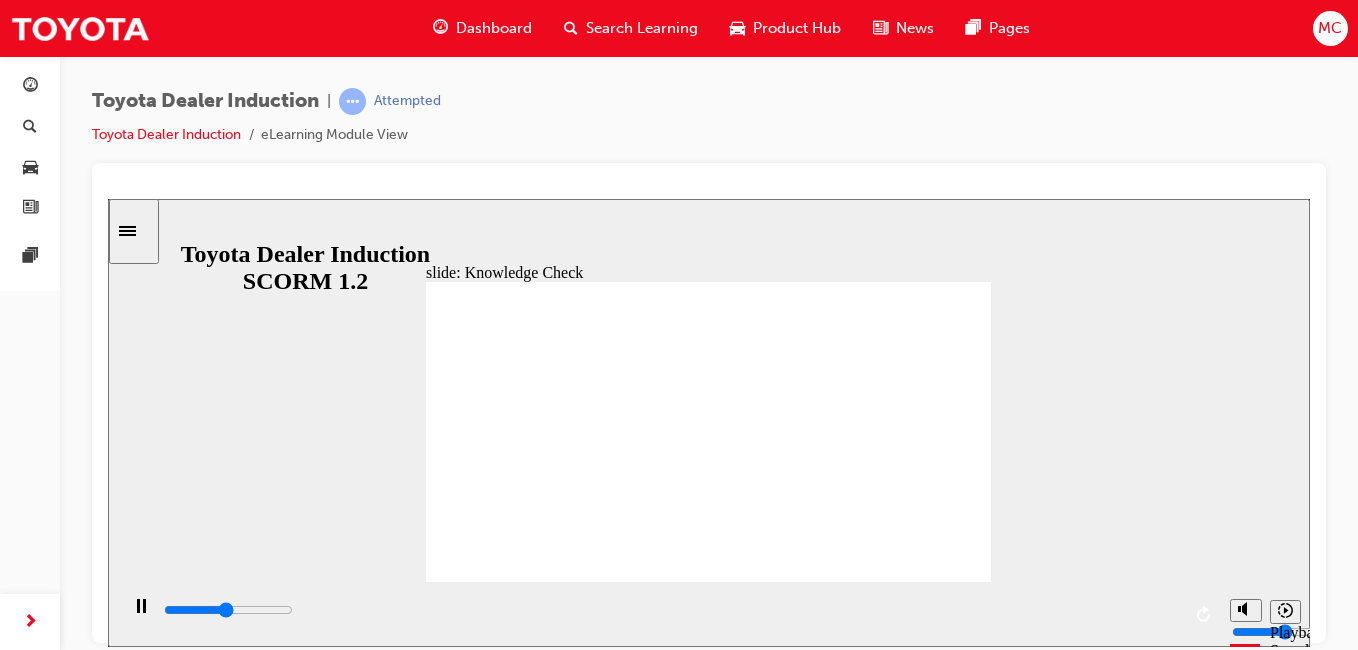 type on "2400" 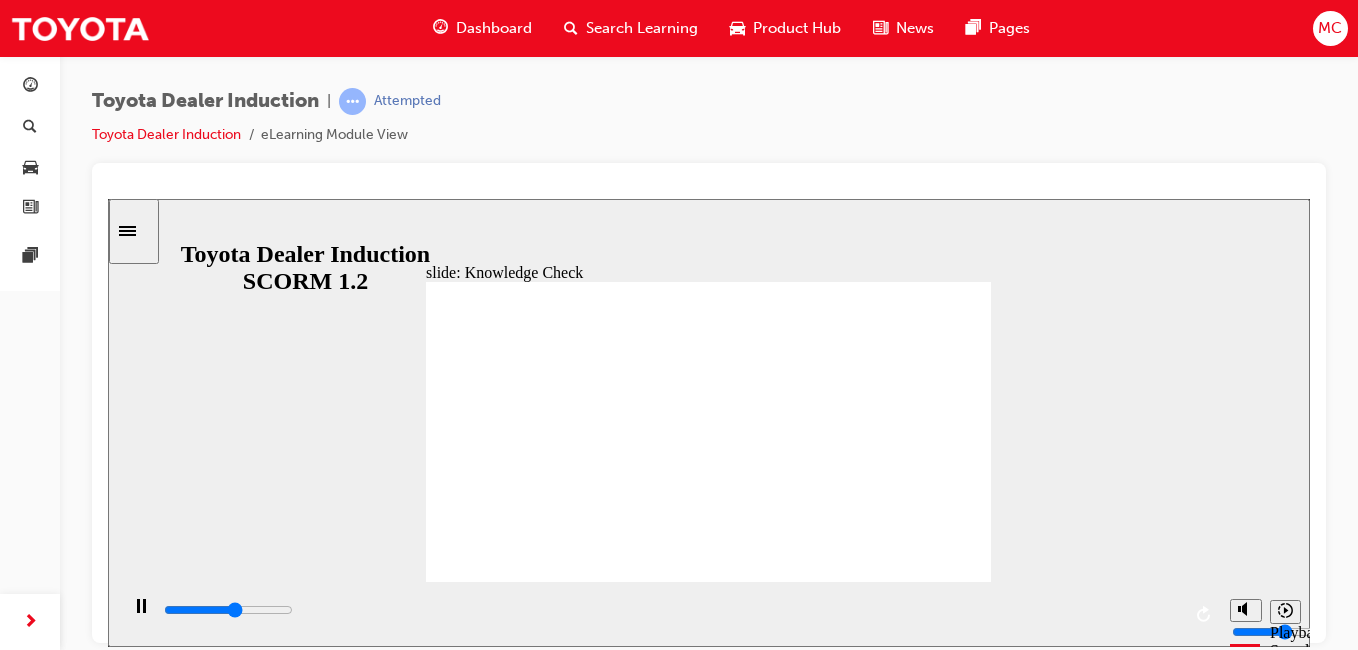 drag, startPoint x: 635, startPoint y: 468, endPoint x: 635, endPoint y: 483, distance: 15 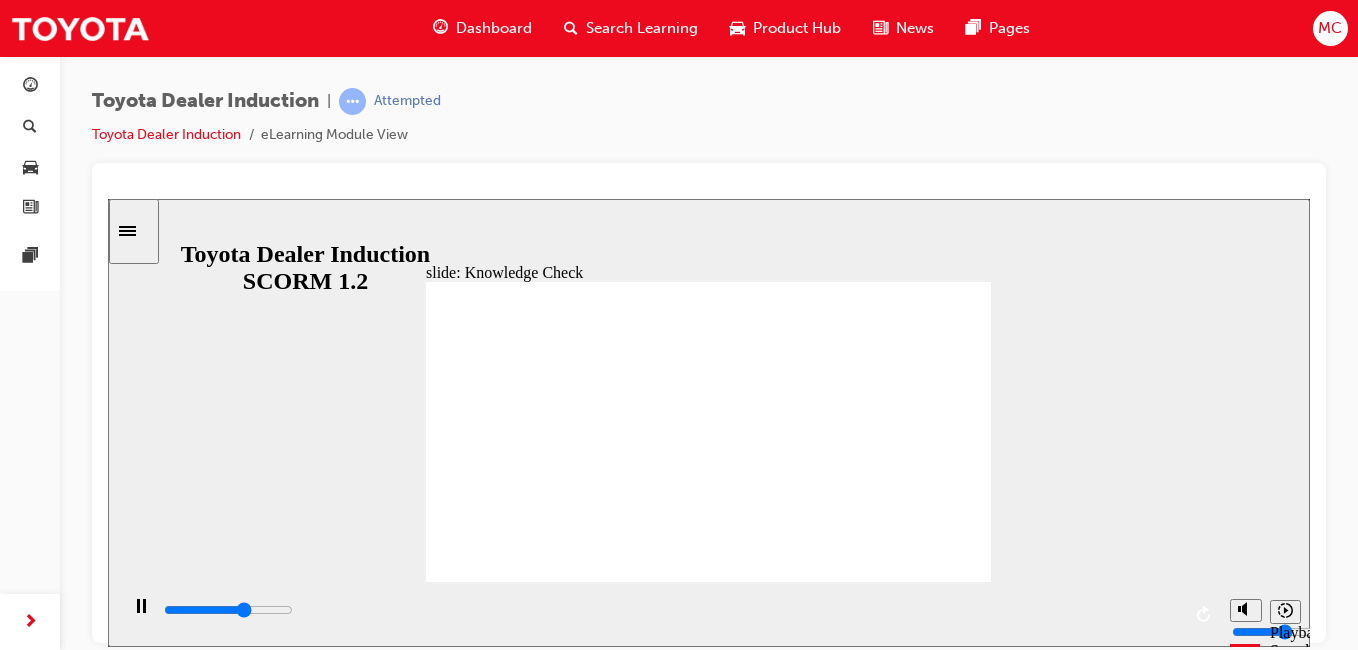 type on "3200" 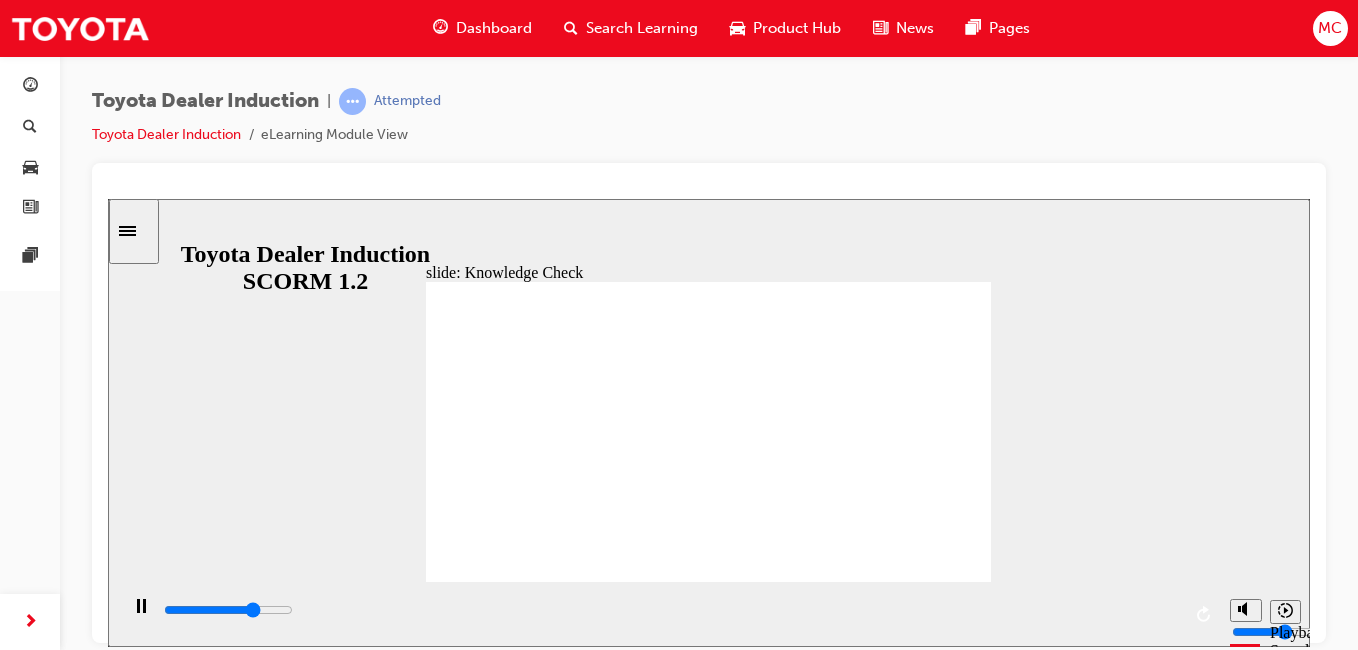 type on "3600" 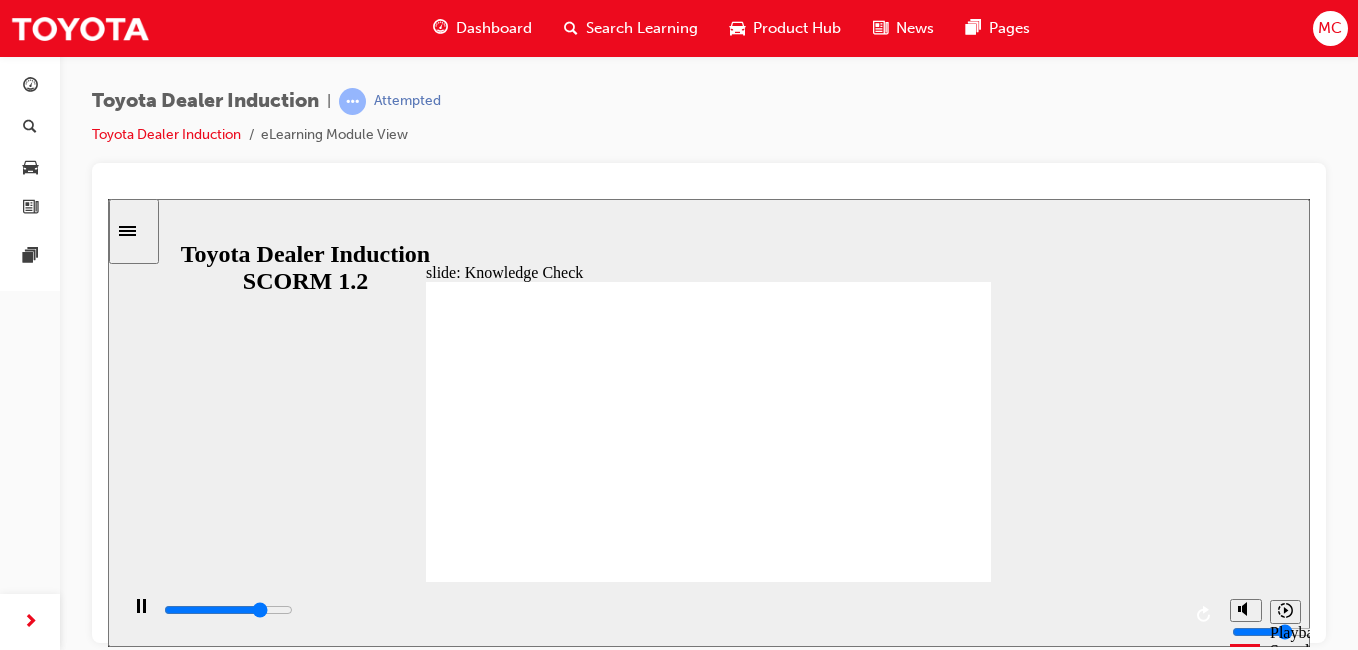 type on "3900" 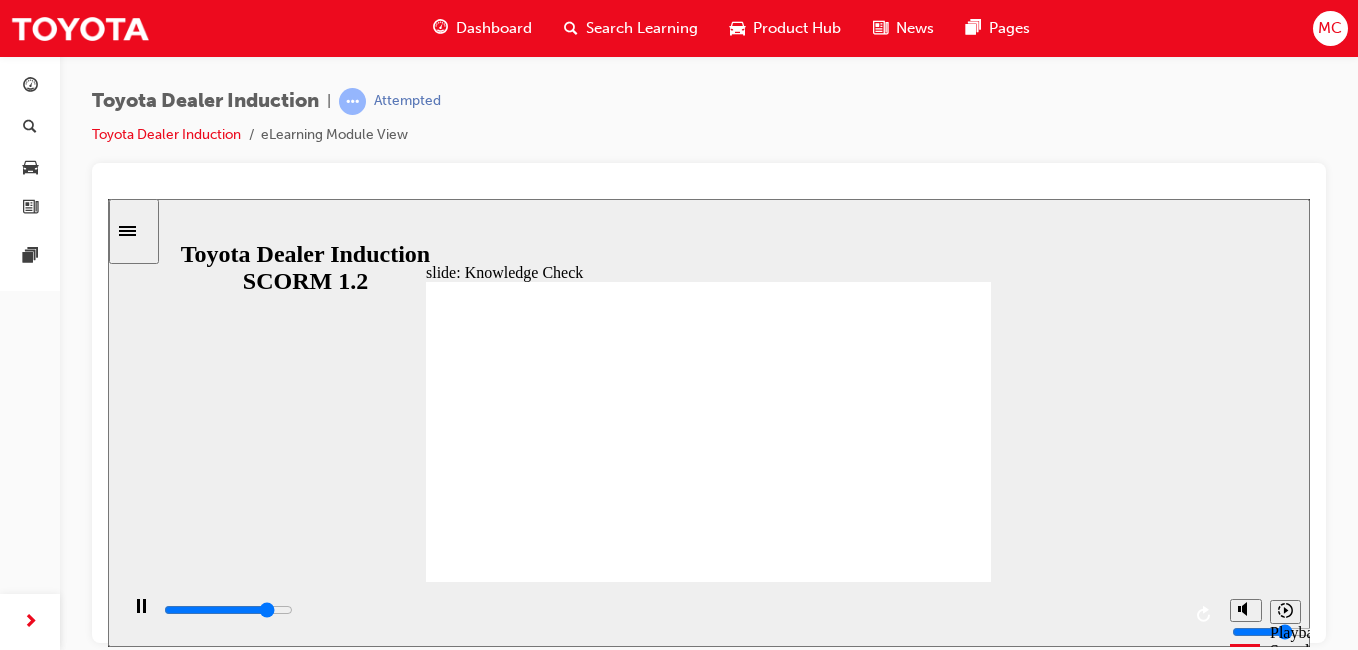 type on "4200" 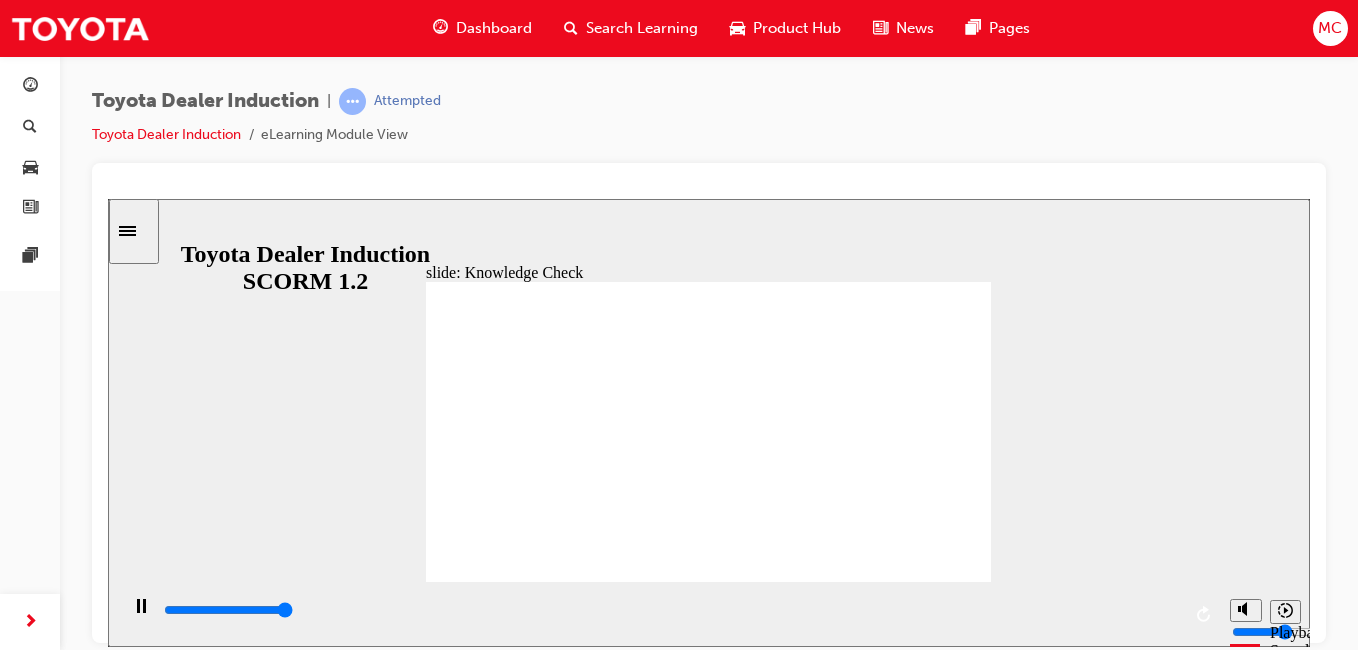 click on "SUBMIT SUBMIT" at bounding box center [945, 1938] 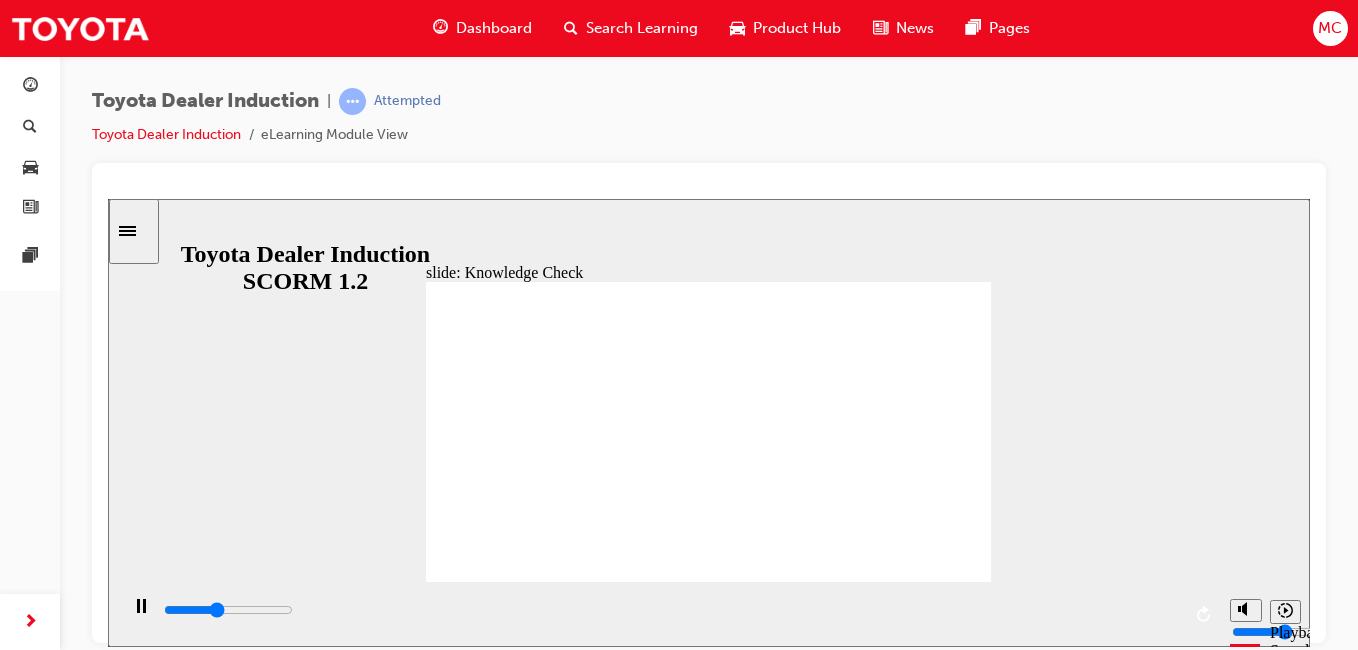 type on "2000" 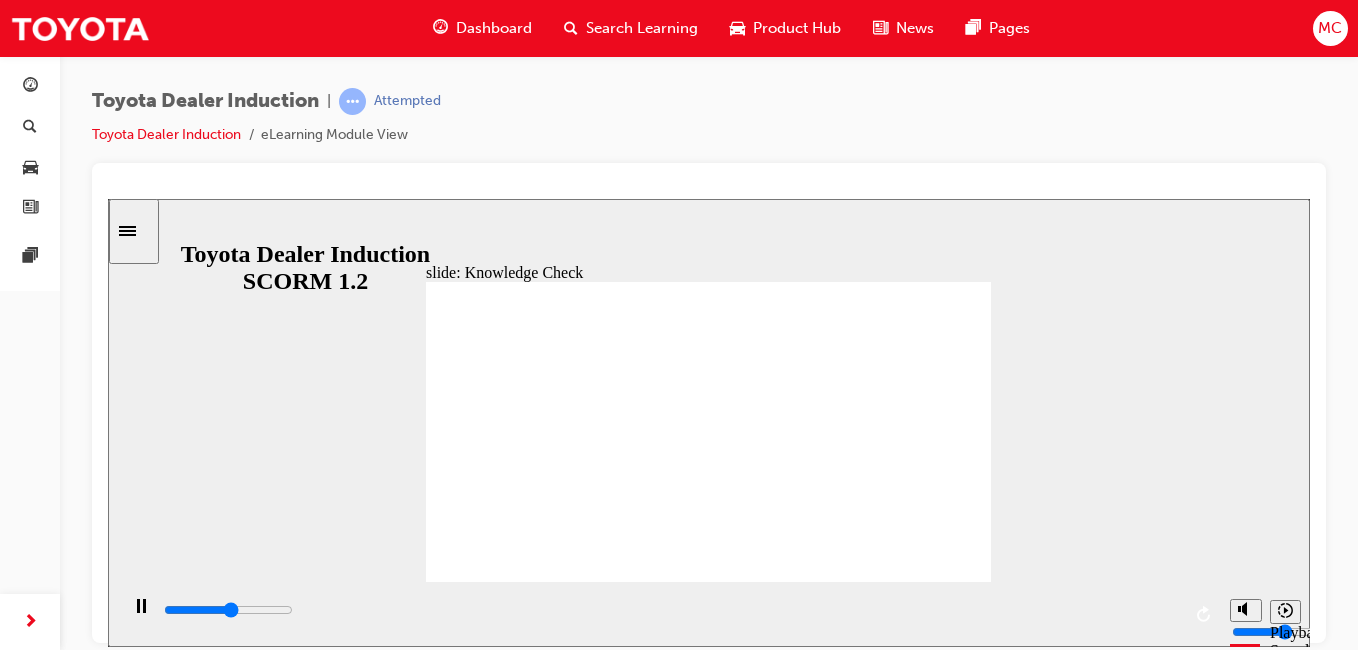 drag, startPoint x: 728, startPoint y: 478, endPoint x: 959, endPoint y: 292, distance: 296.57544 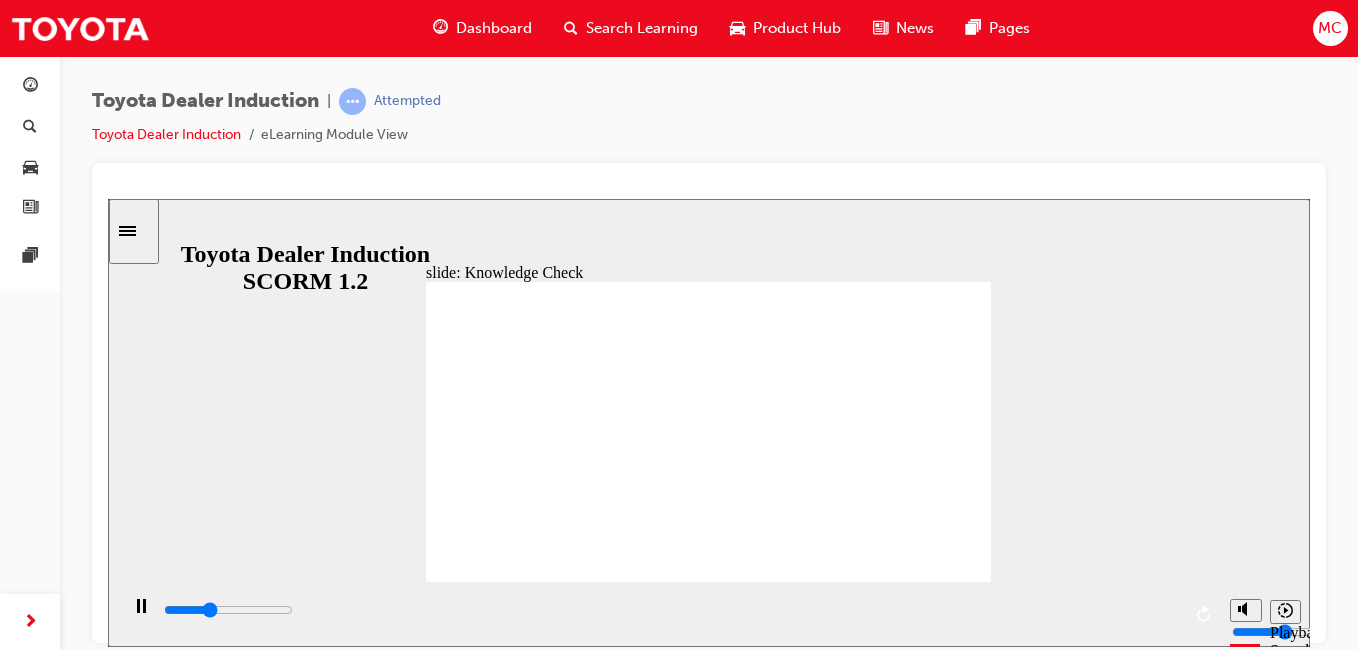 type on "1700" 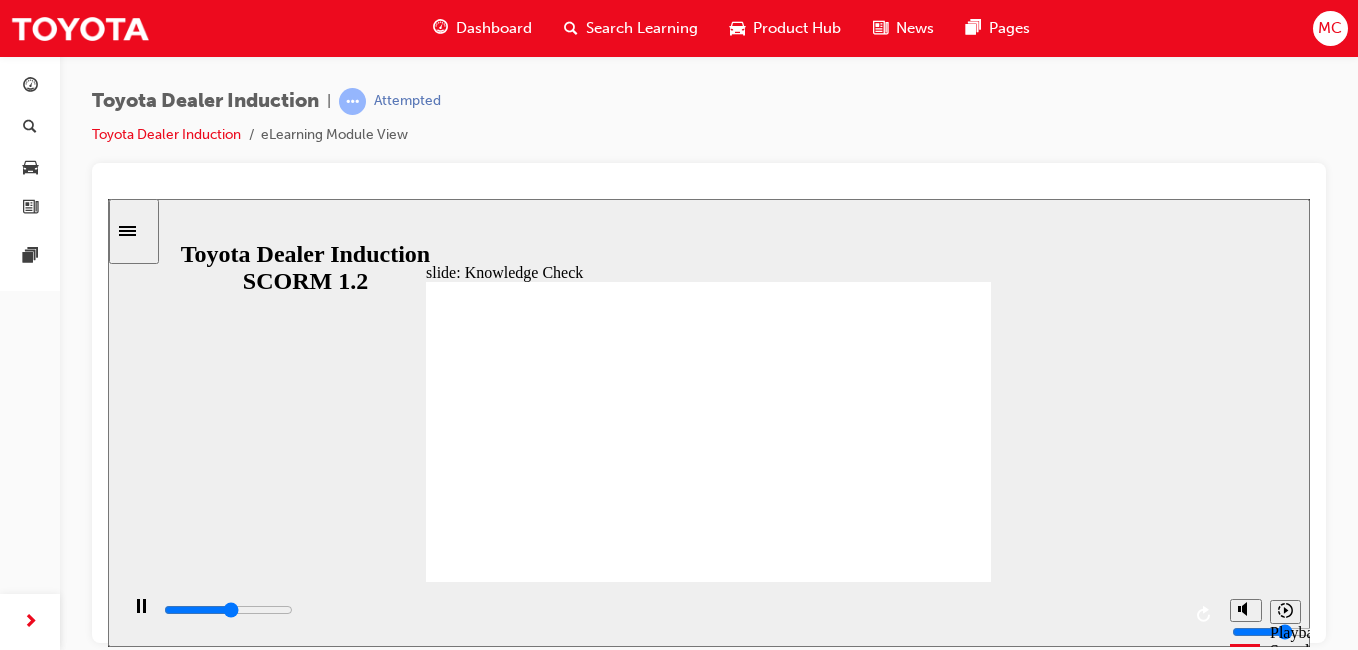 type on "2600" 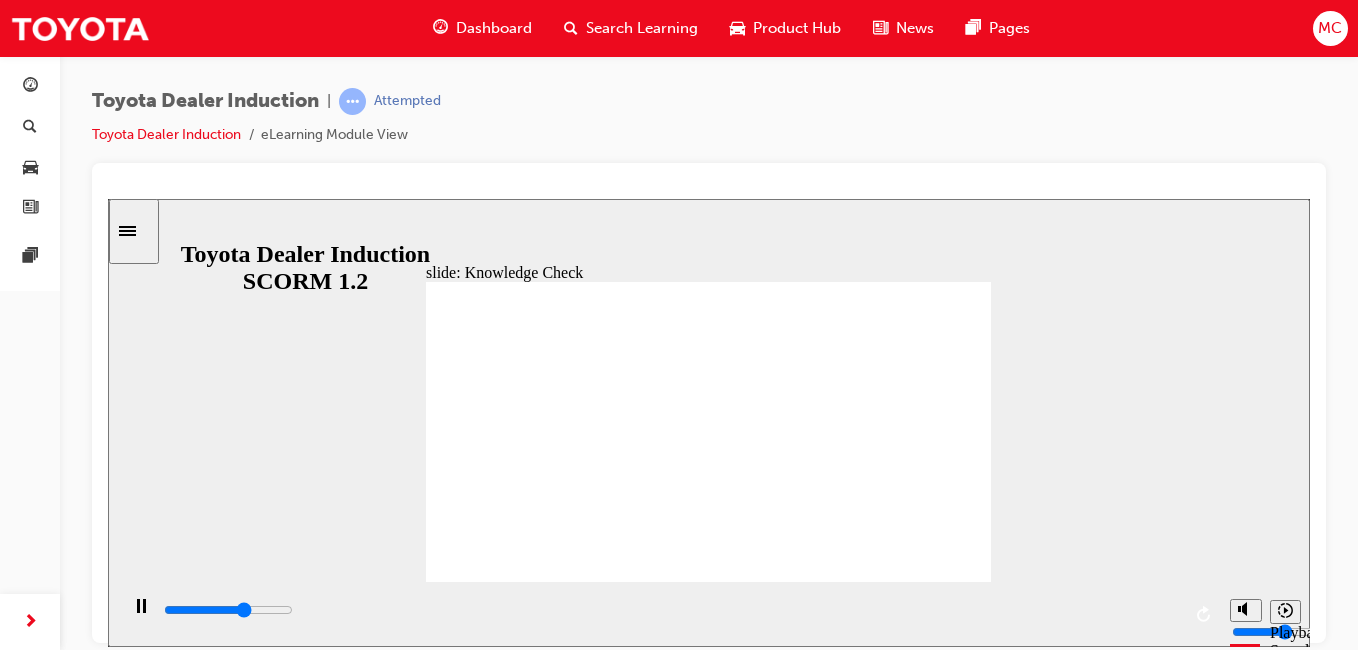 drag, startPoint x: 660, startPoint y: 488, endPoint x: 672, endPoint y: 457, distance: 33.24154 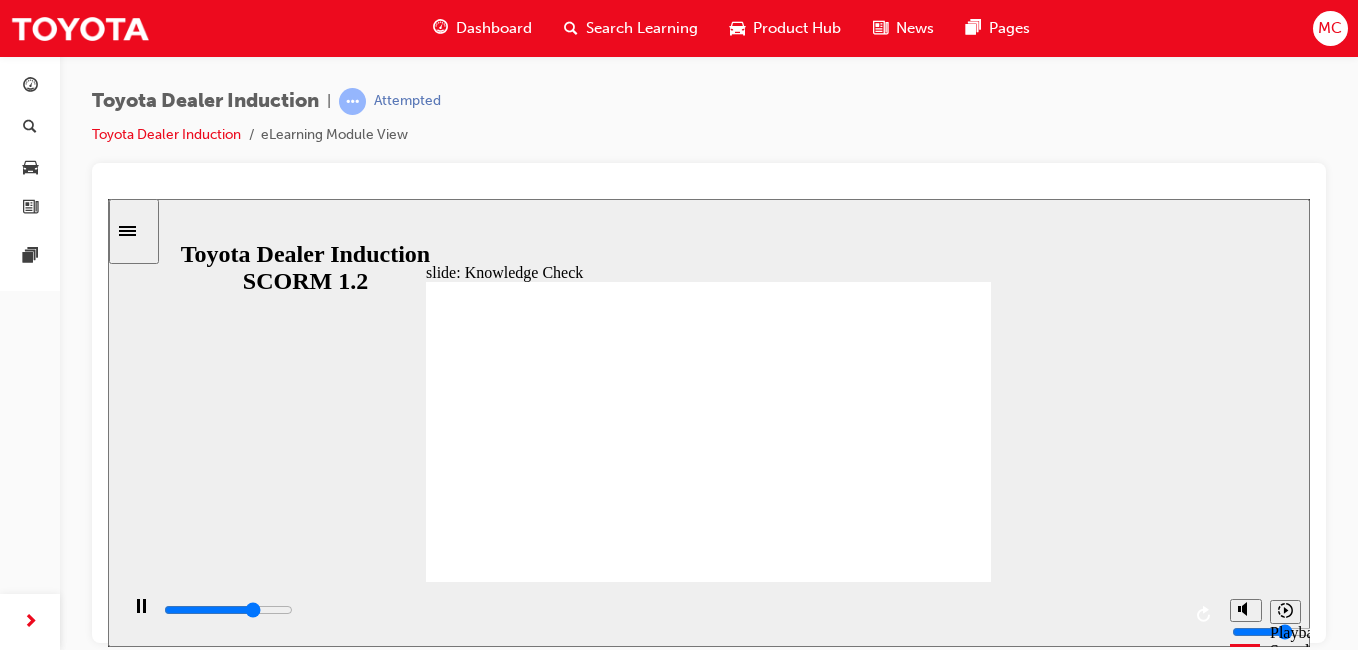 type on "3600" 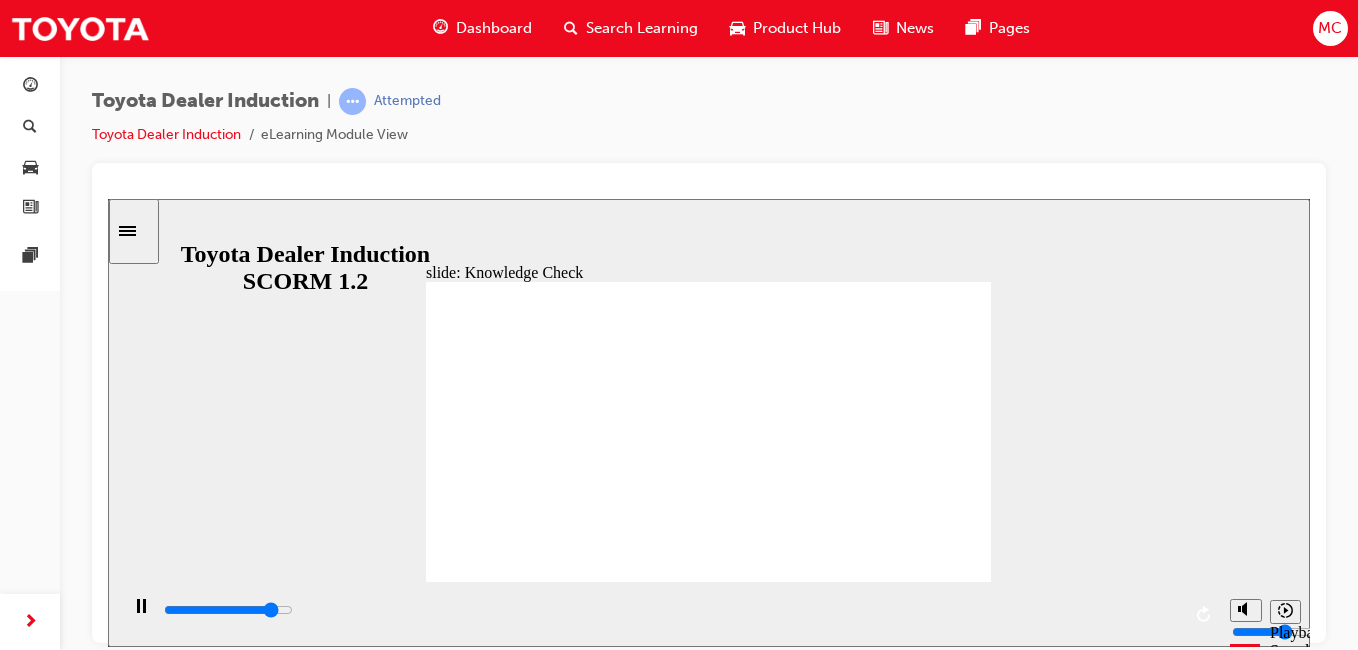 drag, startPoint x: 683, startPoint y: 448, endPoint x: 938, endPoint y: 277, distance: 307.02768 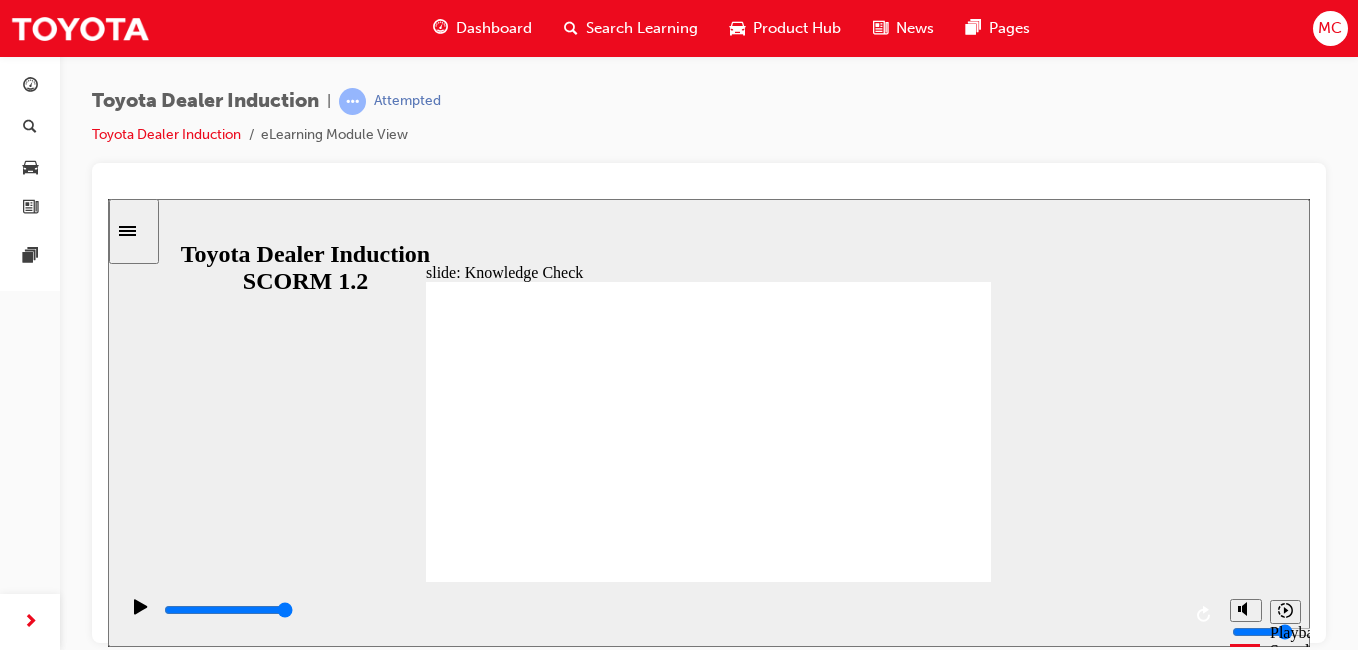 drag, startPoint x: 692, startPoint y: 495, endPoint x: 701, endPoint y: 485, distance: 13.453624 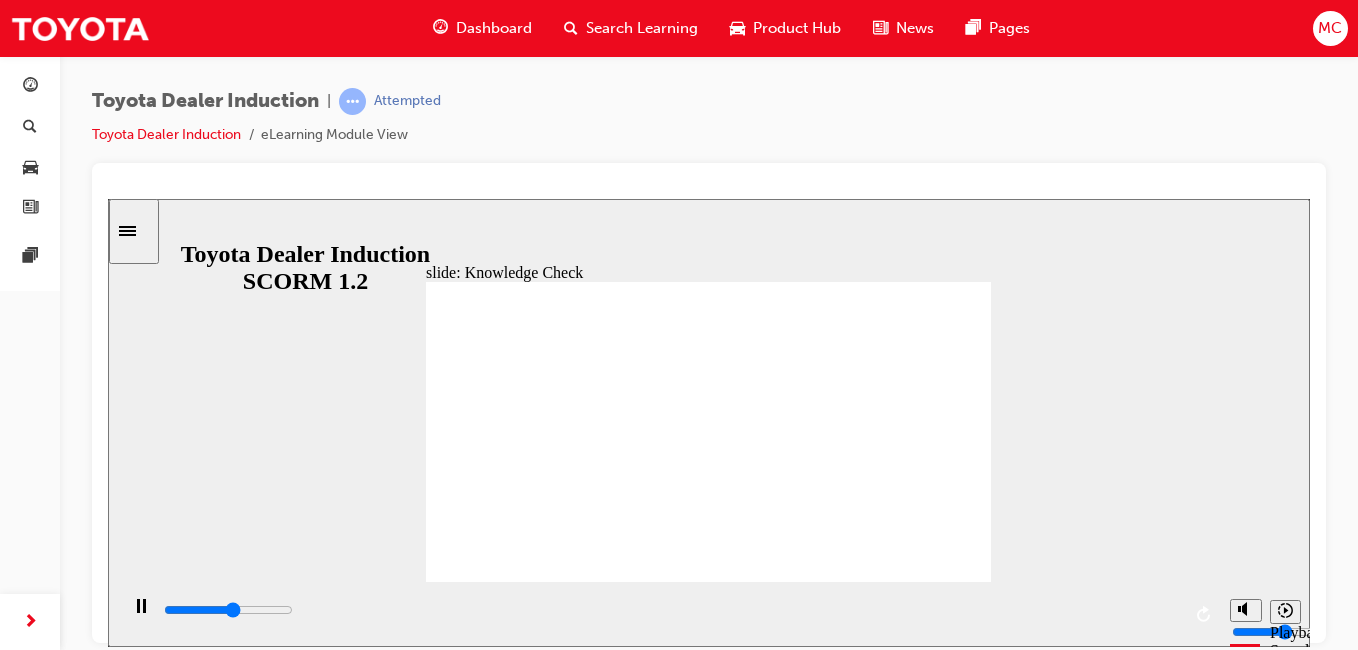 type on "2700" 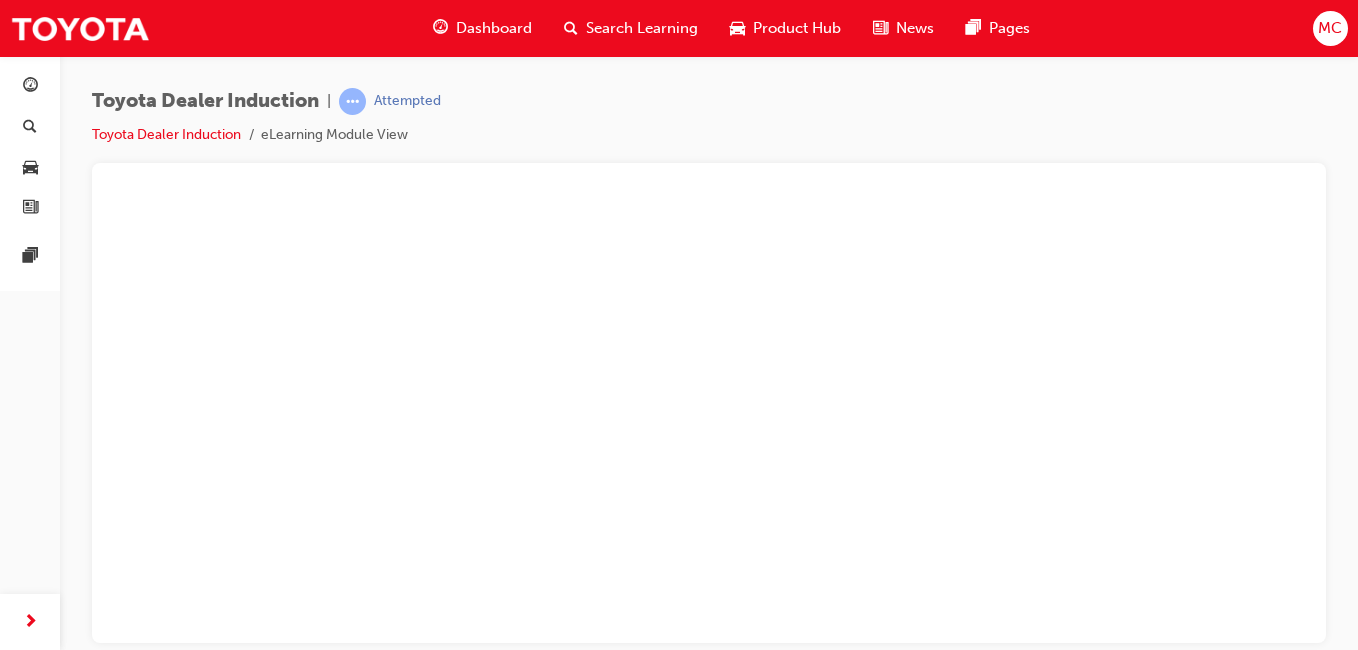 scroll, scrollTop: 0, scrollLeft: 0, axis: both 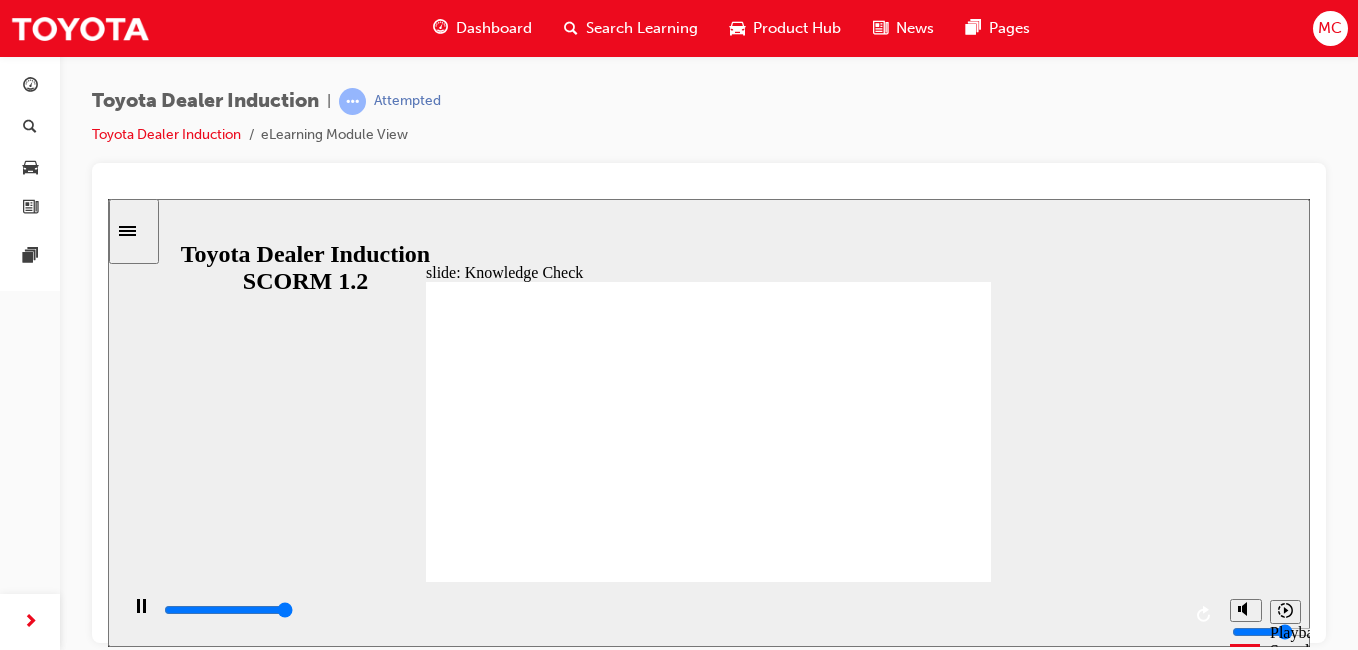 type on "5000" 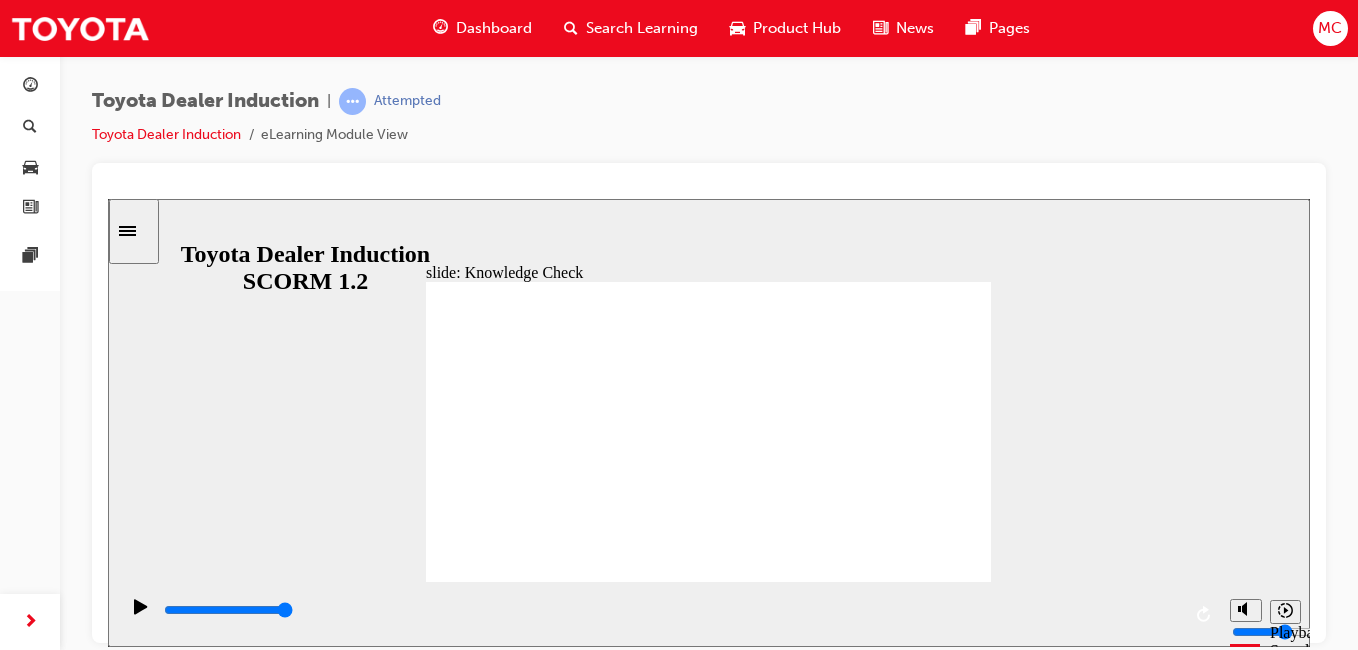 drag, startPoint x: 703, startPoint y: 433, endPoint x: 698, endPoint y: 445, distance: 13 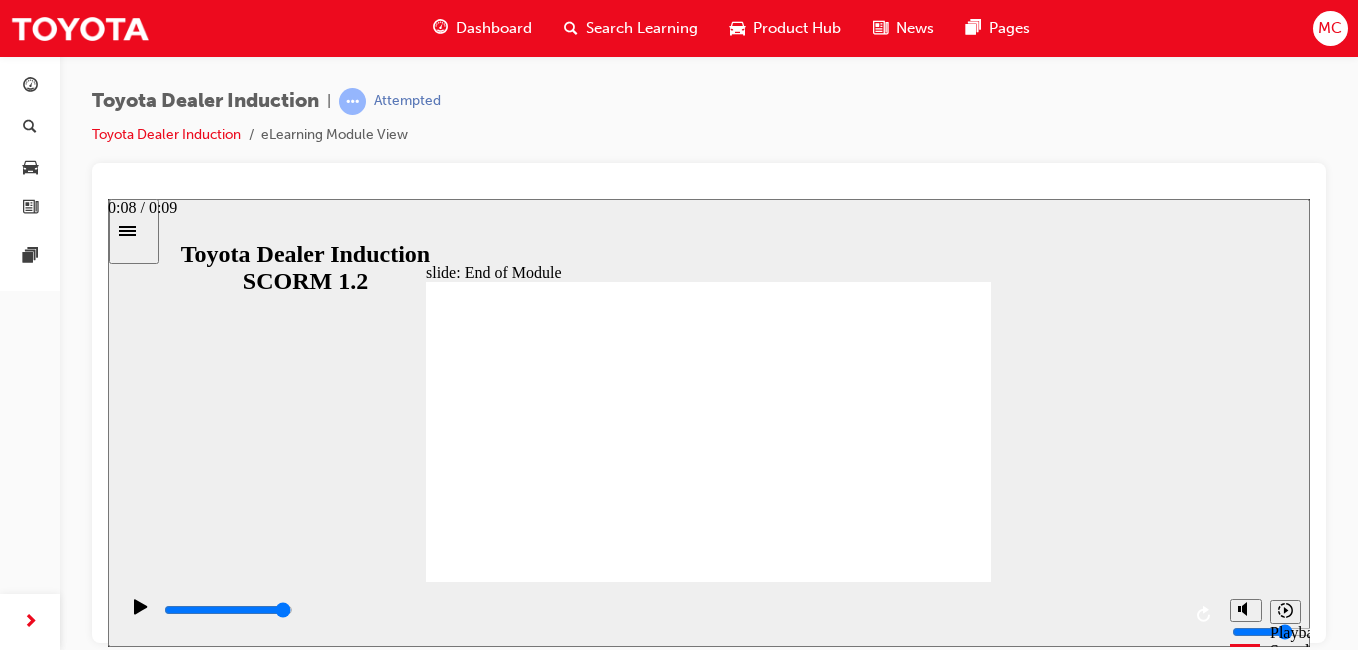 click at bounding box center [671, 610] 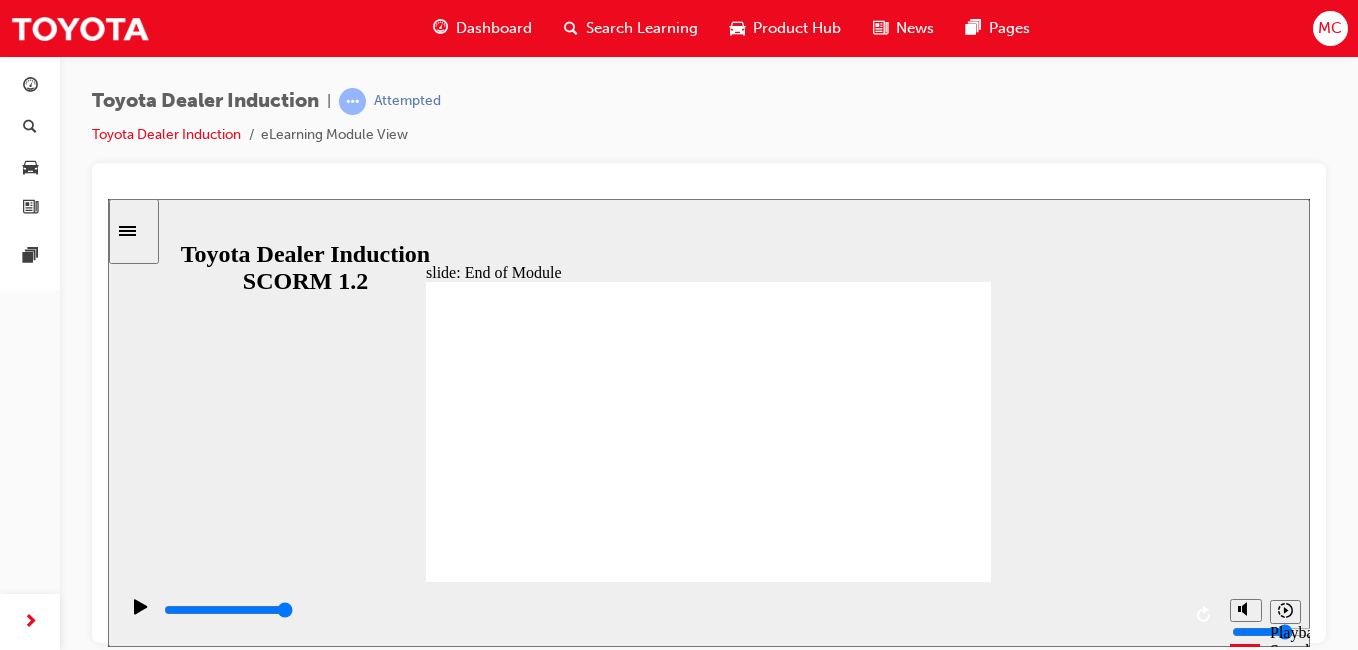 click 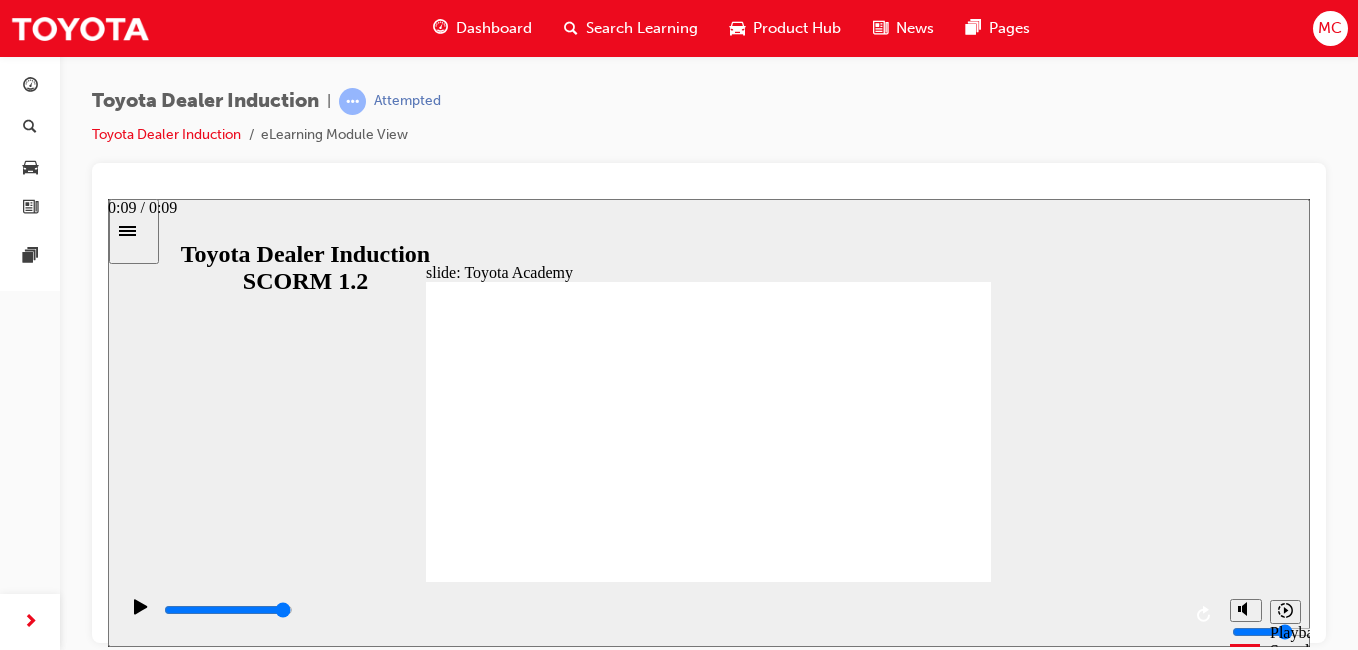 click at bounding box center (671, 610) 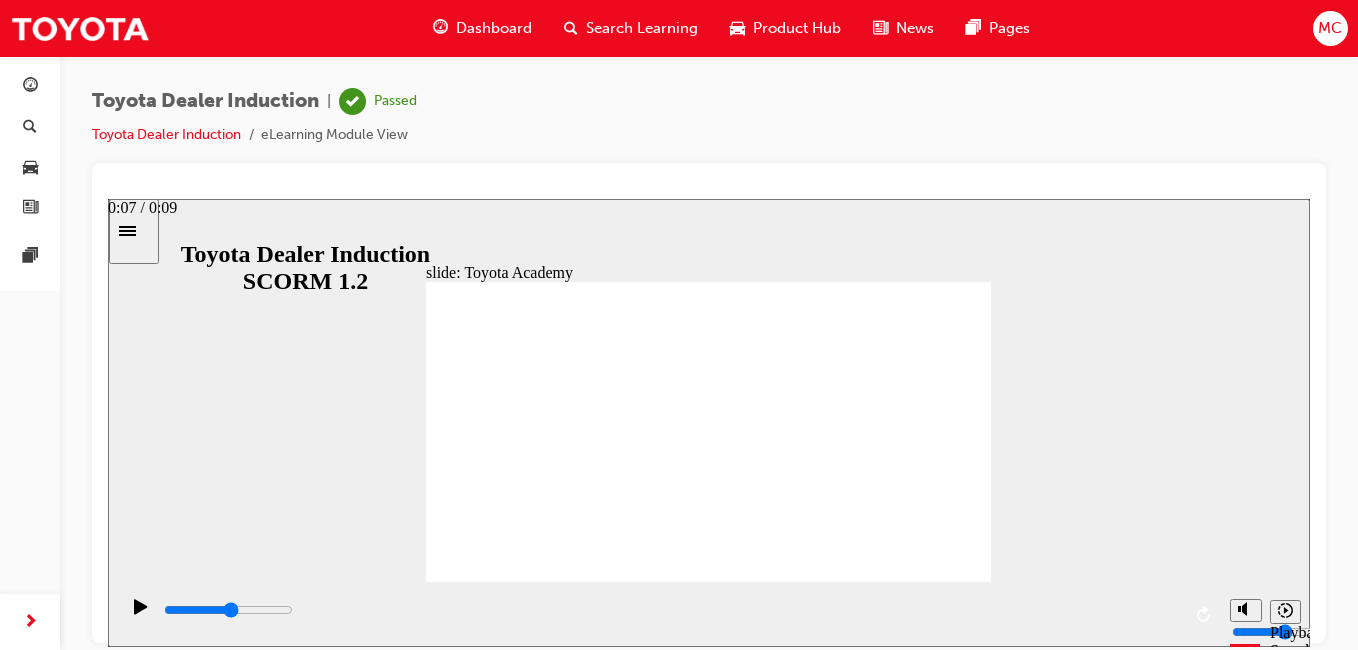 drag, startPoint x: 943, startPoint y: 616, endPoint x: 702, endPoint y: 621, distance: 241.05186 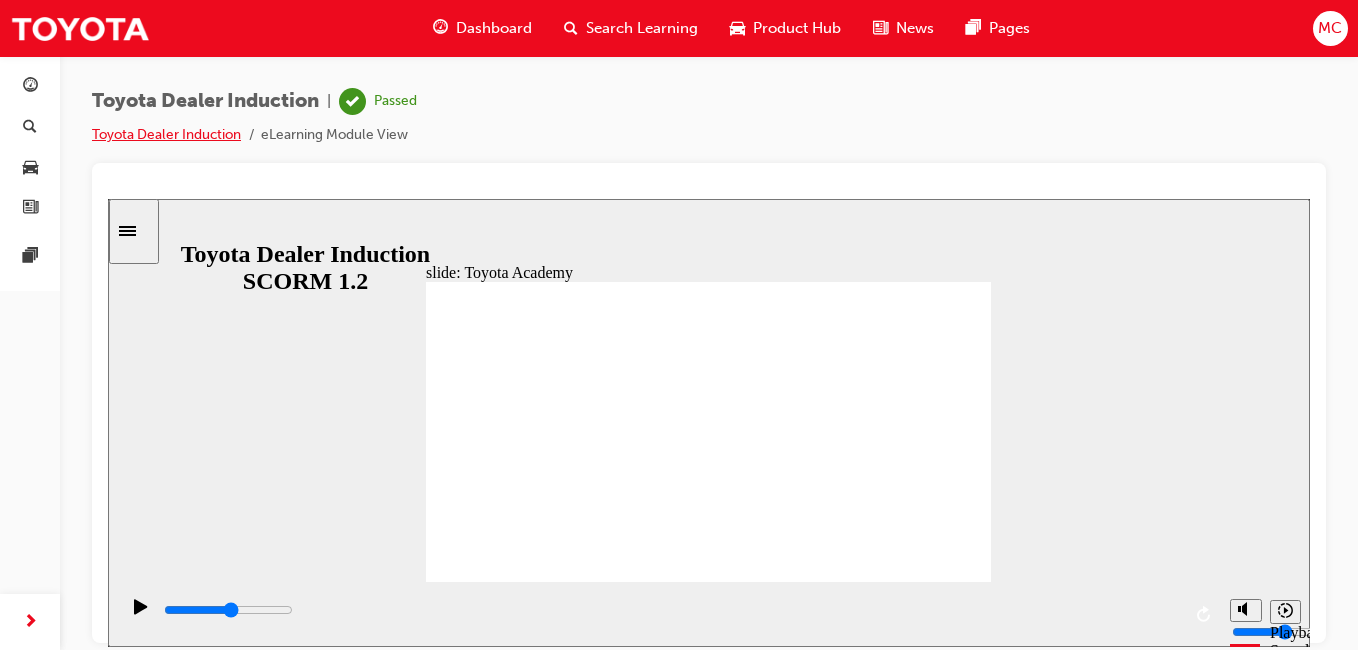 click on "Toyota Dealer Induction" at bounding box center (166, 134) 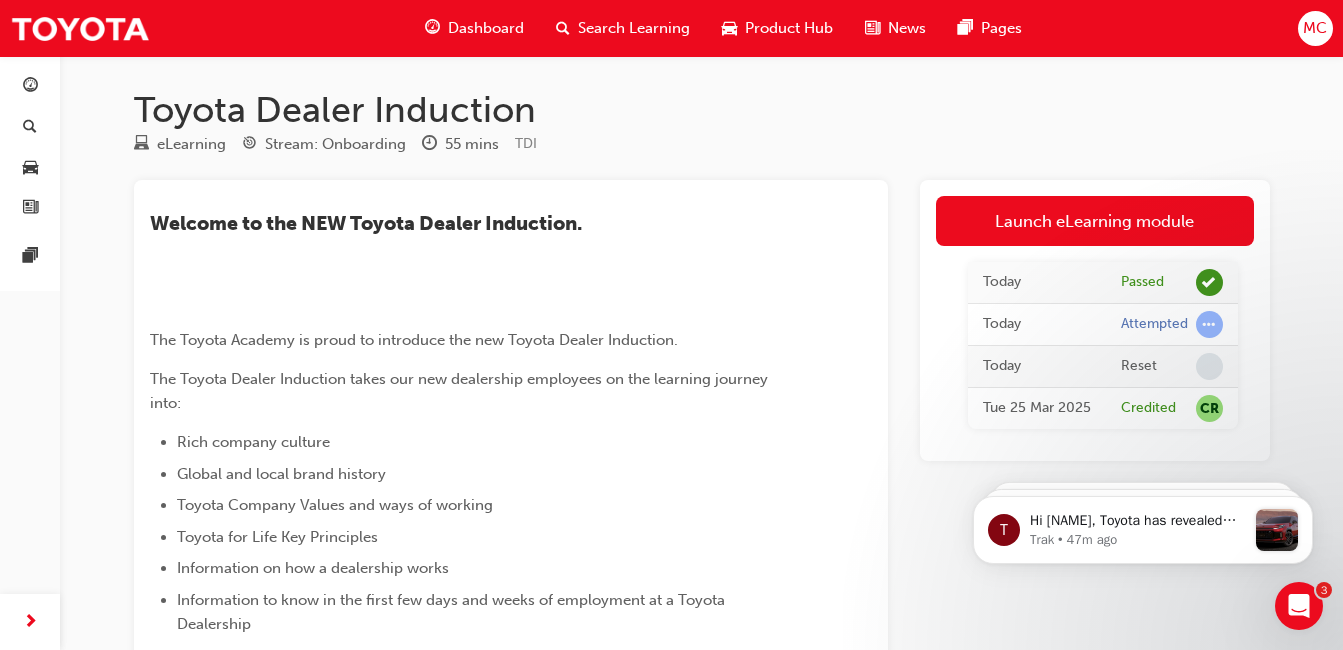 click on "Toyota Dealer Induction" at bounding box center [702, 110] 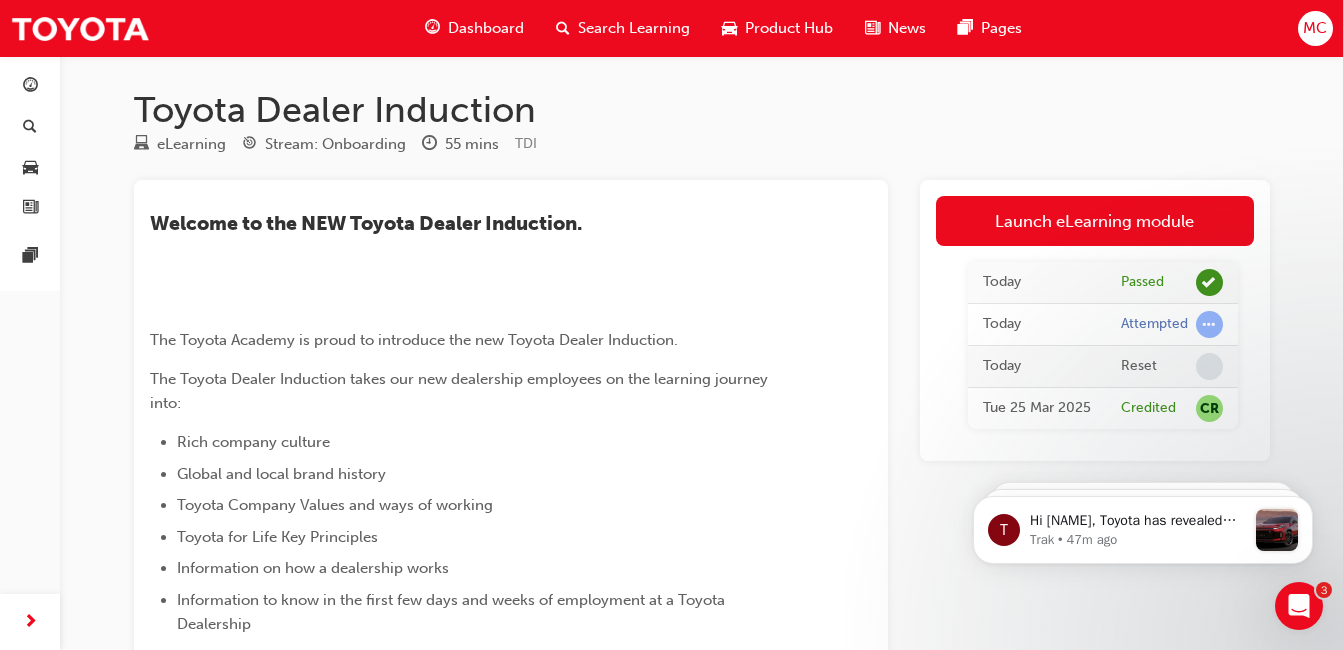 click on "Search Learning" at bounding box center [623, 28] 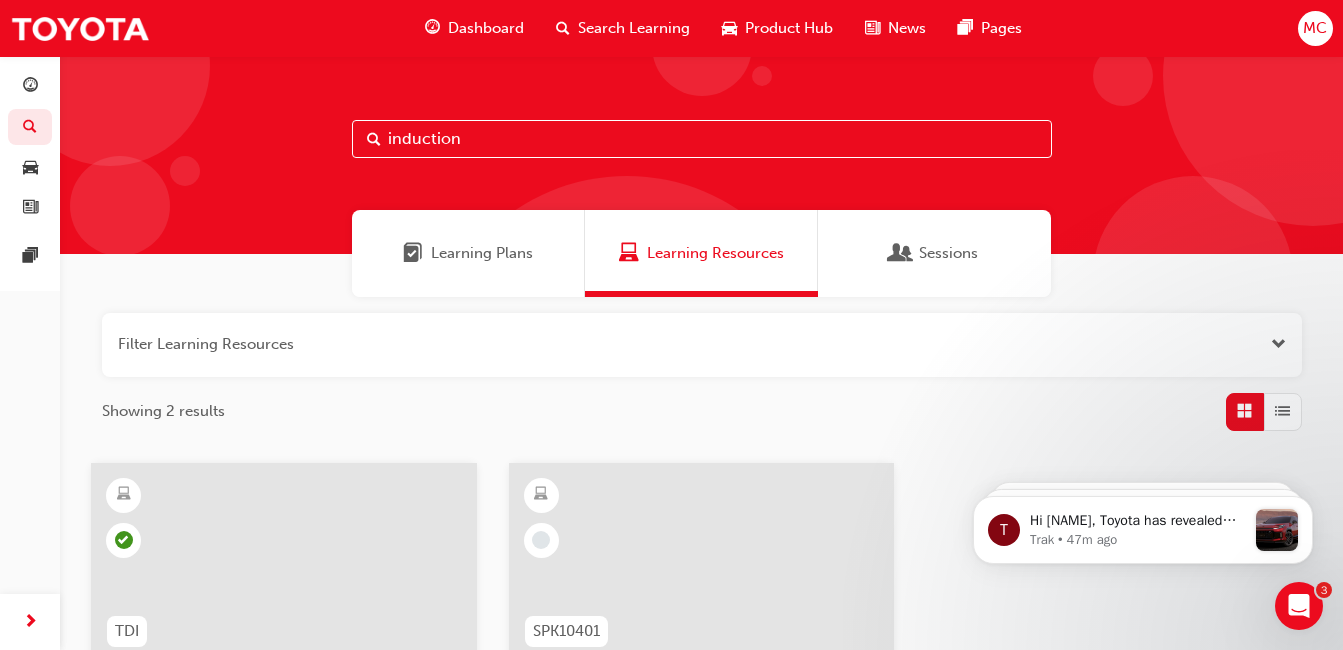 click on "induction" at bounding box center (702, 139) 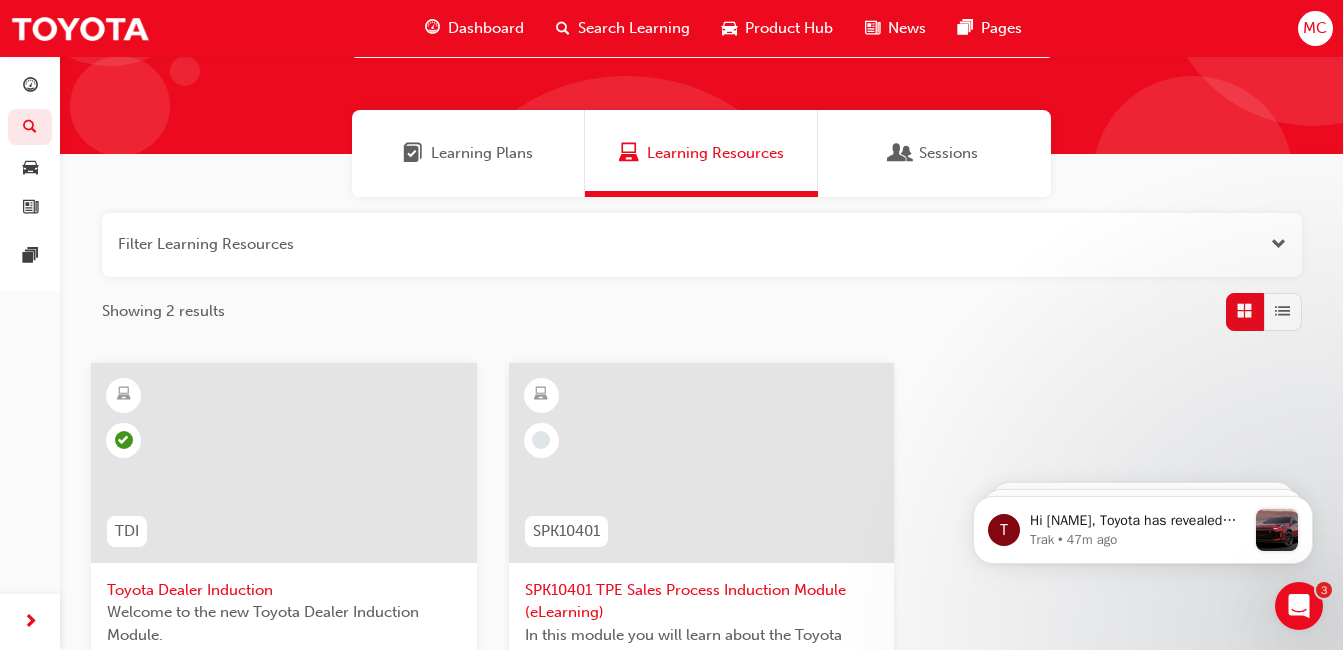 scroll, scrollTop: 200, scrollLeft: 0, axis: vertical 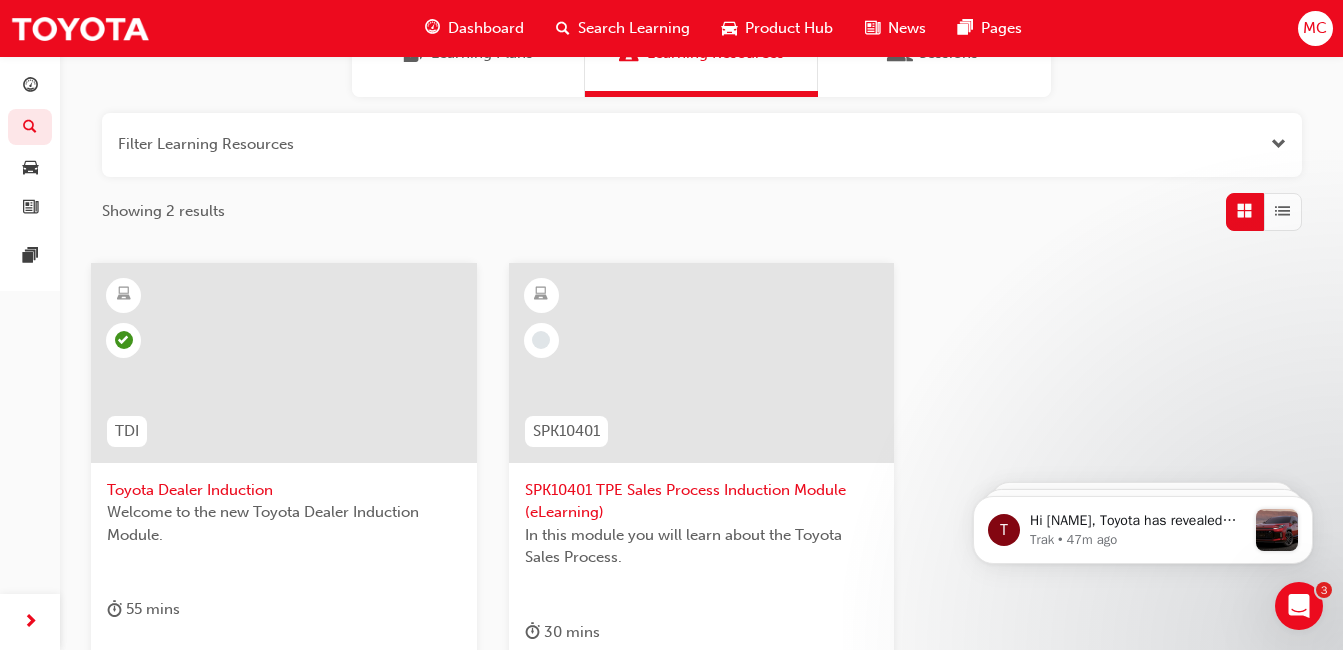 click at bounding box center [702, 145] 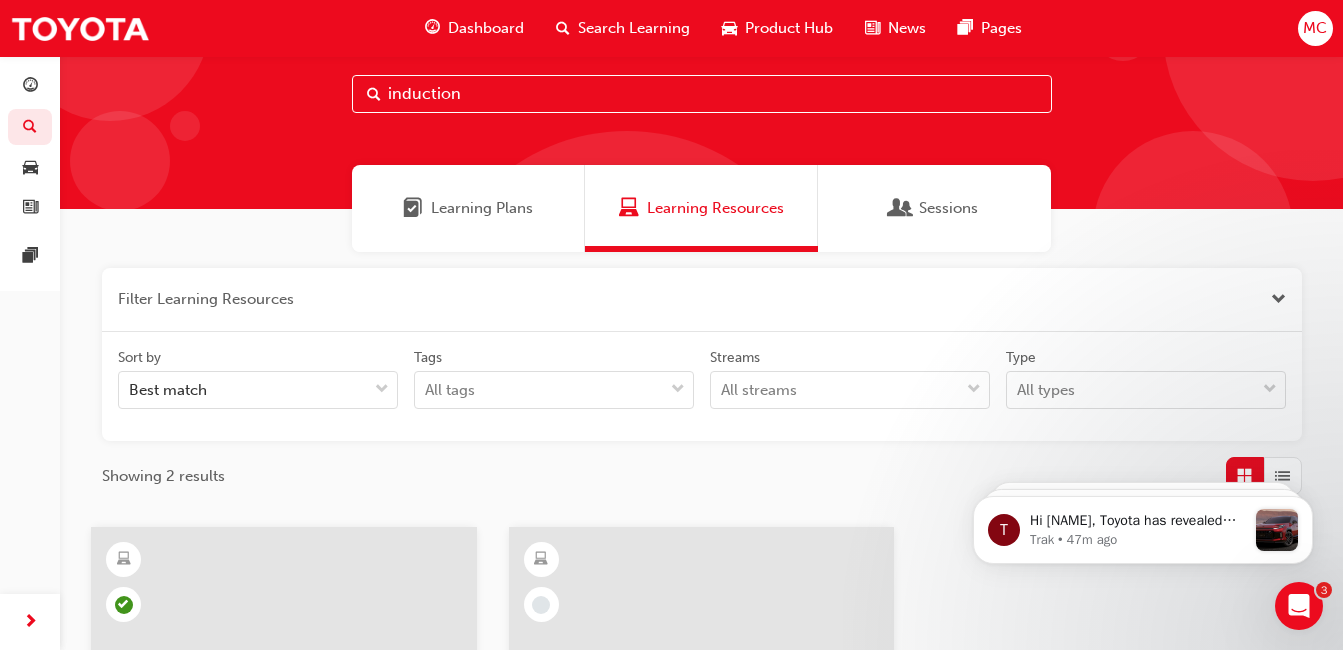 scroll, scrollTop: 0, scrollLeft: 0, axis: both 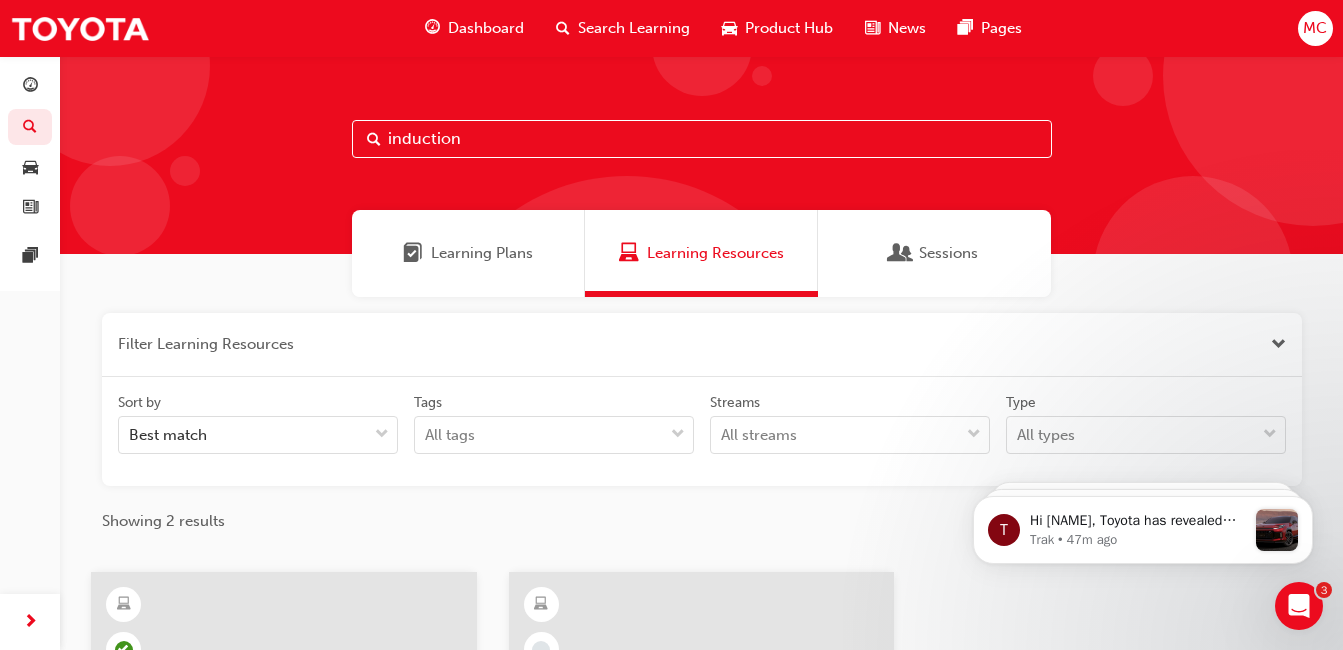 click on "induction" at bounding box center (701, 155) 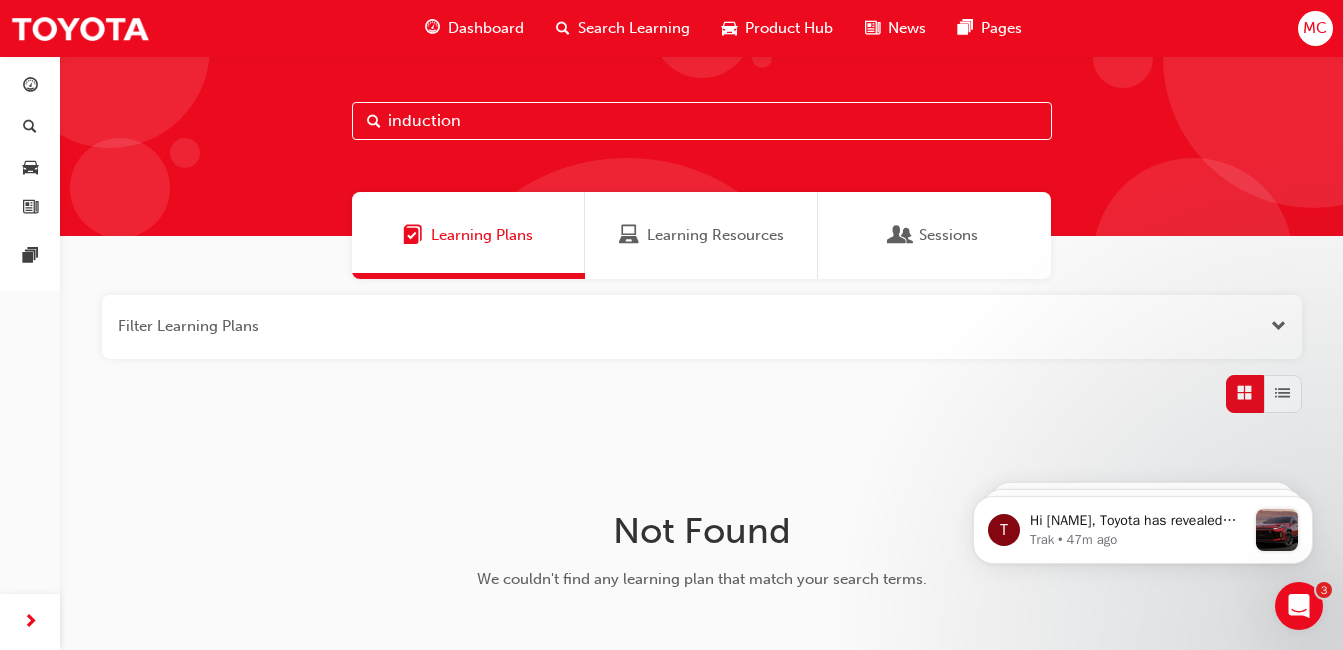 scroll, scrollTop: 0, scrollLeft: 0, axis: both 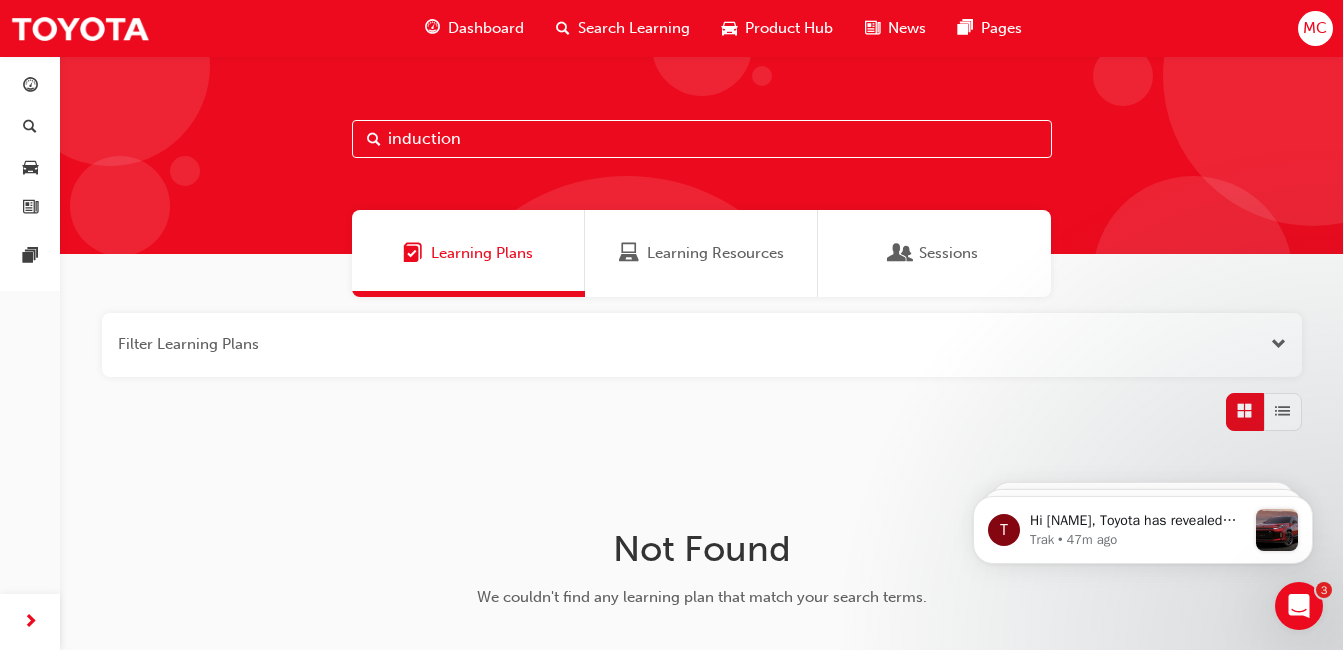 drag, startPoint x: 681, startPoint y: 254, endPoint x: 587, endPoint y: 211, distance: 103.36827 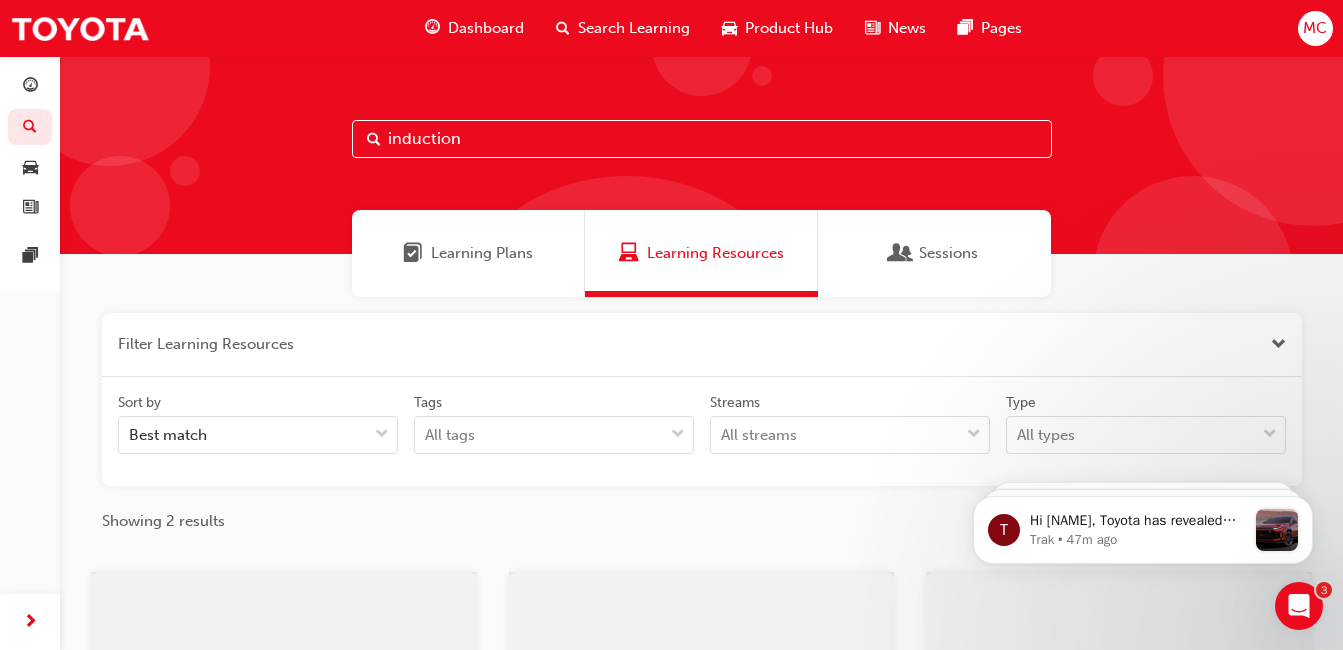 click on "induction" at bounding box center [702, 139] 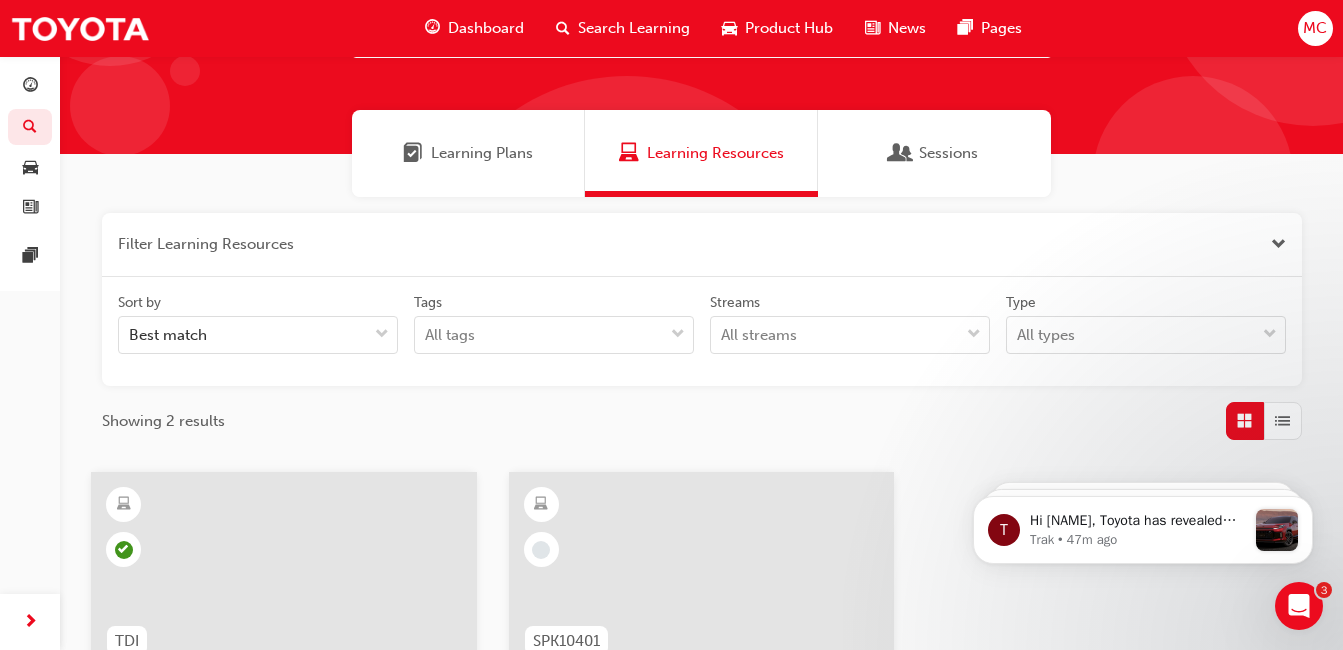 scroll, scrollTop: 0, scrollLeft: 0, axis: both 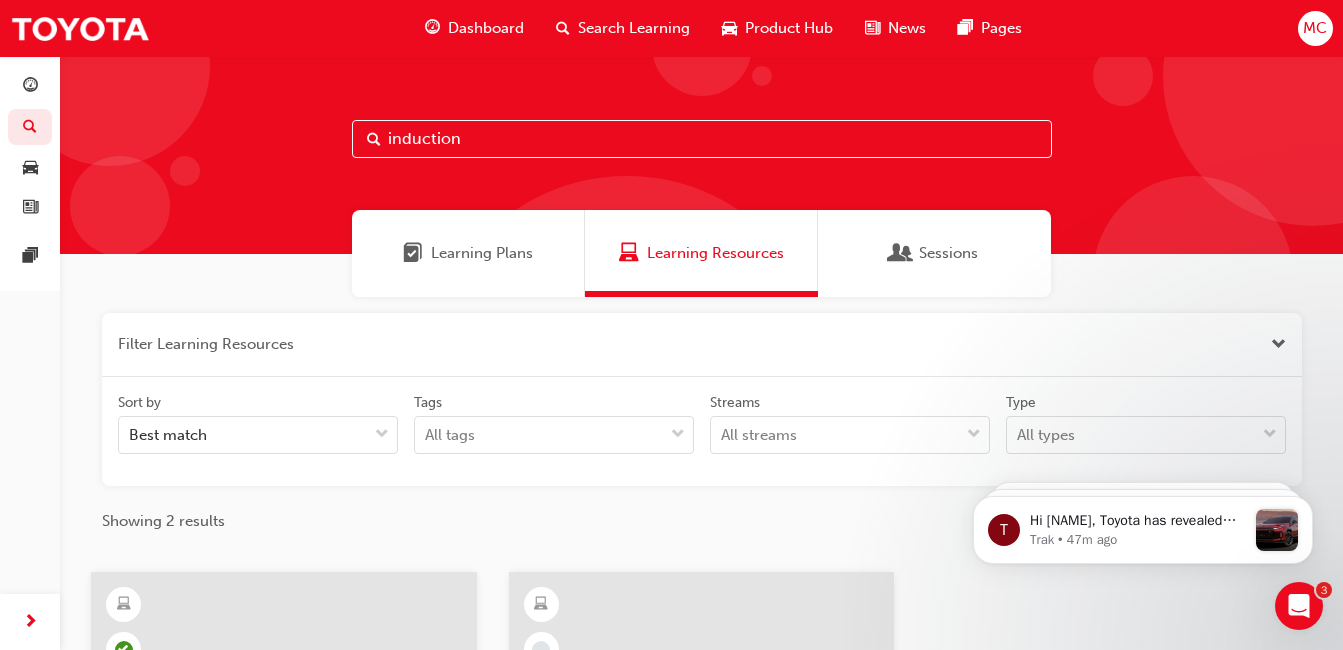 drag, startPoint x: 491, startPoint y: 147, endPoint x: 0, endPoint y: 112, distance: 492.24588 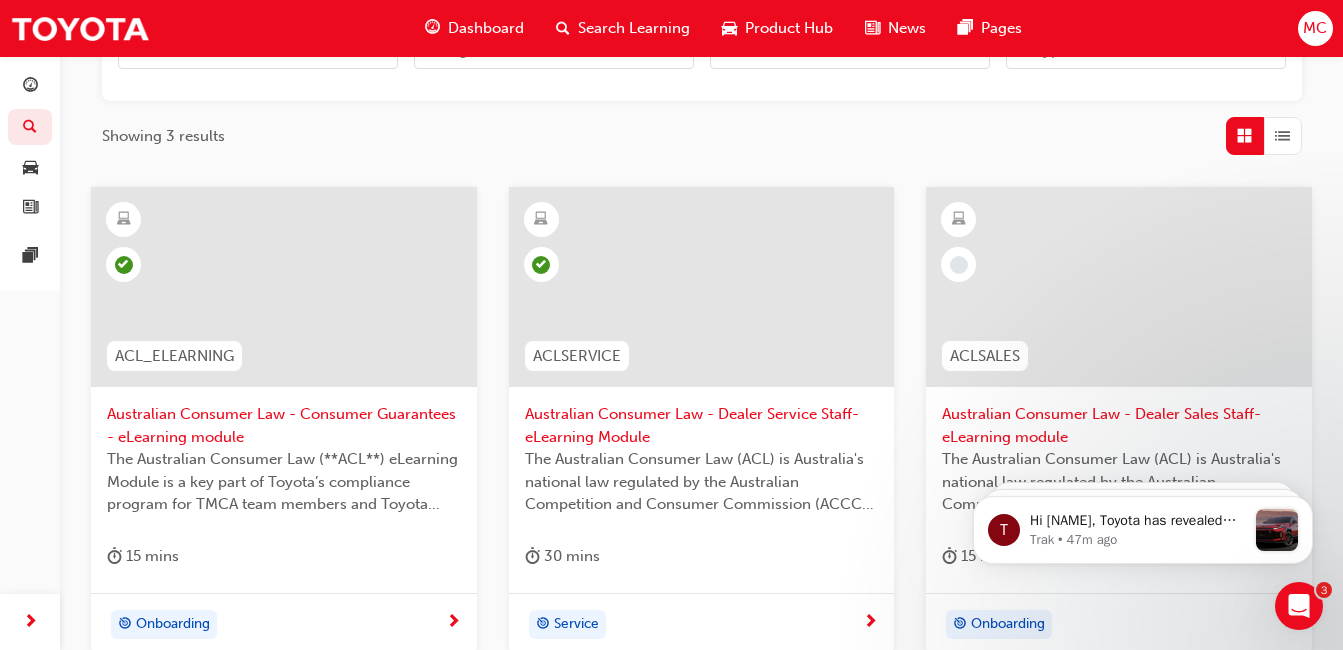 scroll, scrollTop: 500, scrollLeft: 0, axis: vertical 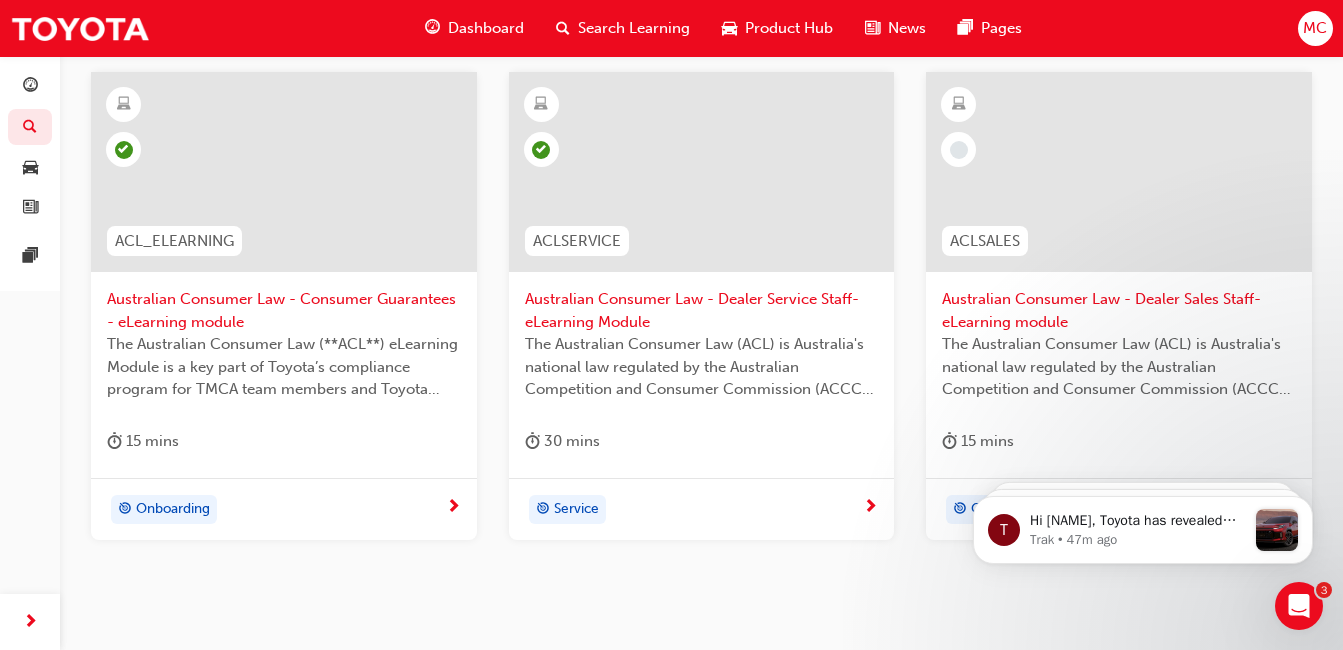type on "acl" 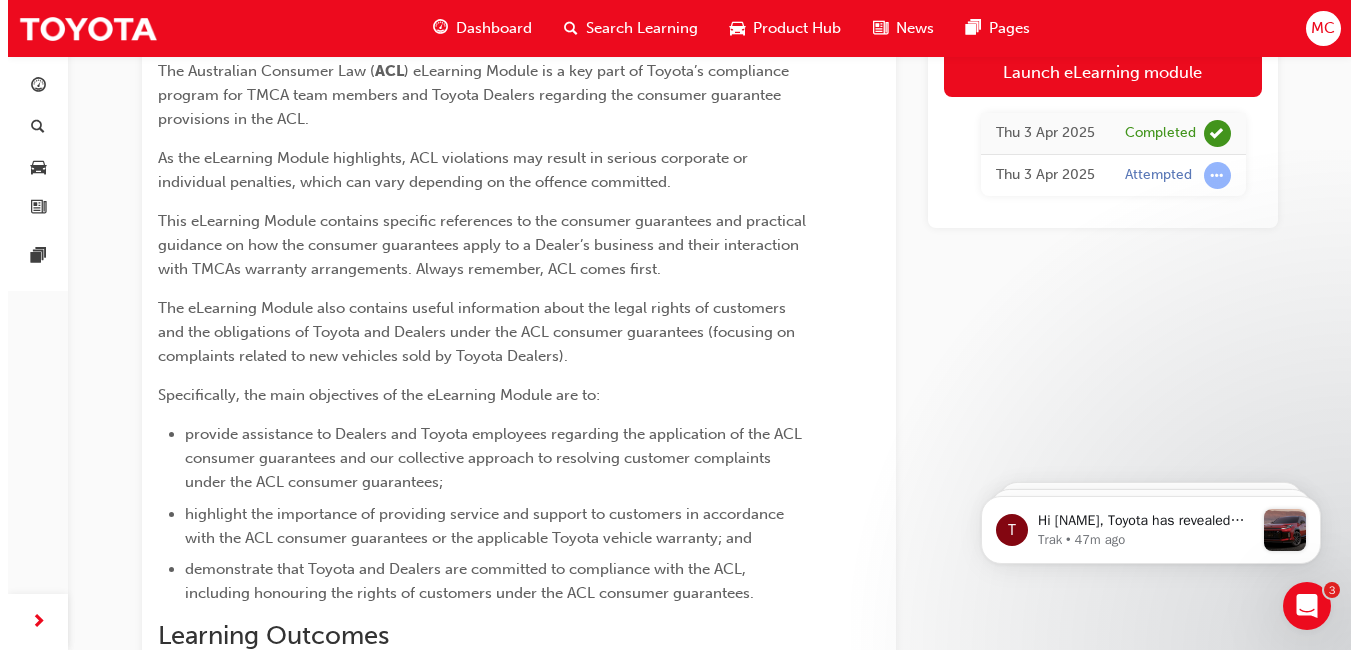 scroll, scrollTop: 0, scrollLeft: 0, axis: both 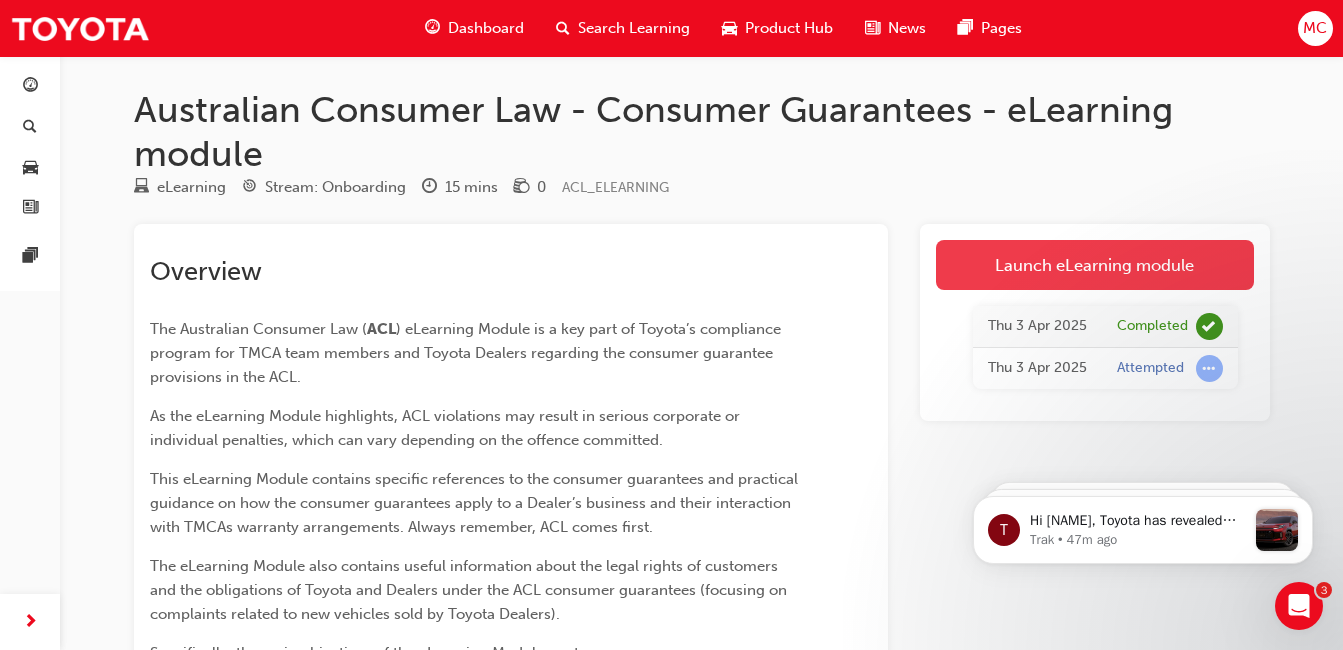 click on "Launch eLearning module" at bounding box center (1095, 265) 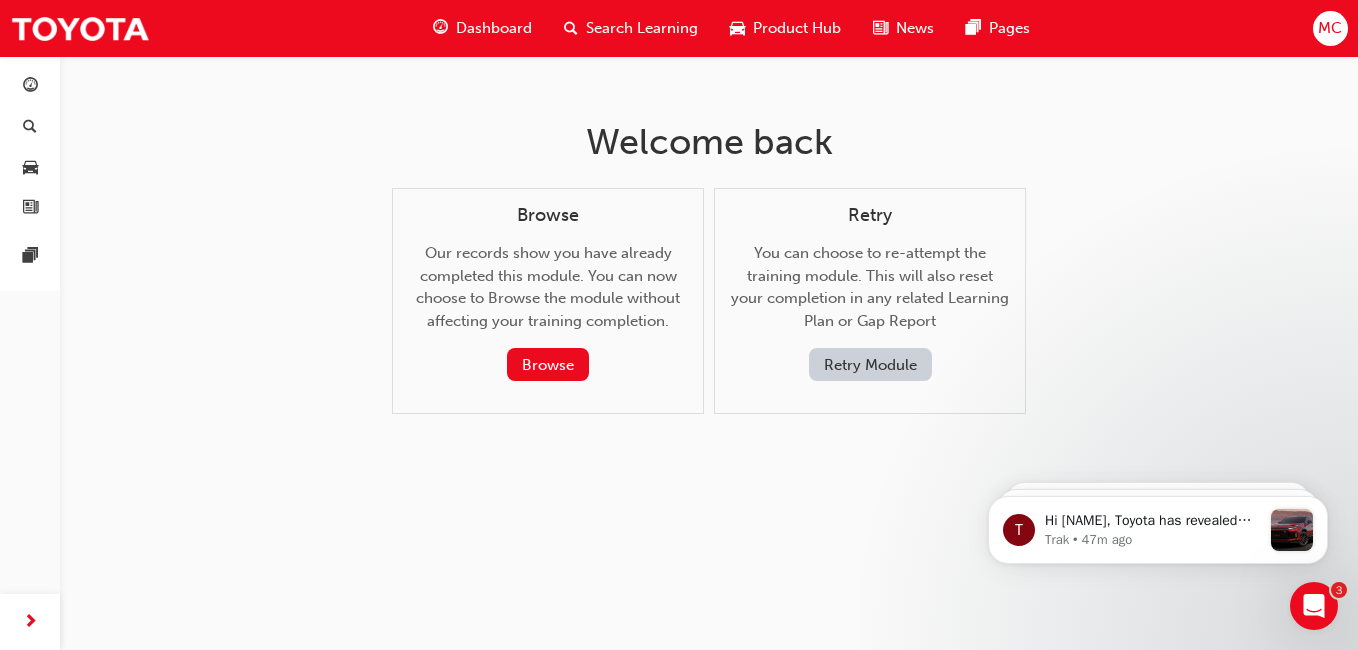 click on "Retry Module" at bounding box center [870, 364] 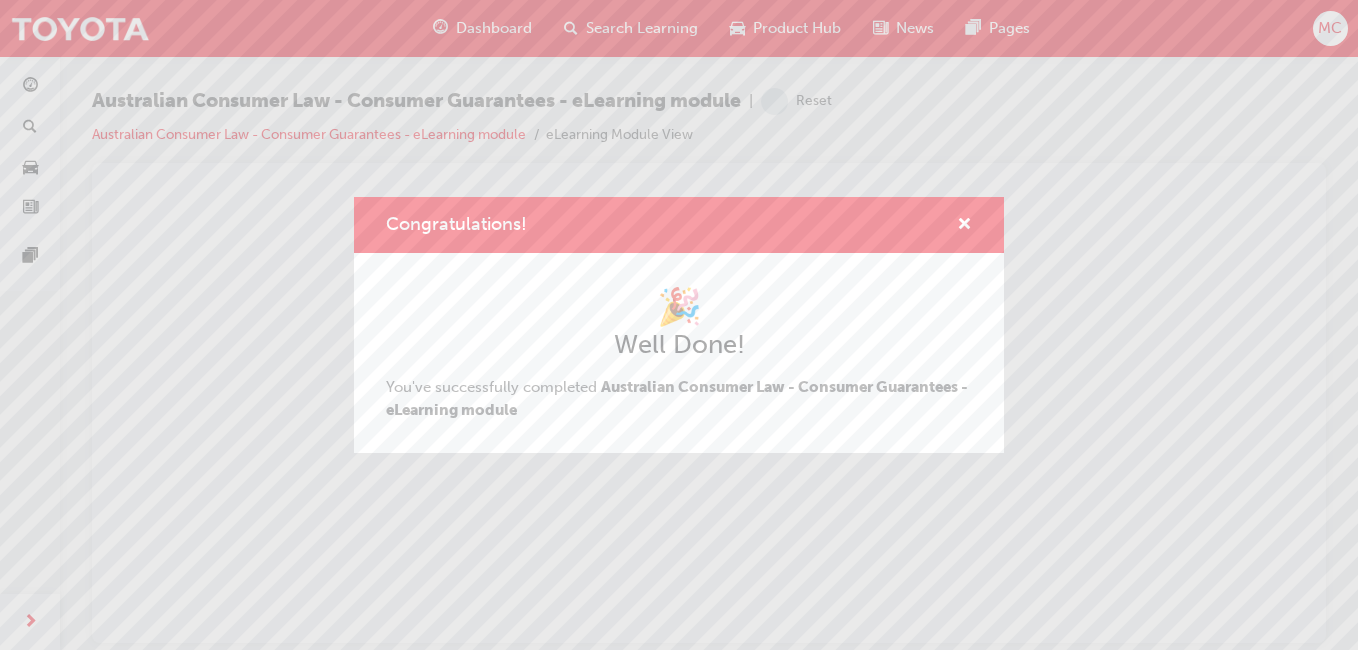 click at bounding box center [956, 225] 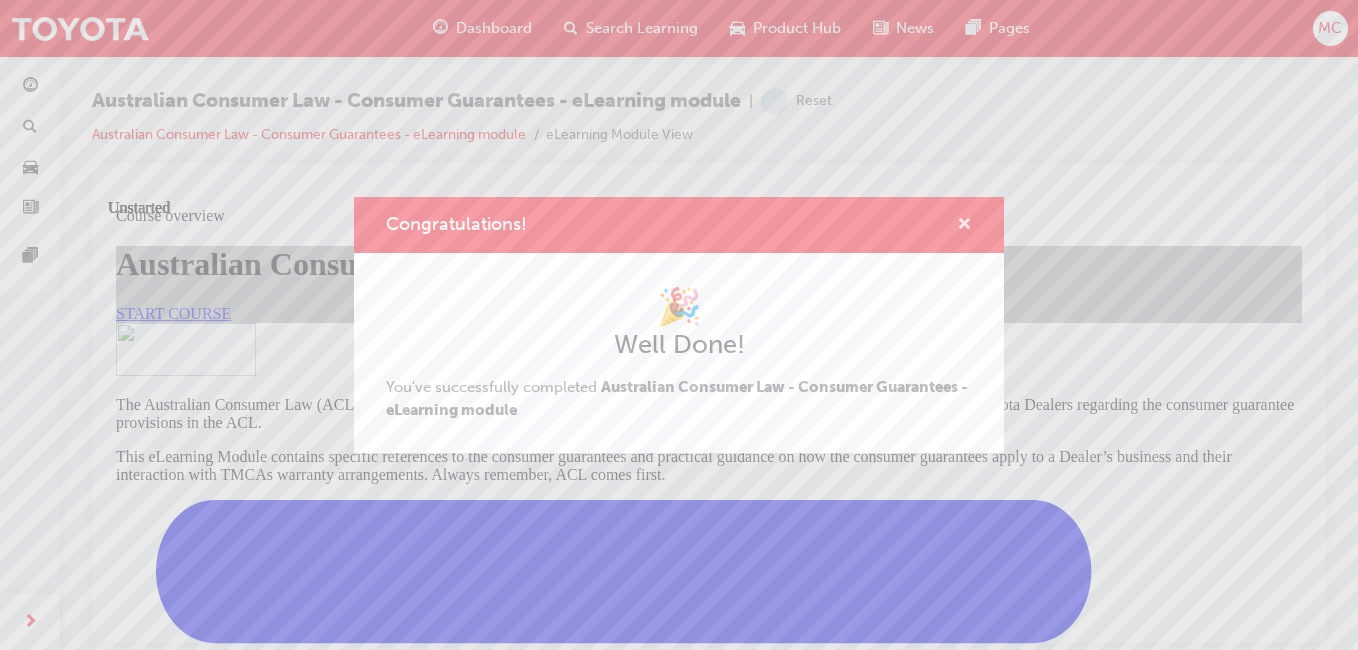 scroll, scrollTop: 0, scrollLeft: 0, axis: both 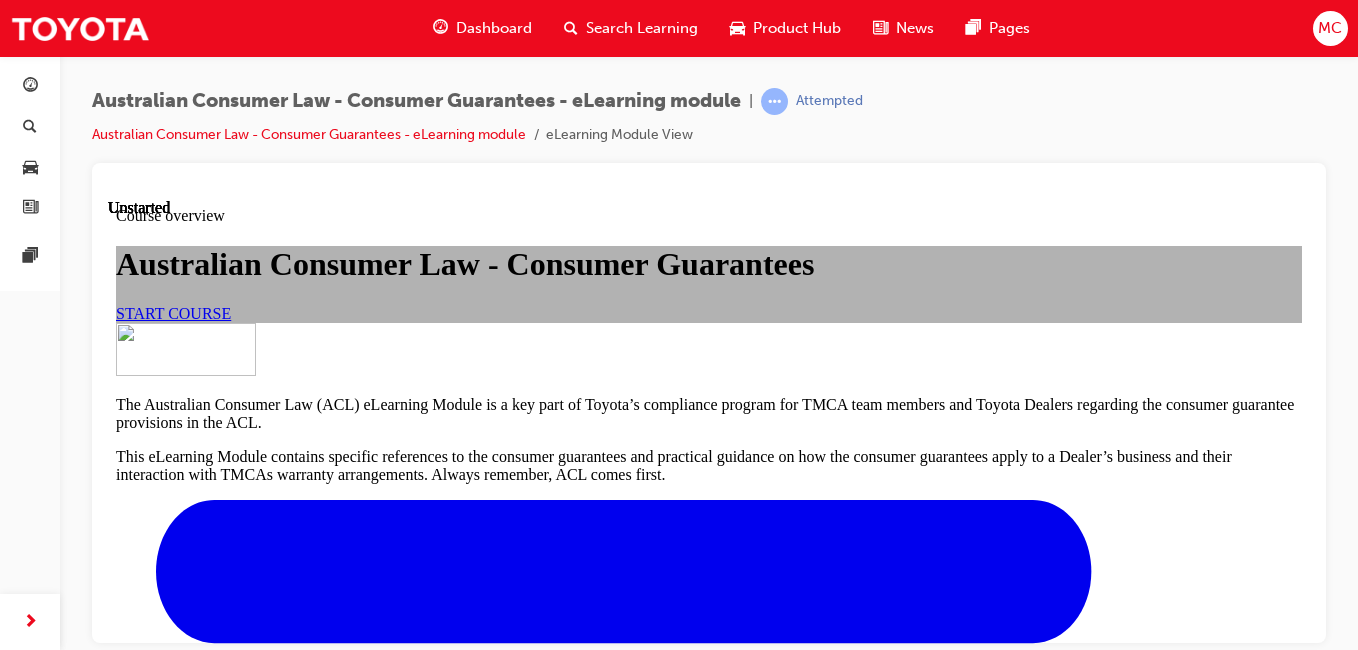 click on "START COURSE" at bounding box center (173, 312) 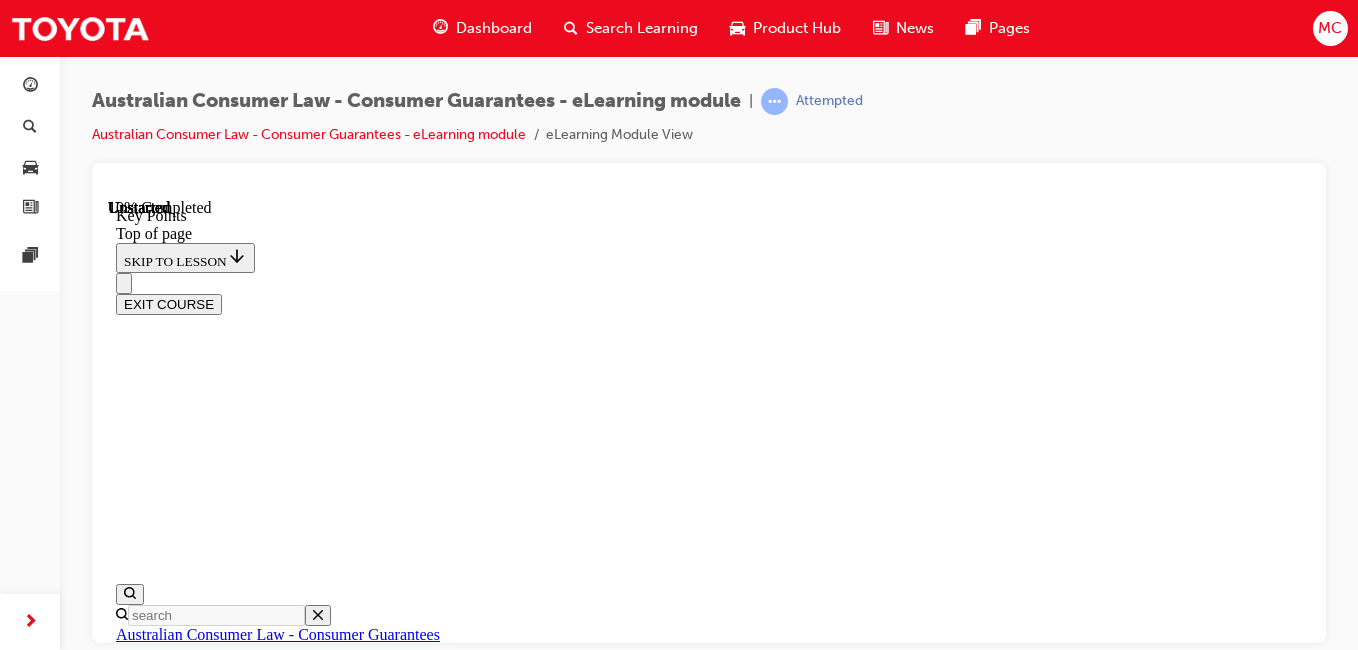 scroll, scrollTop: 462, scrollLeft: 0, axis: vertical 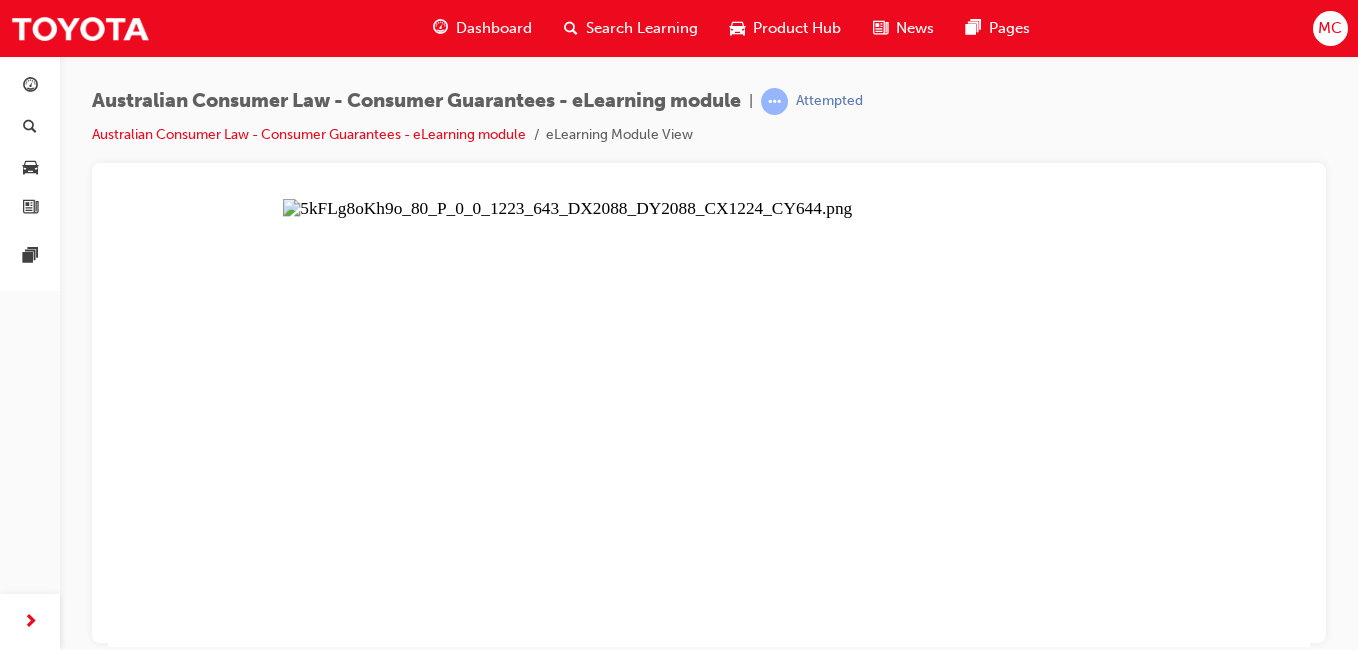drag, startPoint x: 845, startPoint y: 315, endPoint x: 899, endPoint y: 355, distance: 67.20119 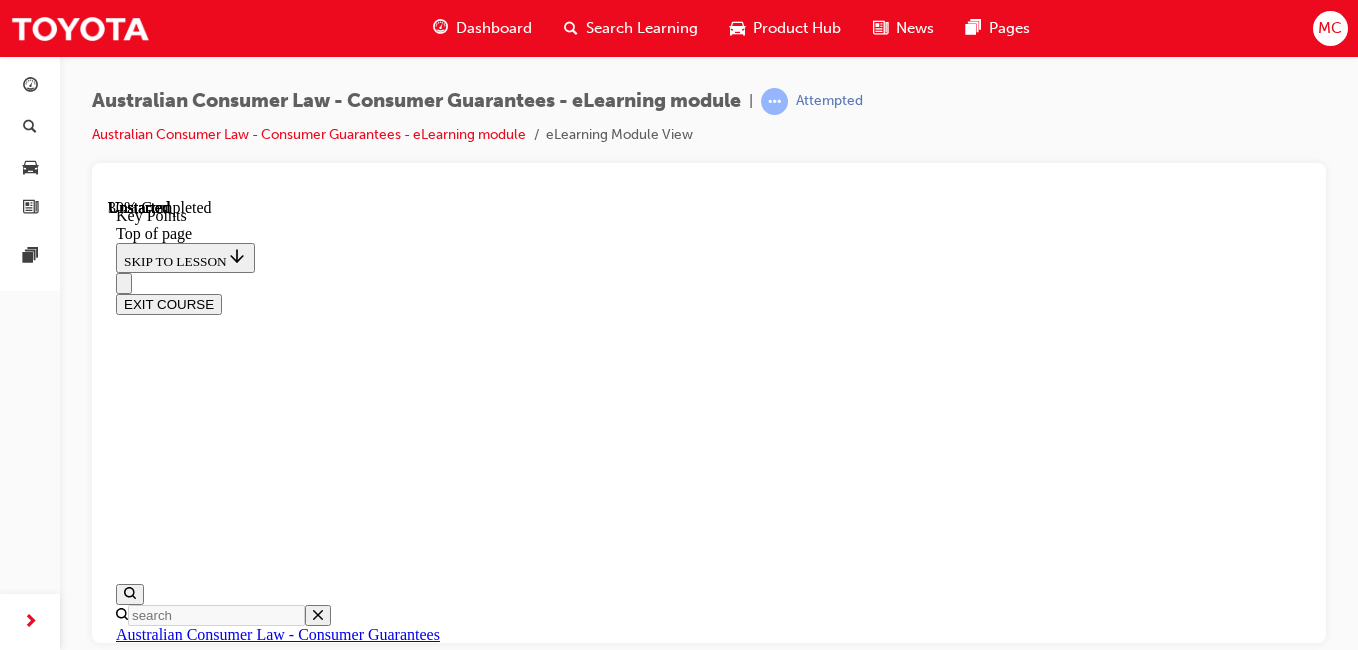 scroll, scrollTop: 1095, scrollLeft: 0, axis: vertical 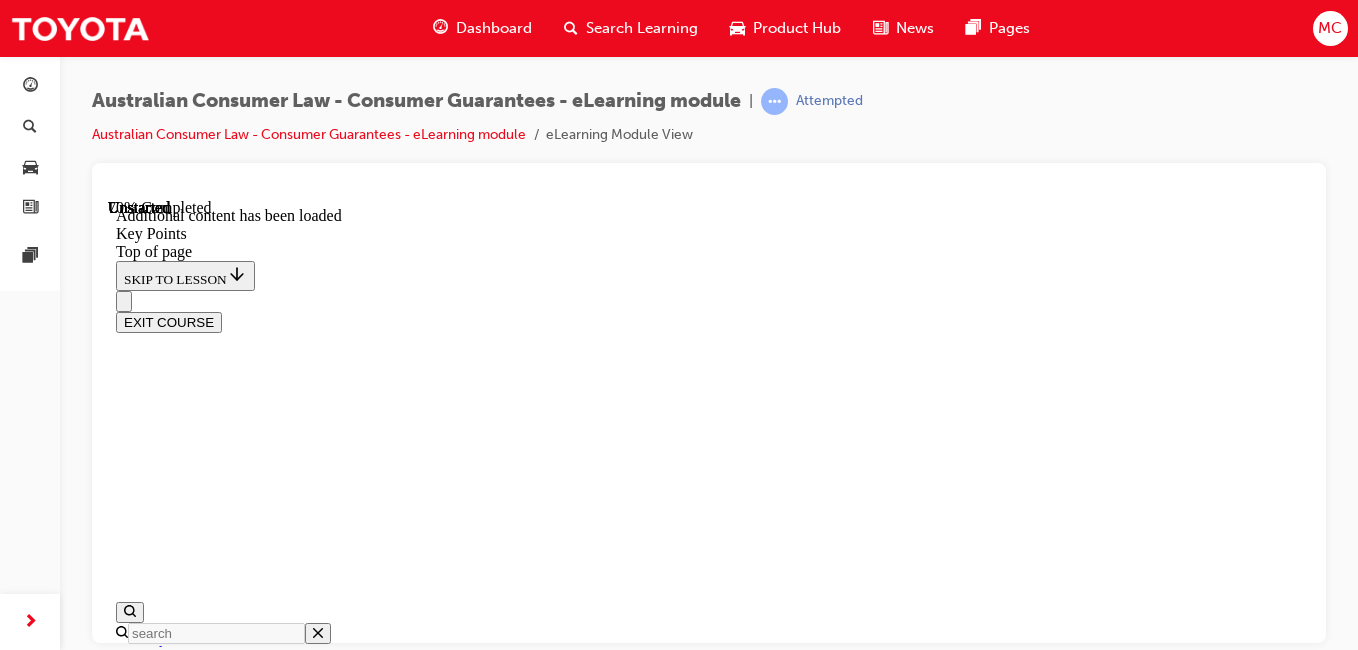 click on "CONTINUE" at bounding box center [709, 16824] 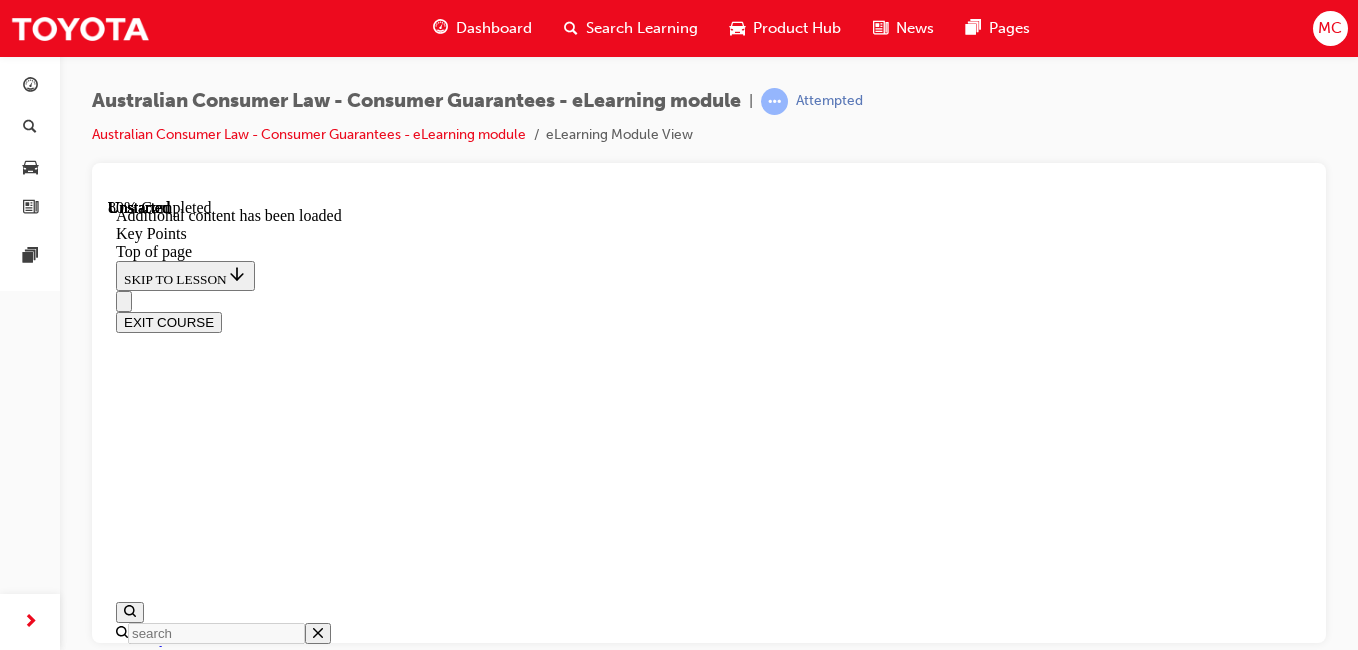 scroll, scrollTop: 3779, scrollLeft: 0, axis: vertical 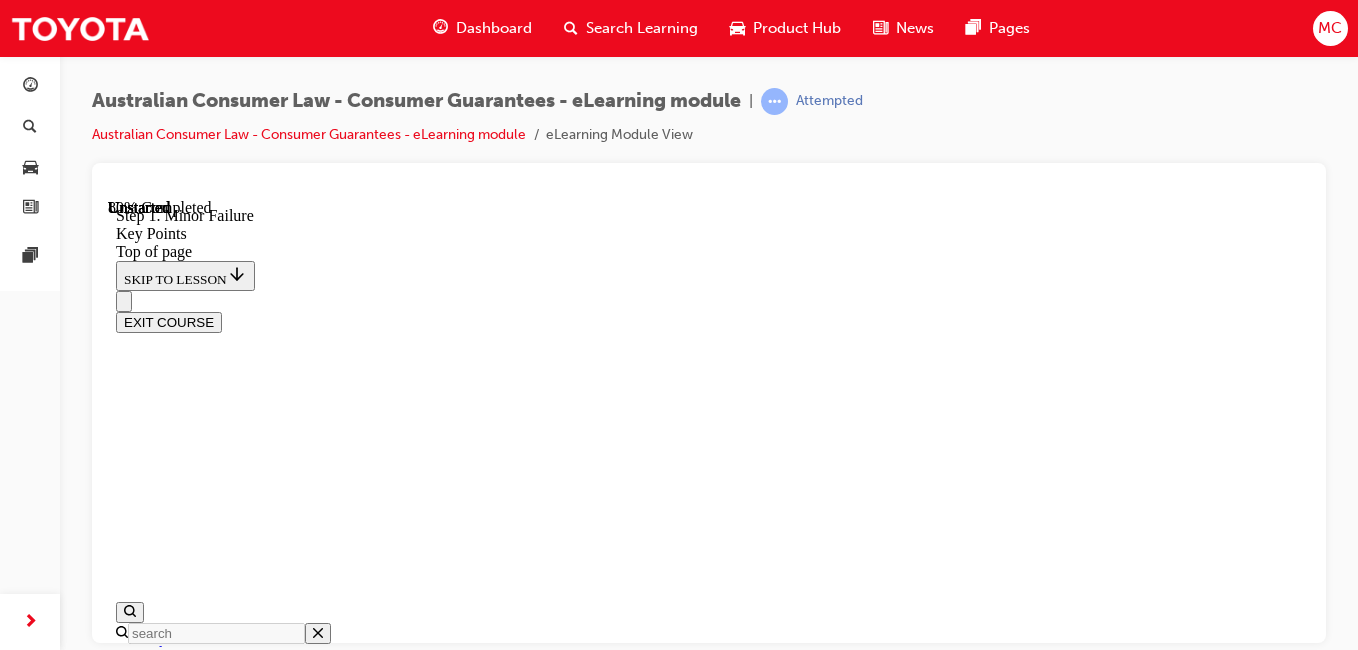 click at bounding box center [140, 16841] 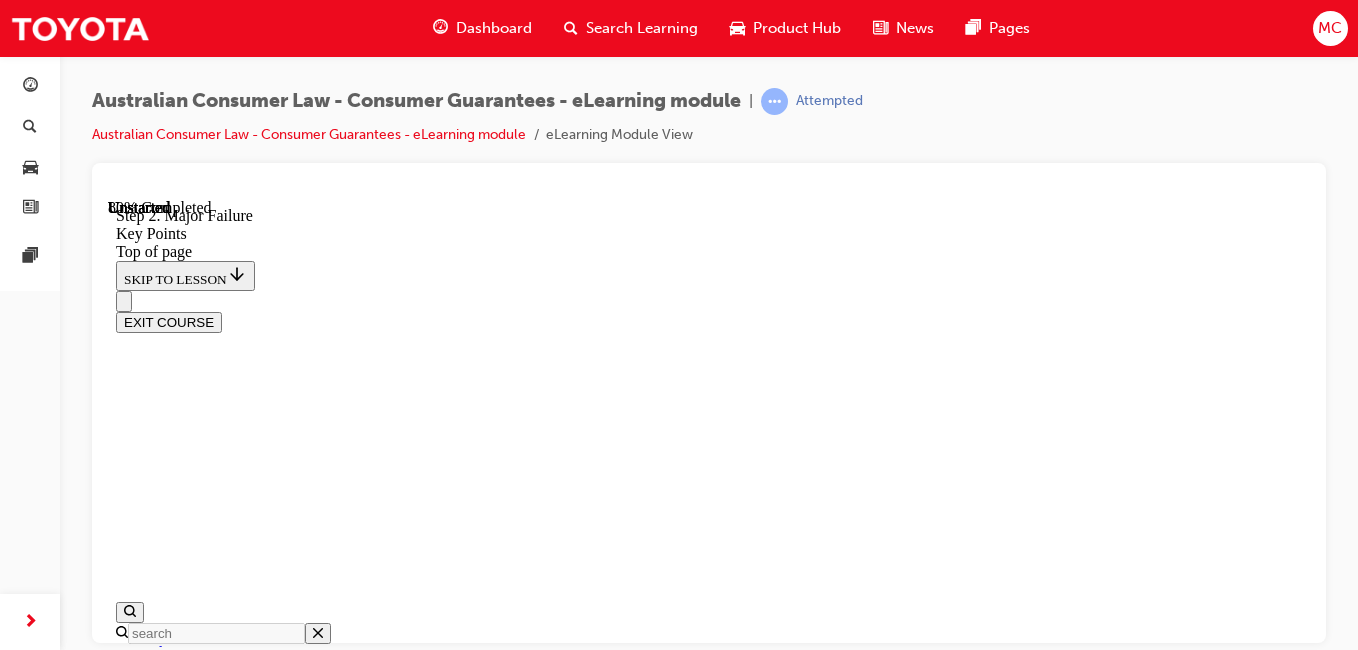 click on "Major Failure vs. Minor Failure ACL states that the consumer remedy depends on whether the failure is major or minor. The vehicle can only be rejected if there is a major failure.  Click through to learn more about major and minor failures.  START Step 1 Minor Failure If the failure is Minor TMCA in consultation with a Dealer can choose a following remedy:  Repair (to be undertaken within a reasonable time and with no charge to the customer); or  Replacement or Refund; and Compensation for any reasonably foreseeable loss caused by minor failure  Reminder - a series of minor failures can amount to a major failure  It is critical to remember that undue delay in undertaking repairs pursuant to a minor failure may result in the issue becoming a major failure.  Dealer staff are encouraged to provide a like-for-like loan vehicle for the duration of any longer repair to minimise potential loss.  1 2 Step 2 Major Failure  If the failure is Major the consumer can choose from the following remedies: Or 1 2 1 2" at bounding box center (709, 17380) 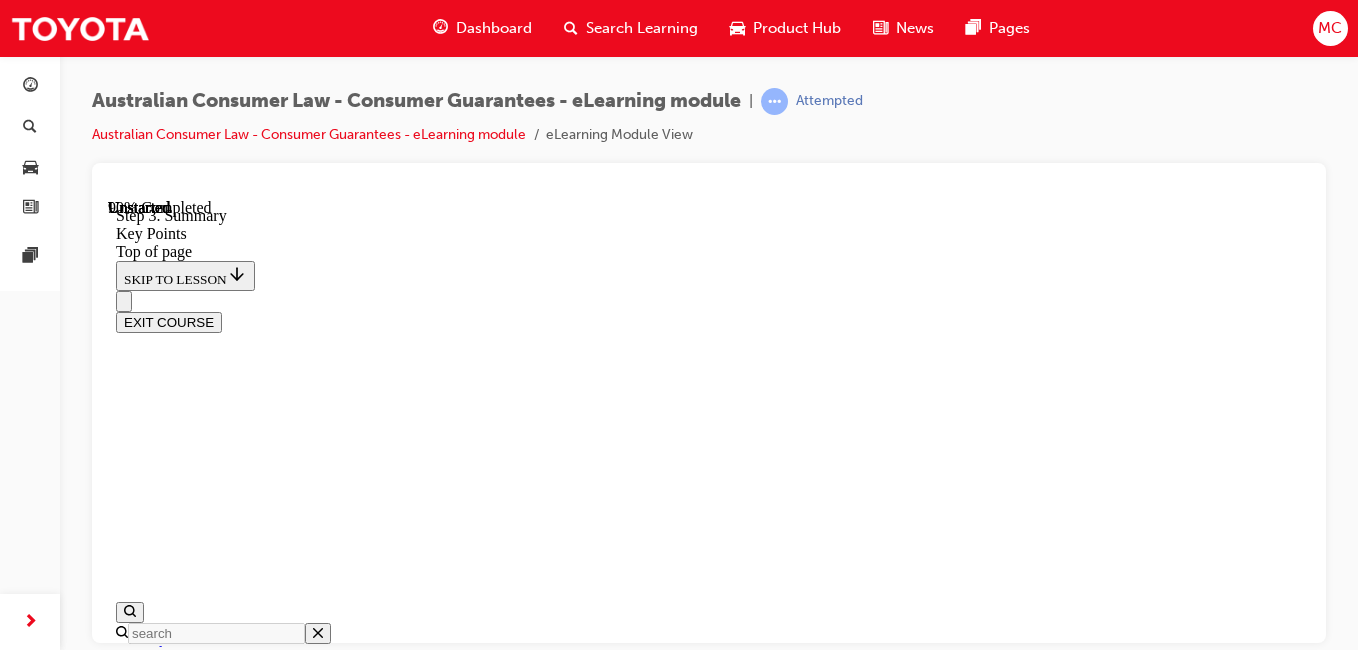 scroll, scrollTop: 3452, scrollLeft: 0, axis: vertical 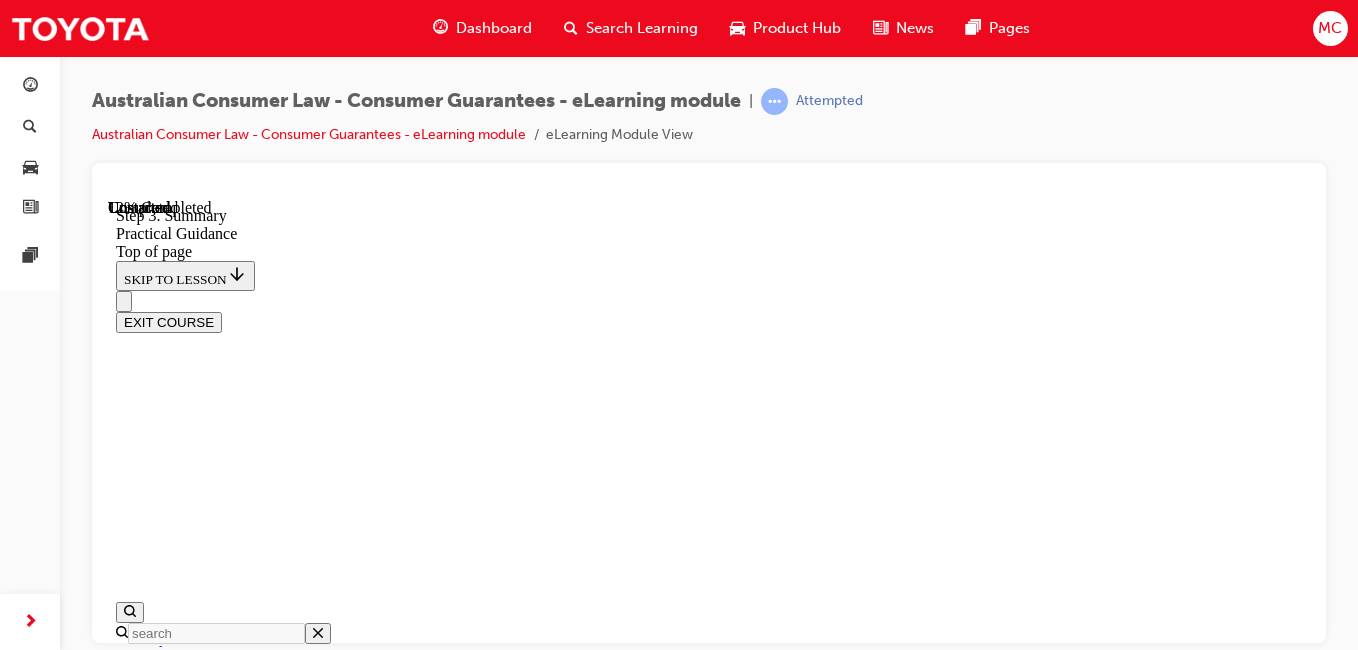 click on "Manage Customer case by case as required and escalate to your manager or Toyota representative if or as appropriate." at bounding box center (709, 9862) 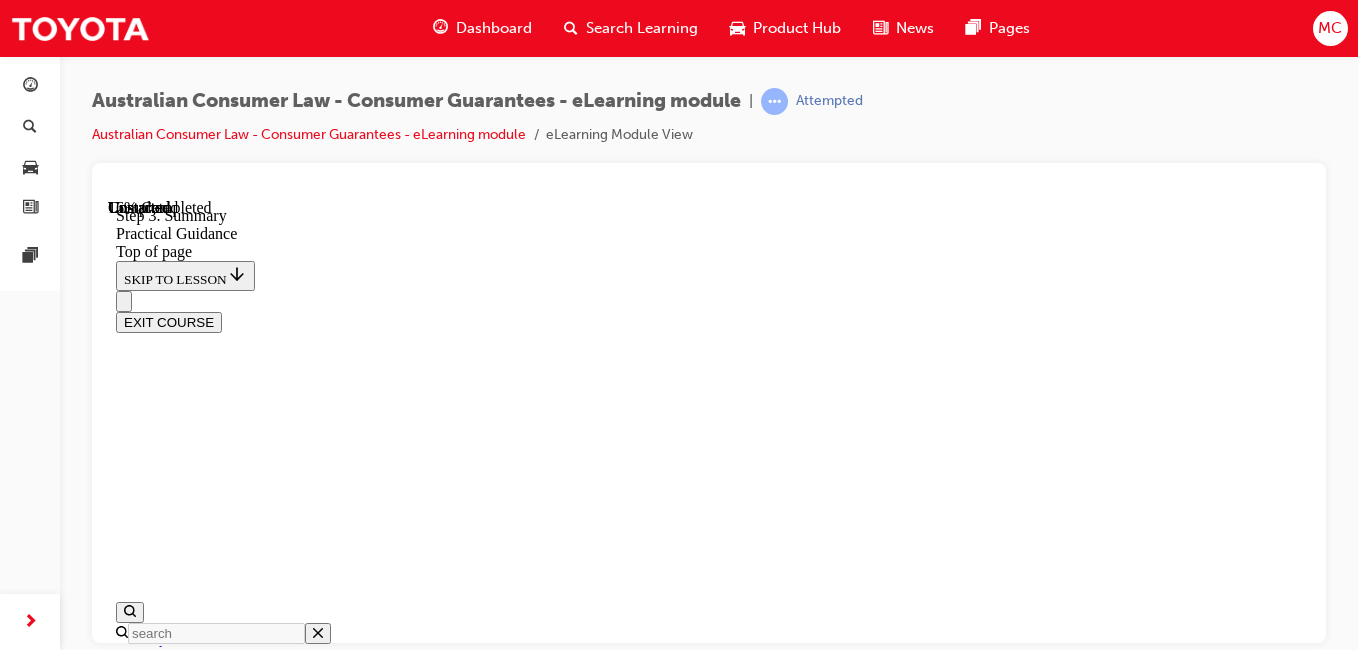click on "CONTINUE" at bounding box center [158, 9948] 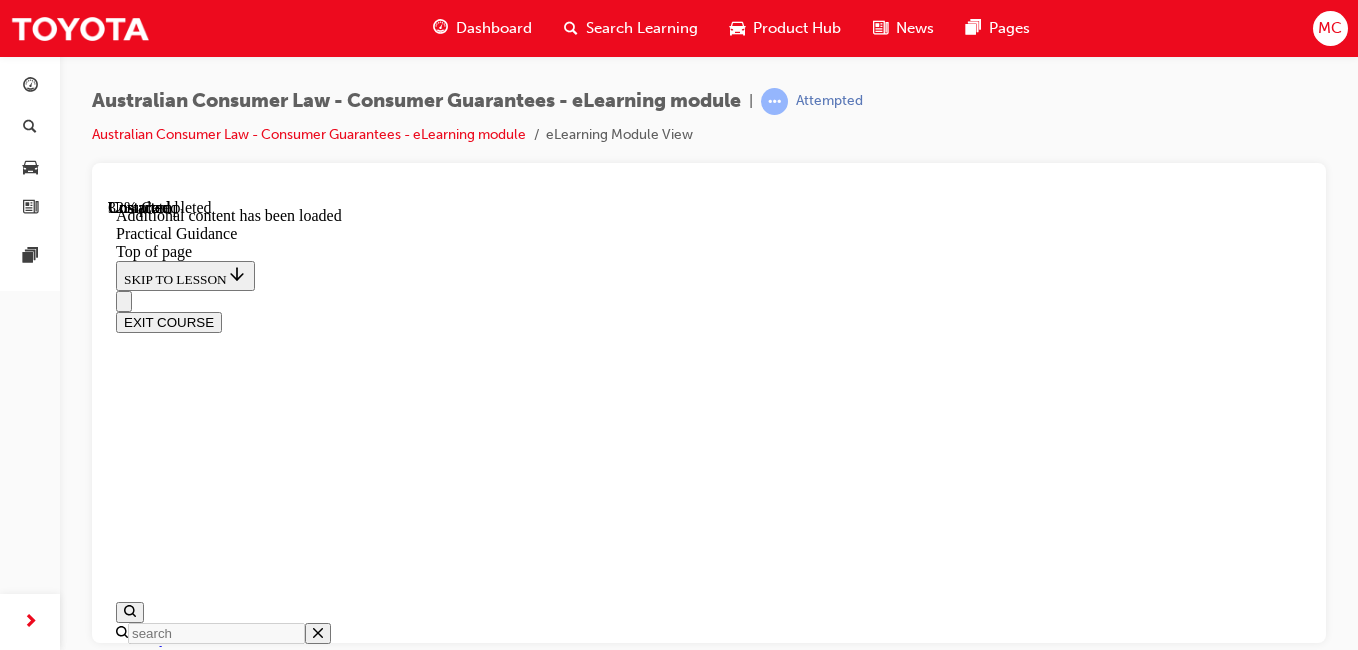 click on "CONTINUE" at bounding box center [158, 17917] 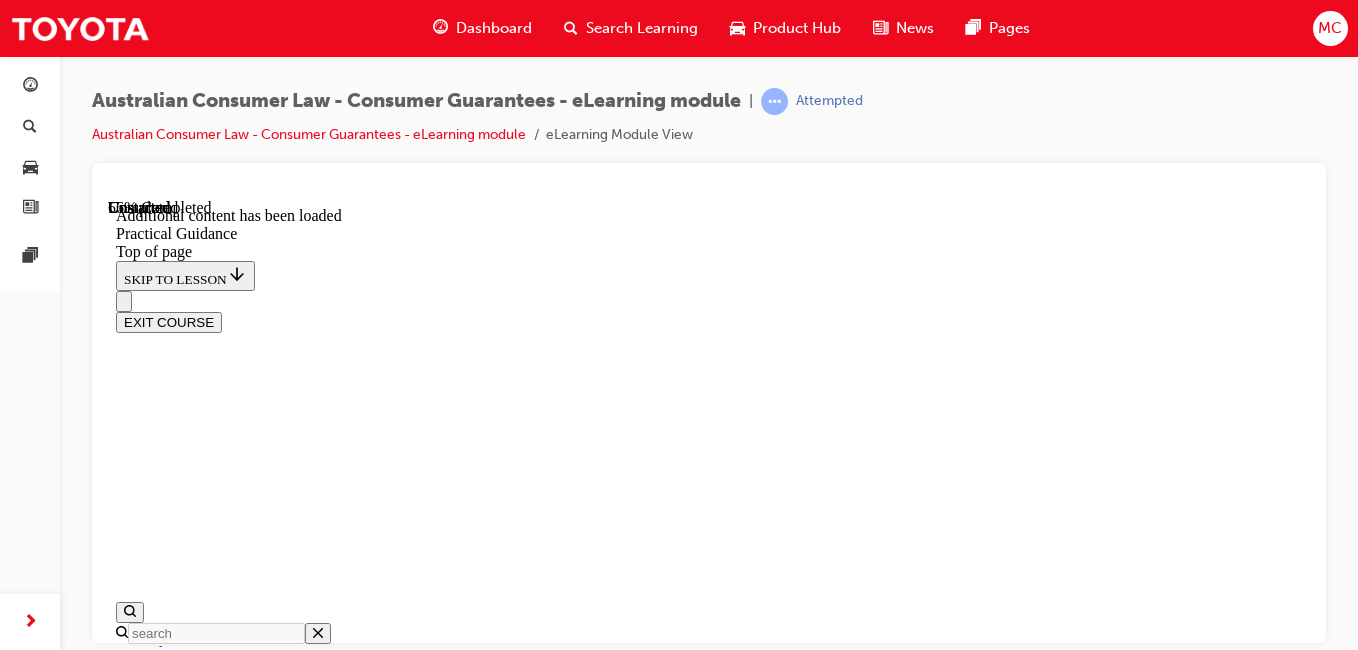 click on "CONTINUE" at bounding box center [158, 18633] 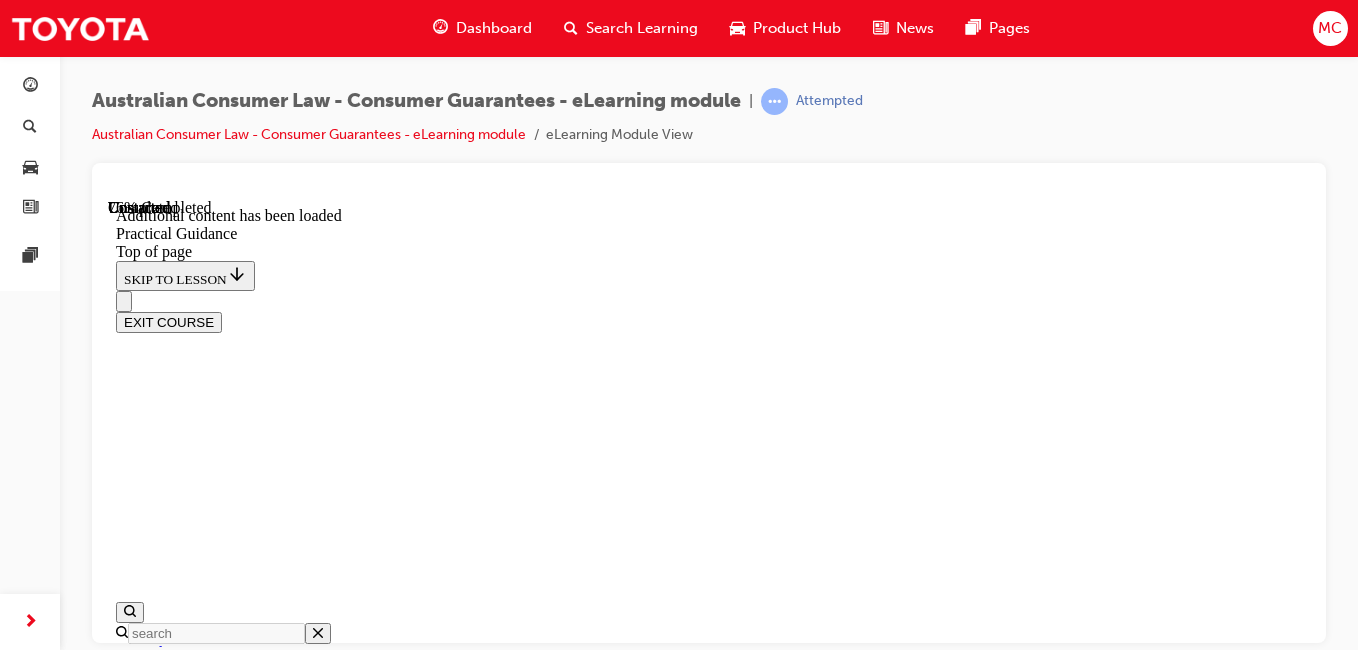 click on "CONTINUE" at bounding box center [158, 25261] 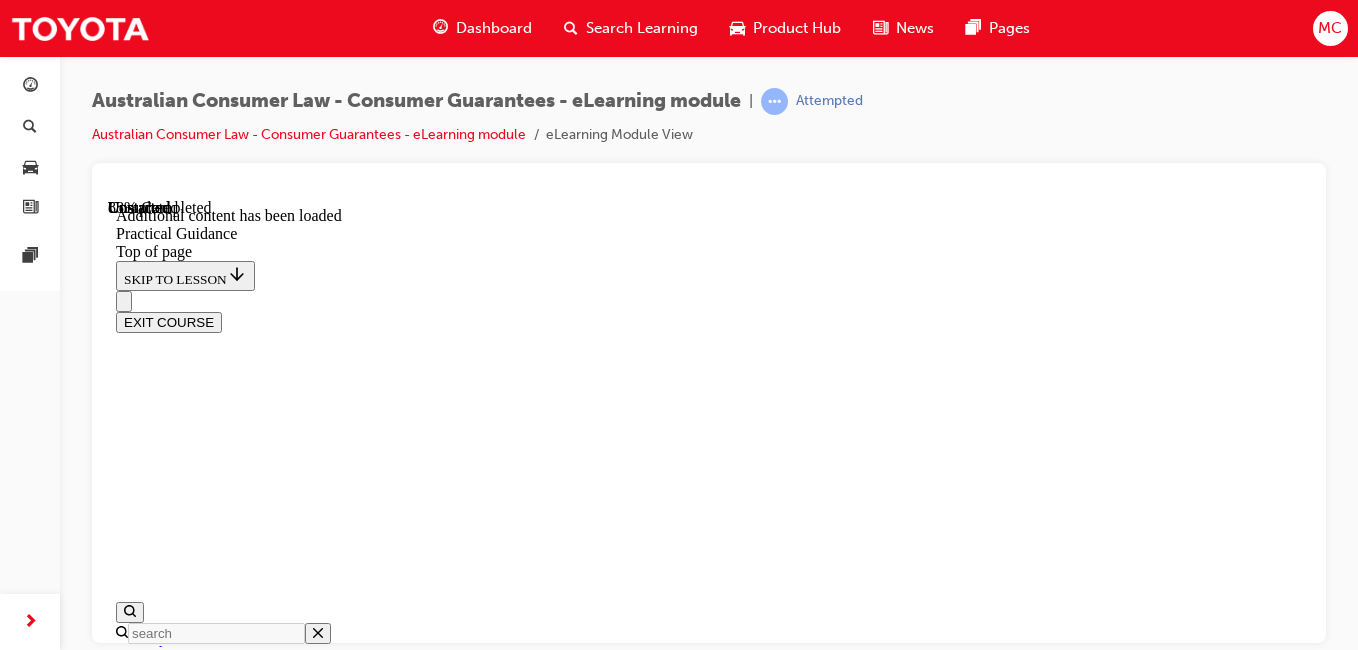 click on "CONTINUE" at bounding box center [158, 25716] 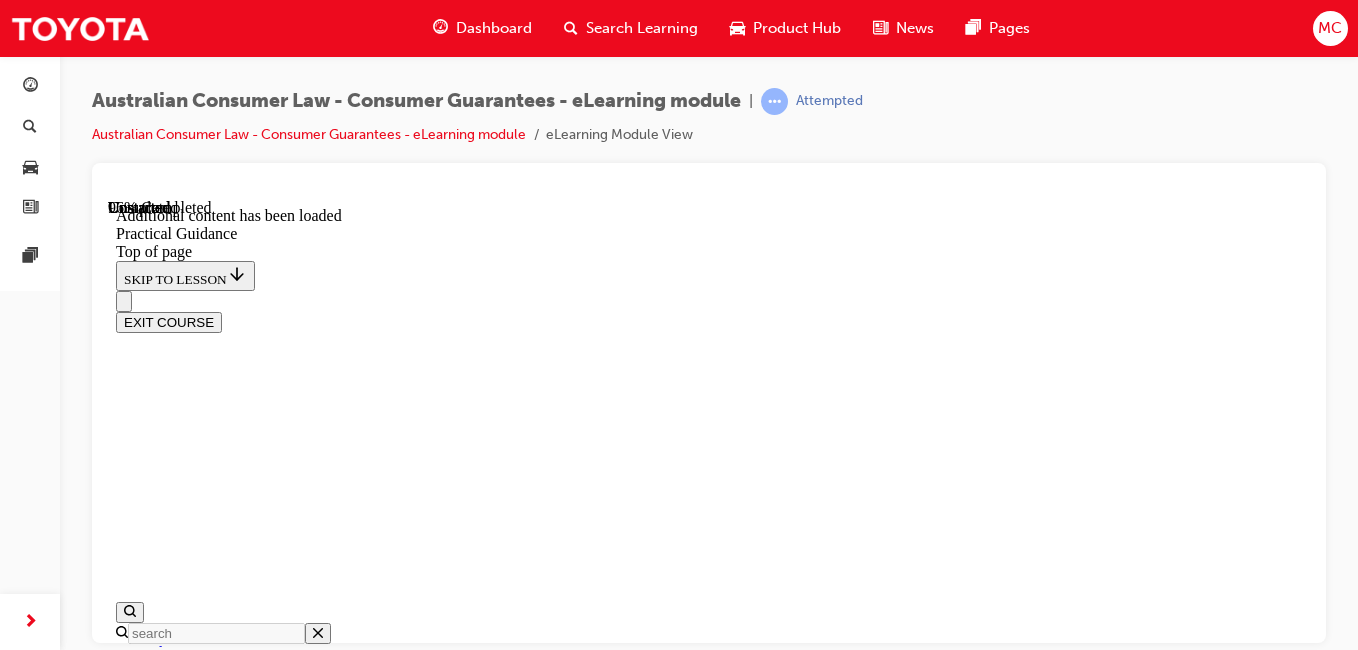 click on "CONTINUE" at bounding box center (158, 25914) 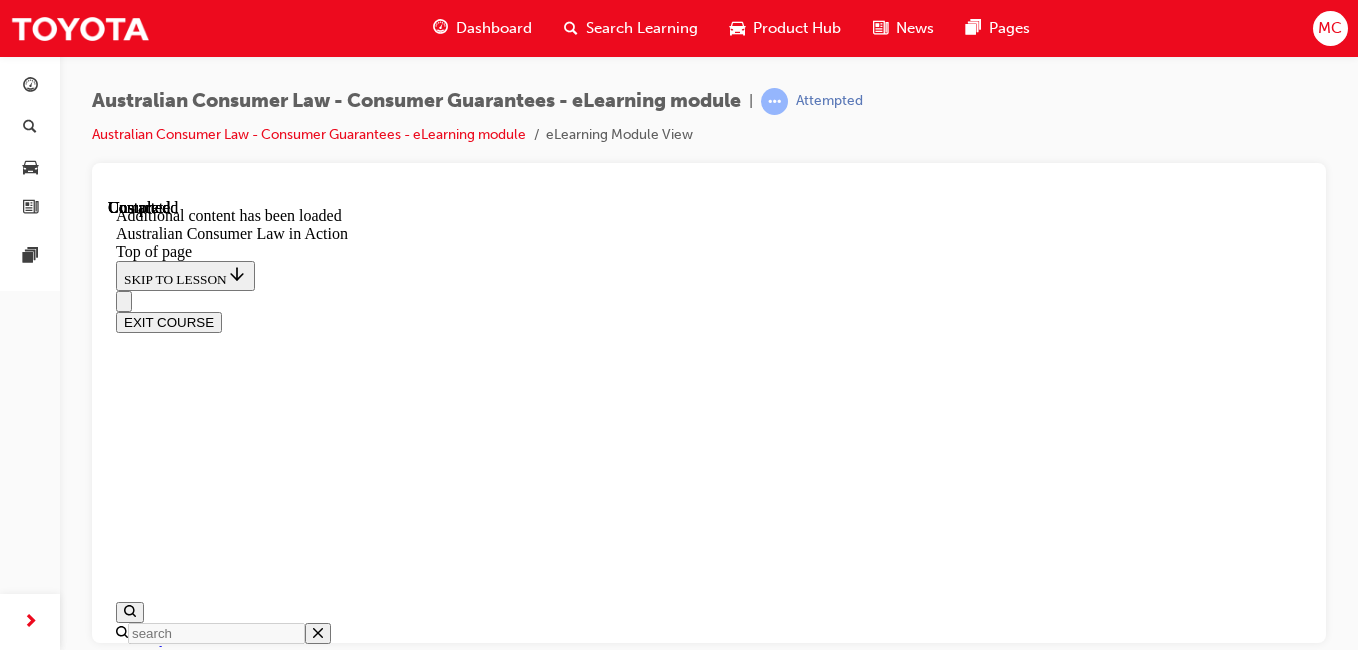 scroll, scrollTop: 62, scrollLeft: 0, axis: vertical 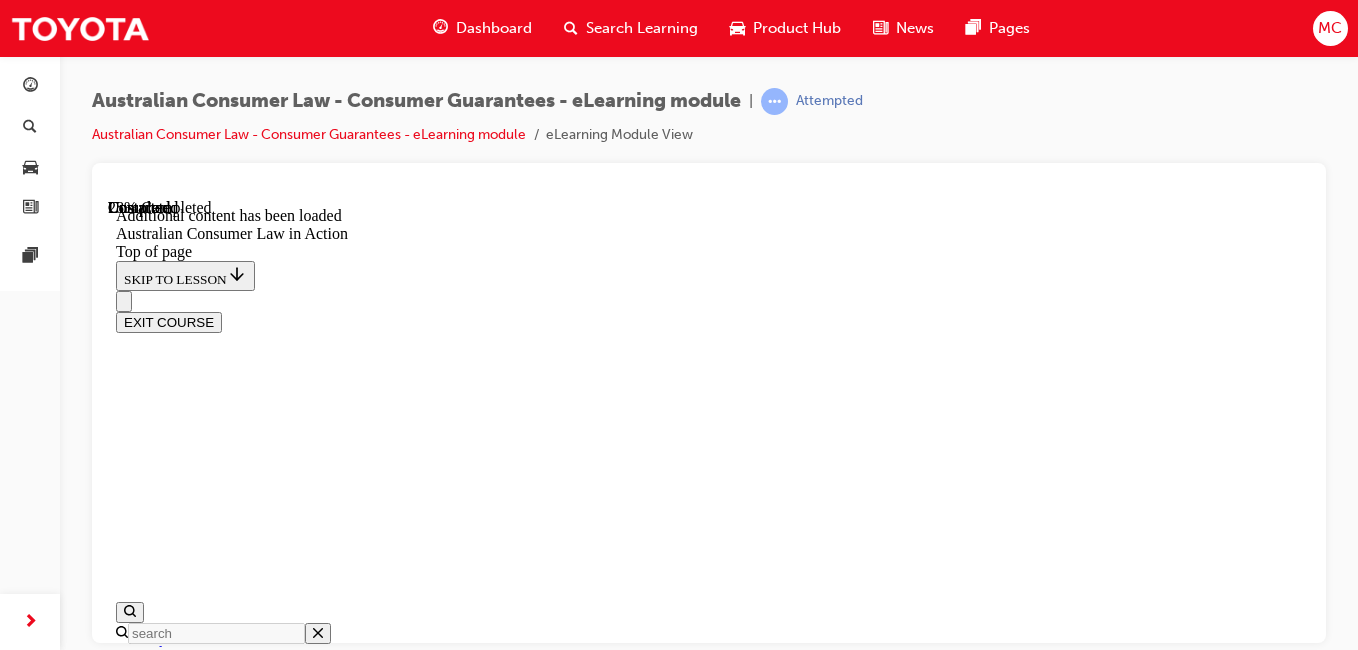 click on "CONTINUE" at bounding box center [158, 12614] 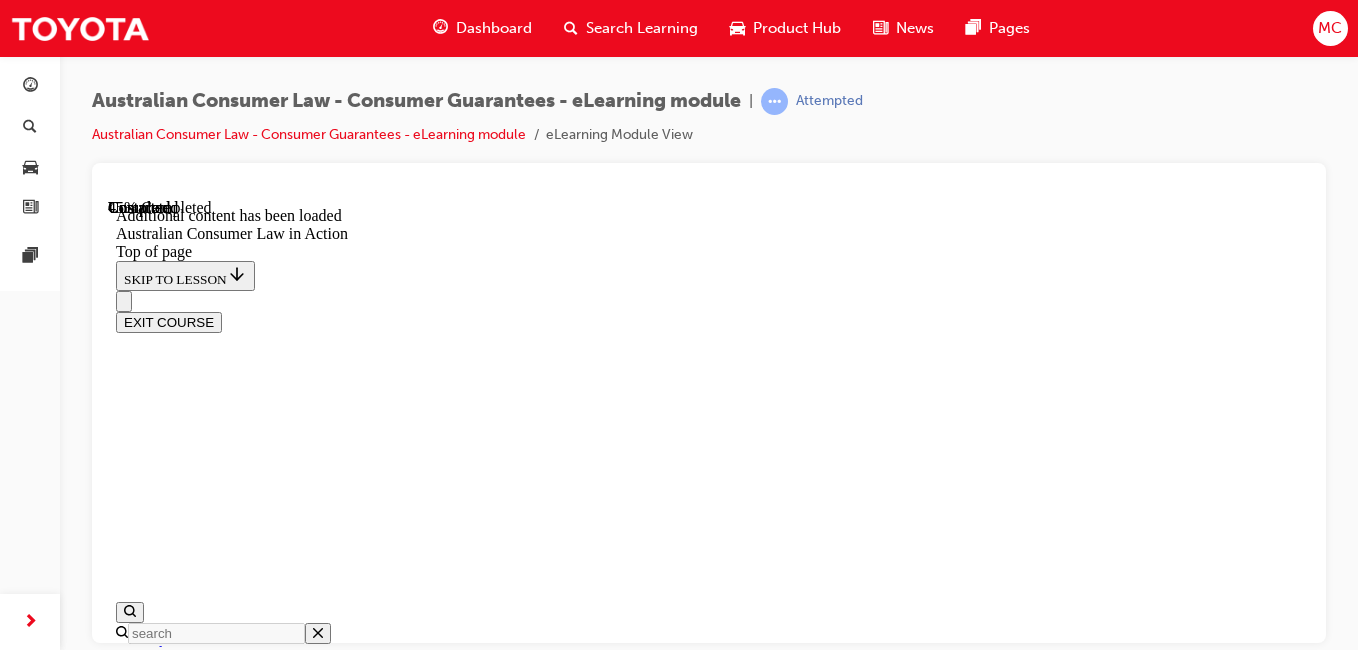 click on "CONTINUE" at bounding box center [158, 16723] 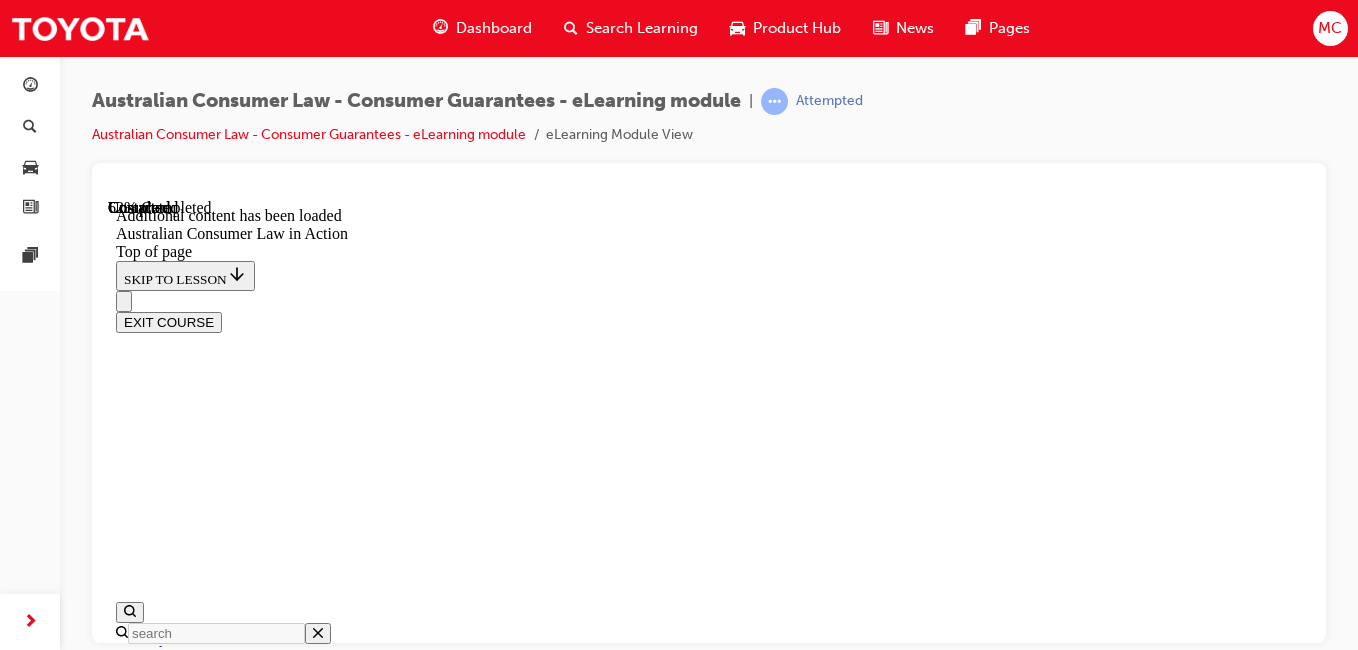 scroll, scrollTop: 3010, scrollLeft: 0, axis: vertical 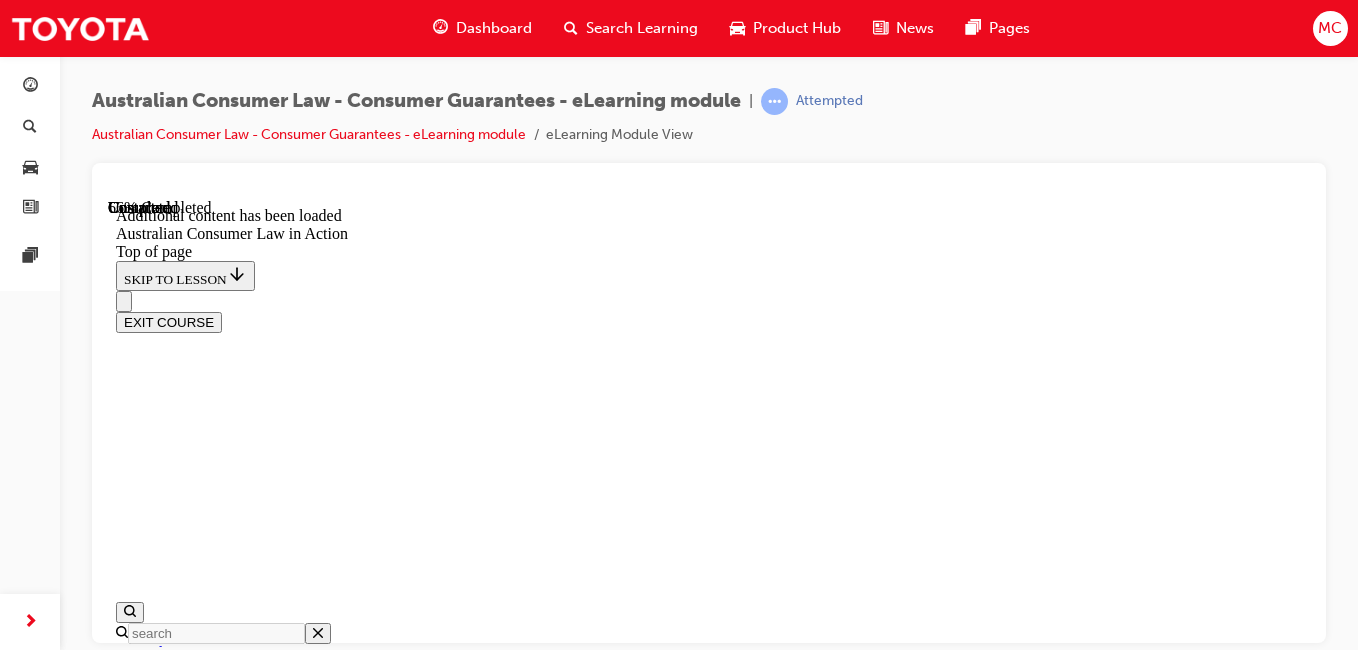 click on "CONTINUE" at bounding box center (158, 19667) 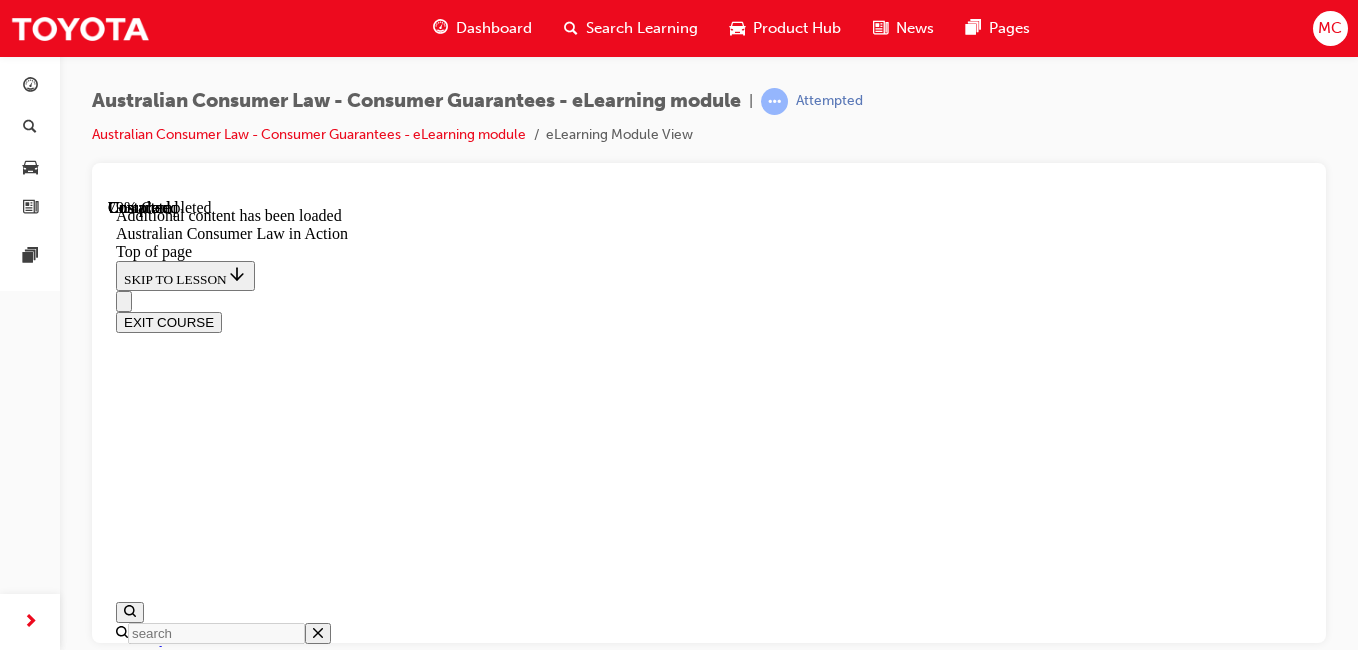 click on "CONTINUE" at bounding box center (158, 23771) 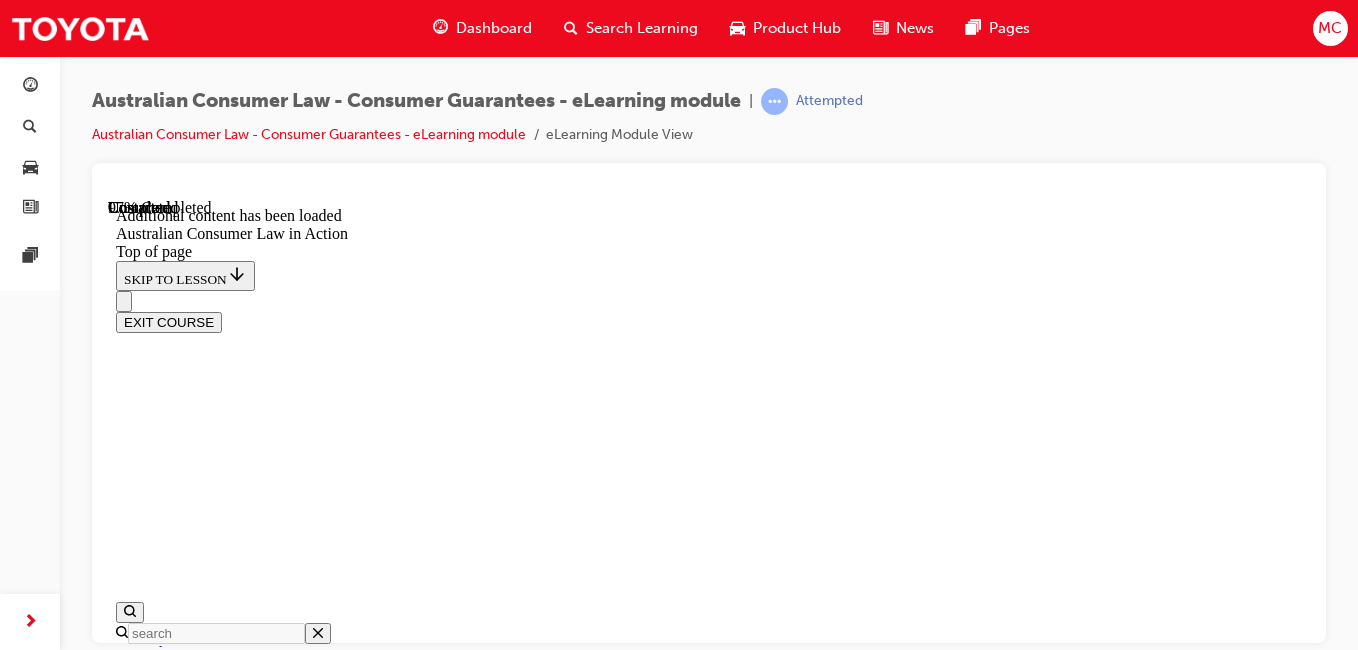 click on "CONTINUE" at bounding box center [158, 27939] 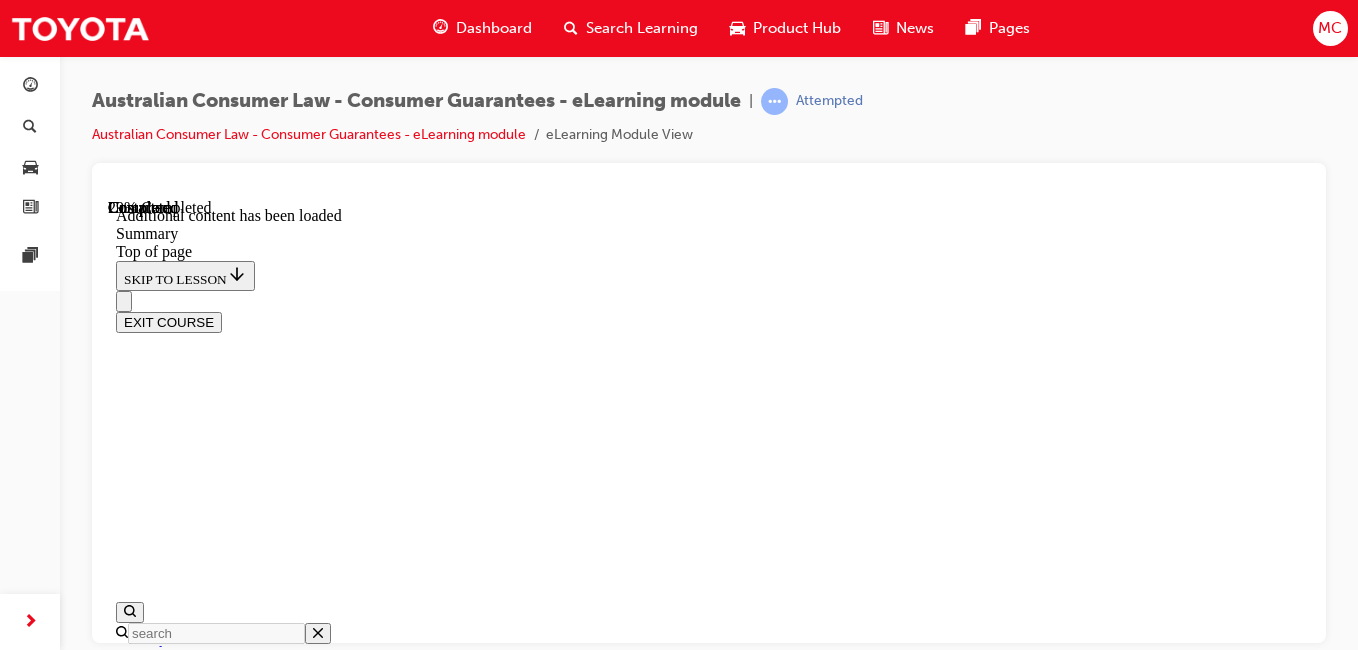 click on "CONTINUE" at bounding box center [158, 9810] 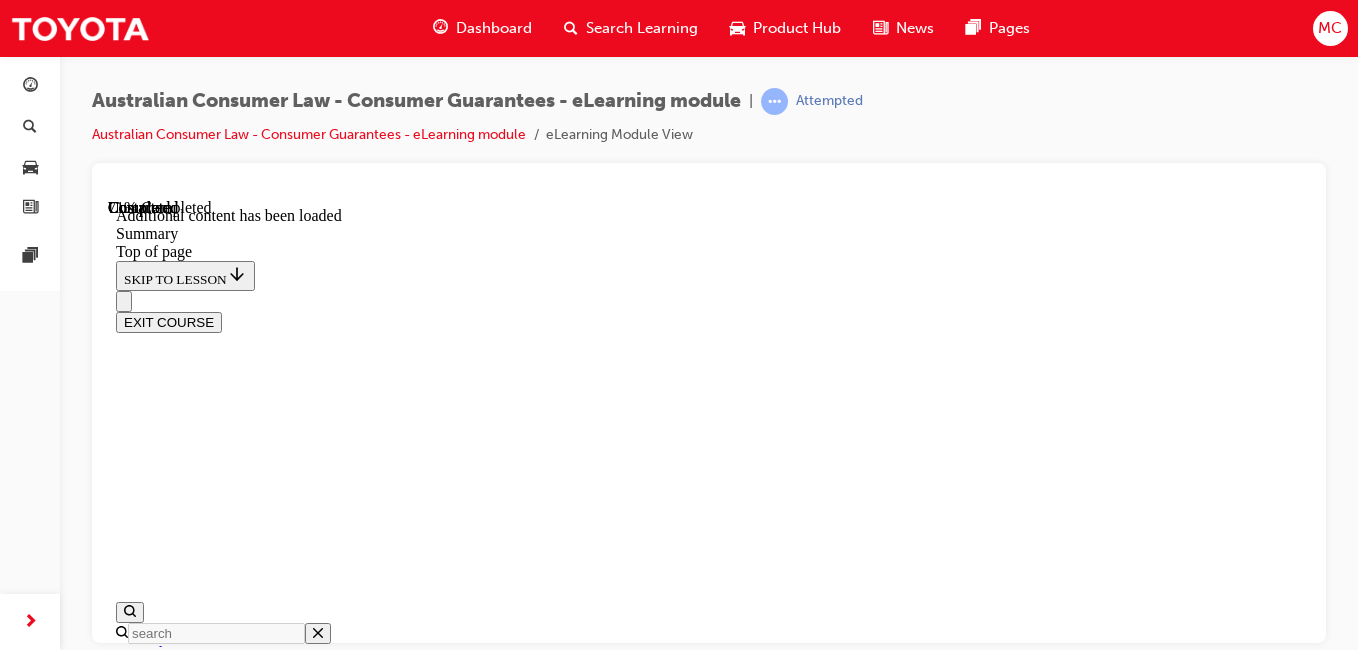 scroll, scrollTop: 1720, scrollLeft: 0, axis: vertical 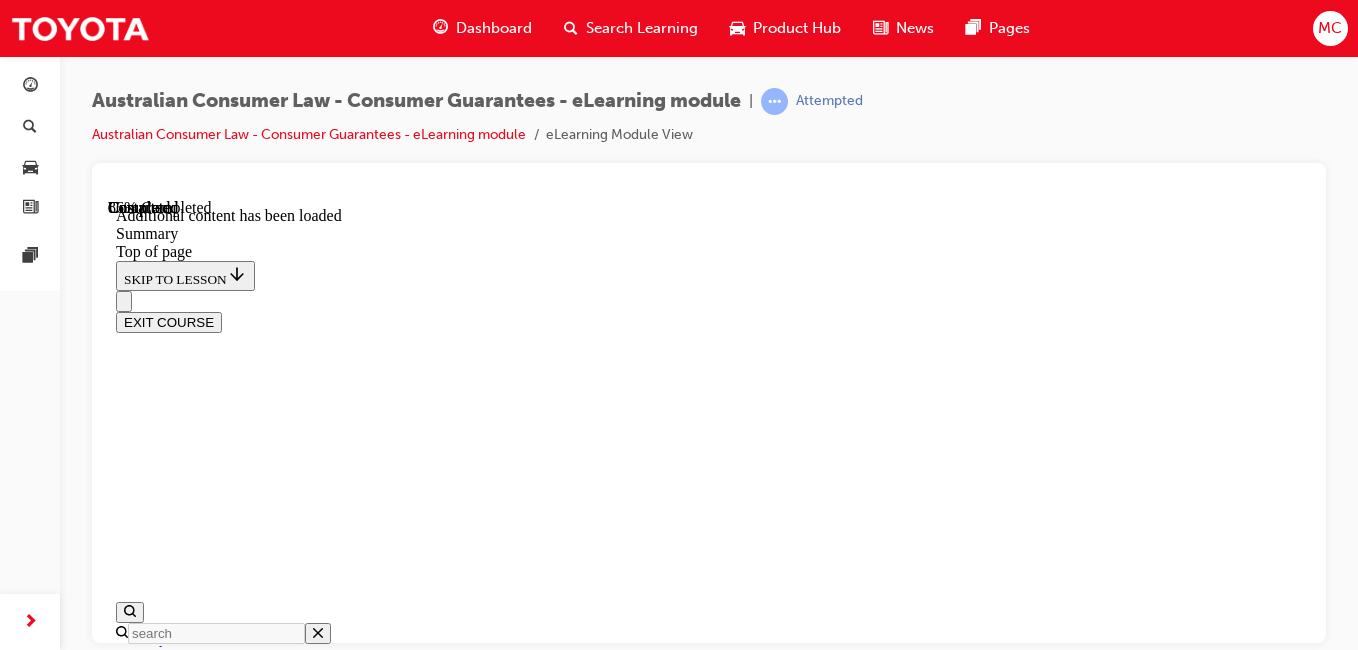 click on "CONTINUE" at bounding box center [158, 11392] 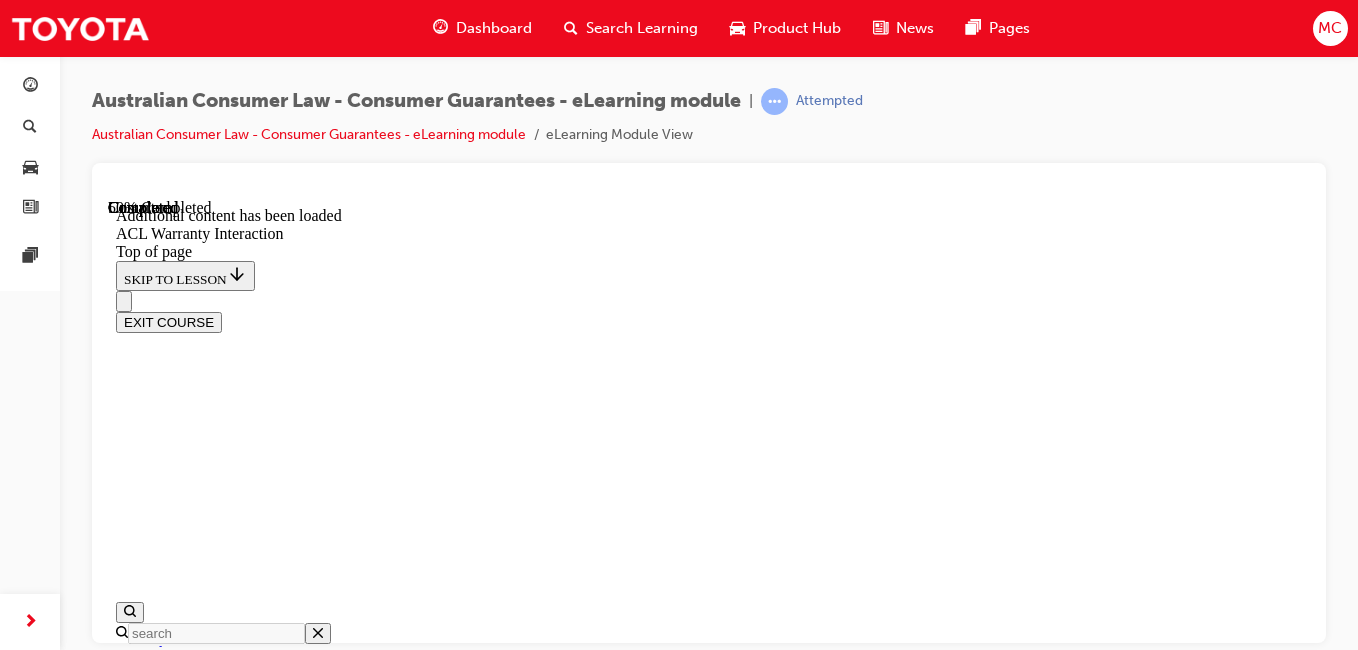 scroll, scrollTop: 1468, scrollLeft: 0, axis: vertical 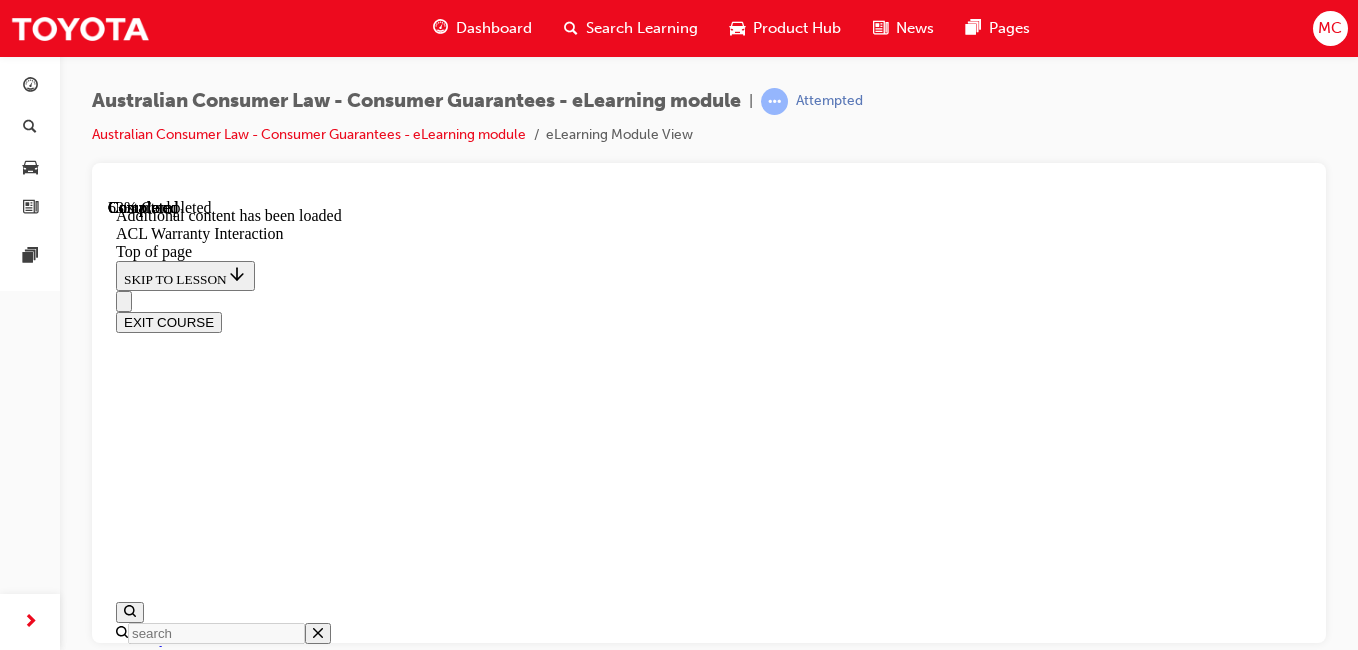 click on "CONTINUE" at bounding box center (158, 10053) 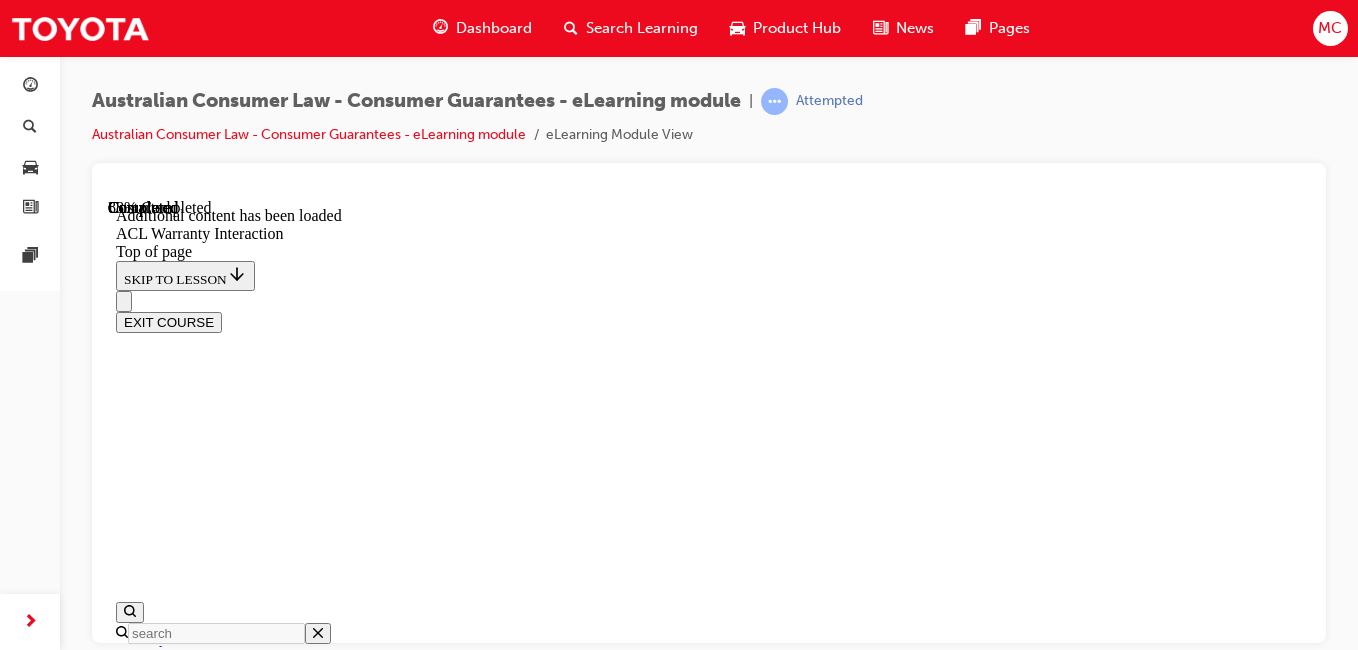 scroll, scrollTop: 2557, scrollLeft: 0, axis: vertical 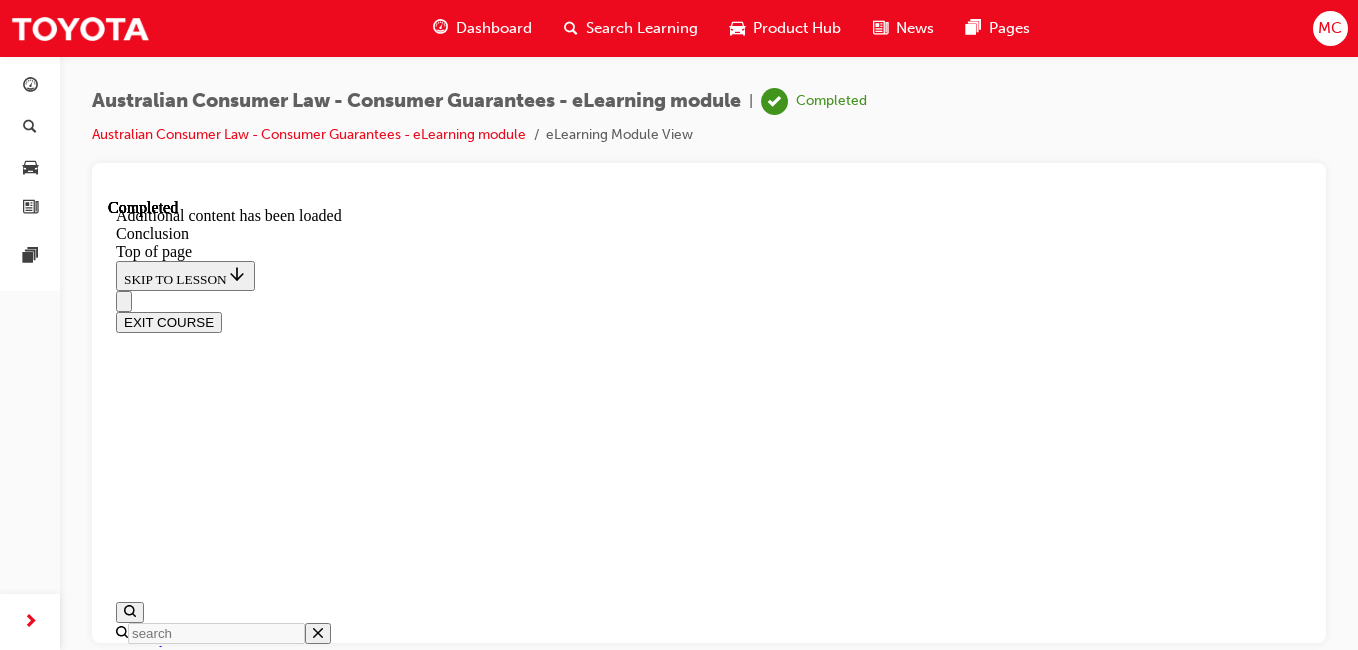 click on "EXIT COURSE" at bounding box center (709, 321) 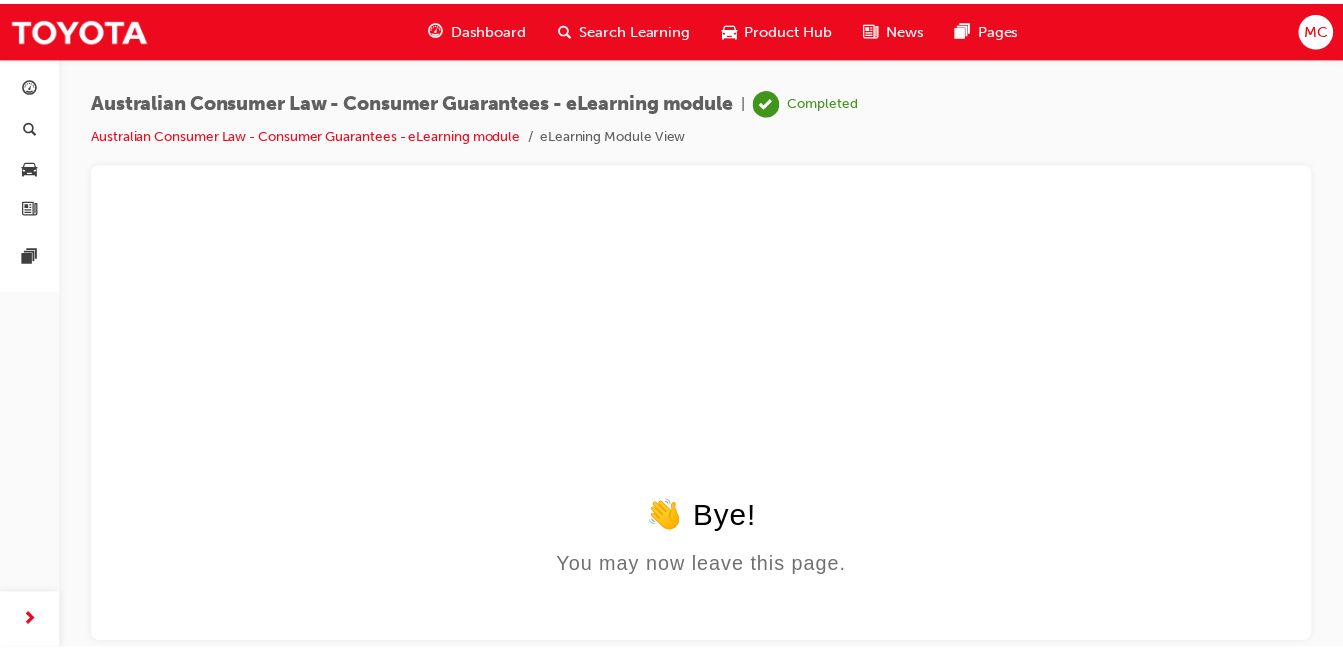 scroll, scrollTop: 0, scrollLeft: 0, axis: both 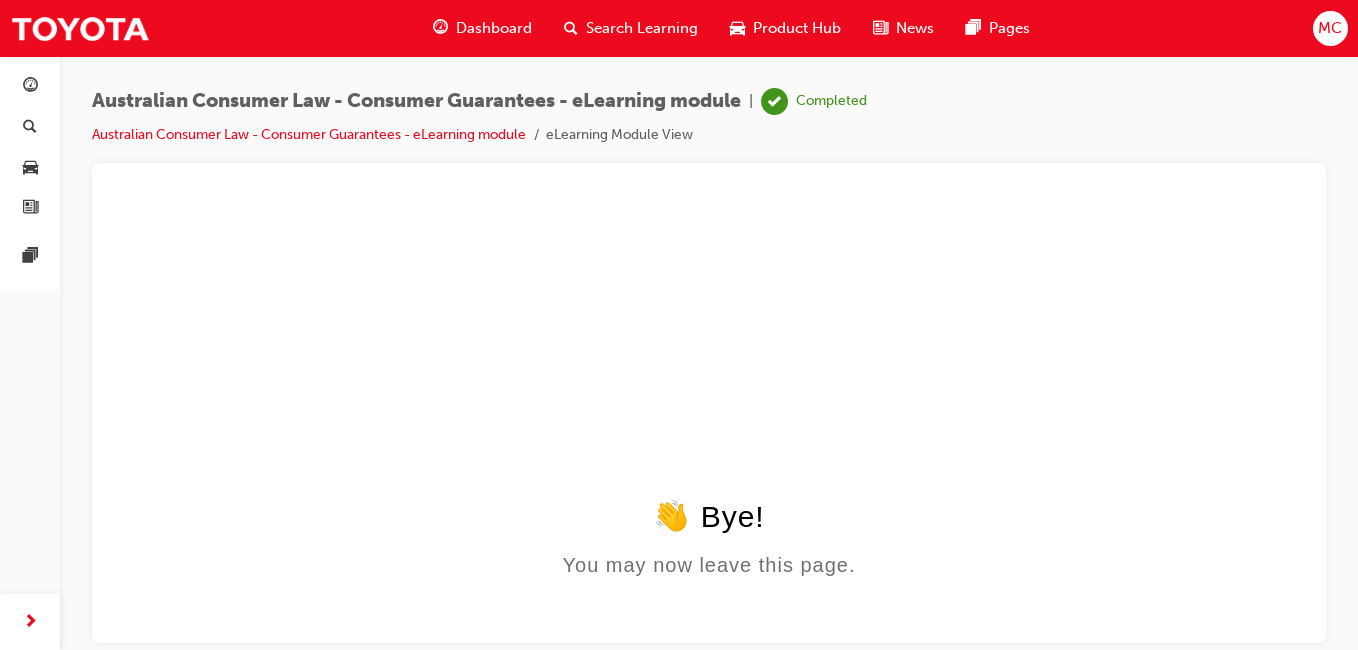 click on "Search Learning" at bounding box center (642, 28) 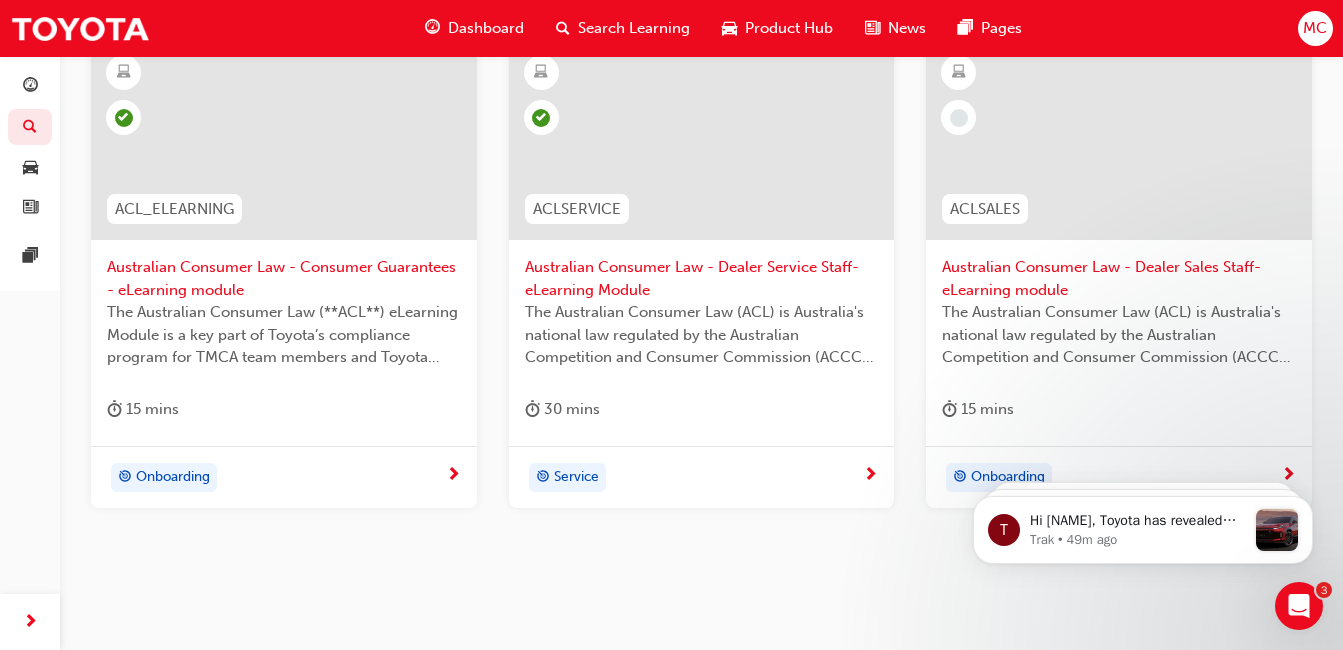scroll, scrollTop: 484, scrollLeft: 0, axis: vertical 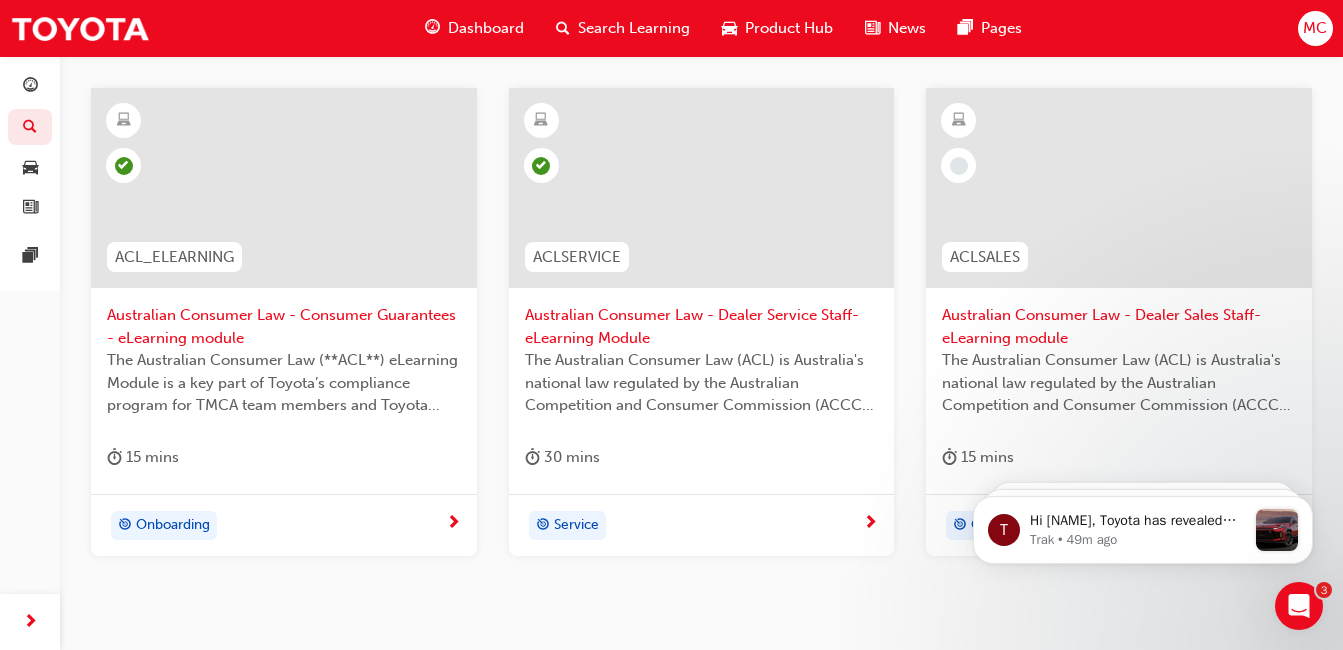 click at bounding box center [284, 188] 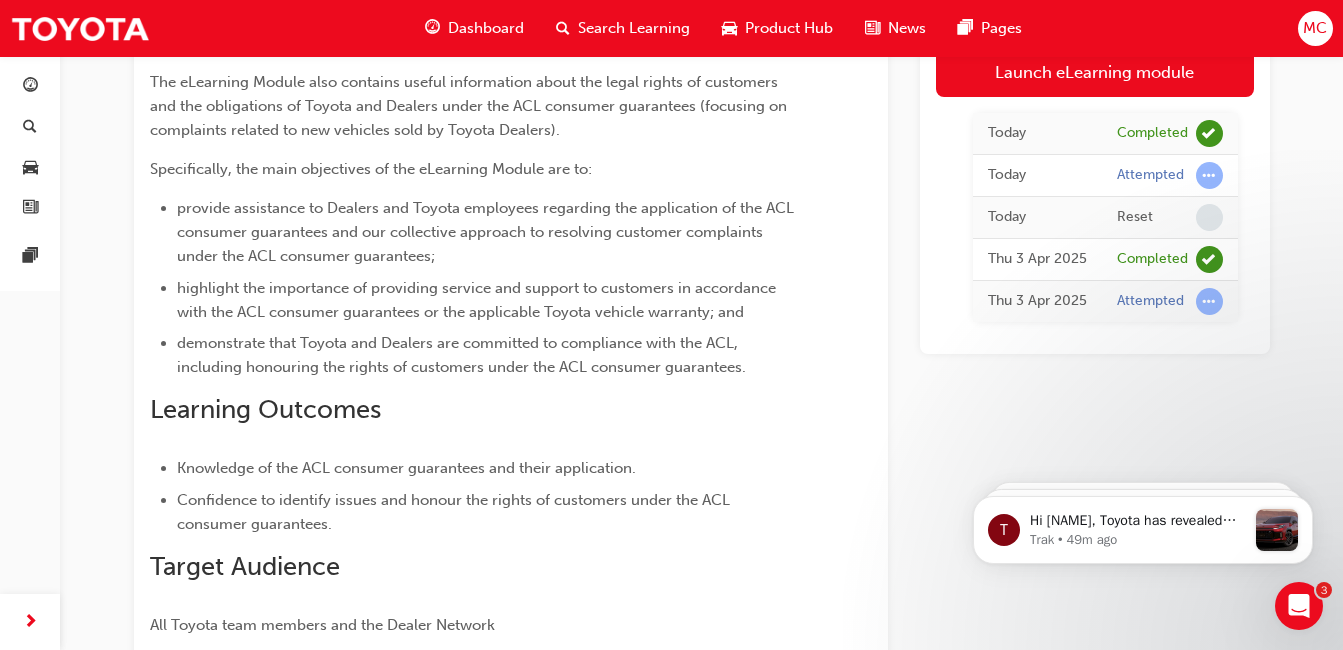 scroll, scrollTop: 0, scrollLeft: 0, axis: both 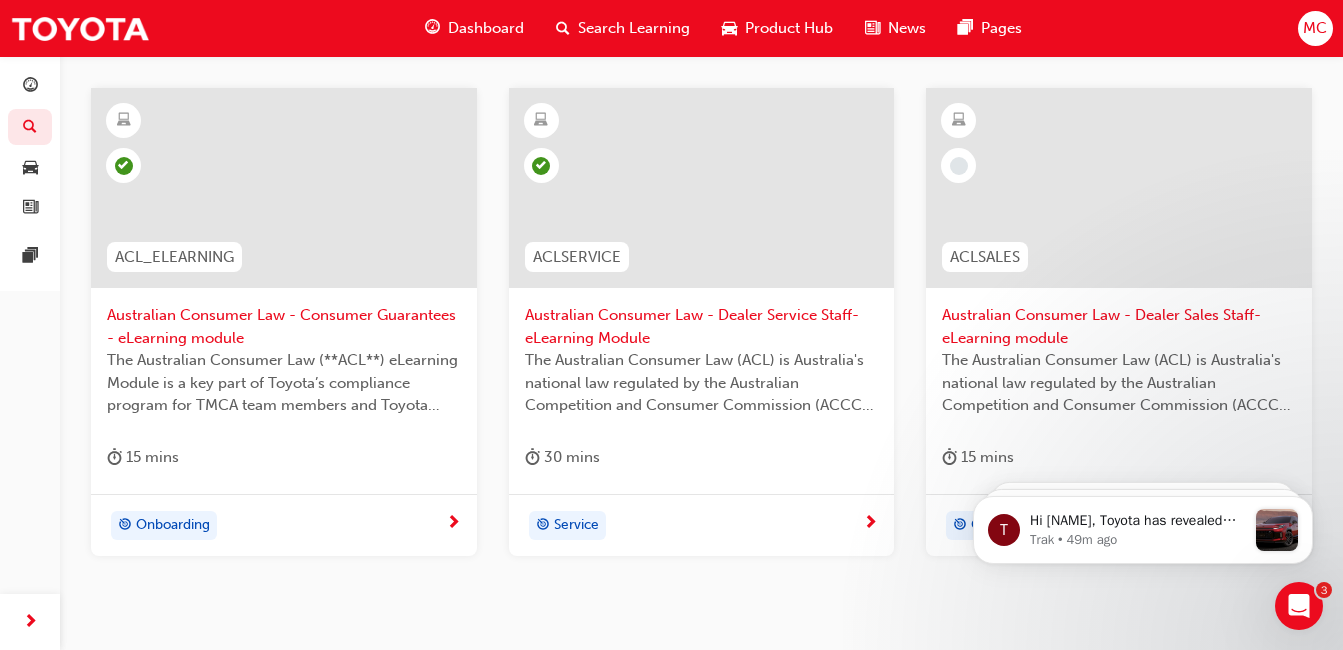 click at bounding box center [702, 188] 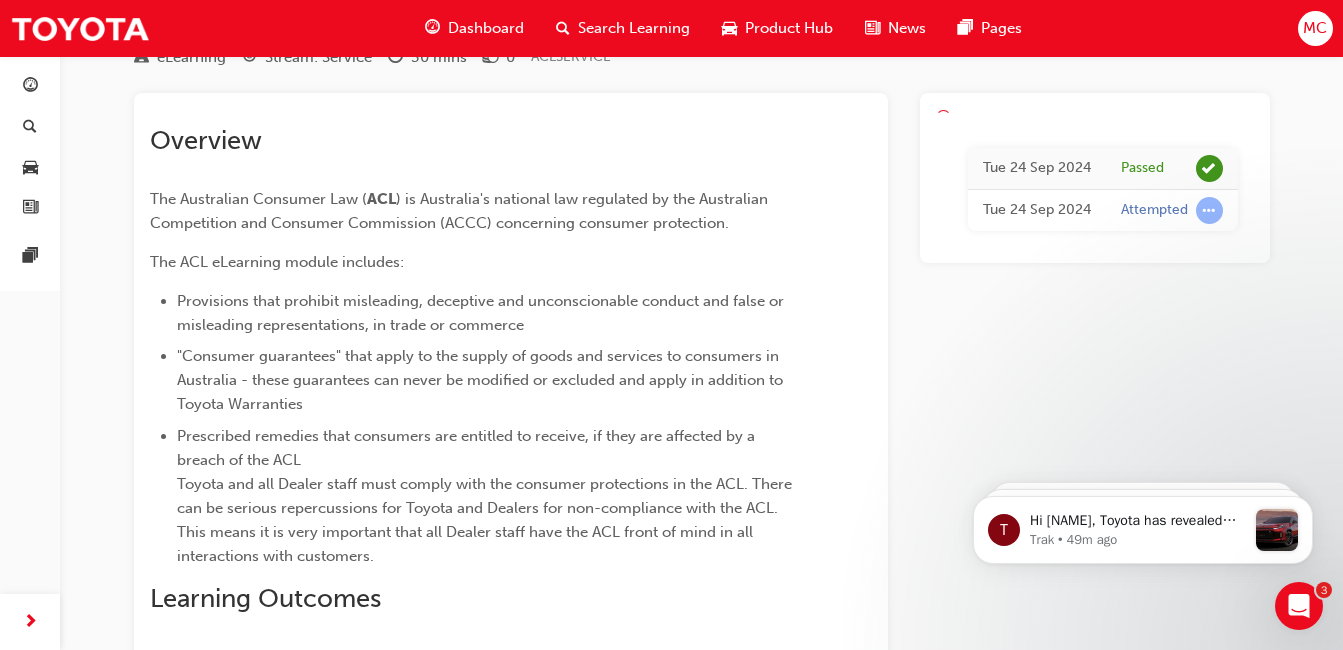 scroll, scrollTop: 0, scrollLeft: 0, axis: both 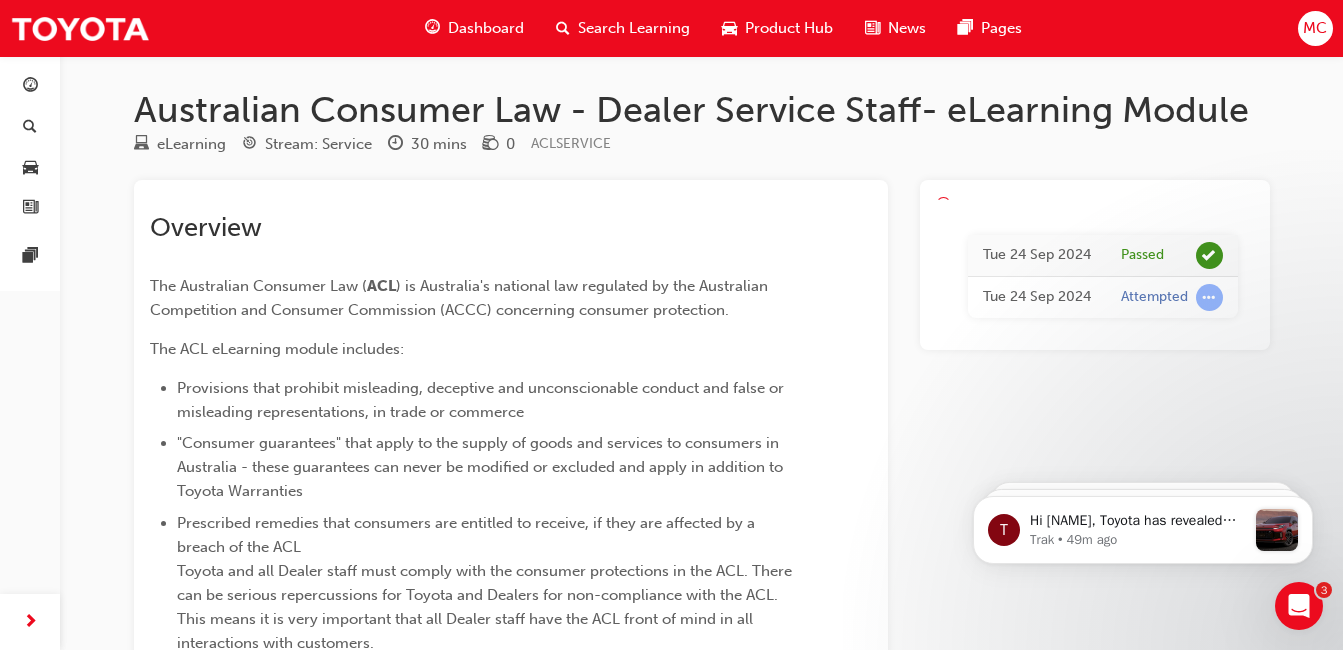 click on "Passed" at bounding box center [1172, 255] 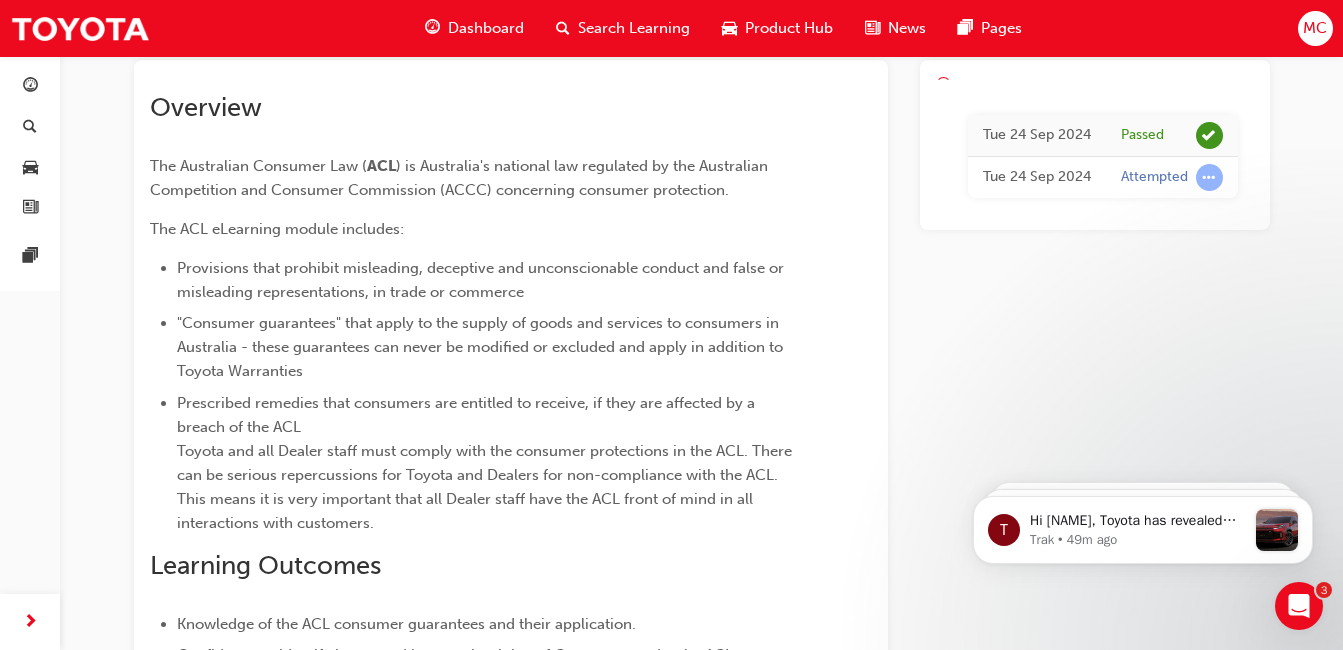 scroll, scrollTop: 0, scrollLeft: 0, axis: both 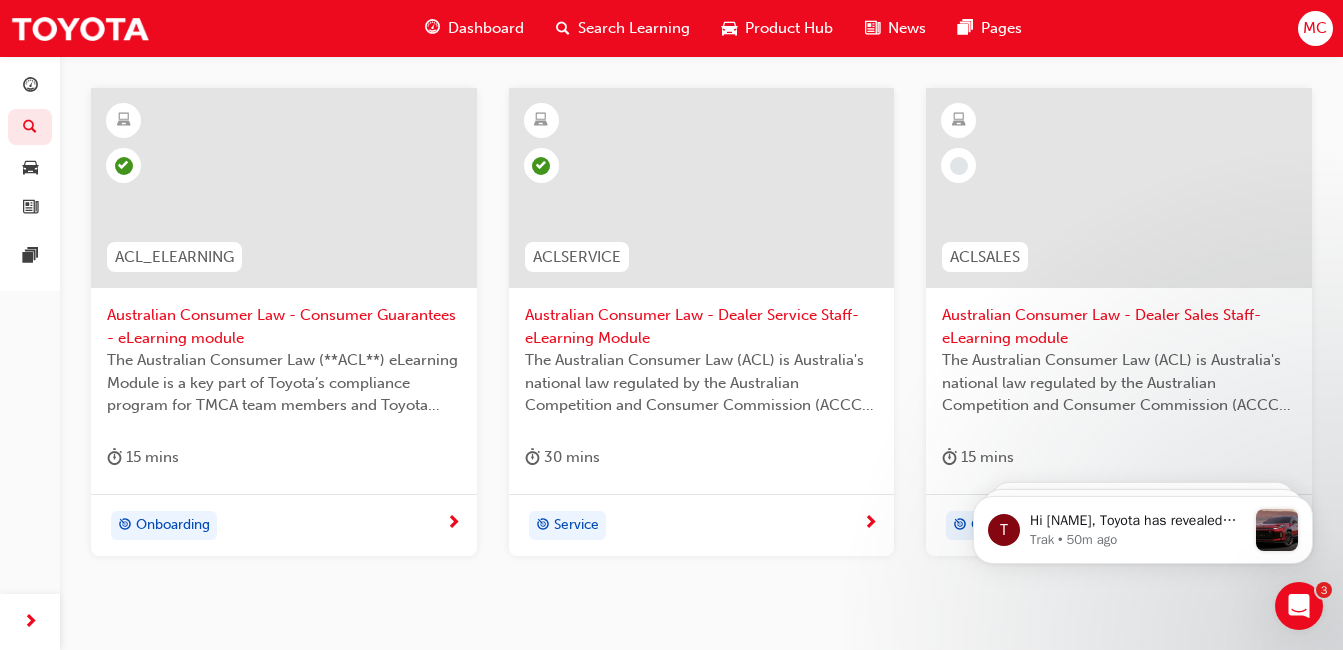 click on "Service" at bounding box center (694, 526) 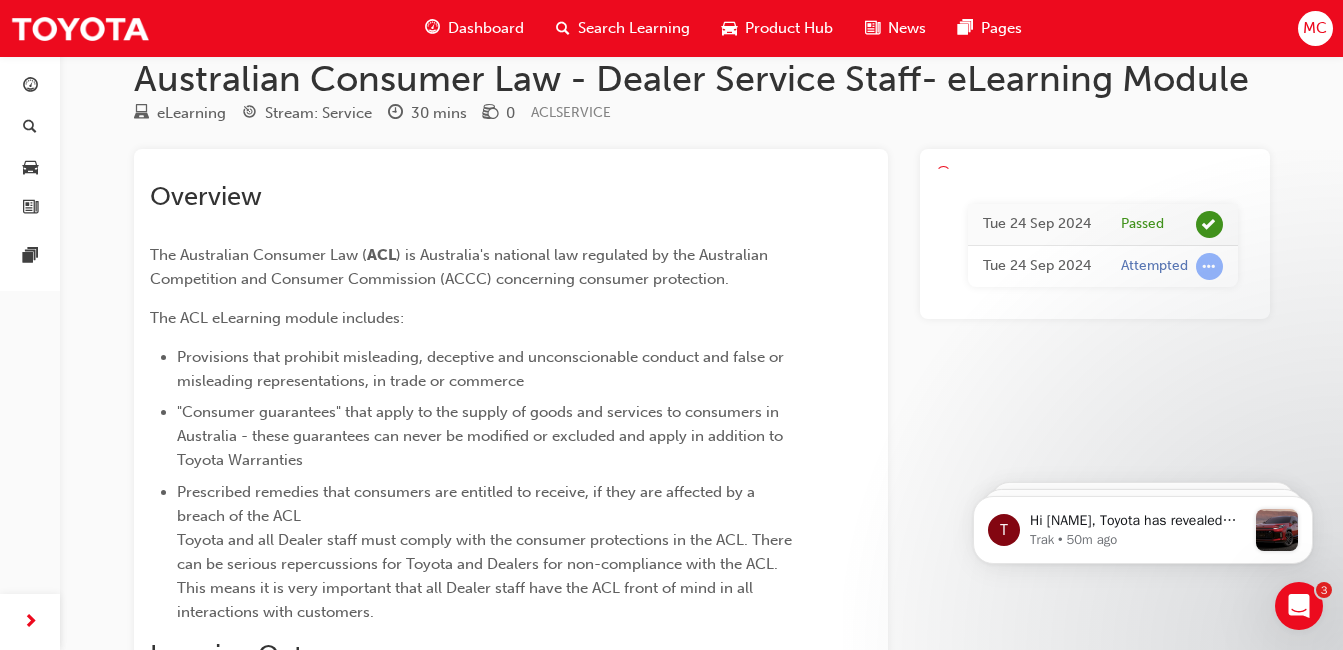 scroll, scrollTop: 0, scrollLeft: 0, axis: both 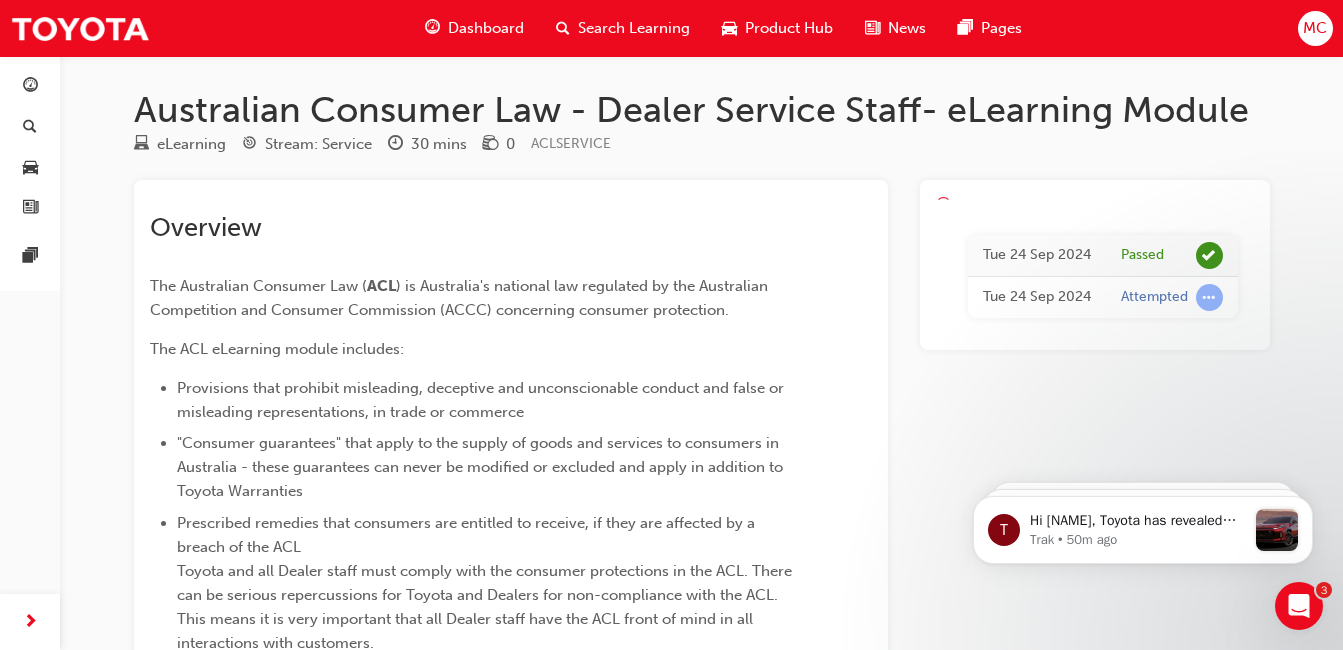 click on "Tue 24 Sep 2024 Passed   Tue 24 Sep 2024 Attempted" at bounding box center [1095, 265] 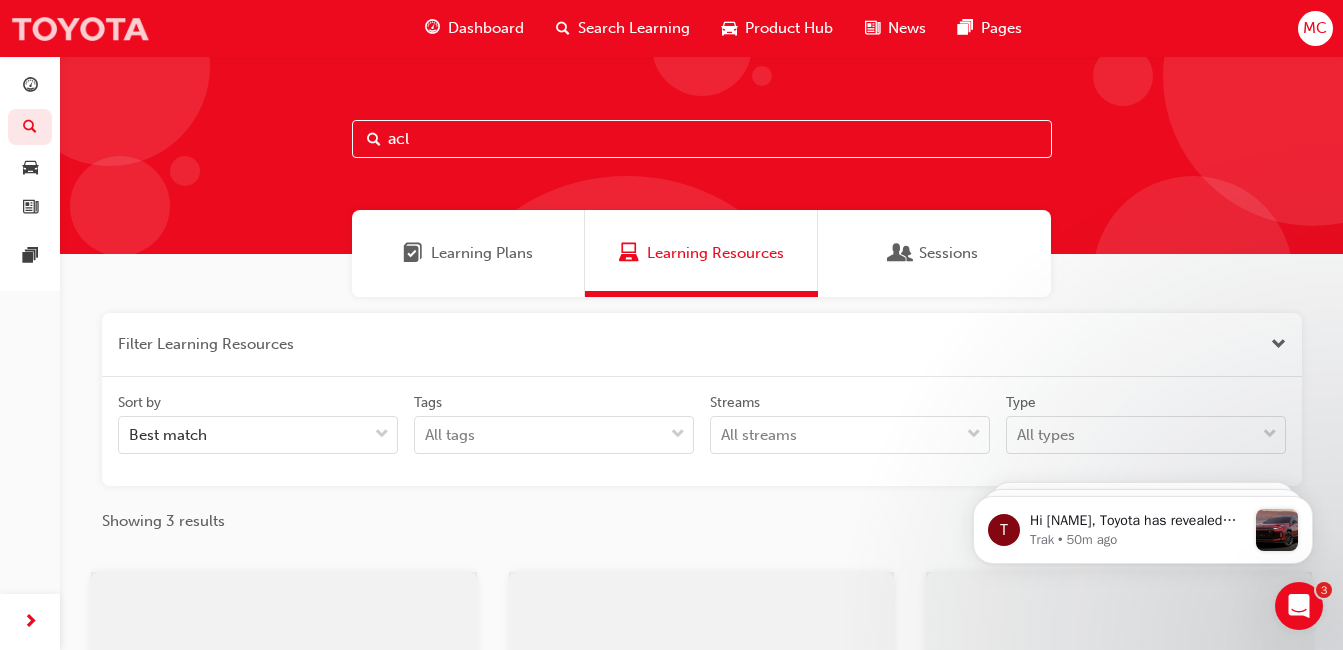 scroll, scrollTop: 484, scrollLeft: 0, axis: vertical 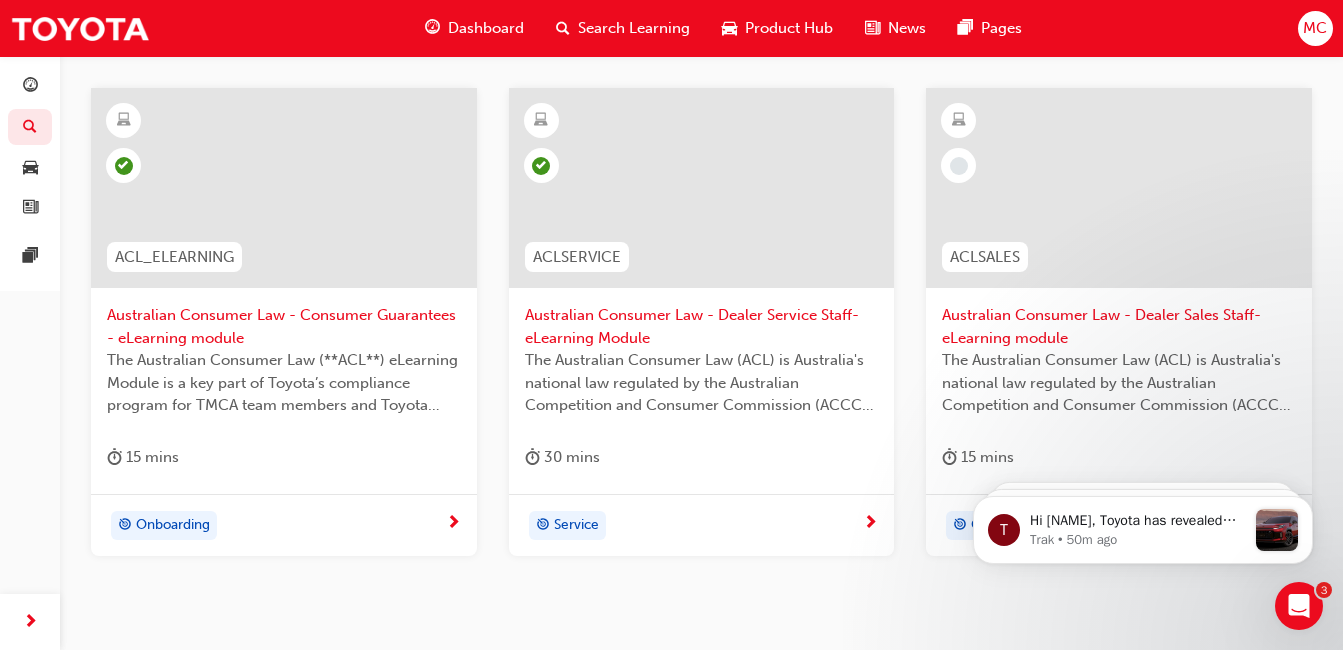 click at bounding box center (284, 188) 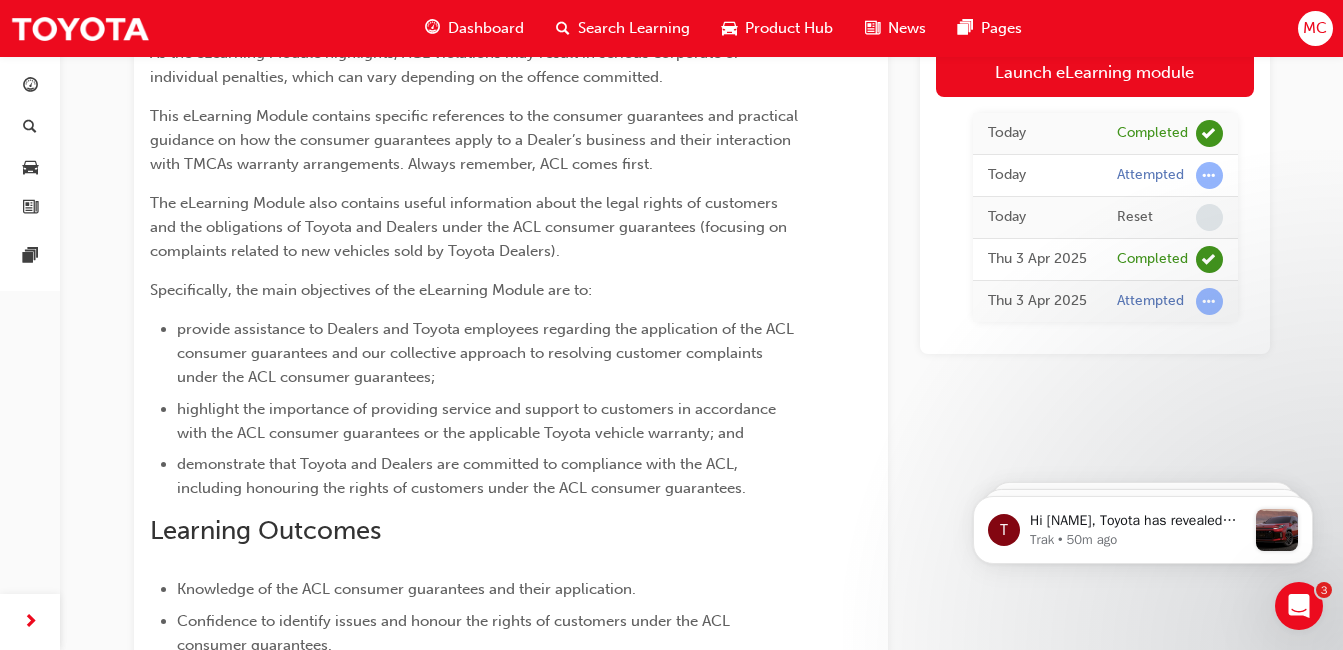 scroll, scrollTop: 84, scrollLeft: 0, axis: vertical 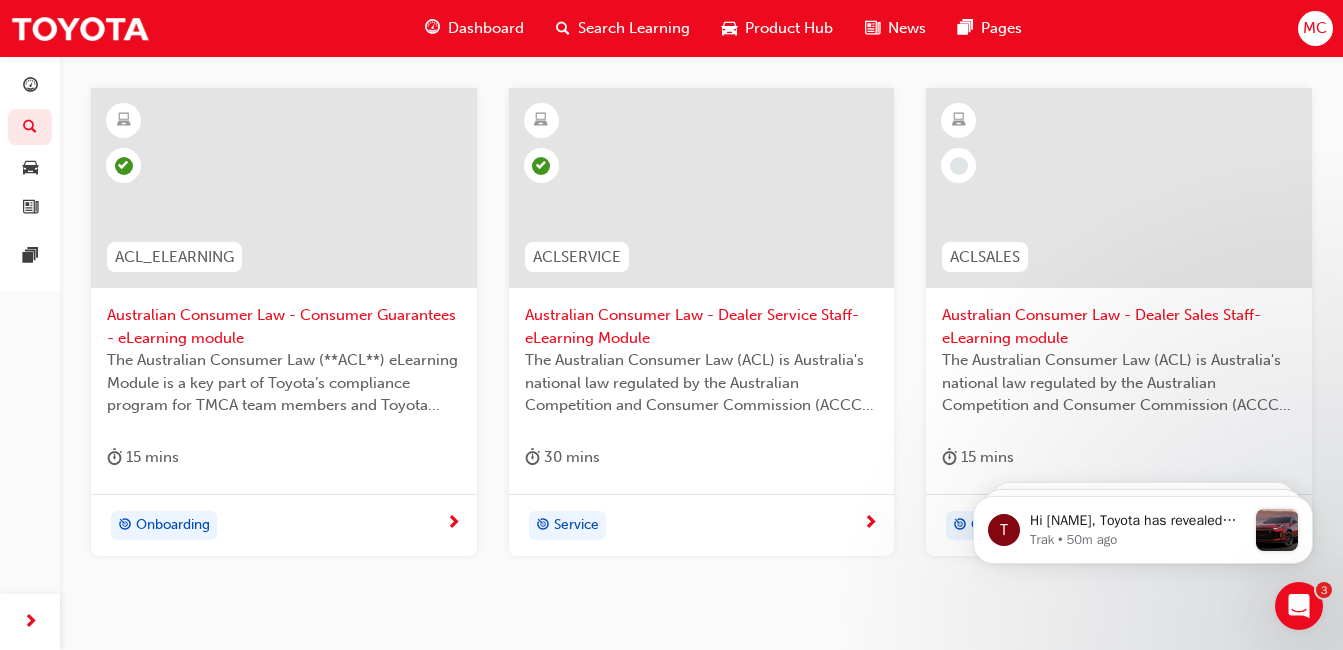 click at bounding box center [702, 188] 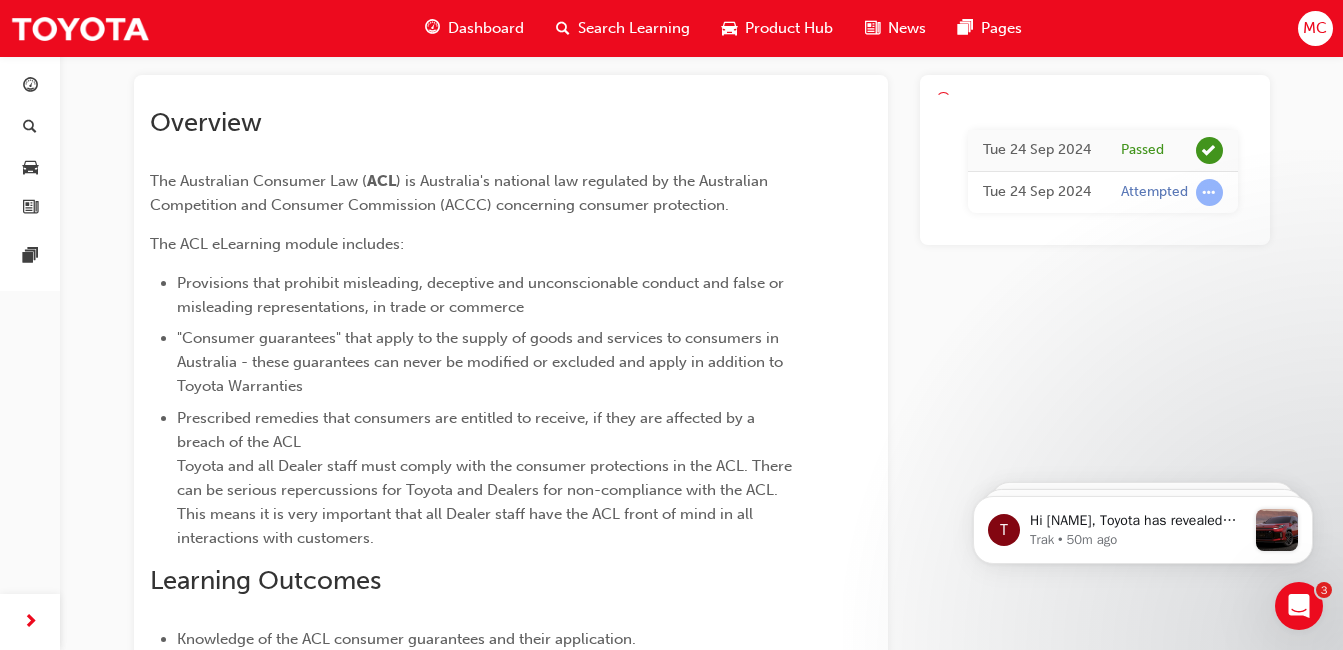 scroll, scrollTop: 0, scrollLeft: 0, axis: both 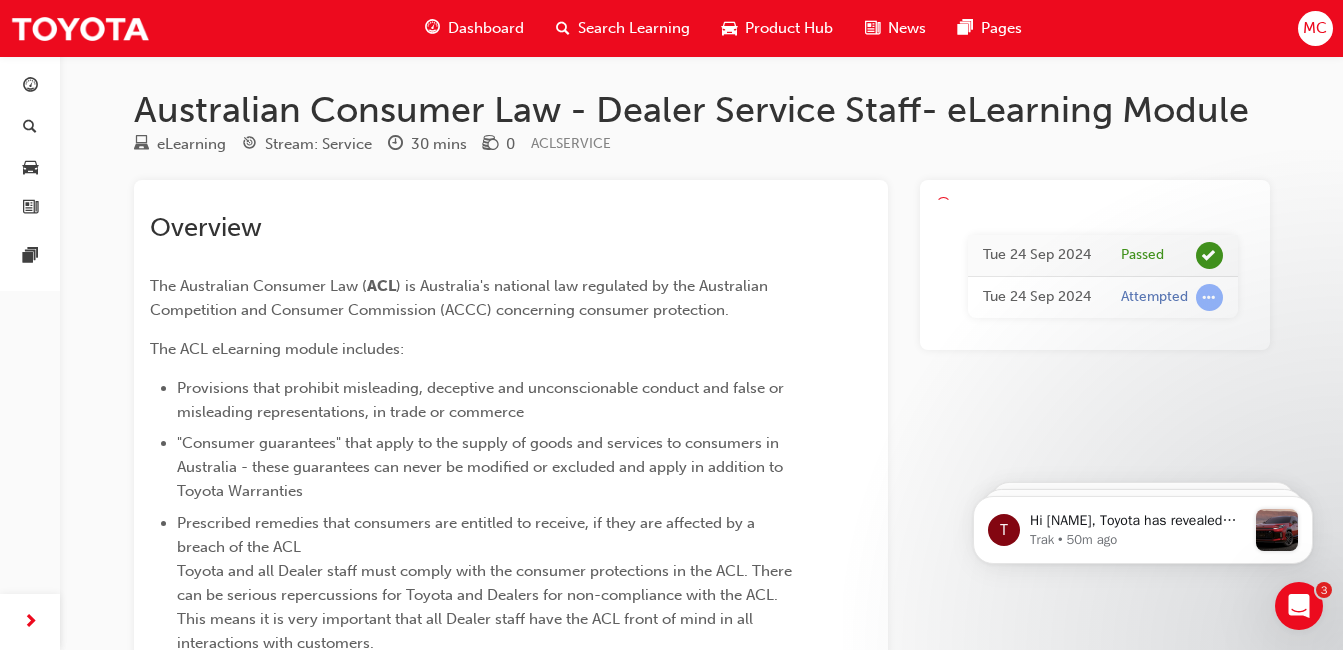 click on "Tue 24 Sep 2024" at bounding box center [1037, 256] 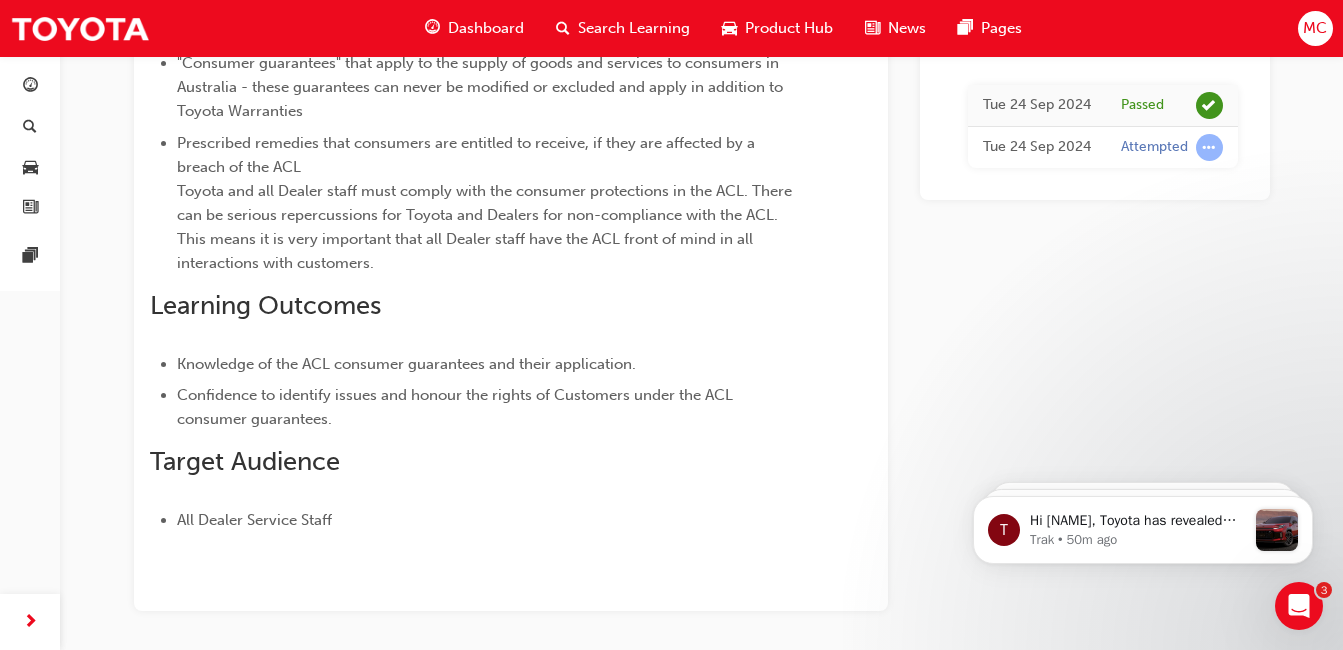scroll, scrollTop: 0, scrollLeft: 0, axis: both 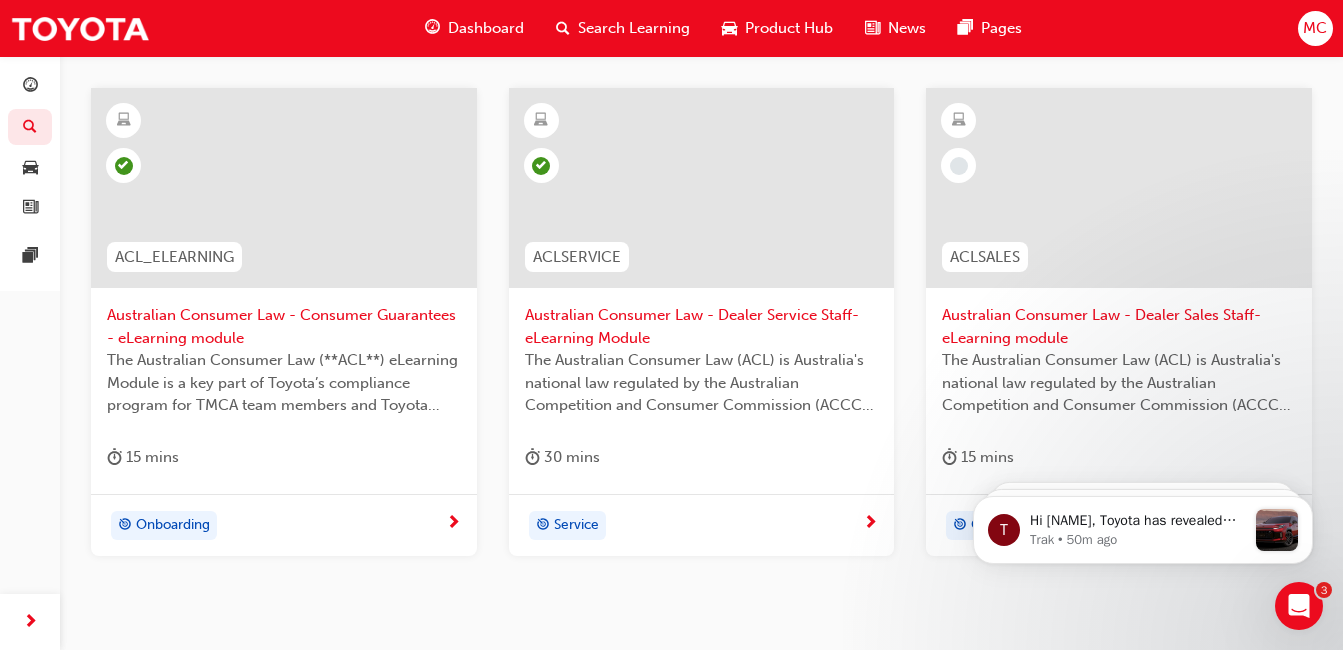 click at bounding box center (1119, 188) 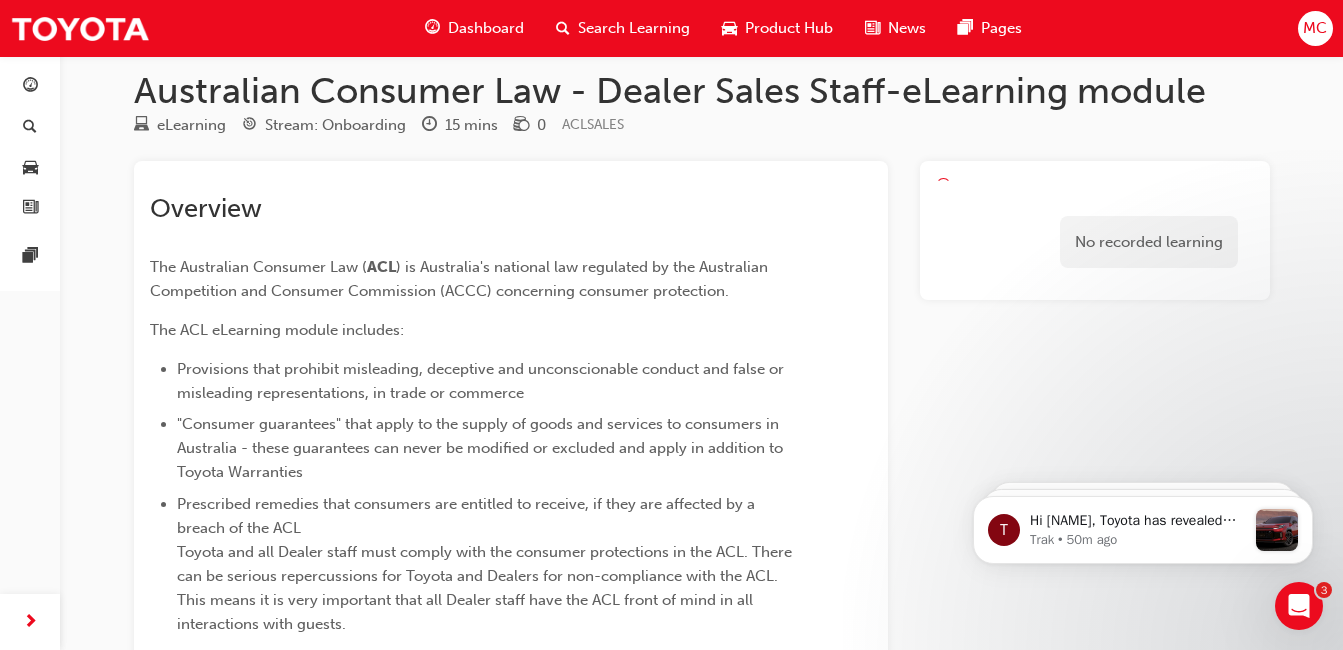 scroll, scrollTop: 0, scrollLeft: 0, axis: both 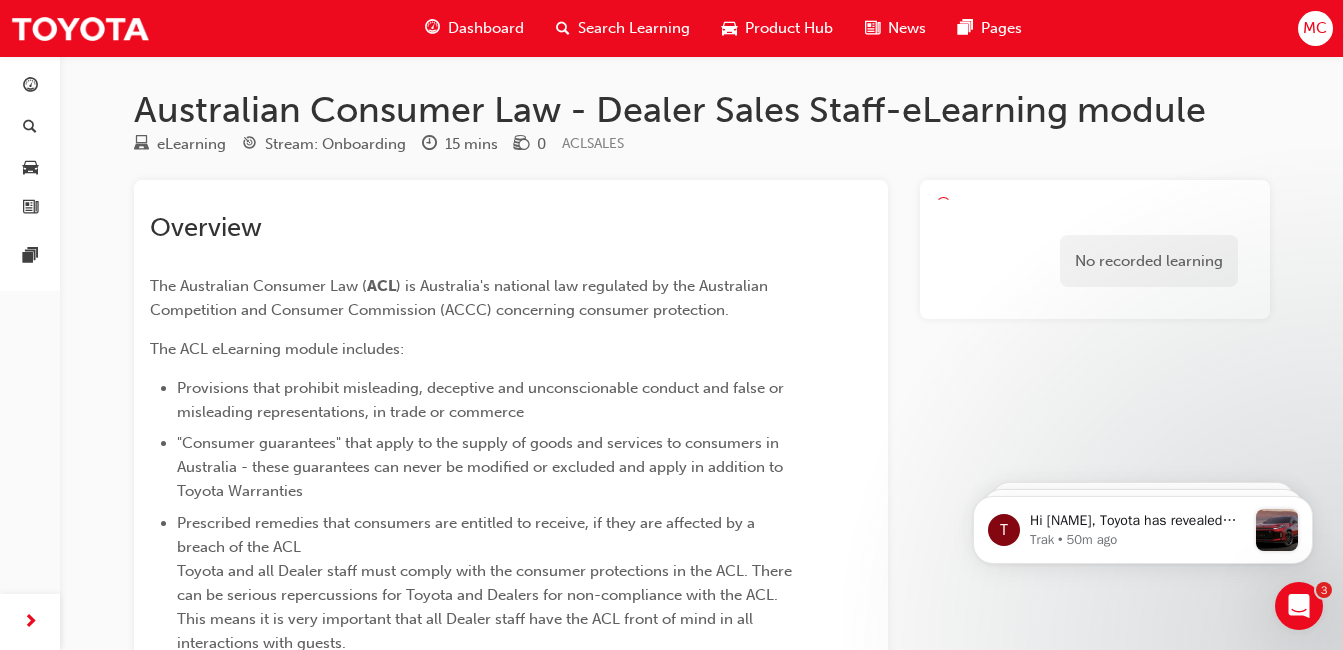 click on "No recorded learning" at bounding box center [1149, 261] 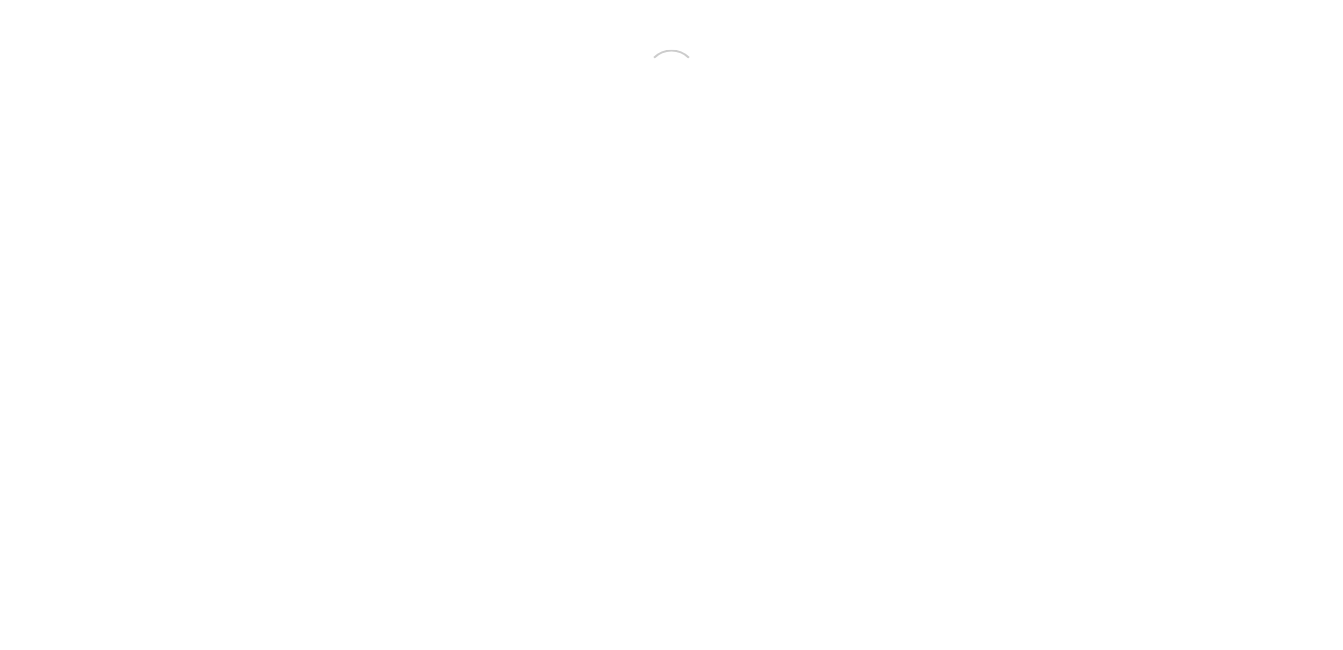 scroll, scrollTop: 0, scrollLeft: 0, axis: both 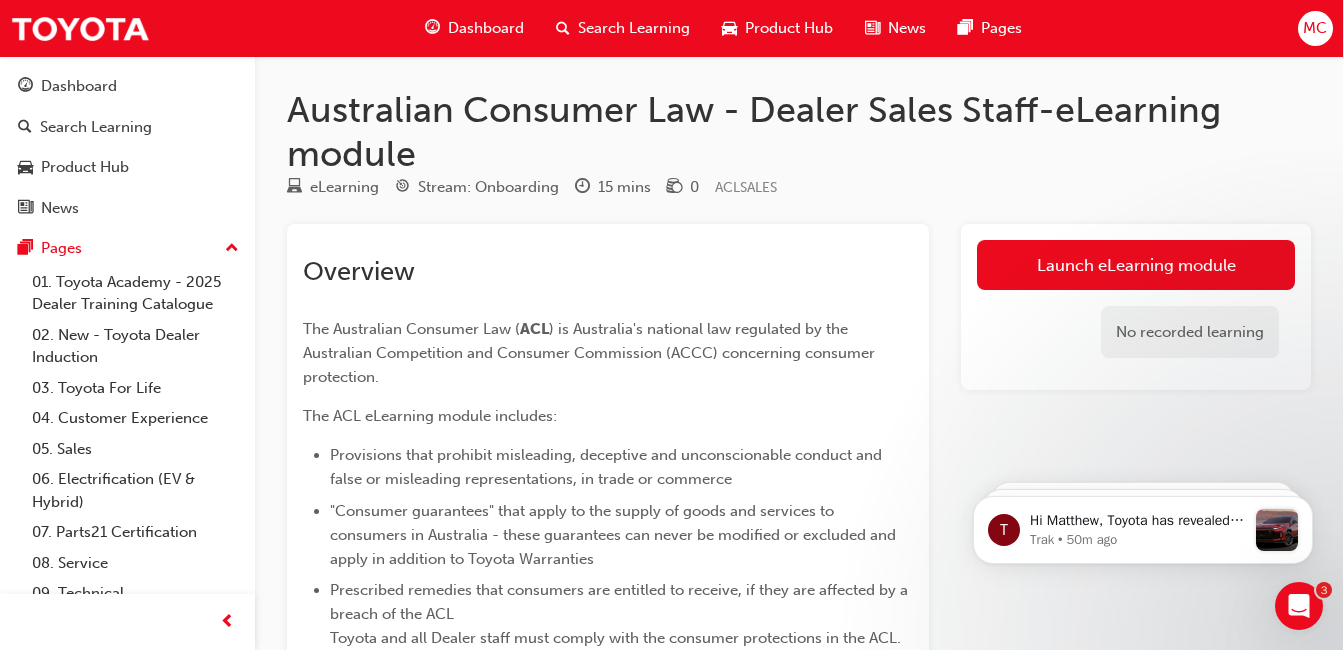 click on "Search Learning" at bounding box center (634, 28) 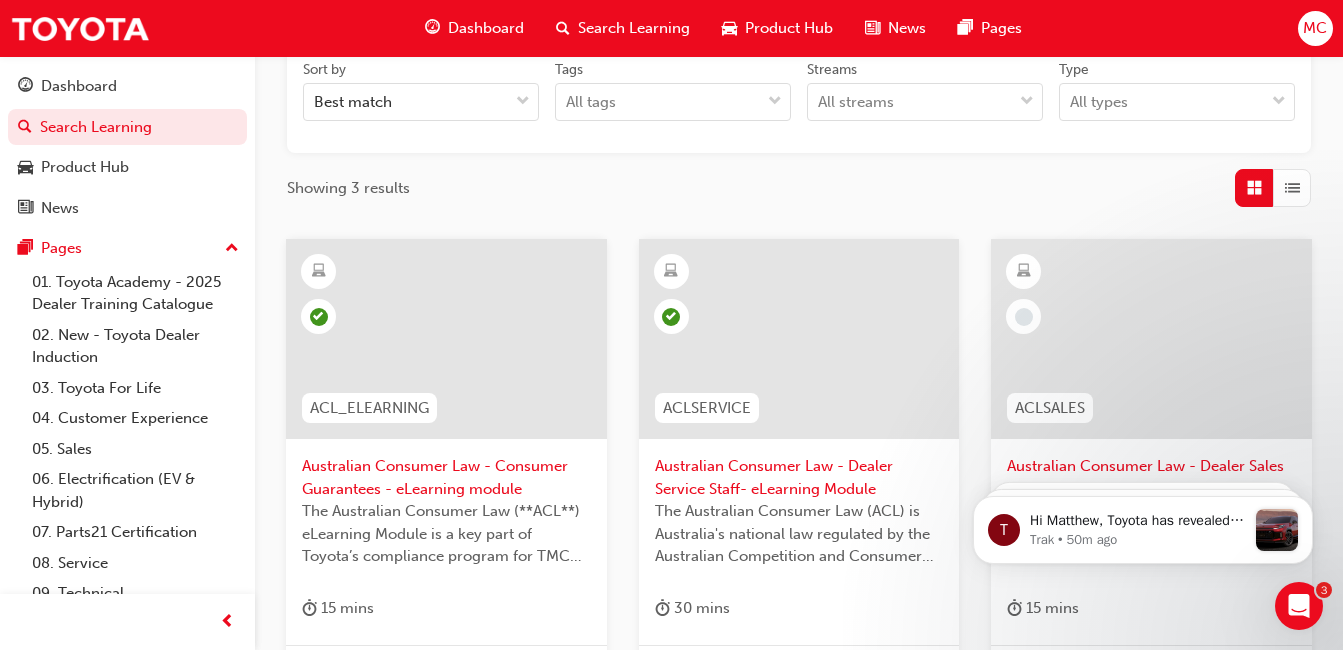 scroll, scrollTop: 400, scrollLeft: 0, axis: vertical 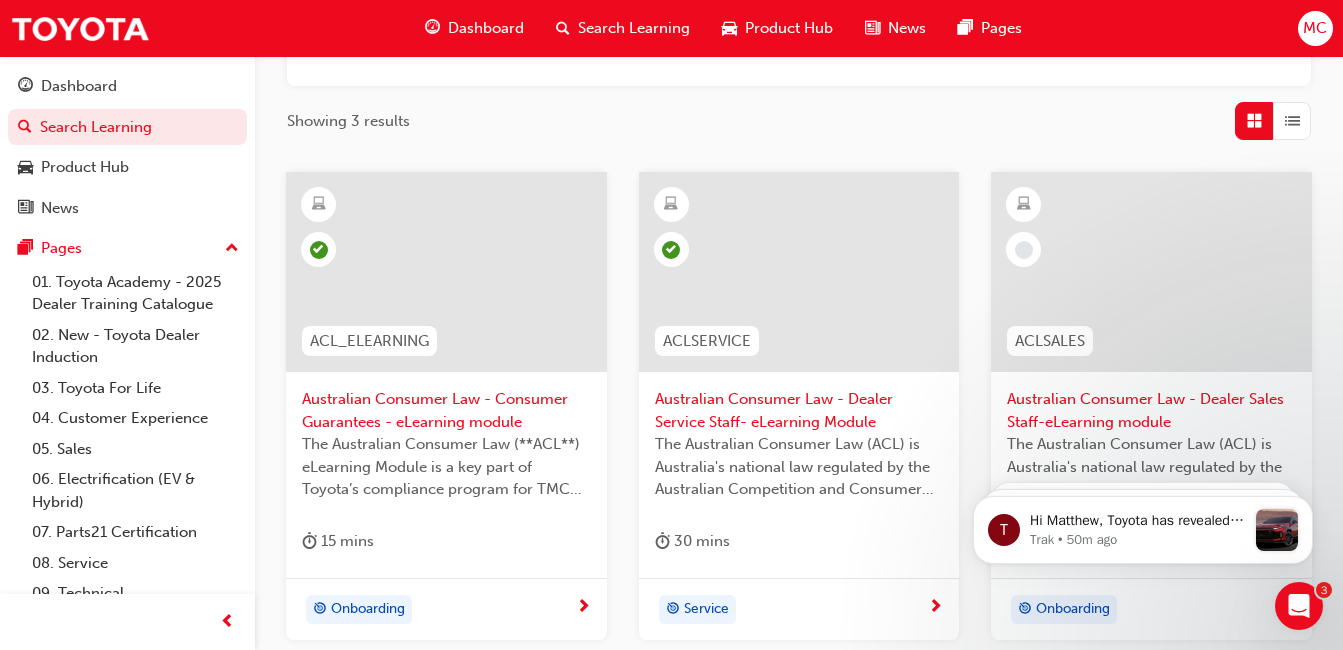 click at bounding box center [799, 272] 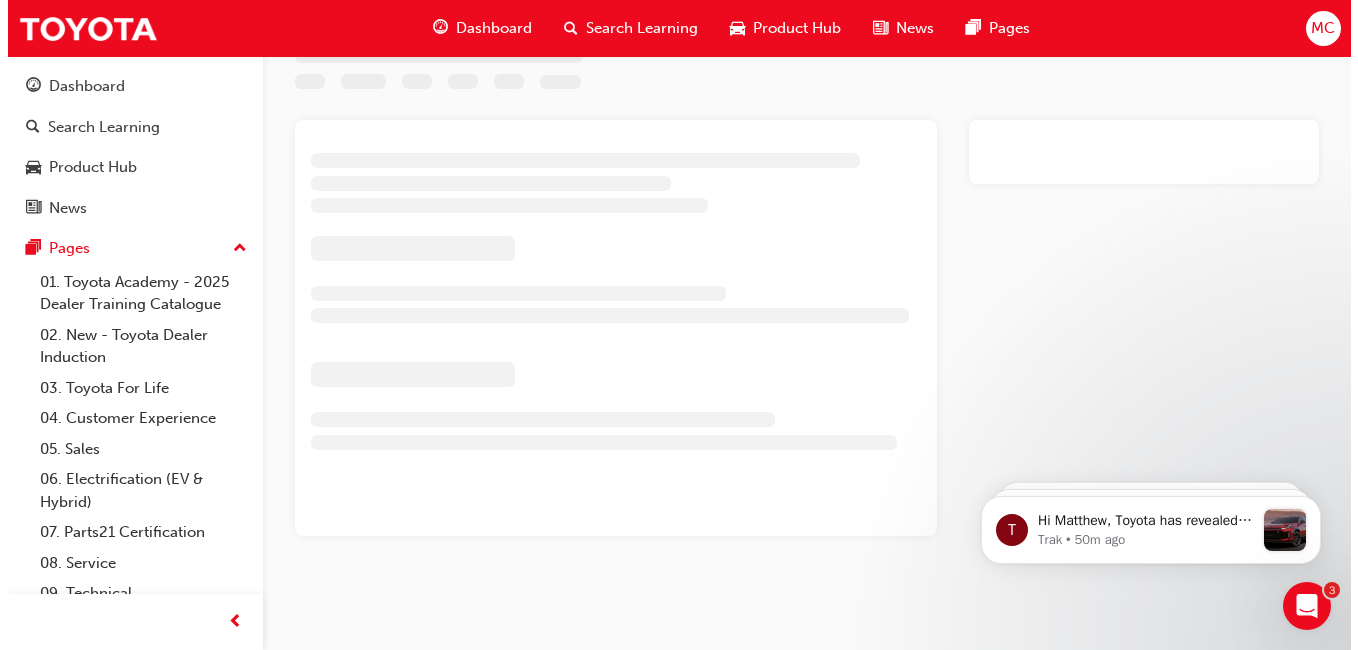 scroll, scrollTop: 0, scrollLeft: 0, axis: both 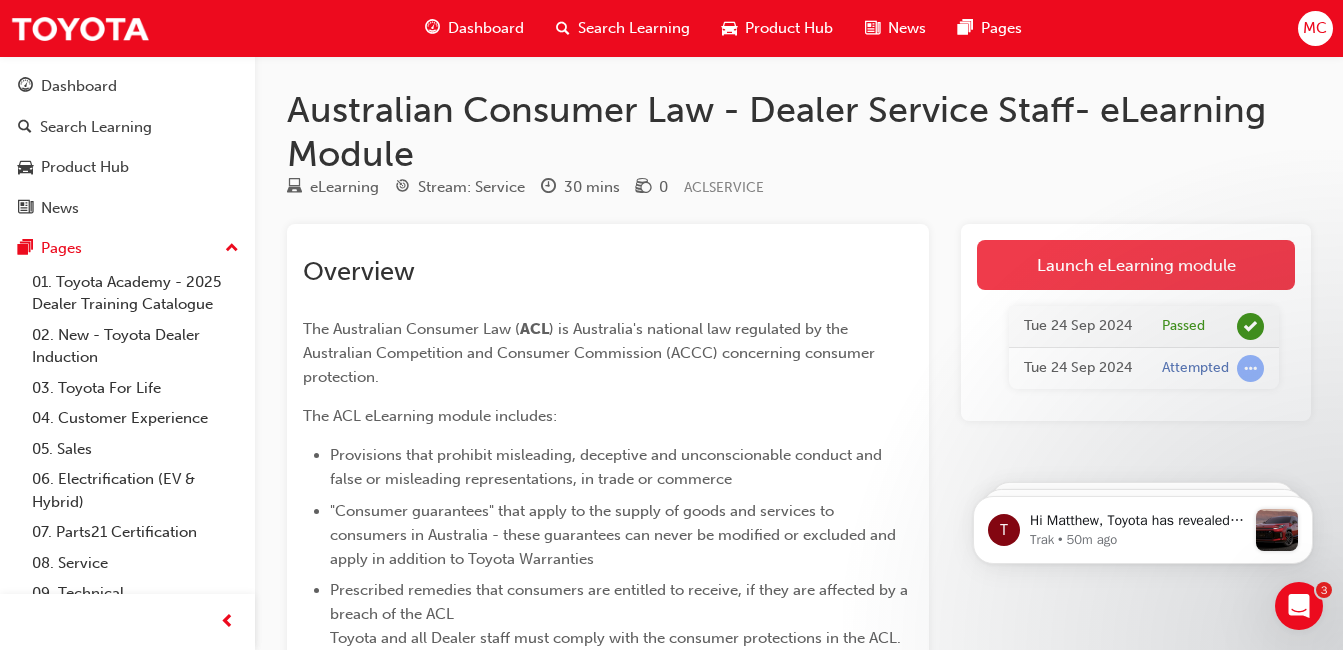 click on "Launch eLearning module" at bounding box center (1136, 265) 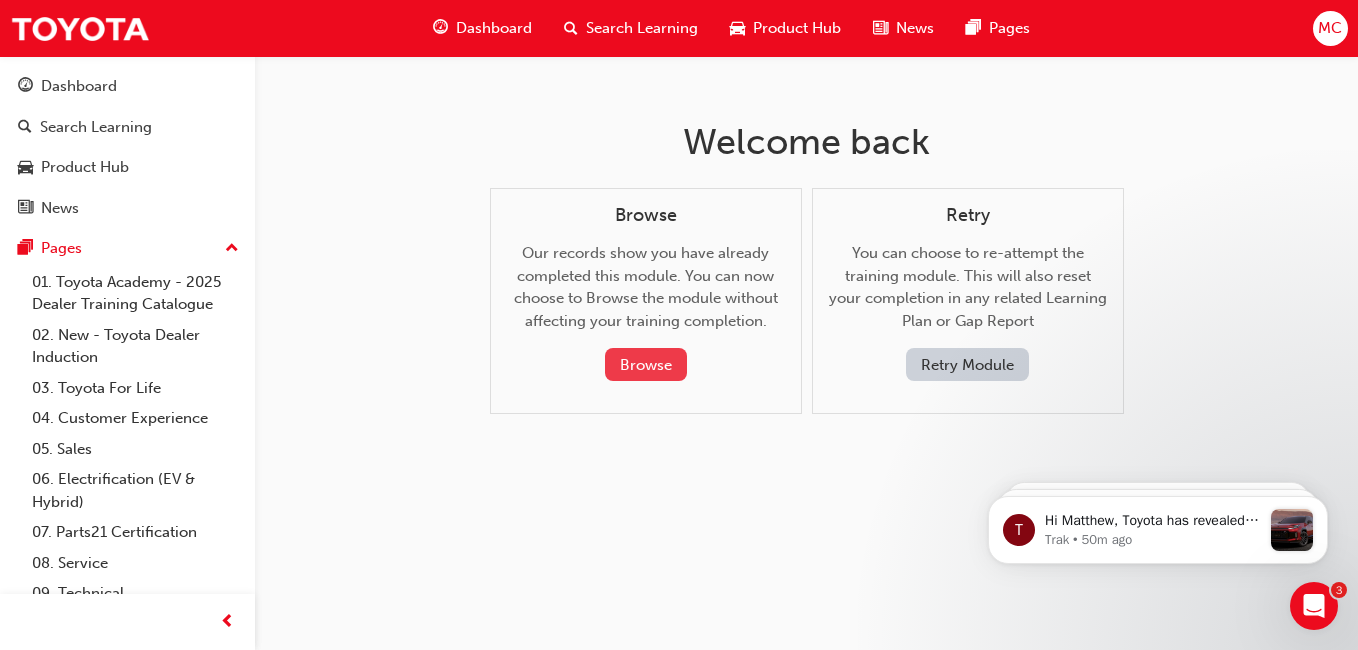 click on "Browse" at bounding box center [646, 364] 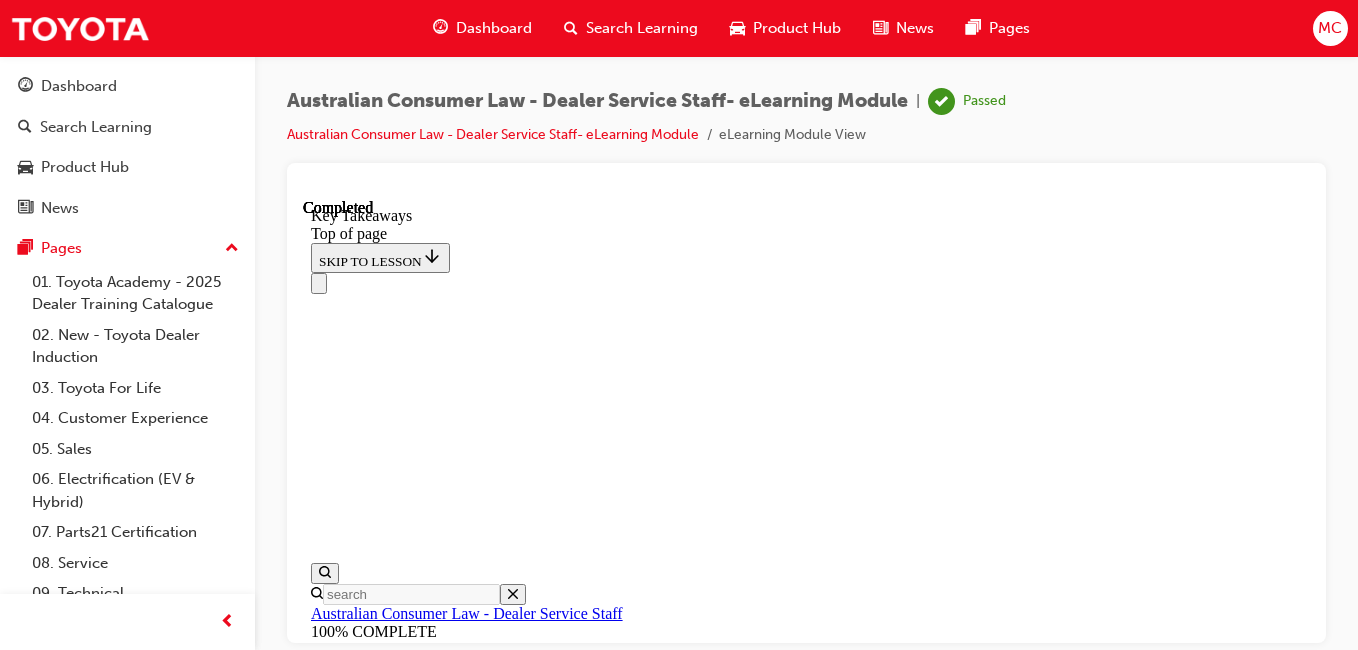 scroll, scrollTop: 0, scrollLeft: 0, axis: both 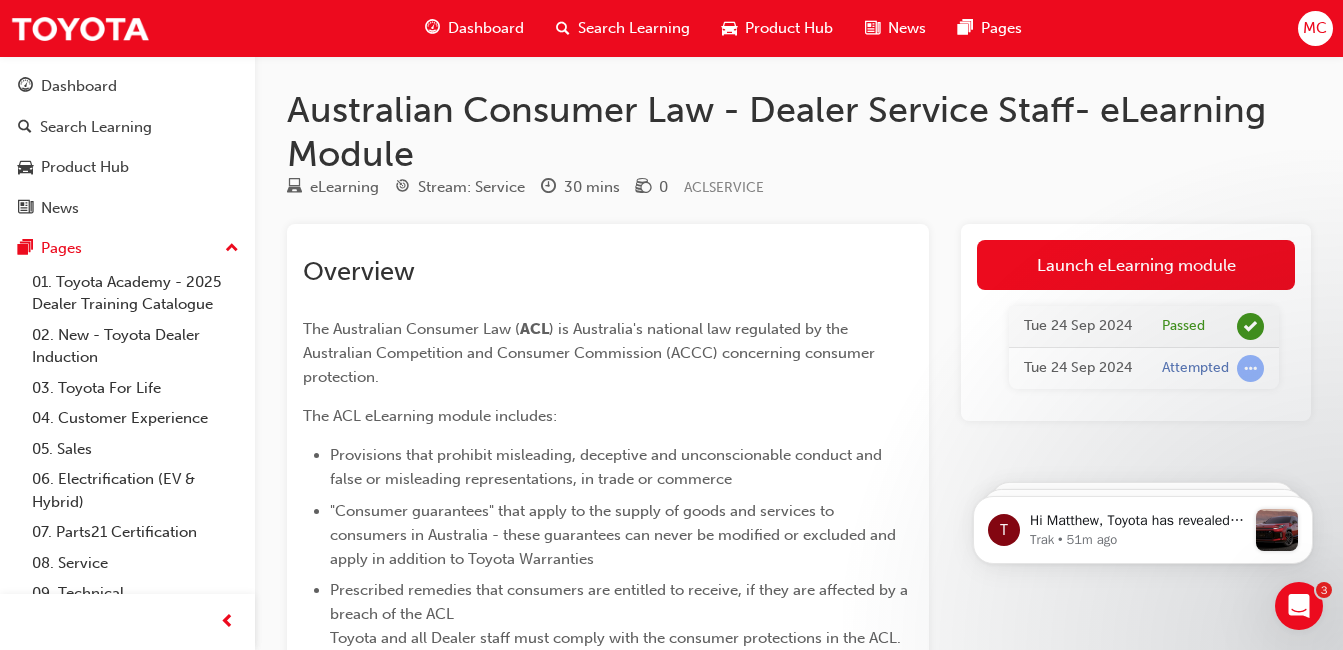 click on "Tue 24 Sep 2024" at bounding box center [1078, 327] 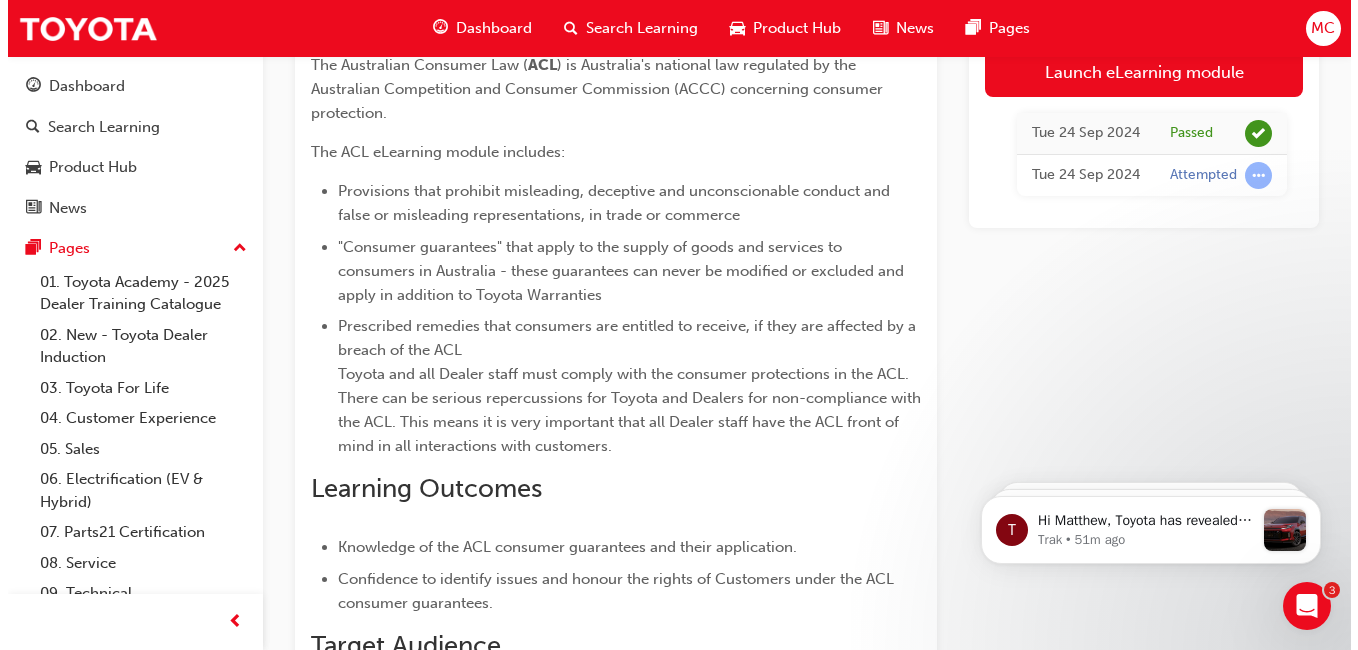 scroll, scrollTop: 0, scrollLeft: 0, axis: both 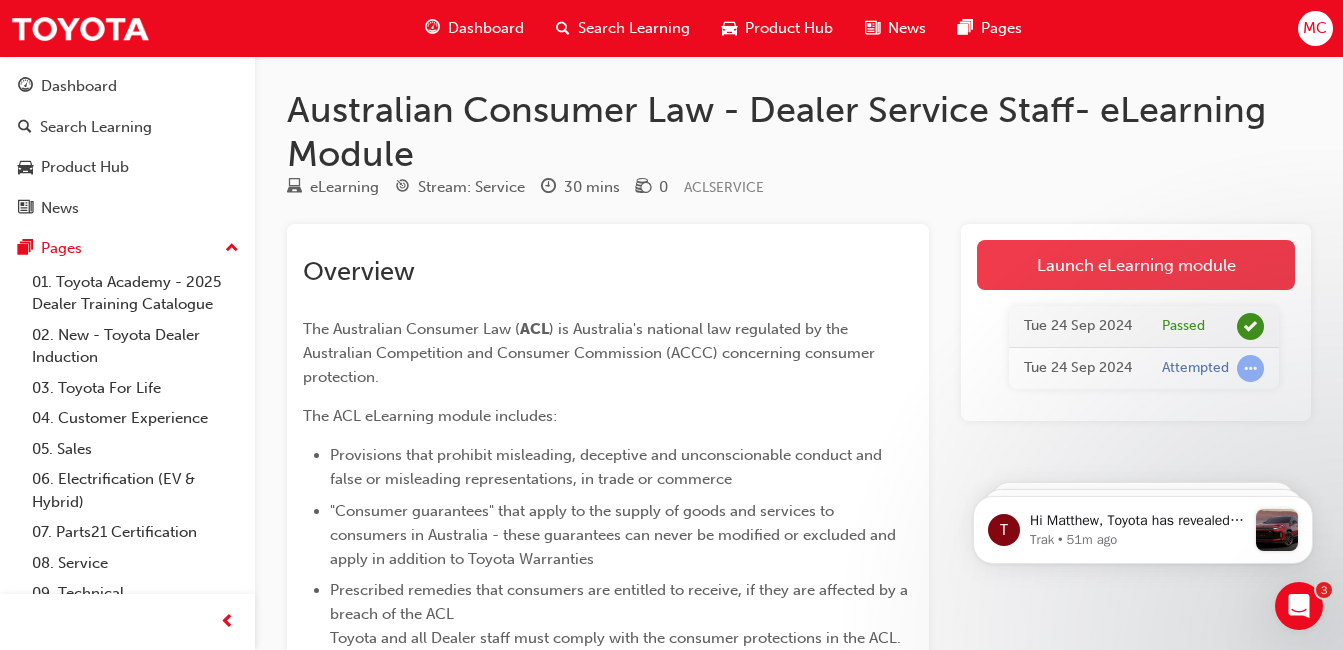 click on "Launch eLearning module" at bounding box center (1136, 265) 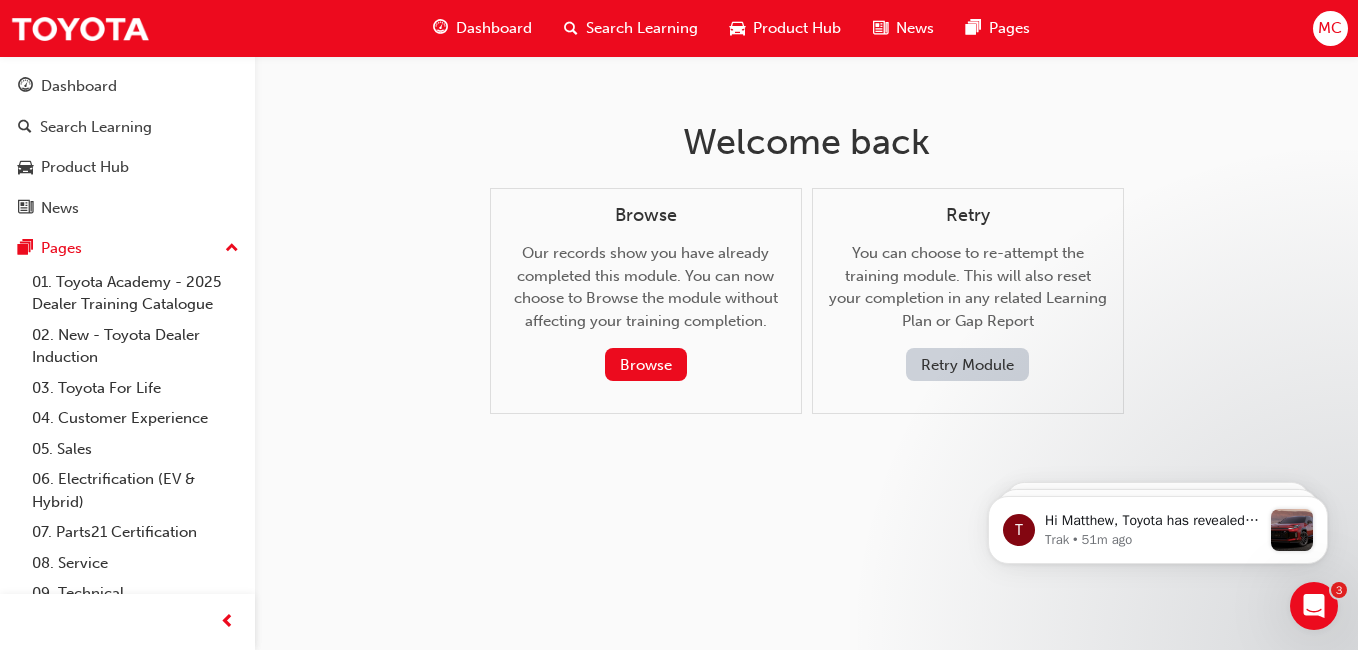 click on "Retry Module" at bounding box center [967, 364] 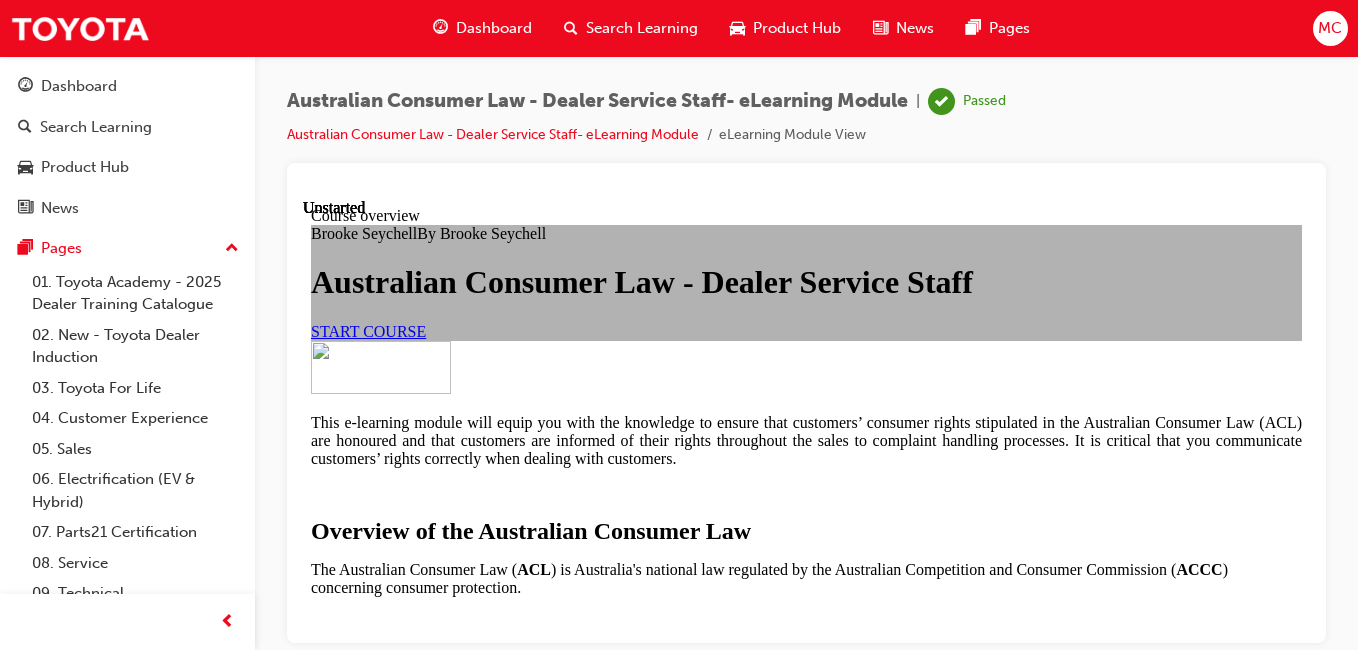 scroll, scrollTop: 0, scrollLeft: 0, axis: both 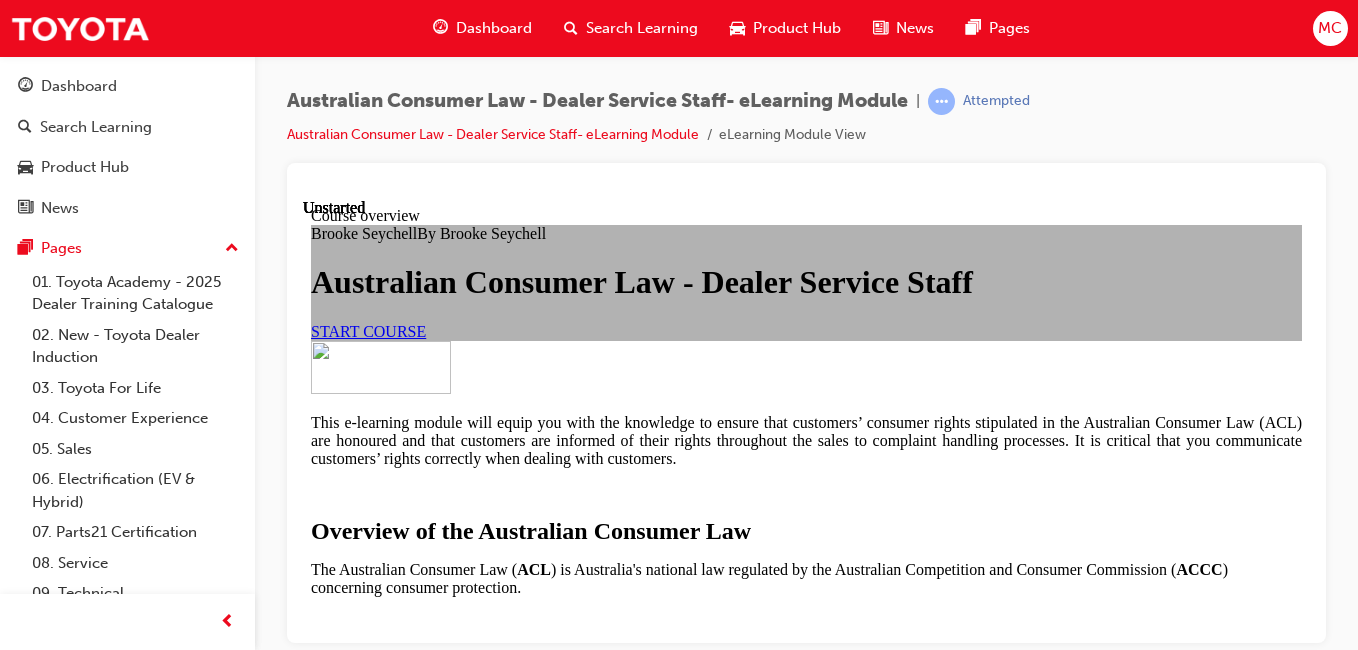 click on "PART 1: ACL Consumer Guarantees" at bounding box center [468, 1767] 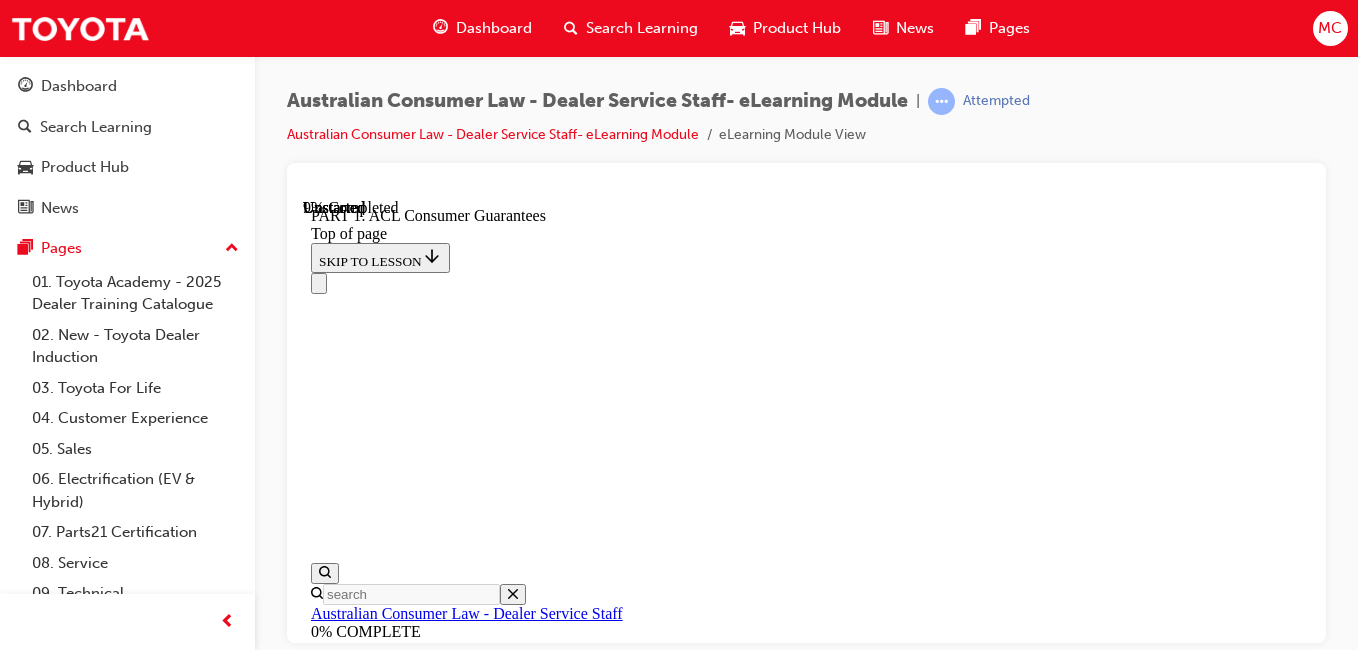 scroll, scrollTop: 2462, scrollLeft: 0, axis: vertical 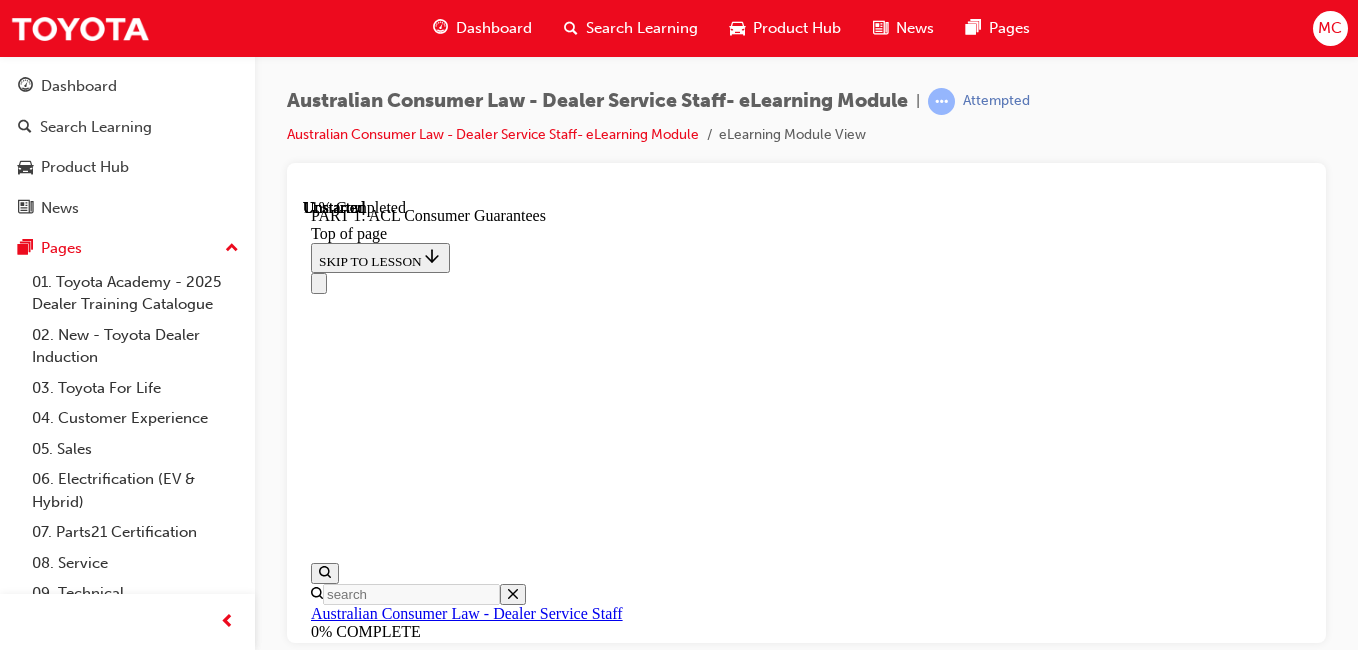 click on "CONTINUE" 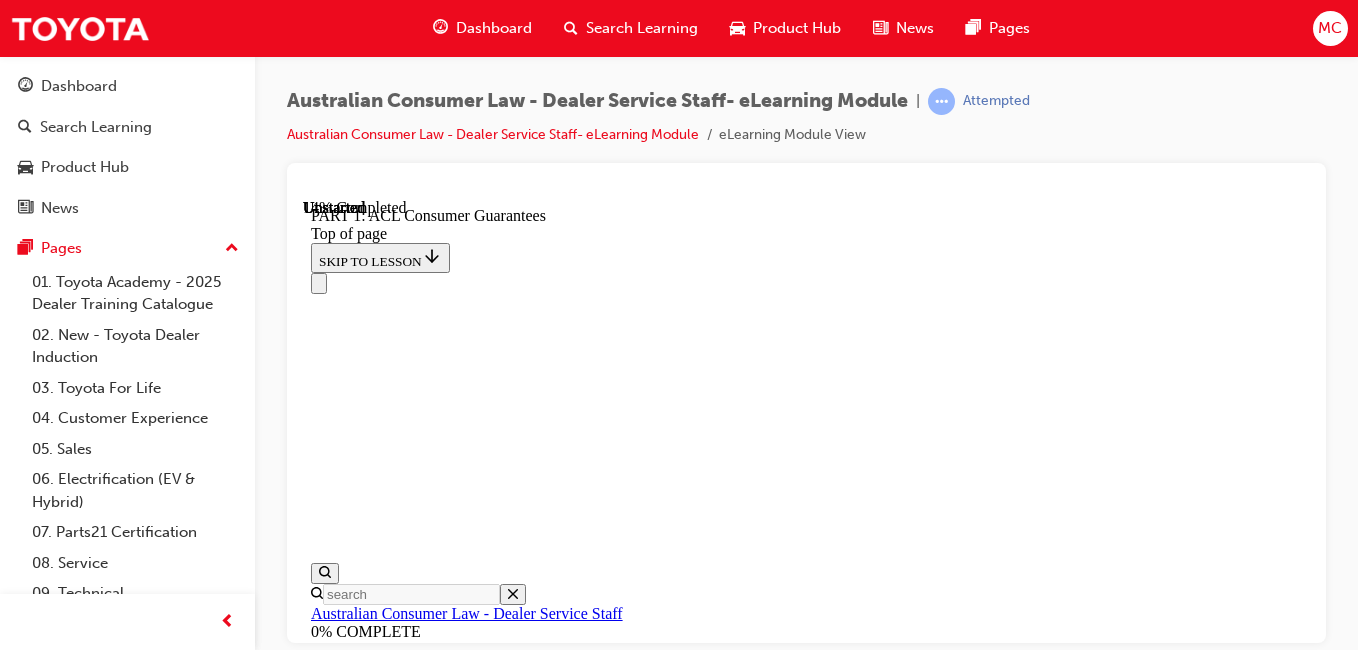 scroll, scrollTop: 3207, scrollLeft: 0, axis: vertical 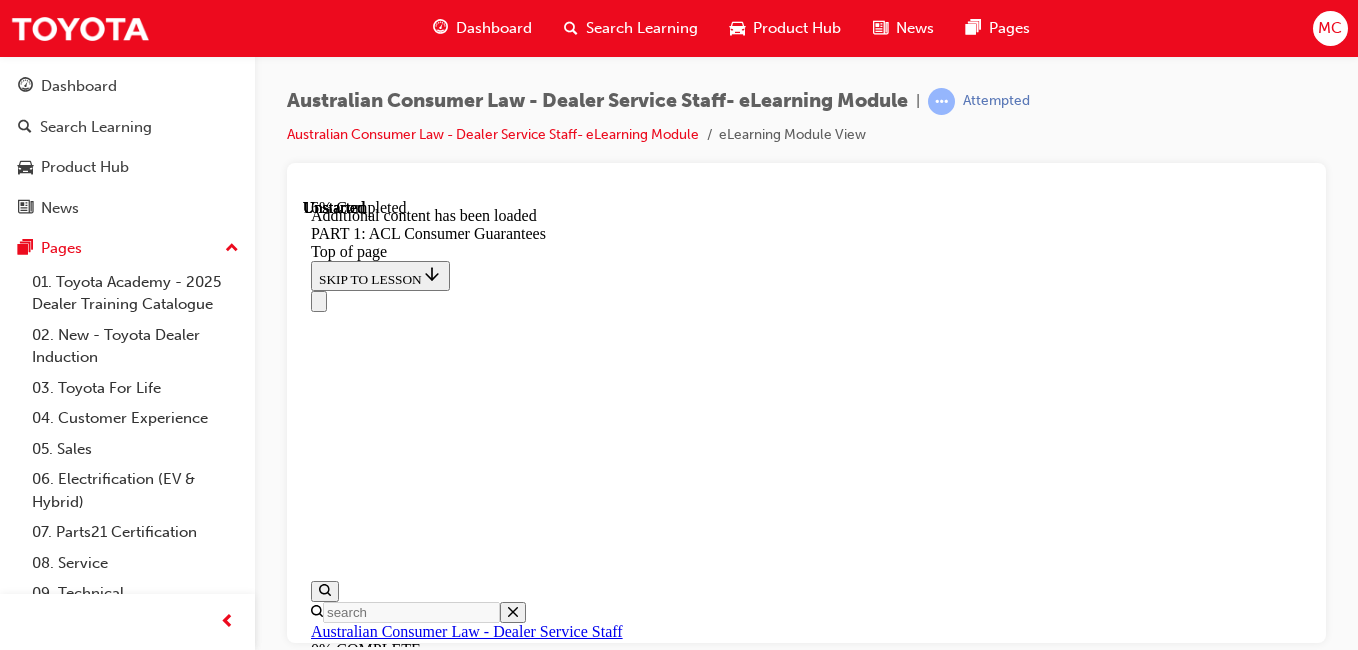 click on "START" at bounding box center [339, 9173] 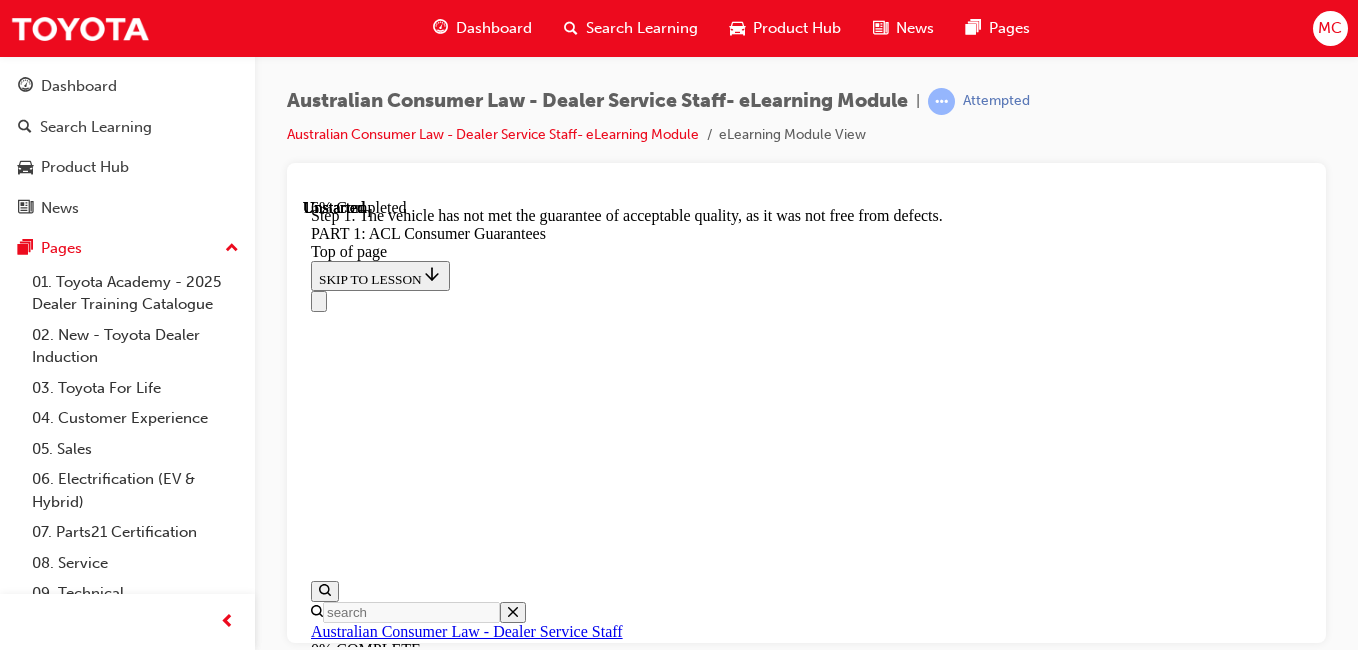 scroll, scrollTop: 3885, scrollLeft: 0, axis: vertical 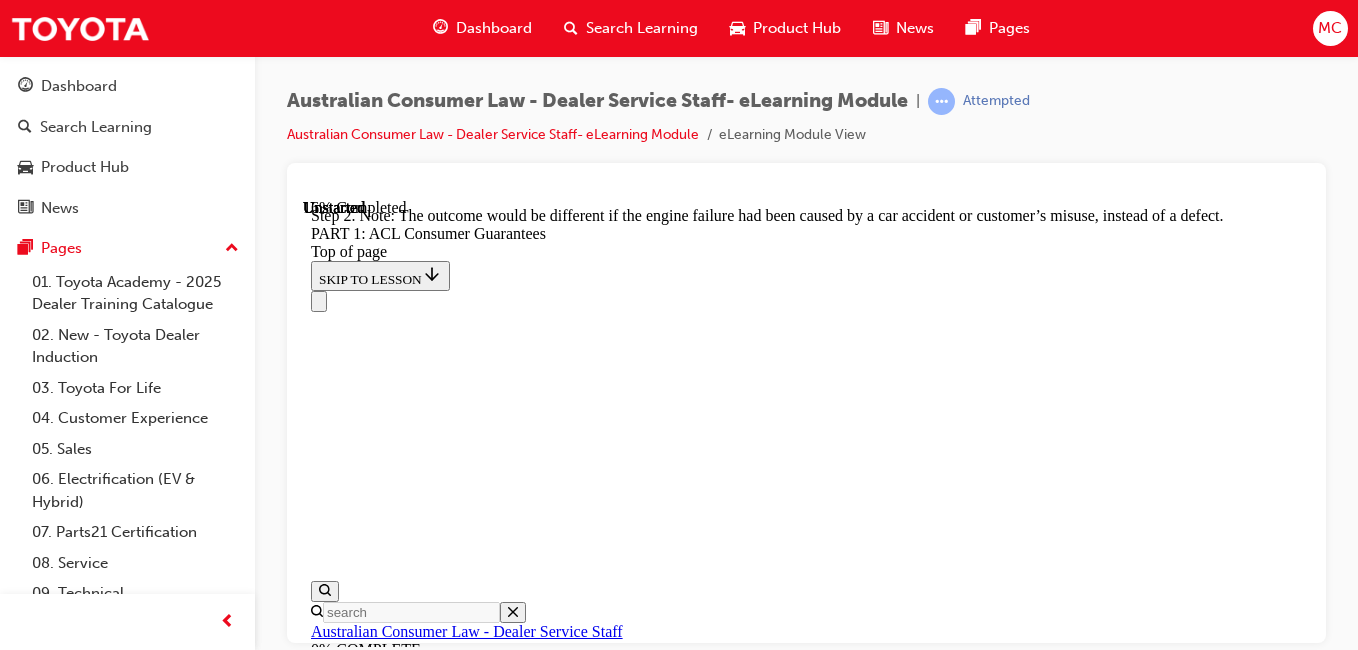 click 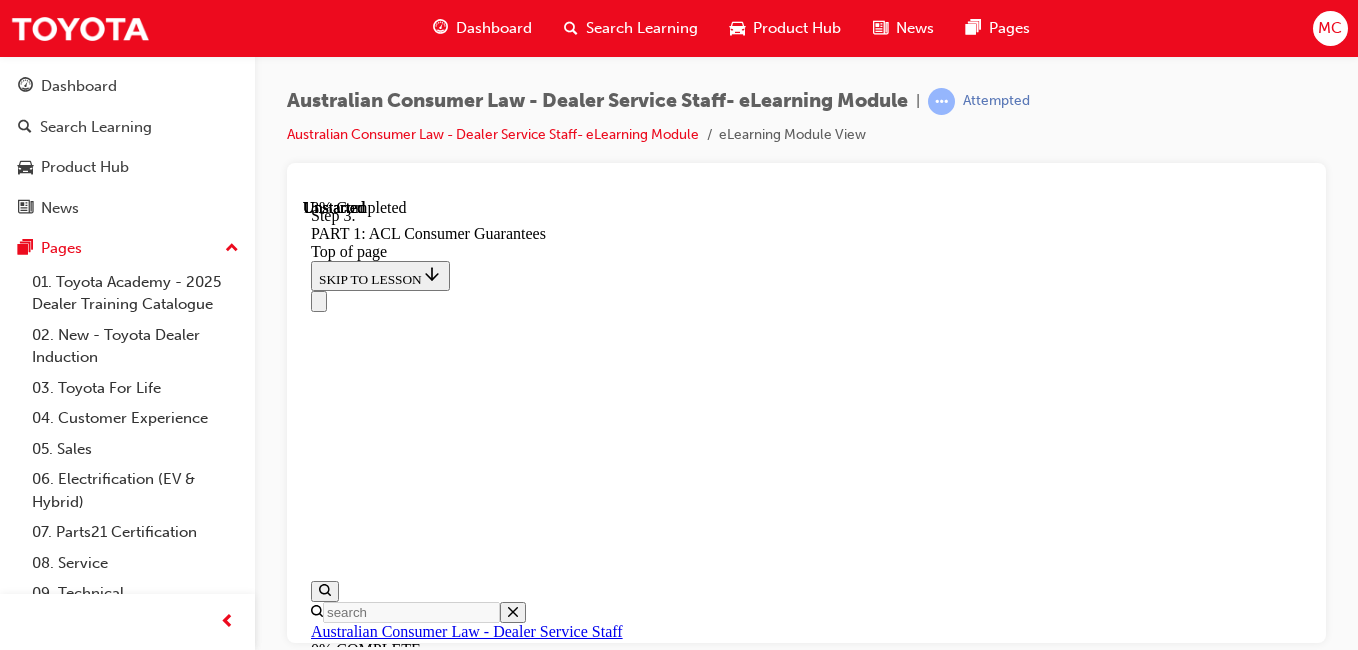 click on "START AGAIN" 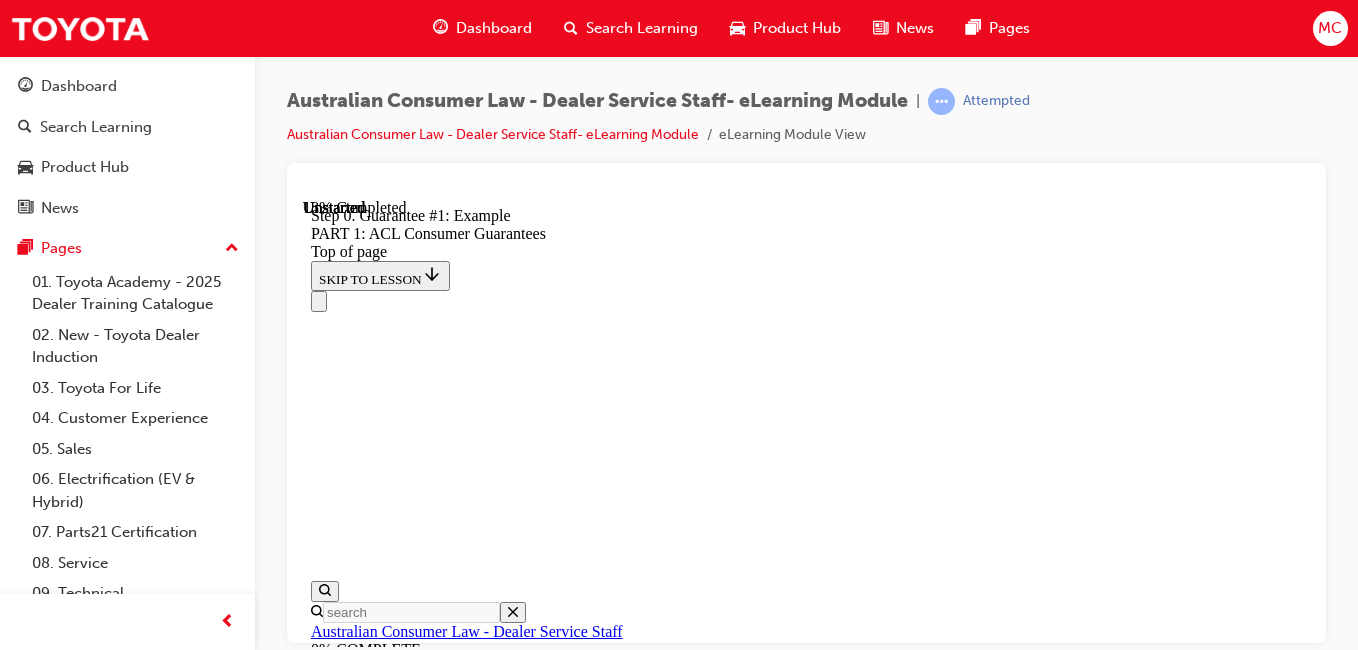 scroll, scrollTop: 4286, scrollLeft: 0, axis: vertical 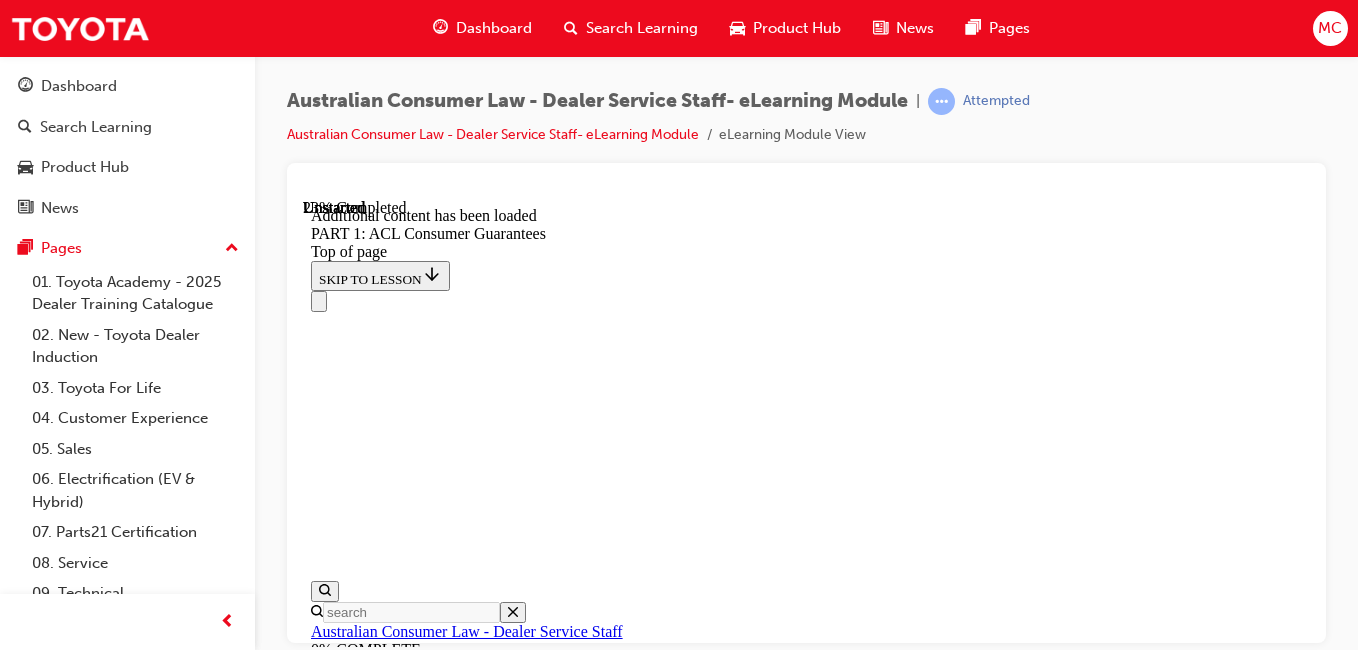 click on "CONTINUE" at bounding box center (354, 10358) 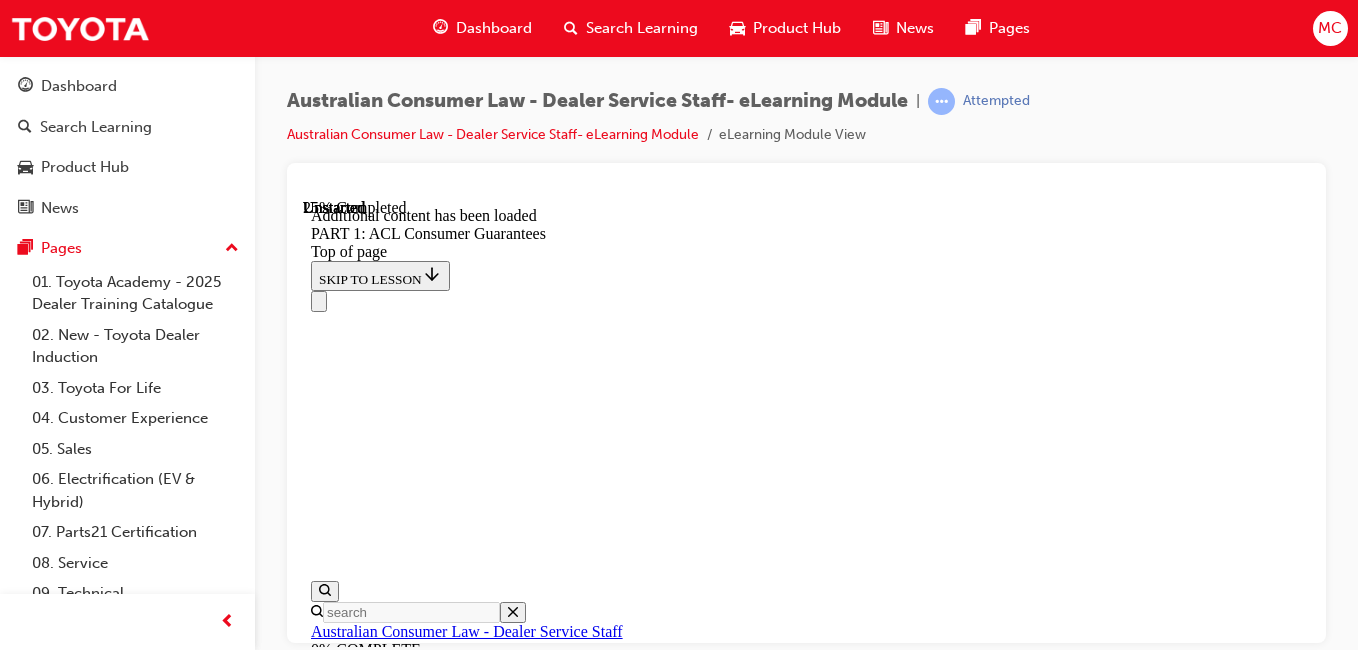 click on "START OVER" at bounding box center (806, 10305) 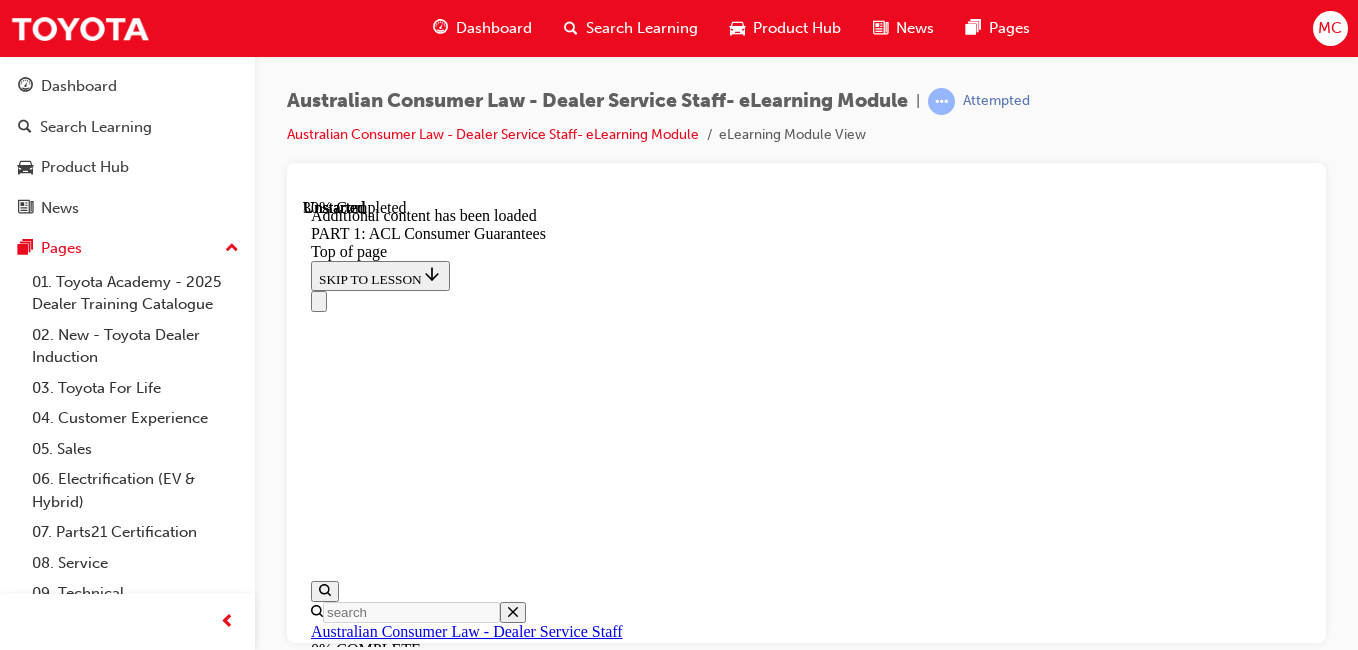 click on "Complete the content above before moving on." at bounding box center (444, 10720) 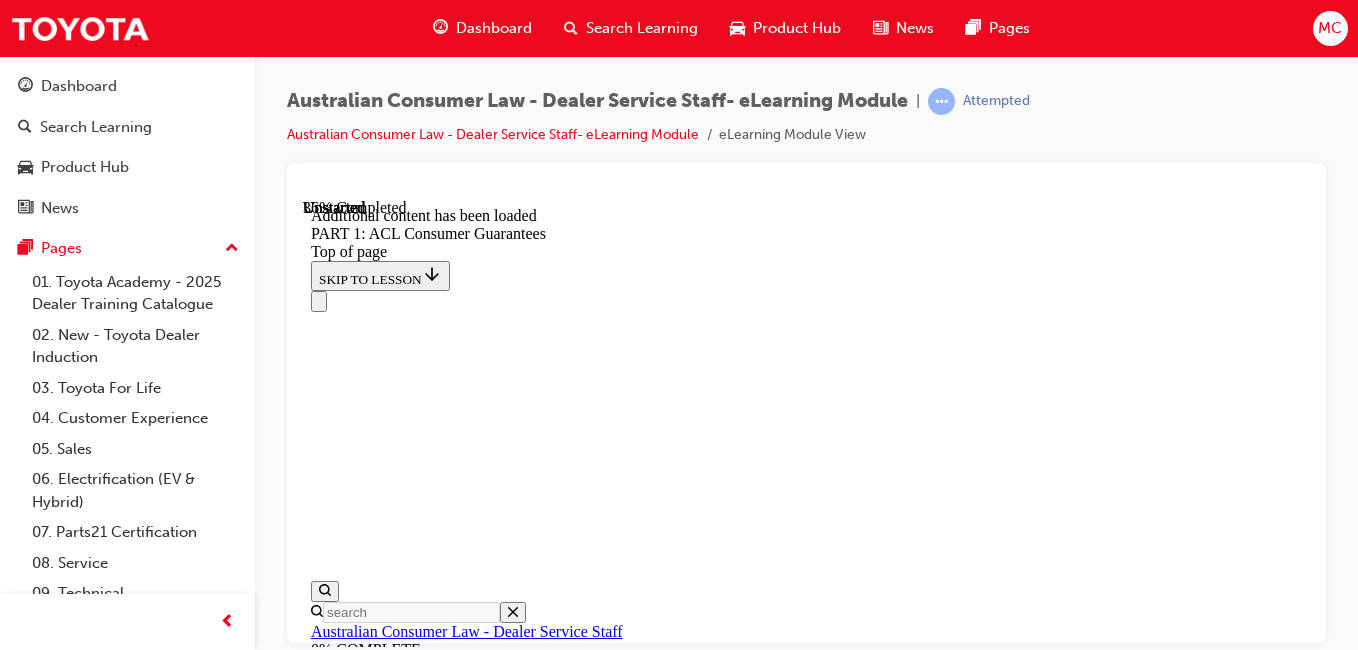 scroll, scrollTop: 6014, scrollLeft: 0, axis: vertical 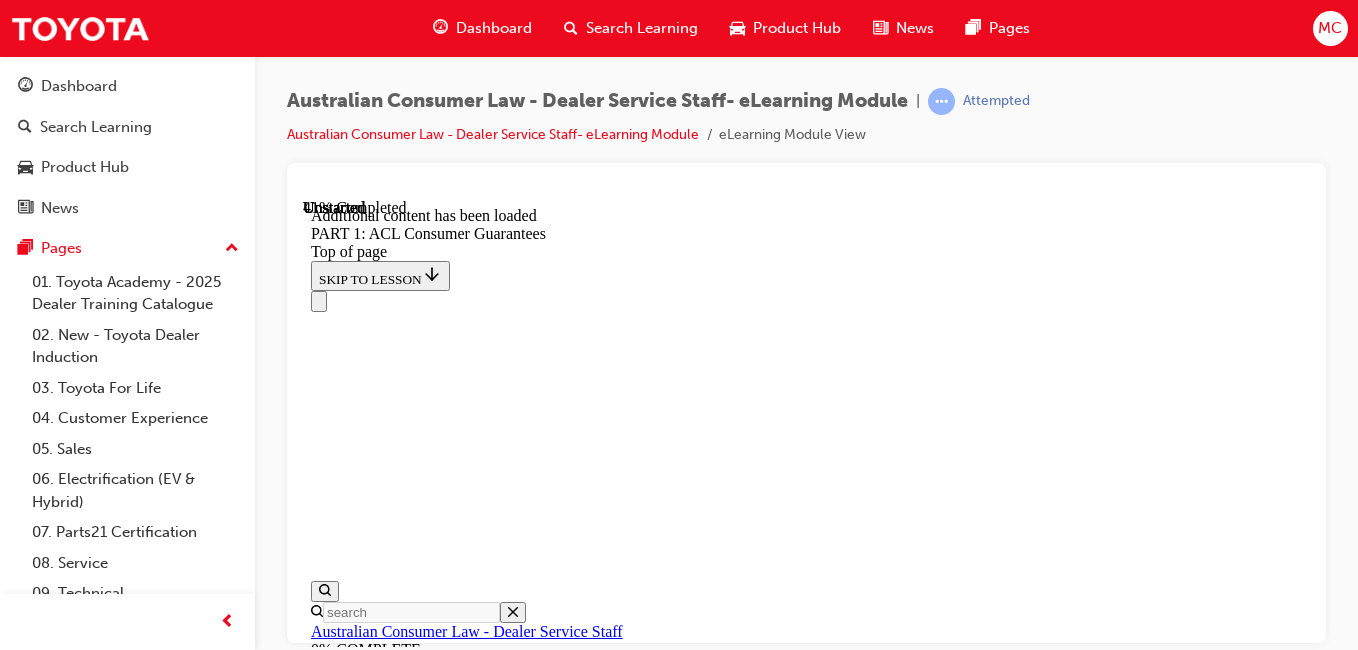 click on "CONTINUE" at bounding box center [354, 12077] 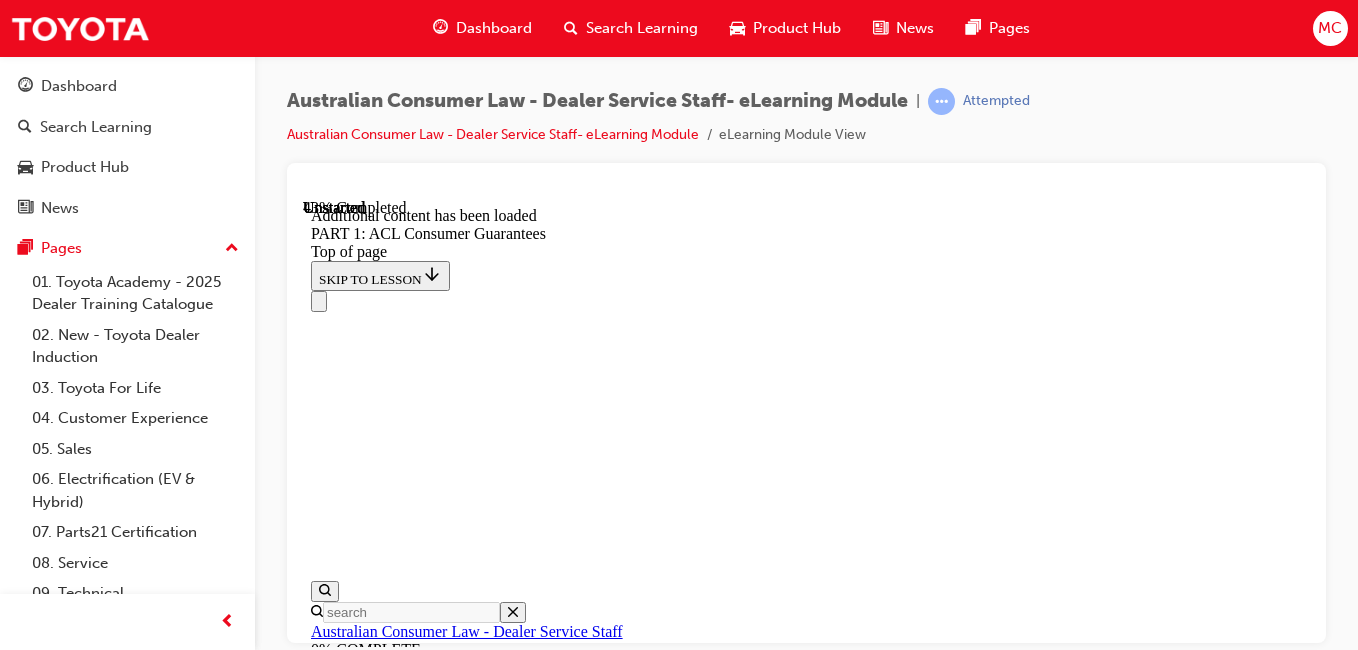 click on "Complete the content above before moving on." at bounding box center (444, 12158) 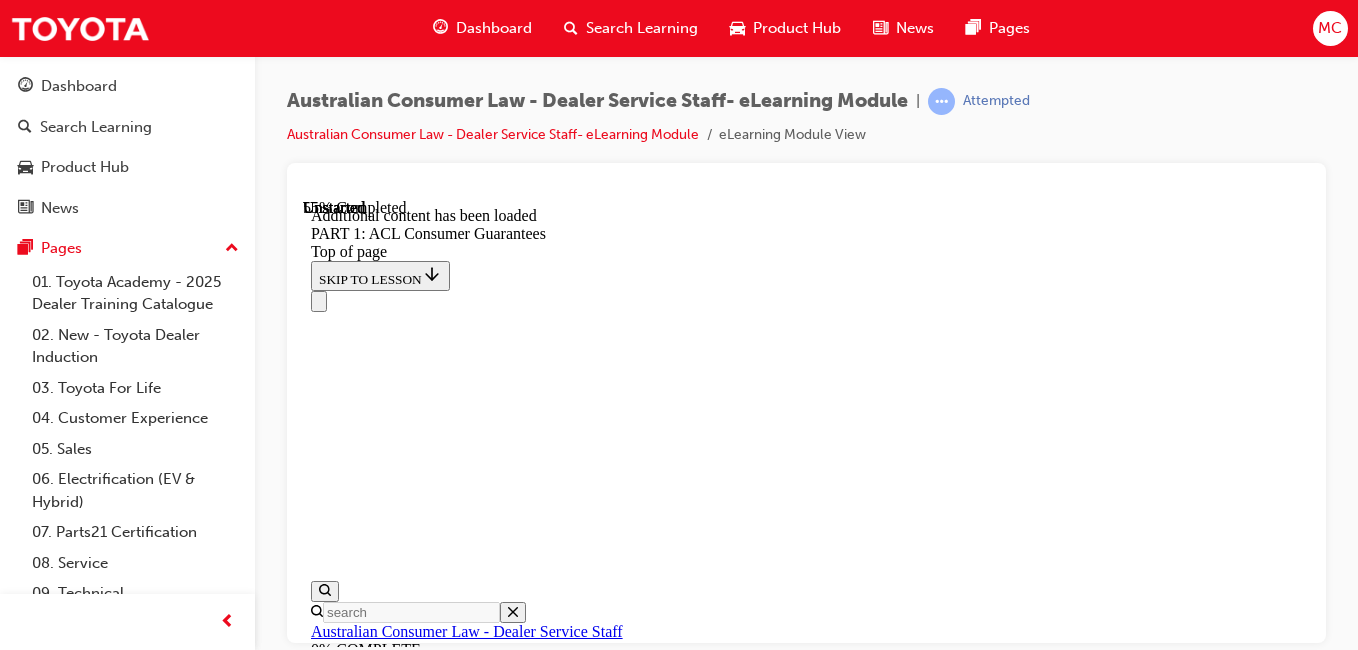 click on "START" at bounding box center (339, 12885) 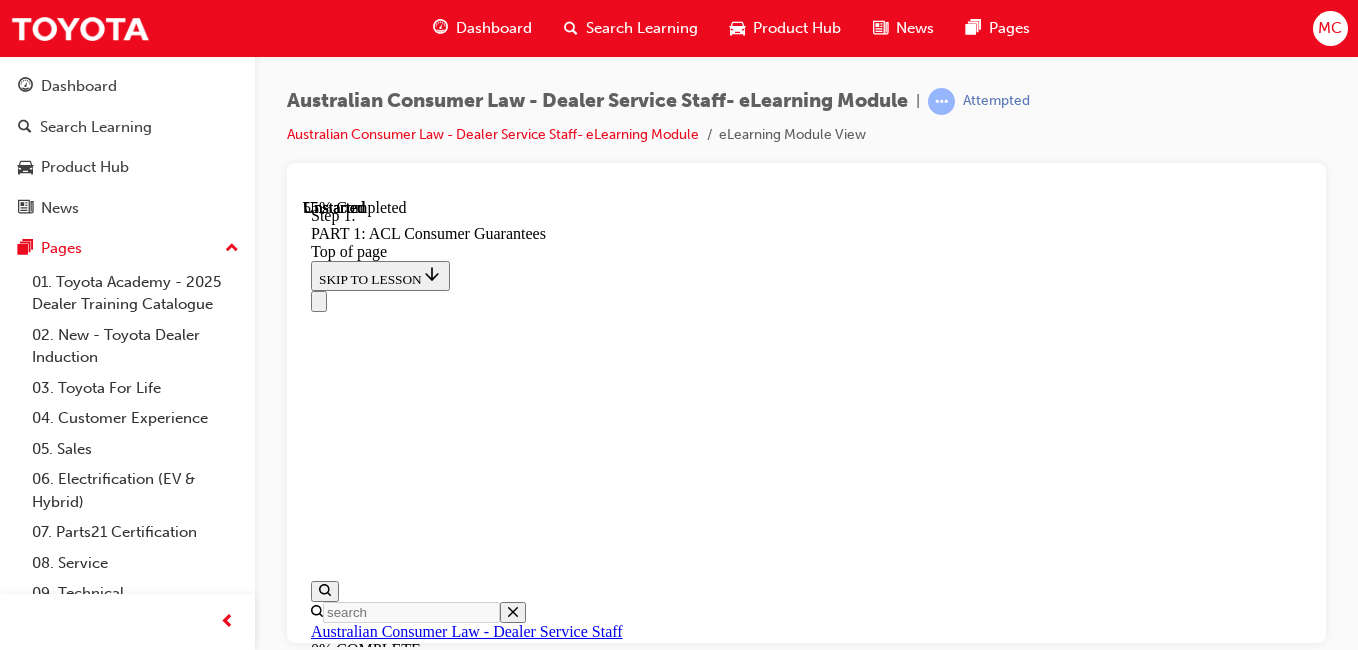scroll, scrollTop: 9659, scrollLeft: 0, axis: vertical 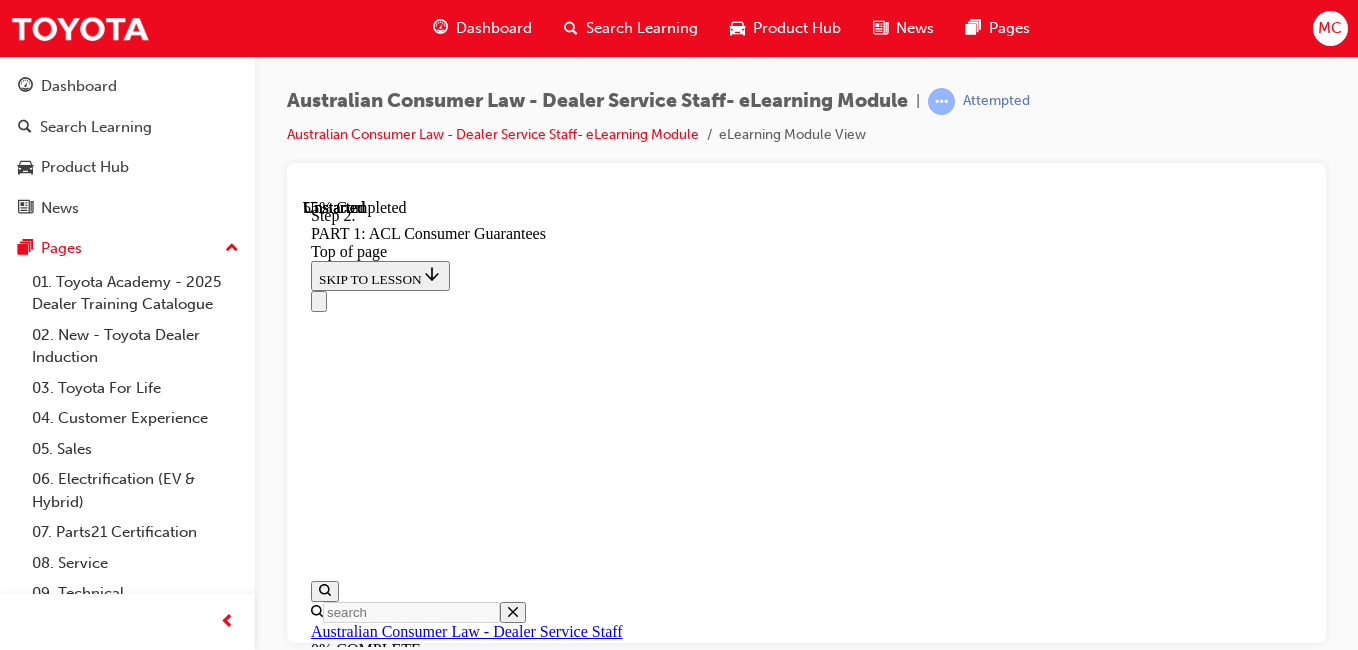 click on "3" at bounding box center [362, 13234] 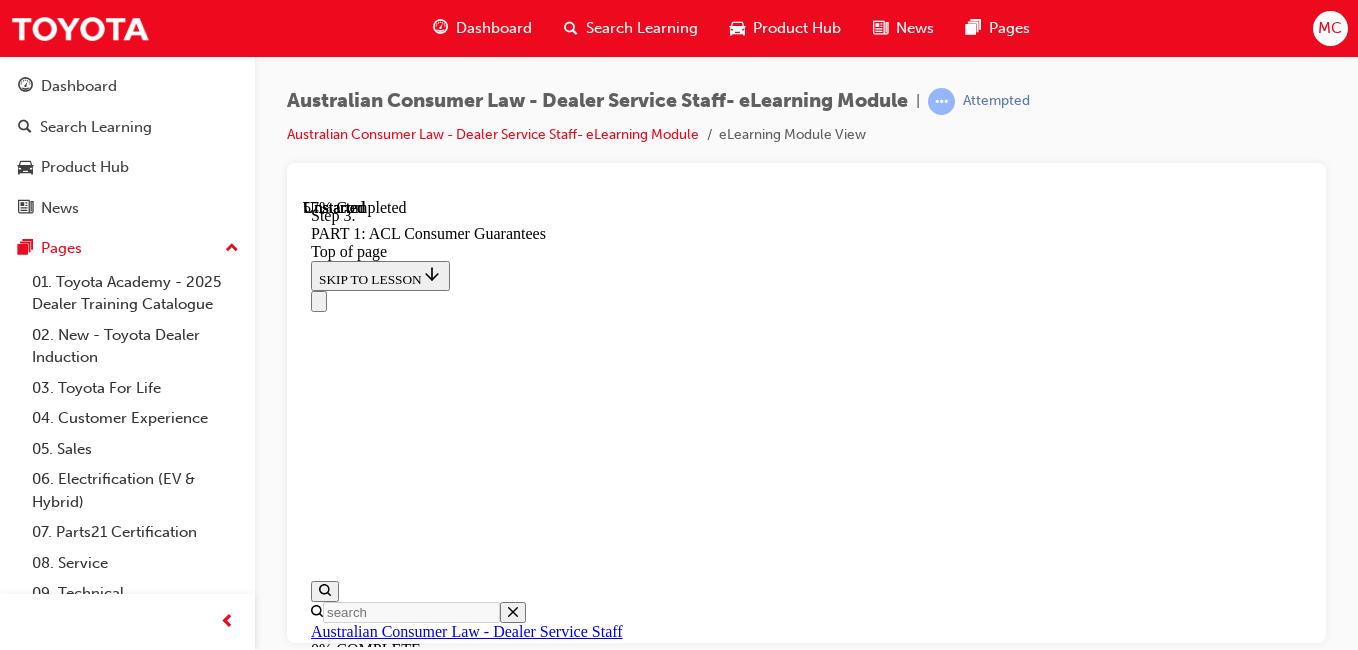 click on "START" at bounding box center [339, 13618] 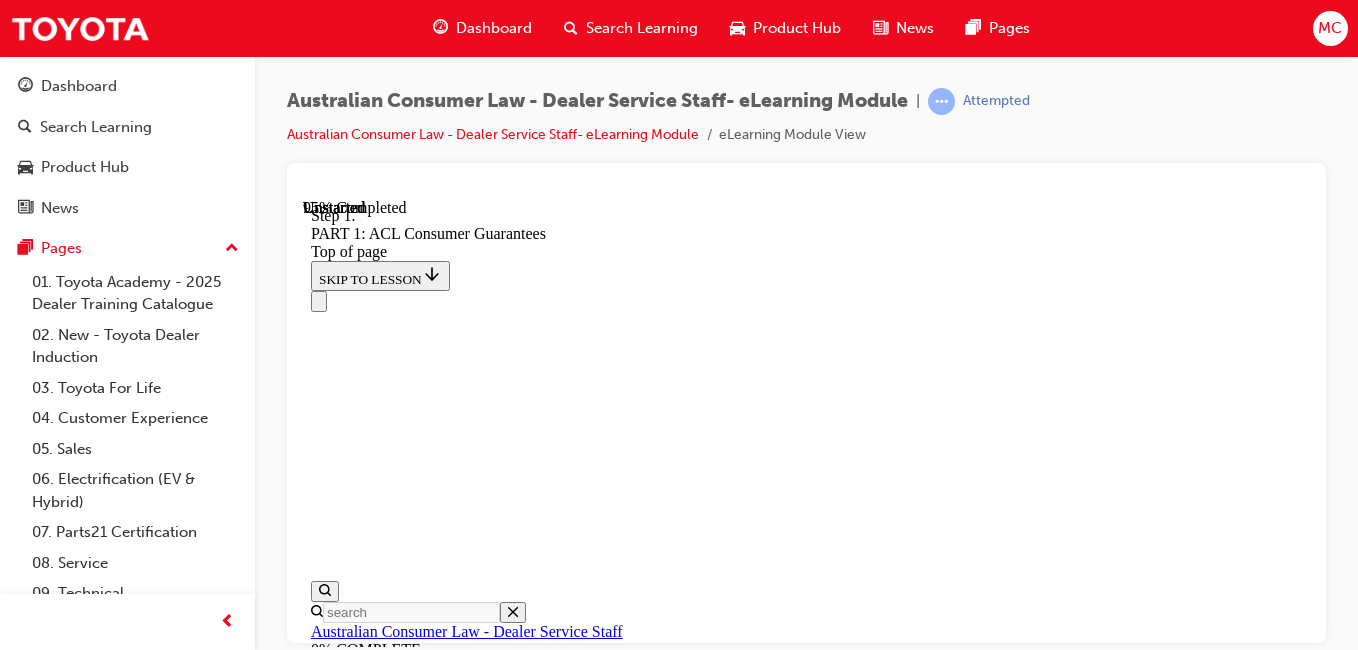 scroll, scrollTop: 24380, scrollLeft: 0, axis: vertical 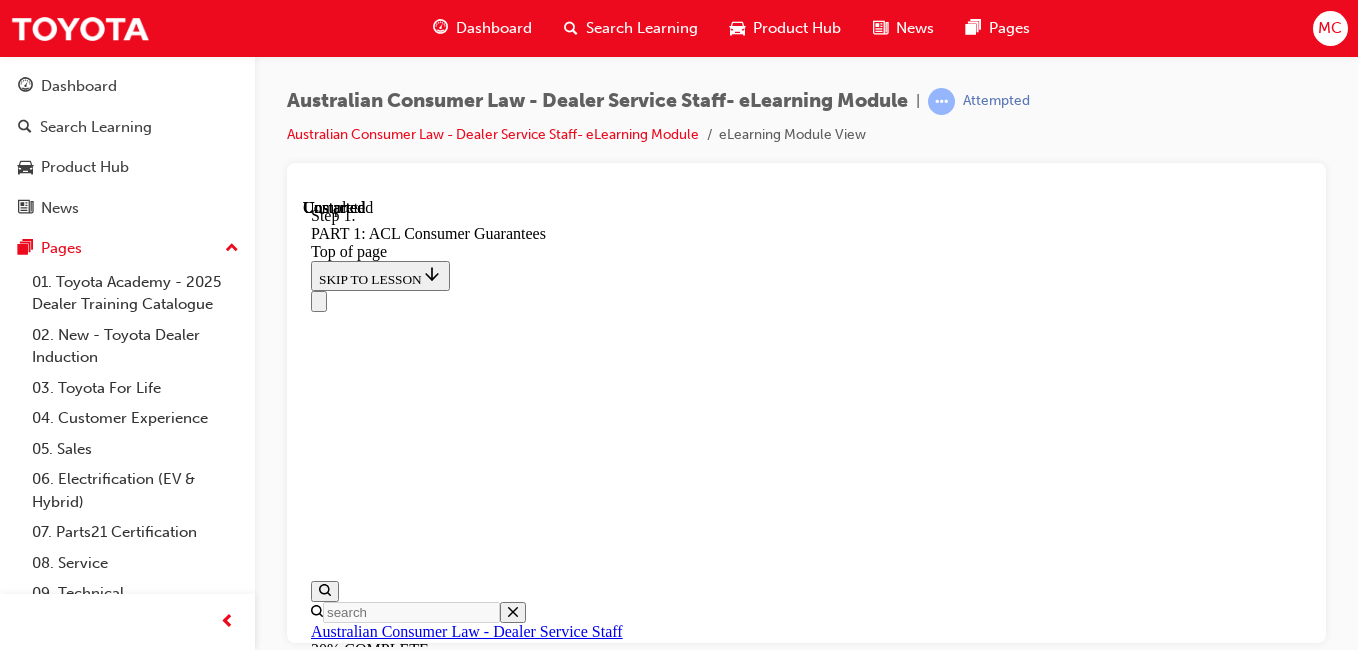 click on "Lesson 2 - PART 2: Toyota Warranty Advantage & Customer Support" at bounding box center [806, 27015] 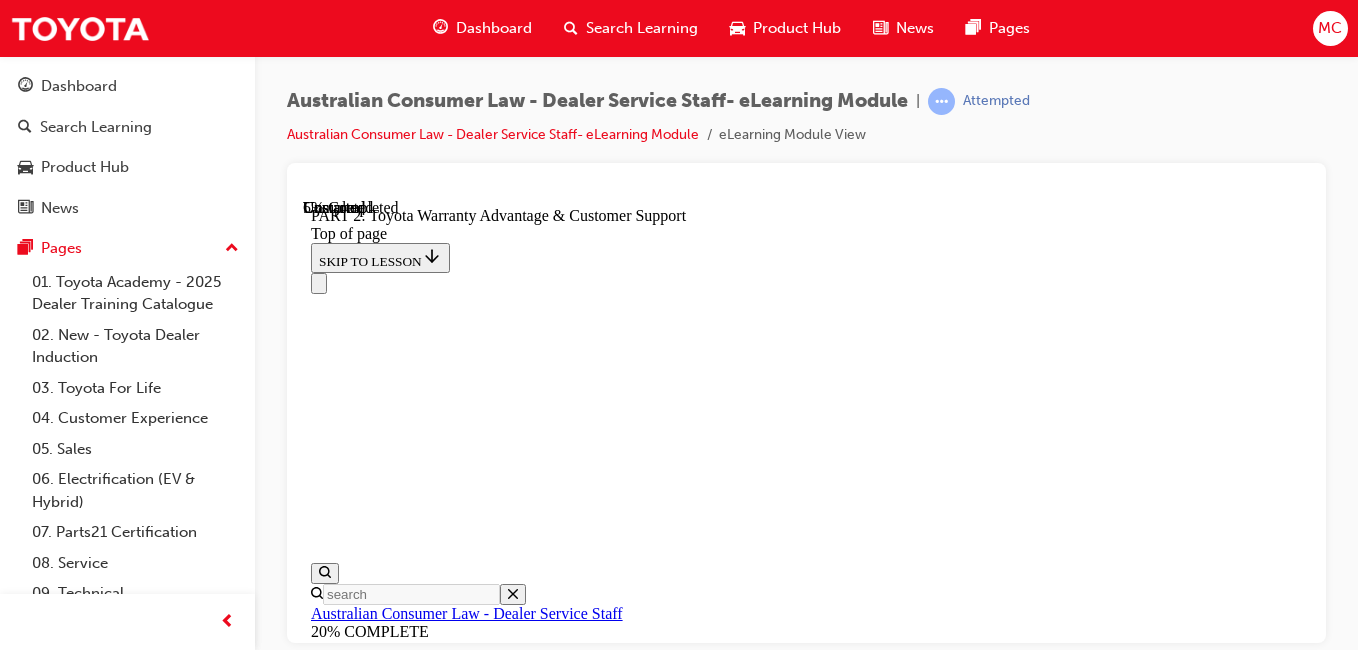 scroll, scrollTop: 1752, scrollLeft: 0, axis: vertical 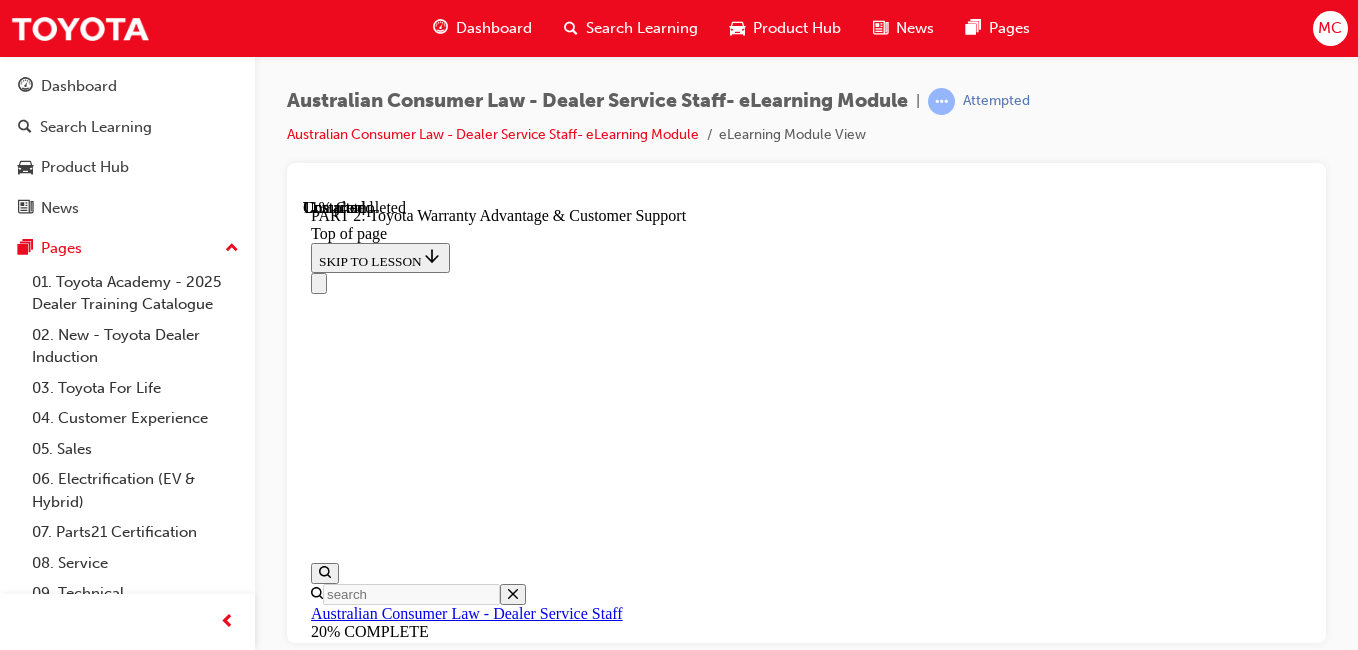 click on "CONTINUE" at bounding box center [354, 7904] 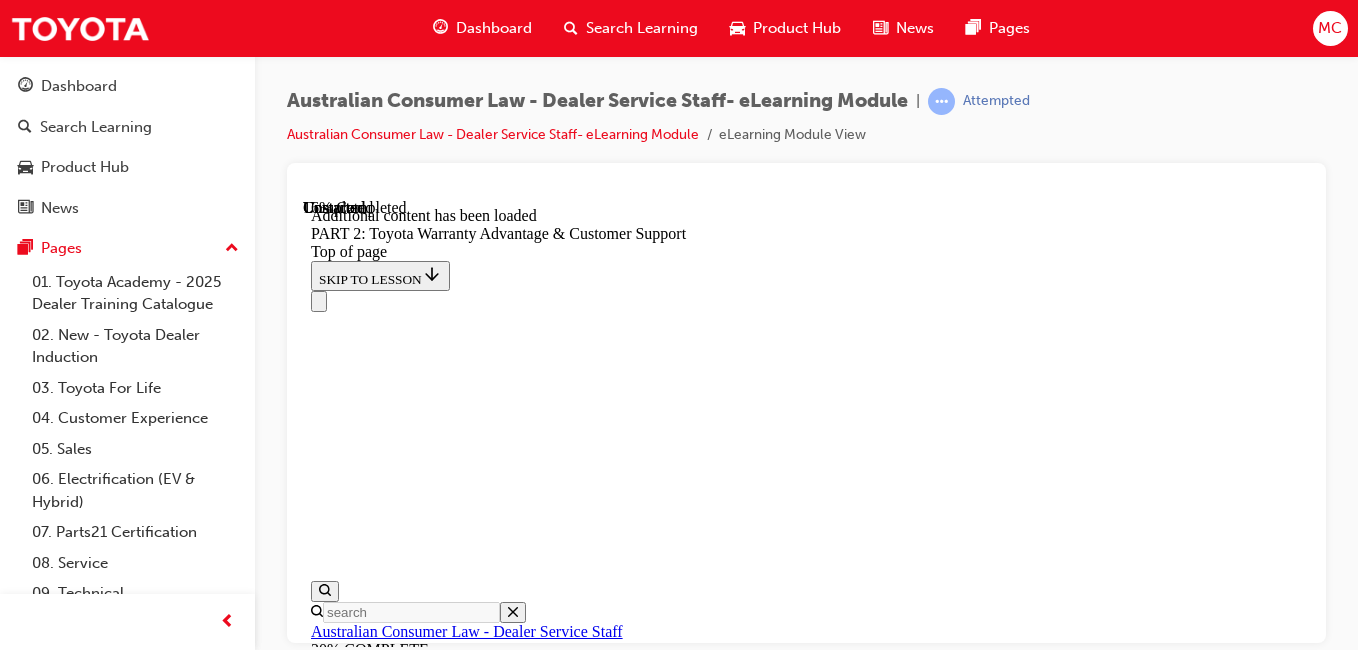 scroll, scrollTop: 2472, scrollLeft: 0, axis: vertical 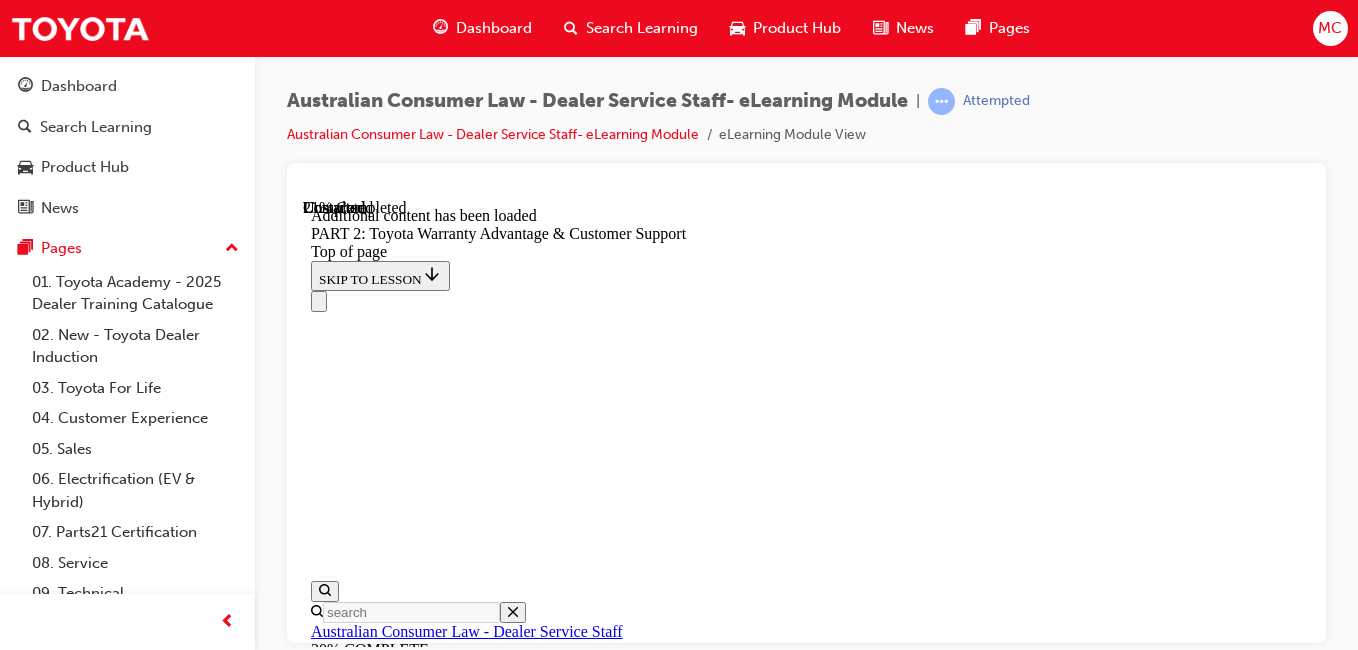 click on "Complete the content above before moving on." at bounding box center [444, 8313] 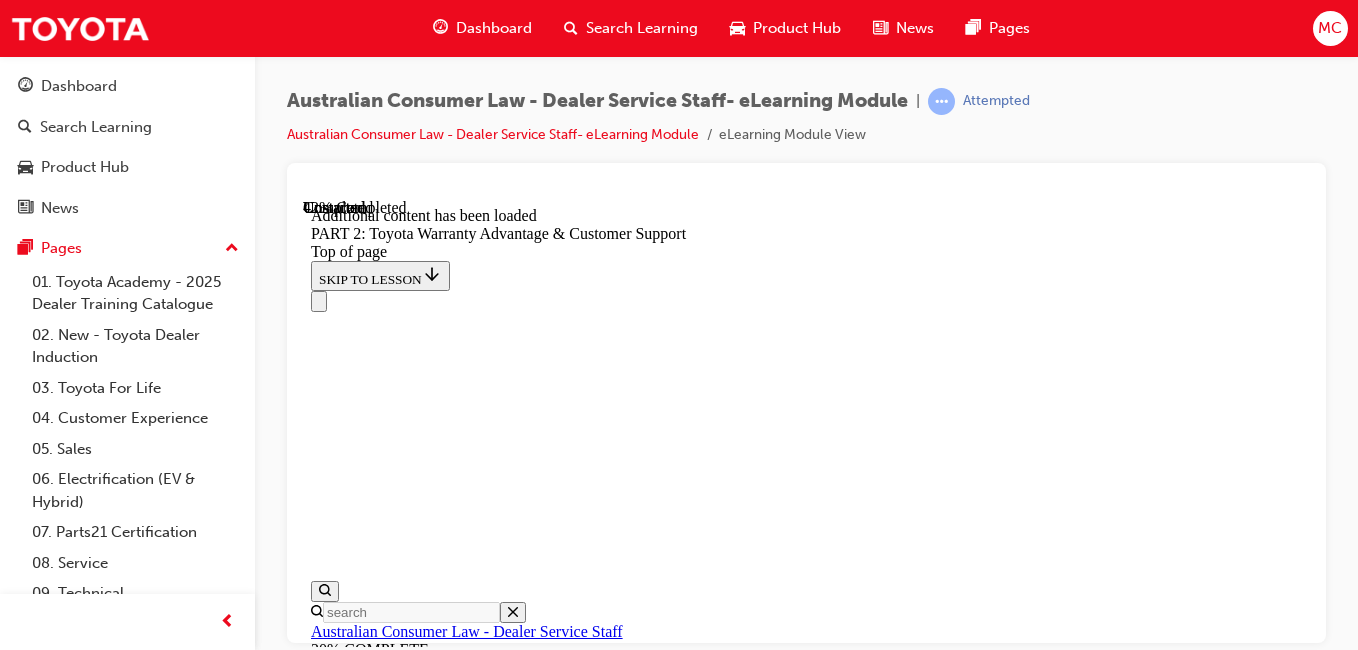 scroll, scrollTop: 4186, scrollLeft: 0, axis: vertical 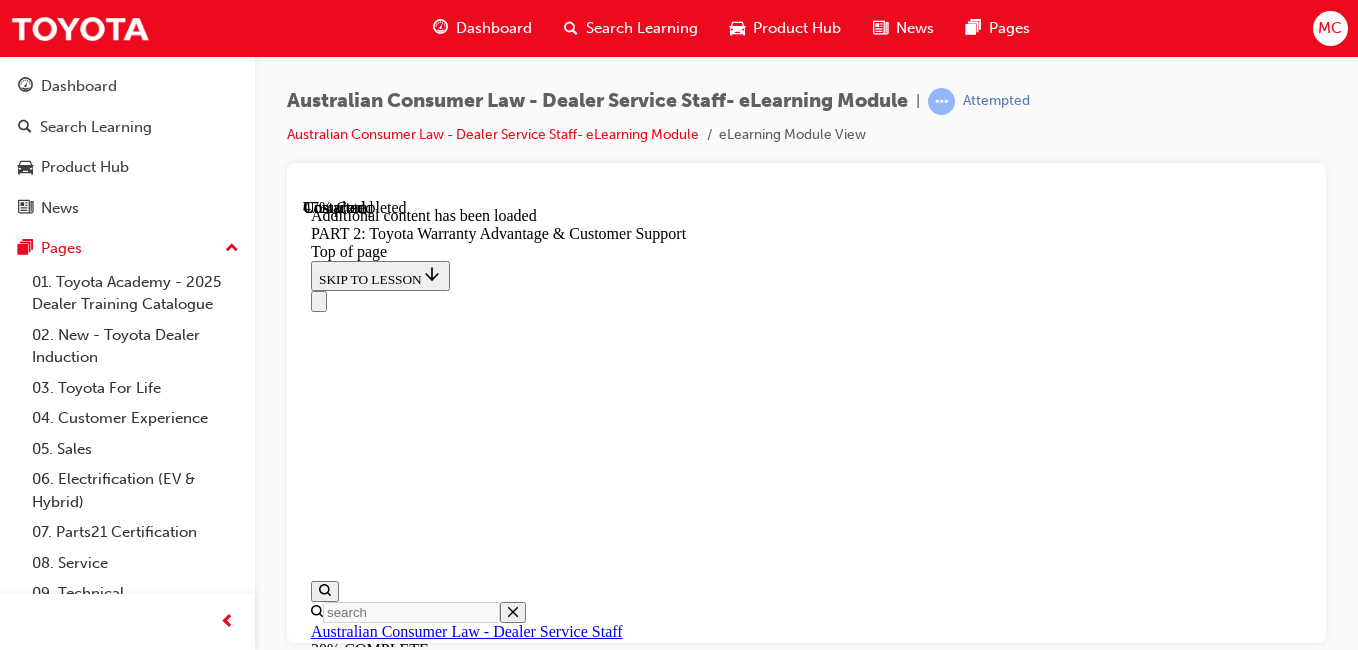 click on "Complete the content above before moving on." at bounding box center (444, 9201) 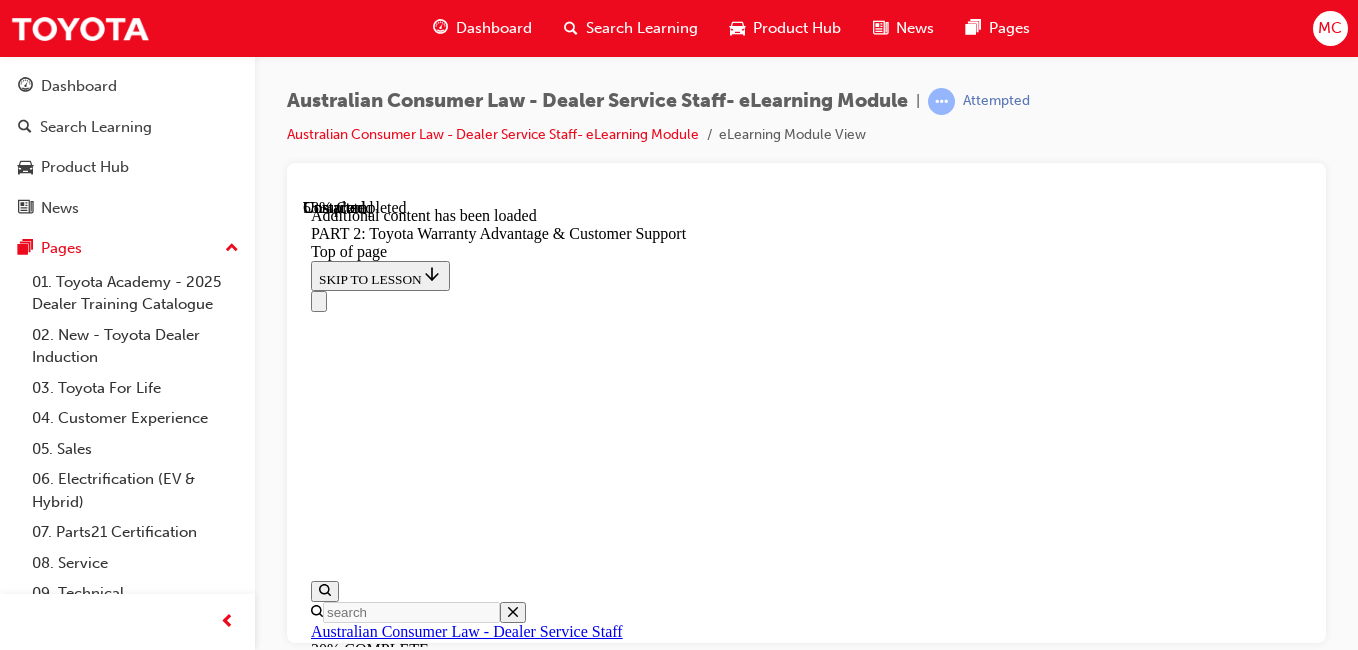 click on "CONTINUE" at bounding box center (354, 9779) 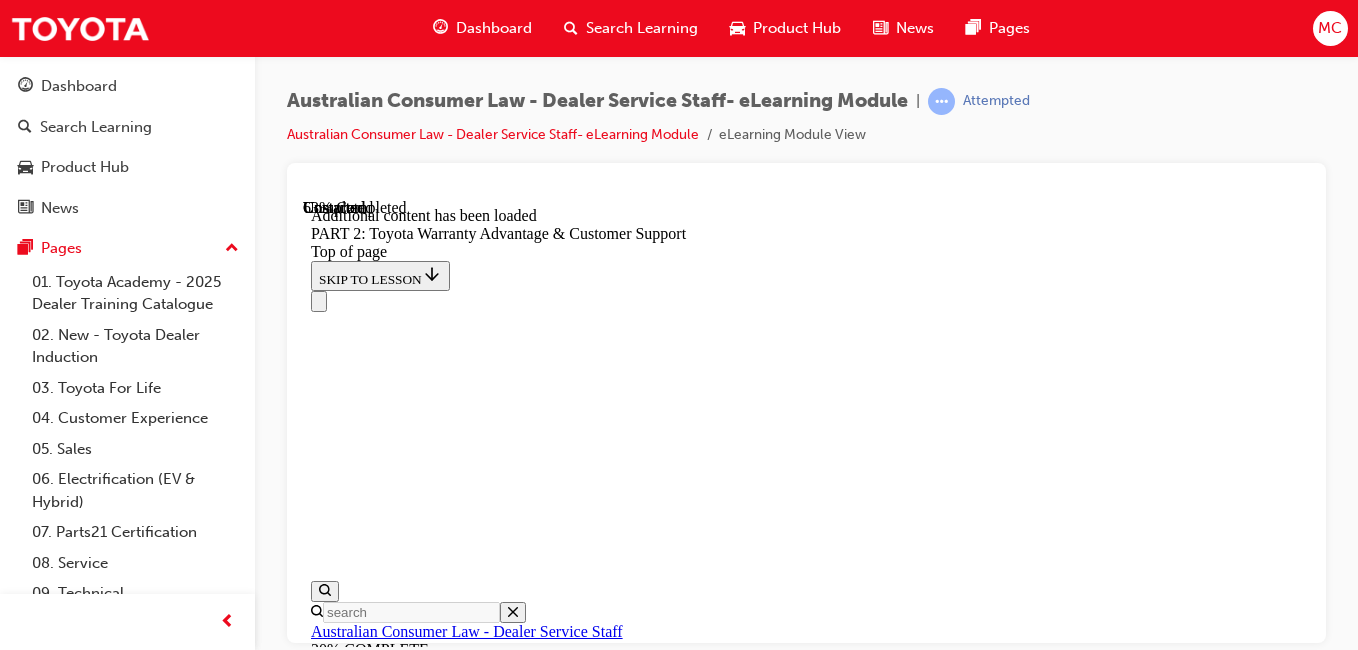 click on "Complete the content above before moving on." at bounding box center (444, 9860) 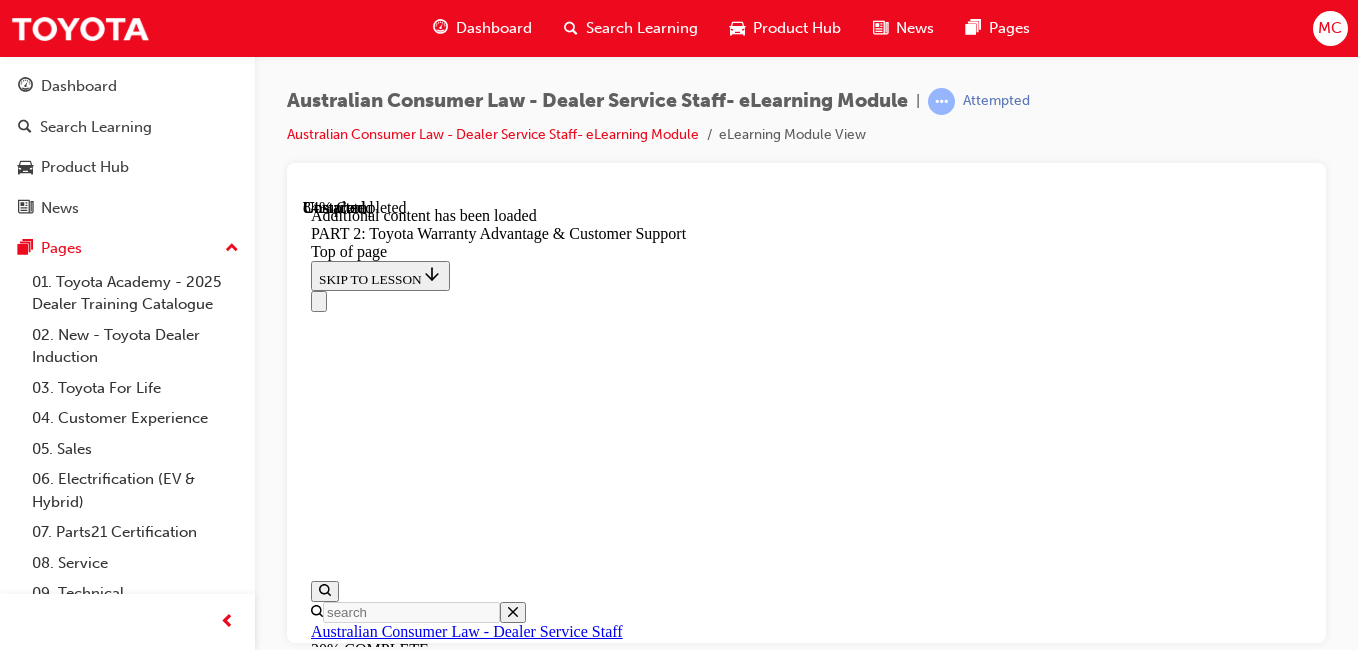 scroll, scrollTop: 7838, scrollLeft: 0, axis: vertical 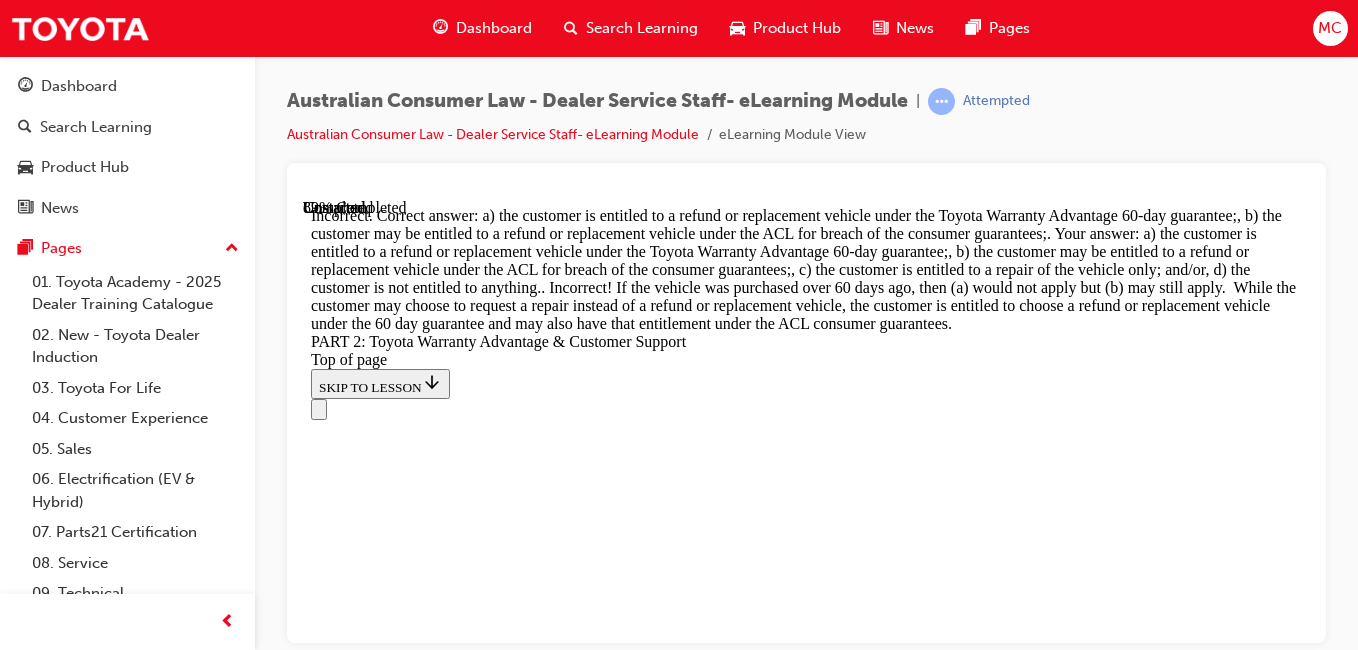 click on "d) the customer is not entitled to anything." at bounding box center (826, 14393) 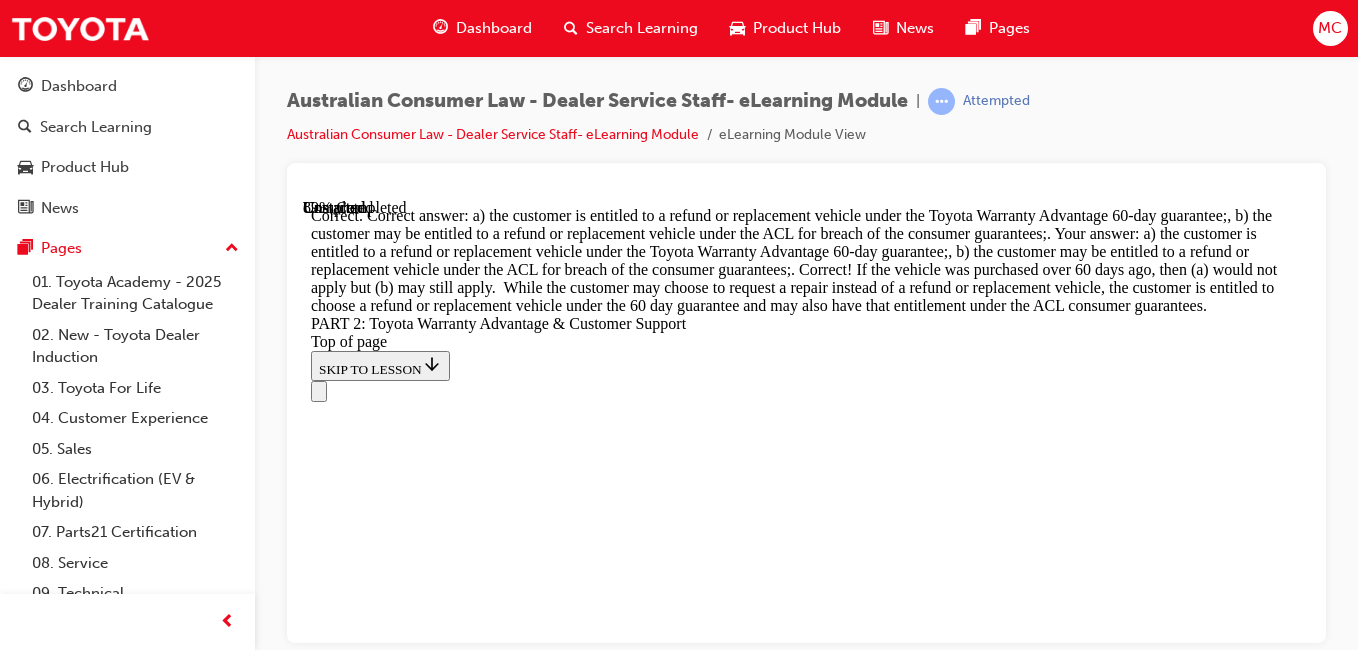 click on "Complete the content above before moving on." at bounding box center (806, 14707) 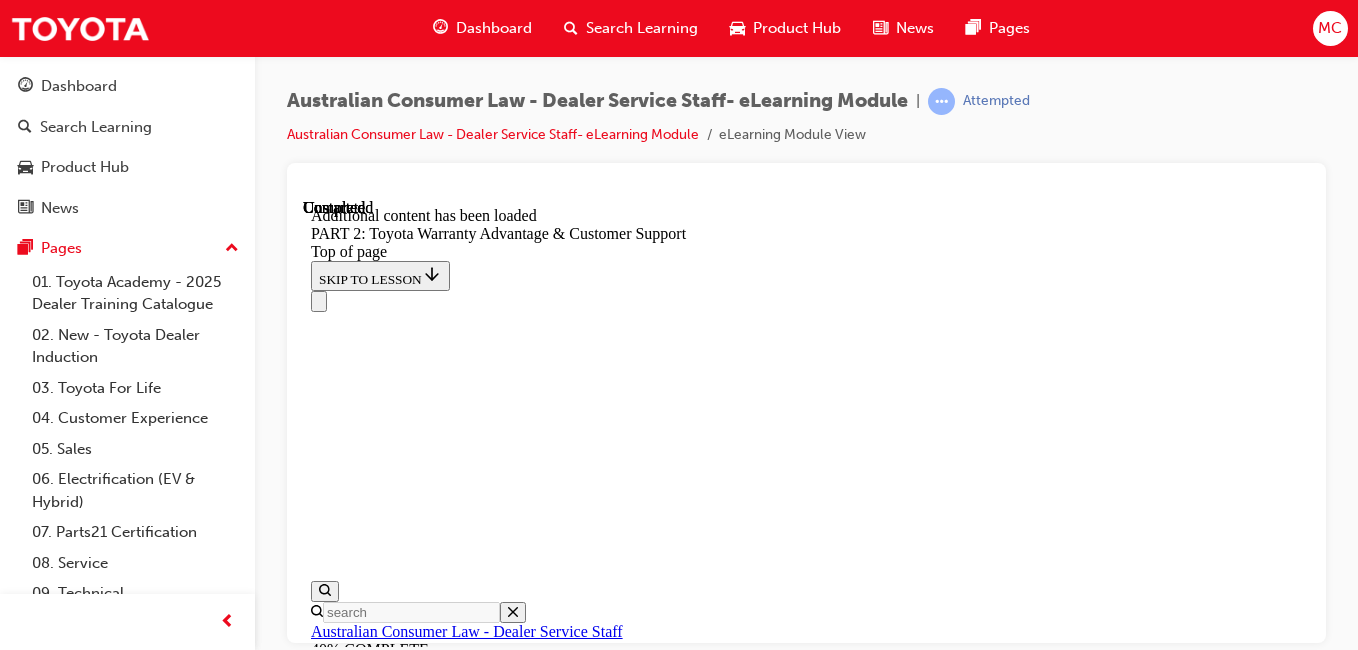scroll, scrollTop: 9346, scrollLeft: 0, axis: vertical 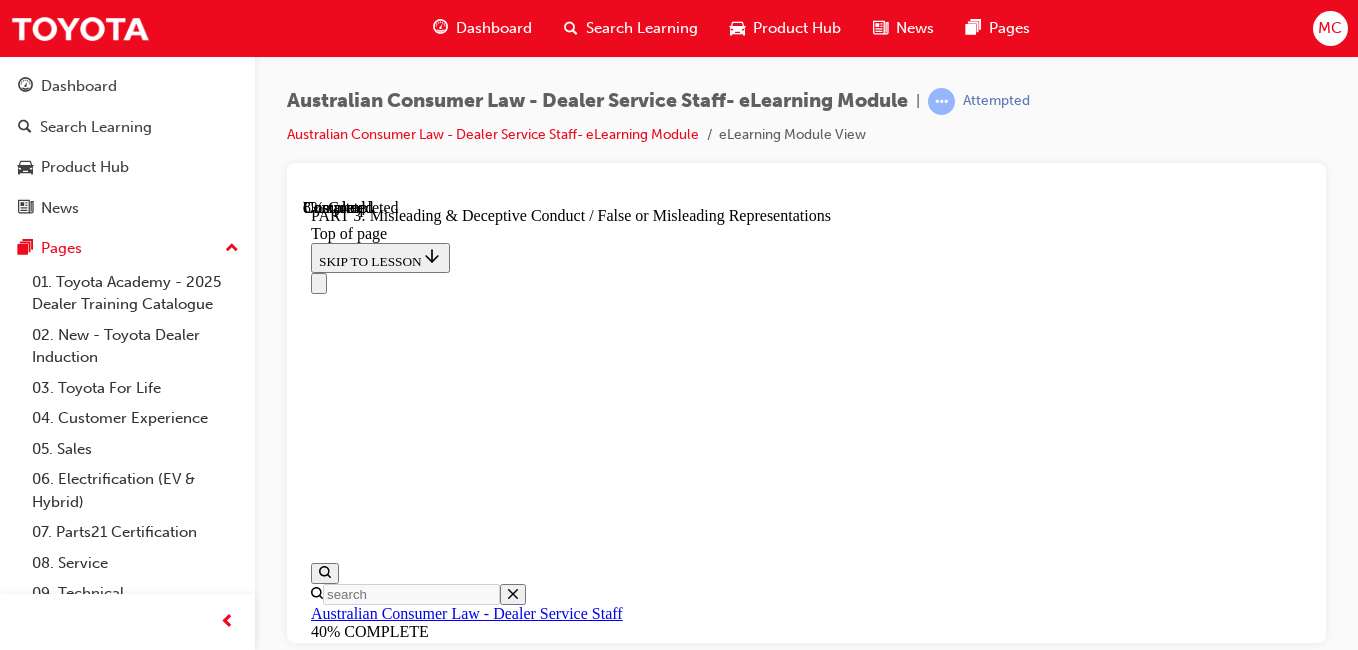 click on "Complete the content above before moving on." at bounding box center [806, 7852] 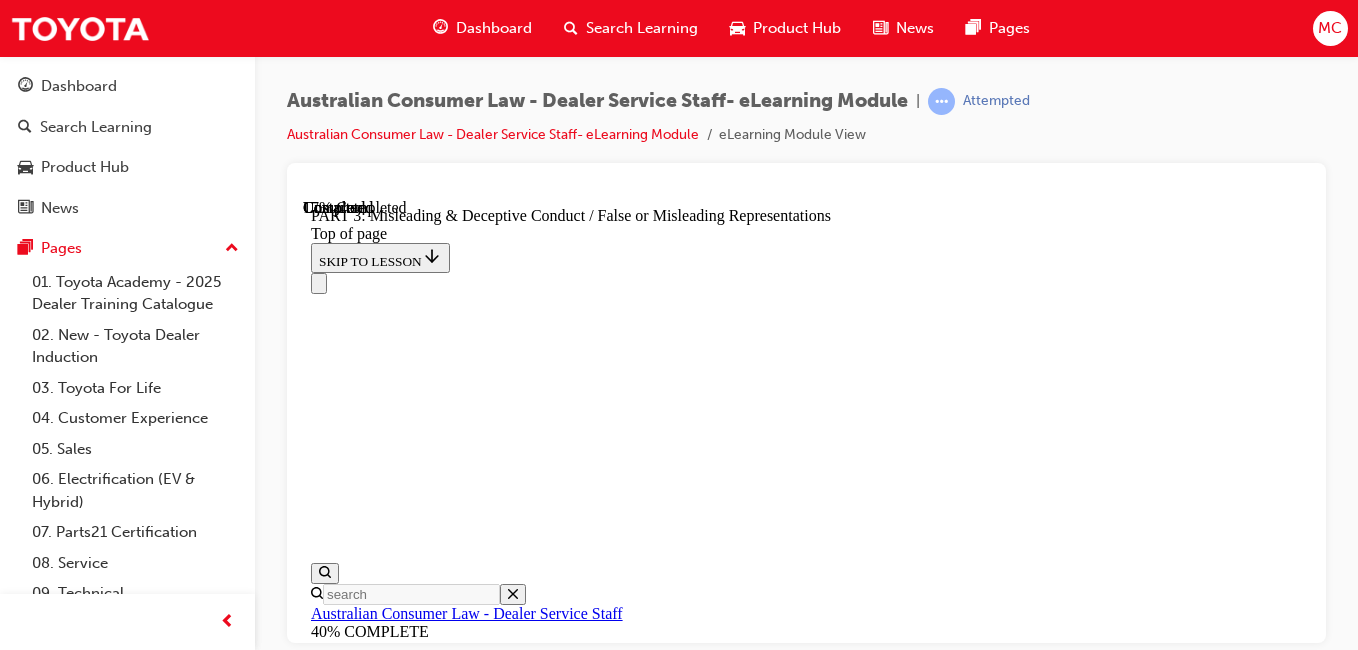 click on "Complete the content above before moving on." at bounding box center (444, 7808) 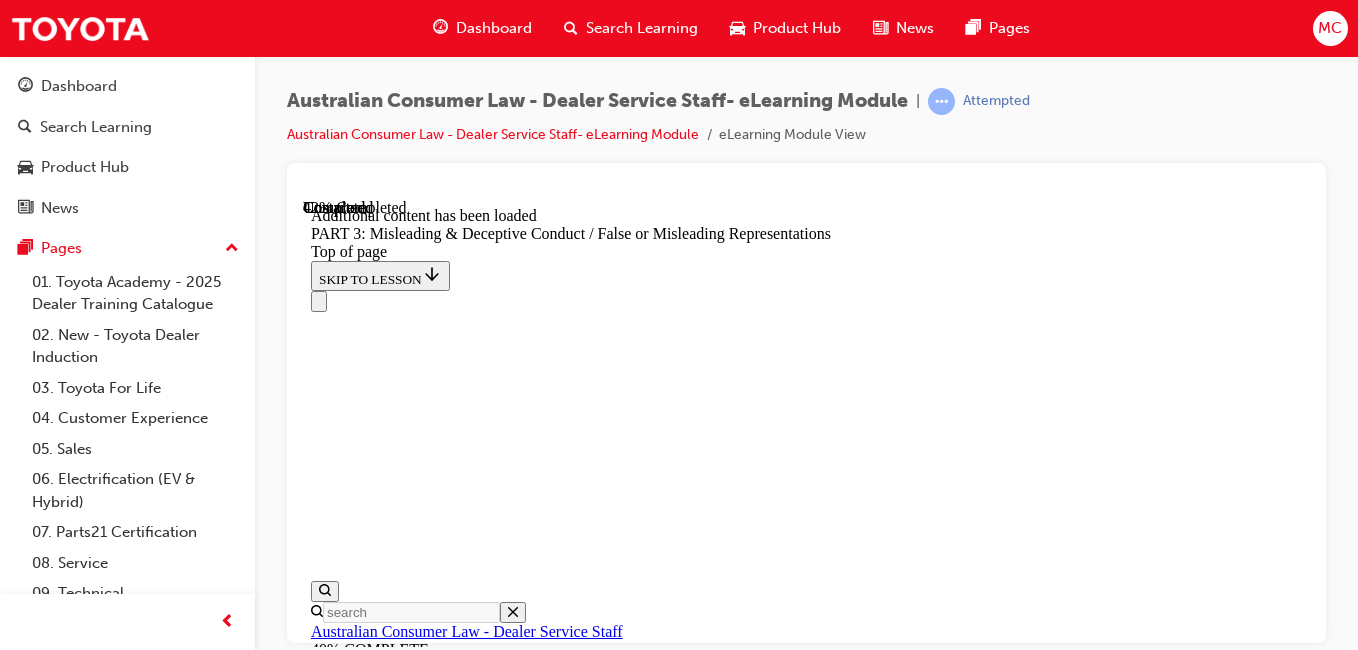 scroll, scrollTop: 5239, scrollLeft: 0, axis: vertical 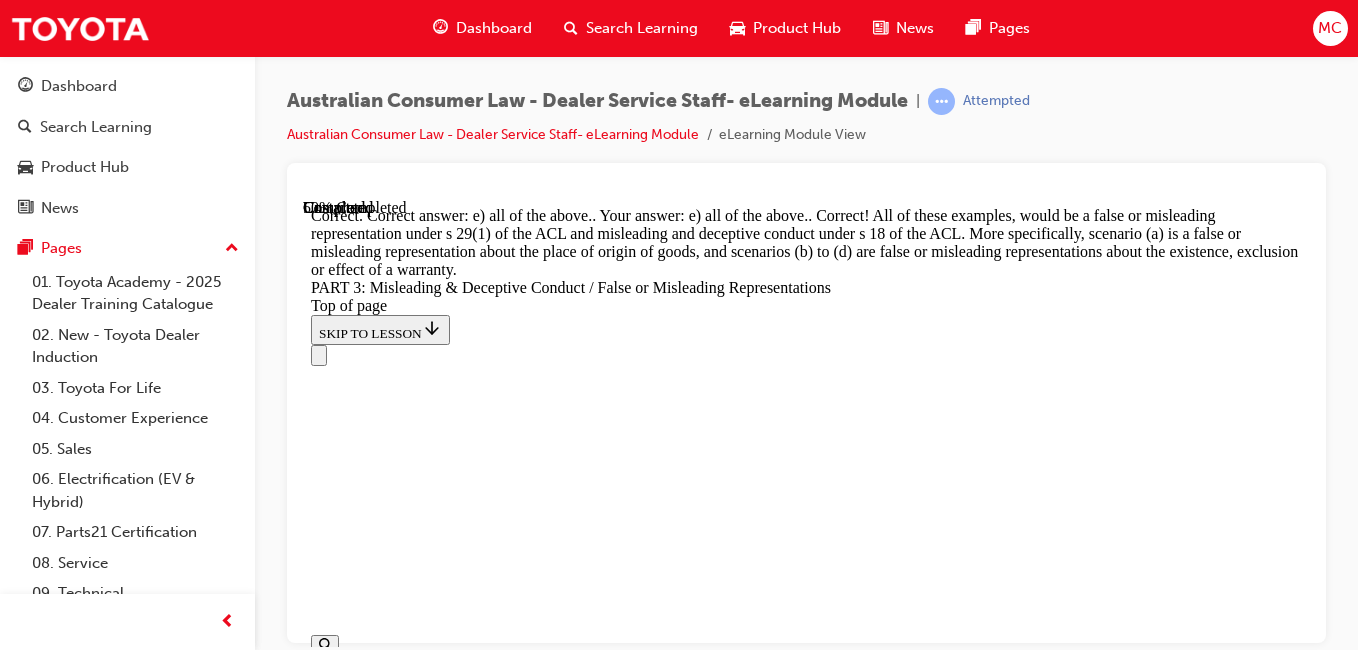 click on "Complete the content above before moving on." at bounding box center [444, 18559] 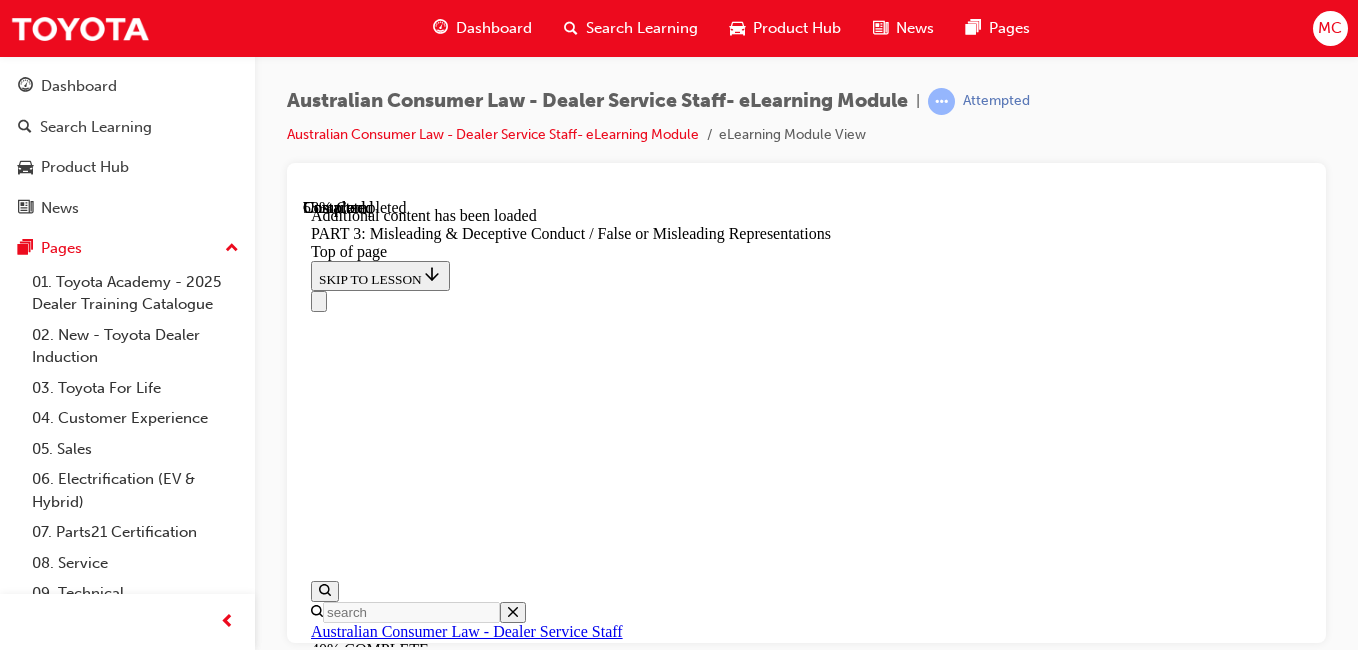 click on "CONTINUE" at bounding box center (354, 18857) 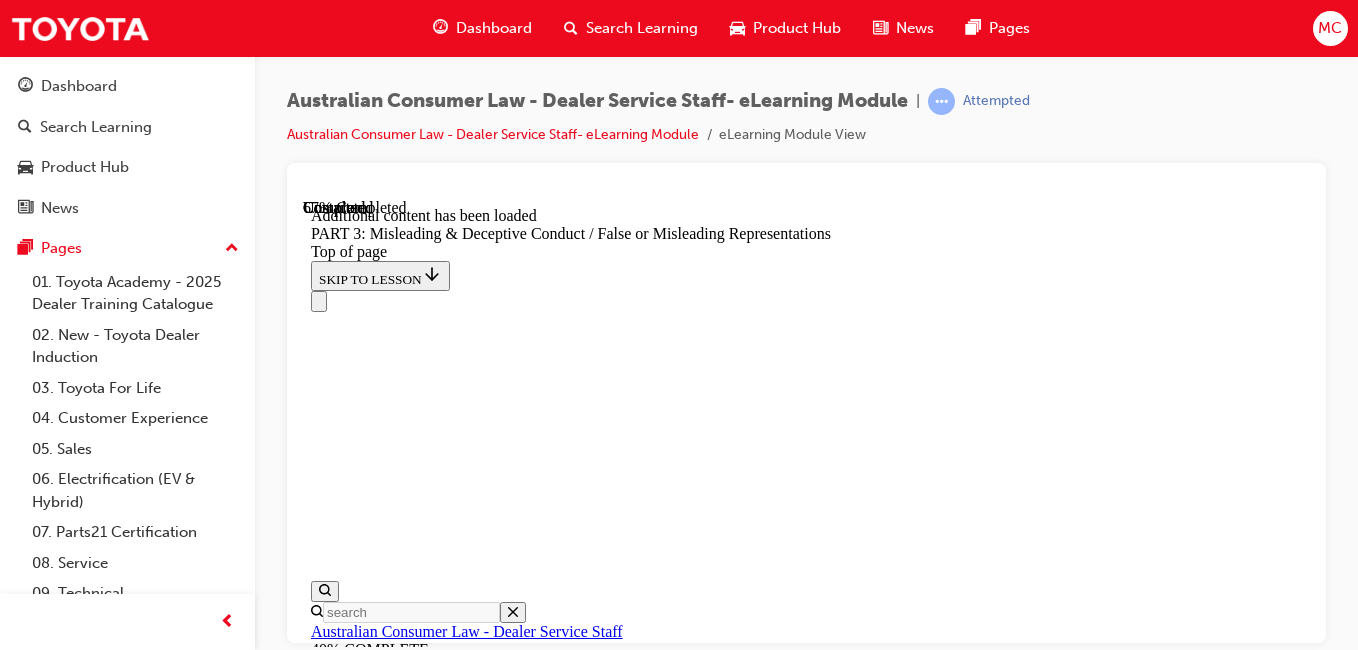 click on "Complete the content above before moving on." at bounding box center (444, 18938) 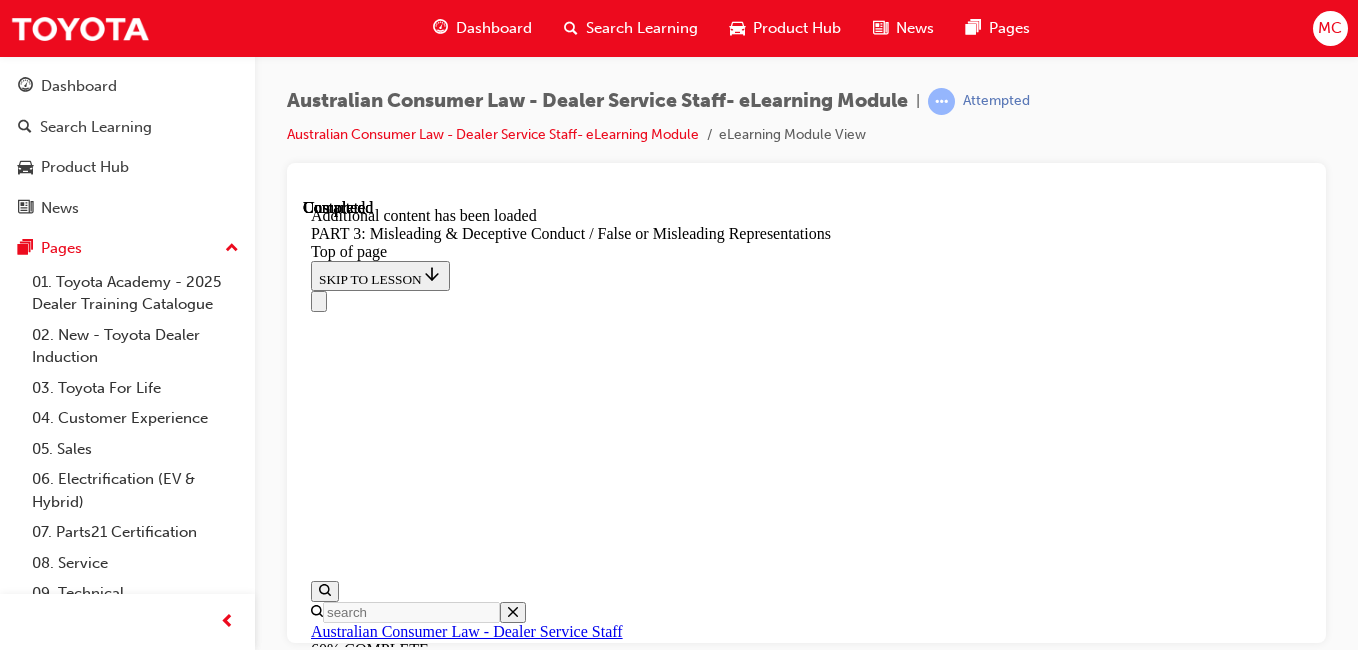 scroll, scrollTop: 9908, scrollLeft: 0, axis: vertical 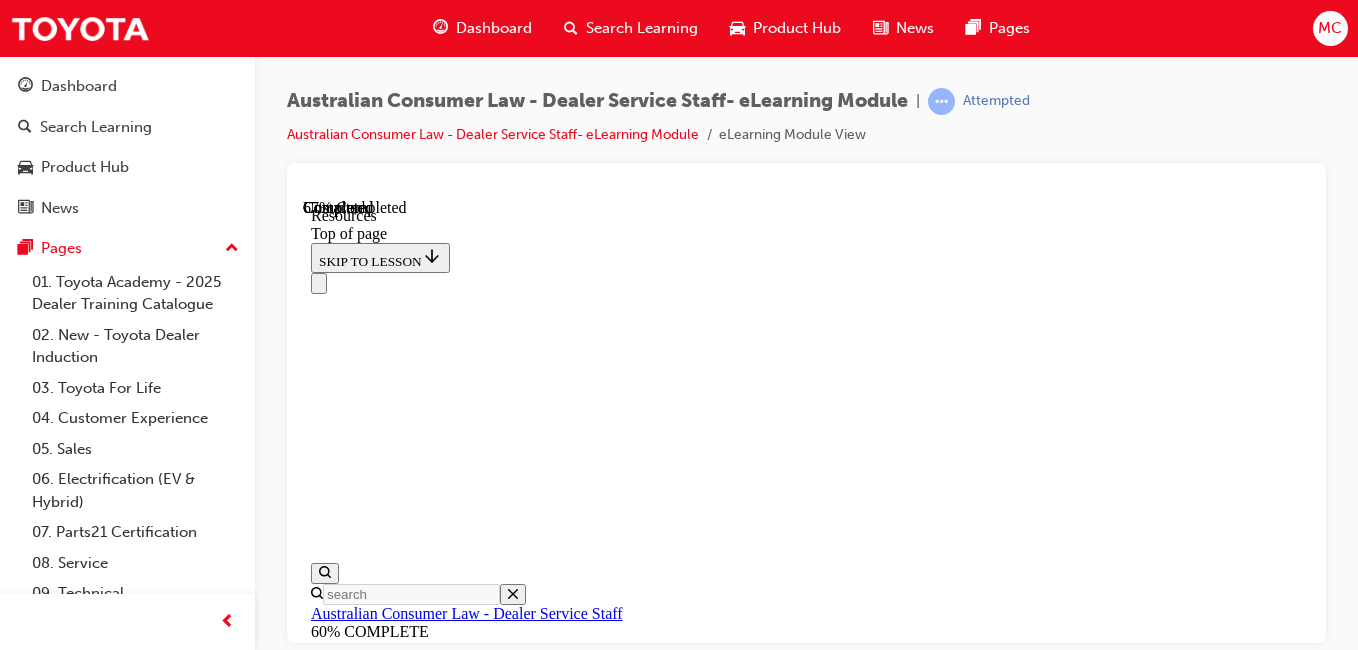 click on "CONTINUE" at bounding box center (353, 7692) 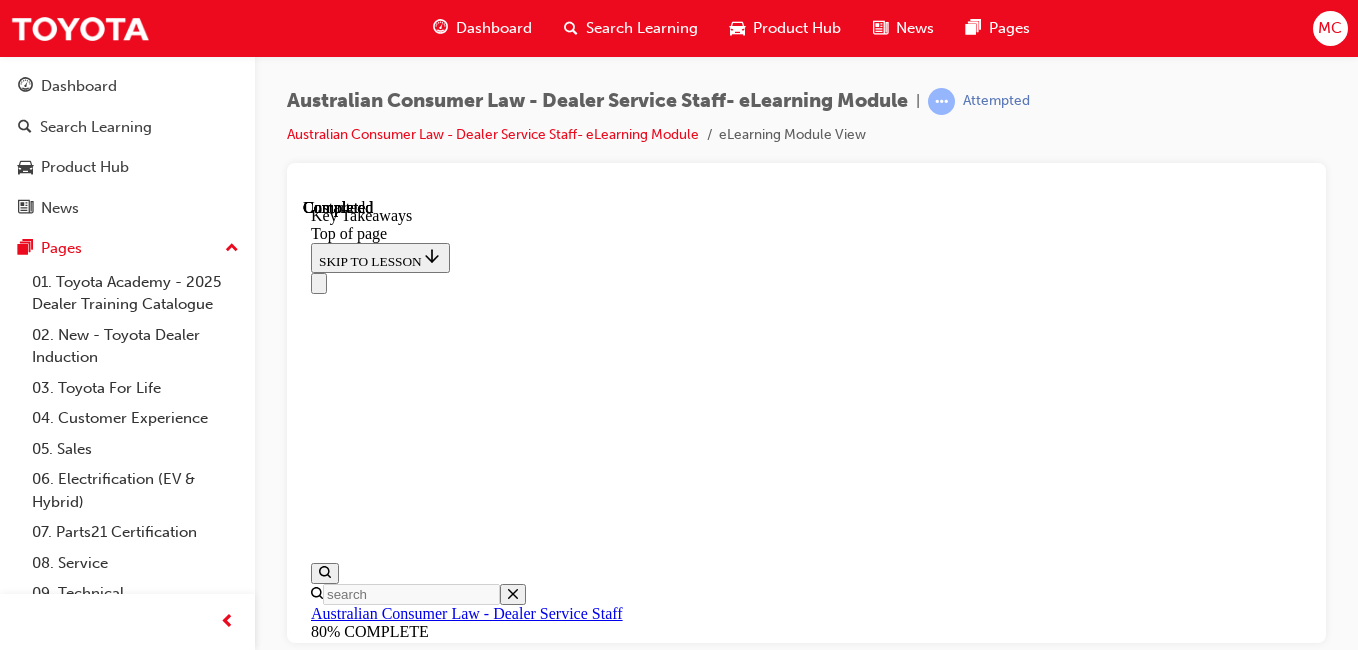 scroll, scrollTop: 0, scrollLeft: 0, axis: both 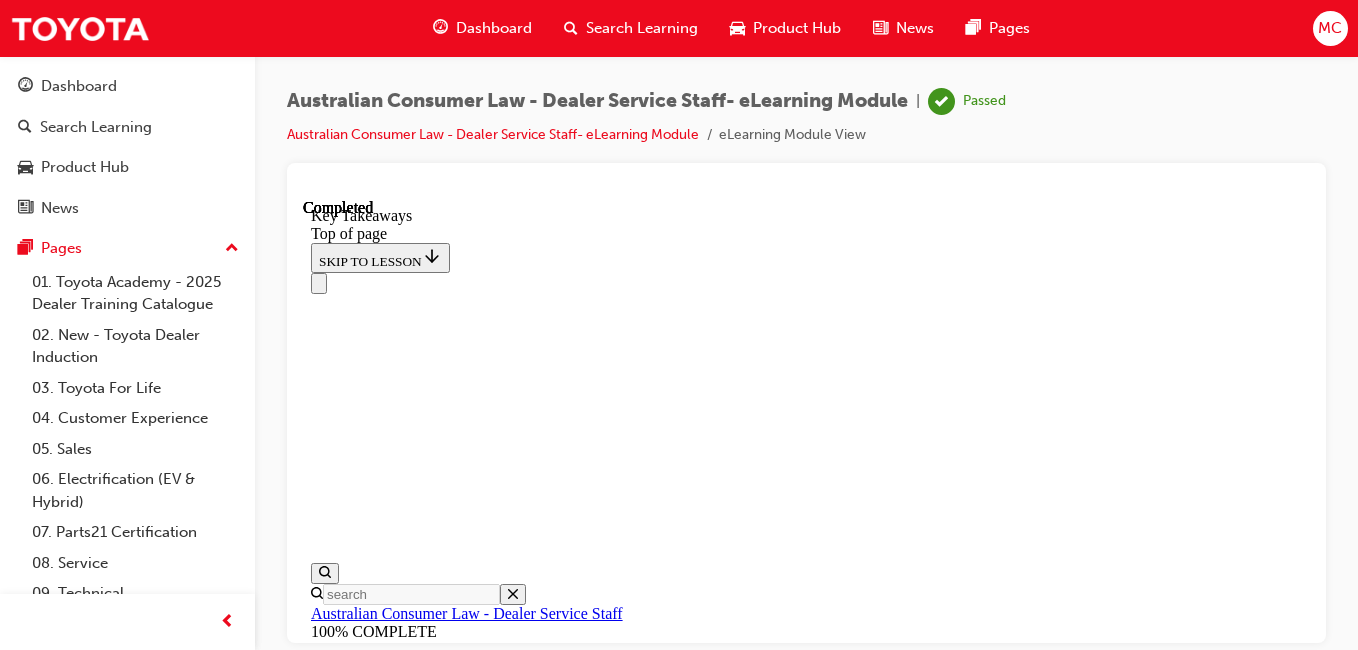 click on "Search Learning" at bounding box center (642, 28) 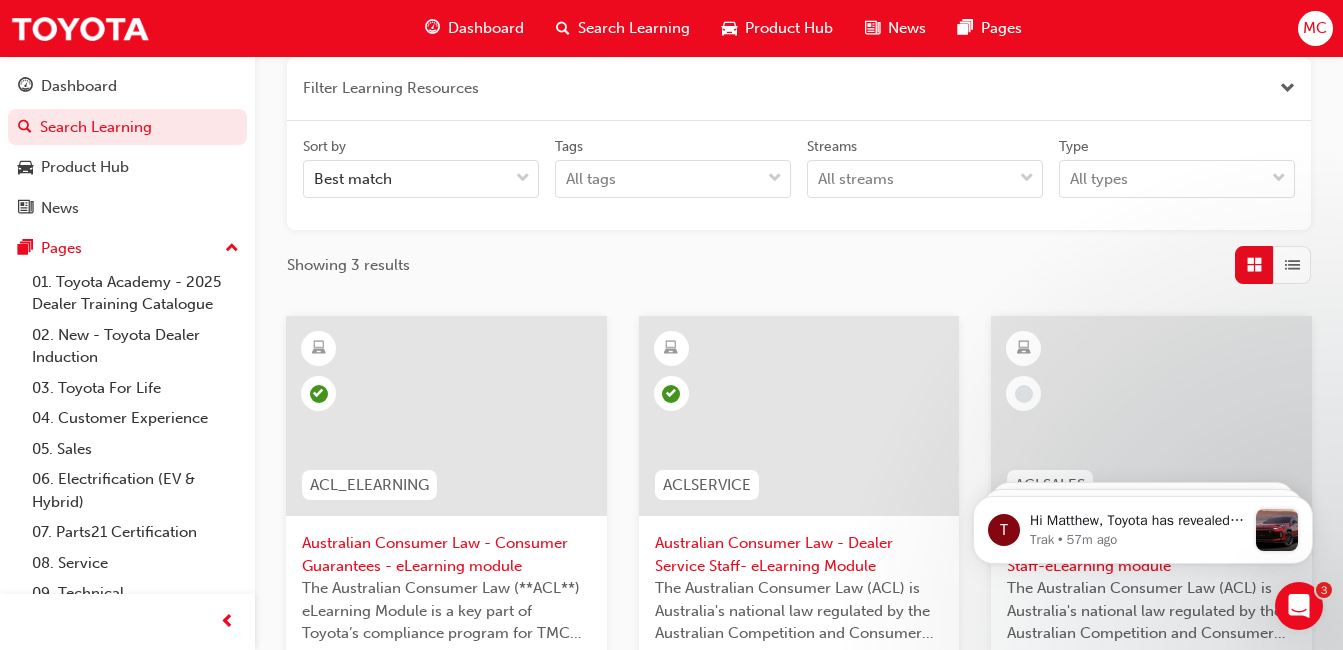 scroll, scrollTop: 300, scrollLeft: 0, axis: vertical 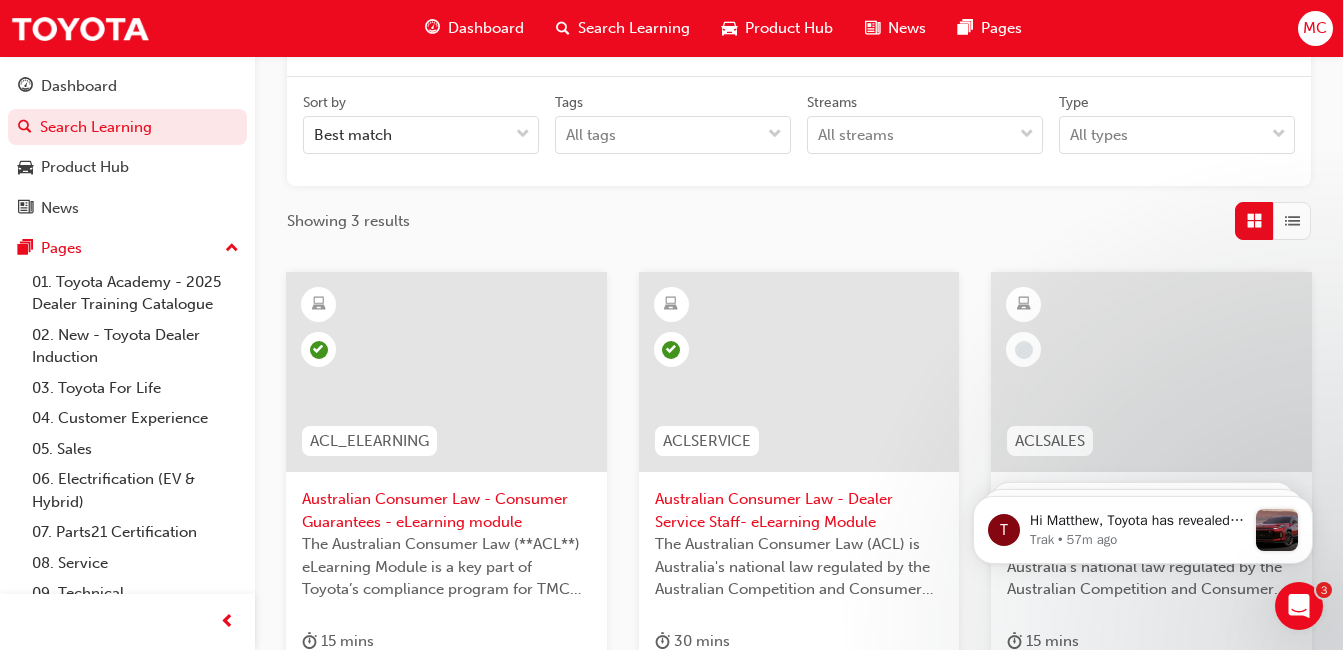 click at bounding box center (799, 372) 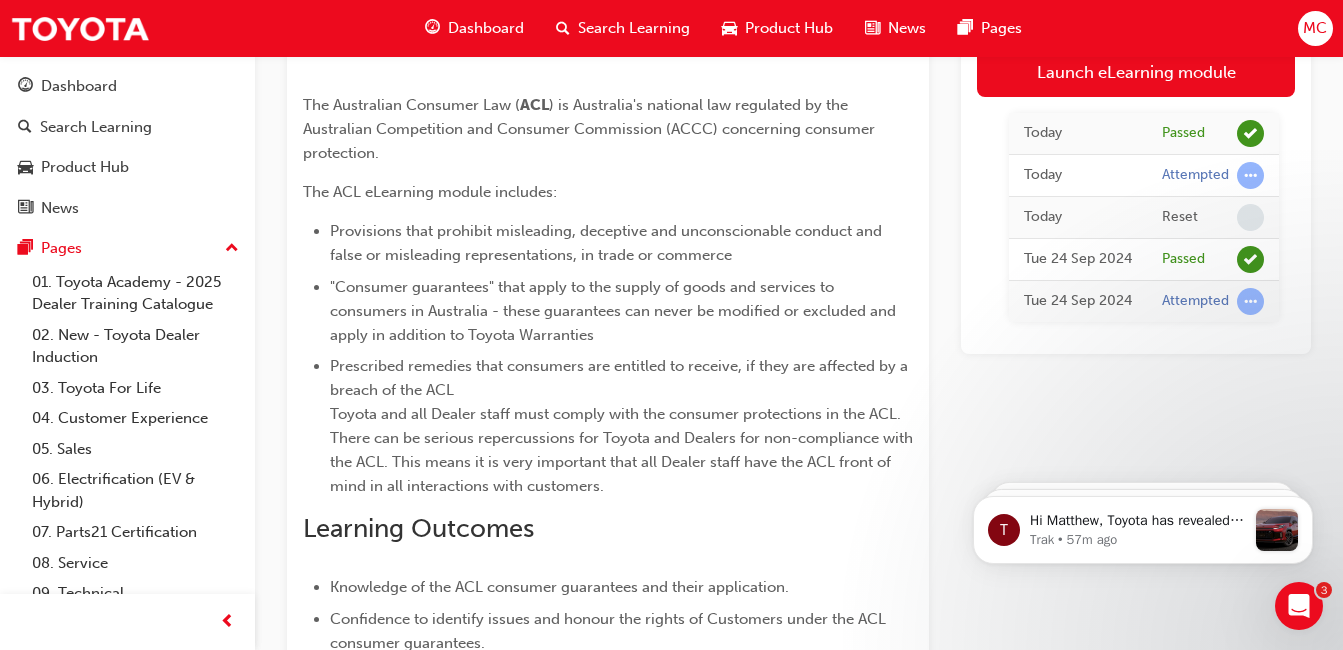 scroll, scrollTop: 0, scrollLeft: 0, axis: both 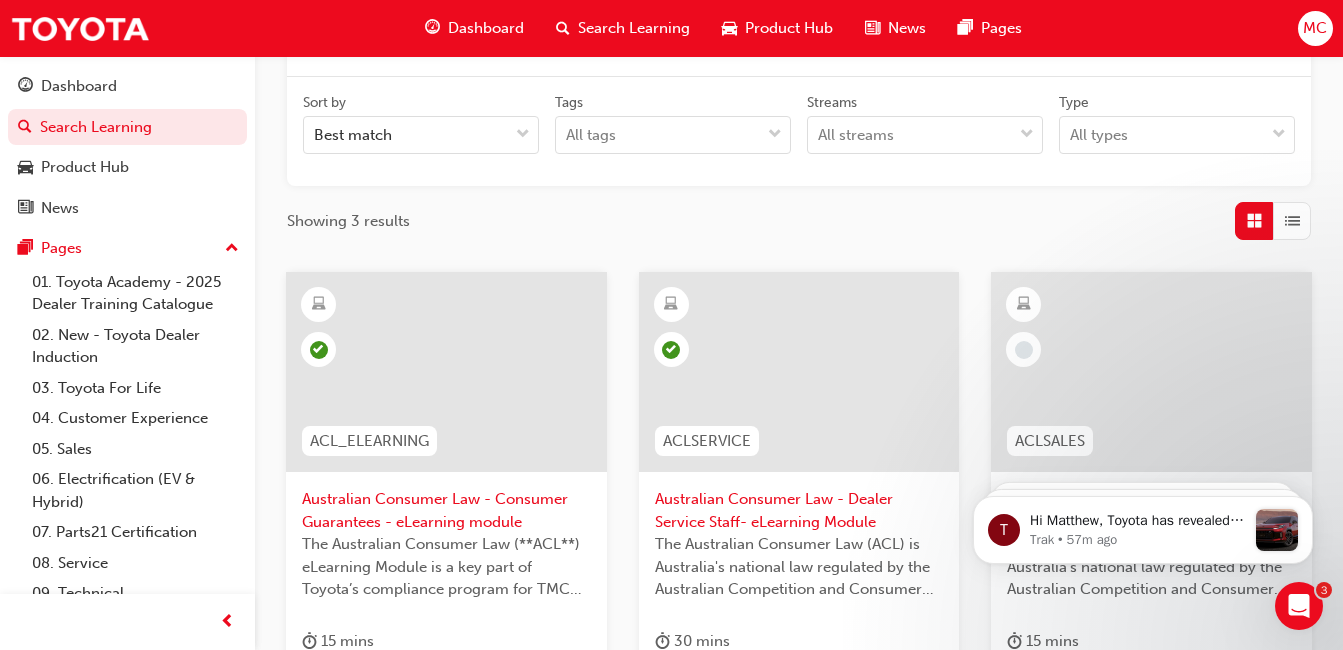 click at bounding box center (1151, 372) 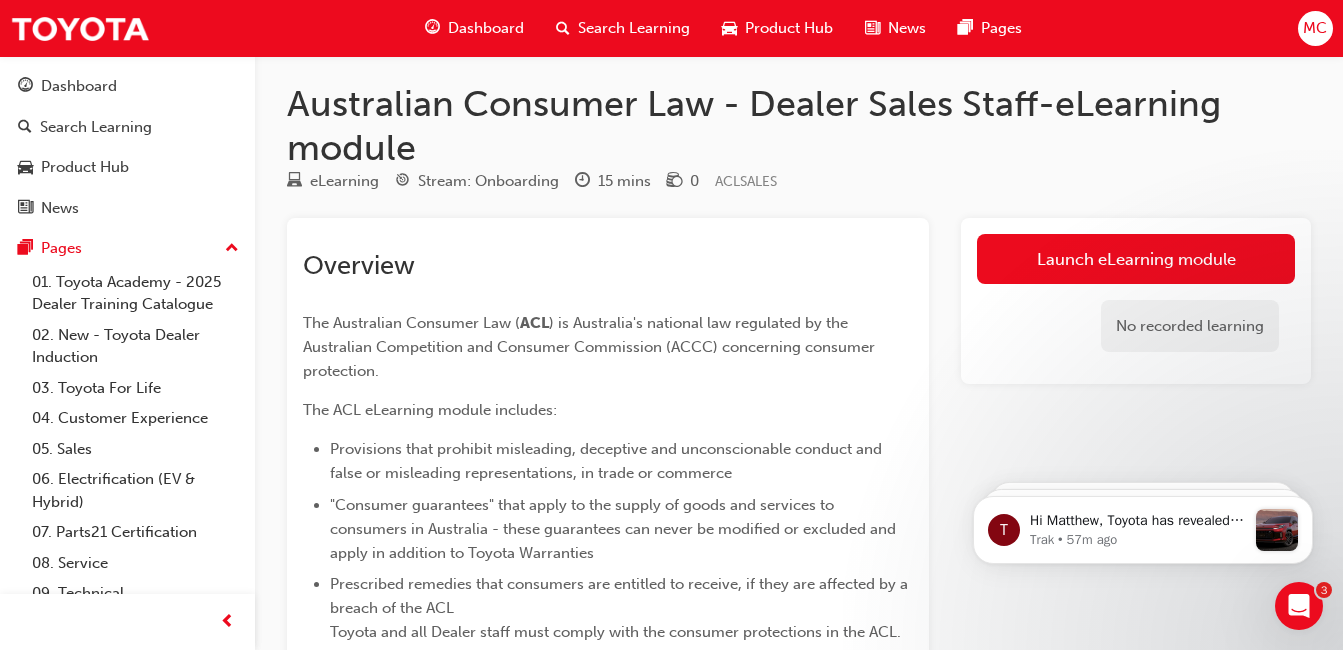 scroll, scrollTop: 0, scrollLeft: 0, axis: both 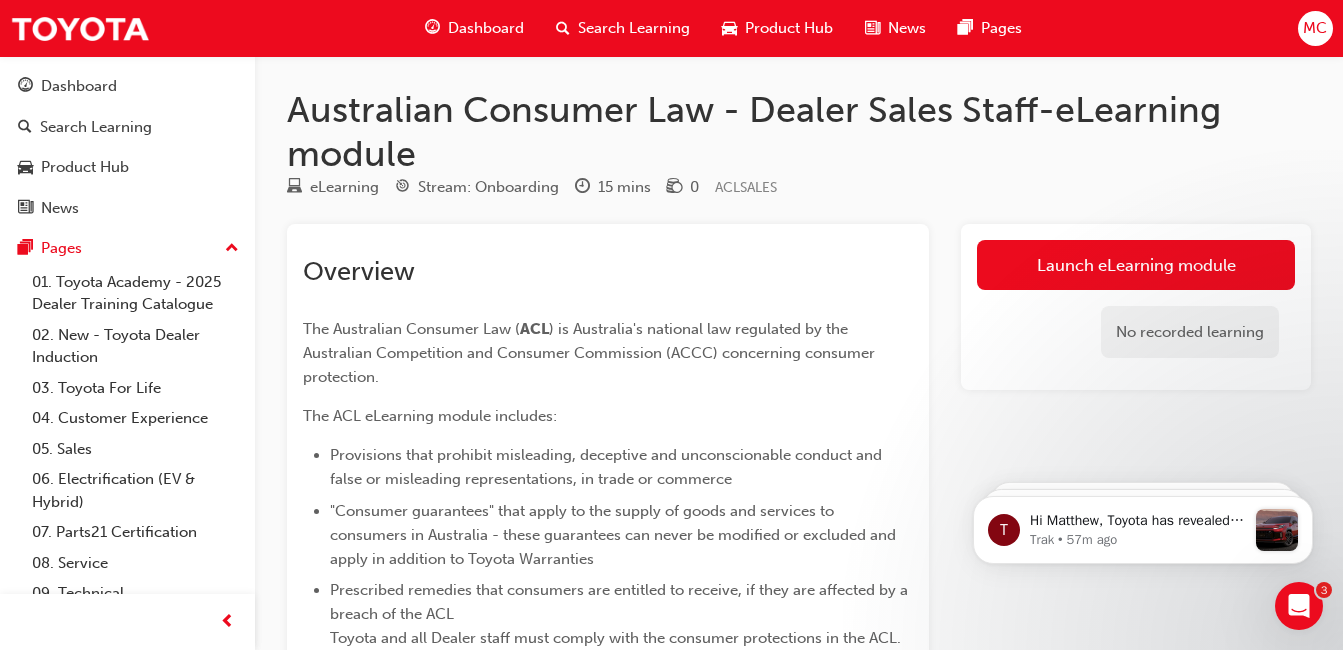 click on "Stream:   Onboarding" at bounding box center [488, 187] 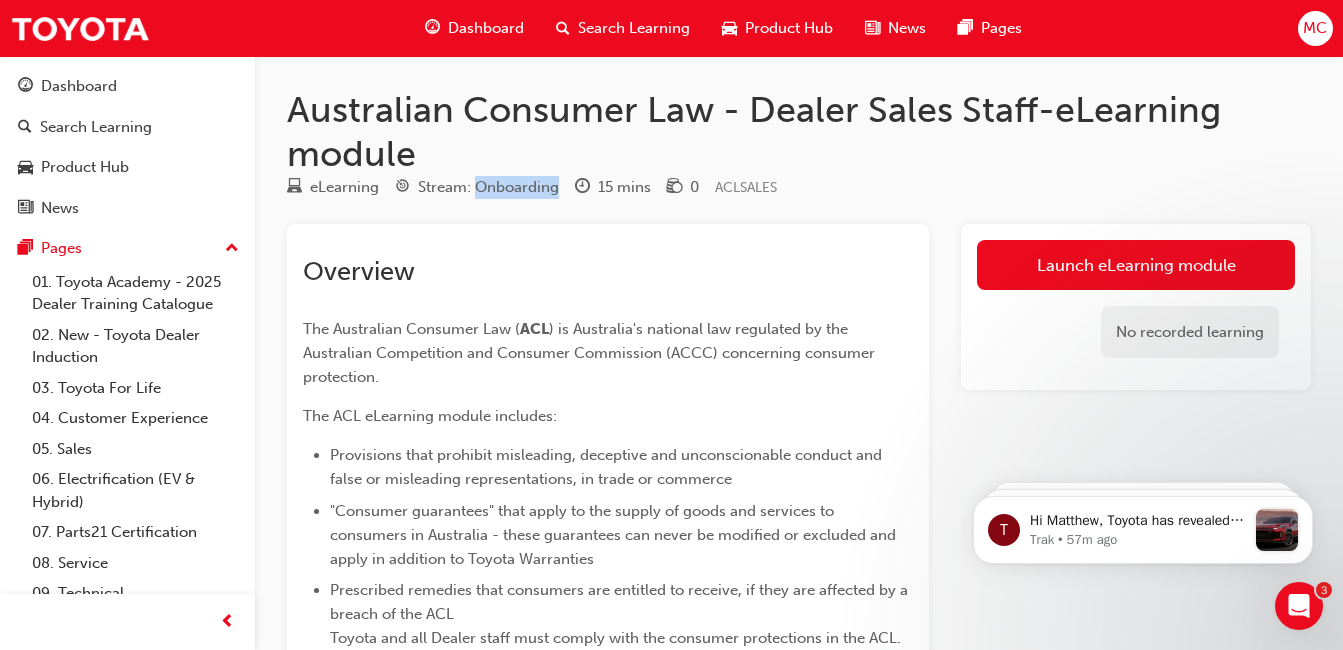 click on "Stream:   Onboarding" at bounding box center (488, 187) 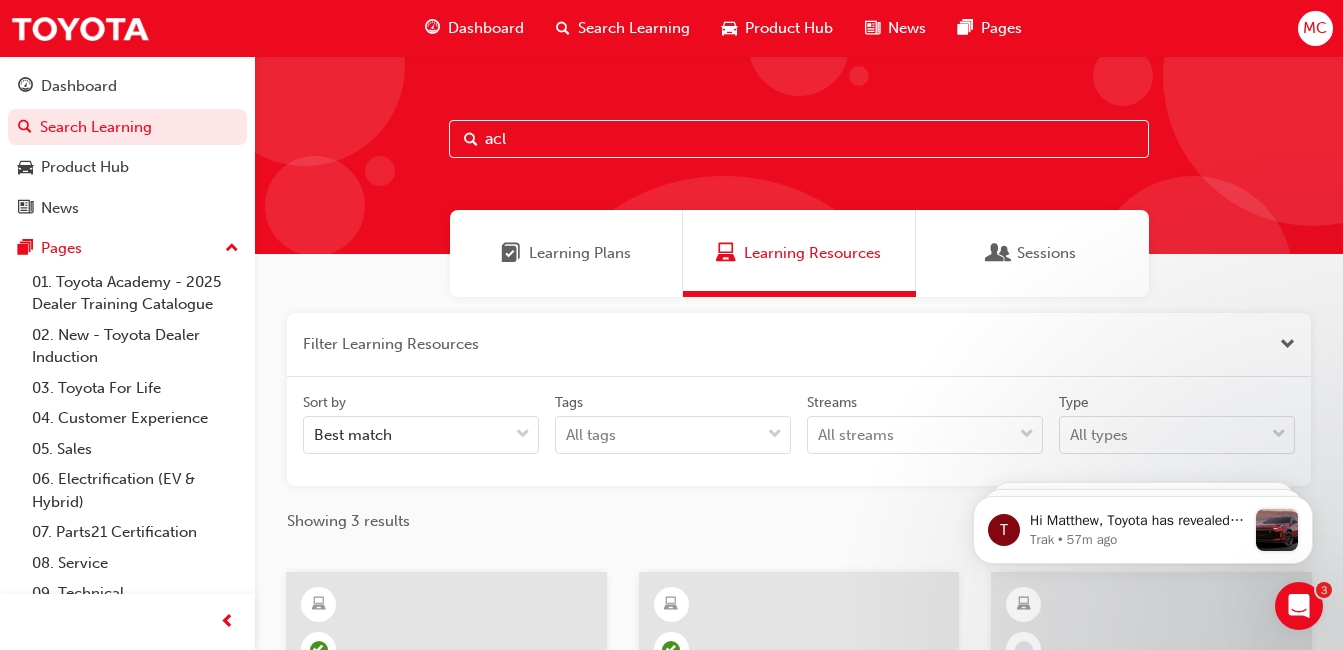 drag, startPoint x: 560, startPoint y: 133, endPoint x: 367, endPoint y: 142, distance: 193.20973 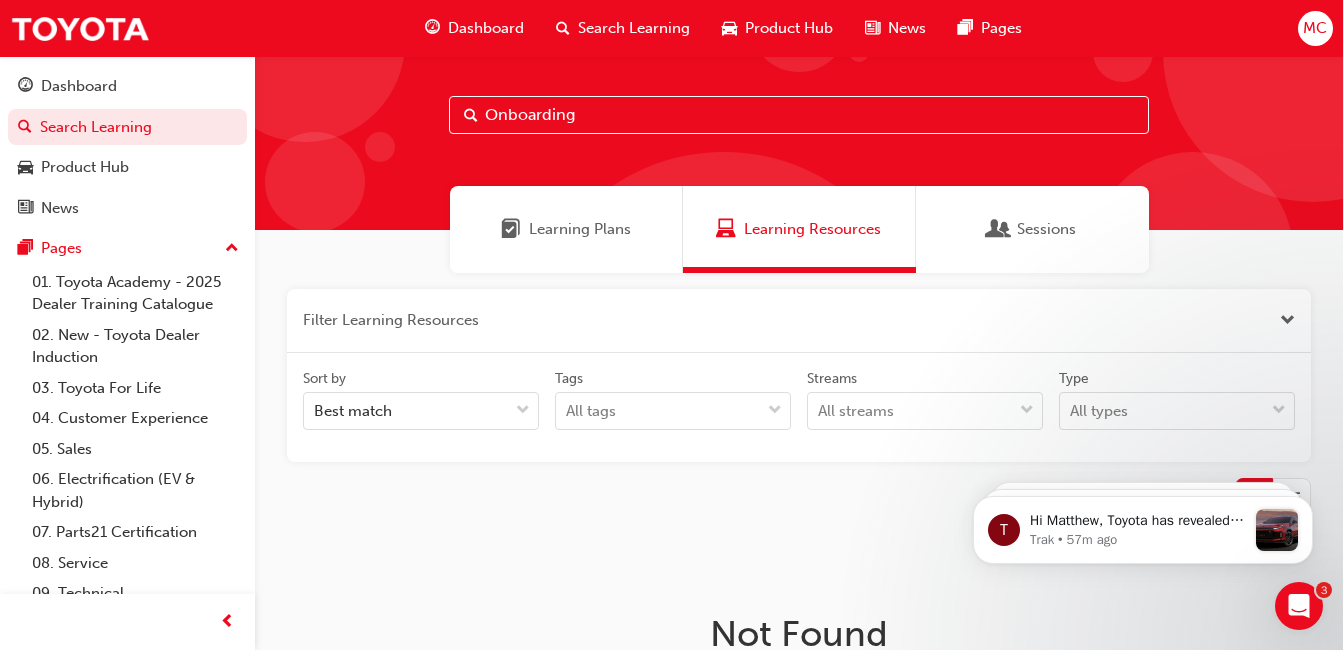 scroll, scrollTop: 0, scrollLeft: 0, axis: both 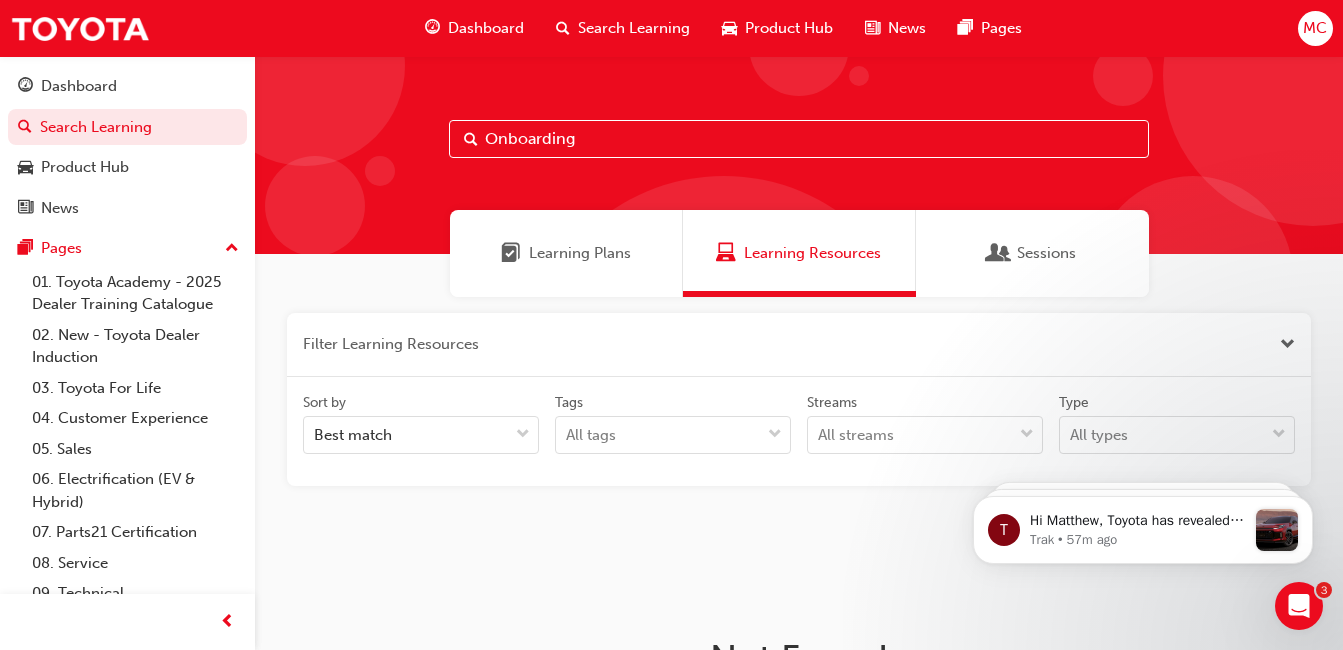 click on "Onboarding" at bounding box center (799, 155) 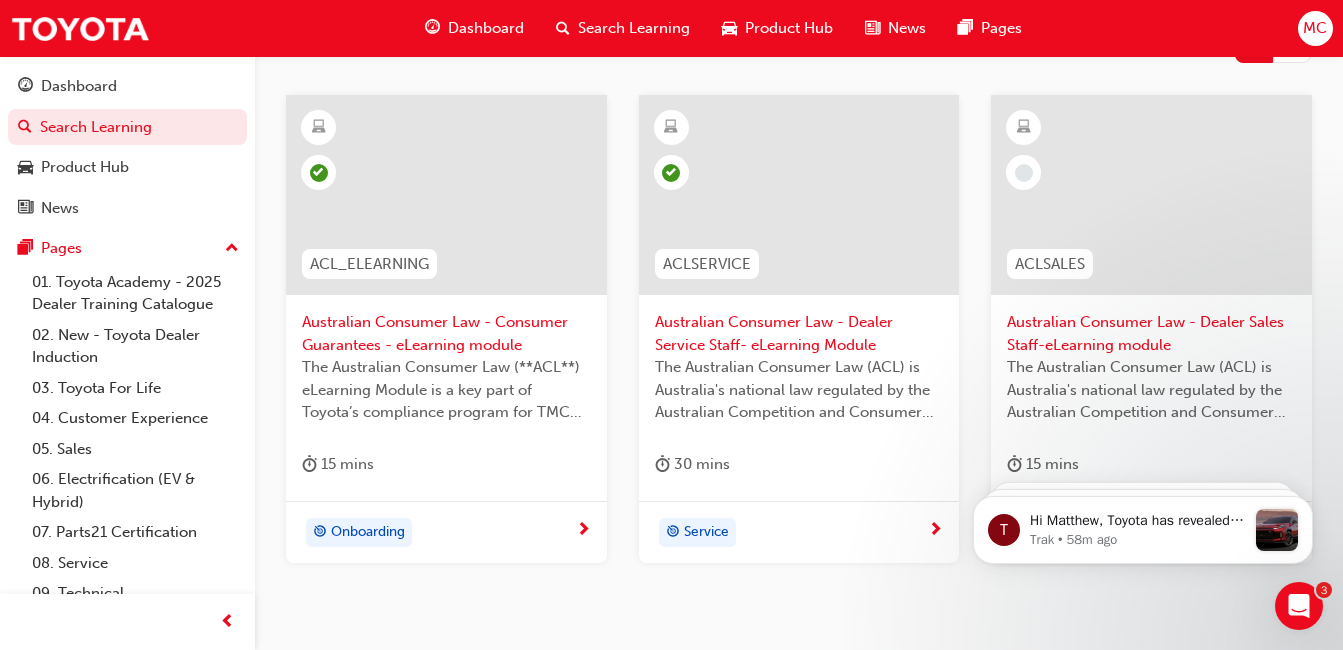 scroll, scrollTop: 500, scrollLeft: 0, axis: vertical 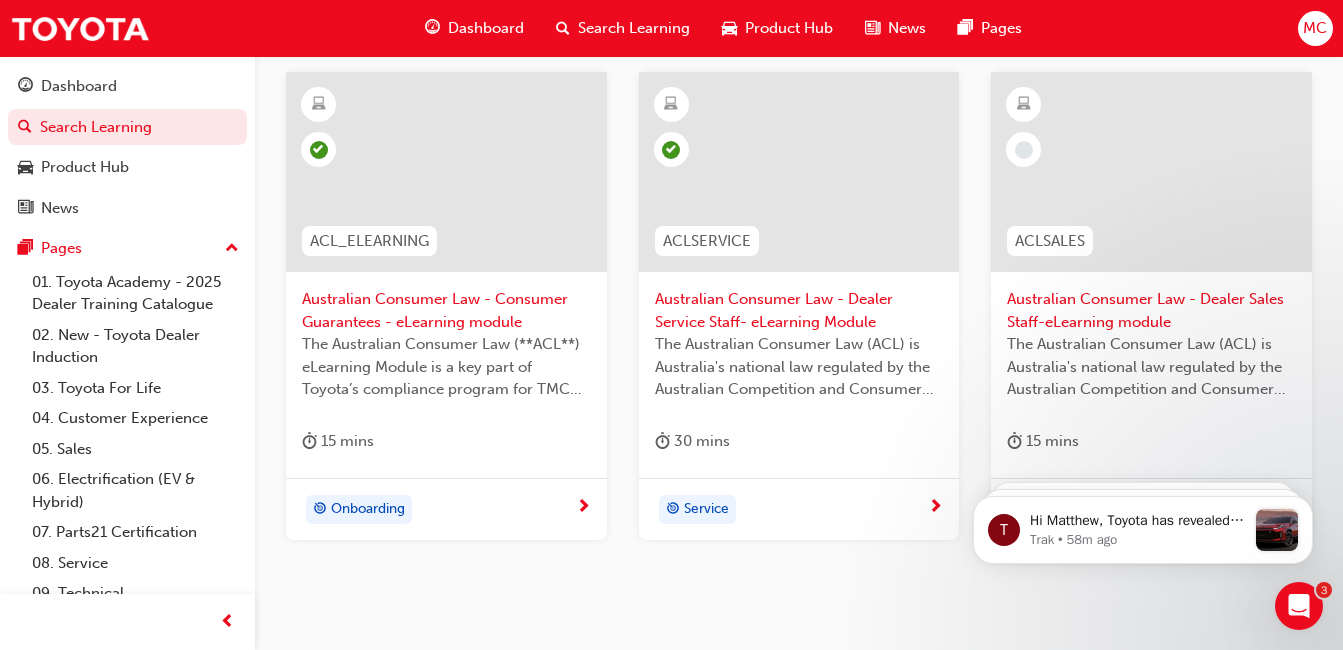 type on "acl" 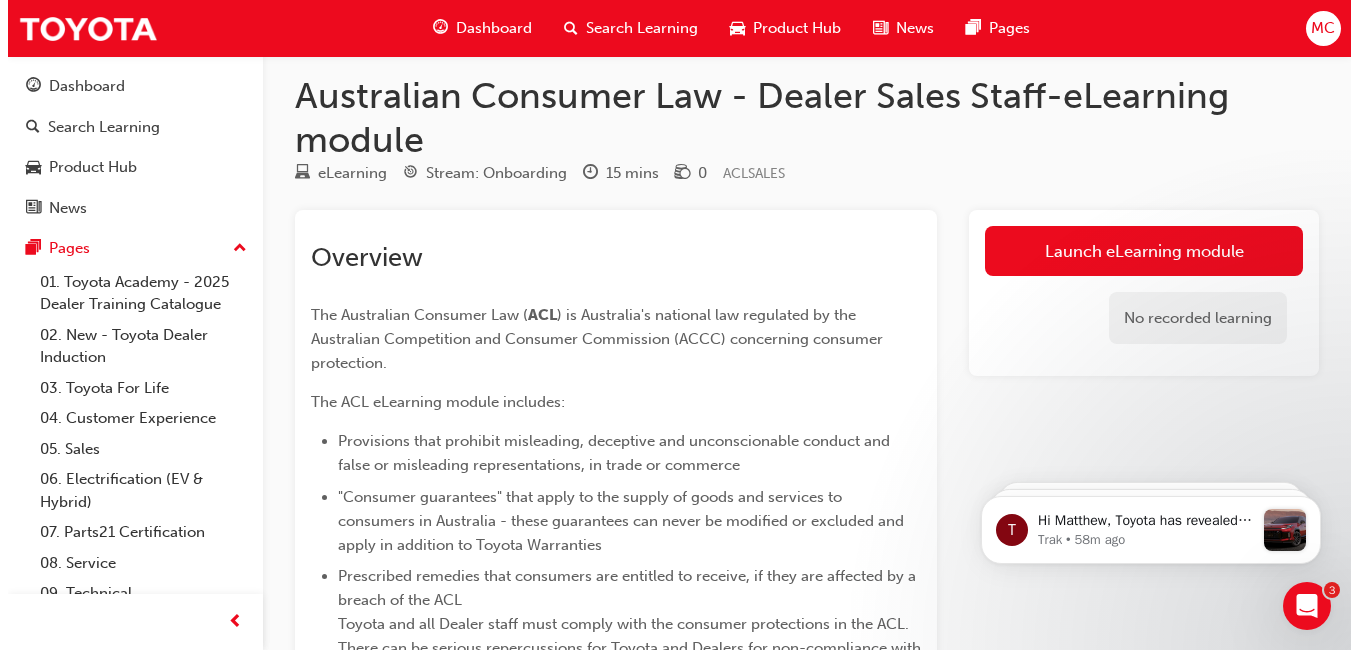 scroll, scrollTop: 0, scrollLeft: 0, axis: both 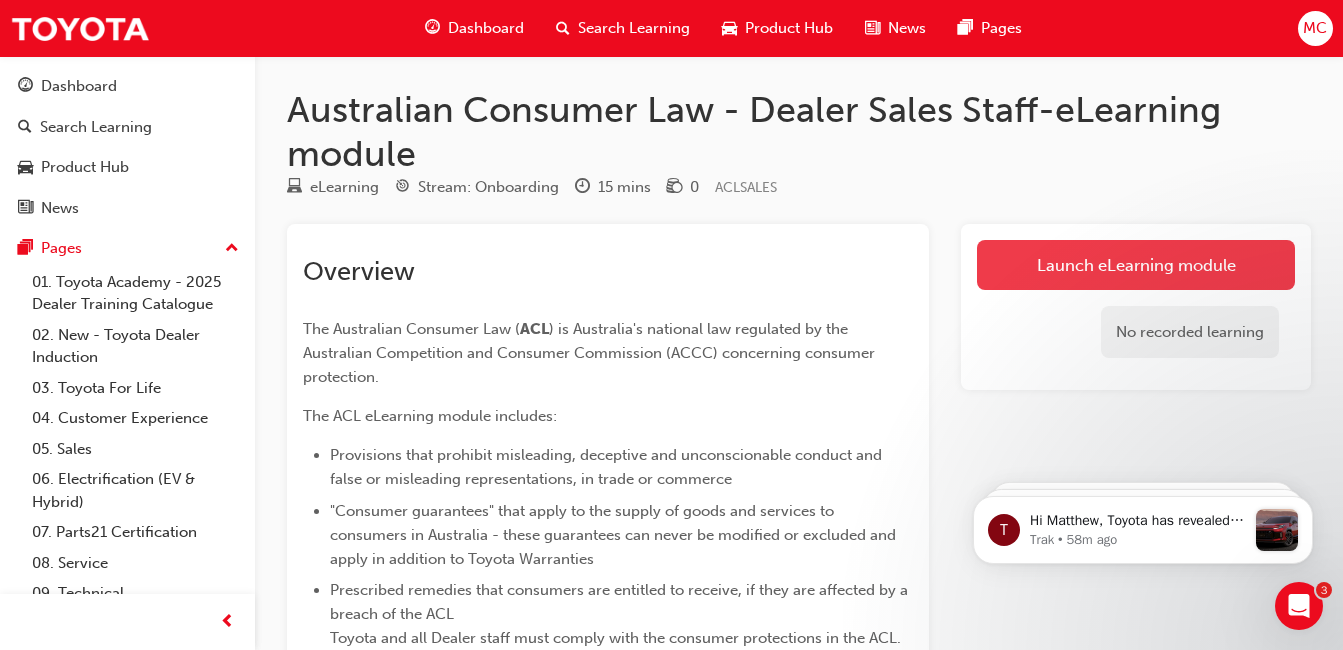 click on "Launch eLearning module" at bounding box center [1136, 265] 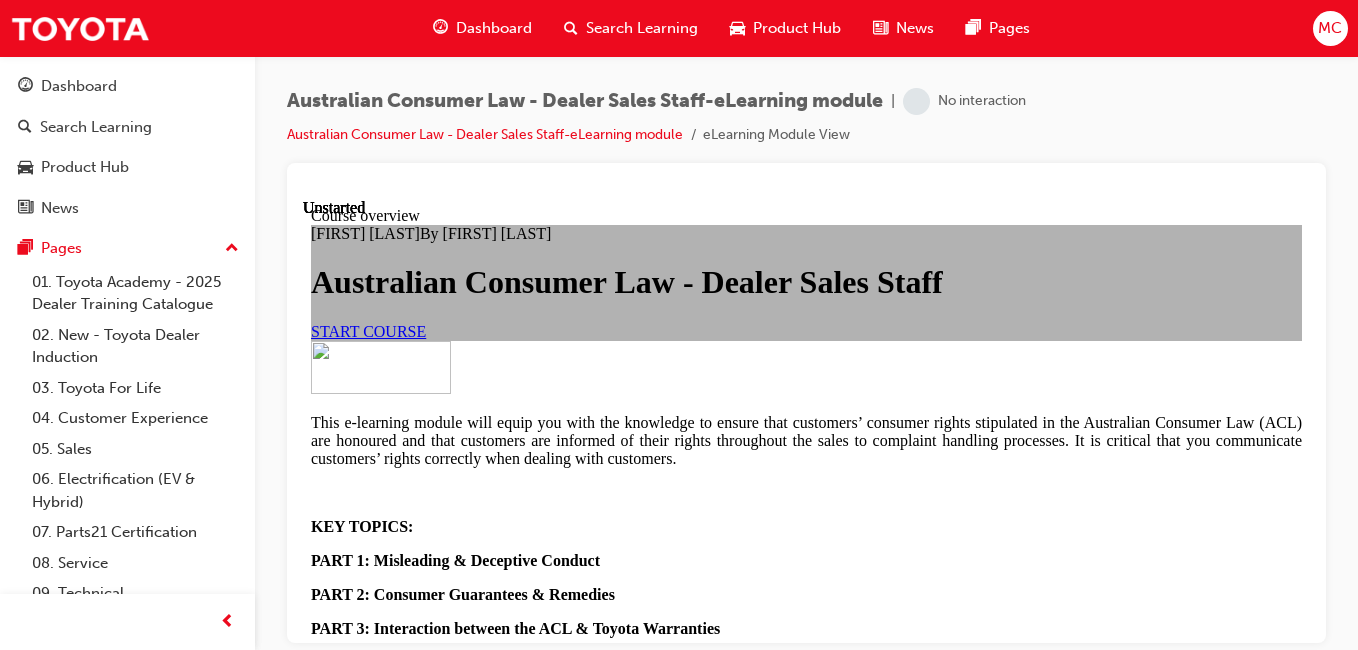 scroll, scrollTop: 0, scrollLeft: 0, axis: both 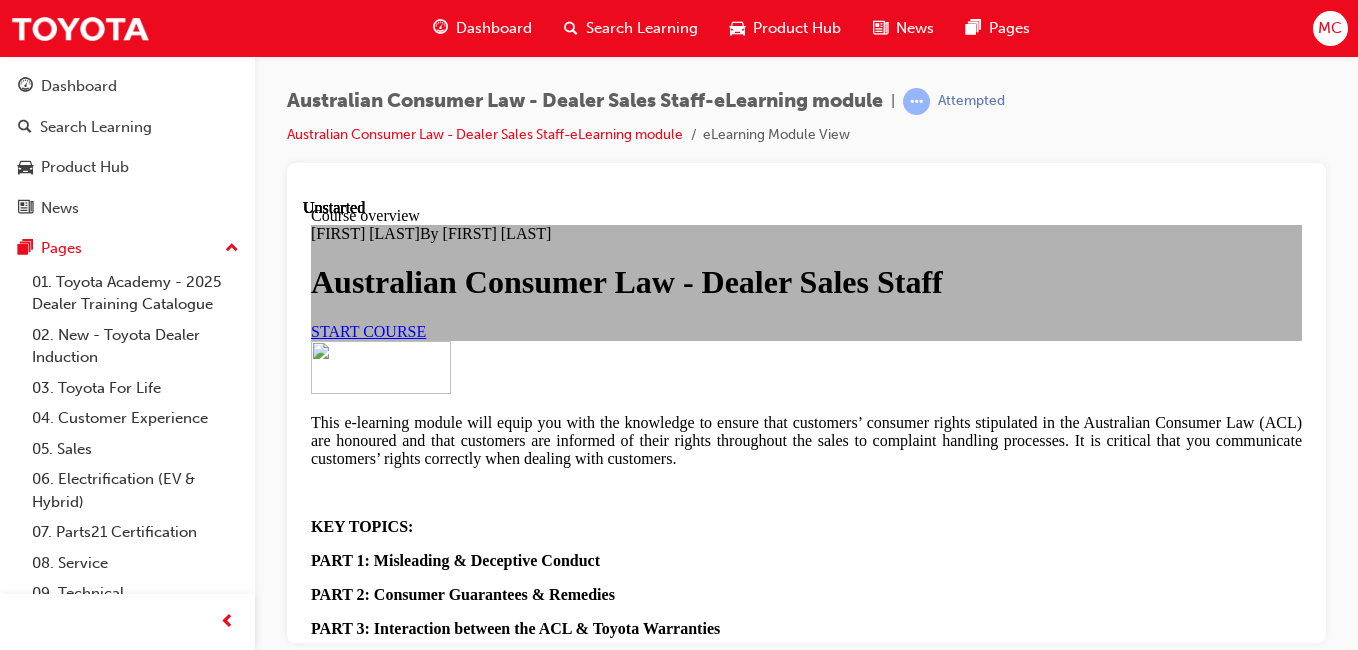 click on "[FIRST]  [LAST] By  [FIRST]  [LAST] Australian Consumer Law - Dealer Sales Staff START COURSE" at bounding box center [806, 282] 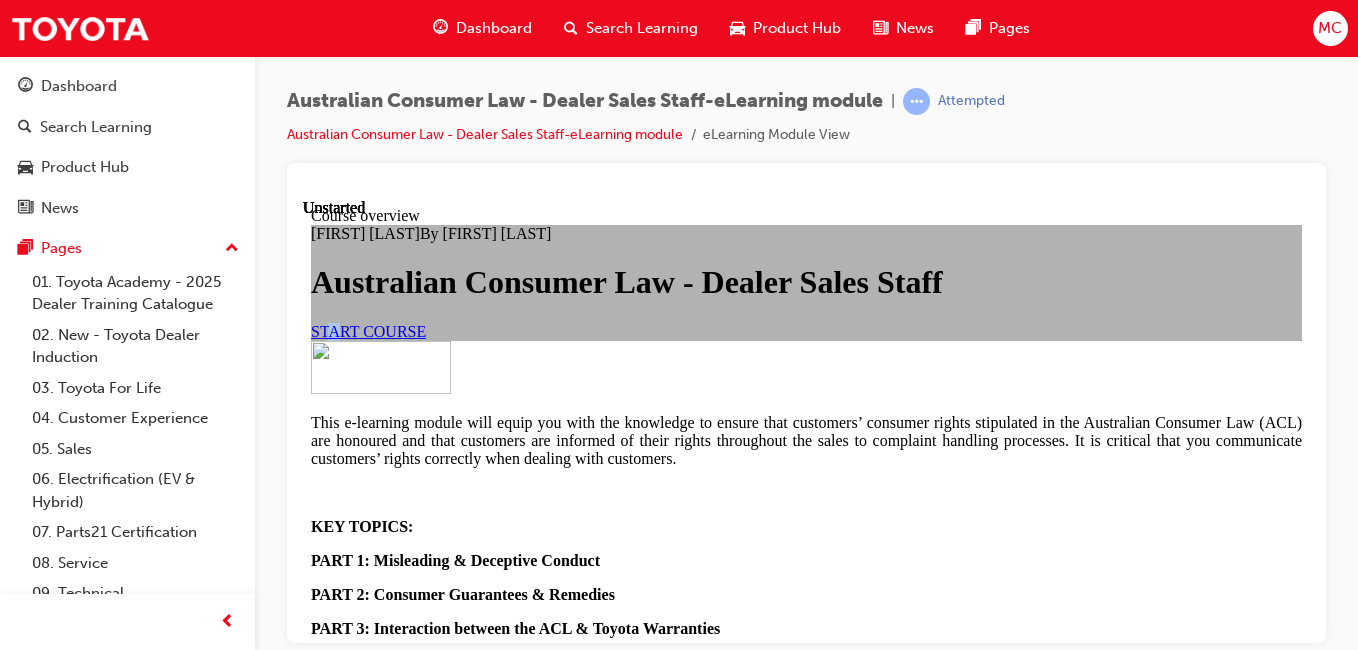 drag, startPoint x: 547, startPoint y: 339, endPoint x: 562, endPoint y: 349, distance: 18.027756 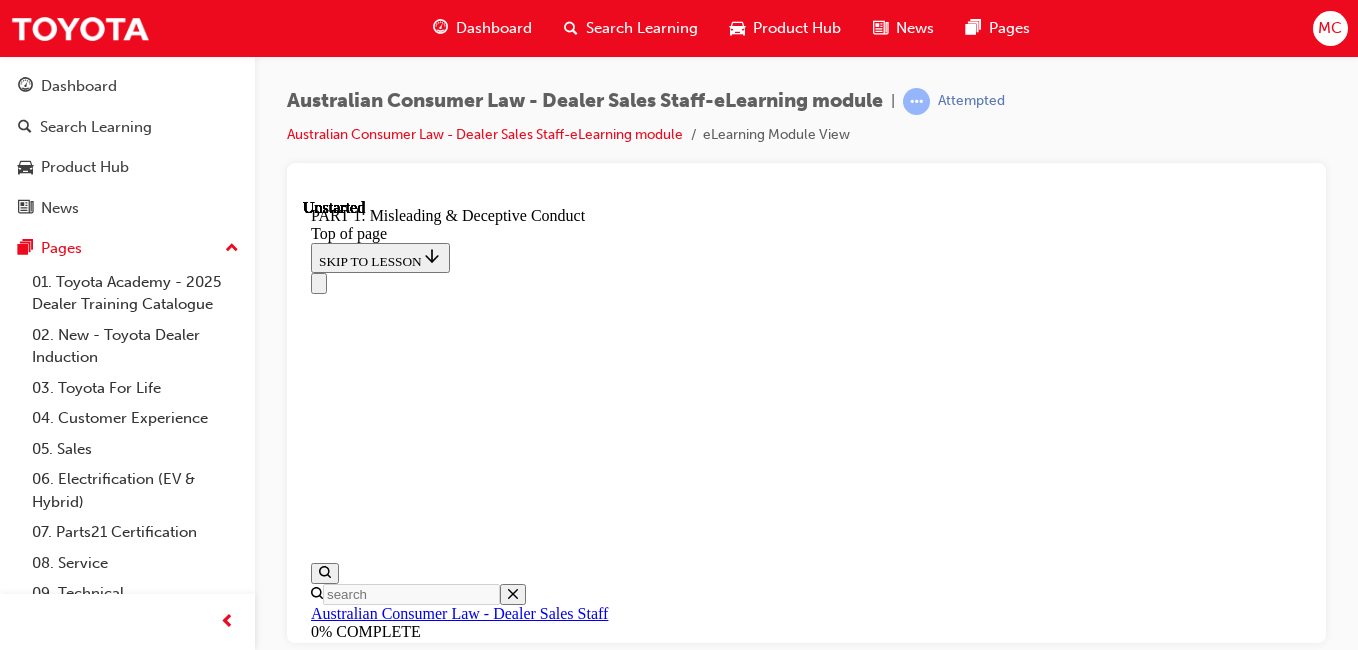 scroll, scrollTop: 62, scrollLeft: 0, axis: vertical 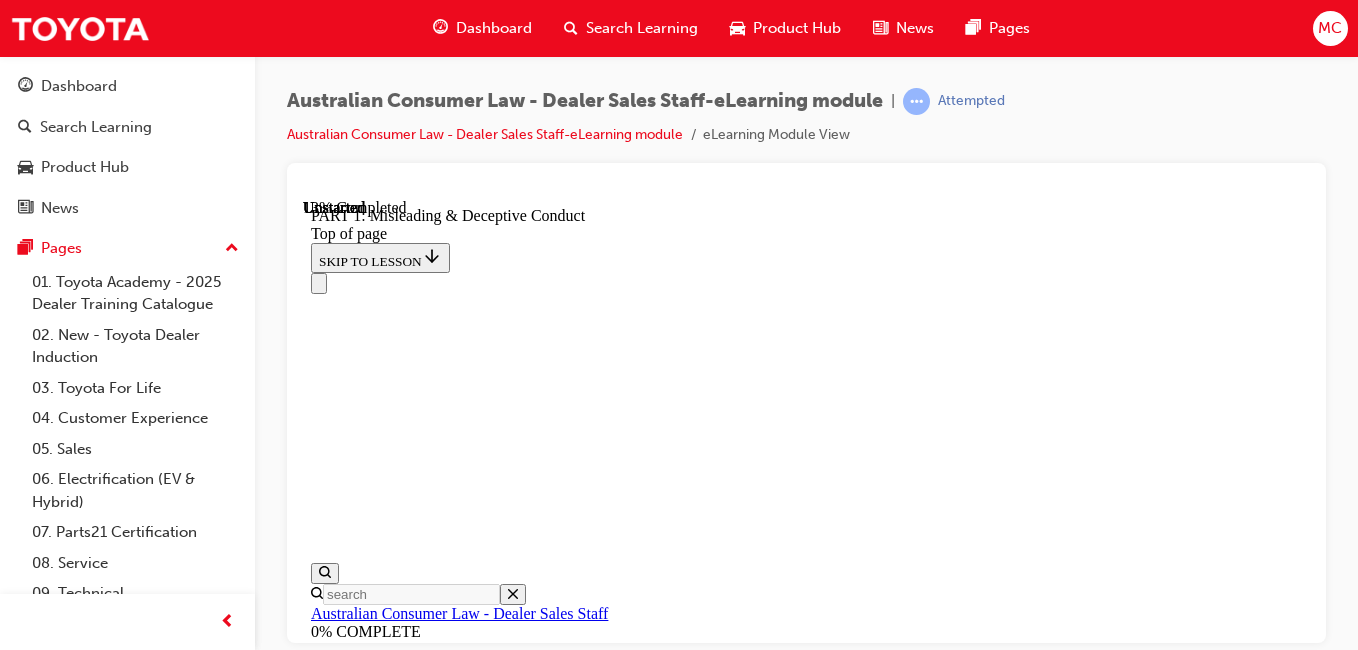 click on "CONTINUE" at bounding box center (354, 7804) 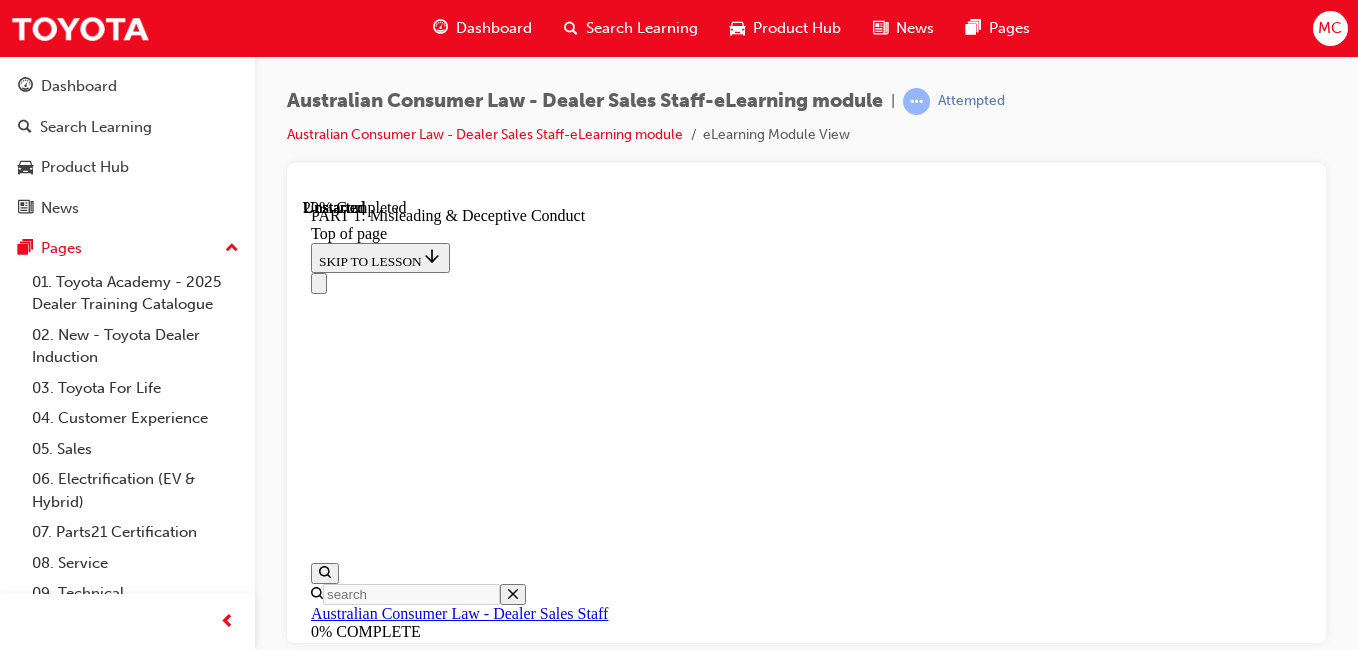 click on "CONTINUE" at bounding box center [353, 7831] 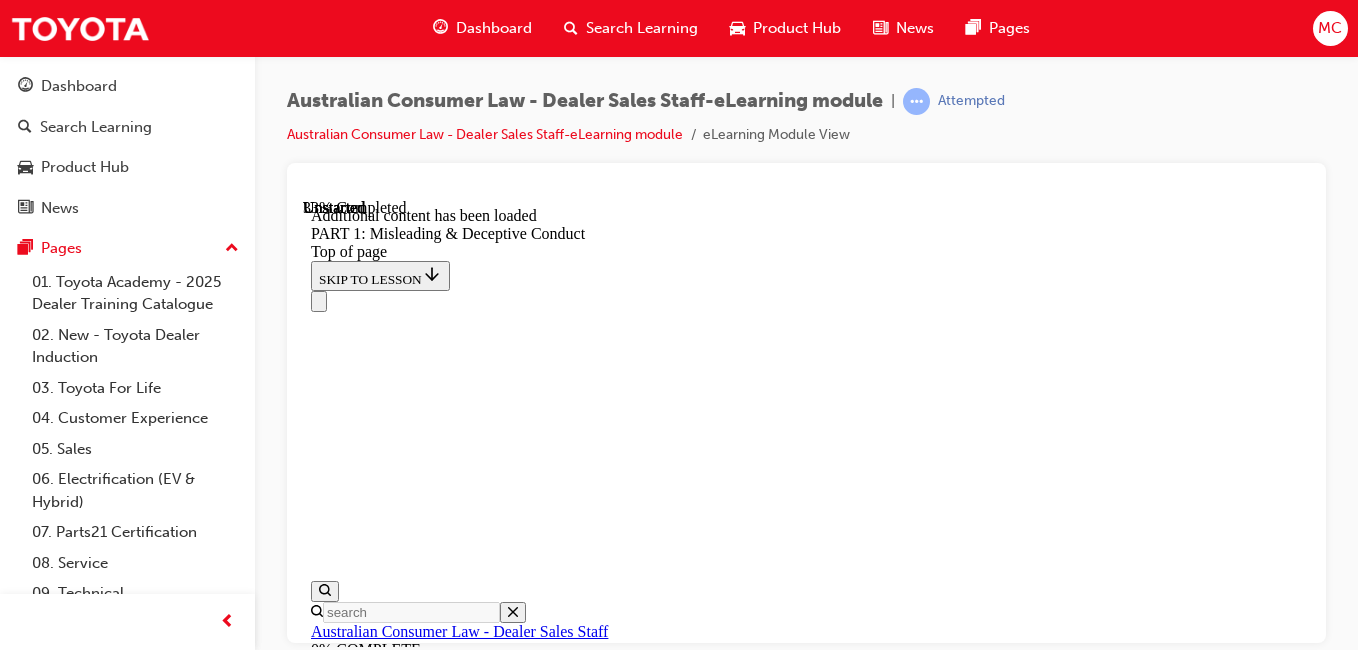 scroll, scrollTop: 2906, scrollLeft: 0, axis: vertical 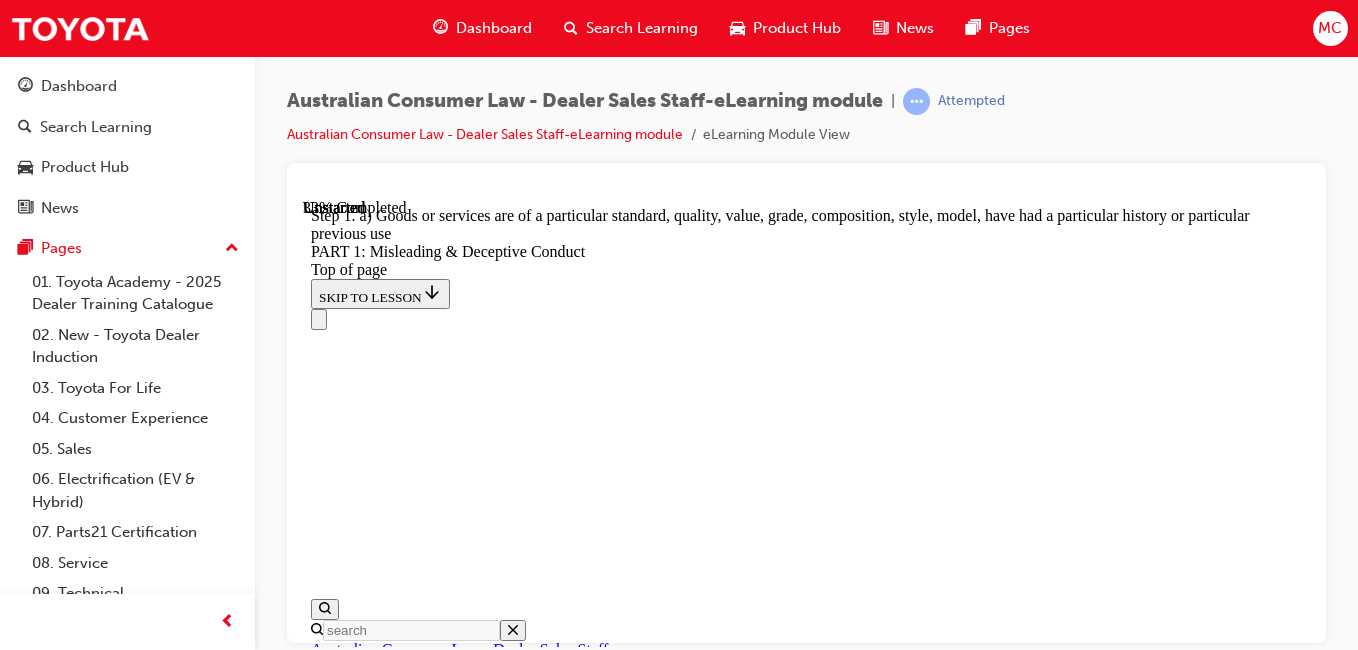 click at bounding box center [335, 8066] 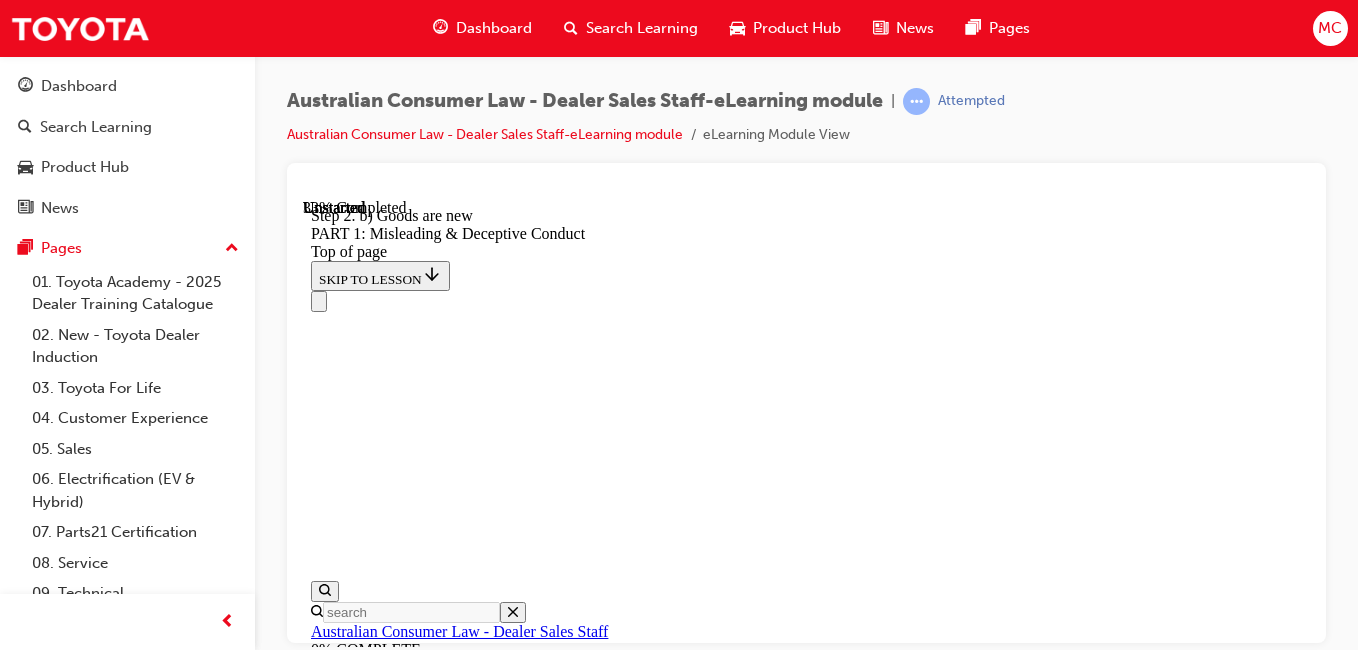 click at bounding box center (335, 8048) 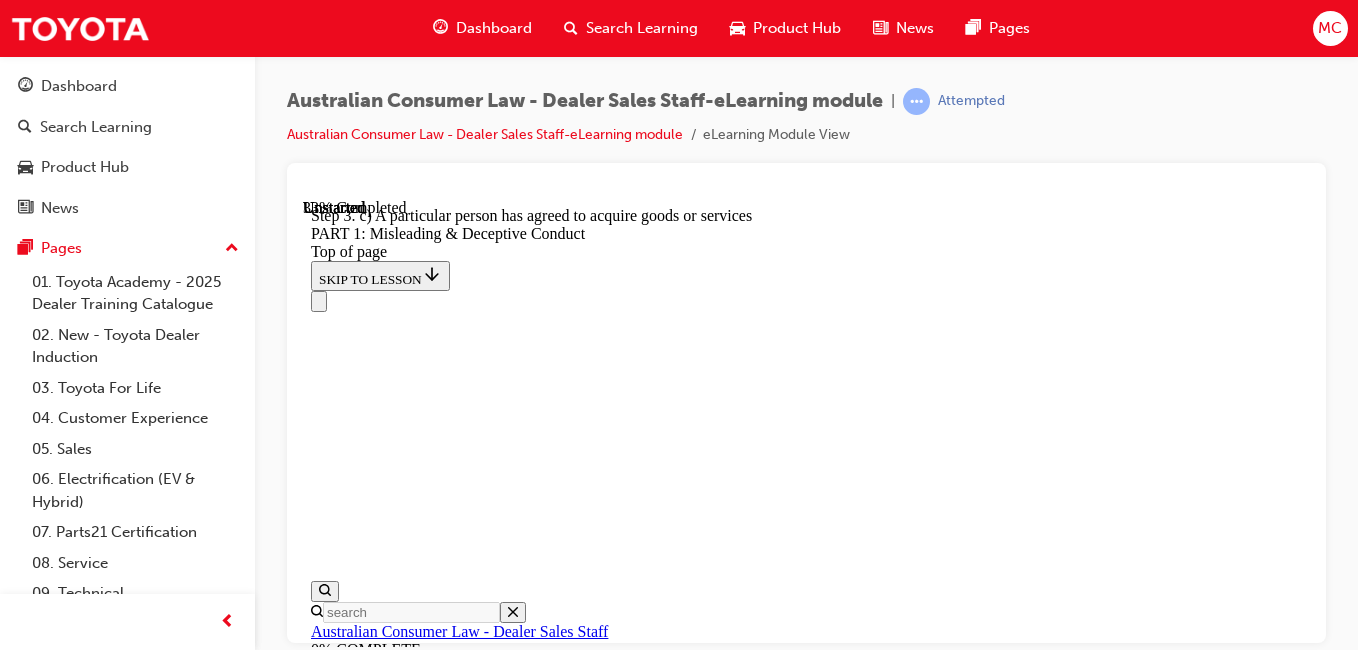 click at bounding box center [335, 8048] 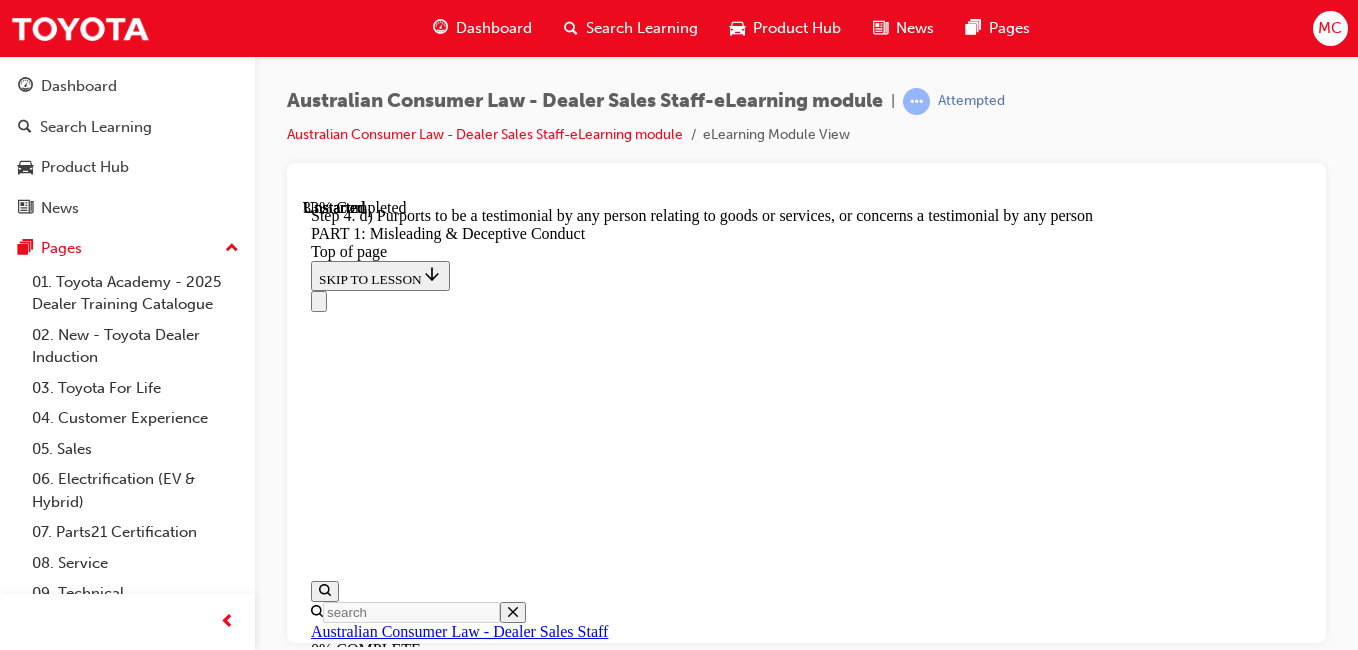 click on "False or misleading representations As well as the general rule against misleading conduct in s18, the ACL prohibits false or misleading statements. A breach can result in a financial penalty, as well as a remedy to the affected consumer. Section 29 of the ACL states - (1) A person must not in connection with the supply of goods or services, make a false or misleading representation that: START    1 a)	Goods or services are of a particular standard, quality, value, grade, composition, style, model, have had a particular history or particular previous use  For example: Telling a customer that the vehicle has 7 seats as a standard feature when in fact 5 seats are the standard configuration.  1 2 3 4 5 6 7 8 9 10 11    2 b)	Goods are new For example: Telling a customer the vehicle is the ”all new” model when it has been in the market for 10 months and is about to be superseded.     1 2 3 4 5 6 7 8 9 10 11    3 c)	A particular person has agreed to acquire goods or services 1 2 3 4 5 6 7 8 9 10 11    4 1 2" at bounding box center [806, 8265] 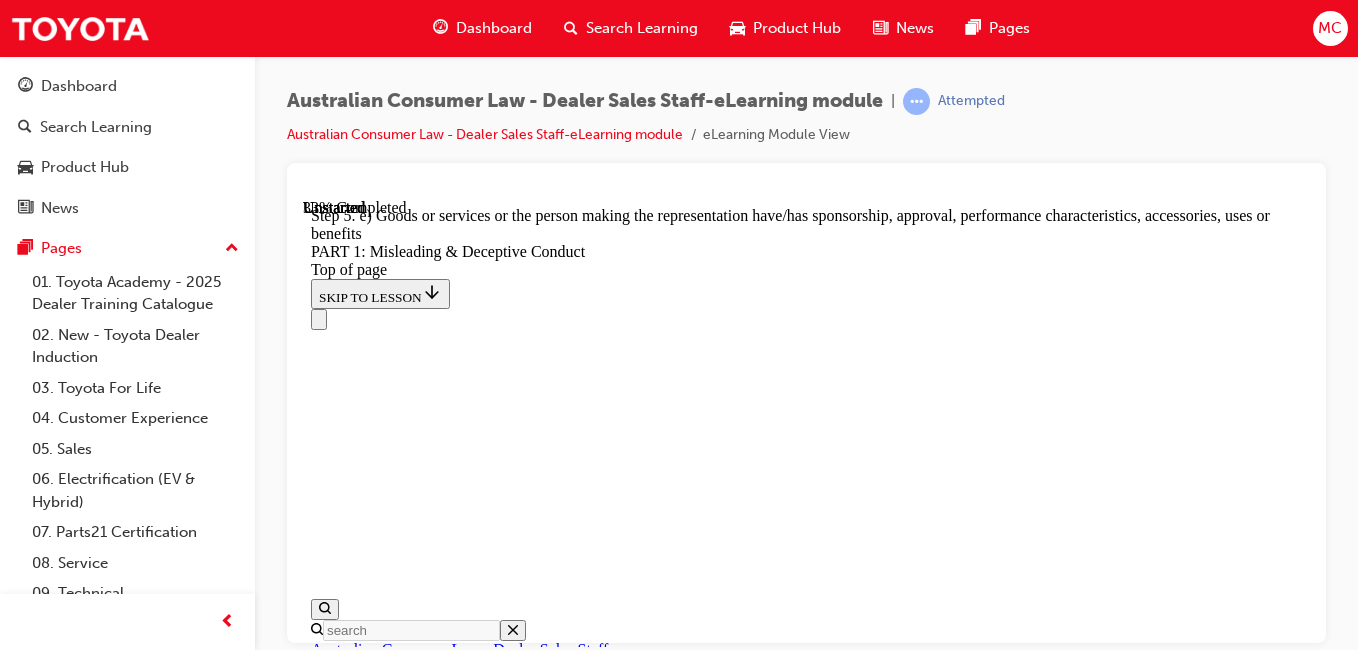 click at bounding box center (335, 8066) 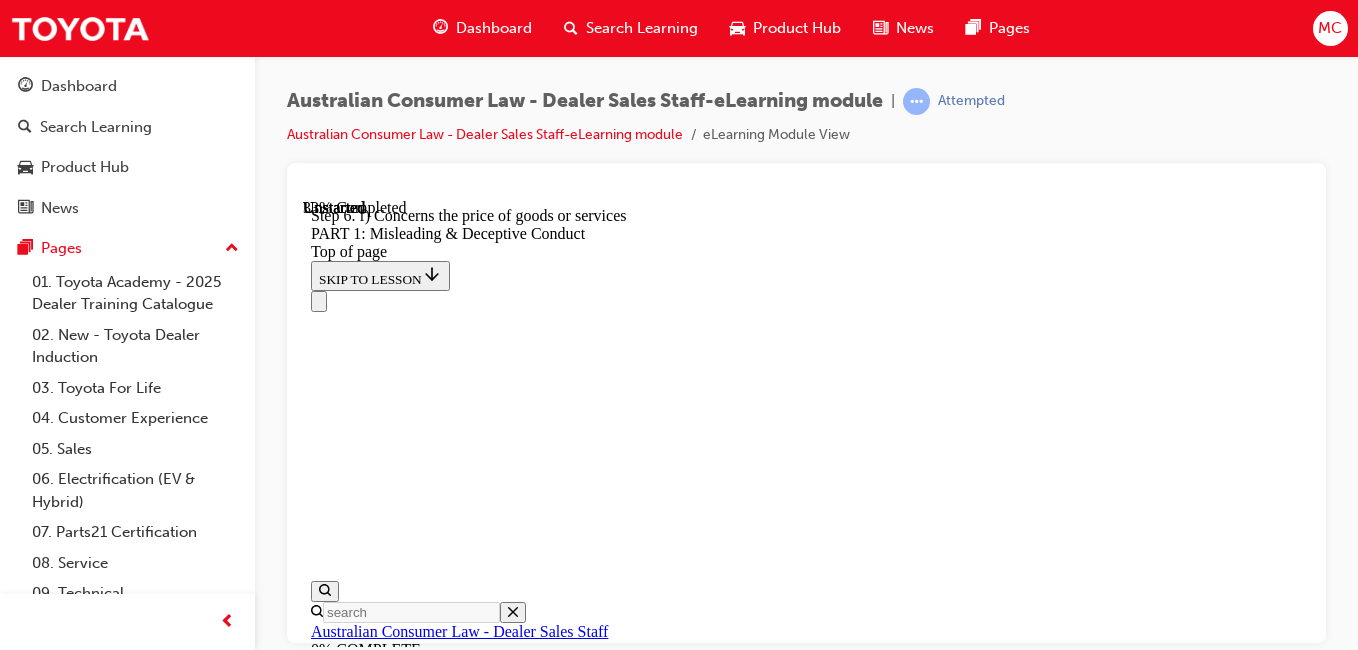 click at bounding box center [335, 8048] 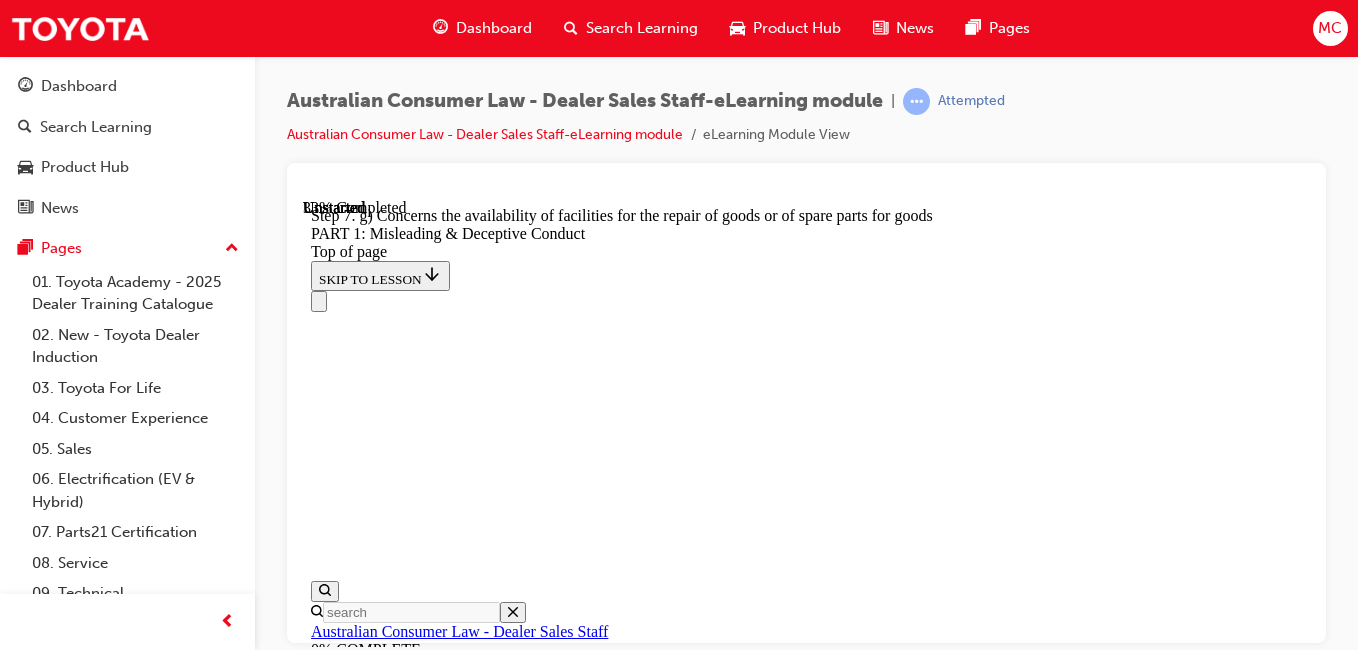 click 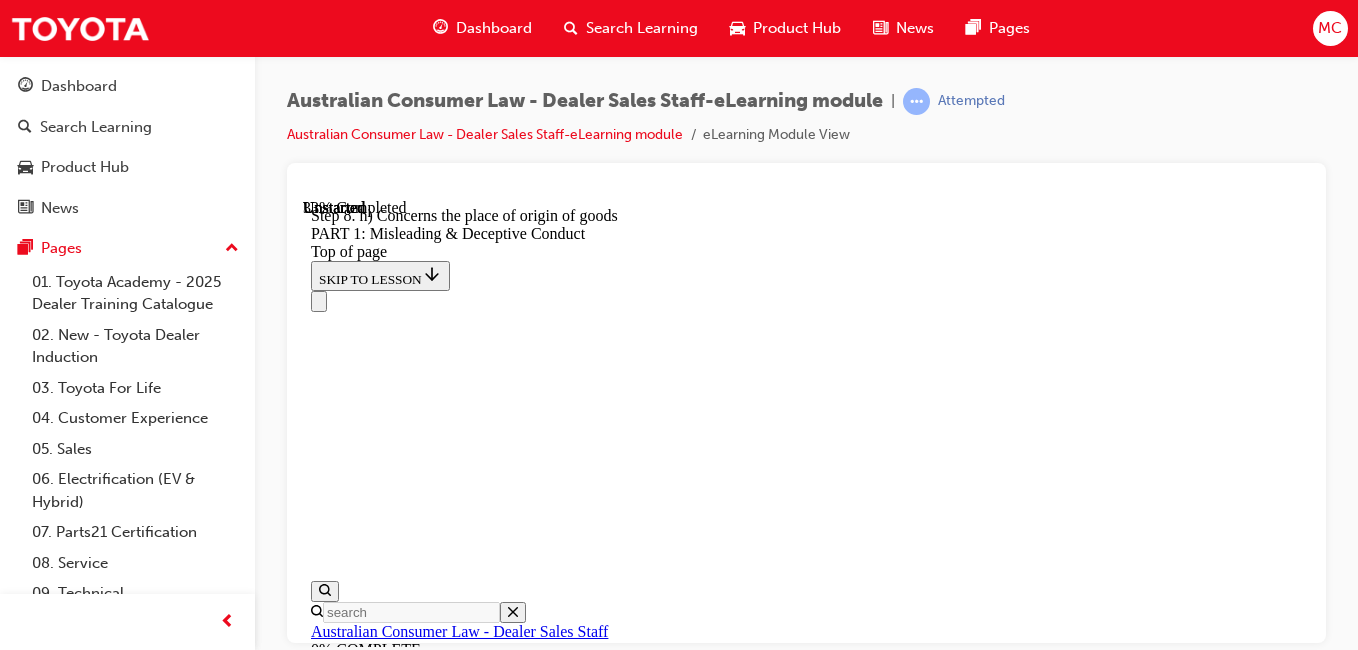click at bounding box center (335, 8048) 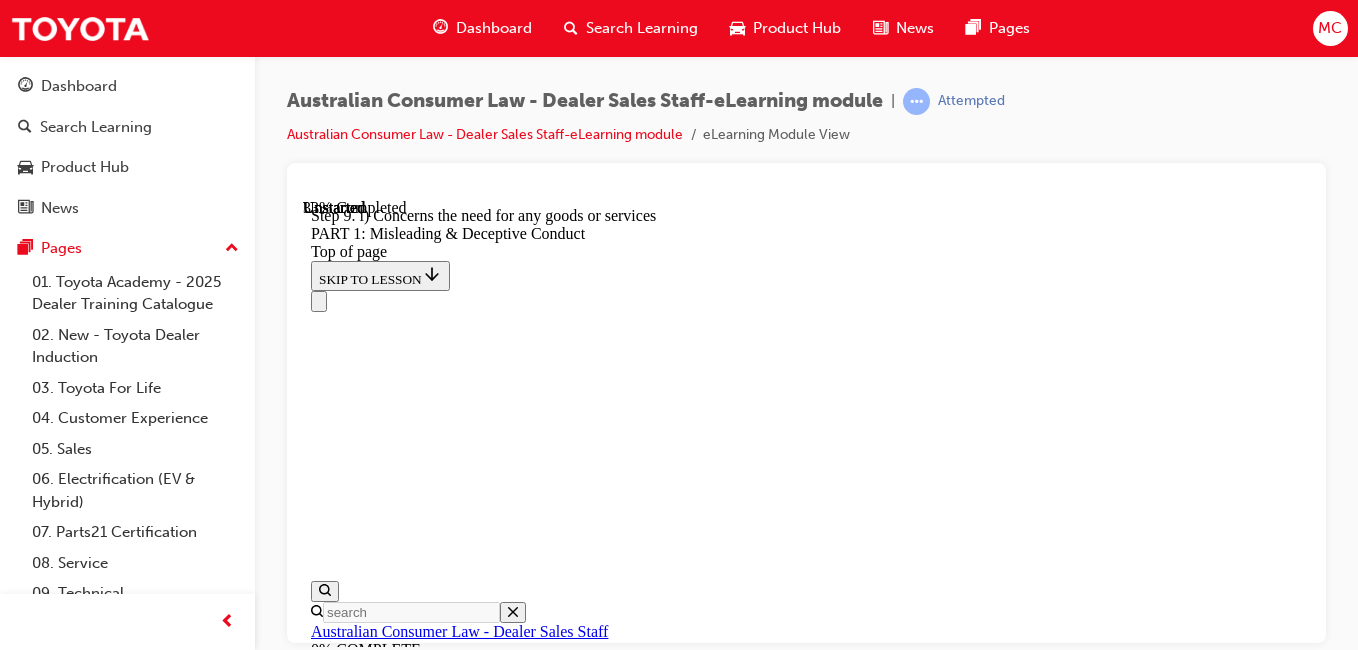 scroll, scrollTop: 2693, scrollLeft: 0, axis: vertical 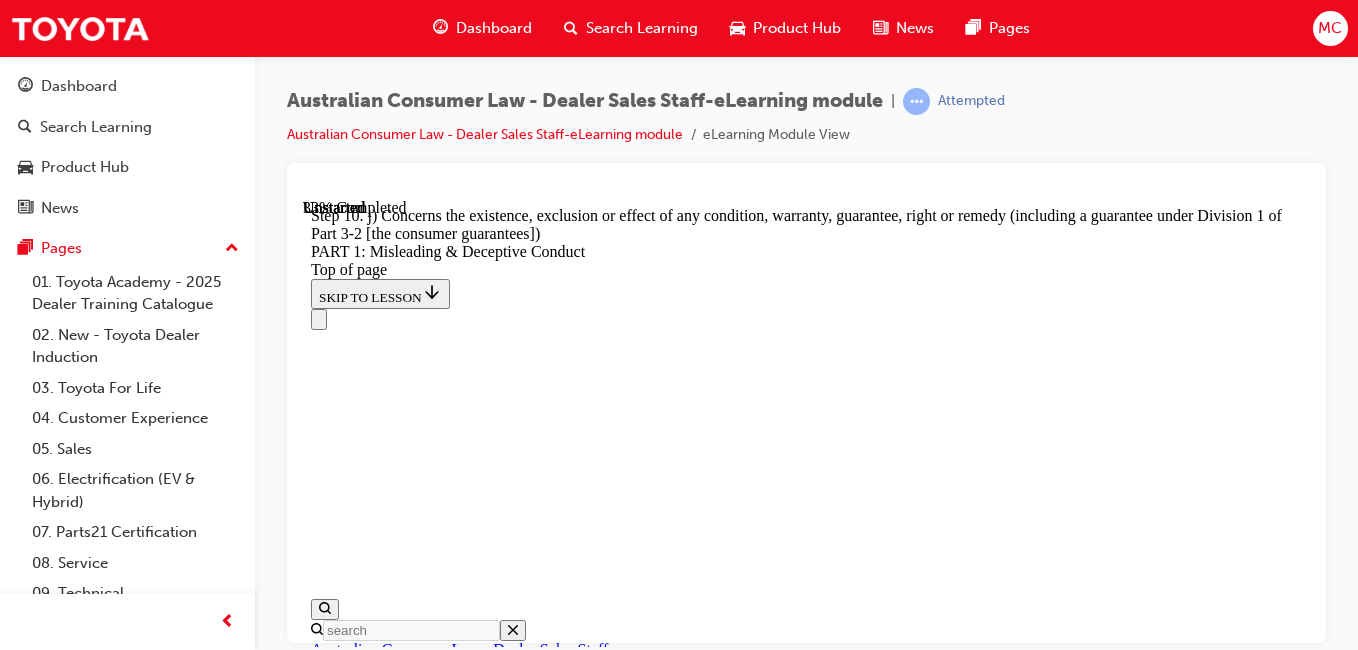 click 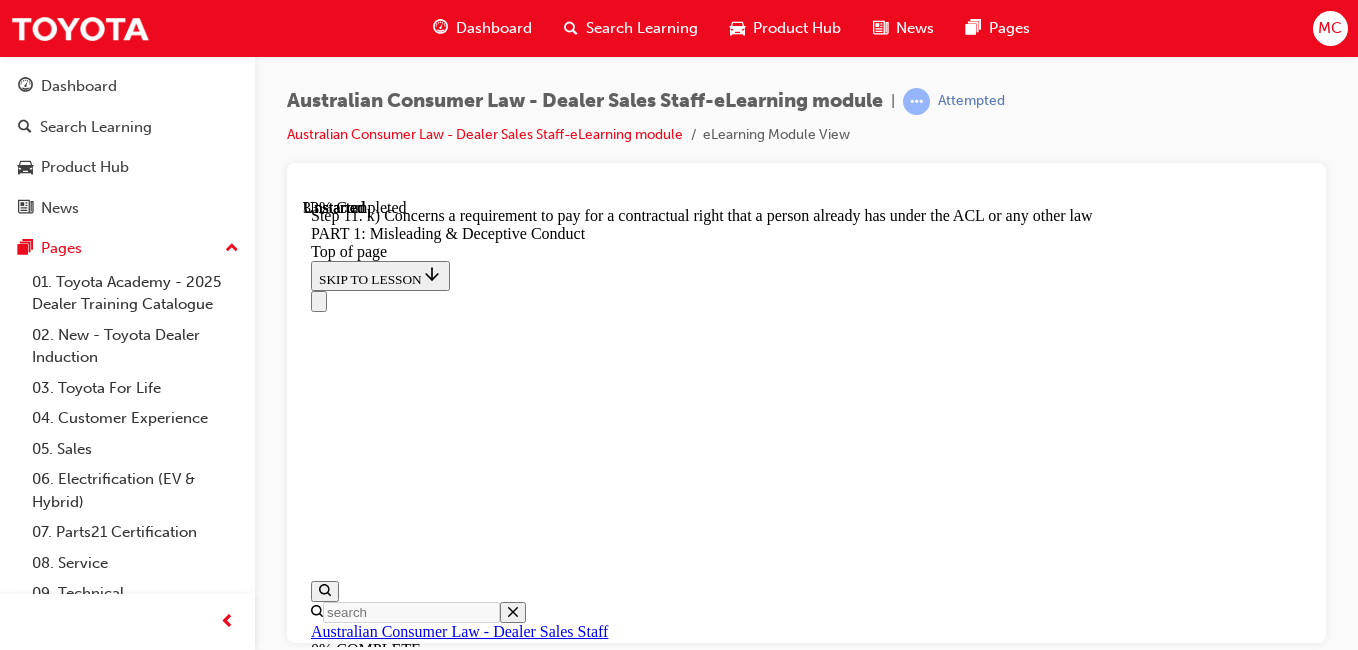 click at bounding box center [335, 8048] 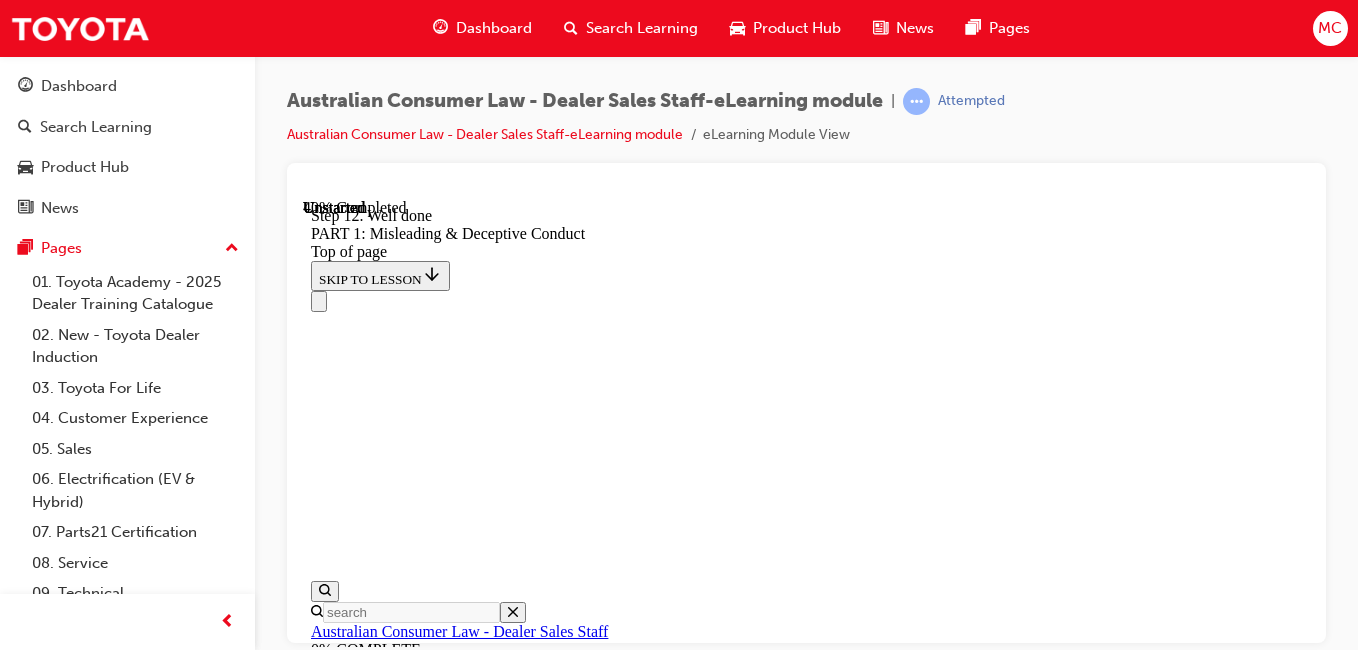 click on "CONTINUE" at bounding box center [353, 8489] 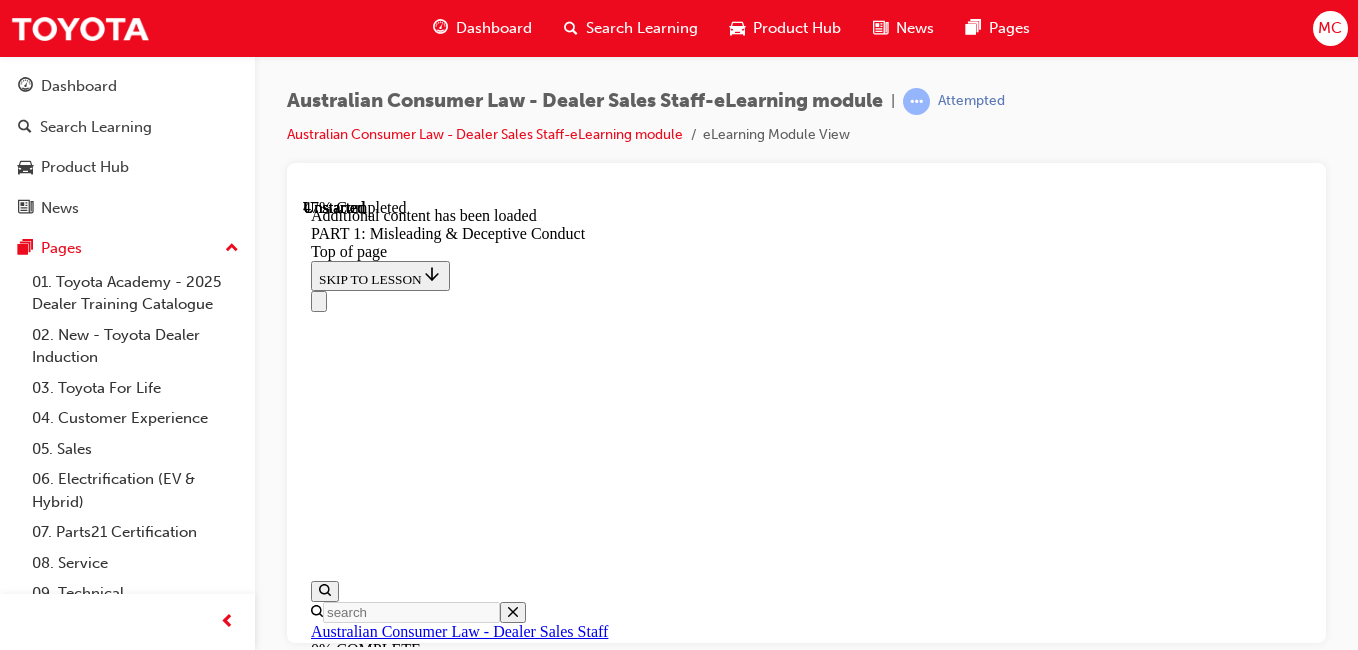 scroll, scrollTop: 3676, scrollLeft: 0, axis: vertical 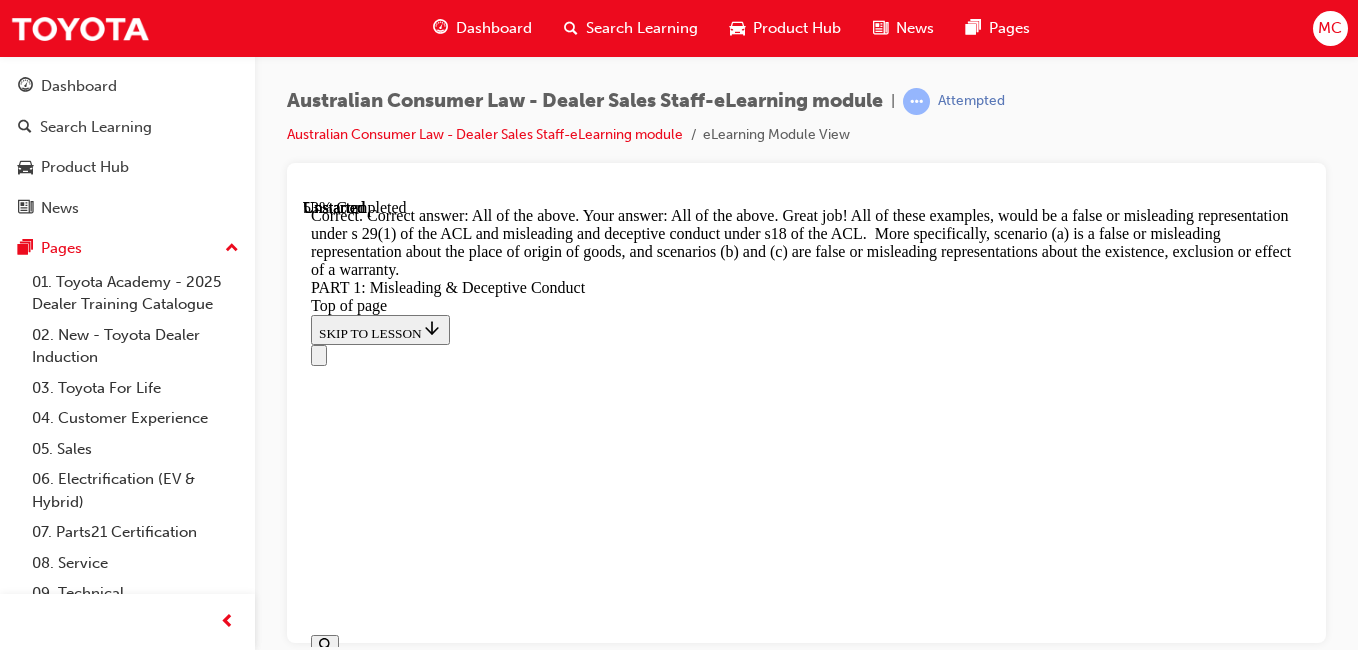 click on "CONTINUE" at bounding box center [806, 16060] 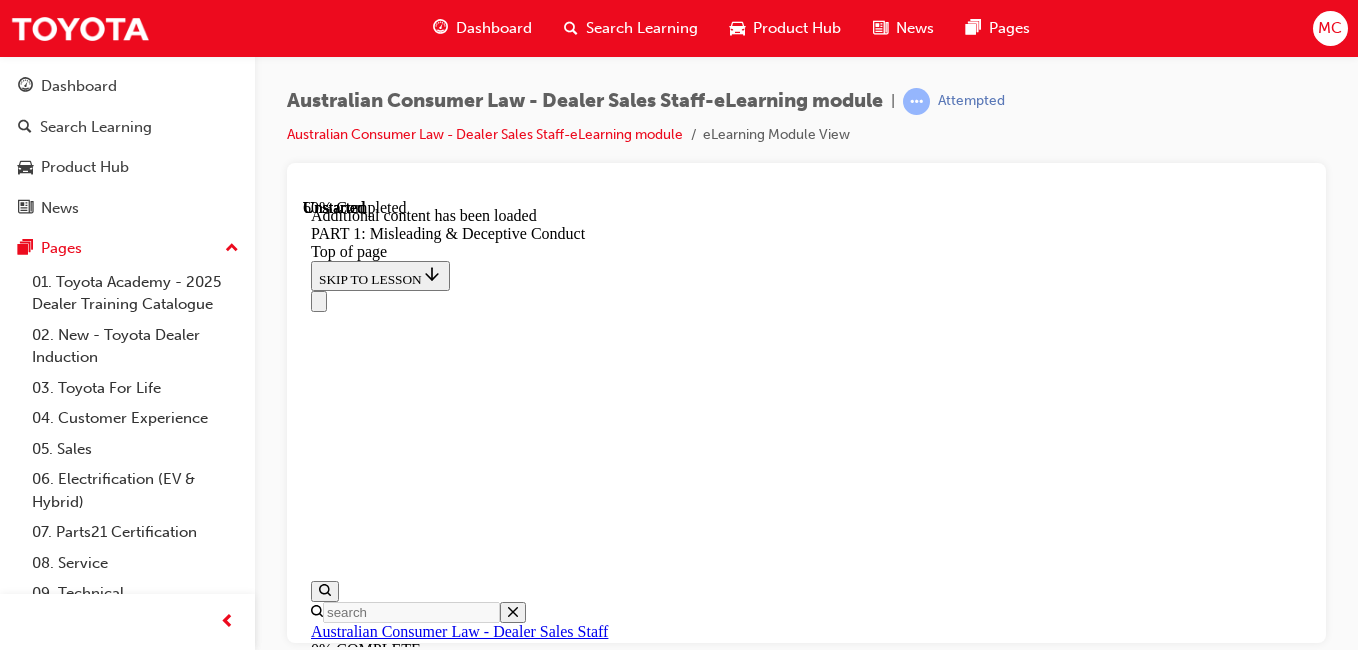 scroll, scrollTop: 4885, scrollLeft: 0, axis: vertical 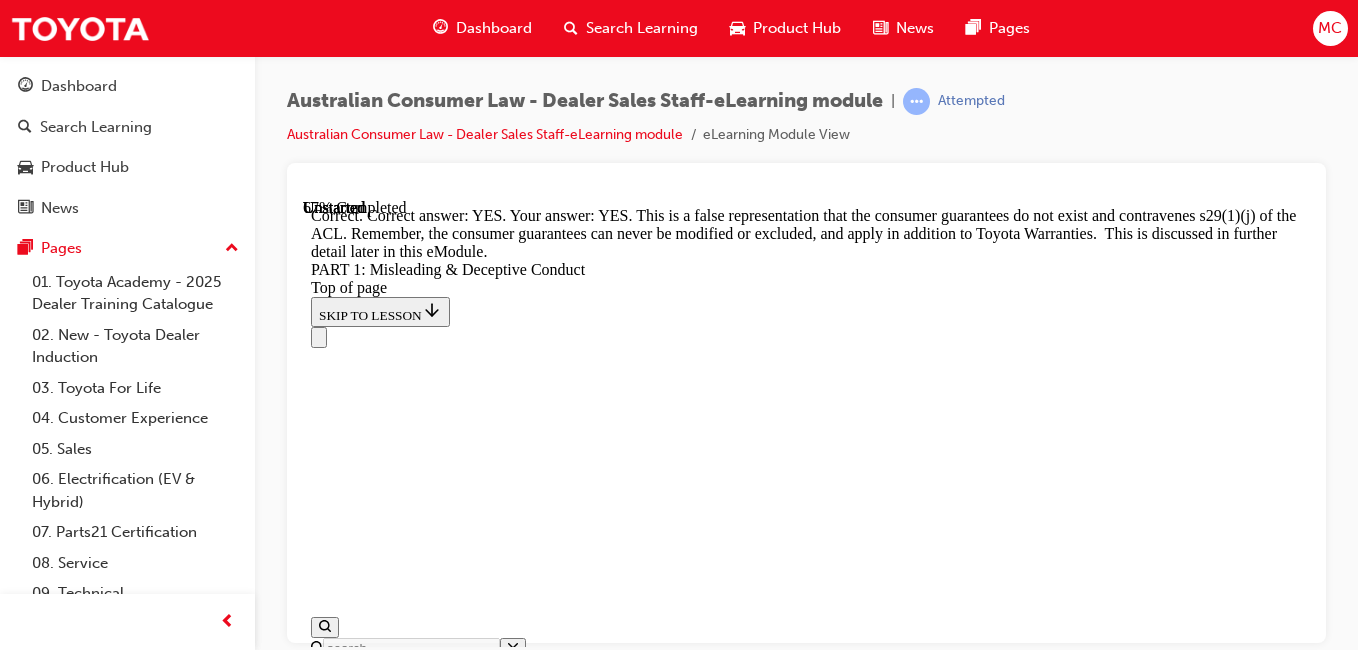 click on "CONTINUE" at bounding box center [353, 19917] 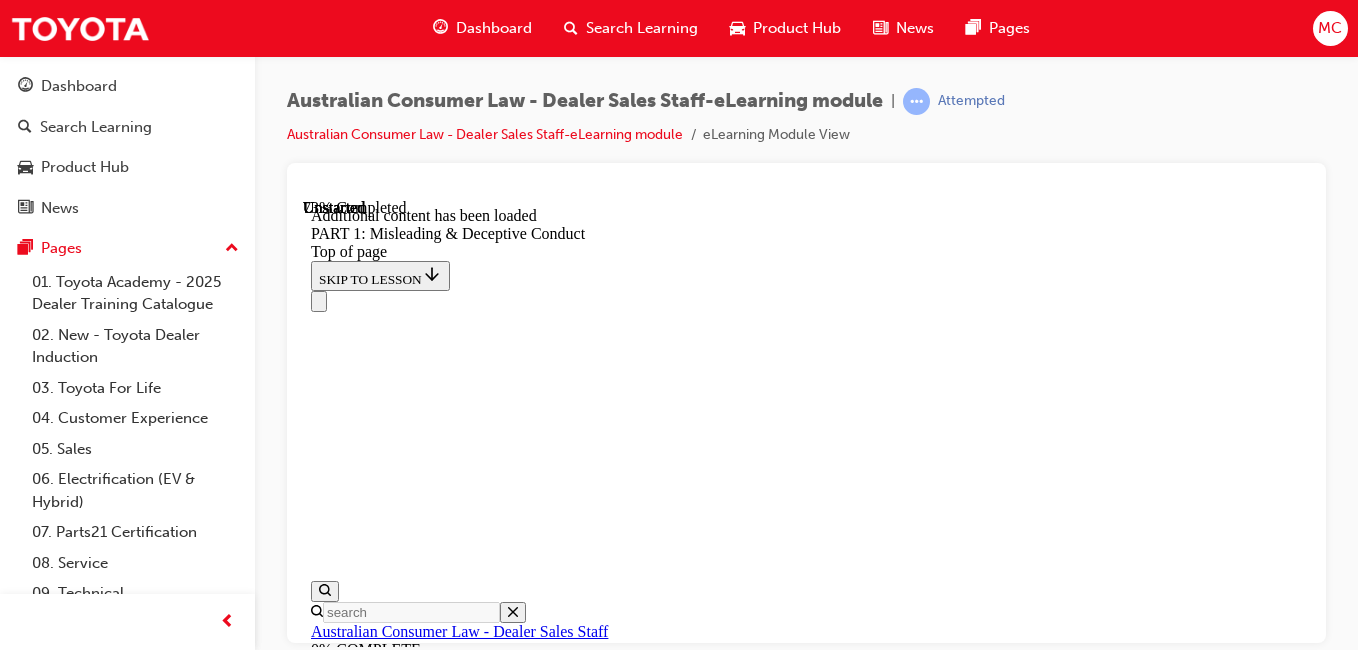 scroll, scrollTop: 5716, scrollLeft: 0, axis: vertical 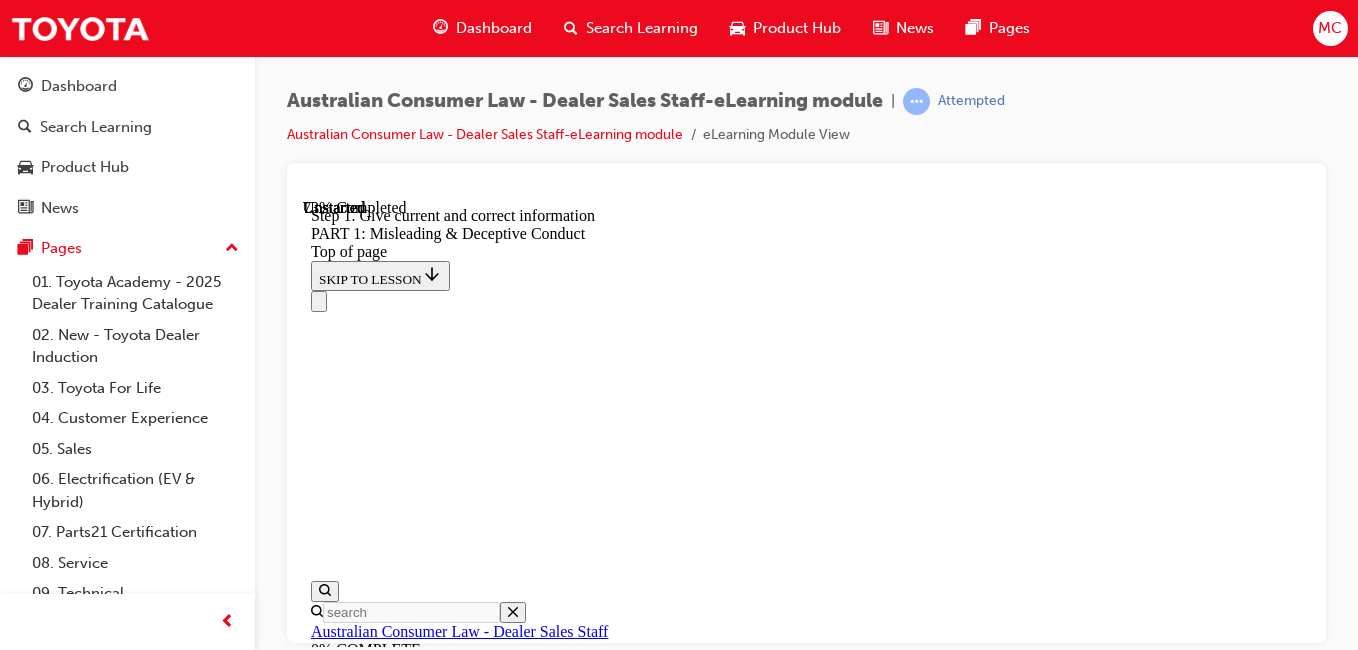click at bounding box center (335, 19898) 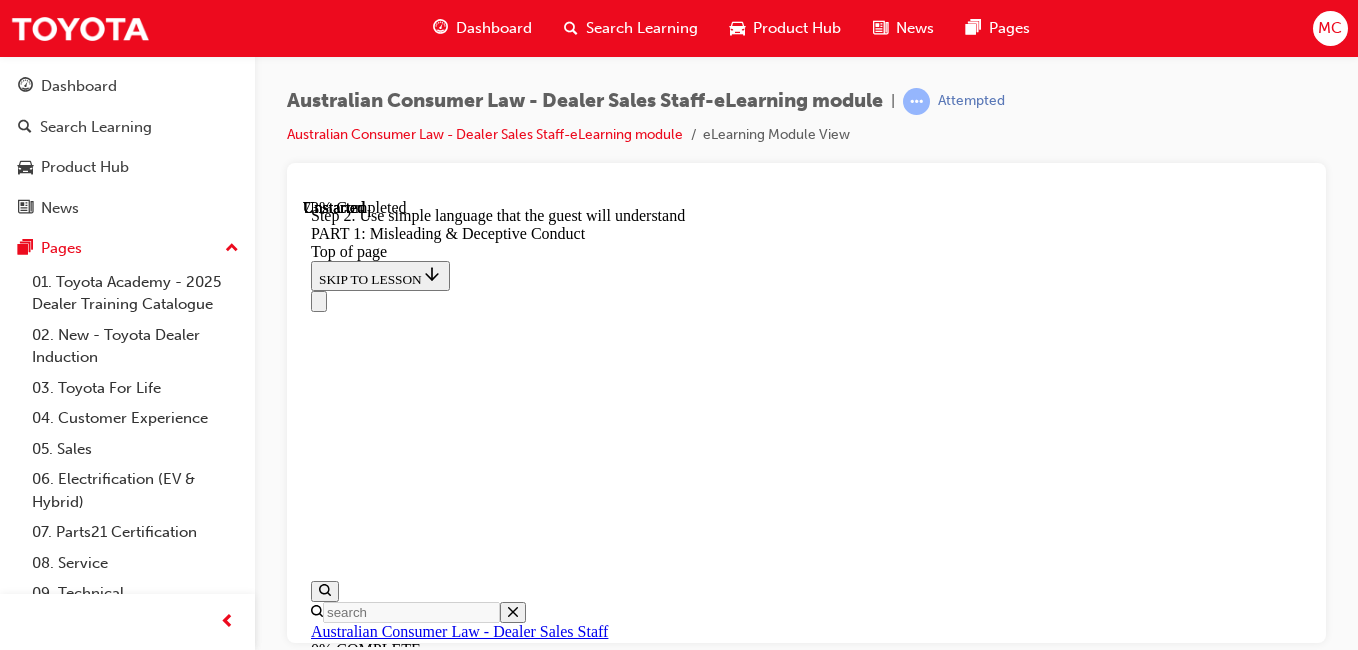 click on "What you SHOULD do in conversations with customers START    1 Give current and correct information For example: “The brochure you have appears out of date, let me get you the most recent one. You can also find current information about the vehicle on the Toyota website.”  1 2 3 4 5 6 7    2 Use simple language that the guest will understand For example: Instead of simply listing safety features in acronyms such has ABC, ACC, AEB, DSC, explain what each feature does and remember to be accurate about what each feature does and doesn’t do and which features are included in which models.  Refer to brochures and relevant webpages, particularly if you are unsure about any detail.   1 2 3 4 5 6 7    3 Check that the overall impression is accurate 1 2 3 4 5 6 7    4 Back up claims with facts and documented evidence where appropriate For example: “The vehicle’s ANCAP safety rating can be found on the ANCAP website.” 1 2 3 4 5 6 7    5 Note important limitations or exemptions 1 2 3 4 5 6 7    6 1 2 3 4 5" at bounding box center (806, 20160) 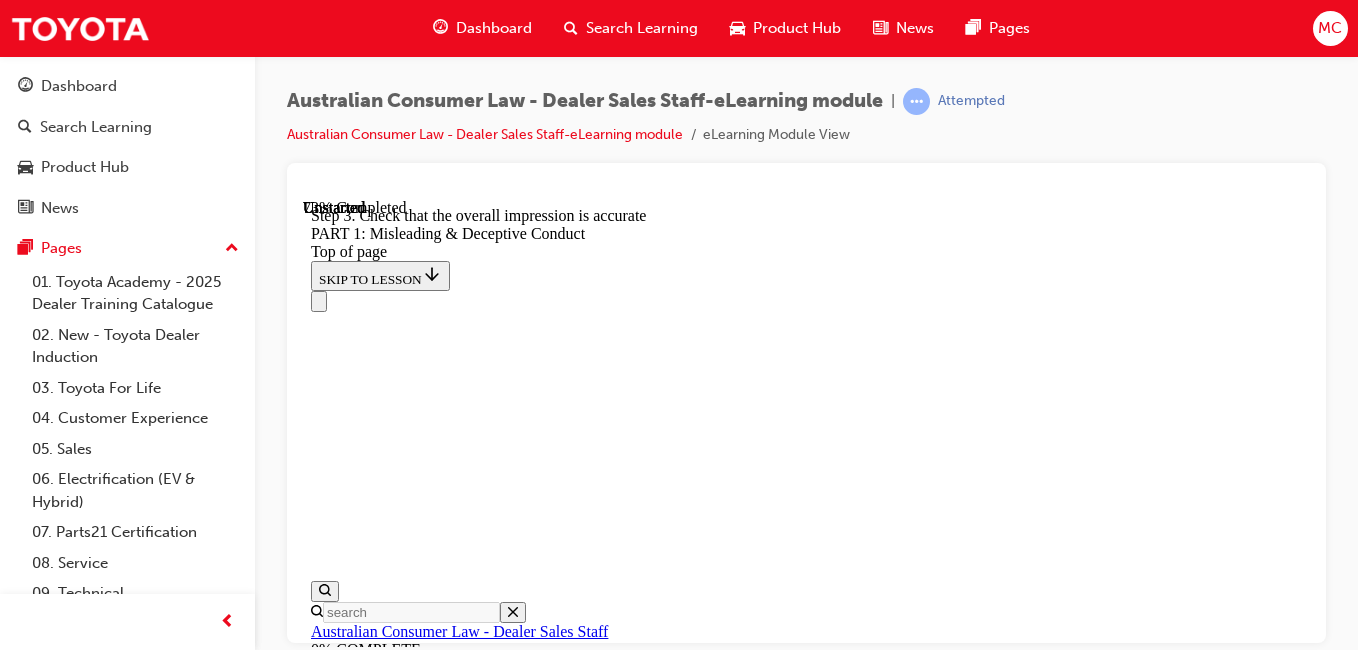 scroll, scrollTop: 5716, scrollLeft: 0, axis: vertical 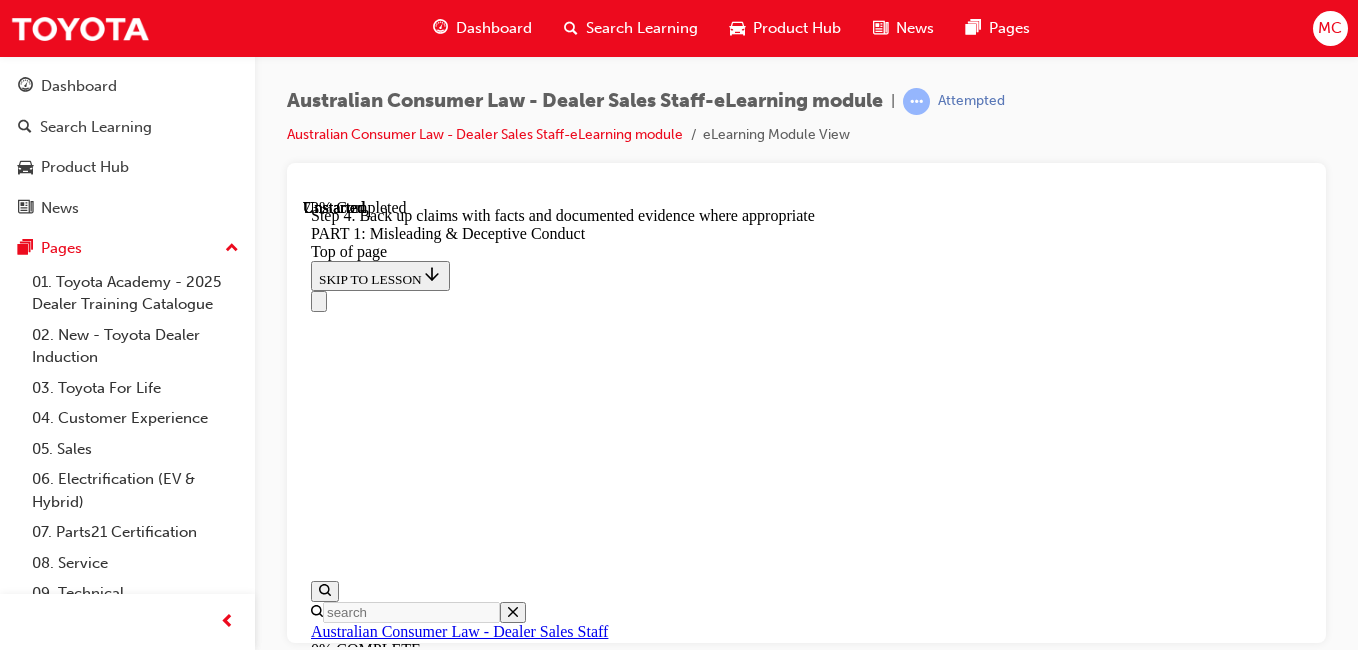 click at bounding box center (335, 19898) 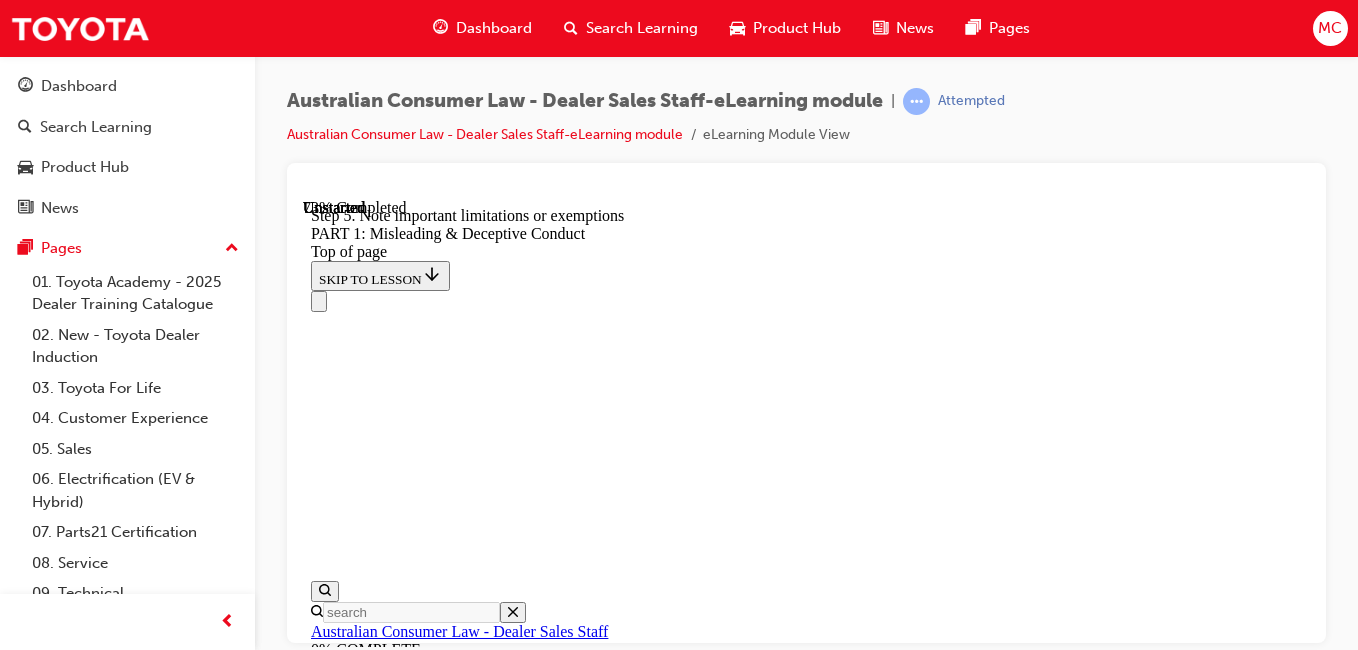 click at bounding box center (335, 19898) 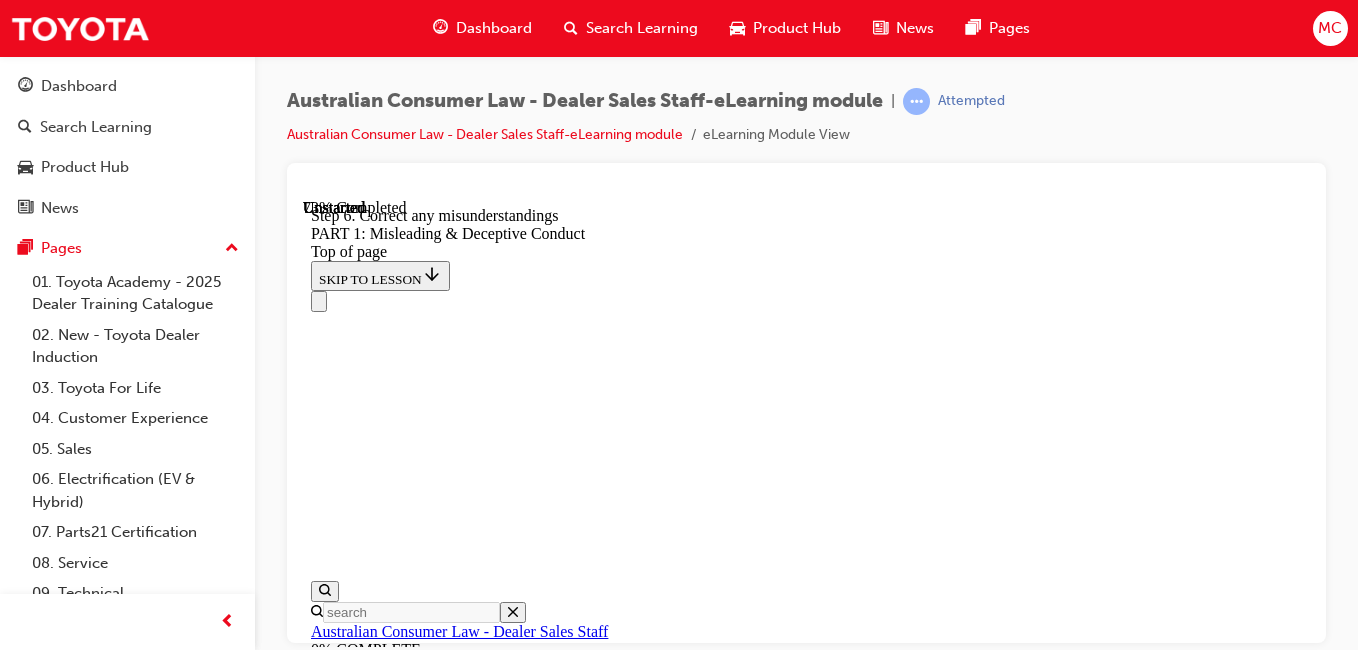 click on "What you SHOULD do in conversations with customers START    1 Give current and correct information For example: “The brochure you have appears out of date, let me get you the most recent one. You can also find current information about the vehicle on the Toyota website.”  1 2 3 4 5 6 7    2 Use simple language that the guest will understand For example: Instead of simply listing safety features in acronyms such has ABC, ACC, AEB, DSC, explain what each feature does and remember to be accurate about what each feature does and doesn’t do and which features are included in which models.  Refer to brochures and relevant webpages, particularly if you are unsure about any detail.   1 2 3 4 5 6 7    3 Check that the overall impression is accurate 1 2 3 4 5 6 7    4 Back up claims with facts and documented evidence where appropriate For example: “The vehicle’s ANCAP safety rating can be found on the ANCAP website.” 1 2 3 4 5 6 7    5 Note important limitations or exemptions 1 2 3 4 5 6 7    6 1 2 3 4 5" at bounding box center (806, 20078) 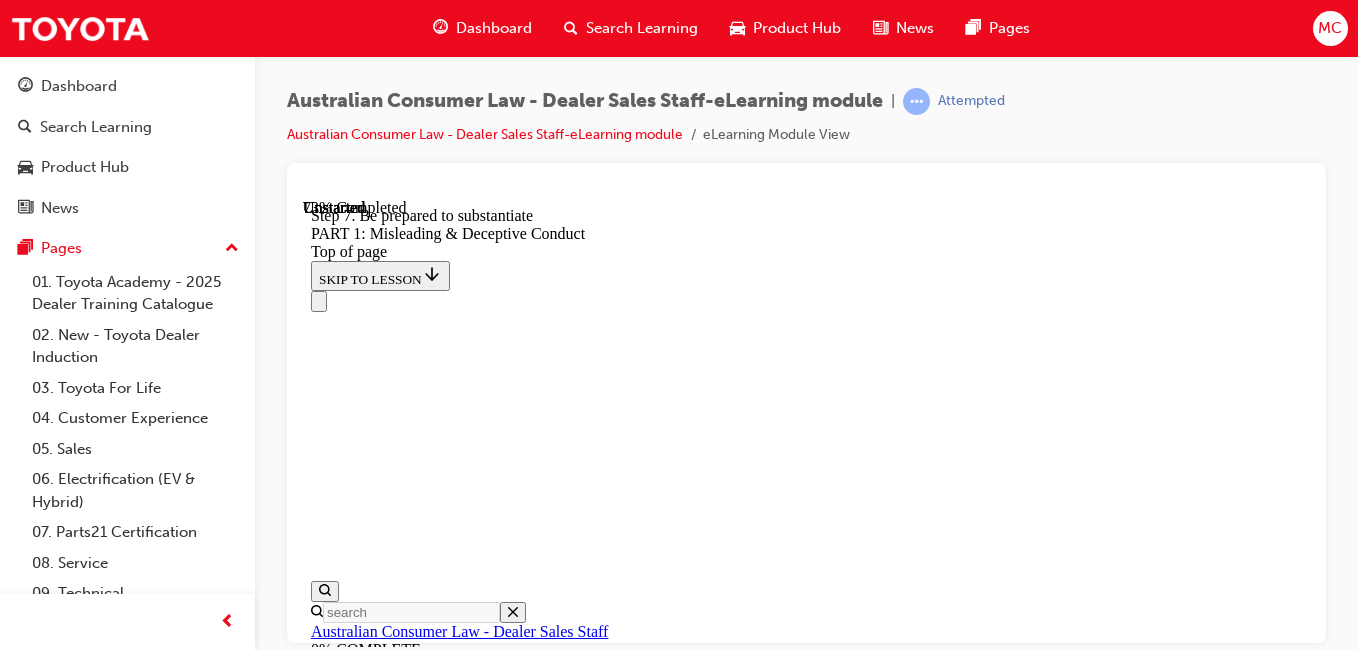 click on "What you SHOULD do in conversations with customers START    1 Give current and correct information For example: “The brochure you have appears out of date, let me get you the most recent one. You can also find current information about the vehicle on the Toyota website.”  1 2 3 4 5 6 7    2 Use simple language that the guest will understand For example: Instead of simply listing safety features in acronyms such has ABC, ACC, AEB, DSC, explain what each feature does and remember to be accurate about what each feature does and doesn’t do and which features are included in which models.  Refer to brochures and relevant webpages, particularly if you are unsure about any detail.   1 2 3 4 5 6 7    3 Check that the overall impression is accurate 1 2 3 4 5 6 7    4 Back up claims with facts and documented evidence where appropriate For example: “The vehicle’s ANCAP safety rating can be found on the ANCAP website.” 1 2 3 4 5 6 7    5 Note important limitations or exemptions 1 2 3 4 5 6 7    6 1 2 3 4 5" at bounding box center (806, 20078) 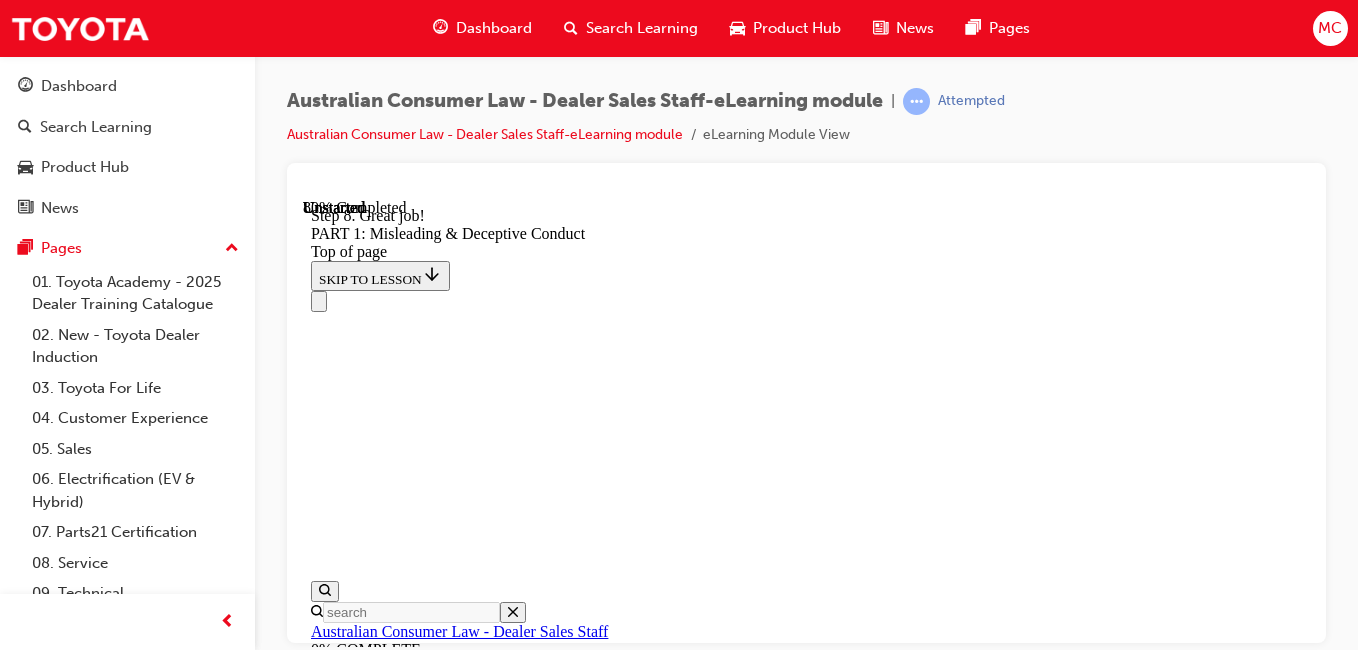 click on "What you SHOULD do in conversations with customers START    1 Give current and correct information For example: “The brochure you have appears out of date, let me get you the most recent one. You can also find current information about the vehicle on the Toyota website.”  1 2 3 4 5 6 7    2 Use simple language that the guest will understand For example: Instead of simply listing safety features in acronyms such has ABC, ACC, AEB, DSC, explain what each feature does and remember to be accurate about what each feature does and doesn’t do and which features are included in which models.  Refer to brochures and relevant webpages, particularly if you are unsure about any detail.   1 2 3 4 5 6 7    3 Check that the overall impression is accurate 1 2 3 4 5 6 7    4 Back up claims with facts and documented evidence where appropriate For example: “The vehicle’s ANCAP safety rating can be found on the ANCAP website.” 1 2 3 4 5 6 7    5 Note important limitations or exemptions 1 2 3 4 5 6 7    6 1 2 3 4 5" at bounding box center (806, 20078) 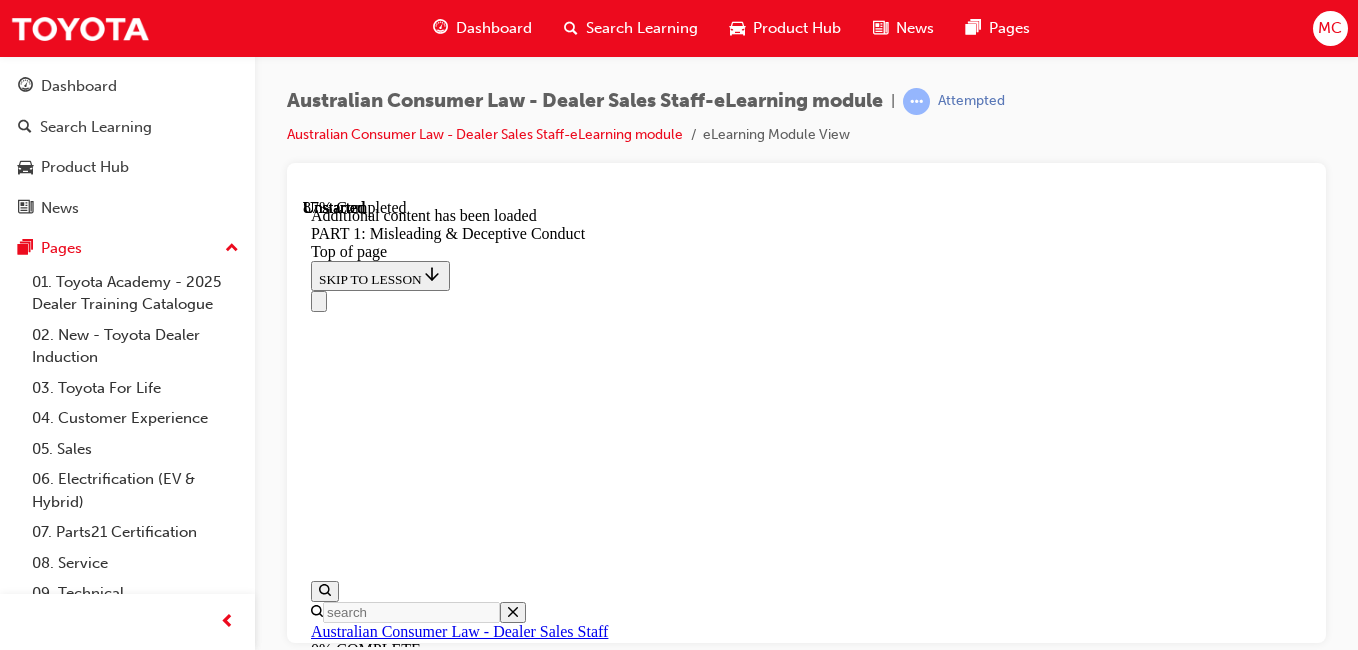 click on "START" 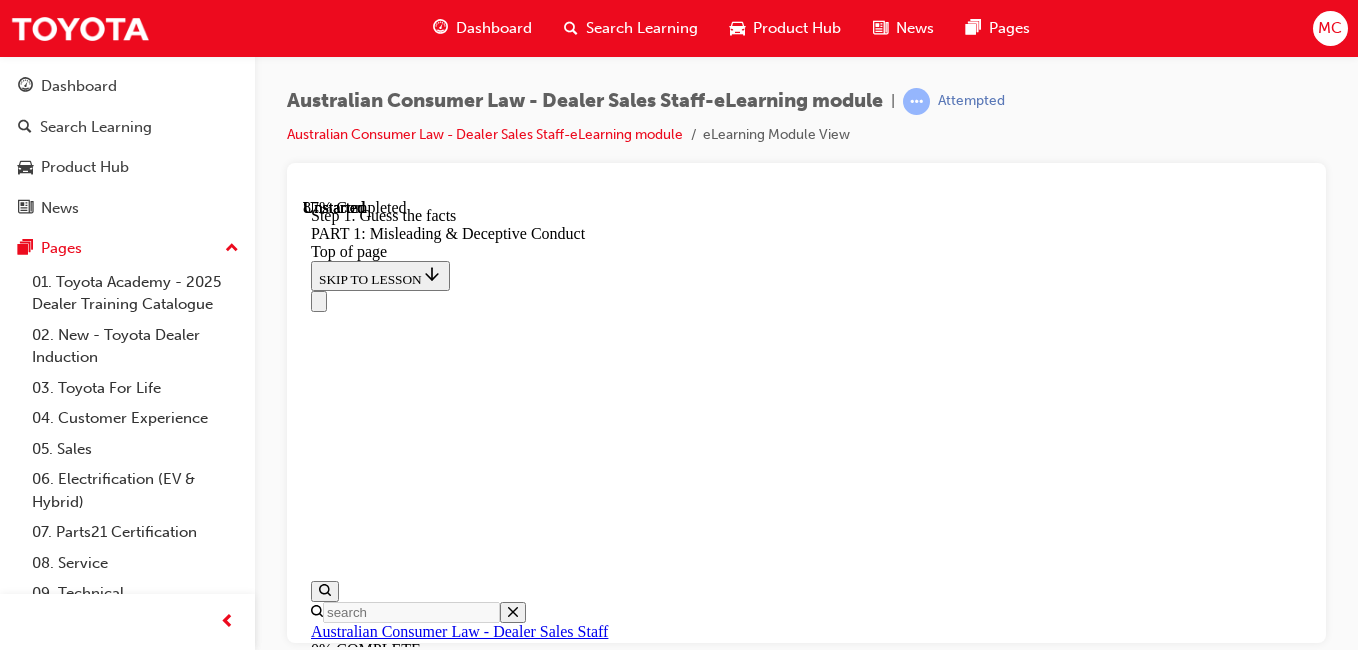 click on "What you SHOULD NOT do in conversations with customers START Step 1 Guess the facts For example: Making statements like: “From my experience, any issues with the car can be fixed within 3 days or so.”  1 2 3 4 5 Step 2 Omit relevant information For example: Forgetting to point out that the ‘Bird’s eye view camera’ only comes with a higher grade model, when the customer has stated they are interested in advanced parking features.  1 2 3 4 5 Step 3 Make ambiguous or contradictory statements or use unnecessary jargon For example: Making statements like: “The boot space of this car is quite big but may not feel big enough for holiday activities.”   1 2 3 4 5 Step 4 Make promises you cannot keep, or make predictions without reasonable basis For example: Telling a customer that the upcoming release of the next grade of vehicle is likely to come in a new range of colours, when you have no information to support that promise / prediction. 1 2 3 4 5 Step 5 1 2 3 4 5 Well done! START AGAIN 1 2 3 4 5" at bounding box center (806, 20536) 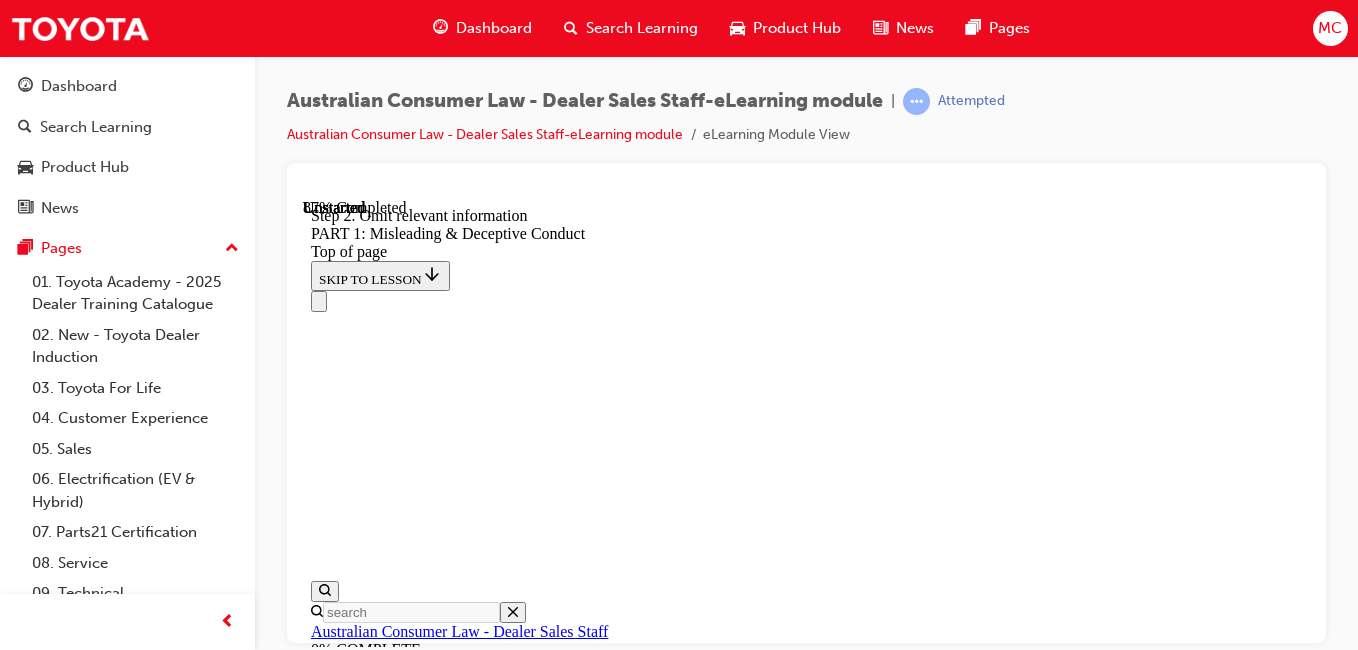 scroll, scrollTop: 6256, scrollLeft: 0, axis: vertical 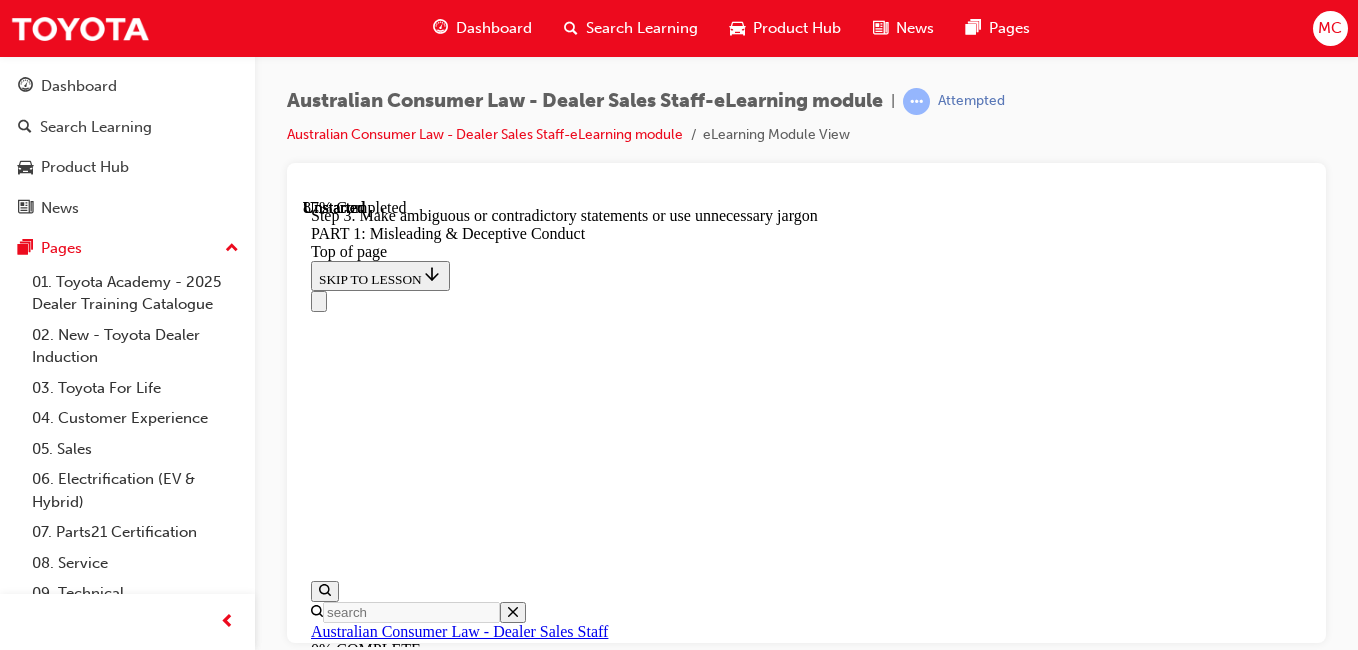 click 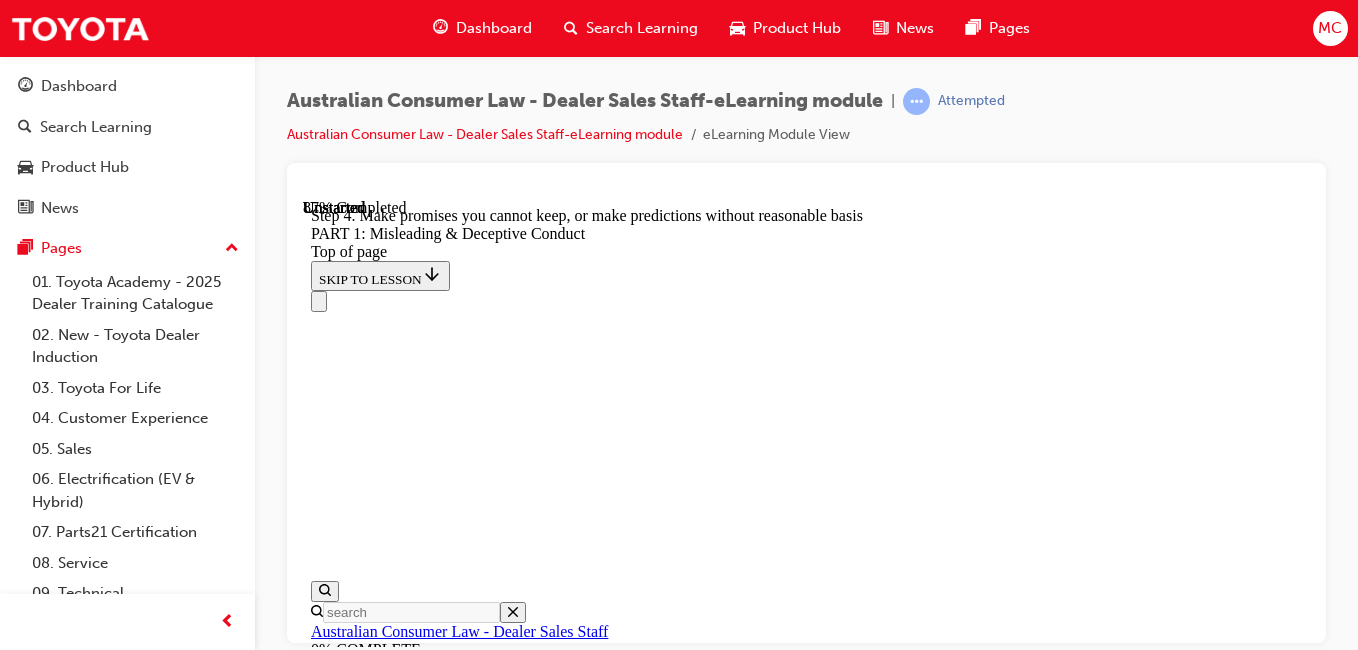 click 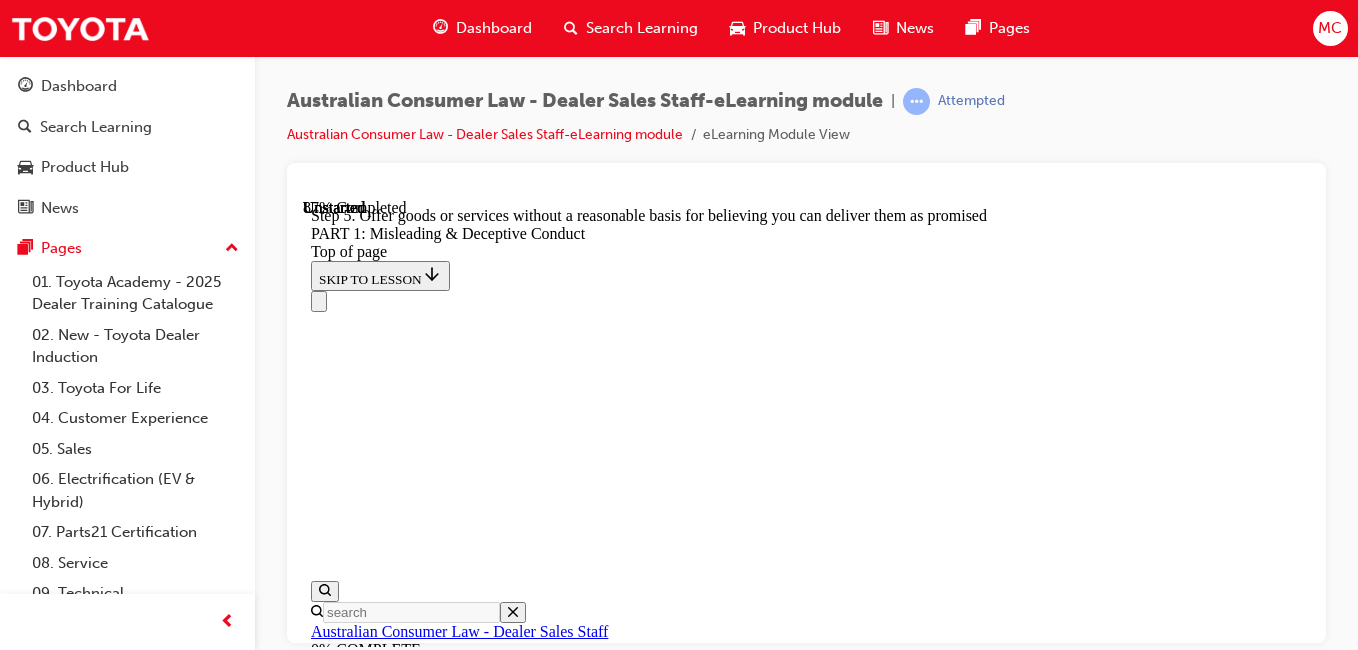click 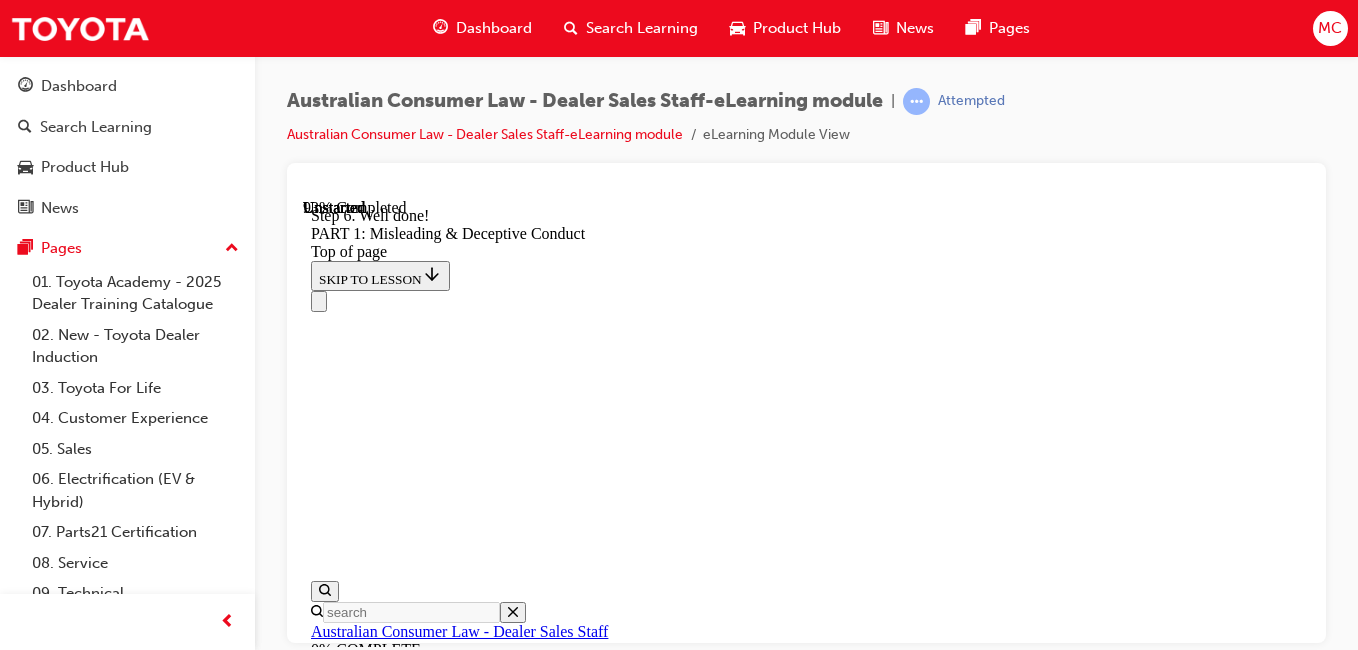 scroll, scrollTop: 6560, scrollLeft: 0, axis: vertical 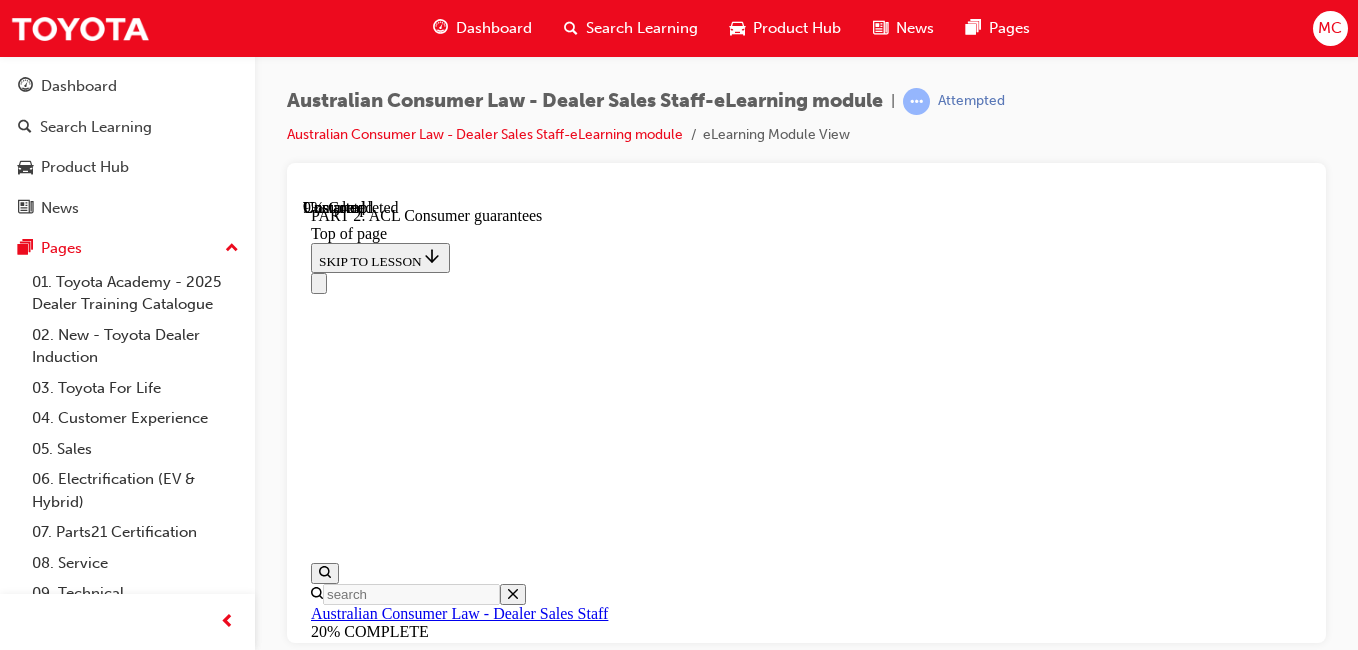 click on "START" at bounding box center [339, 8474] 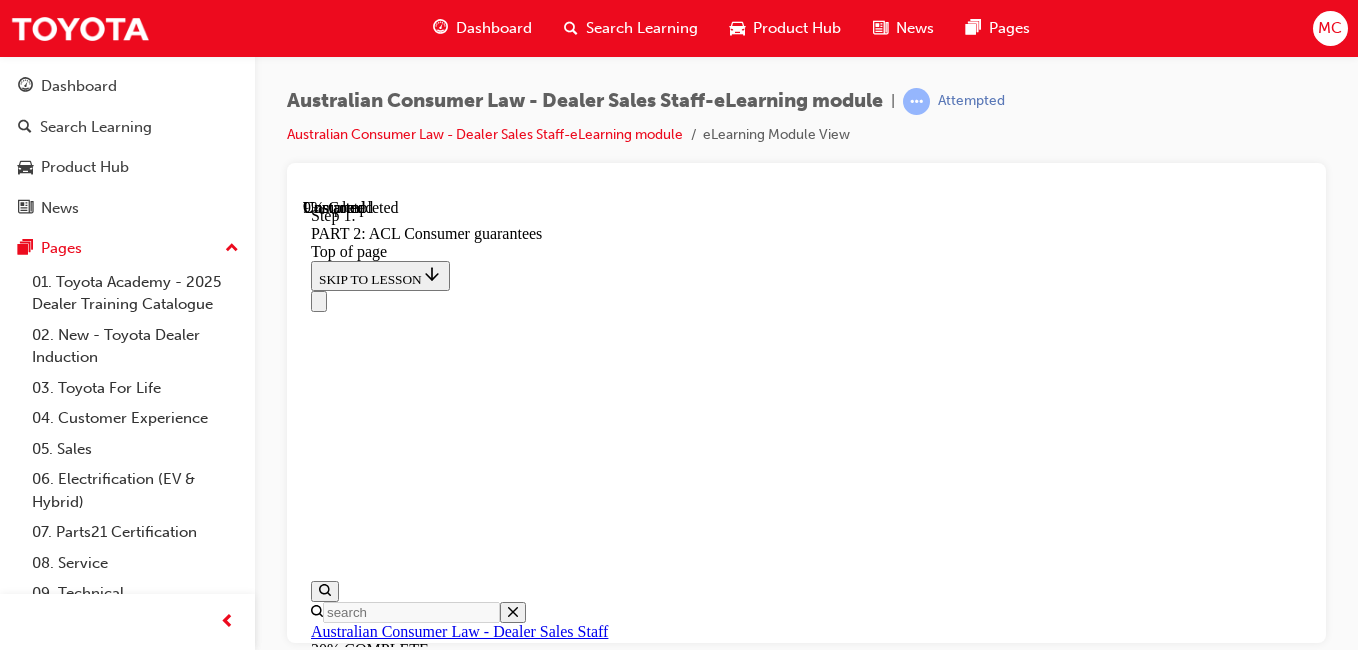 scroll, scrollTop: 3668, scrollLeft: 0, axis: vertical 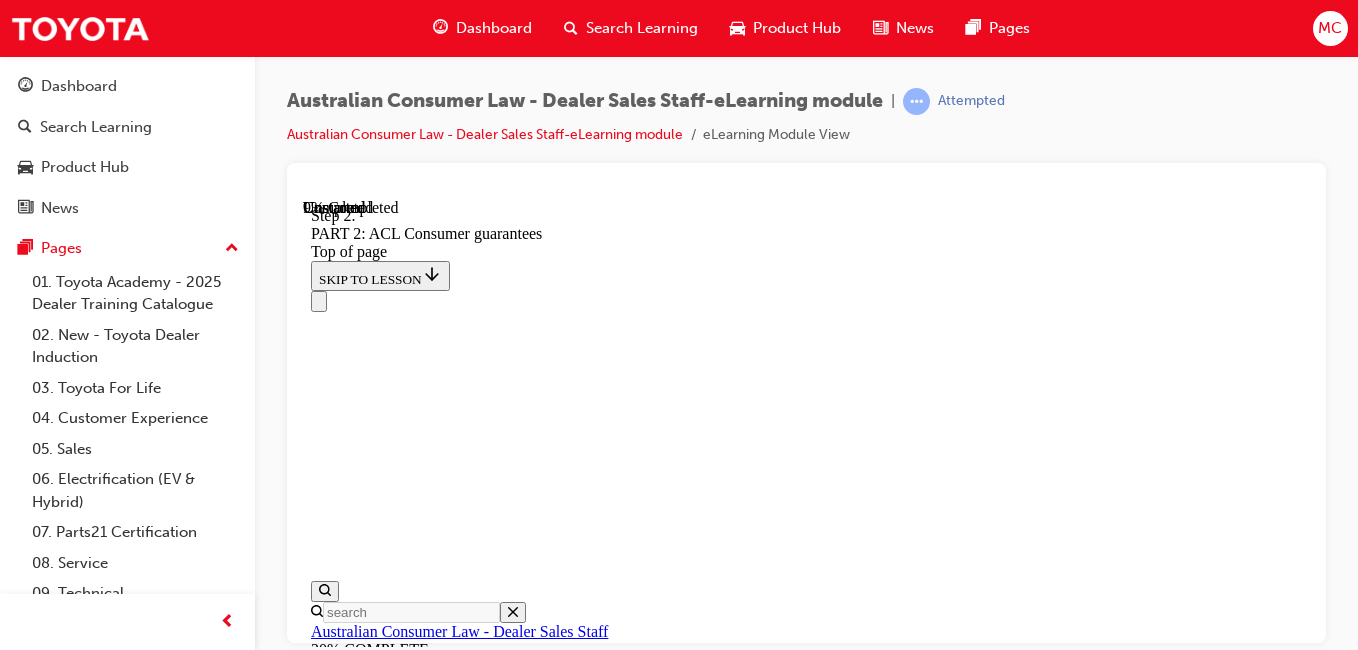 click on "3" at bounding box center [362, 8847] 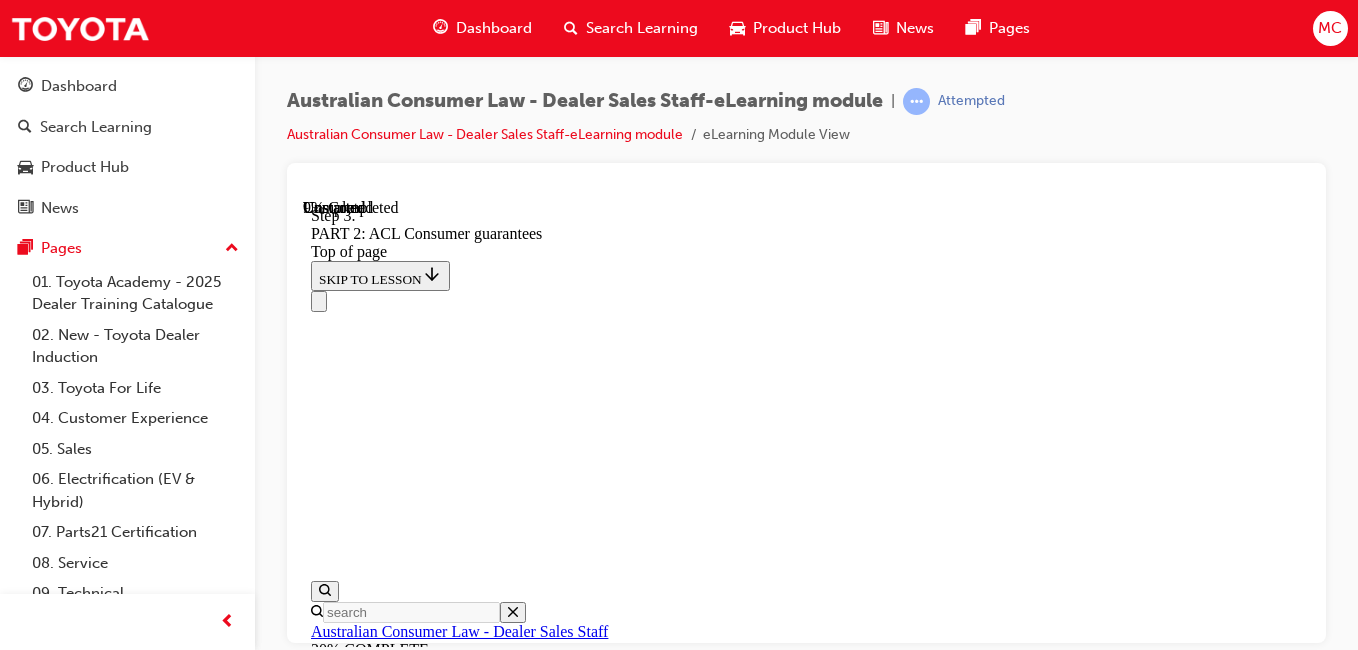 click at bounding box center [335, 8334] 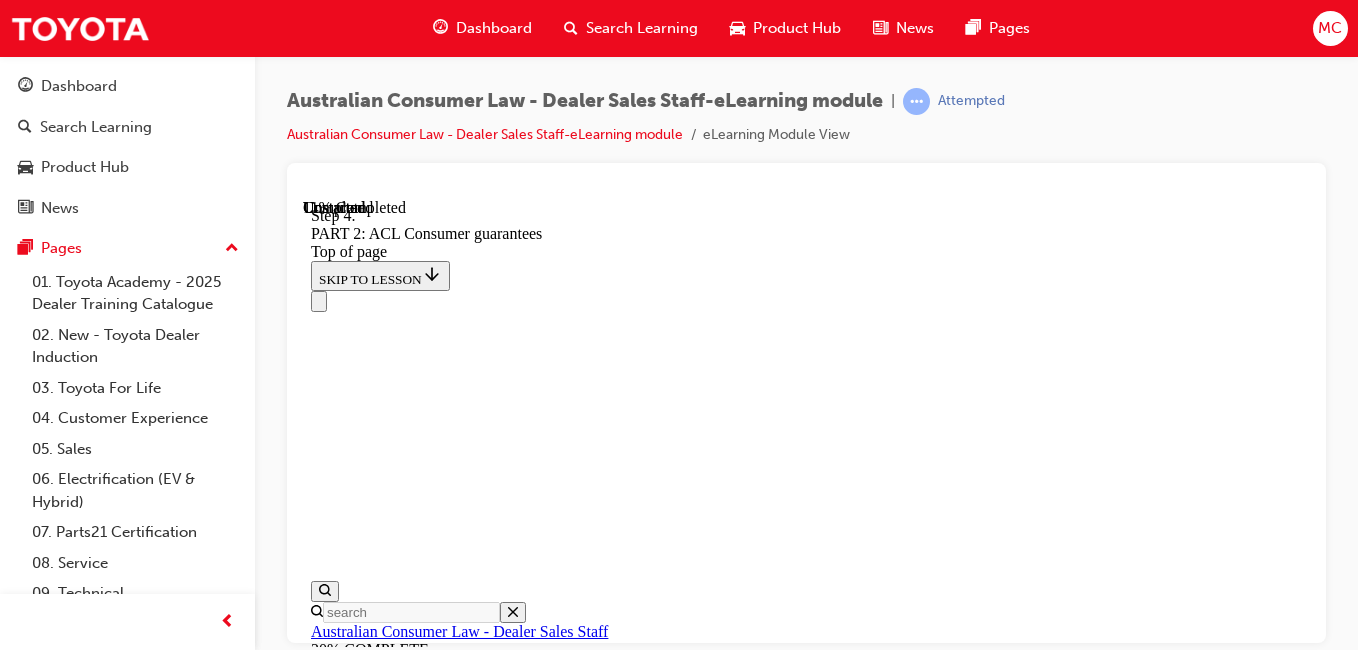 click on "The ACL includes consumer guarantees, which give consumers certain protections in relation to goods and services they obtain.   Manufacturers and suppliers have separate obligations (some may overlap) to consumers under the consumer guarantees.  For the purposes of the ACL, TMCA is the "manufacturer" (of motor vehicles, parts and accessories) and Dealers are the "suppliers". The consumer guarantees are IN ADDITION TO any rights the consumer has under warranties, such as the Toyota Warranty Advantage. The consumer guarantees cannot be excluded or modified by agreement with the consumer. Therefore, you cannot deny the consumer guarantees by inserting this into the contract of sale or by negotiating with guests. The table below from ' A Guide to Australian Consumer Law - Motor vehicle sales and repairs',  lists the consumer guarantees relating to the supply of vehicles.  Please ensure to review each point carefully: Guarantee #1: Acceptable quality TEST =  Acceptable in appearance and finish Safe Durable" at bounding box center [806, 7881] 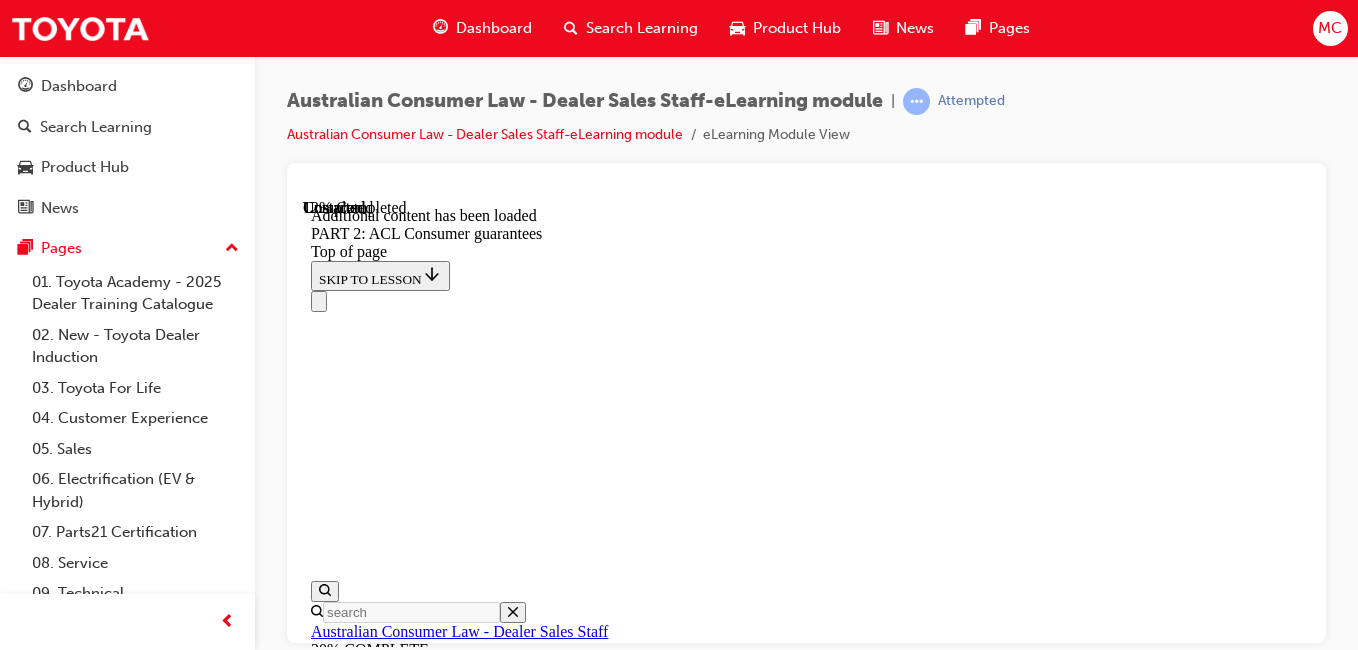 scroll, scrollTop: 4605, scrollLeft: 0, axis: vertical 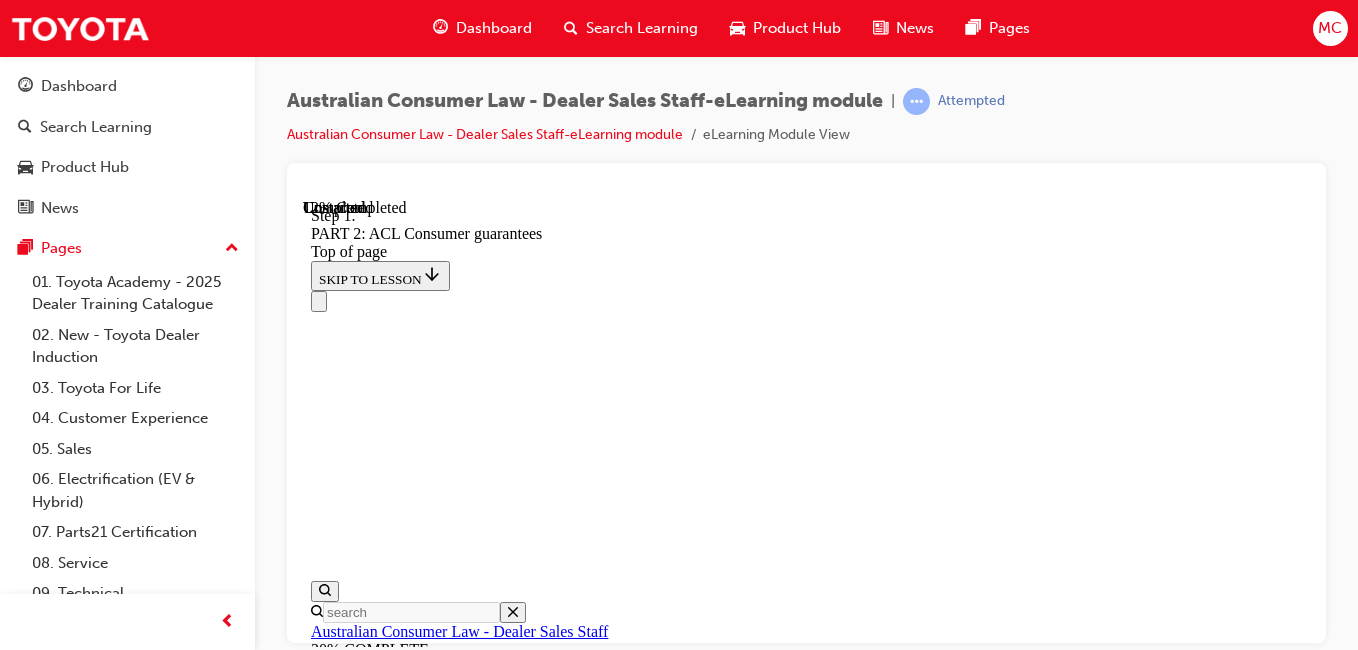 click on "2" at bounding box center [362, 9094] 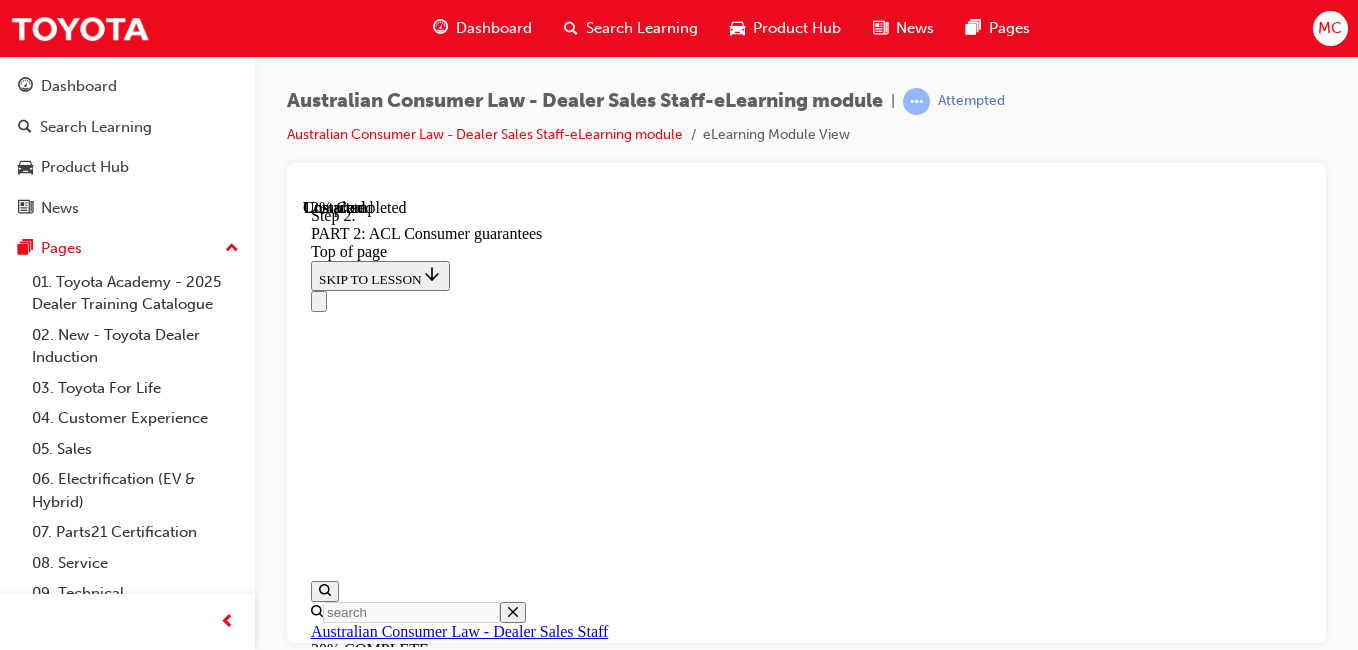 scroll, scrollTop: 4044, scrollLeft: 0, axis: vertical 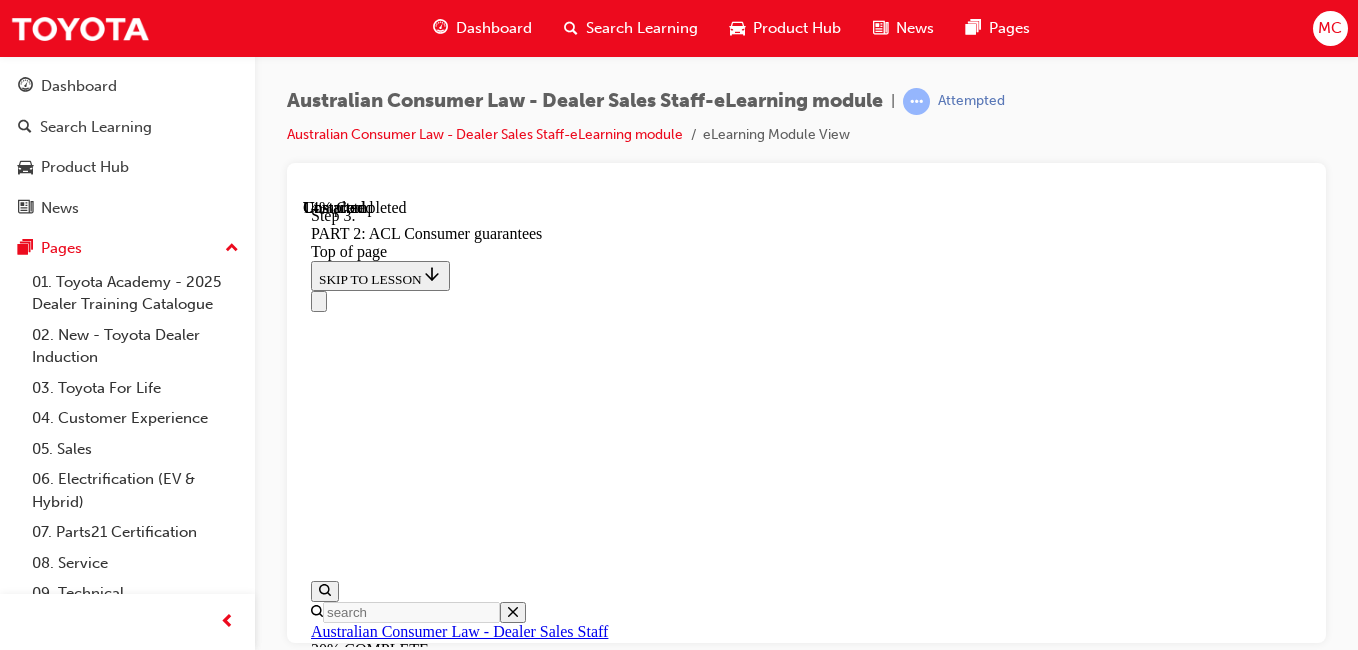 click on "CONTINUE" at bounding box center [353, 9233] 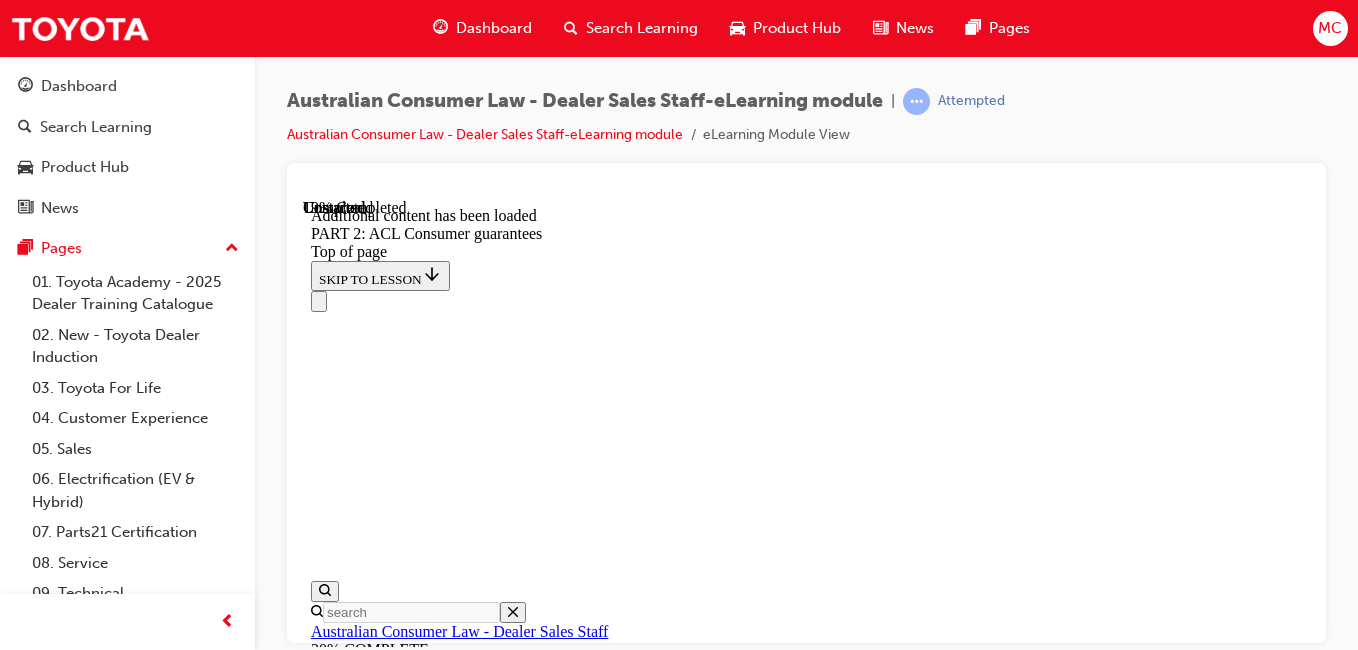 scroll, scrollTop: 5601, scrollLeft: 0, axis: vertical 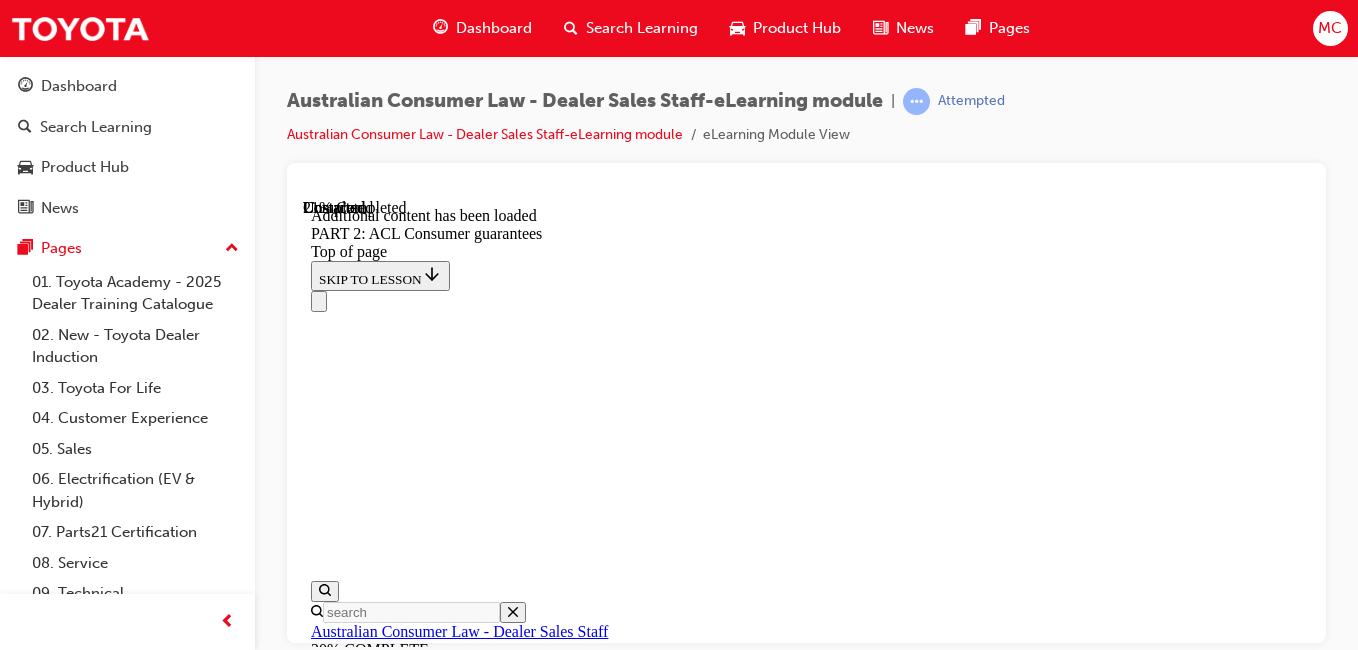 click on "Great Job! START OVER" at bounding box center (806, 9877) 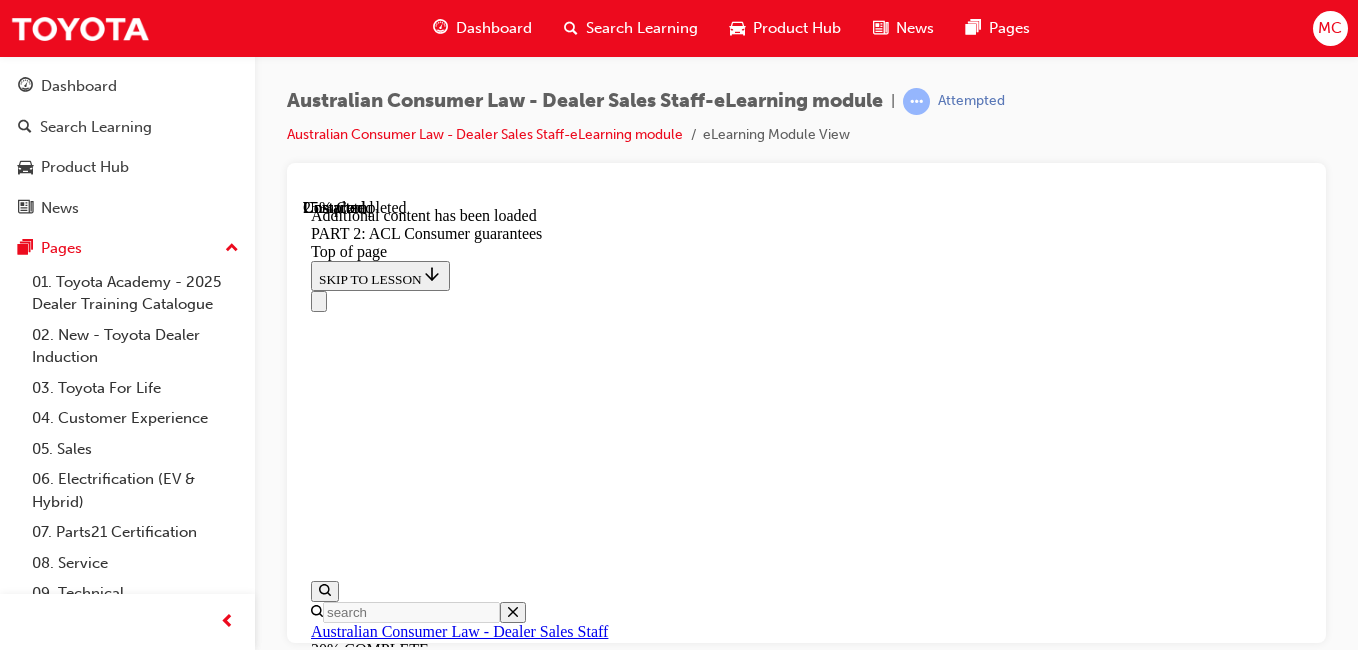scroll, scrollTop: 6758, scrollLeft: 0, axis: vertical 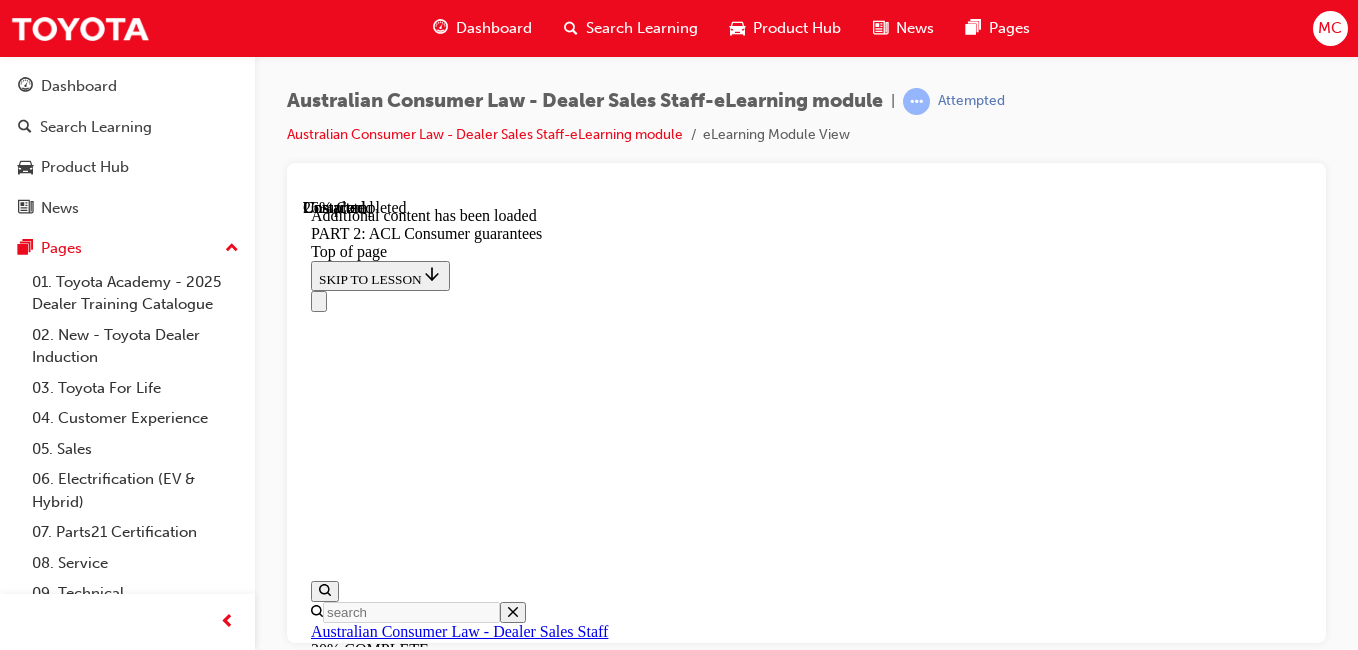 click on "CONTINUE" at bounding box center (353, 10594) 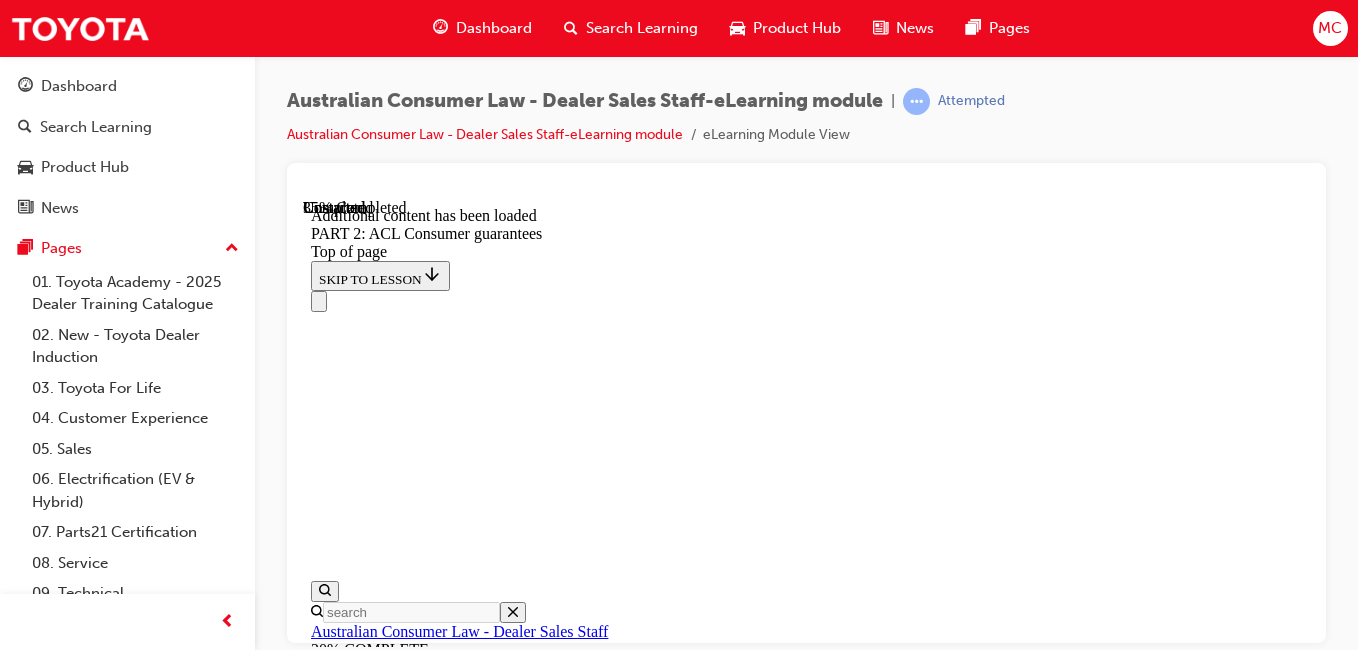 click at bounding box center (806, 12633) 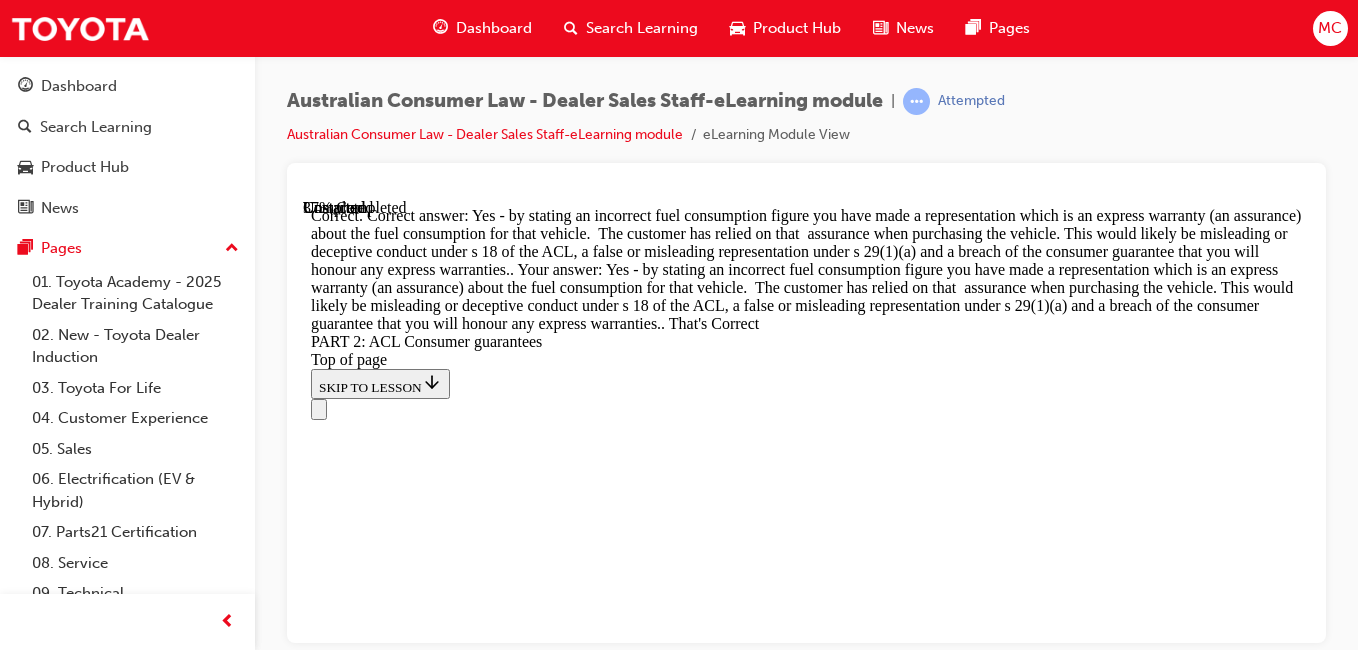 click on "CONTINUE" at bounding box center (353, 15792) 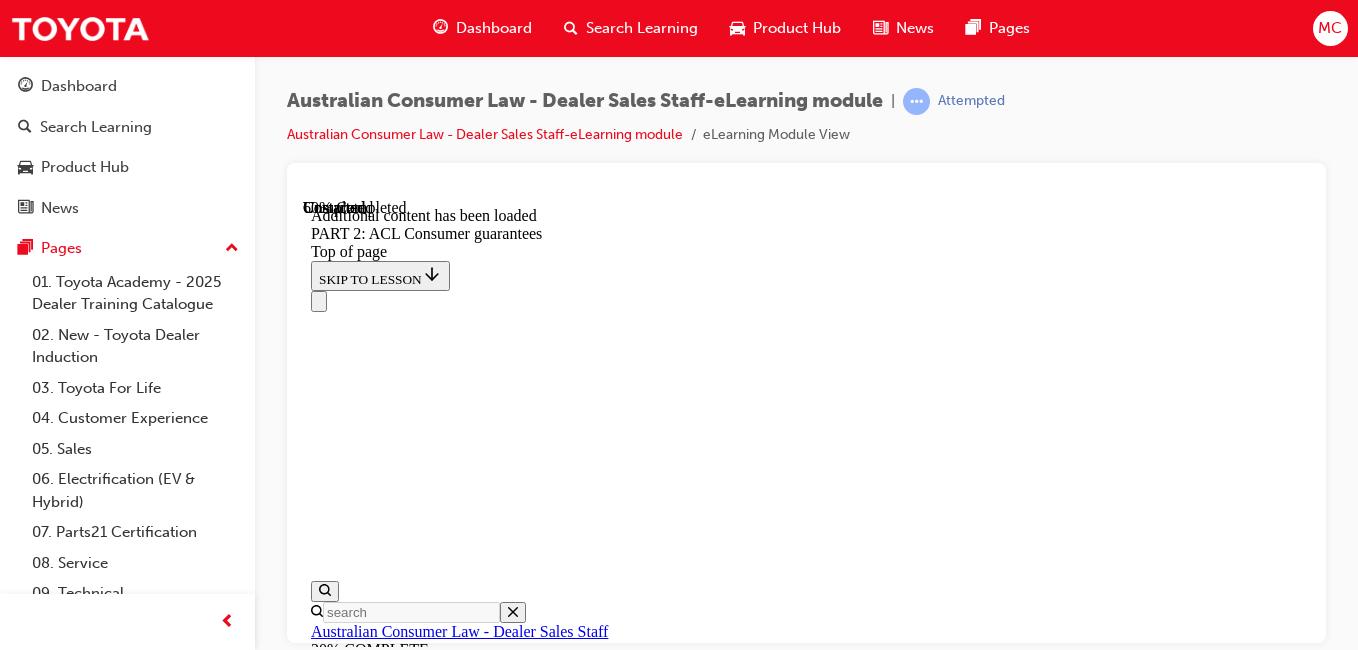 click on "Long repair time Shortly after purchase, a manufacturing defect caused a vehicle to develop excessive noisiness START" at bounding box center [806, 19079] 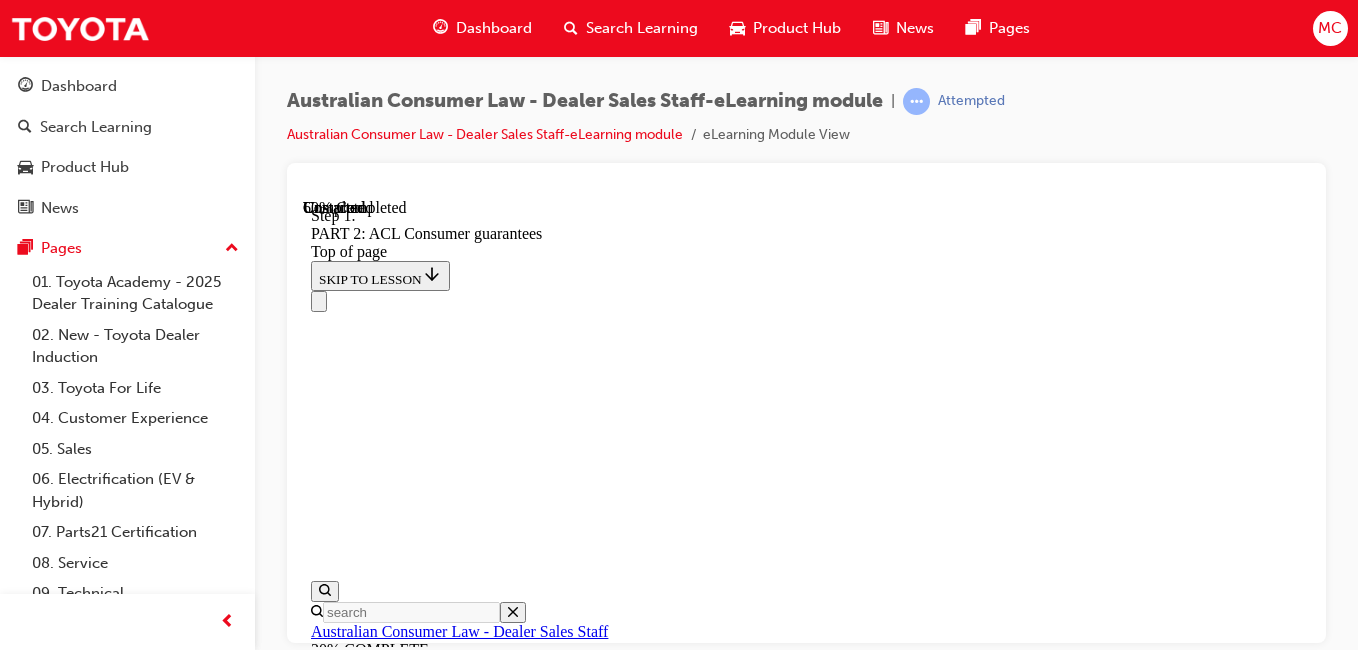 scroll, scrollTop: 15116, scrollLeft: 0, axis: vertical 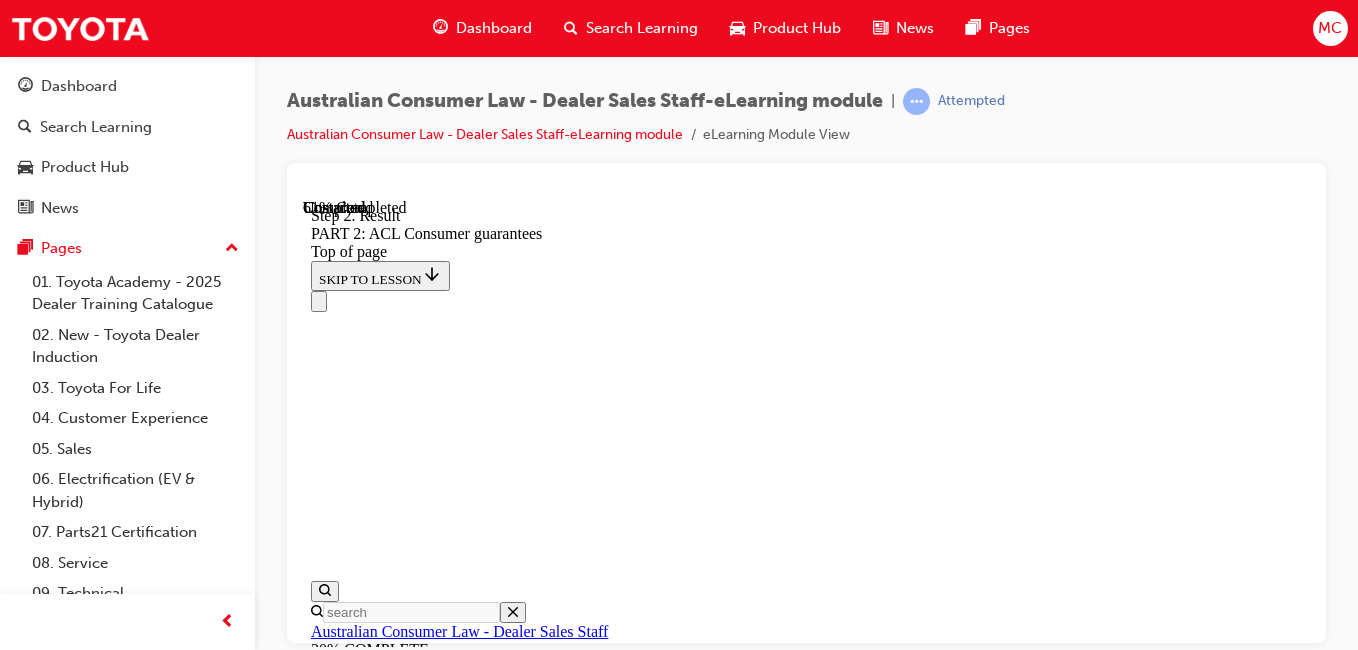 click on "CONTINUE" at bounding box center (806, 19598) 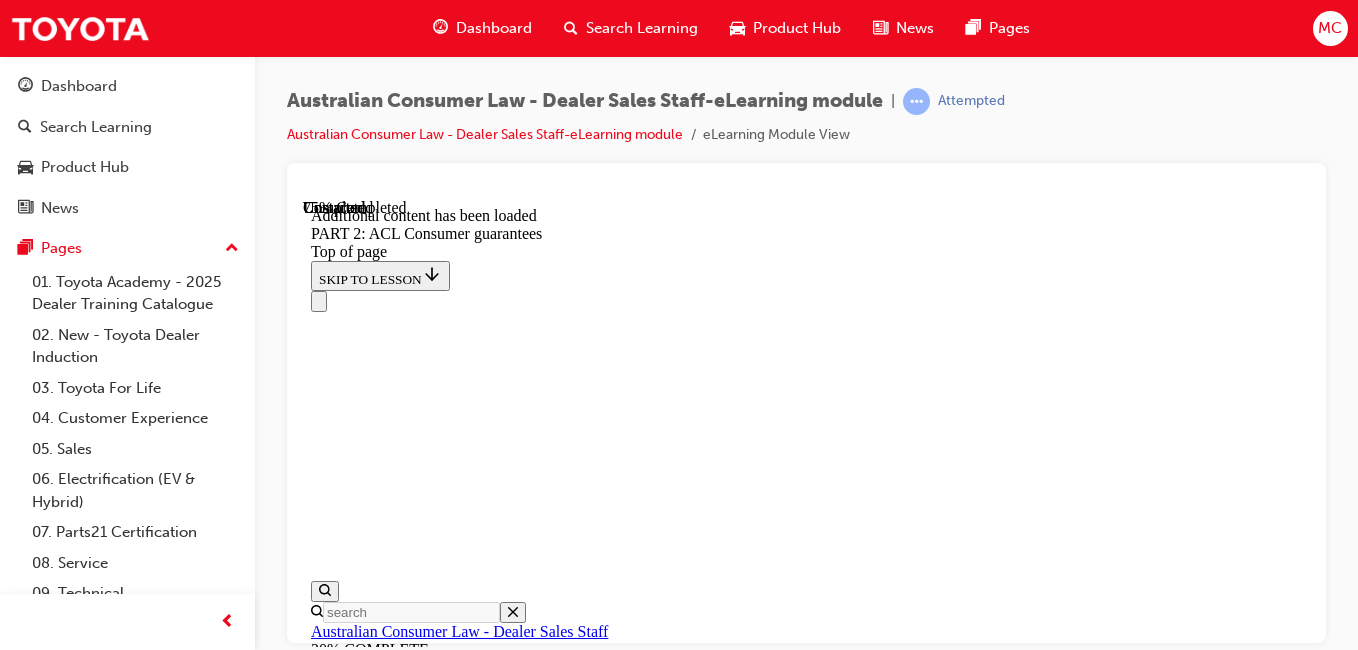 click on "Engine fault which cannot be repaired making the vehicle undriveable" at bounding box center [826, 21974] 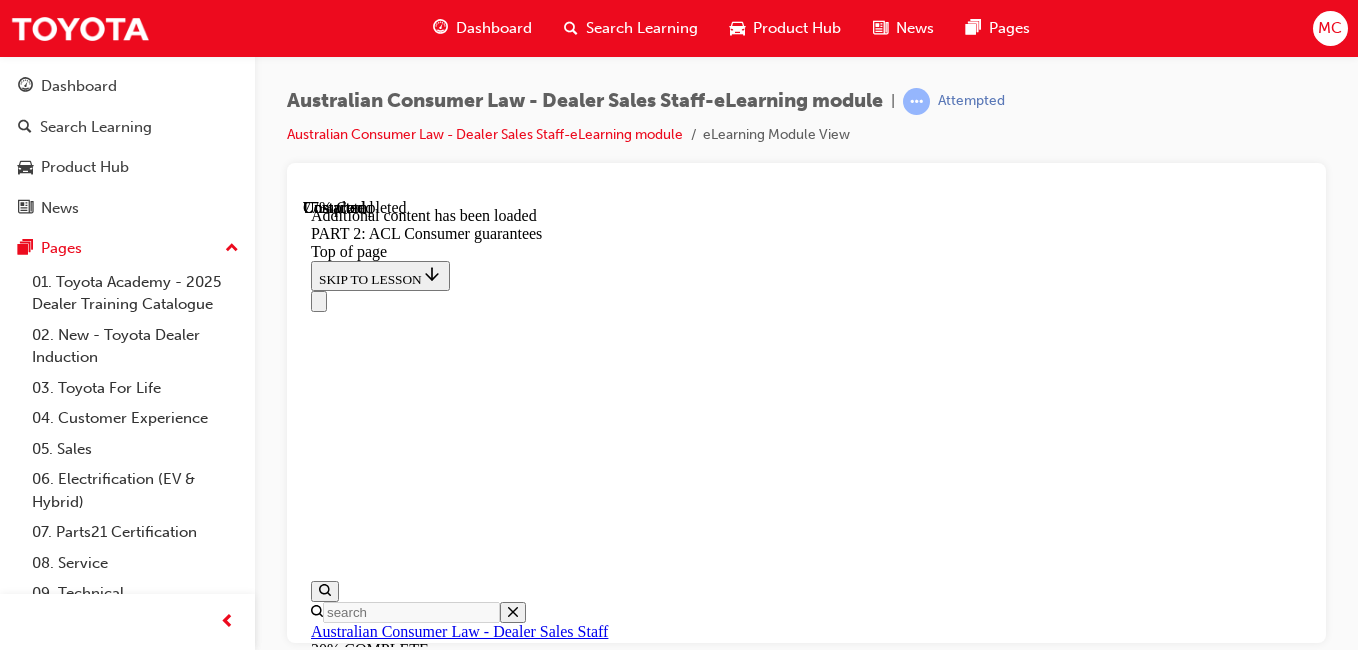 click on "CONTINUE" at bounding box center (806, 23302) 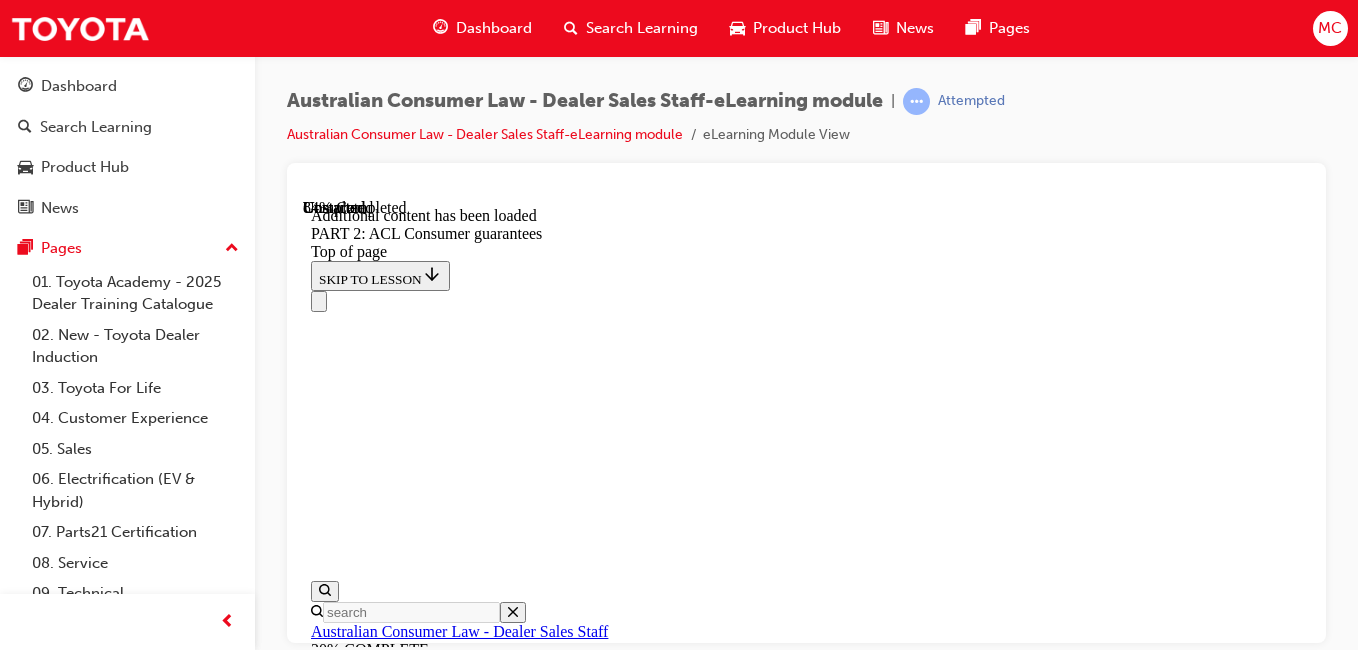 click on "Worn tyres requiring replacement after a reasonable period of use and despite proper wheel alignment" at bounding box center (826, 26929) 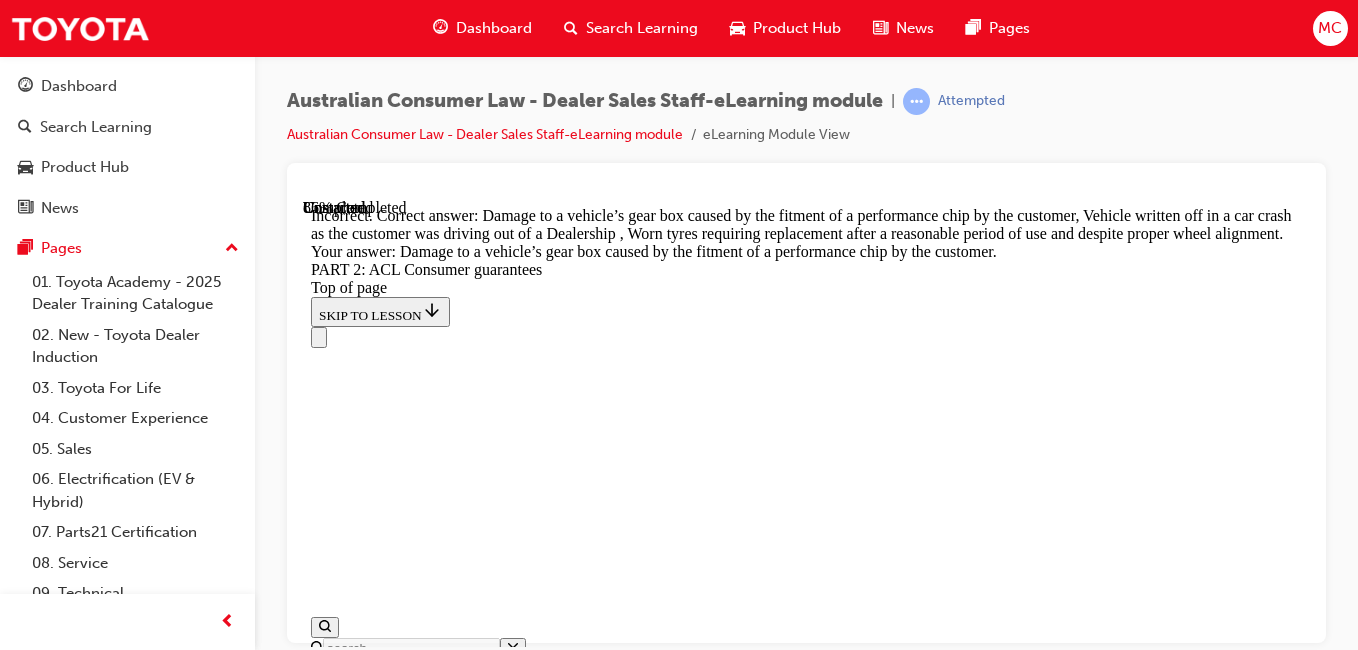scroll, scrollTop: 24471, scrollLeft: 0, axis: vertical 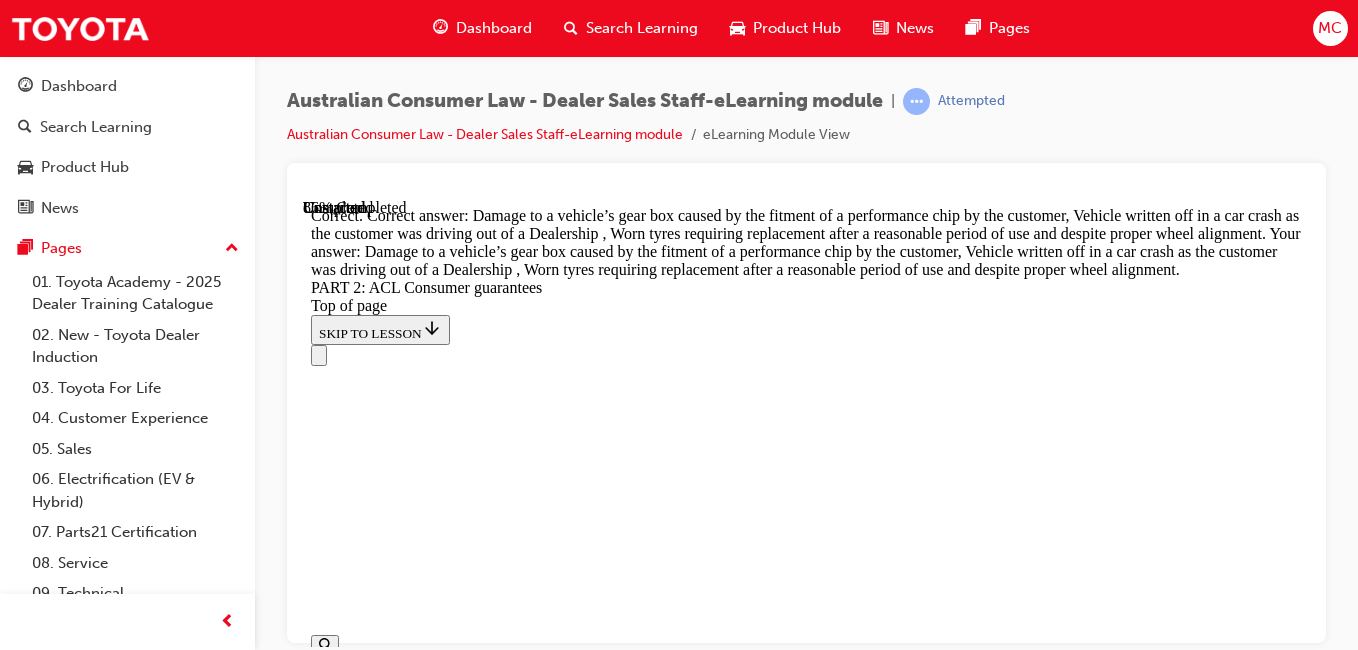 click on "CONTINUE" at bounding box center (806, 28011) 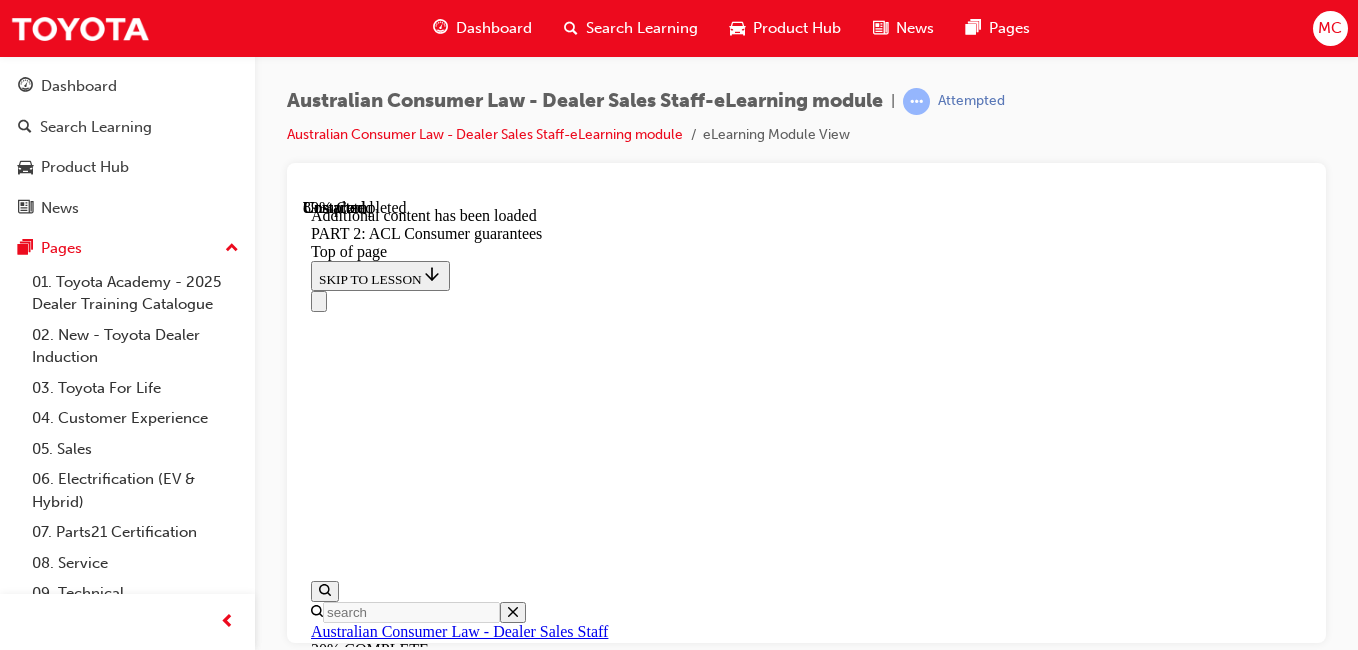 click on "Have a laugh with your colleagues at the Dealership – this person is obviously crazy" at bounding box center (806, 30422) 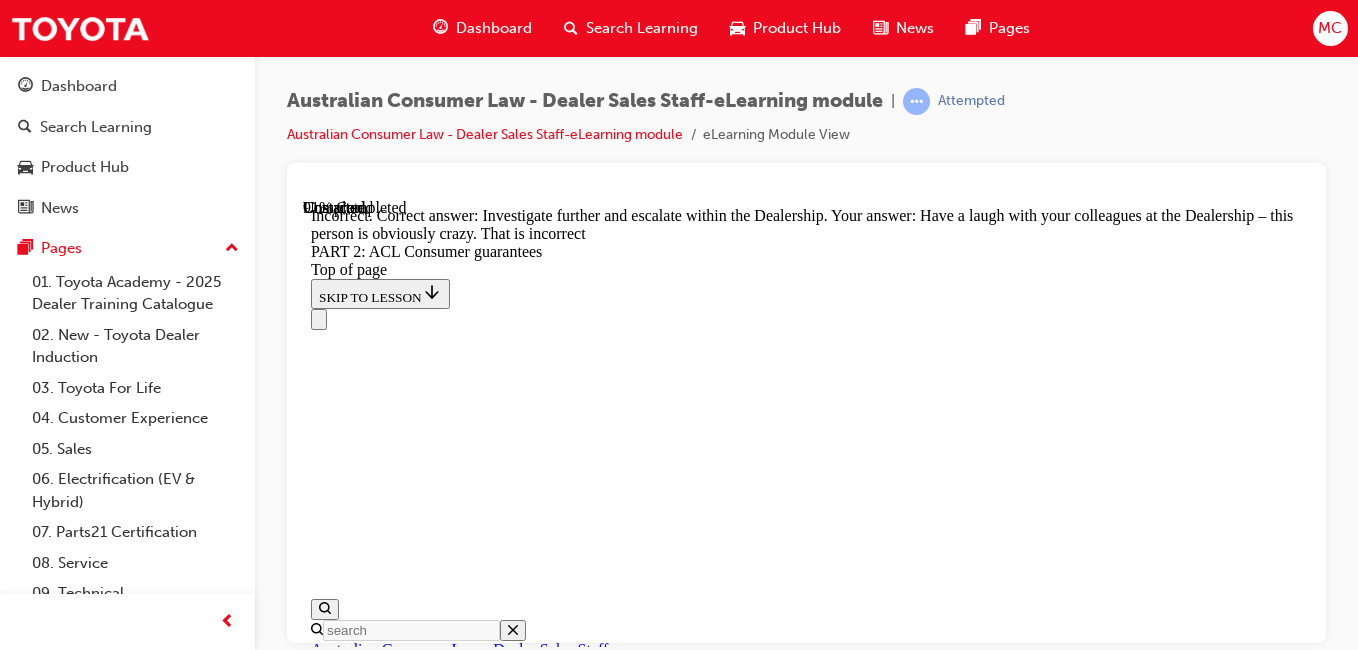 scroll, scrollTop: 26825, scrollLeft: 0, axis: vertical 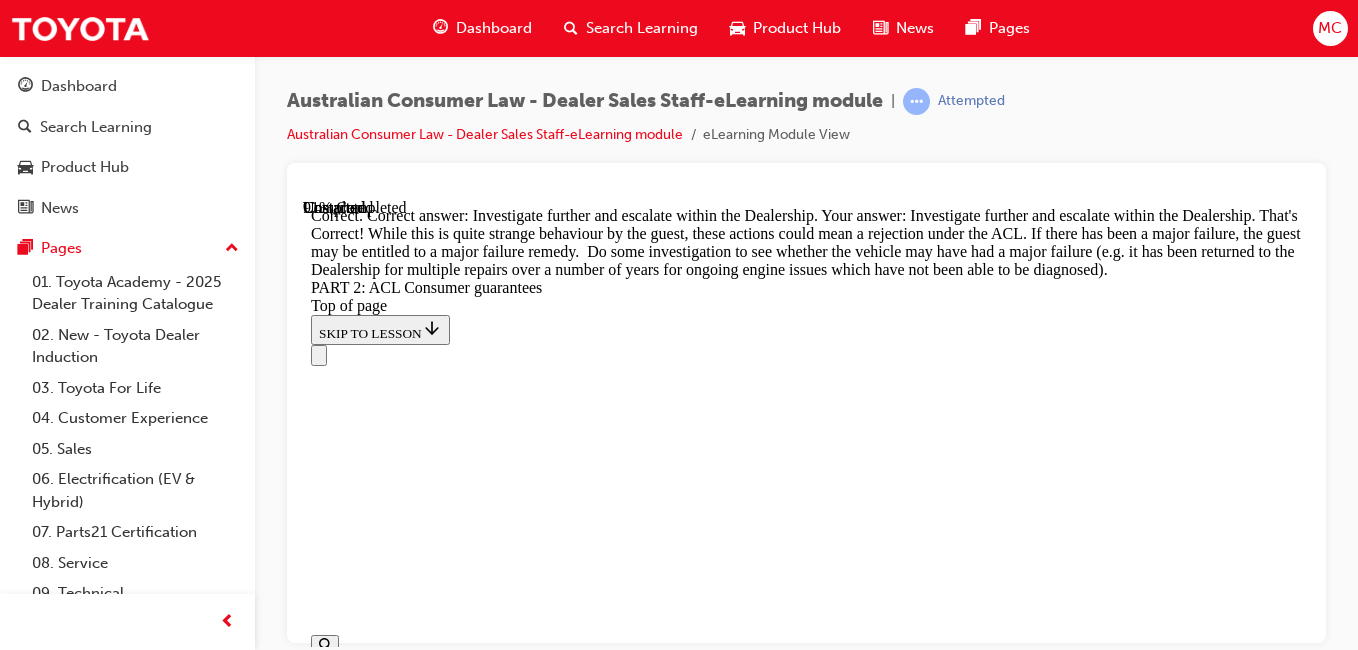 click on "CONTINUE" at bounding box center (353, 34367) 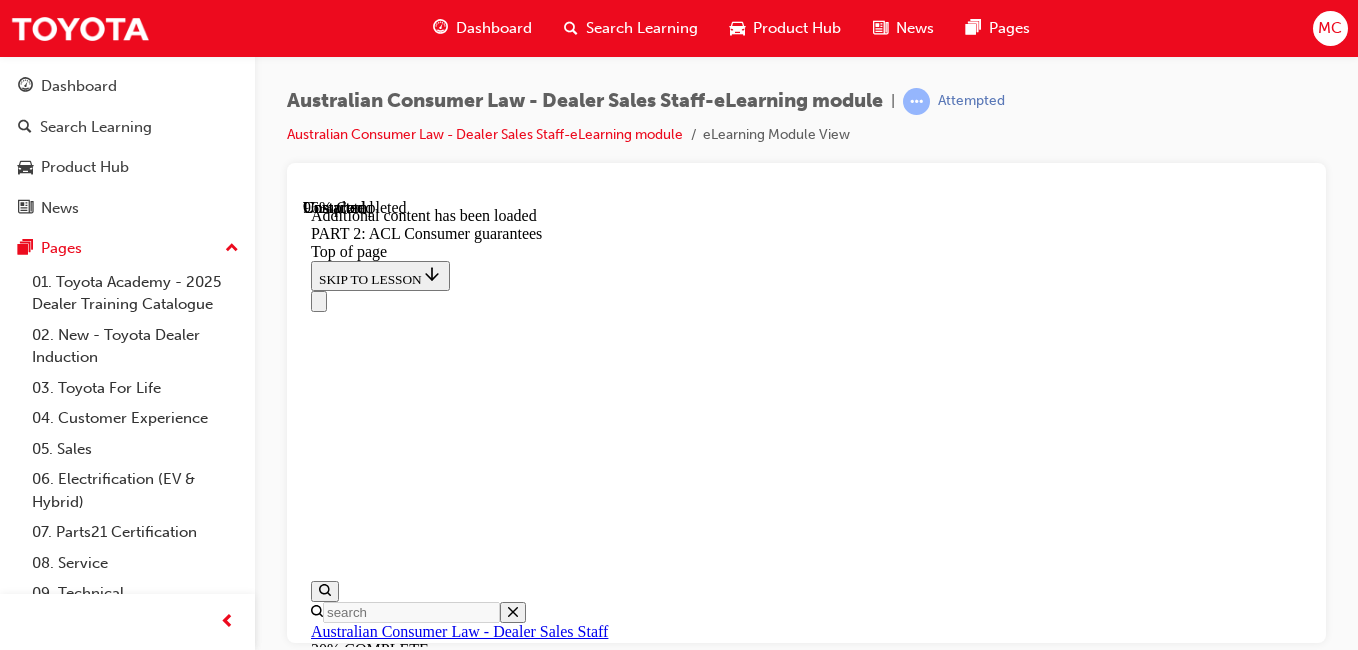 scroll, scrollTop: 29291, scrollLeft: 0, axis: vertical 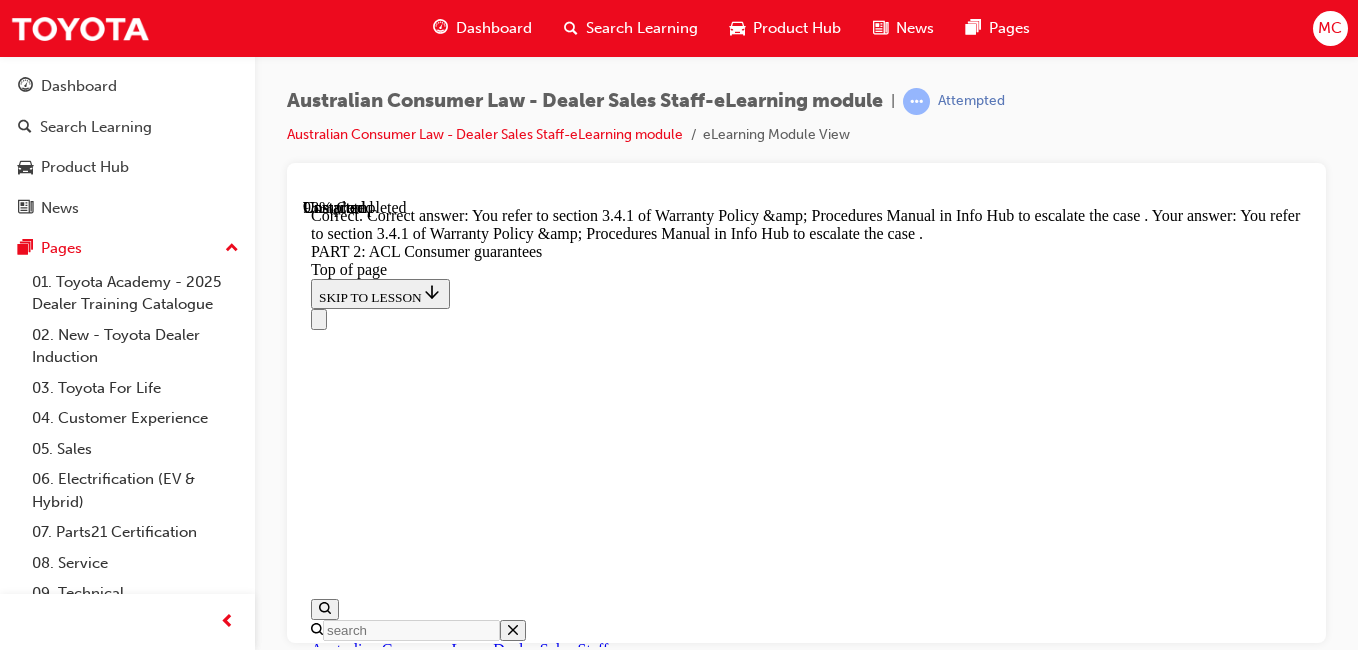 click on "CONTINUE" at bounding box center (353, 39253) 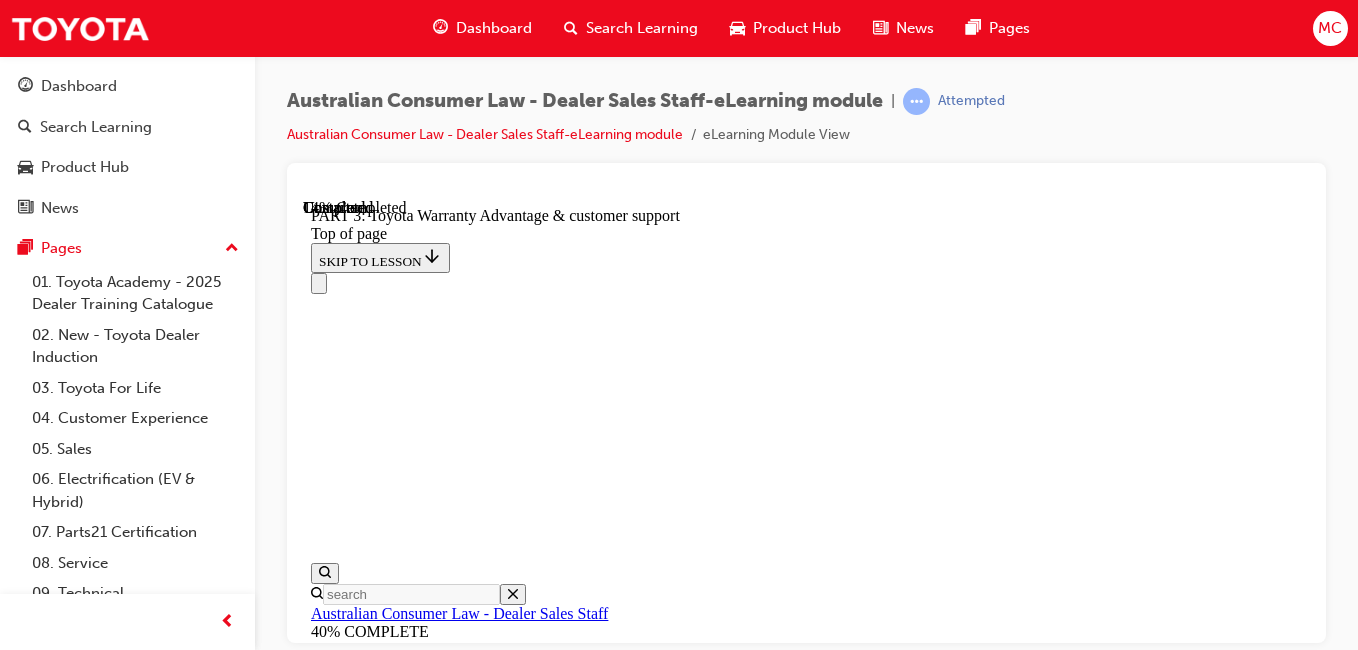 scroll, scrollTop: 1752, scrollLeft: 0, axis: vertical 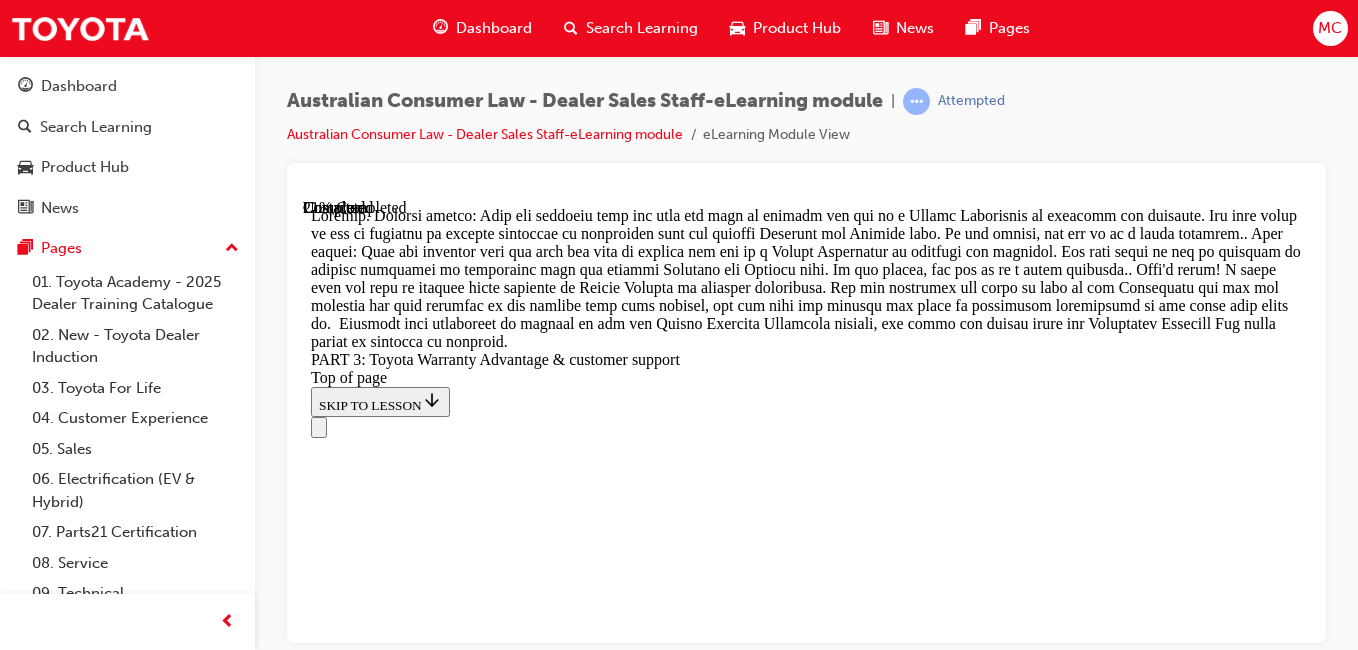 click on "CONTINUE" at bounding box center (353, 11554) 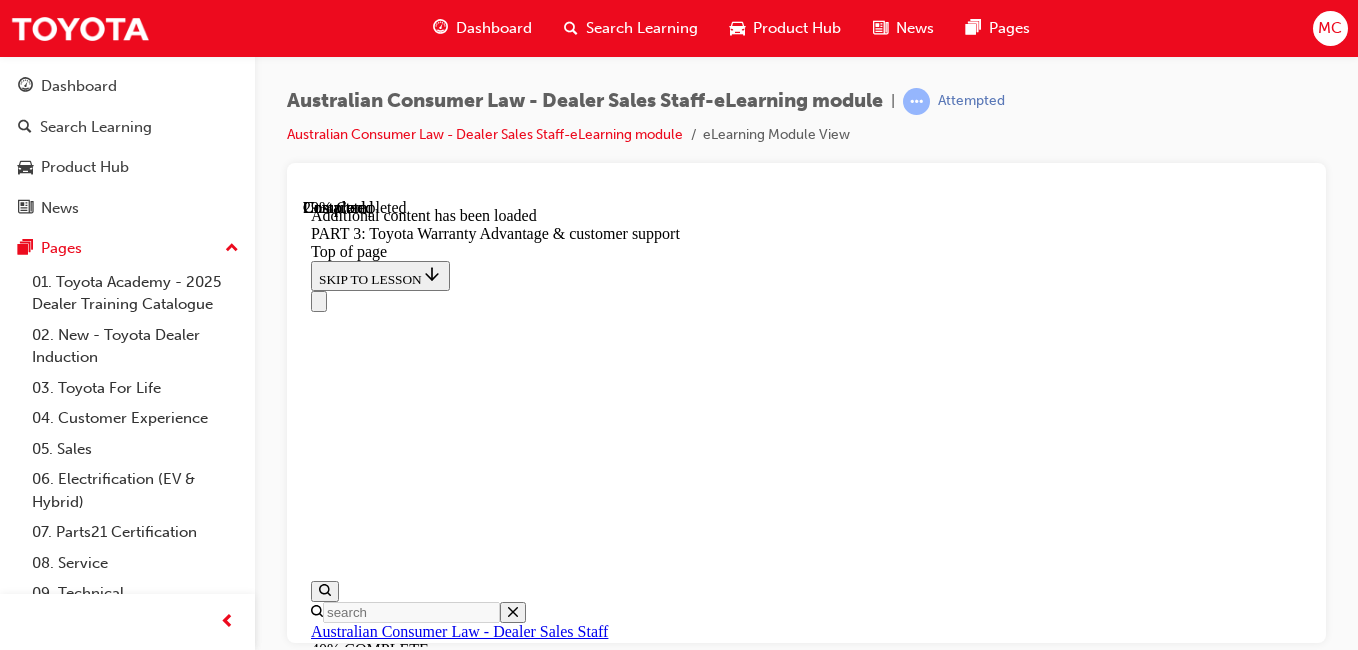 scroll, scrollTop: 3411, scrollLeft: 0, axis: vertical 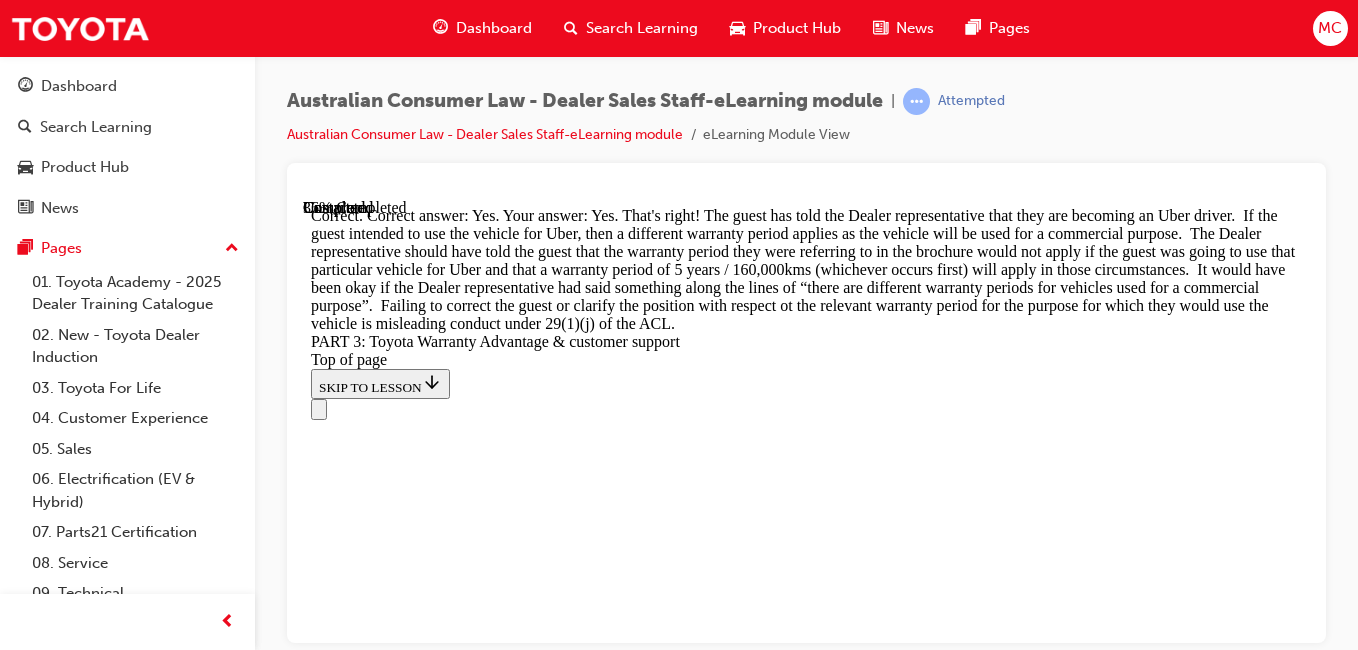 click on "In addition to rights a customer may have under the ACL, depending on the issue and age / kms of the vehicle, they may also have rights under the Toyota Warranty Advantage.     The Toyota Warranty Advantage is a 5-year / unlimited kms warranty for new vehicles which covers any part, panel and accessory made by Toyota.    Note that the unlimited kms does not apply to vehicles used for a commercial purpose (such as taxis, rideshare or hire cars) which have a limit of 5 years /160,000kms (whichever occurs first).   It is important to ask customers whether a vehicle will be used for a commercial purpose before explaining the Toyota Warranty Advantage.For non-commercial vehicles, this coverage may be extended by a further 2 years if the vehicle is maintained in accordance with the vehicle Warranty and Service book.    Correctly selected Correctly unselected SUBMIT Correct TAKE AGAIN Continued Yes Correctly selected No Correctly unselected SUBMIT Correct TAKE AGAIN CONTINUE" at bounding box center [806, 11322] 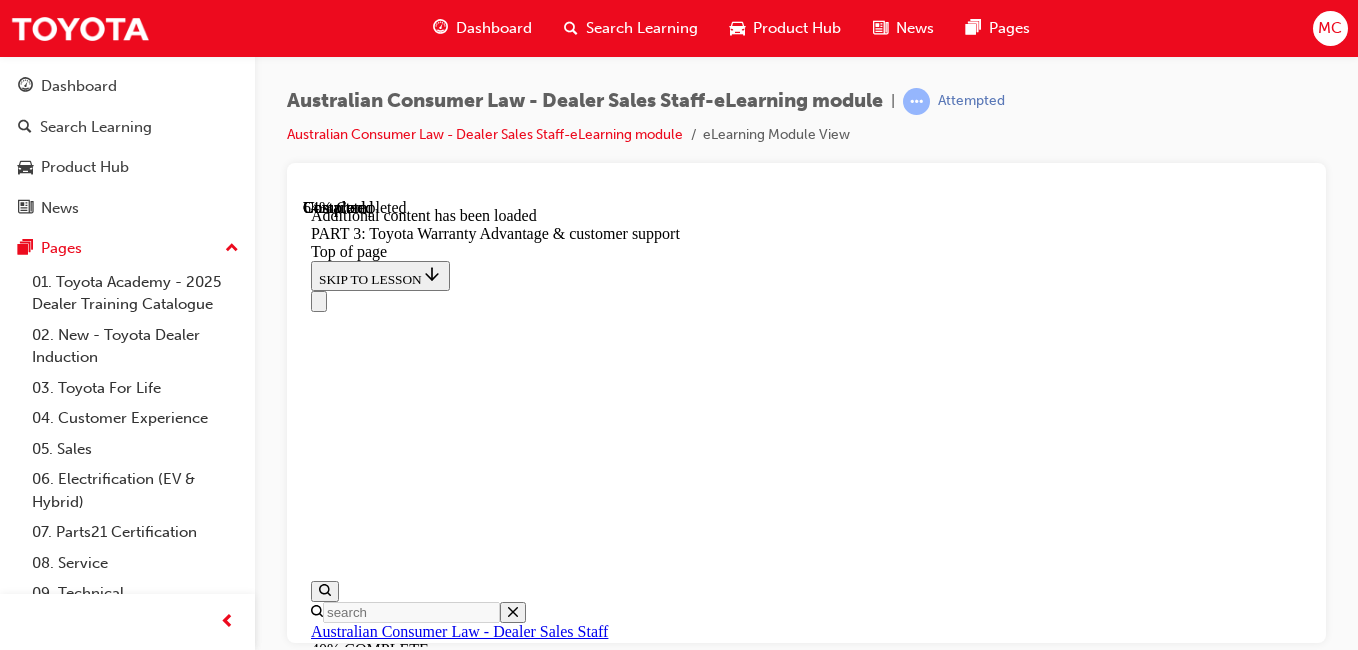 click on "a) the customer is entitled to a refund or replacement vehicle under the Toyota Warranty Advantage 60-day guarantee" at bounding box center (826, 17092) 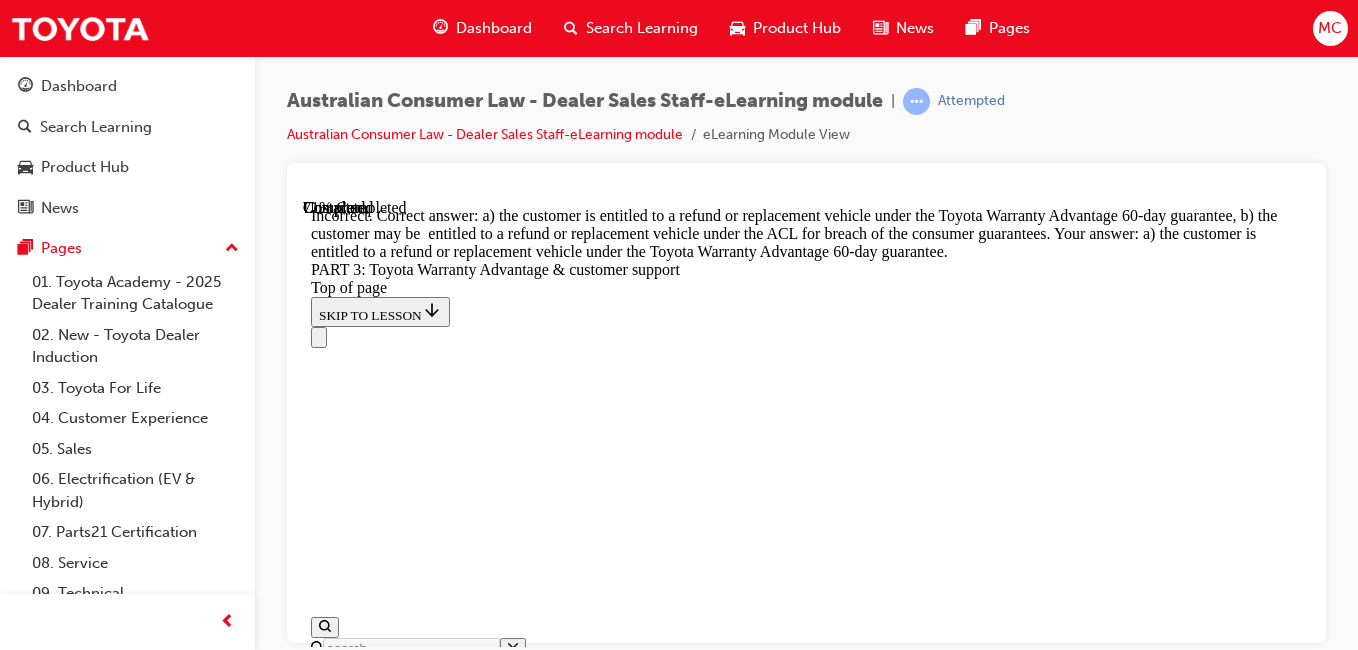 scroll, scrollTop: 7492, scrollLeft: 0, axis: vertical 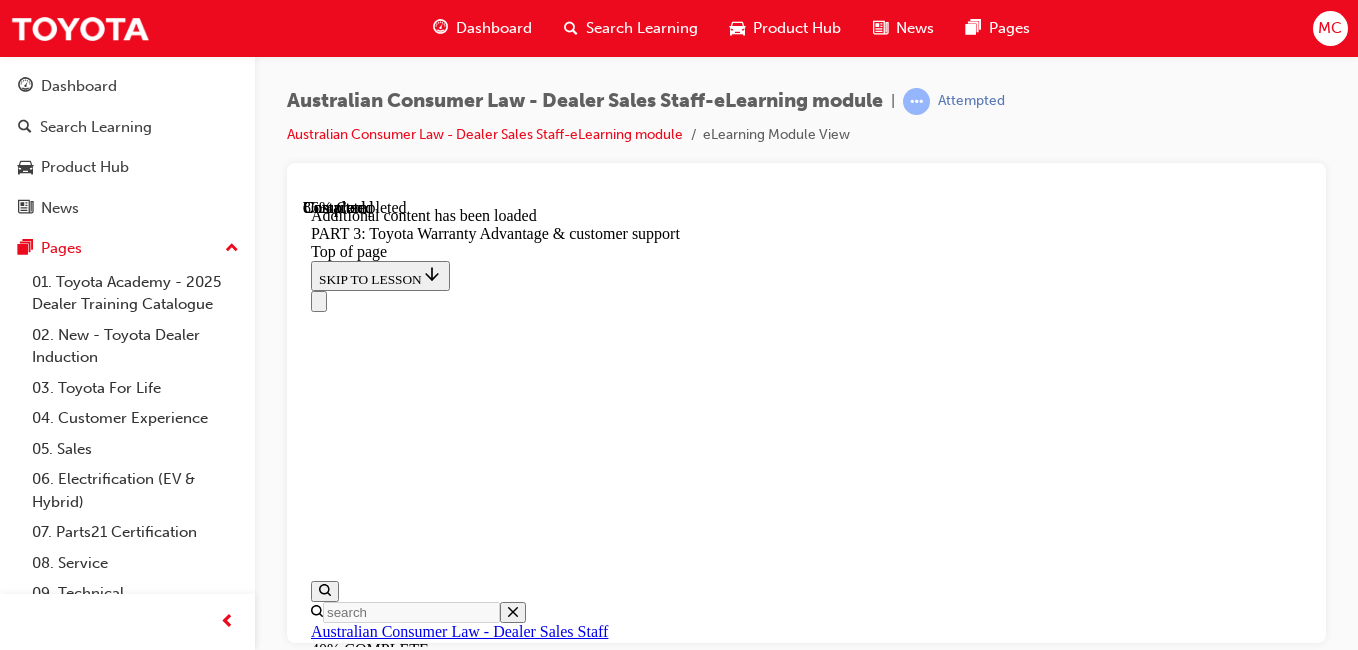 click on "SUBMIT" at bounding box center [344, 19419] 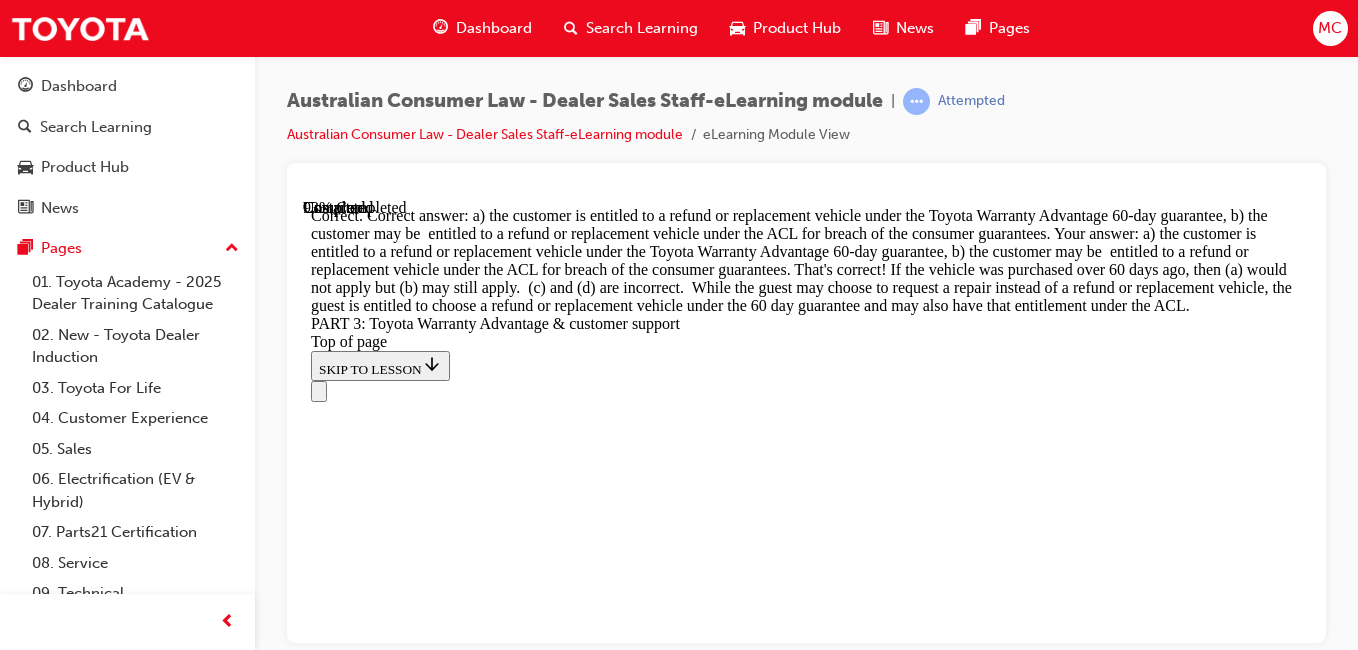scroll, scrollTop: 8466, scrollLeft: 0, axis: vertical 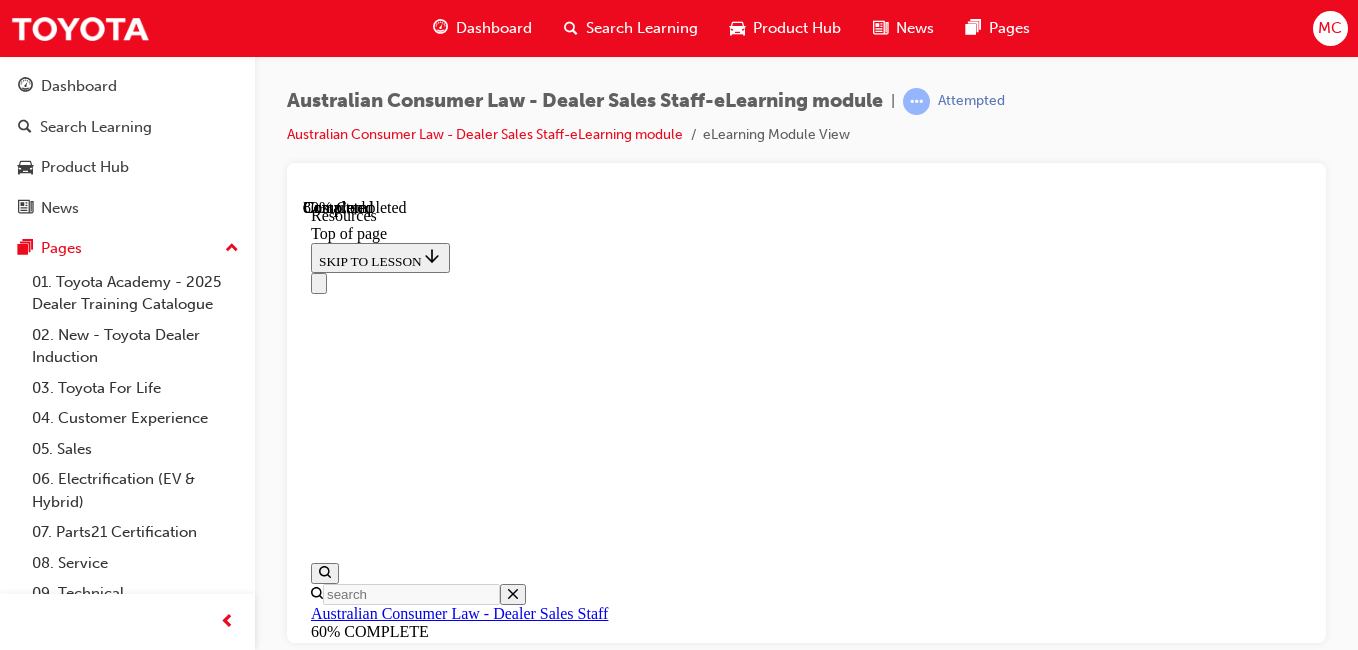 click on "CONTINUE" at bounding box center [806, 7694] 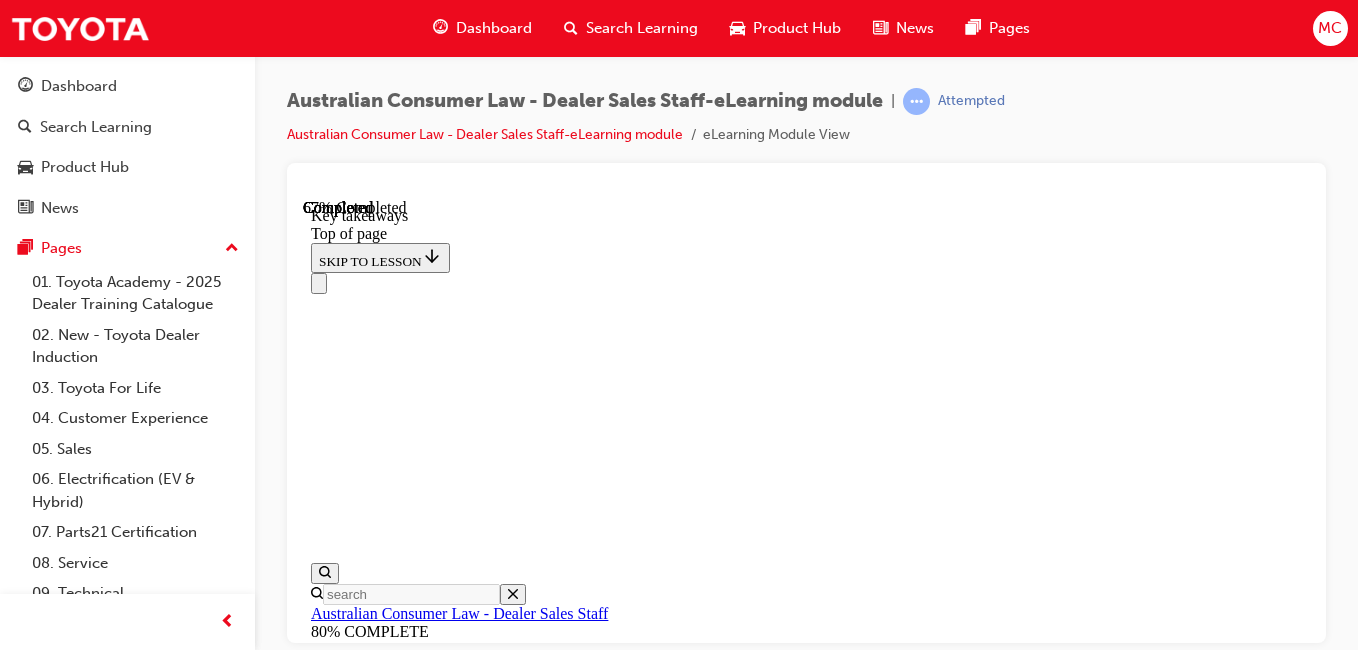 click on "CONTINUE" at bounding box center (353, 7277) 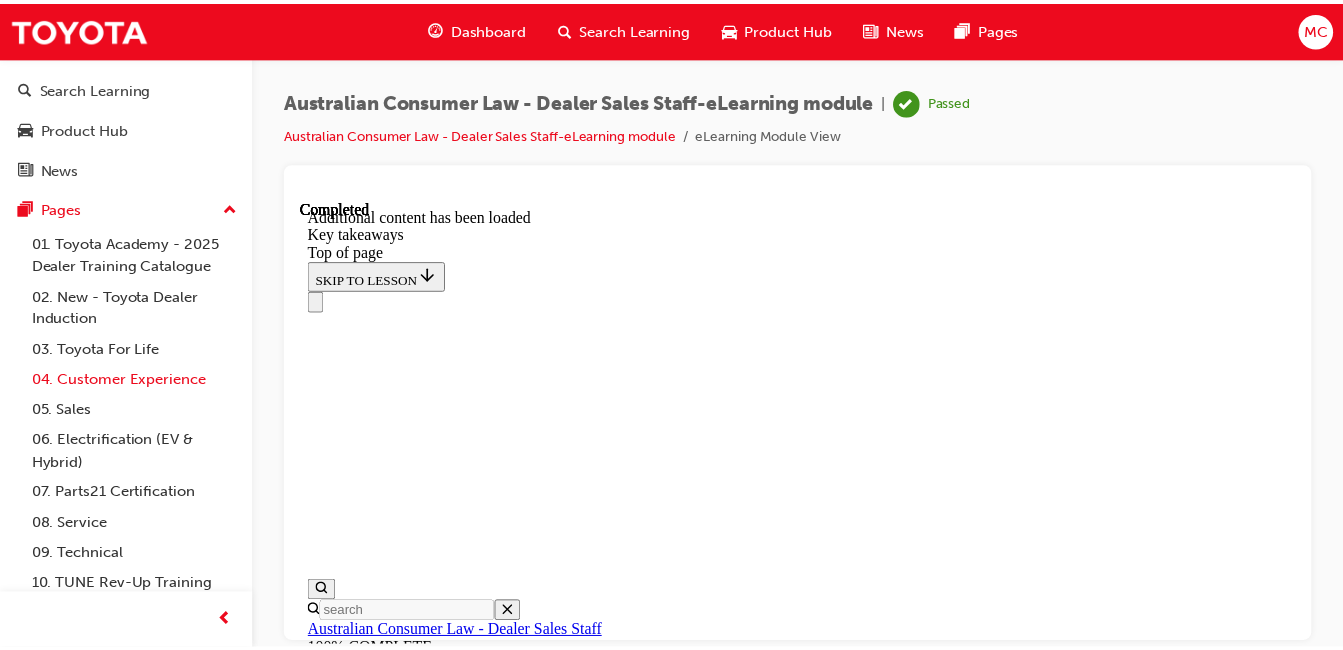 scroll, scrollTop: 0, scrollLeft: 0, axis: both 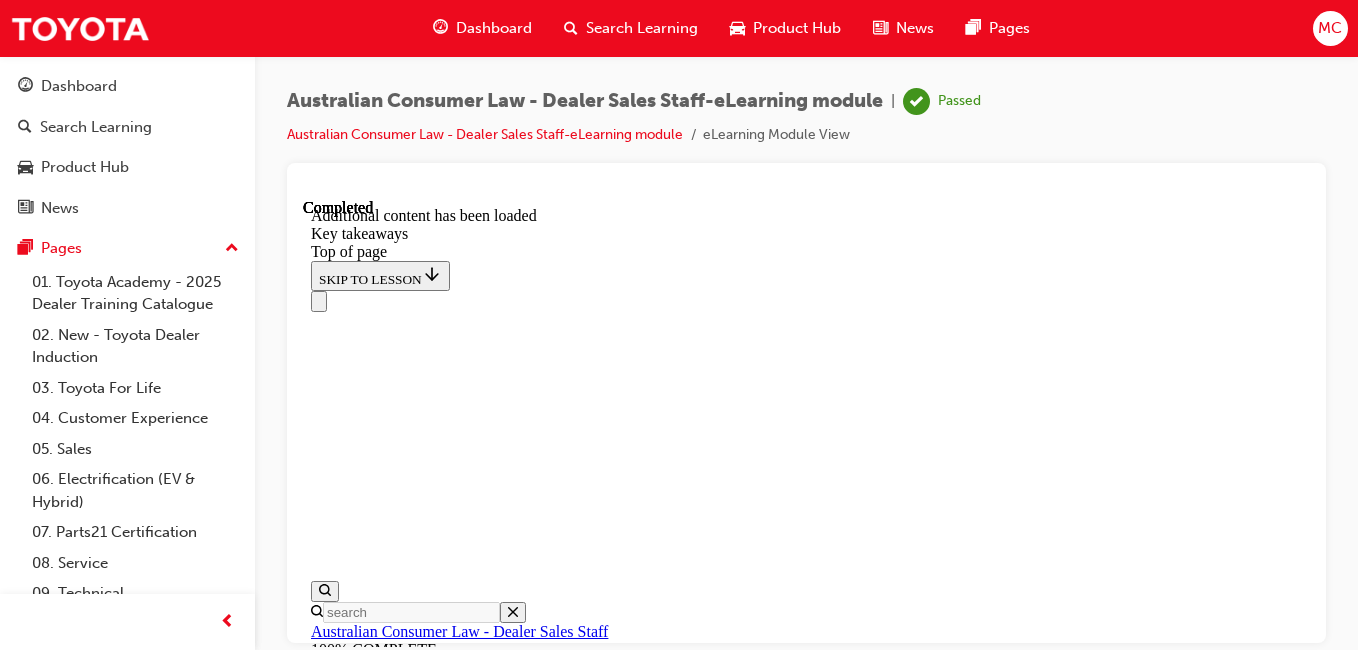 click on "Search Learning" at bounding box center (642, 28) 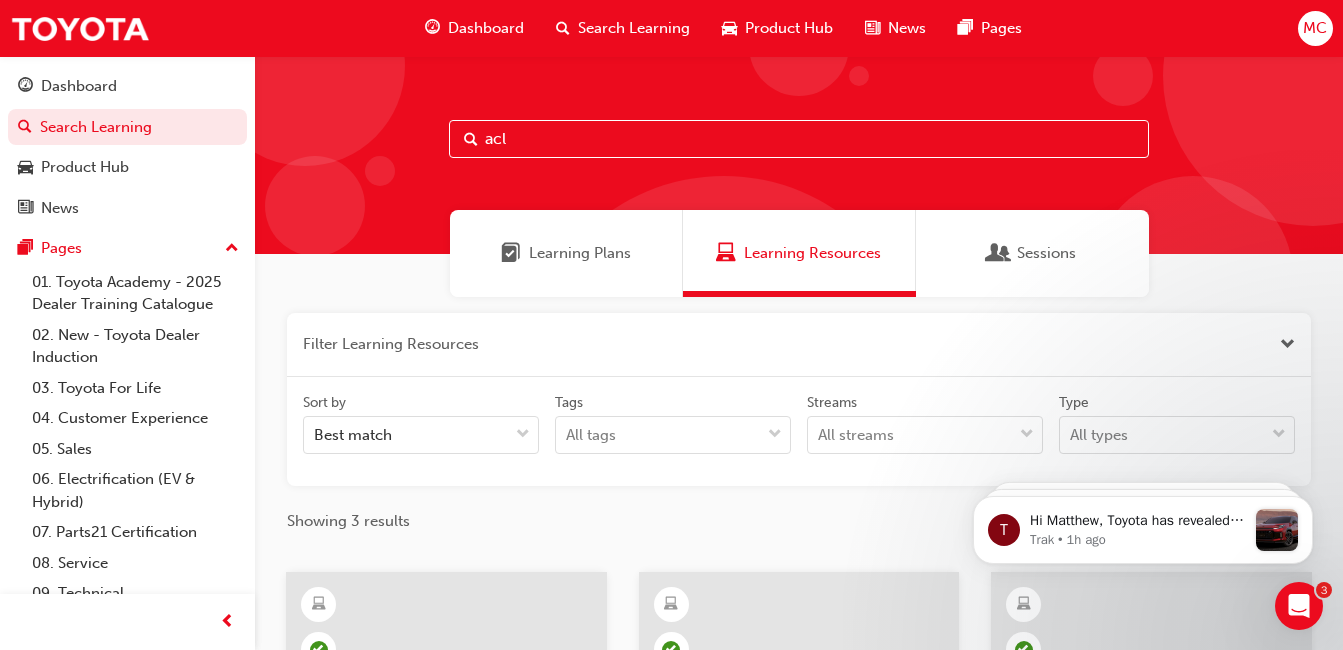 click on "Learning Plans" at bounding box center [566, 253] 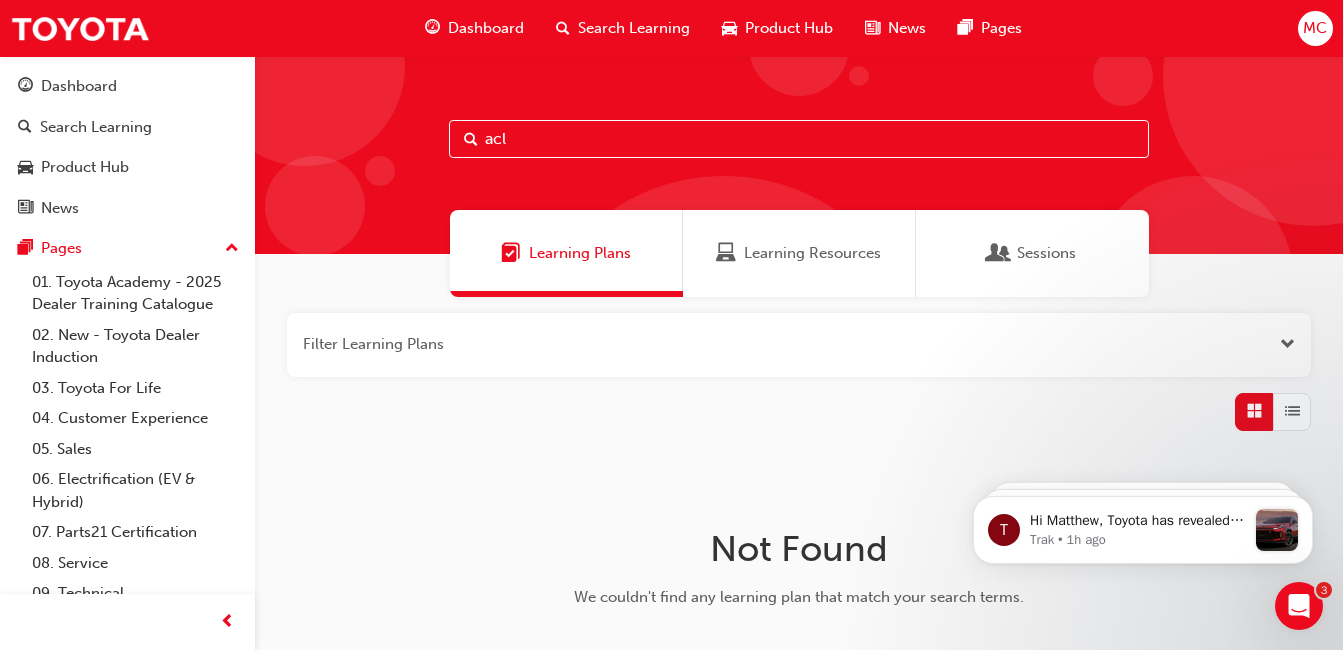 click on "Sessions" at bounding box center (1046, 253) 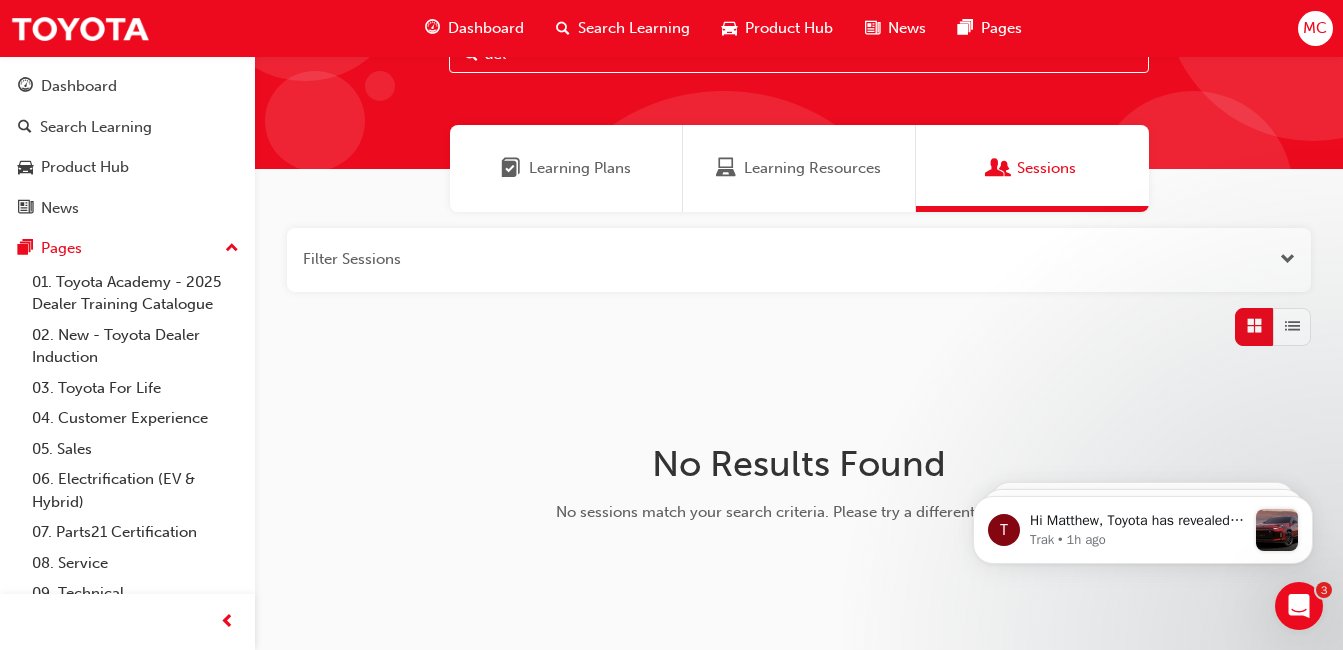 scroll, scrollTop: 0, scrollLeft: 0, axis: both 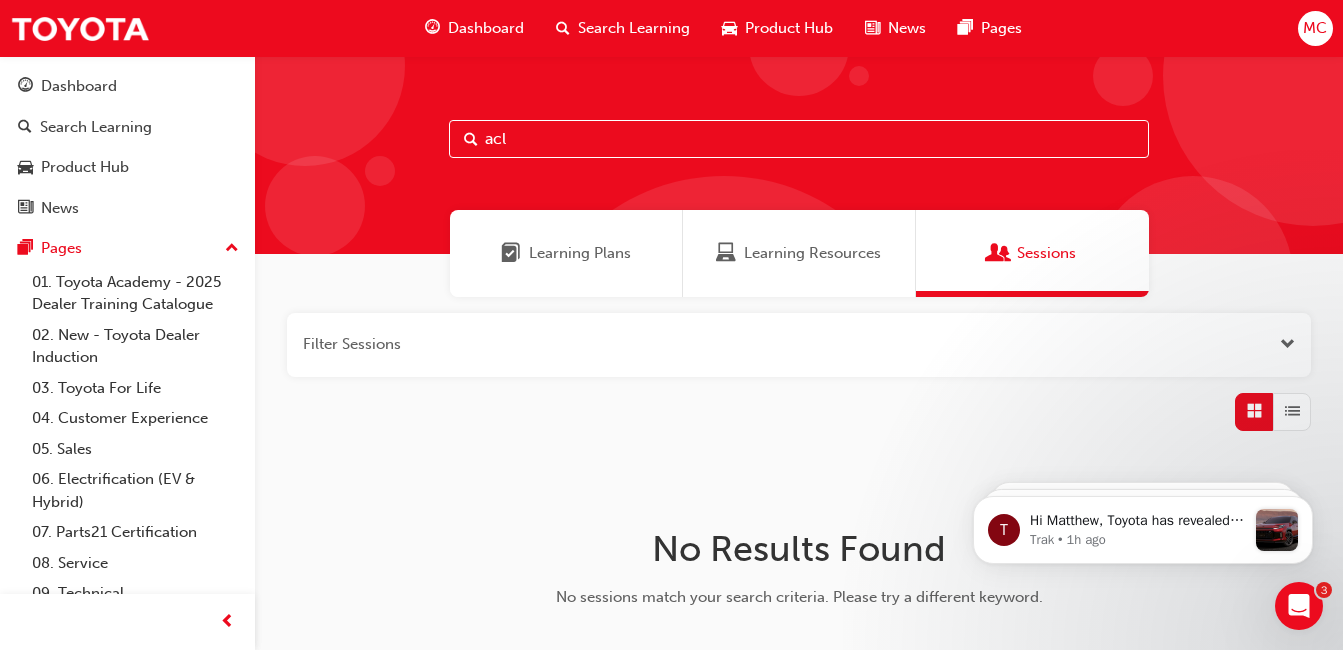 drag, startPoint x: 615, startPoint y: 141, endPoint x: -4, endPoint y: 101, distance: 620.2911 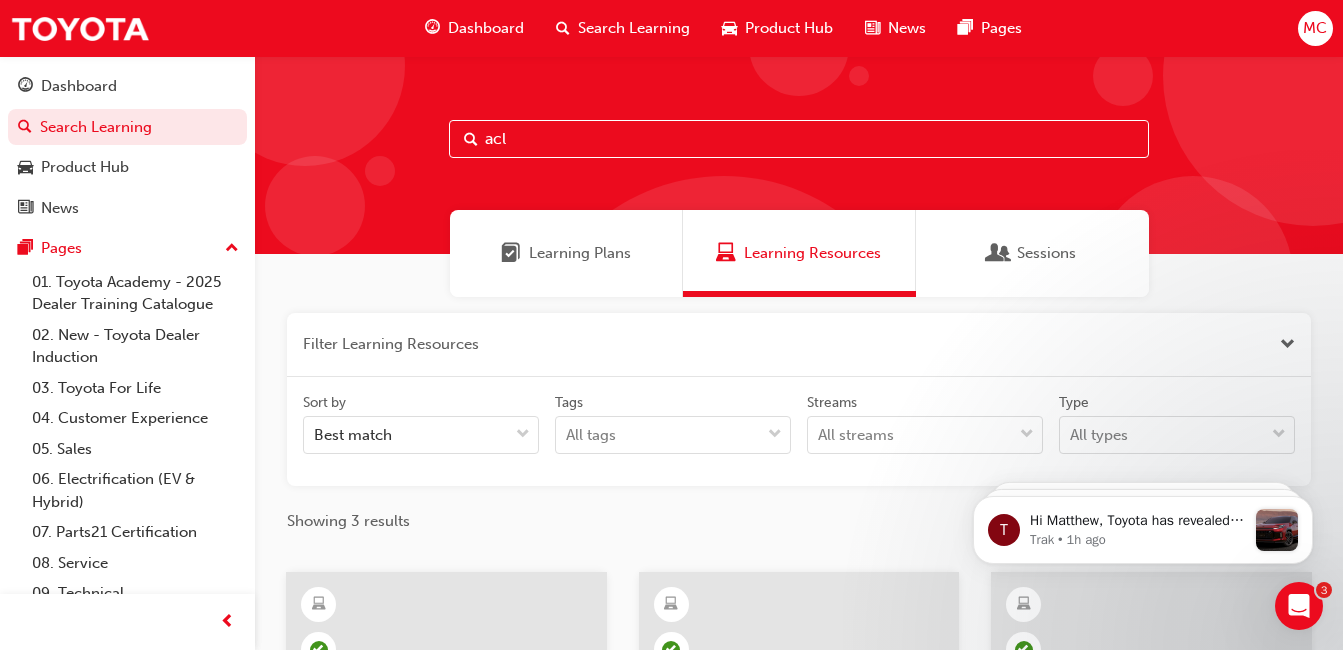 click on "Learning Plans" at bounding box center [580, 253] 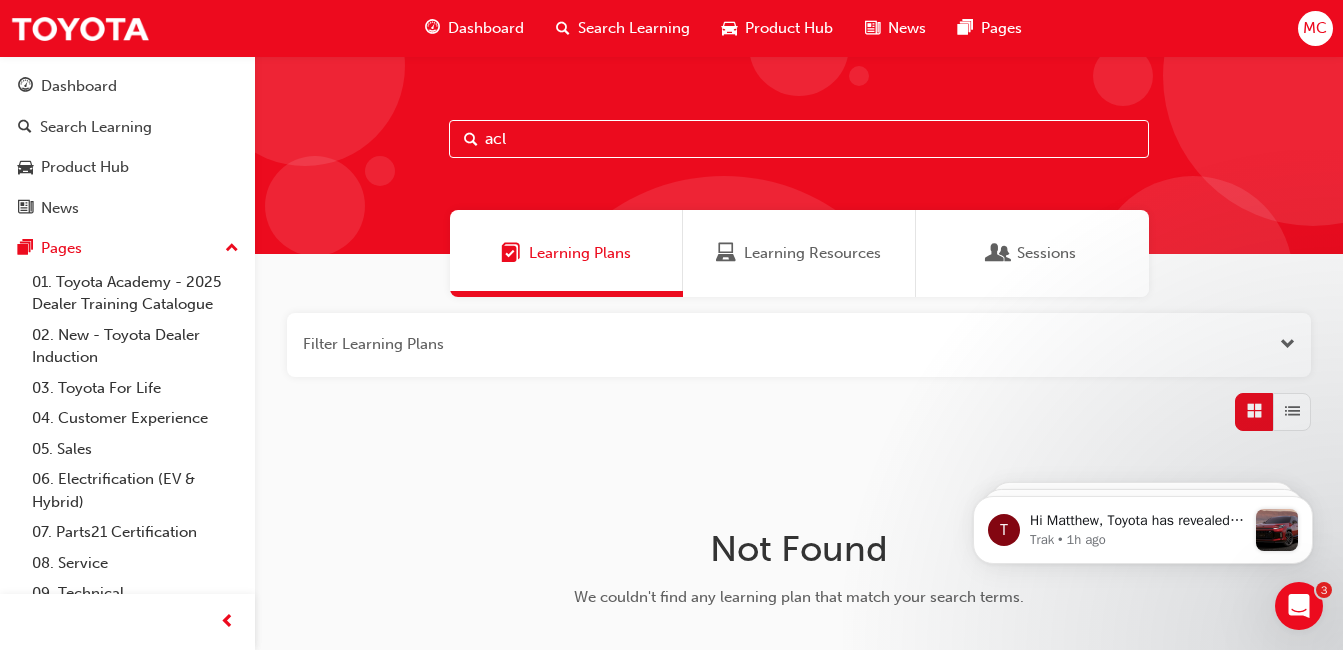 click on "Search Learning" at bounding box center [634, 28] 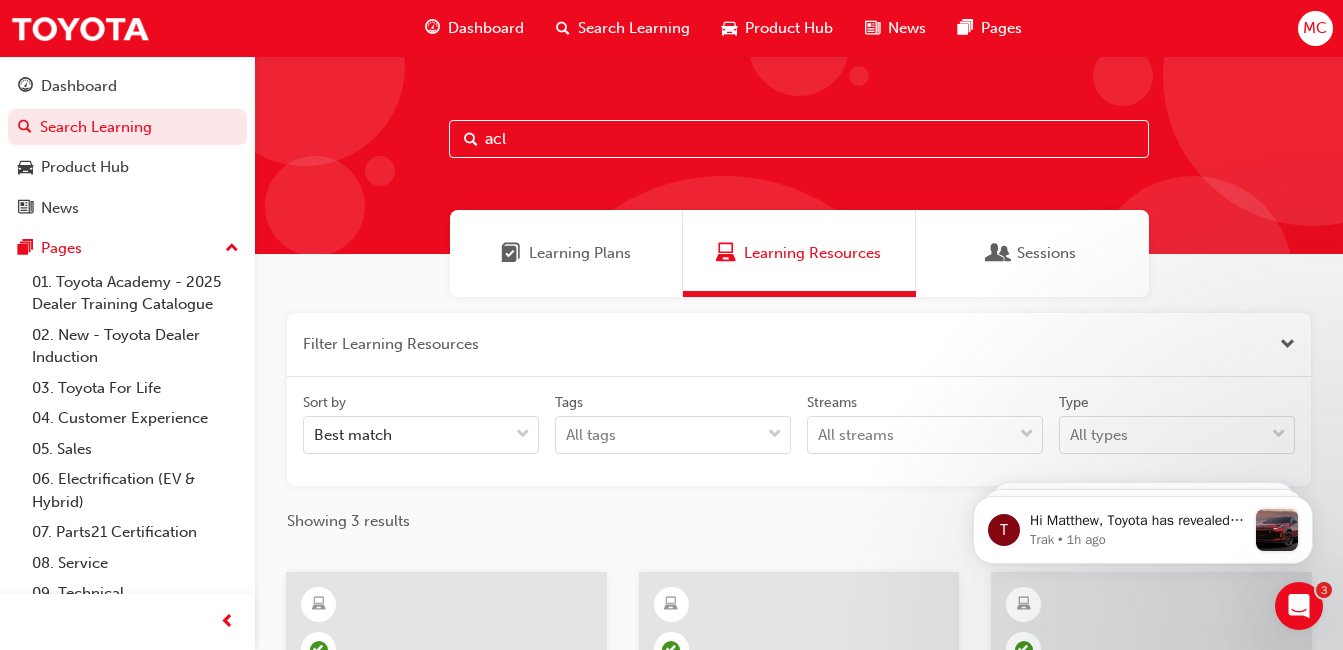drag, startPoint x: 170, startPoint y: 53, endPoint x: 152, endPoint y: 27, distance: 31.622776 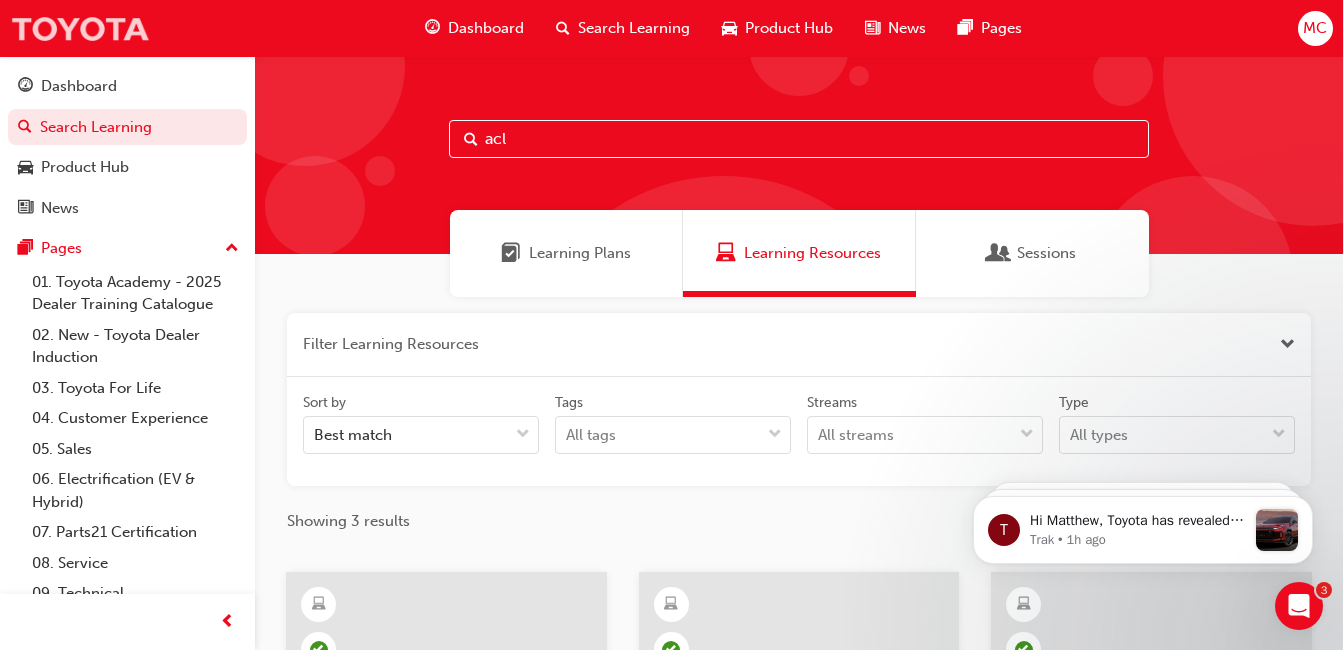 click at bounding box center [80, 28] 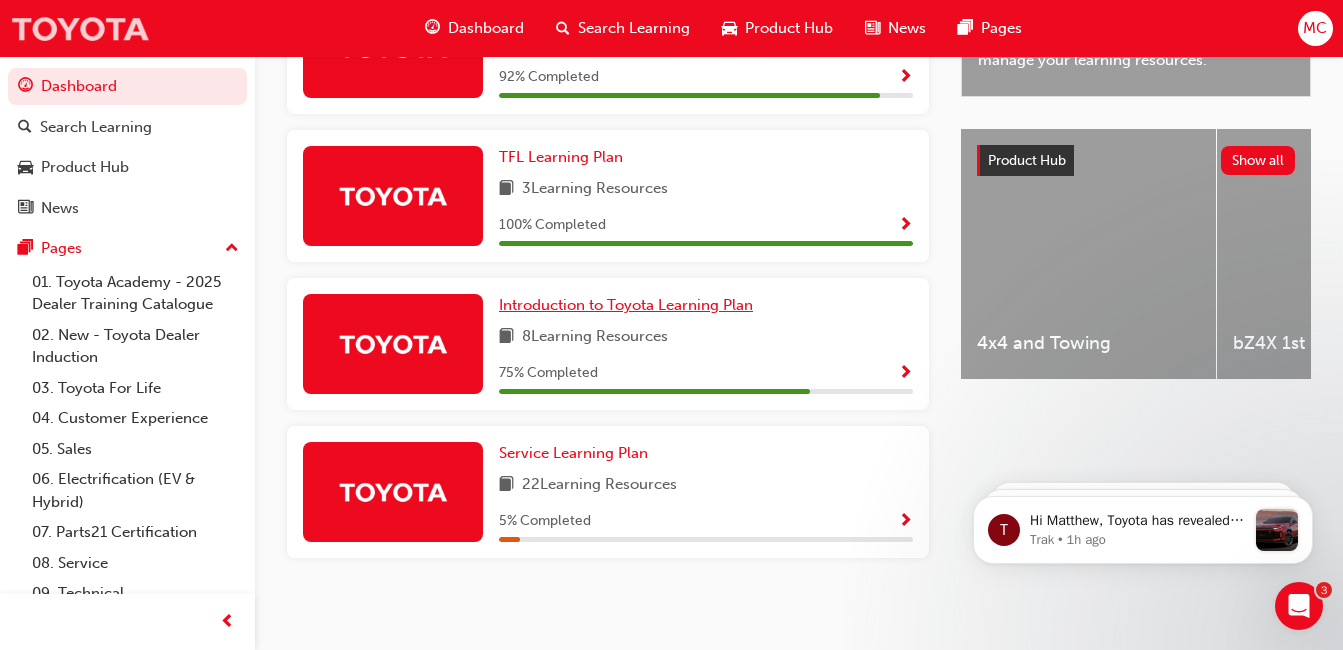 scroll, scrollTop: 706, scrollLeft: 0, axis: vertical 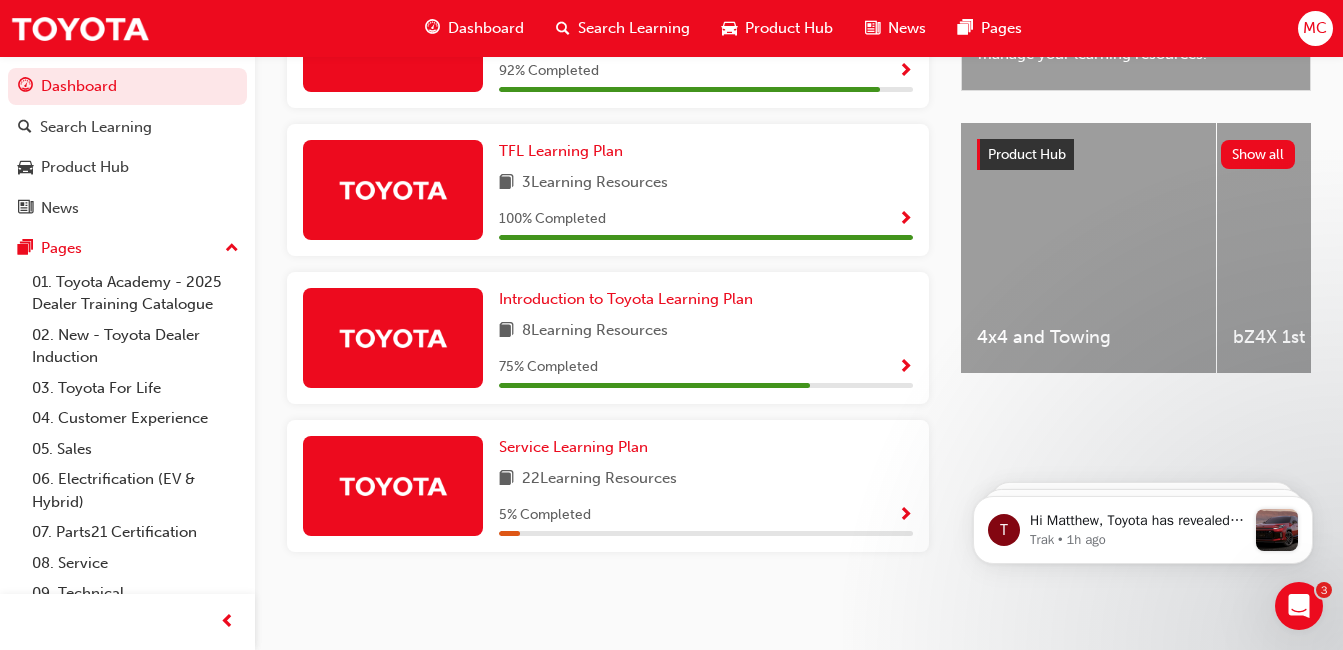 click on "22  Learning Resources" at bounding box center [706, 479] 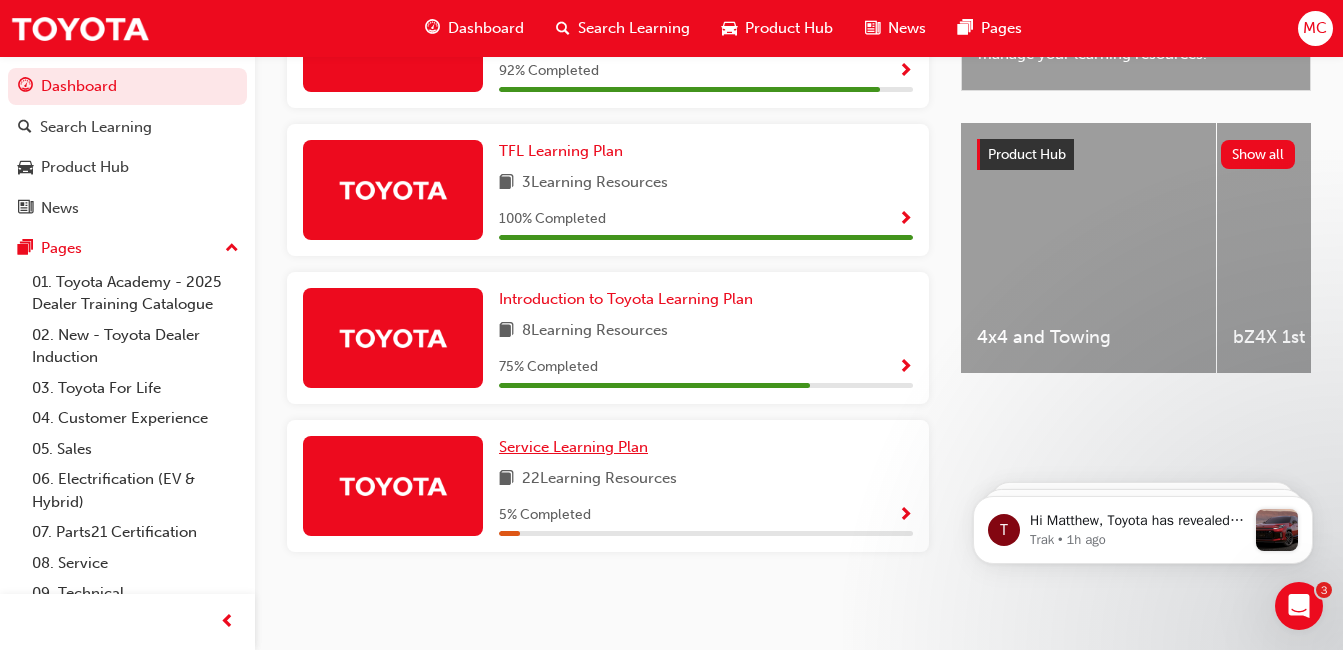 click on "Service Learning Plan" at bounding box center (573, 447) 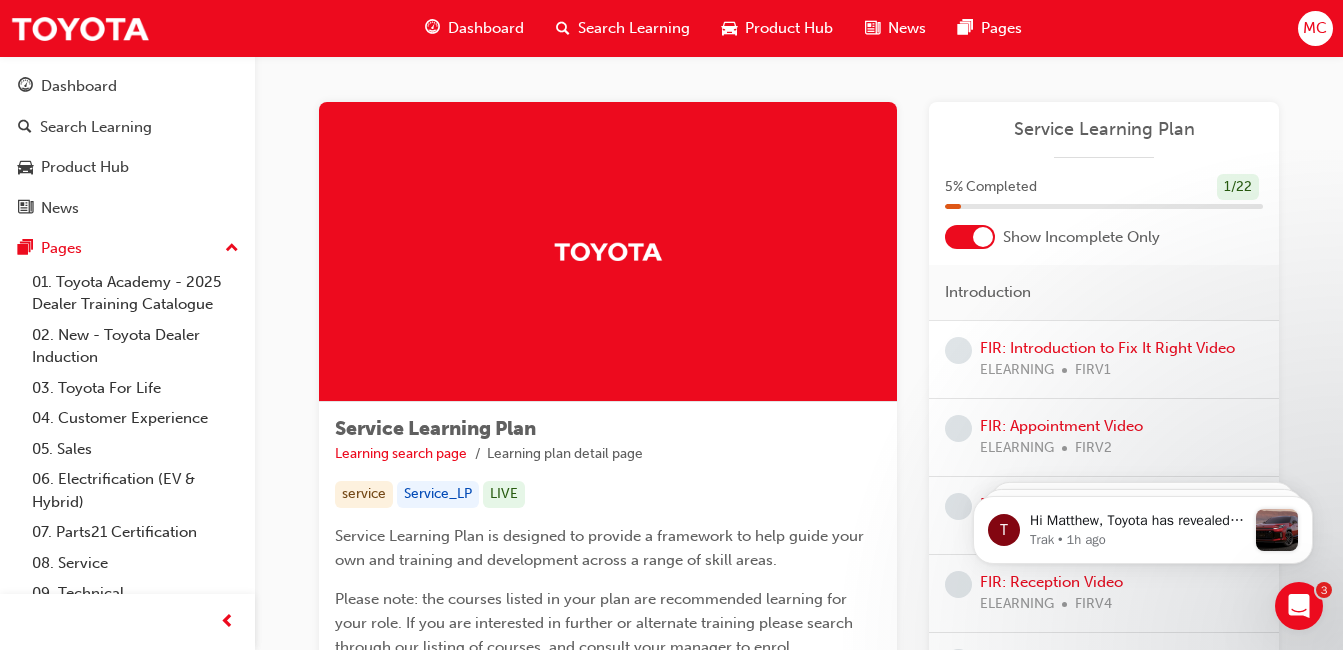scroll, scrollTop: 0, scrollLeft: 0, axis: both 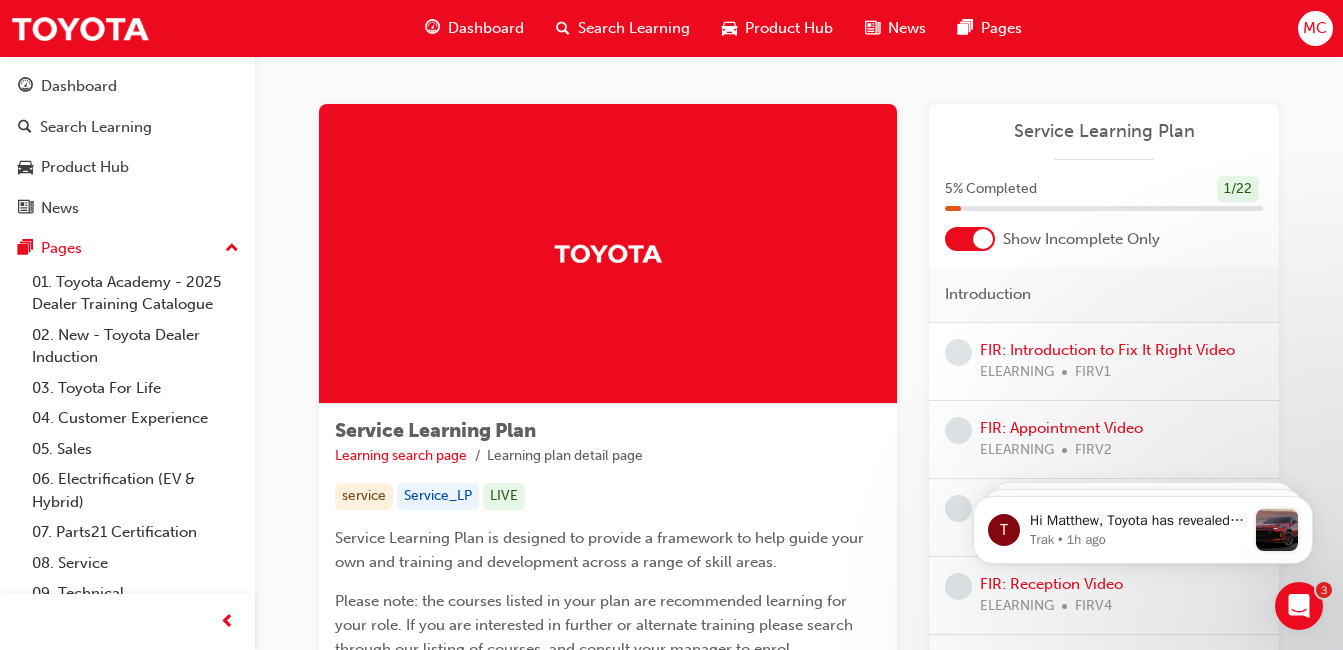 click on "Dashboard" at bounding box center (474, 28) 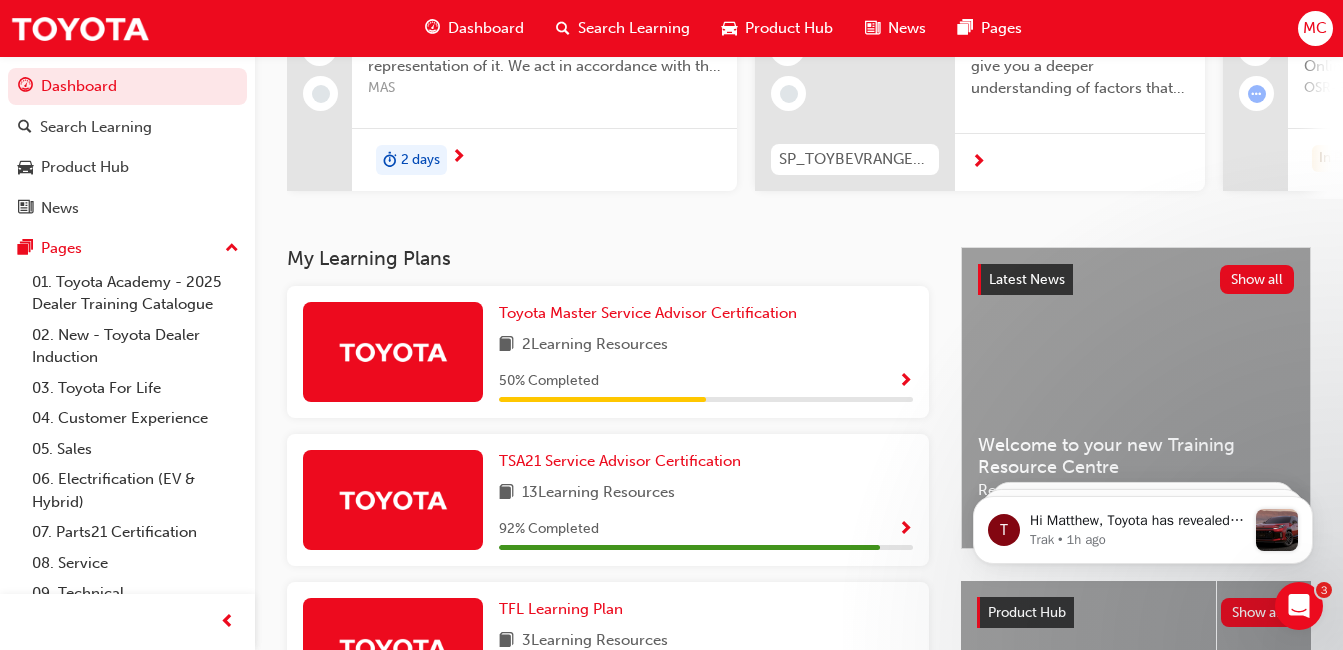 scroll, scrollTop: 300, scrollLeft: 0, axis: vertical 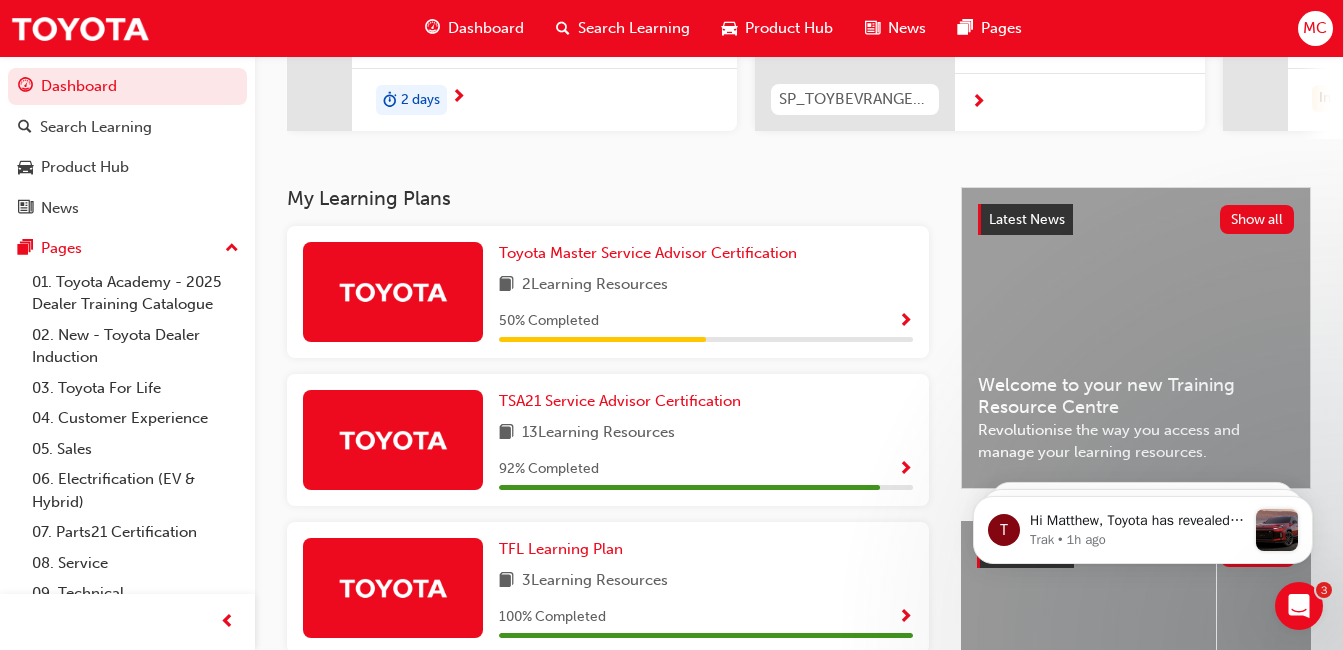 click on "Toyota Master Service Advisor Certification 2  Learning Resources 50 % Completed" at bounding box center (706, 292) 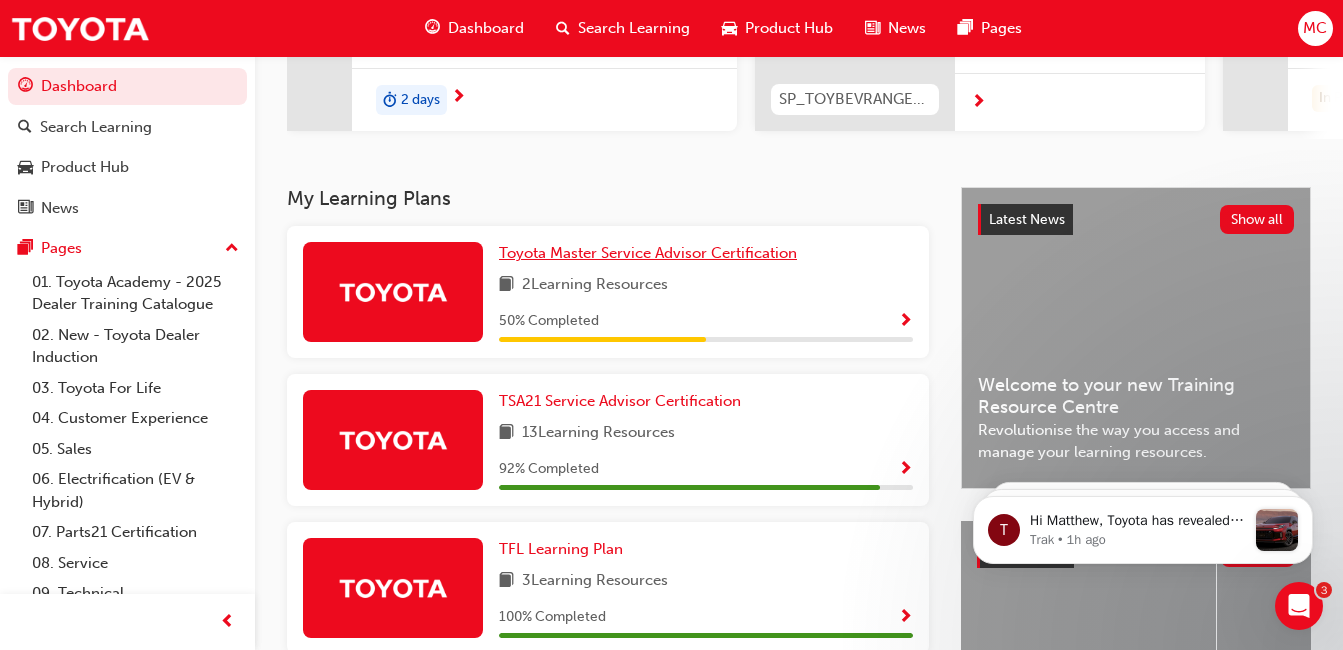 click on "Toyota Master Service Advisor Certification" at bounding box center [652, 253] 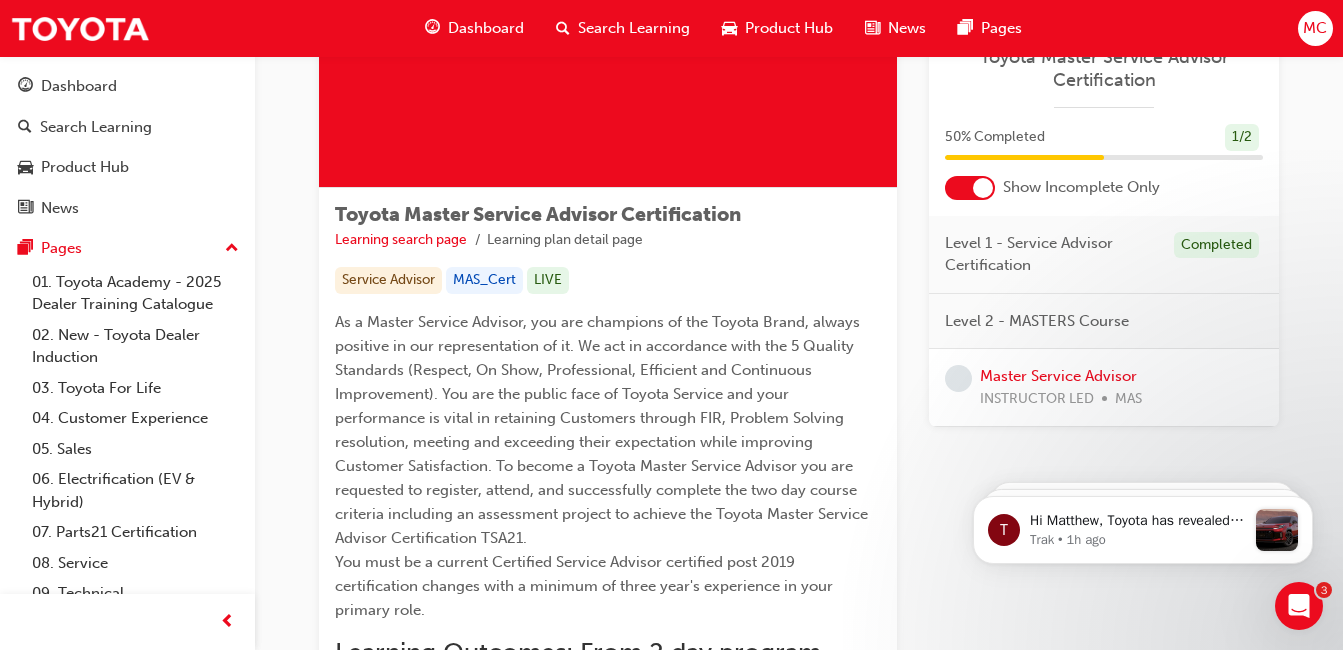scroll, scrollTop: 183, scrollLeft: 0, axis: vertical 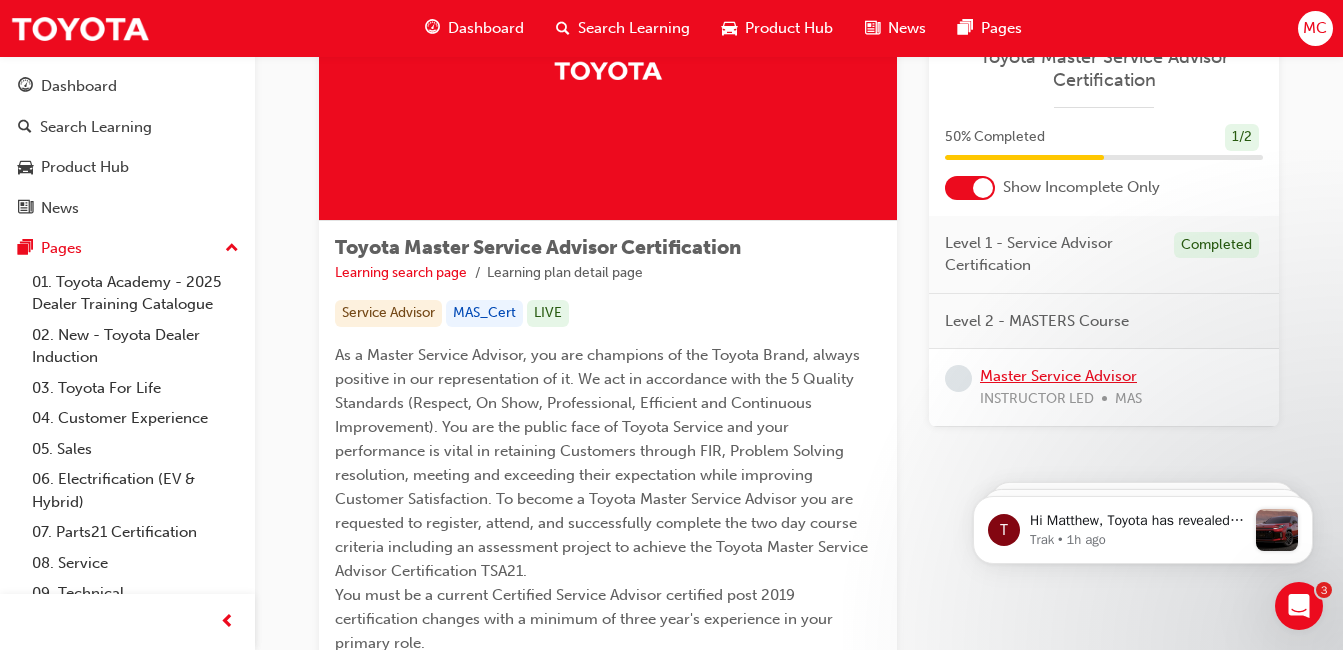 click on "Master Service Advisor" at bounding box center [1058, 376] 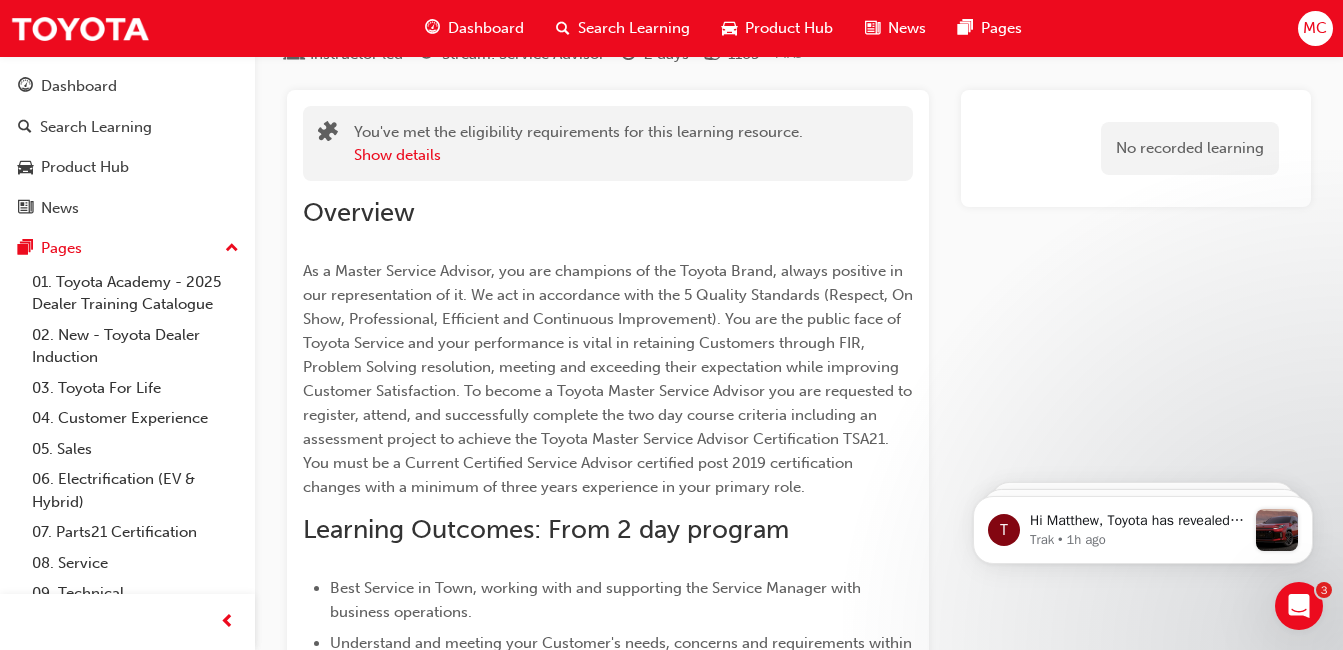scroll, scrollTop: 0, scrollLeft: 0, axis: both 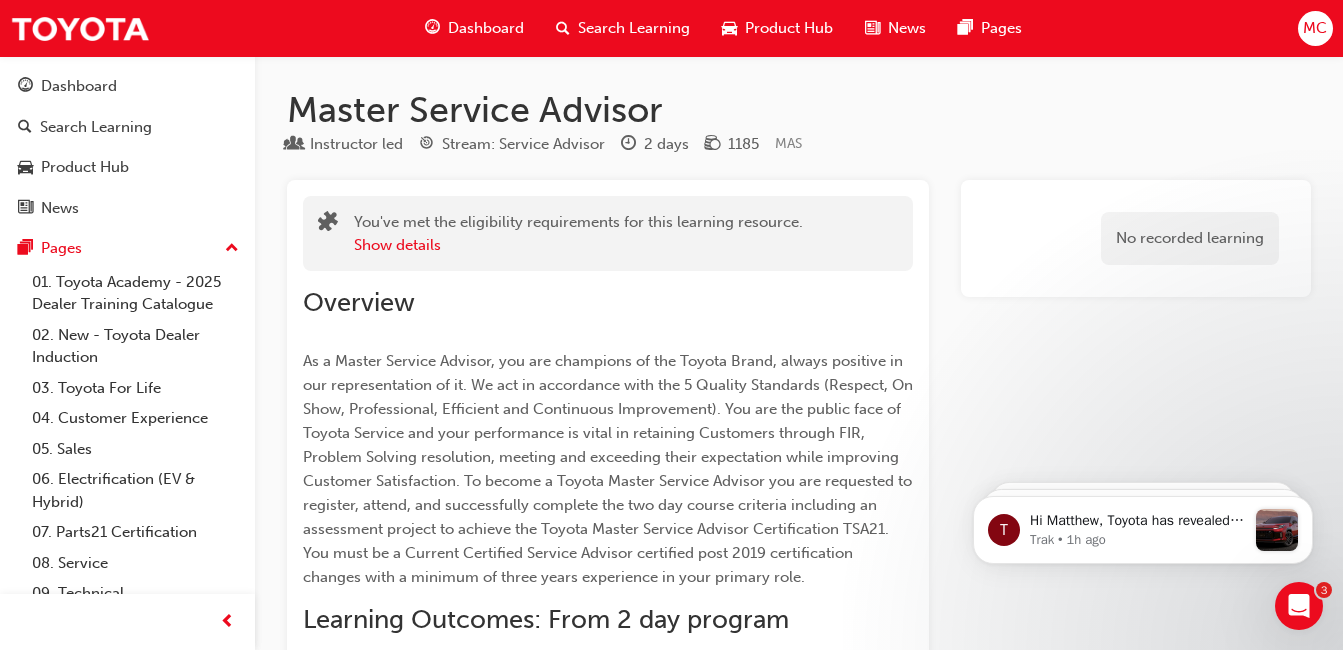click on "Dashboard" at bounding box center (486, 28) 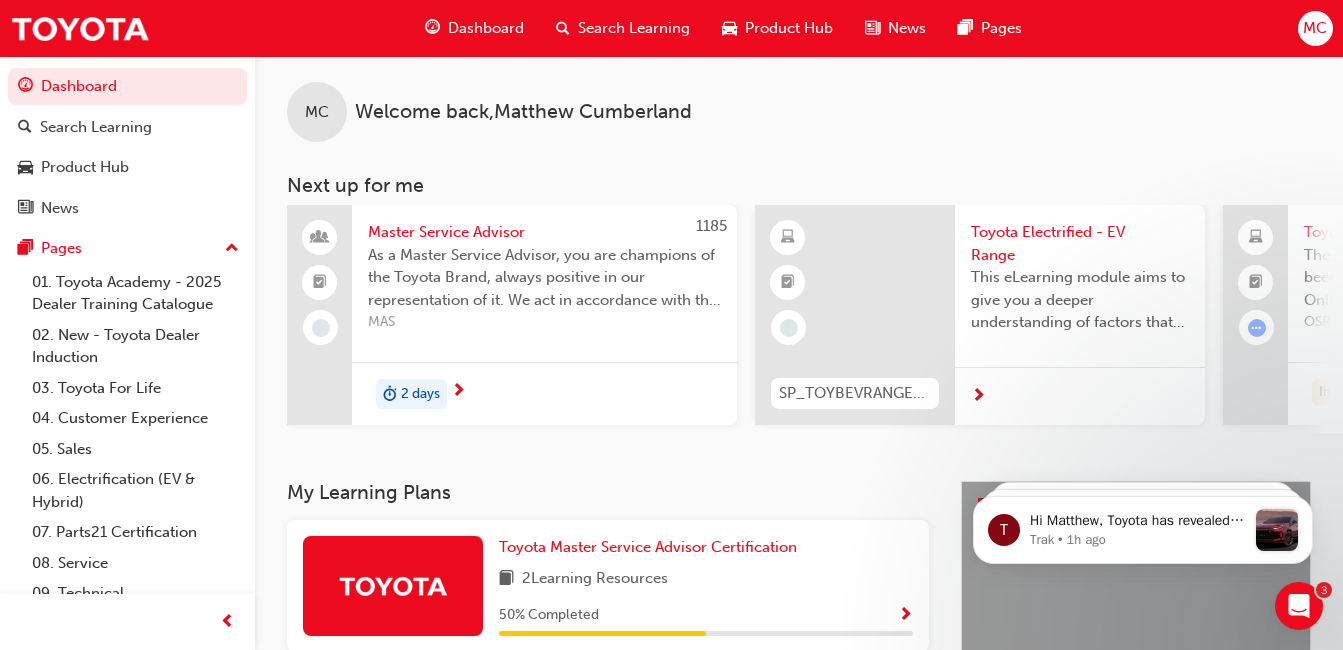 scroll, scrollTop: 0, scrollLeft: 0, axis: both 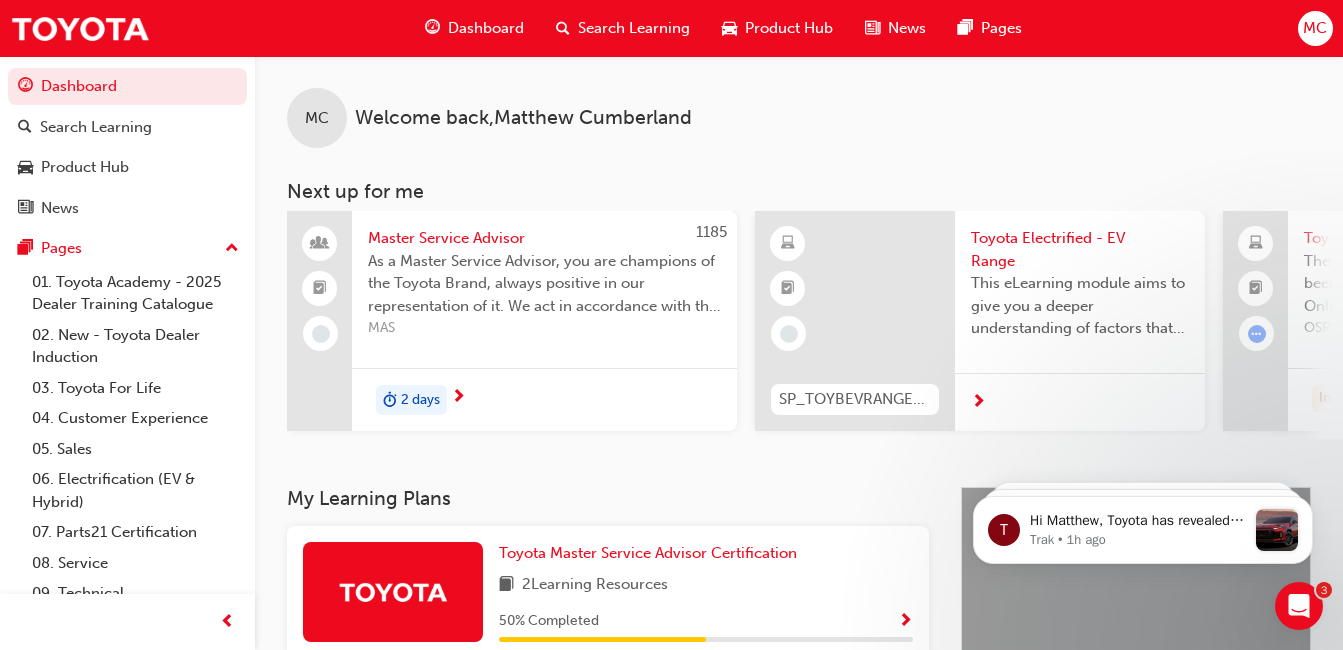 click on "MC Welcome back ,  Matthew   Cumberland Next up for me 1185 Master Service Advisor As a Master Service Advisor, you are champions of the Toyota Brand, always positive in our representation of it. We act in accordance with the 5 Quality Standards (Respect,
On Show, Professional, Efficient and Continuous Improvement). You are the public face of Toyota Service and your performance is vital in retaining Customers and growing the dealership you work in. As a Toyota Master Service Advisor you are required to register, attend, and successfully complete the course criteria and assessment project to achieve Toyota Master Service Advisor Certification TSA21. MAS 2 days SP_TOYBEVRANGE_EL Toyota Electrified - EV Range This eLearning module aims to give you a deeper understanding of factors that influence driving range, as well as tips how you can convey these concepts to your customers. Toyota Online Sales eLearning Module OSR-EL1 In Progress 15 mins 0 FIRV1 FIR: Introduction to Fix It Right Video 5 mins 240 CCC 2 hrs" at bounding box center (799, 271) 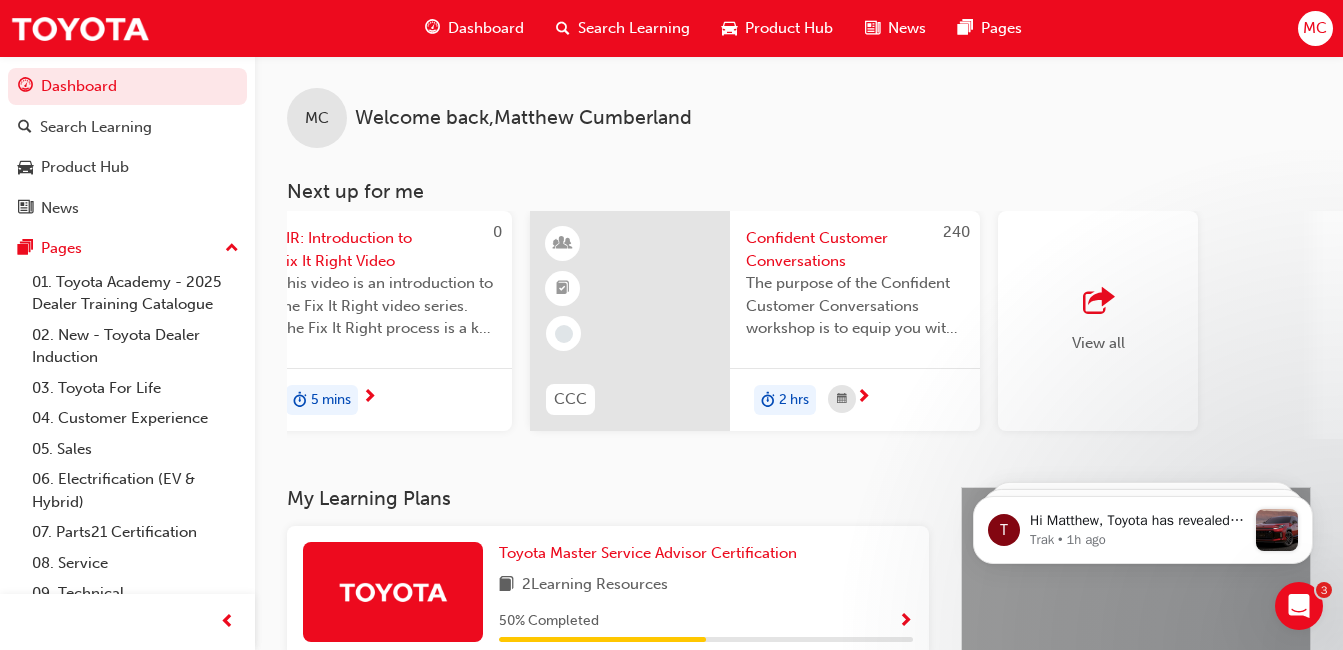 scroll, scrollTop: 0, scrollLeft: 0, axis: both 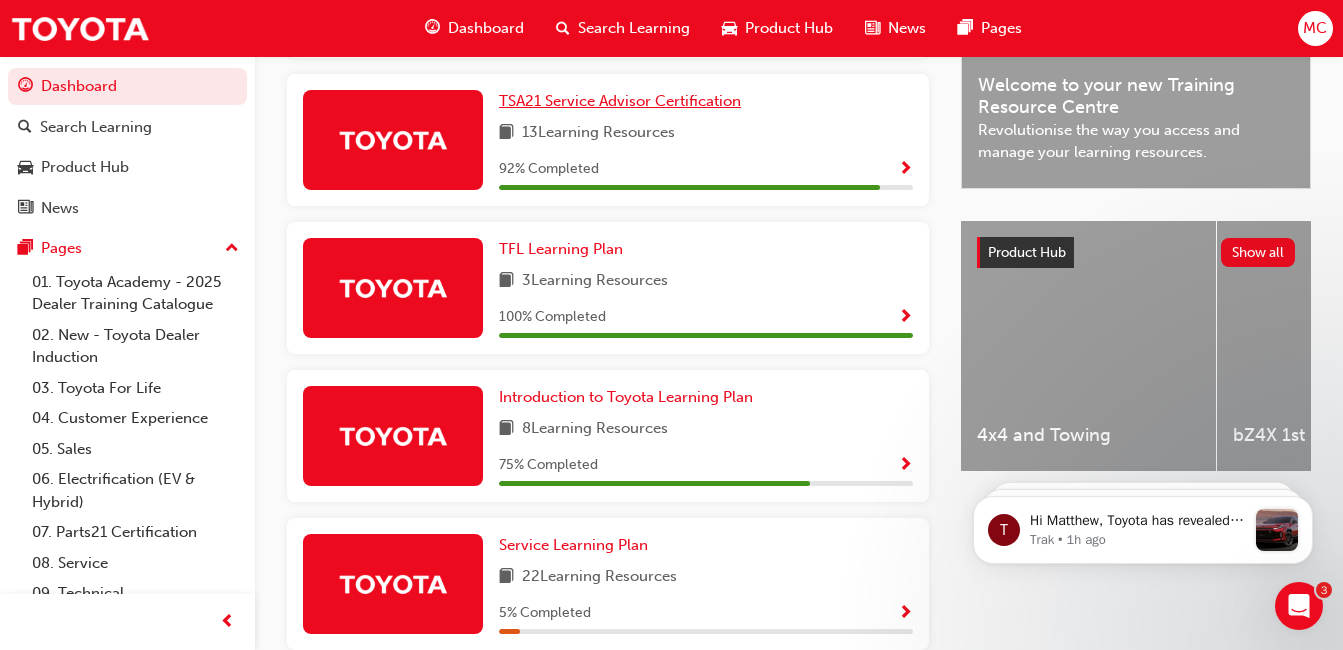 click on "TSA21 Service Advisor Certification" at bounding box center [620, 101] 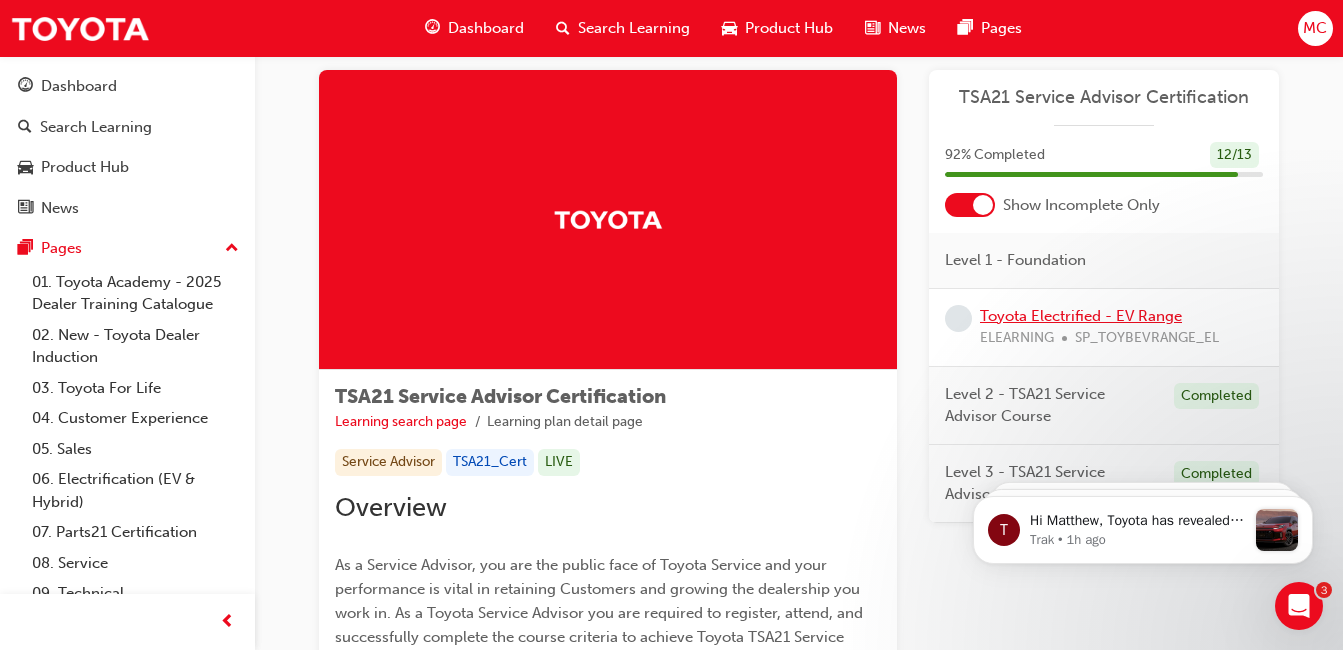 scroll, scrollTop: 0, scrollLeft: 0, axis: both 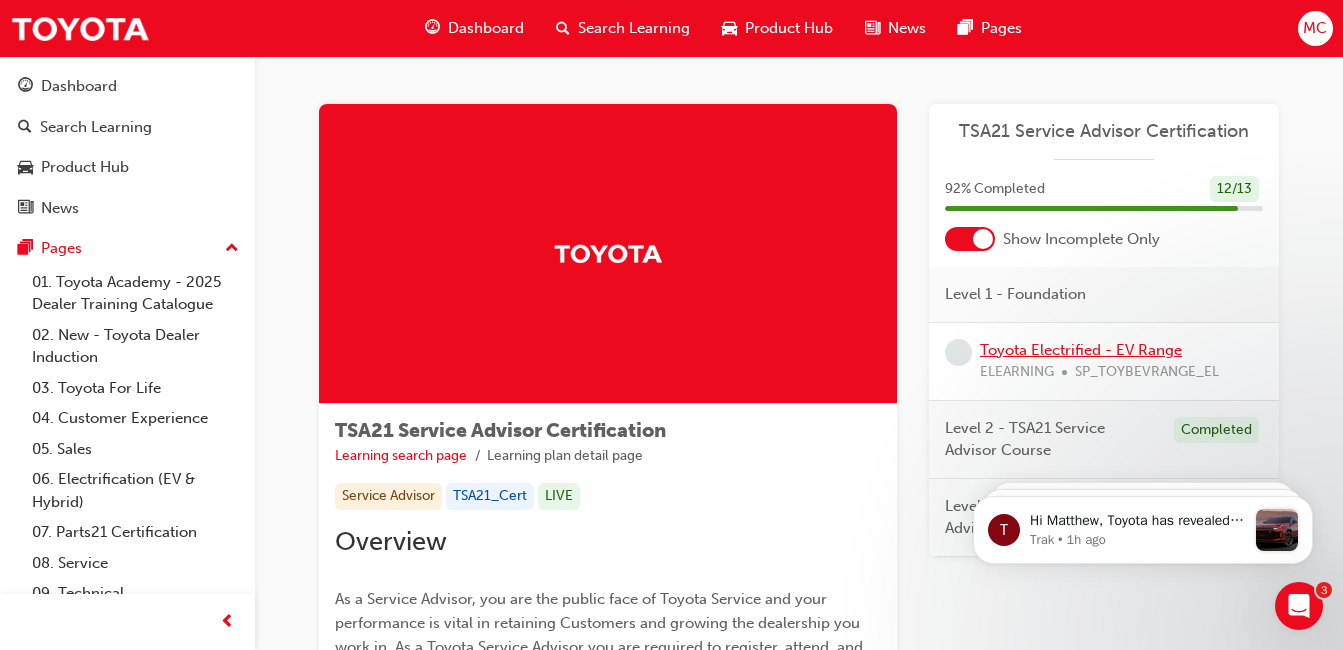 click on "Toyota Electrified - EV Range" at bounding box center (1081, 350) 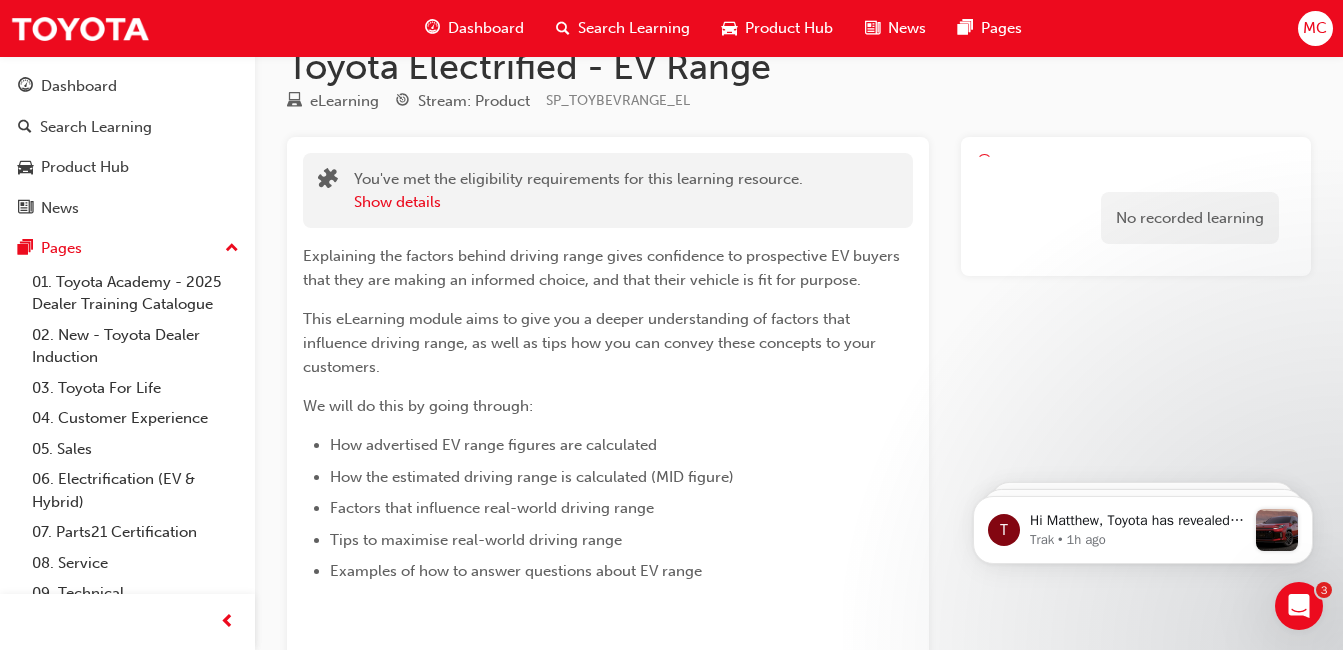 scroll, scrollTop: 0, scrollLeft: 0, axis: both 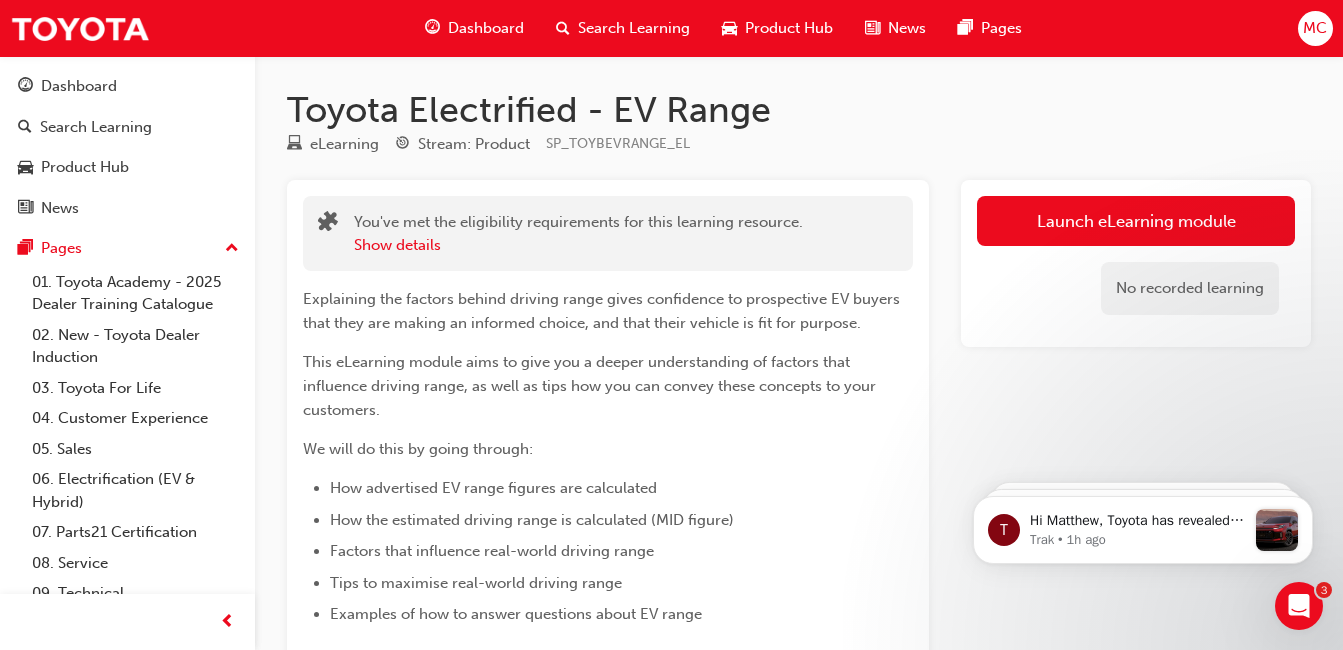 click on "Launch eLearning module No recorded learning" at bounding box center (1136, 263) 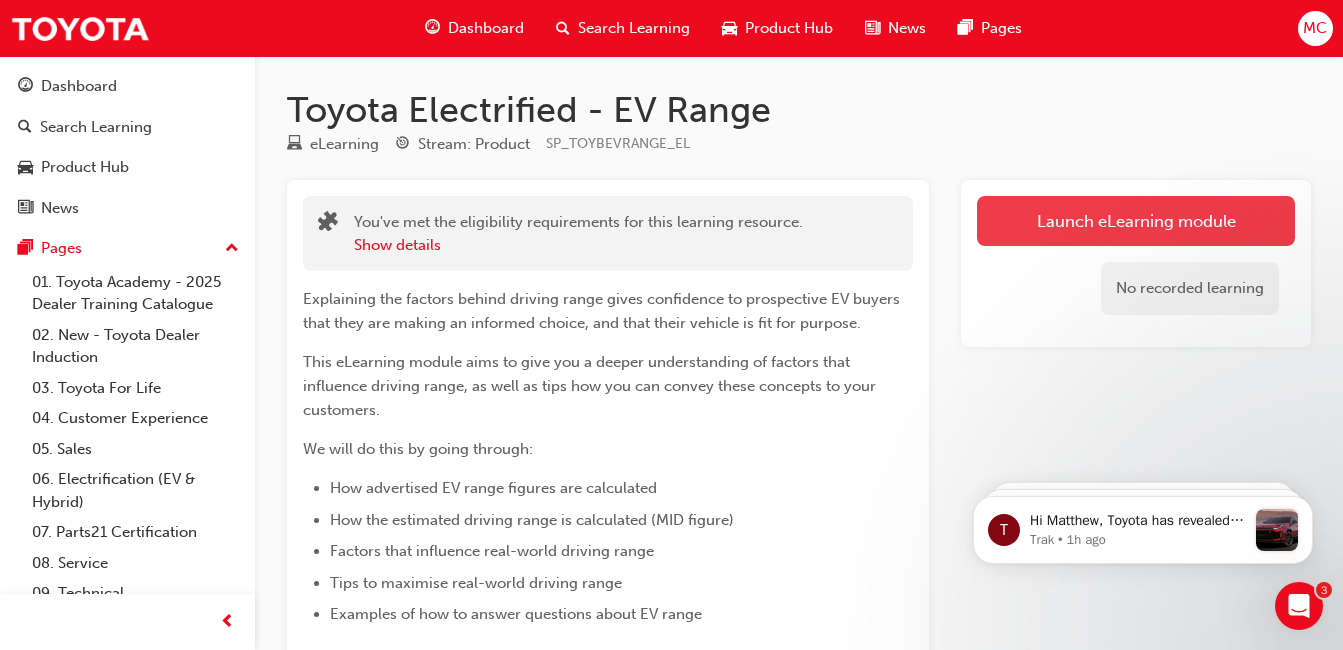 click on "Launch eLearning module" at bounding box center (1136, 221) 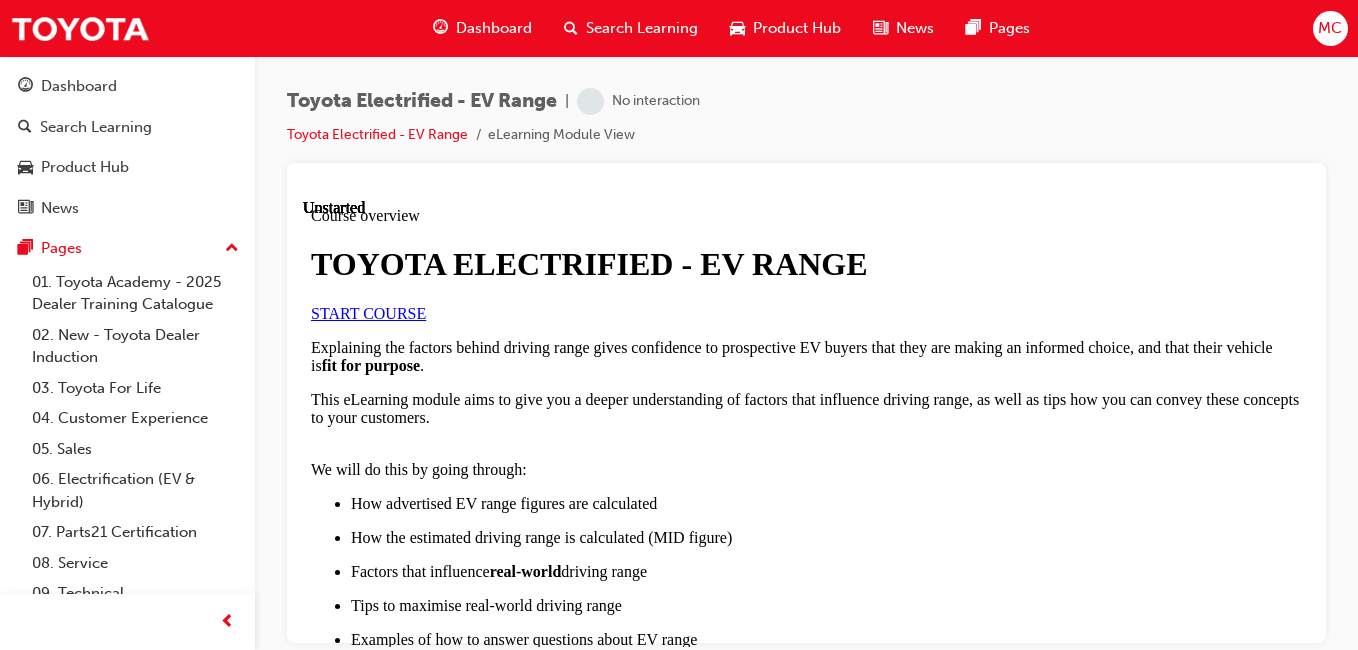 scroll, scrollTop: 0, scrollLeft: 0, axis: both 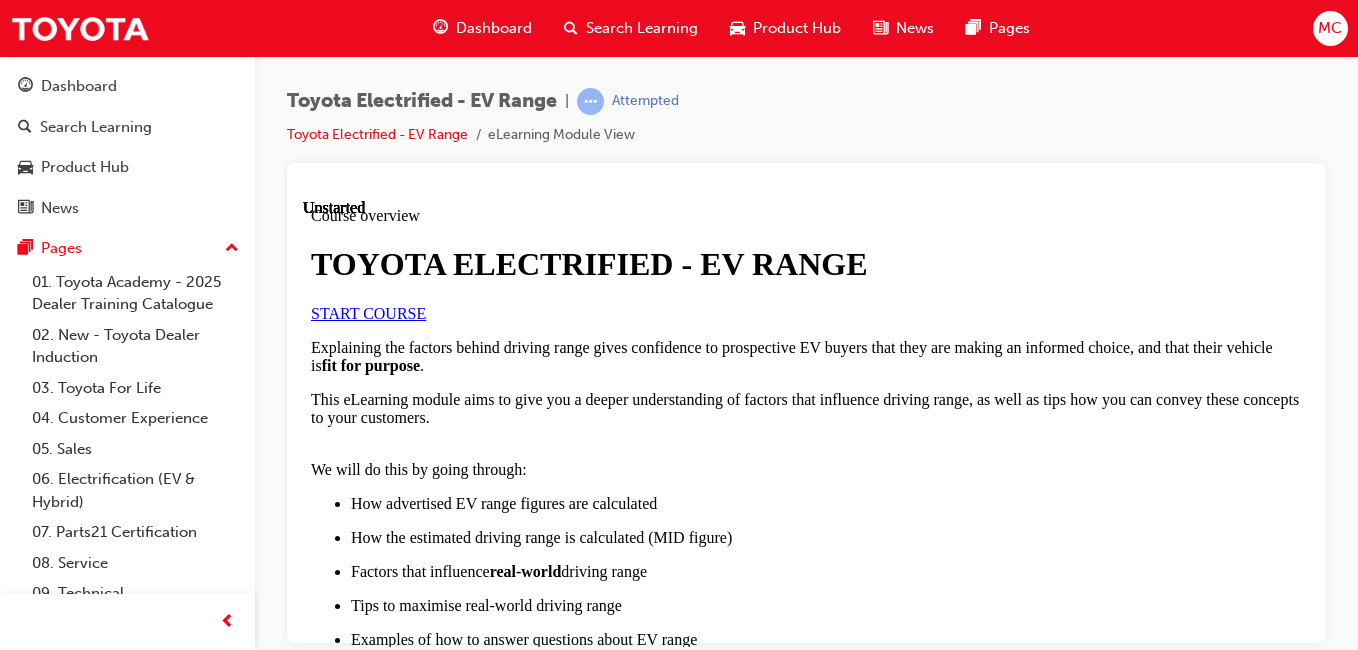 click on "START COURSE" at bounding box center [368, 312] 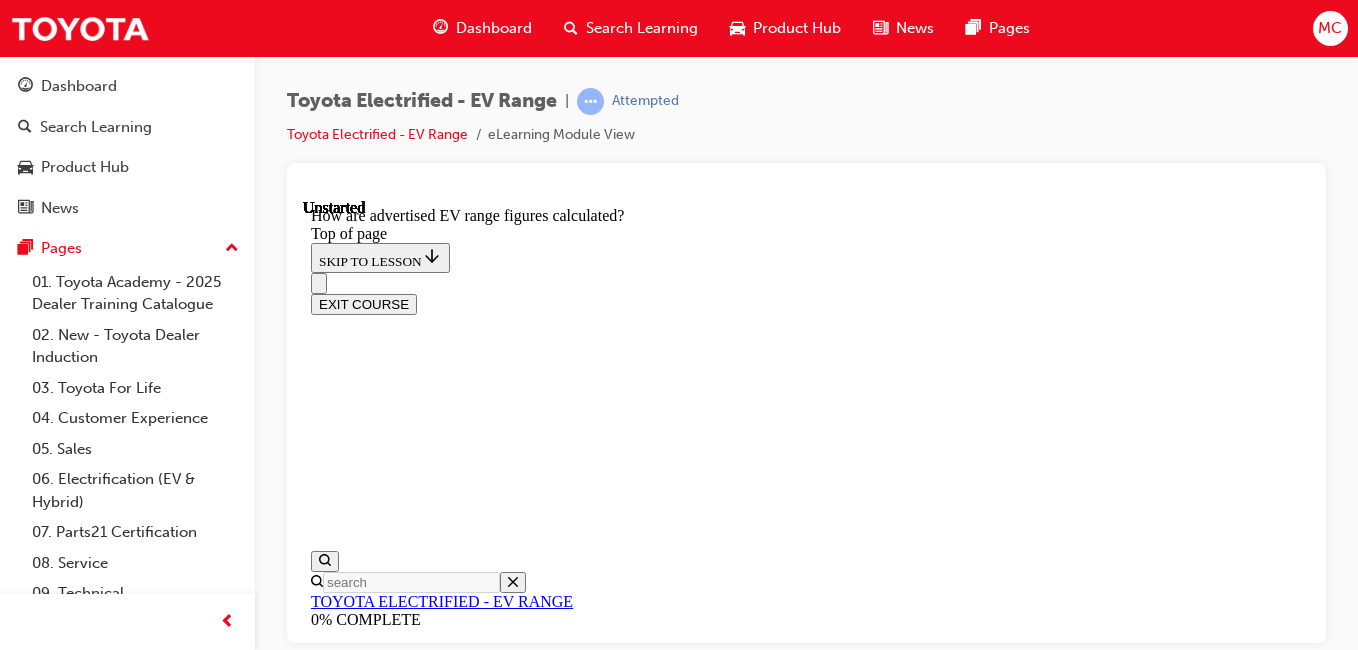 scroll, scrollTop: 62, scrollLeft: 0, axis: vertical 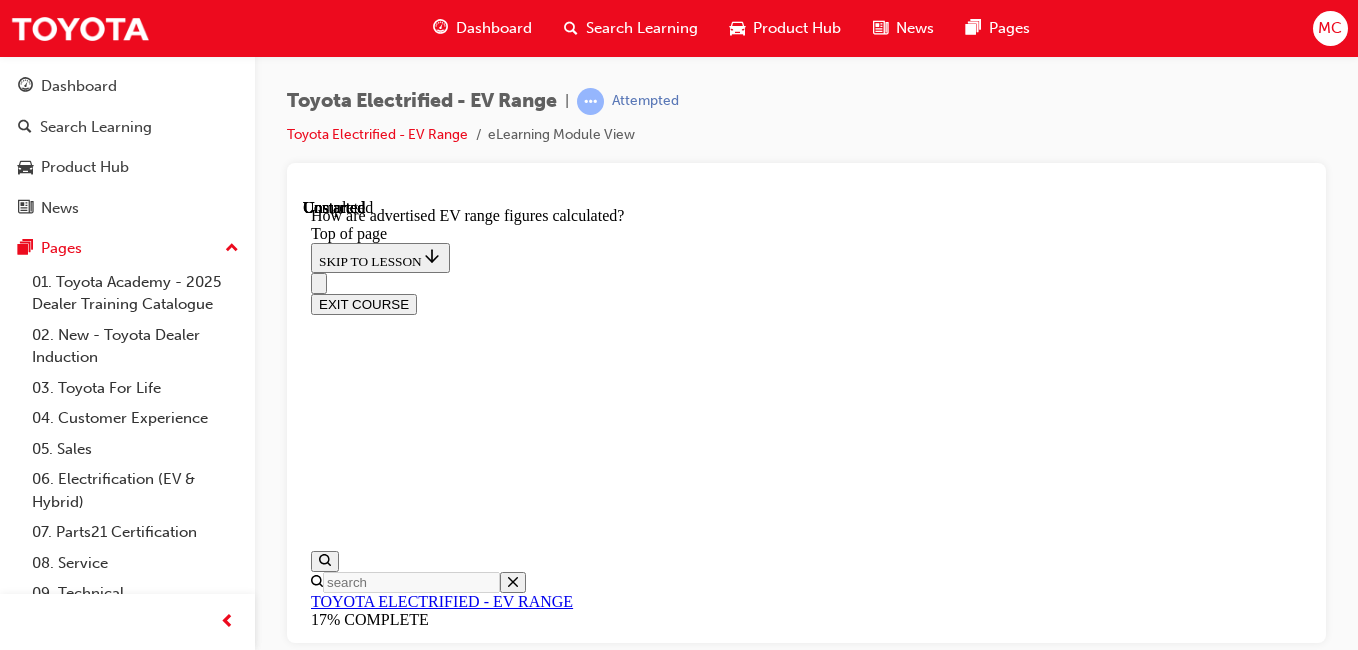 click on "Lesson 2 - How is the estimated driving range on the MID calculated?" at bounding box center (536, 8761) 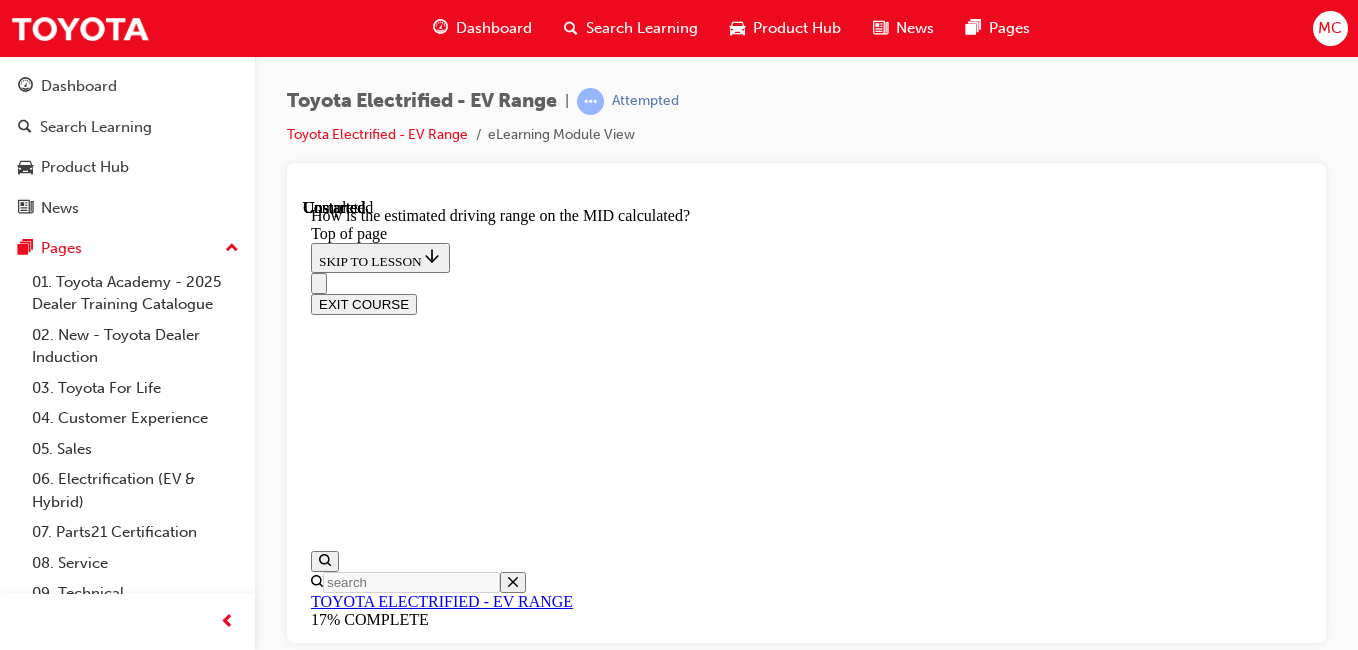 scroll, scrollTop: 0, scrollLeft: 0, axis: both 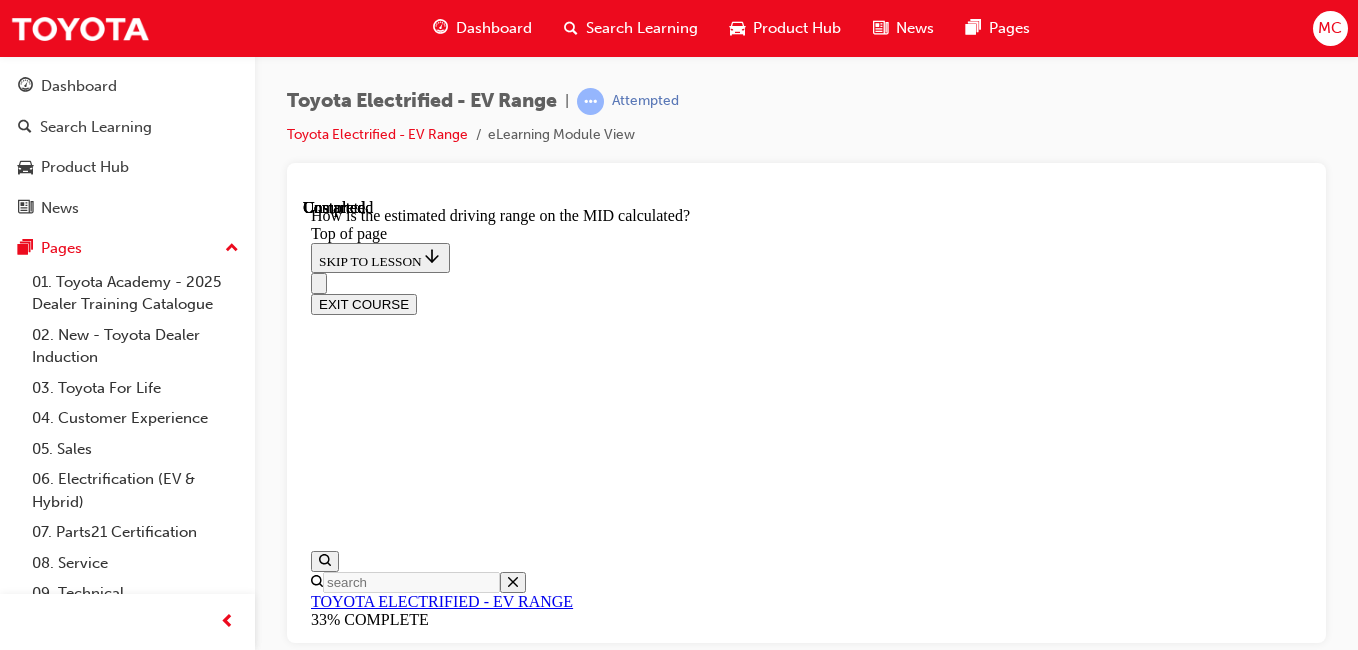 click on "Lesson 3 - What factors influence real world driving range?" at bounding box center [806, 9673] 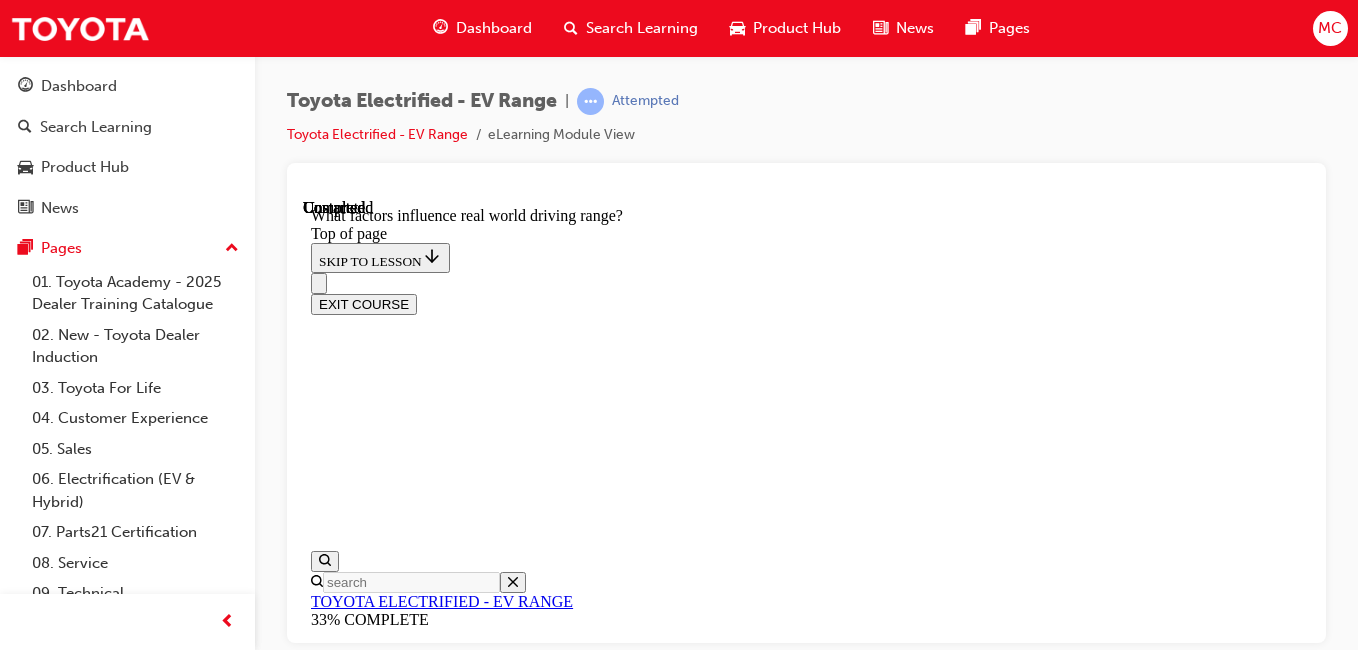 scroll, scrollTop: 0, scrollLeft: 0, axis: both 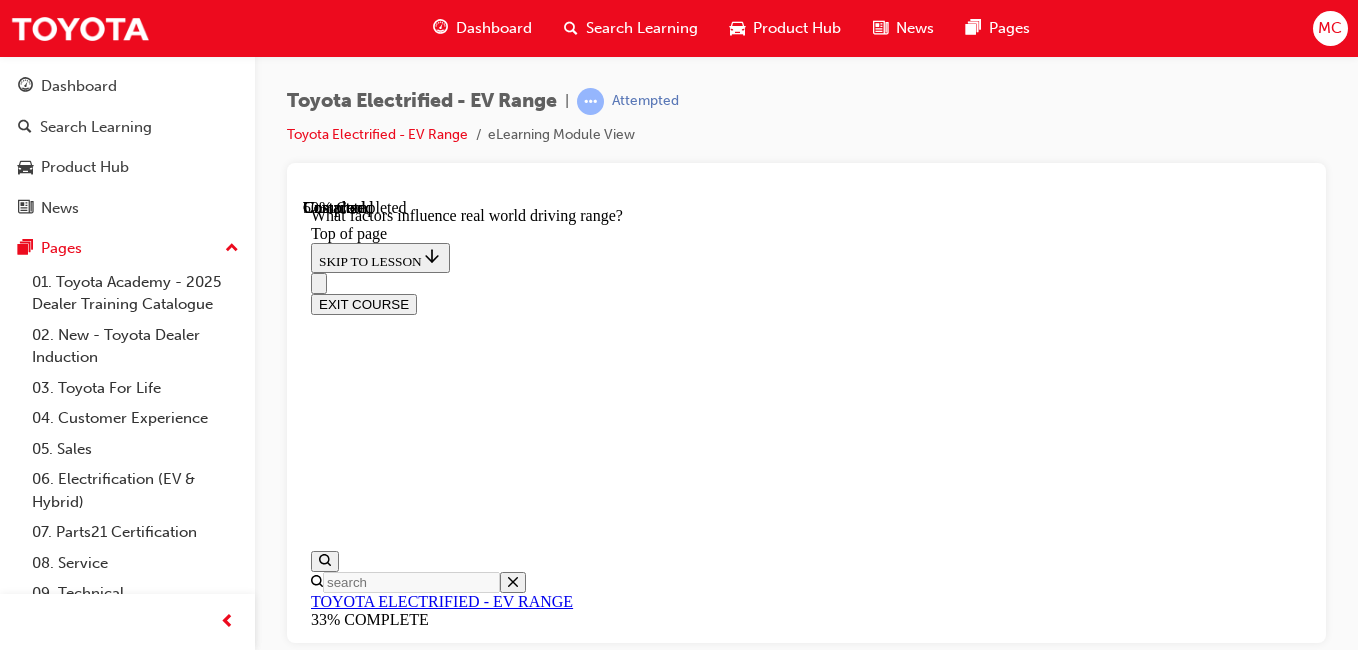 click on "CONTINUE" at bounding box center (353, 11204) 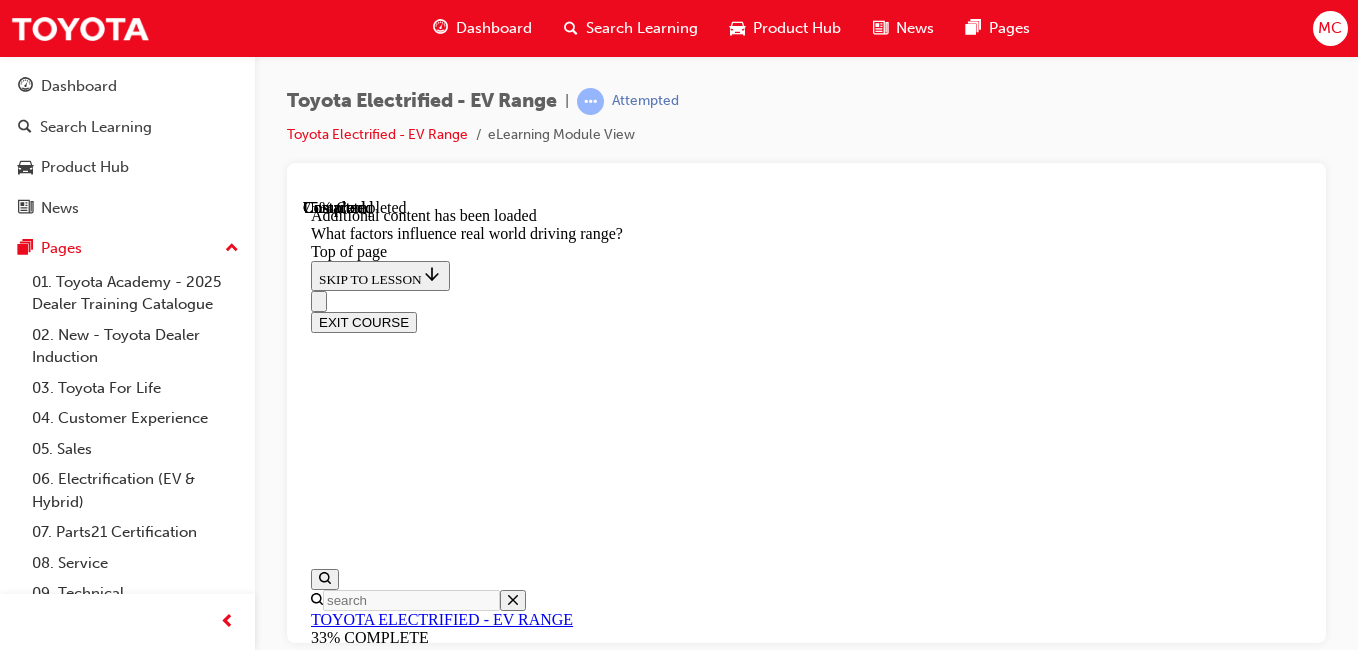 scroll, scrollTop: 3212, scrollLeft: 0, axis: vertical 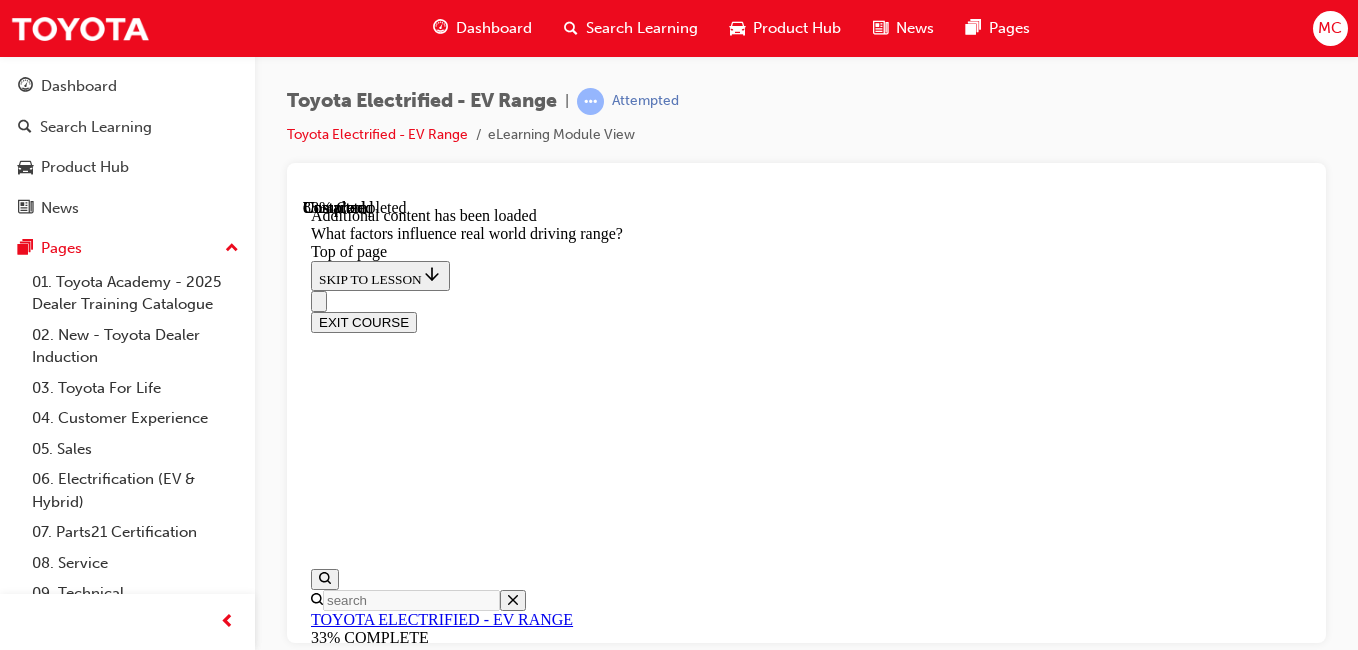 click on "CONTINUE" at bounding box center [353, 11619] 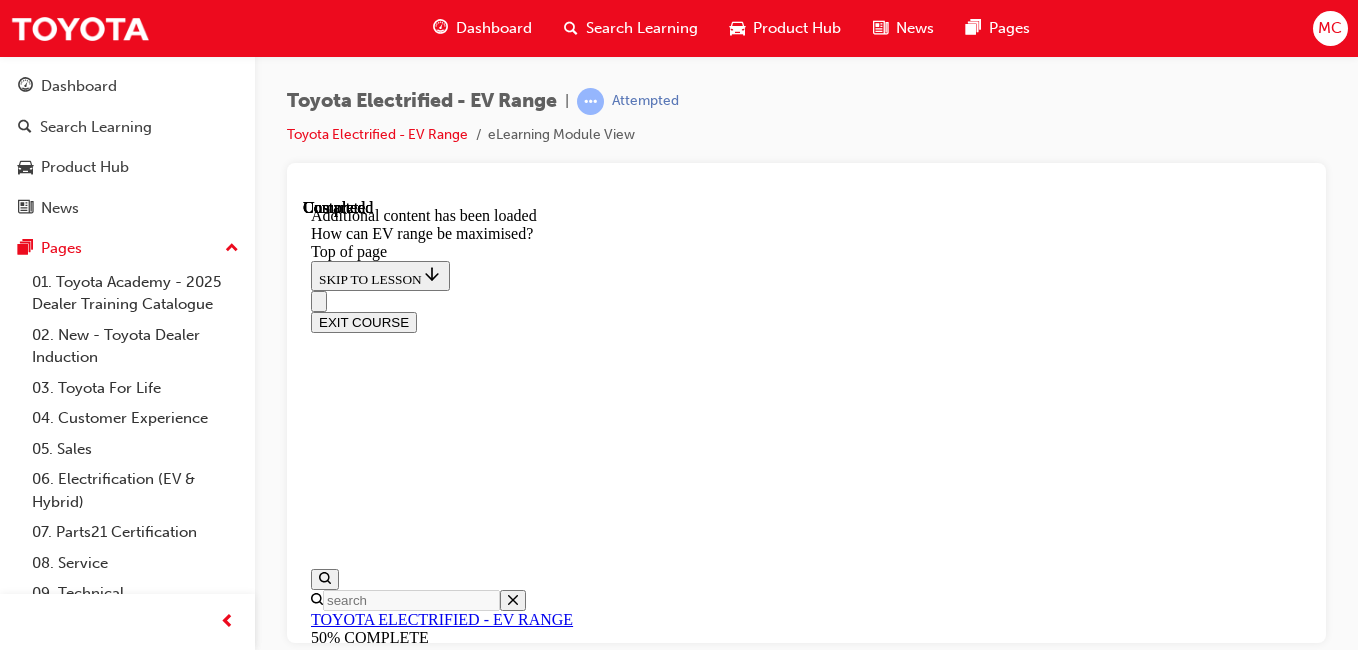 scroll, scrollTop: 0, scrollLeft: 0, axis: both 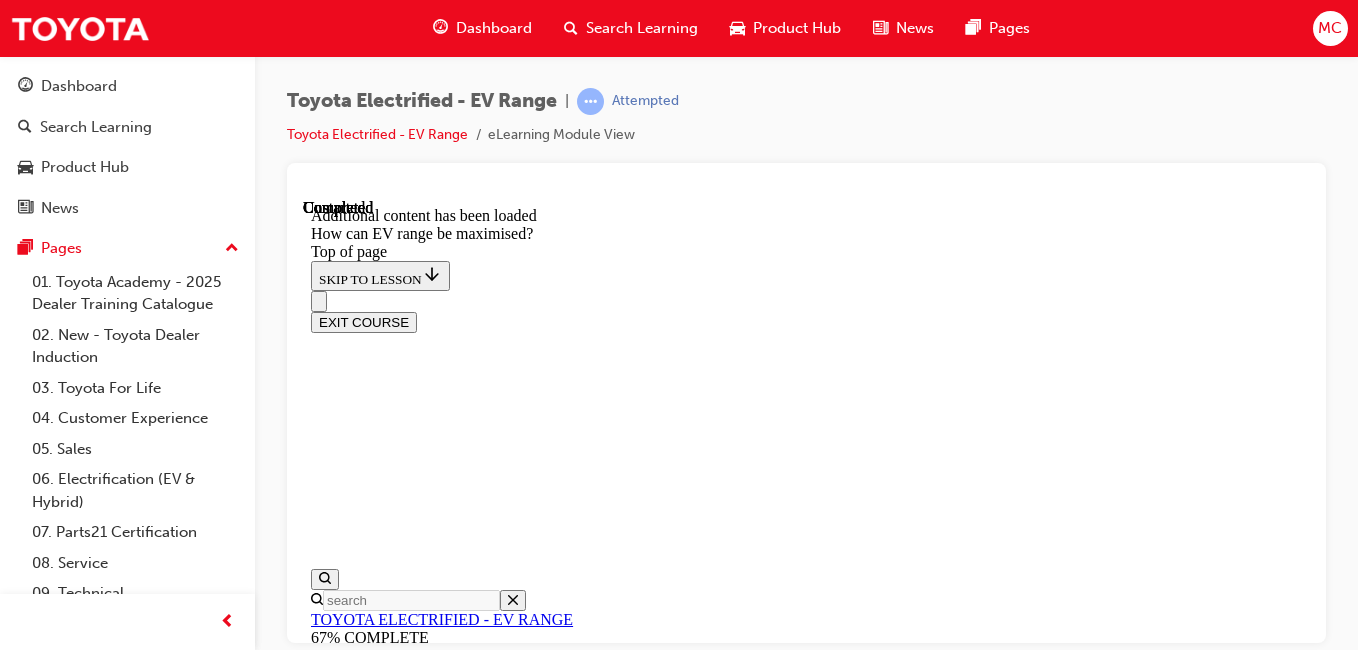 click on "Lesson 5 - Examples word tracks when discussing EV Range" at bounding box center [806, 10196] 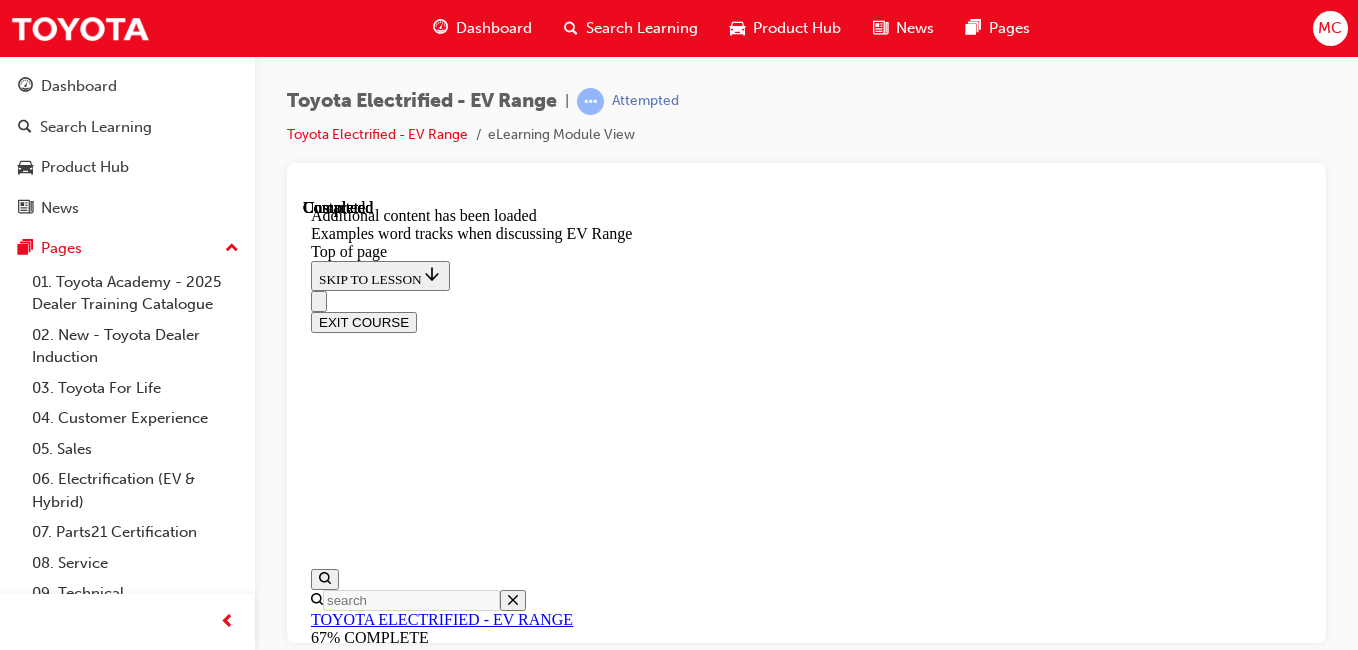 scroll, scrollTop: 0, scrollLeft: 0, axis: both 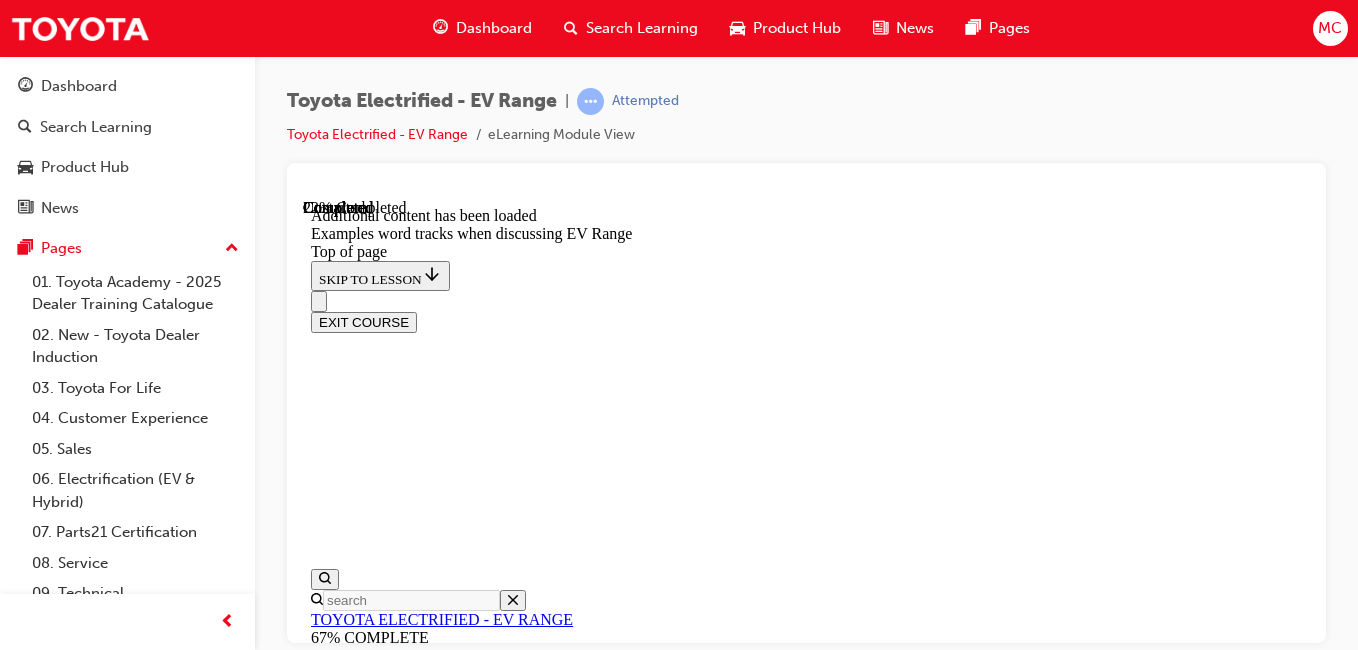 click on "CONTINUE" at bounding box center [353, 8447] 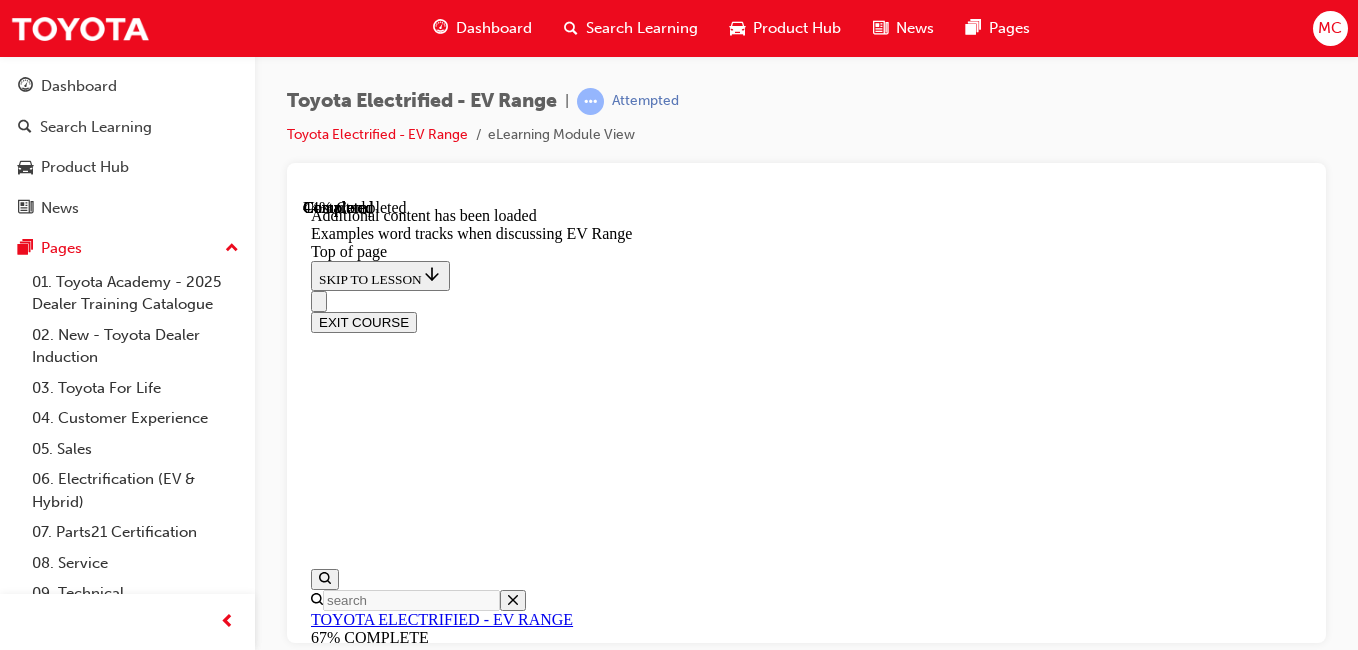 click on "CONTINUE" at bounding box center [353, 8987] 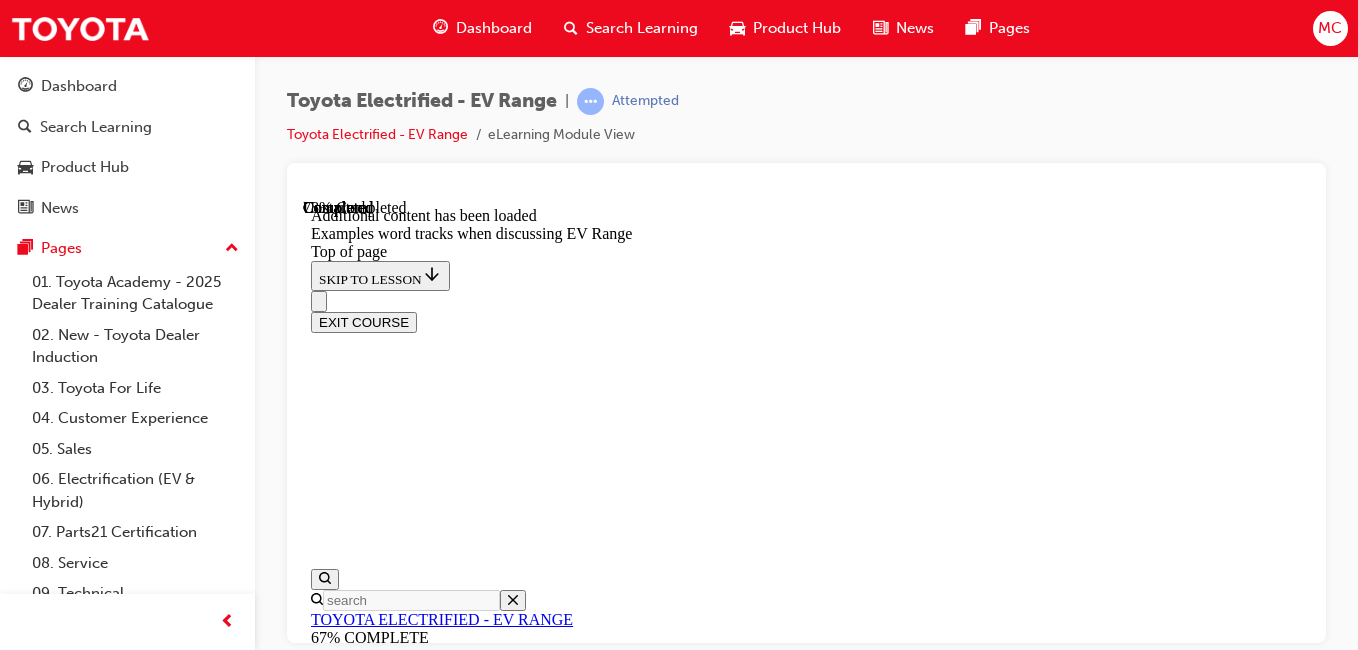 scroll, scrollTop: 2623, scrollLeft: 0, axis: vertical 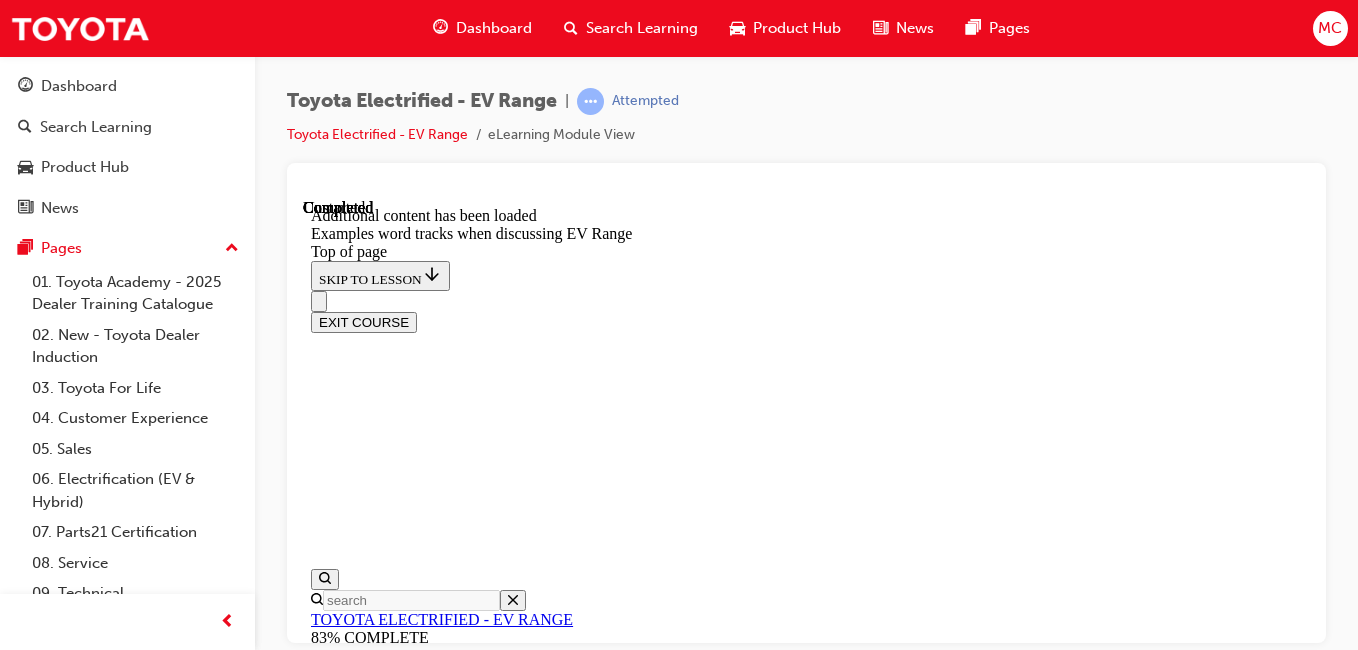 click on "Lesson 6 - EV Range Quiz" at bounding box center [397, 10278] 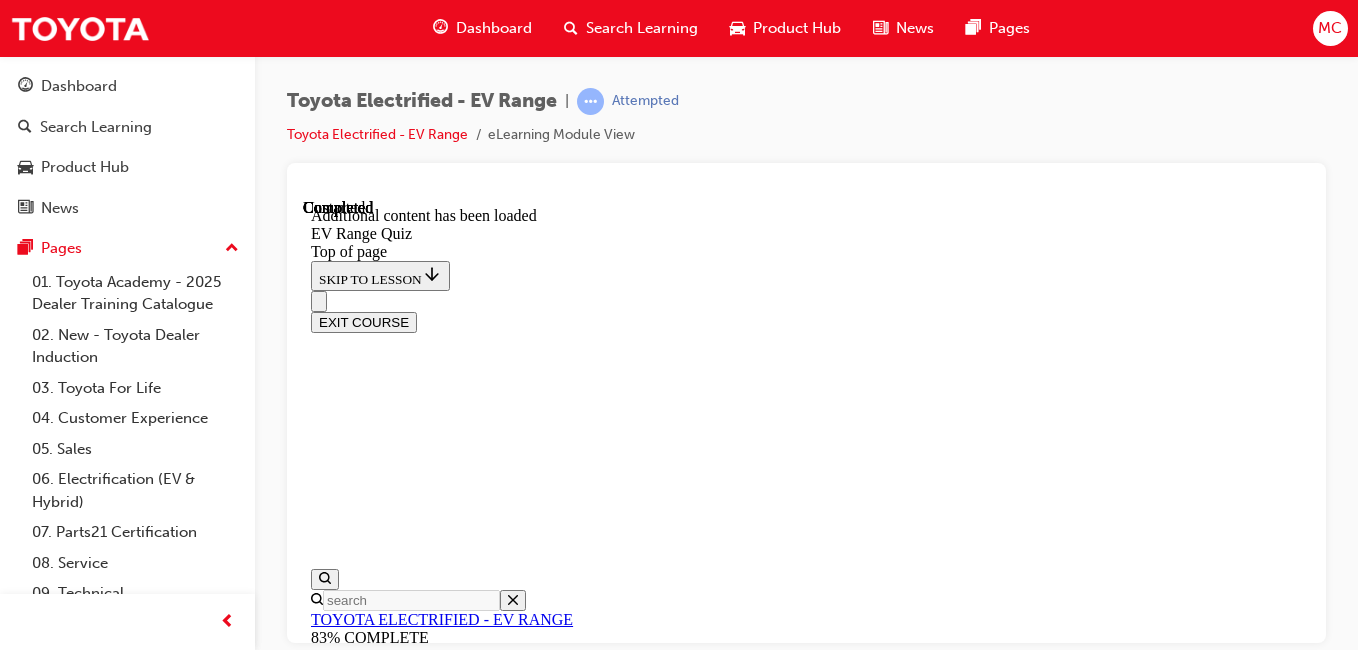 scroll 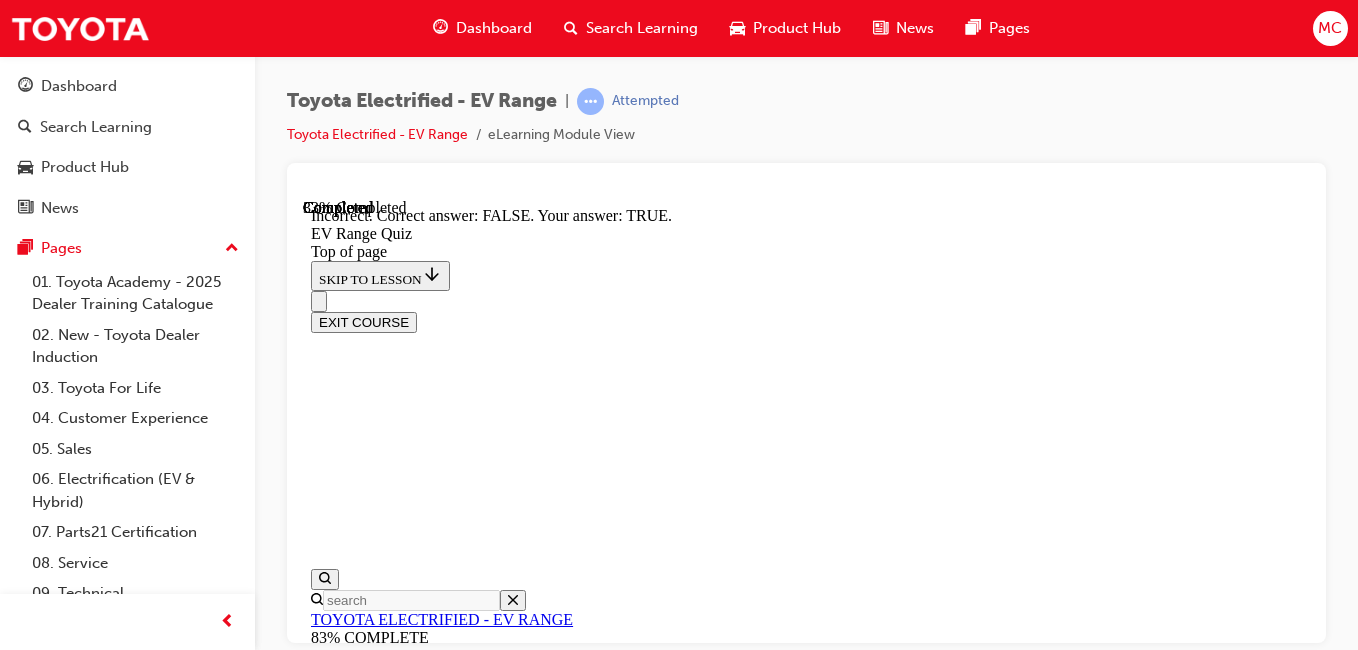 click on "NEXT" at bounding box center (337, 11718) 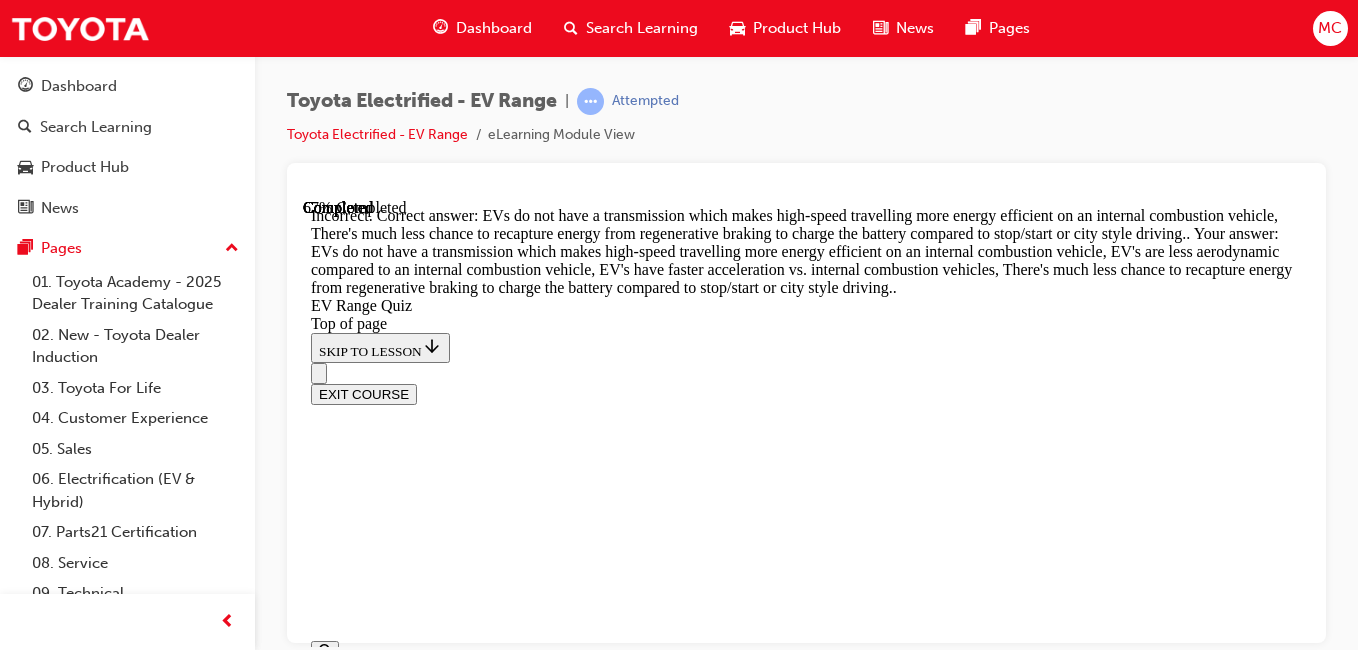 click on "NEXT" at bounding box center (337, 15077) 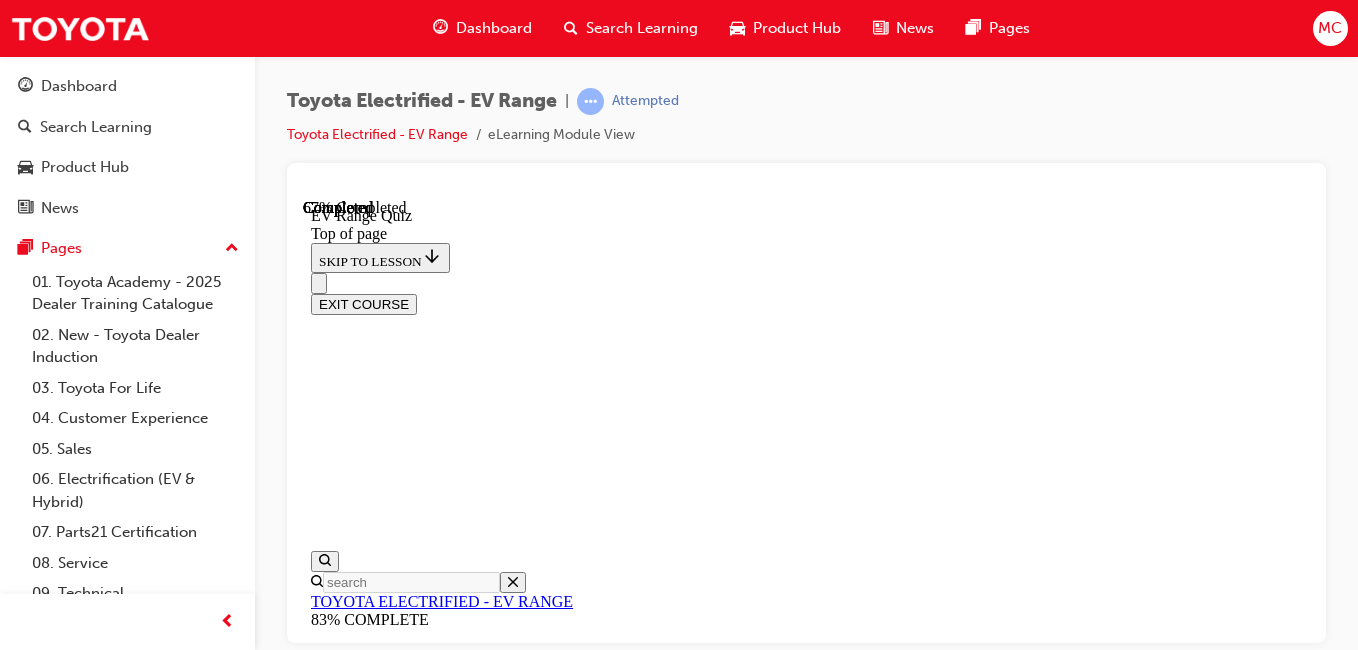 click on "Freeway driving uses much more energy on the freeways compared to internal combustion vehicles, so he can expect much less real world range vs. driving around town" at bounding box center [826, 12108] 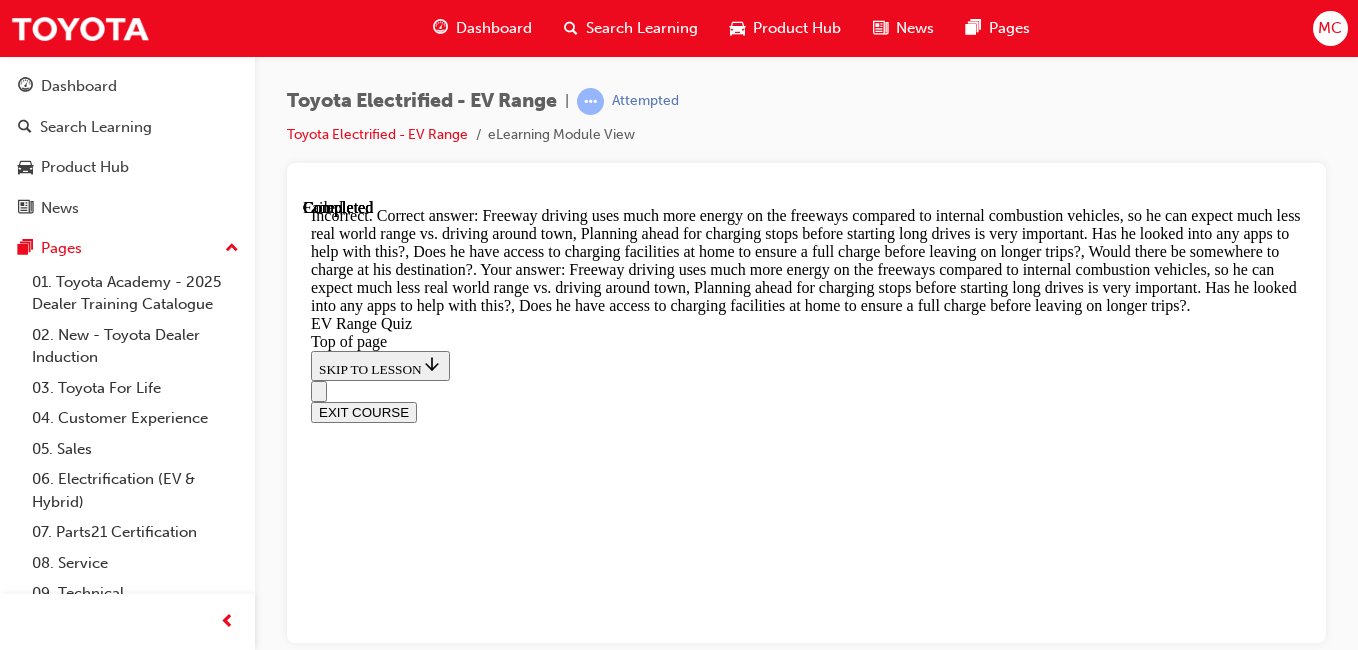 click on "NEXT" at bounding box center [337, 14698] 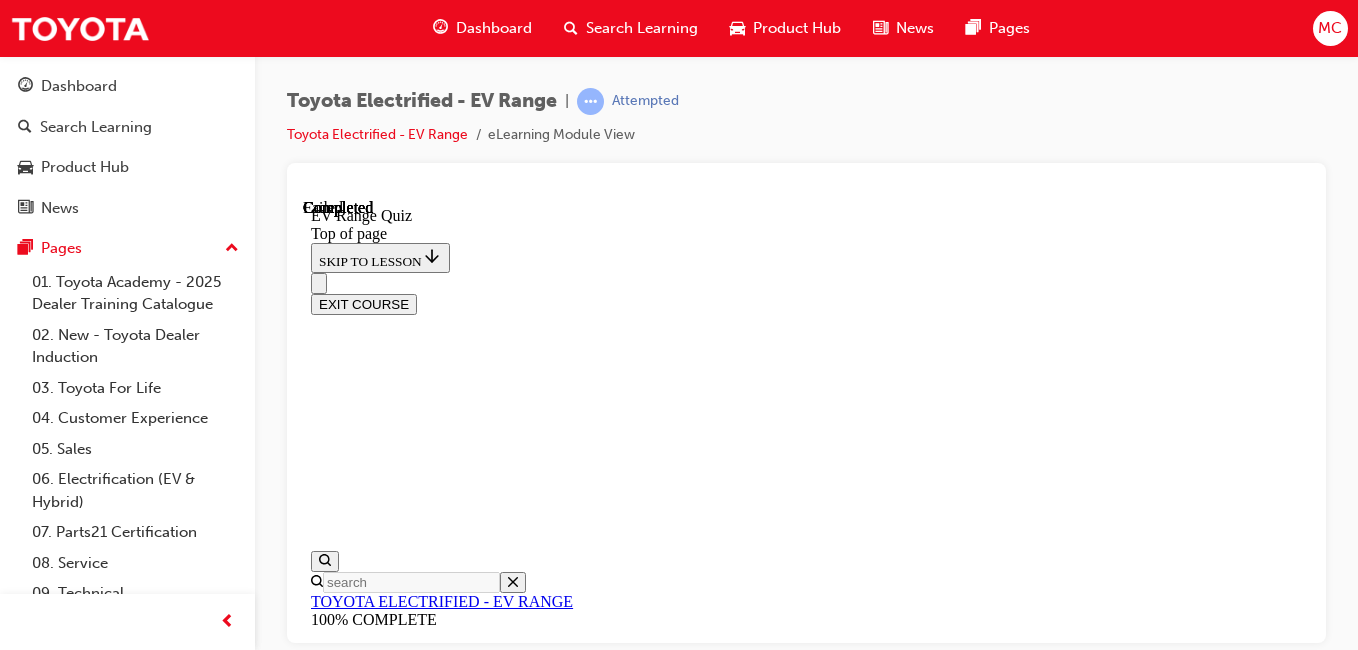 scroll, scrollTop: 577, scrollLeft: 0, axis: vertical 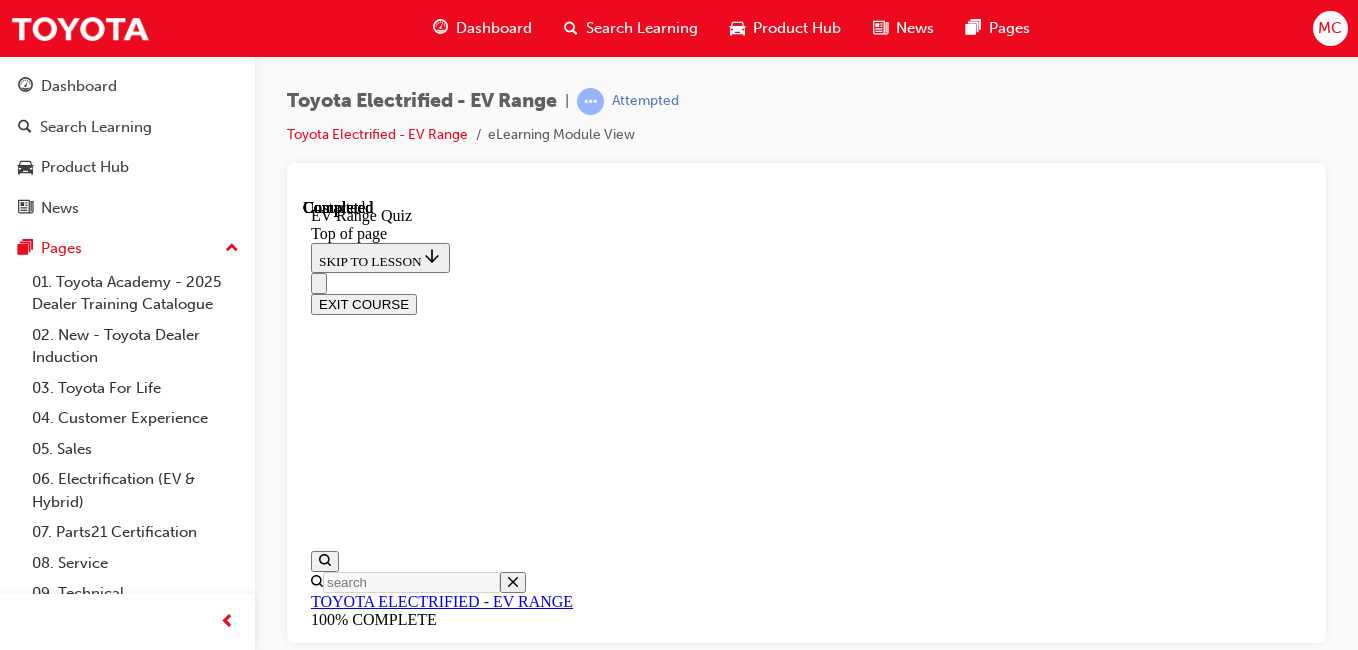 click on "TAKE AGAIN" at bounding box center (359, 7855) 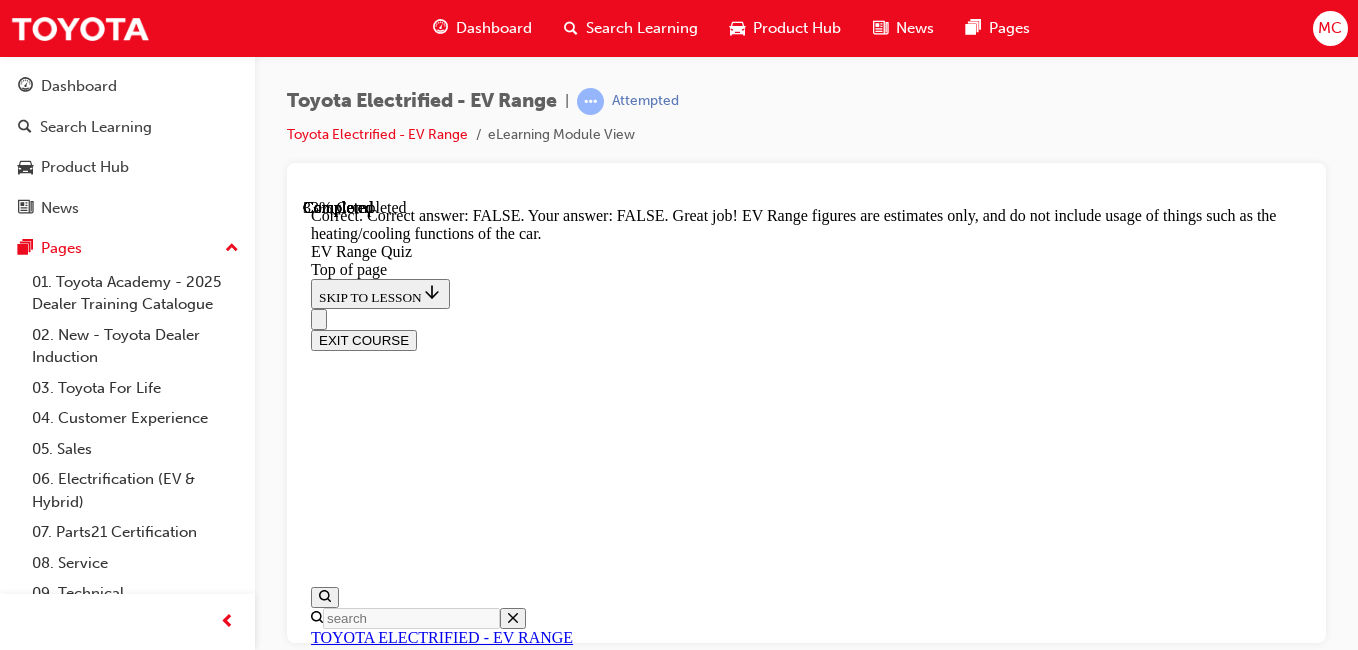 click on "NEXT" at bounding box center [337, 11786] 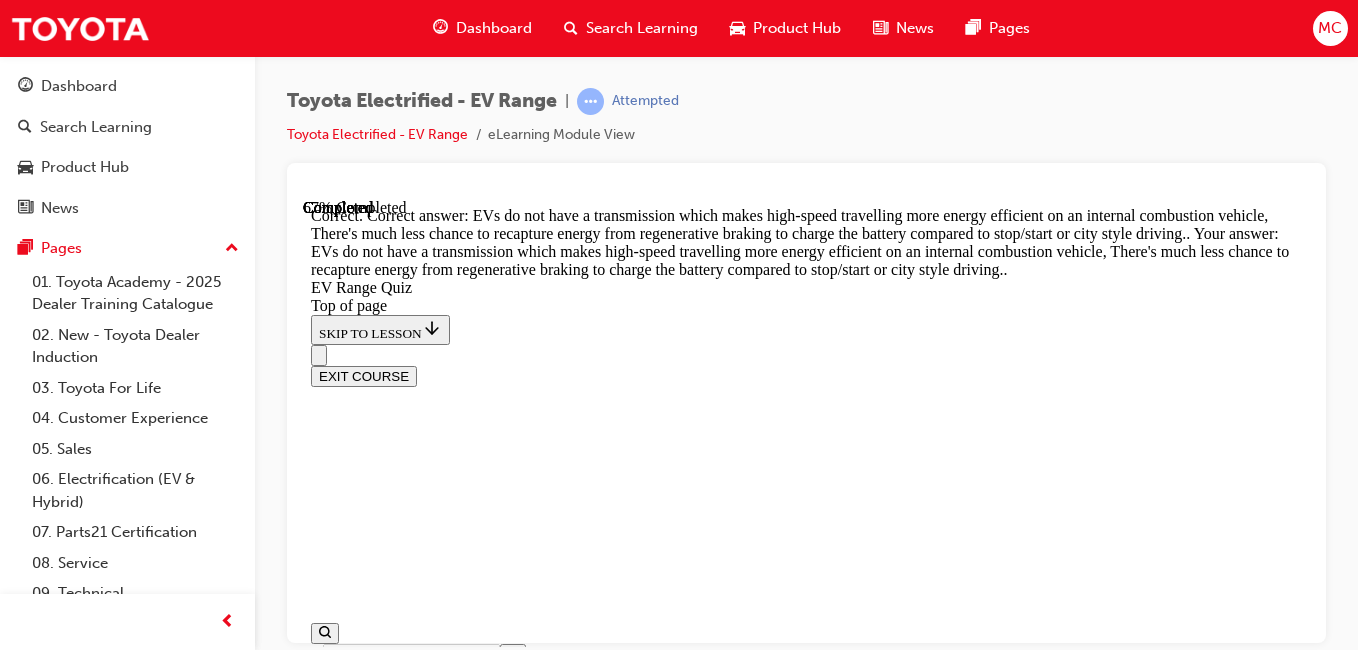 scroll, scrollTop: 986, scrollLeft: 0, axis: vertical 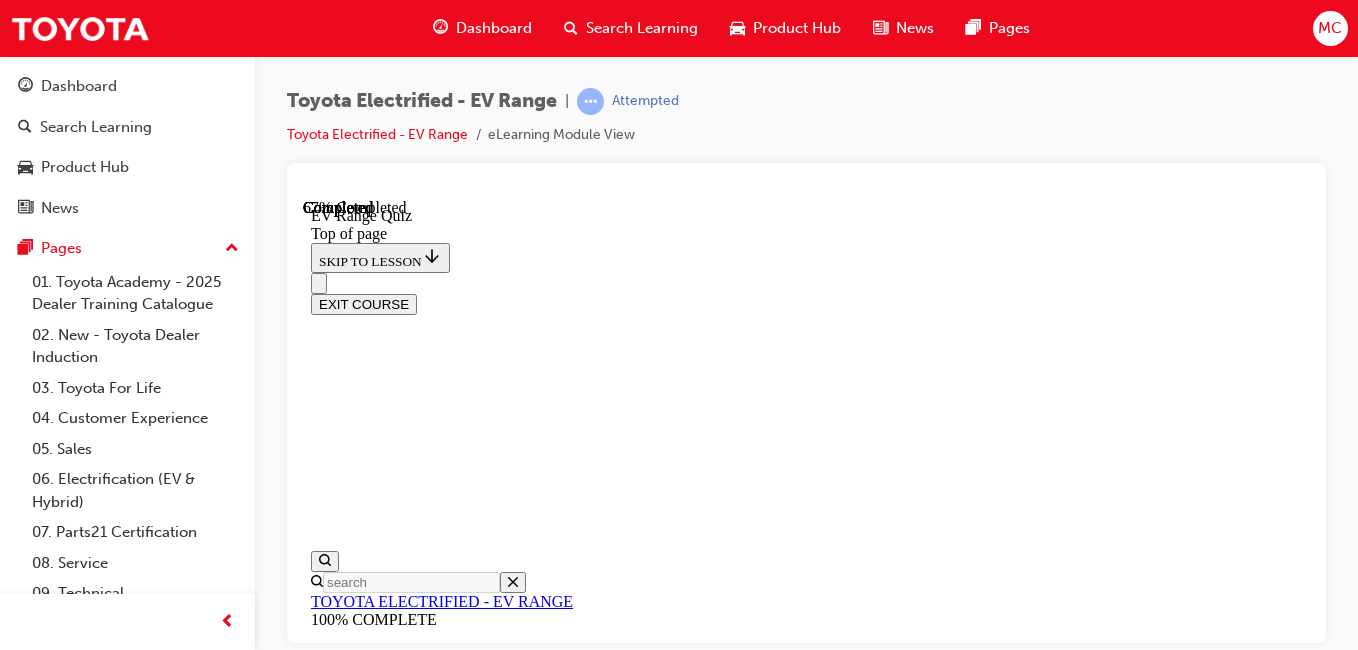 click at bounding box center (826, 14026) 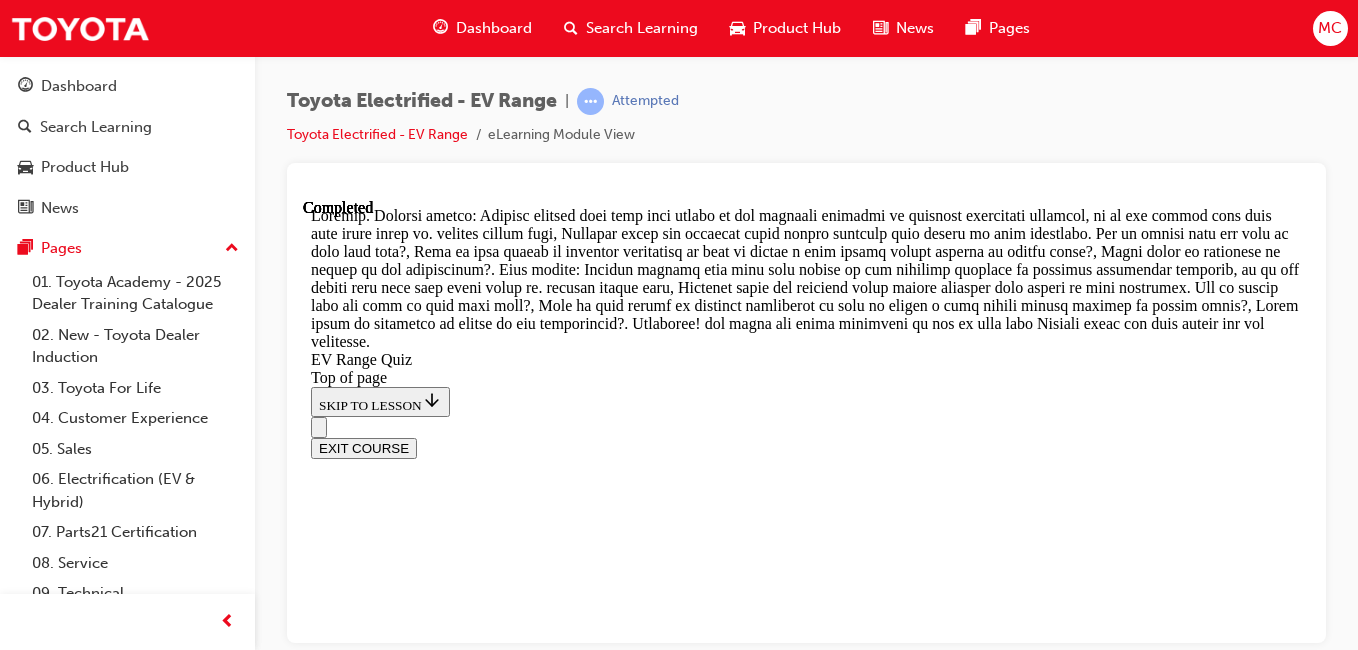 click on "NEXT" at bounding box center [337, 14784] 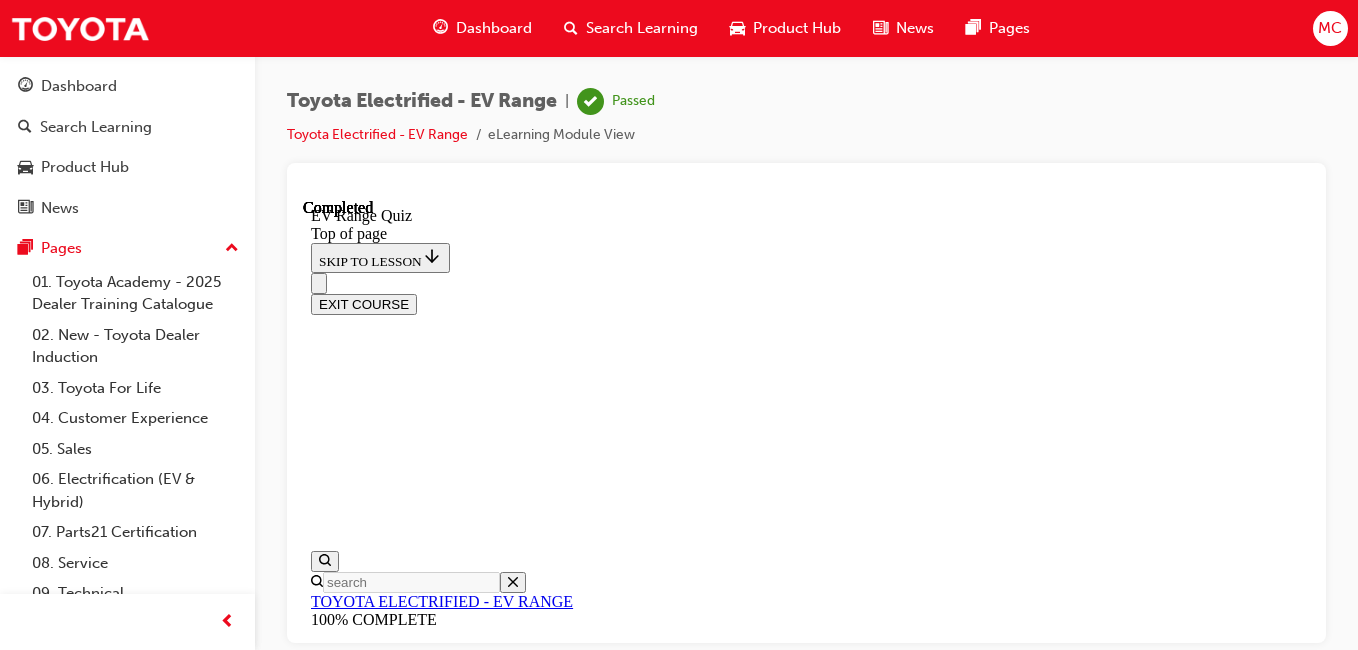 scroll, scrollTop: 177, scrollLeft: 0, axis: vertical 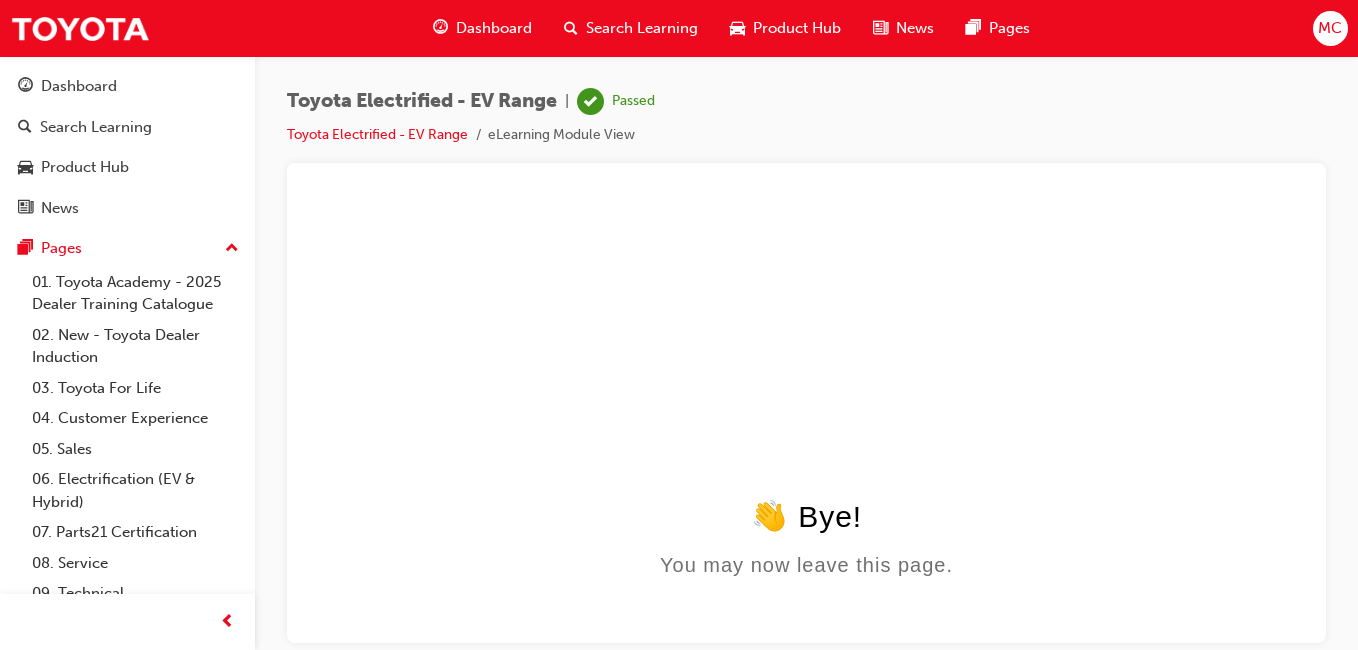 click on "Dashboard" at bounding box center [494, 28] 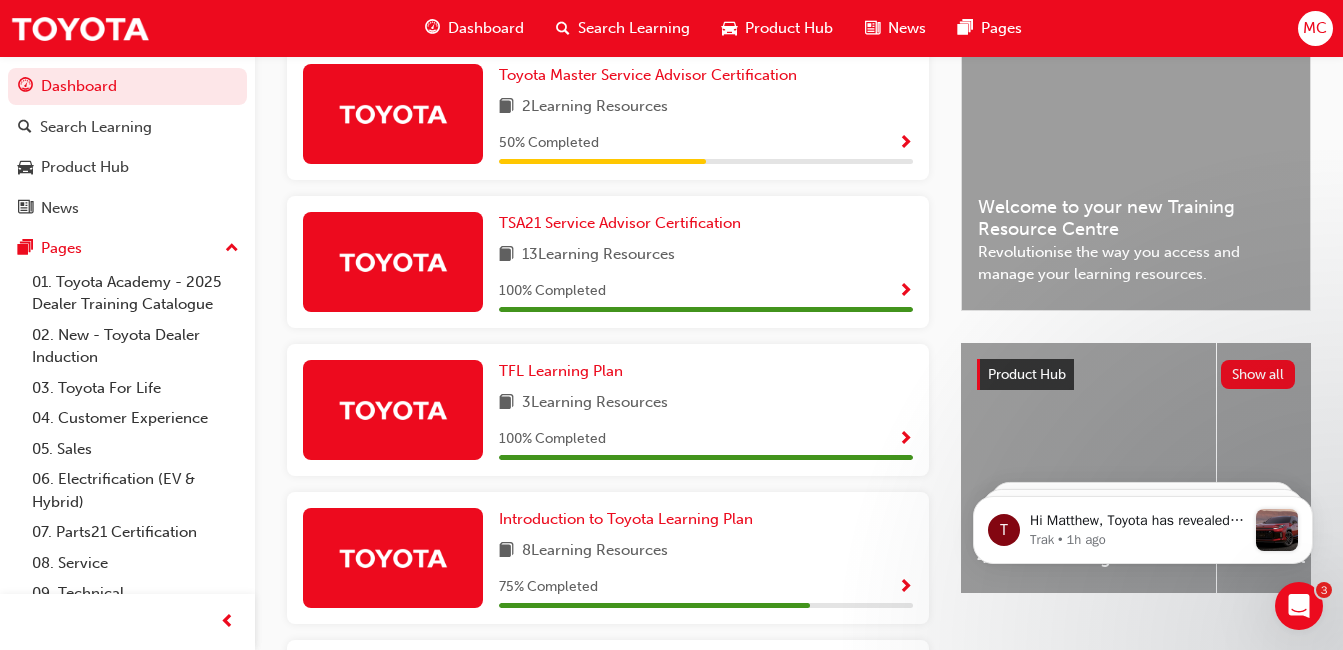 scroll, scrollTop: 500, scrollLeft: 0, axis: vertical 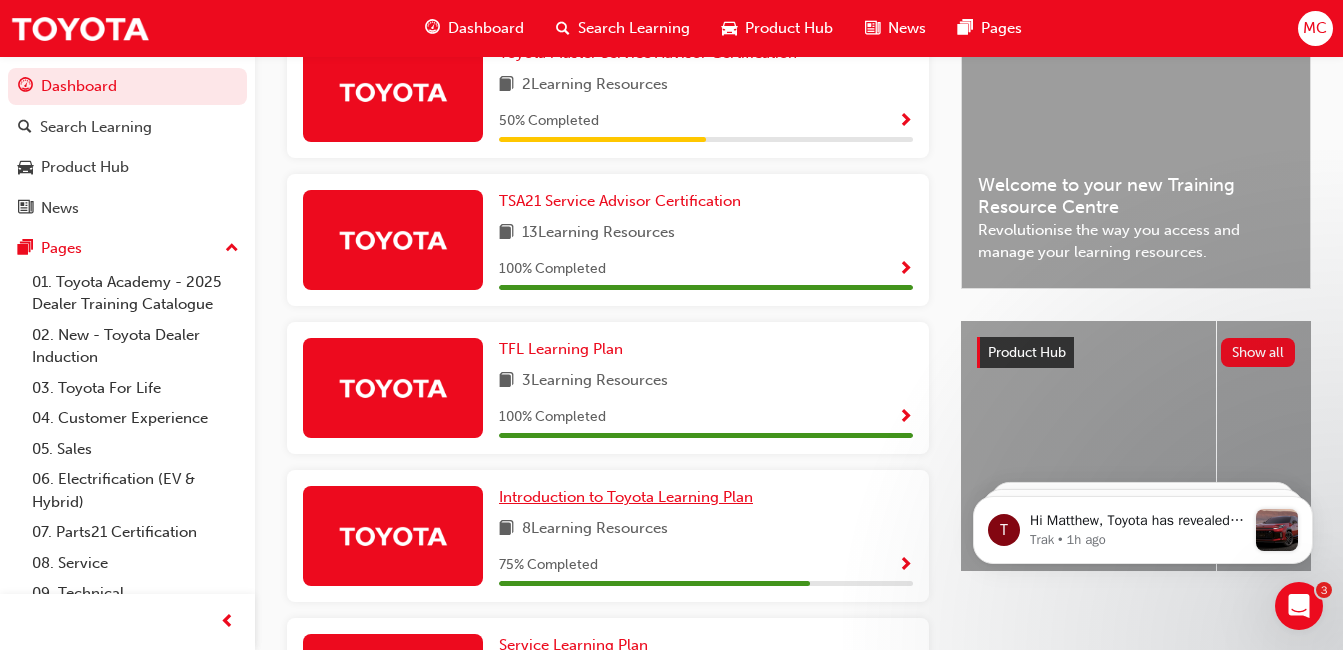 click on "Introduction to Toyota Learning Plan" at bounding box center [626, 497] 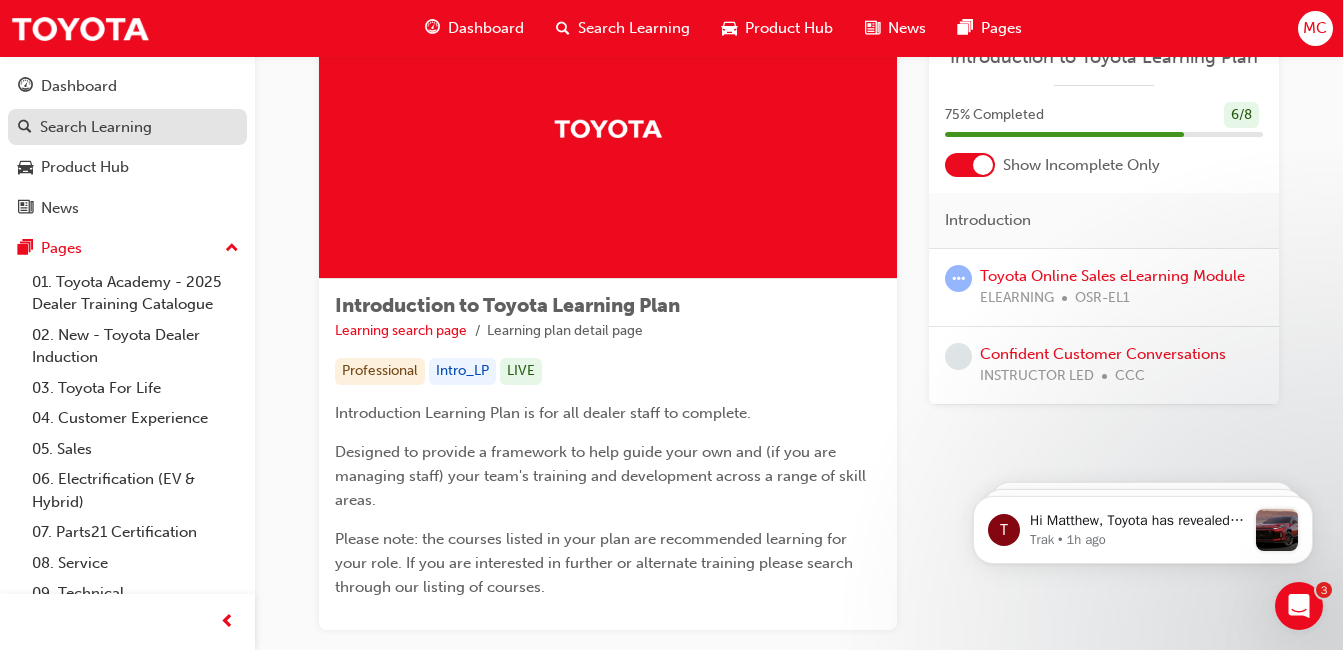 scroll, scrollTop: 0, scrollLeft: 0, axis: both 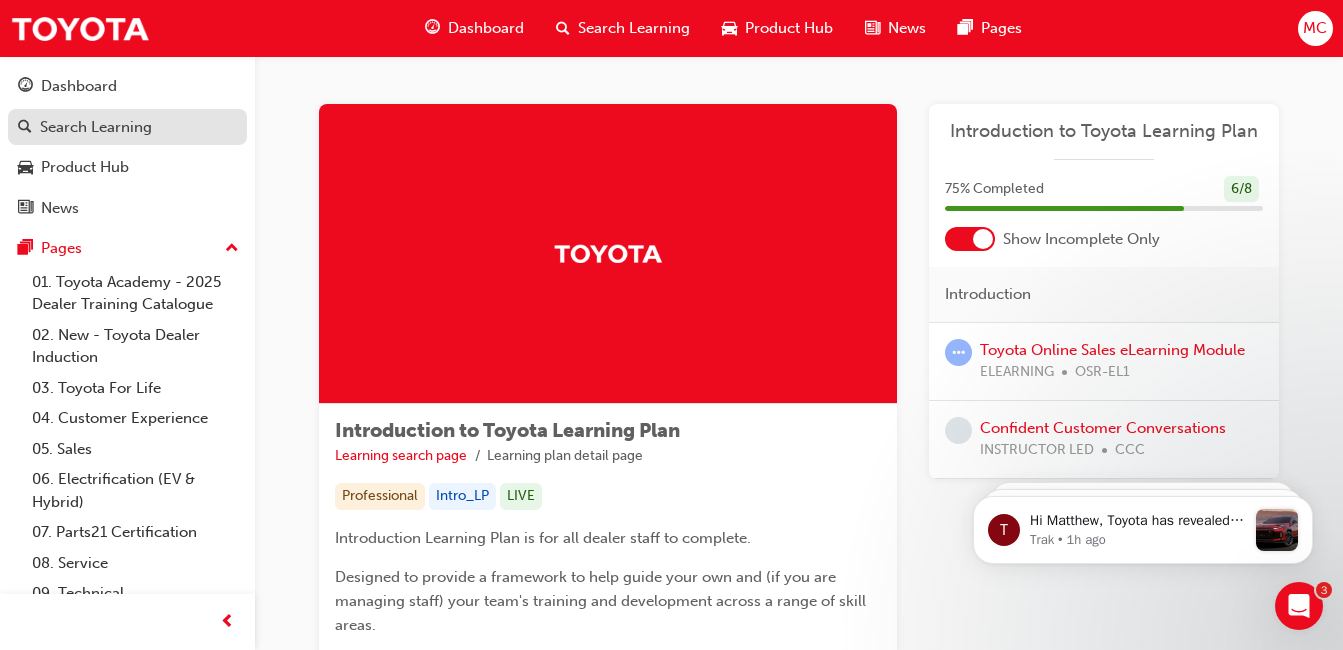 click on "Search Learning" at bounding box center (96, 127) 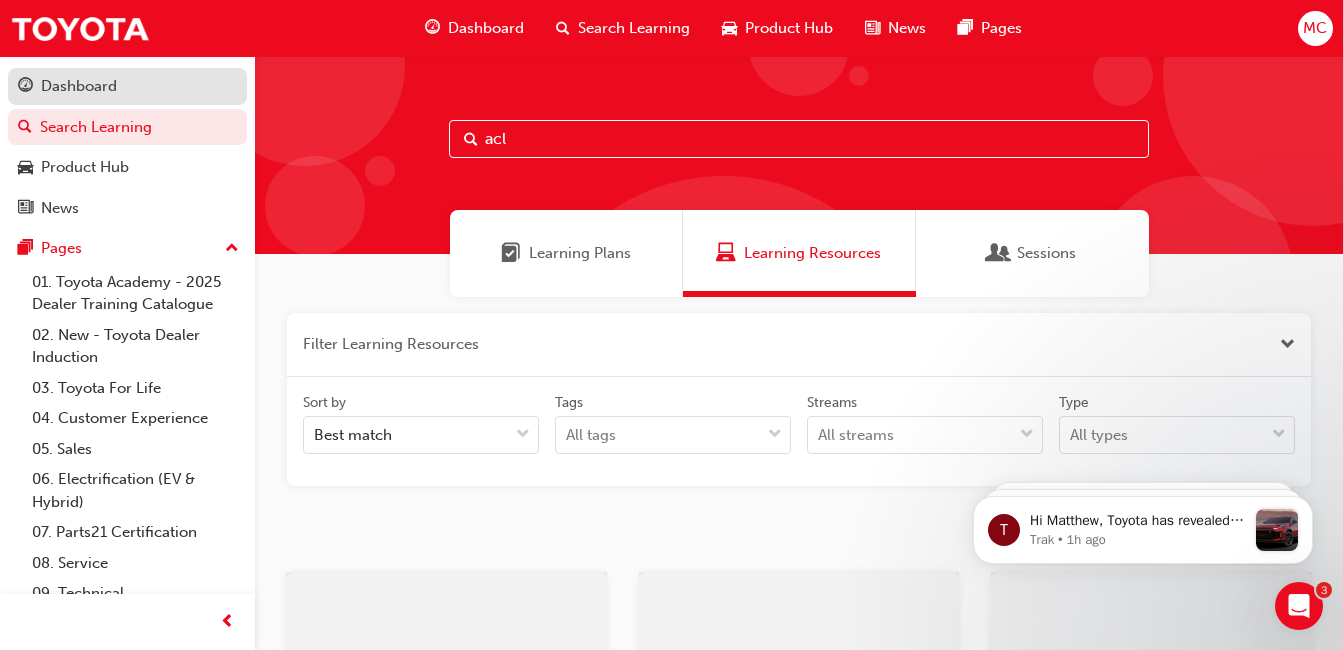 drag, startPoint x: 477, startPoint y: 146, endPoint x: 107, endPoint y: 96, distance: 373.3631 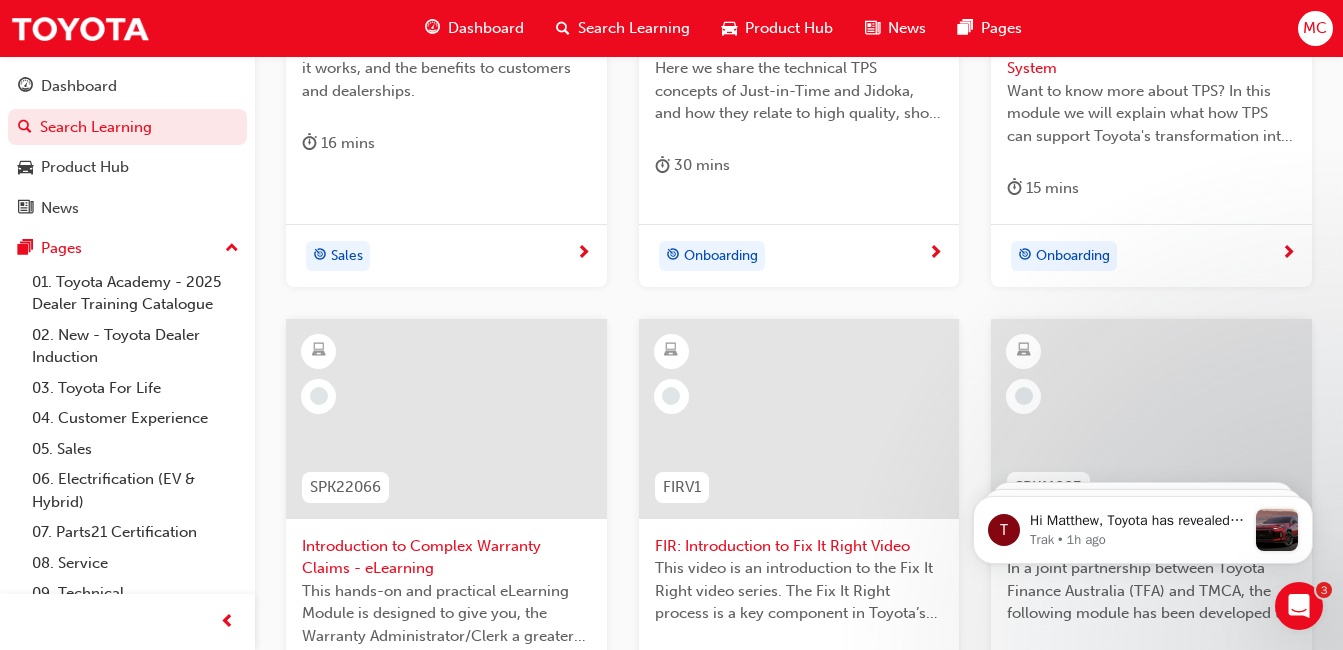 scroll, scrollTop: 758, scrollLeft: 0, axis: vertical 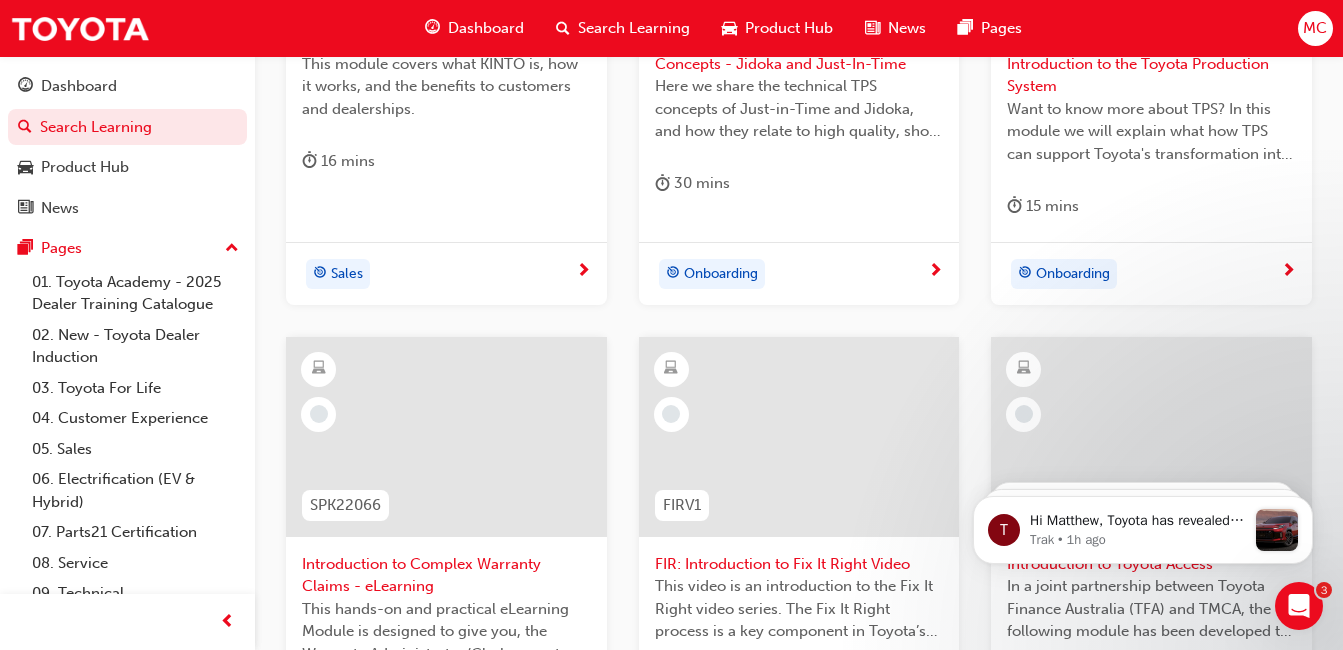 type on "intro" 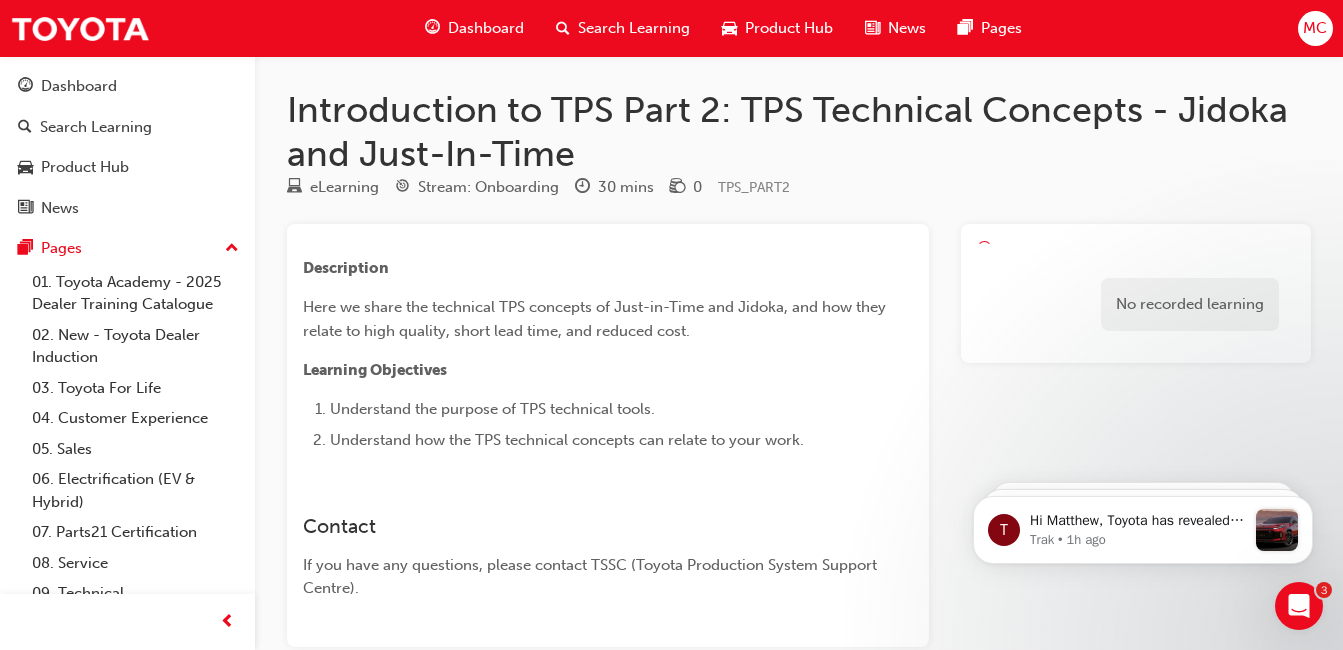 click on "Search Learning" at bounding box center (623, 28) 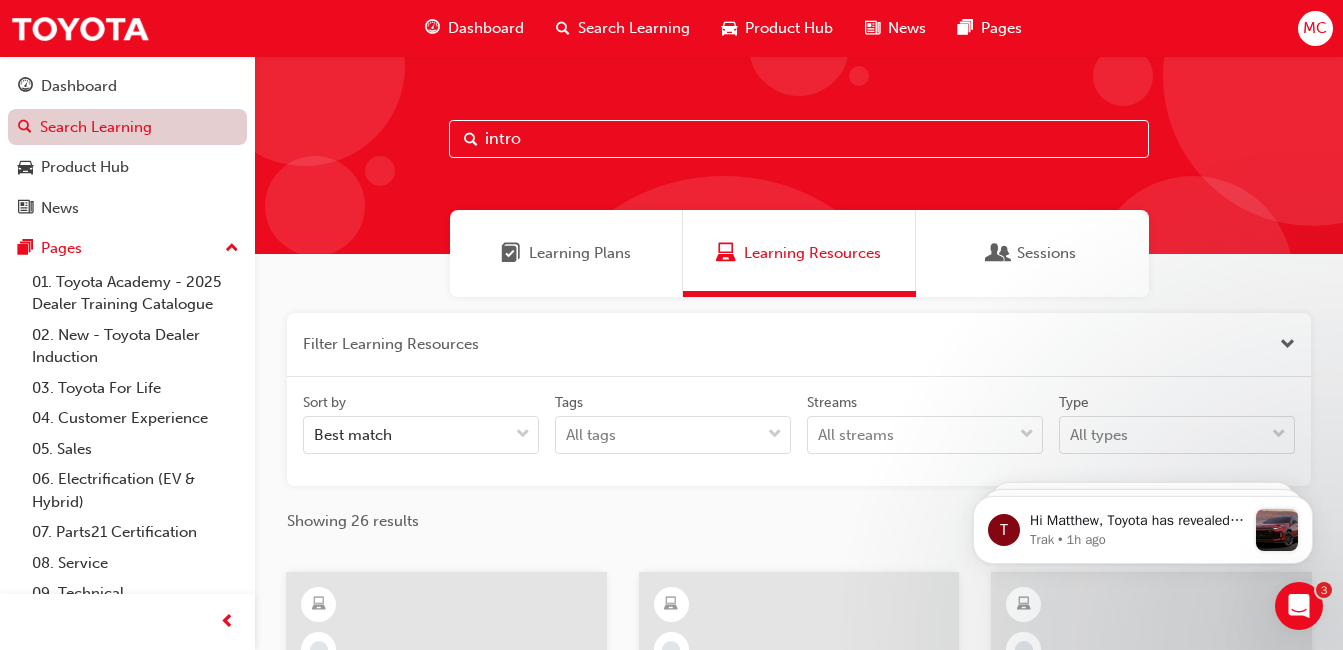 drag, startPoint x: 578, startPoint y: 156, endPoint x: 10, endPoint y: 119, distance: 569.20386 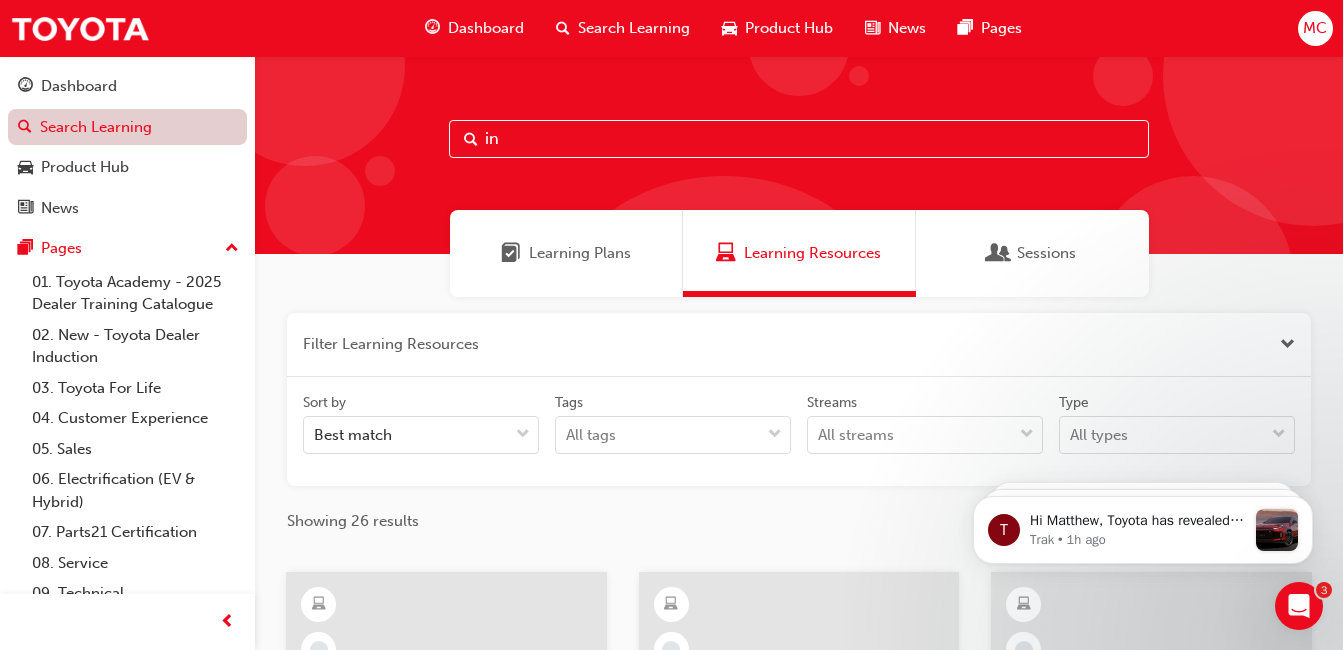 type on "i" 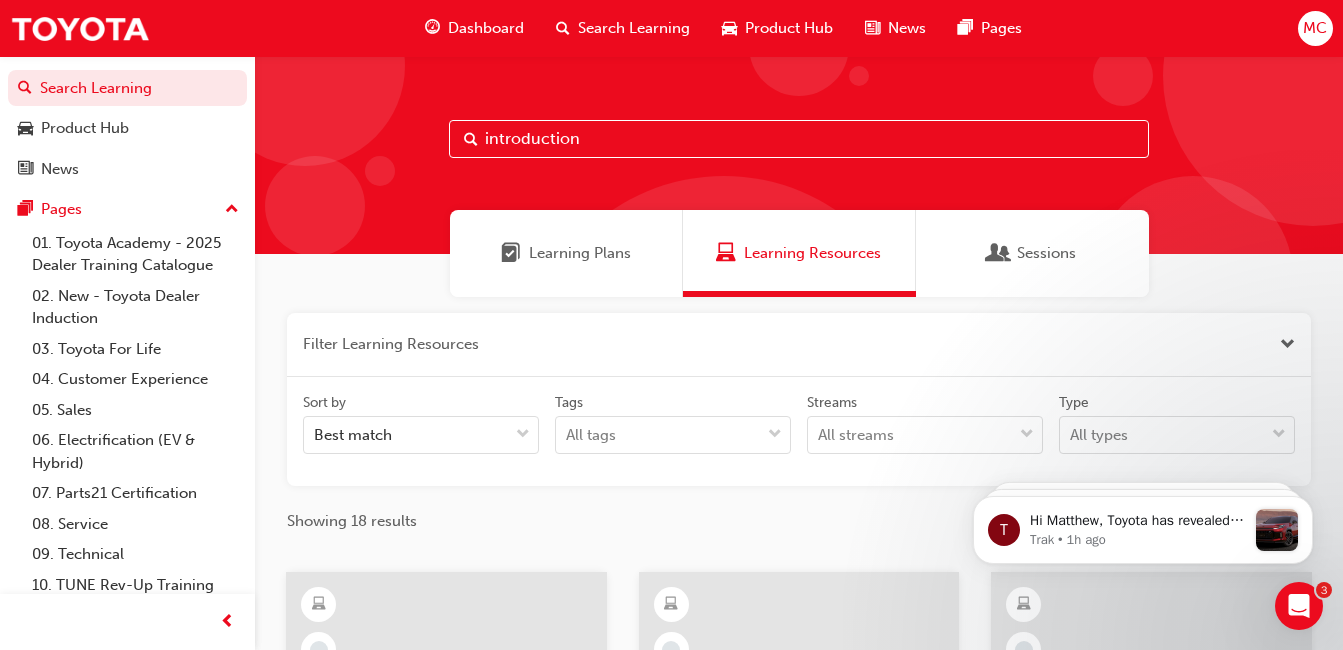 scroll, scrollTop: 78, scrollLeft: 0, axis: vertical 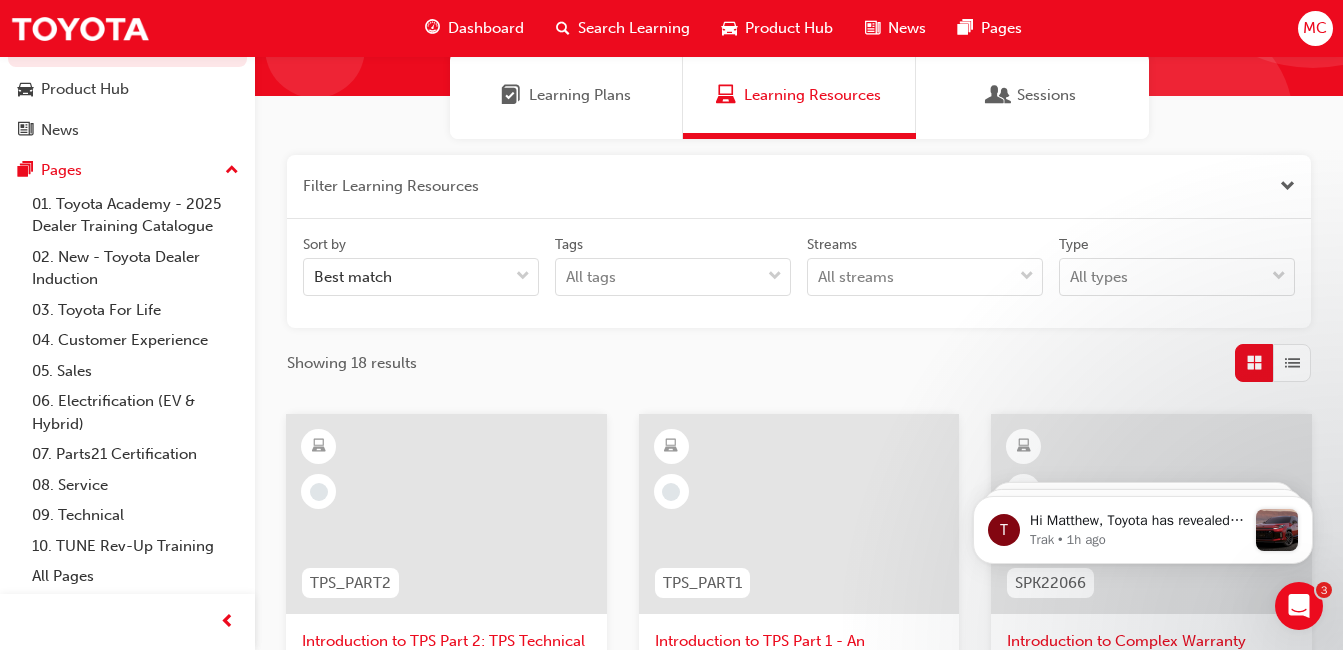 type on "introduction" 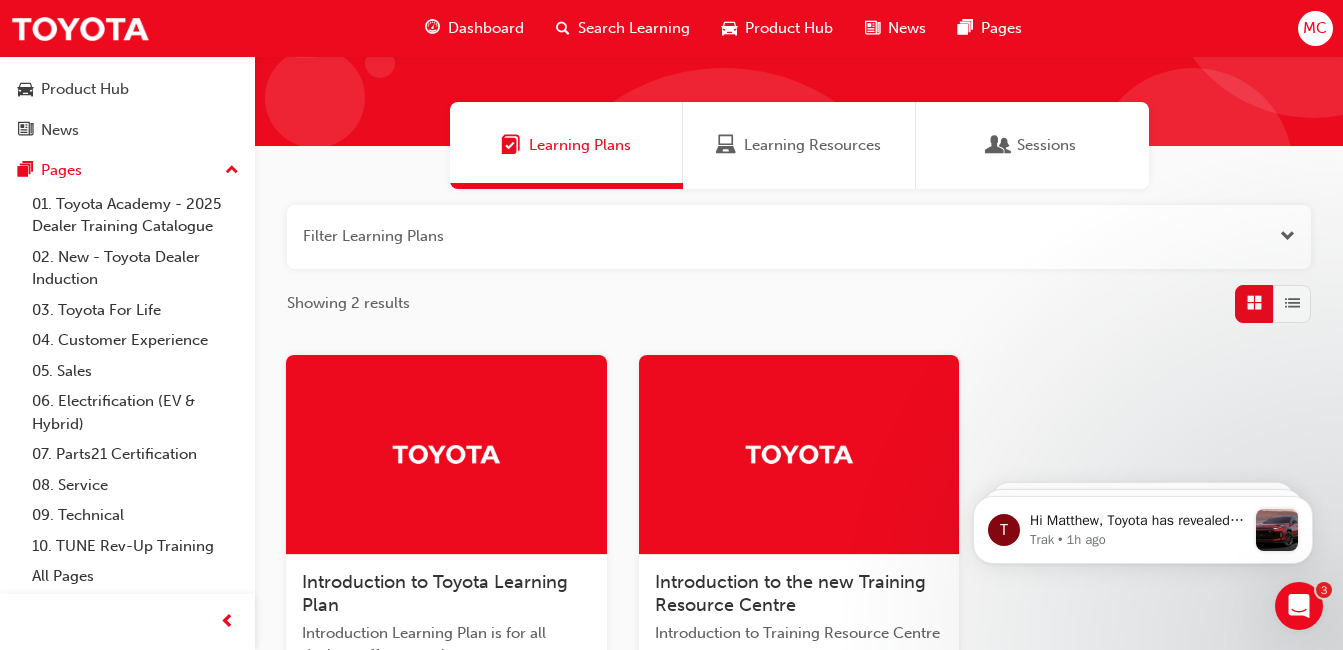 scroll, scrollTop: 100, scrollLeft: 0, axis: vertical 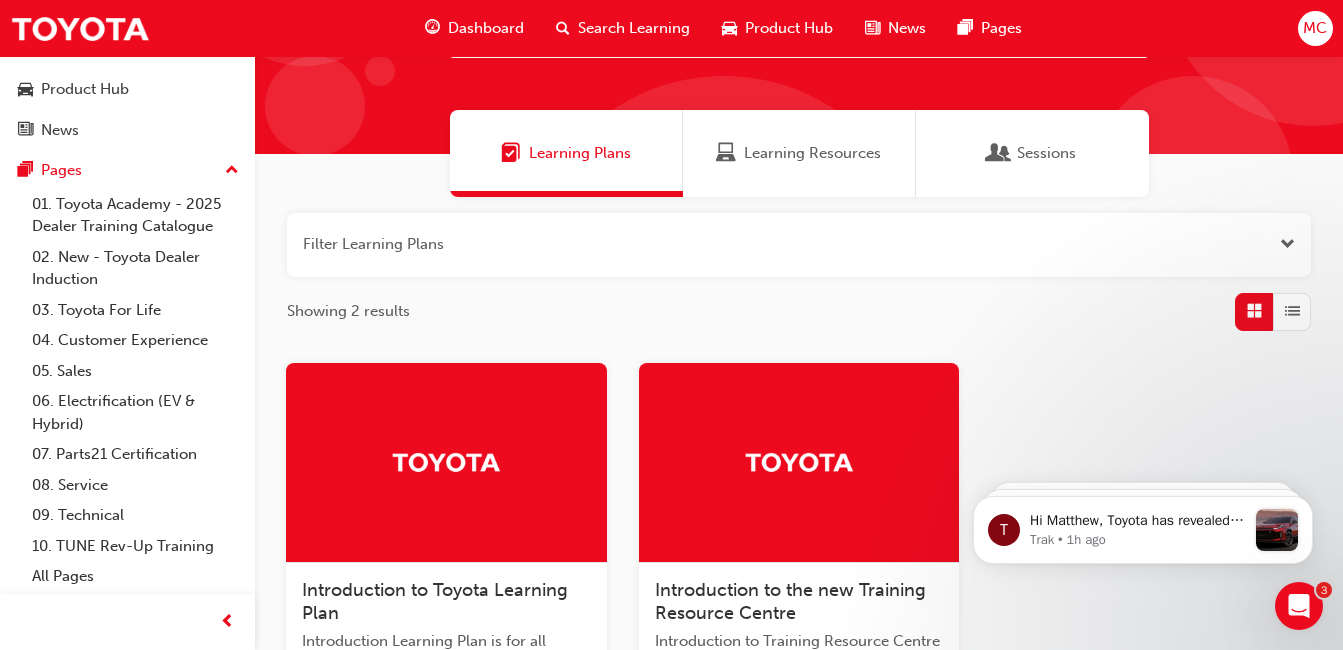 click on "Sessions" at bounding box center [1032, 153] 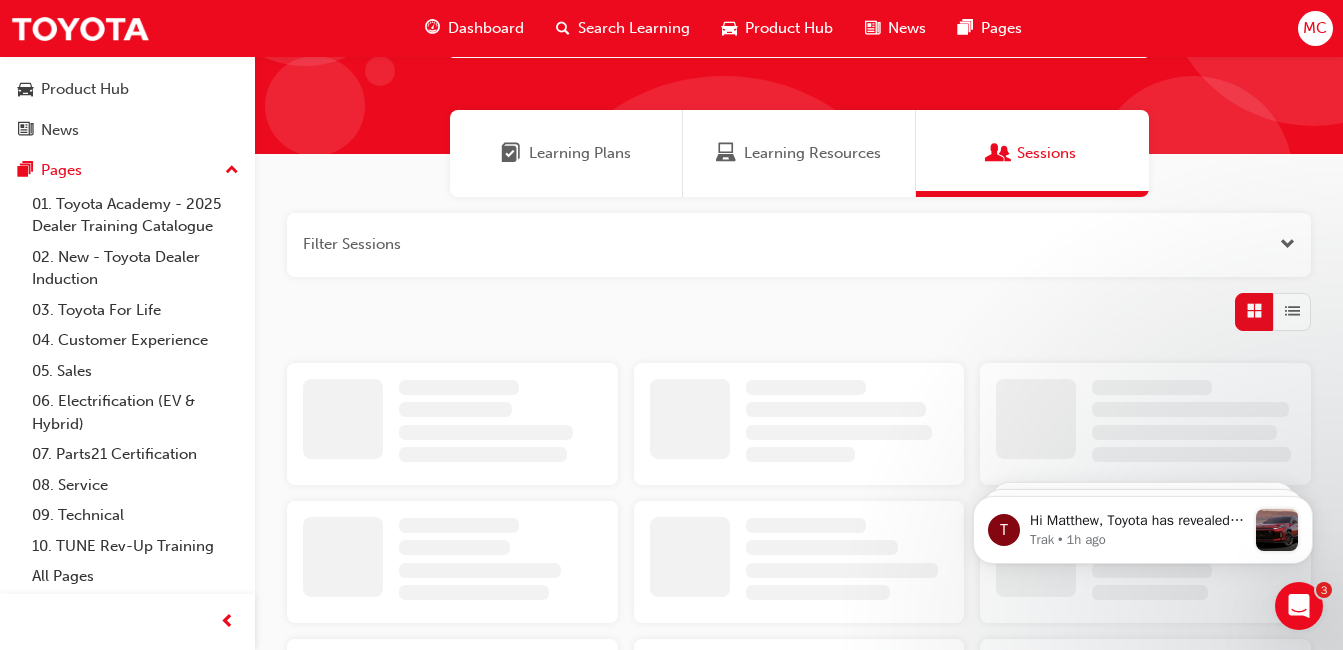 scroll, scrollTop: 0, scrollLeft: 0, axis: both 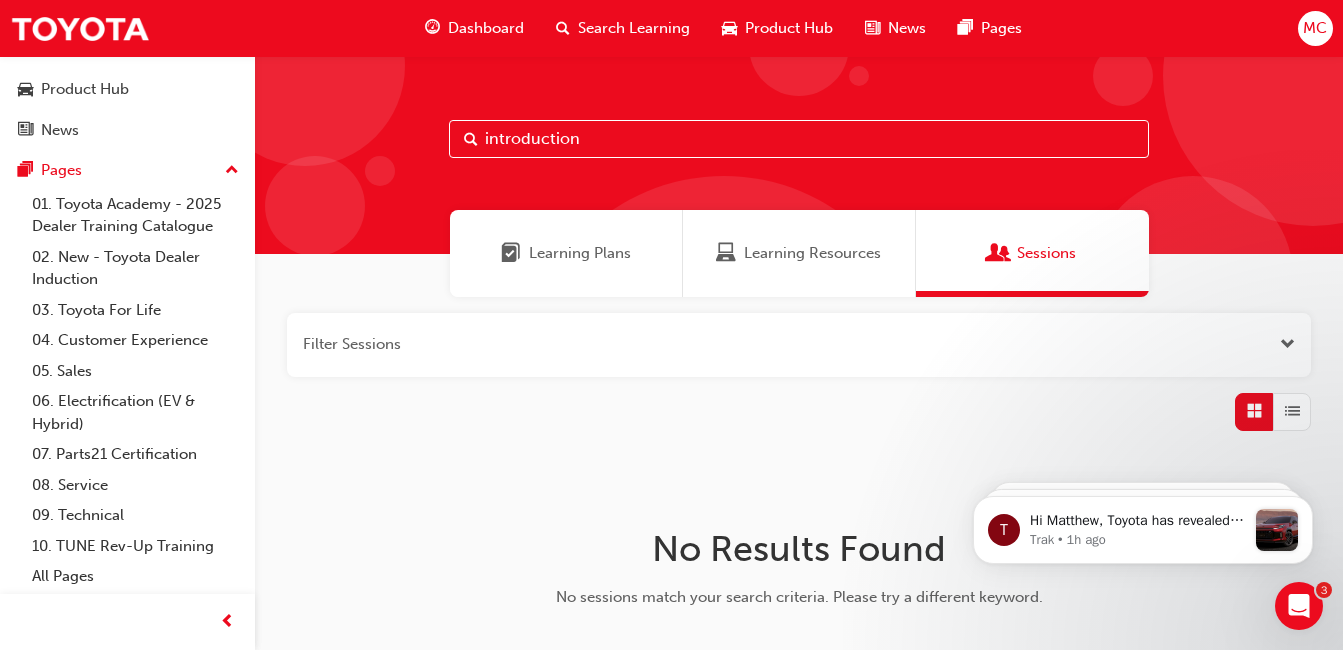 click on "Learning Resources" at bounding box center (799, 253) 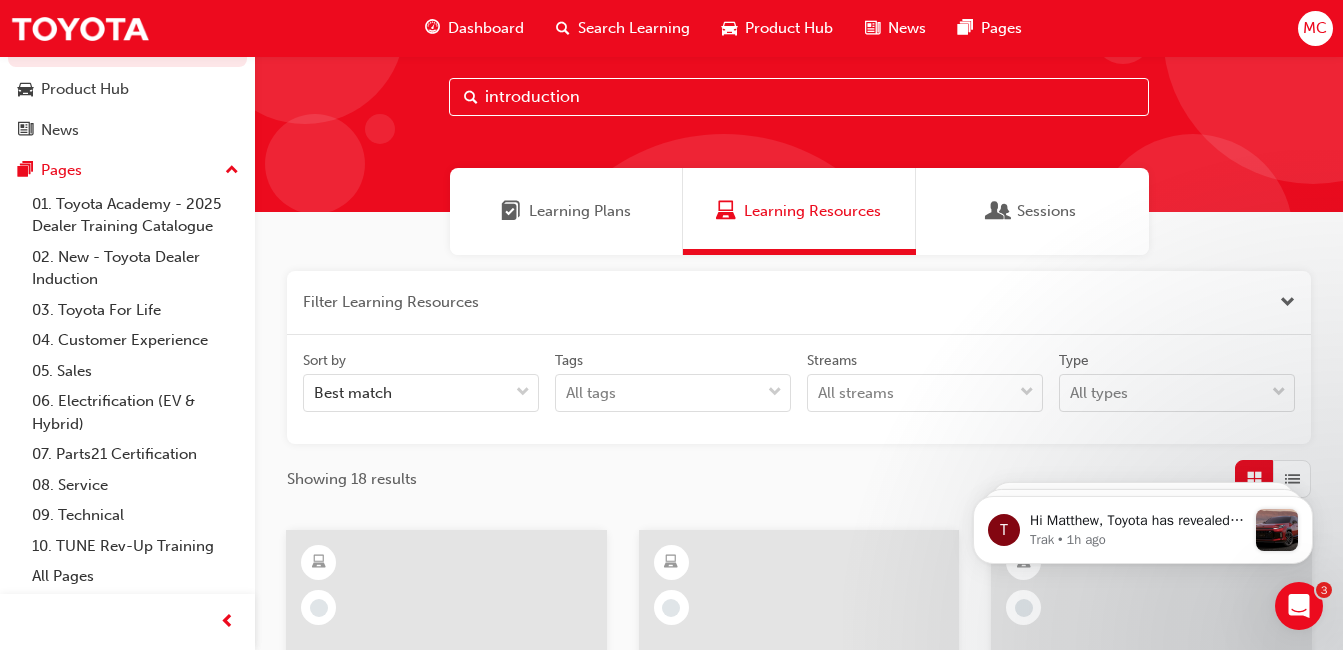 scroll, scrollTop: 0, scrollLeft: 0, axis: both 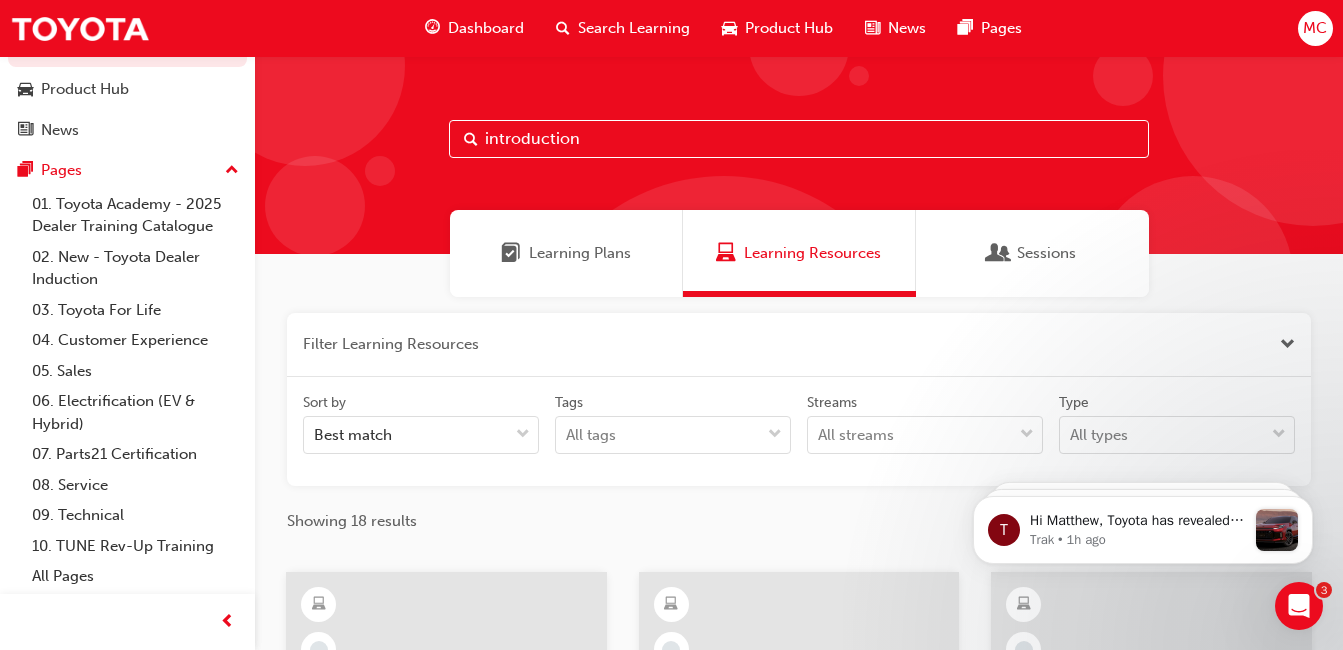 click on "Dashboard" at bounding box center [486, 28] 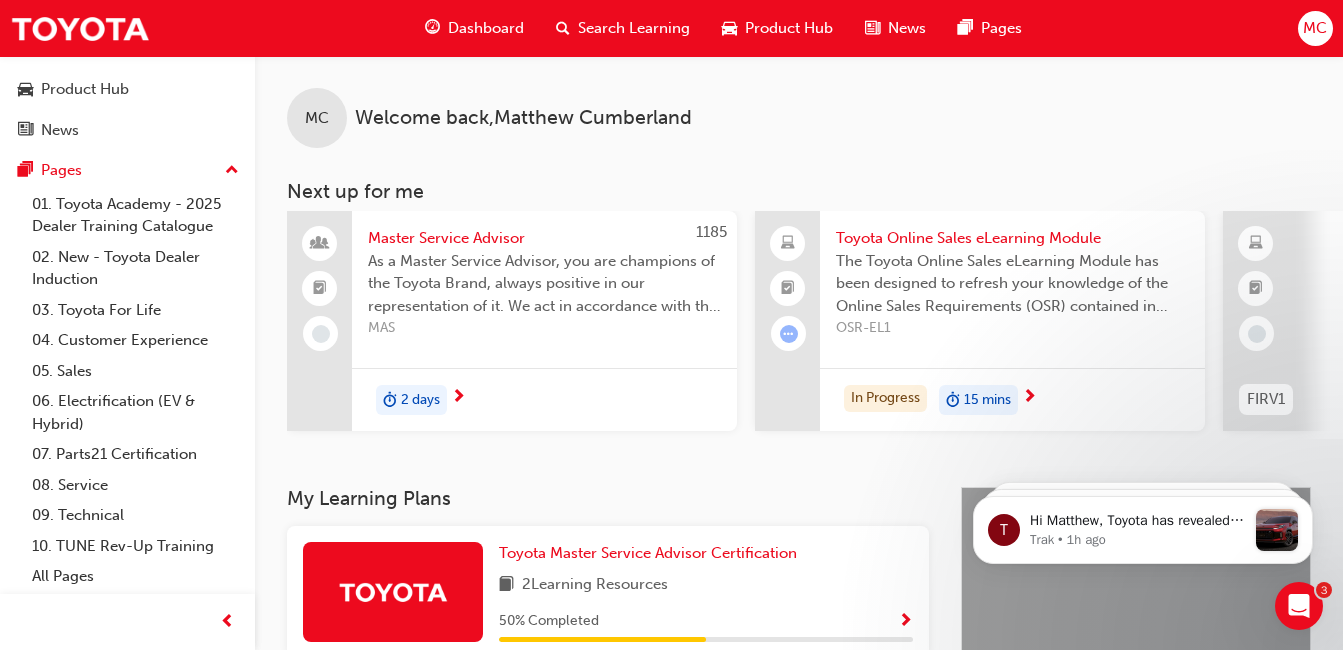 click on "As a Master Service Advisor, you are champions of the Toyota Brand, always positive in our representation of it. We act in accordance with the 5 Quality Standards (Respect,
On Show, Professional, Efficient and Continuous Improvement). You are the public face of Toyota Service and your performance is vital in retaining Customers and growing the dealership you work in. As a Toyota Master Service Advisor you are required to register, attend, and successfully complete the course criteria and assessment project to achieve Toyota Master Service Advisor Certification TSA21." at bounding box center [544, 284] 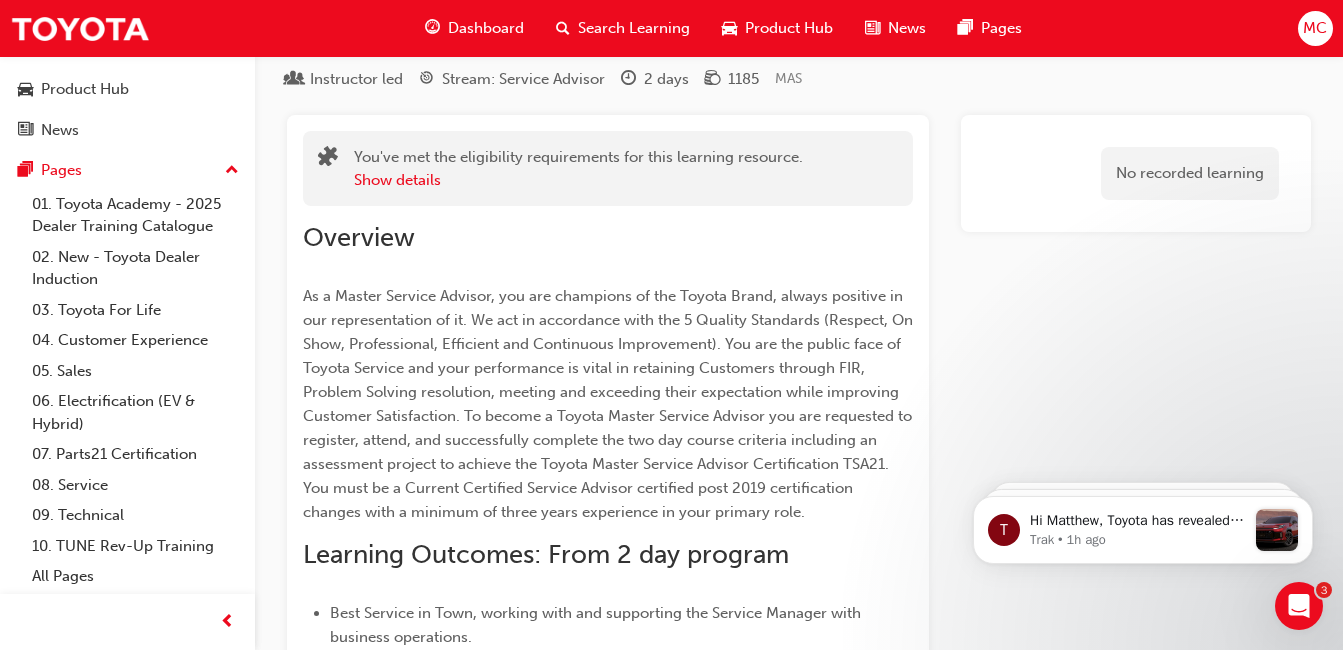 scroll, scrollTop: 0, scrollLeft: 0, axis: both 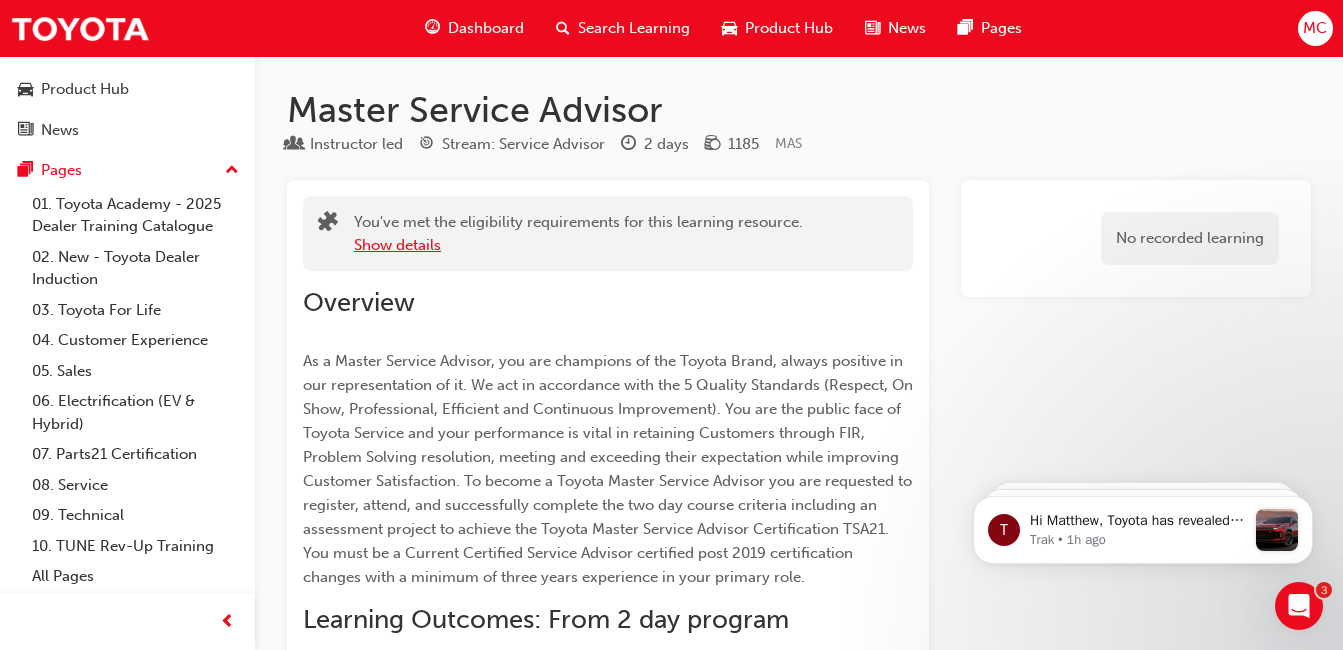 click on "Show details" at bounding box center [397, 245] 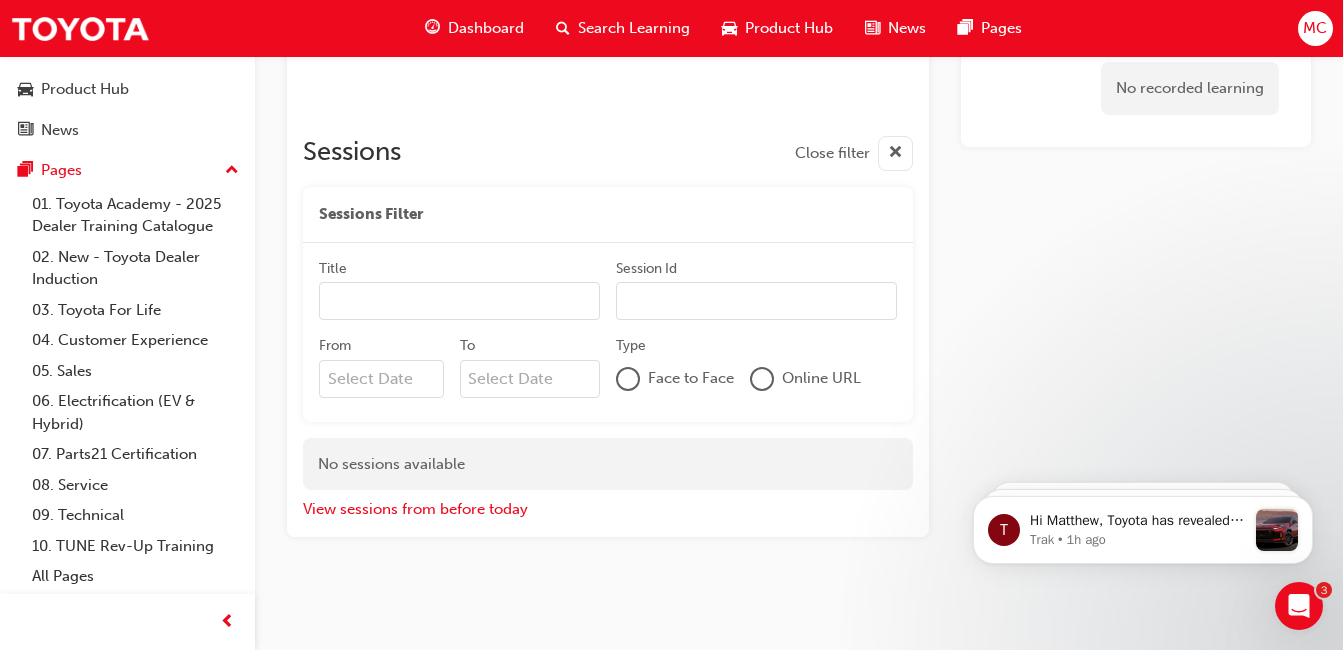 scroll, scrollTop: 1402, scrollLeft: 0, axis: vertical 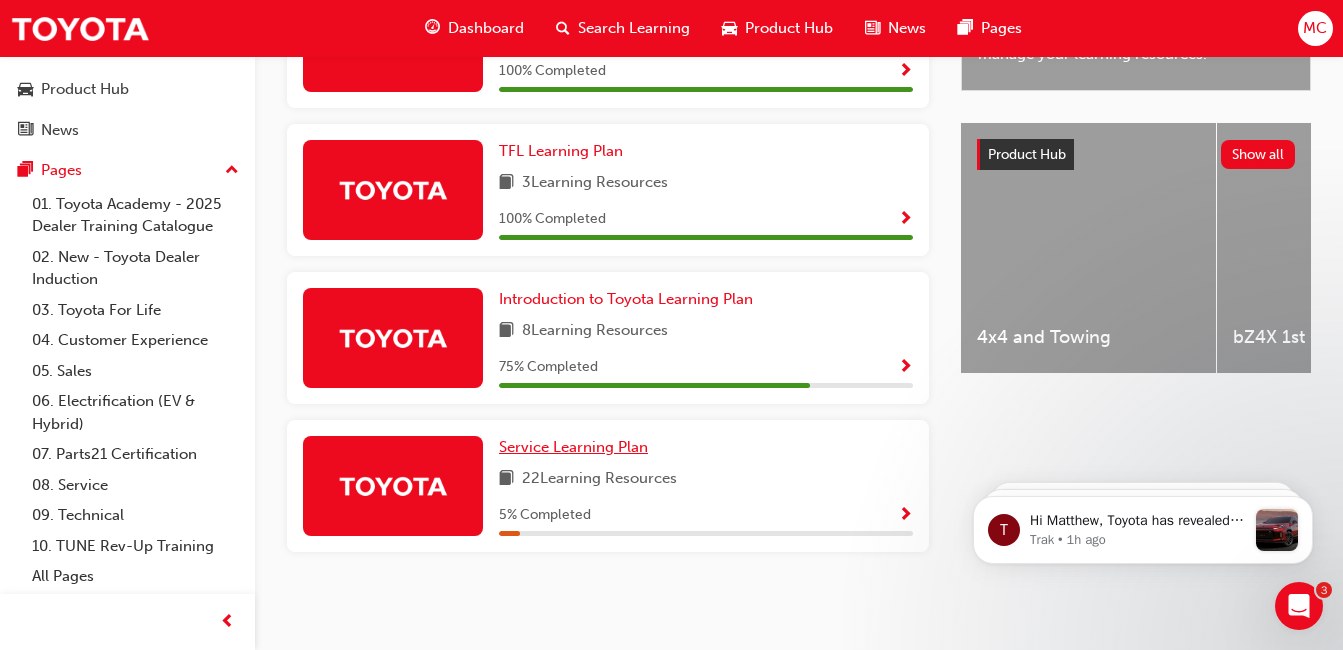 click on "Service Learning Plan" at bounding box center (573, 447) 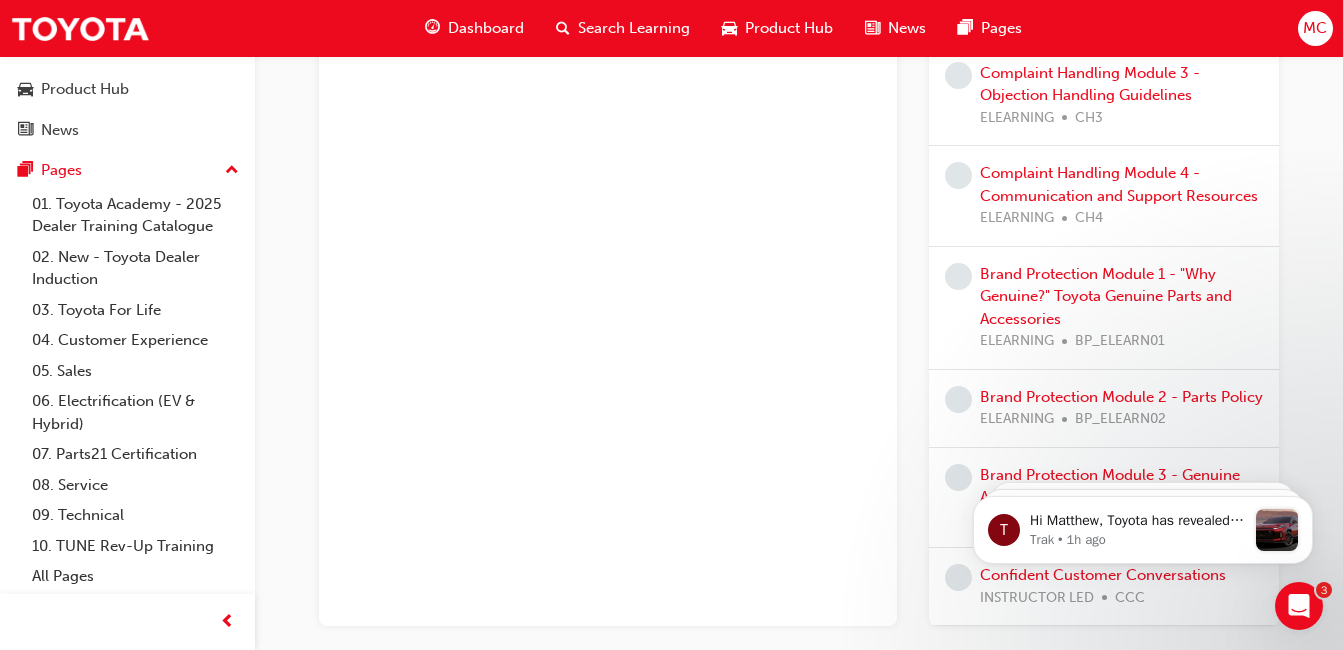 scroll, scrollTop: 1737, scrollLeft: 0, axis: vertical 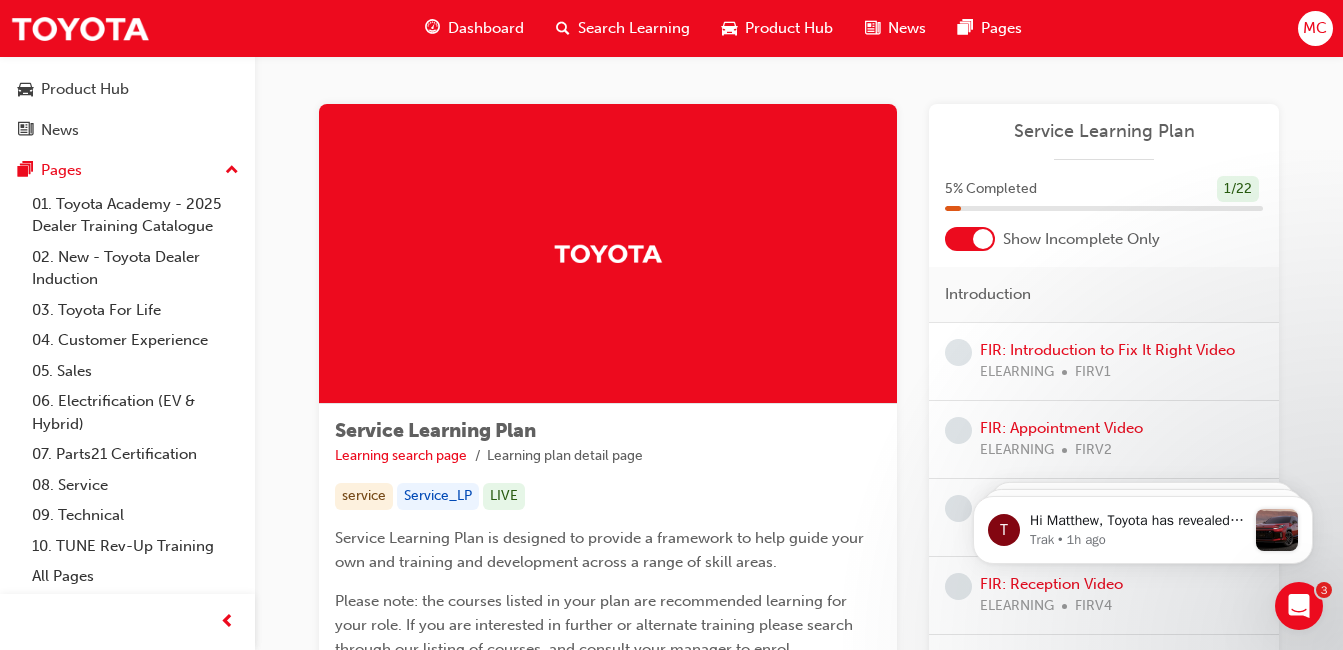 drag, startPoint x: 916, startPoint y: 487, endPoint x: 680, endPoint y: 6, distance: 535.777 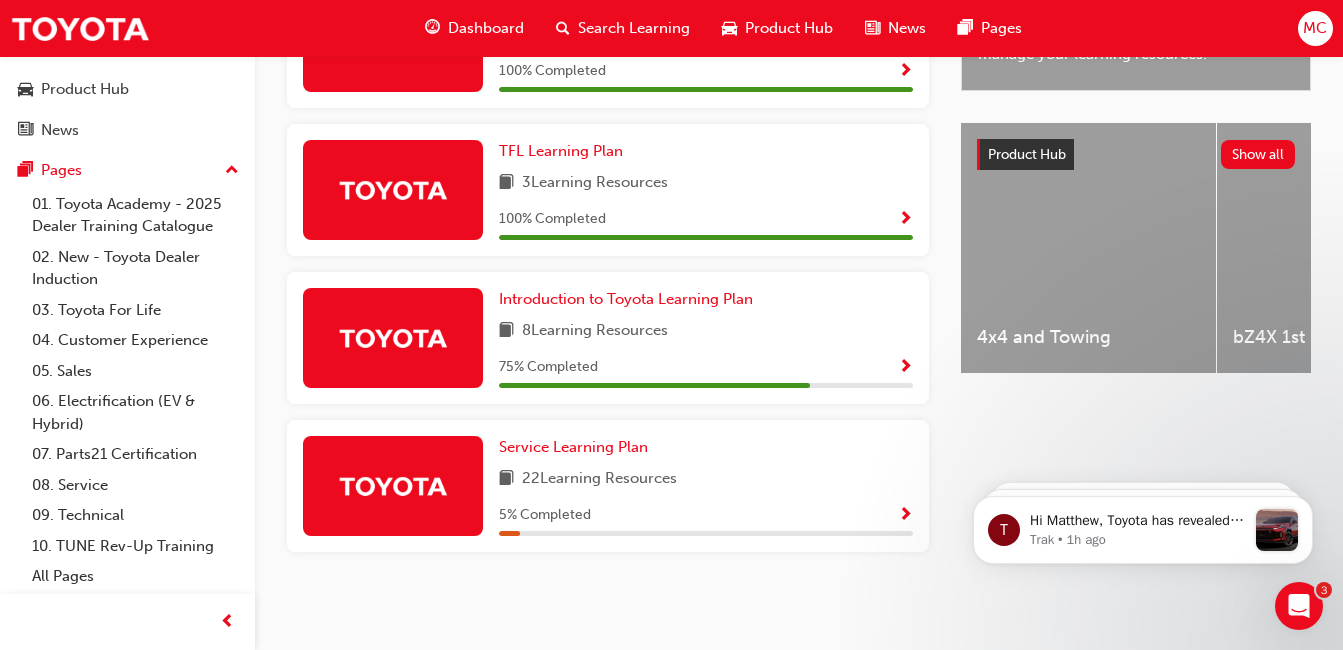 scroll, scrollTop: 706, scrollLeft: 0, axis: vertical 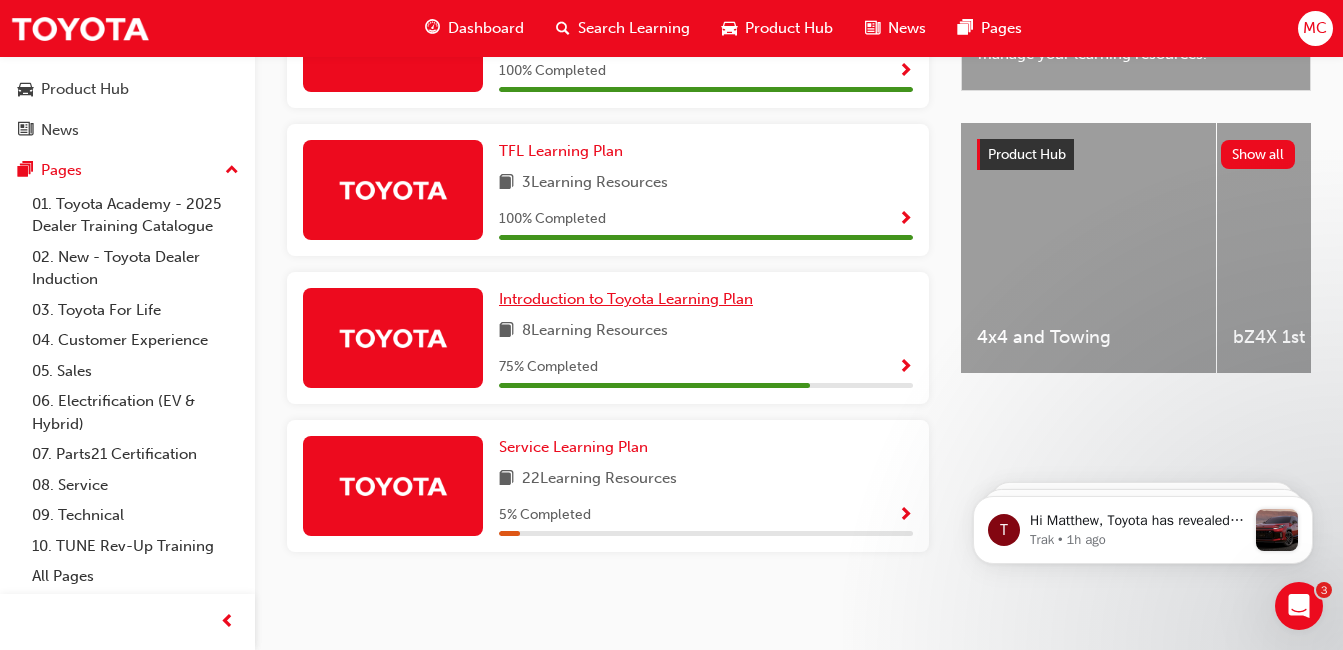 click on "Introduction to Toyota Learning Plan" at bounding box center (626, 299) 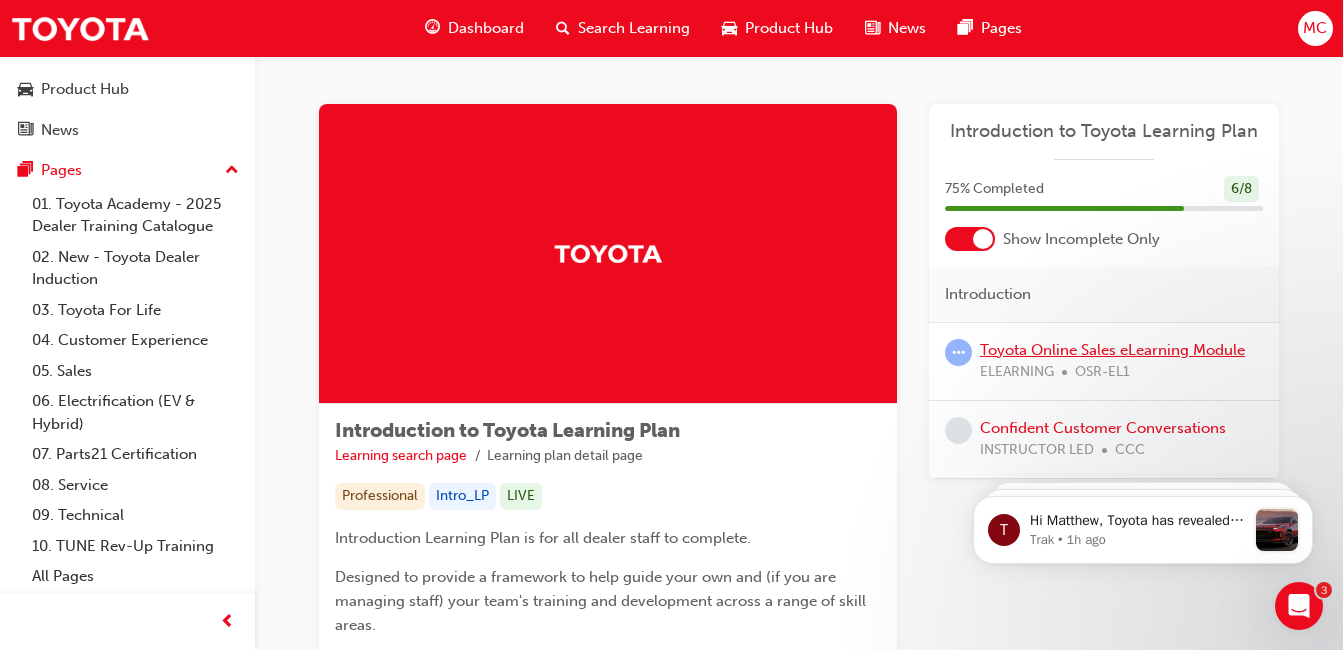 click on "Toyota Online Sales eLearning Module" at bounding box center [1112, 350] 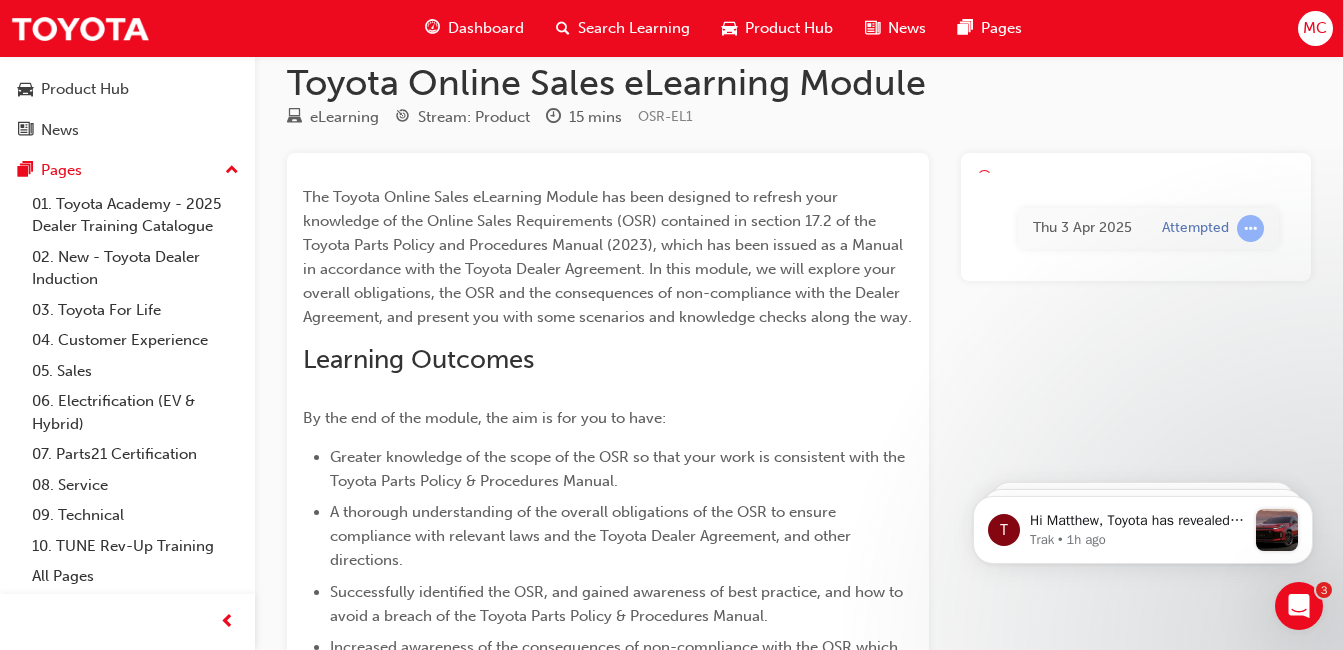 scroll, scrollTop: 0, scrollLeft: 0, axis: both 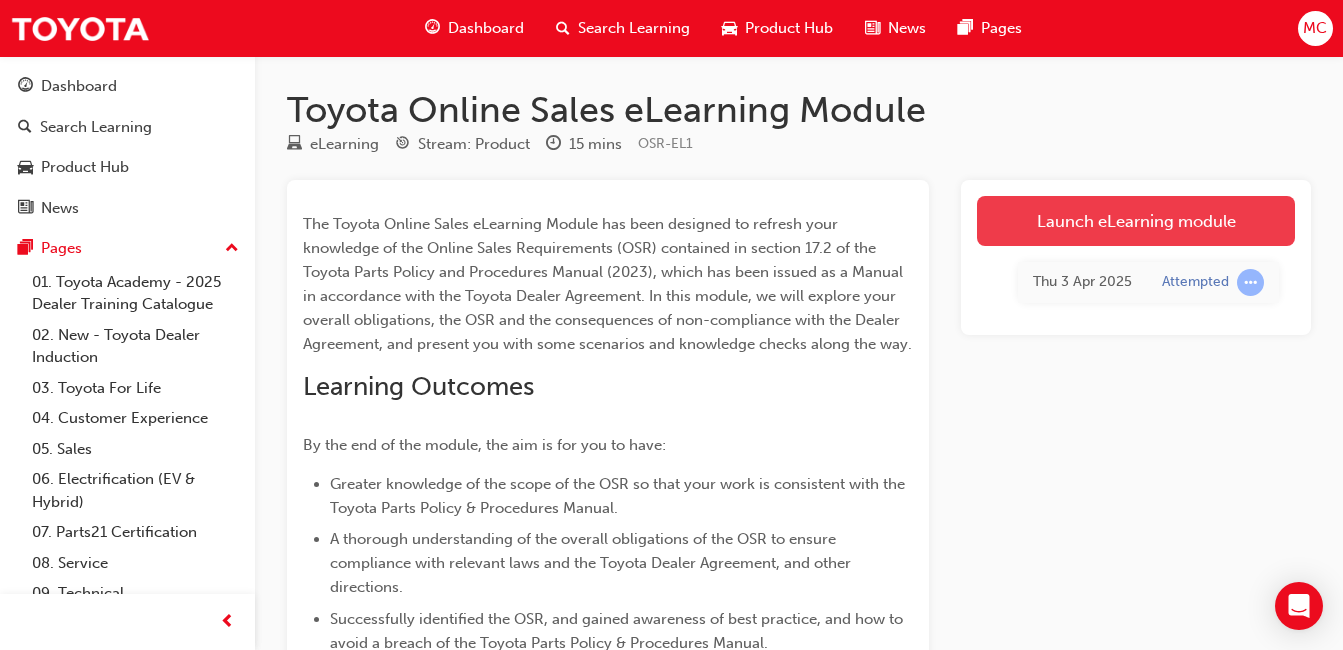 click on "Launch eLearning module" at bounding box center [1136, 221] 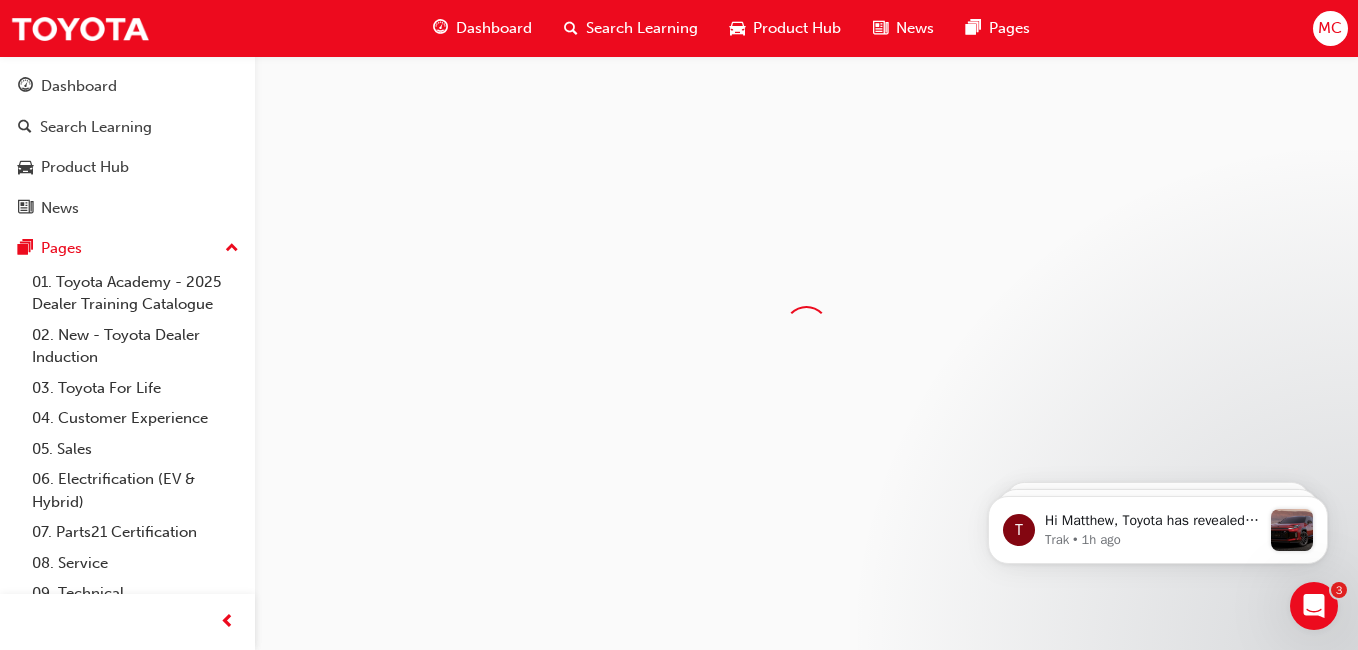 scroll, scrollTop: 0, scrollLeft: 0, axis: both 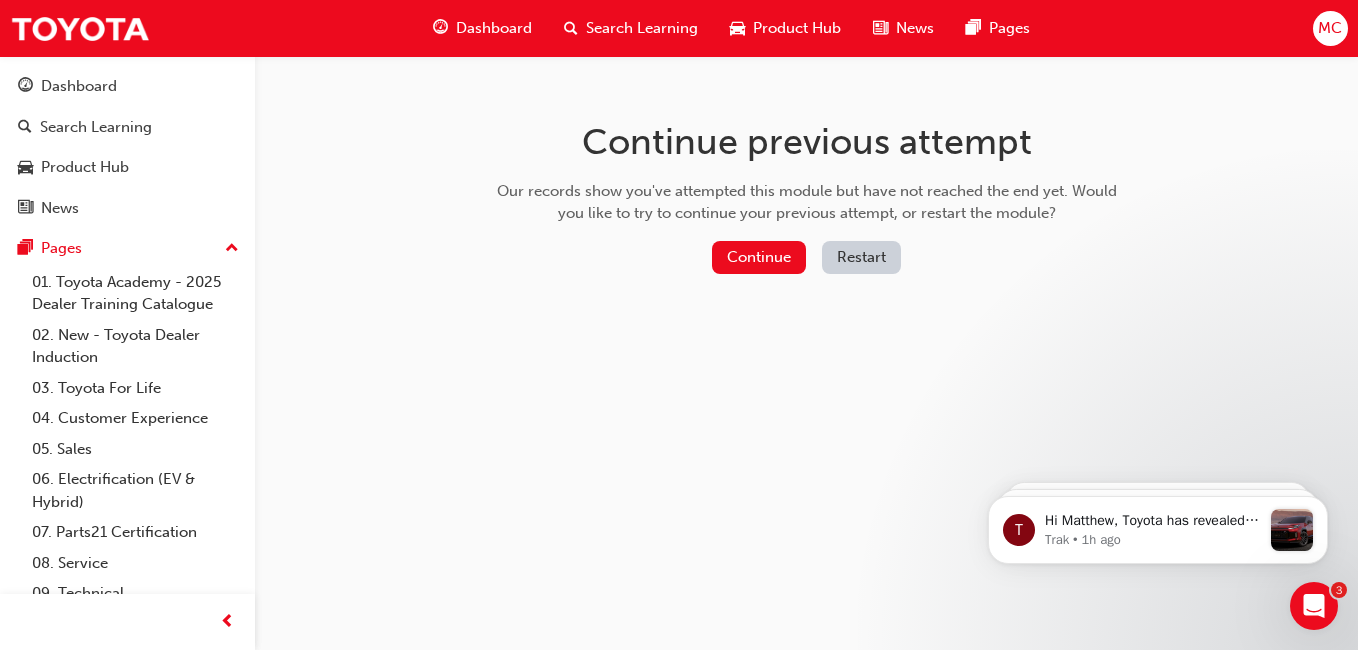 drag, startPoint x: 733, startPoint y: 278, endPoint x: 733, endPoint y: 267, distance: 11 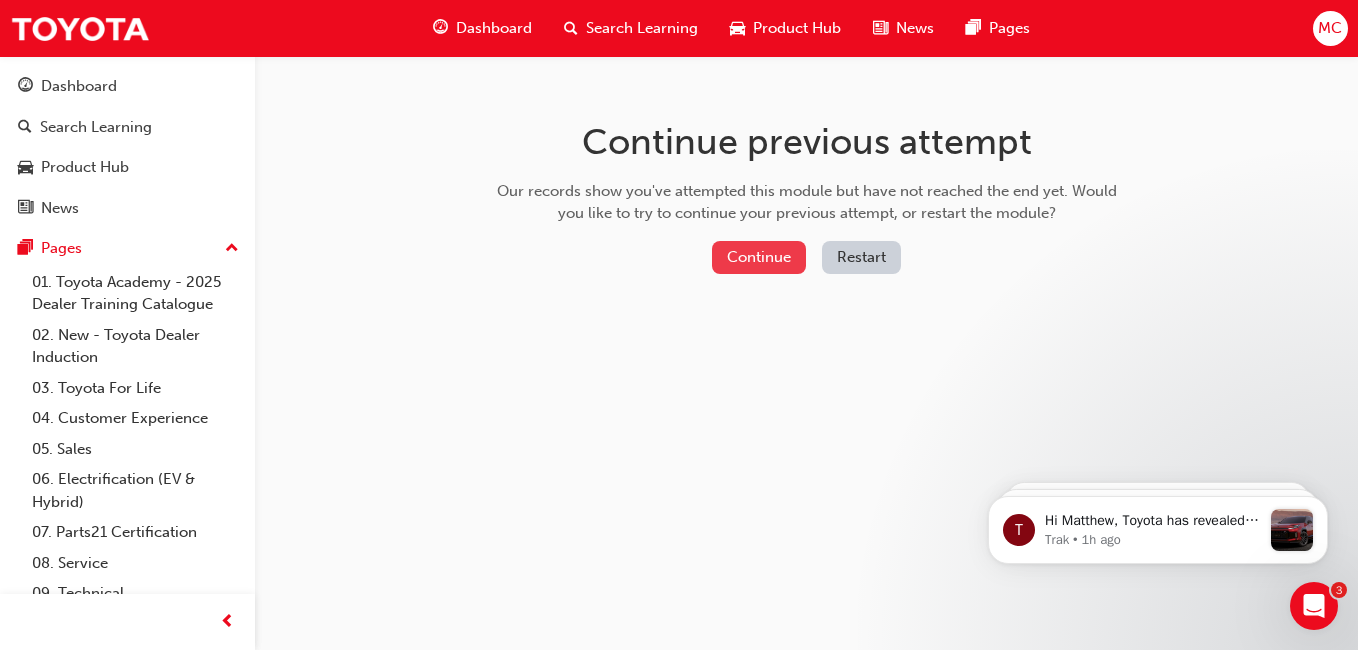 click on "Continue Restart" at bounding box center (807, 261) 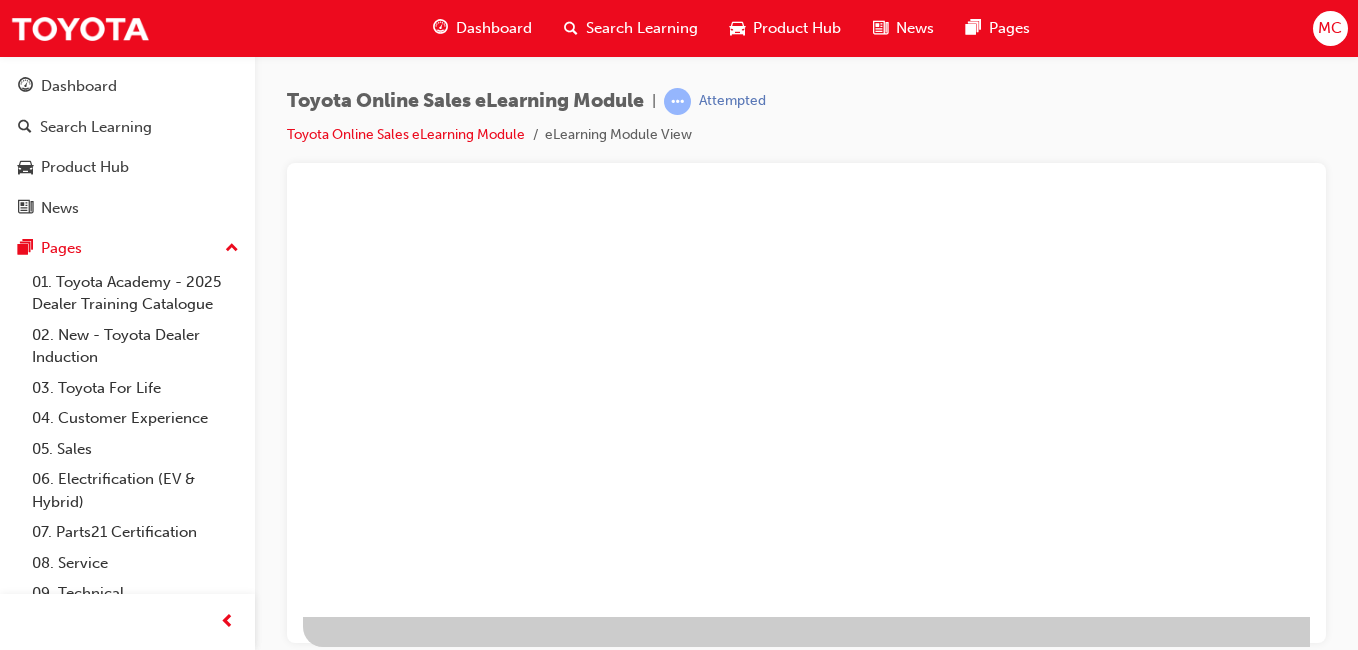 scroll, scrollTop: 0, scrollLeft: 0, axis: both 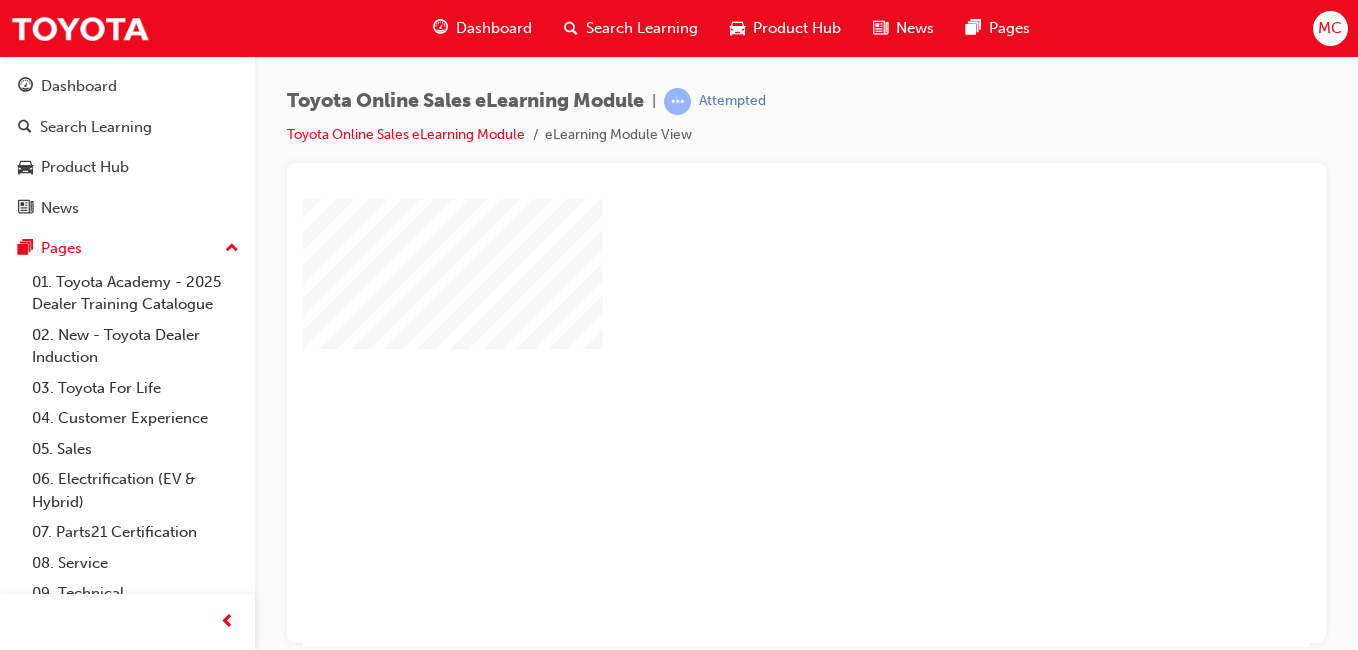 click at bounding box center (983, 558) 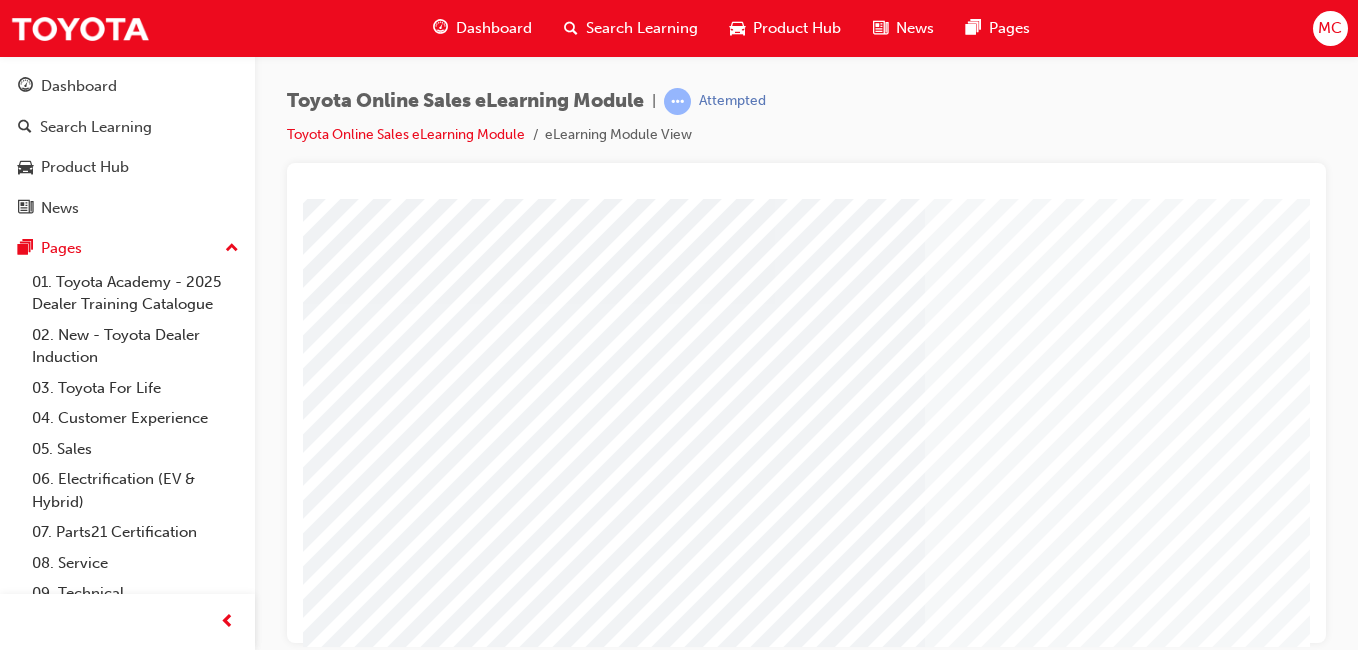 scroll, scrollTop: 317, scrollLeft: 0, axis: vertical 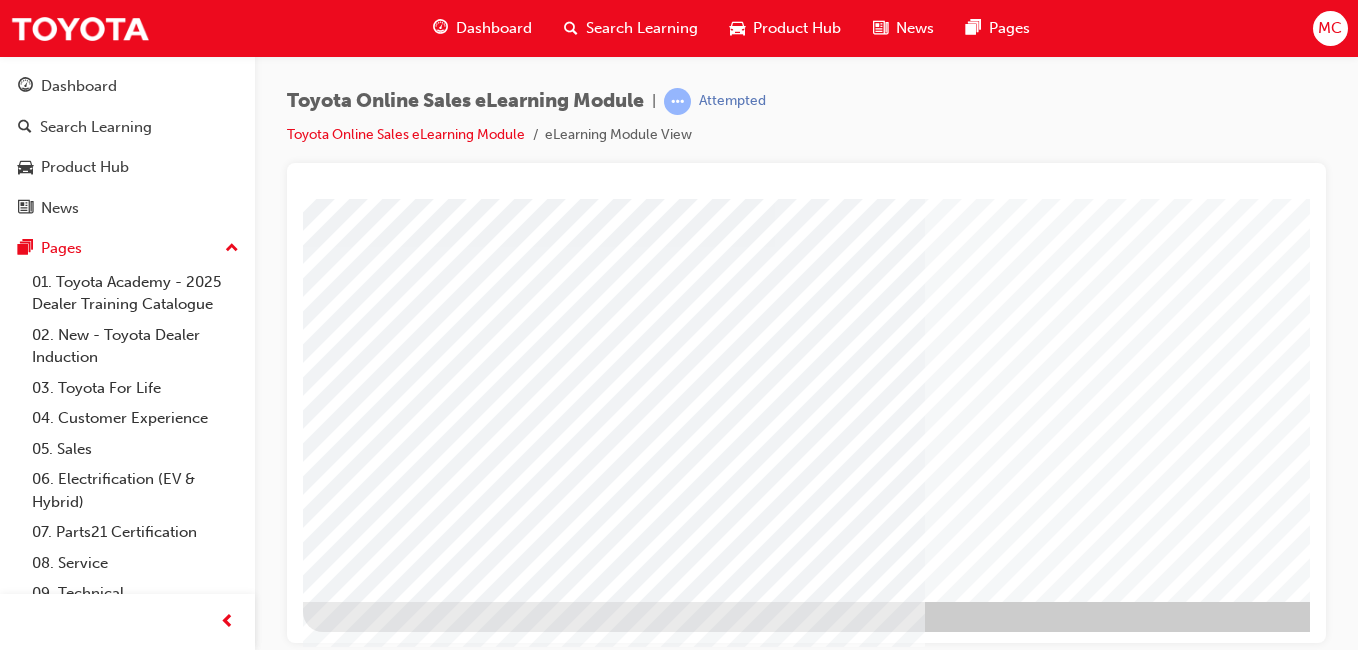click at bounding box center (366, 2919) 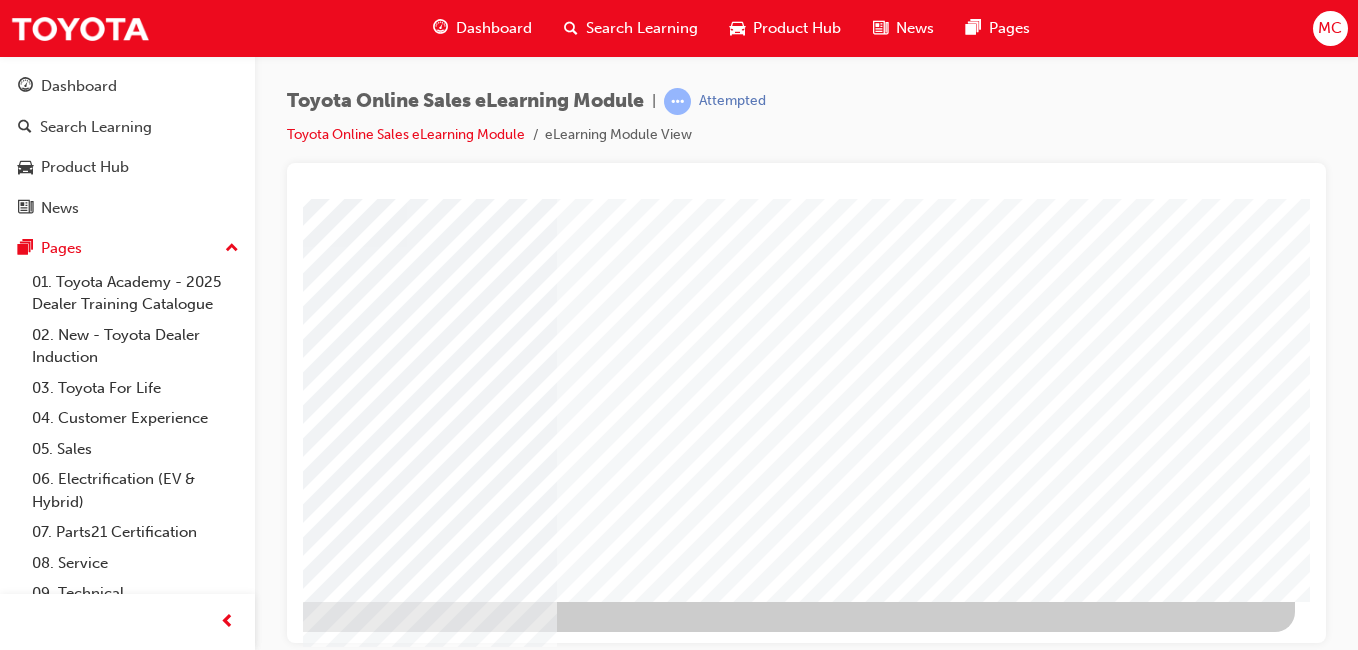drag, startPoint x: 1032, startPoint y: 395, endPoint x: 1311, endPoint y: 397, distance: 279.00717 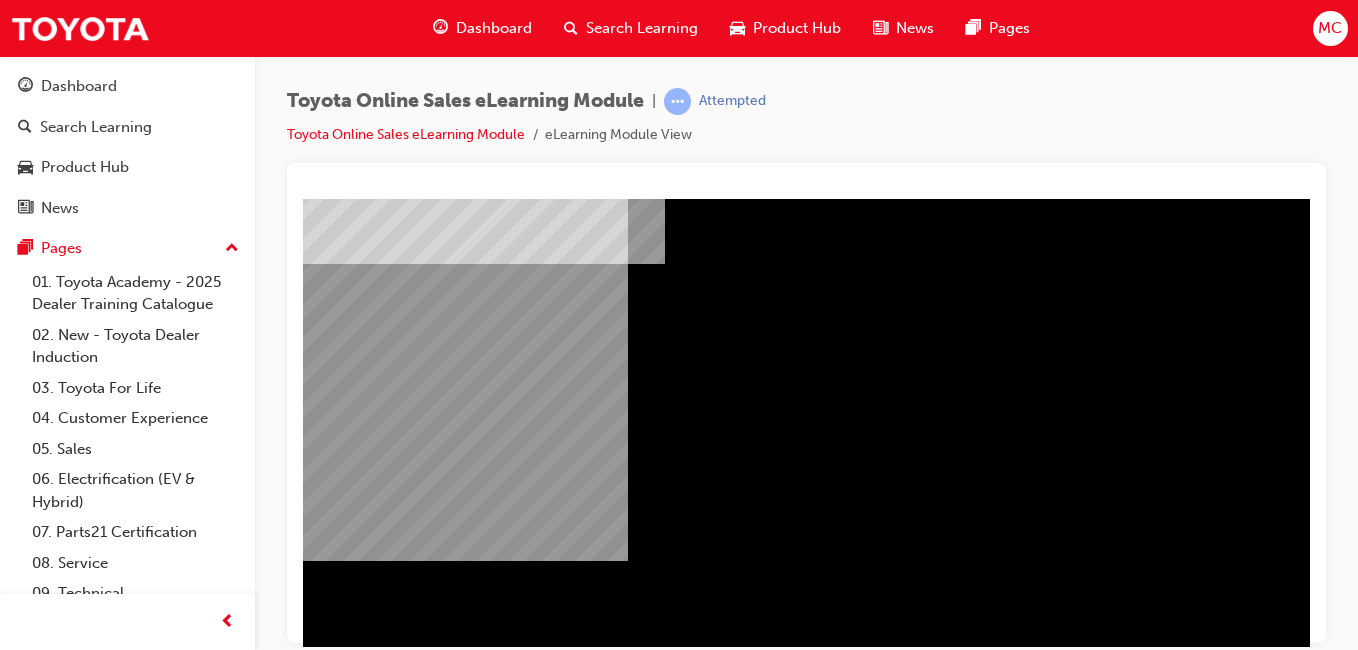 scroll, scrollTop: 17, scrollLeft: 0, axis: vertical 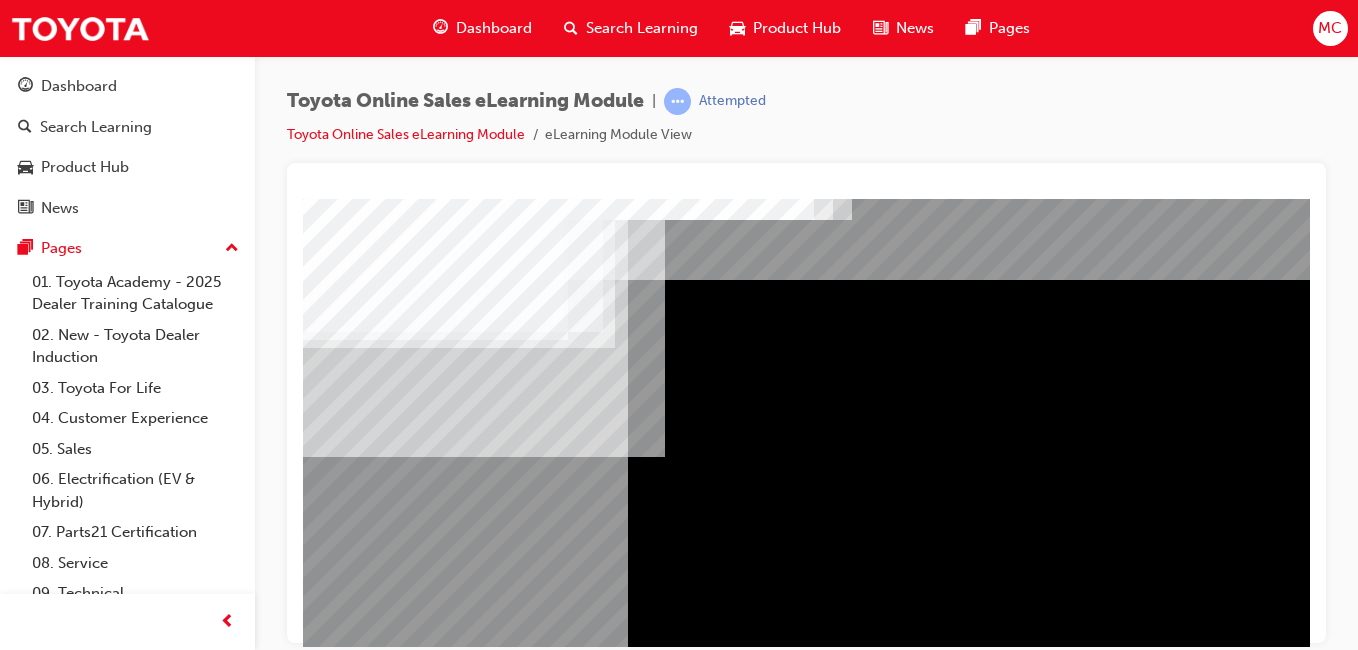 click at bounding box center (366, 1089) 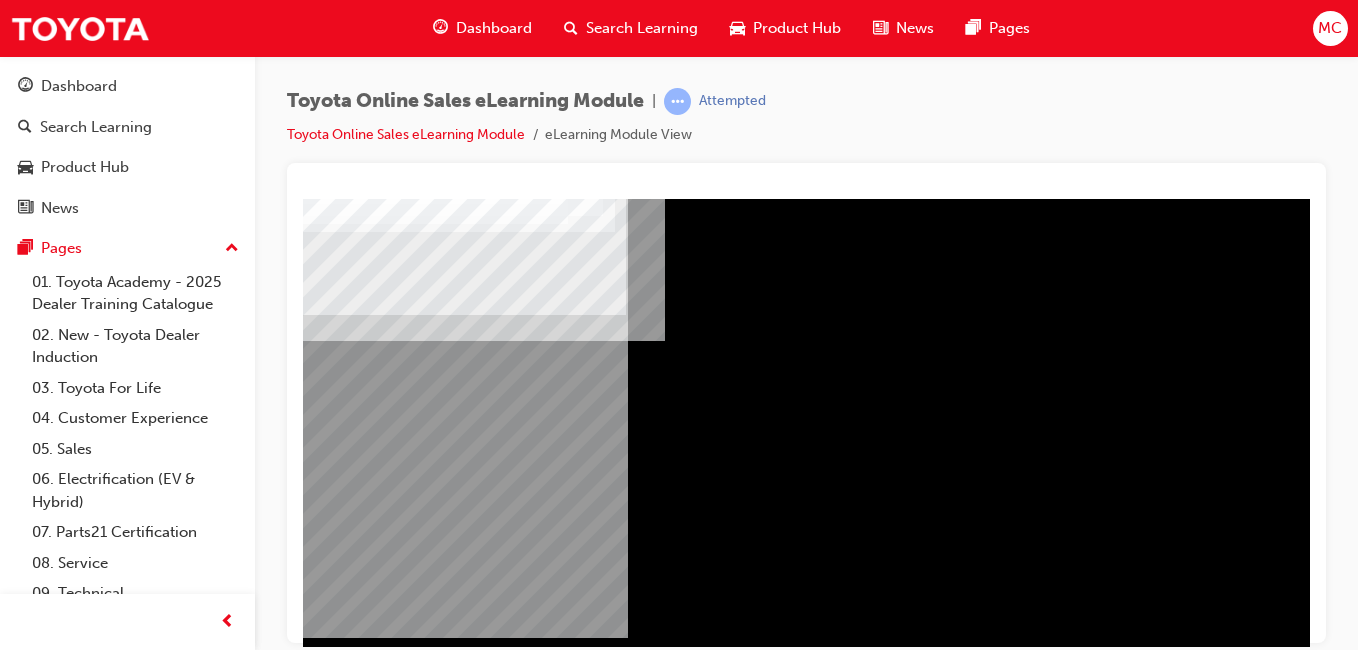 scroll, scrollTop: 317, scrollLeft: 0, axis: vertical 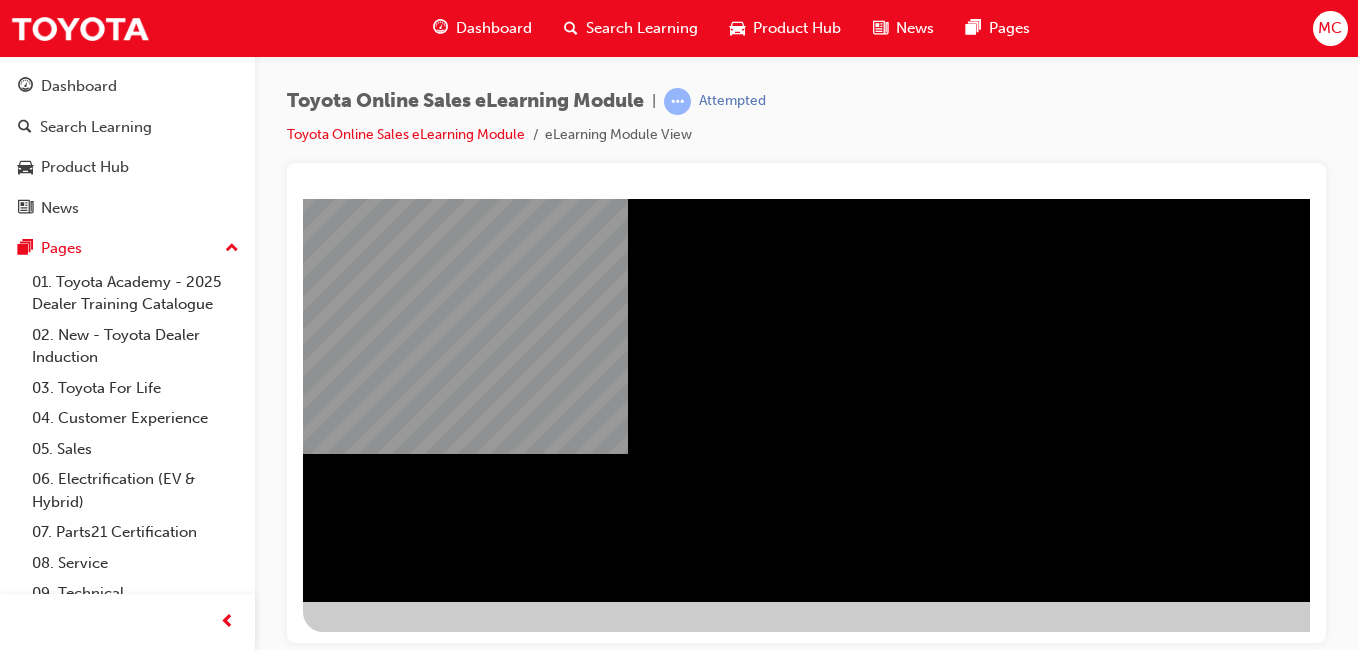 drag, startPoint x: 476, startPoint y: 319, endPoint x: 609, endPoint y: 325, distance: 133.13527 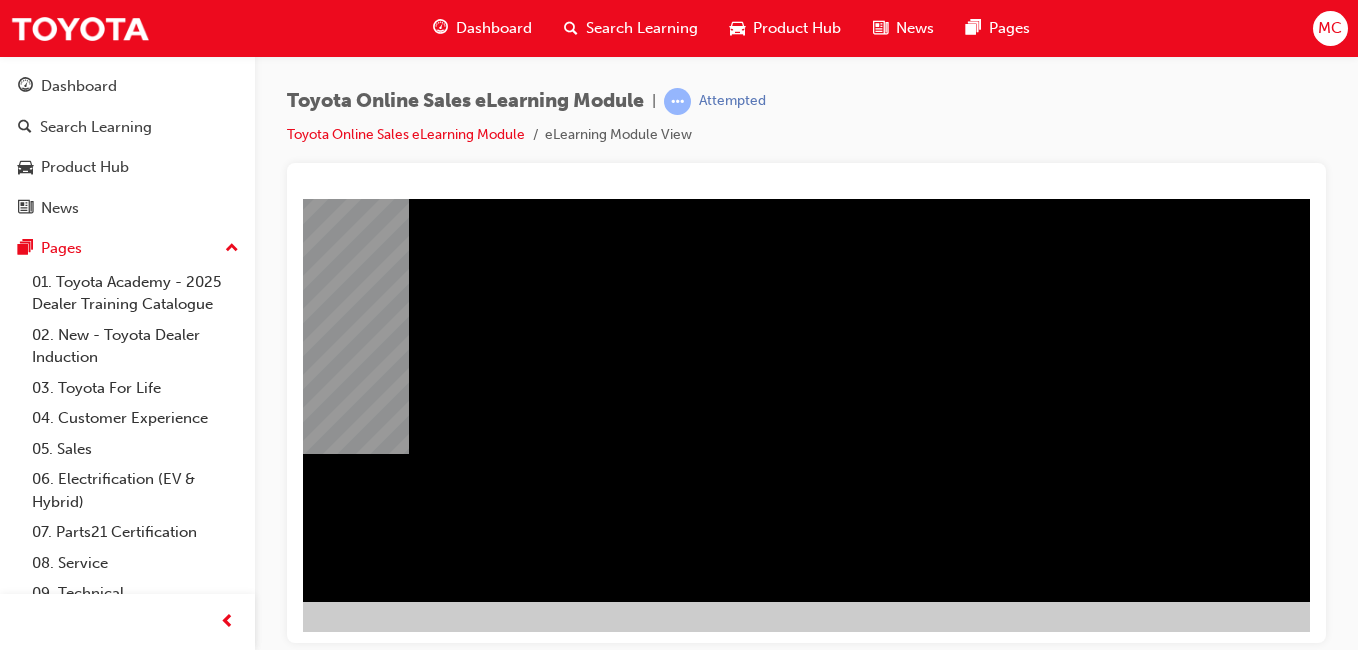 drag, startPoint x: 957, startPoint y: 446, endPoint x: 1069, endPoint y: 471, distance: 114.75626 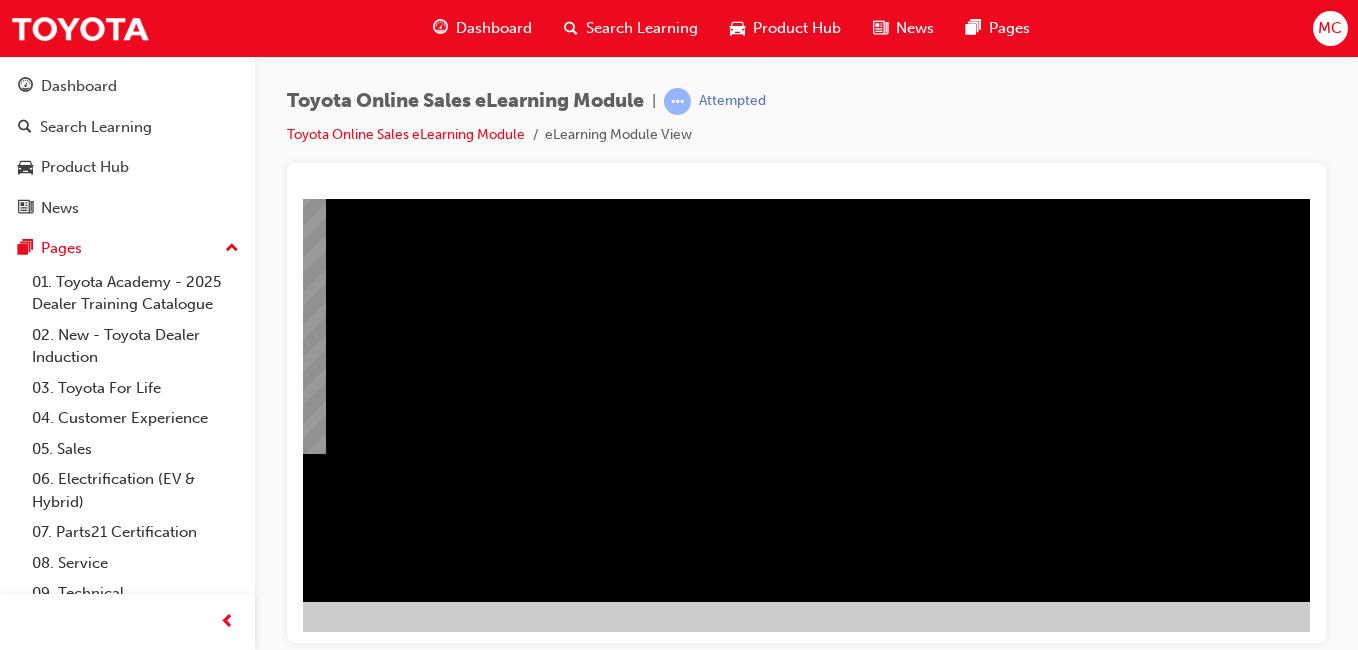 click at bounding box center (64, 2301) 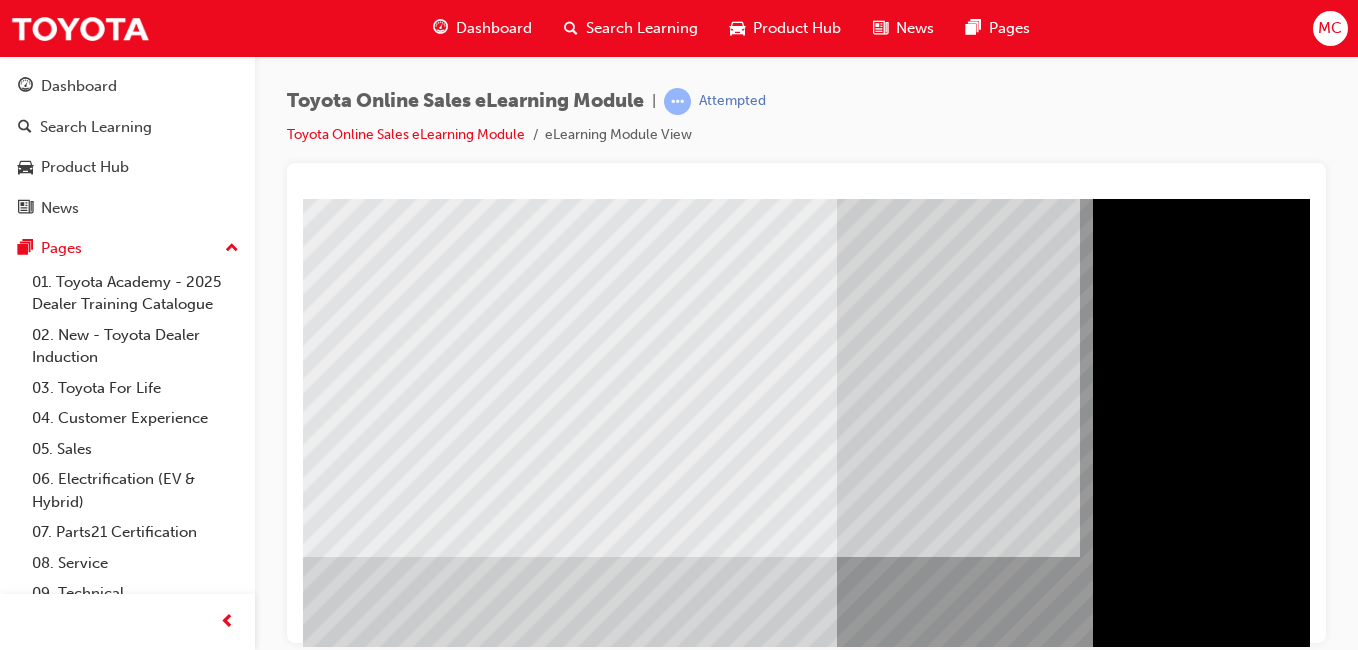 scroll, scrollTop: 317, scrollLeft: 0, axis: vertical 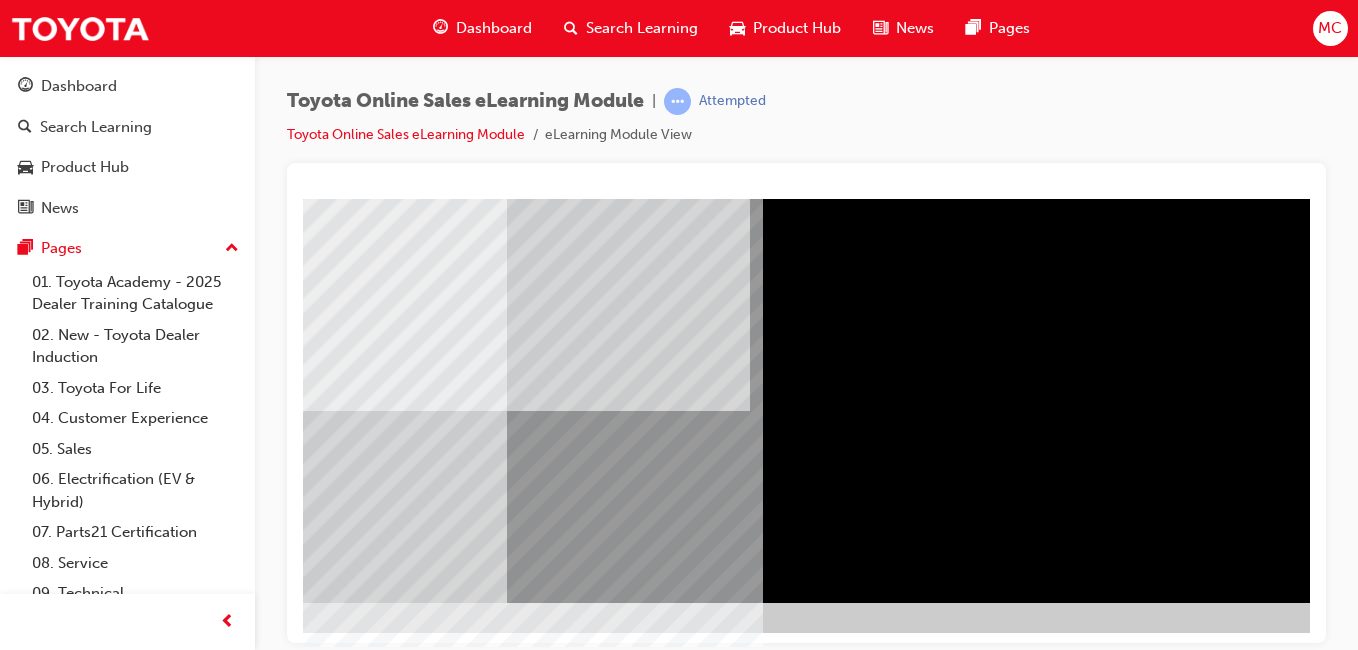 drag, startPoint x: 540, startPoint y: 517, endPoint x: 822, endPoint y: 485, distance: 283.80978 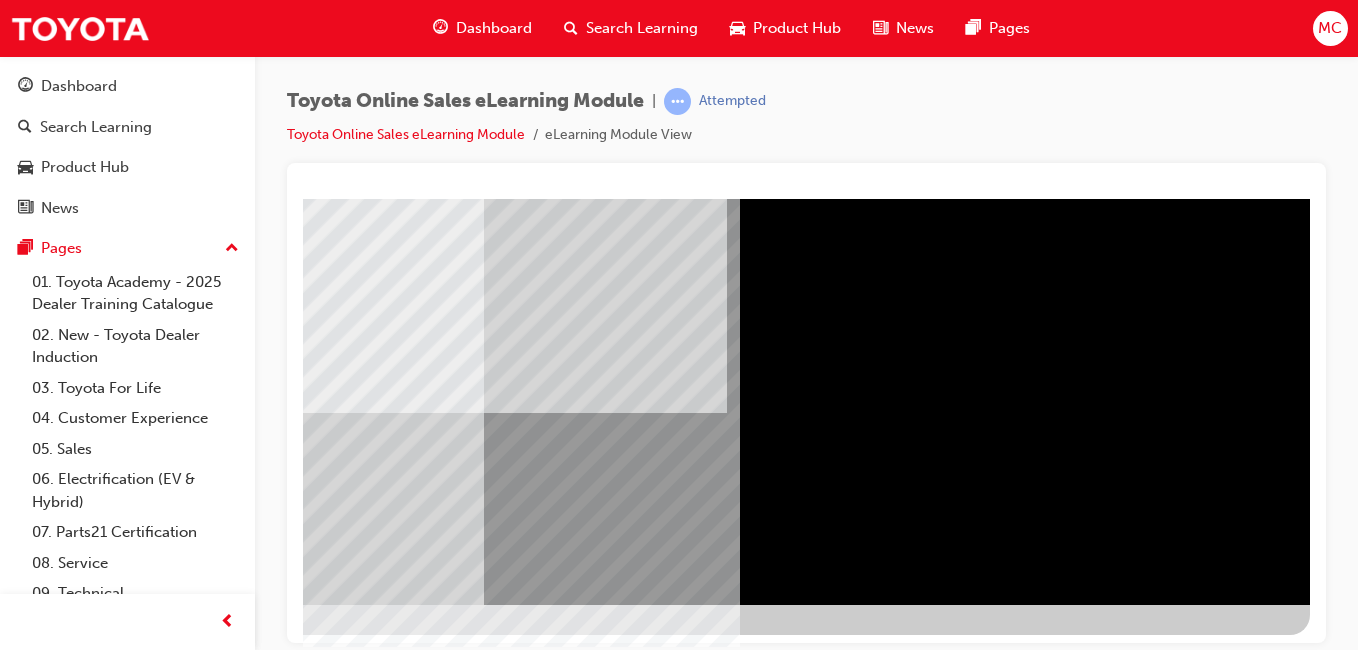 click at bounding box center [13, 3460] 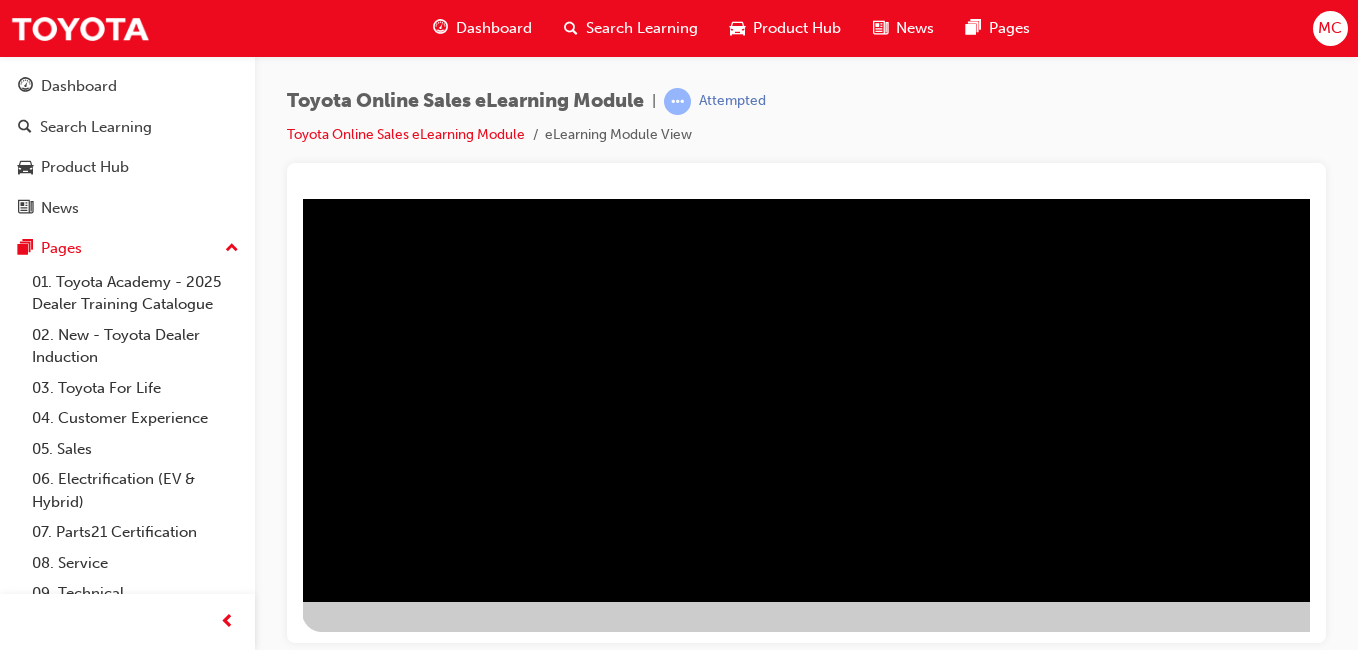scroll, scrollTop: 317, scrollLeft: 368, axis: both 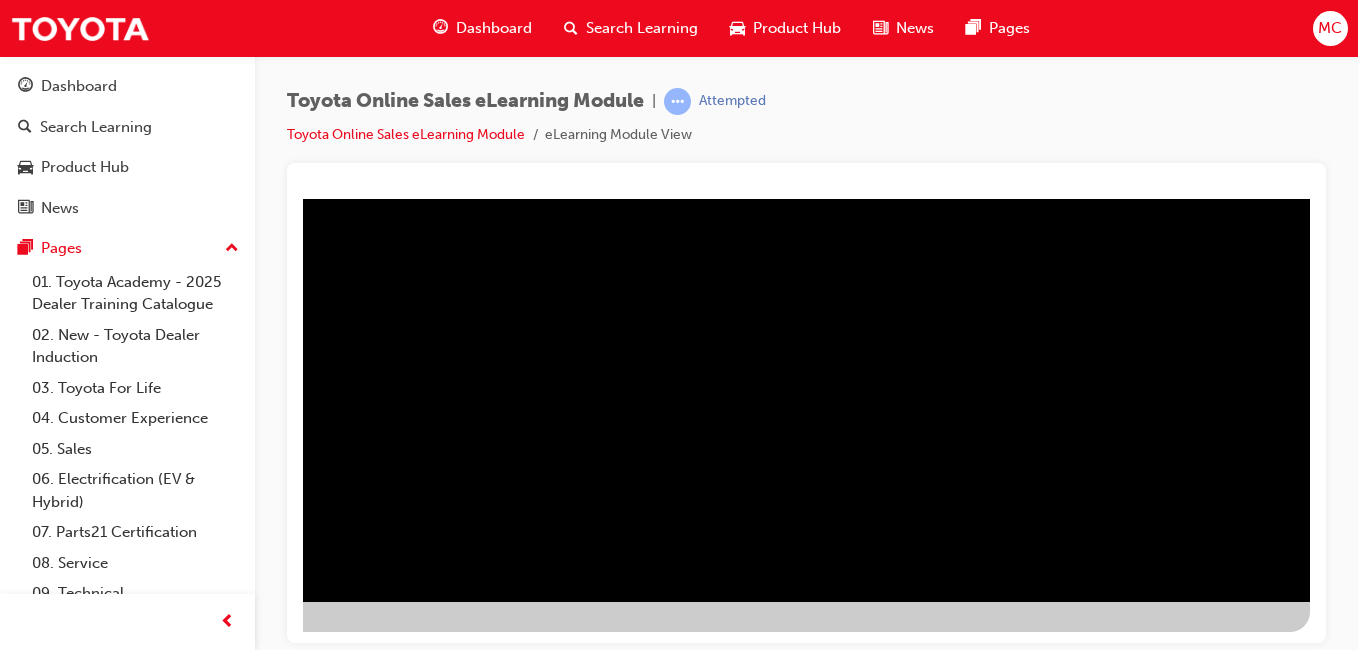 drag, startPoint x: 438, startPoint y: 399, endPoint x: 980, endPoint y: 431, distance: 542.94385 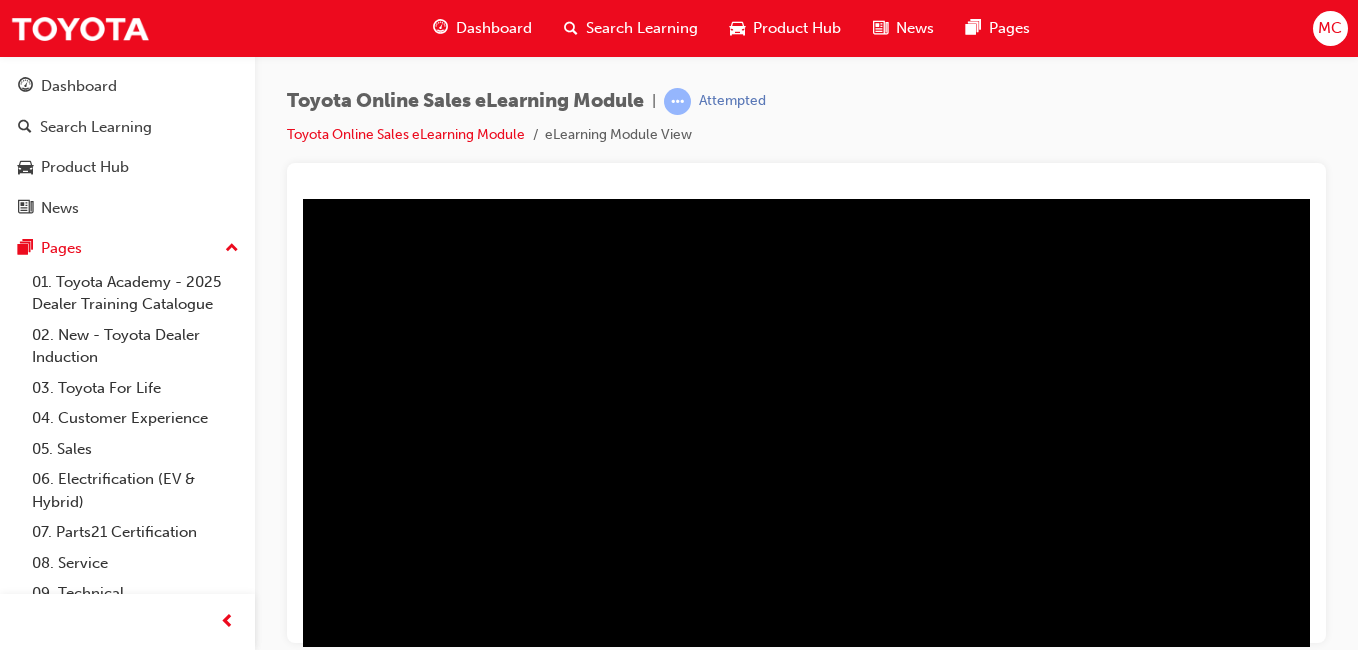 scroll, scrollTop: 0, scrollLeft: 368, axis: horizontal 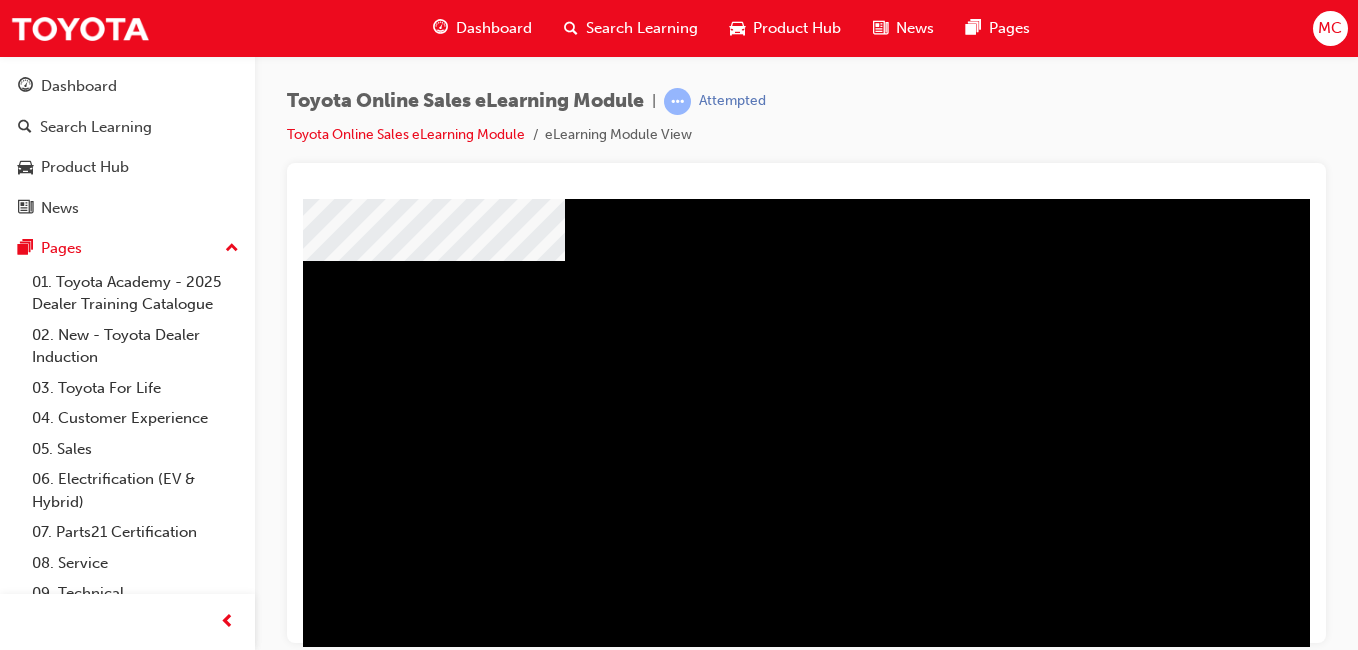 drag, startPoint x: 946, startPoint y: 412, endPoint x: 407, endPoint y: 401, distance: 539.11224 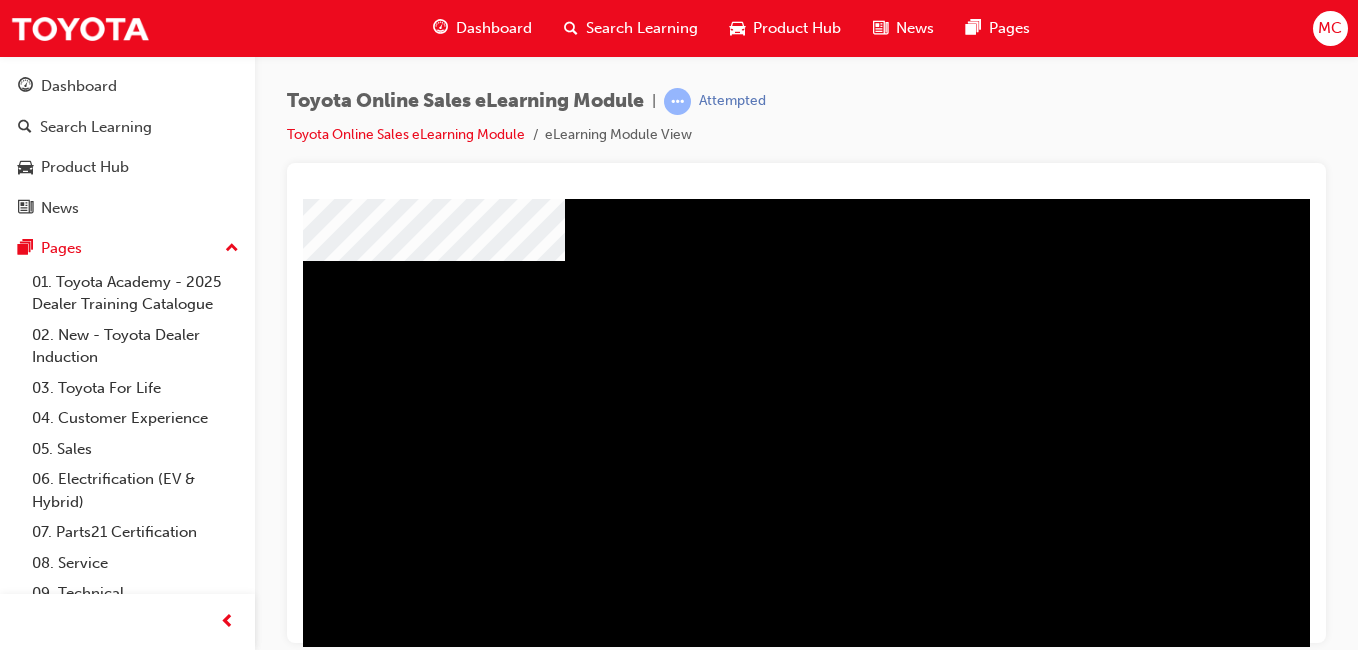 click at bounding box center [392, 1454] 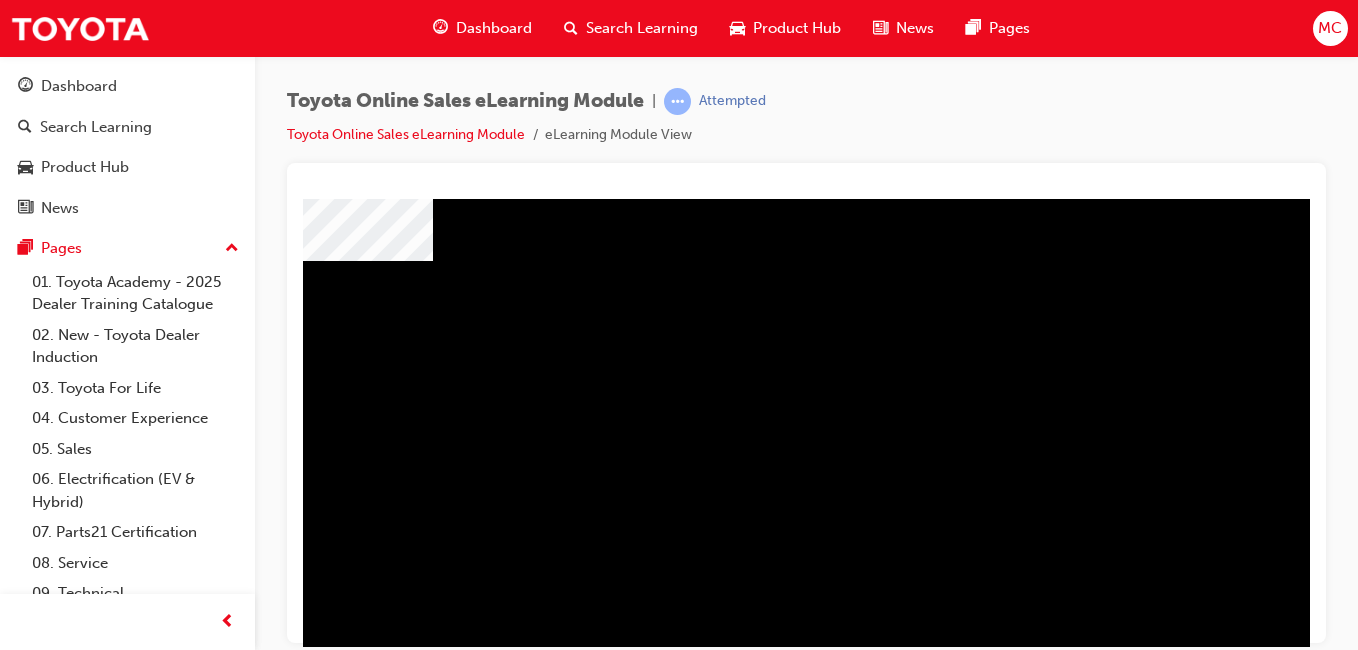 drag, startPoint x: 569, startPoint y: 310, endPoint x: 772, endPoint y: 318, distance: 203.15758 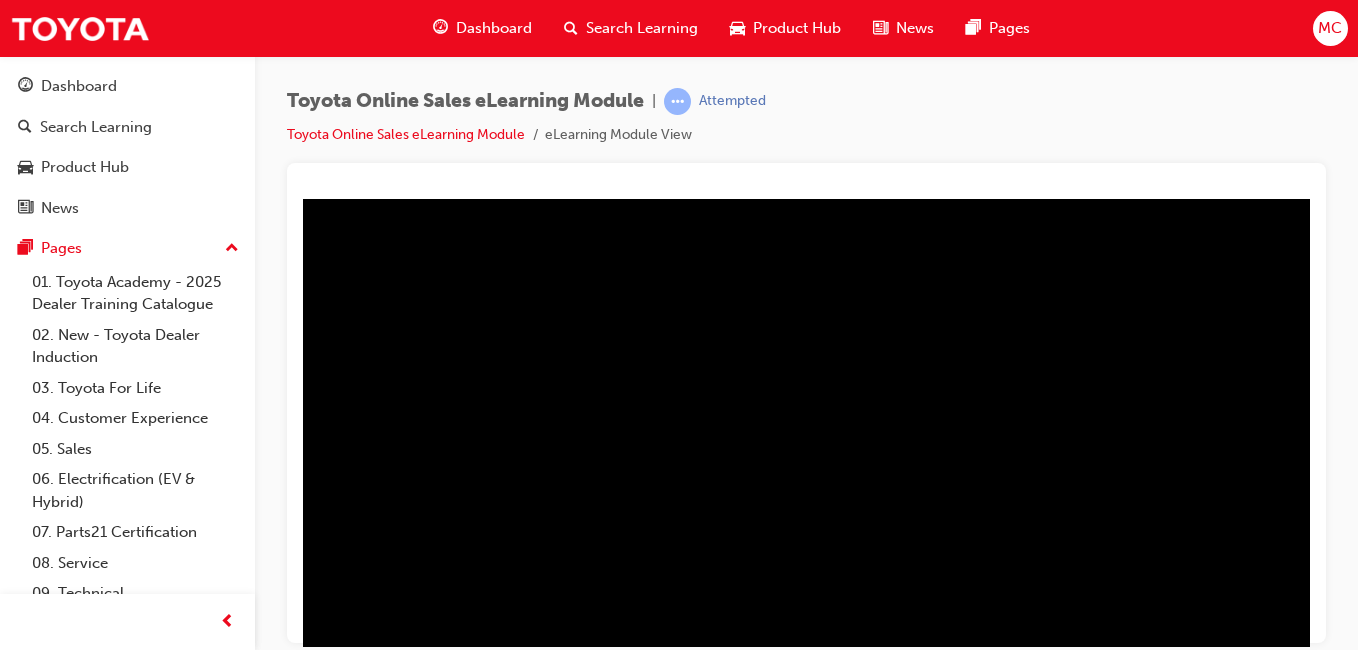 click at bounding box center [124, 3918] 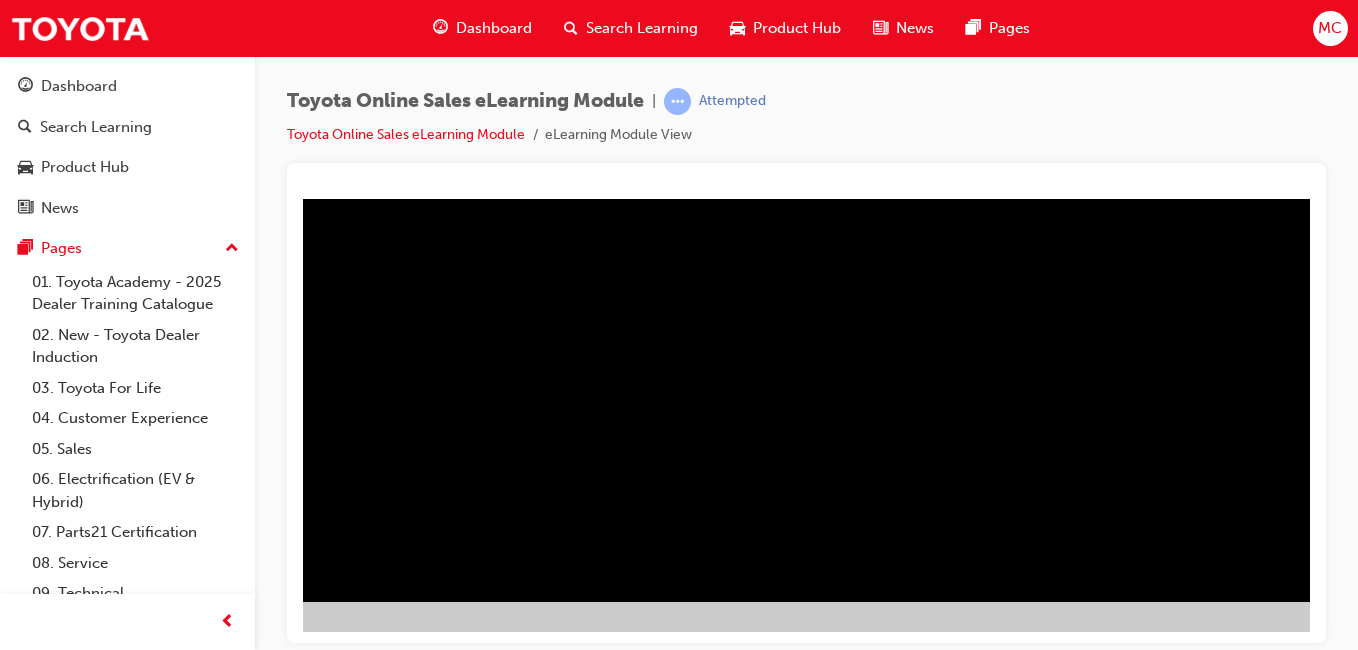 click at bounding box center (75, 2165) 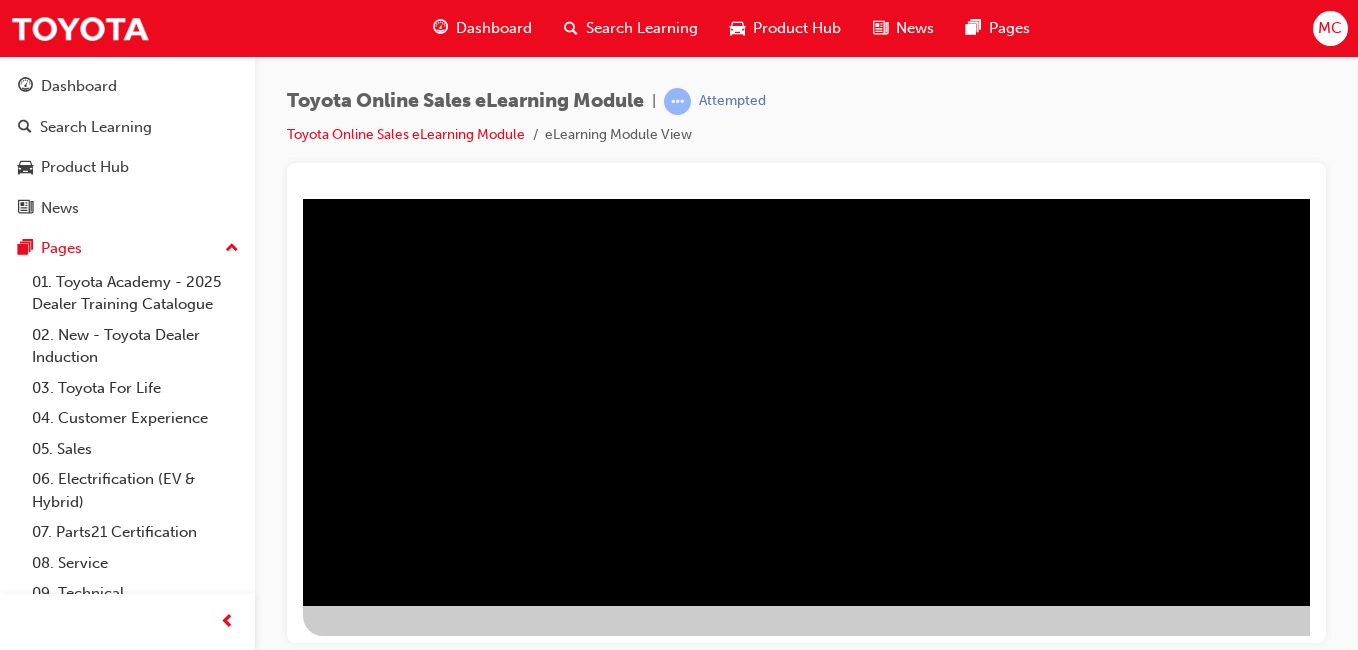 scroll, scrollTop: 317, scrollLeft: 0, axis: vertical 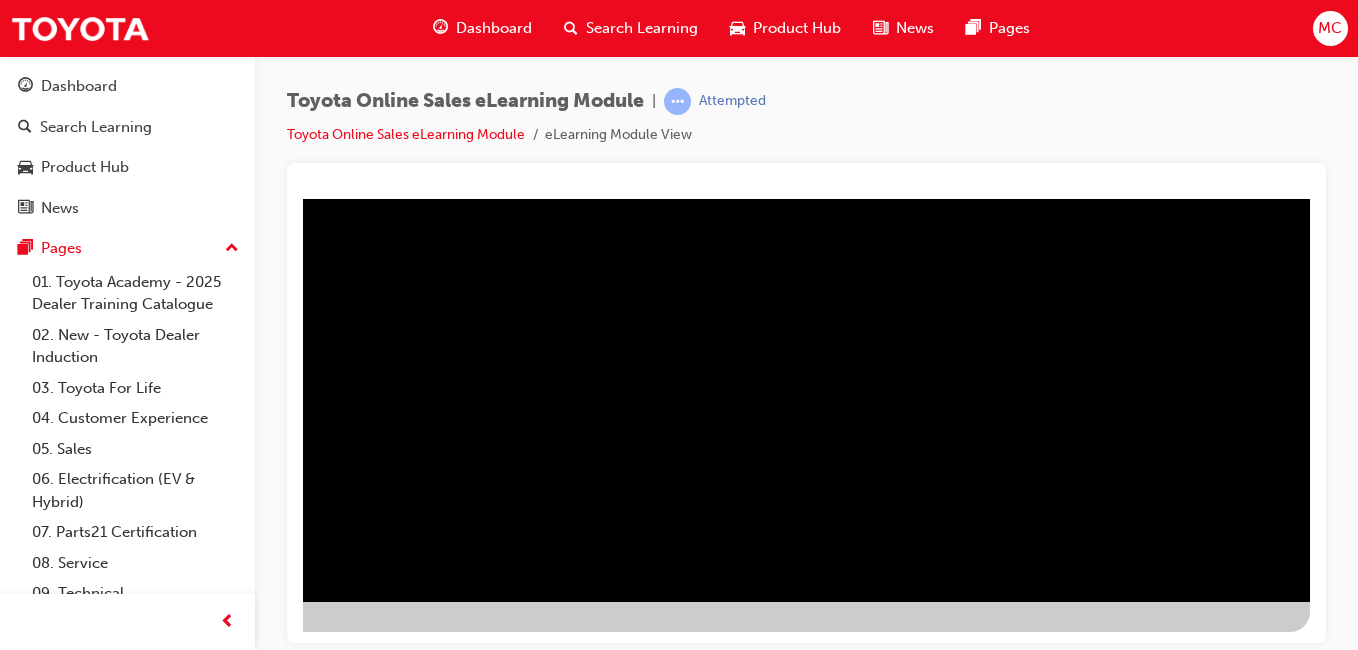 drag, startPoint x: 630, startPoint y: 388, endPoint x: 782, endPoint y: 399, distance: 152.3975 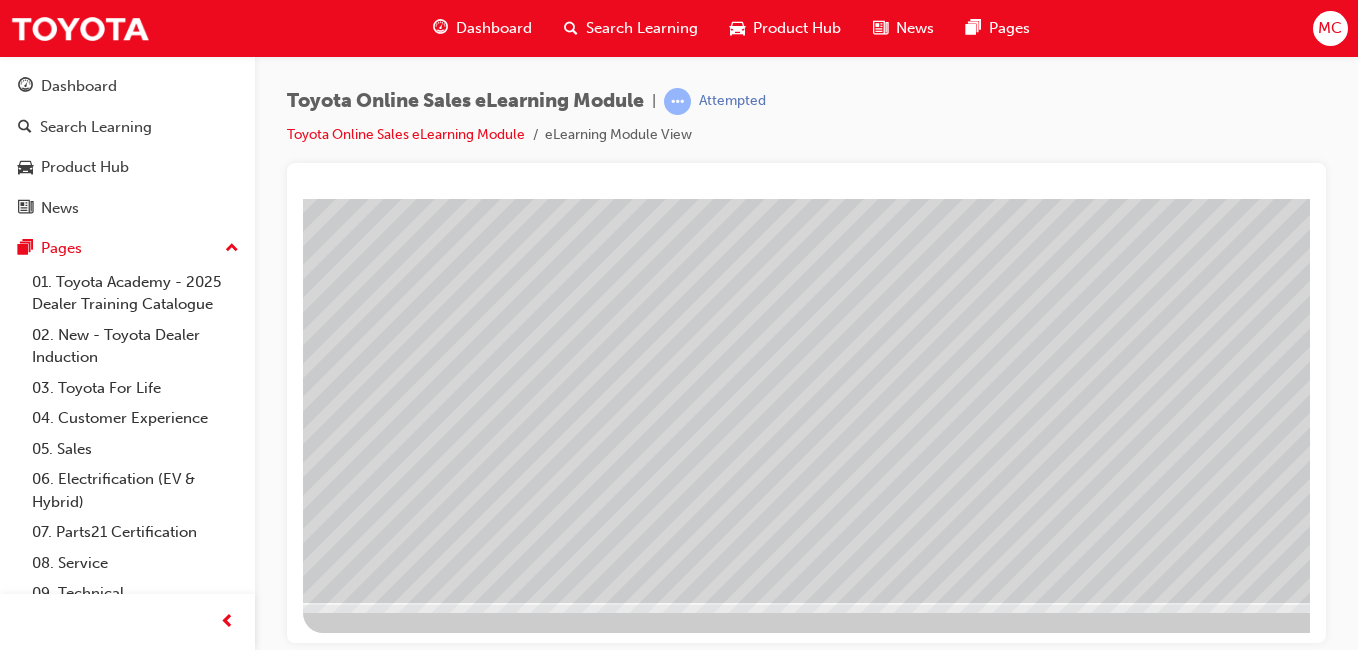 scroll, scrollTop: 317, scrollLeft: 0, axis: vertical 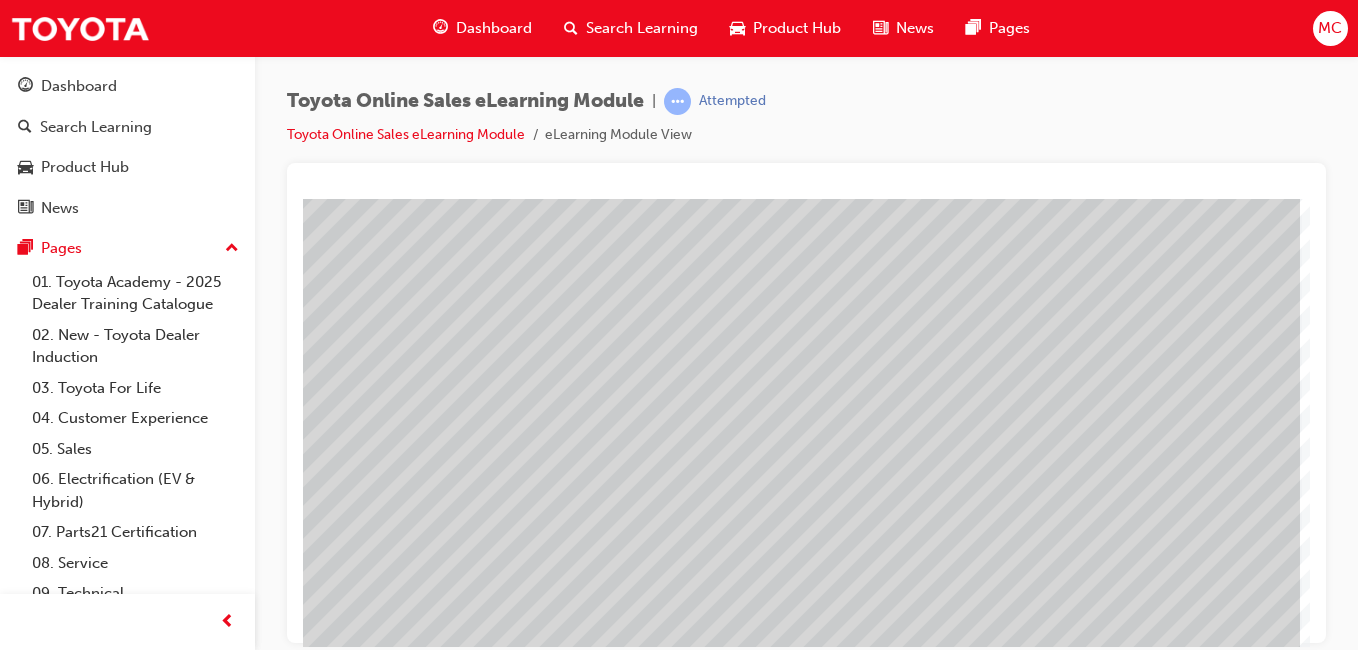 drag, startPoint x: 689, startPoint y: 470, endPoint x: 1201, endPoint y: 376, distance: 520.5574 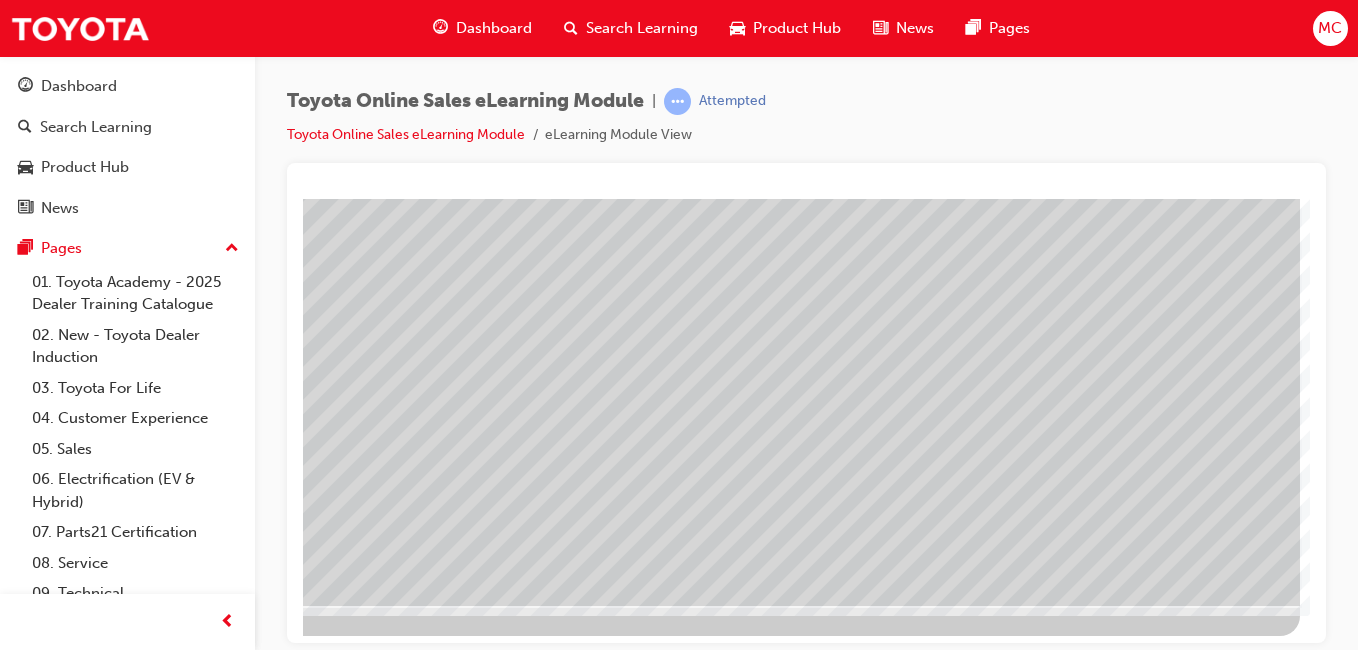 click at bounding box center (130, 2567) 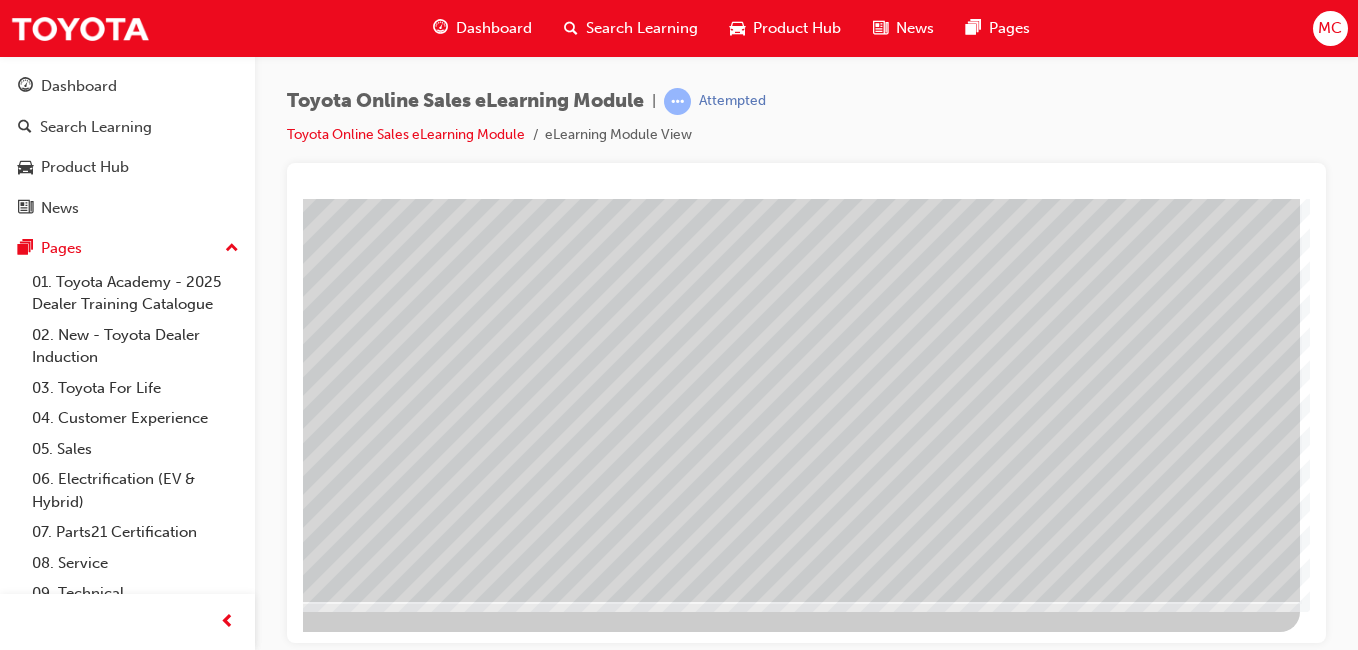 click at bounding box center (130, 3013) 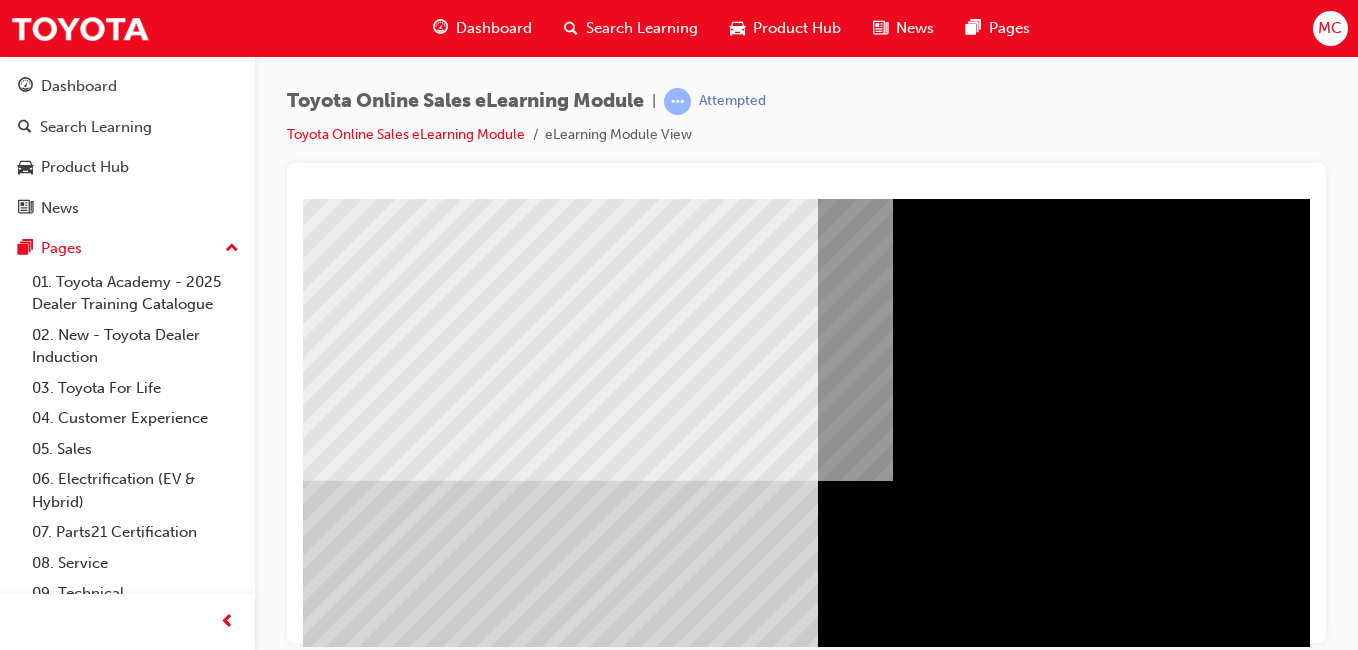 scroll, scrollTop: 317, scrollLeft: 0, axis: vertical 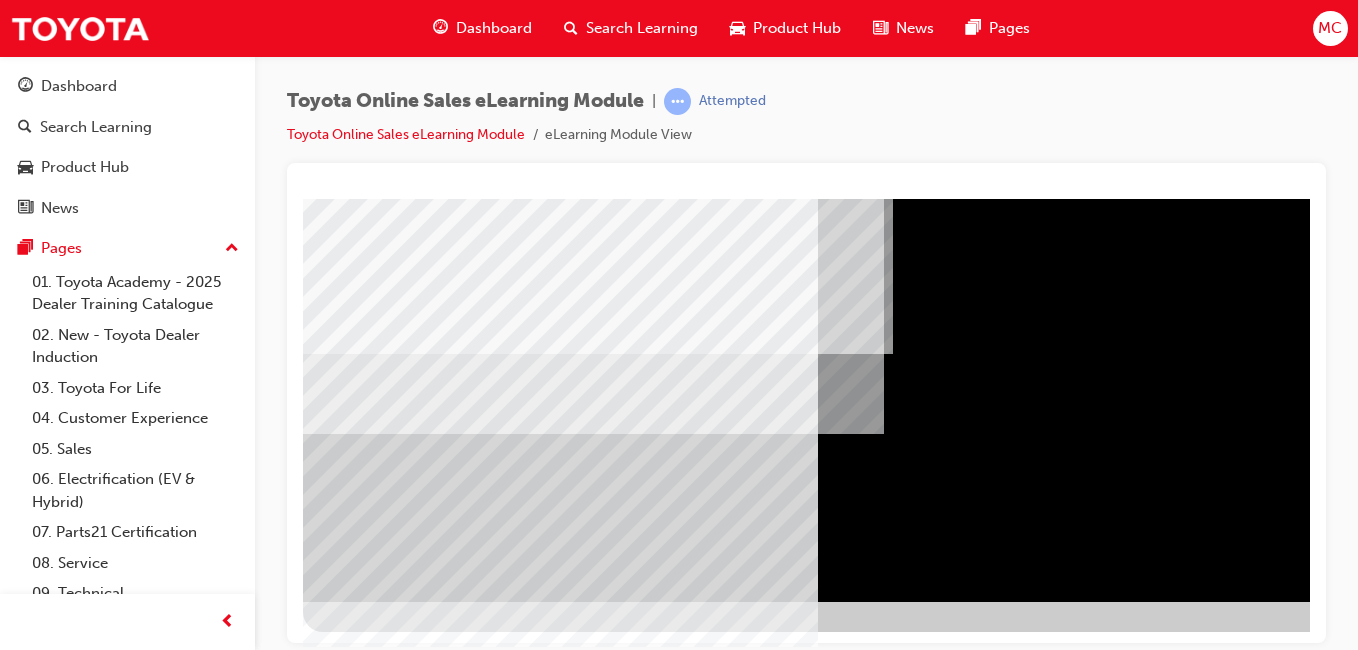click at bounding box center (366, 1981) 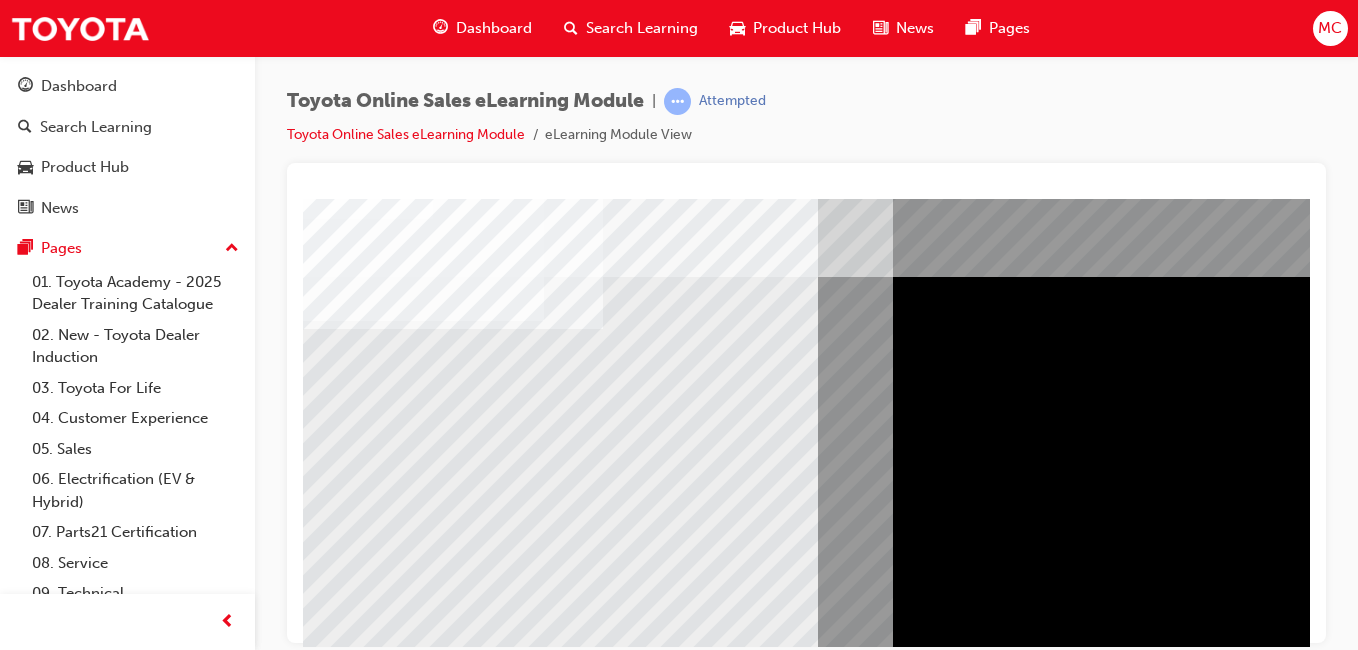 scroll, scrollTop: 317, scrollLeft: 0, axis: vertical 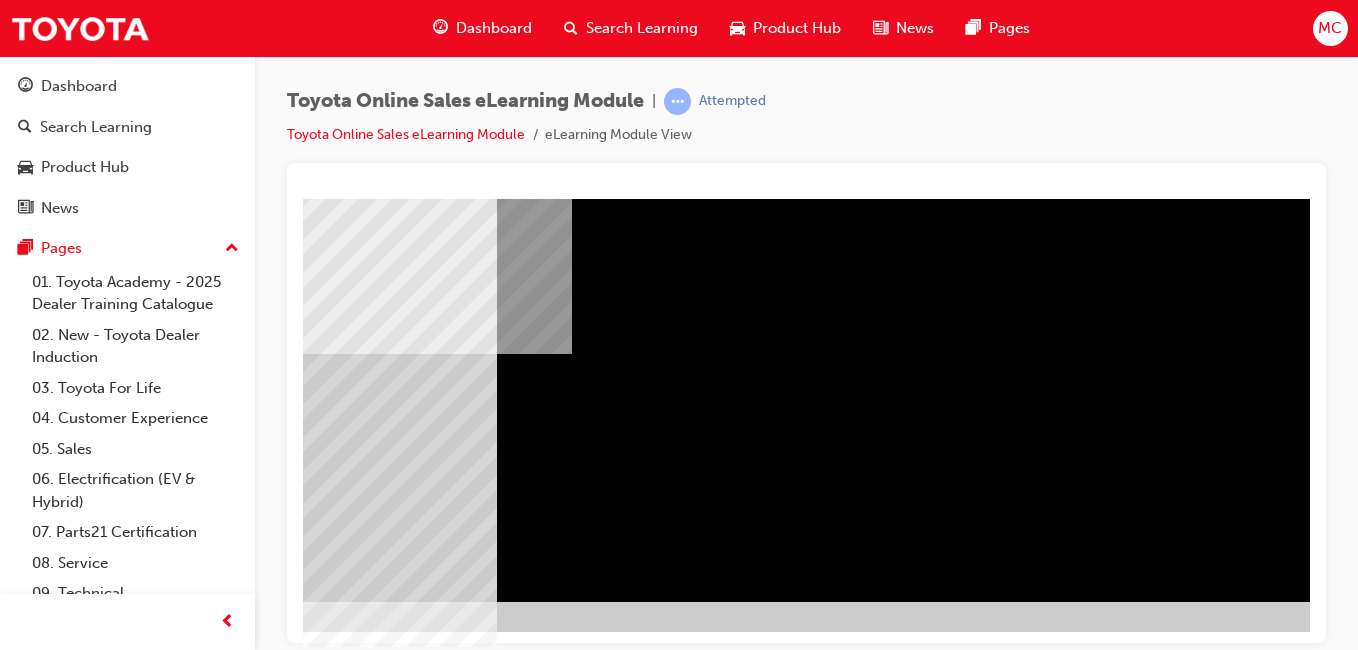 drag, startPoint x: 926, startPoint y: 415, endPoint x: 1191, endPoint y: 416, distance: 265.0019 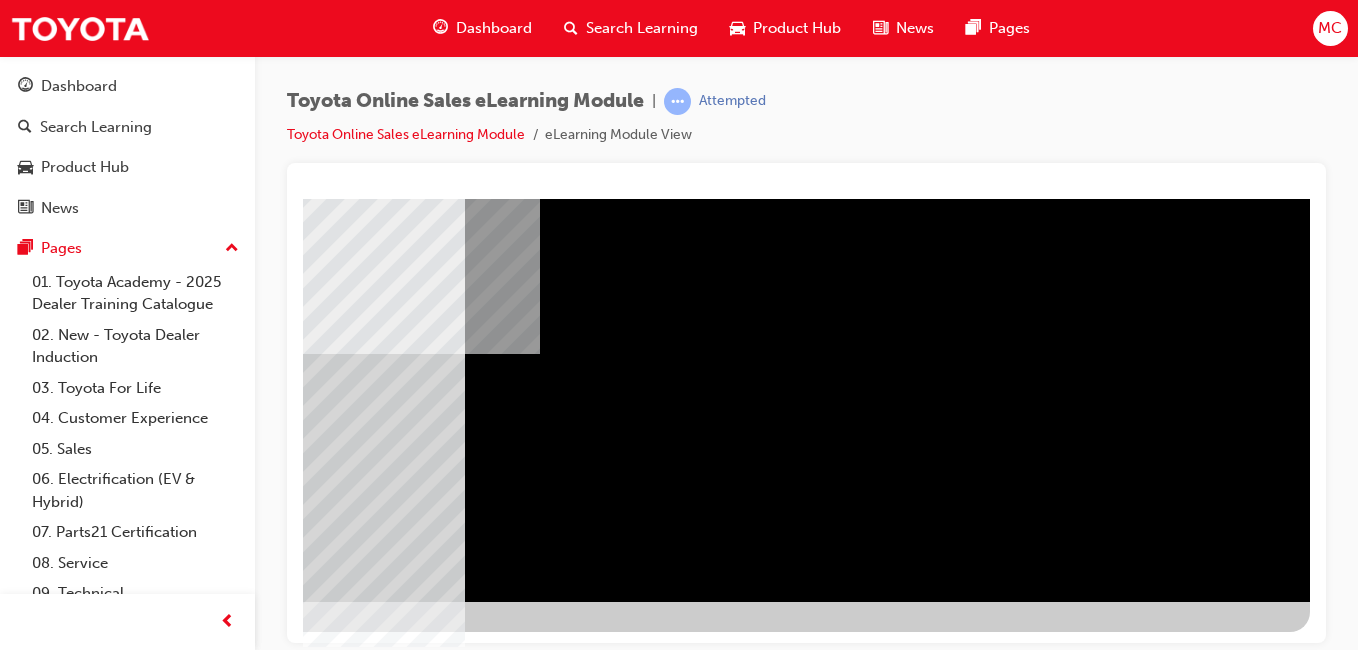 click at bounding box center [207, 997] 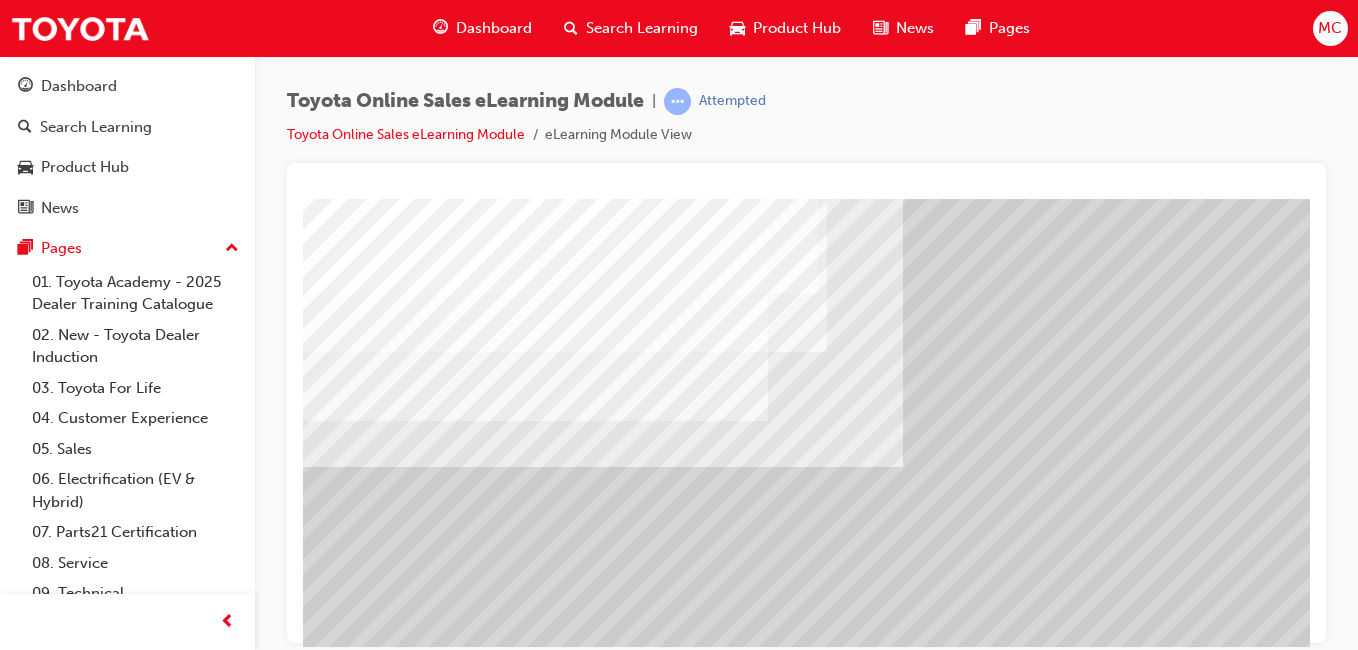 scroll, scrollTop: 317, scrollLeft: 0, axis: vertical 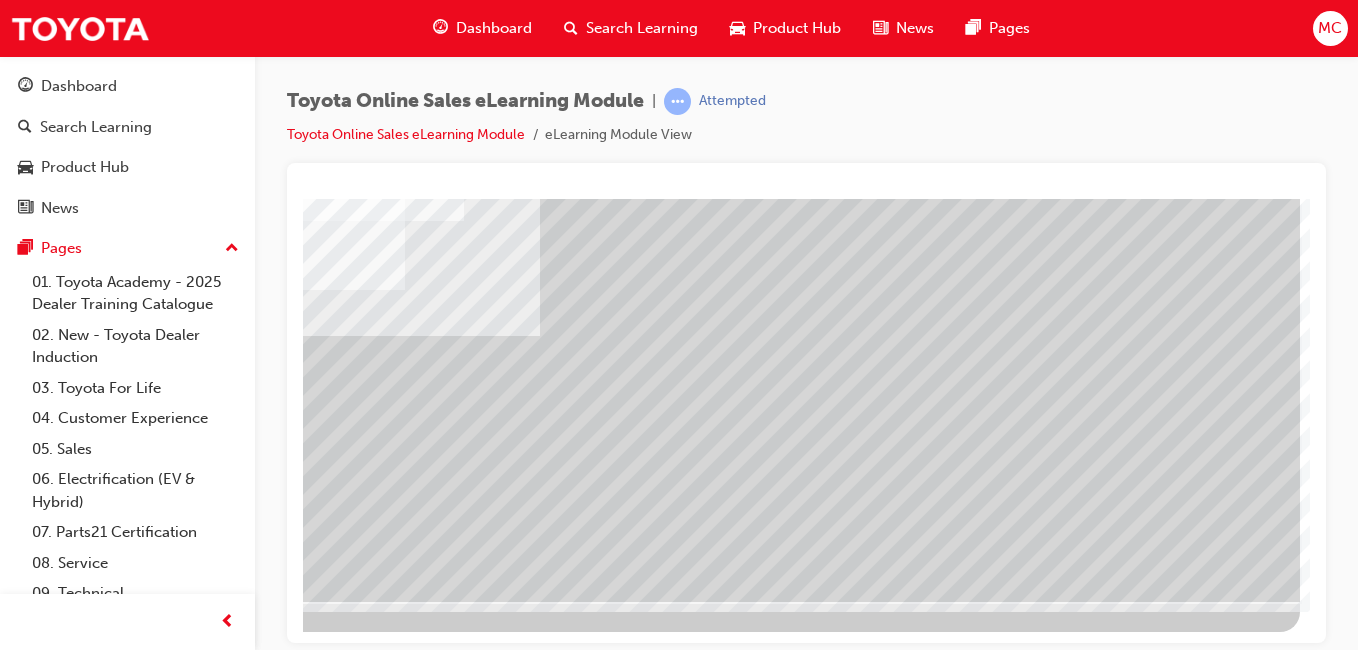 drag, startPoint x: 791, startPoint y: 469, endPoint x: 1352, endPoint y: 477, distance: 561.05707 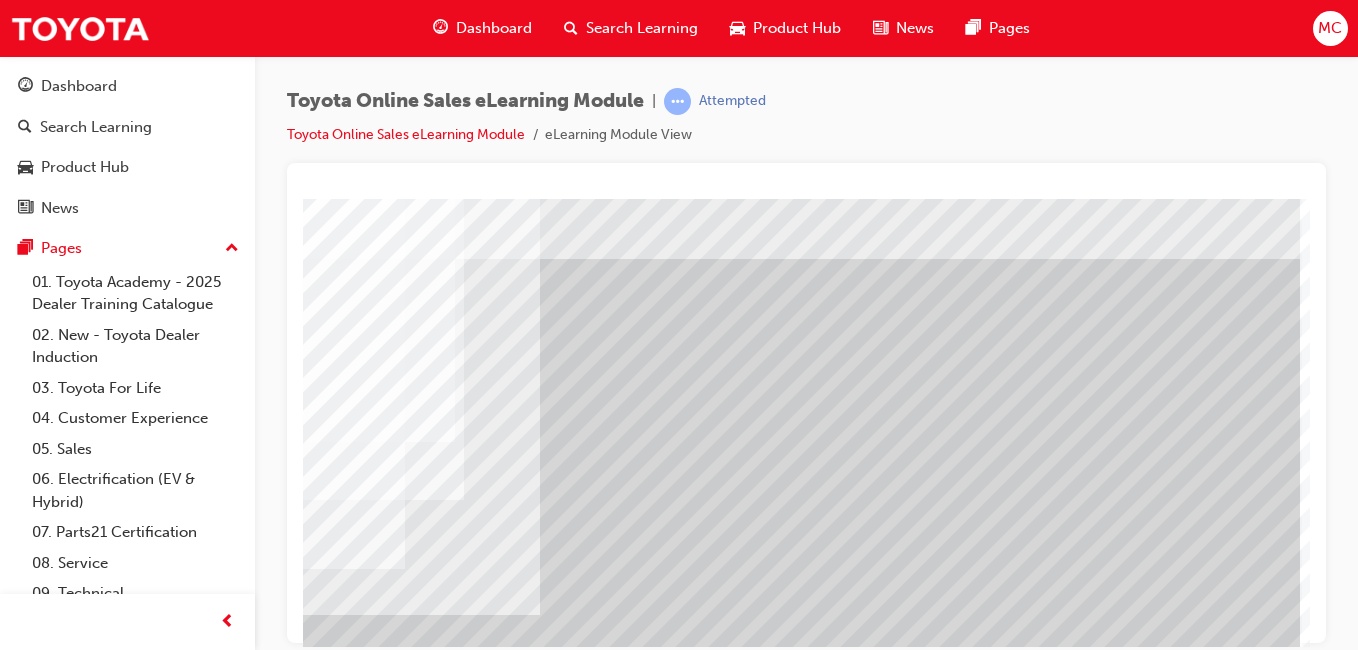 scroll, scrollTop: 0, scrollLeft: 368, axis: horizontal 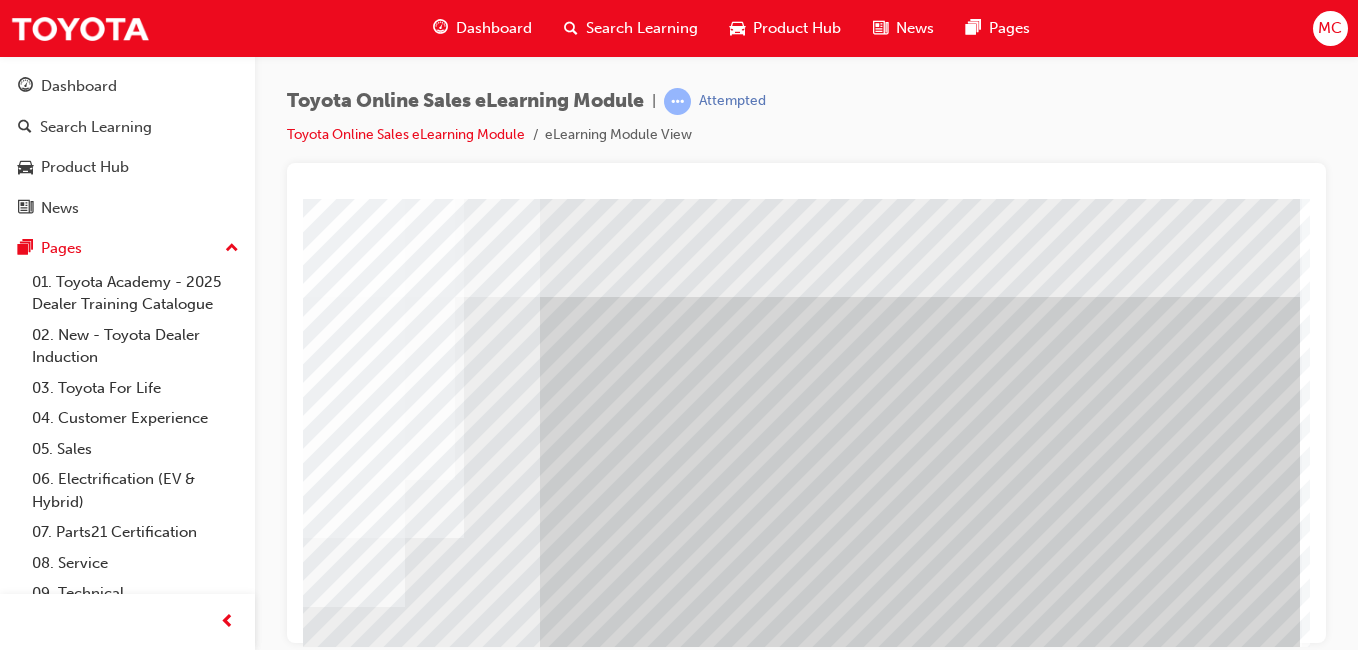 click at bounding box center (-35, 5510) 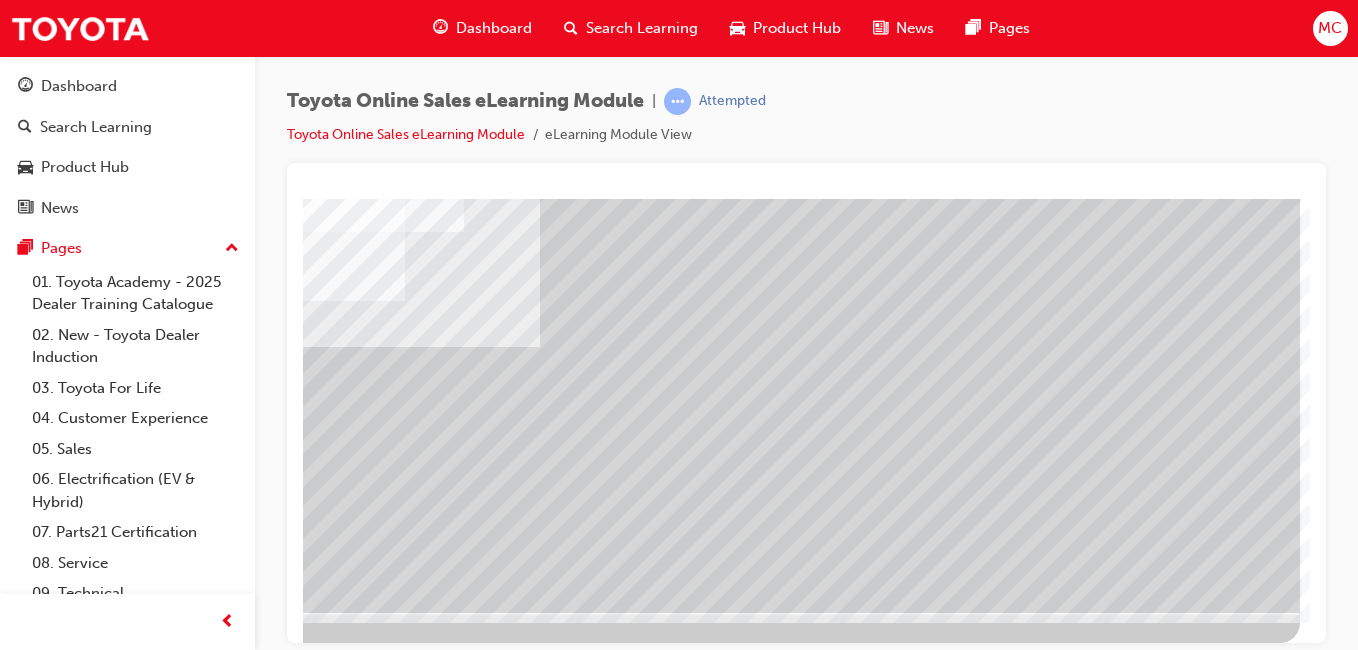scroll, scrollTop: 317, scrollLeft: 368, axis: both 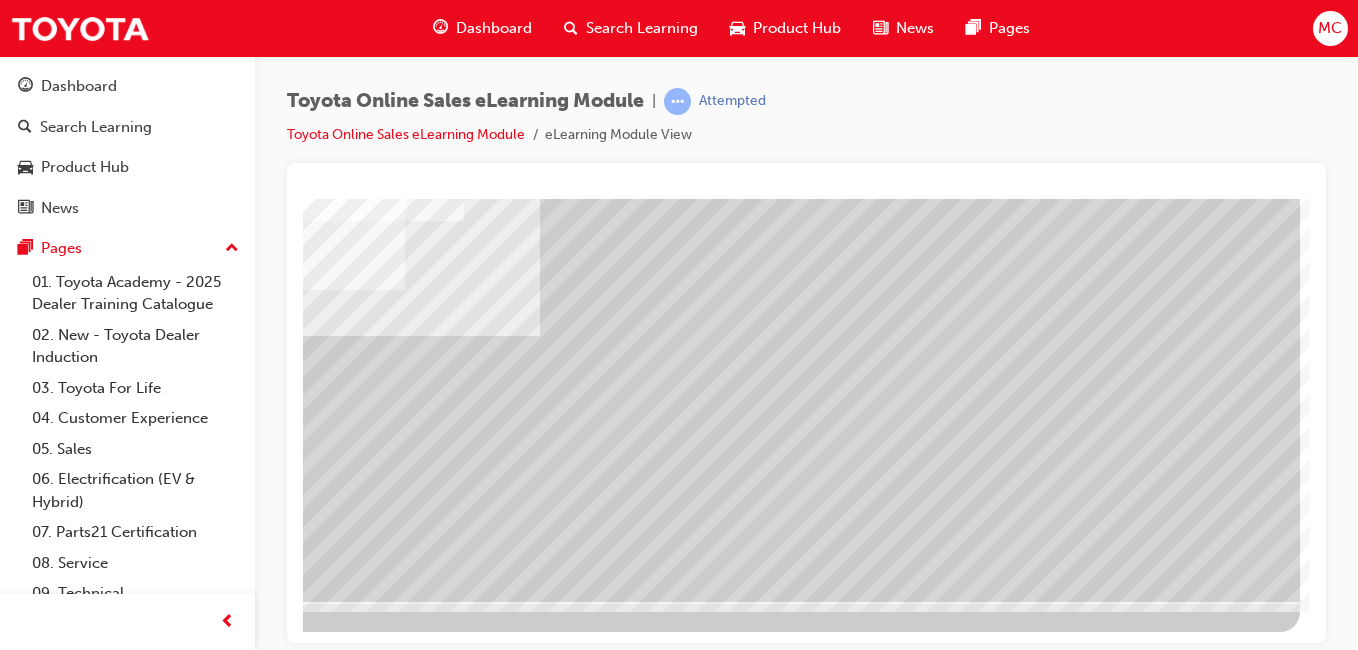 click at bounding box center (3, 2997) 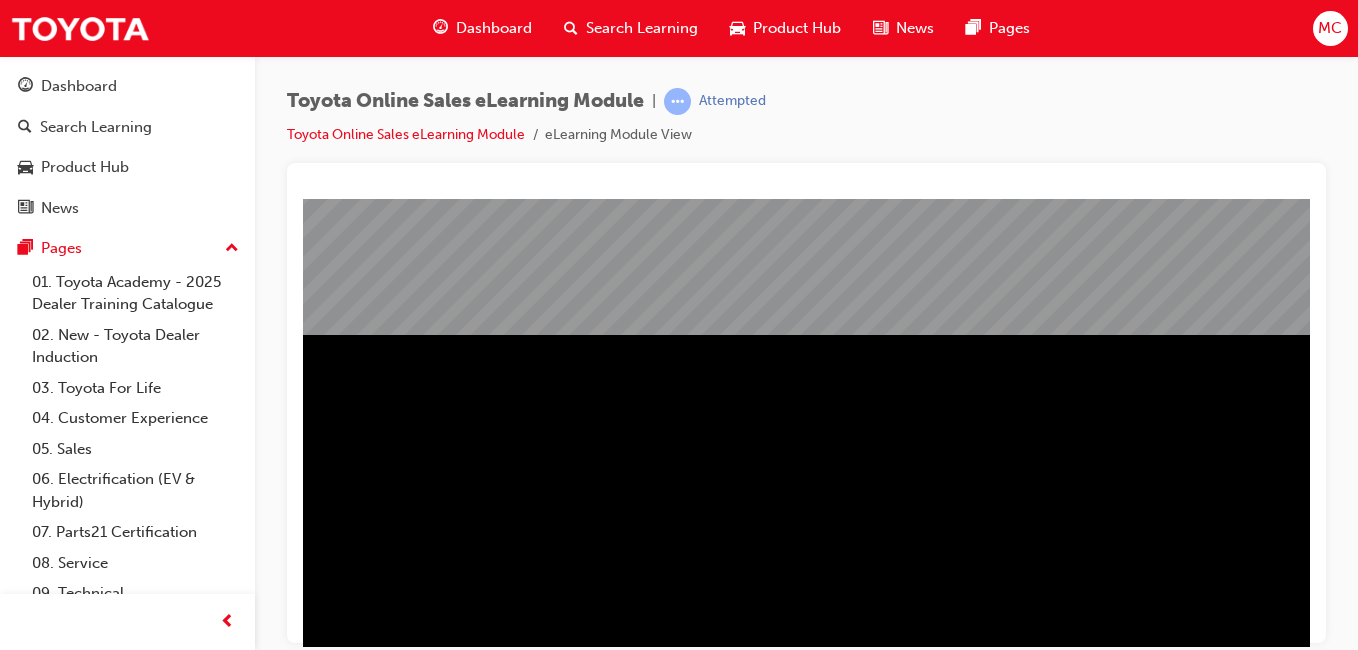 scroll, scrollTop: 317, scrollLeft: 0, axis: vertical 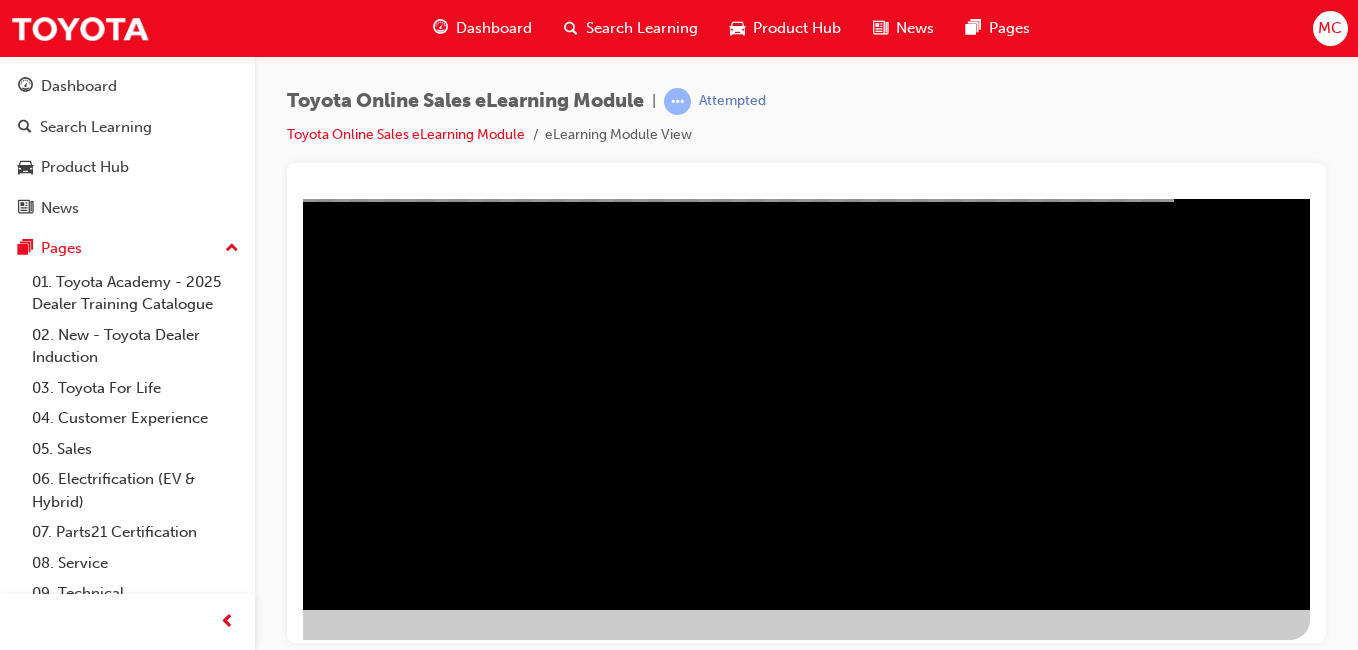 click at bounding box center (13, 1035) 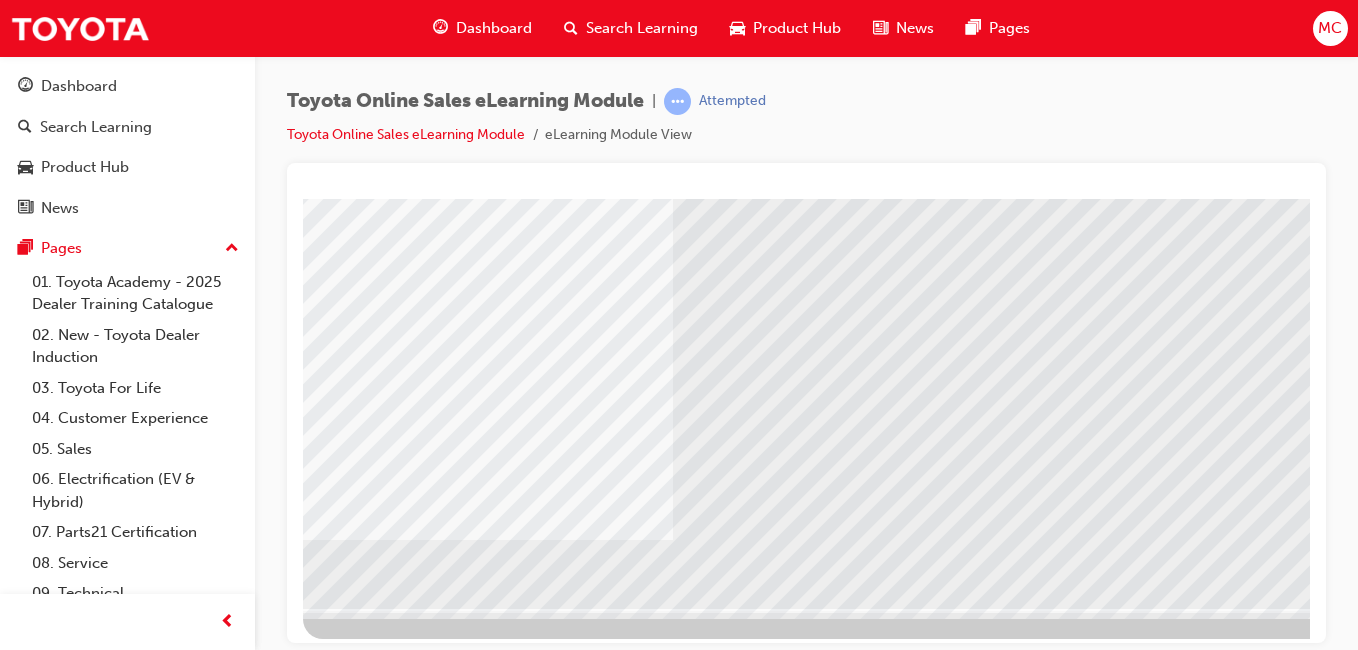 scroll, scrollTop: 317, scrollLeft: 0, axis: vertical 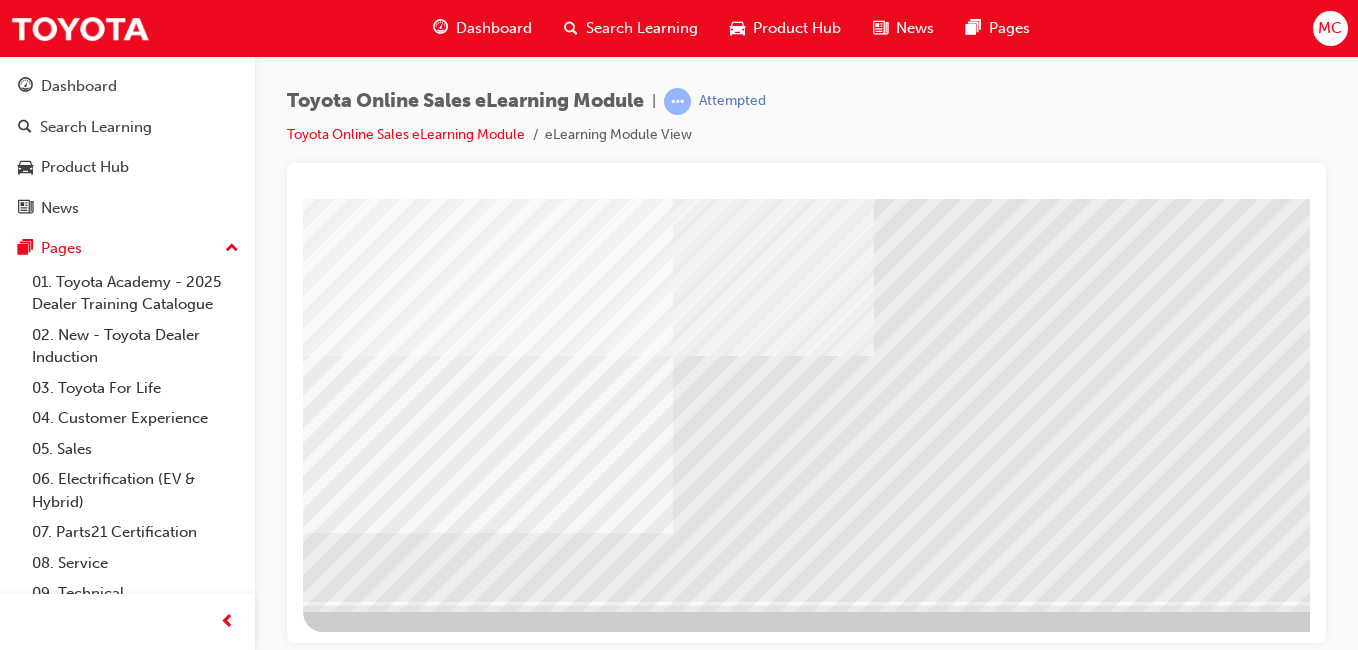 drag, startPoint x: 439, startPoint y: 211, endPoint x: 509, endPoint y: 207, distance: 70.11419 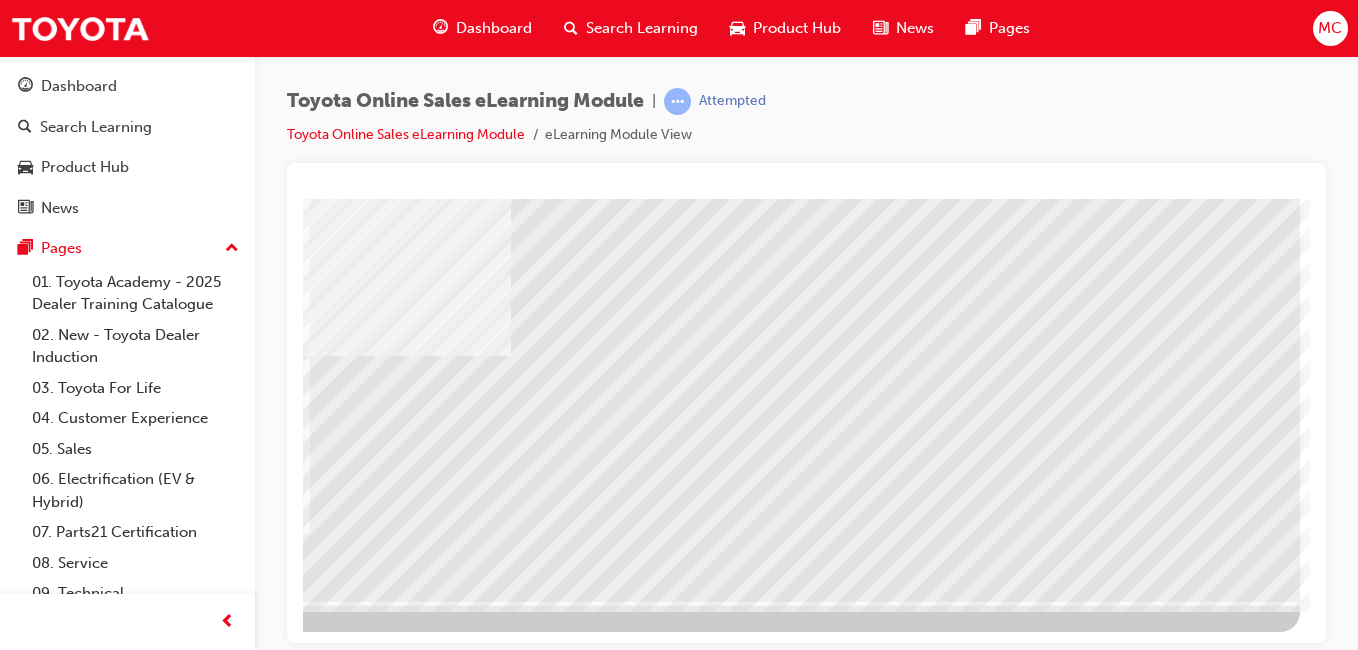 drag, startPoint x: 942, startPoint y: 310, endPoint x: 1128, endPoint y: 308, distance: 186.01076 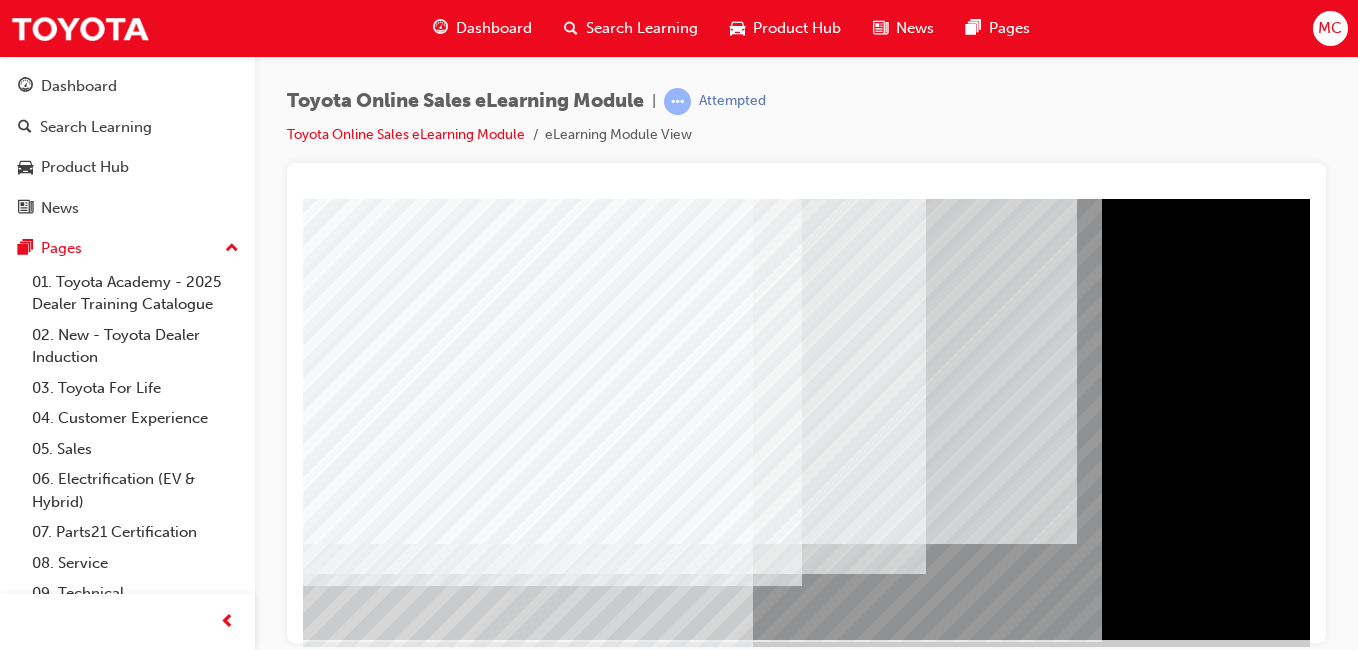 scroll, scrollTop: 217, scrollLeft: 0, axis: vertical 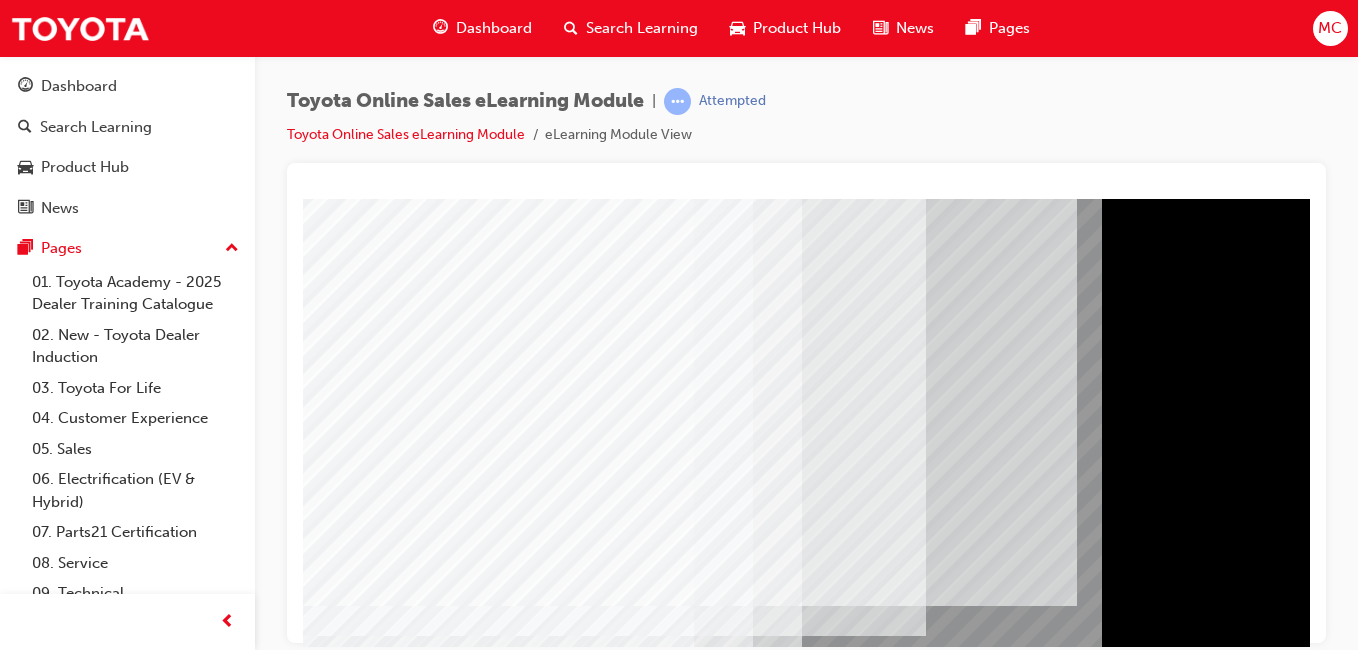 click on "multistate" at bounding box center (983, 341) 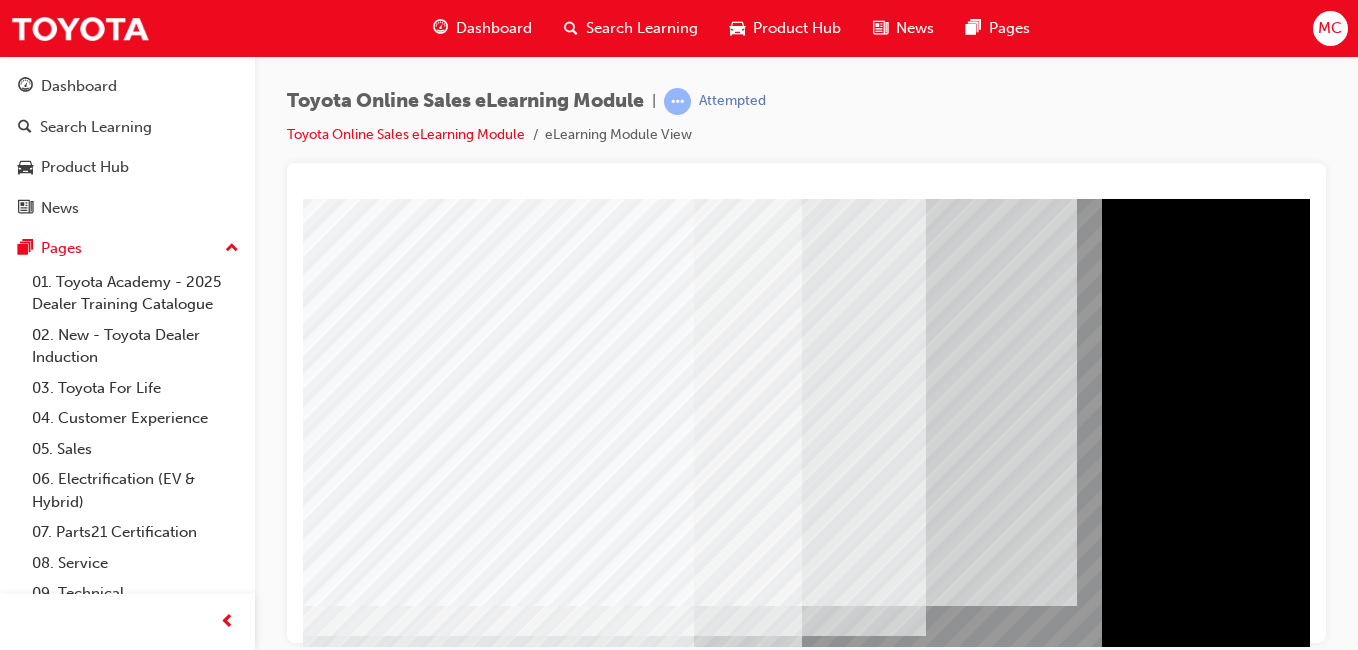 drag, startPoint x: 396, startPoint y: 239, endPoint x: 393, endPoint y: 249, distance: 10.440307 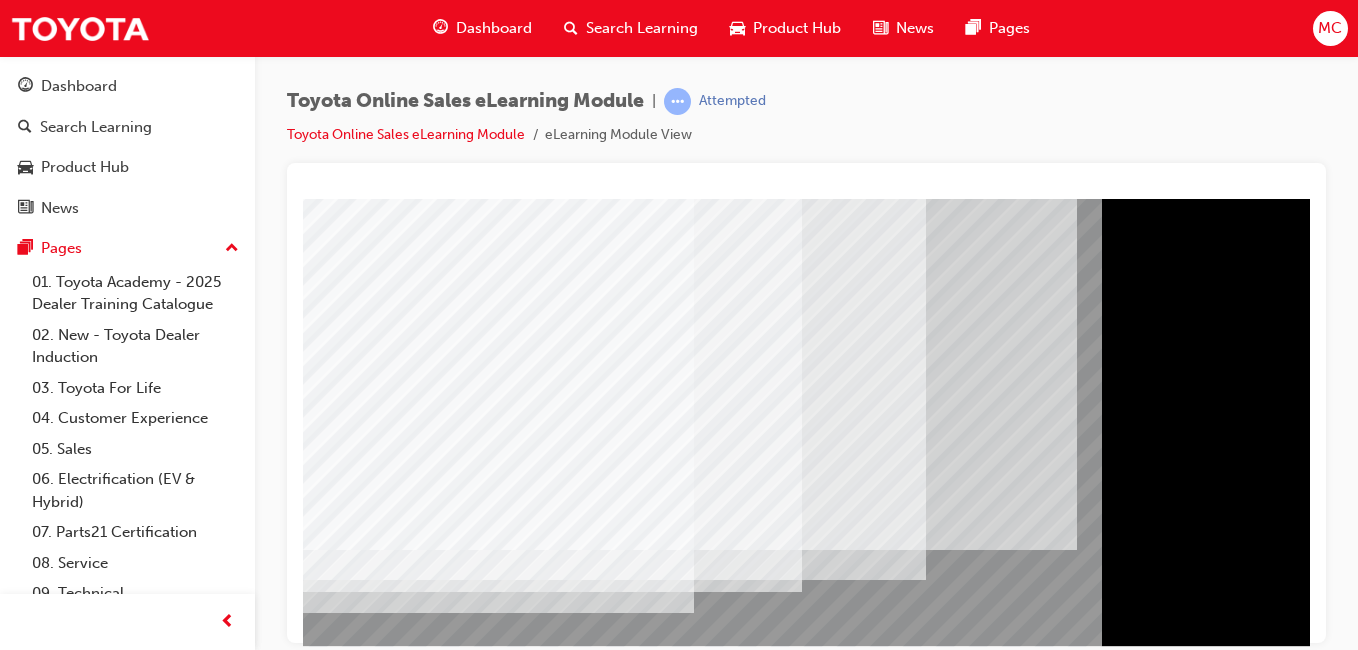 scroll, scrollTop: 317, scrollLeft: 0, axis: vertical 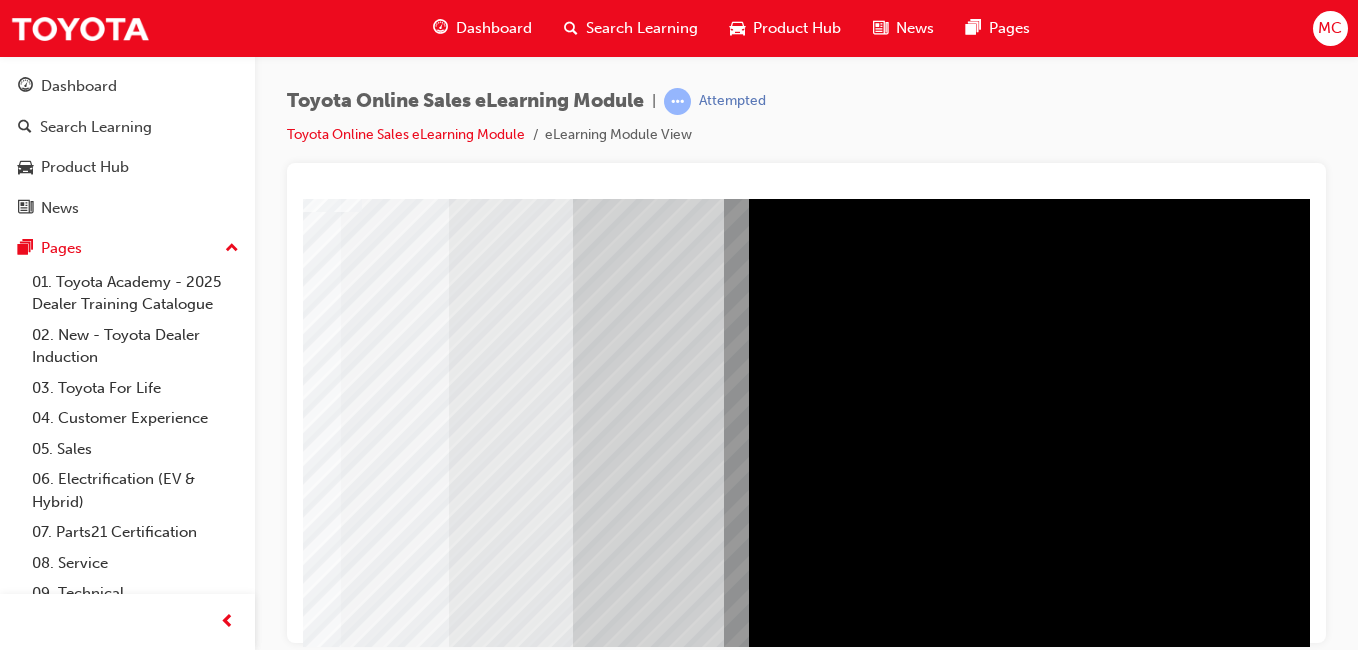 drag, startPoint x: 1057, startPoint y: 392, endPoint x: 1235, endPoint y: 393, distance: 178.0028 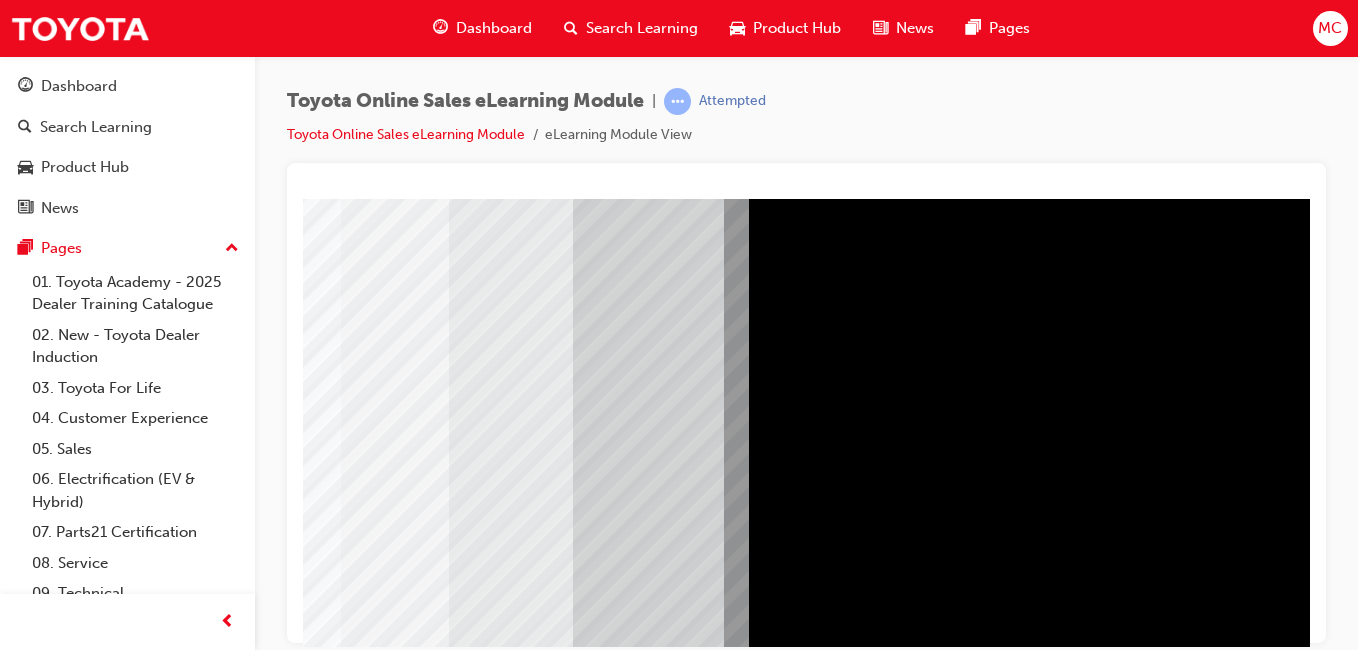 scroll, scrollTop: 317, scrollLeft: 368, axis: both 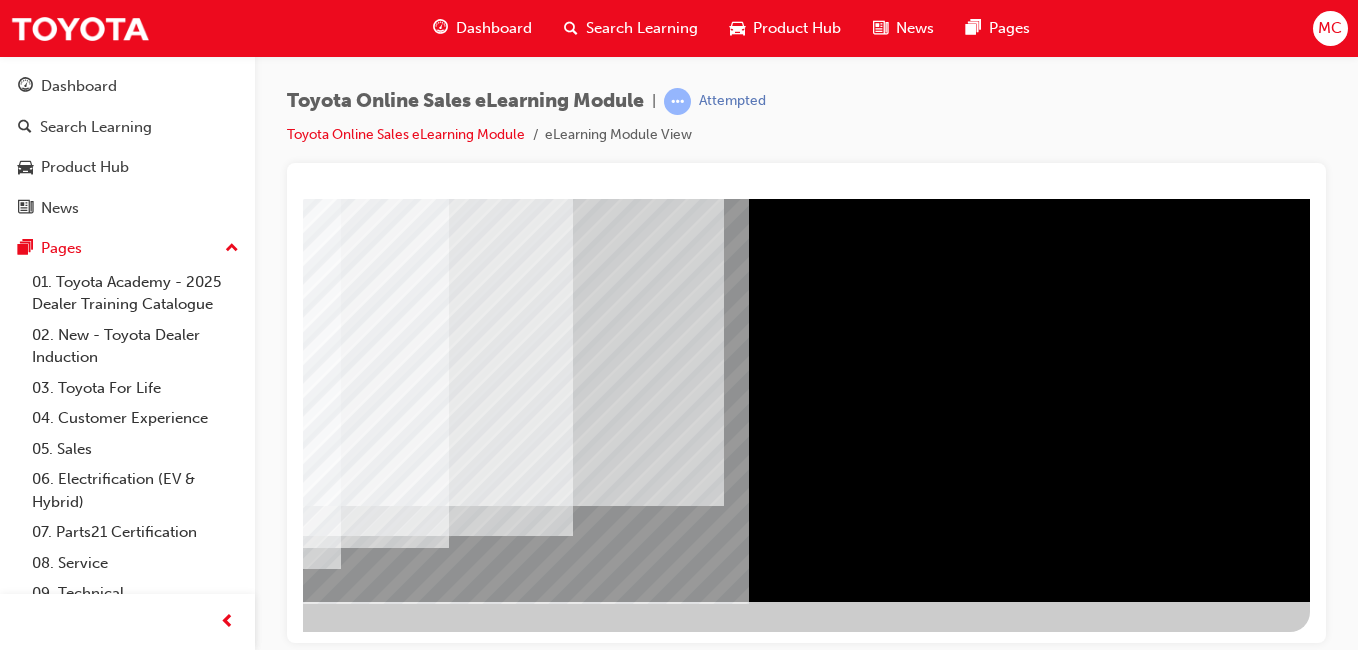 click at bounding box center [13, 5225] 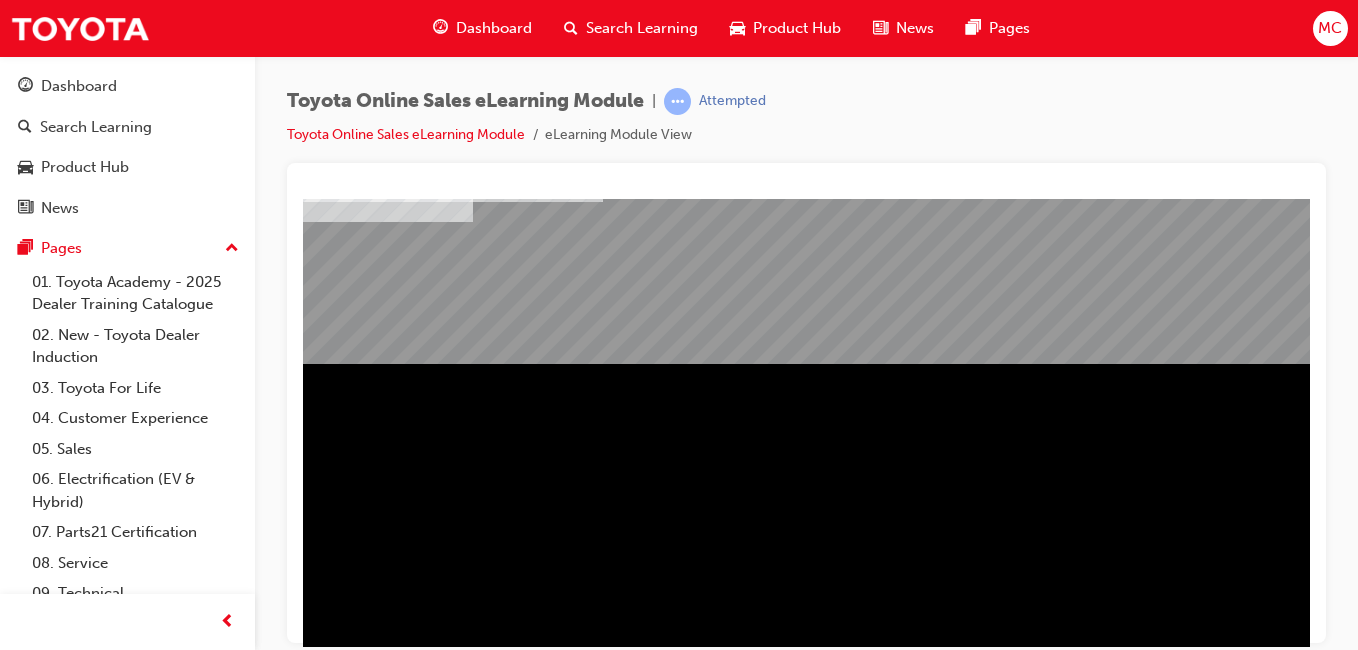 scroll, scrollTop: 317, scrollLeft: 0, axis: vertical 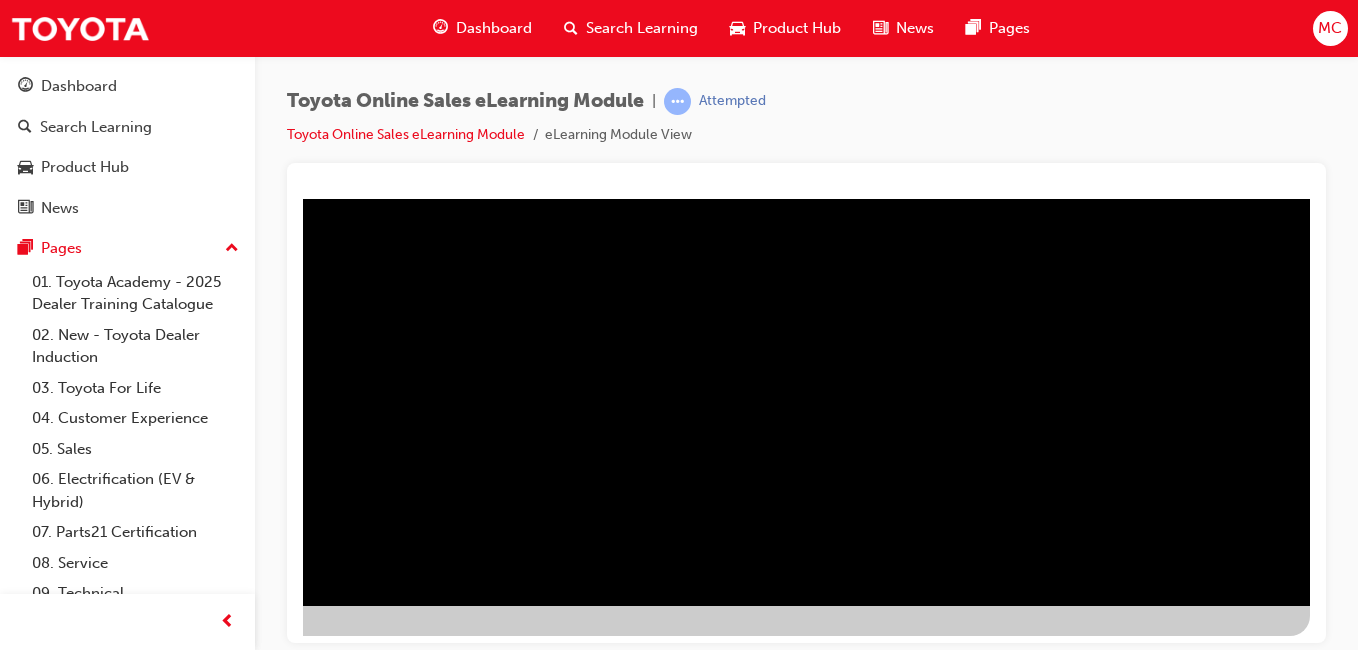 click at bounding box center [13, 1031] 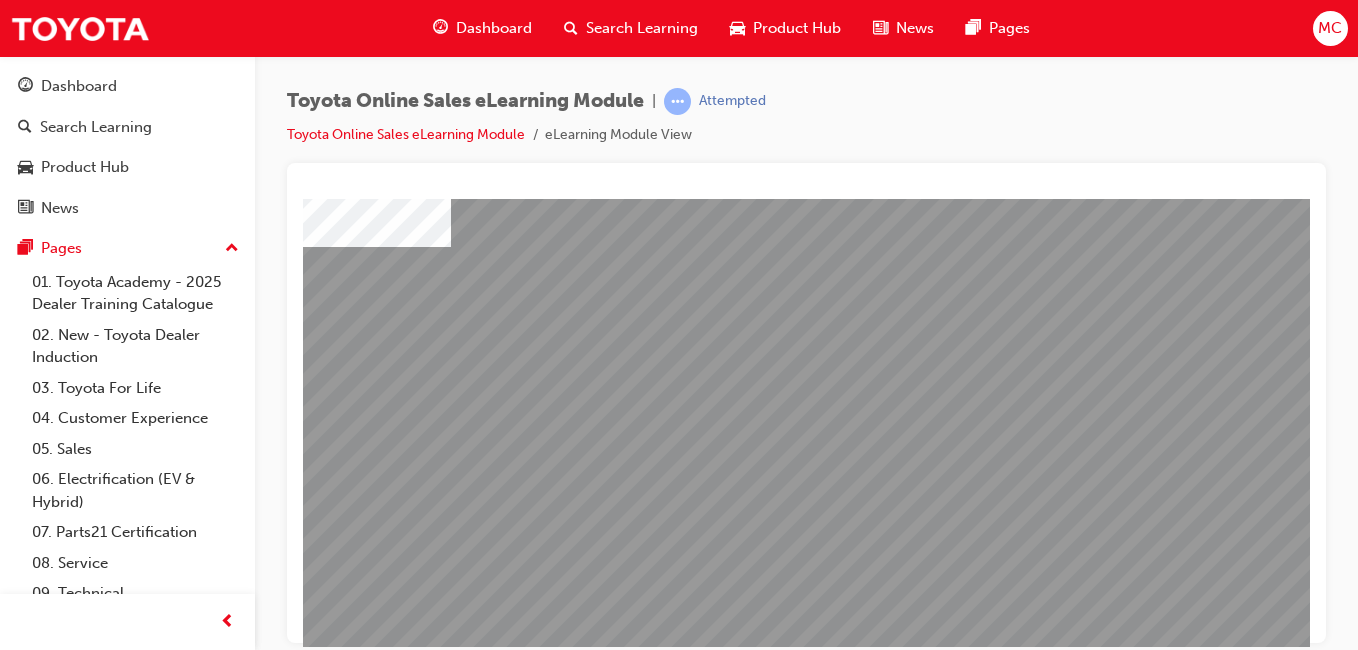 scroll, scrollTop: 317, scrollLeft: 0, axis: vertical 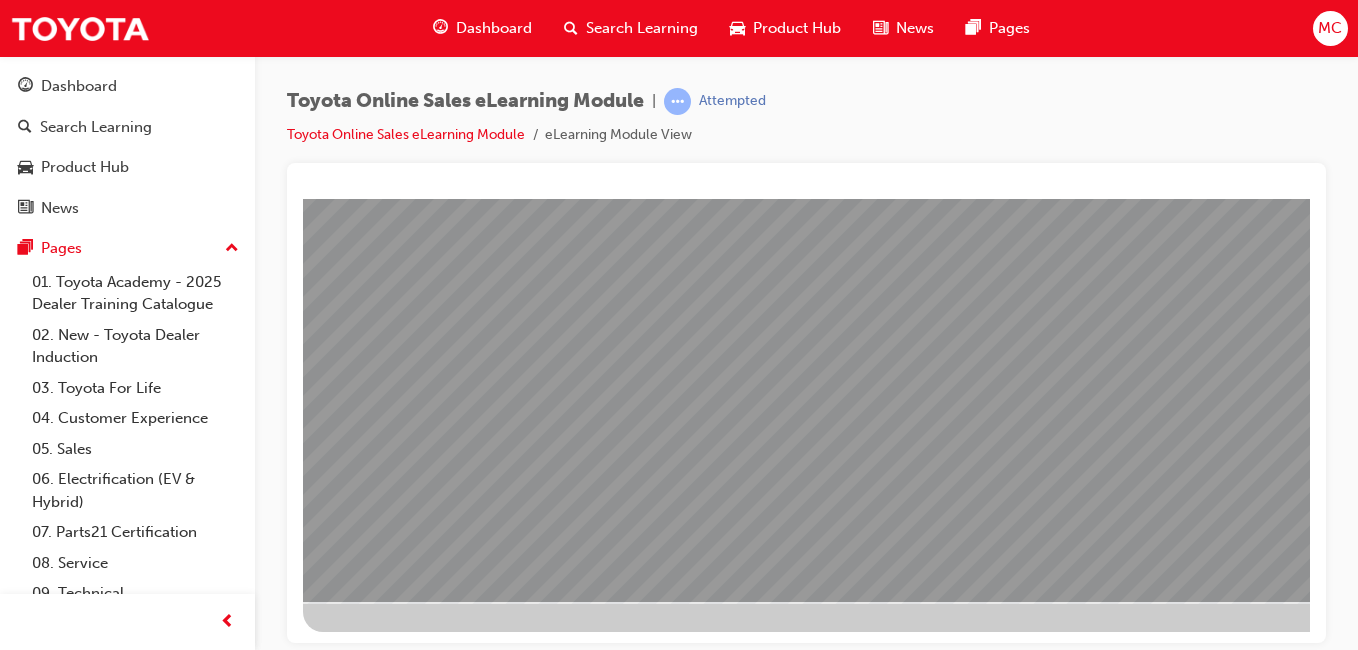 drag, startPoint x: 441, startPoint y: 407, endPoint x: 459, endPoint y: 407, distance: 18 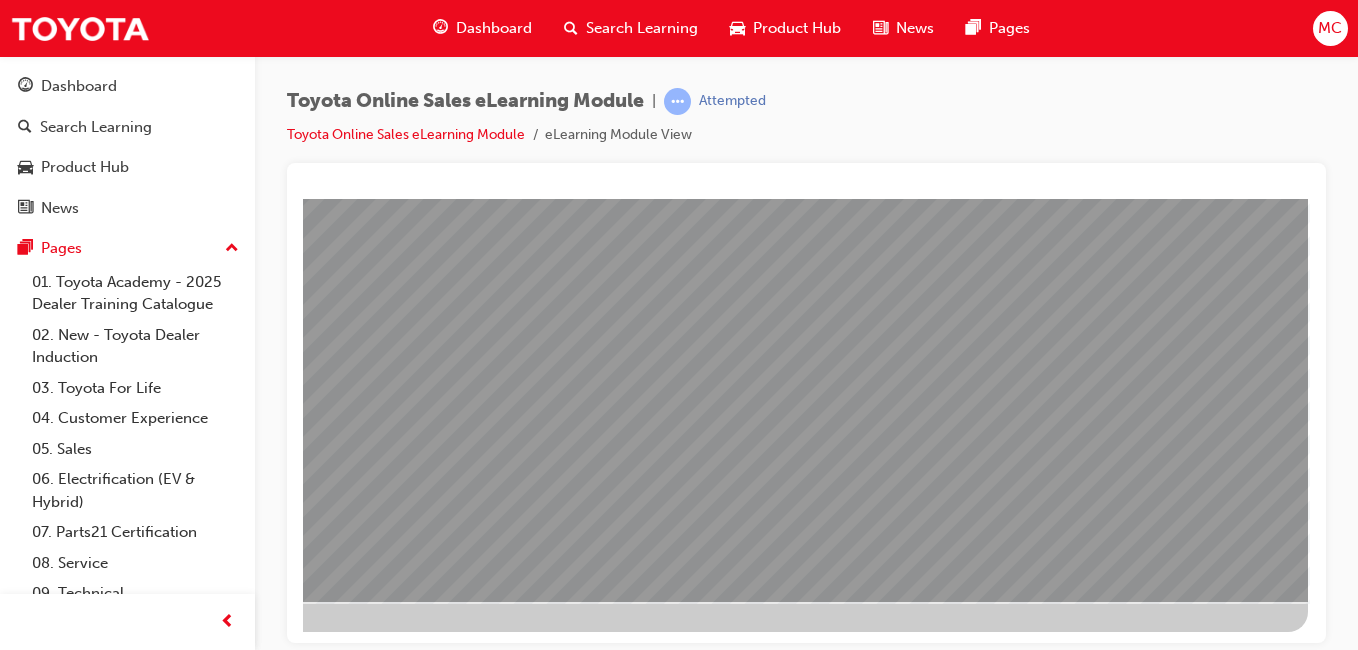 drag, startPoint x: 804, startPoint y: 493, endPoint x: 1086, endPoint y: 489, distance: 282.02838 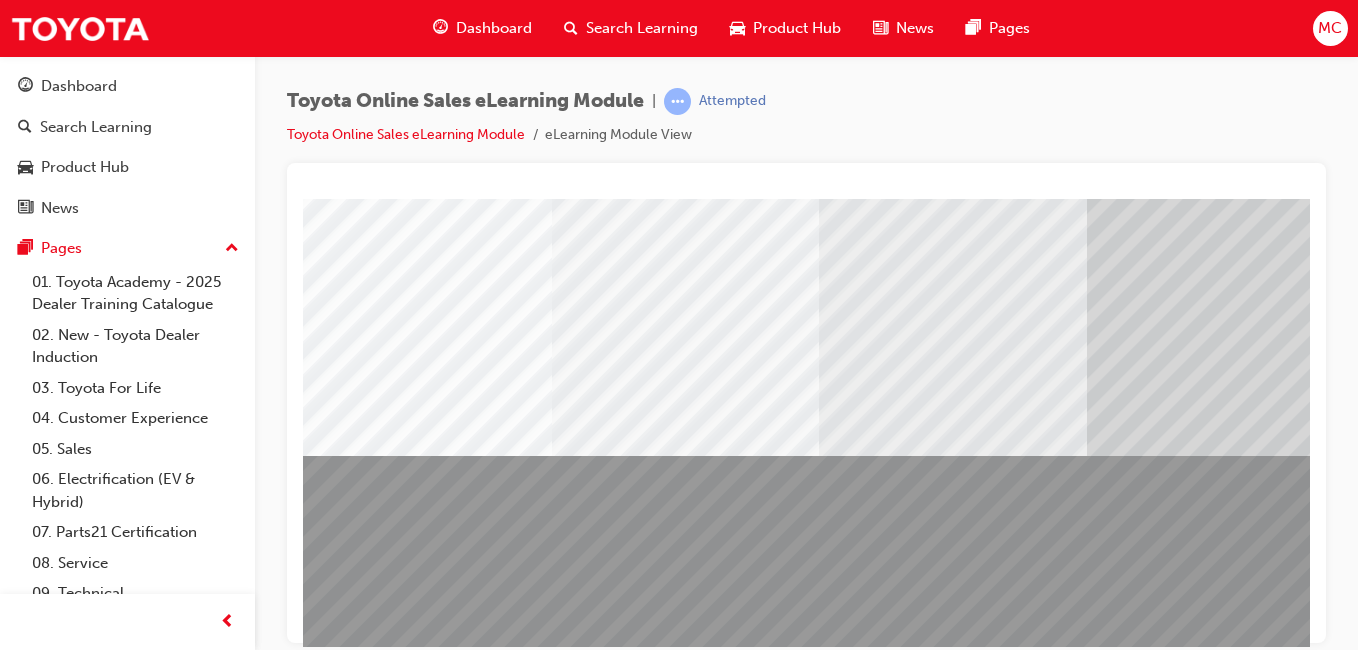 scroll, scrollTop: 217, scrollLeft: 0, axis: vertical 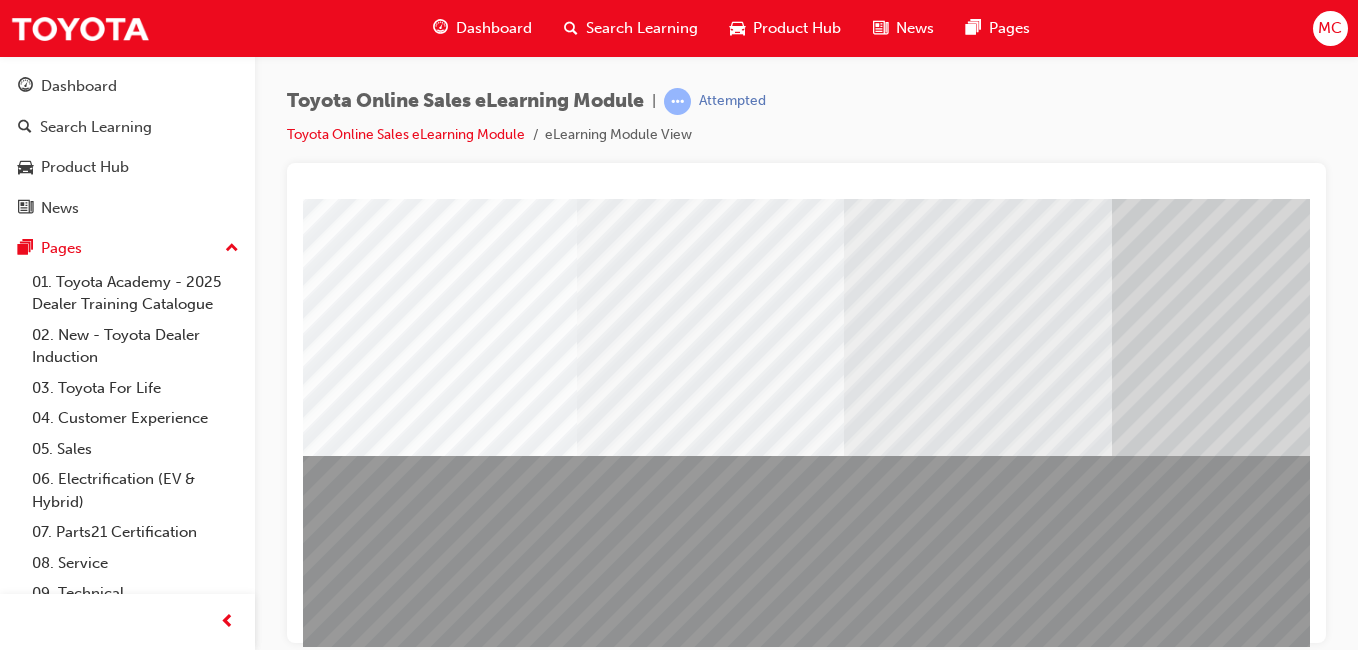 drag, startPoint x: 841, startPoint y: 361, endPoint x: 674, endPoint y: 350, distance: 167.36188 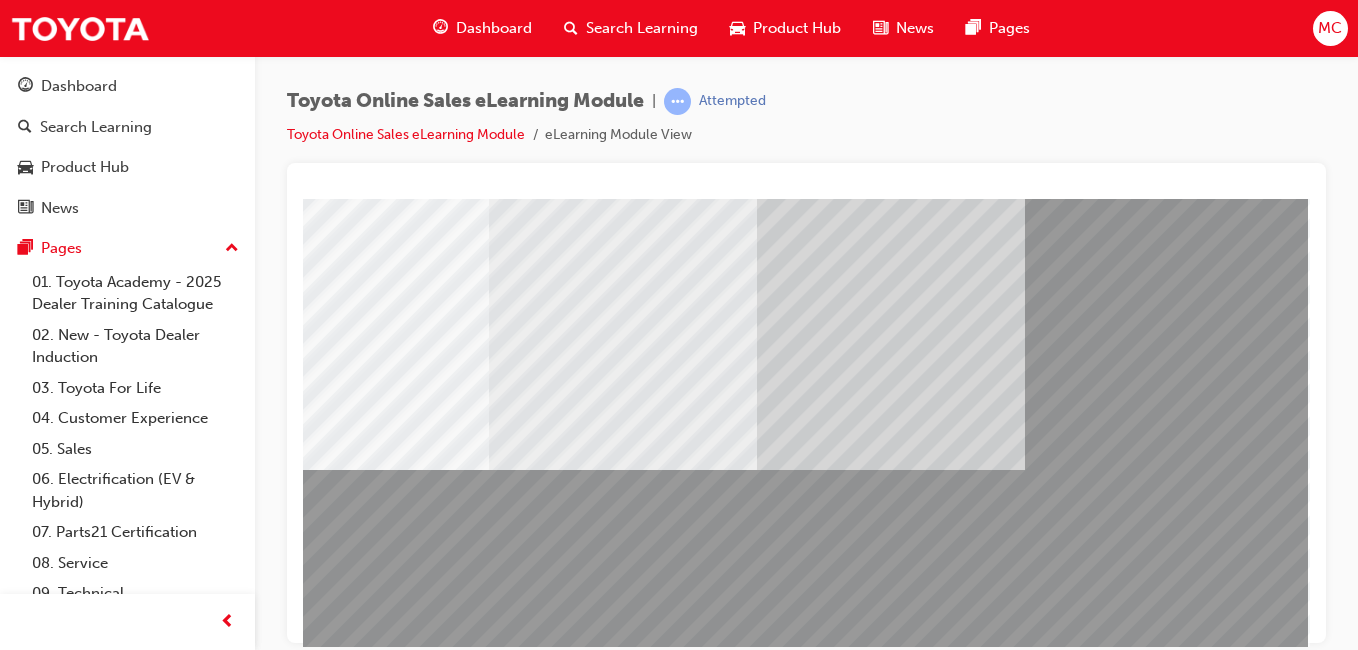 drag, startPoint x: 921, startPoint y: 498, endPoint x: 1042, endPoint y: 471, distance: 123.97581 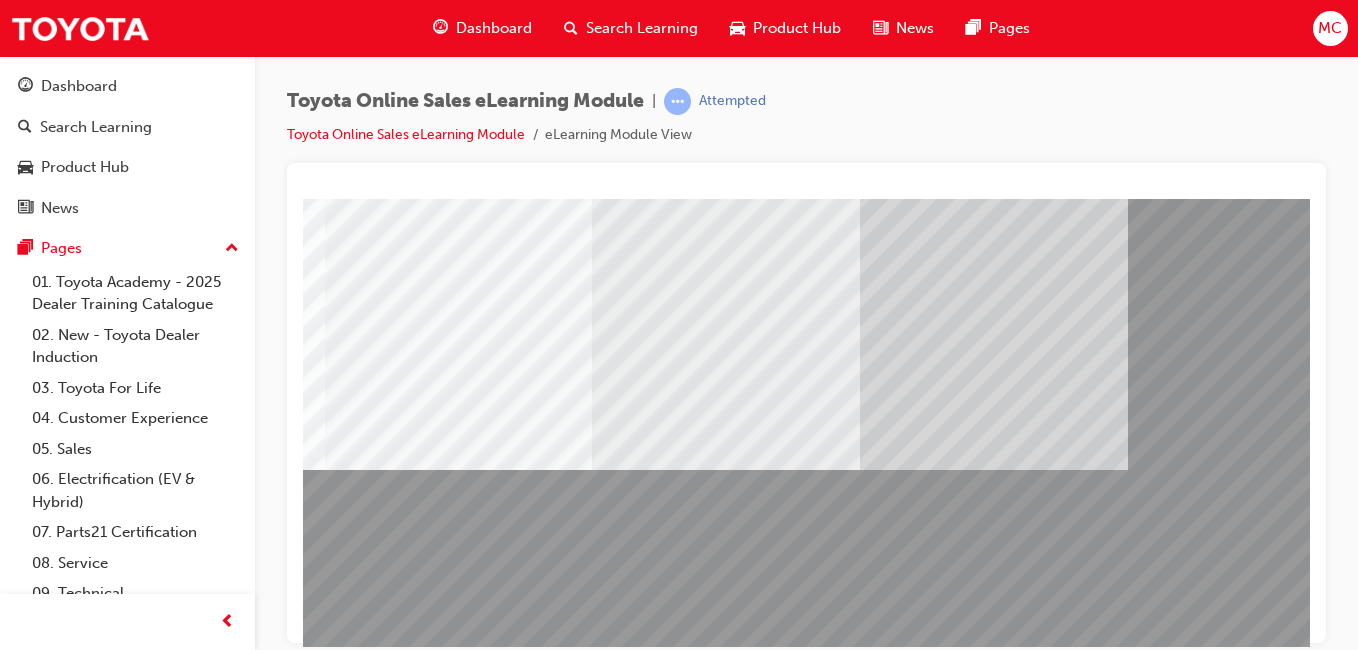 scroll, scrollTop: 203, scrollLeft: 0, axis: vertical 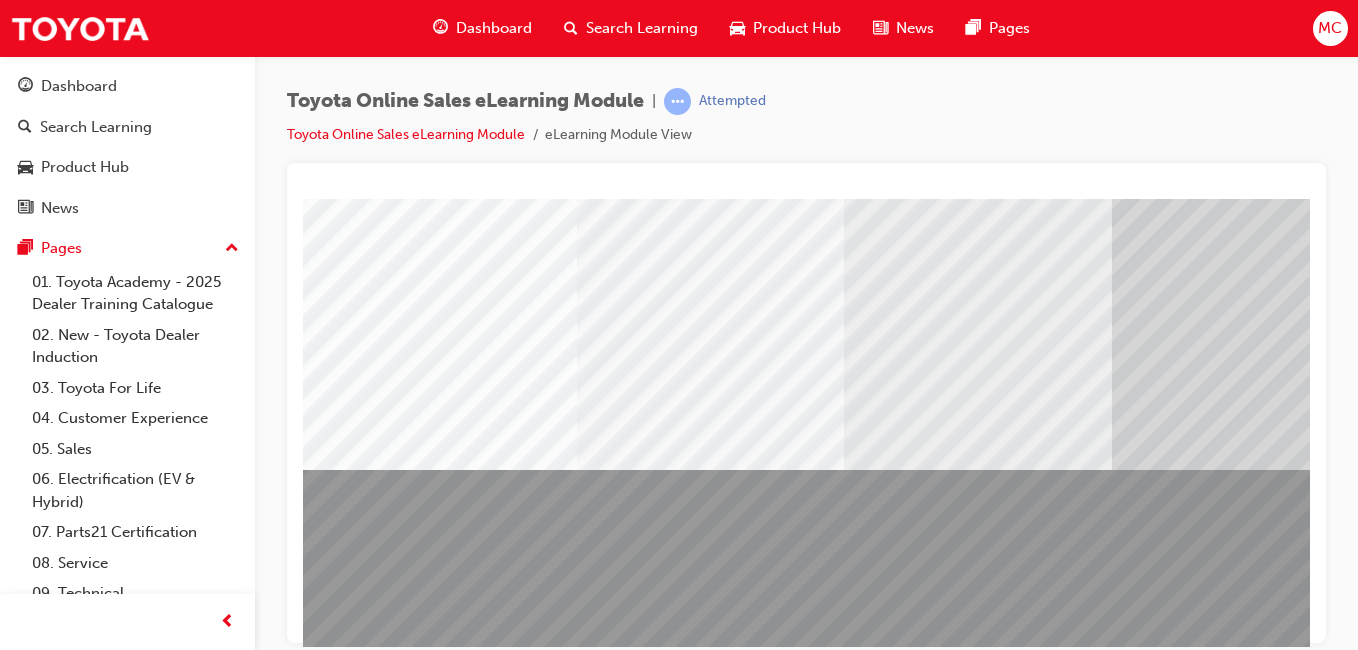 drag, startPoint x: 1061, startPoint y: 444, endPoint x: 898, endPoint y: 435, distance: 163.24828 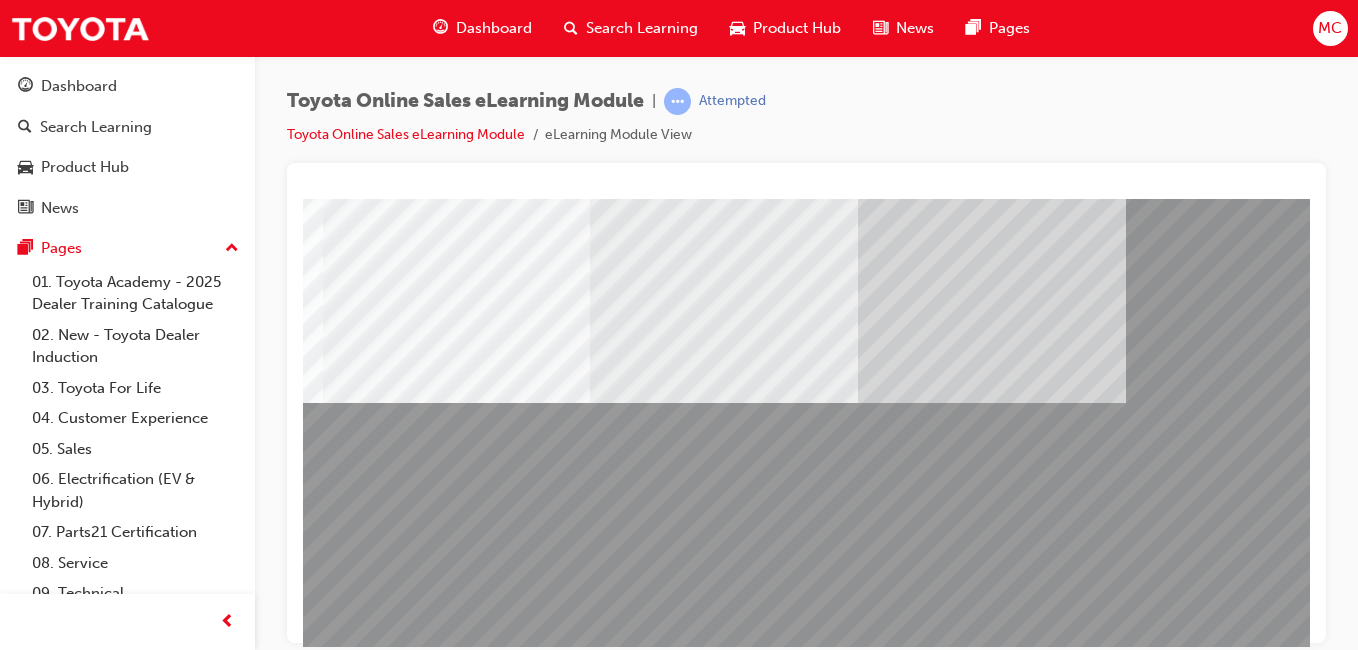 scroll, scrollTop: 303, scrollLeft: 254, axis: both 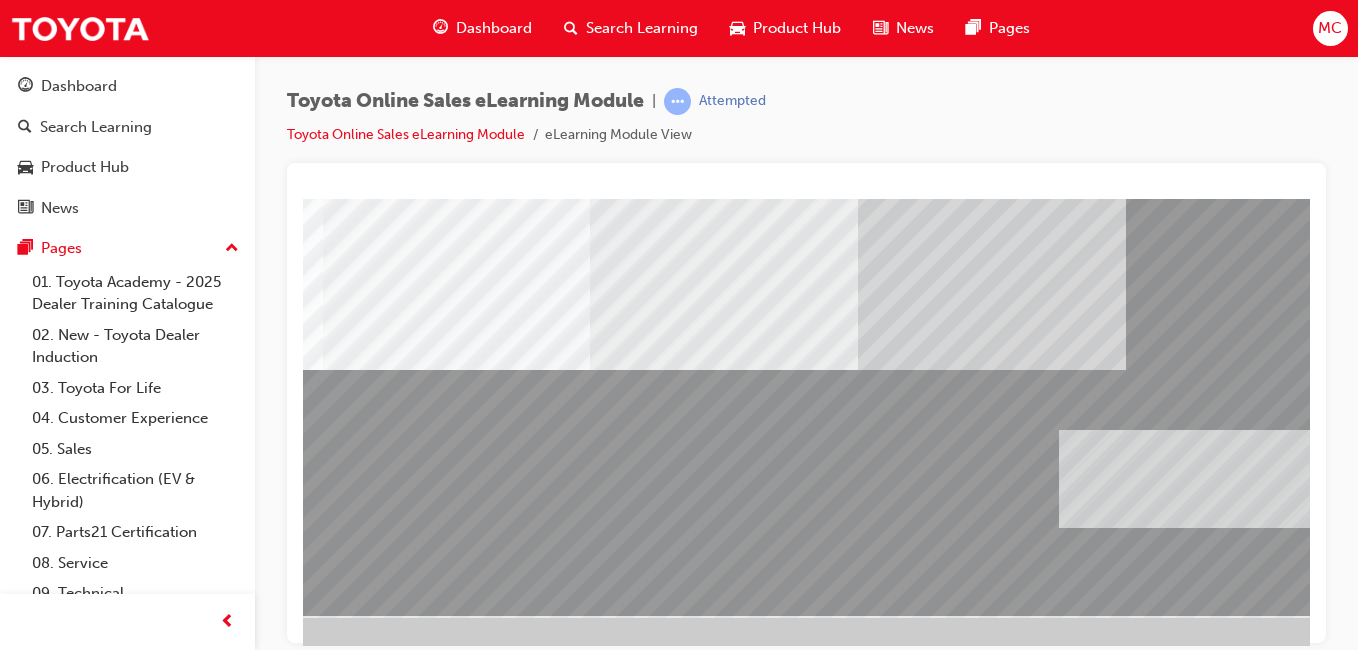 drag, startPoint x: 311, startPoint y: 221, endPoint x: 1317, endPoint y: 516, distance: 1048.3611 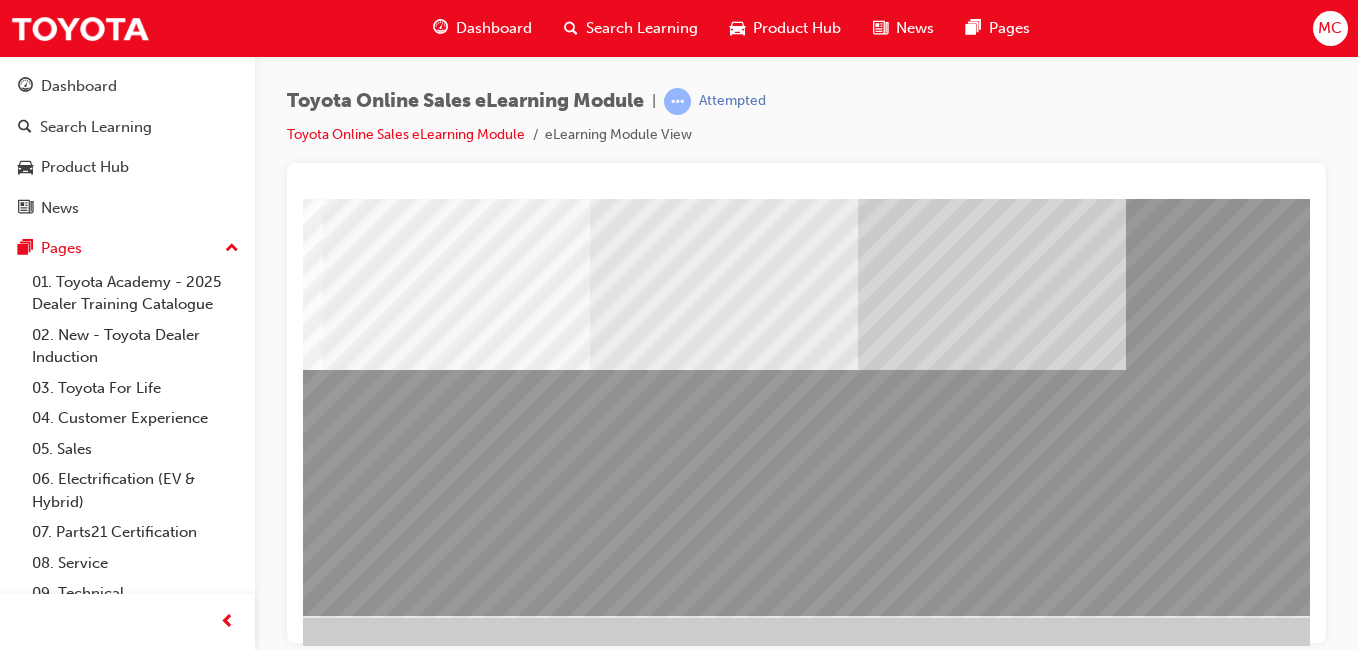click at bounding box center [112, 3595] 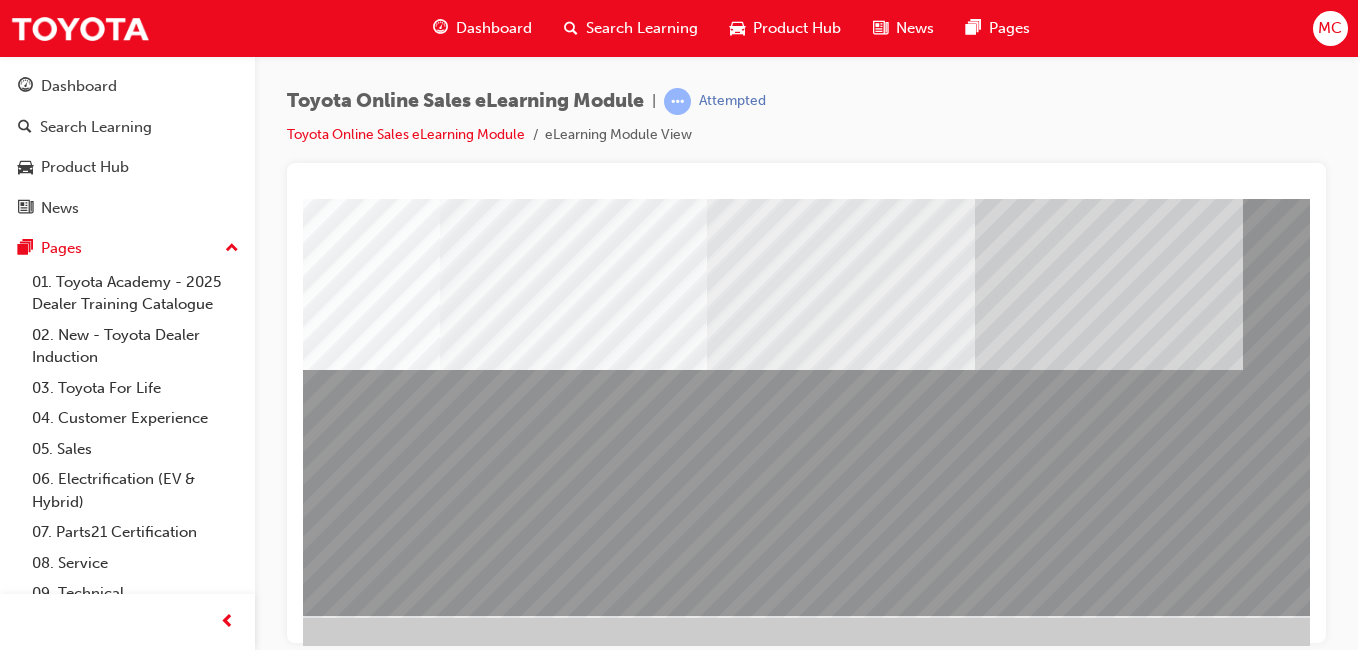 drag, startPoint x: 803, startPoint y: 554, endPoint x: 764, endPoint y: 542, distance: 40.804413 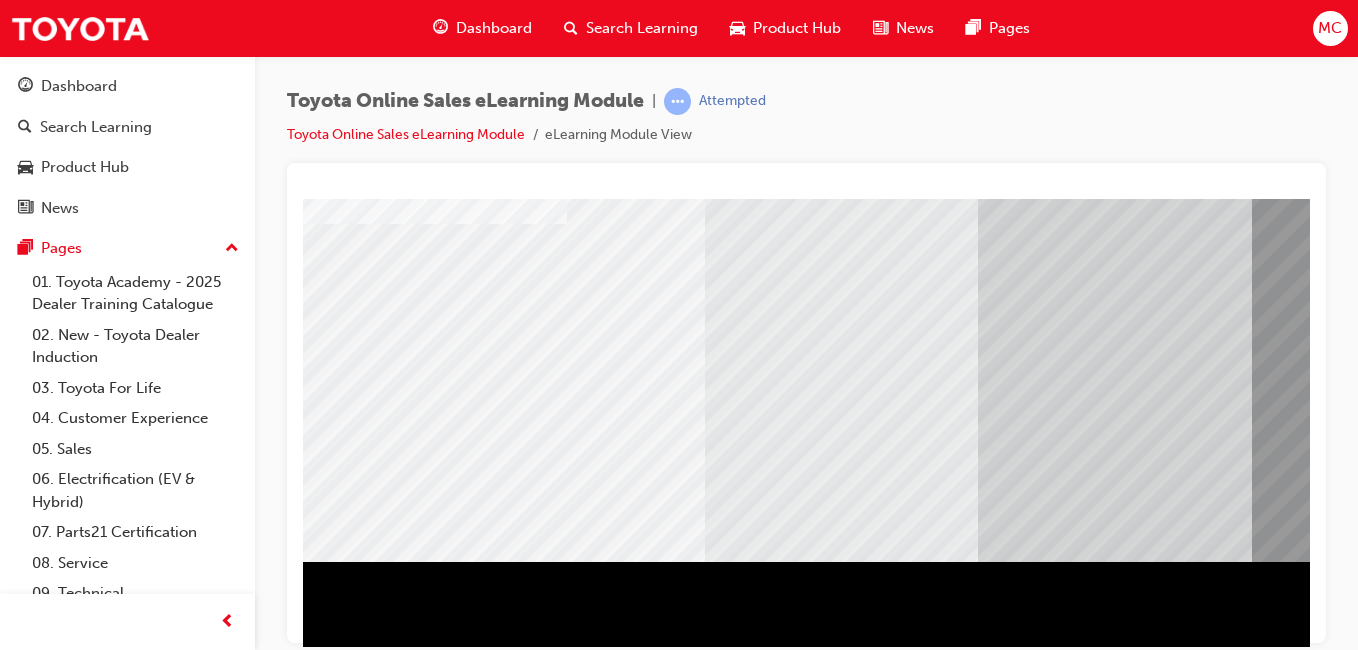 scroll, scrollTop: 317, scrollLeft: 0, axis: vertical 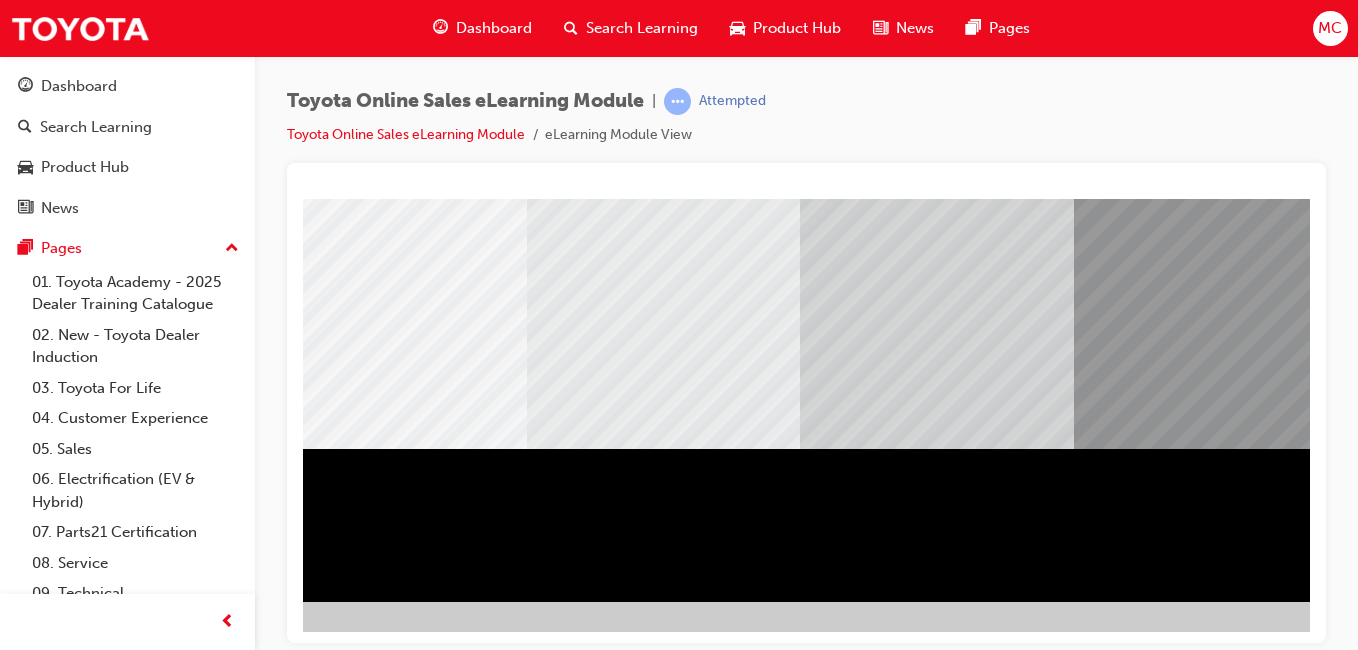 drag, startPoint x: 513, startPoint y: 461, endPoint x: 620, endPoint y: 447, distance: 107.912 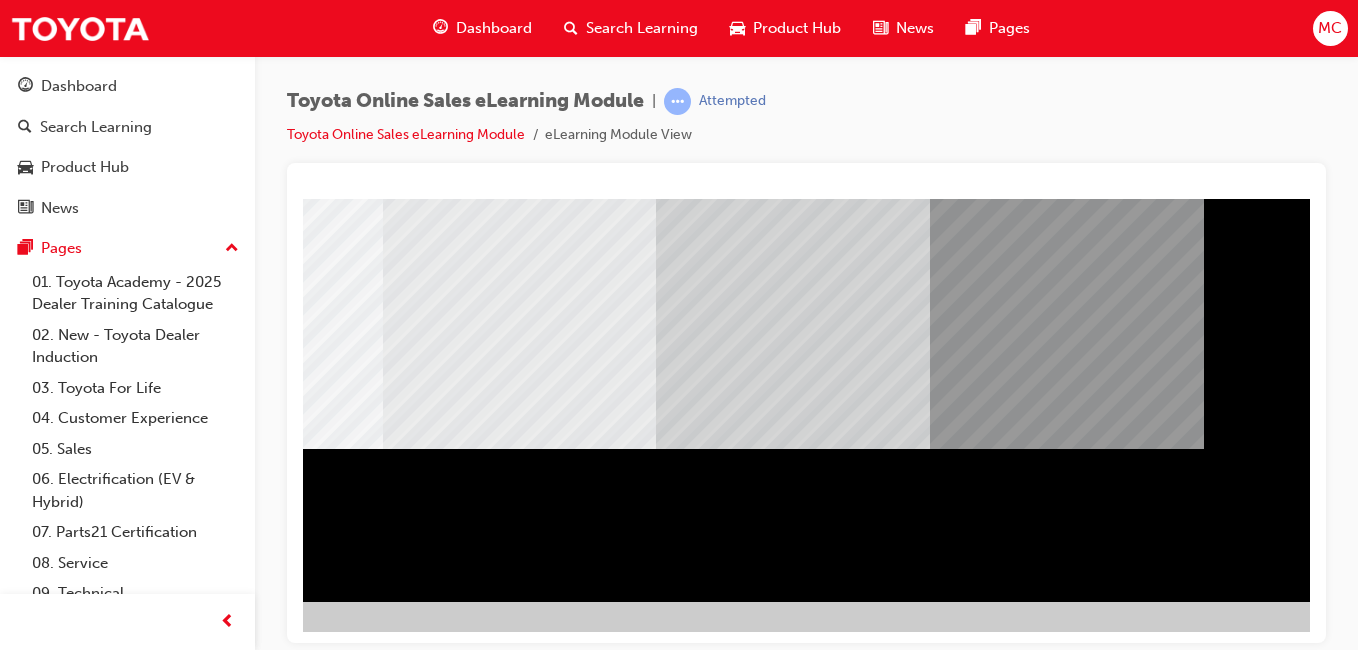 scroll, scrollTop: 317, scrollLeft: 368, axis: both 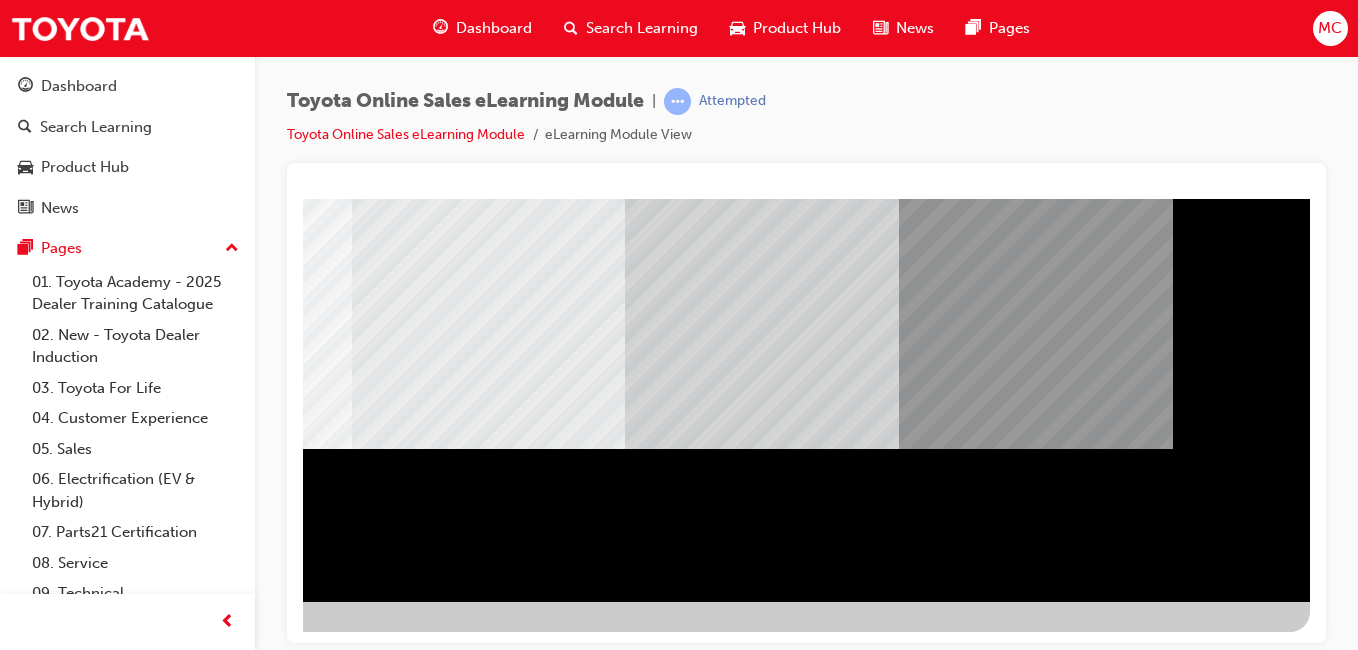 drag, startPoint x: 724, startPoint y: 446, endPoint x: 950, endPoint y: 508, distance: 234.35016 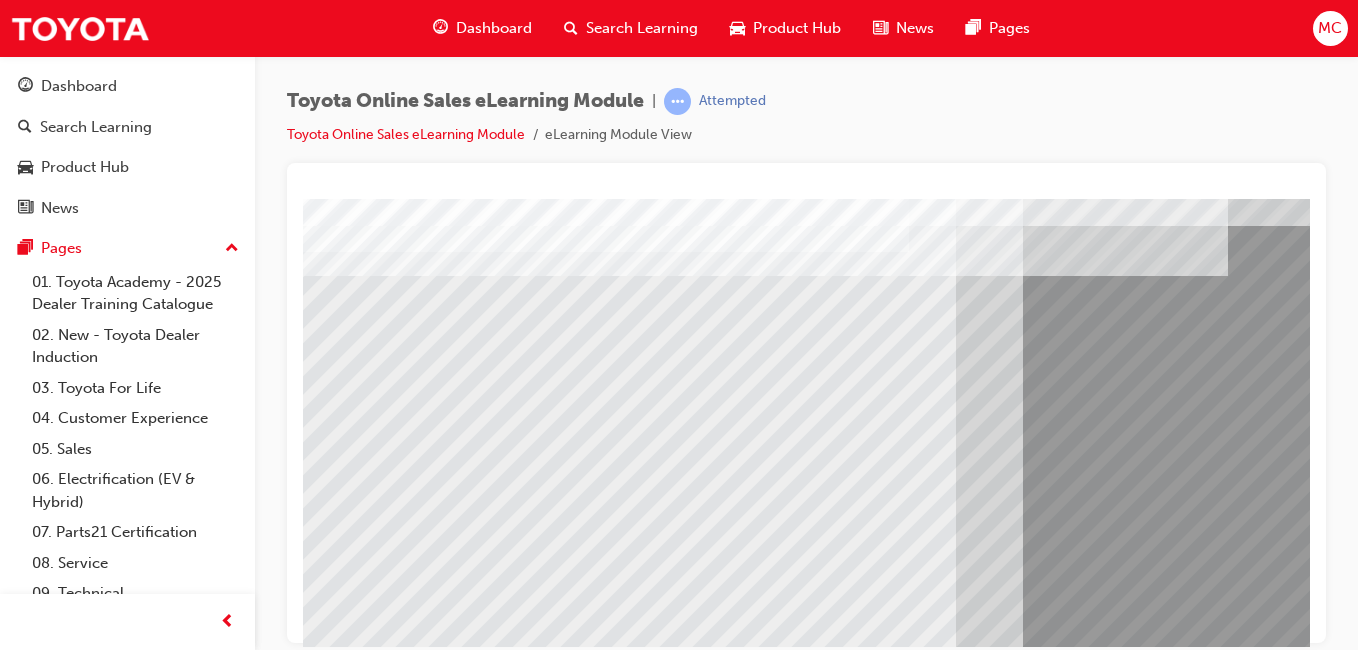 scroll, scrollTop: 217, scrollLeft: 0, axis: vertical 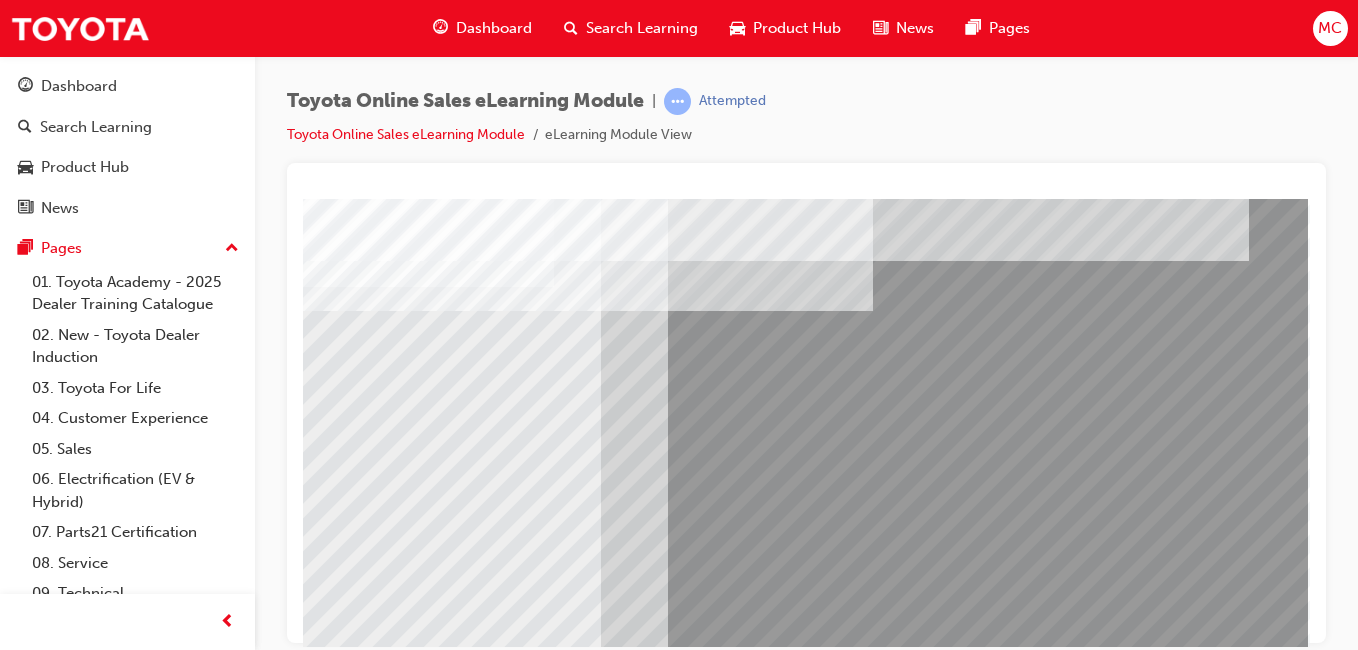 drag, startPoint x: 718, startPoint y: 478, endPoint x: 831, endPoint y: 472, distance: 113.15918 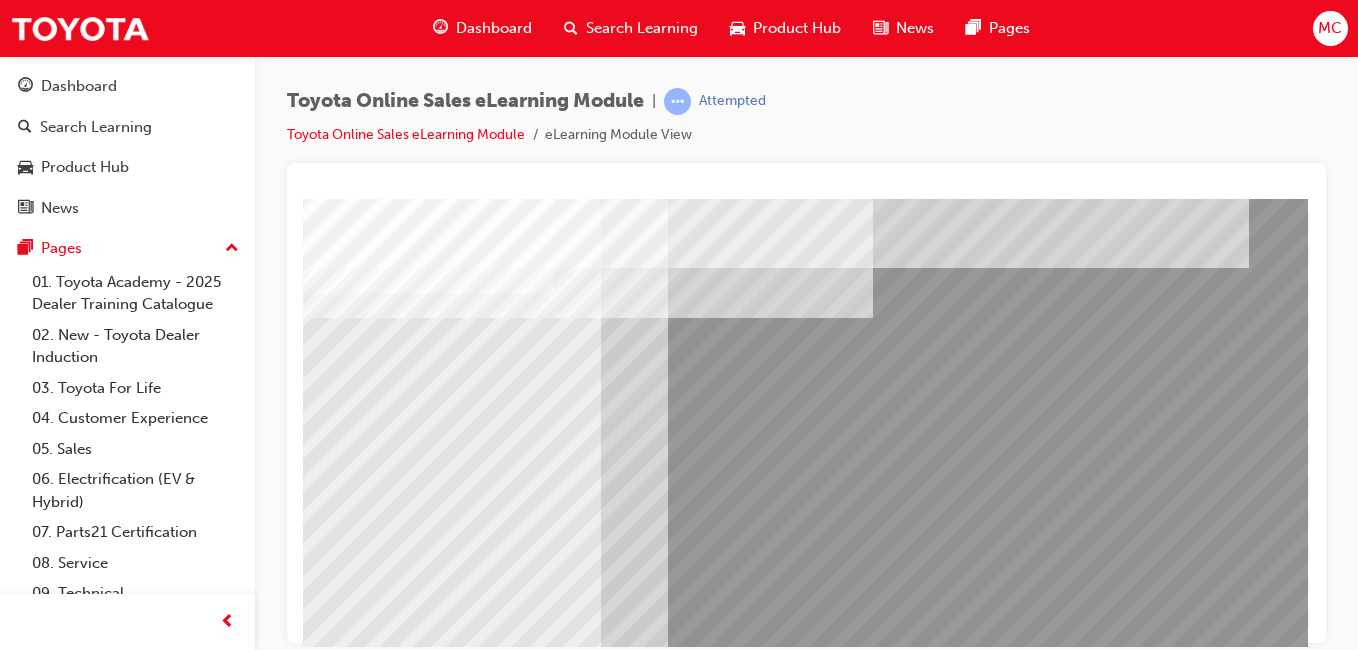scroll, scrollTop: 317, scrollLeft: 368, axis: both 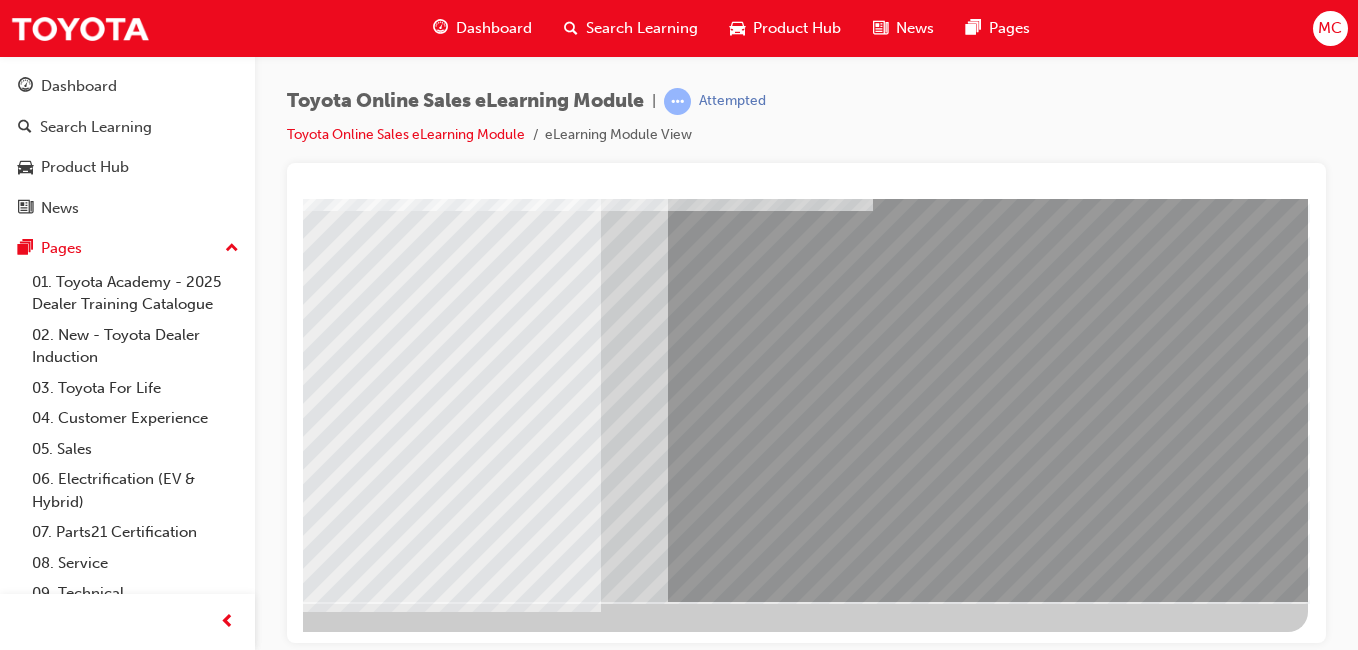 click at bounding box center (11, 3583) 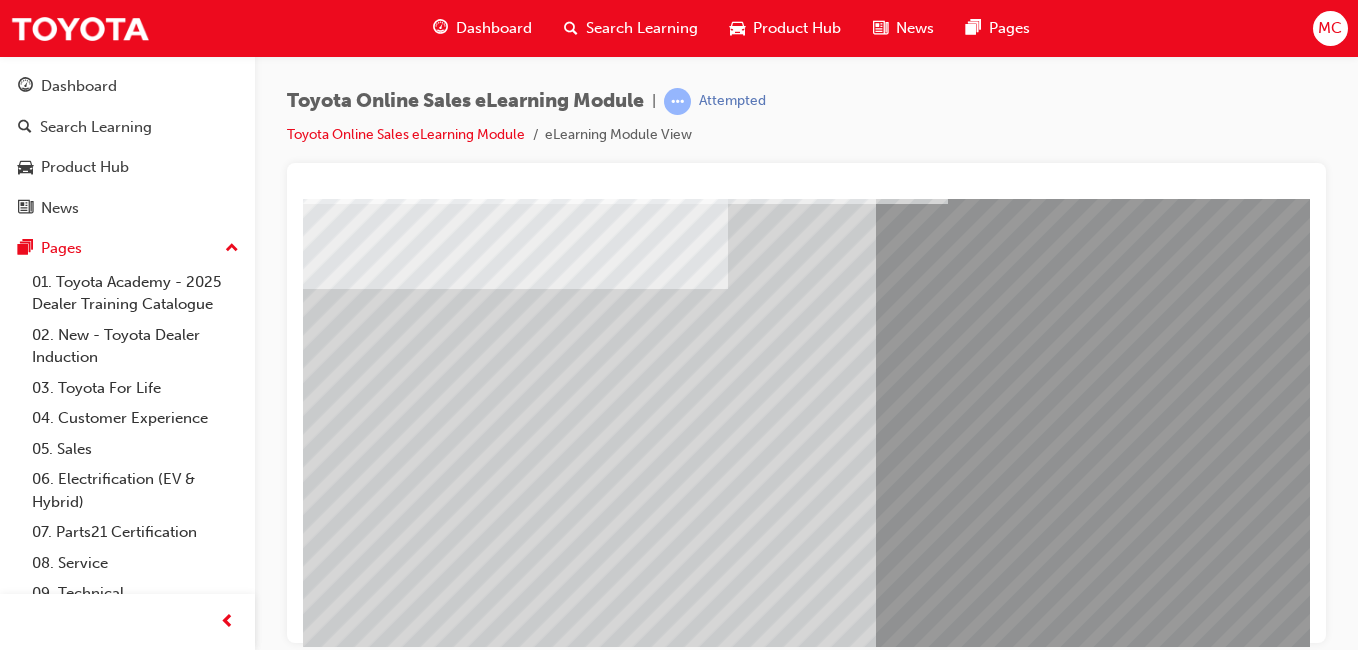 scroll, scrollTop: 317, scrollLeft: 0, axis: vertical 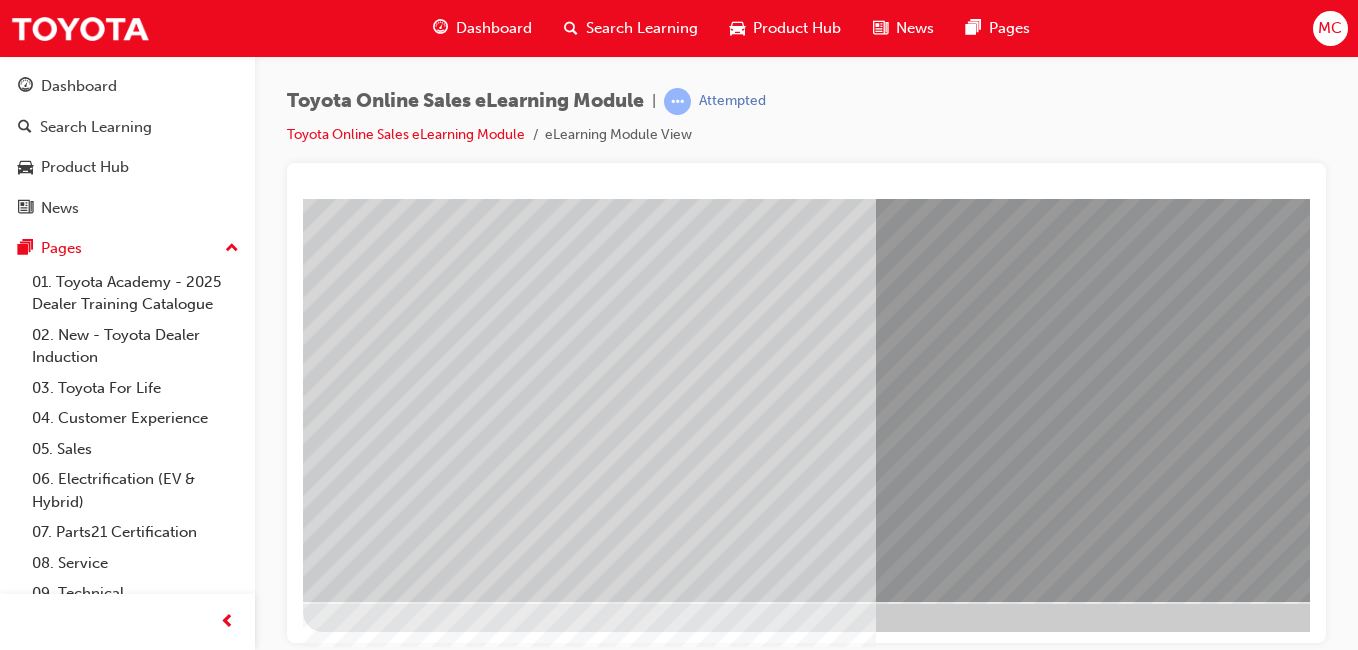 click at bounding box center (328, 4034) 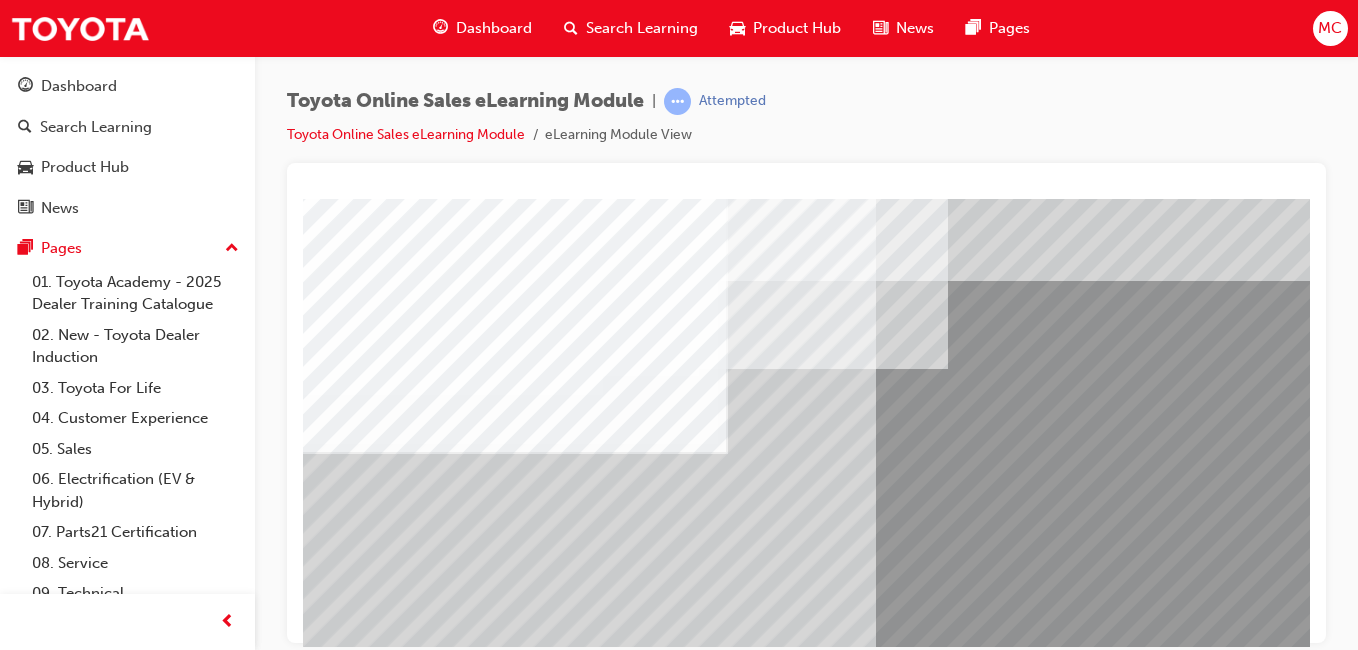 scroll, scrollTop: 0, scrollLeft: 0, axis: both 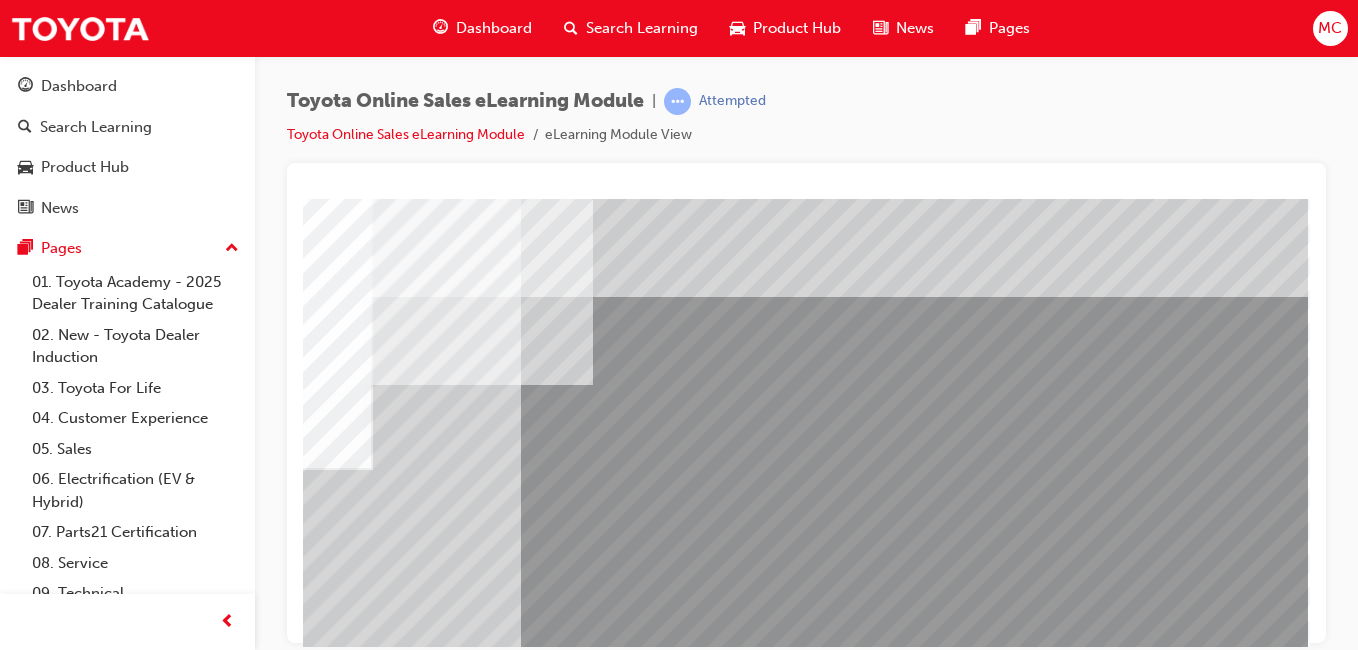 drag, startPoint x: 1112, startPoint y: 451, endPoint x: 1330, endPoint y: 408, distance: 222.20036 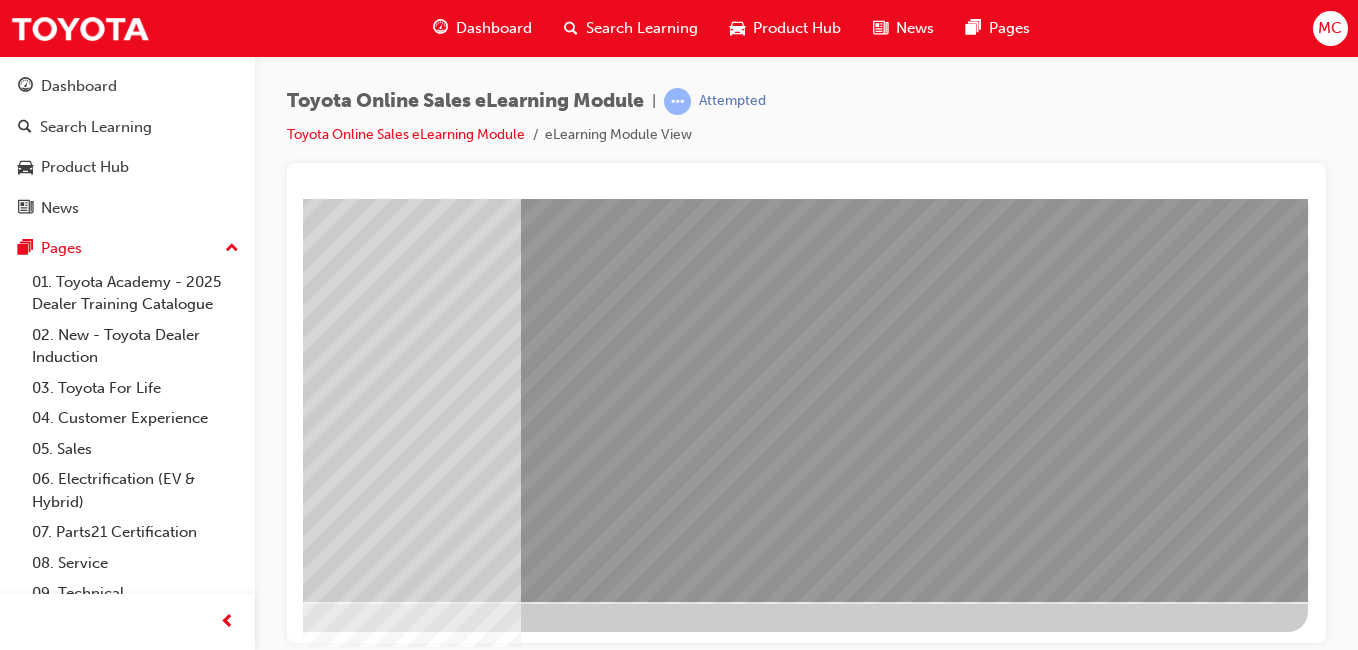 click at bounding box center (11, 4979) 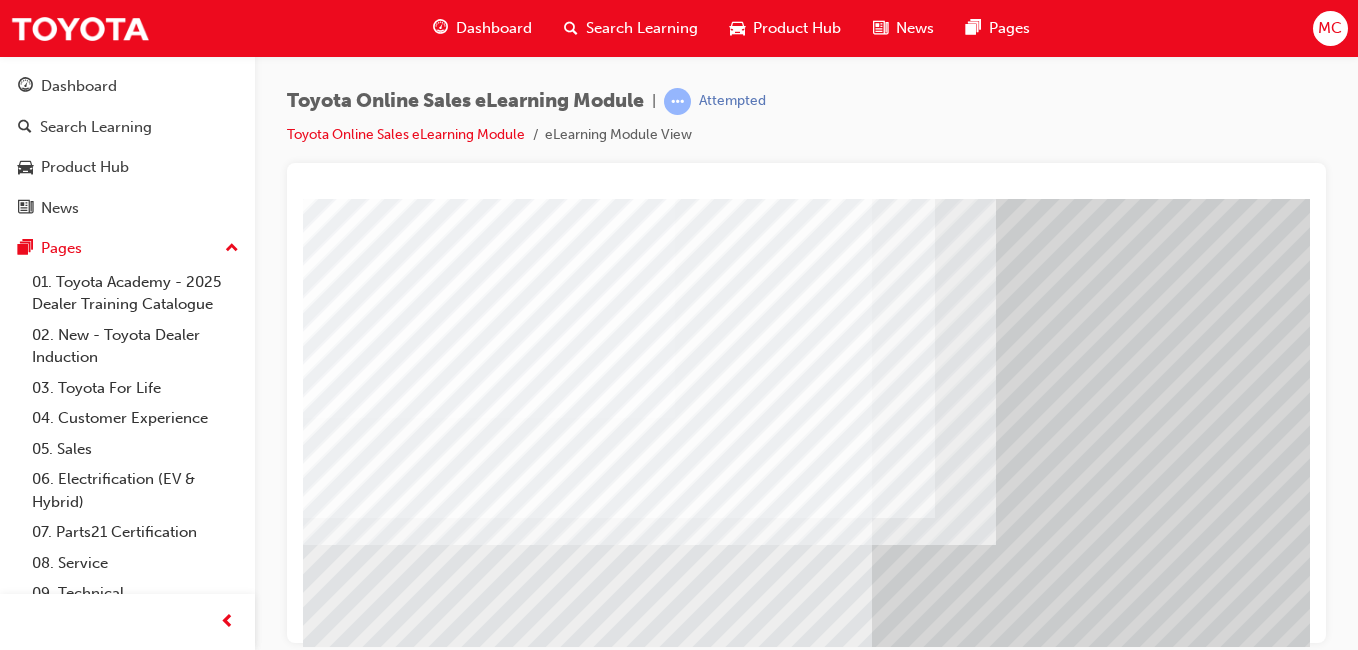 scroll, scrollTop: 117, scrollLeft: 0, axis: vertical 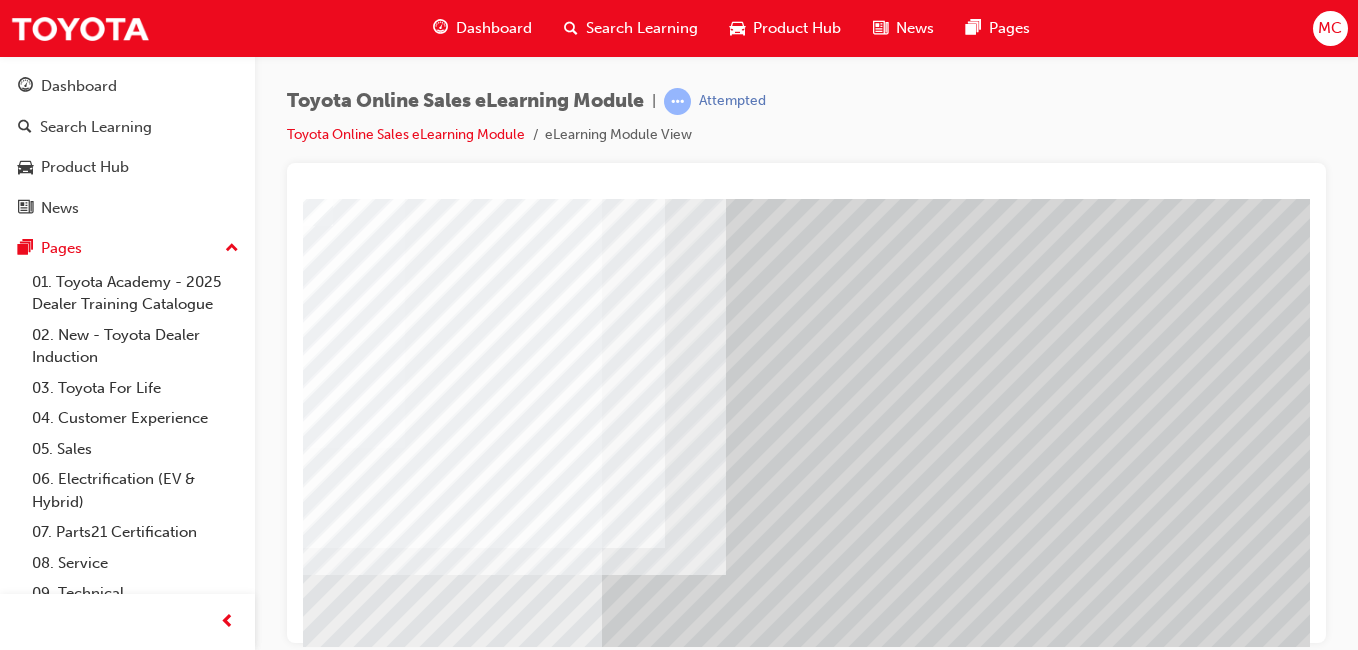 drag, startPoint x: 1024, startPoint y: 387, endPoint x: 1237, endPoint y: 416, distance: 214.96512 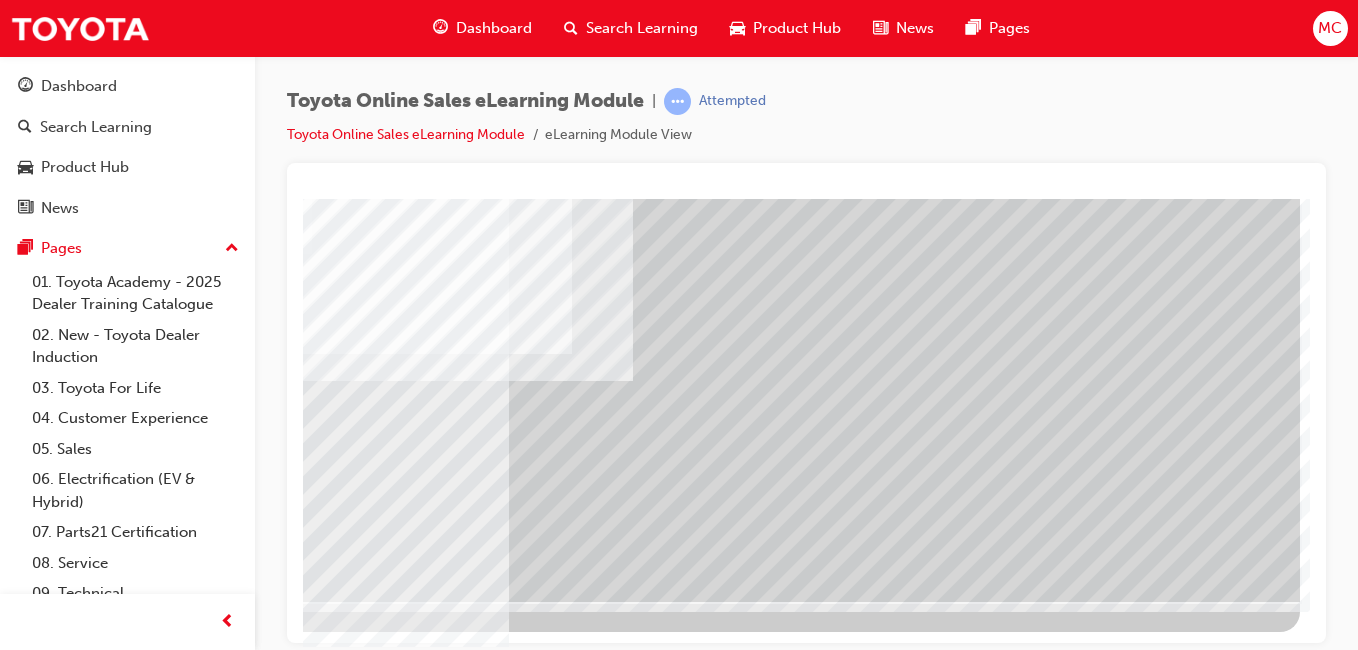 click at bounding box center (3, 3838) 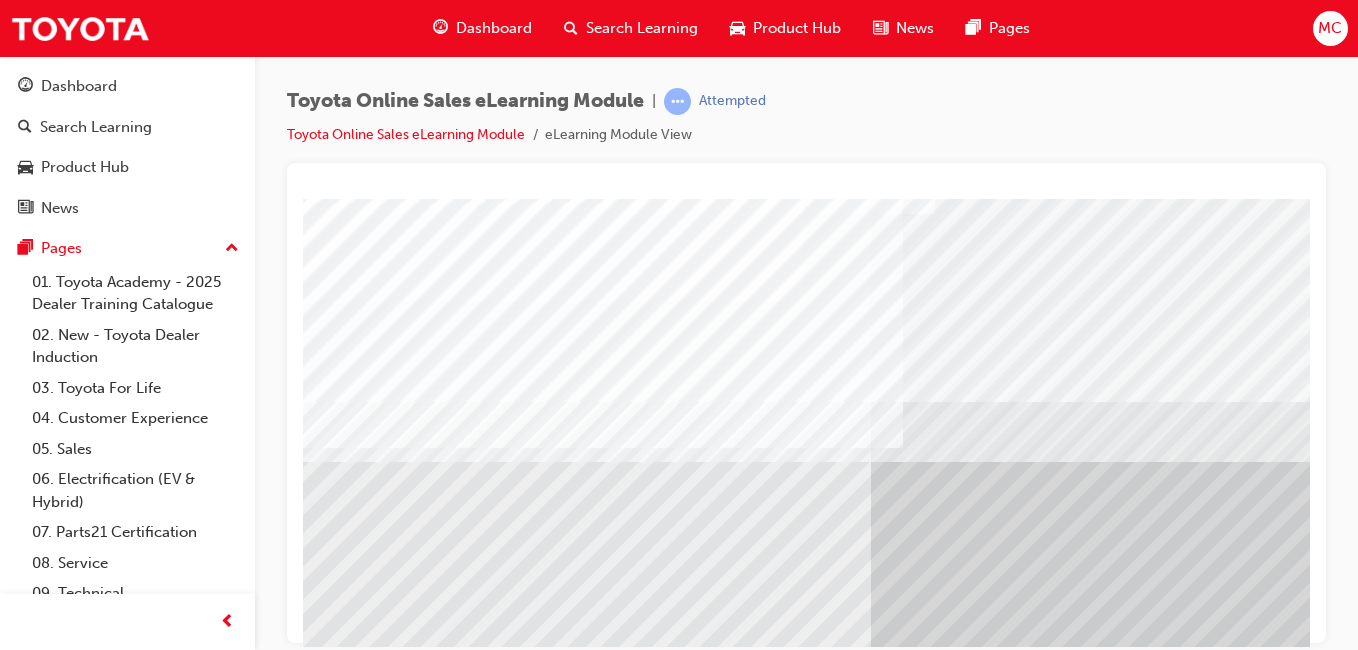 scroll, scrollTop: 317, scrollLeft: 0, axis: vertical 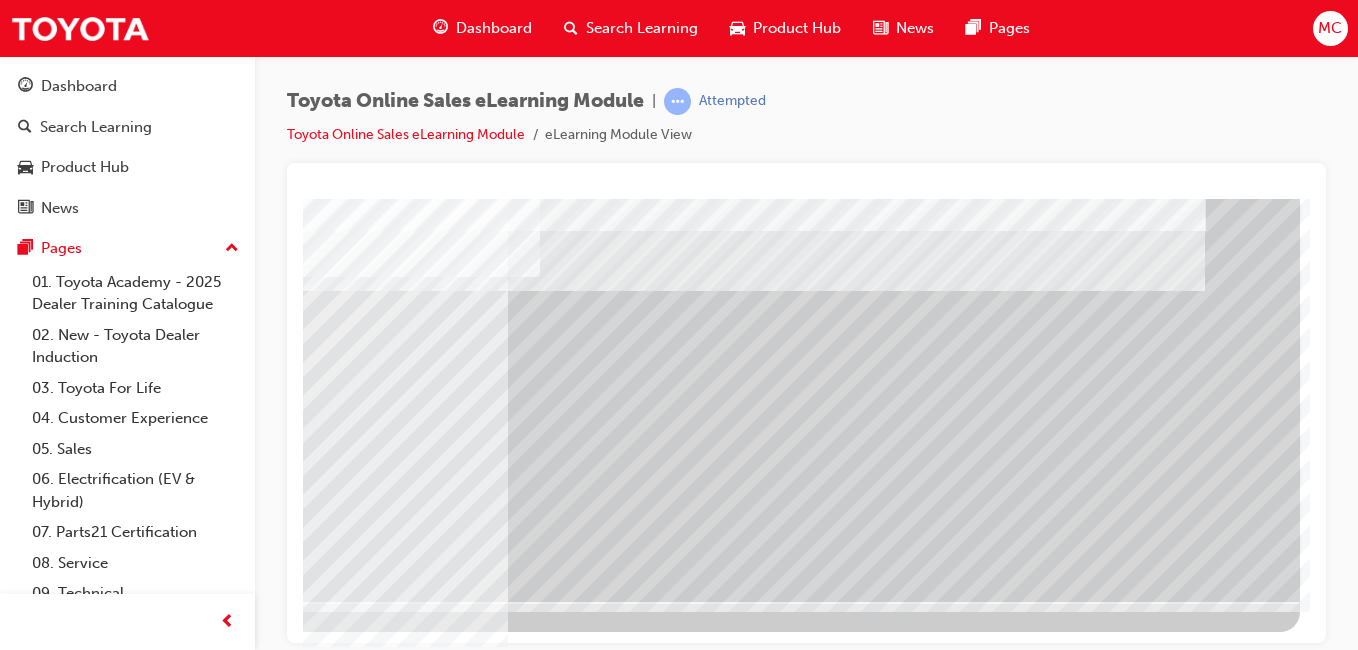drag, startPoint x: 889, startPoint y: 403, endPoint x: 1045, endPoint y: 383, distance: 157.27682 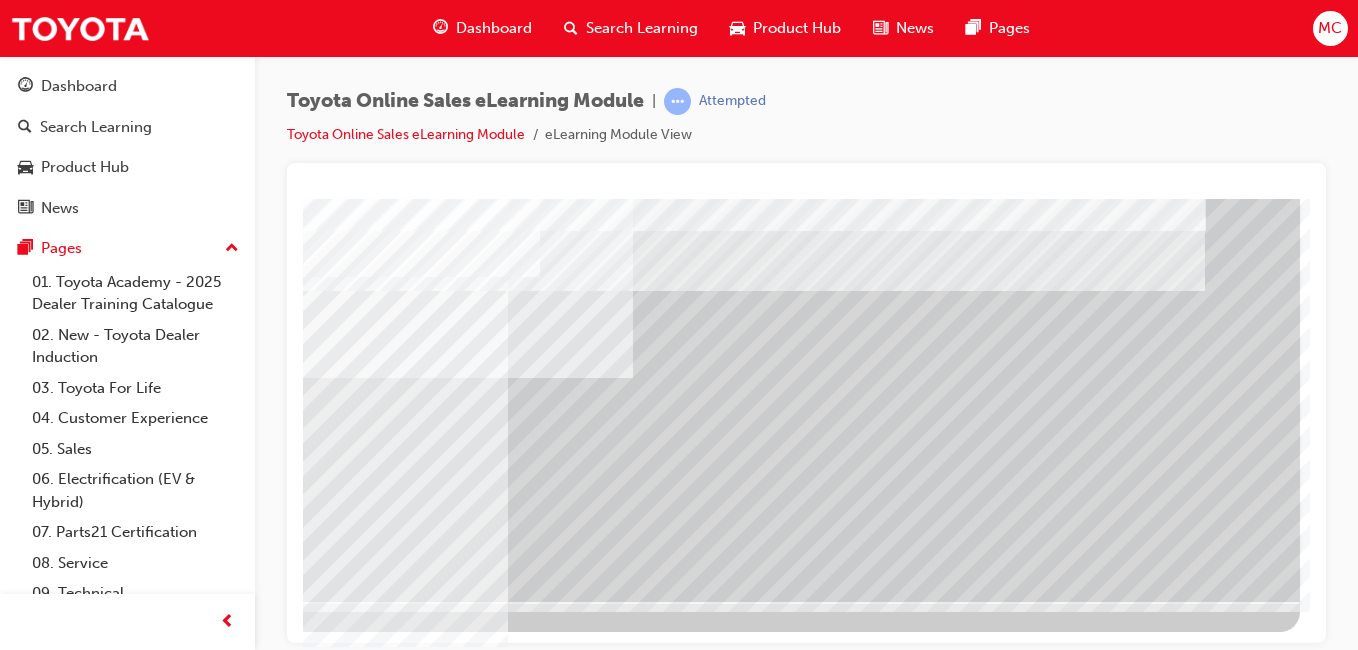 click at bounding box center (3, 3487) 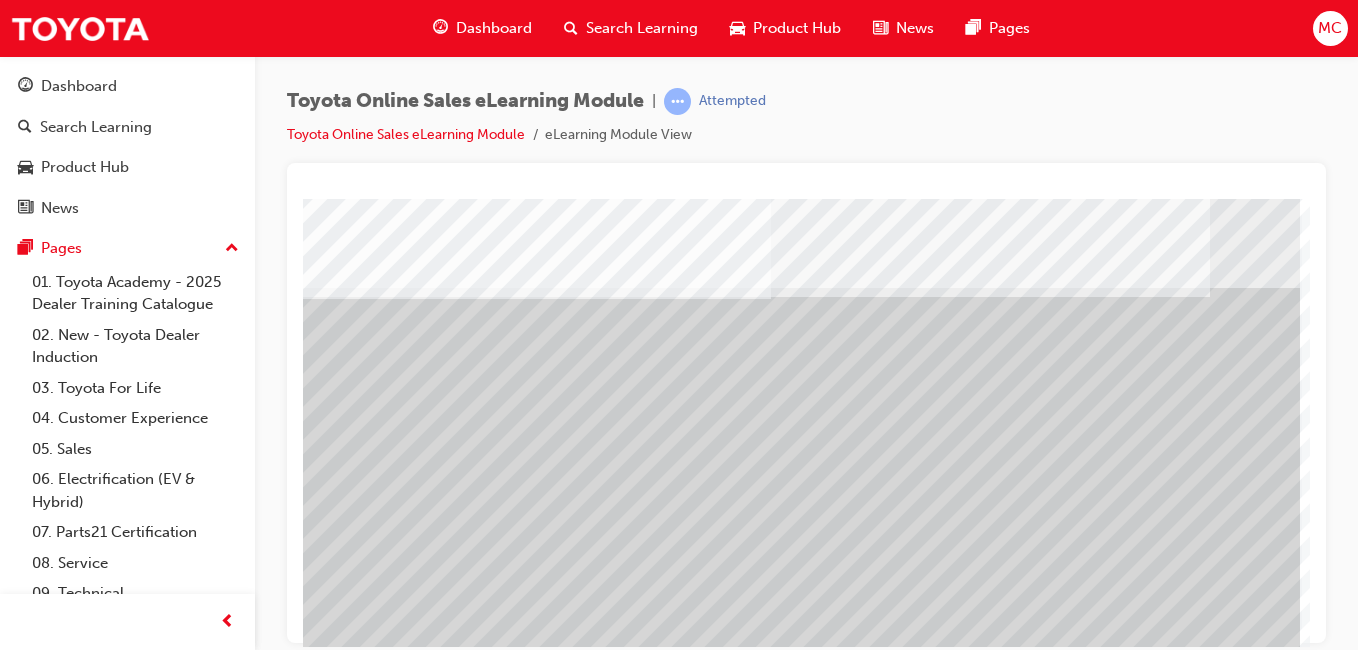 drag, startPoint x: 628, startPoint y: 370, endPoint x: 908, endPoint y: 391, distance: 280.7864 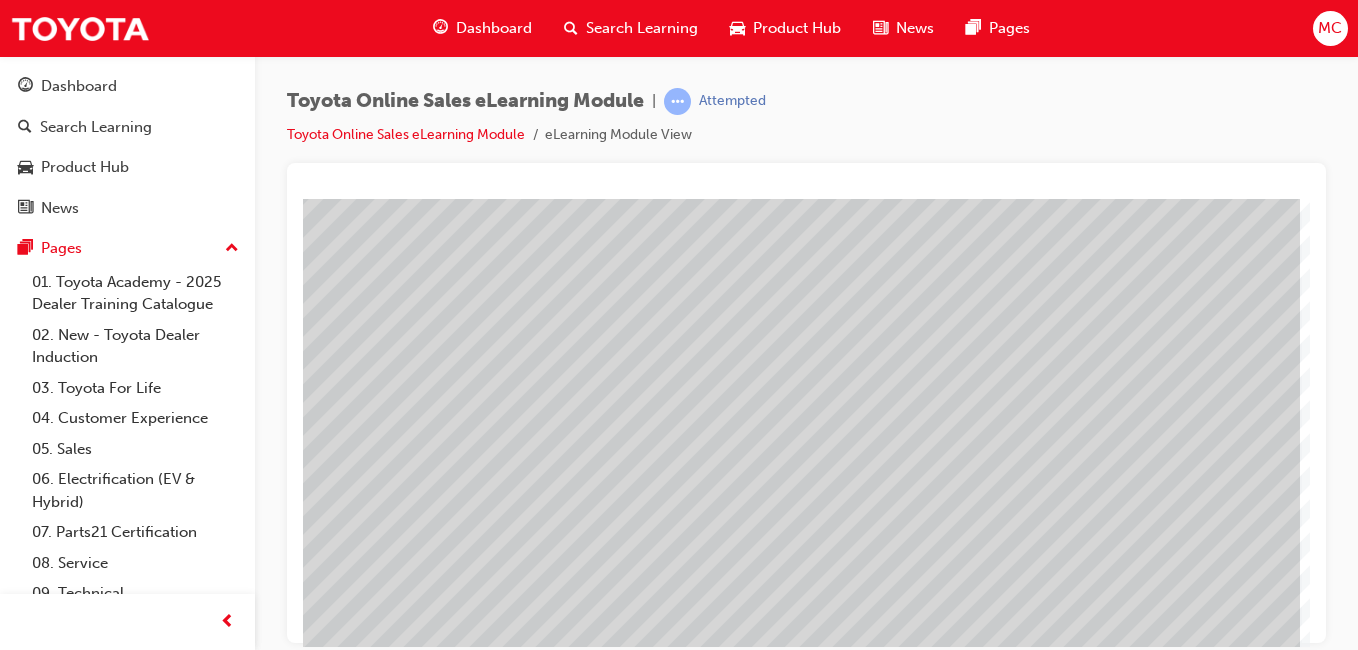 scroll, scrollTop: 317, scrollLeft: 368, axis: both 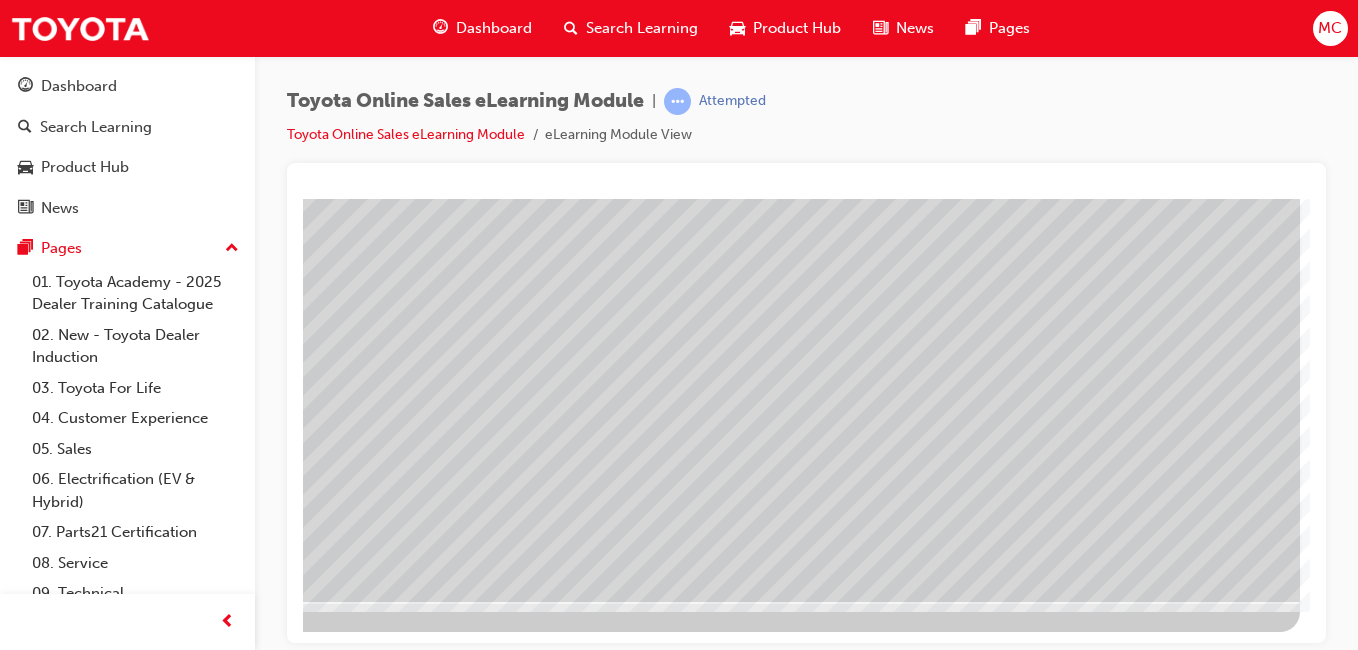 click at bounding box center (3, 8018) 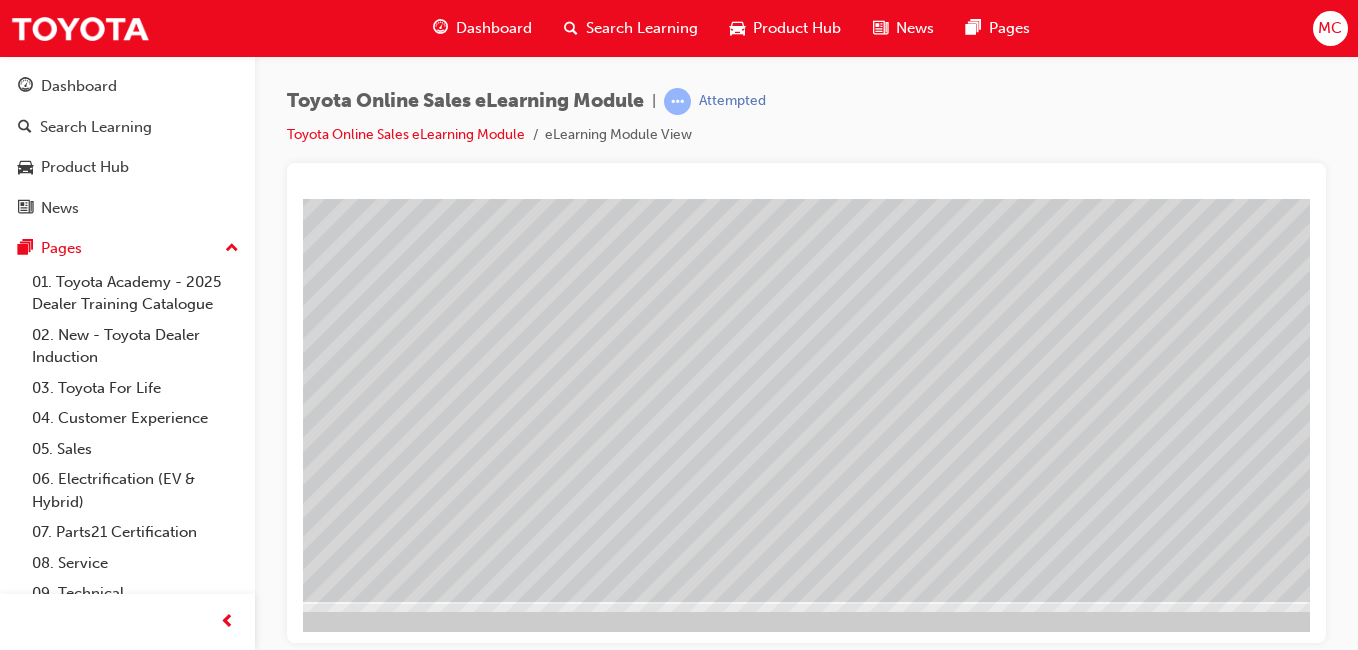 scroll, scrollTop: 317, scrollLeft: 0, axis: vertical 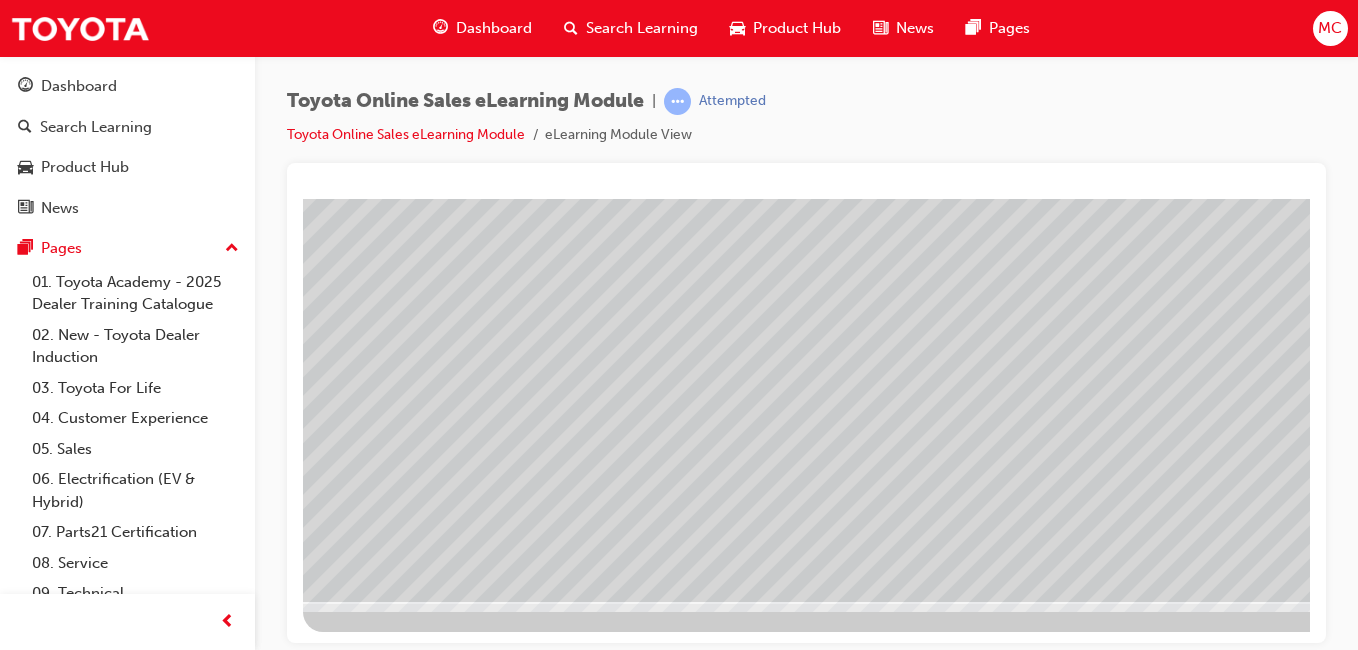drag, startPoint x: 931, startPoint y: 416, endPoint x: 625, endPoint y: 412, distance: 306.02615 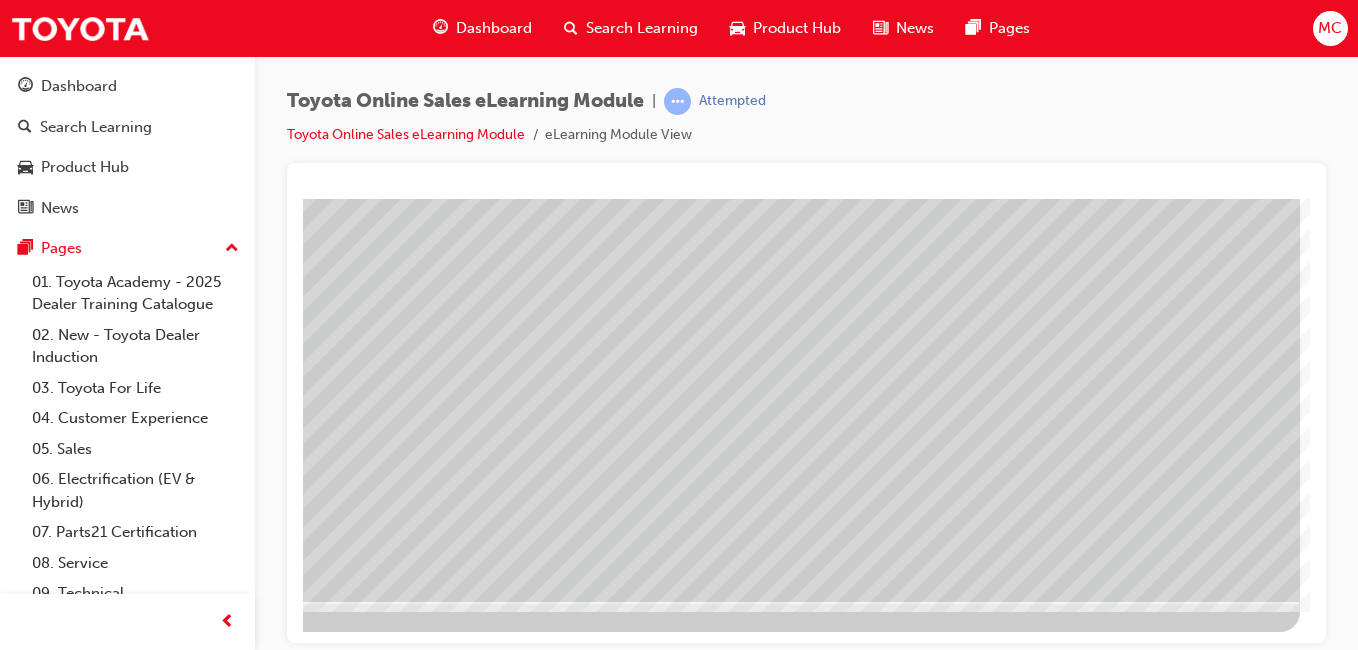 drag, startPoint x: 412, startPoint y: 410, endPoint x: 797, endPoint y: 399, distance: 385.1571 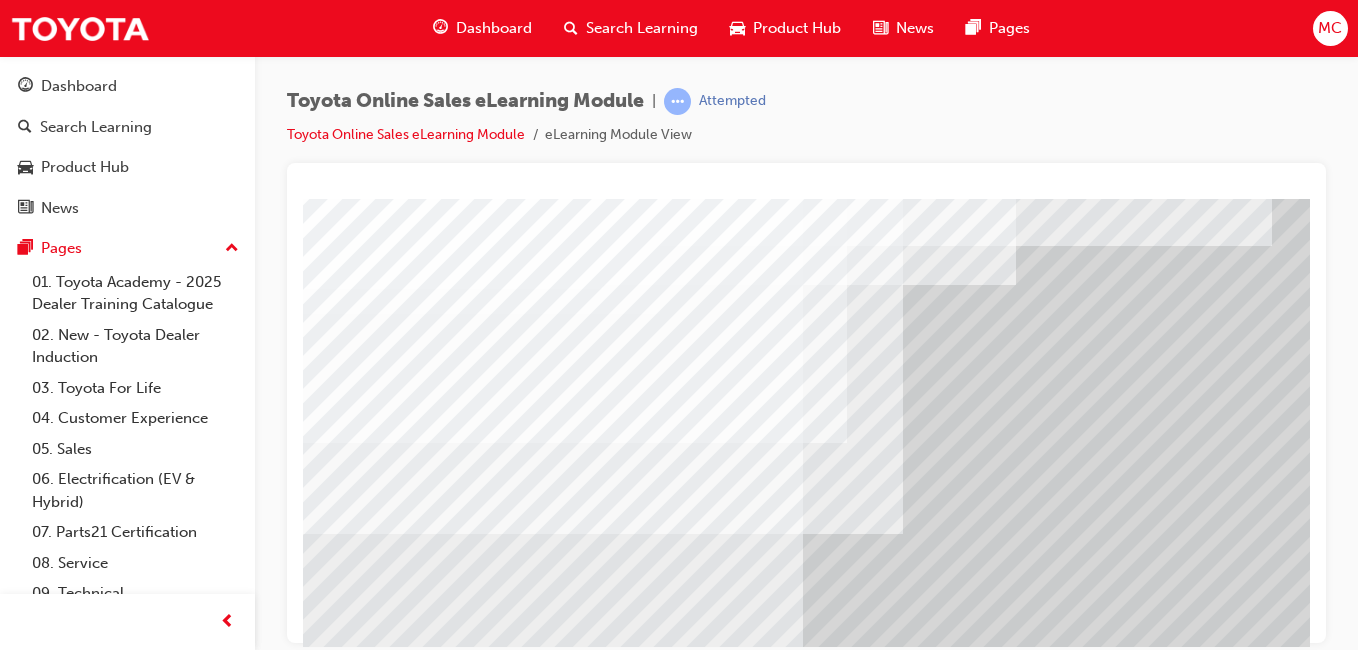 scroll, scrollTop: 17, scrollLeft: 0, axis: vertical 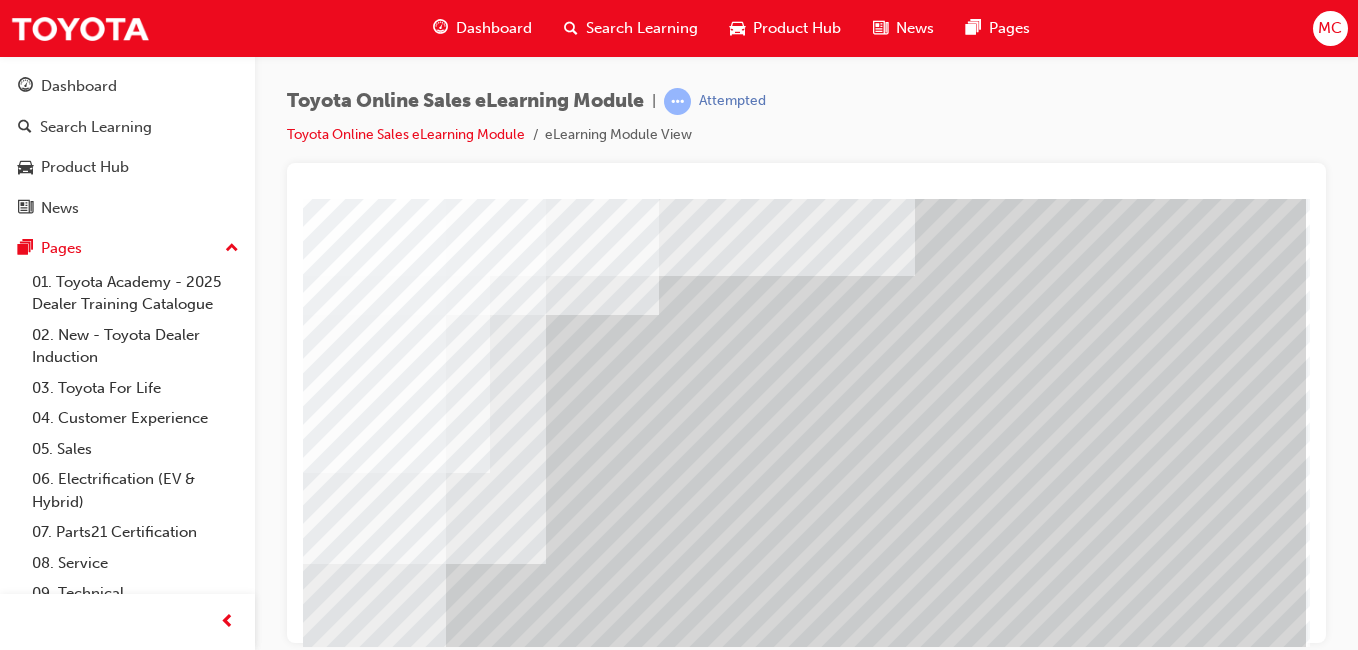 drag, startPoint x: 734, startPoint y: 307, endPoint x: 1009, endPoint y: 340, distance: 276.97293 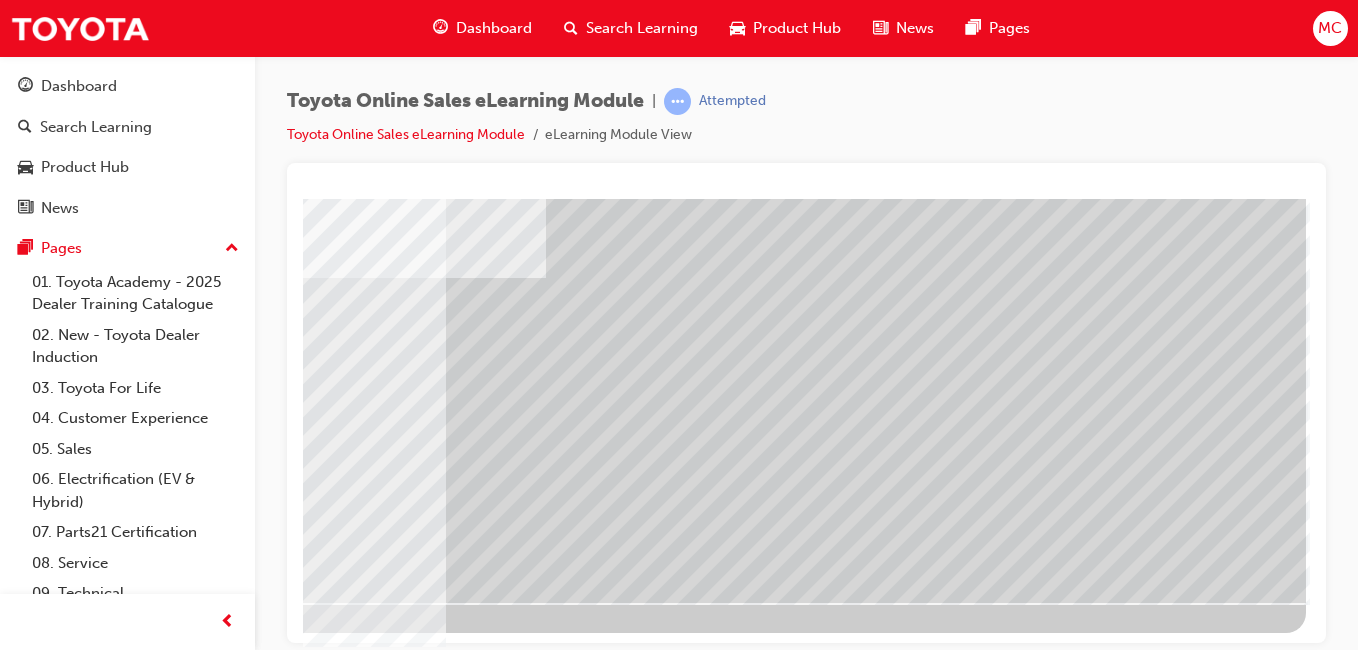 scroll, scrollTop: 317, scrollLeft: 368, axis: both 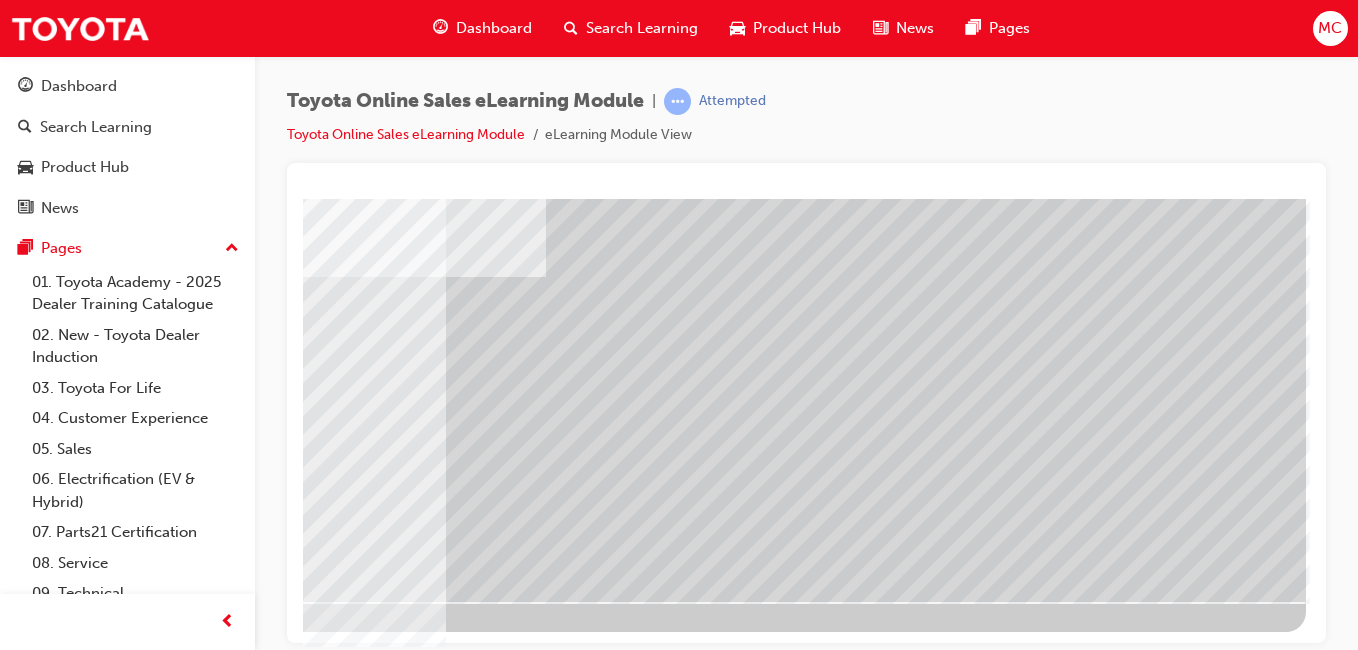 click at bounding box center (9, 4280) 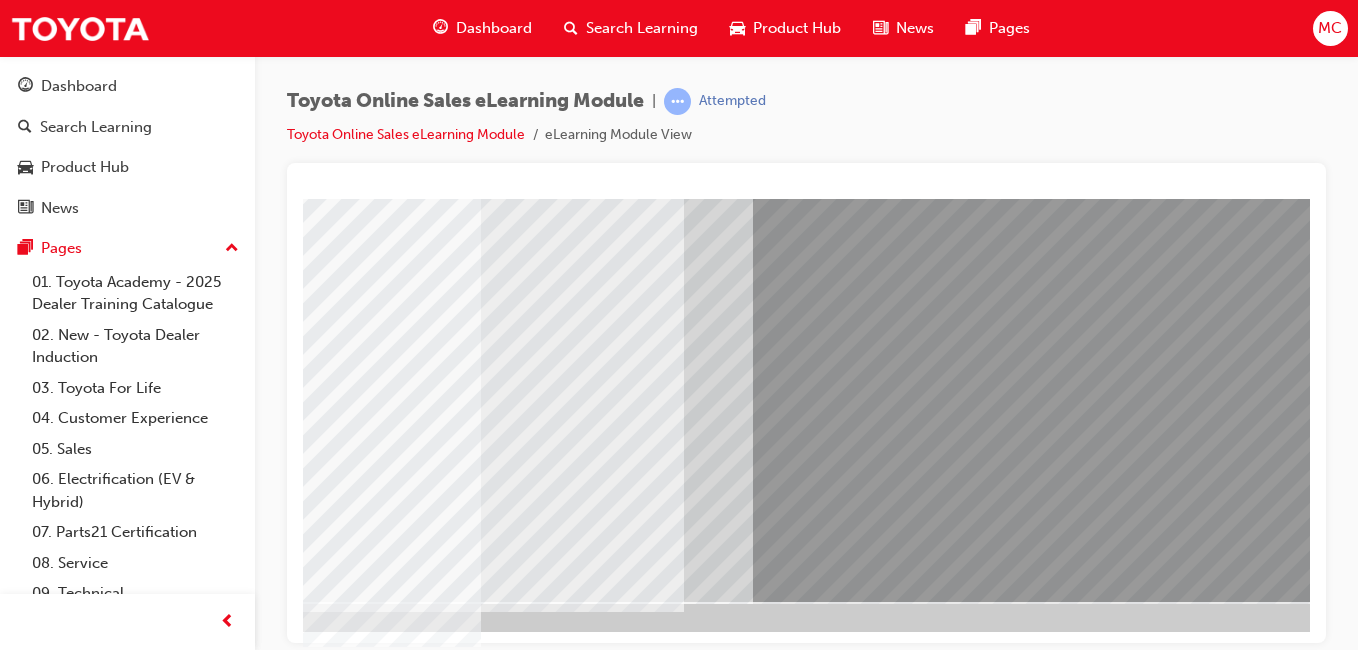 scroll, scrollTop: 317, scrollLeft: 368, axis: both 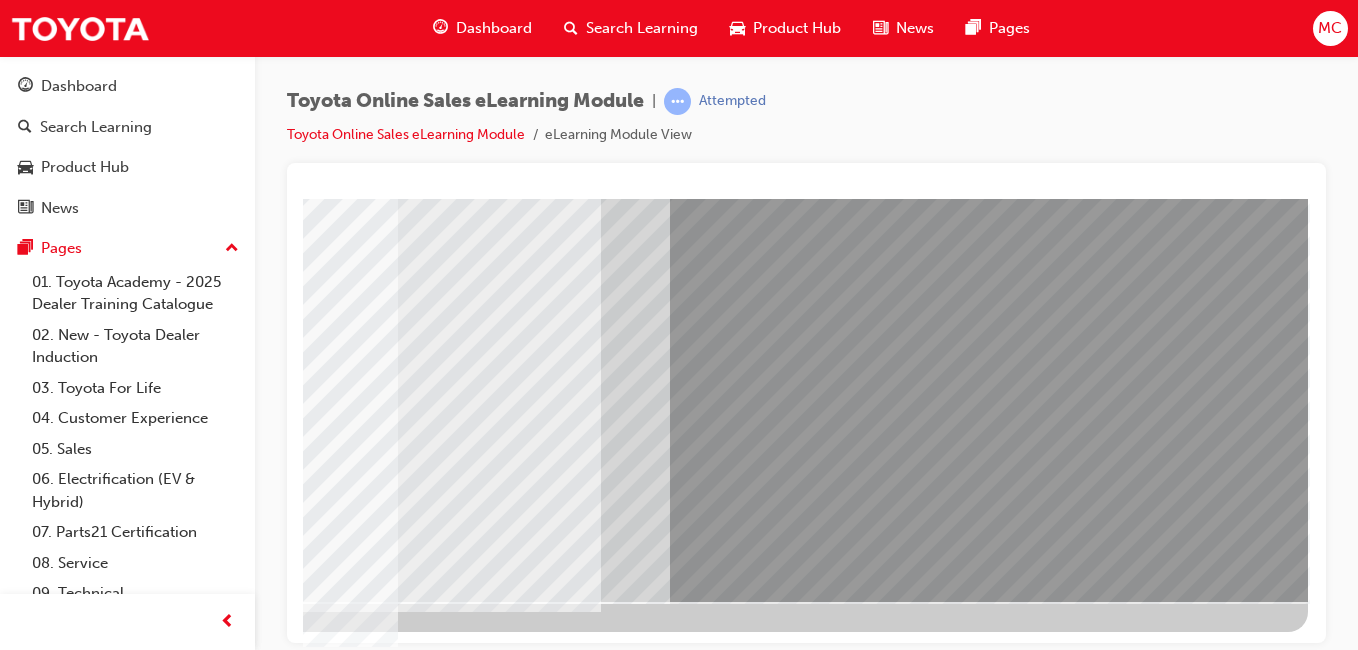 drag, startPoint x: 670, startPoint y: 488, endPoint x: 849, endPoint y: 505, distance: 179.80545 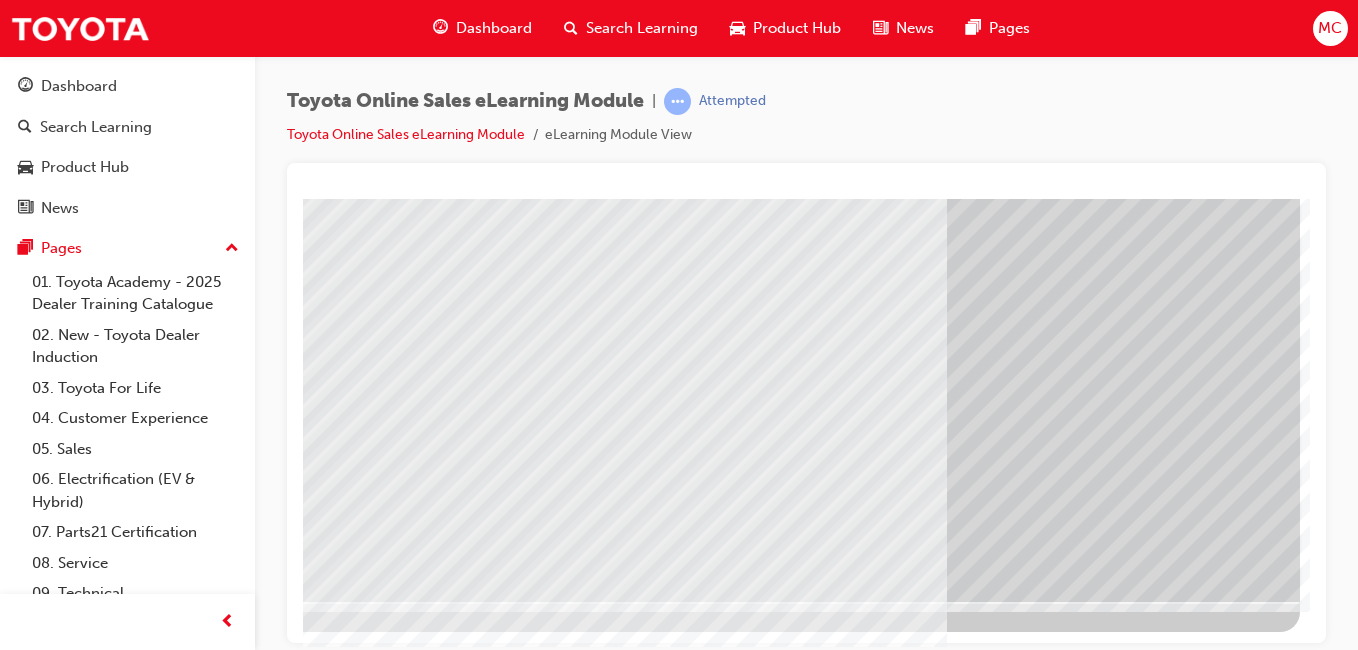 scroll, scrollTop: 0, scrollLeft: 0, axis: both 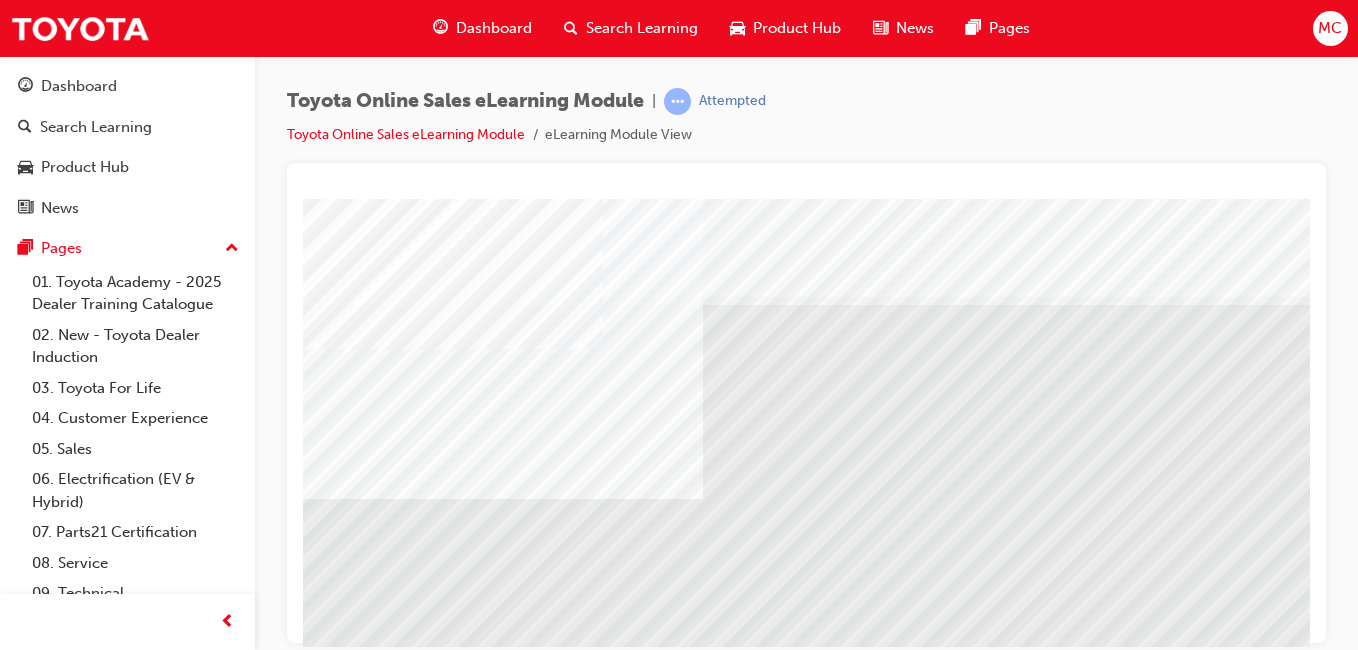 drag, startPoint x: 782, startPoint y: 484, endPoint x: 878, endPoint y: 499, distance: 97.16481 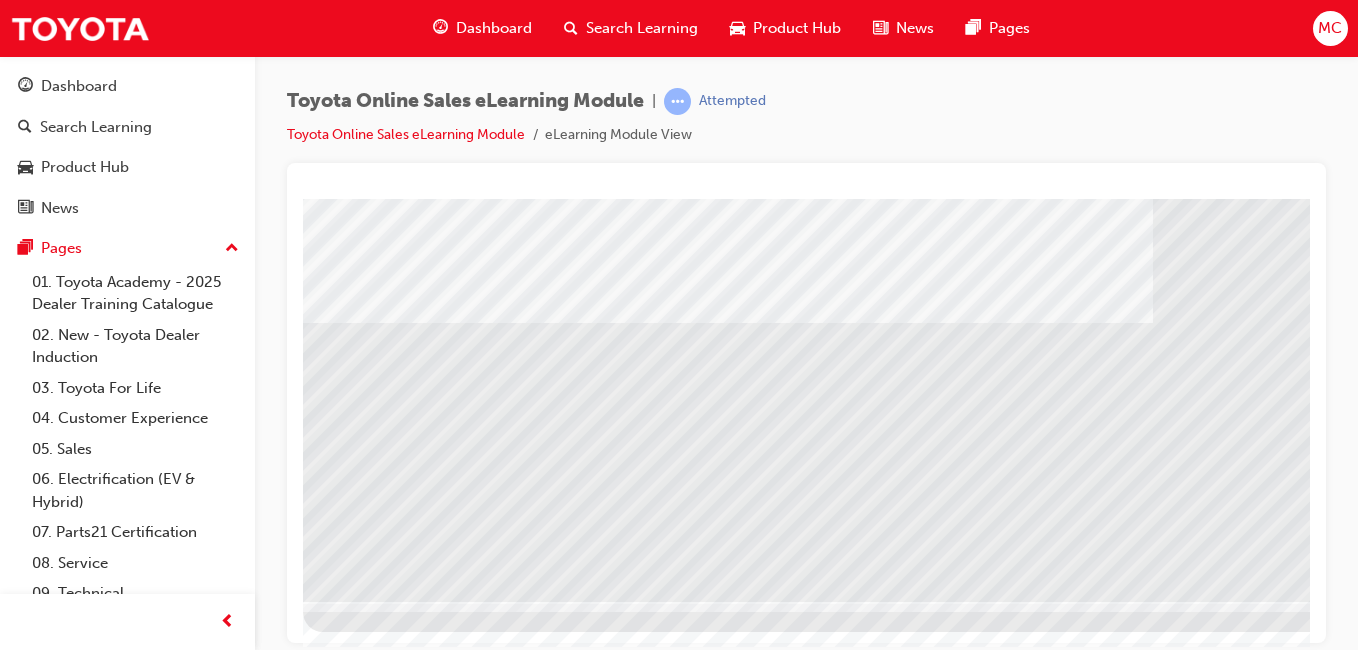 drag, startPoint x: 856, startPoint y: 468, endPoint x: 704, endPoint y: 682, distance: 262.4881 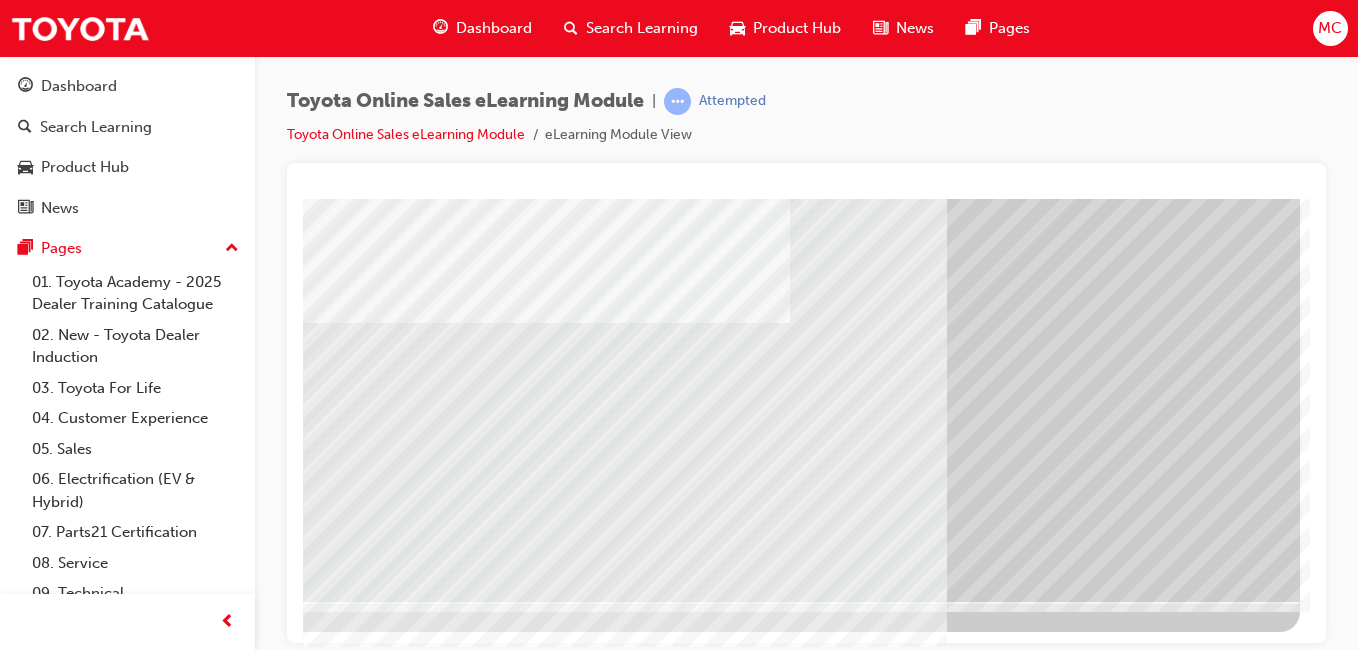 drag, startPoint x: 707, startPoint y: 555, endPoint x: 900, endPoint y: 581, distance: 194.74342 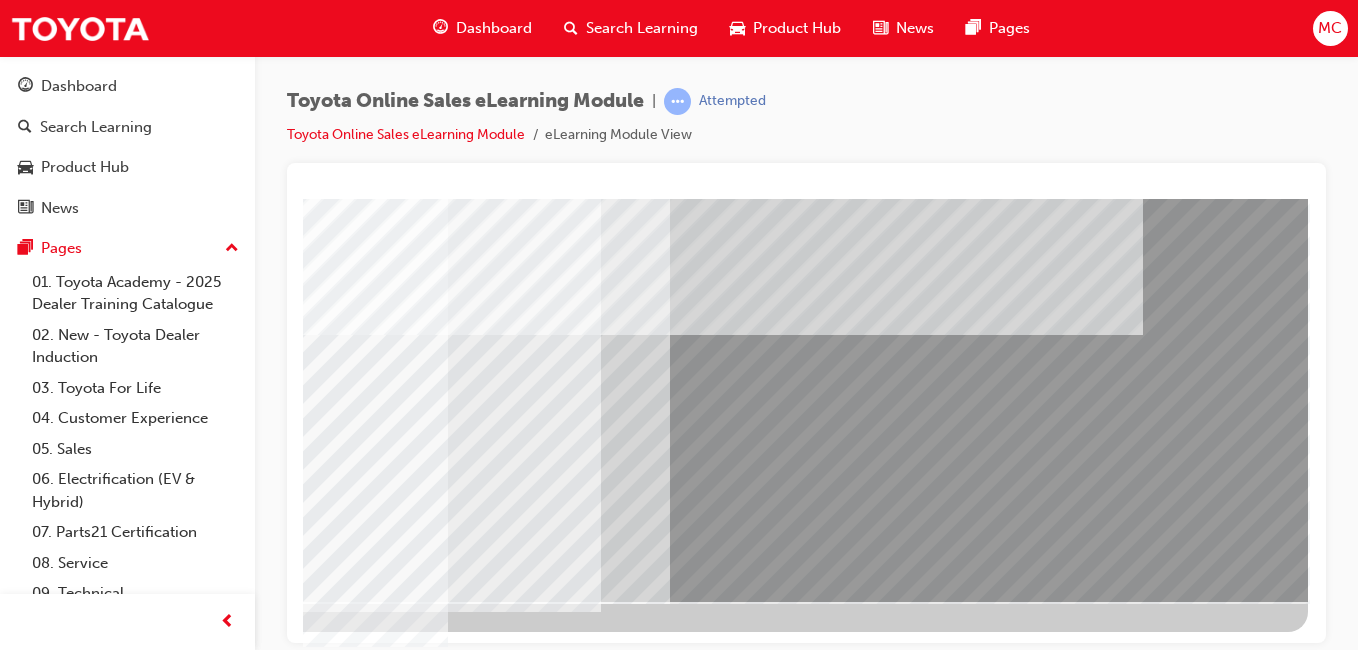 drag, startPoint x: 687, startPoint y: 345, endPoint x: 1104, endPoint y: 357, distance: 417.17264 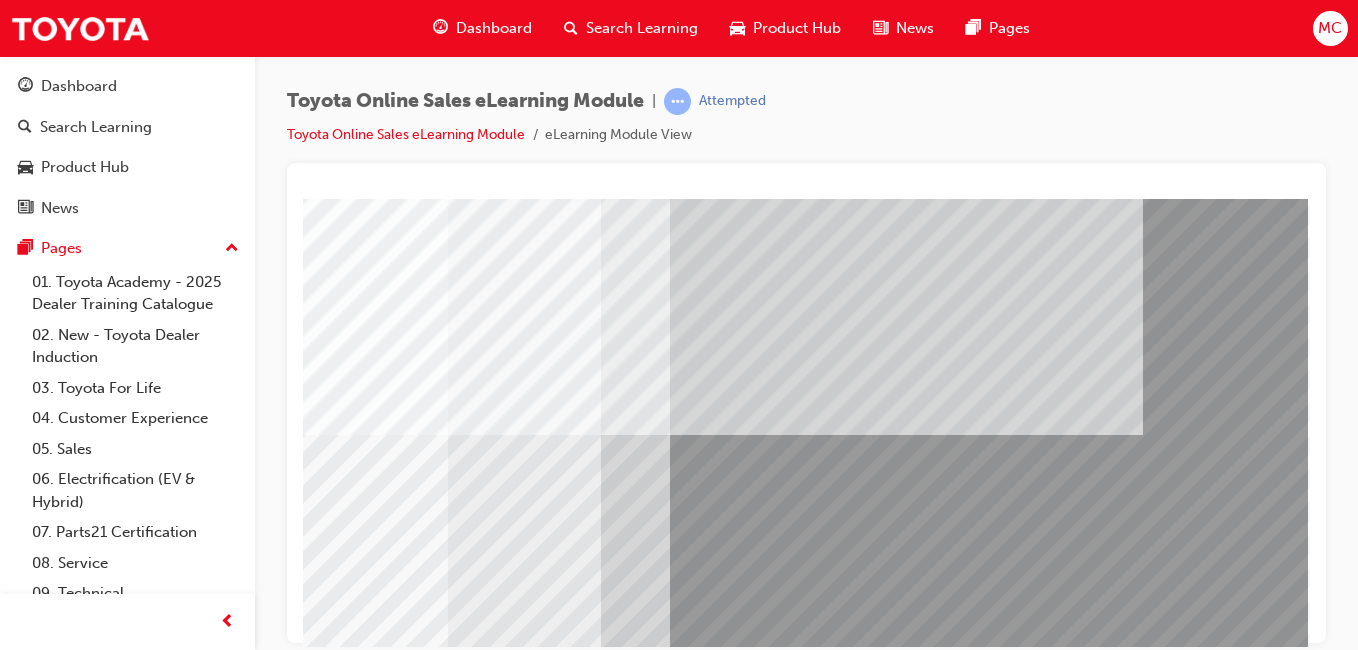 click at bounding box center (152, 4623) 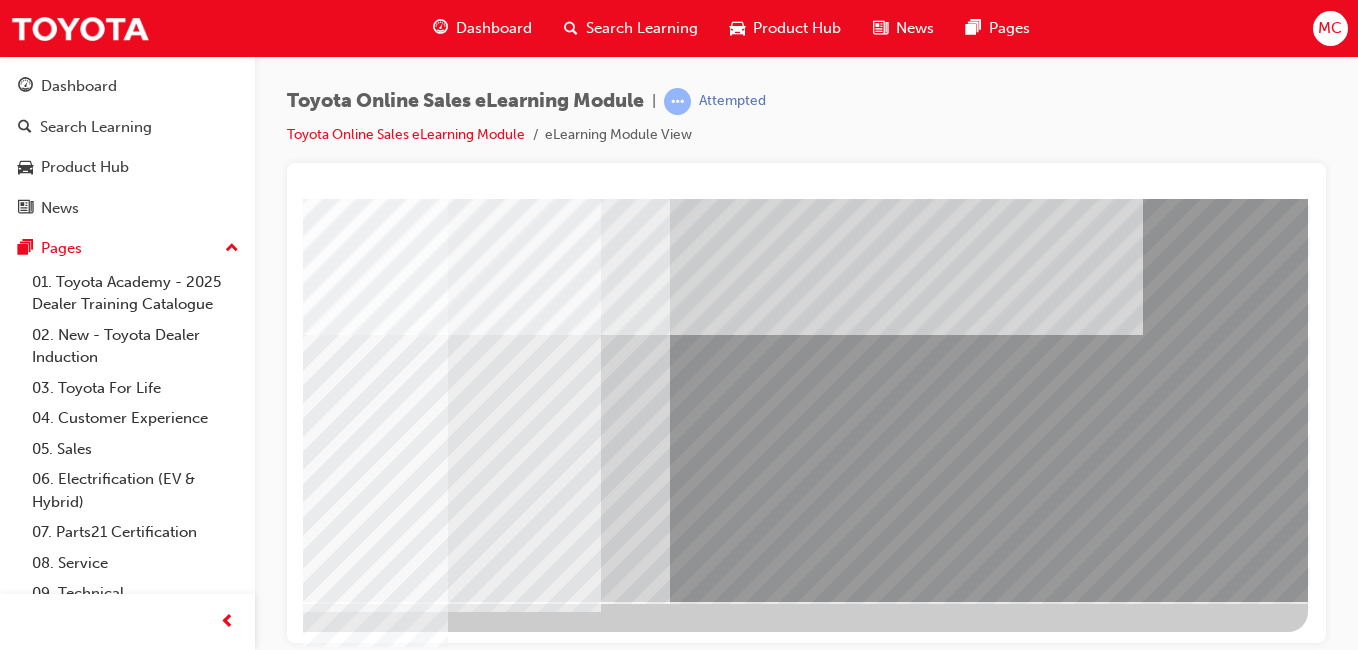 click at bounding box center (11, 3204) 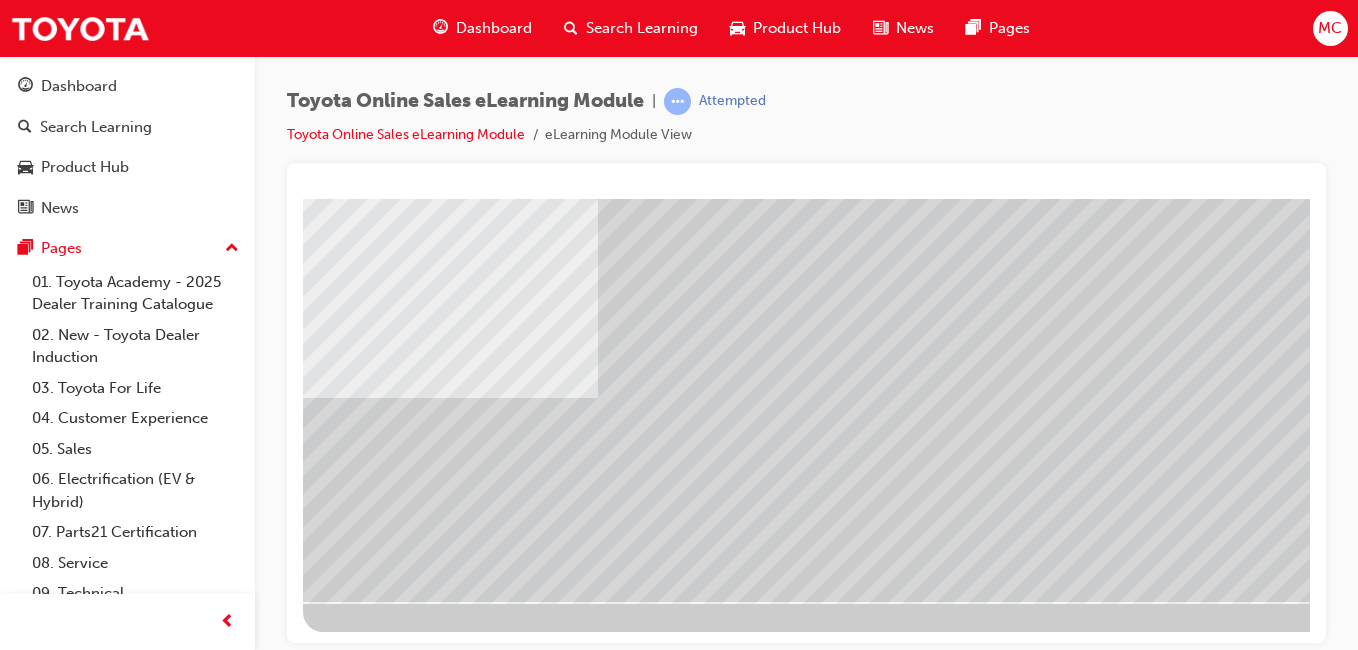 drag, startPoint x: 741, startPoint y: 511, endPoint x: 1068, endPoint y: 510, distance: 327.00153 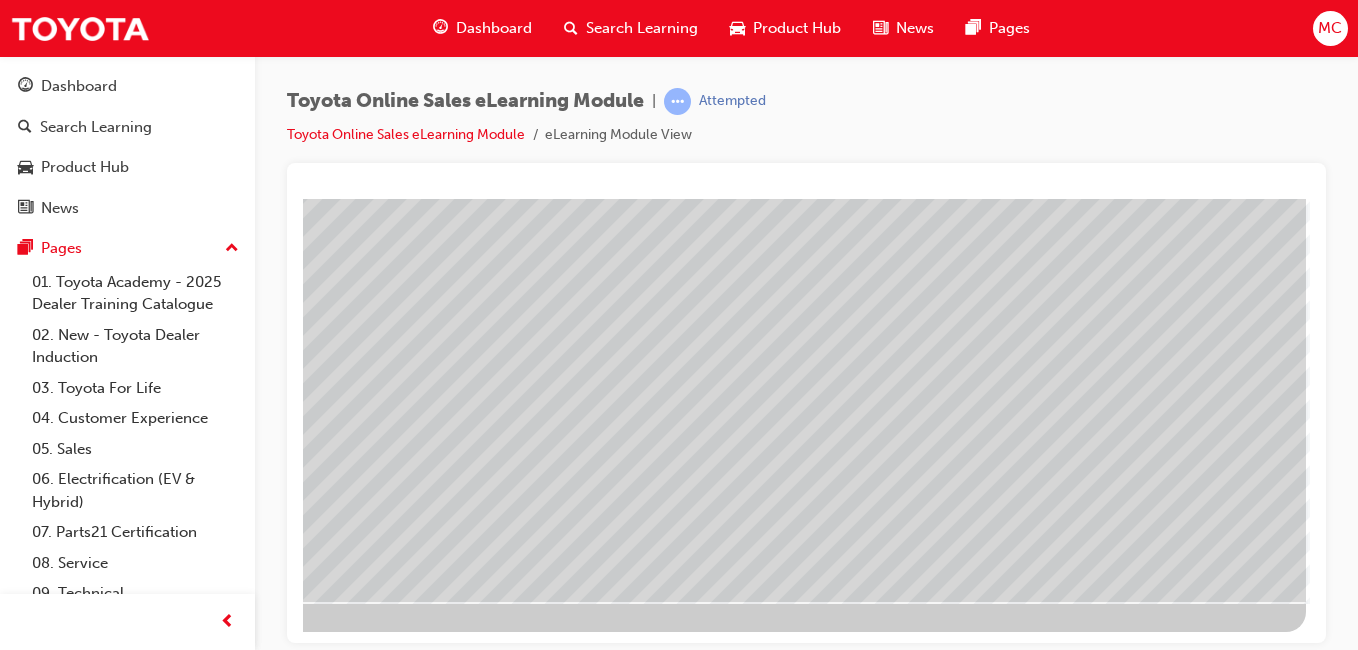 click at bounding box center [626, 241] 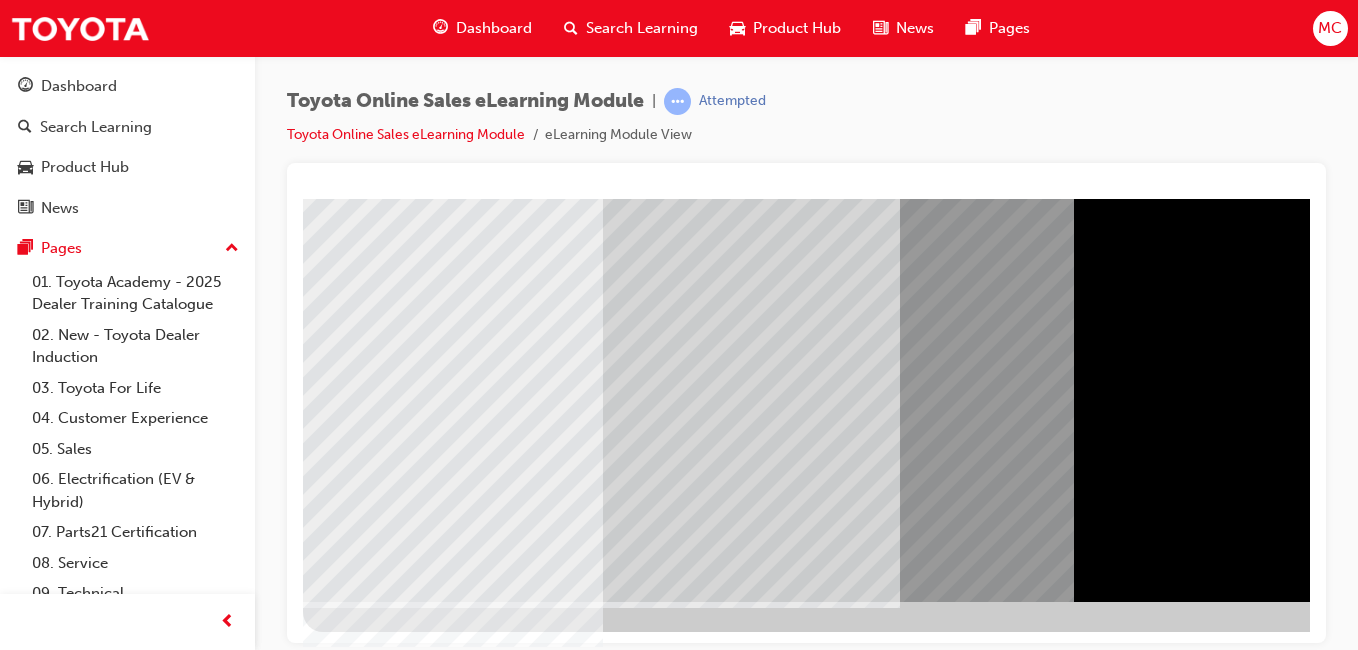 drag, startPoint x: 426, startPoint y: 701, endPoint x: 1187, endPoint y: 511, distance: 784.3602 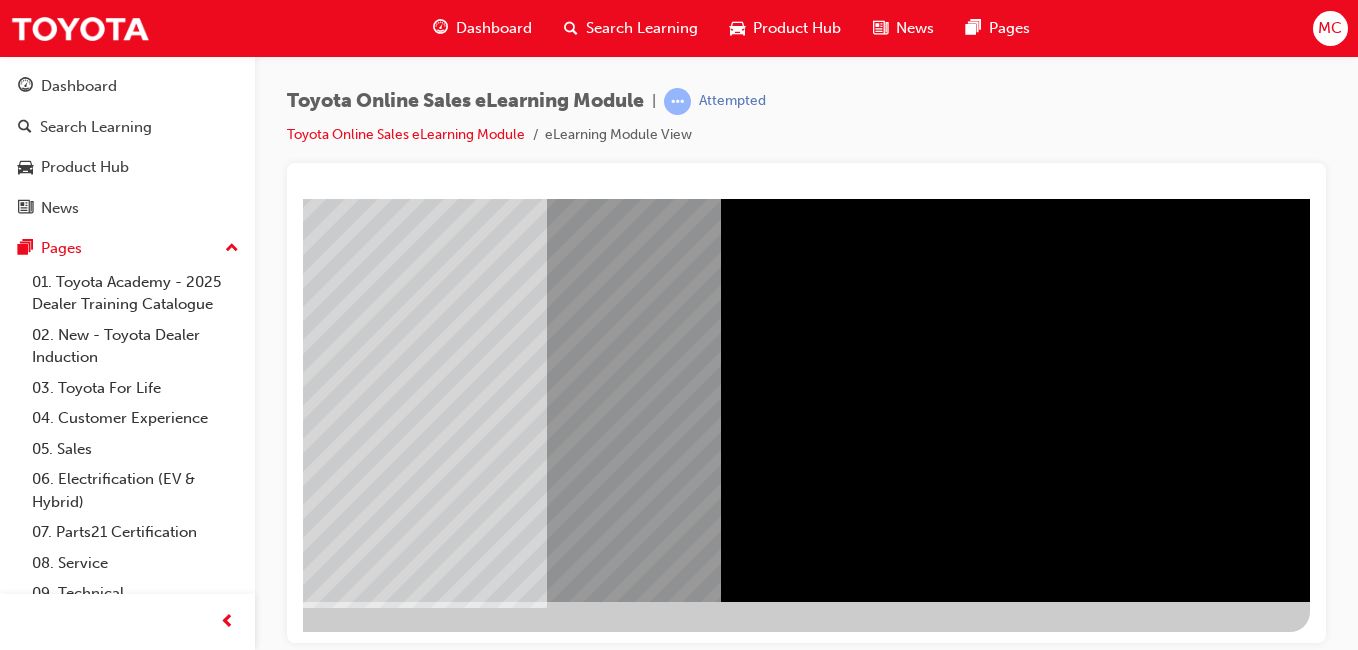 drag, startPoint x: 1302, startPoint y: 468, endPoint x: 1667, endPoint y: 476, distance: 365.08765 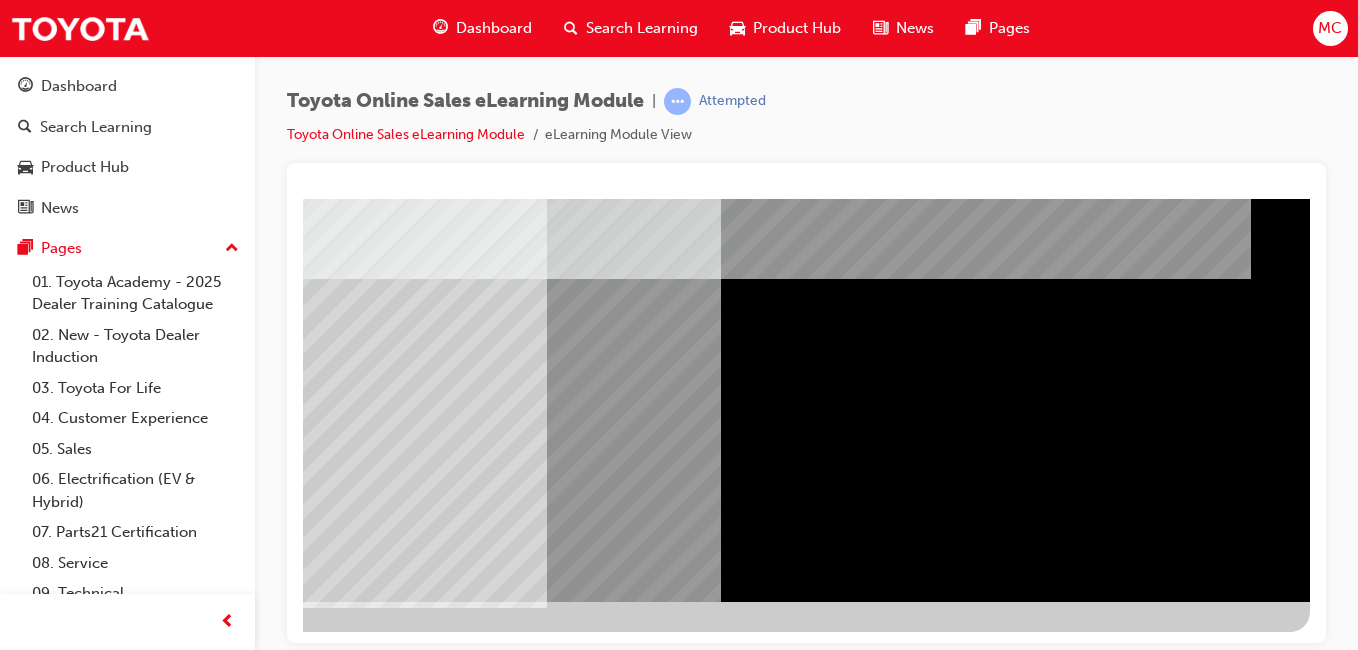 drag, startPoint x: 680, startPoint y: 449, endPoint x: 1133, endPoint y: 471, distance: 453.5339 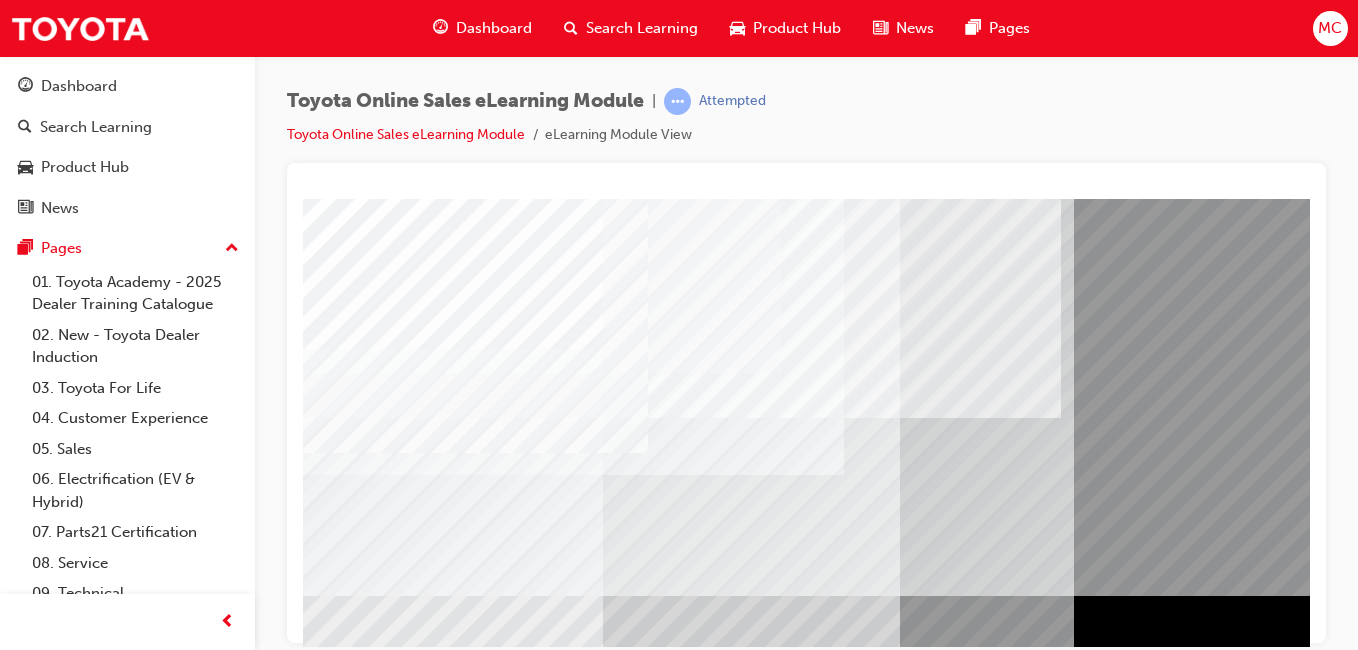 drag, startPoint x: 462, startPoint y: 428, endPoint x: 479, endPoint y: 422, distance: 18.027756 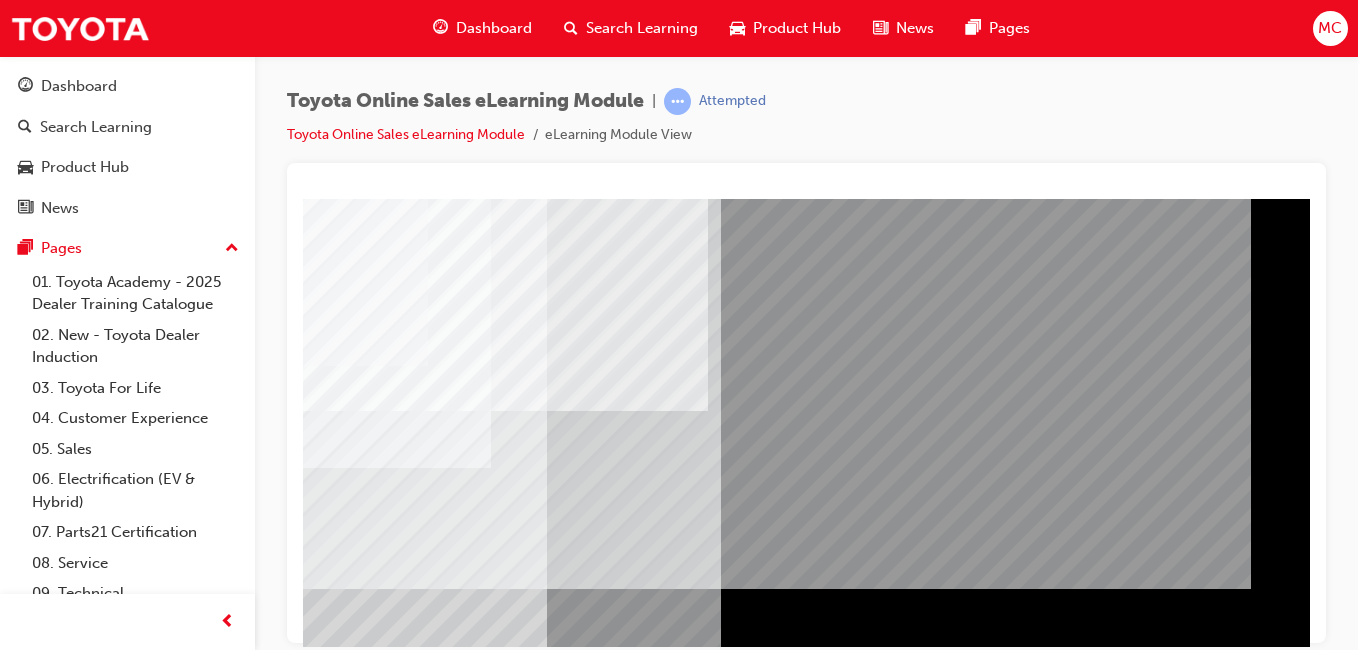 drag, startPoint x: 481, startPoint y: 422, endPoint x: 1225, endPoint y: 473, distance: 745.7459 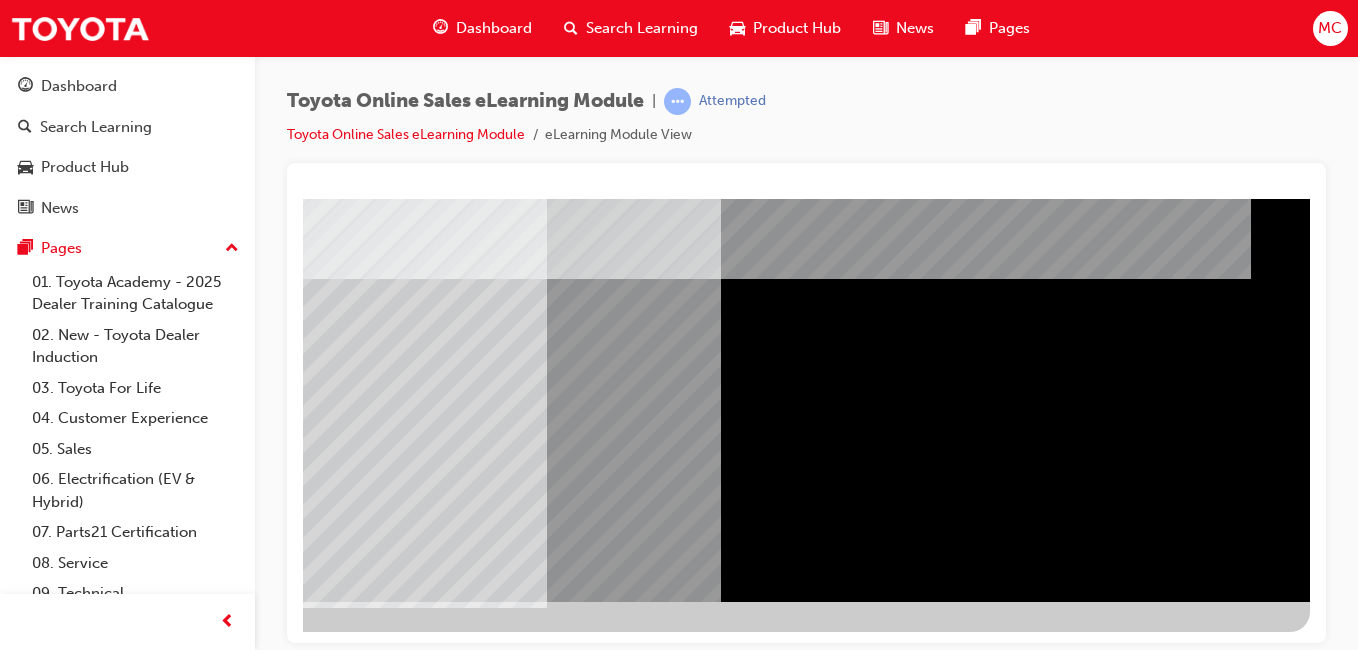 click at bounding box center [13, 4942] 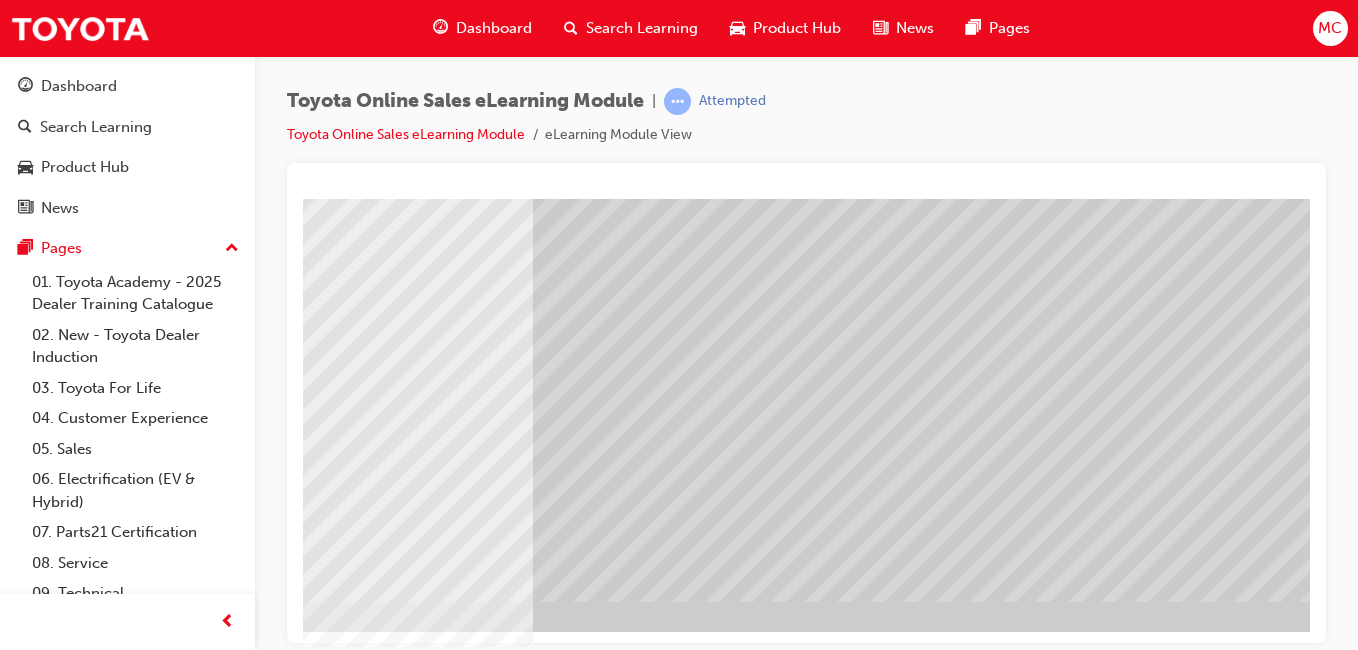 drag, startPoint x: 577, startPoint y: 443, endPoint x: 707, endPoint y: 544, distance: 164.62381 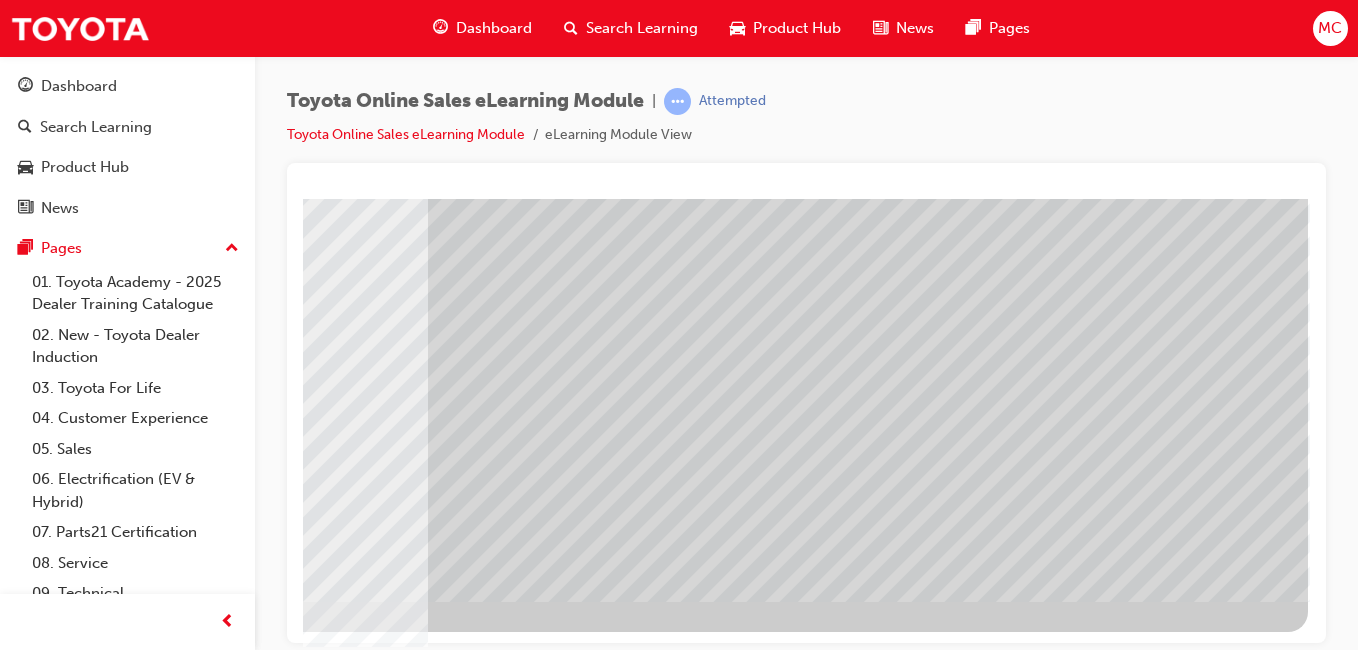 drag, startPoint x: 817, startPoint y: 537, endPoint x: 1035, endPoint y: 523, distance: 218.44908 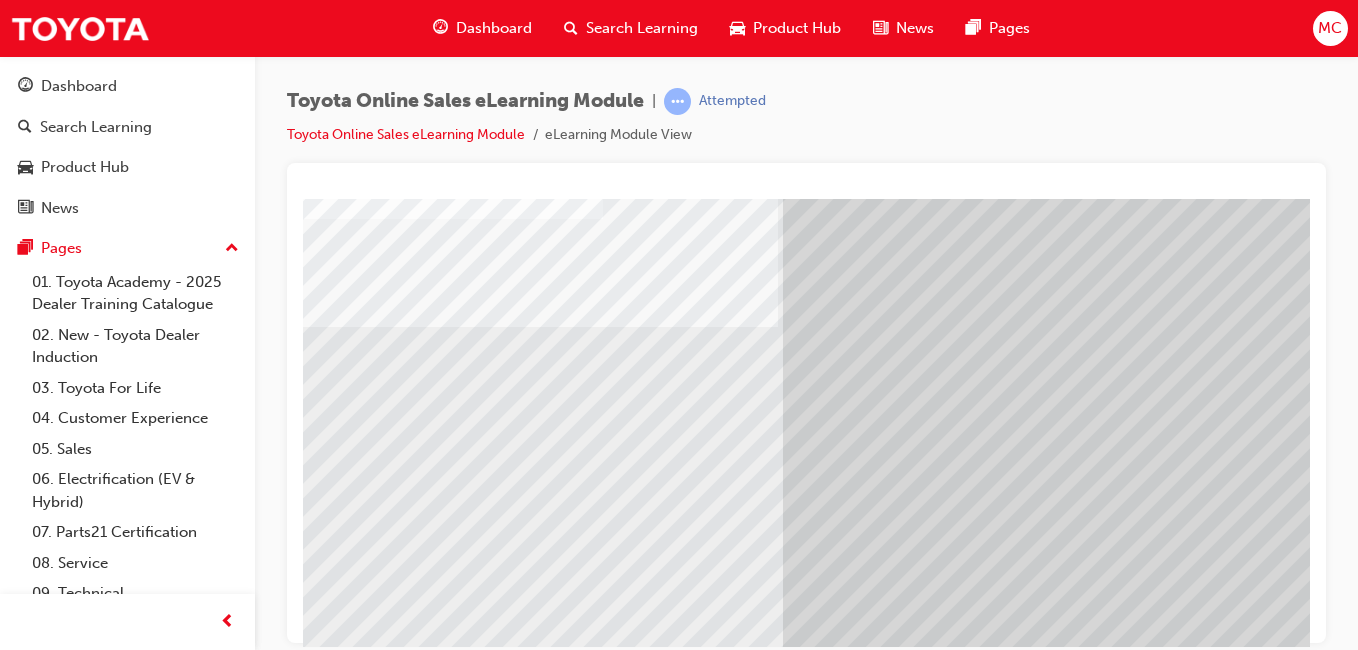 drag, startPoint x: 790, startPoint y: 516, endPoint x: 553, endPoint y: 520, distance: 237.03375 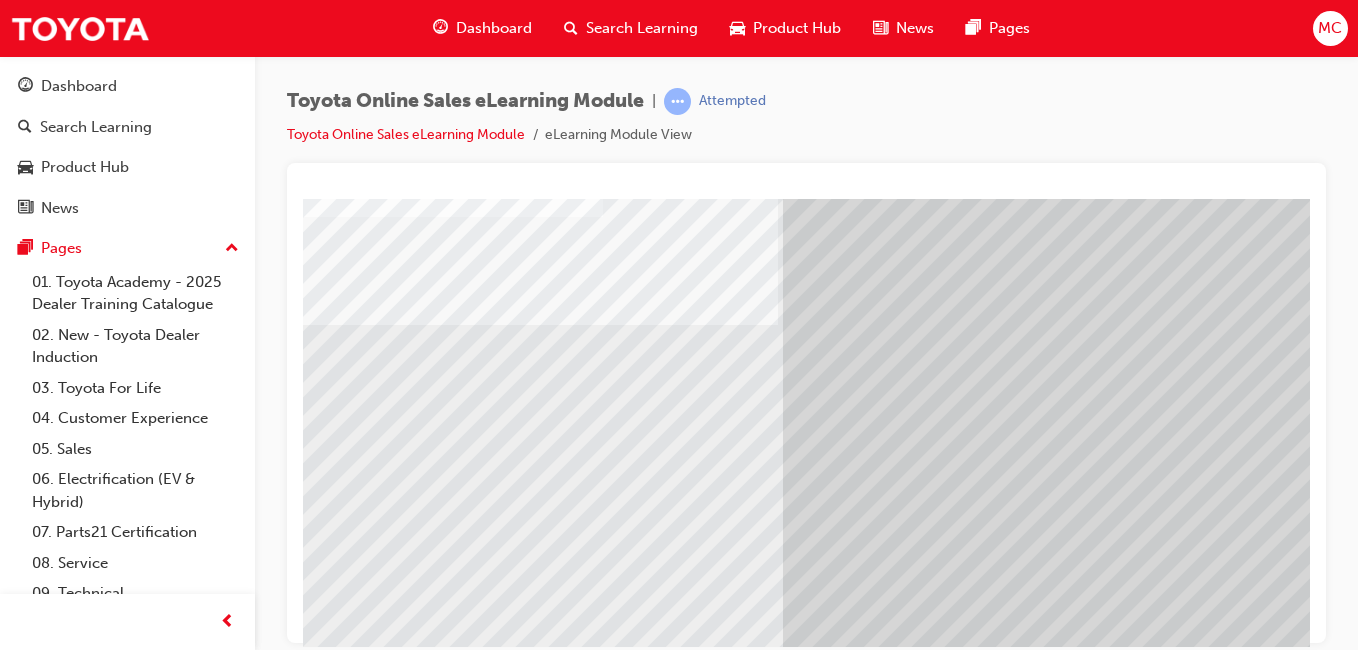 drag, startPoint x: 538, startPoint y: 515, endPoint x: 548, endPoint y: 509, distance: 11.661903 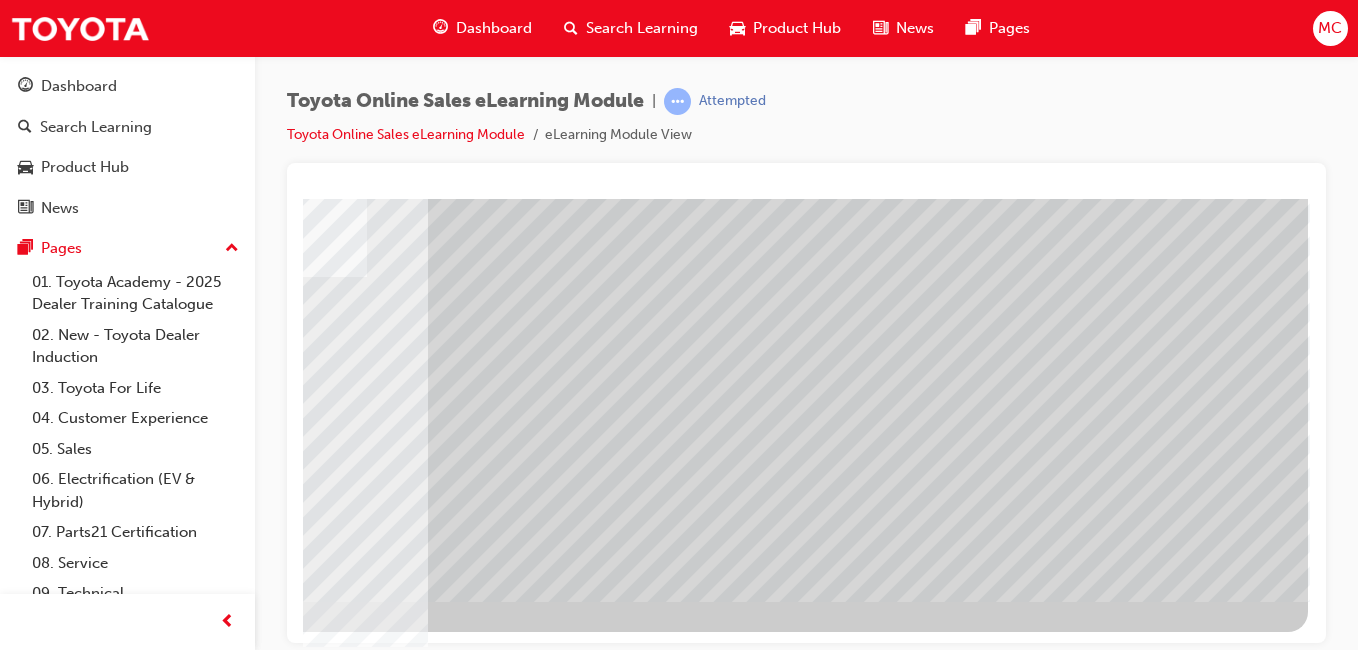 drag, startPoint x: 620, startPoint y: 438, endPoint x: 1066, endPoint y: 445, distance: 446.05493 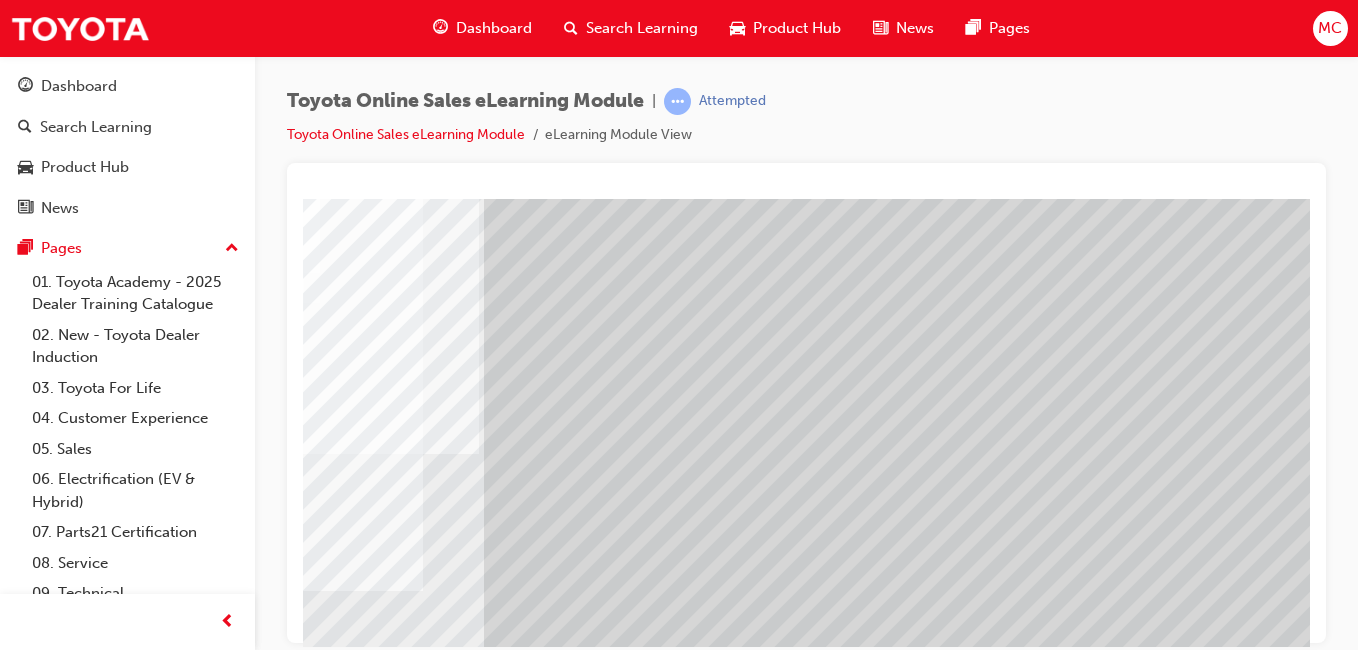 drag, startPoint x: 847, startPoint y: 412, endPoint x: 797, endPoint y: 421, distance: 50.803543 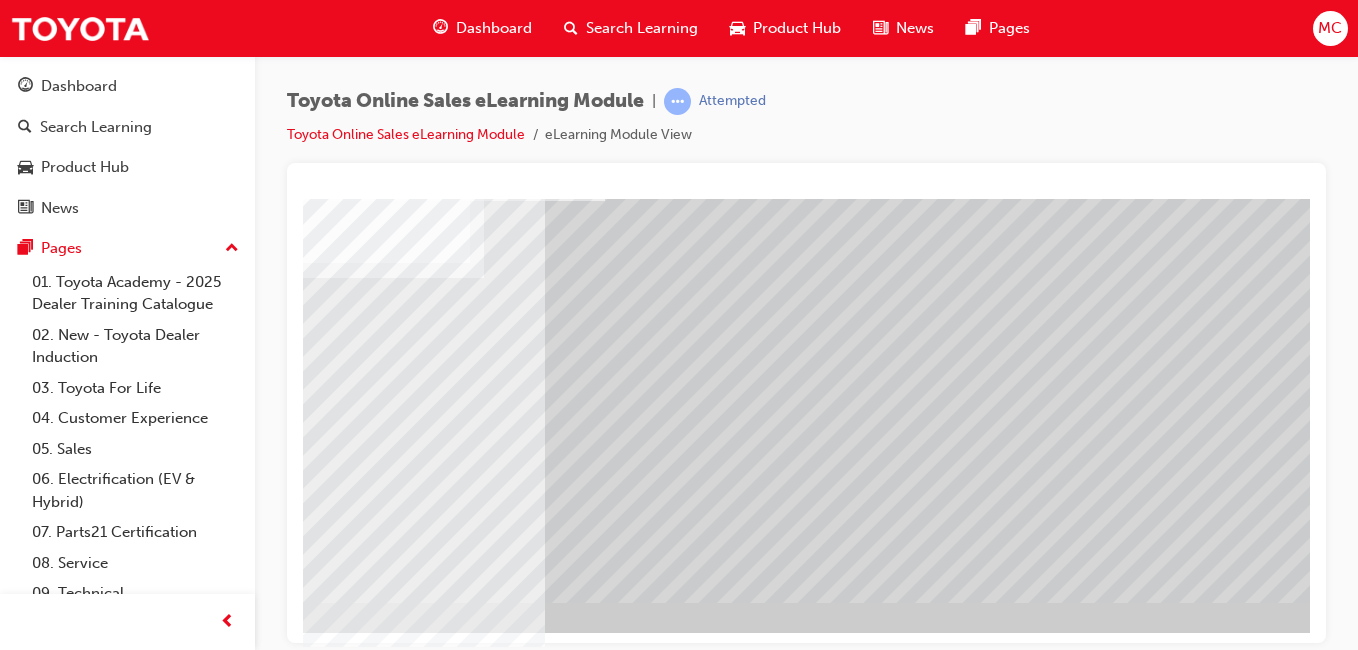 scroll, scrollTop: 317, scrollLeft: 238, axis: both 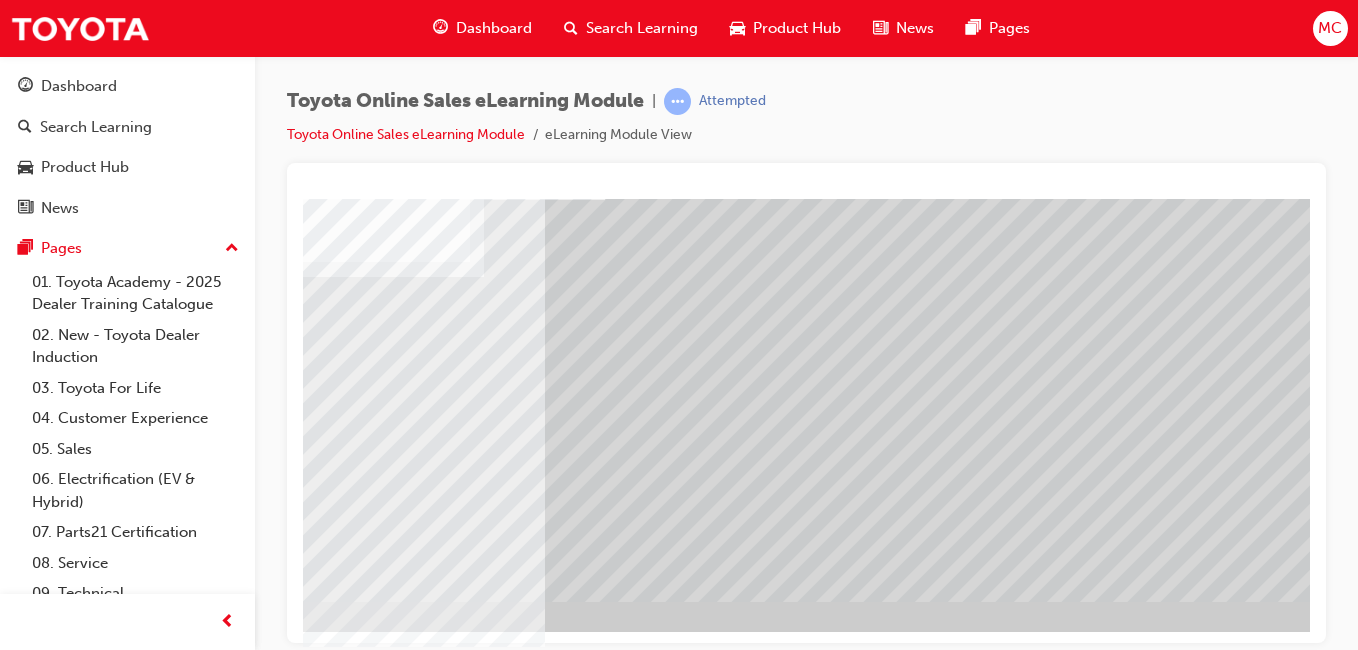 click at bounding box center (128, 5802) 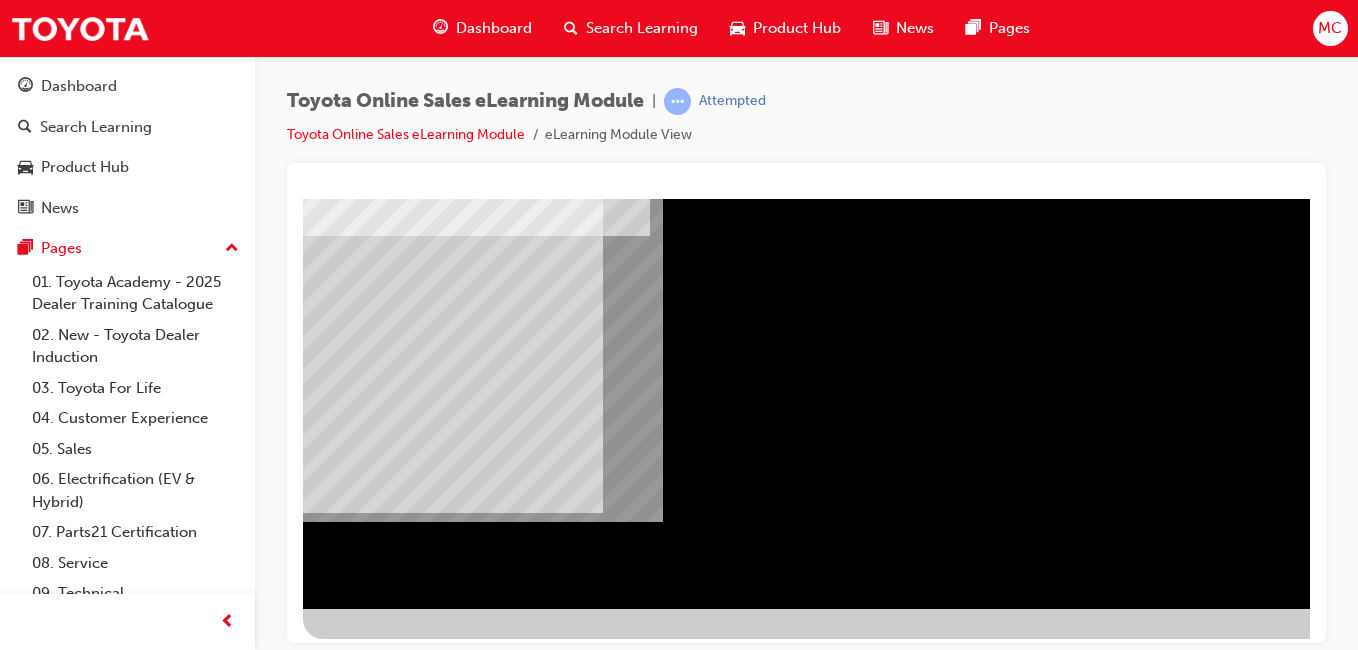 scroll, scrollTop: 317, scrollLeft: 0, axis: vertical 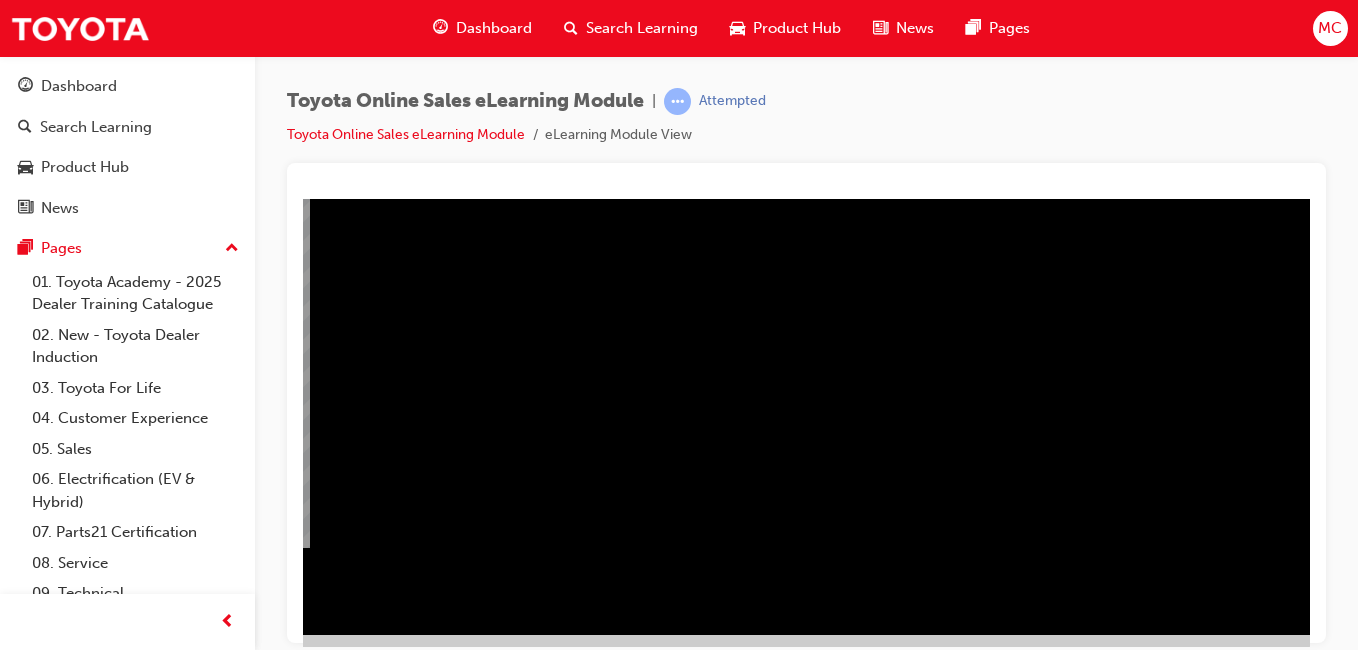 drag, startPoint x: 1037, startPoint y: 571, endPoint x: 1286, endPoint y: 519, distance: 254.37178 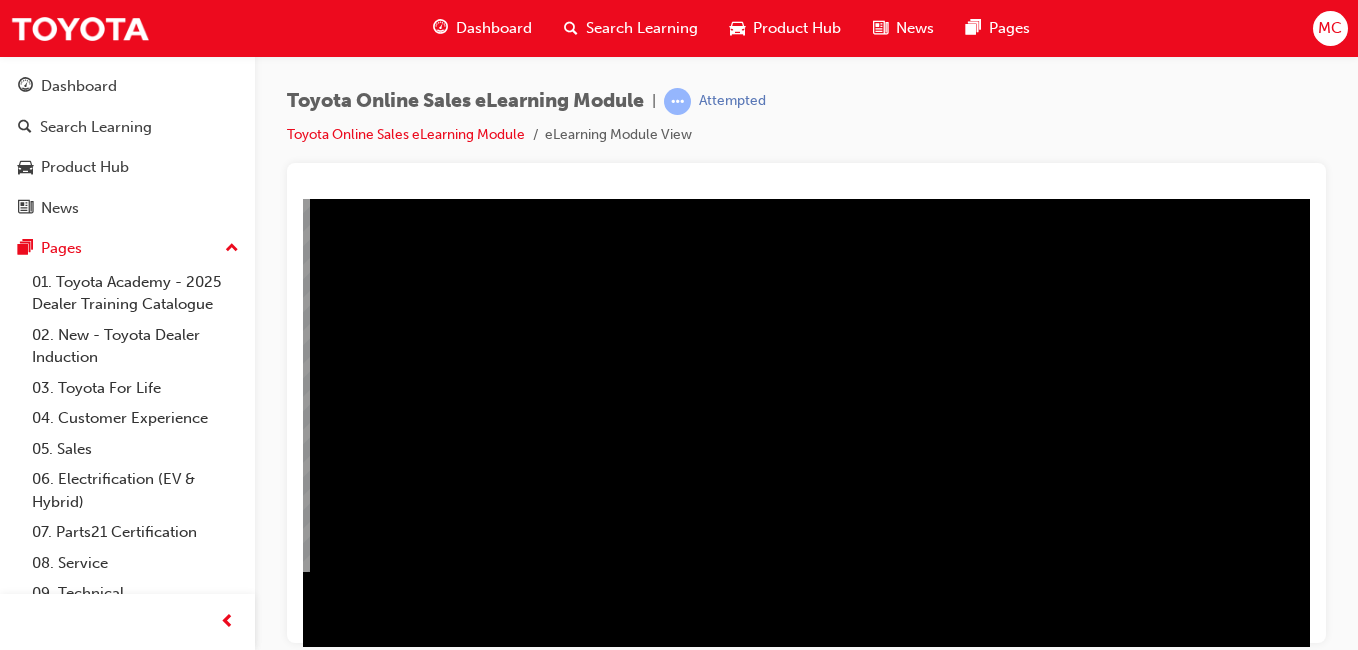 click at bounding box center (13, 2656) 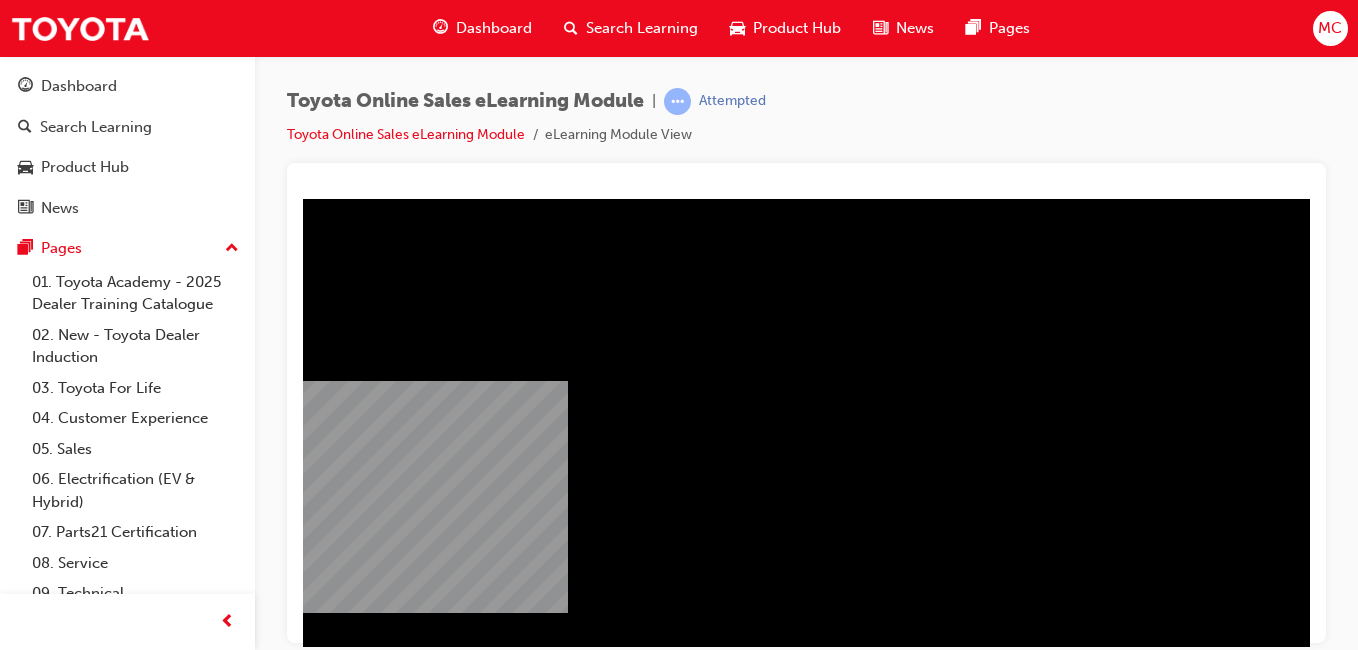 drag, startPoint x: 980, startPoint y: 341, endPoint x: 1101, endPoint y: 325, distance: 122.05327 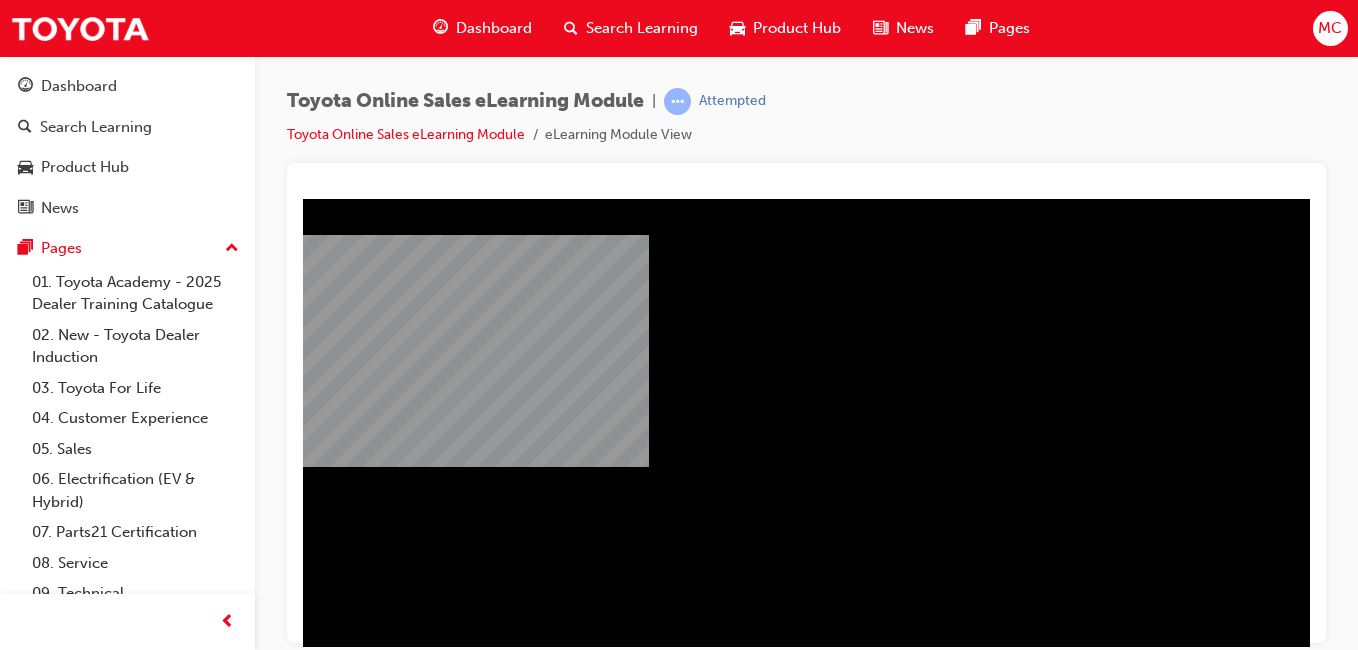 scroll, scrollTop: 217, scrollLeft: 102, axis: both 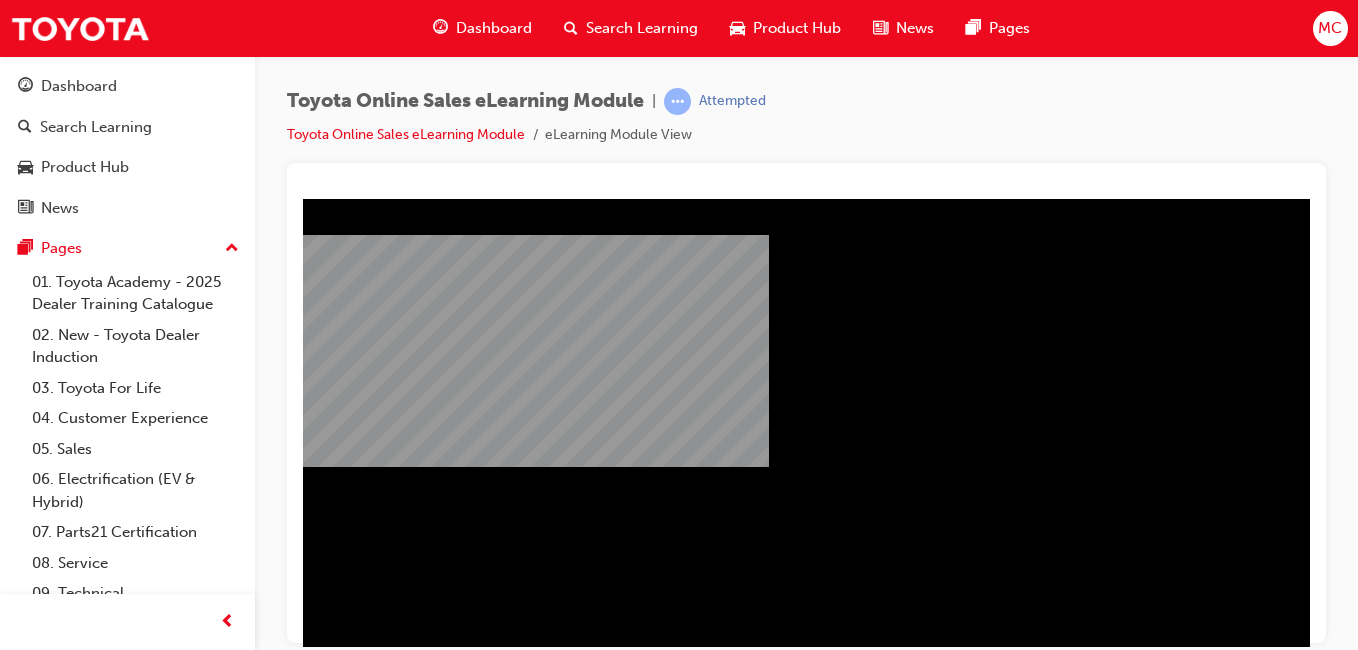 drag, startPoint x: 969, startPoint y: 358, endPoint x: 872, endPoint y: 353, distance: 97.128784 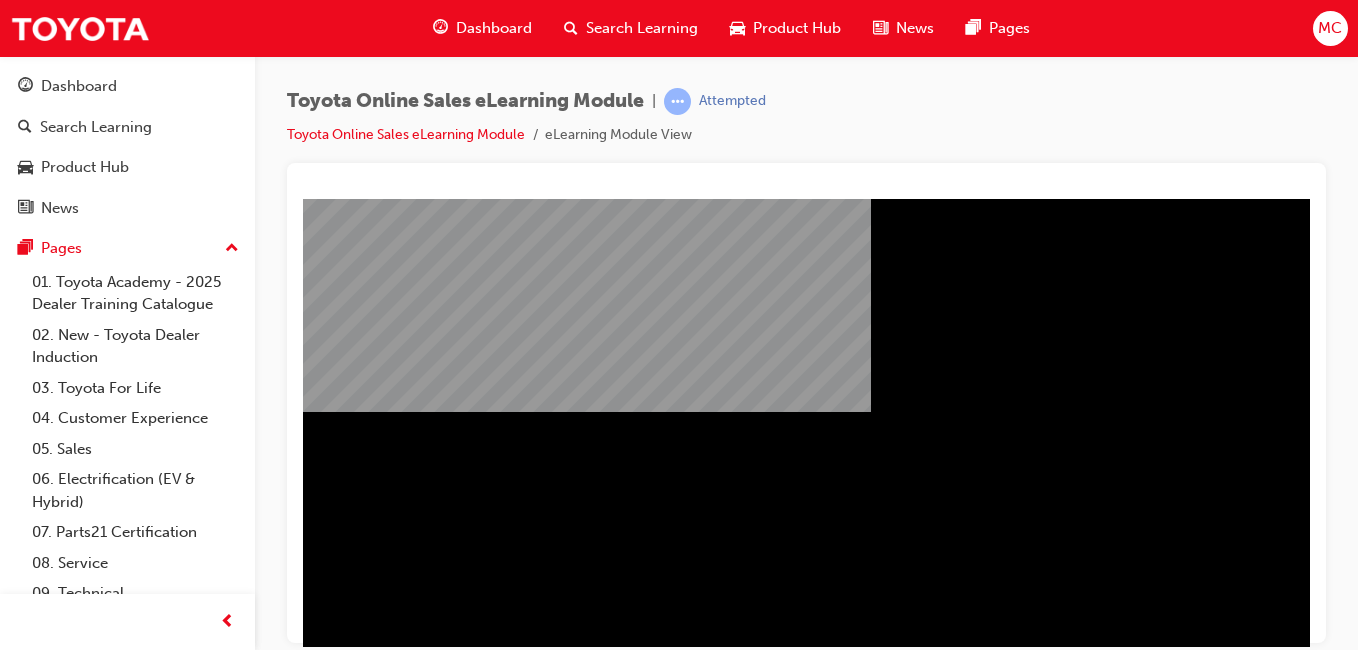 scroll, scrollTop: 317, scrollLeft: 0, axis: vertical 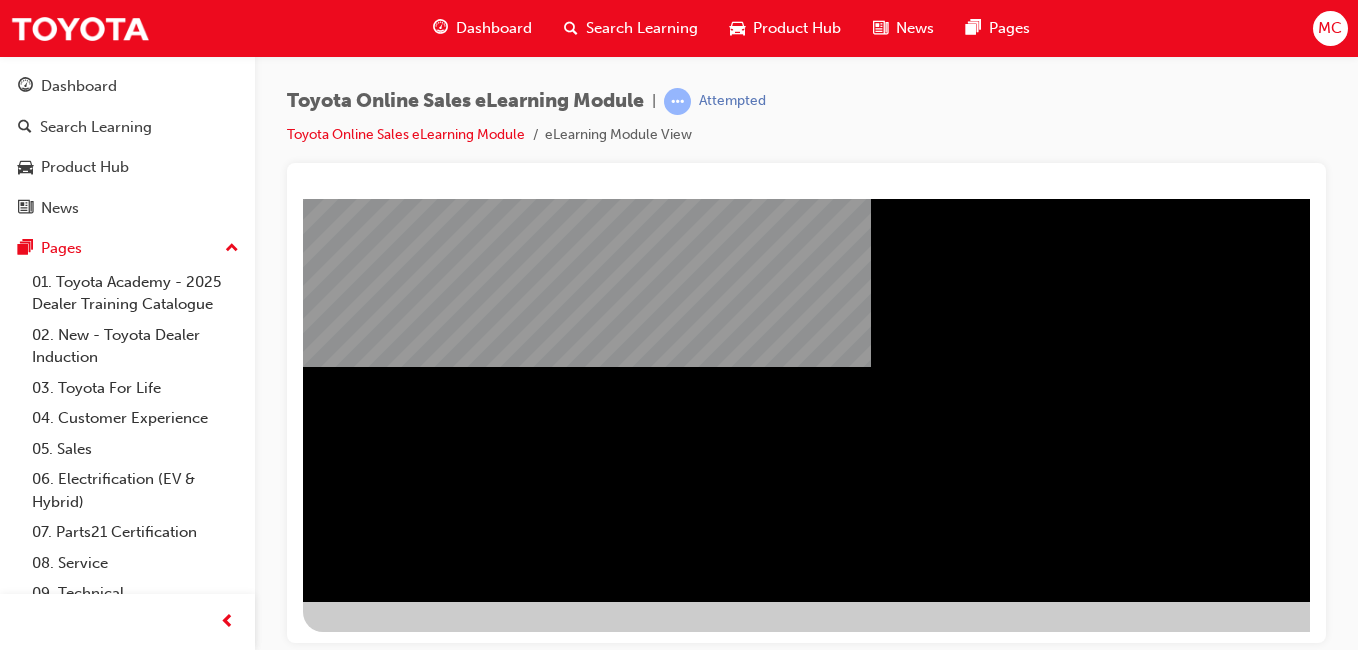 click at bounding box center [366, 2250] 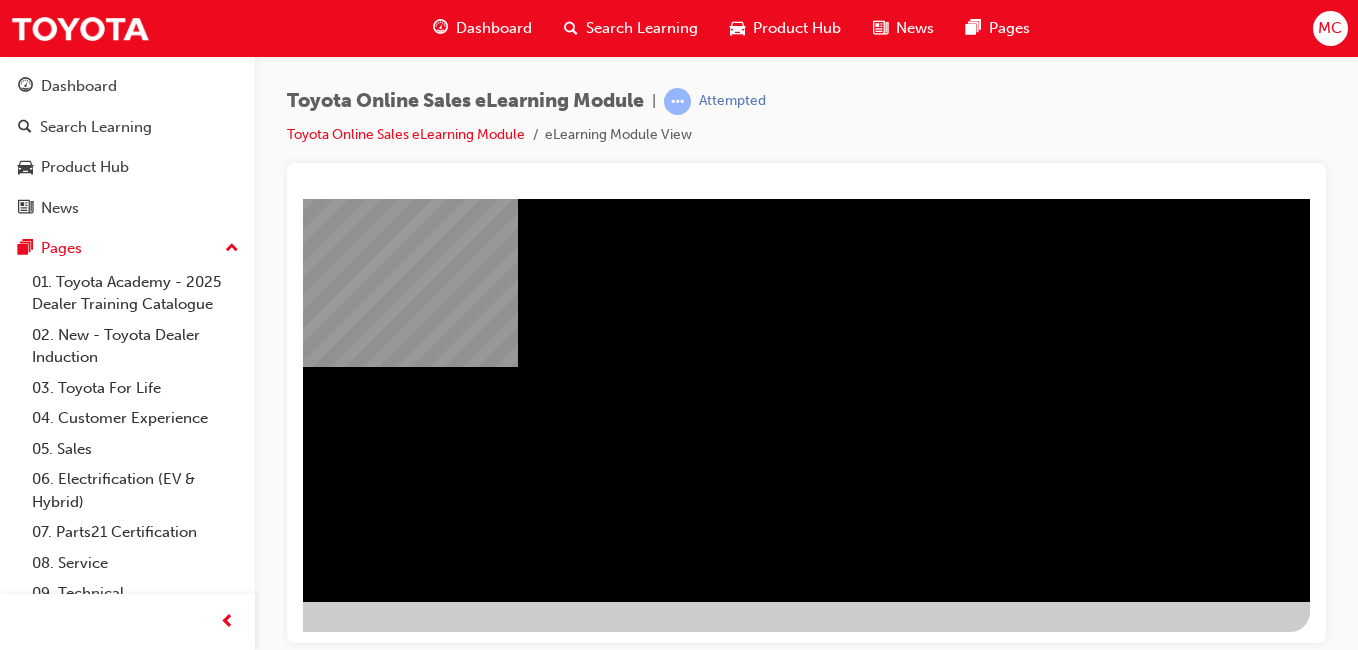 drag, startPoint x: 987, startPoint y: 540, endPoint x: 1252, endPoint y: 542, distance: 265.00754 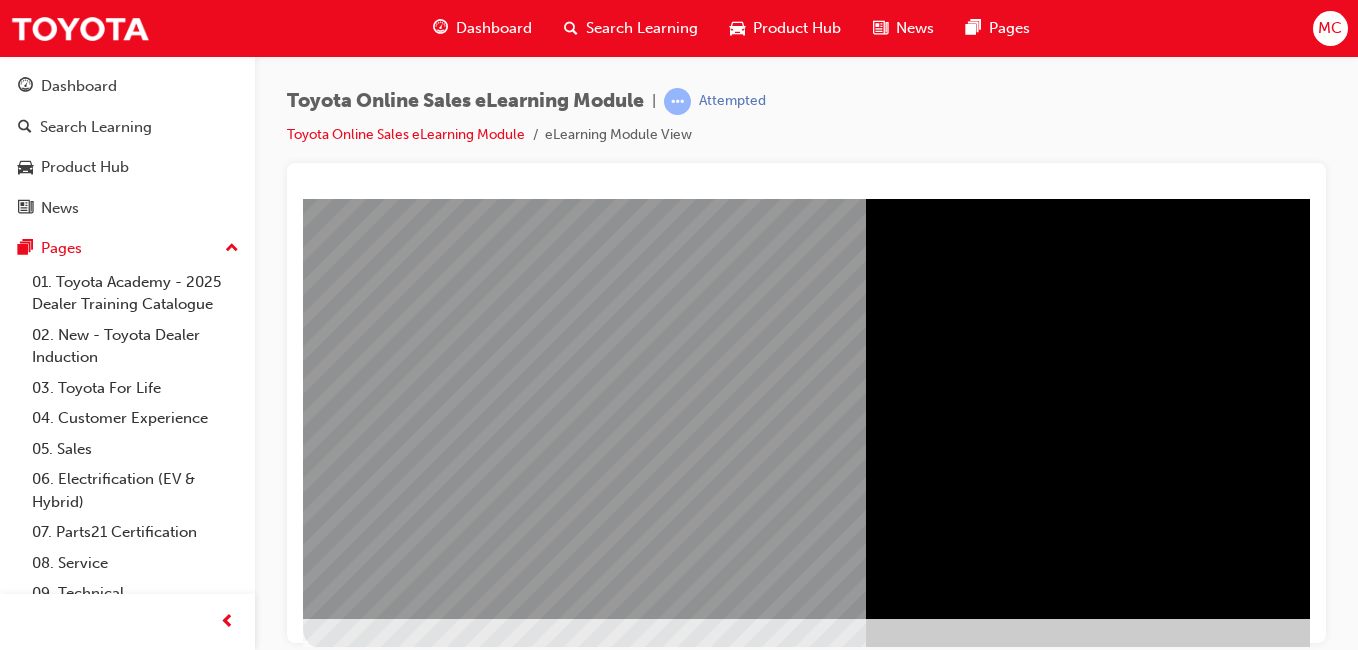 scroll, scrollTop: 317, scrollLeft: 0, axis: vertical 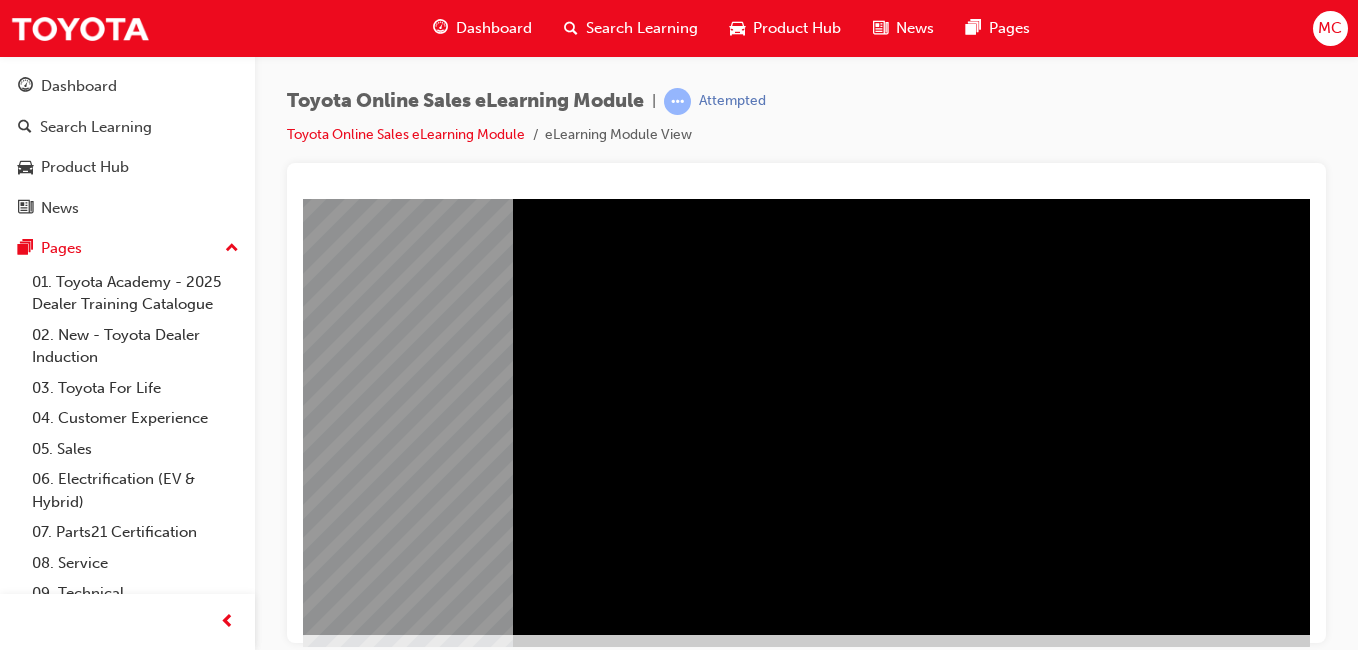 drag, startPoint x: 959, startPoint y: 476, endPoint x: 1334, endPoint y: 417, distance: 379.61295 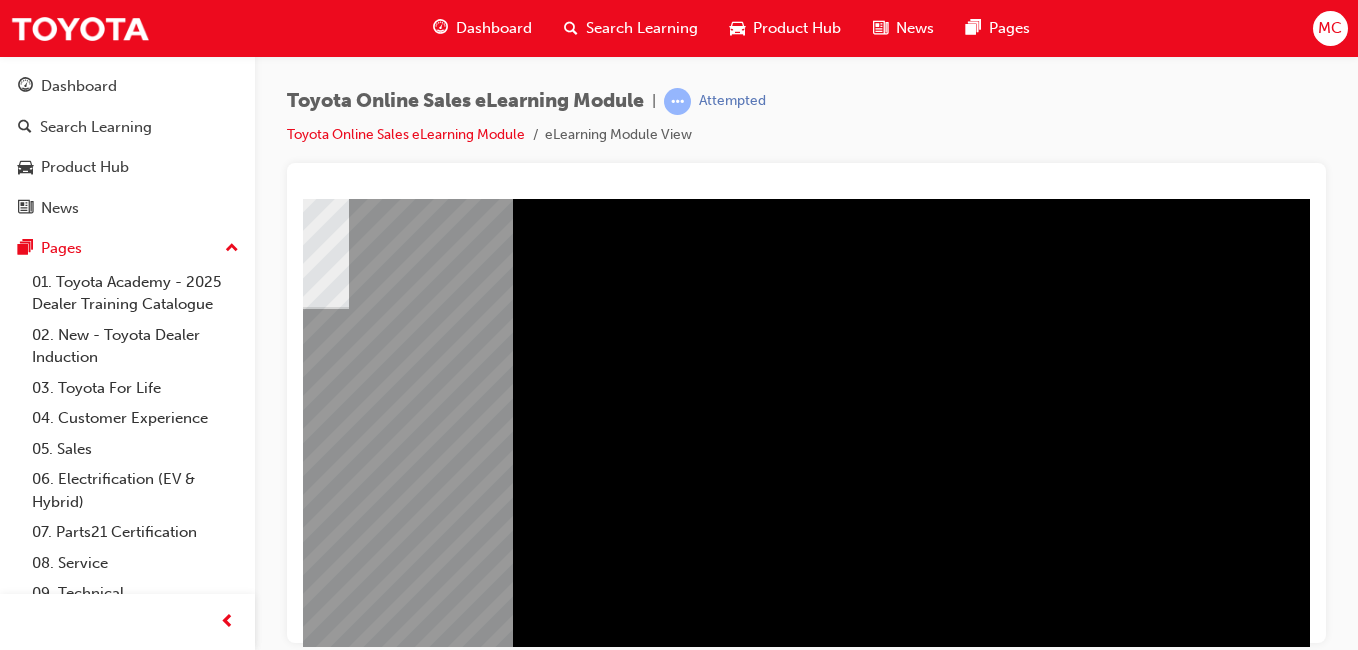 scroll, scrollTop: 0, scrollLeft: 368, axis: horizontal 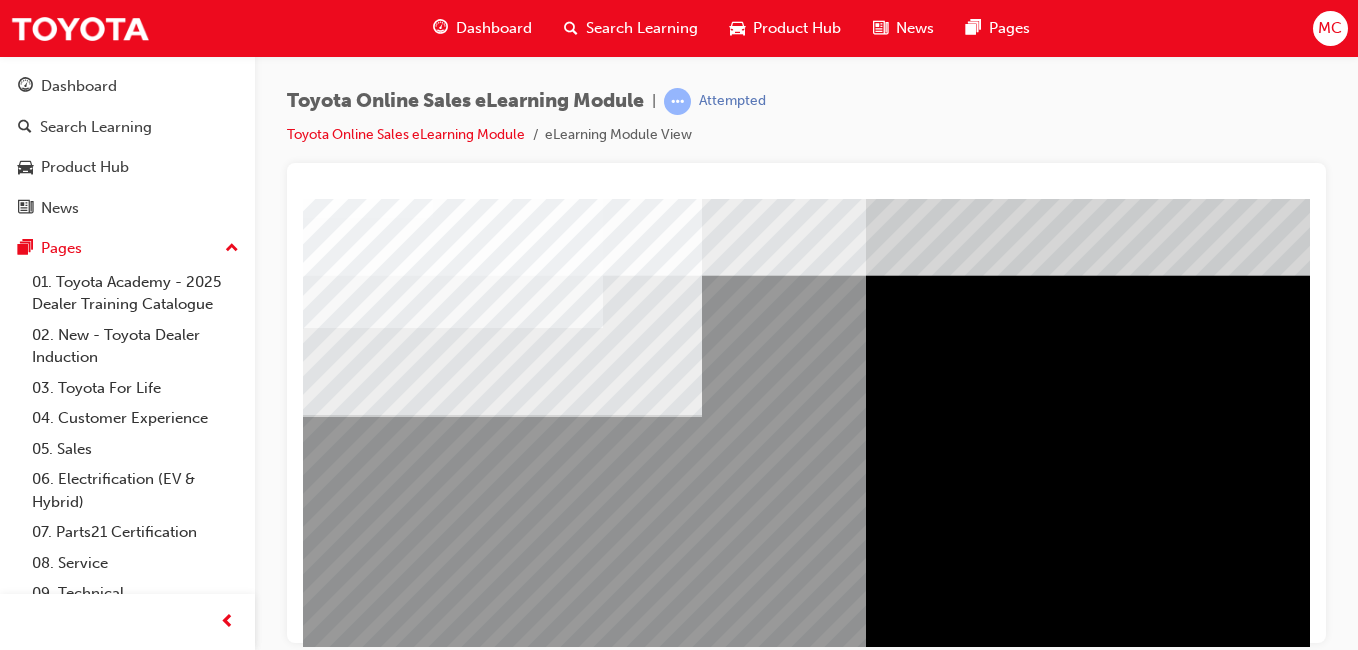 drag, startPoint x: 547, startPoint y: 583, endPoint x: 380, endPoint y: 580, distance: 167.02695 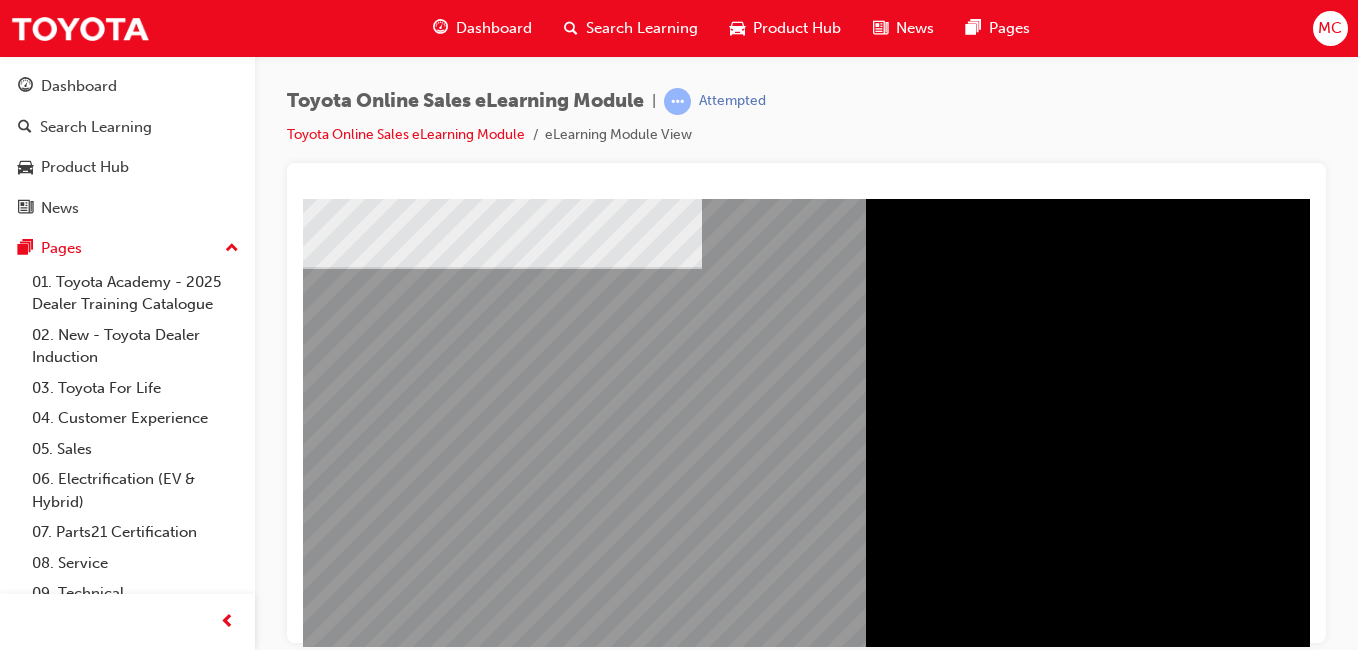 scroll, scrollTop: 227, scrollLeft: 0, axis: vertical 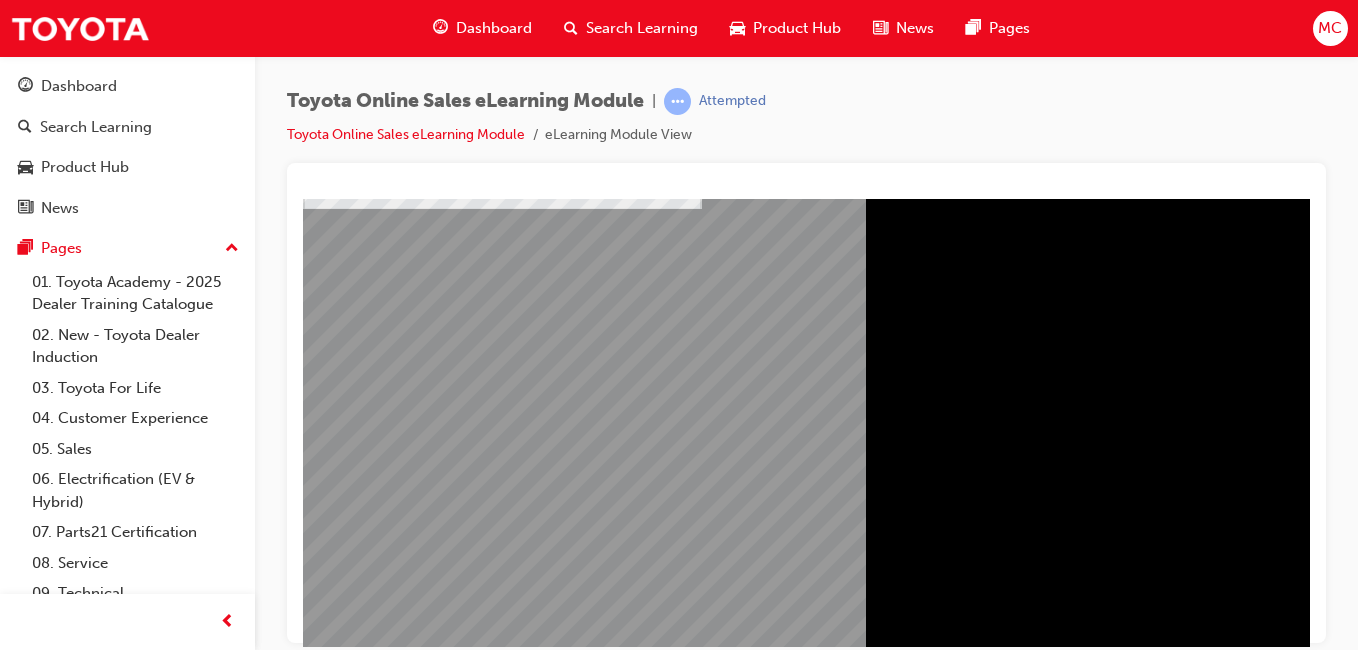 click at bounding box center [502, 1220] 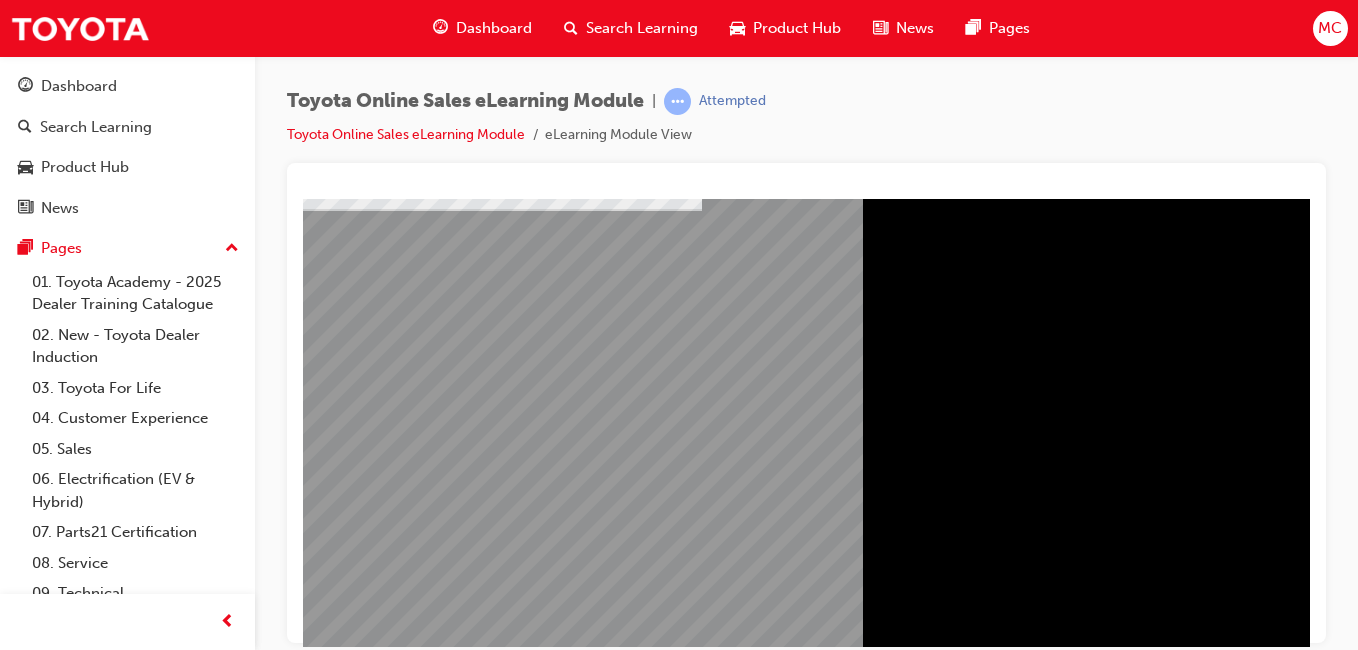 click at bounding box center [502, 1424] 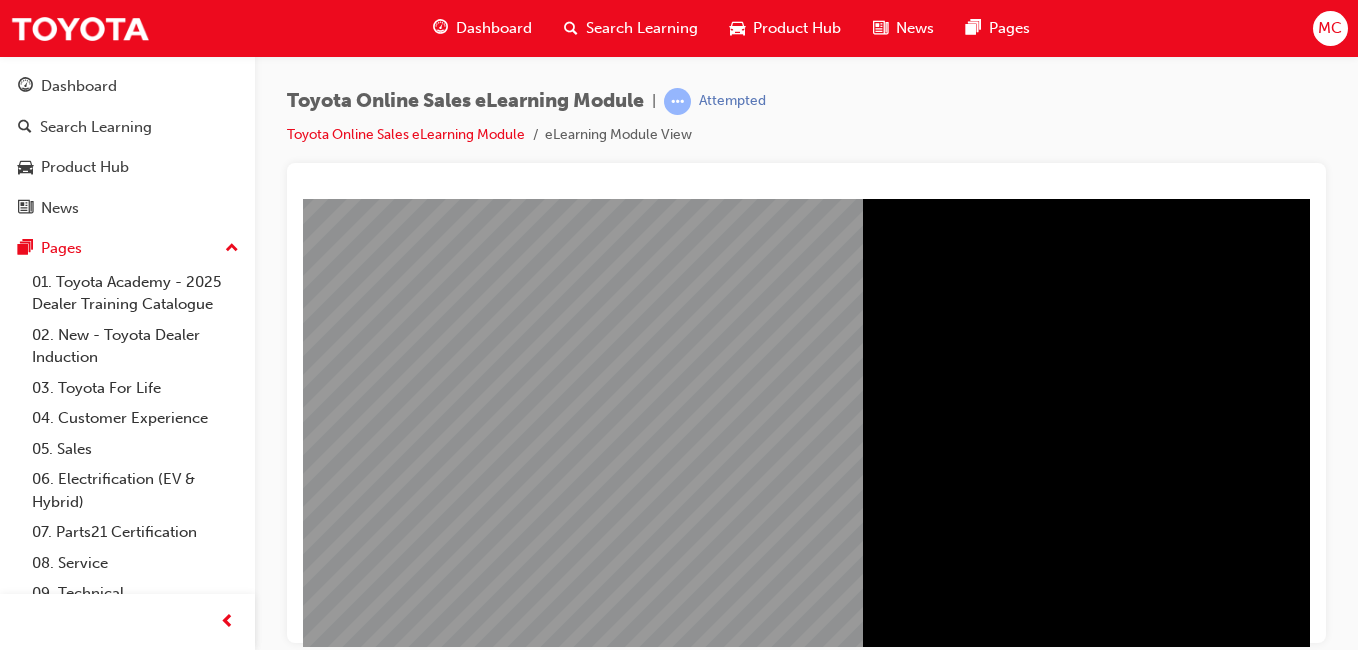 scroll, scrollTop: 317, scrollLeft: 0, axis: vertical 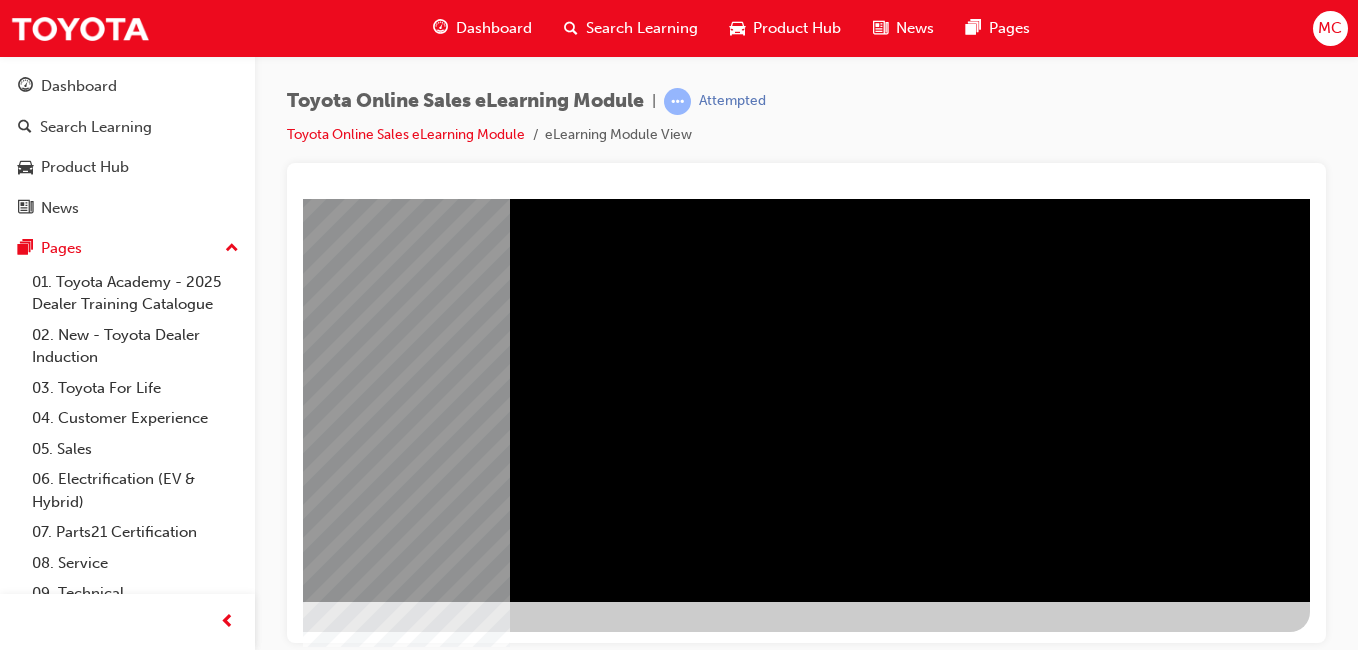 drag, startPoint x: 1011, startPoint y: 401, endPoint x: 1382, endPoint y: 410, distance: 371.10916 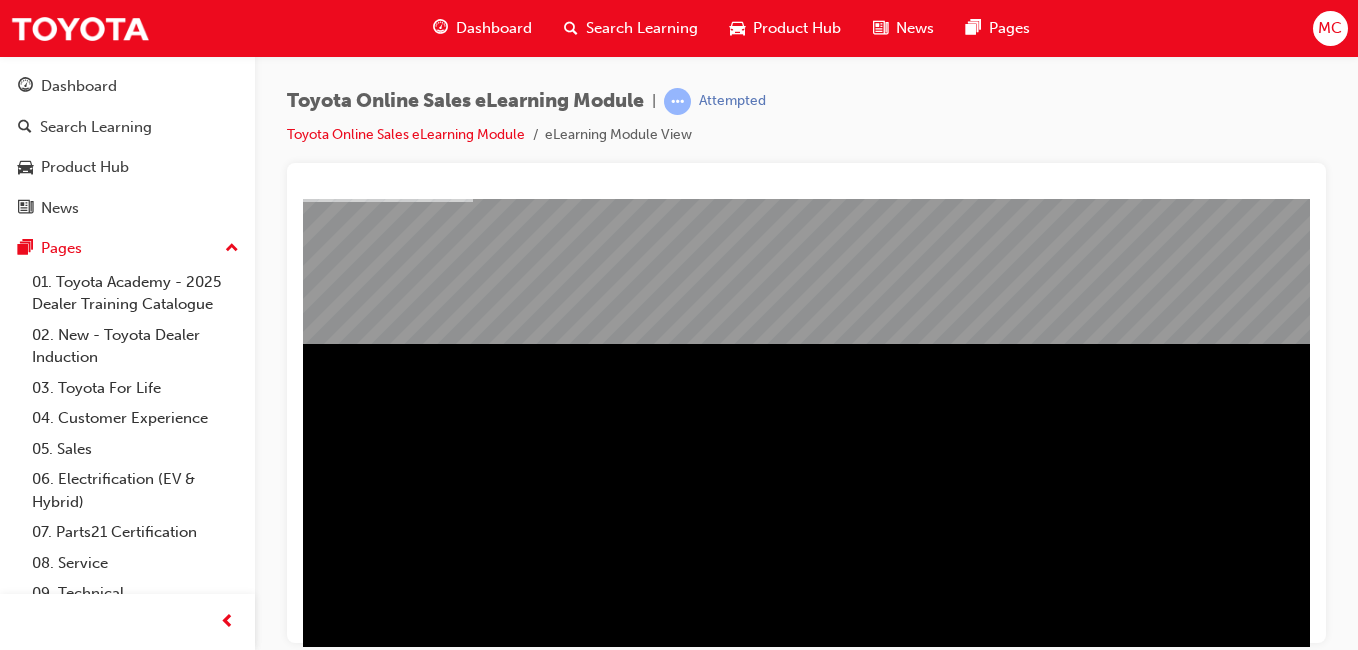scroll, scrollTop: 317, scrollLeft: 0, axis: vertical 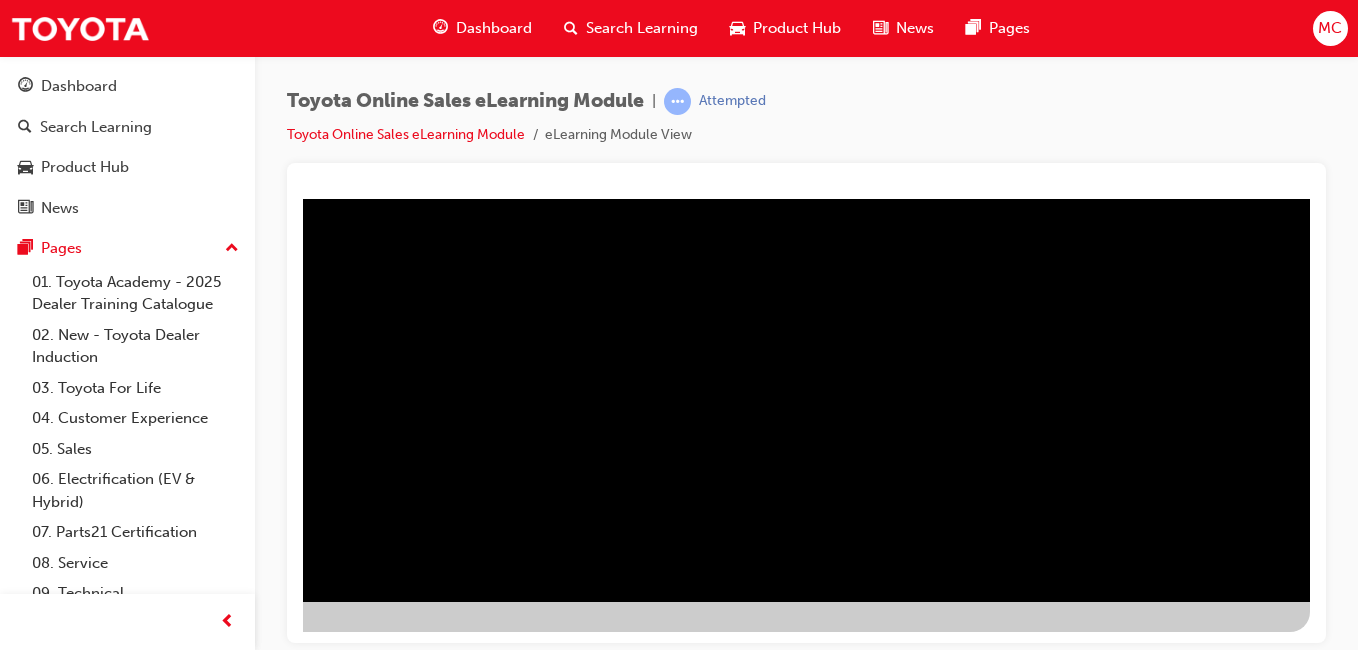 click at bounding box center (13, 1027) 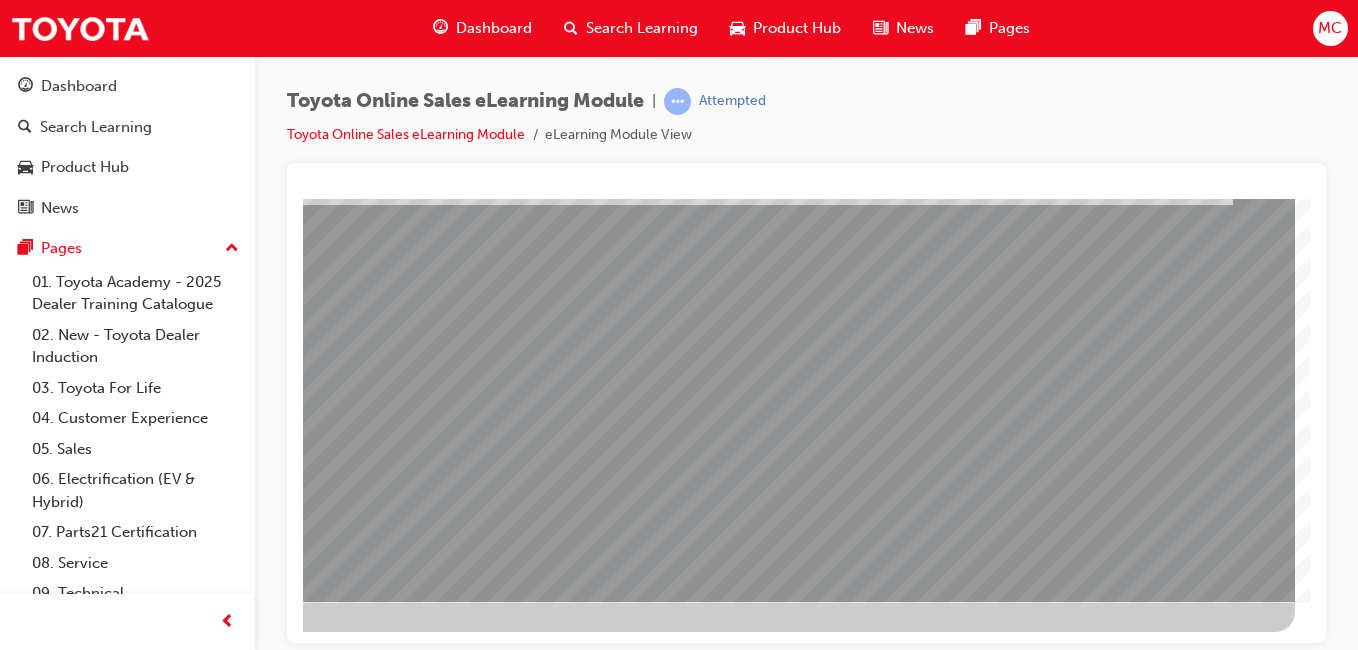 scroll, scrollTop: 0, scrollLeft: 0, axis: both 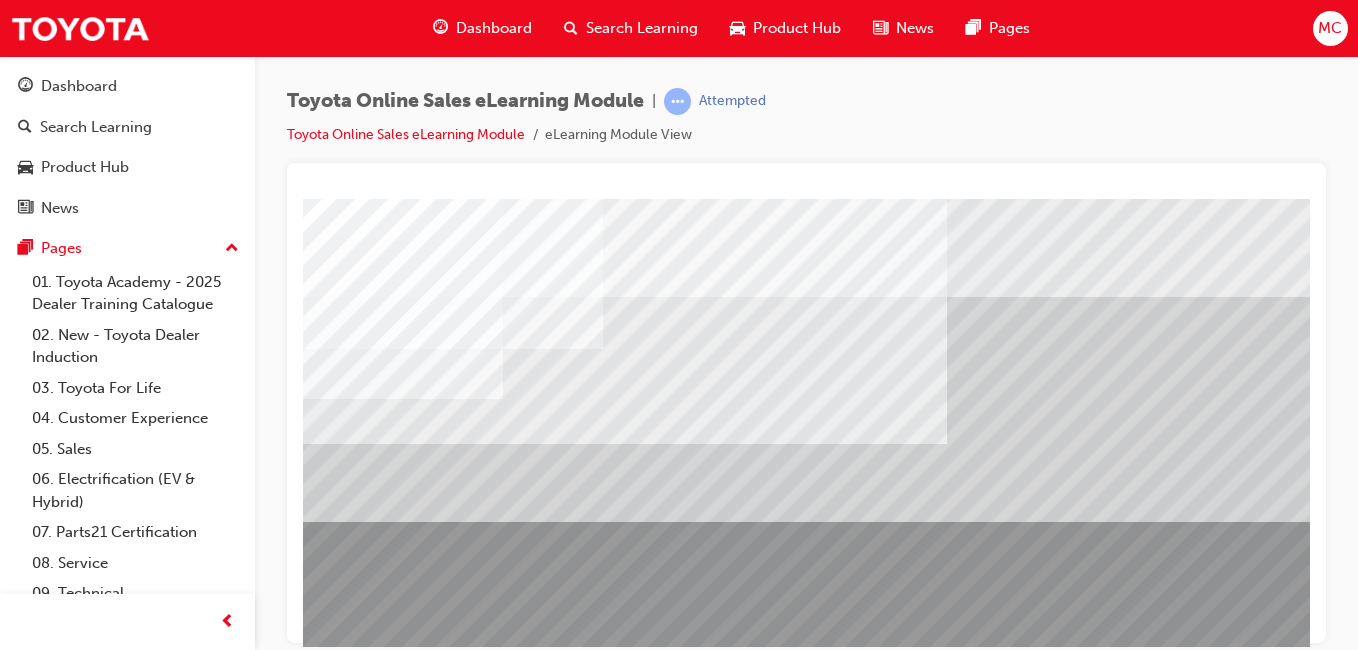 drag, startPoint x: 634, startPoint y: 443, endPoint x: 617, endPoint y: 434, distance: 19.235384 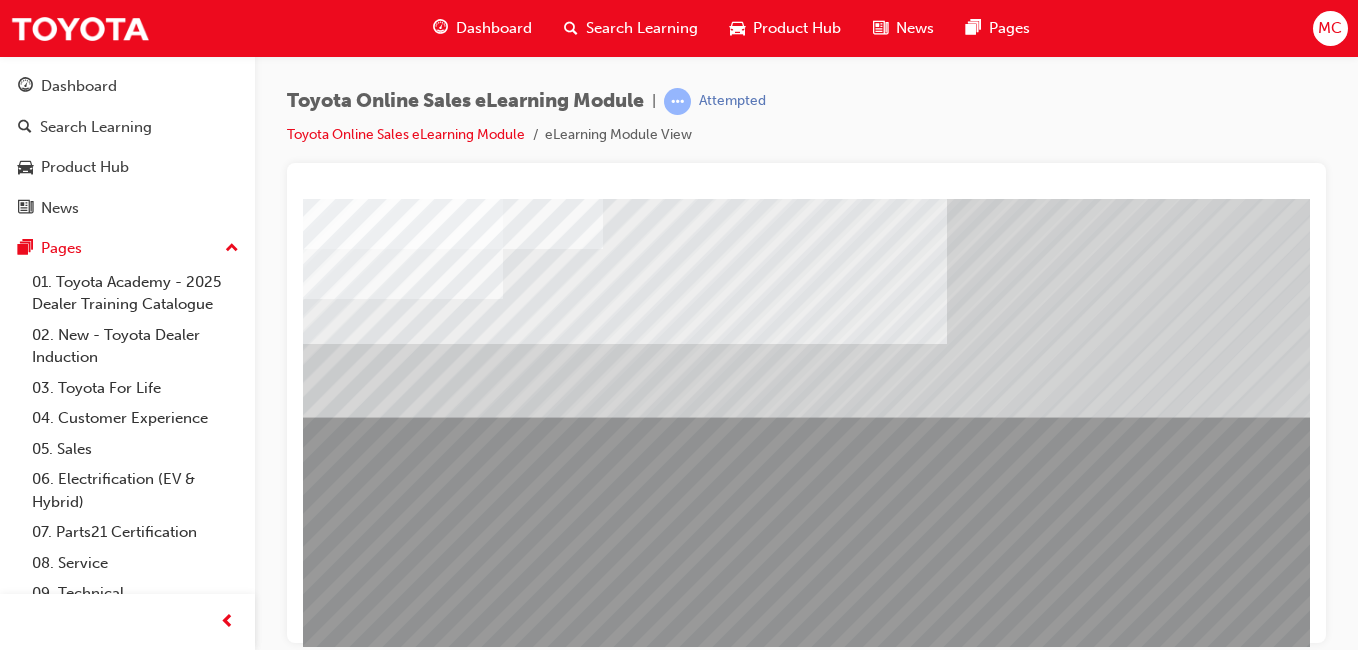 click at bounding box center (403, 2250) 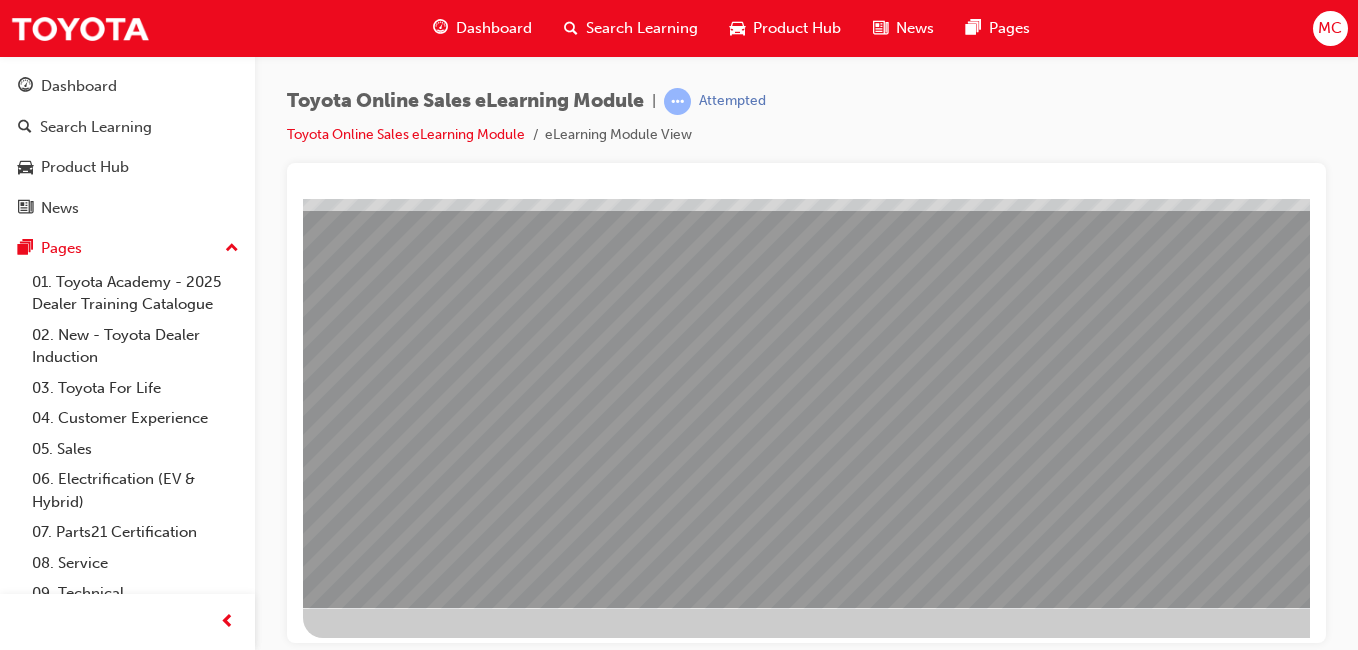 click at bounding box center (1204, 1003) 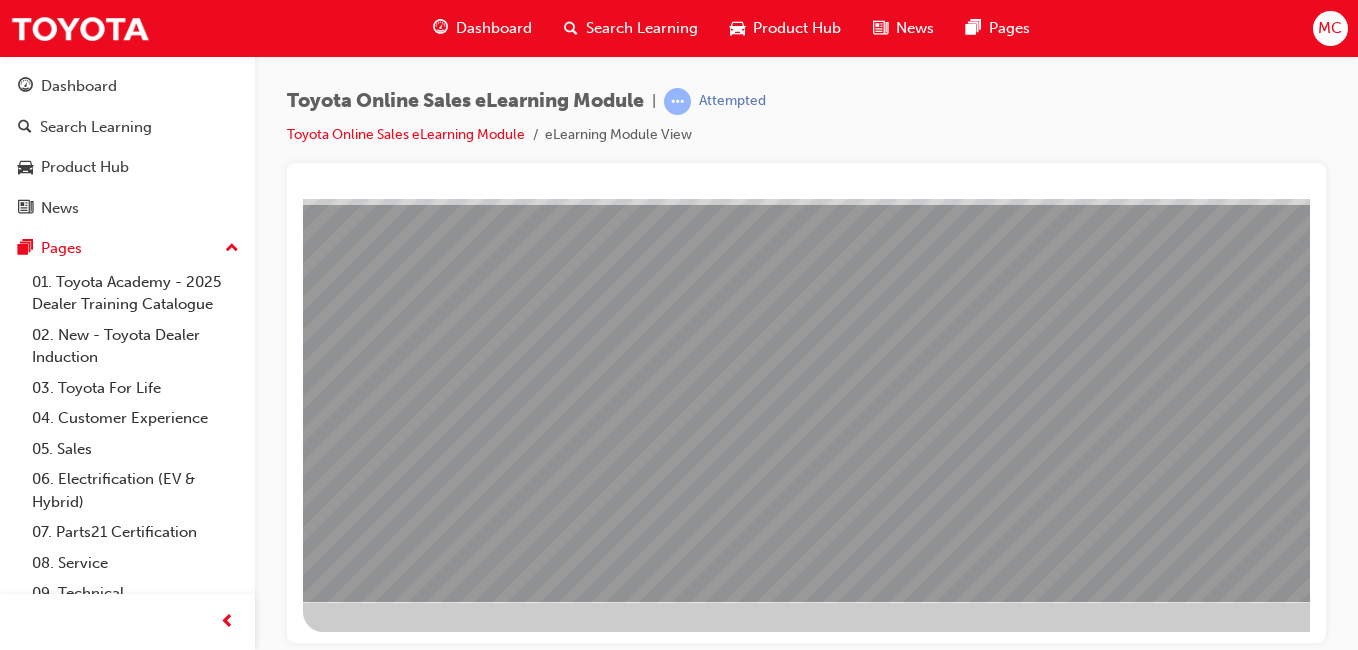 click at bounding box center (403, 2433) 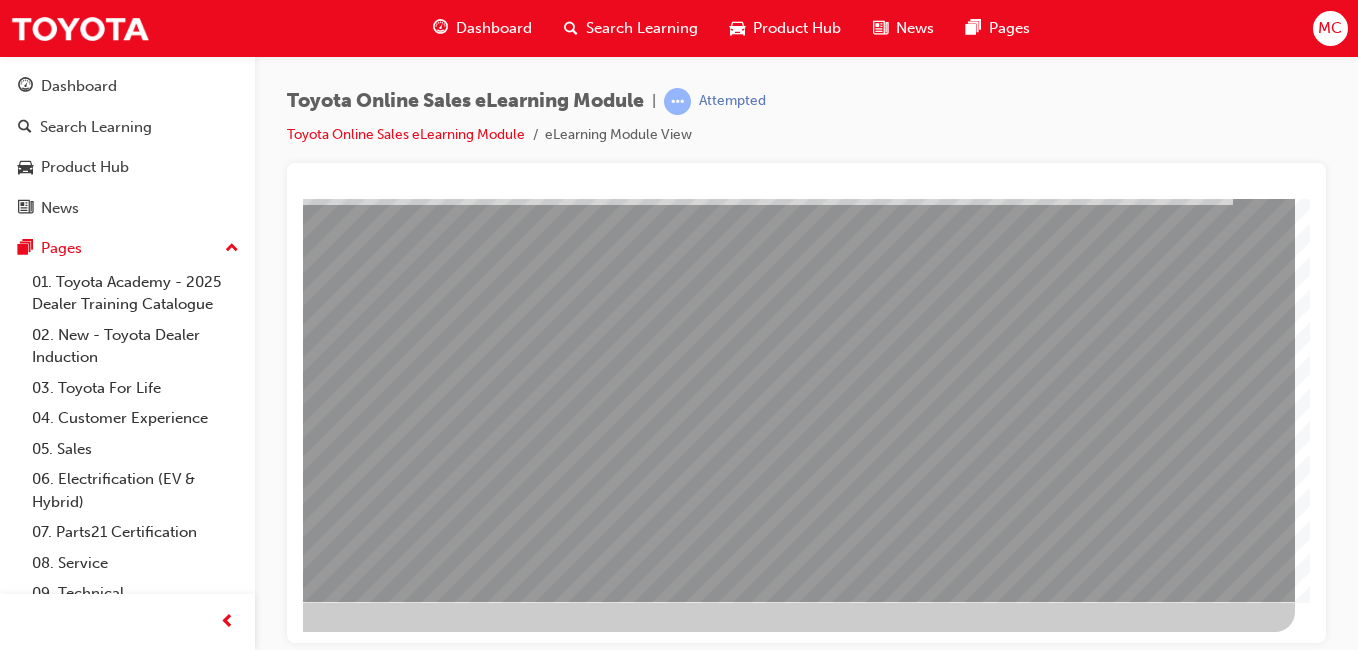 drag, startPoint x: 1033, startPoint y: 509, endPoint x: 1373, endPoint y: 508, distance: 340.00146 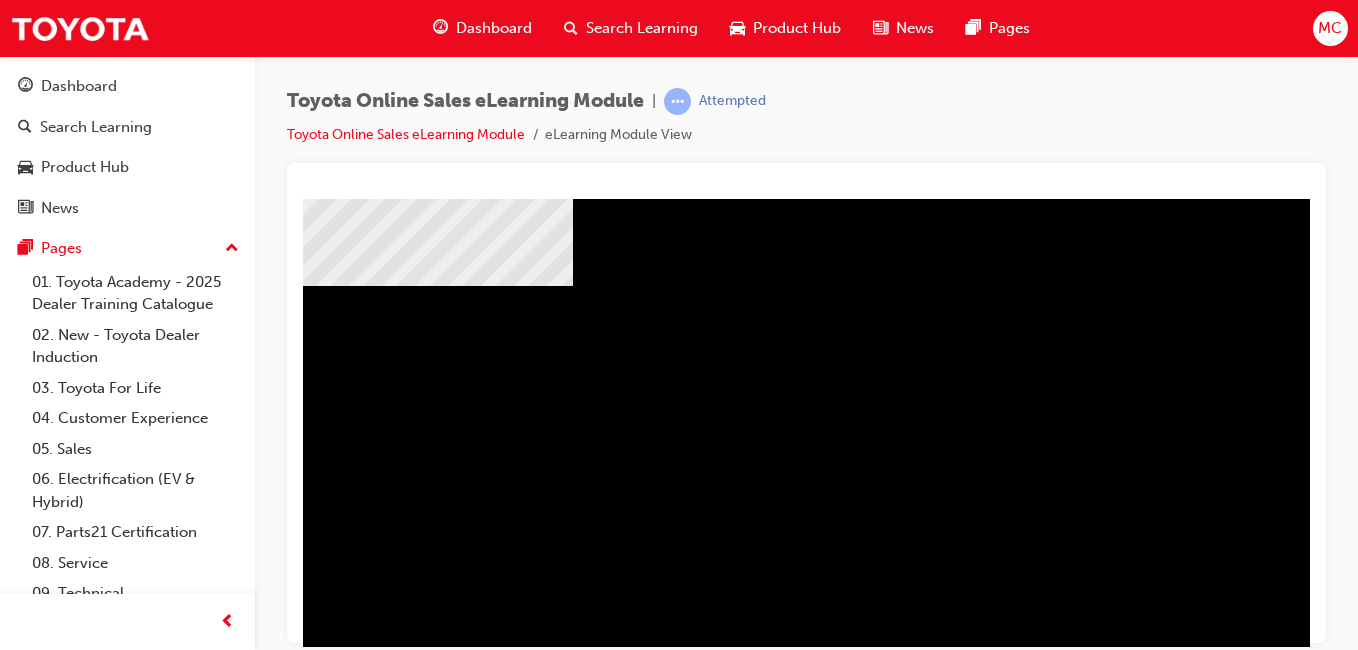 scroll, scrollTop: 200, scrollLeft: 0, axis: vertical 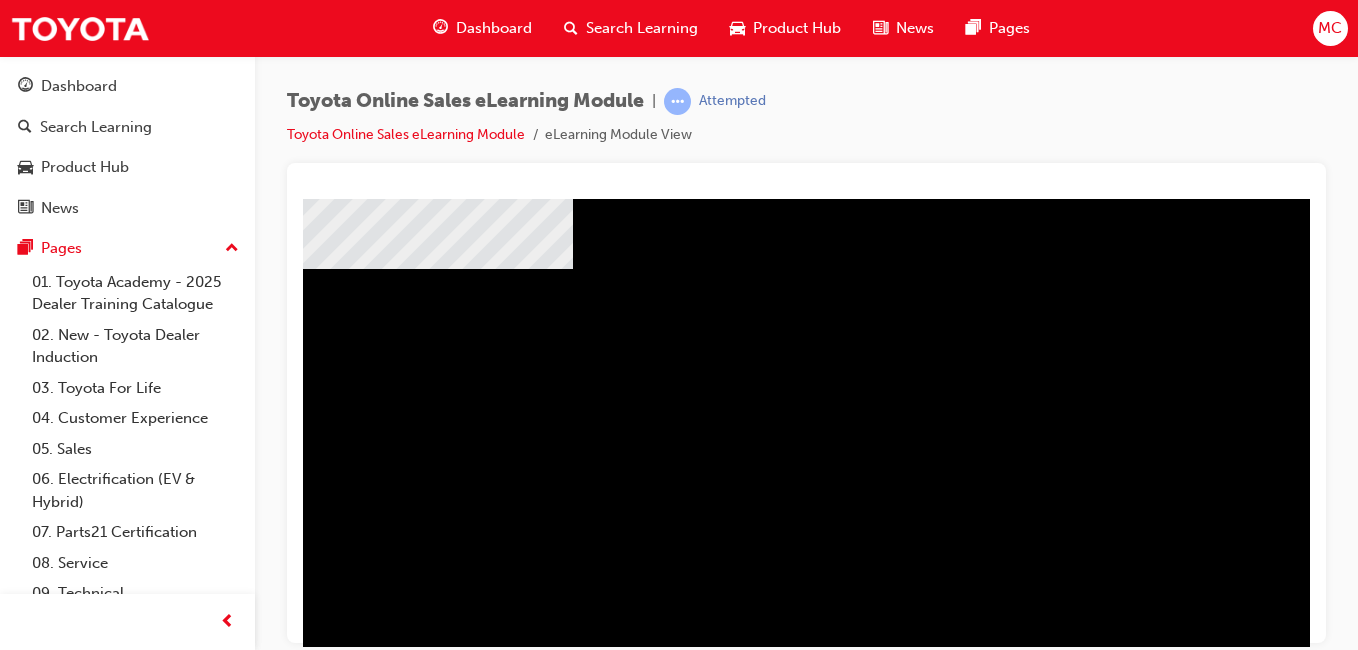 click at bounding box center [434, 1095] 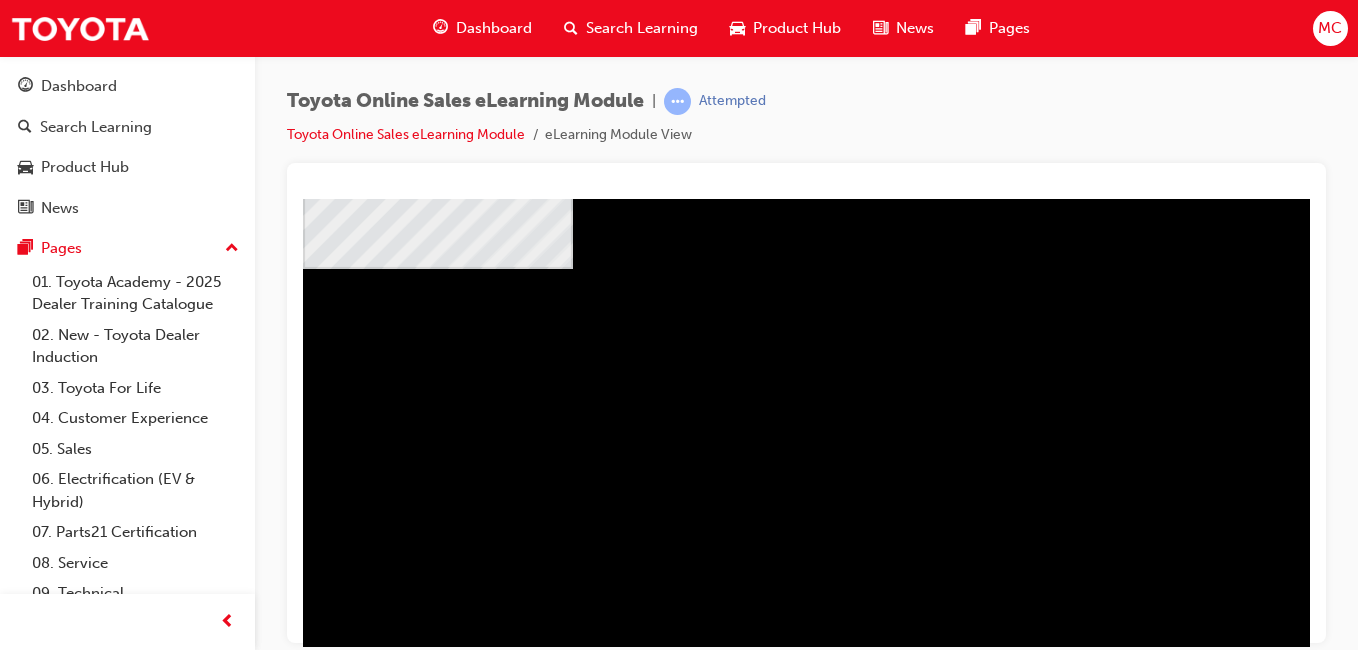 click at bounding box center (434, 1619) 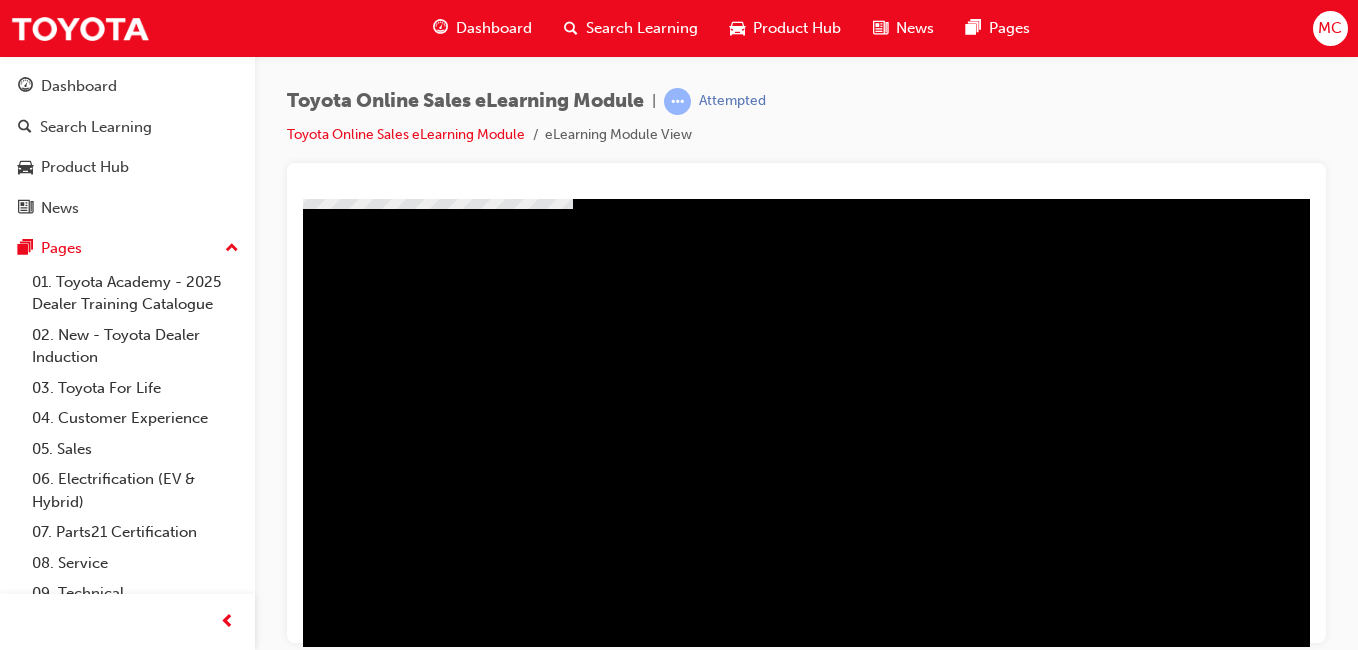 scroll, scrollTop: 317, scrollLeft: 0, axis: vertical 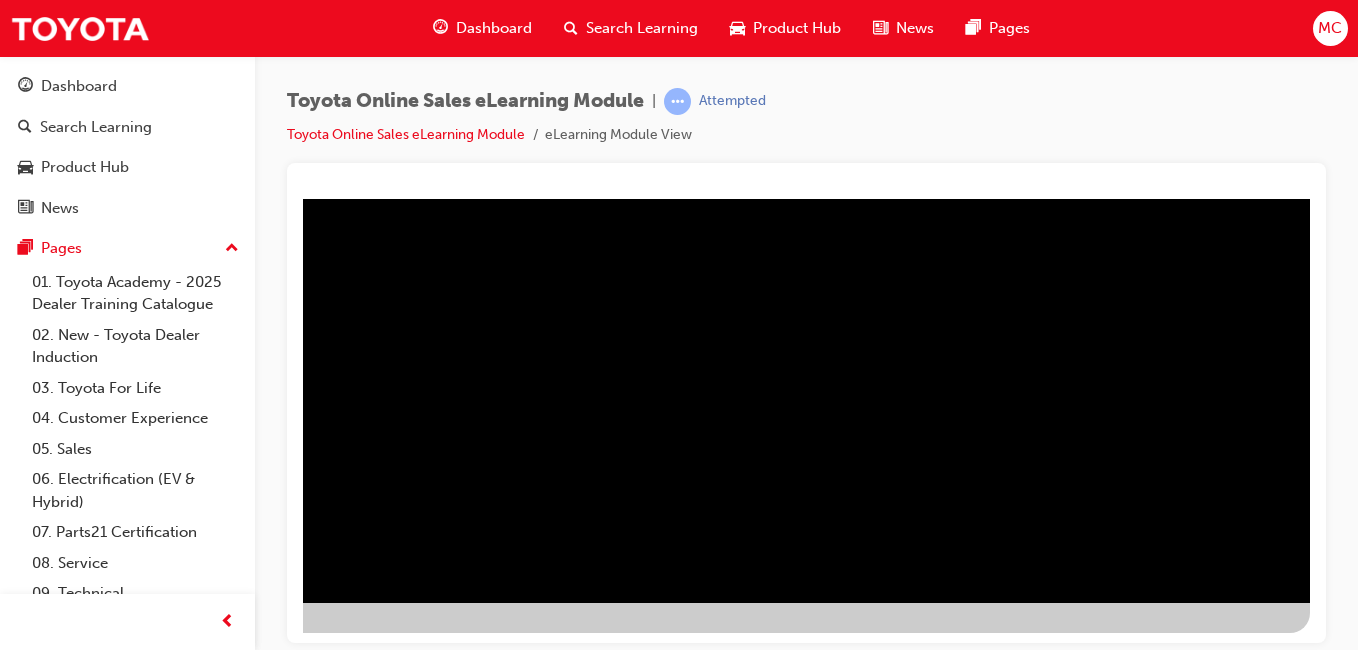 drag, startPoint x: 489, startPoint y: 438, endPoint x: 987, endPoint y: 414, distance: 498.57797 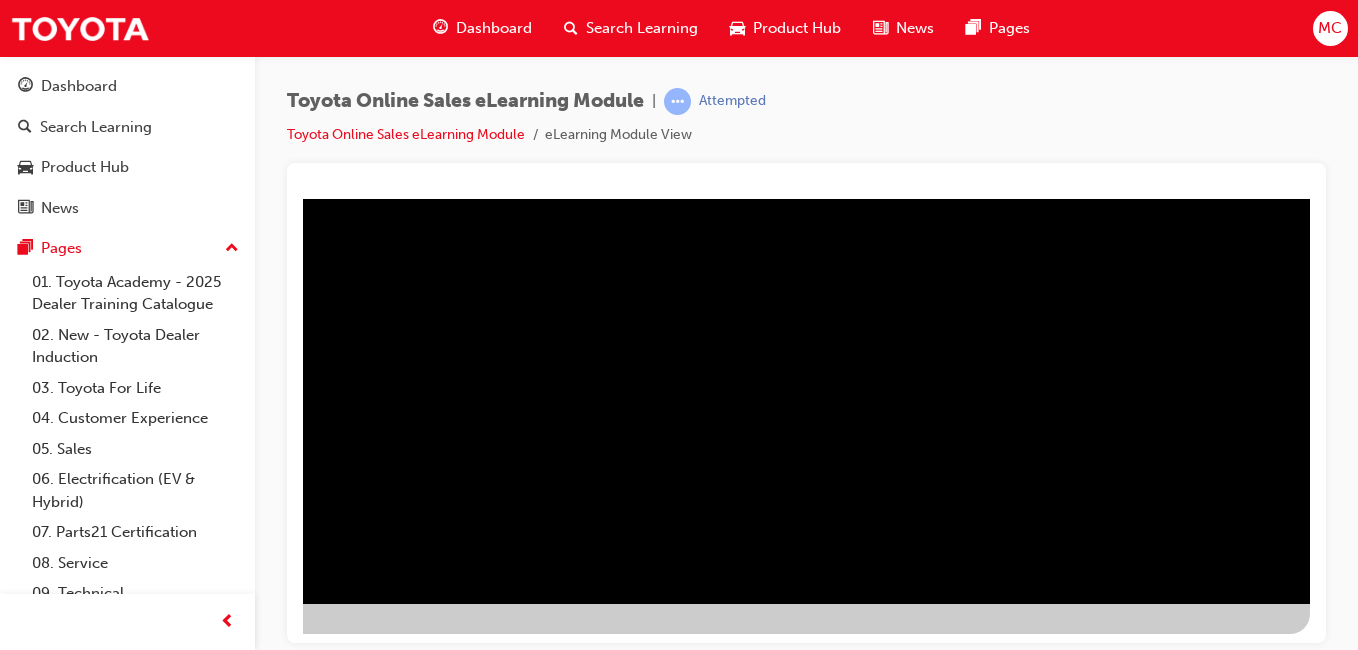 click at bounding box center [13, 1653] 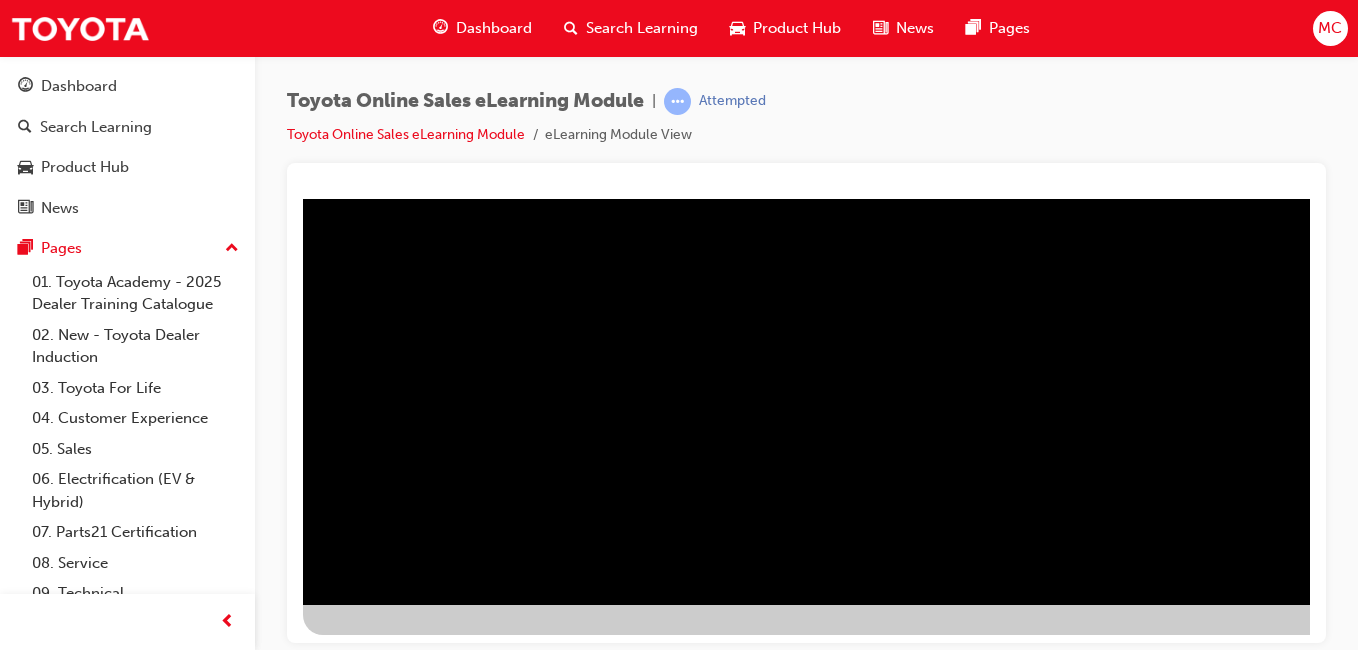 scroll, scrollTop: 317, scrollLeft: 0, axis: vertical 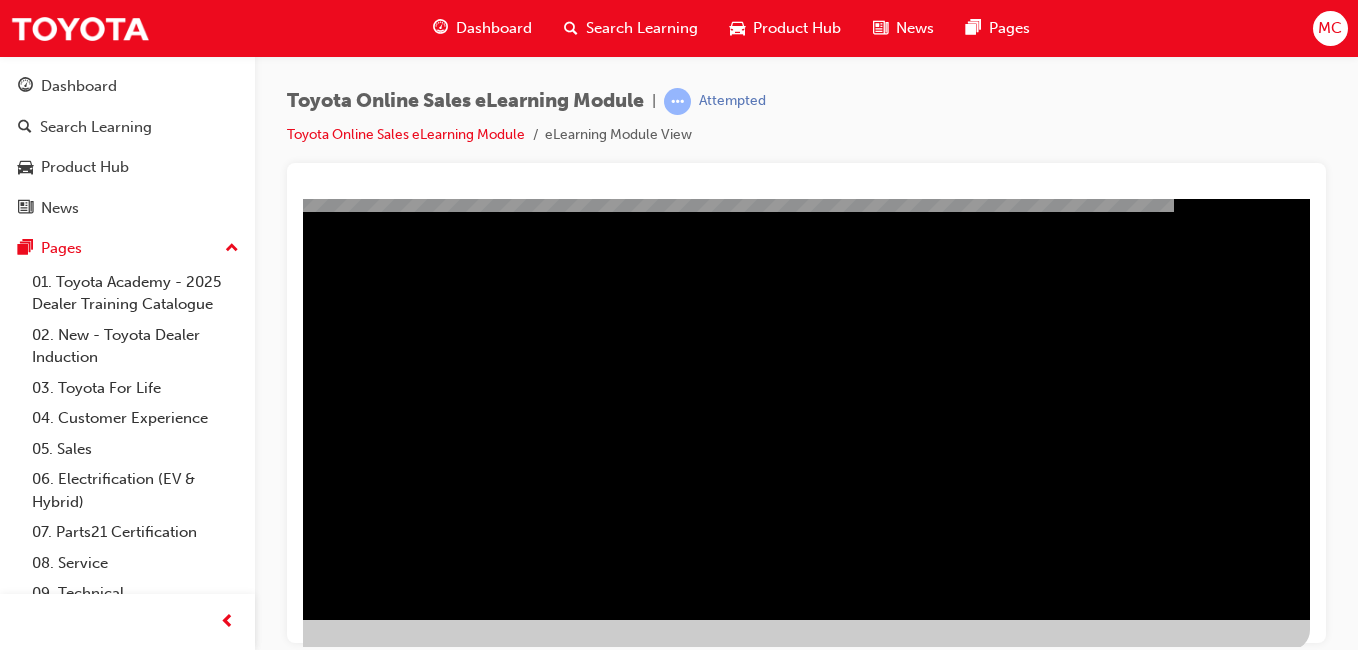 click at bounding box center (13, 883) 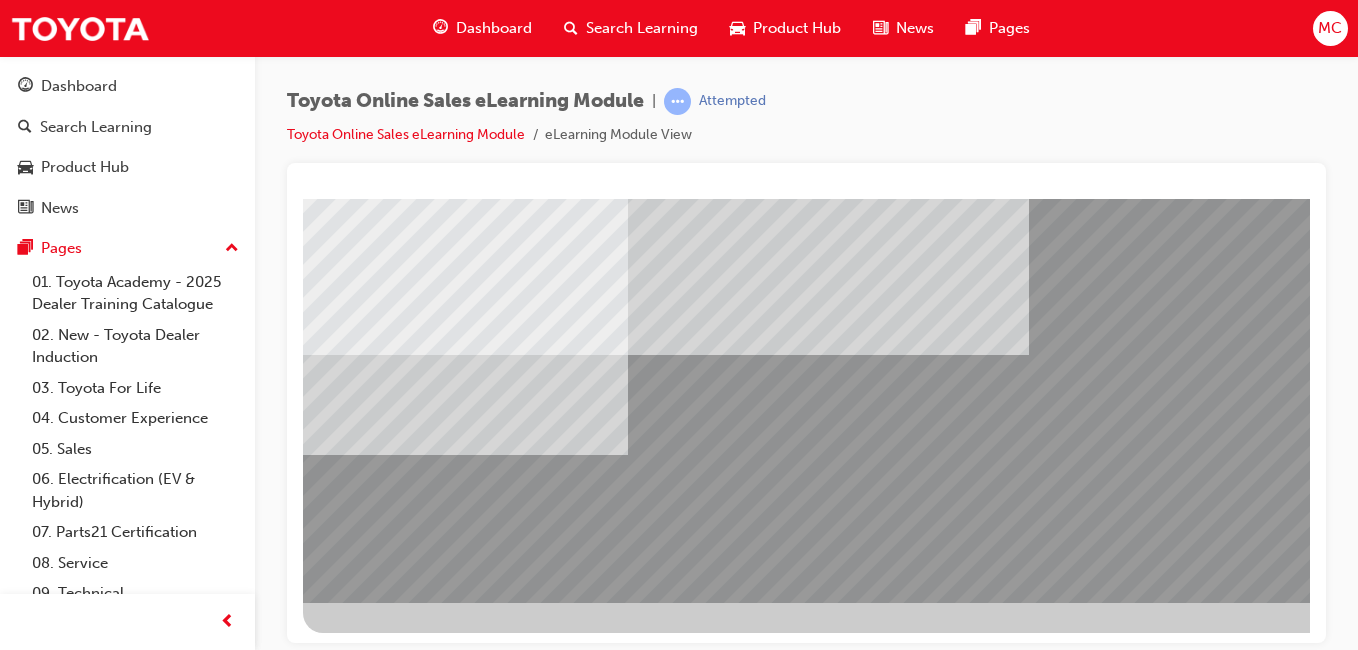 scroll, scrollTop: 317, scrollLeft: 0, axis: vertical 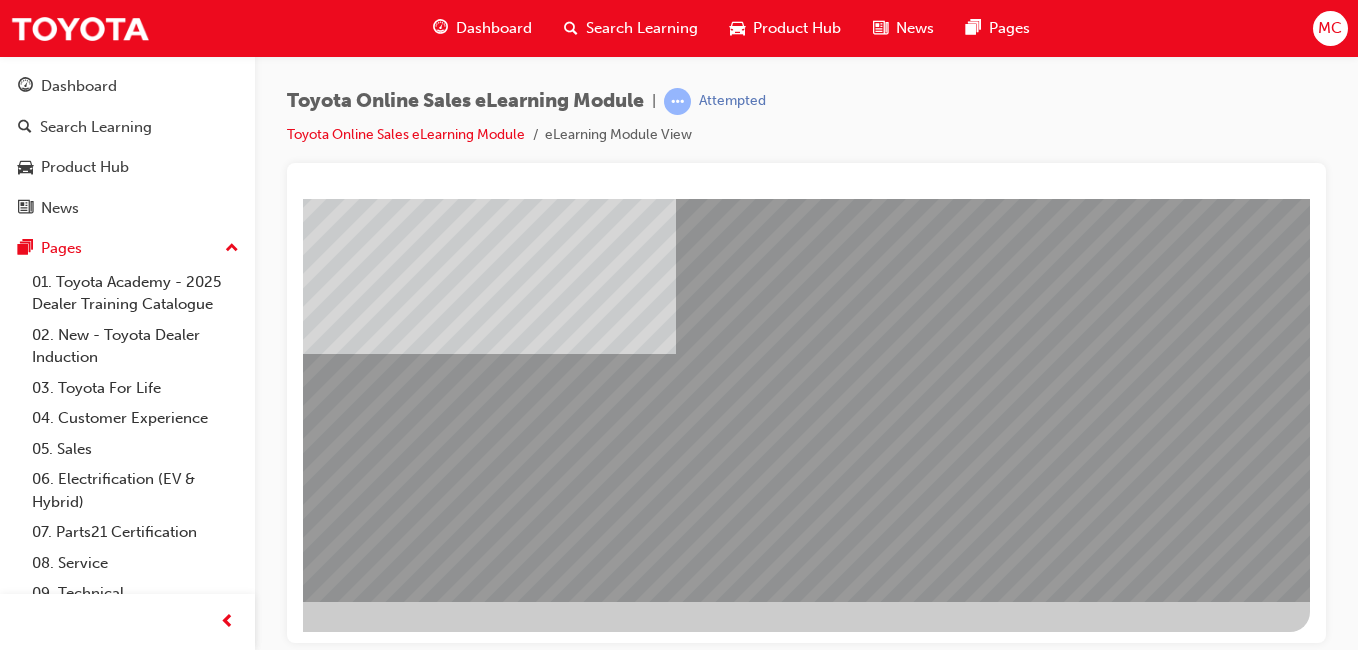 drag, startPoint x: 719, startPoint y: 484, endPoint x: 856, endPoint y: 471, distance: 137.6154 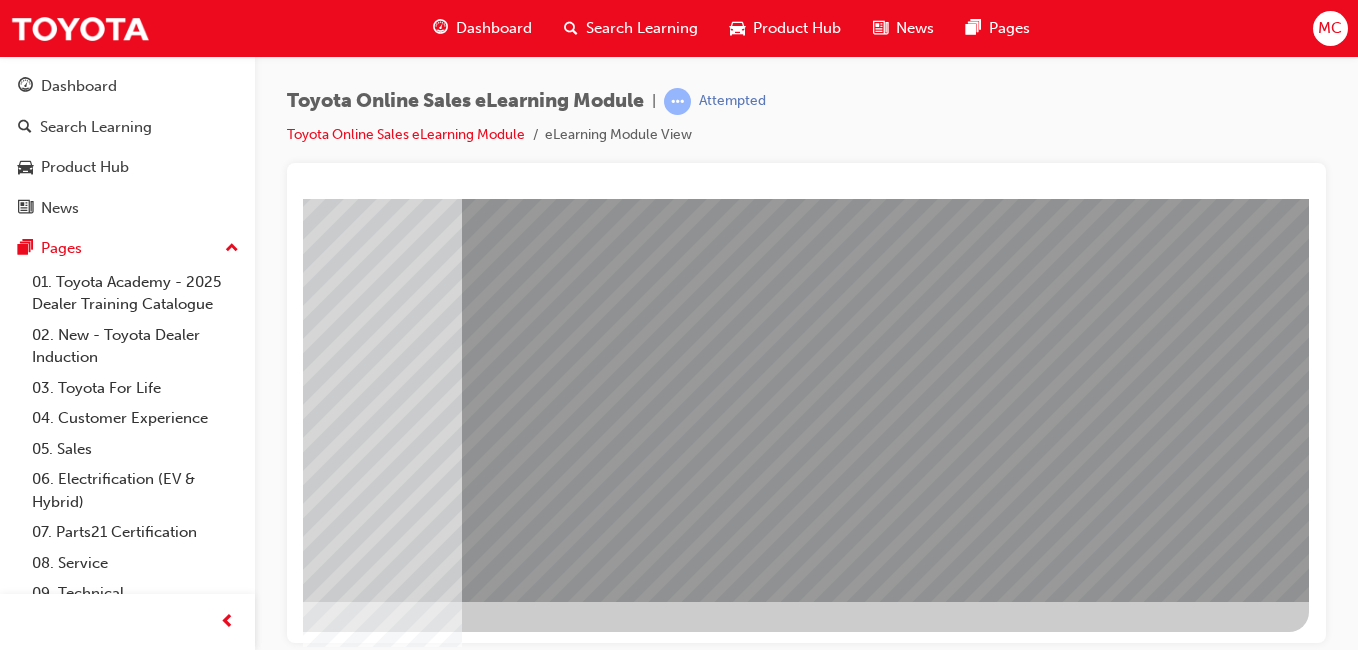 scroll, scrollTop: 0, scrollLeft: 0, axis: both 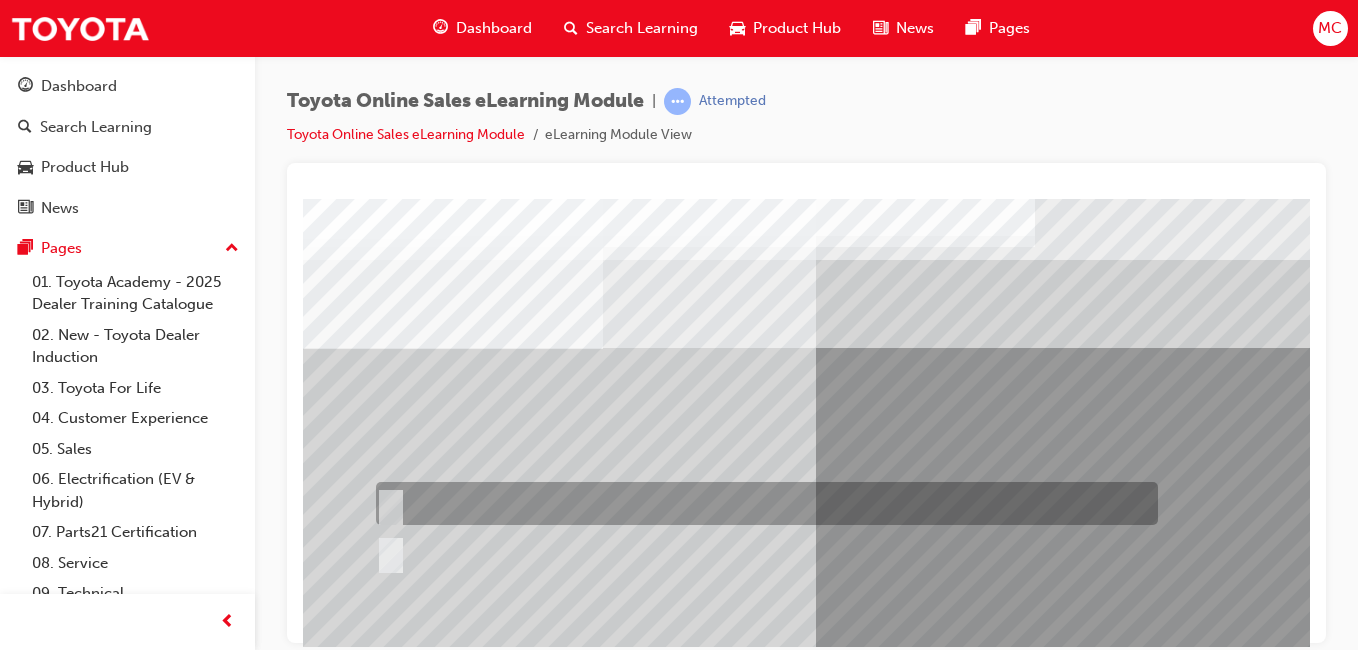click at bounding box center [762, 503] 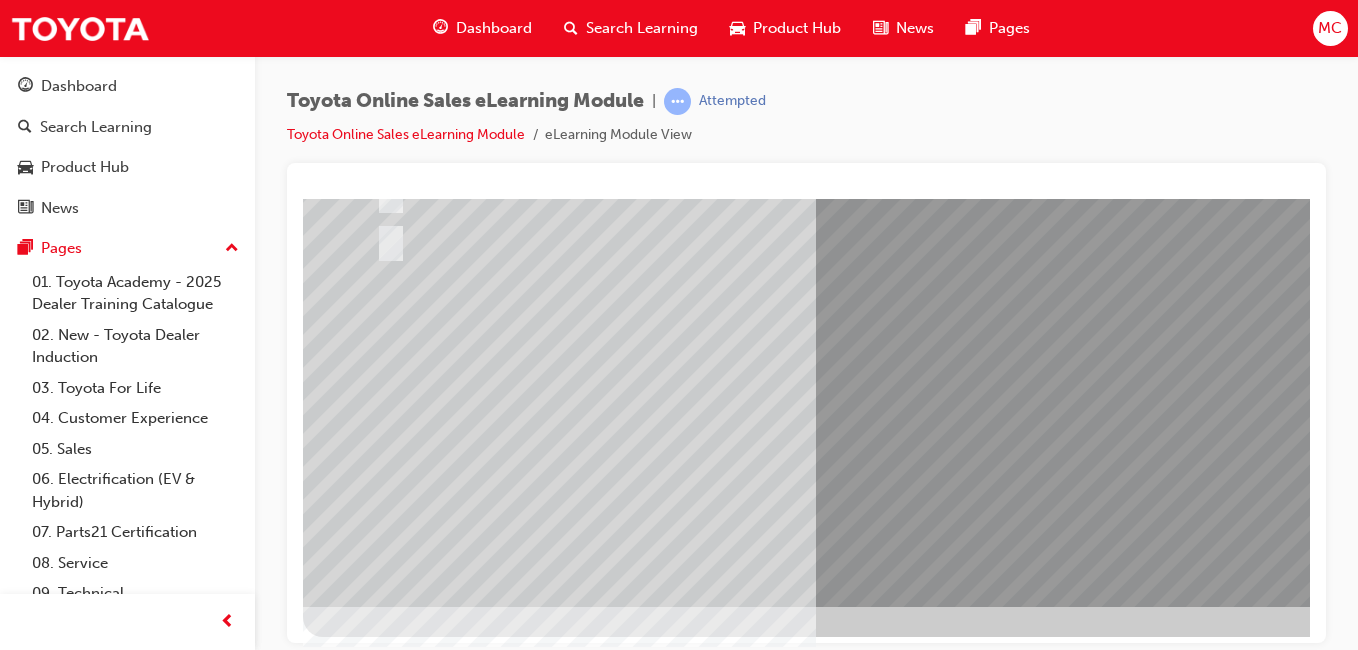 scroll, scrollTop: 317, scrollLeft: 0, axis: vertical 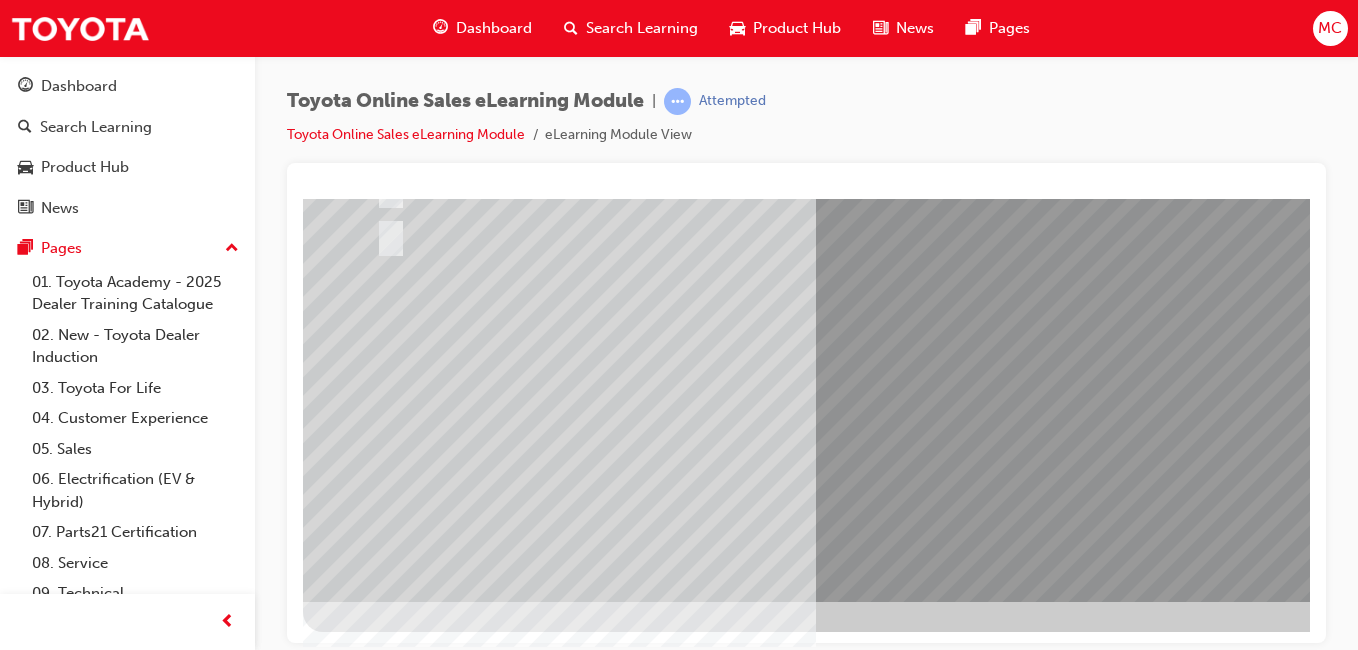 click at bounding box center [375, 2644] 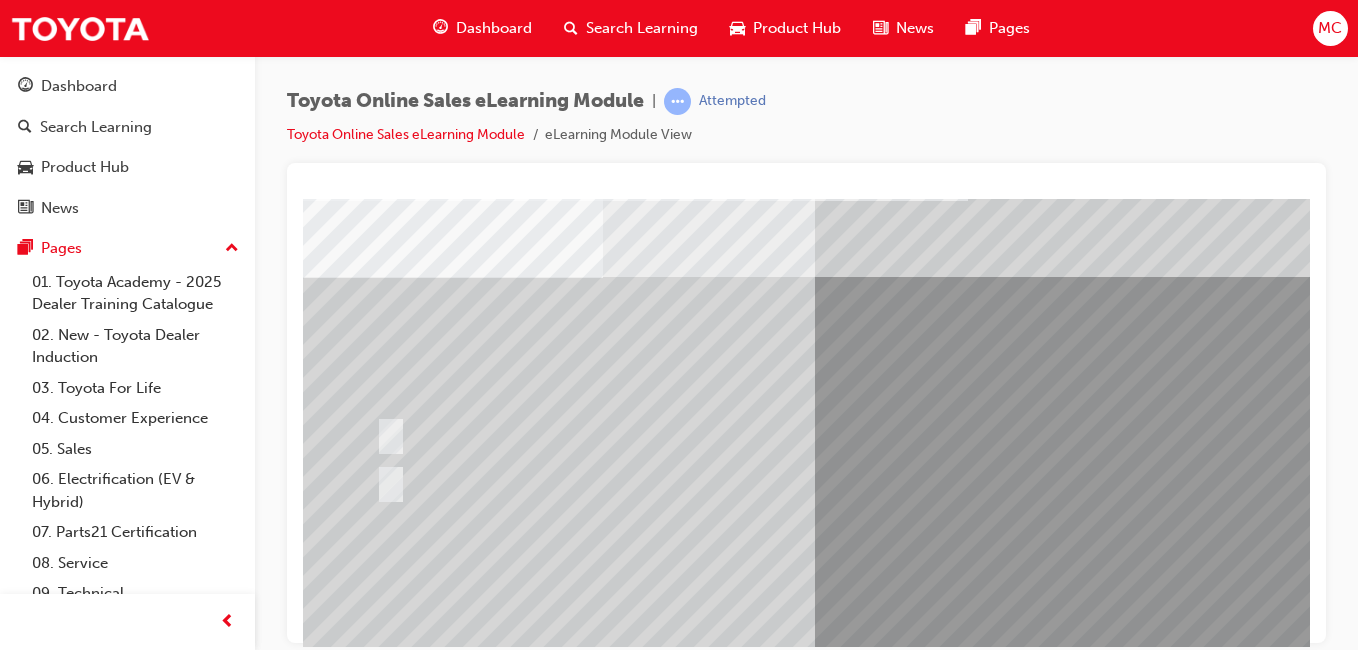 scroll, scrollTop: 300, scrollLeft: 0, axis: vertical 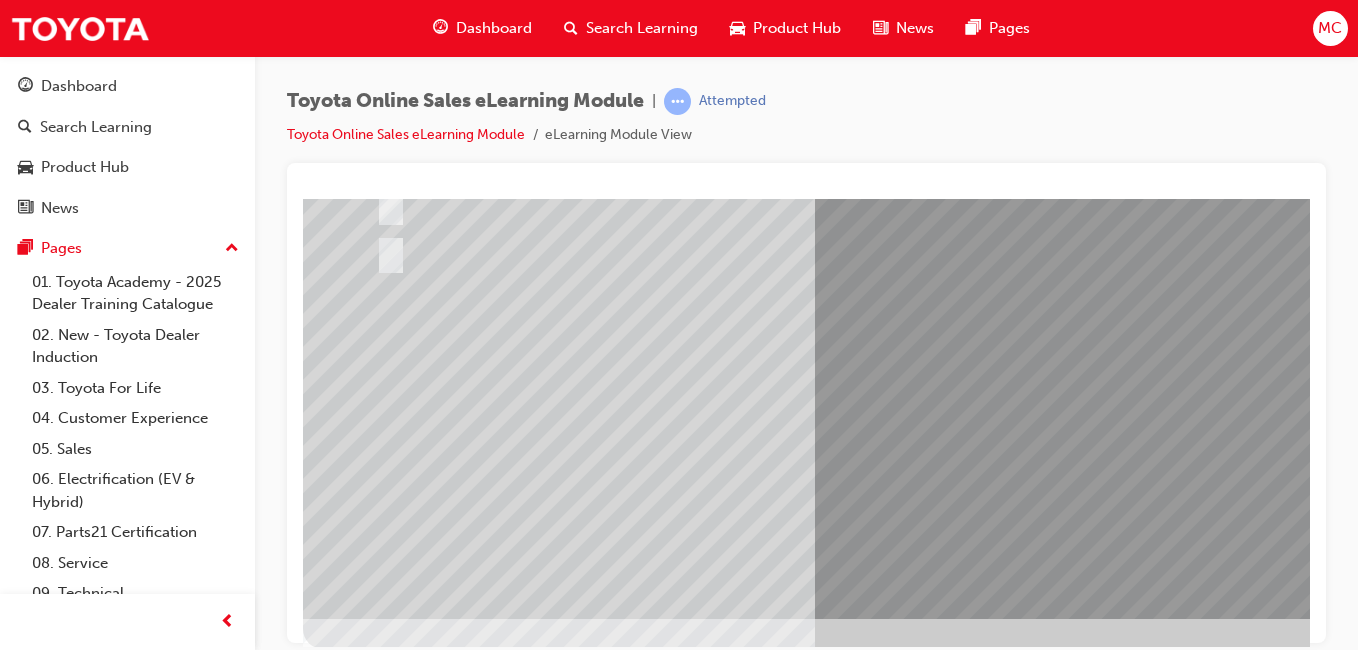click at bounding box center (375, 2661) 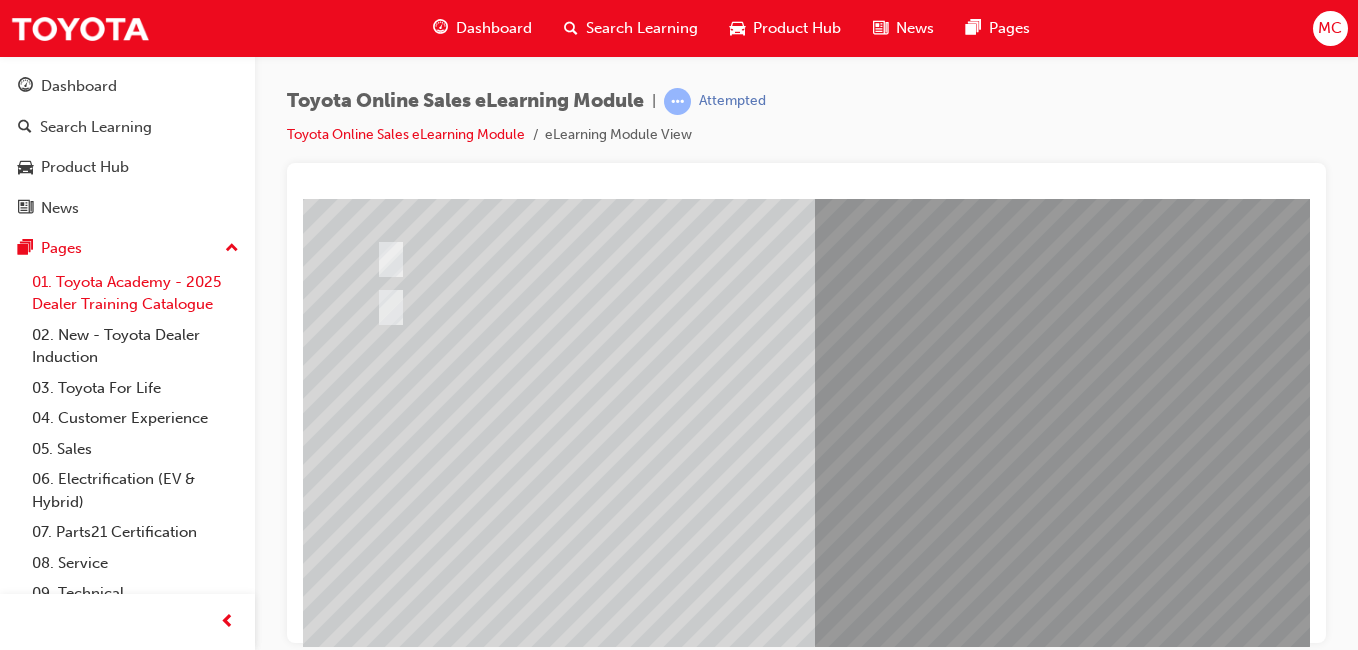 scroll, scrollTop: 117, scrollLeft: 0, axis: vertical 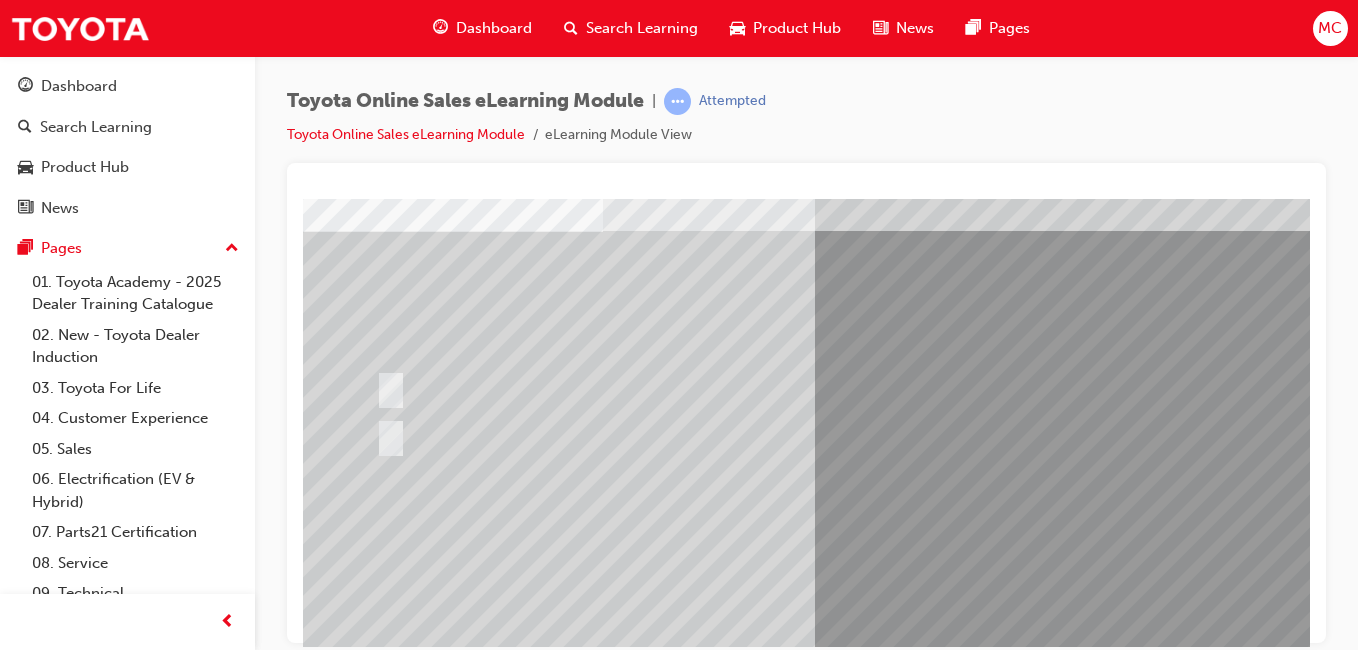 click at bounding box center [762, 386] 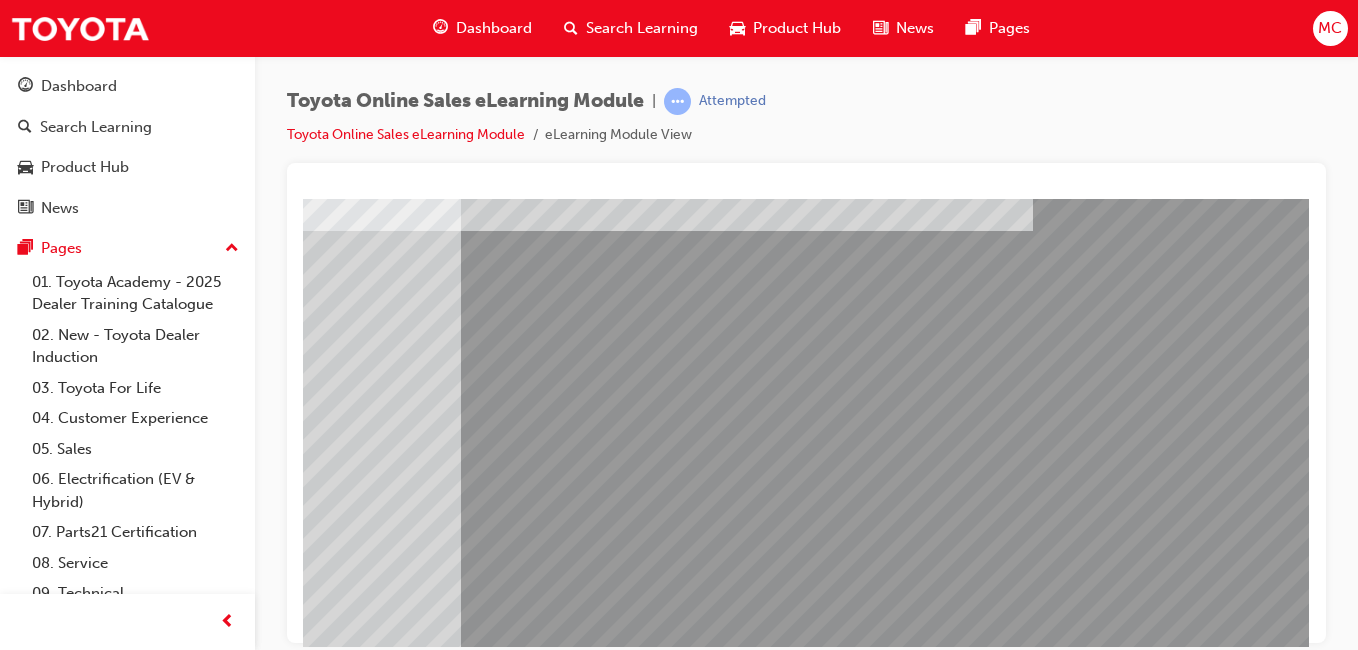 drag, startPoint x: 807, startPoint y: 495, endPoint x: 941, endPoint y: 496, distance: 134.00374 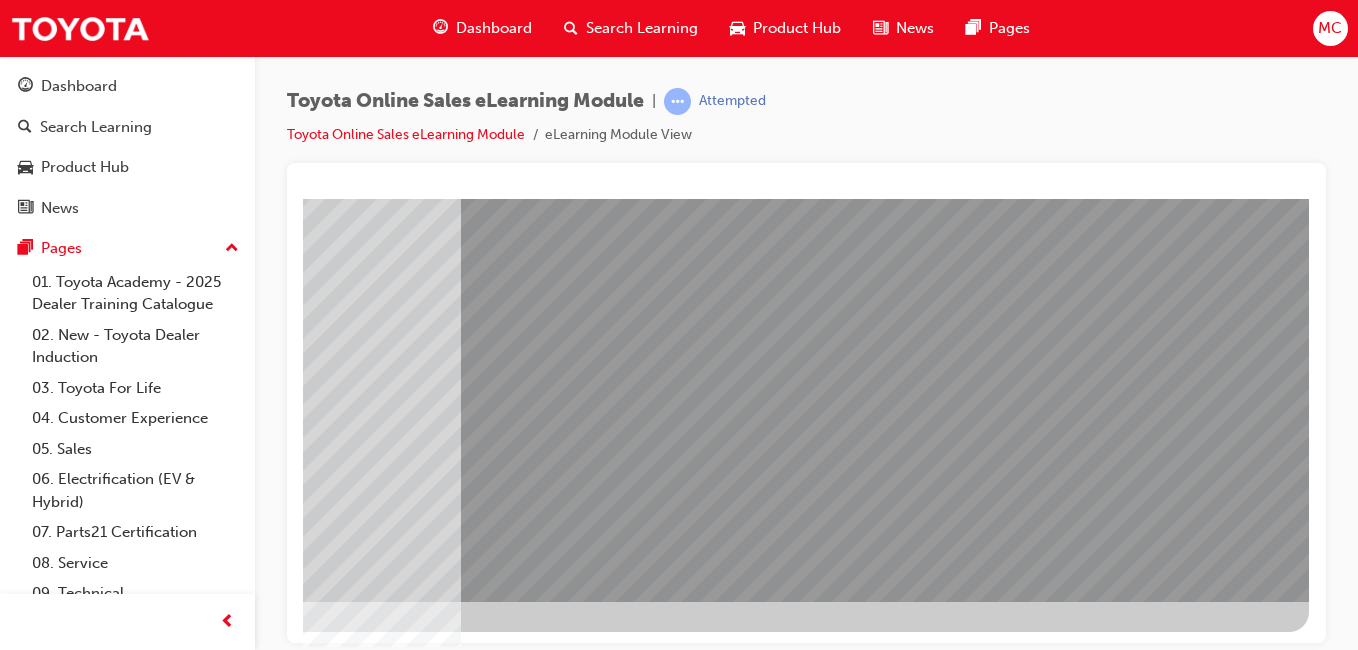 drag, startPoint x: 938, startPoint y: 496, endPoint x: 917, endPoint y: 626, distance: 131.68523 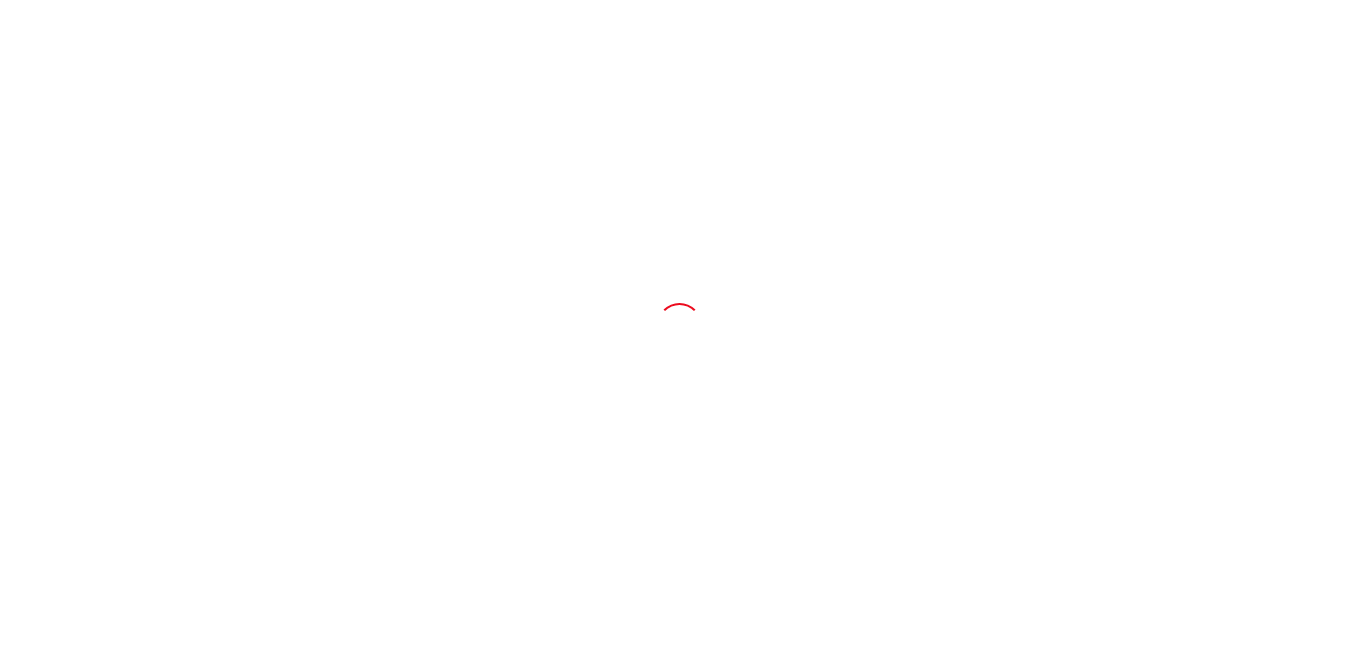 scroll, scrollTop: 0, scrollLeft: 0, axis: both 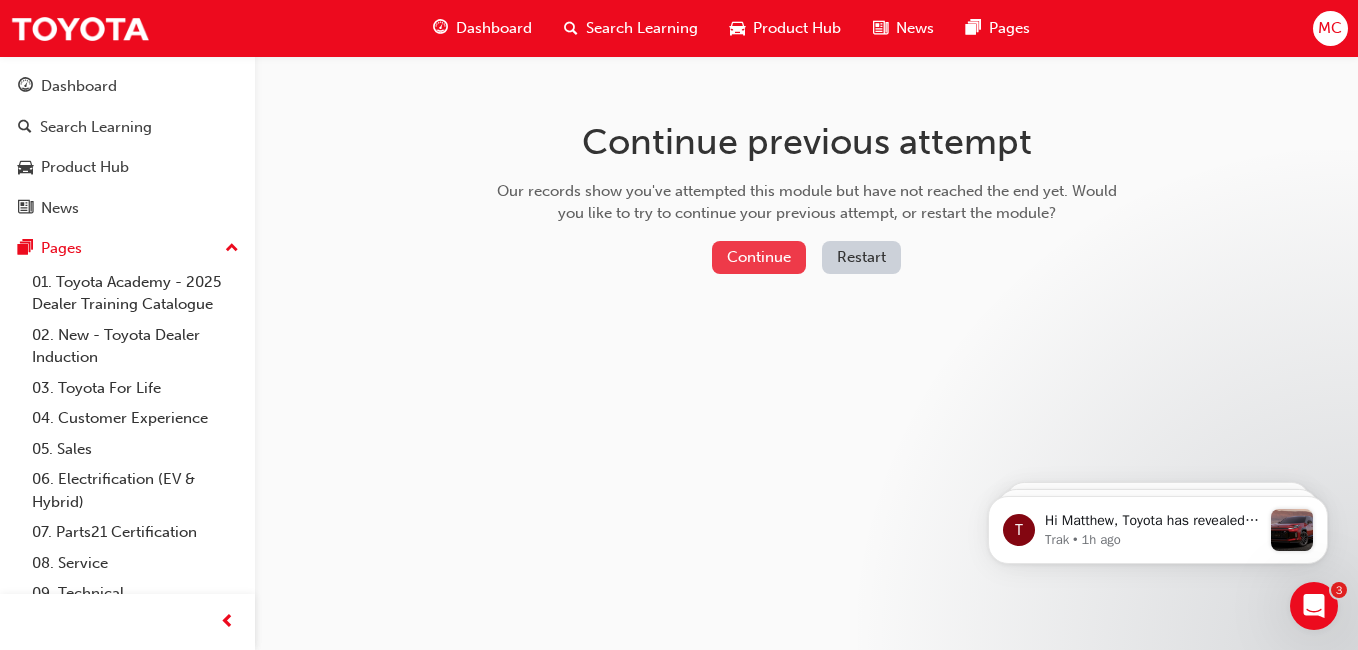 click on "Continue" at bounding box center [759, 257] 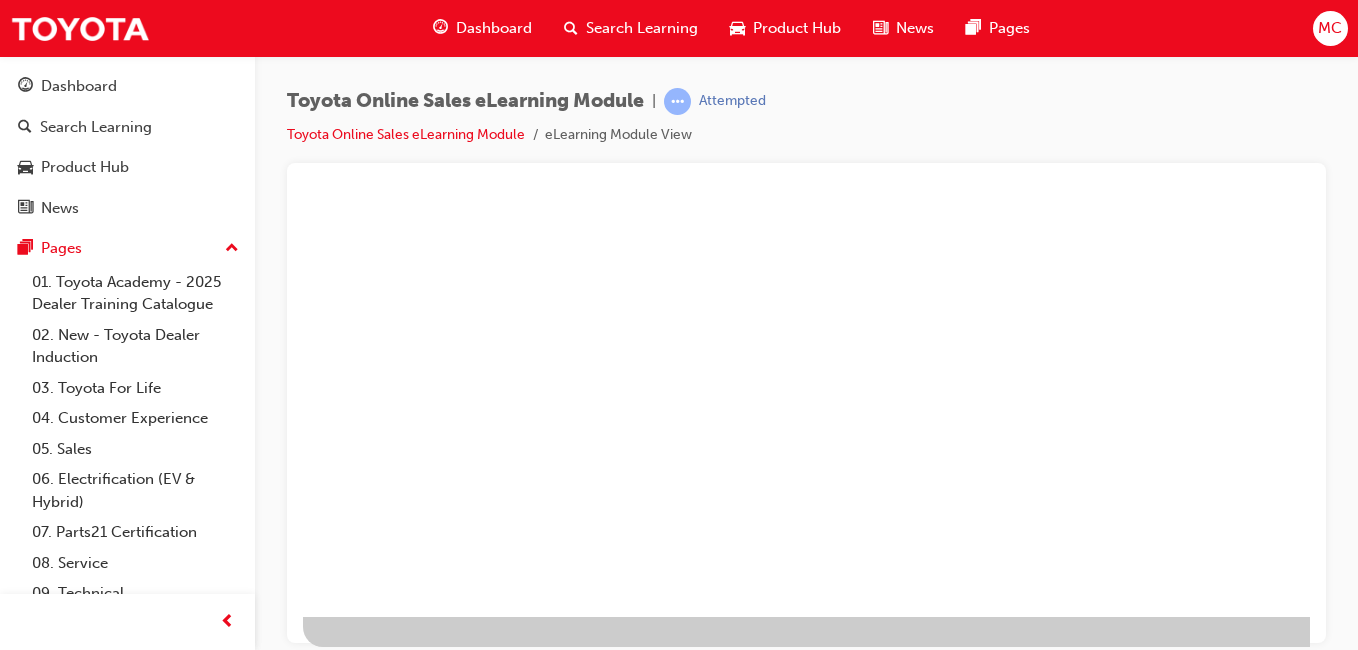 scroll, scrollTop: 0, scrollLeft: 0, axis: both 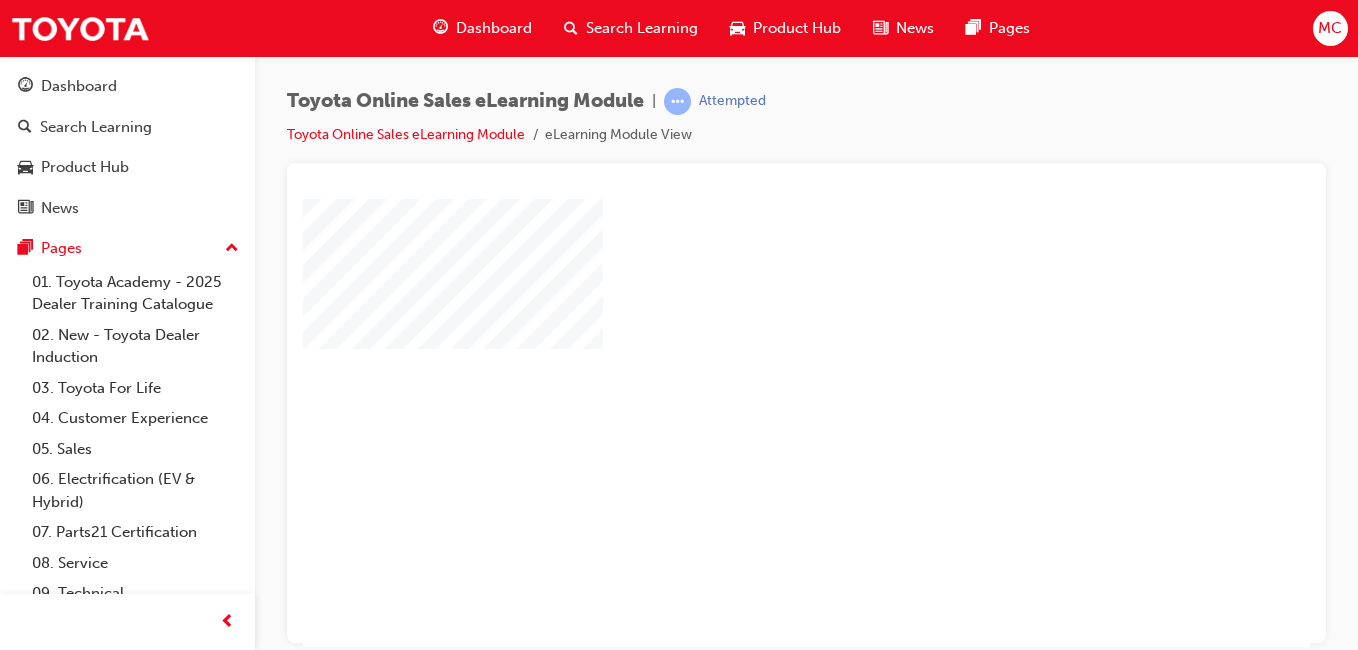 click at bounding box center (749, 364) 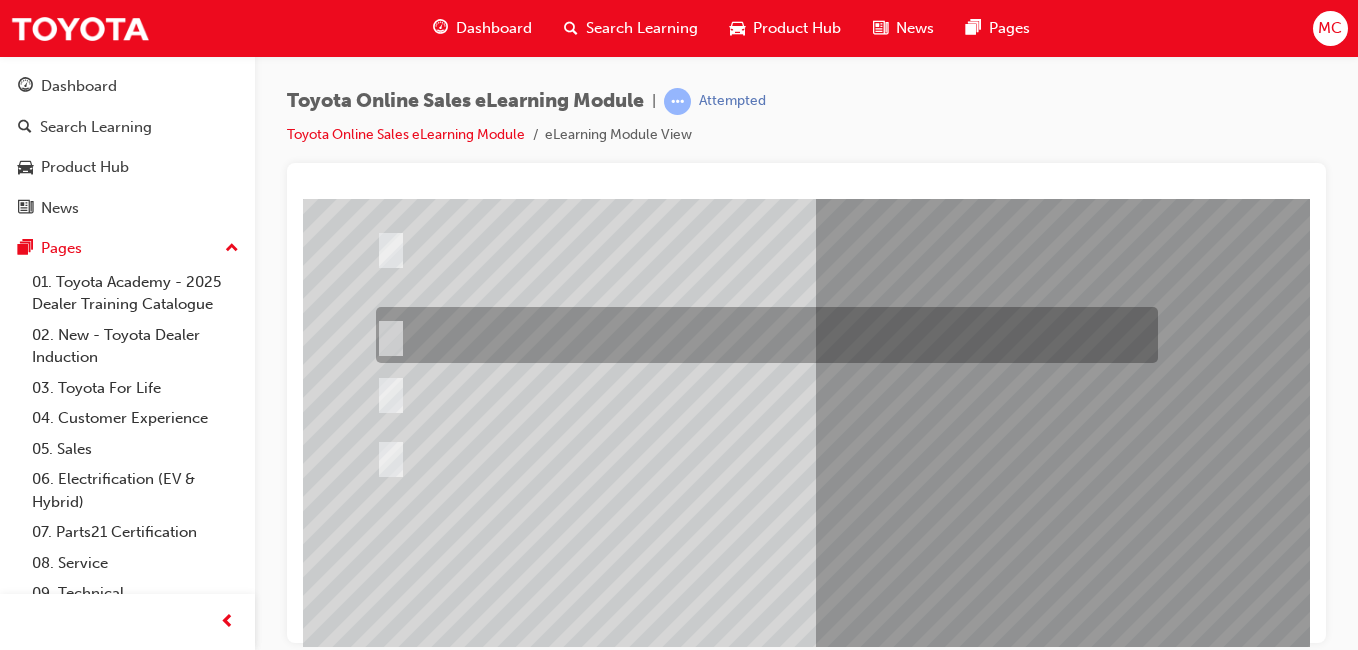 scroll, scrollTop: 217, scrollLeft: 0, axis: vertical 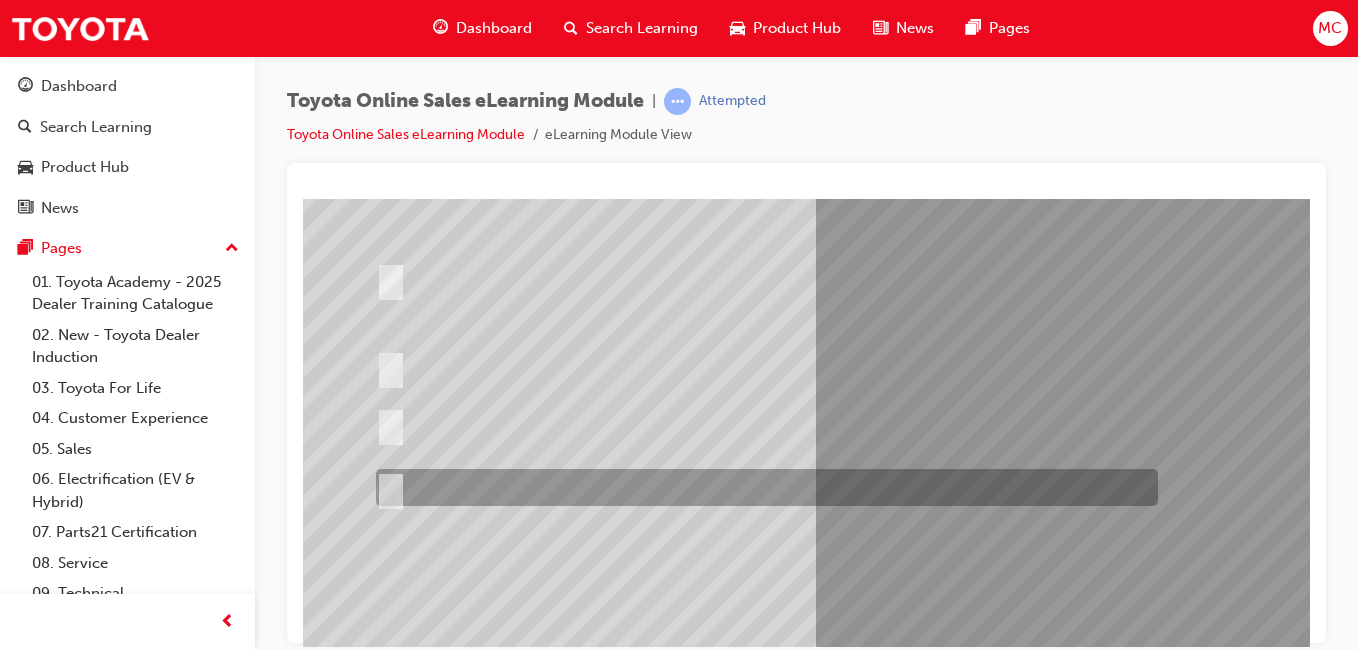 click at bounding box center (762, 487) 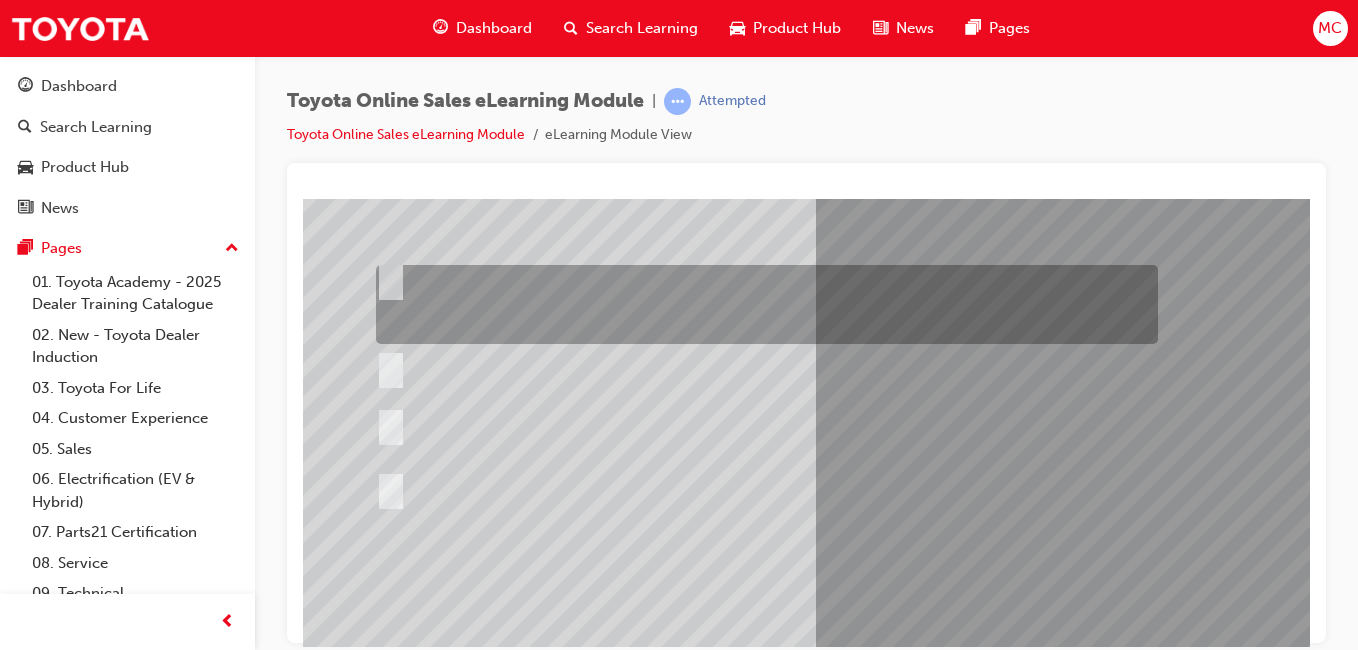 click at bounding box center [762, 304] 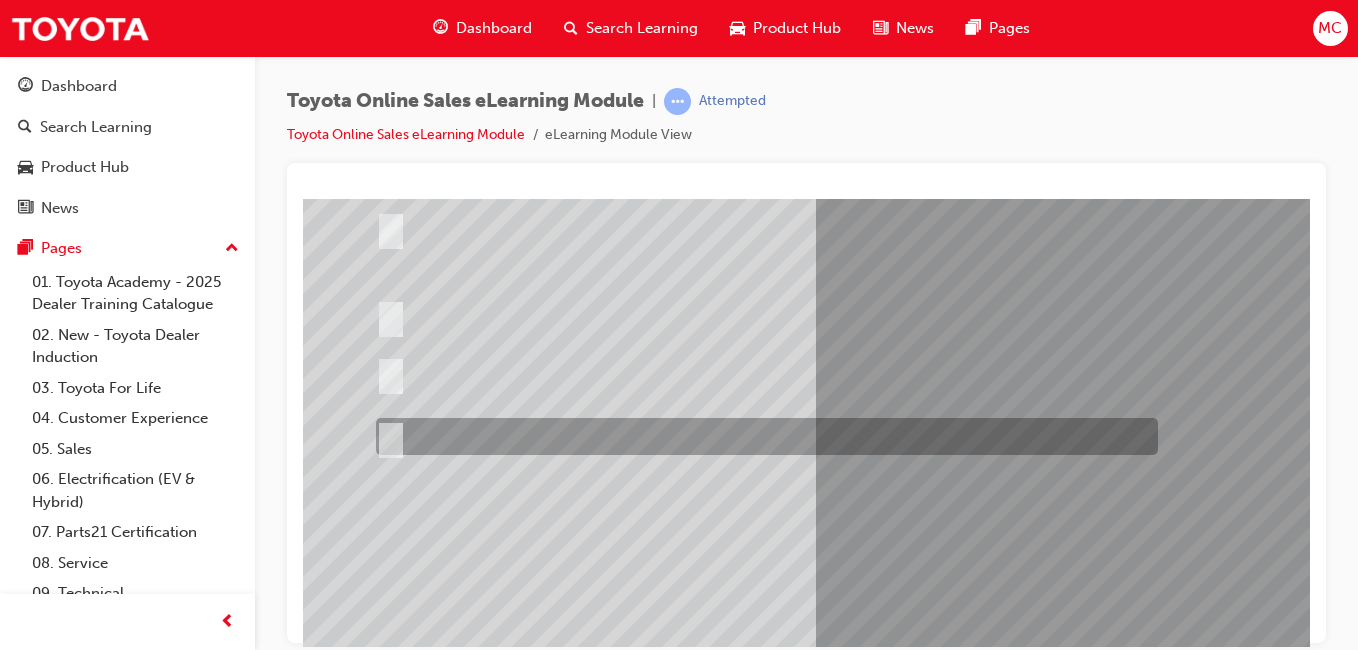scroll, scrollTop: 317, scrollLeft: 0, axis: vertical 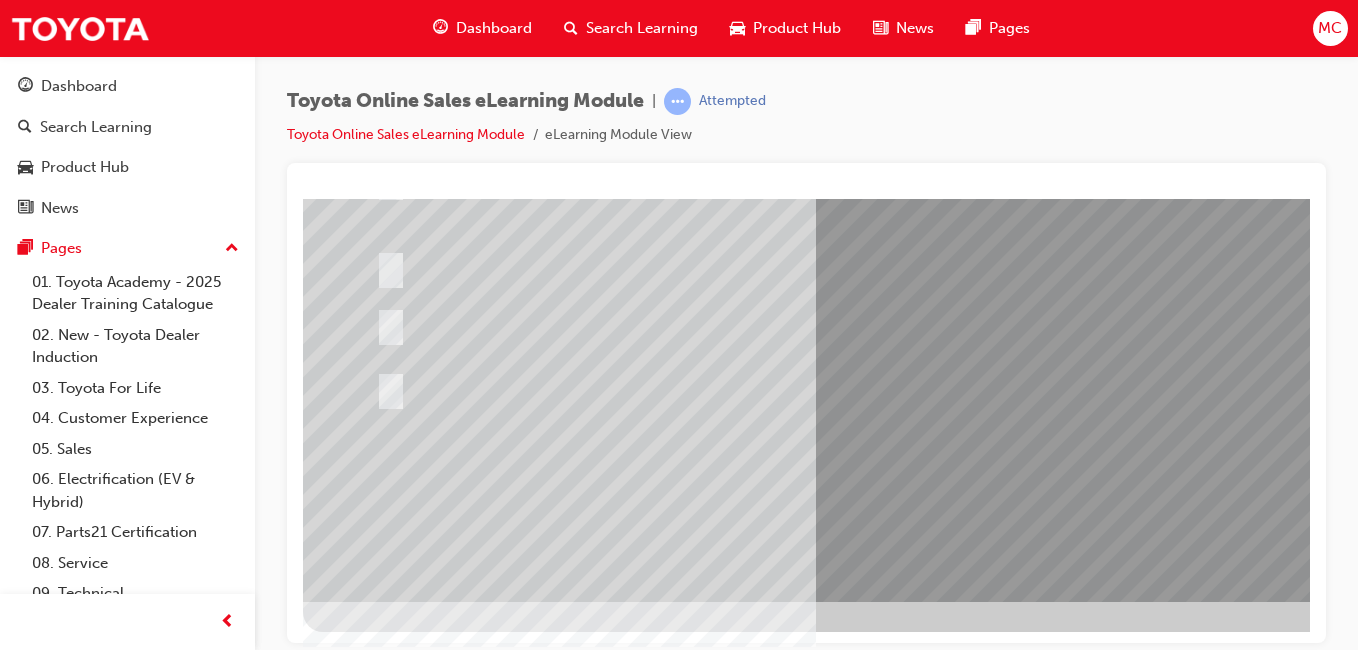 click at bounding box center (375, 2662) 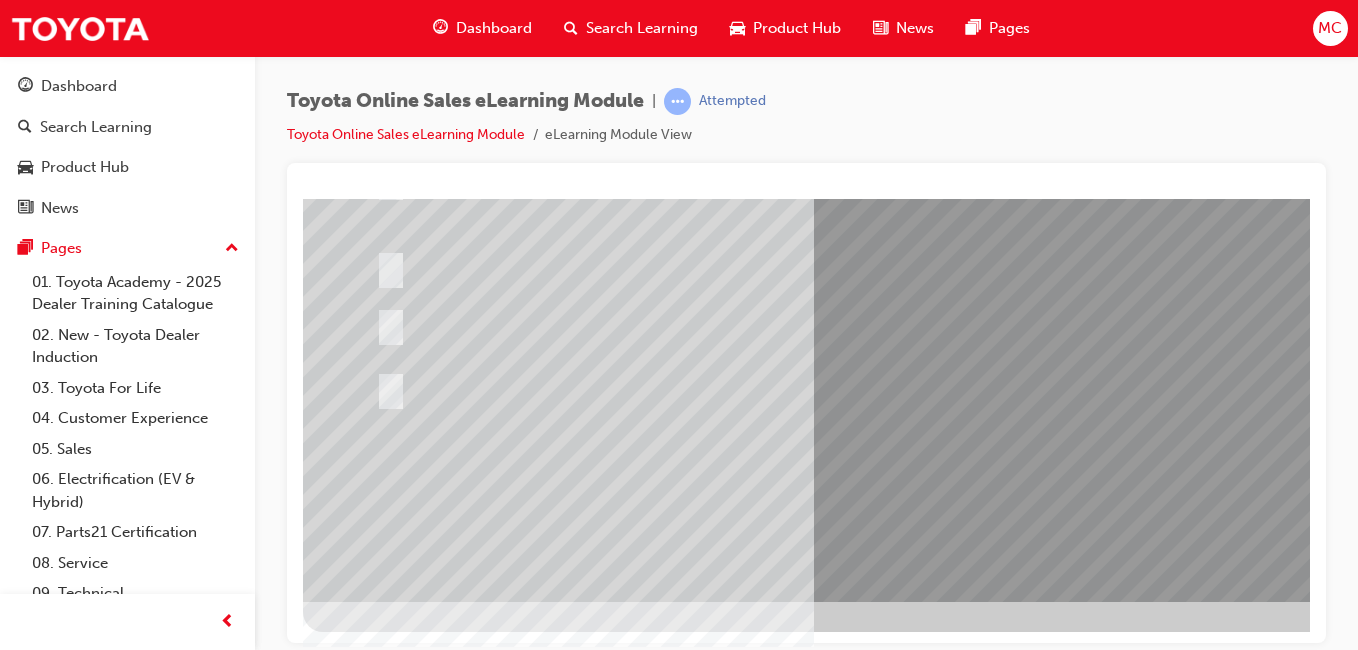 scroll, scrollTop: 0, scrollLeft: 0, axis: both 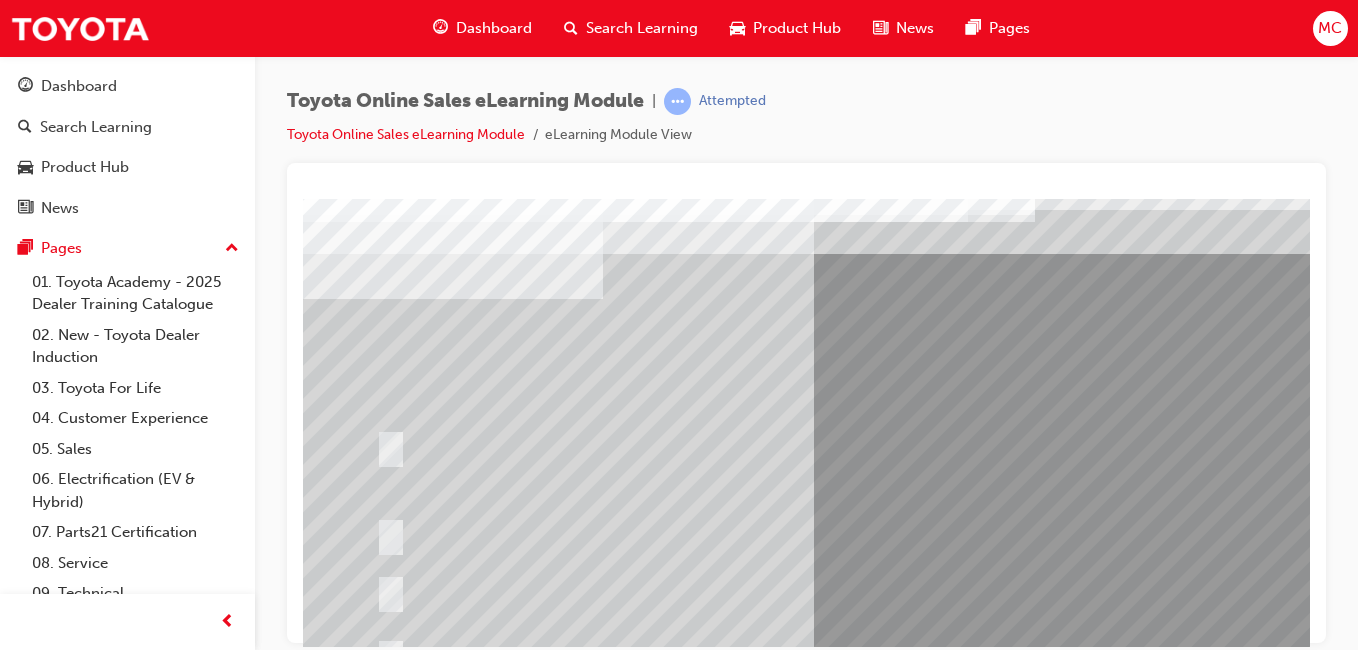click at bounding box center (762, 534) 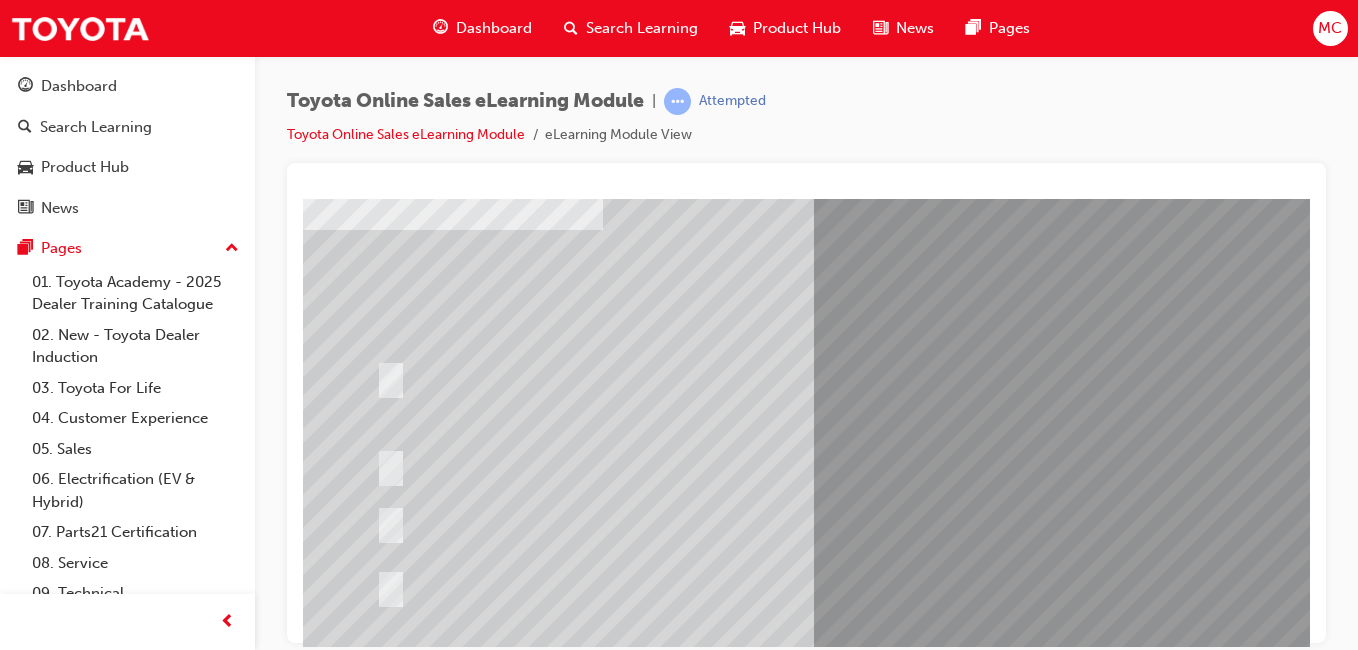scroll, scrollTop: 150, scrollLeft: 0, axis: vertical 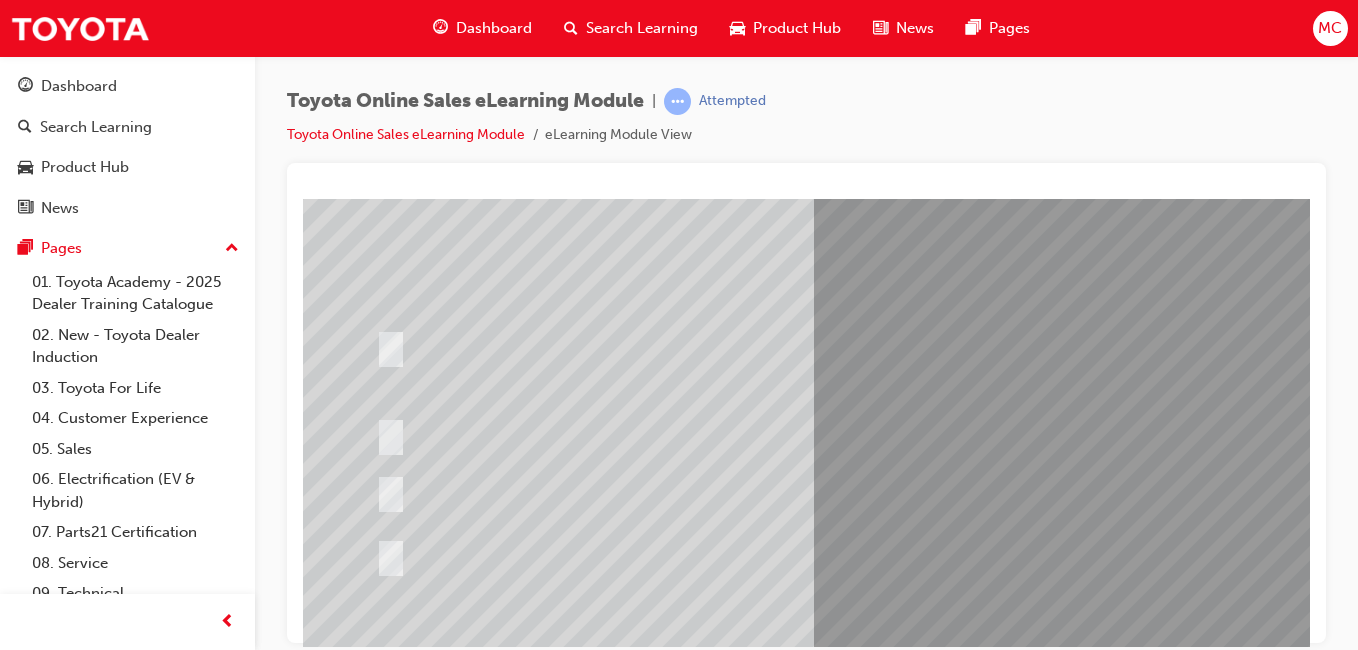 click at bounding box center (762, 491) 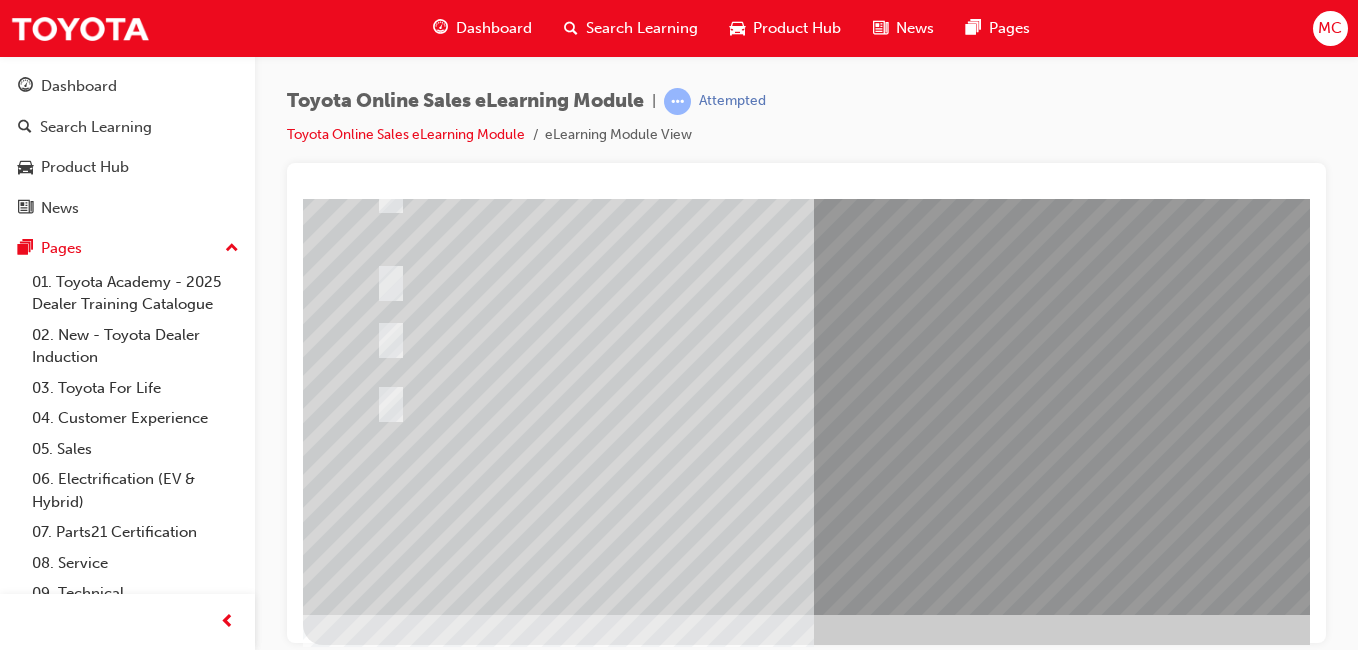 scroll, scrollTop: 317, scrollLeft: 0, axis: vertical 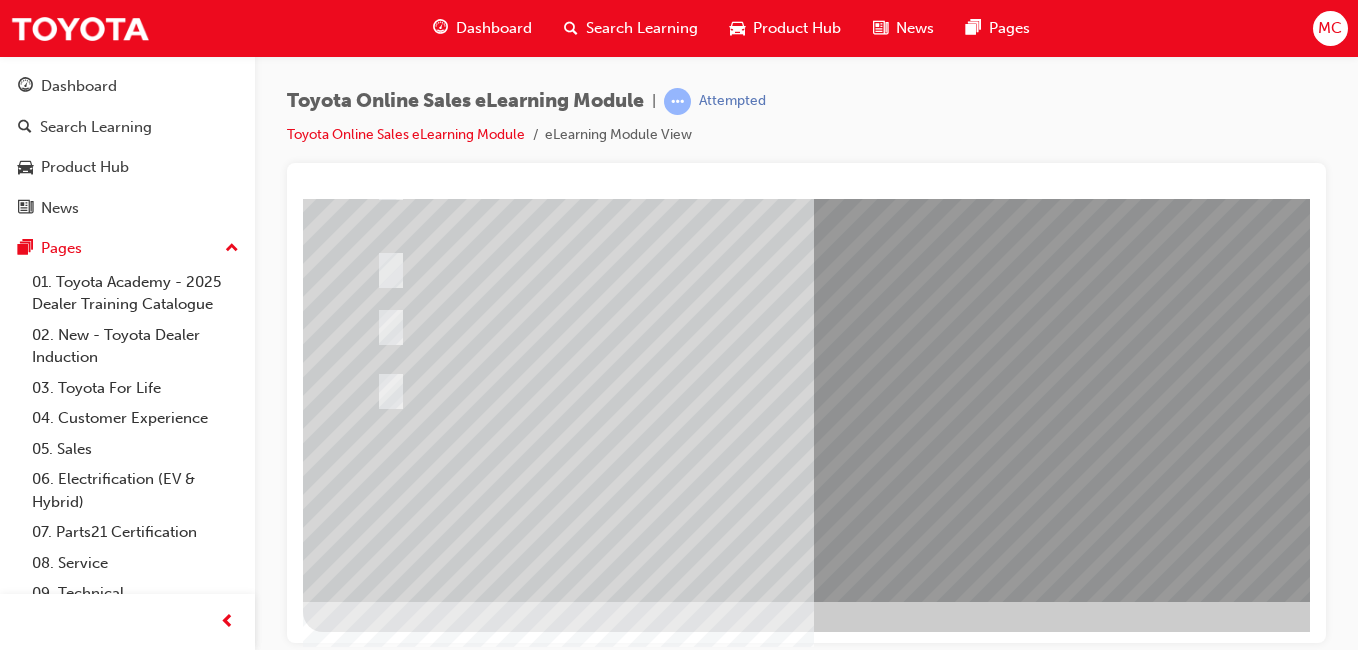 click at bounding box center [375, 2660] 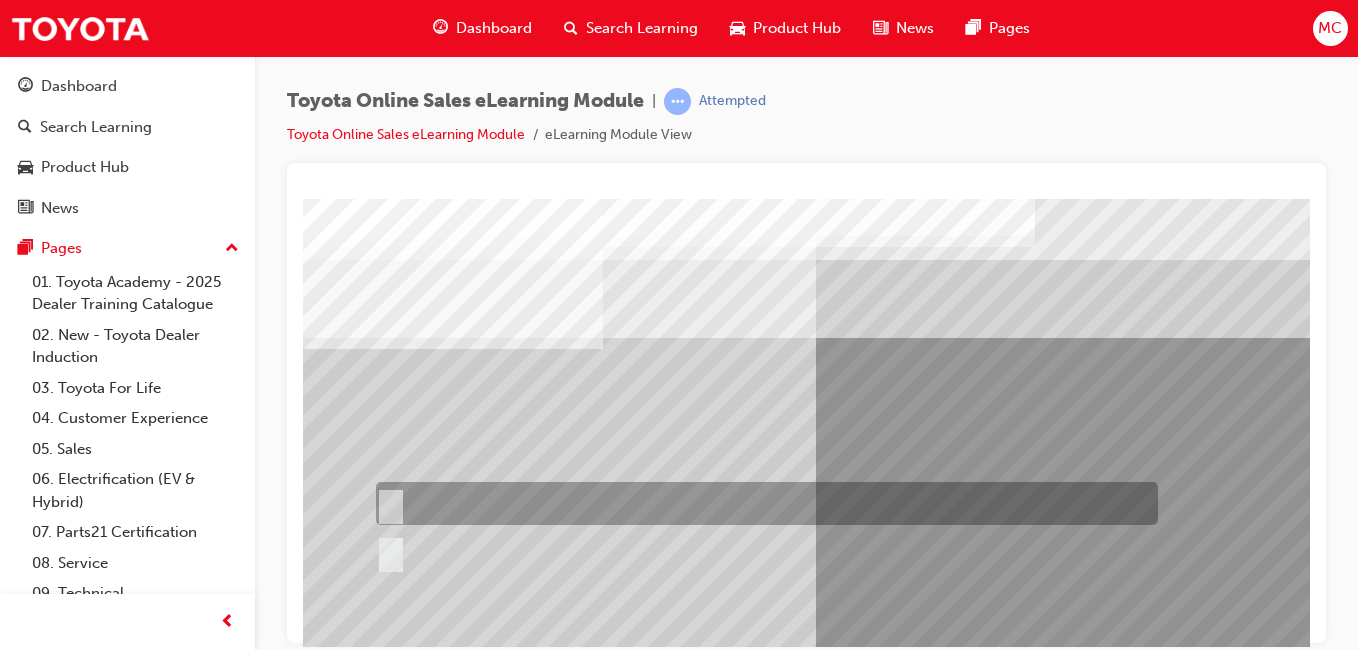 click at bounding box center [762, 503] 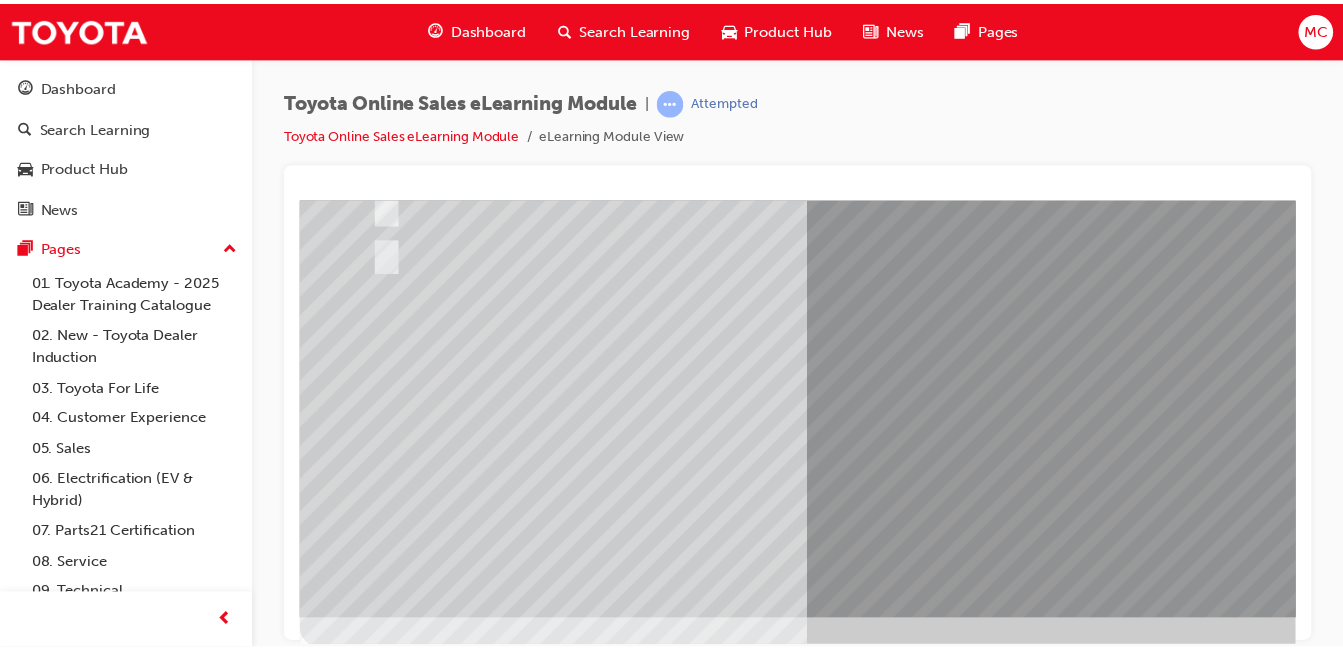 scroll, scrollTop: 300, scrollLeft: 0, axis: vertical 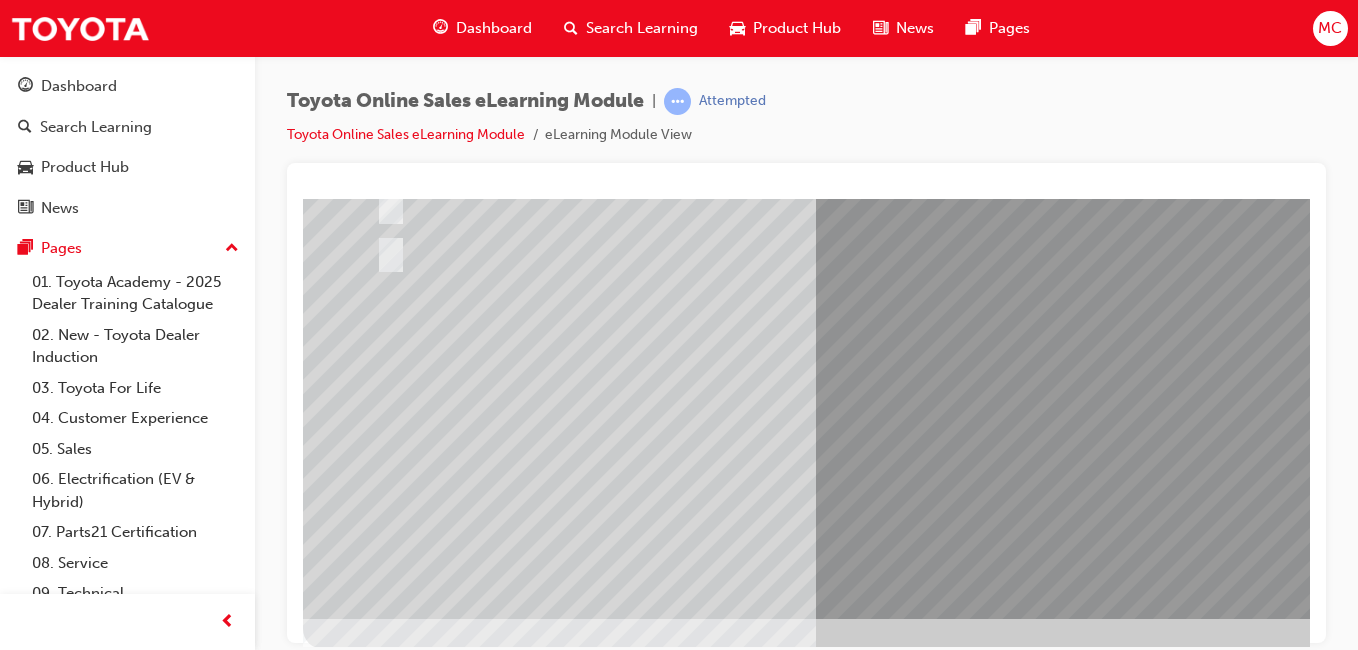click at bounding box center (375, 2651) 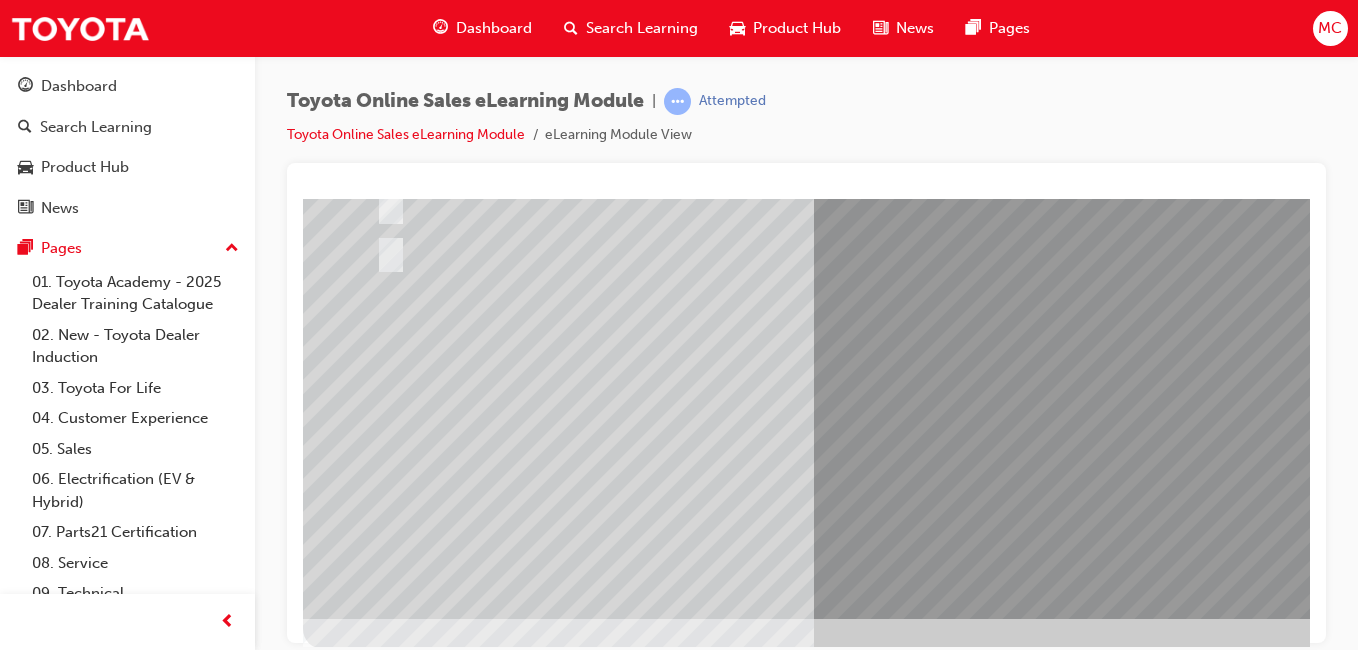 scroll, scrollTop: 0, scrollLeft: 0, axis: both 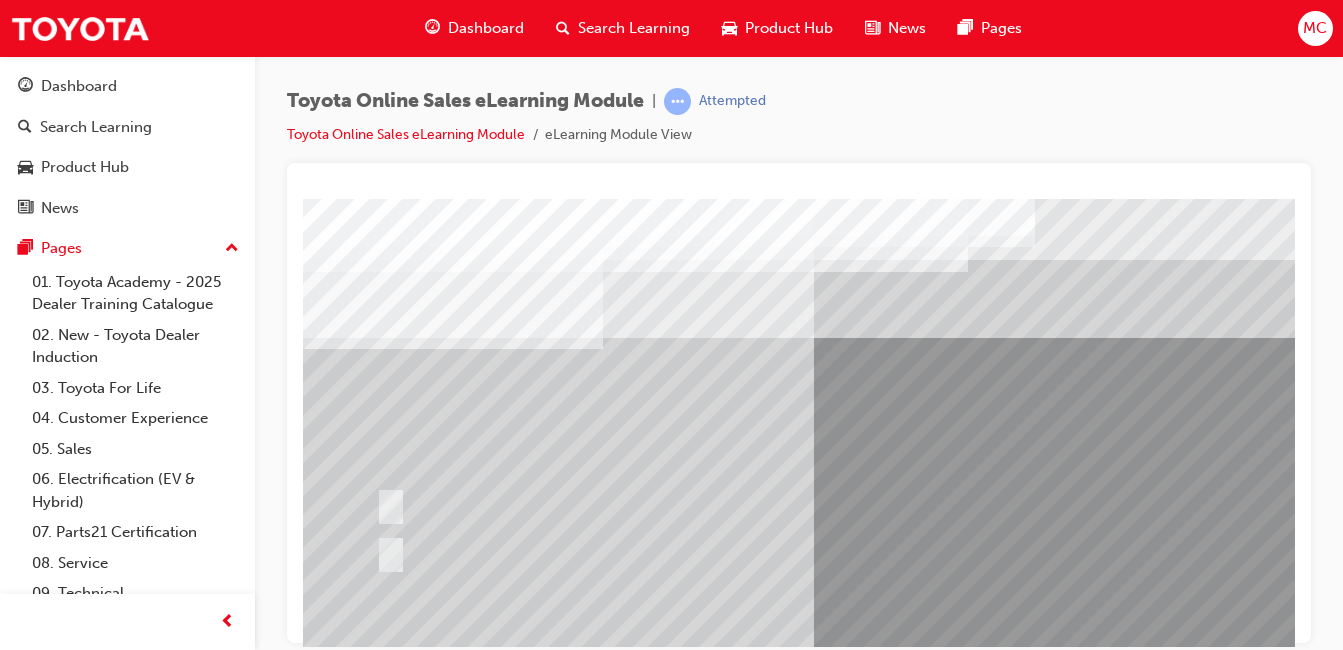 click at bounding box center (762, 552) 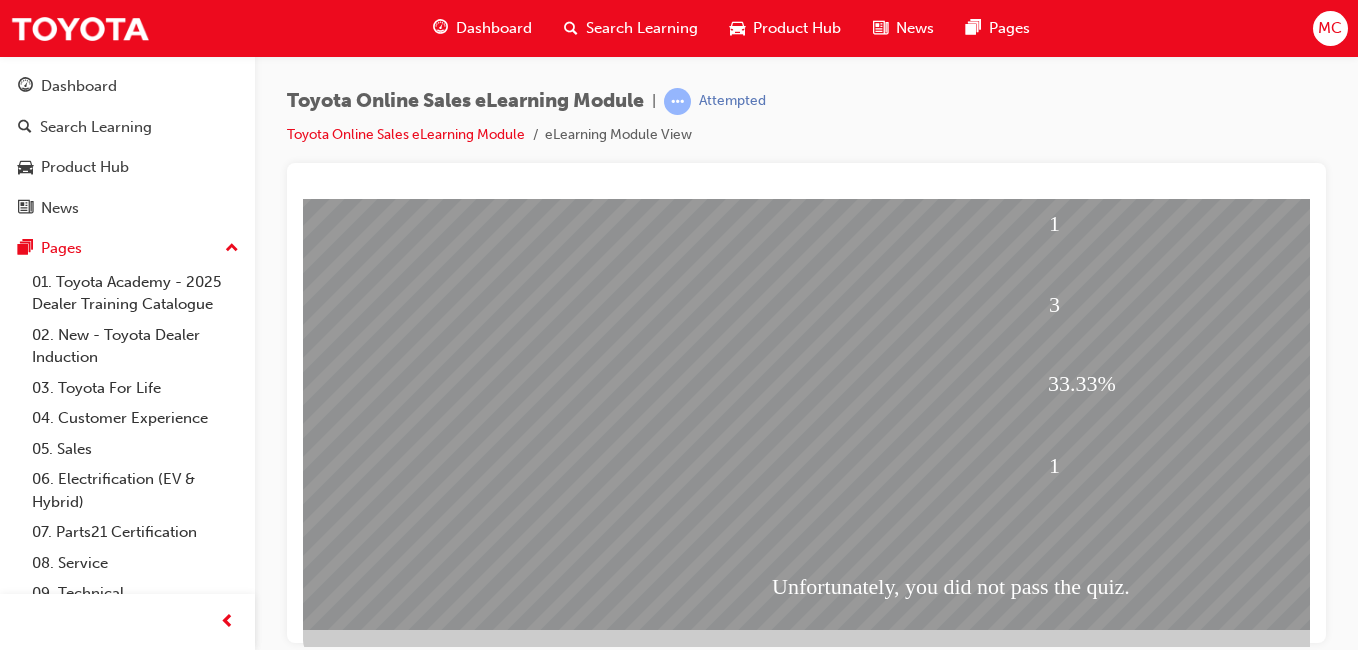 scroll, scrollTop: 300, scrollLeft: 0, axis: vertical 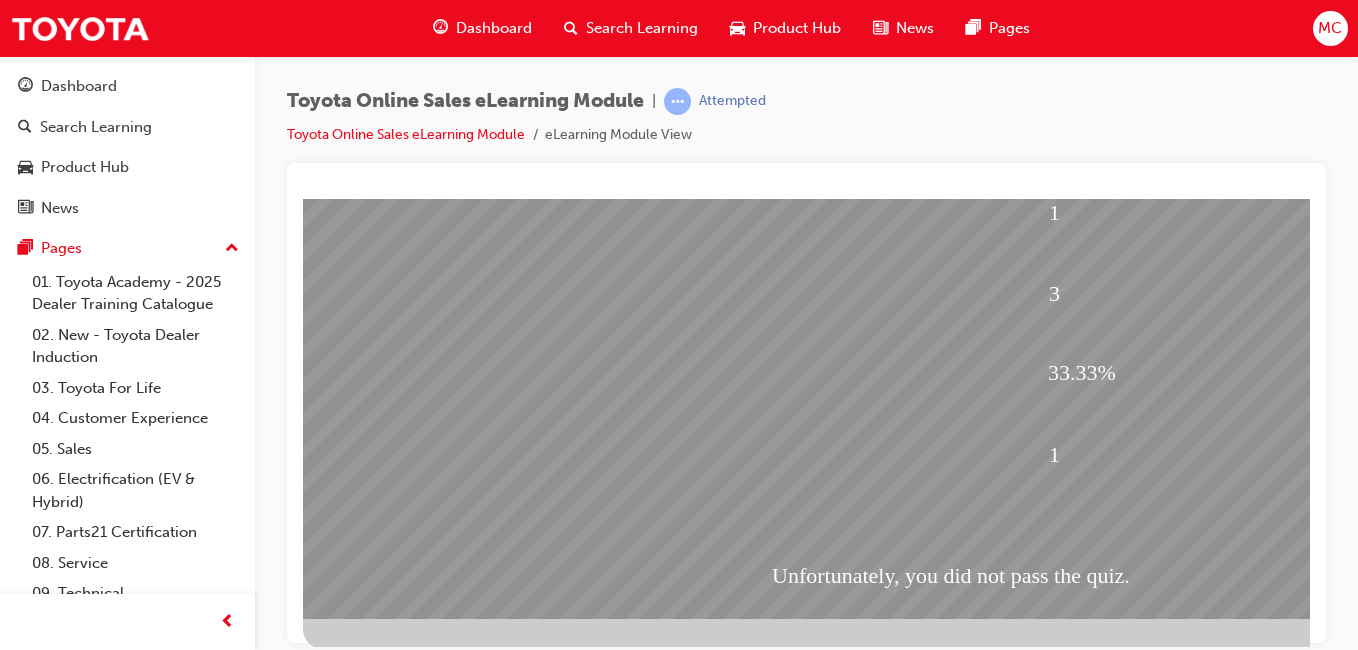 click at bounding box center (375, 1852) 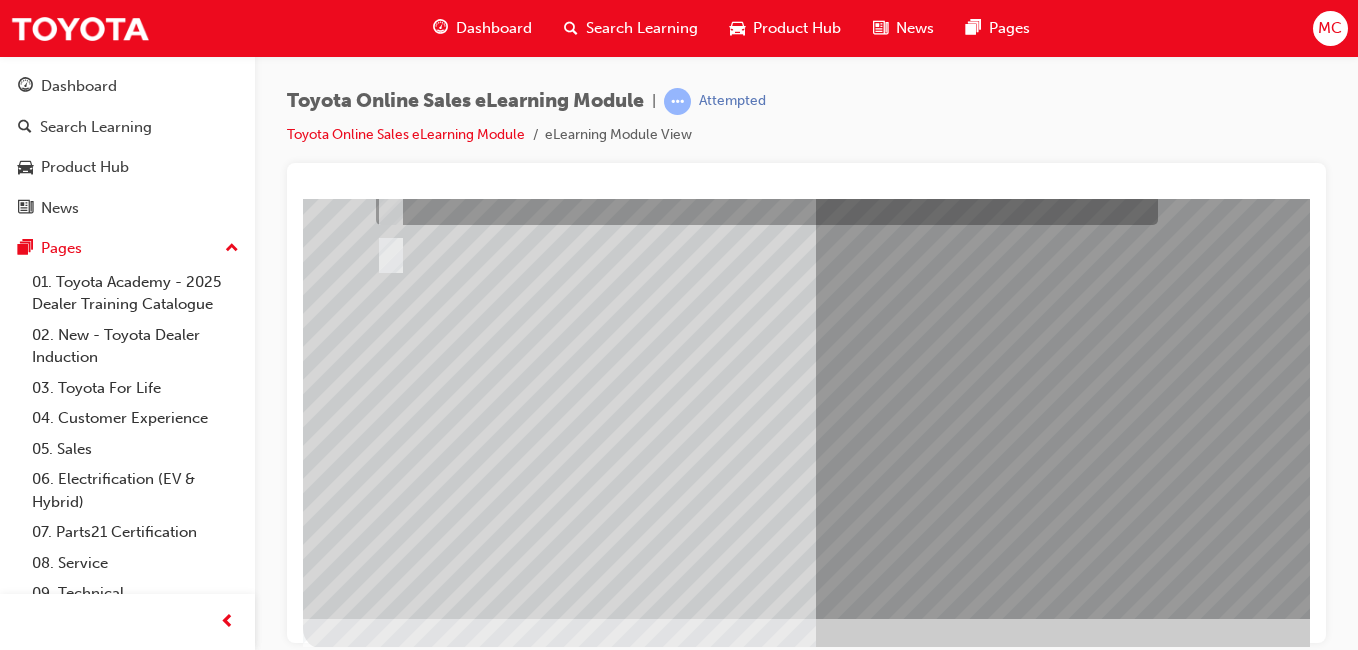scroll, scrollTop: 0, scrollLeft: 0, axis: both 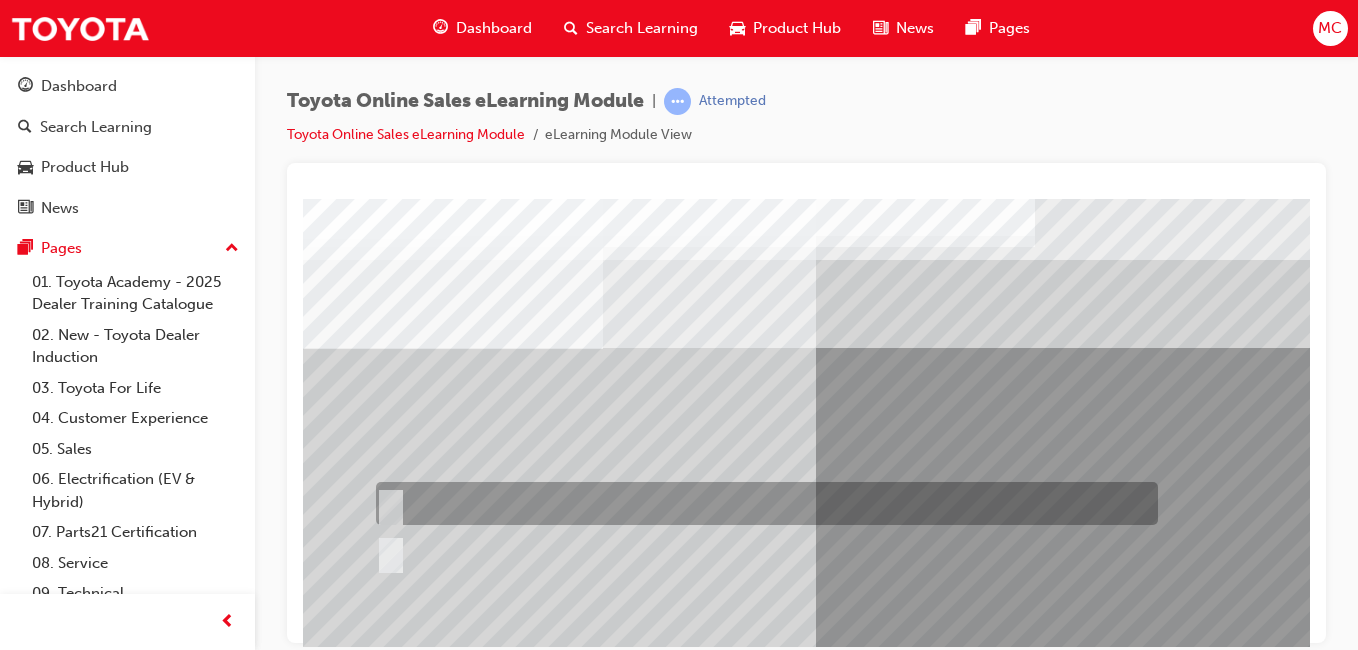 click at bounding box center [983, 558] 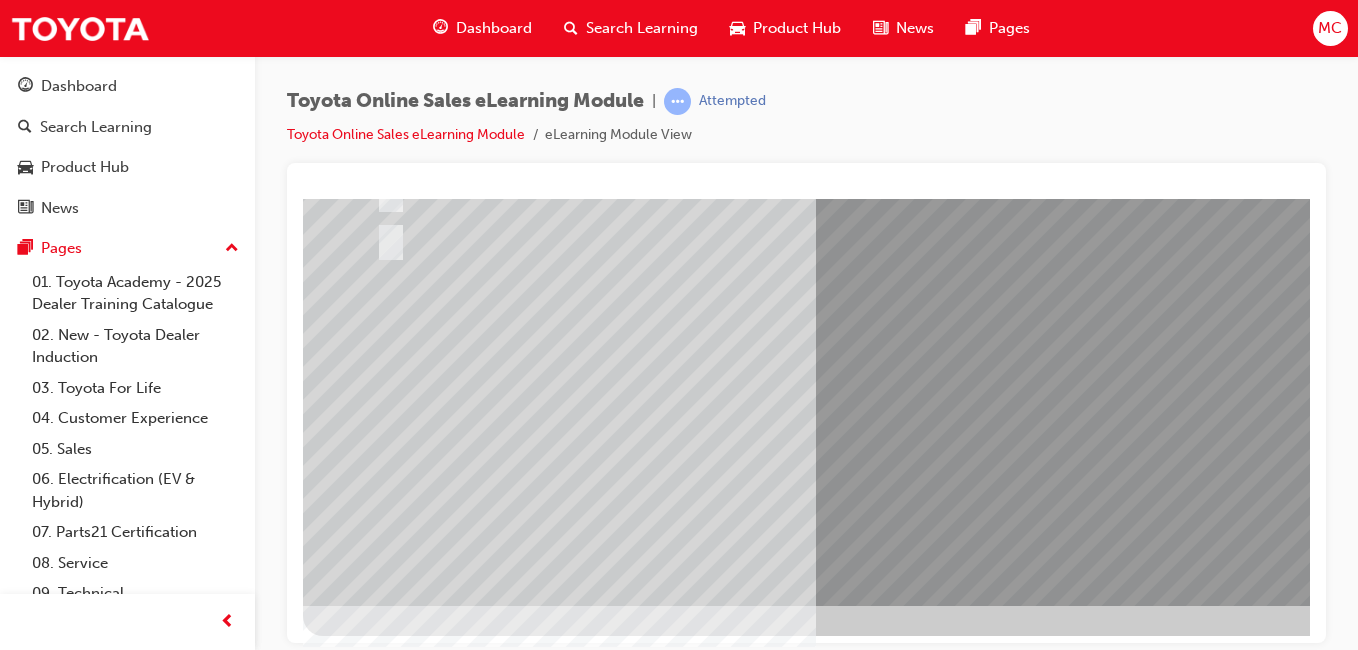 scroll, scrollTop: 317, scrollLeft: 0, axis: vertical 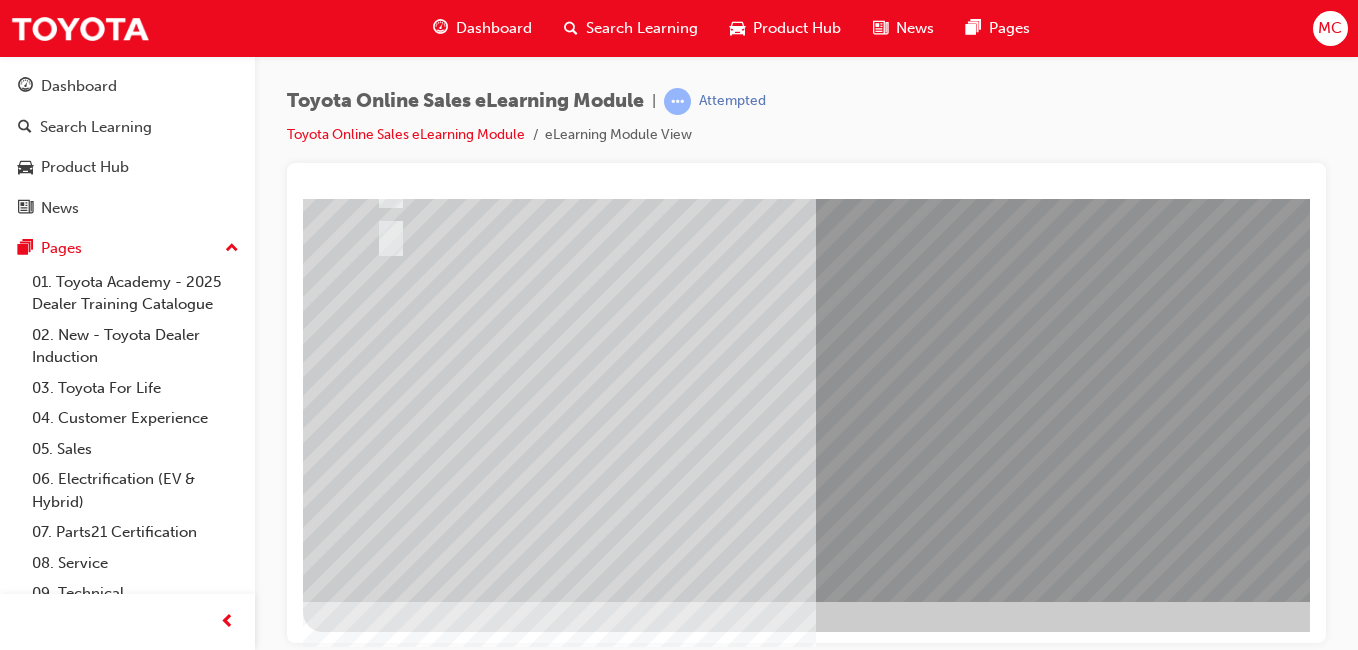 click at bounding box center (375, 2644) 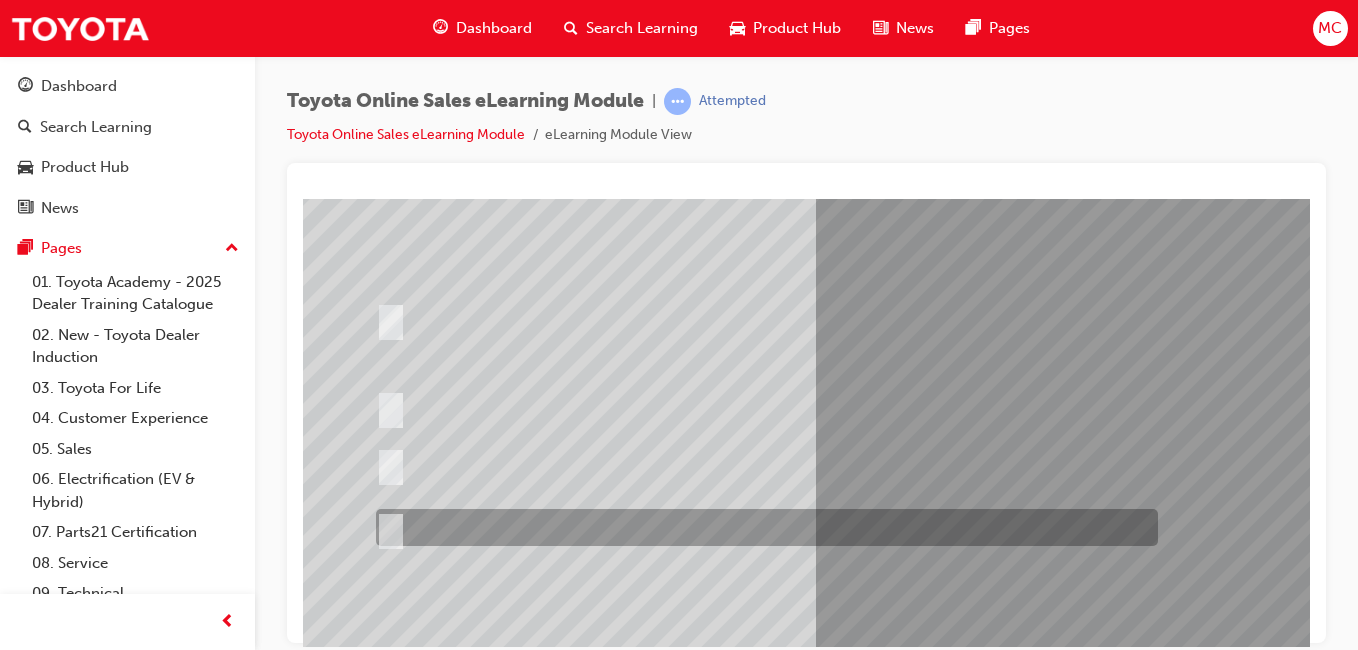 scroll, scrollTop: 200, scrollLeft: 0, axis: vertical 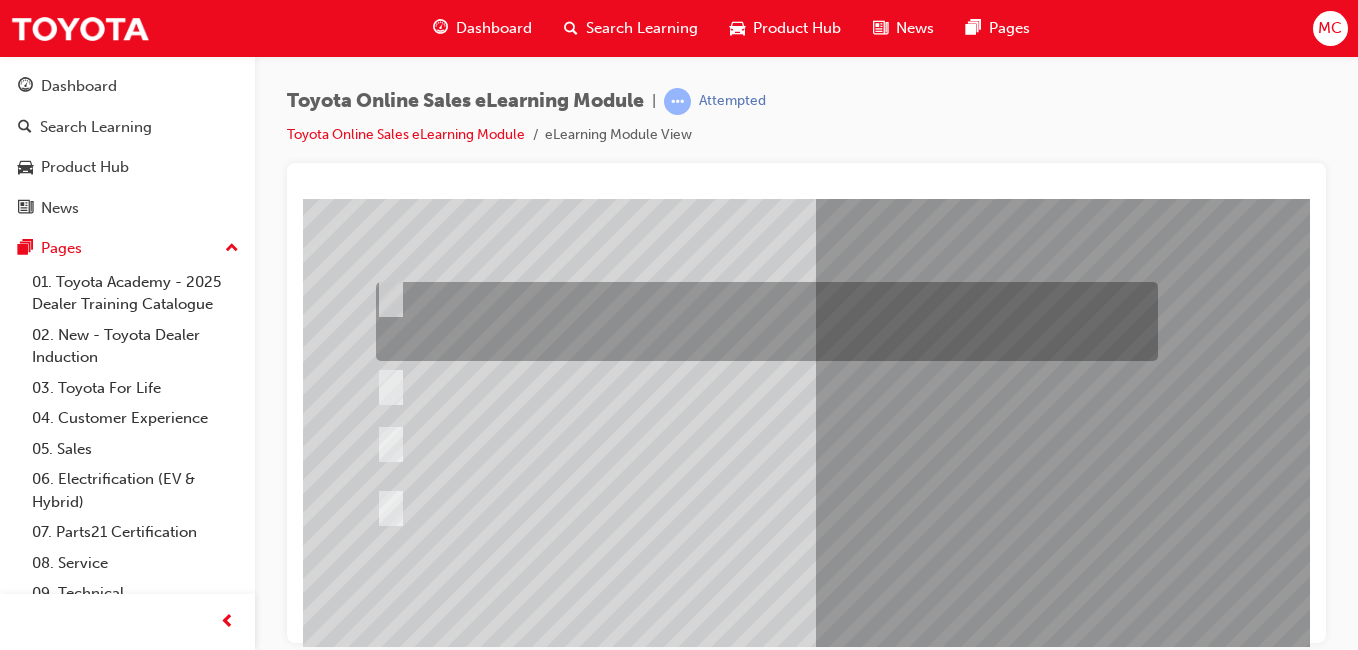 click at bounding box center [762, 321] 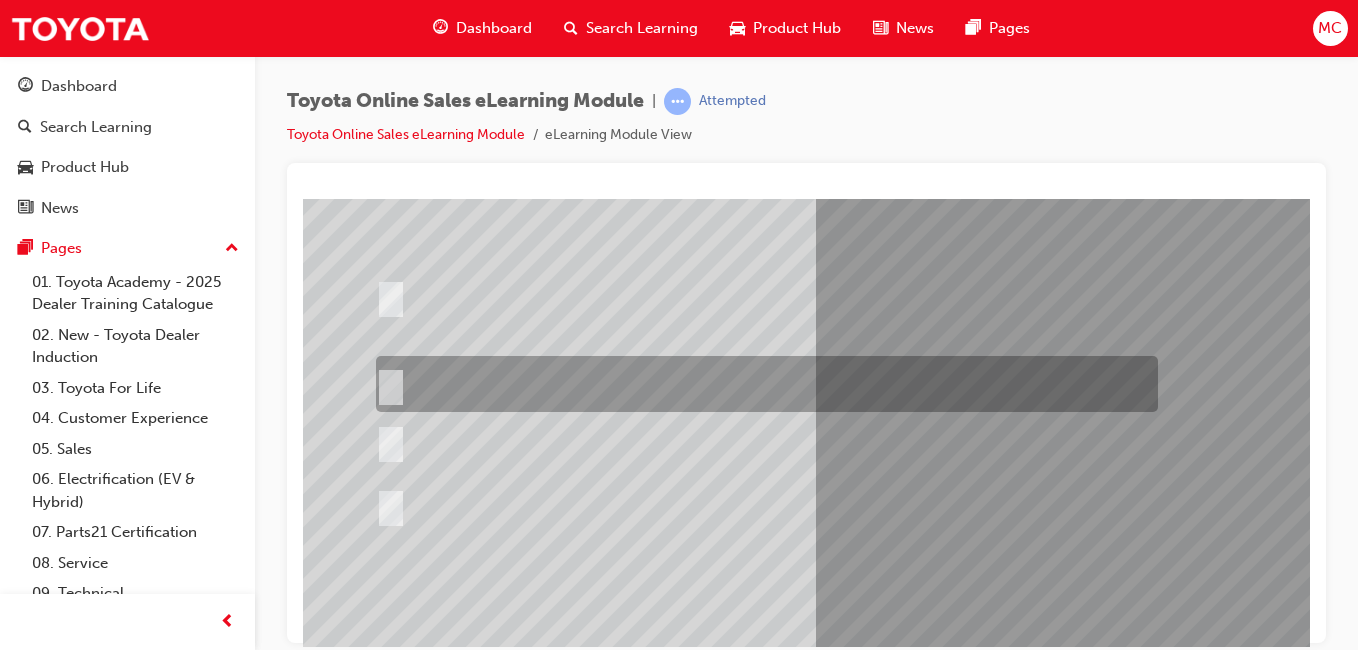 click at bounding box center (762, 384) 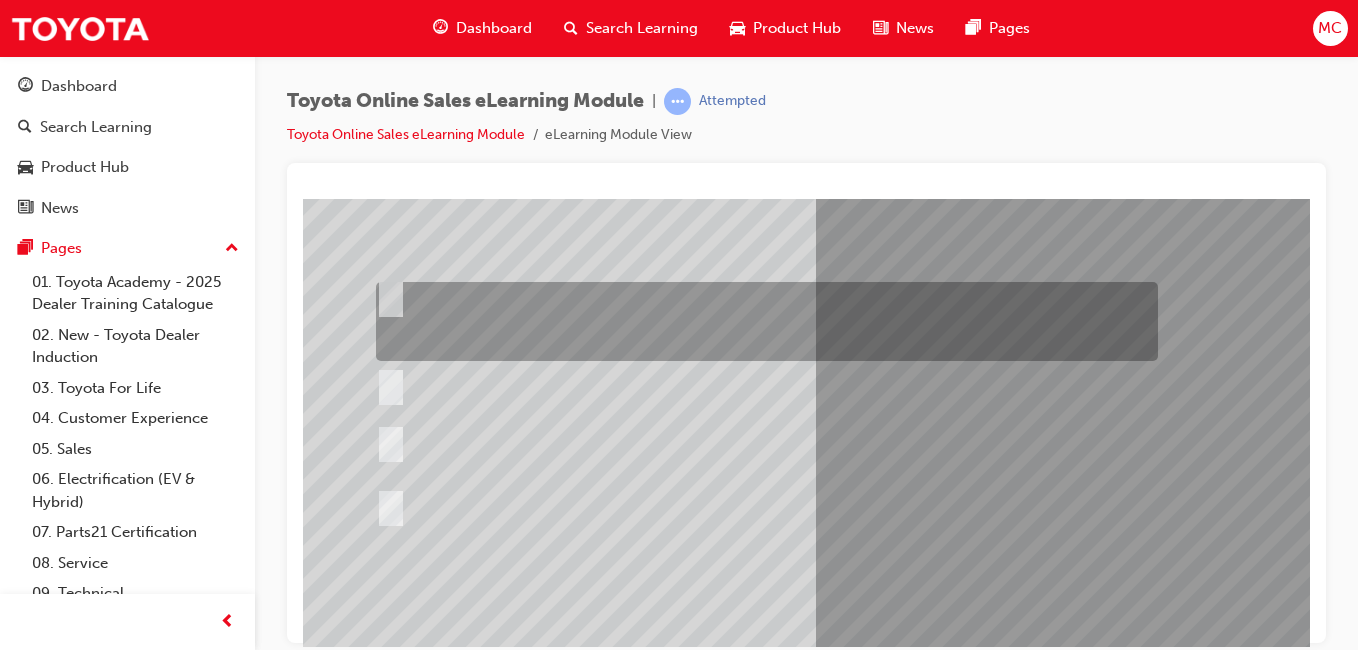 click at bounding box center [762, 321] 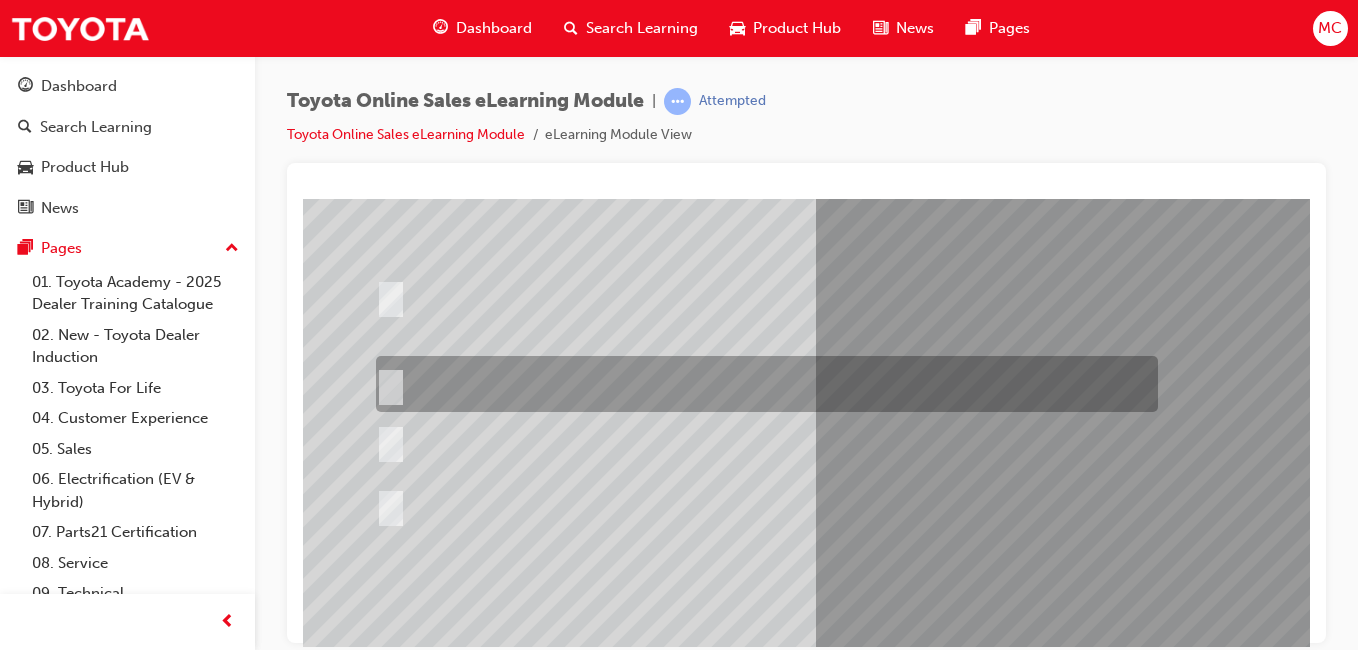 click at bounding box center [762, 384] 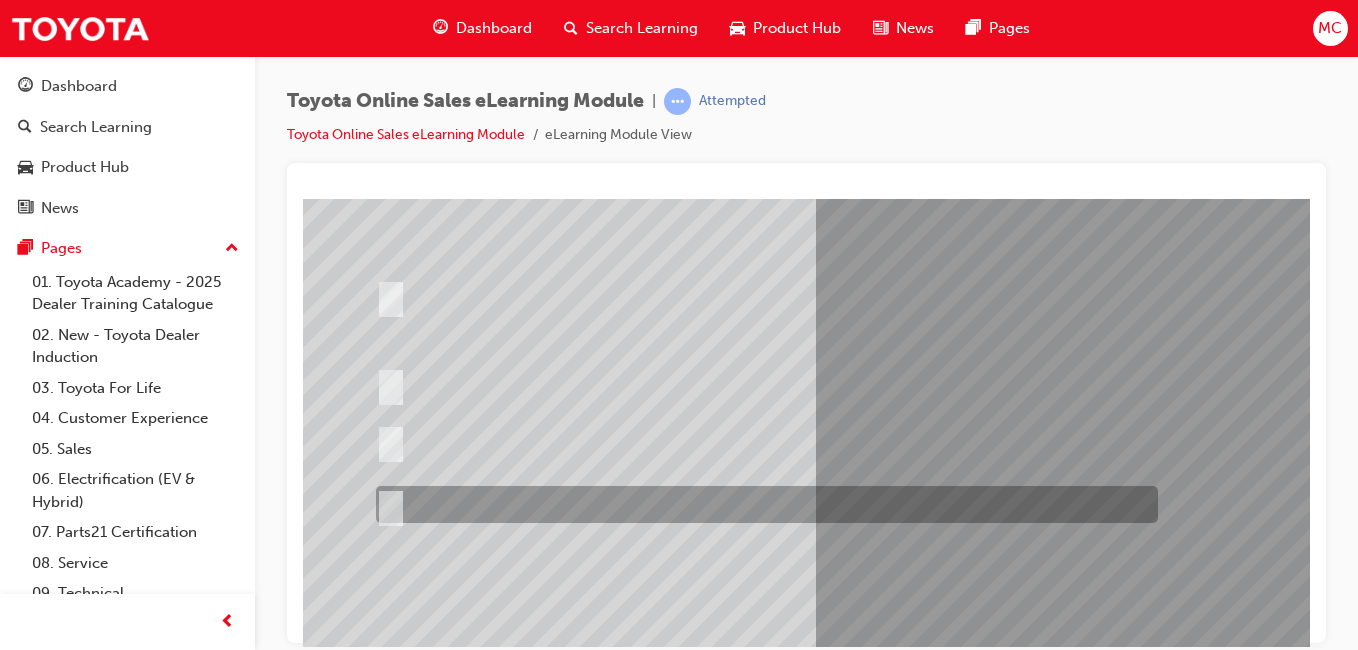 click at bounding box center [762, 504] 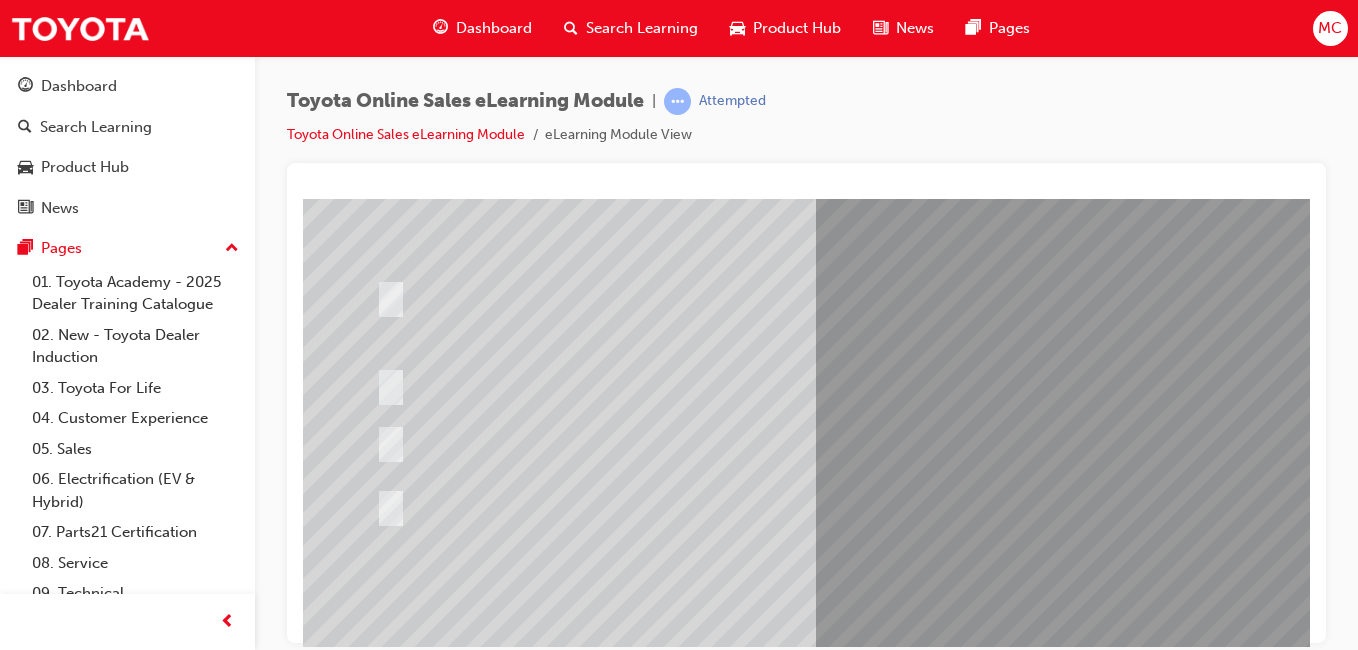 scroll, scrollTop: 0, scrollLeft: 0, axis: both 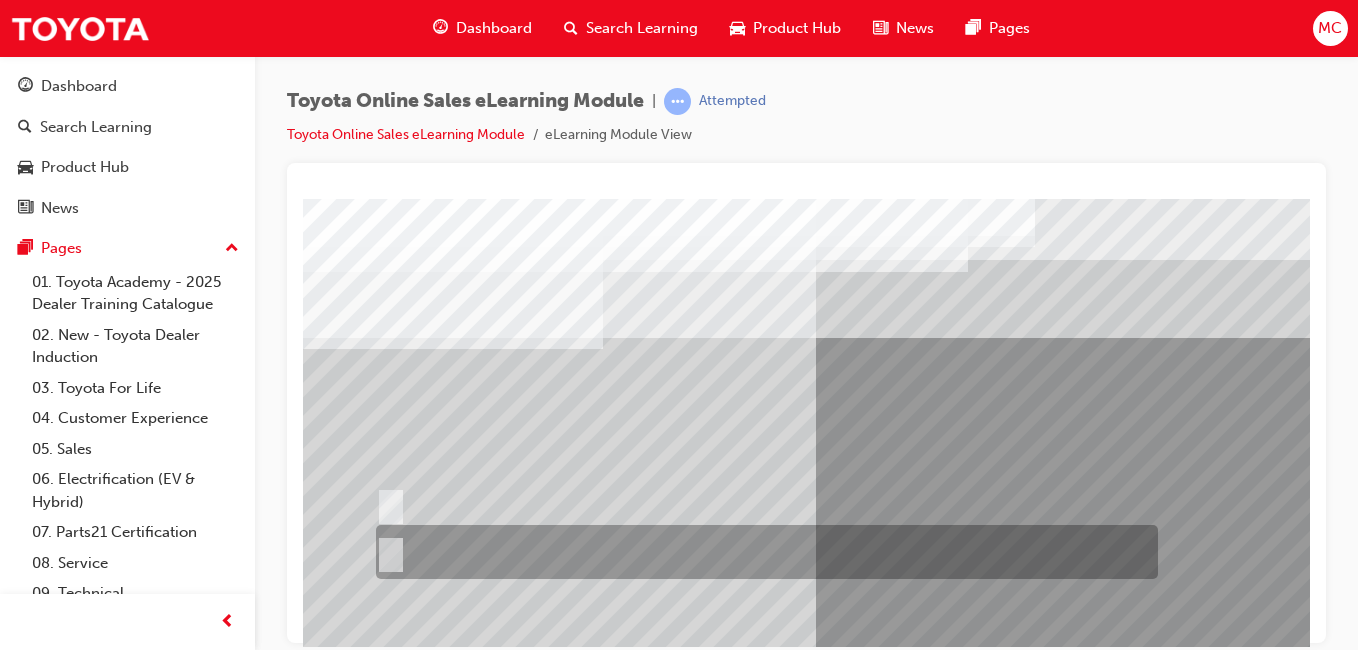 click at bounding box center (762, 552) 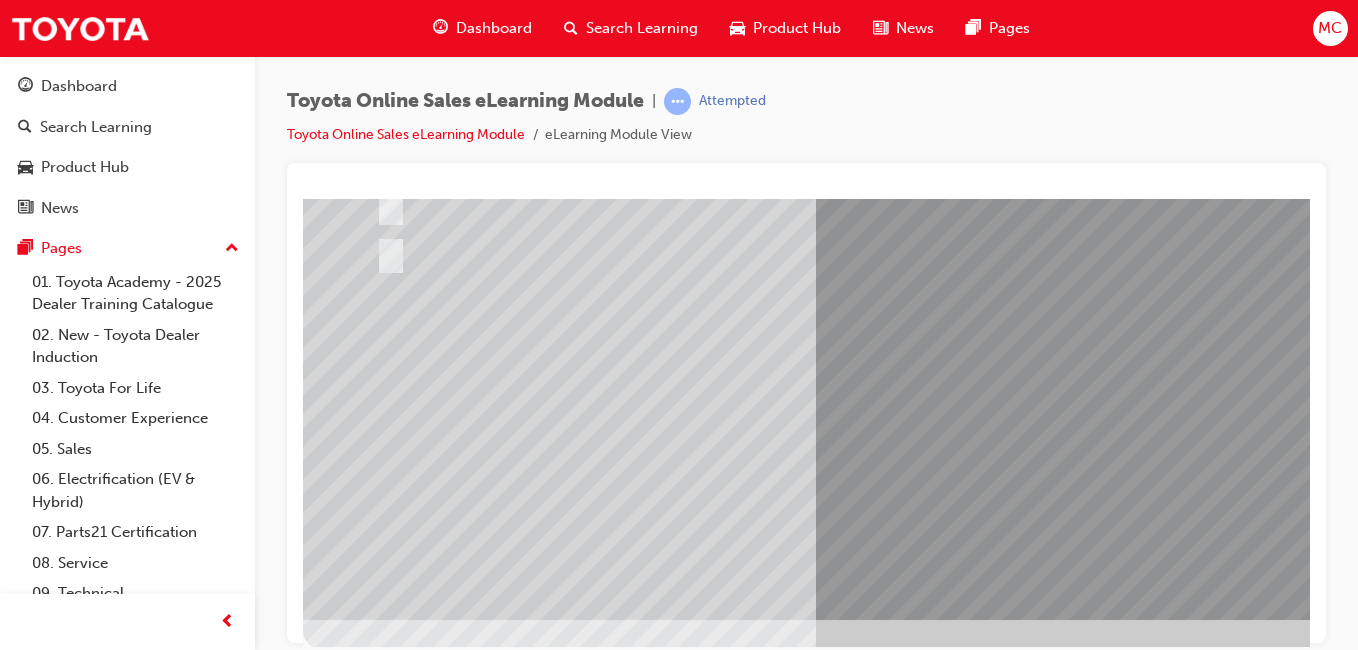 scroll, scrollTop: 300, scrollLeft: 0, axis: vertical 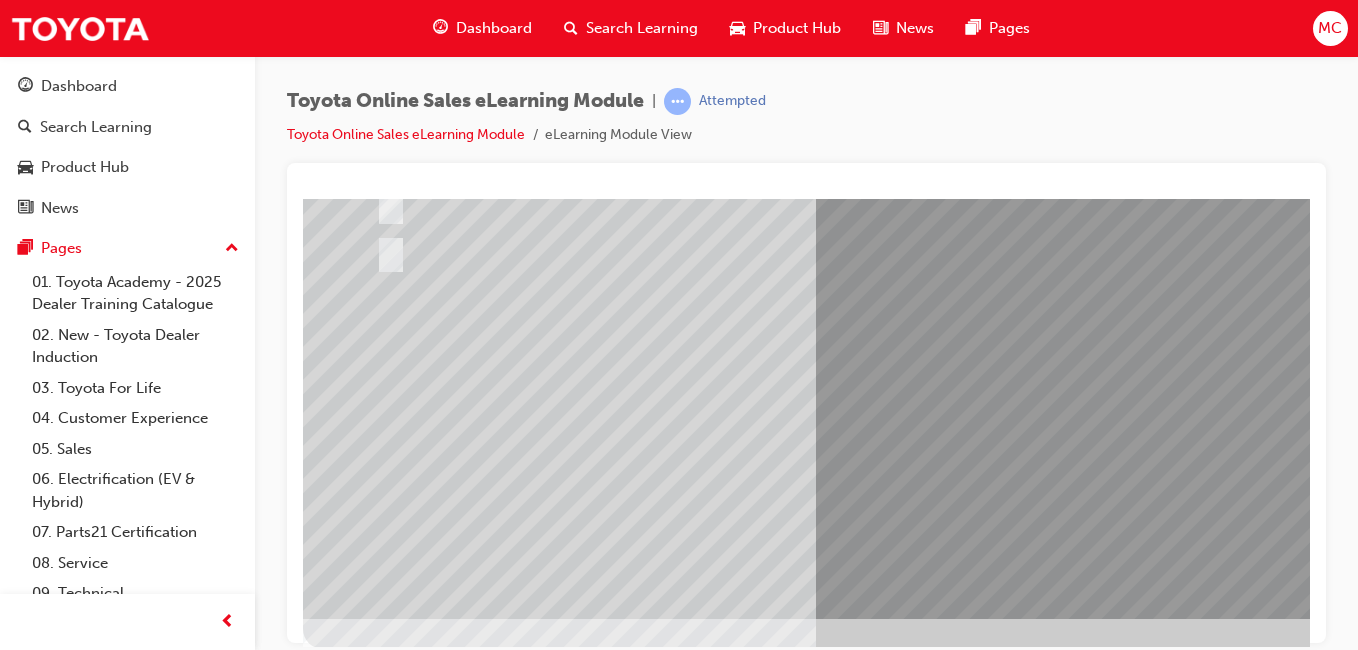 click at bounding box center (375, 2651) 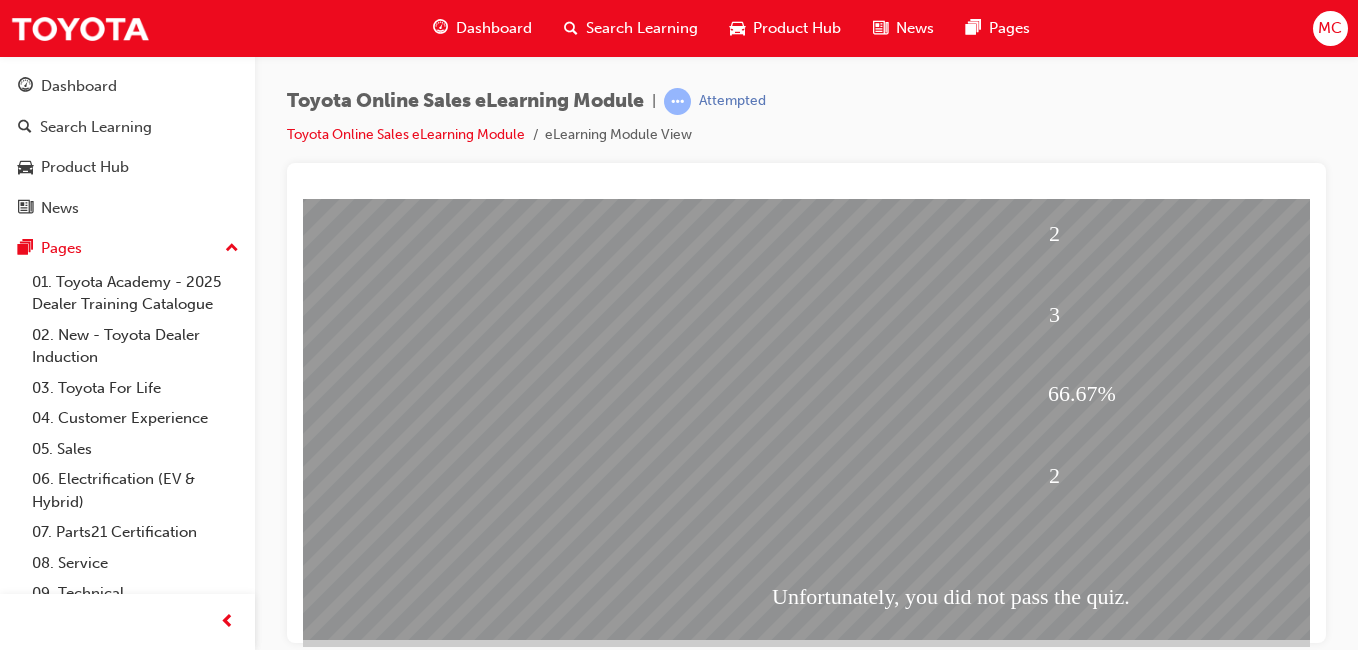 scroll, scrollTop: 300, scrollLeft: 0, axis: vertical 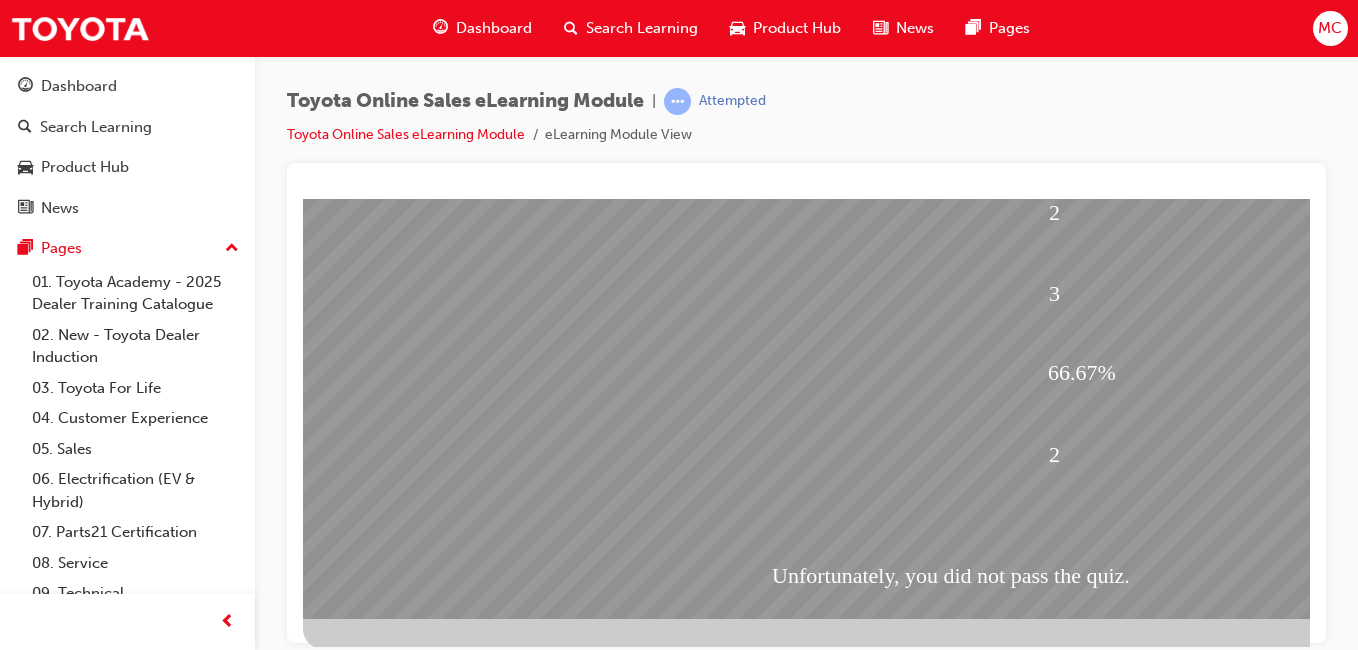 click at bounding box center (375, 1812) 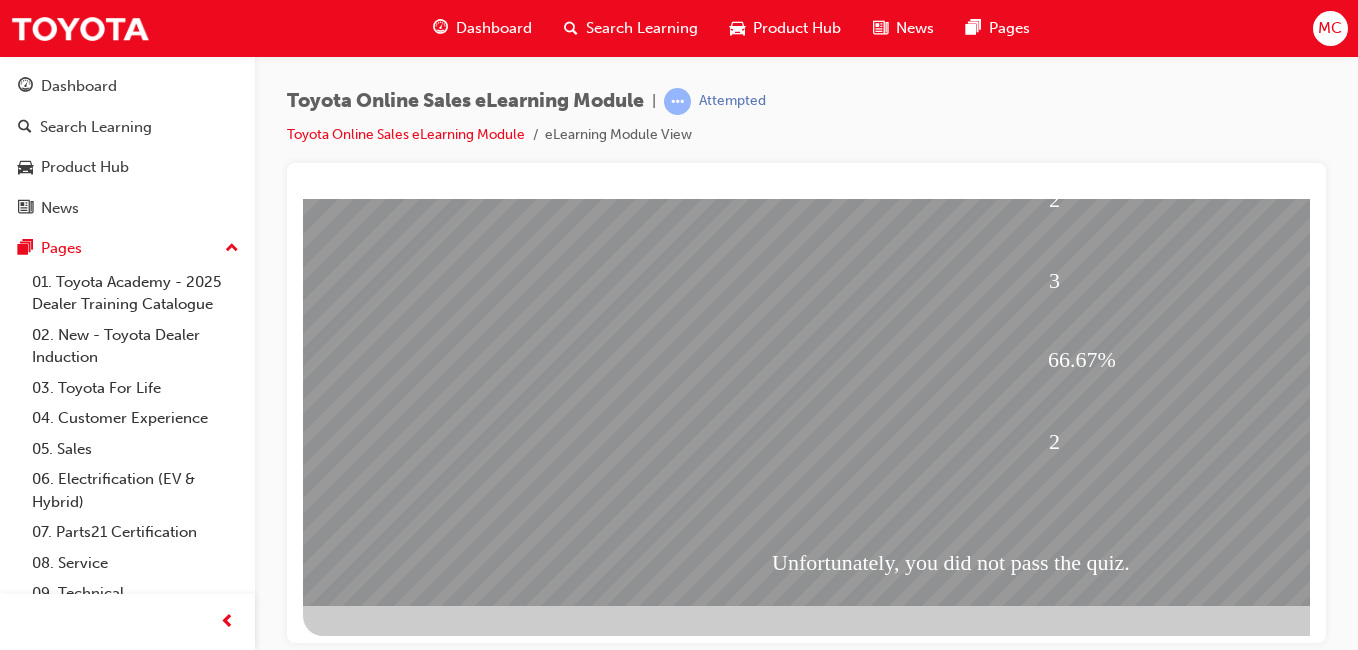 scroll, scrollTop: 0, scrollLeft: 0, axis: both 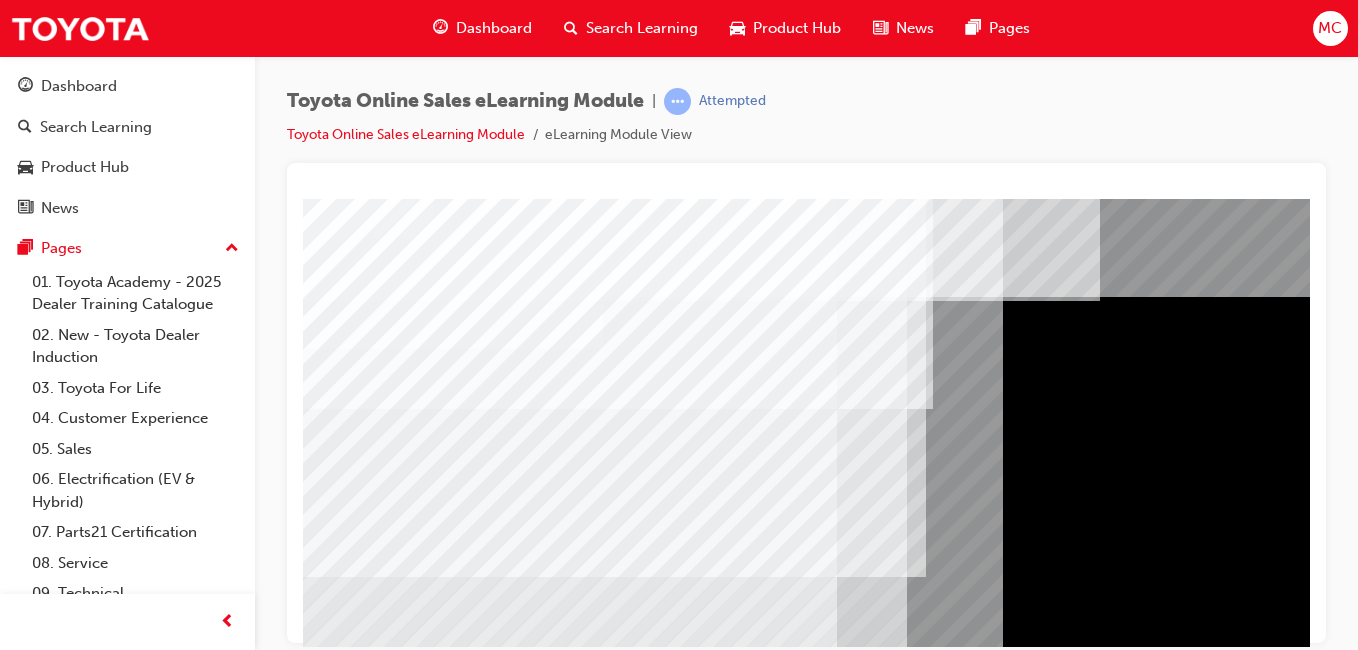 click at bounding box center [614, 3754] 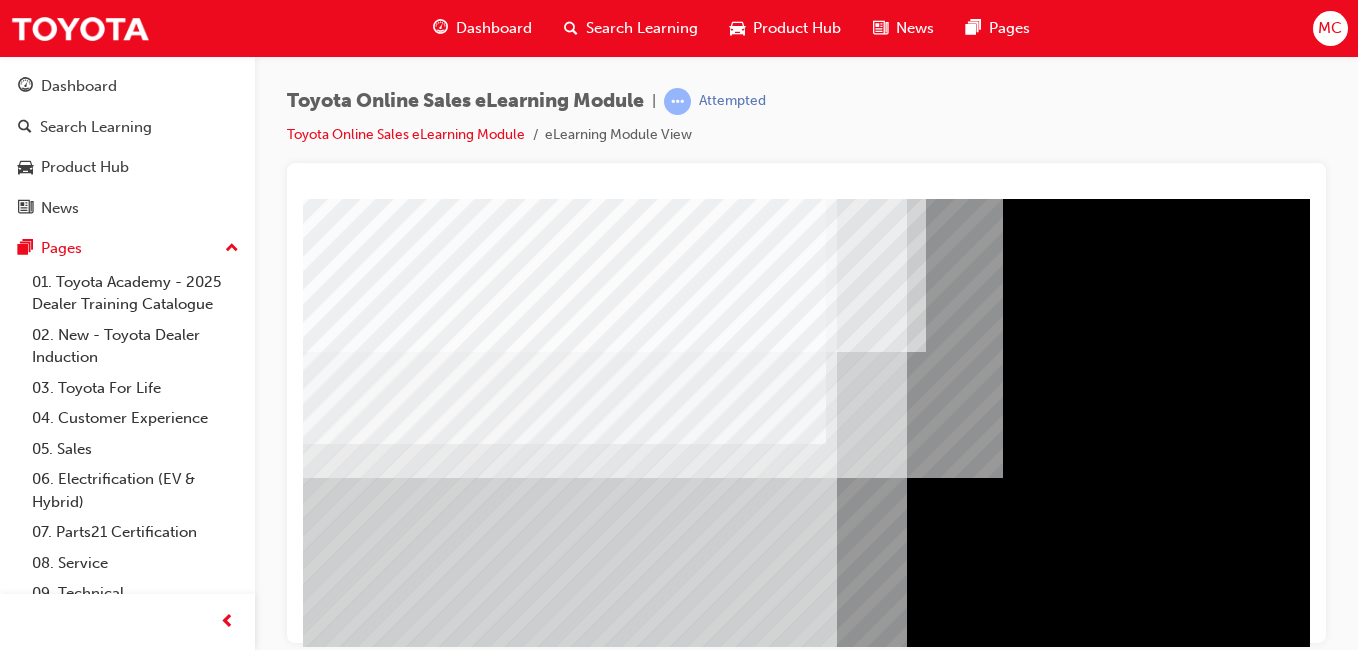 scroll, scrollTop: 317, scrollLeft: 0, axis: vertical 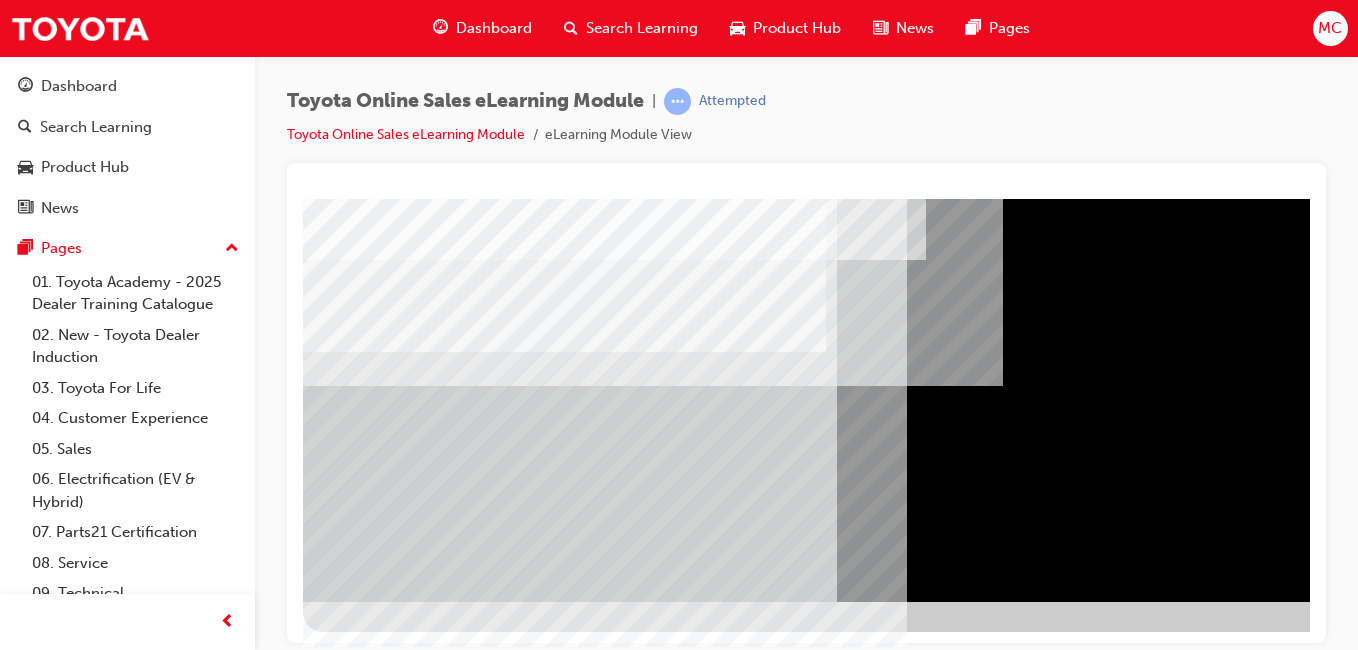 drag, startPoint x: 557, startPoint y: 276, endPoint x: 570, endPoint y: 259, distance: 21.400934 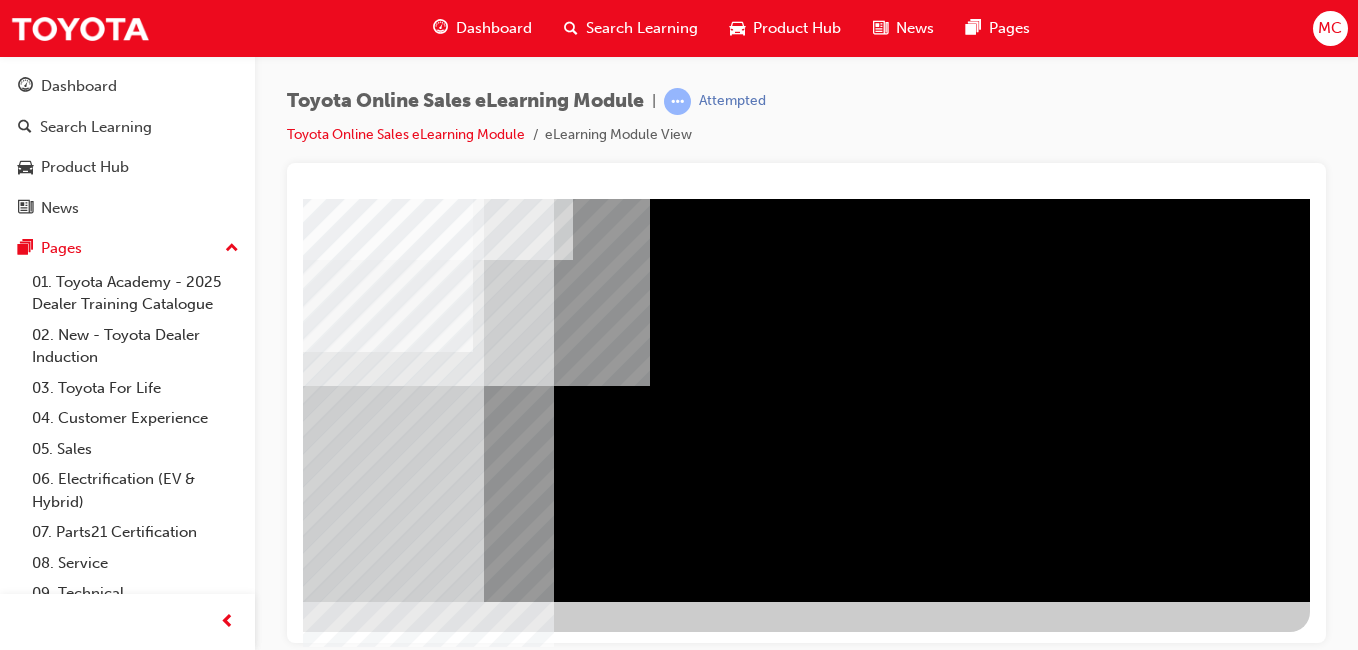 drag, startPoint x: 860, startPoint y: 283, endPoint x: 1162, endPoint y: 367, distance: 313.4645 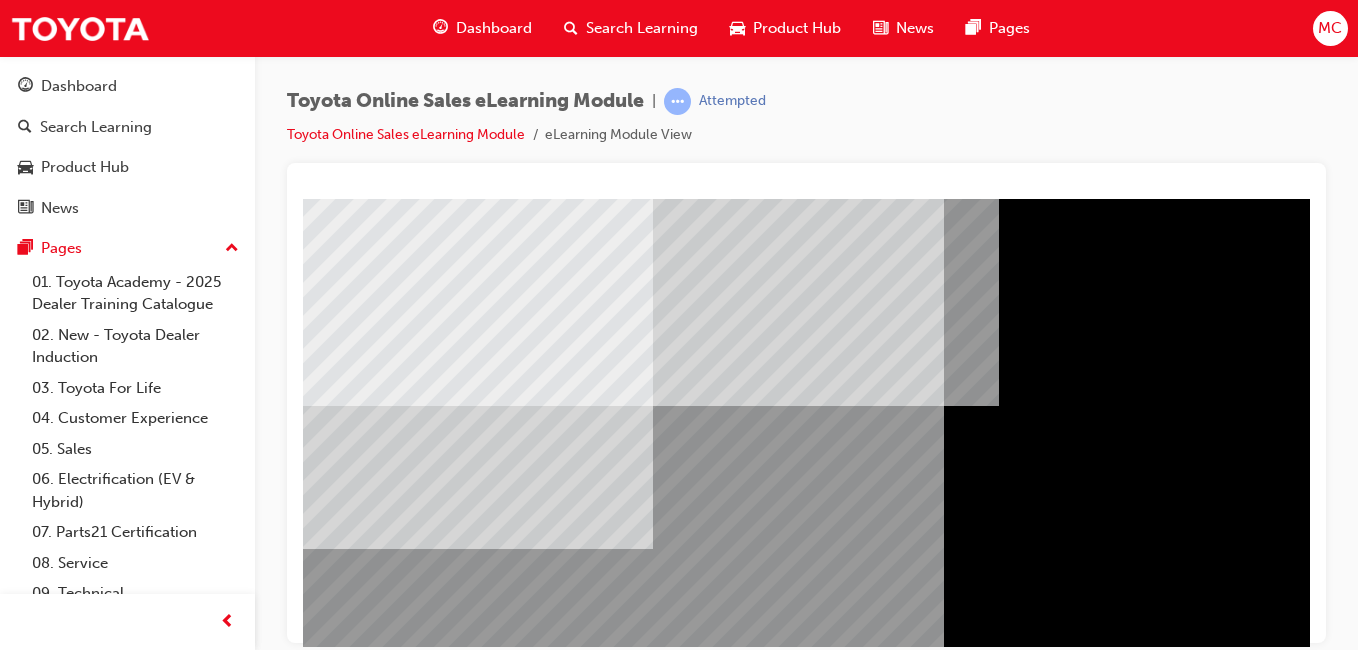 scroll, scrollTop: 317, scrollLeft: 0, axis: vertical 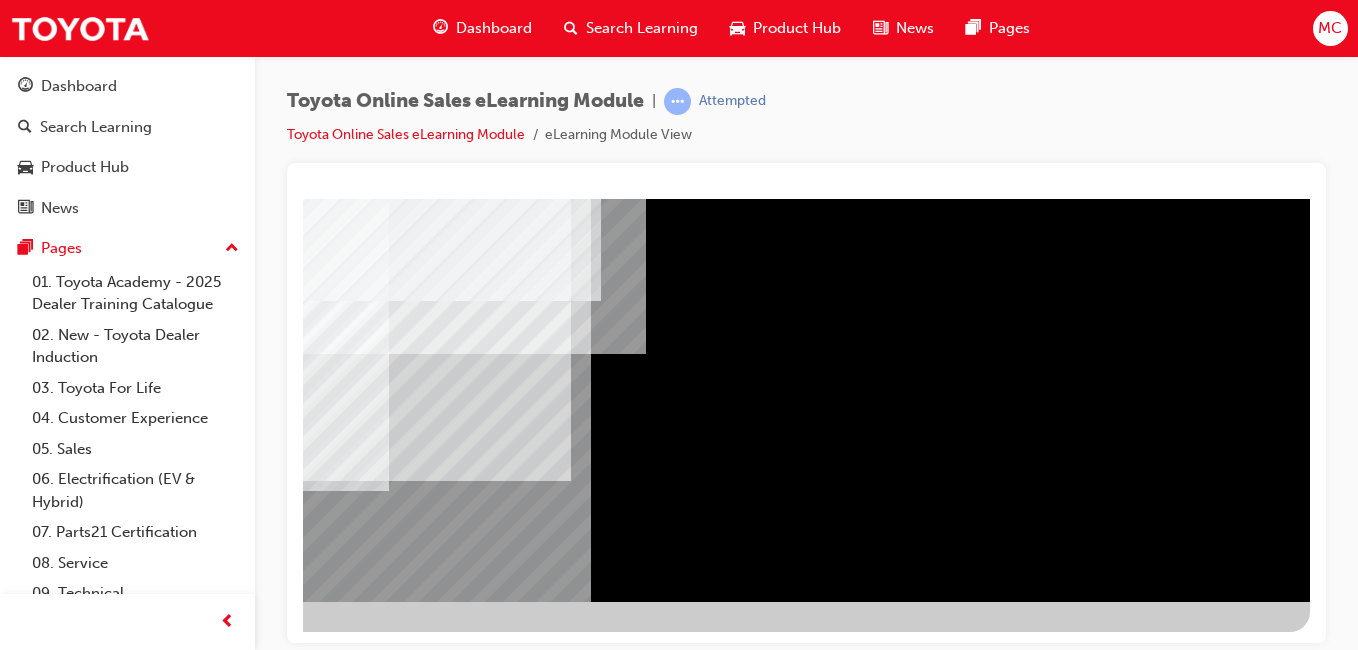 drag, startPoint x: 730, startPoint y: 416, endPoint x: 1035, endPoint y: 411, distance: 305.041 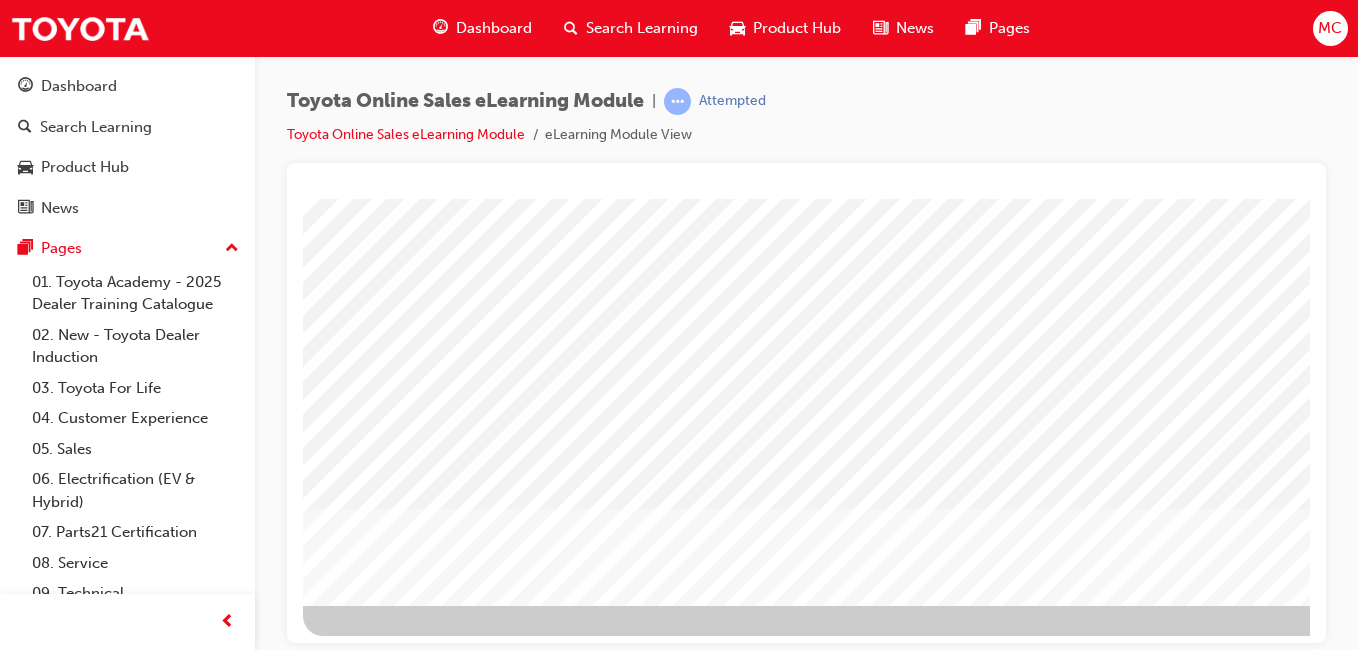 scroll, scrollTop: 317, scrollLeft: 0, axis: vertical 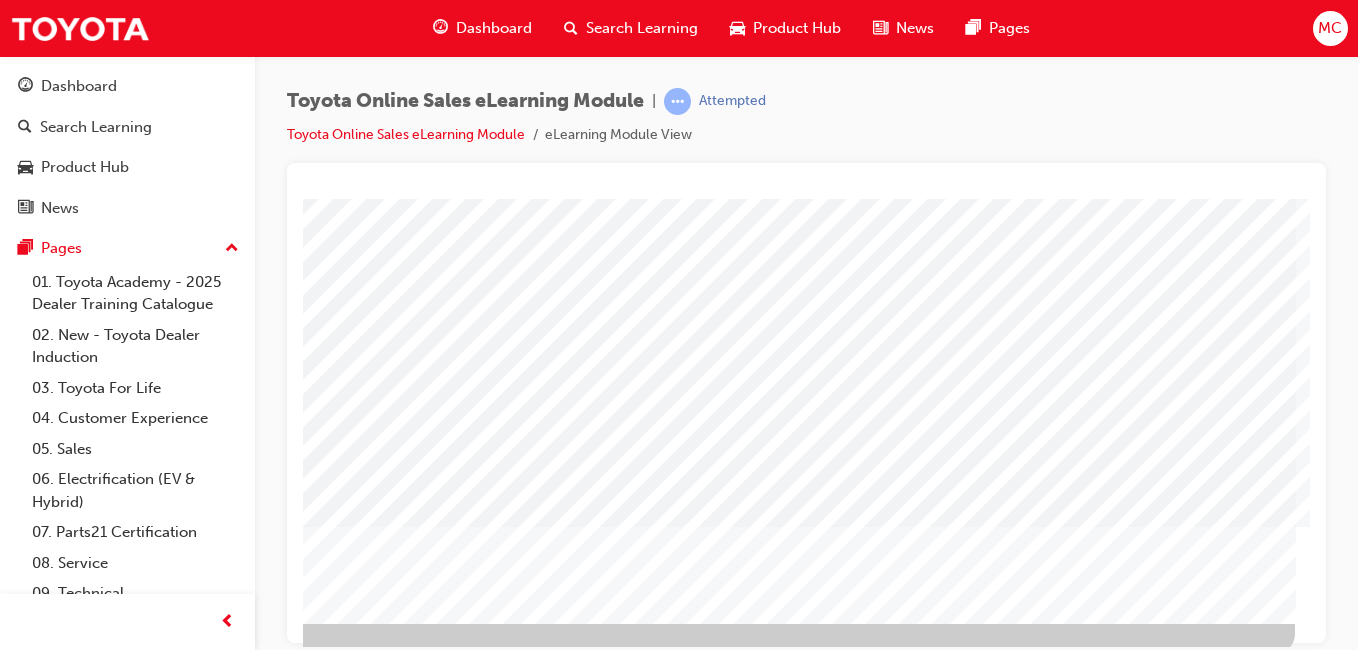 drag, startPoint x: 927, startPoint y: 430, endPoint x: 1129, endPoint y: 399, distance: 204.36487 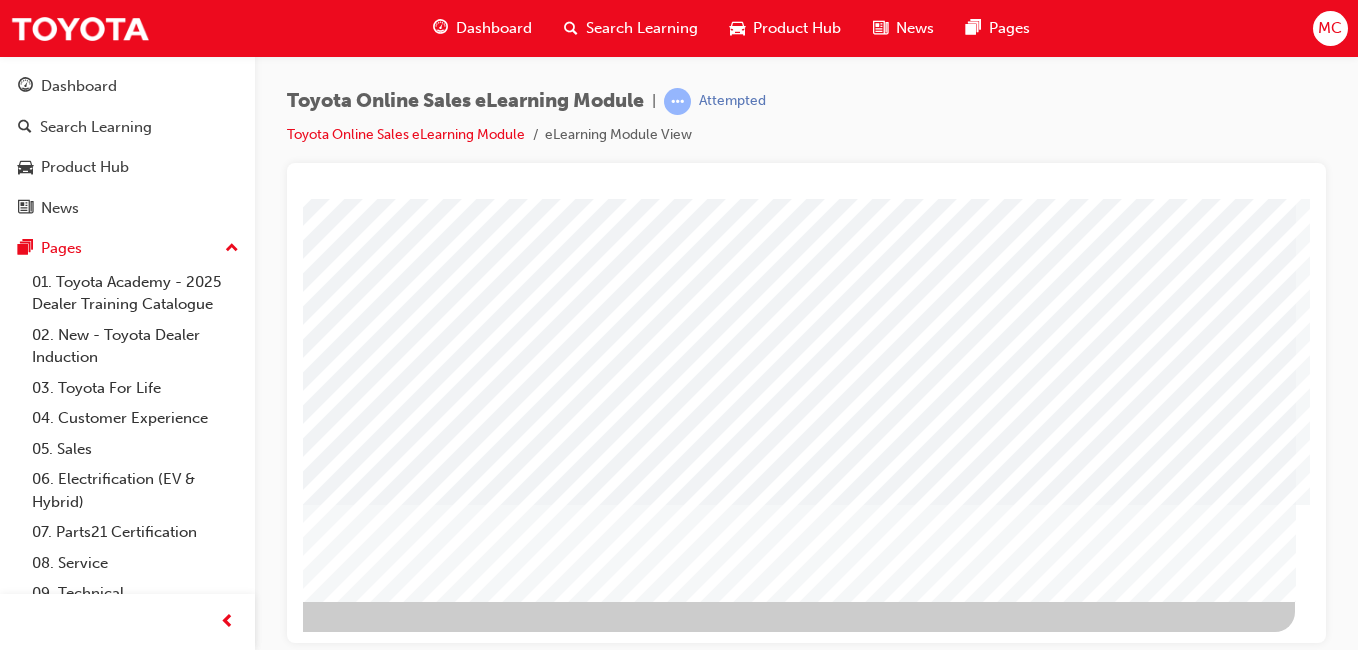 scroll, scrollTop: 317, scrollLeft: 0, axis: vertical 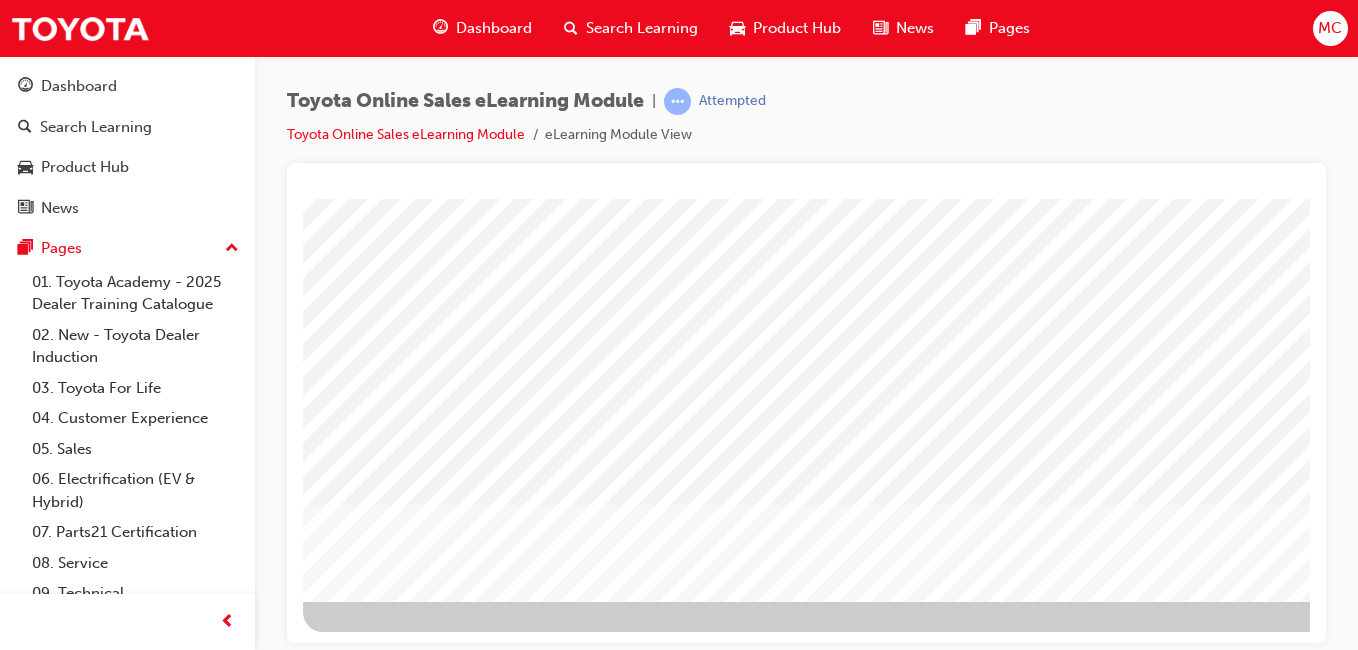 drag, startPoint x: 951, startPoint y: 458, endPoint x: 641, endPoint y: 458, distance: 310 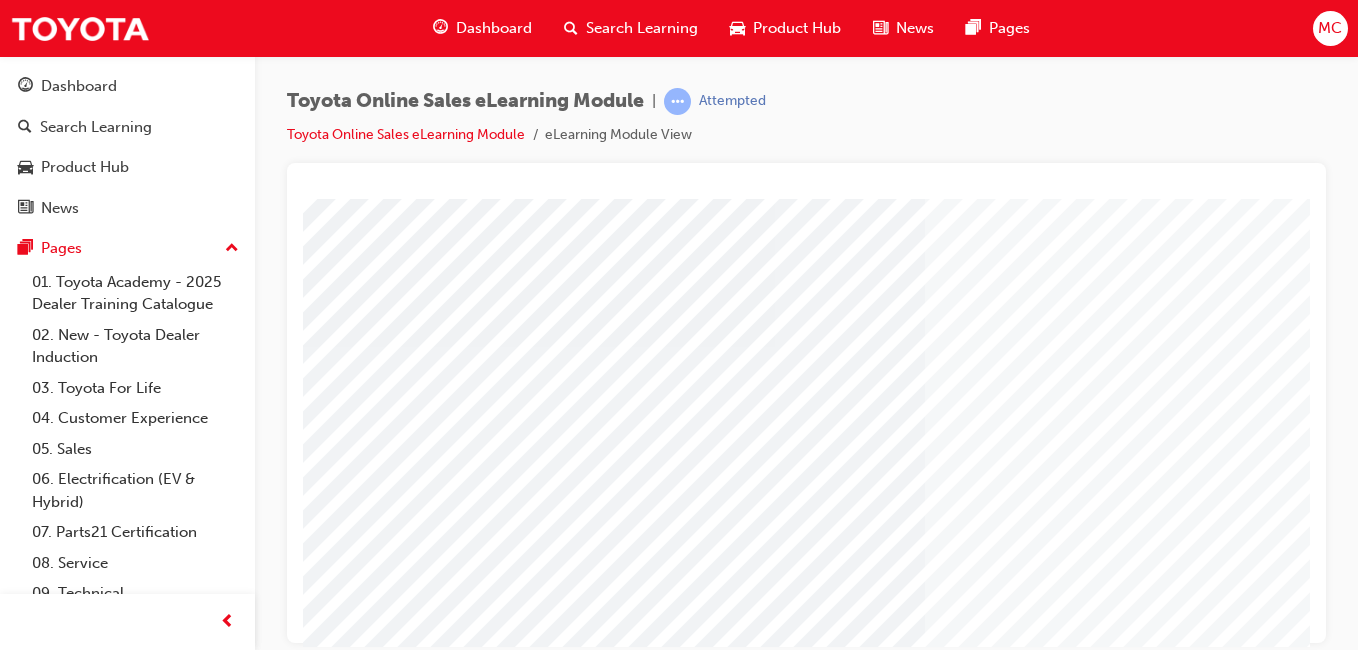 scroll, scrollTop: 317, scrollLeft: 0, axis: vertical 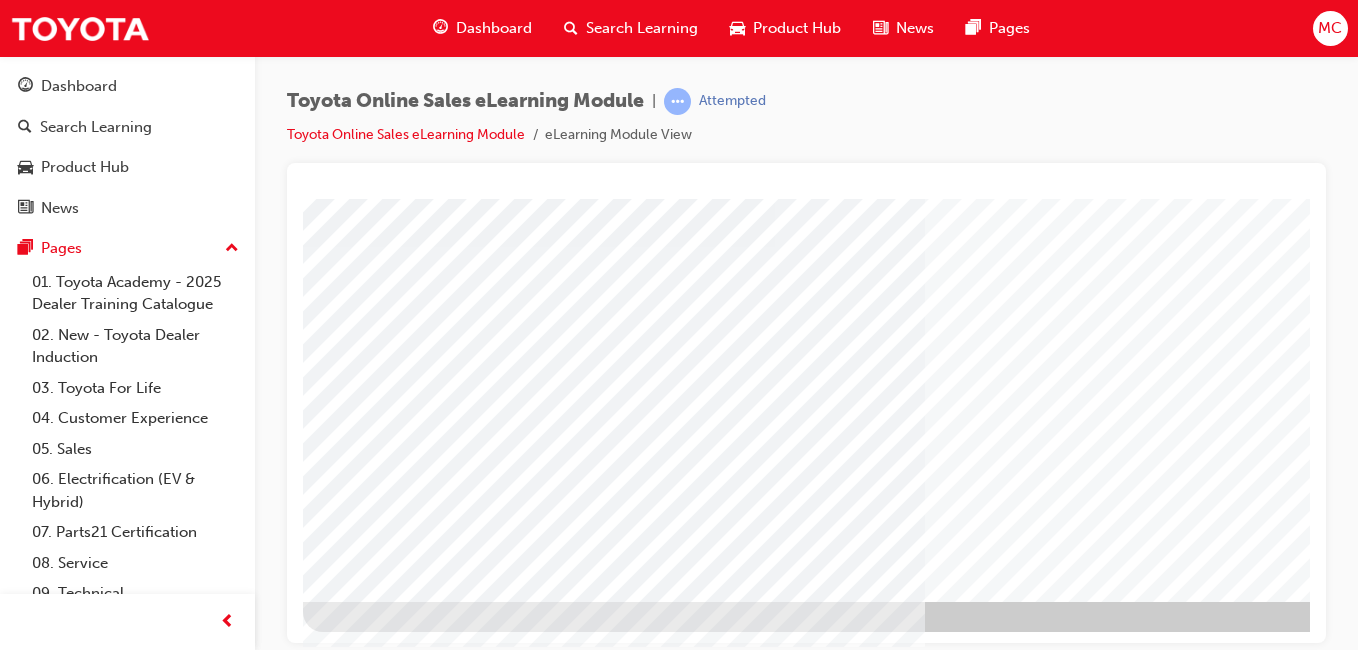 drag, startPoint x: 902, startPoint y: 453, endPoint x: 998, endPoint y: 446, distance: 96.25487 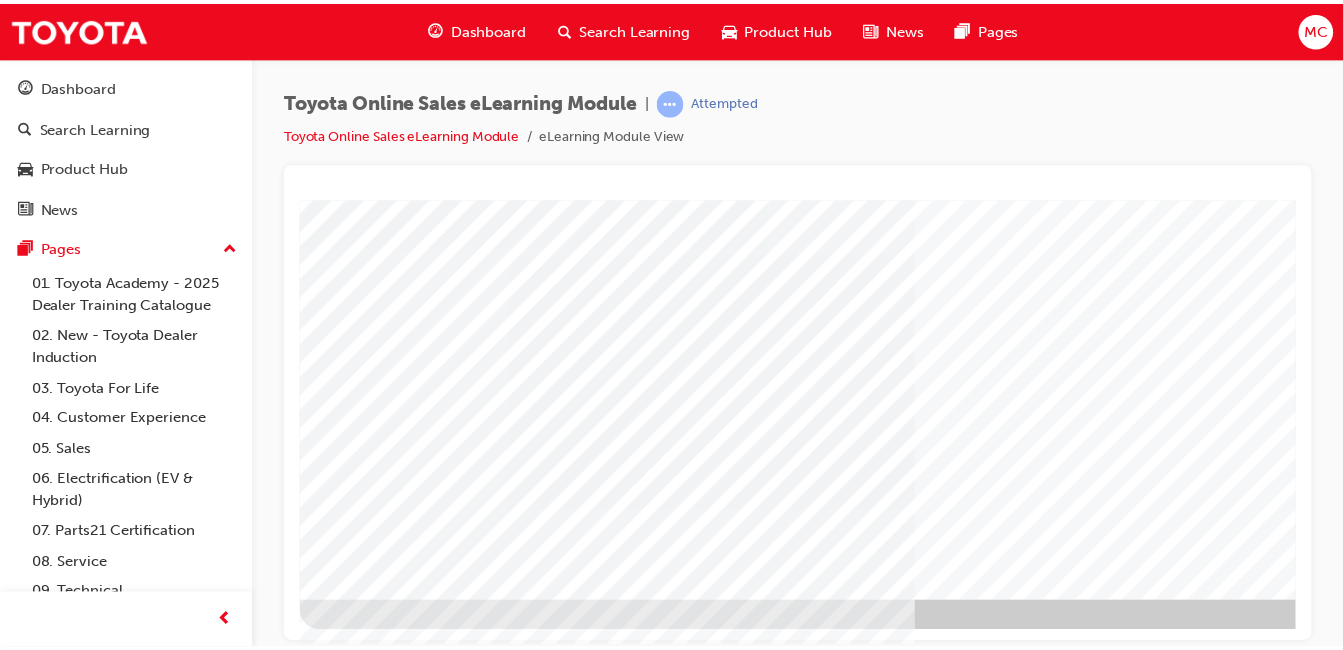 scroll, scrollTop: 317, scrollLeft: 45, axis: both 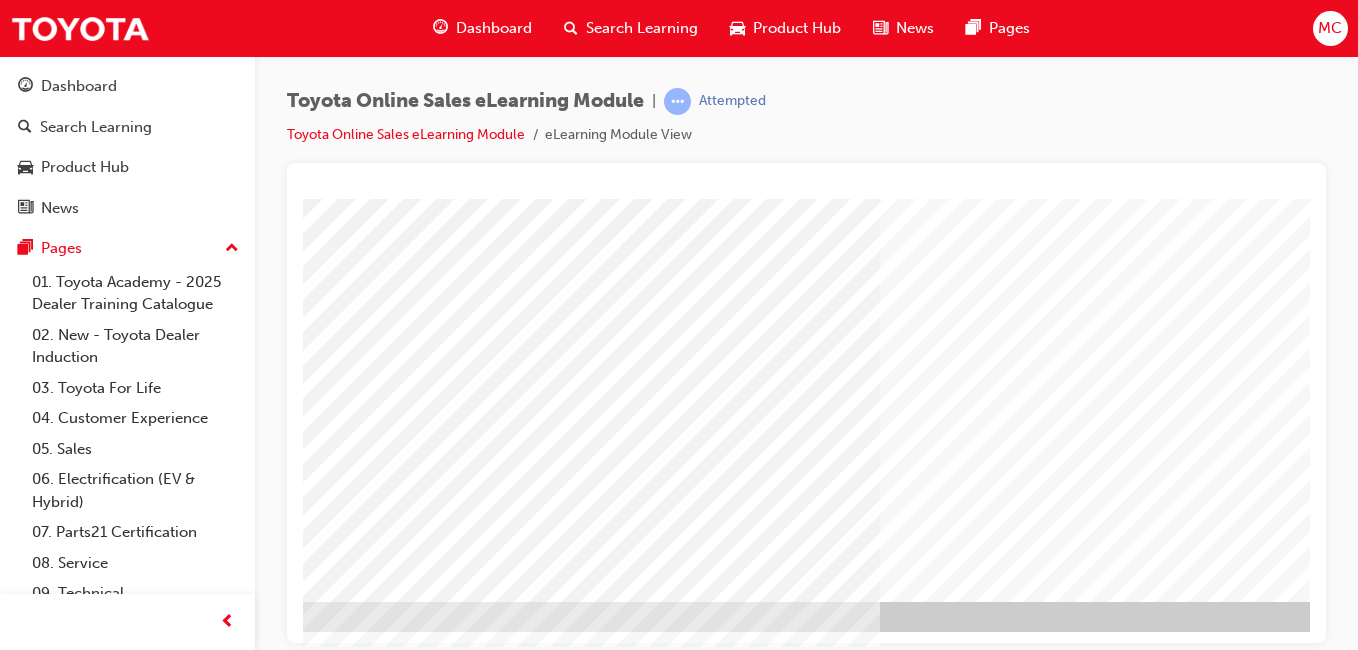 click on "Attempted" at bounding box center (715, 101) 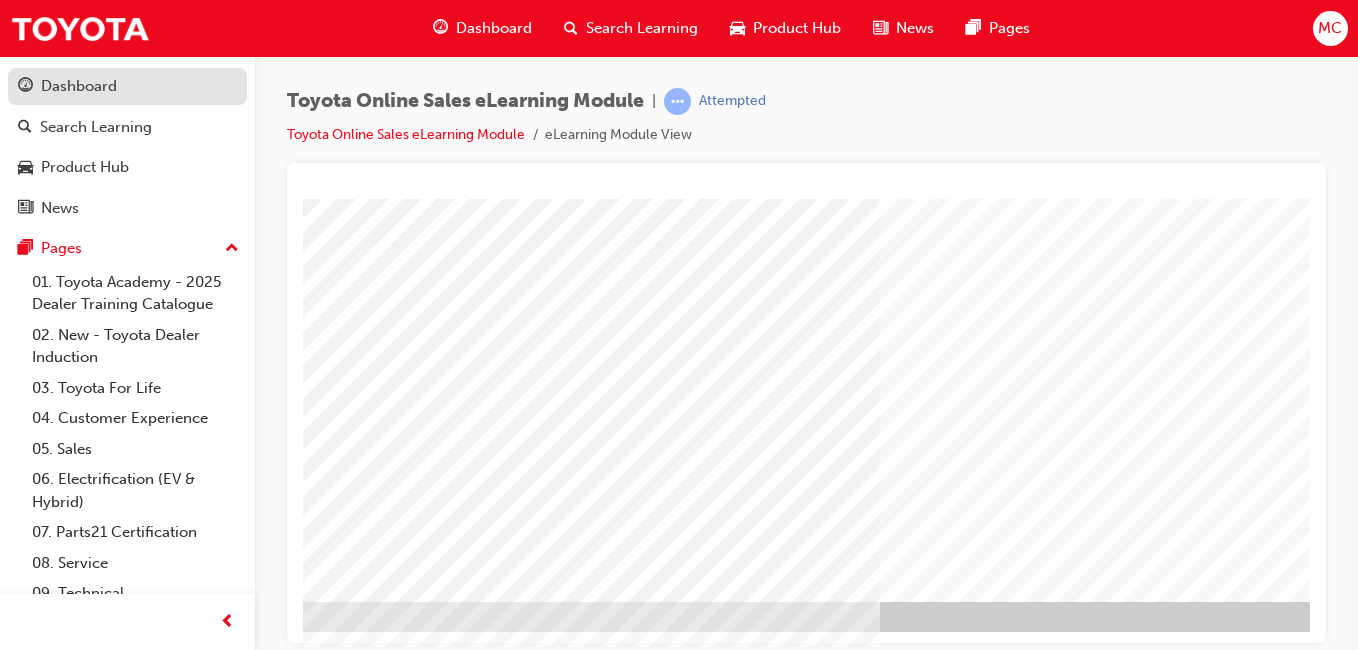 click on "Dashboard" at bounding box center (127, 86) 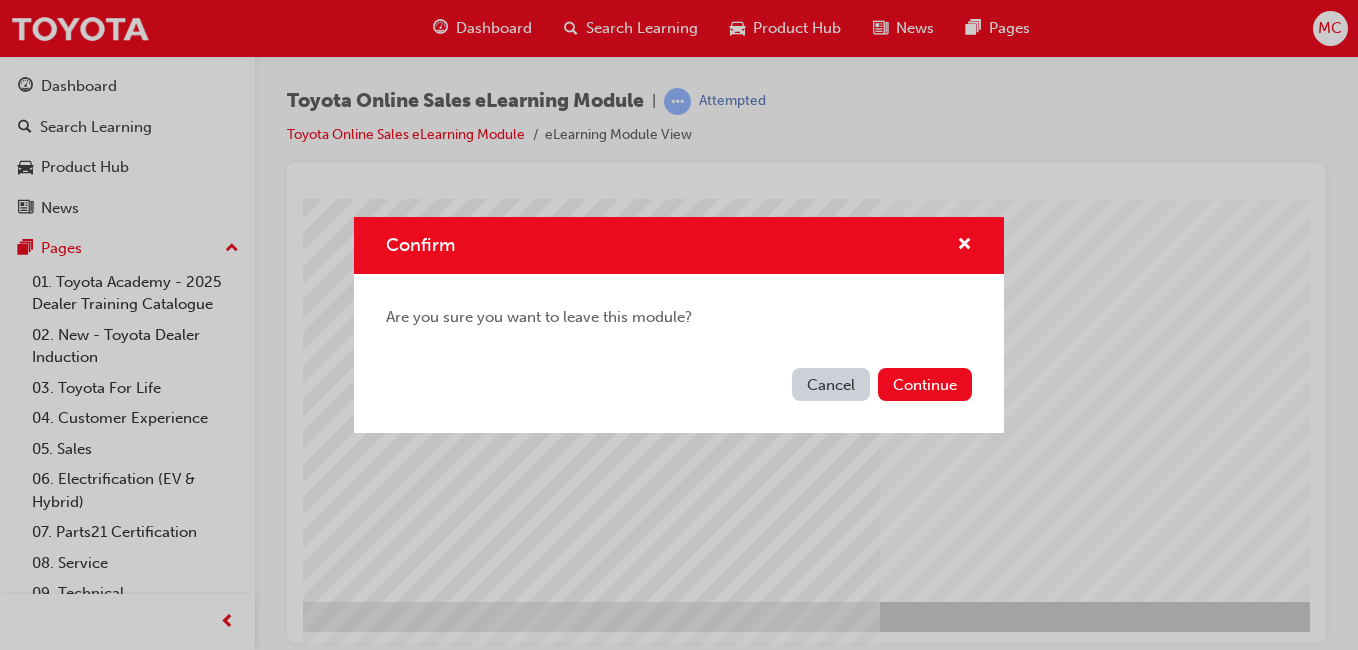 click on "Cancel Continue" at bounding box center (679, 396) 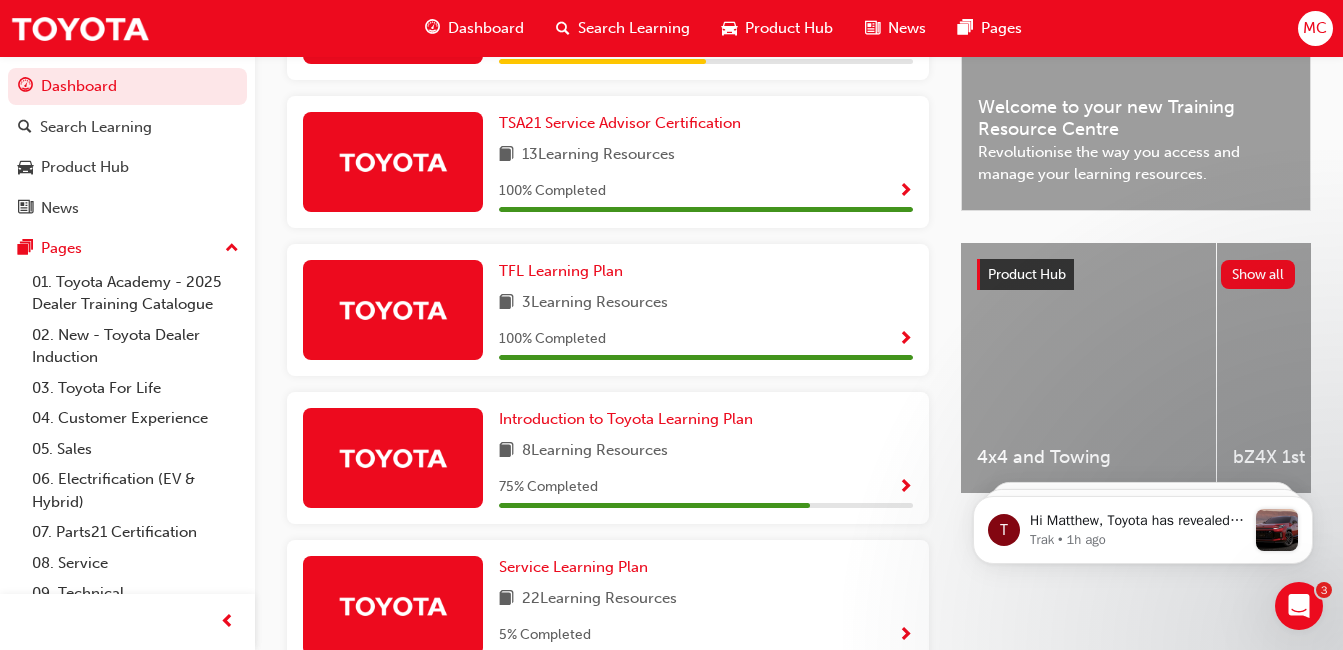 scroll, scrollTop: 706, scrollLeft: 0, axis: vertical 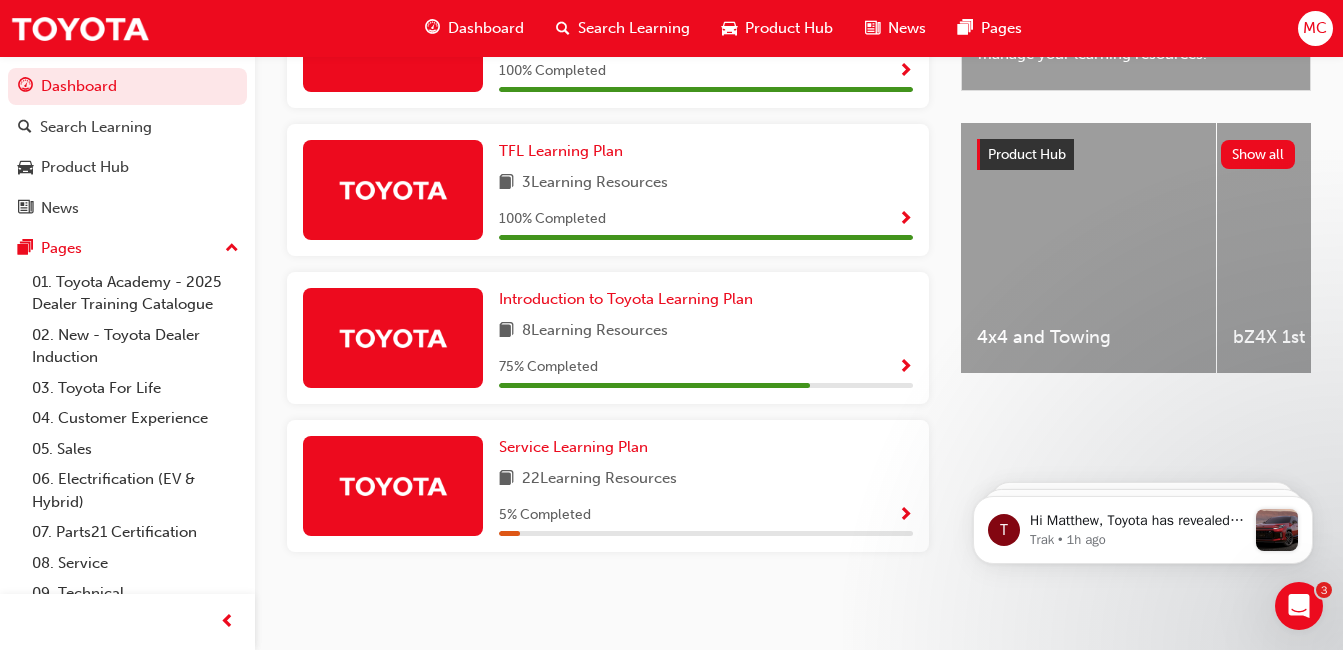 click on "Introduction to Toyota Learning Plan" at bounding box center [706, 299] 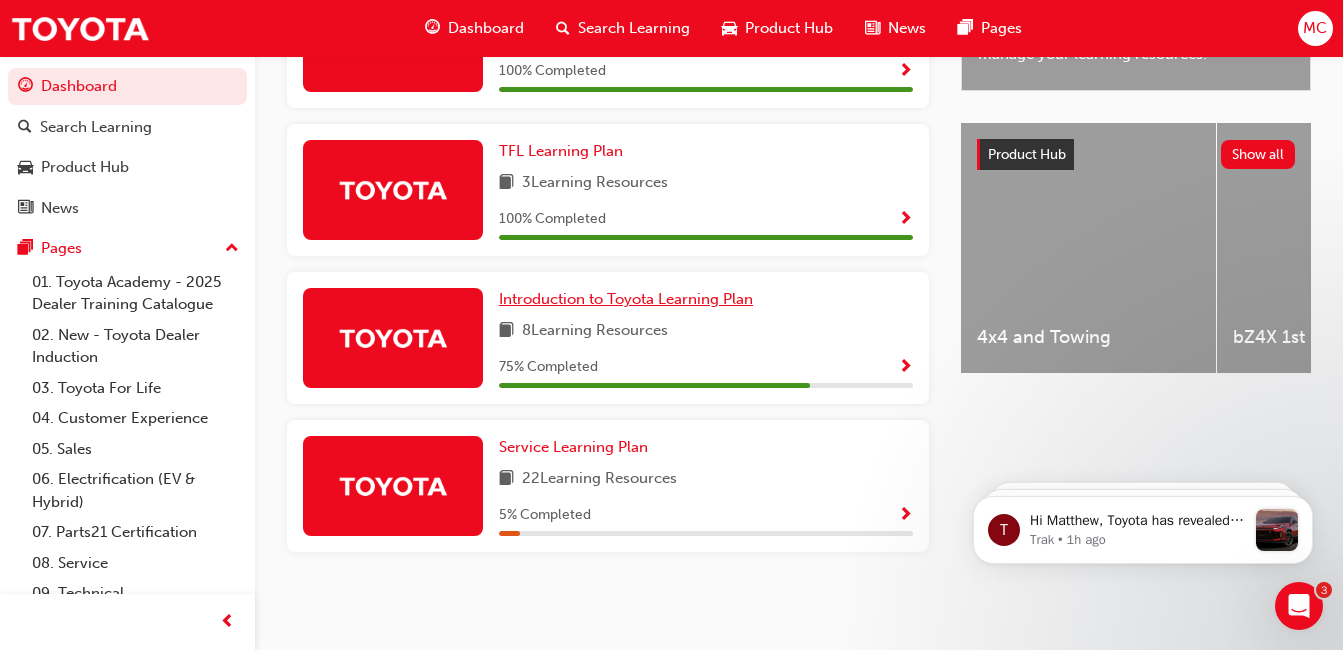 click on "Introduction to Toyota Learning Plan" at bounding box center [630, 299] 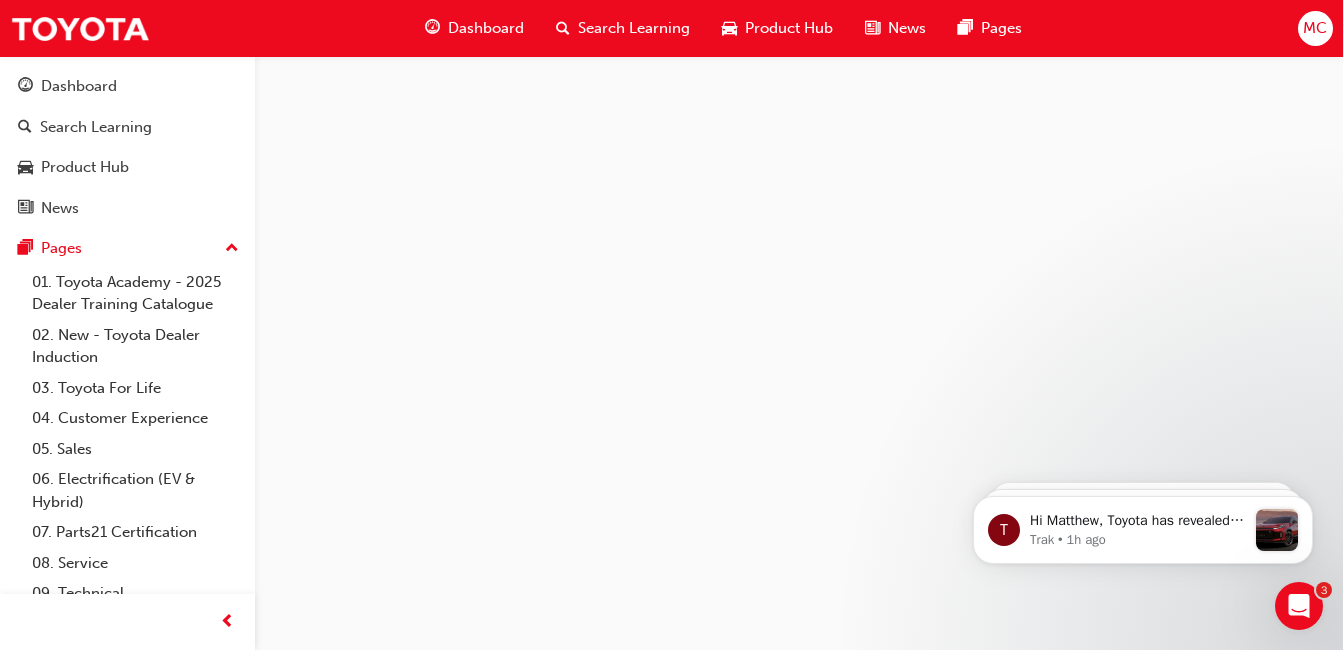 scroll, scrollTop: 0, scrollLeft: 0, axis: both 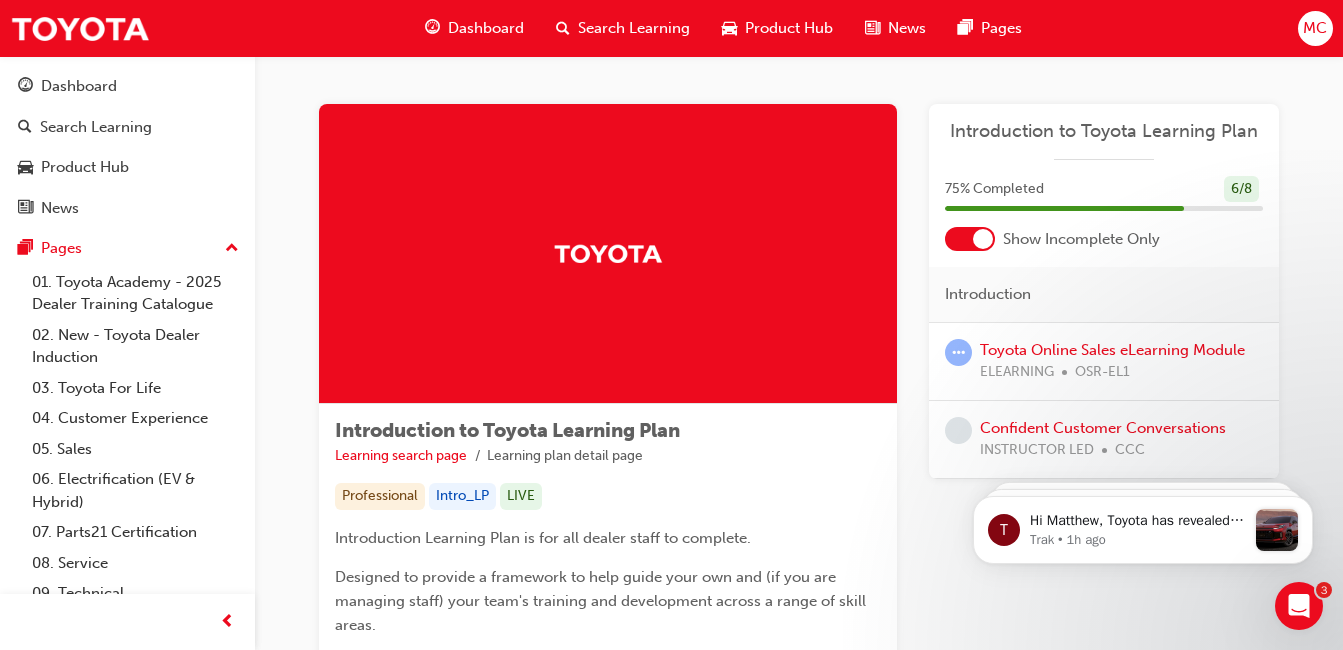 click on "Dashboard Search Learning Product Hub News Pages MC" at bounding box center [671, 28] 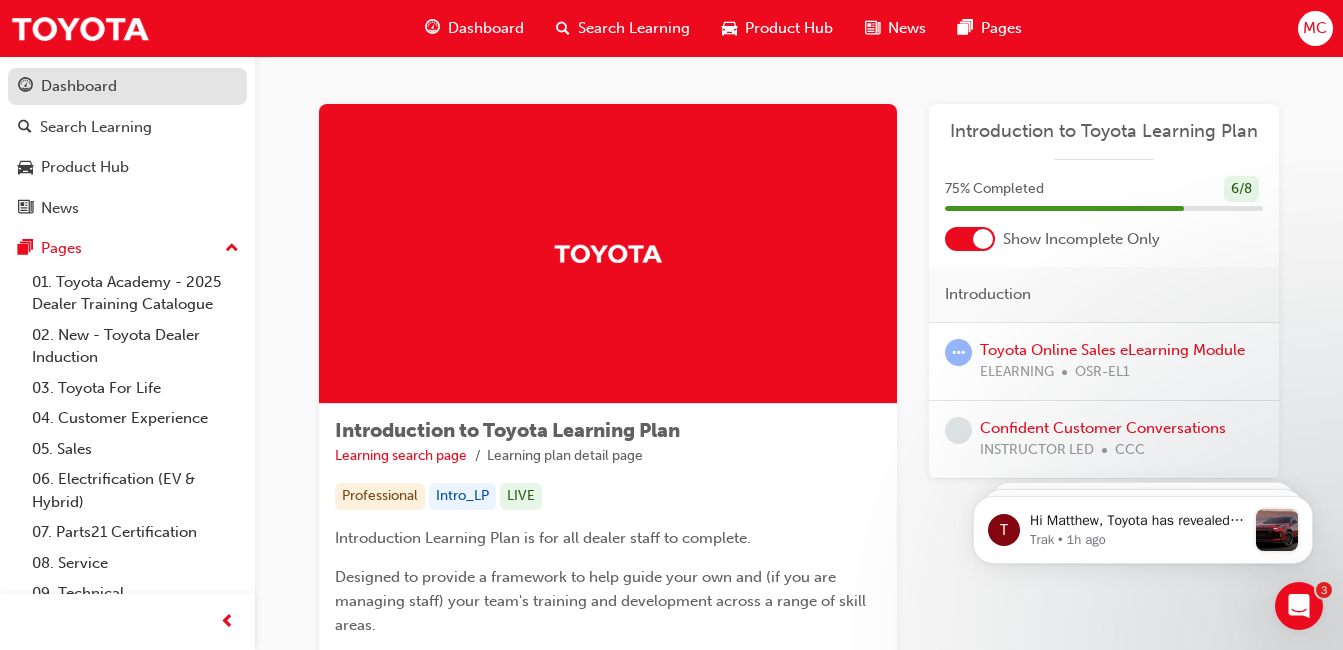 click on "Dashboard" at bounding box center [127, 86] 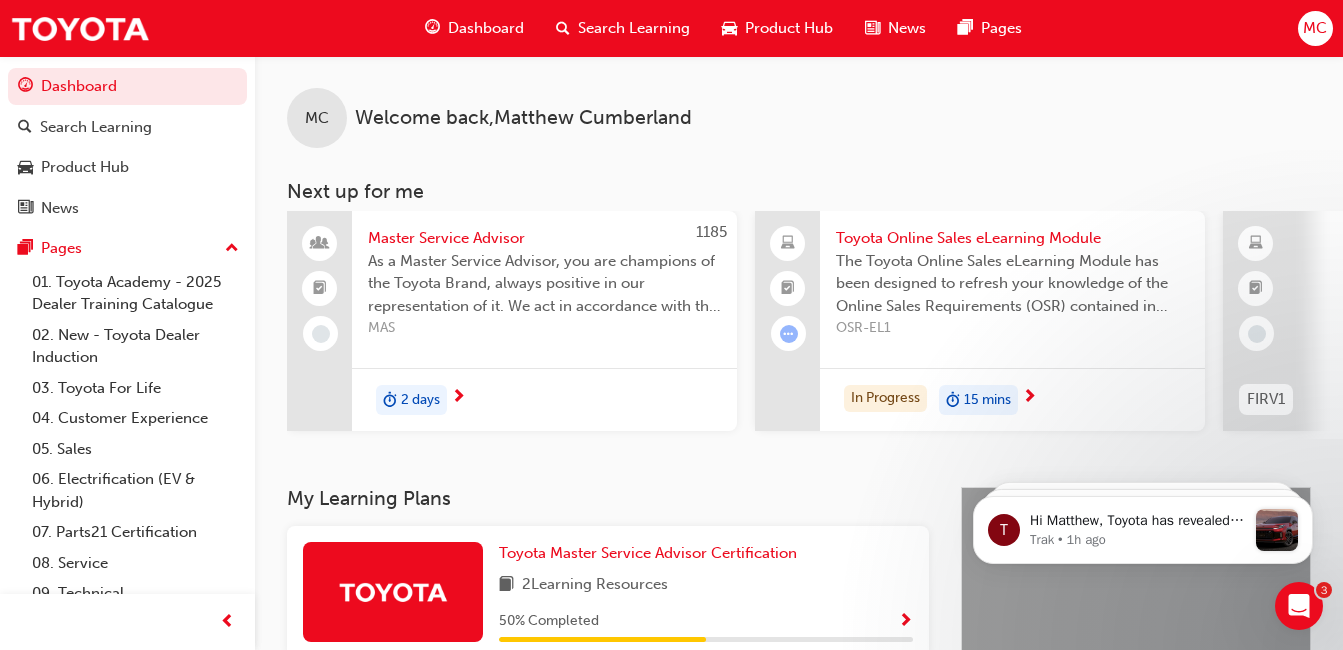 click on "Dashboard" at bounding box center (474, 28) 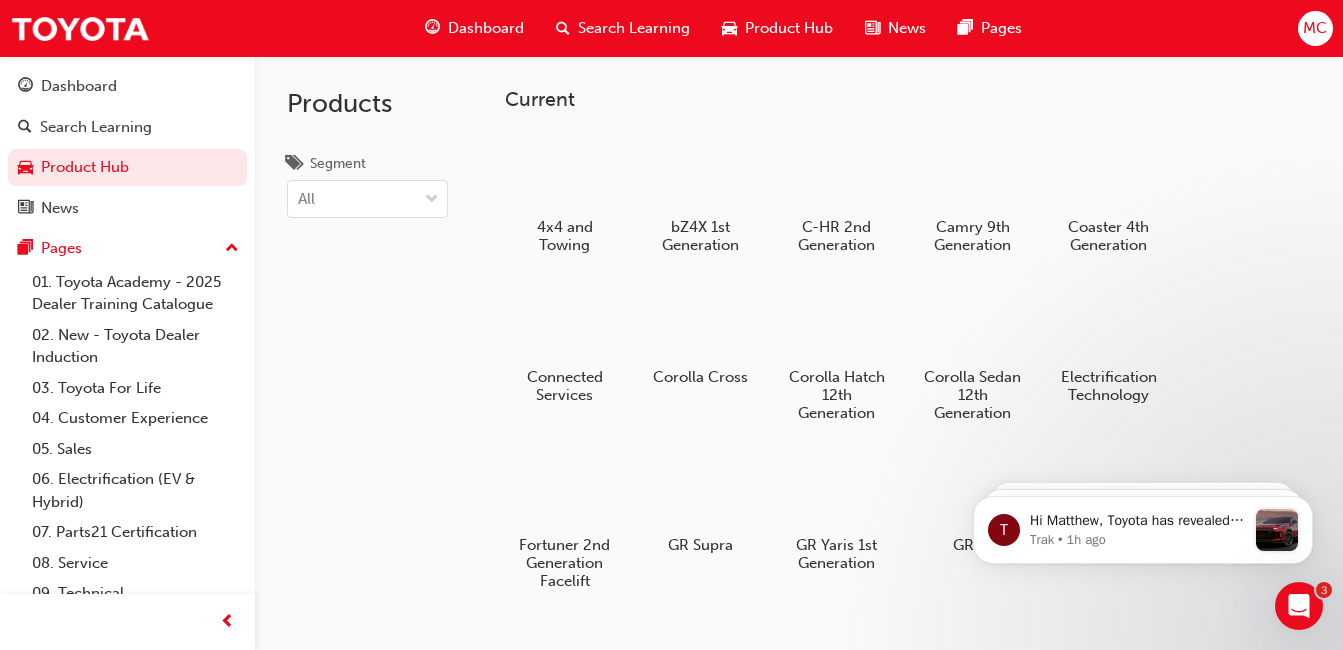 click on "Search Learning" at bounding box center (623, 28) 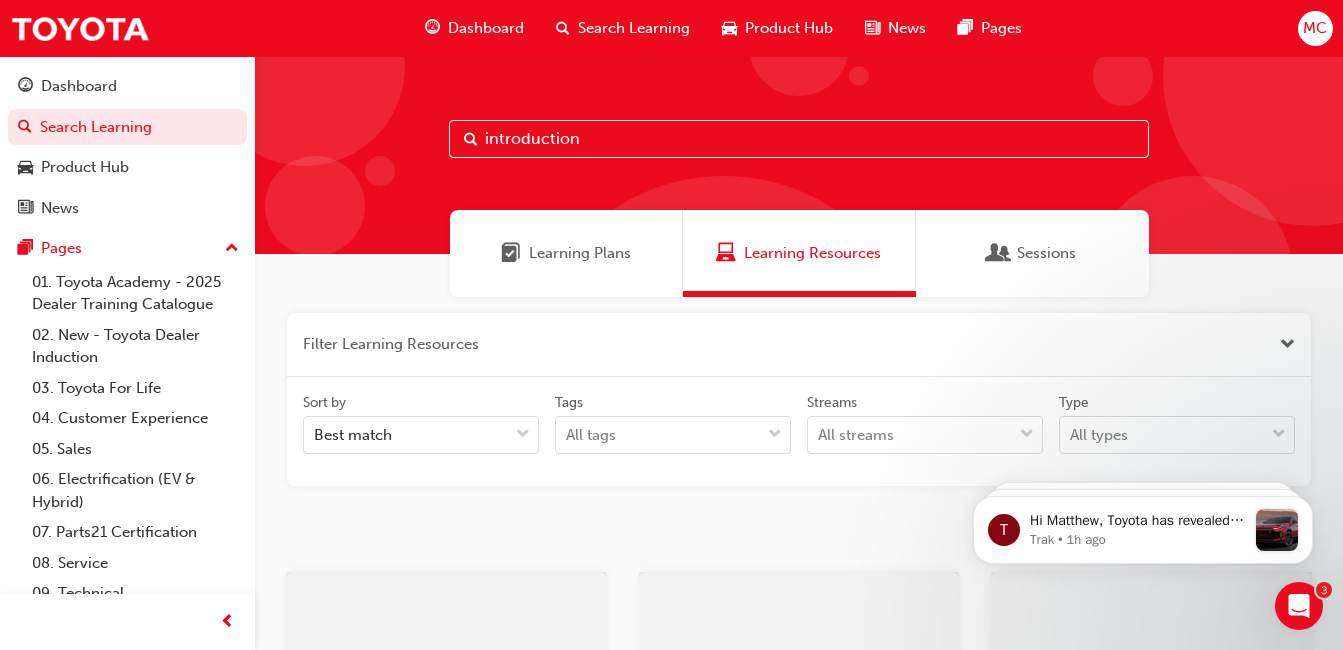 click on "Dashboard" at bounding box center [486, 28] 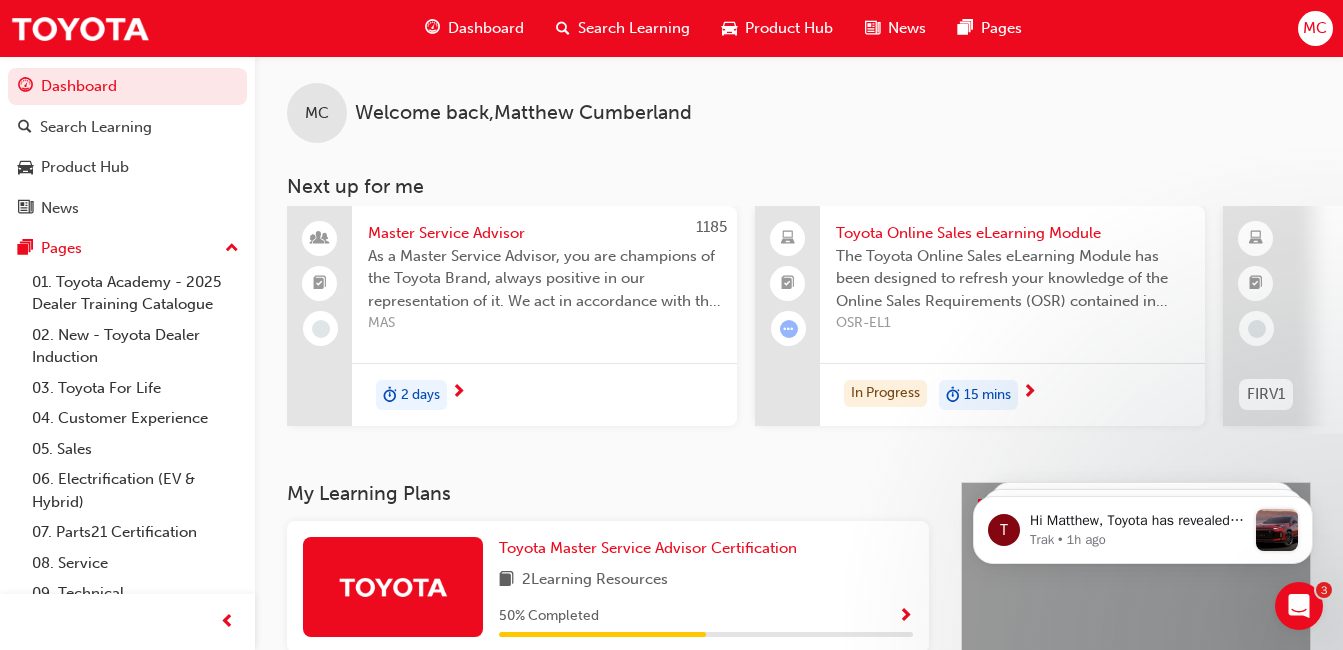 scroll, scrollTop: 0, scrollLeft: 0, axis: both 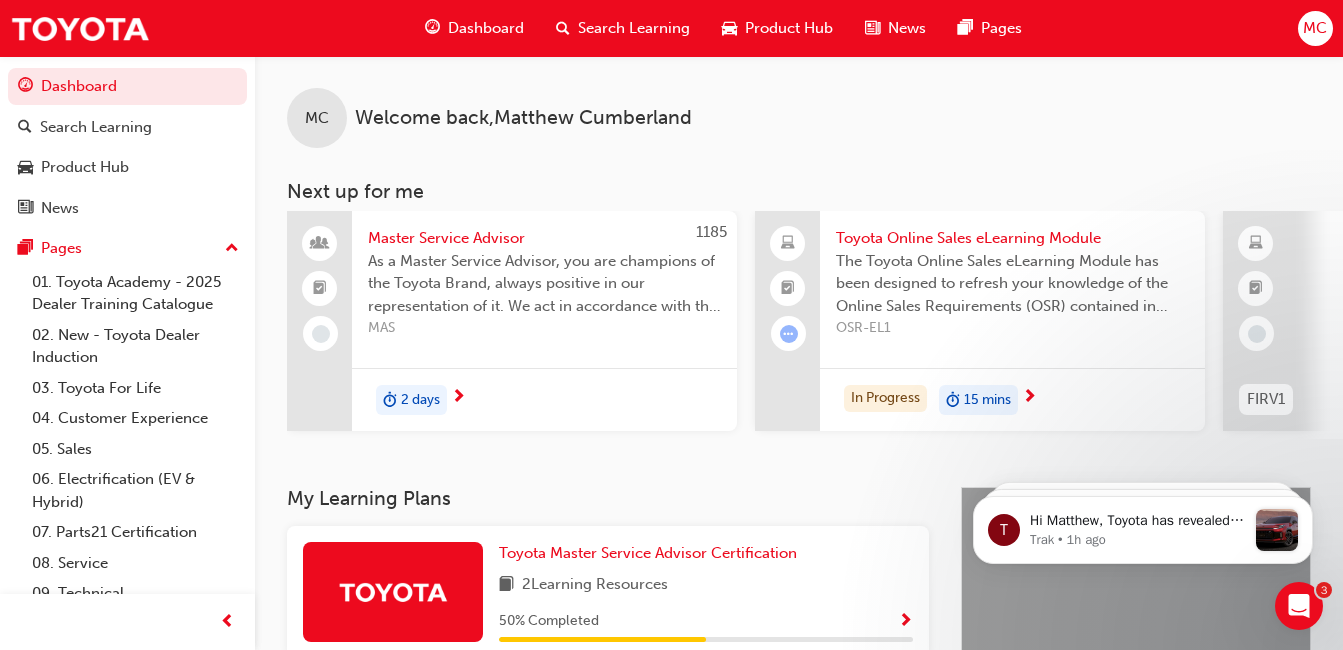 click on "Product Hub" at bounding box center [789, 28] 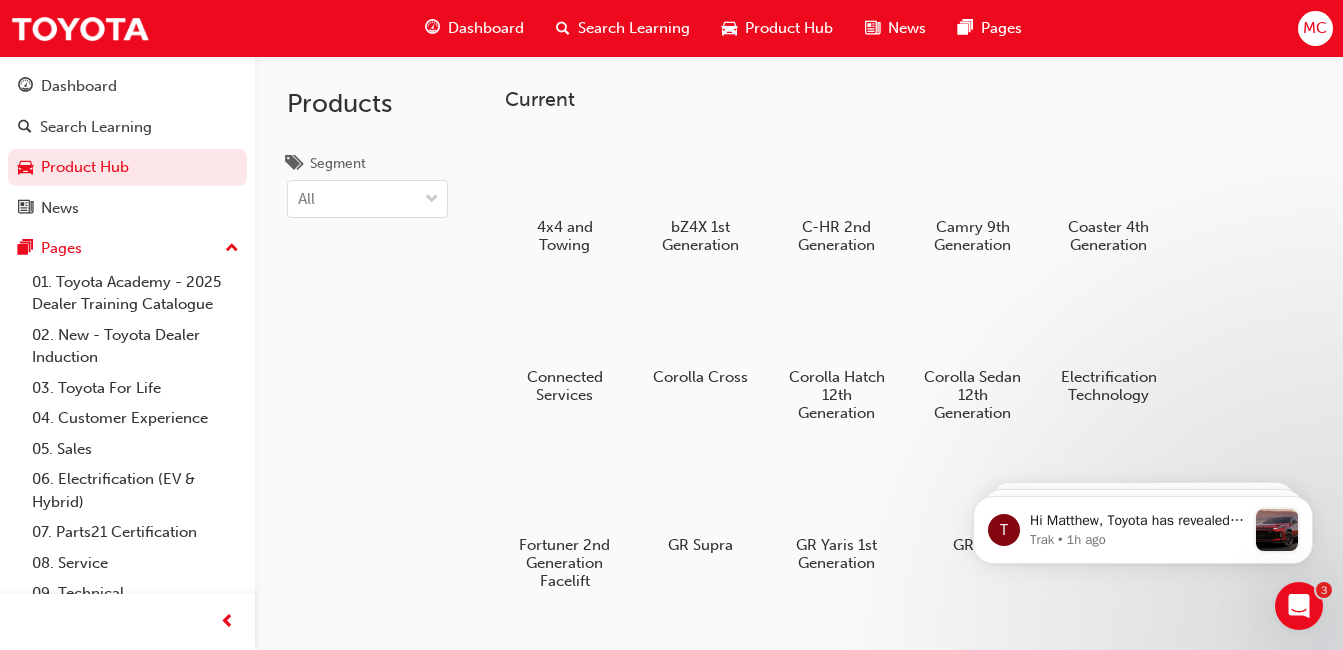 click on "Search Learning" at bounding box center (634, 28) 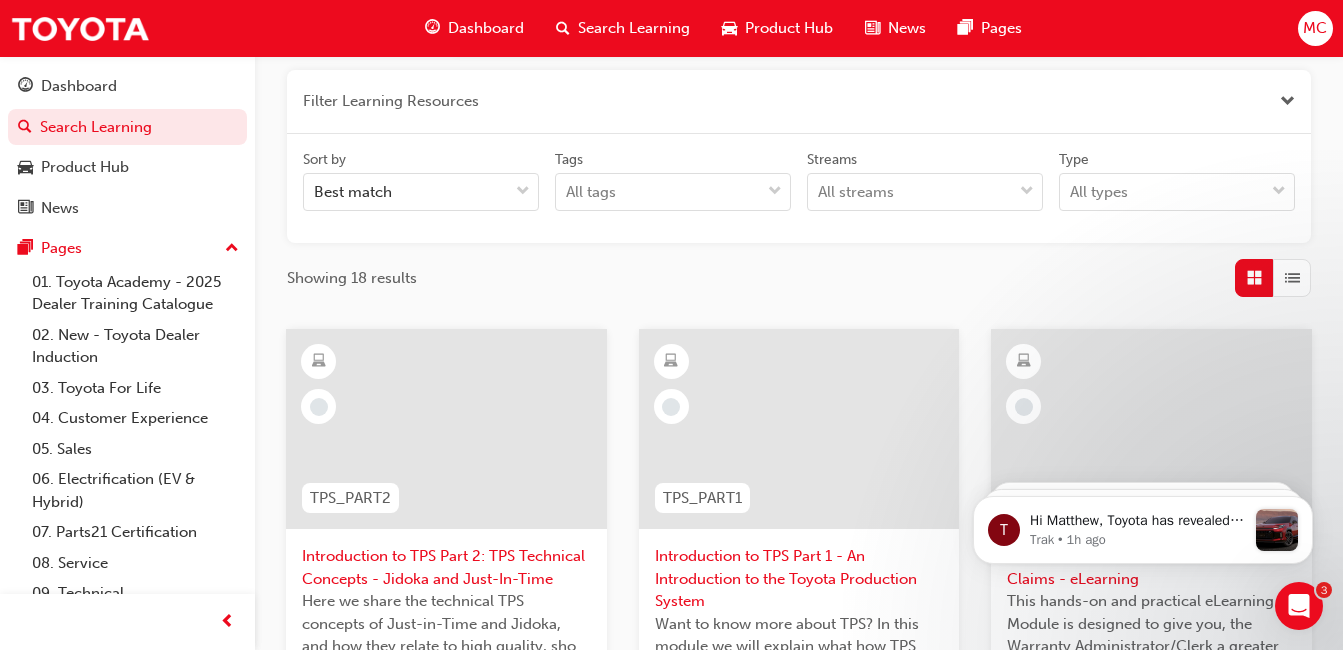 scroll, scrollTop: 0, scrollLeft: 0, axis: both 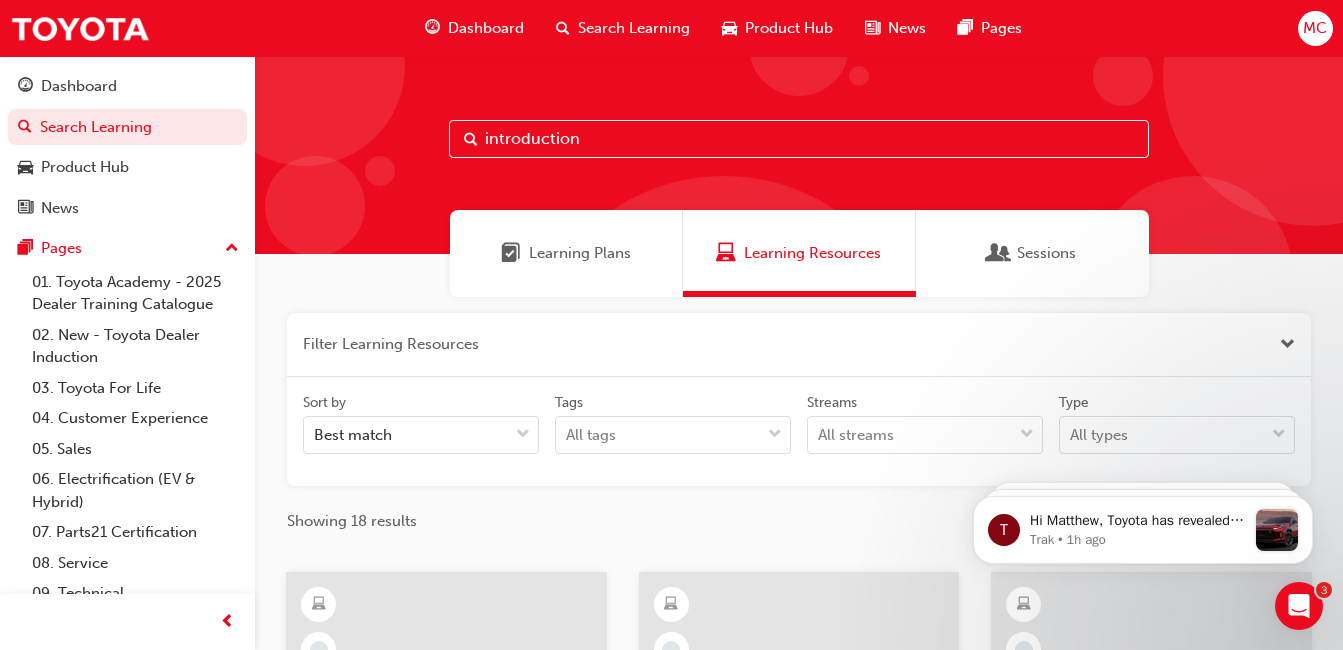 click on "Dashboard" at bounding box center (486, 28) 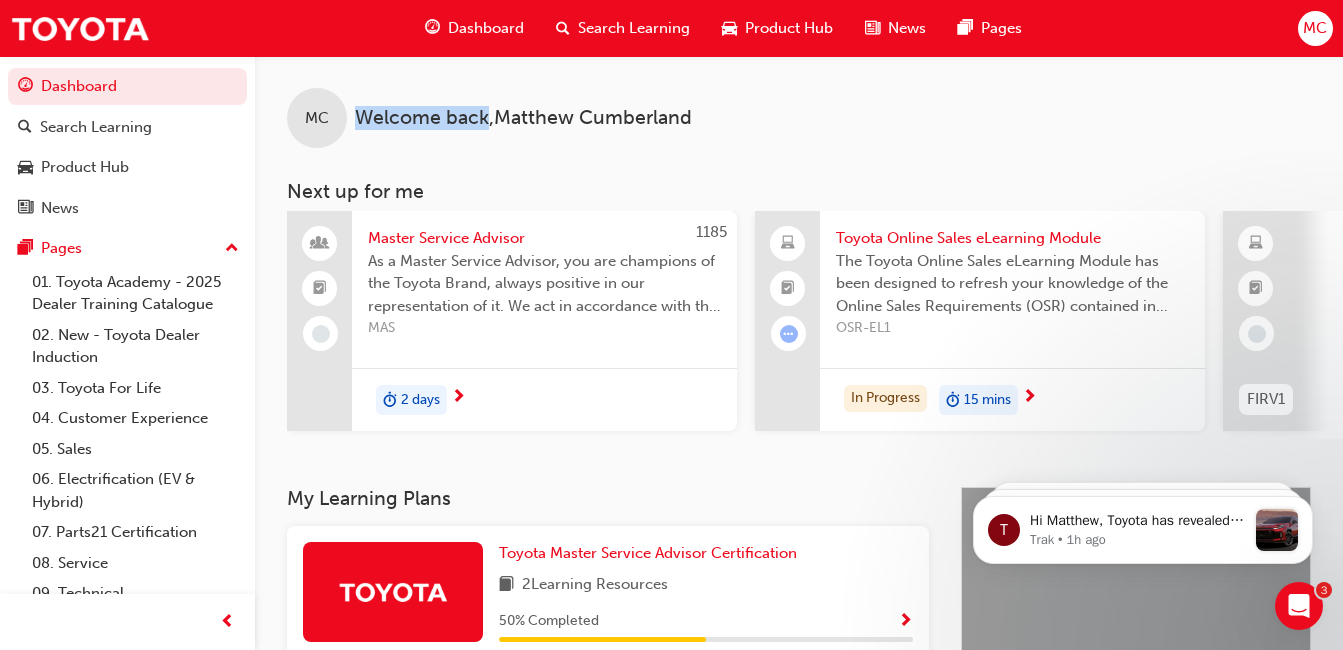 drag, startPoint x: 487, startPoint y: 116, endPoint x: 357, endPoint y: 127, distance: 130.46455 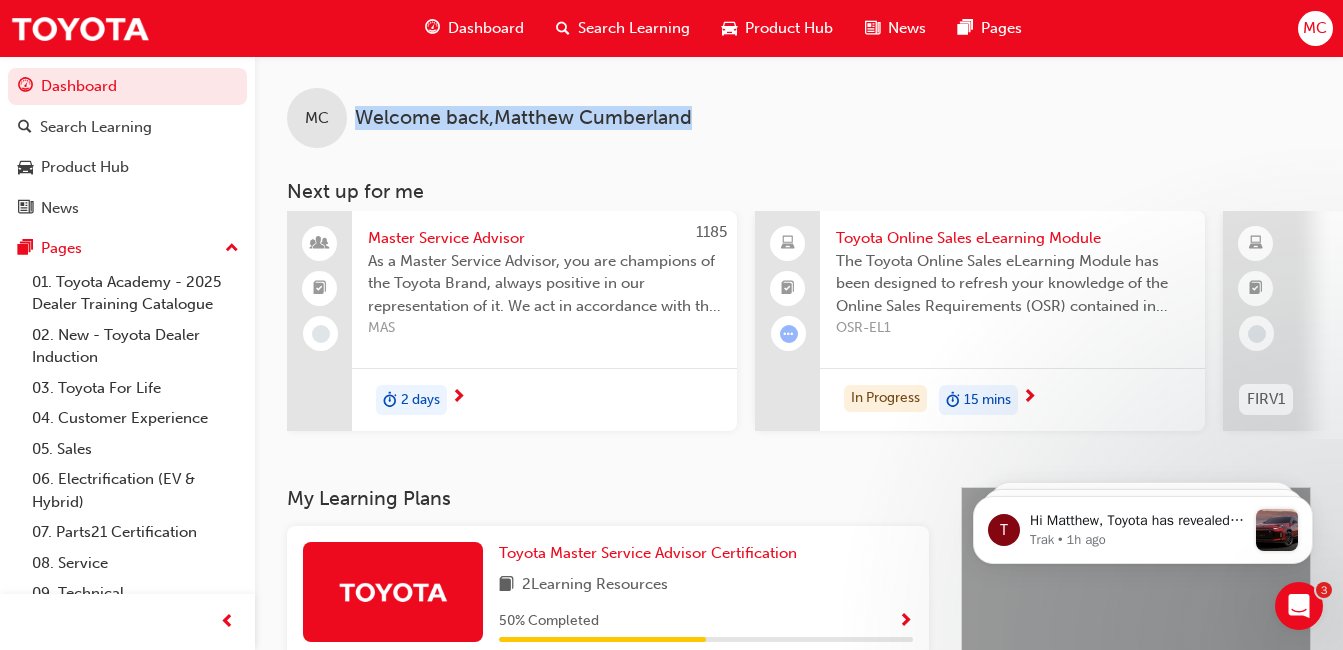 drag, startPoint x: 357, startPoint y: 127, endPoint x: 725, endPoint y: 120, distance: 368.06656 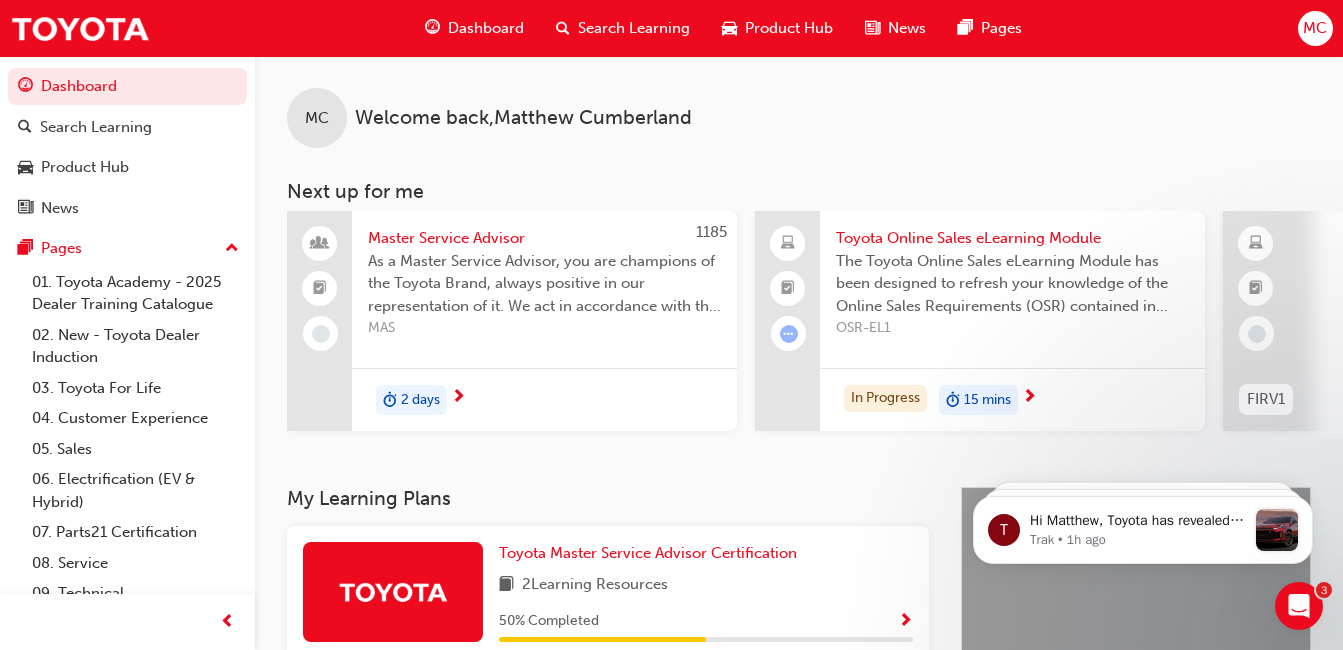 click on "Dashboard" at bounding box center [486, 28] 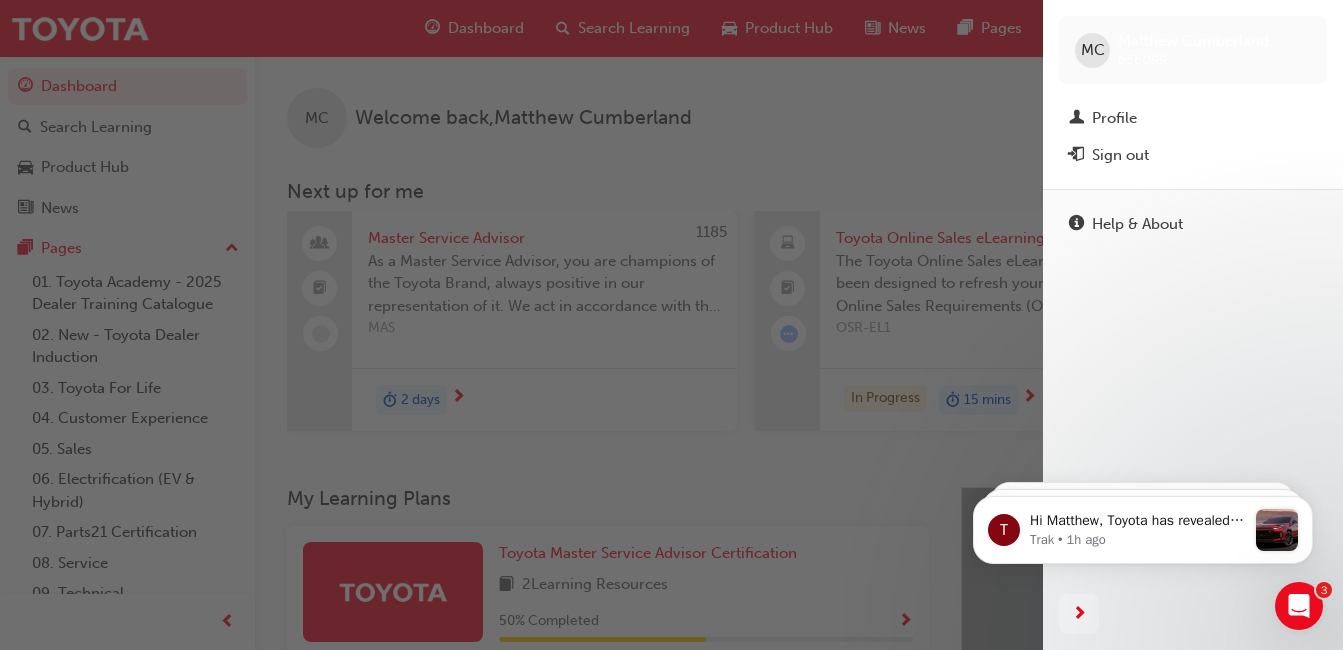 drag, startPoint x: 931, startPoint y: 160, endPoint x: 921, endPoint y: 161, distance: 10.049875 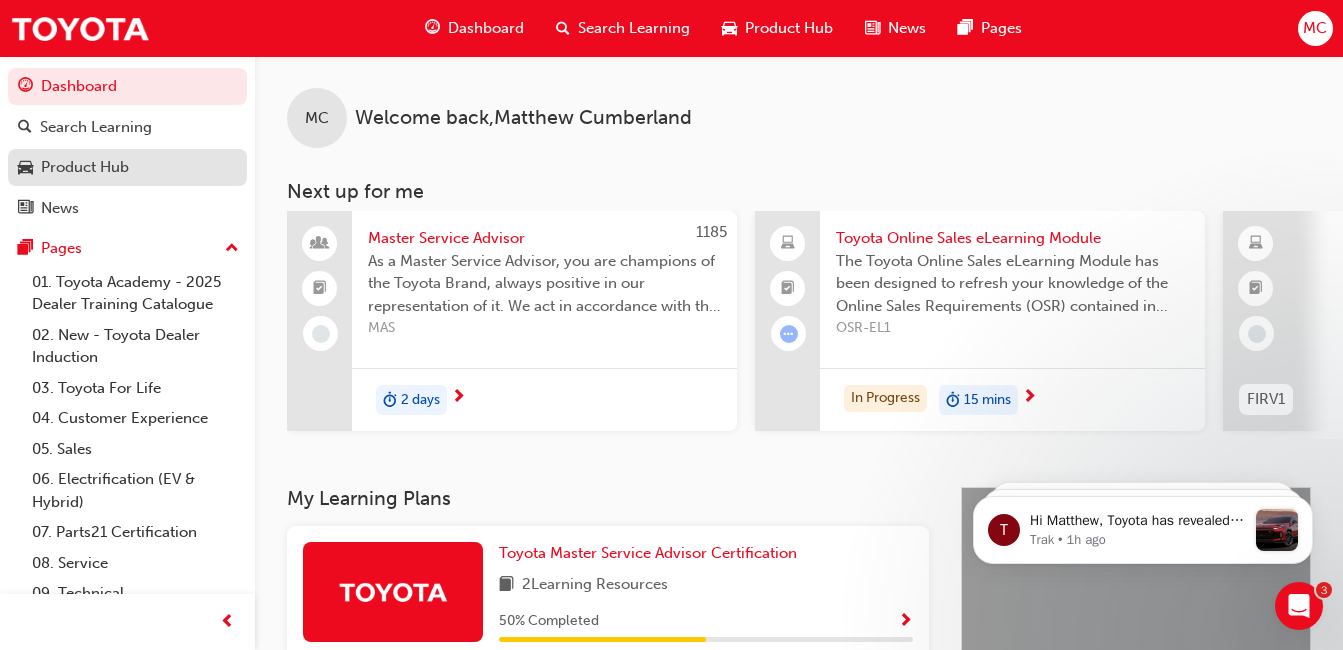 click on "Product Hub" at bounding box center (85, 167) 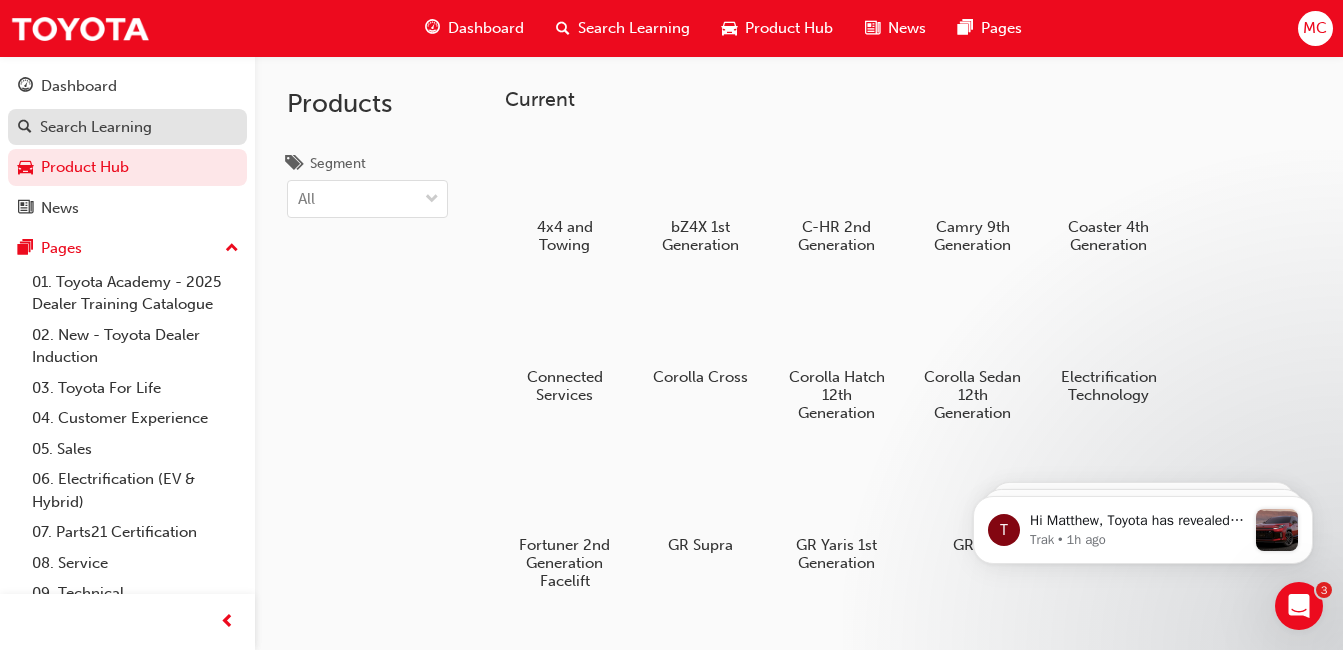click on "Search Learning" at bounding box center (127, 127) 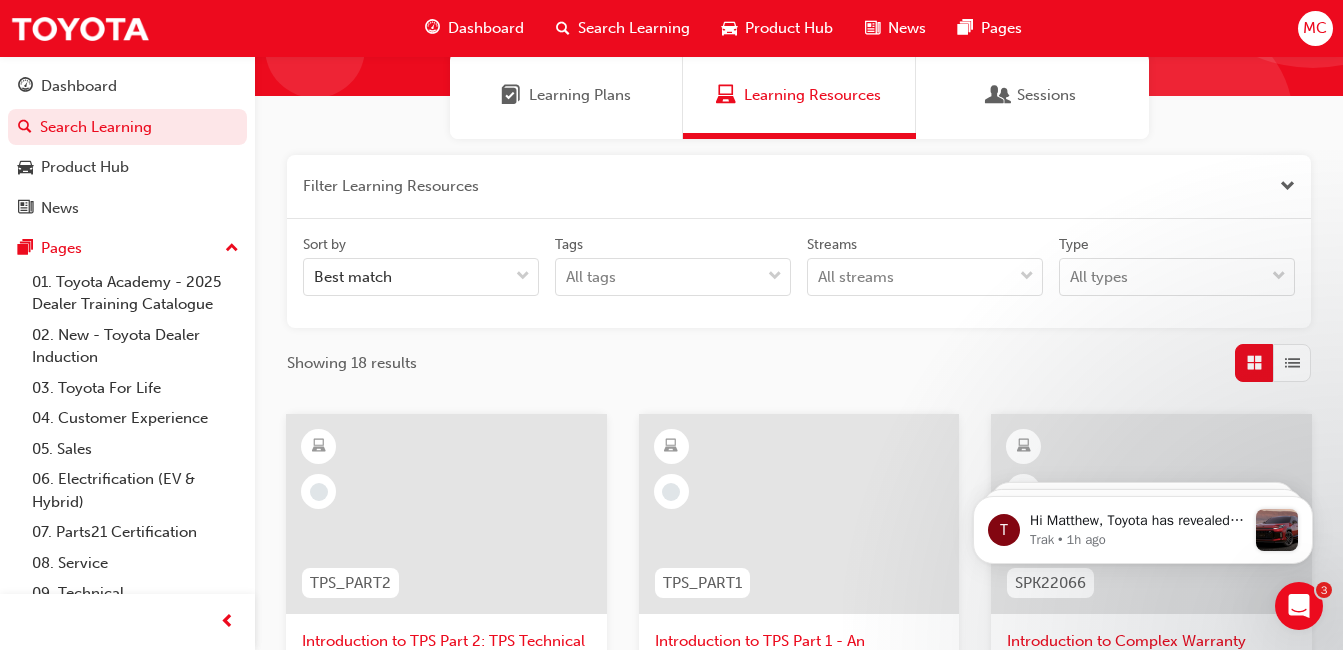 scroll, scrollTop: 200, scrollLeft: 0, axis: vertical 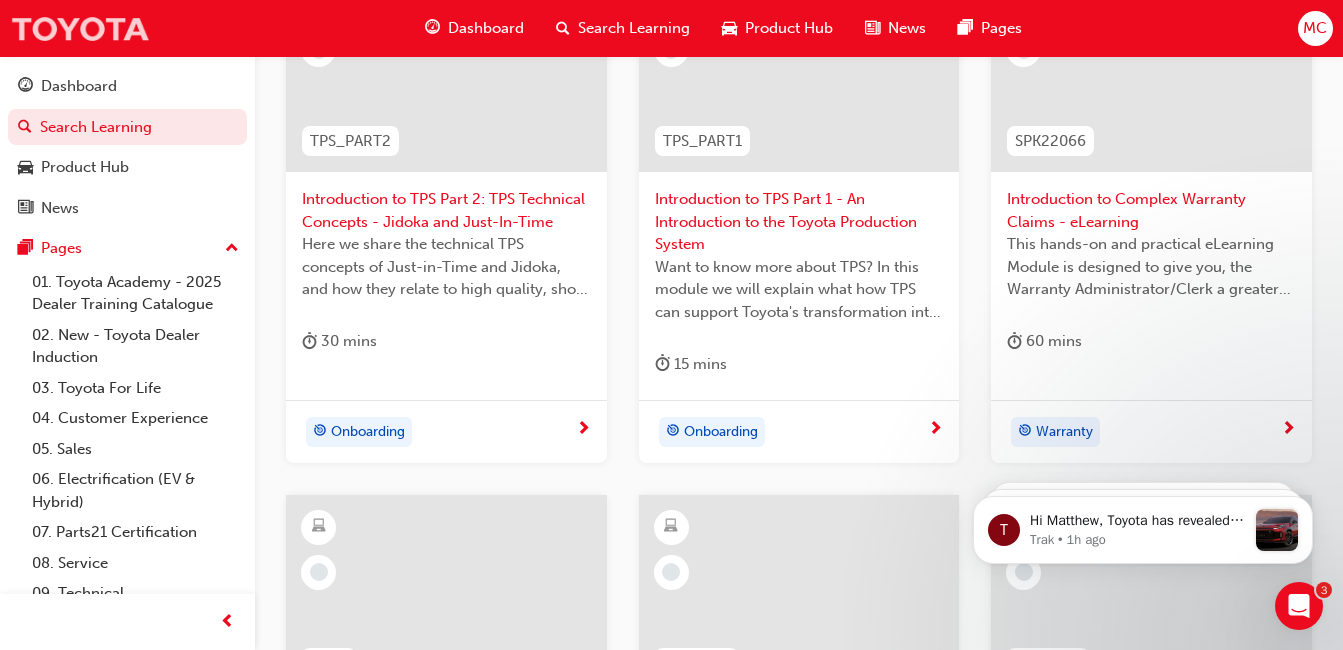 click at bounding box center [80, 28] 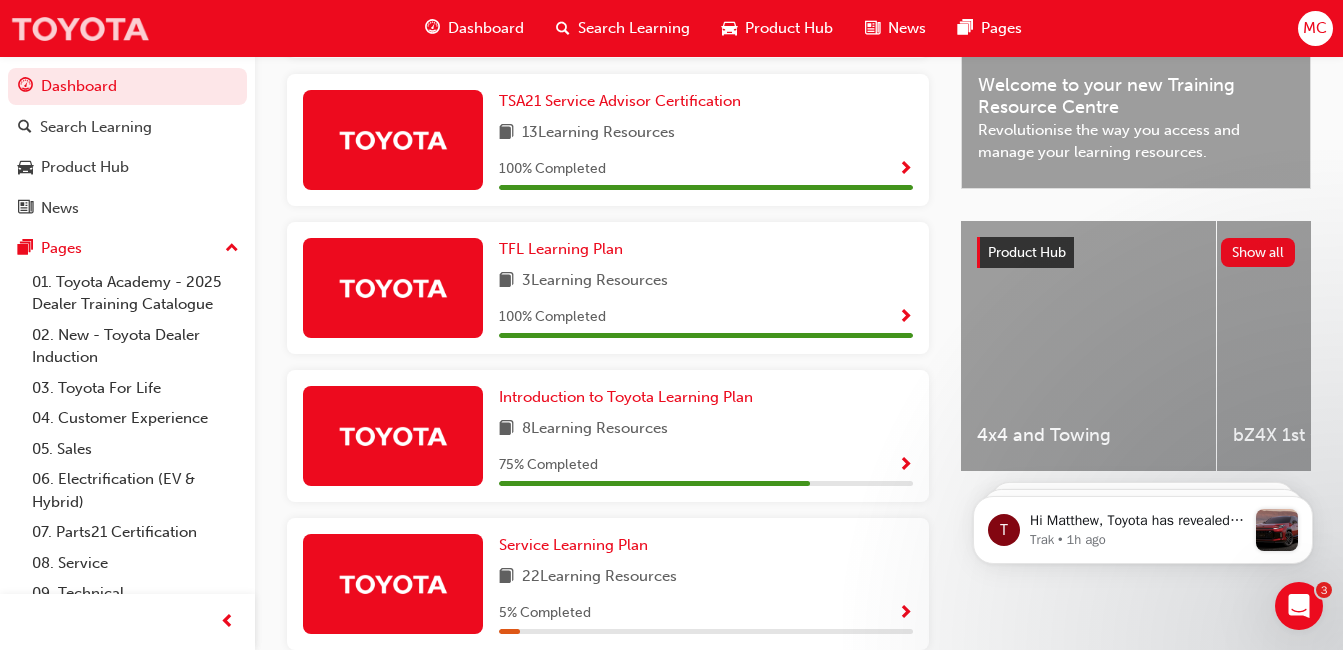 click at bounding box center [80, 28] 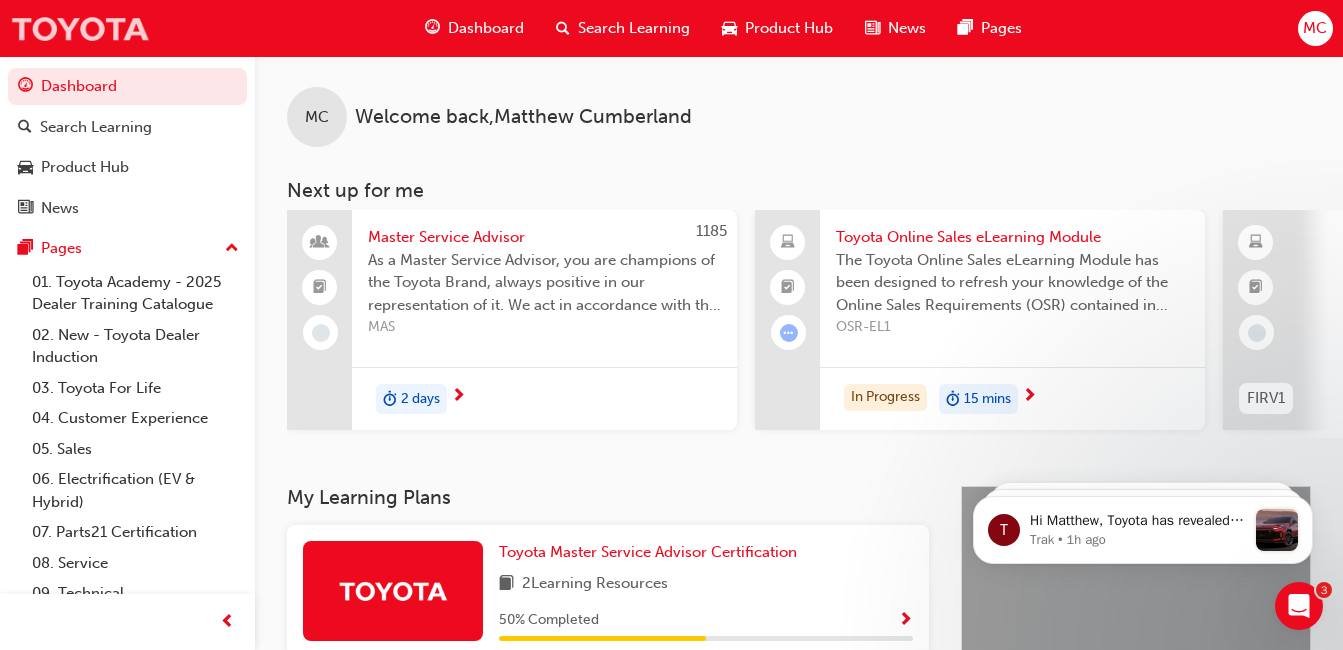 scroll, scrollTop: 0, scrollLeft: 0, axis: both 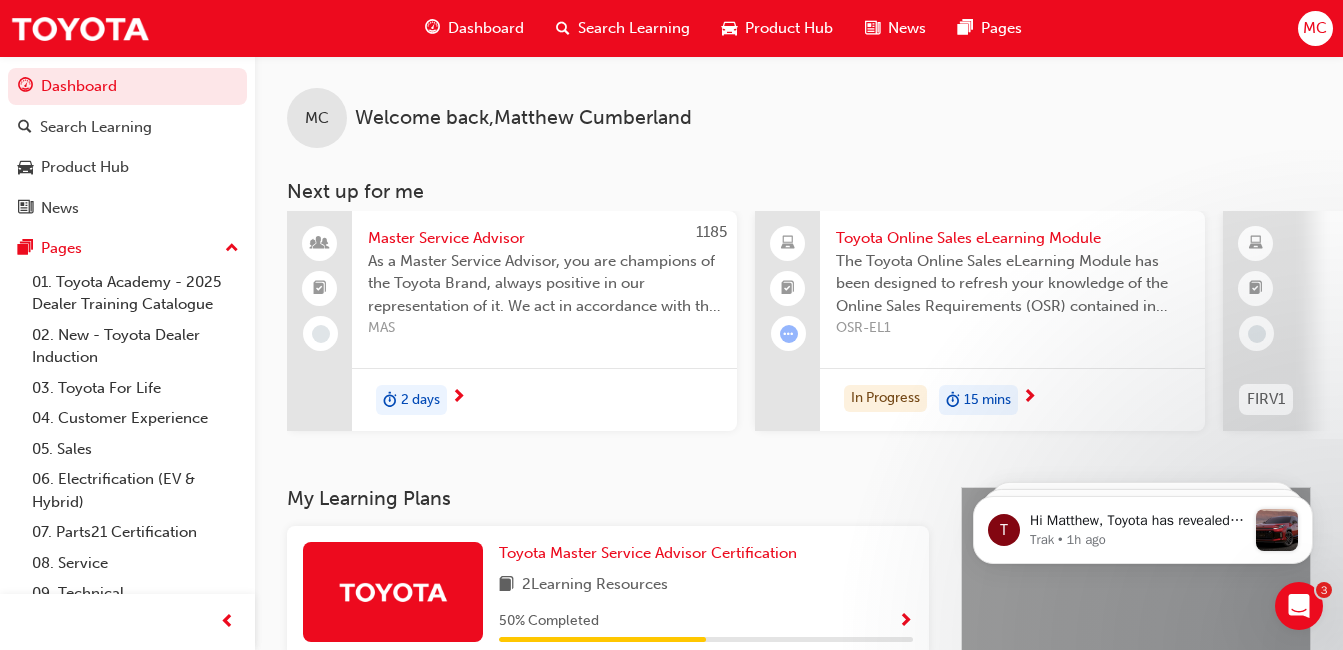 click on "Search Learning" at bounding box center [623, 28] 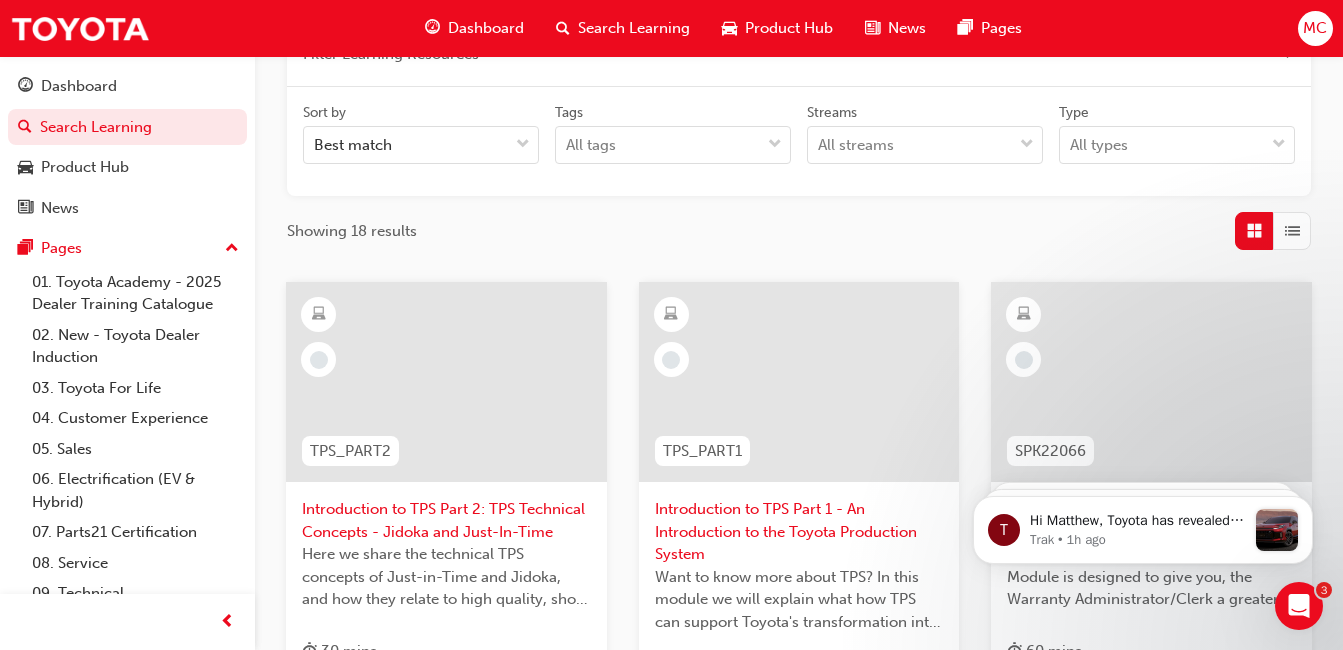 scroll, scrollTop: 300, scrollLeft: 0, axis: vertical 